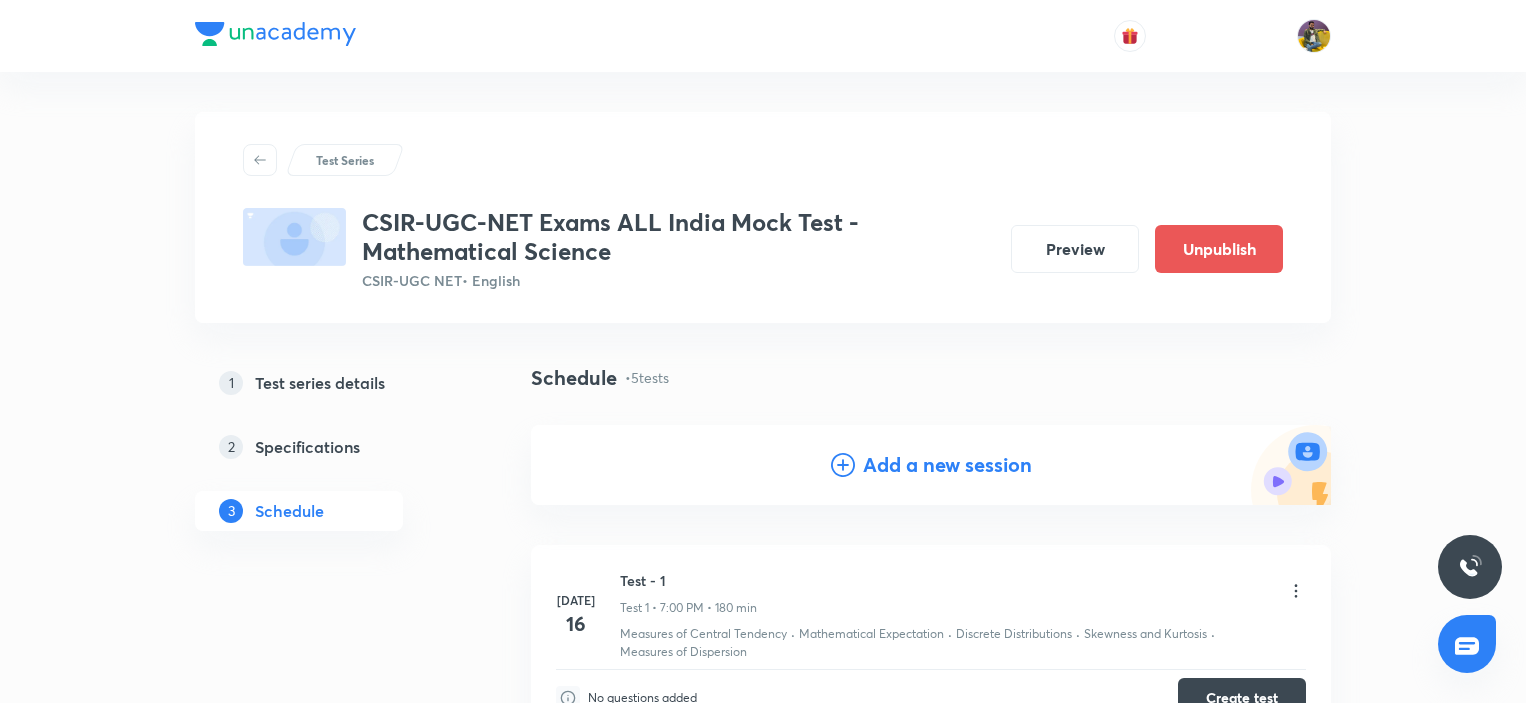 scroll, scrollTop: 1038, scrollLeft: 0, axis: vertical 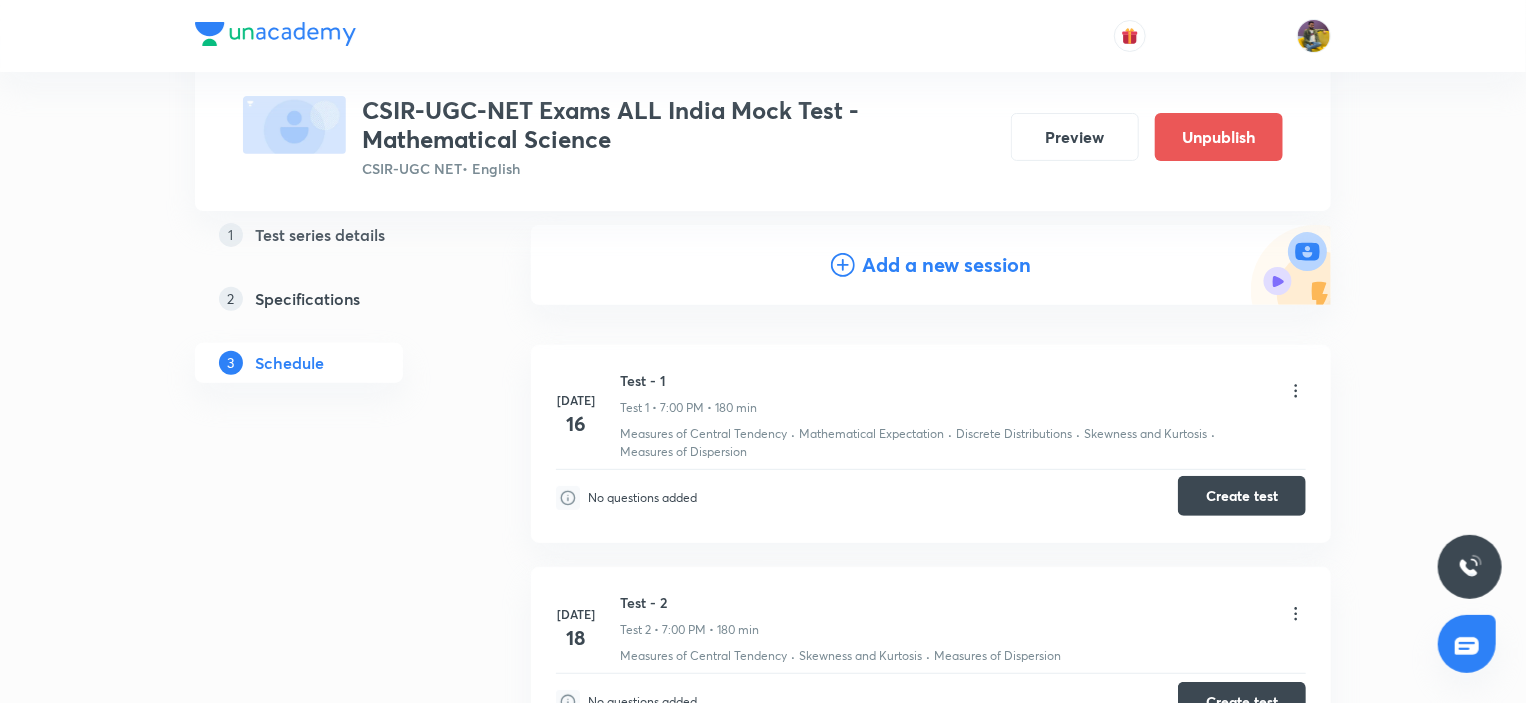 click on "Create test" at bounding box center (1242, 496) 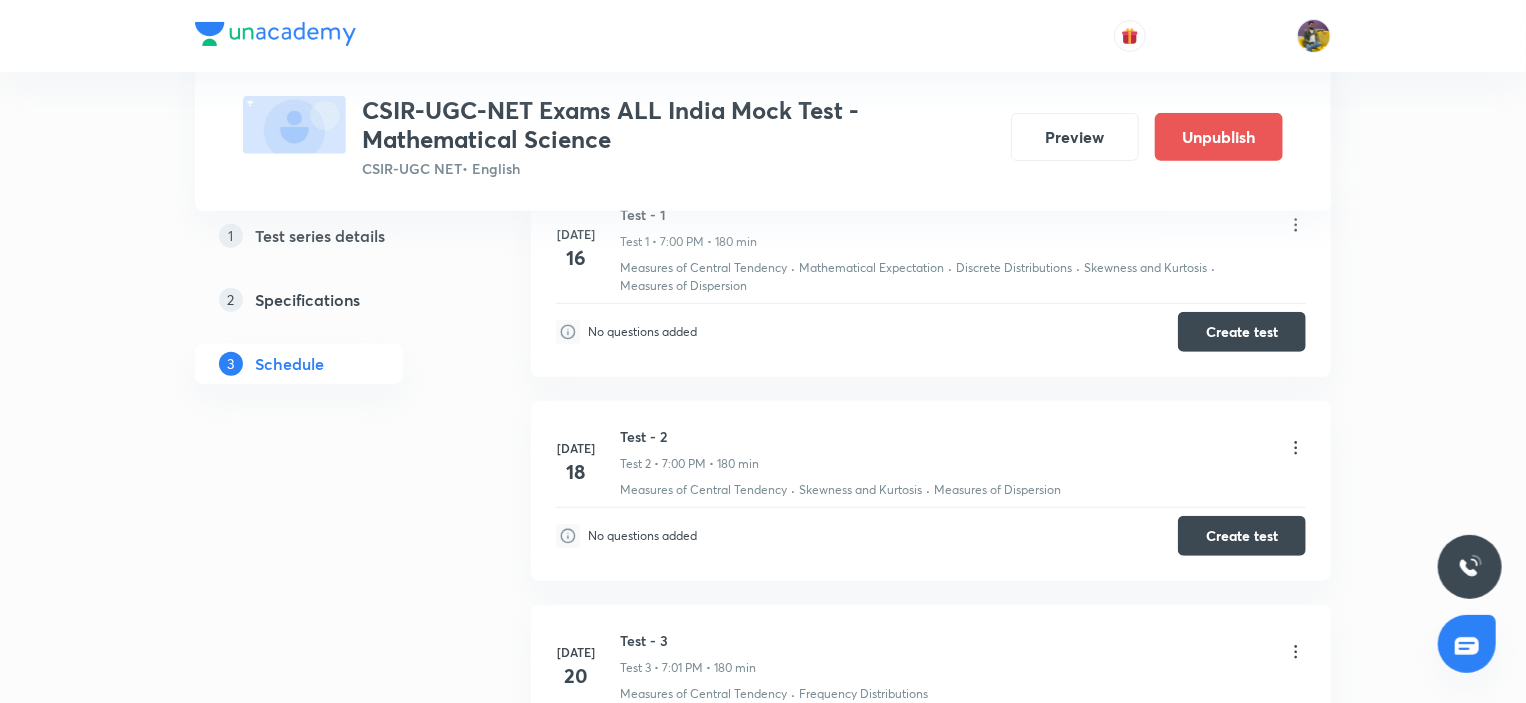 scroll, scrollTop: 400, scrollLeft: 0, axis: vertical 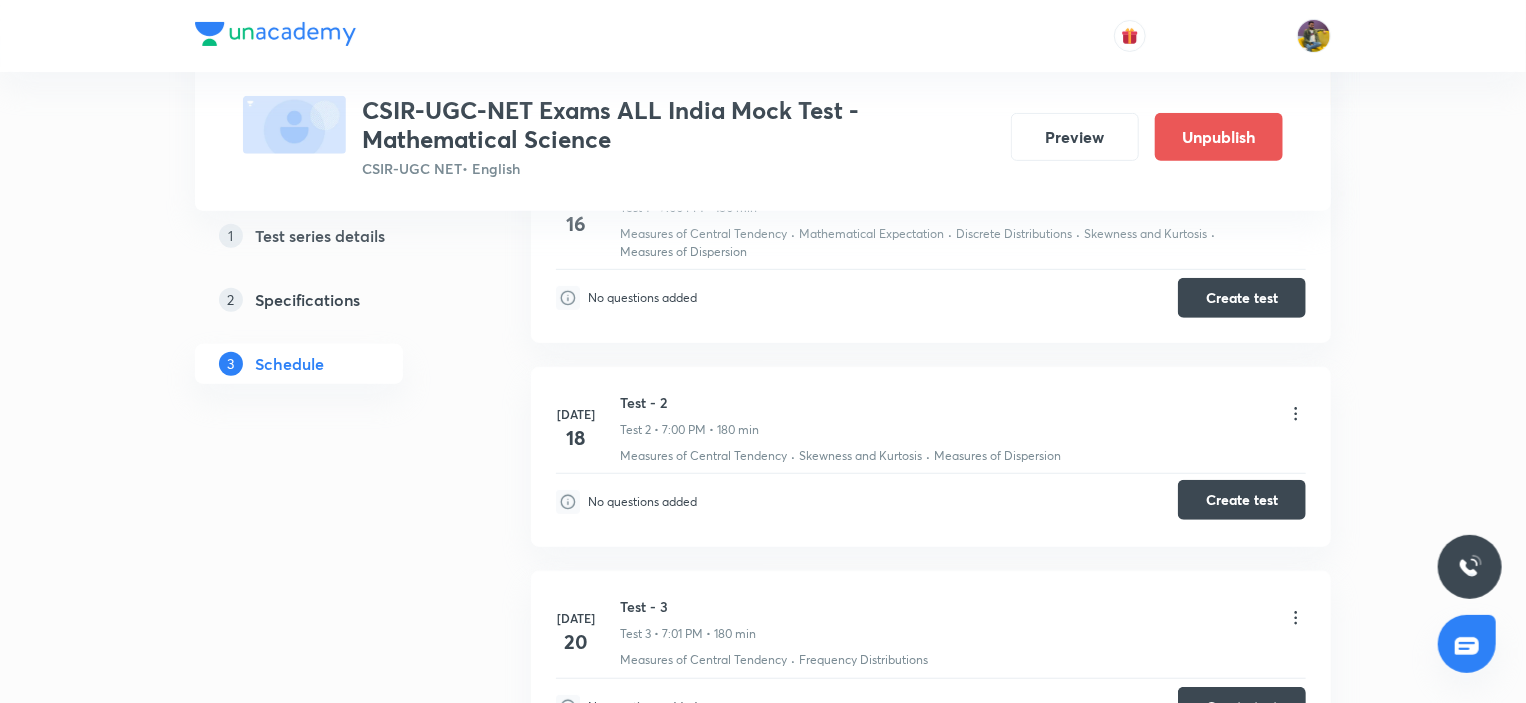 click on "Create test" at bounding box center [1242, 500] 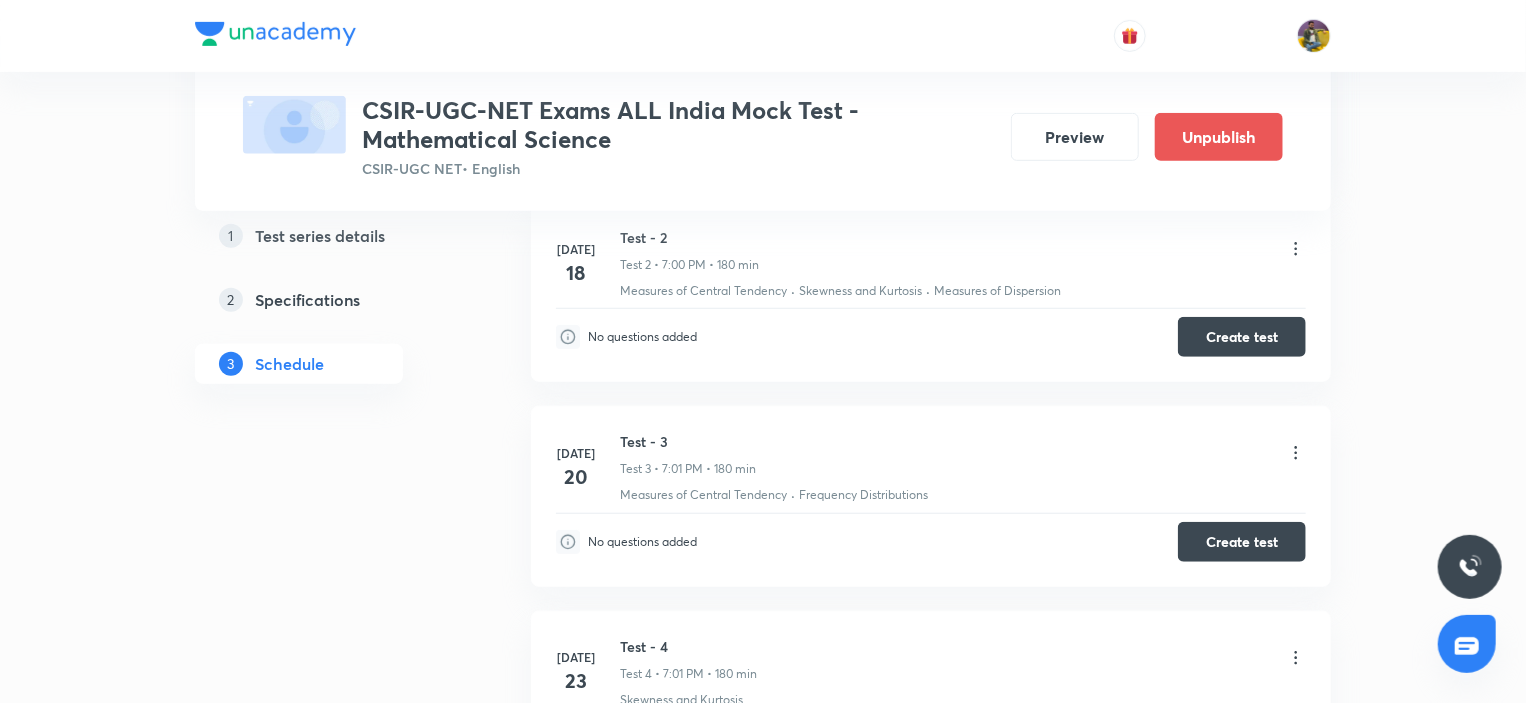 scroll, scrollTop: 600, scrollLeft: 0, axis: vertical 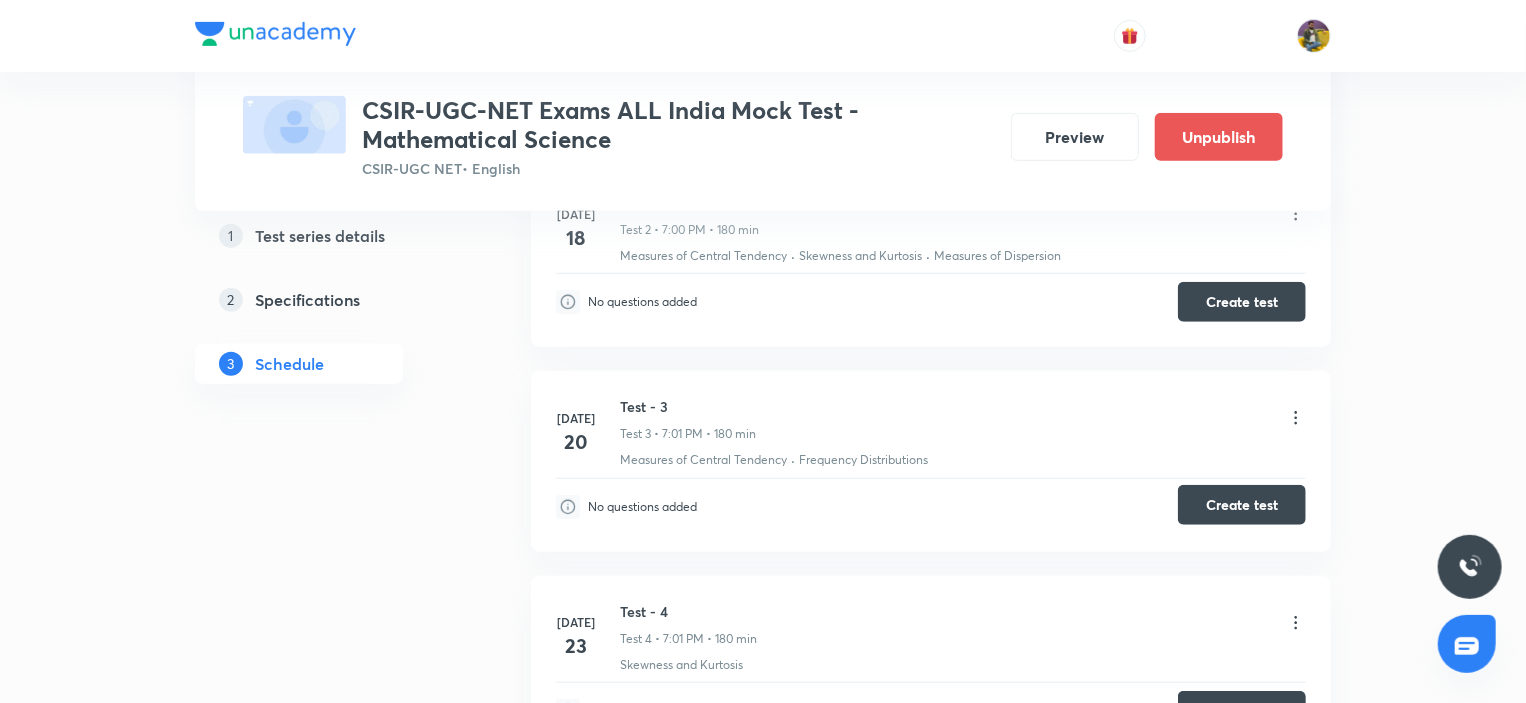 click on "Create test" at bounding box center (1242, 505) 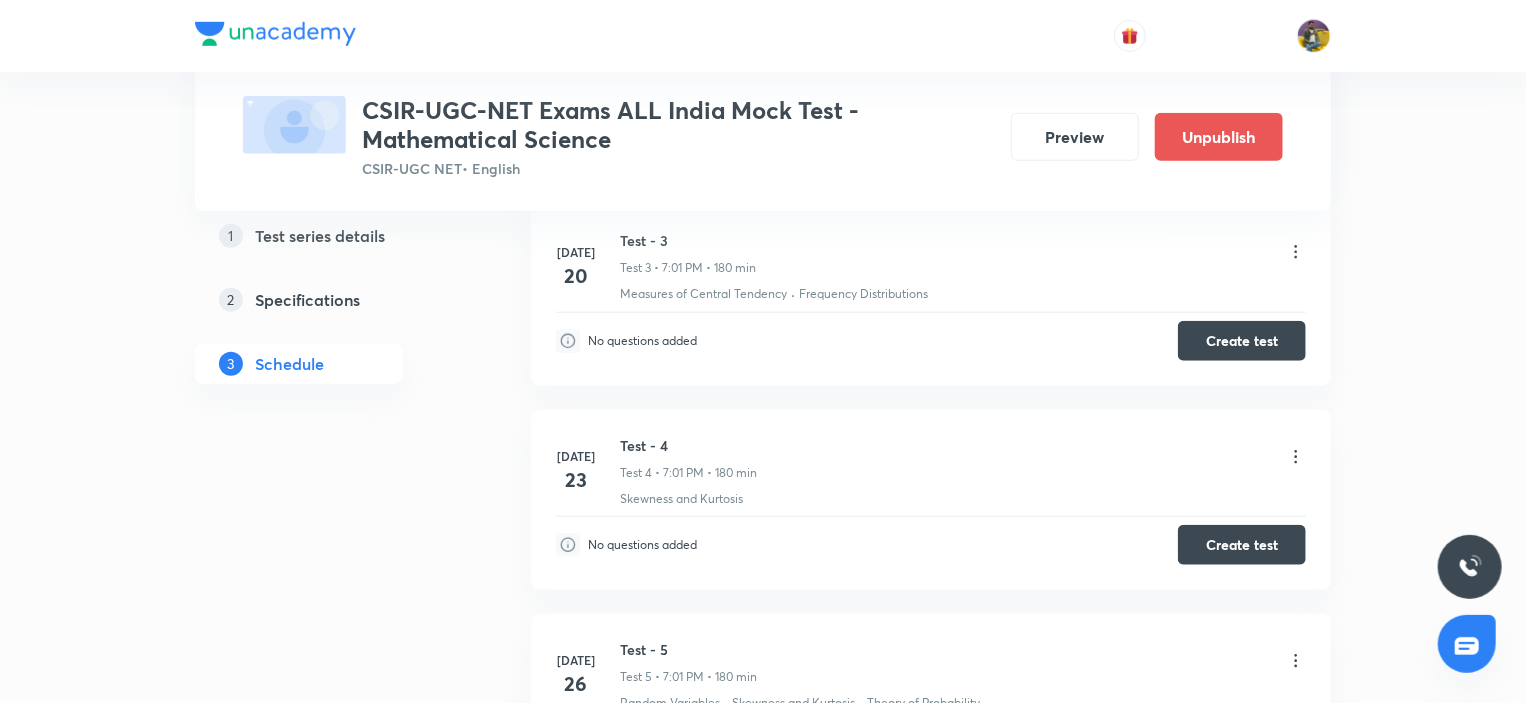 scroll, scrollTop: 800, scrollLeft: 0, axis: vertical 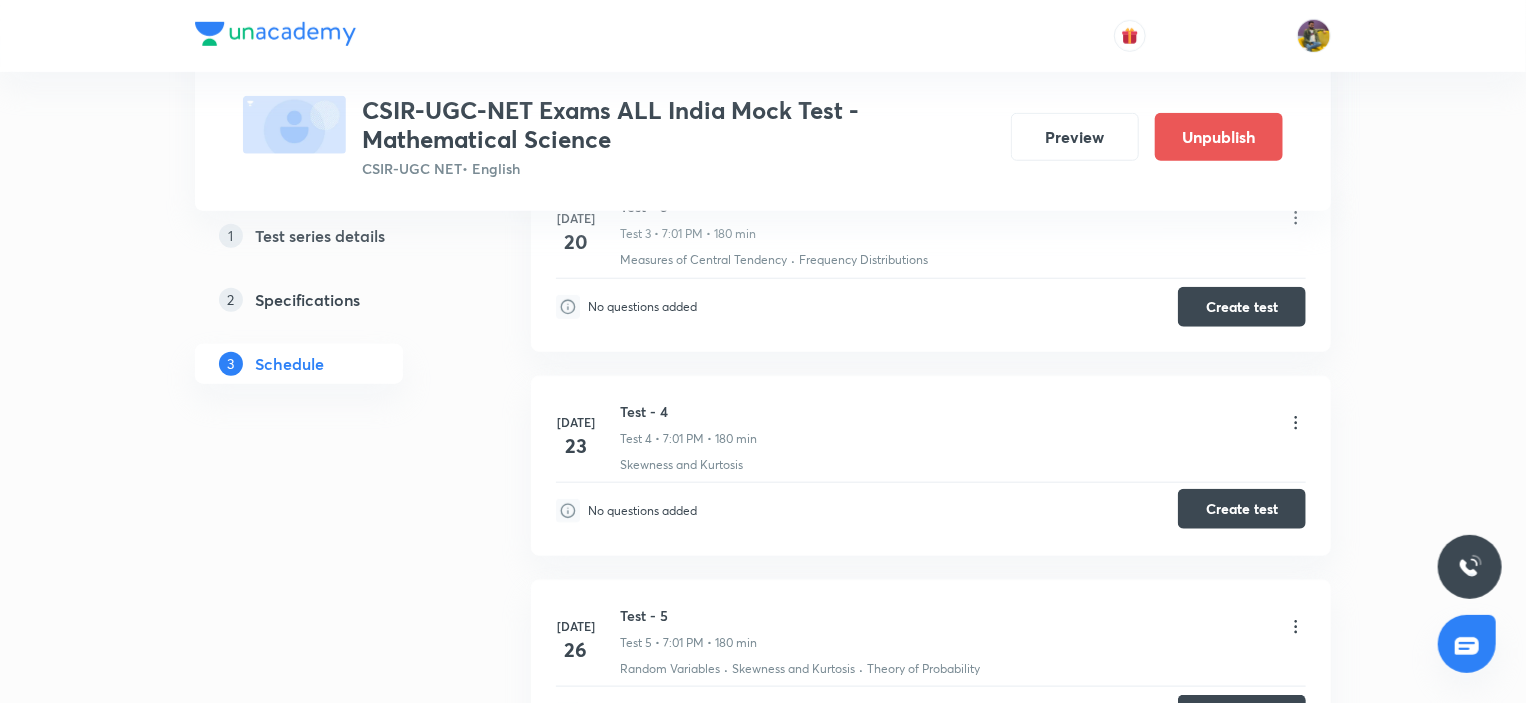 click on "Create test" at bounding box center (1242, 509) 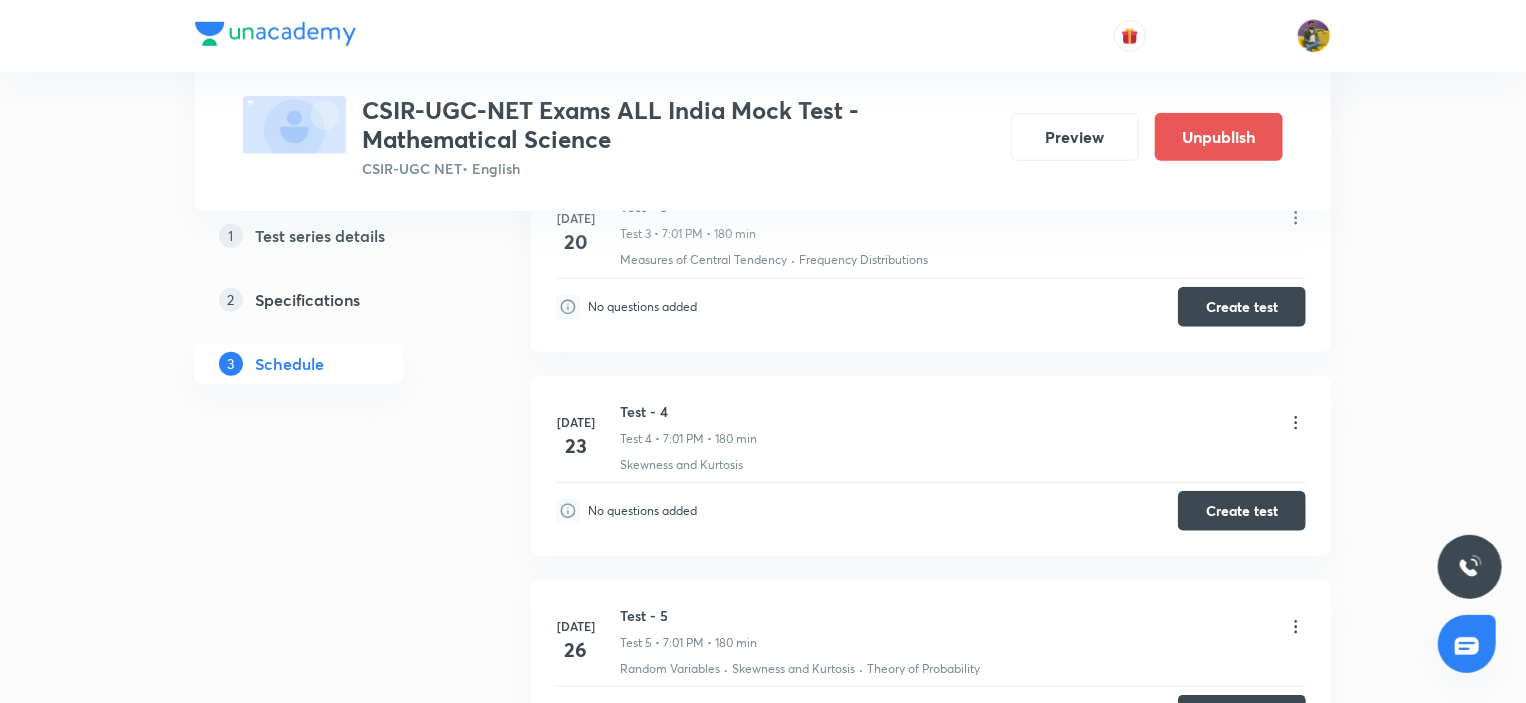 scroll, scrollTop: 1000, scrollLeft: 0, axis: vertical 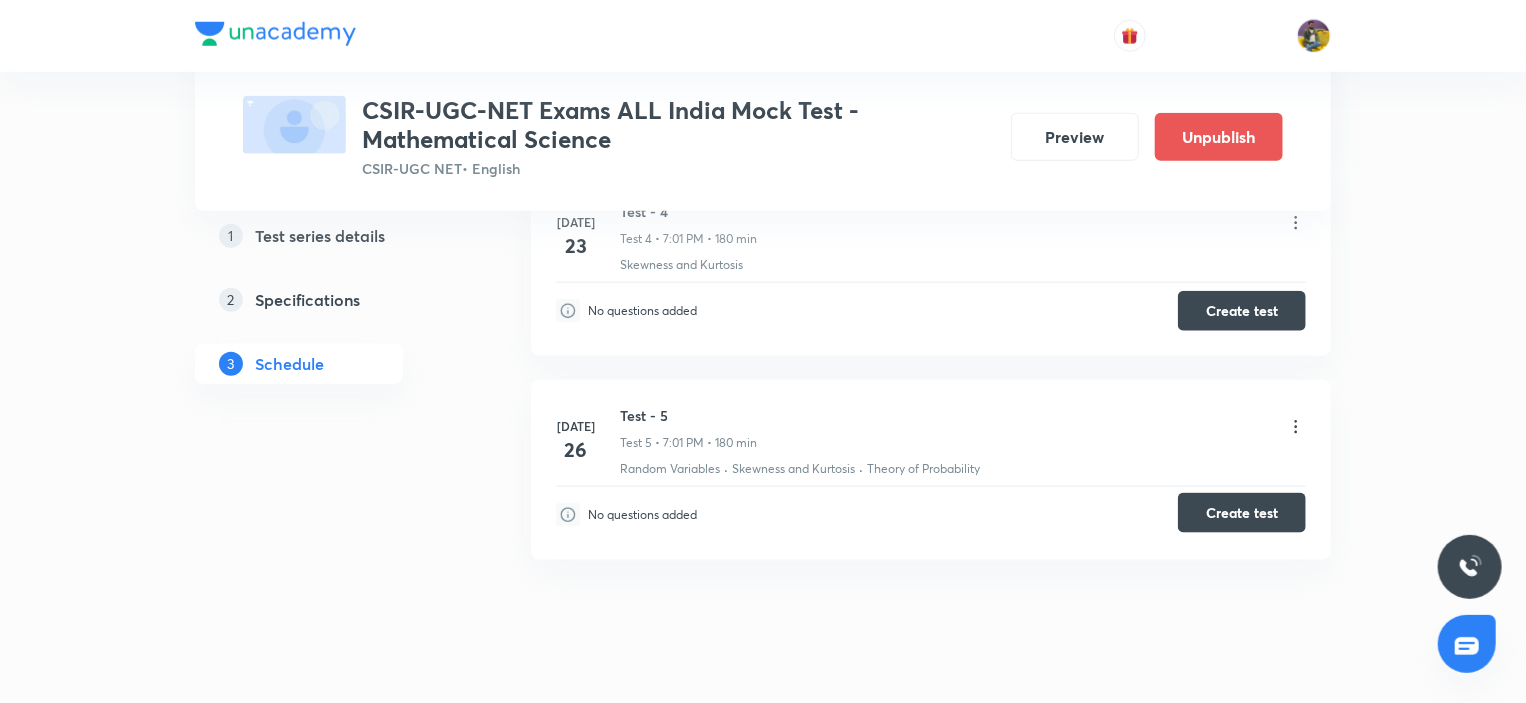 click on "Create test" at bounding box center (1242, 513) 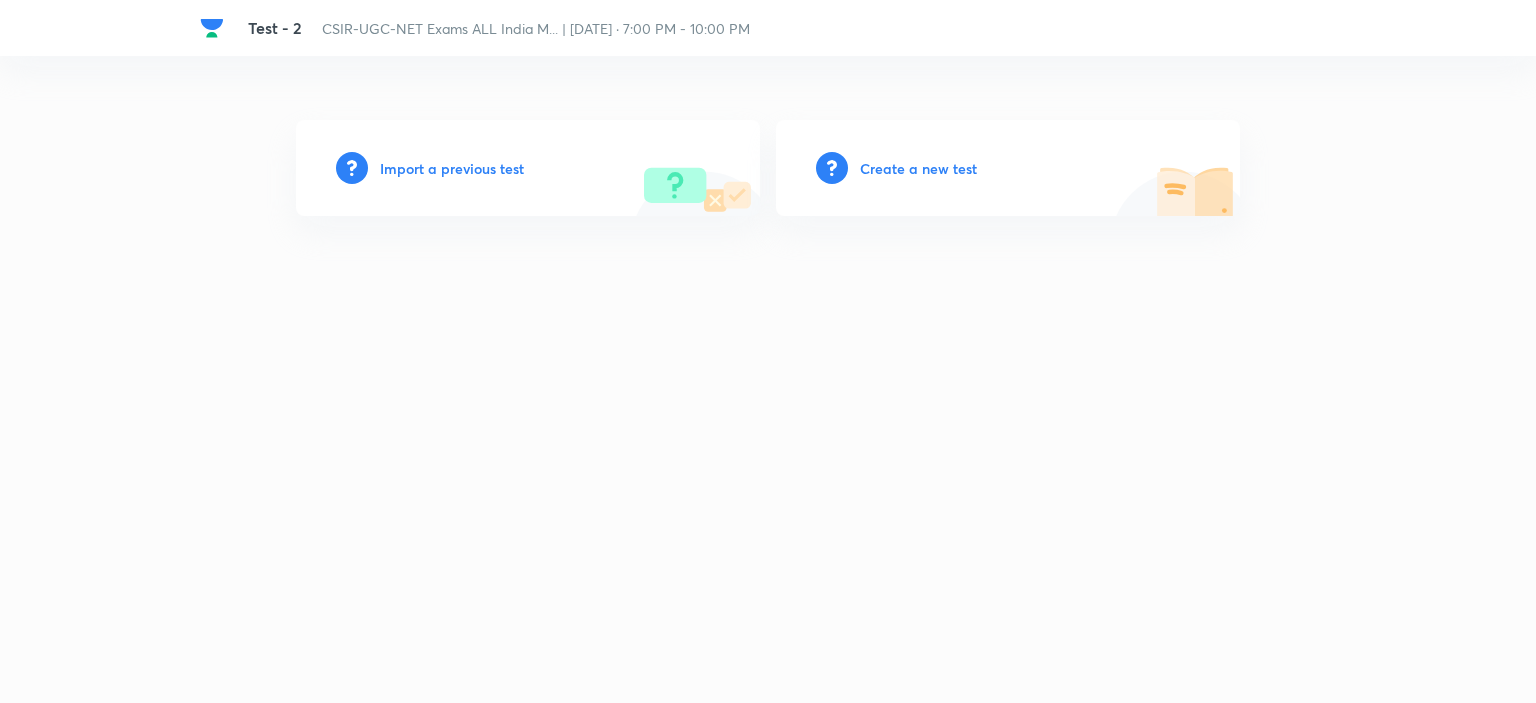 scroll, scrollTop: 0, scrollLeft: 0, axis: both 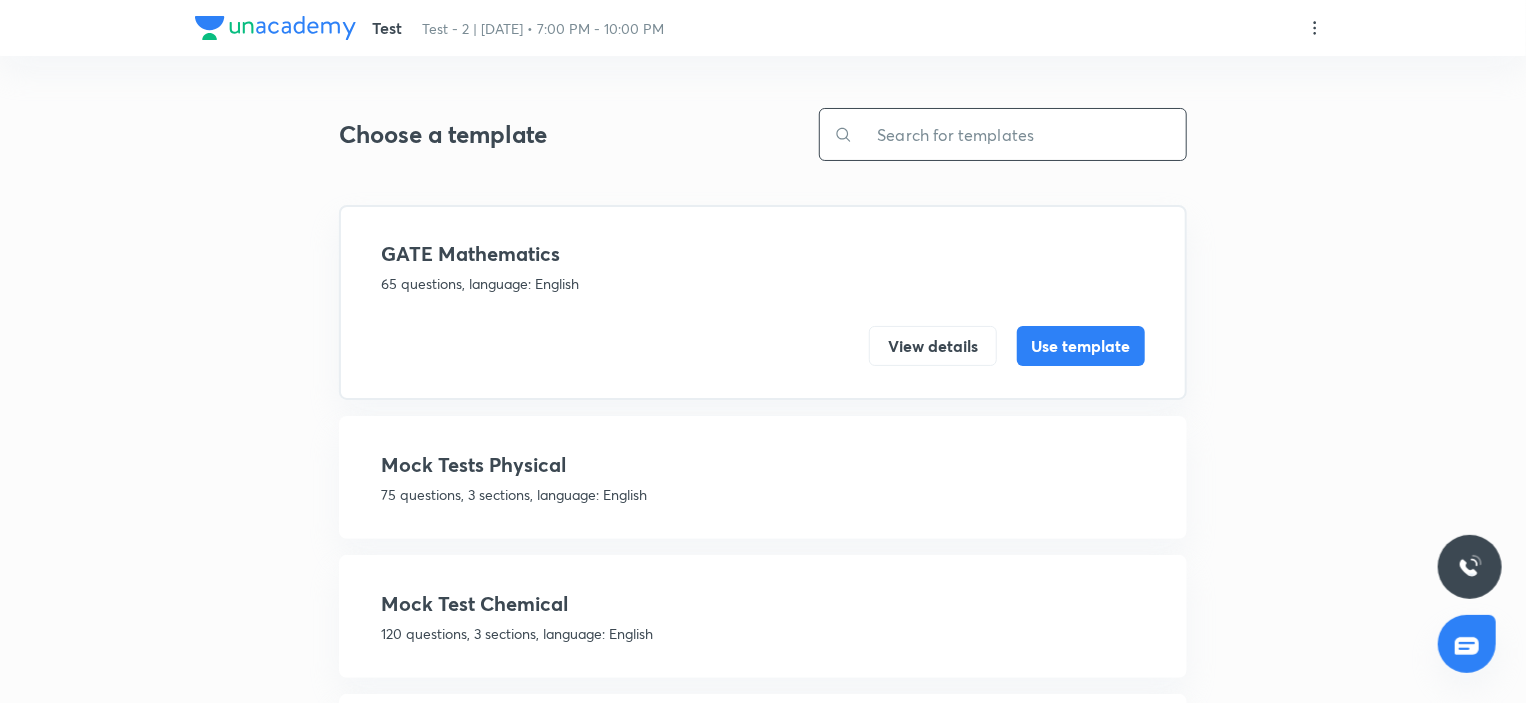 click at bounding box center (1019, 134) 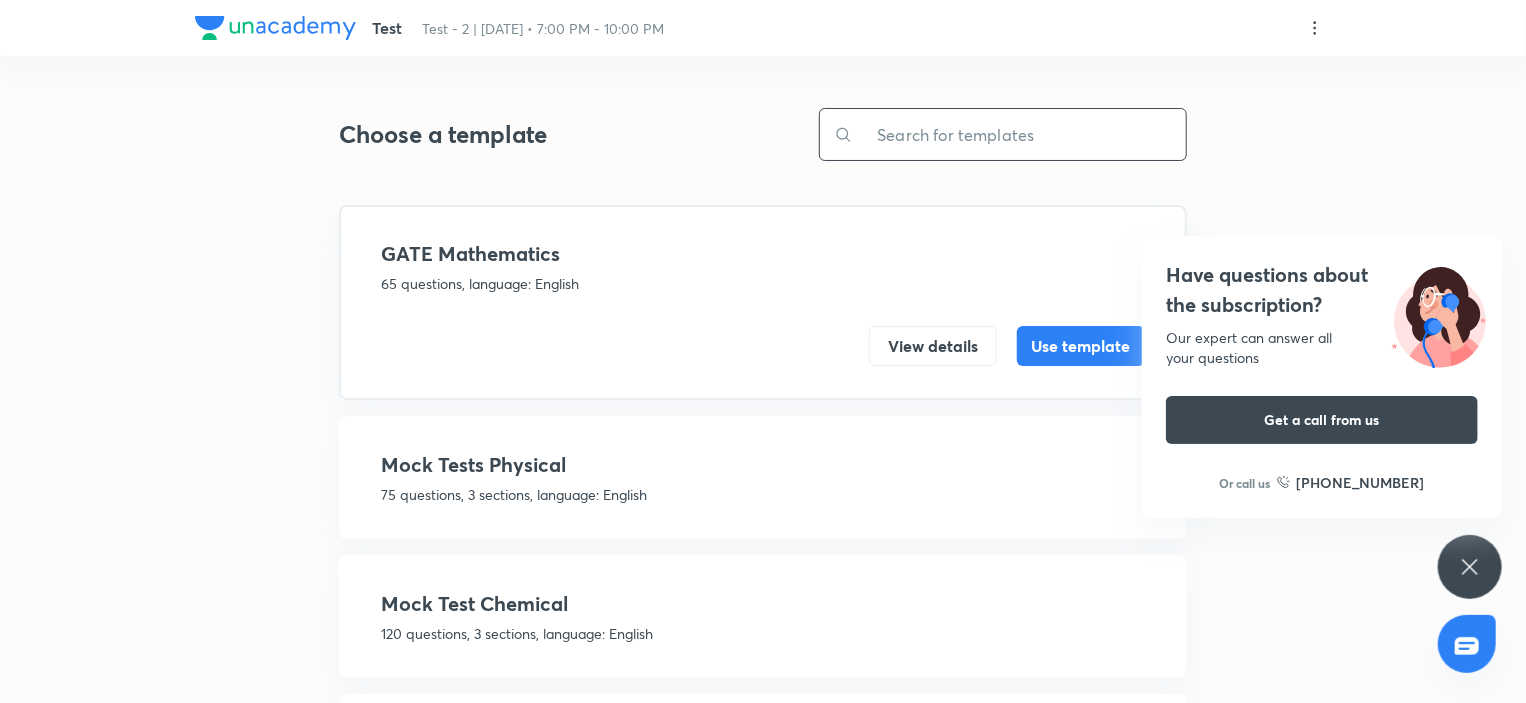 click at bounding box center (1019, 134) 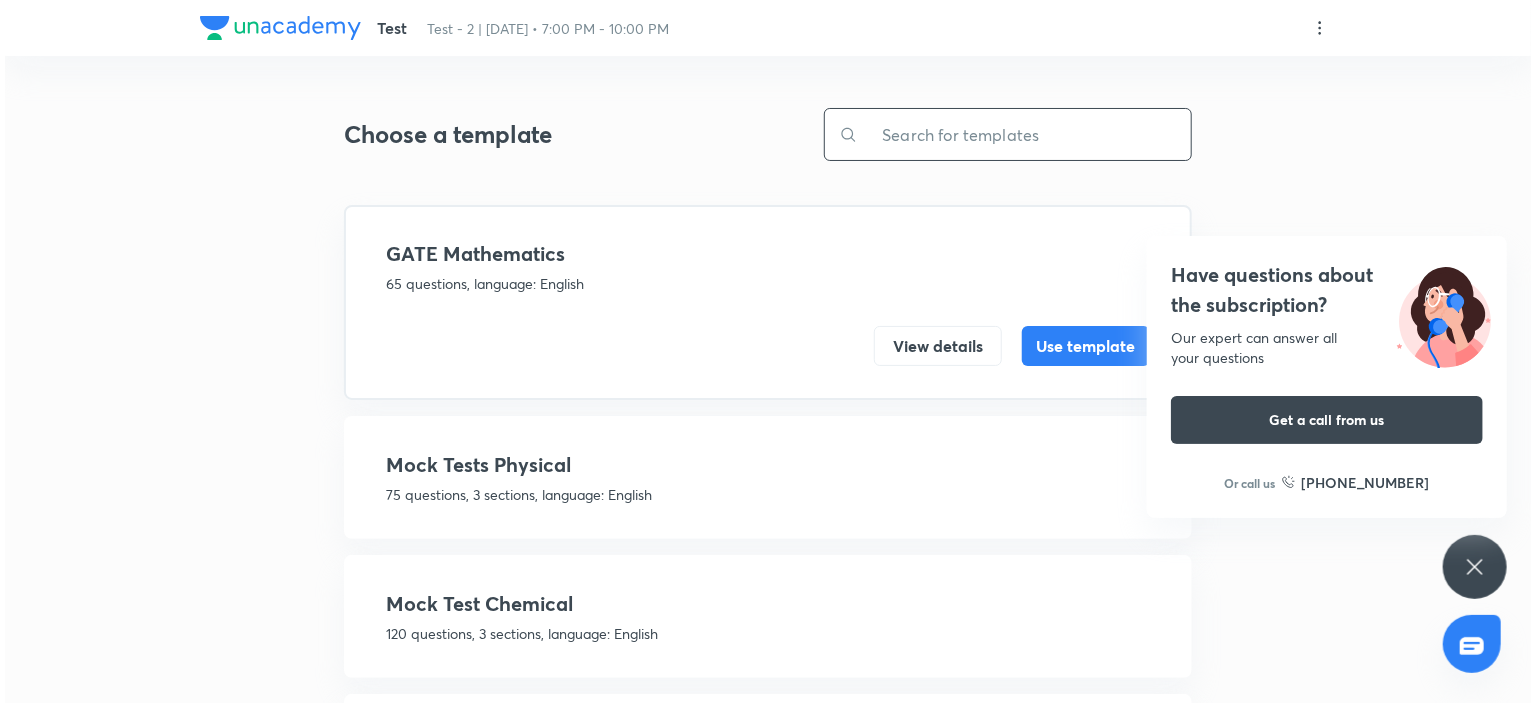 paste on "math" 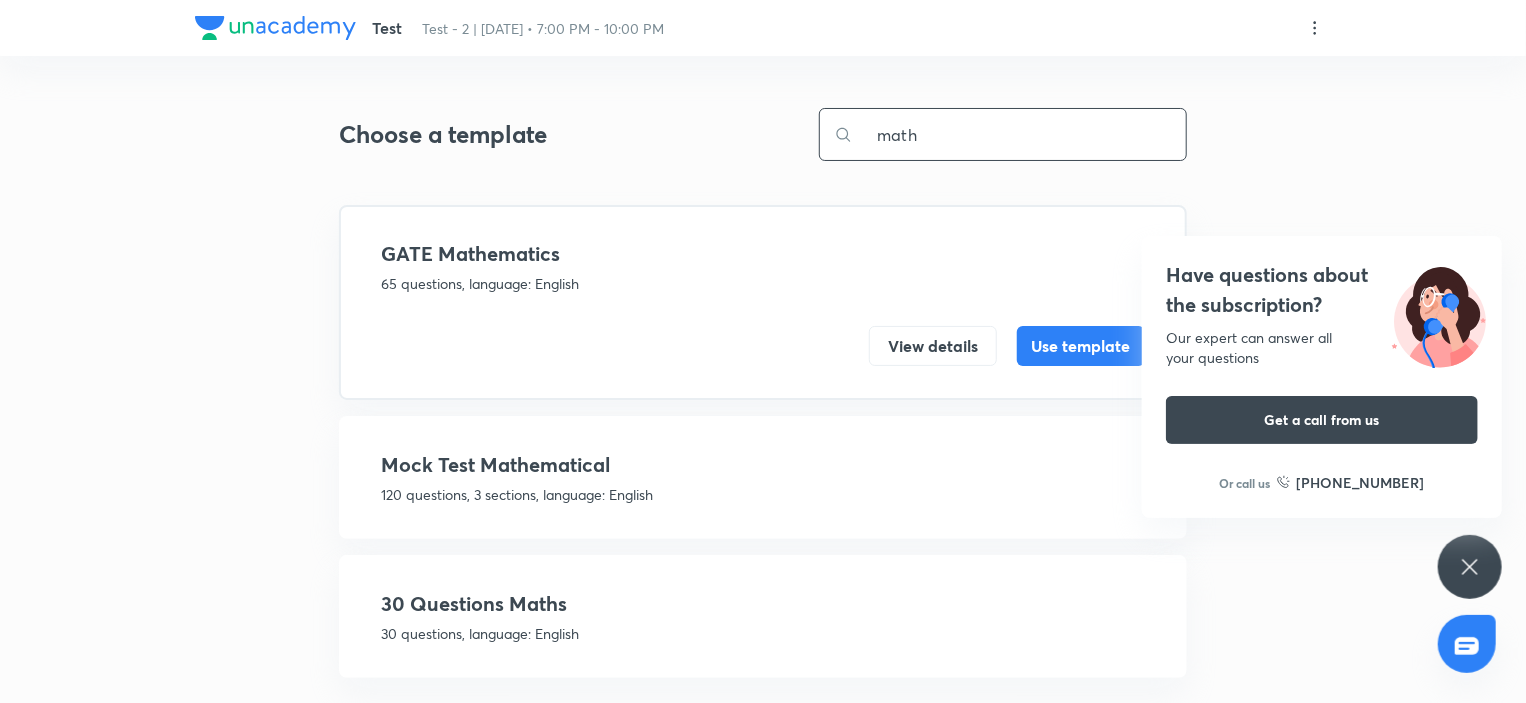 type on "math" 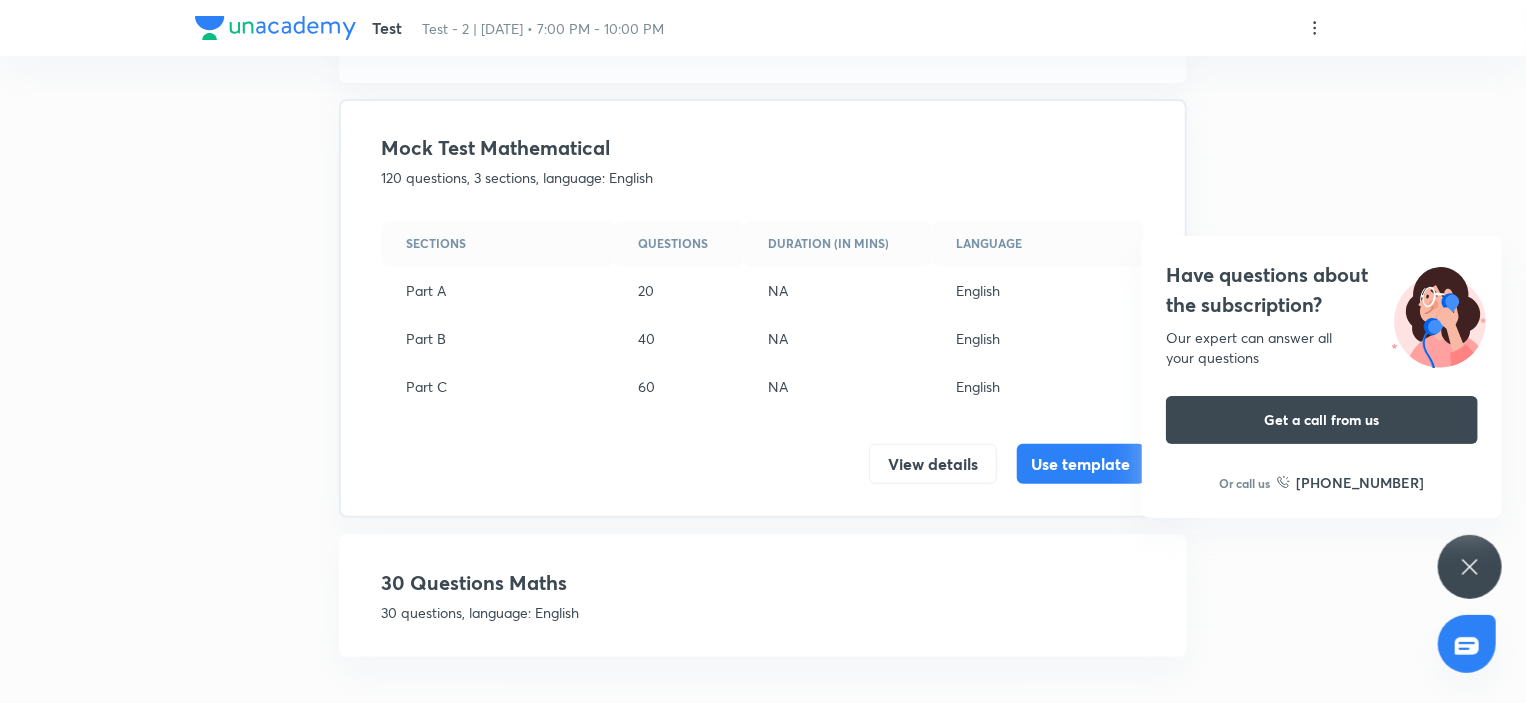 scroll, scrollTop: 248, scrollLeft: 0, axis: vertical 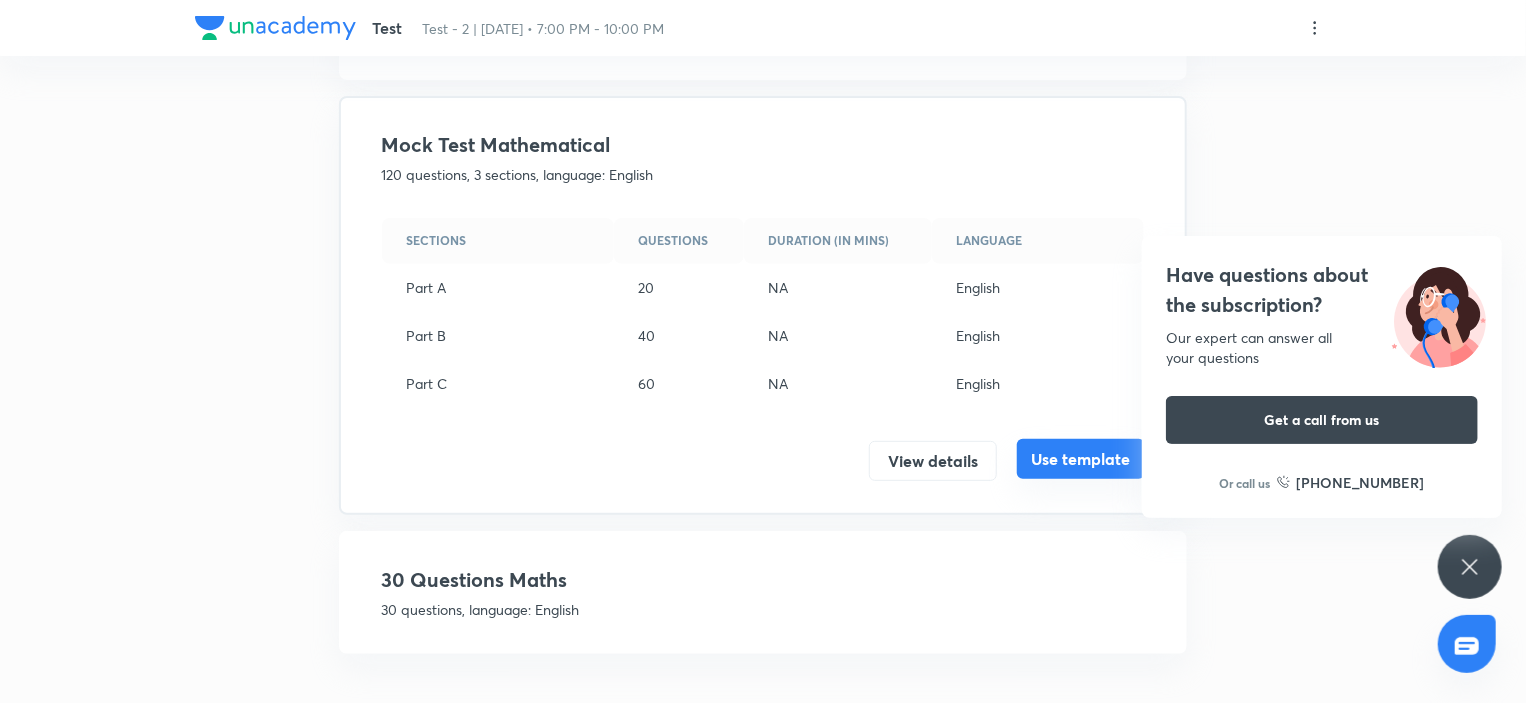 click on "Use template" at bounding box center (1081, 459) 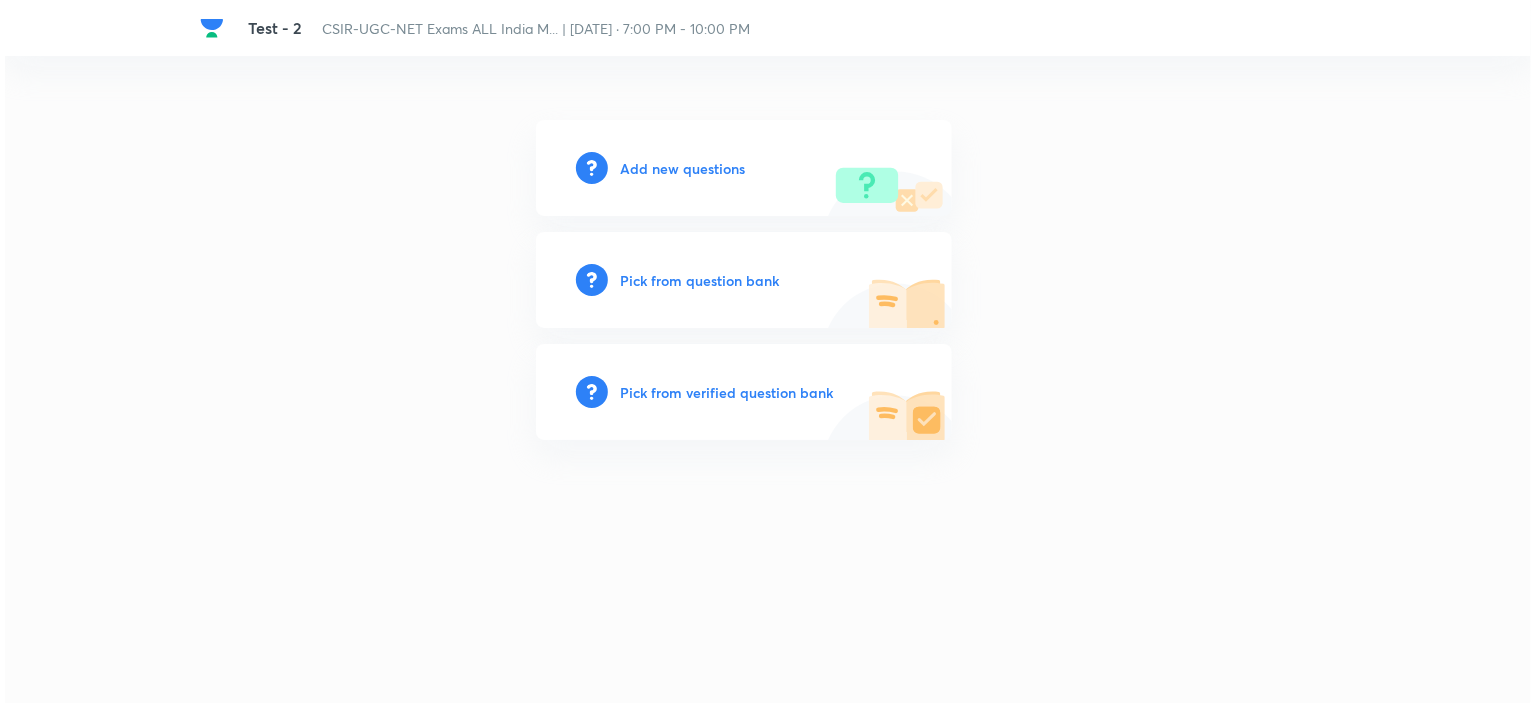 scroll, scrollTop: 0, scrollLeft: 0, axis: both 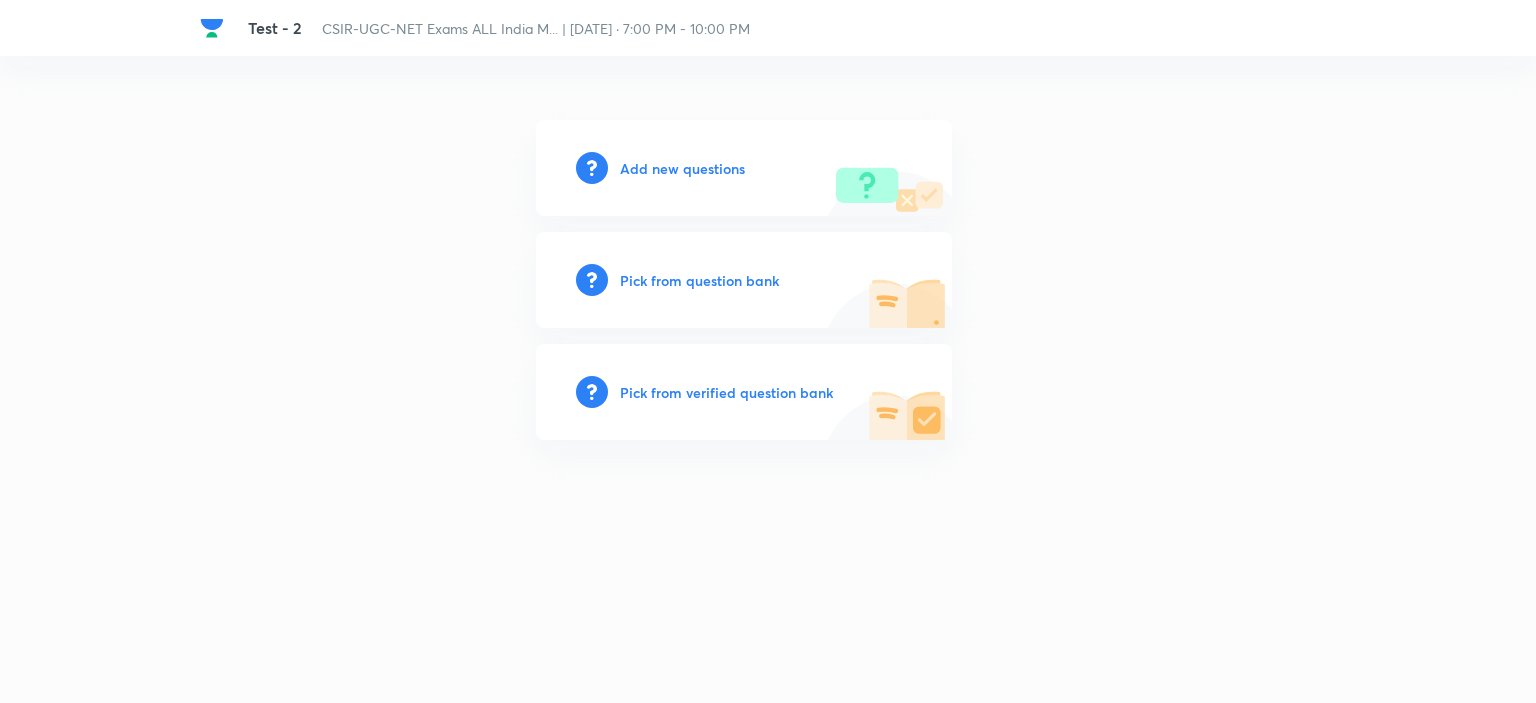 click on "Pick from question bank" at bounding box center [699, 280] 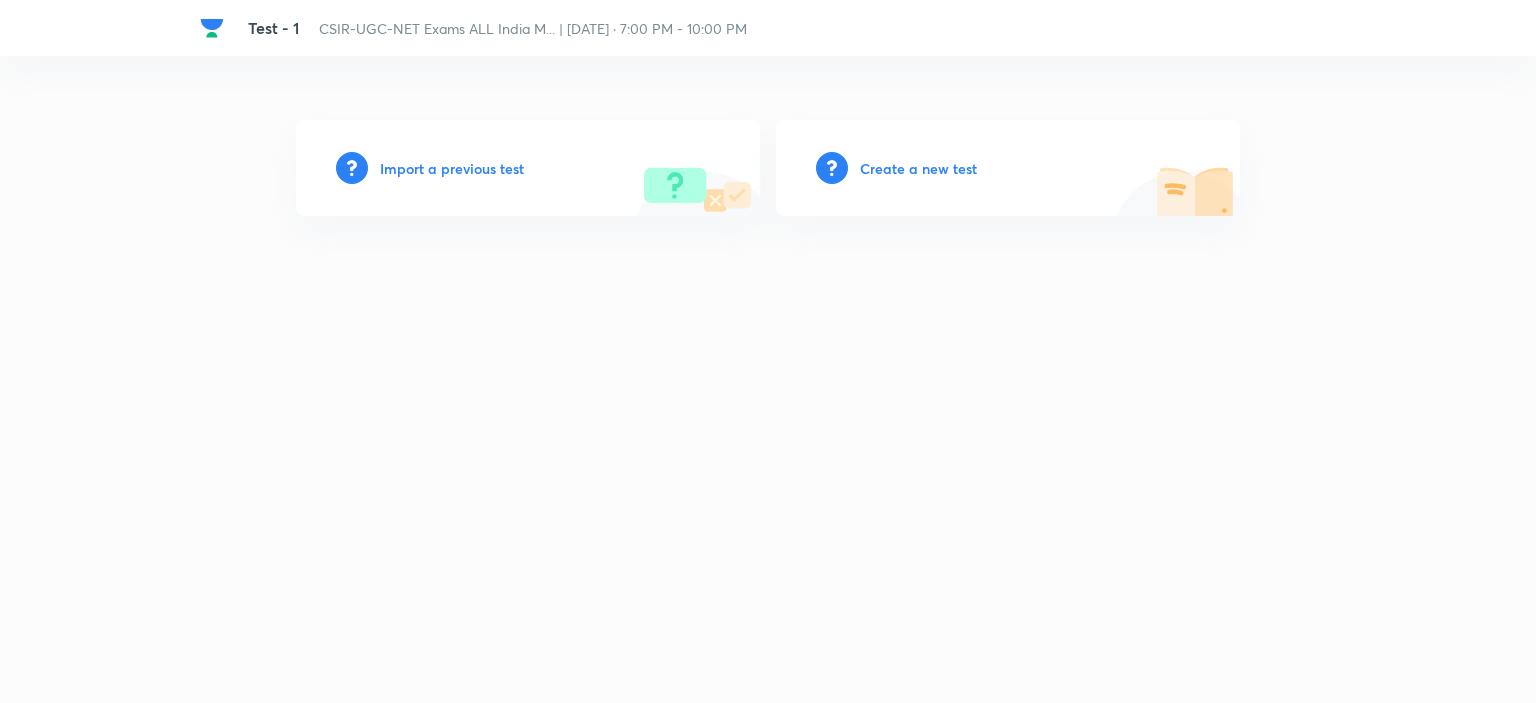 scroll, scrollTop: 0, scrollLeft: 0, axis: both 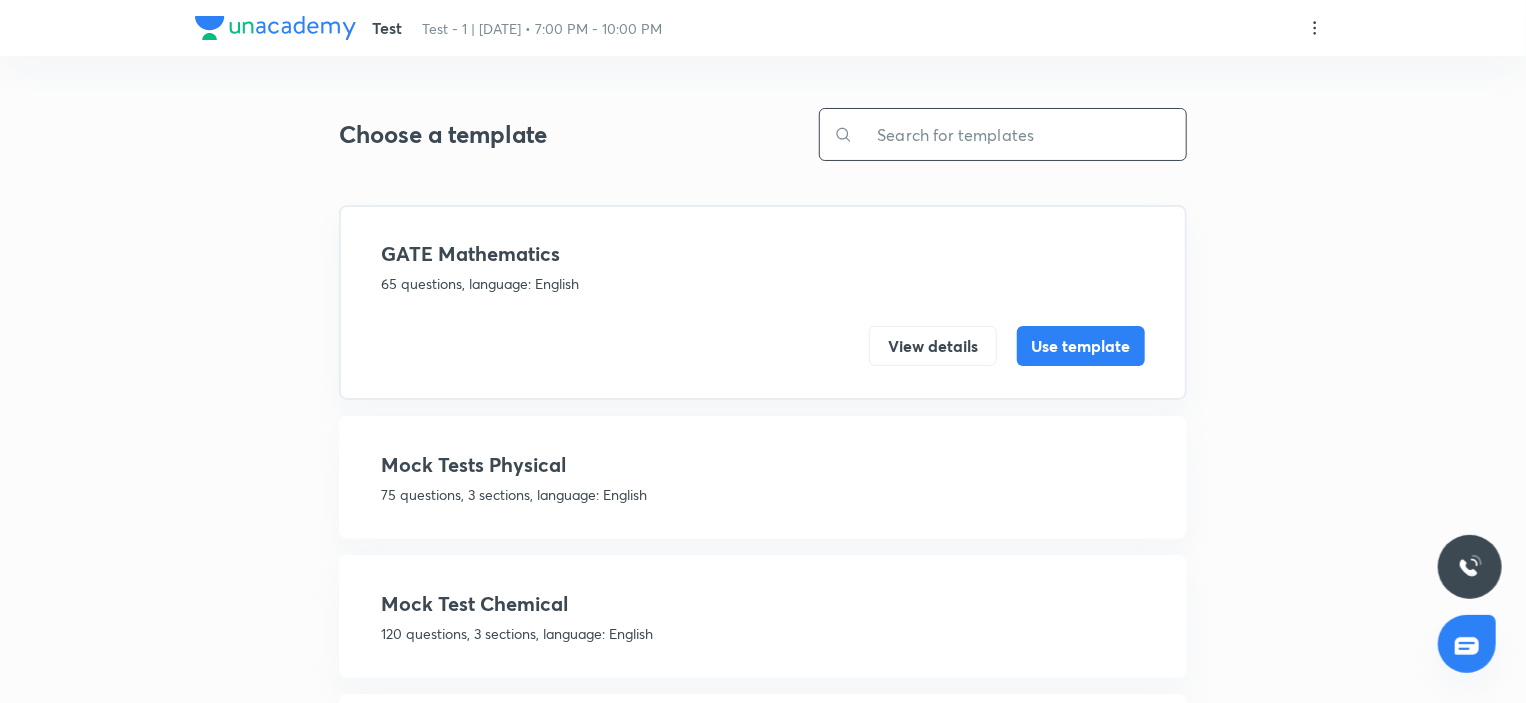 click at bounding box center [1019, 134] 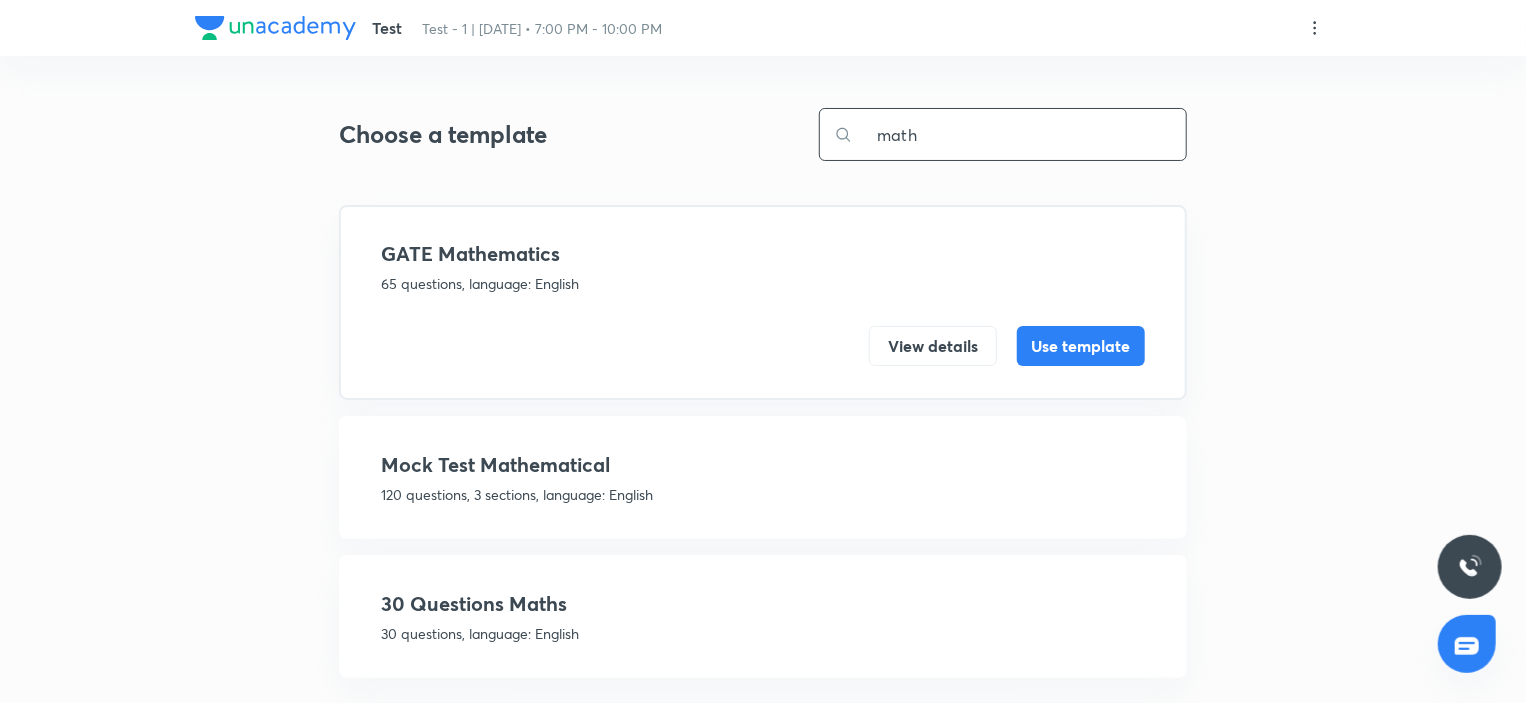 type on "math" 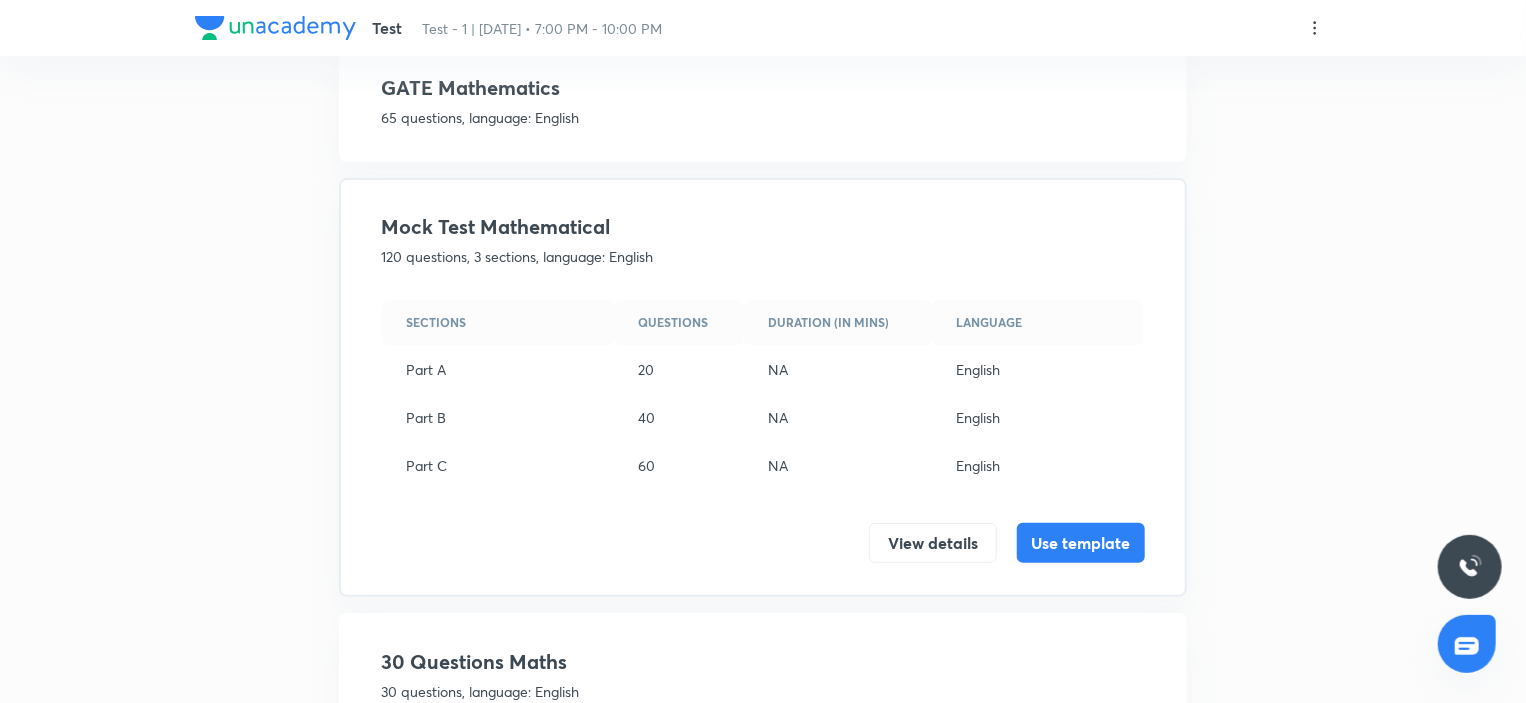 scroll, scrollTop: 200, scrollLeft: 0, axis: vertical 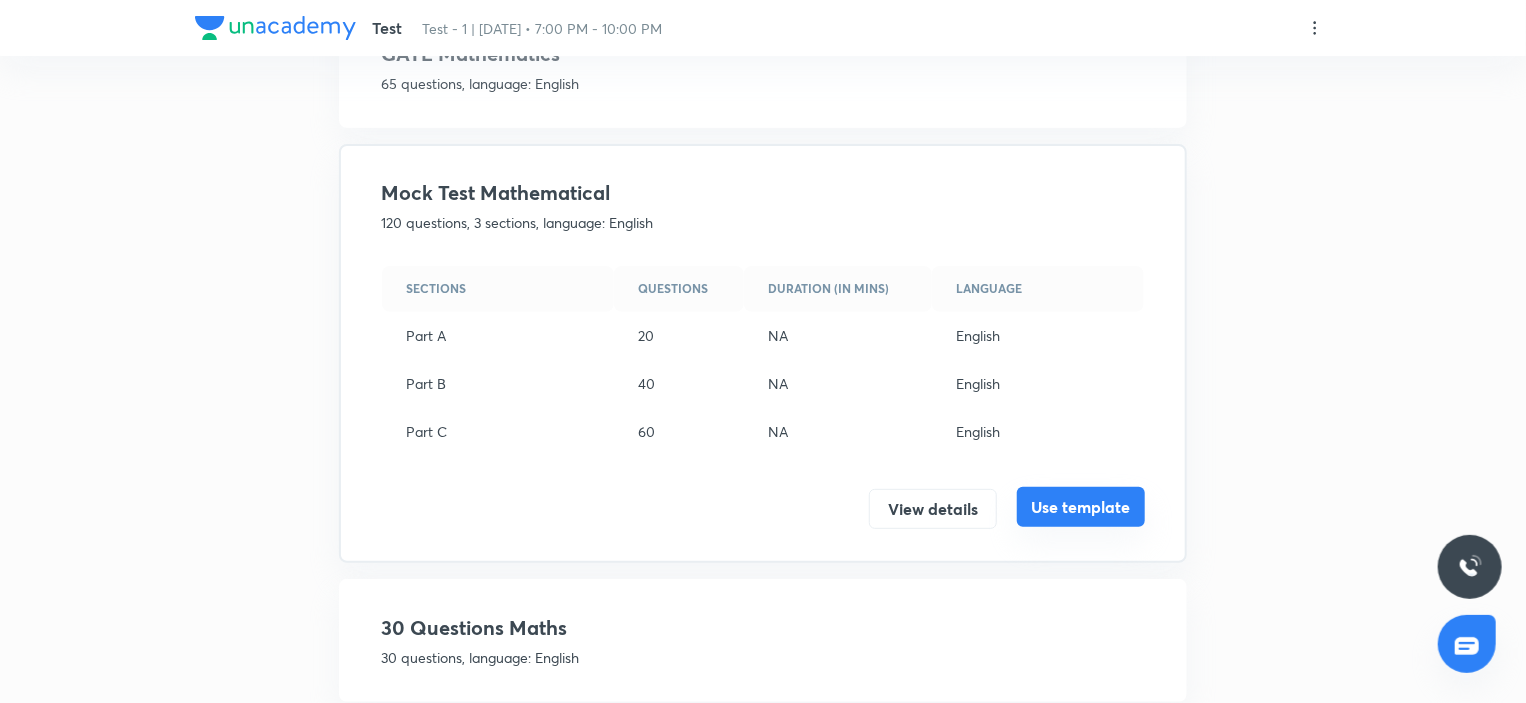 click on "Use template" at bounding box center [1081, 507] 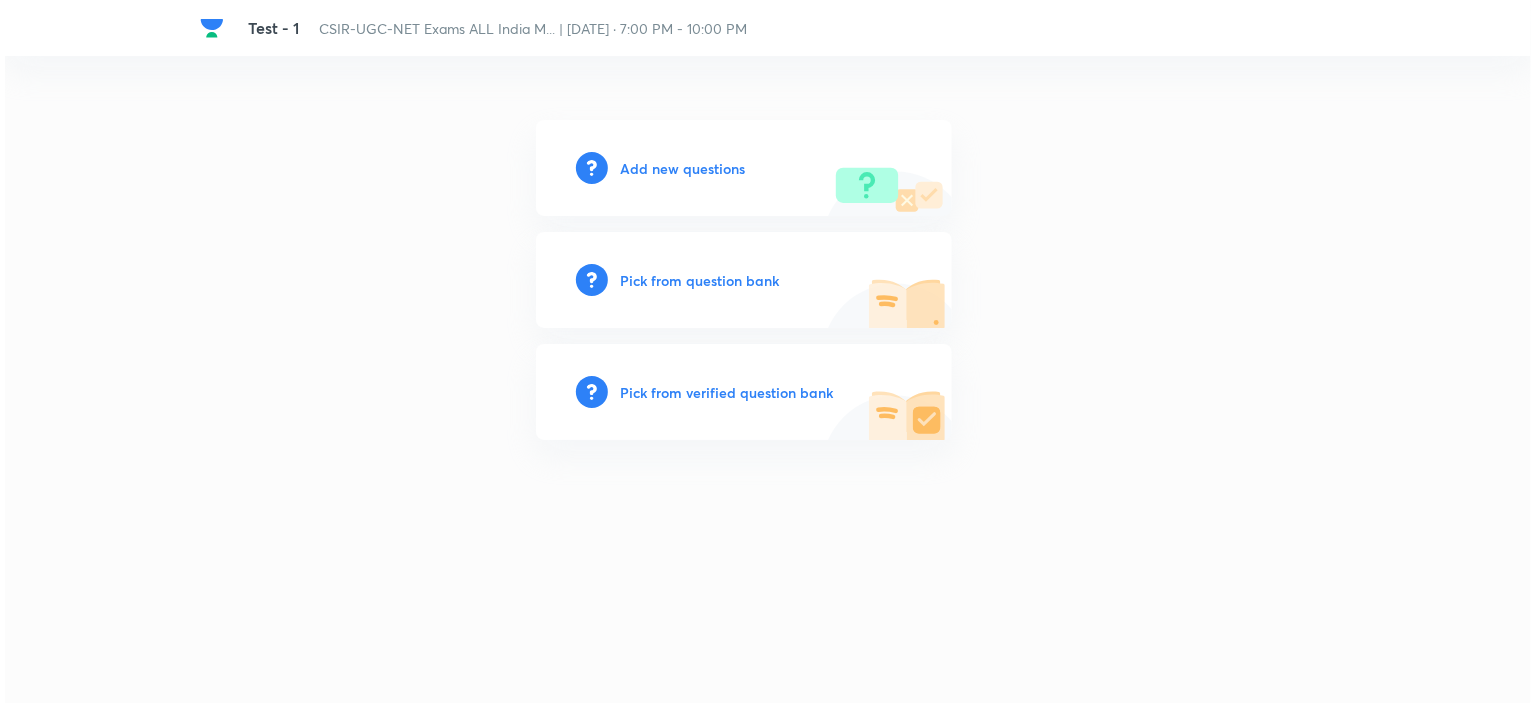 scroll, scrollTop: 0, scrollLeft: 0, axis: both 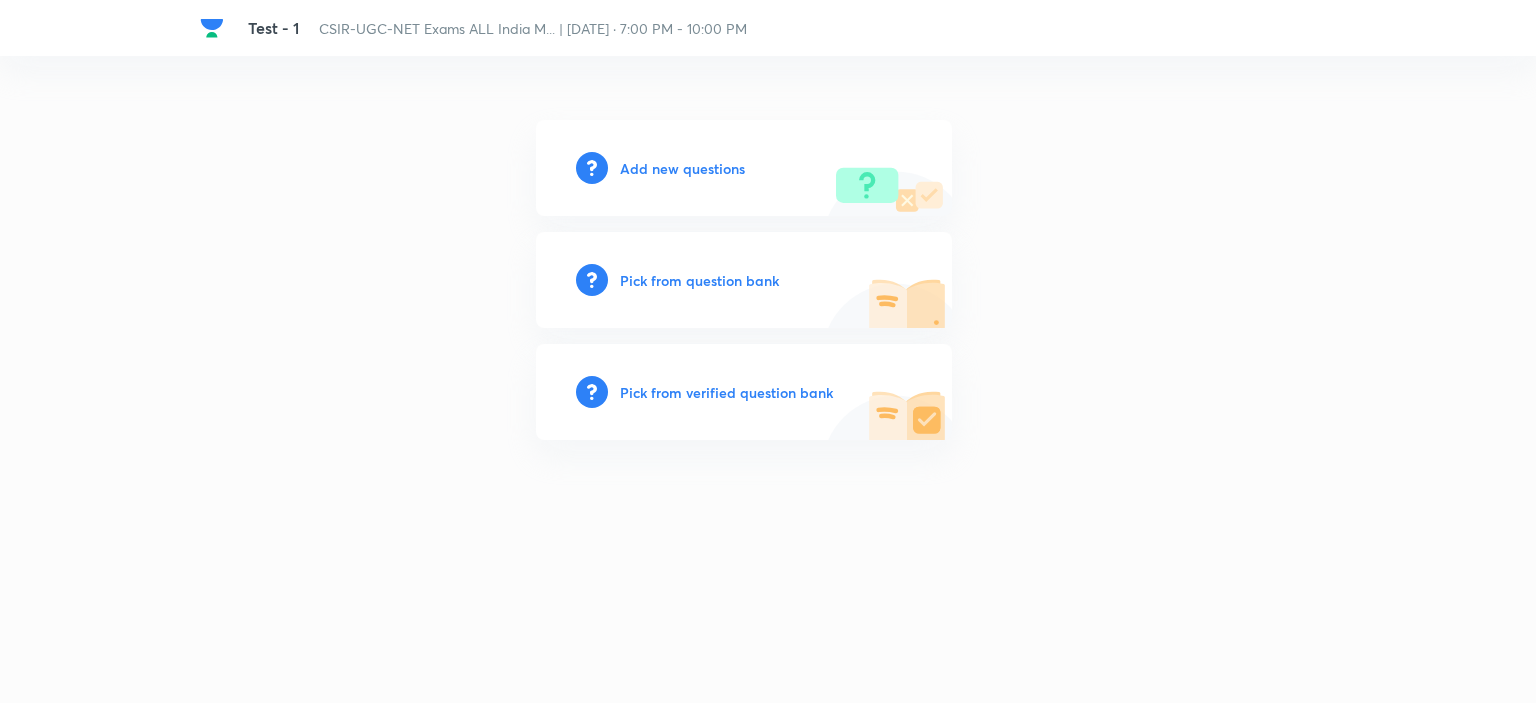click on "Pick from question bank" at bounding box center (699, 280) 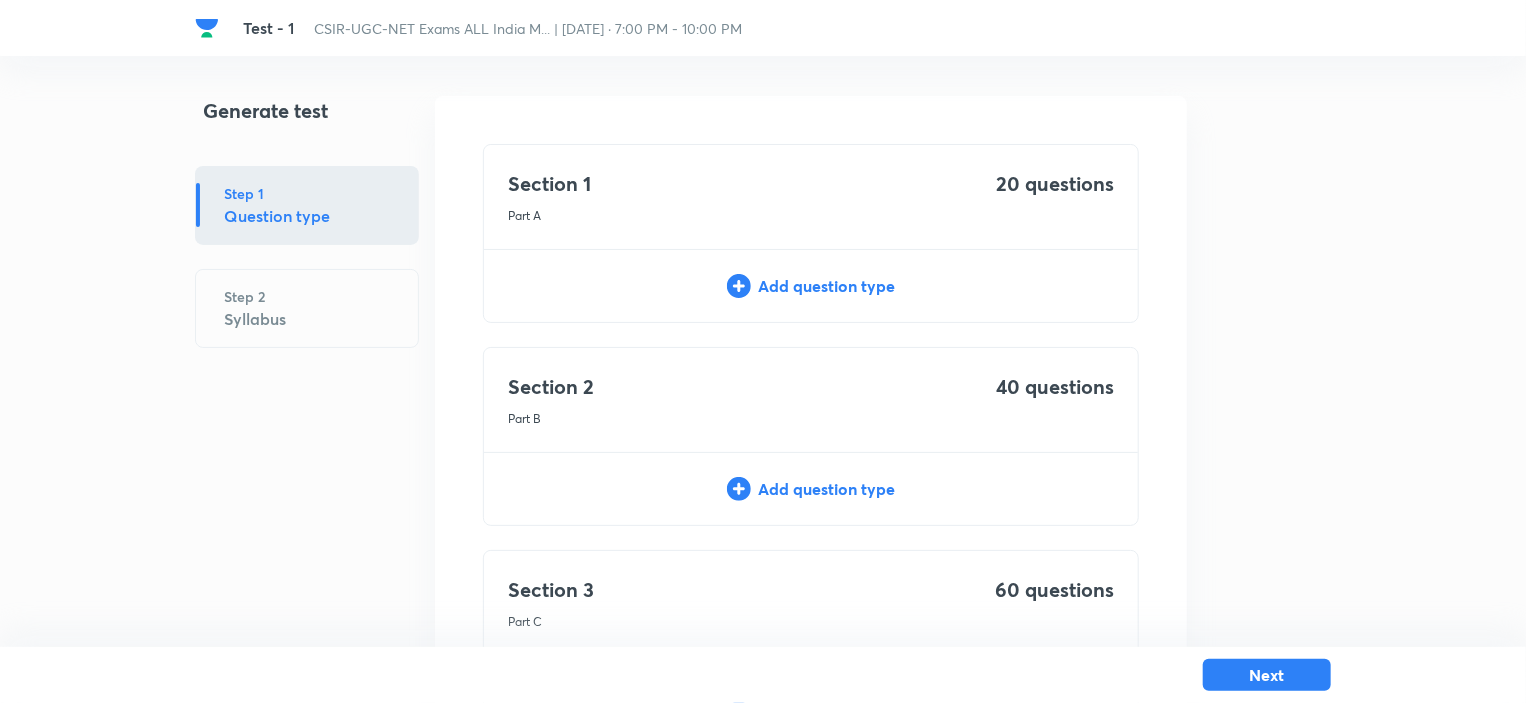 click on "Add question type" at bounding box center (811, 286) 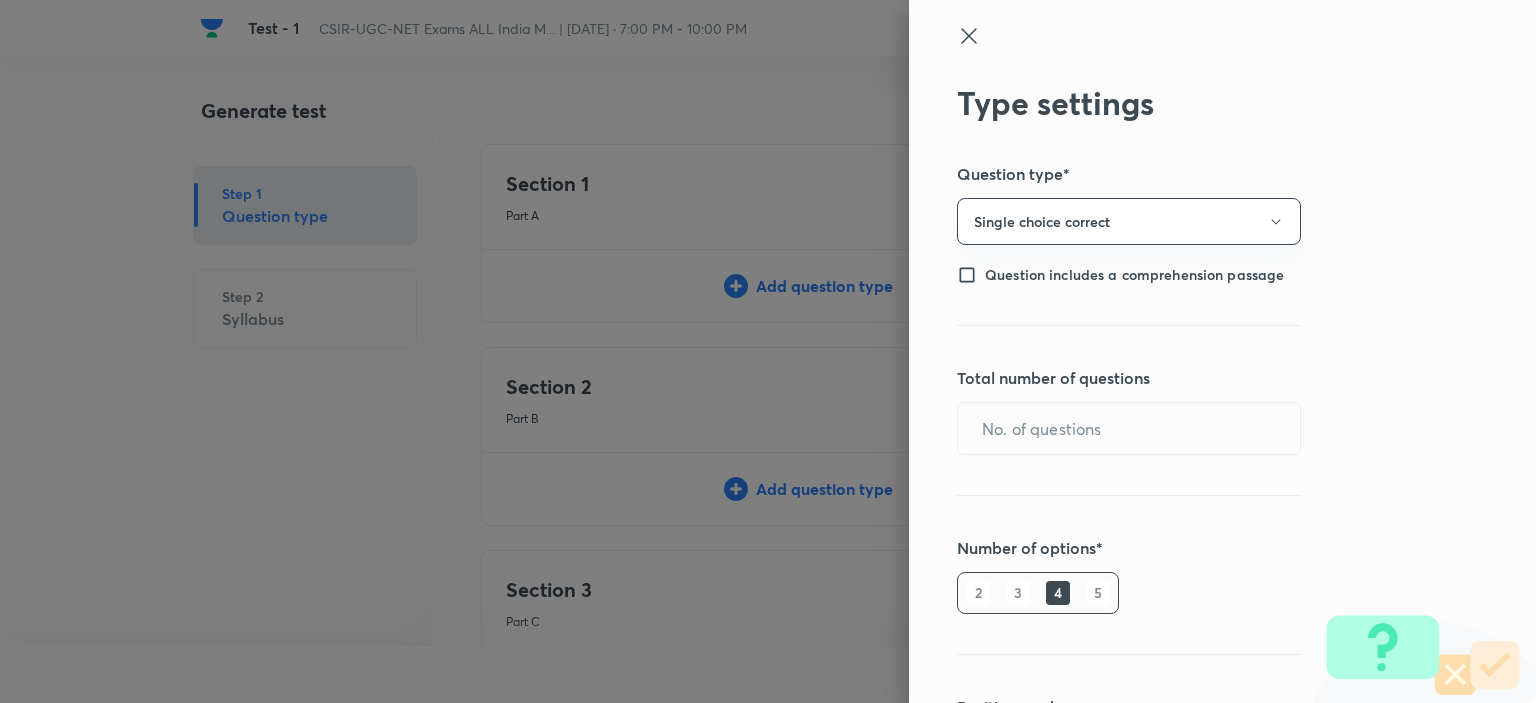 scroll, scrollTop: 200, scrollLeft: 0, axis: vertical 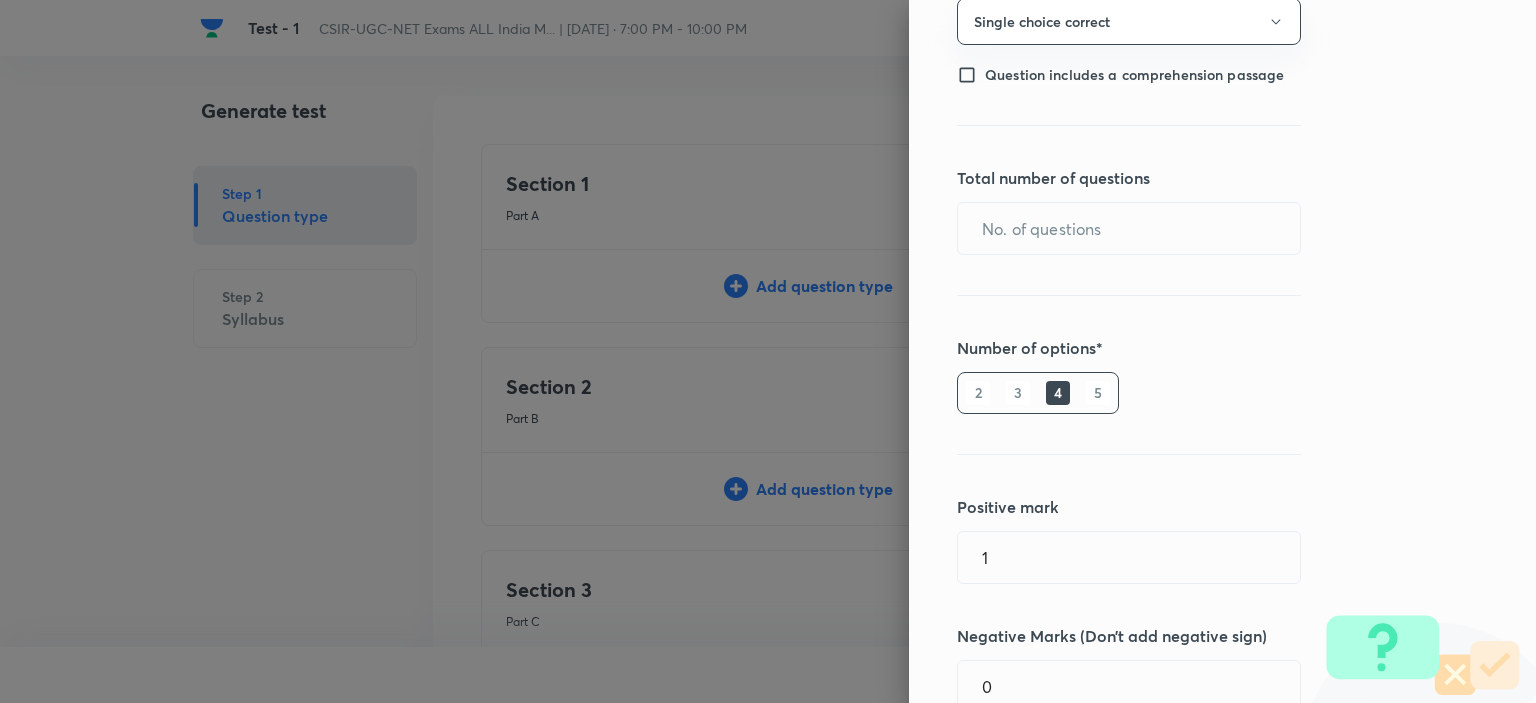 click on "Type settings Question type* Single choice correct Question includes a comprehension passage Total number of questions ​ Number of options* 2 3 4 5 Positive mark 1 ​ Negative Marks (Don’t add negative sign) 0 ​ Save" at bounding box center (1222, 351) 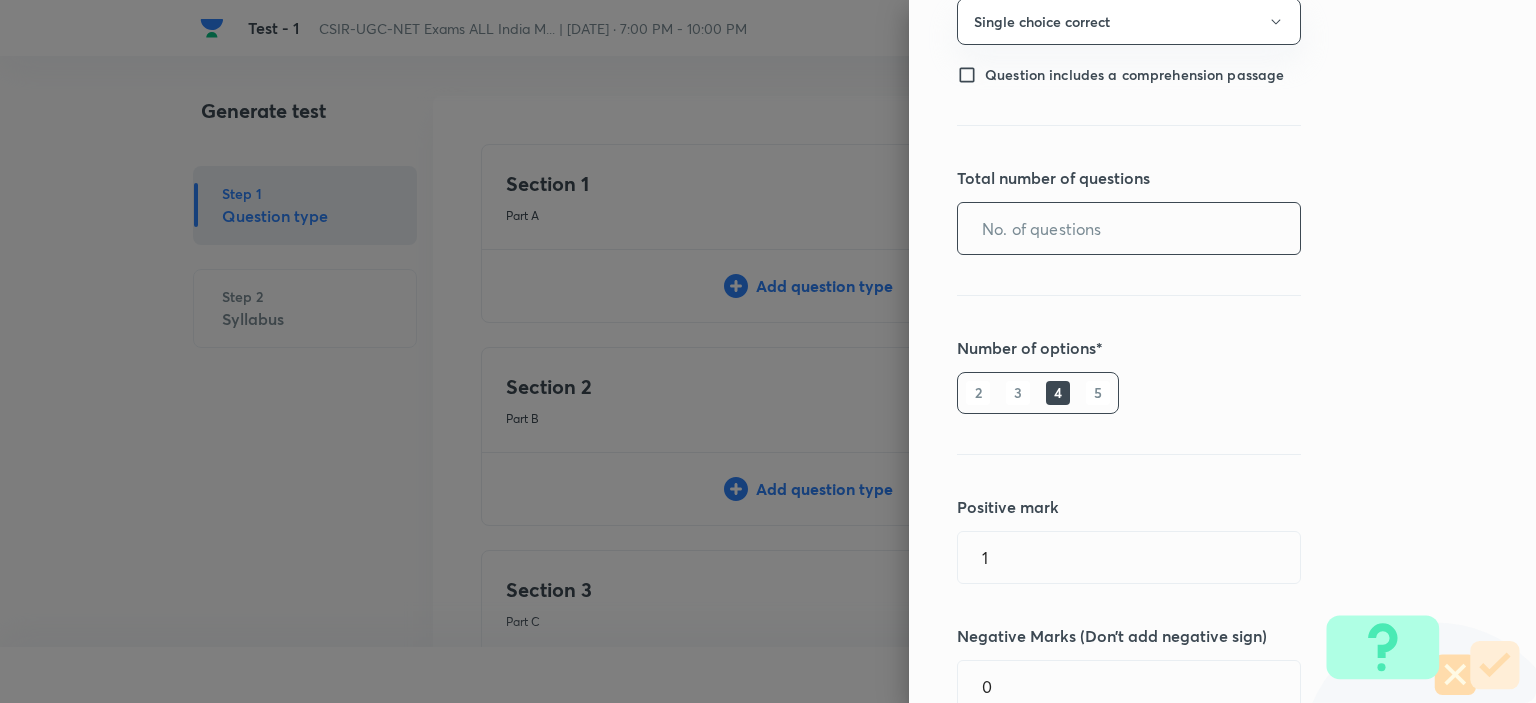 click at bounding box center (1129, 228) 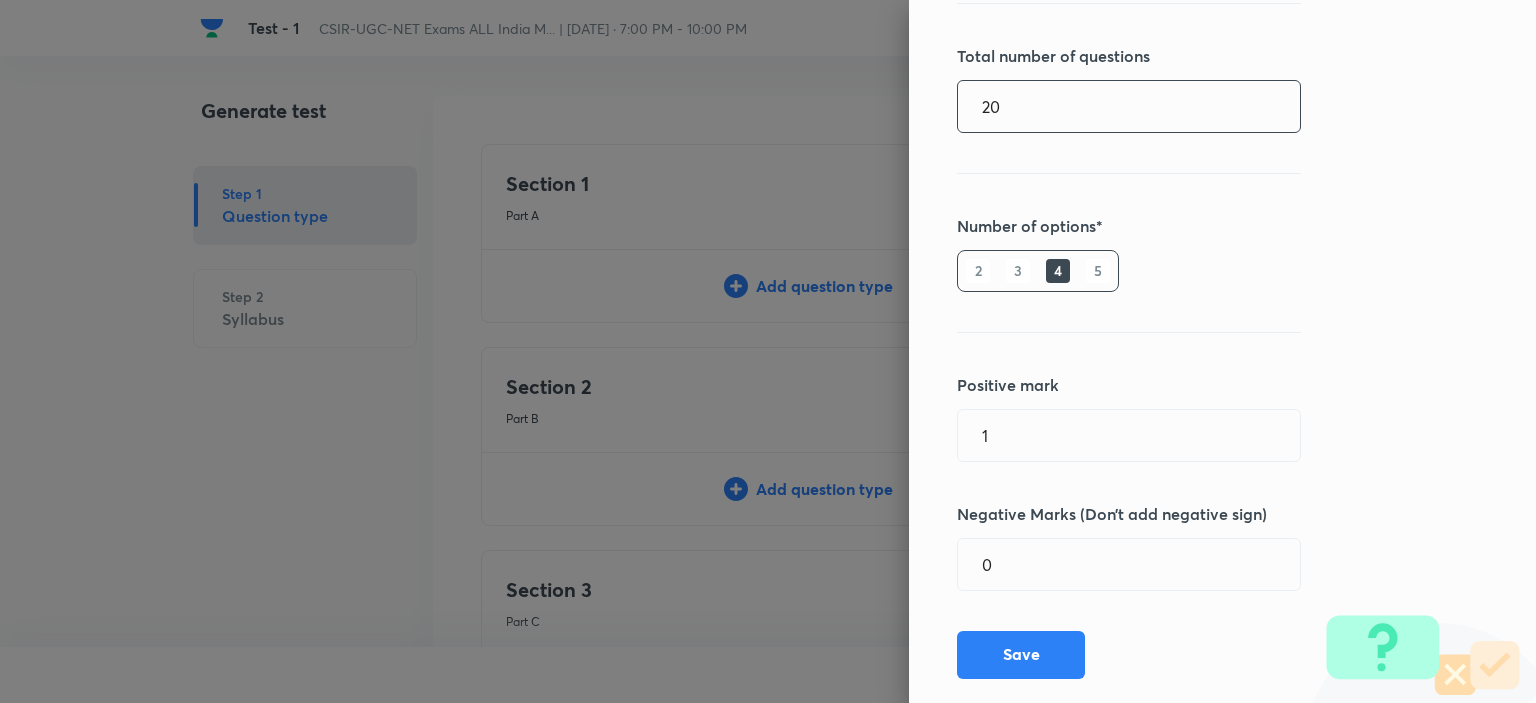 scroll, scrollTop: 360, scrollLeft: 0, axis: vertical 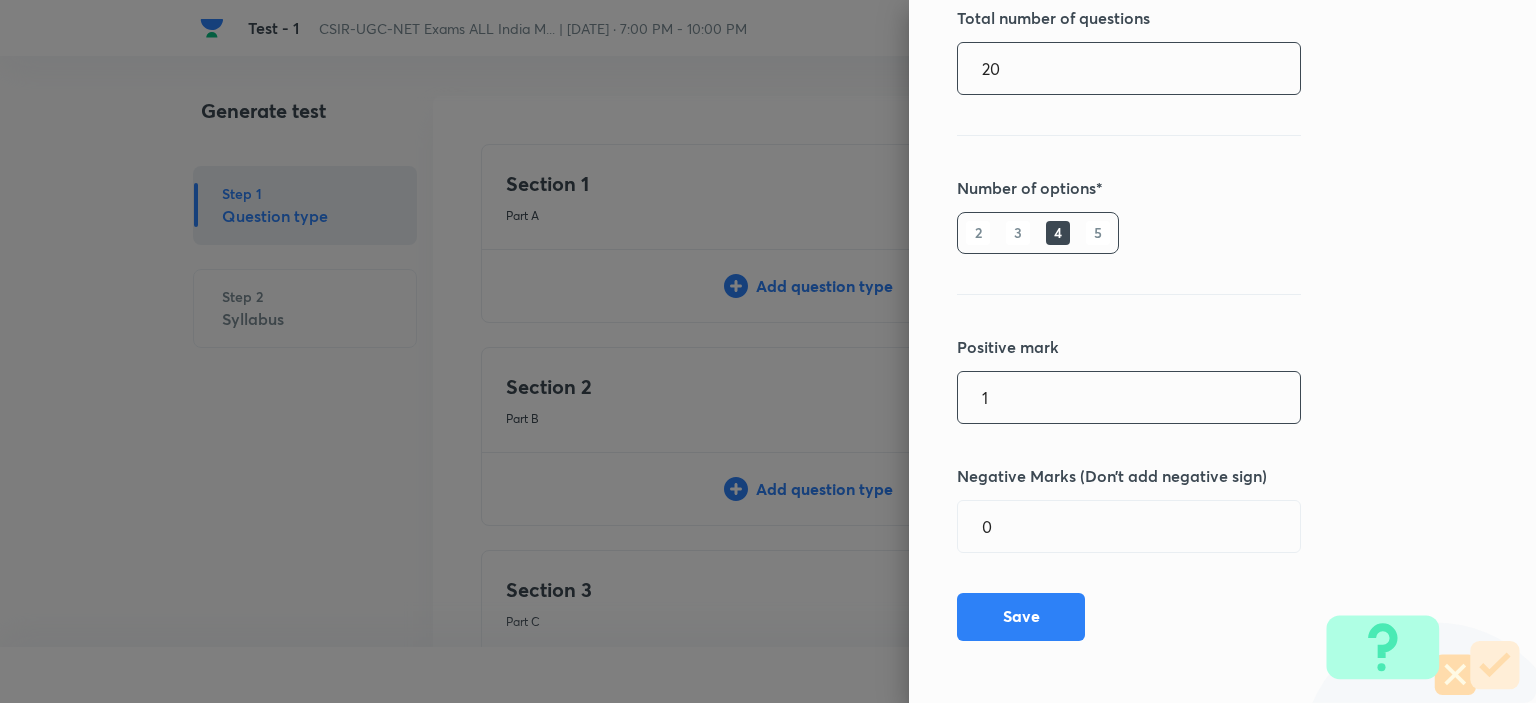 type on "20" 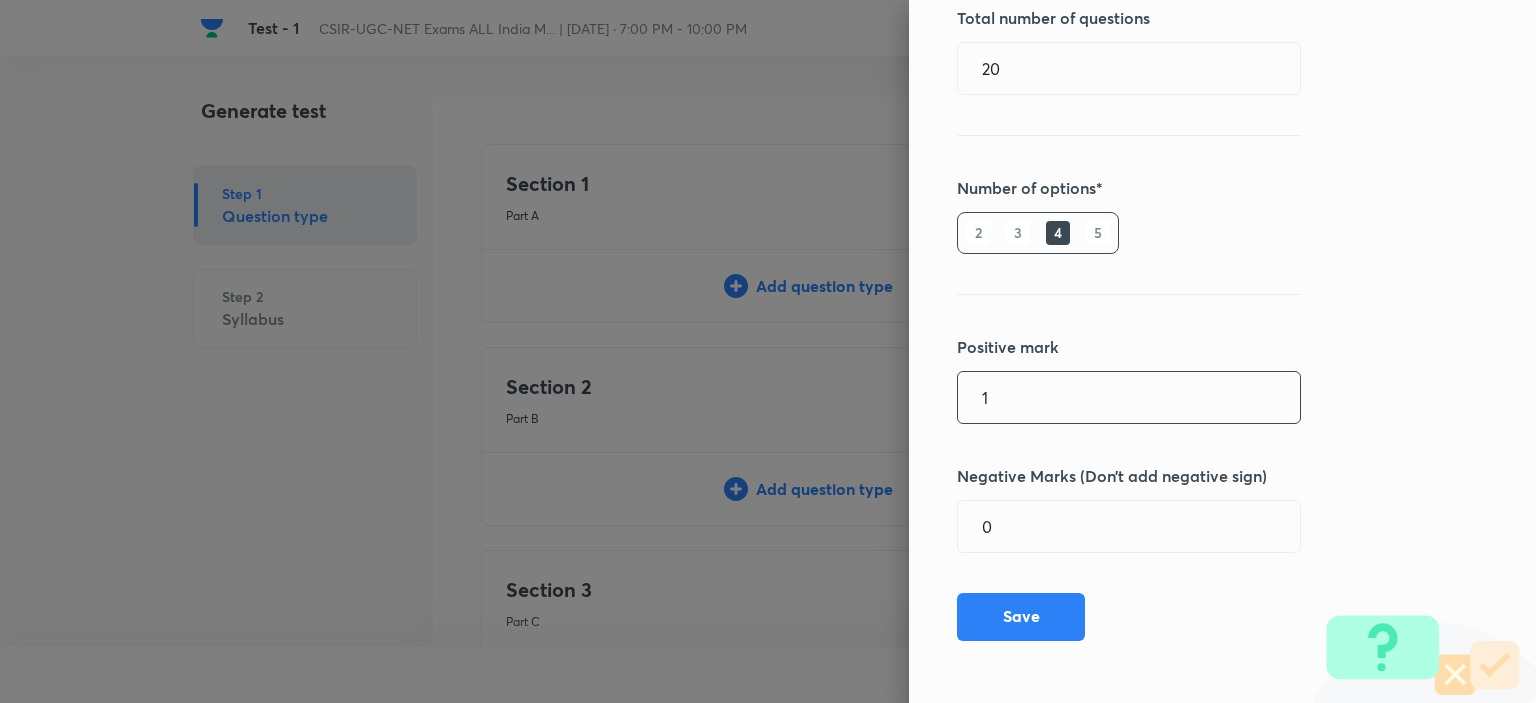 drag, startPoint x: 1007, startPoint y: 393, endPoint x: 929, endPoint y: 393, distance: 78 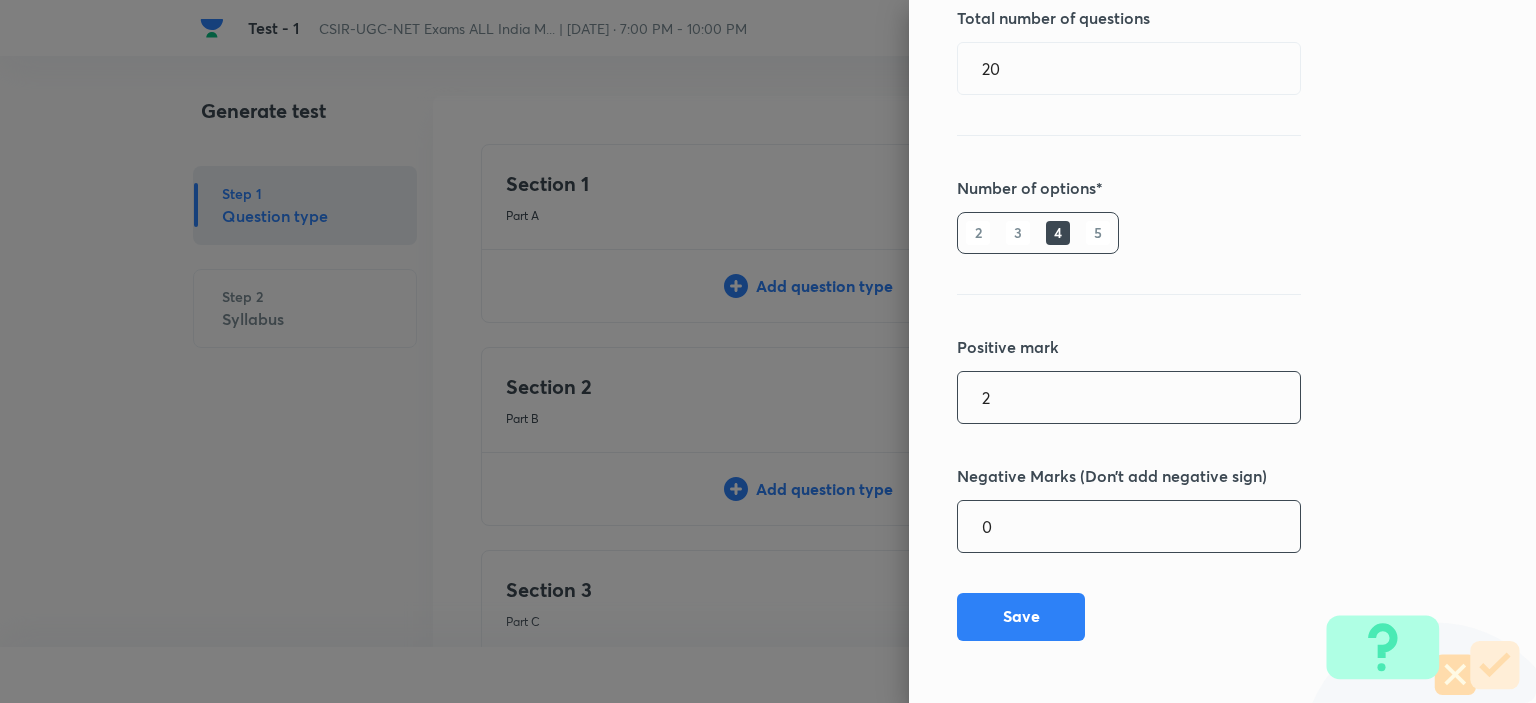 type on "2" 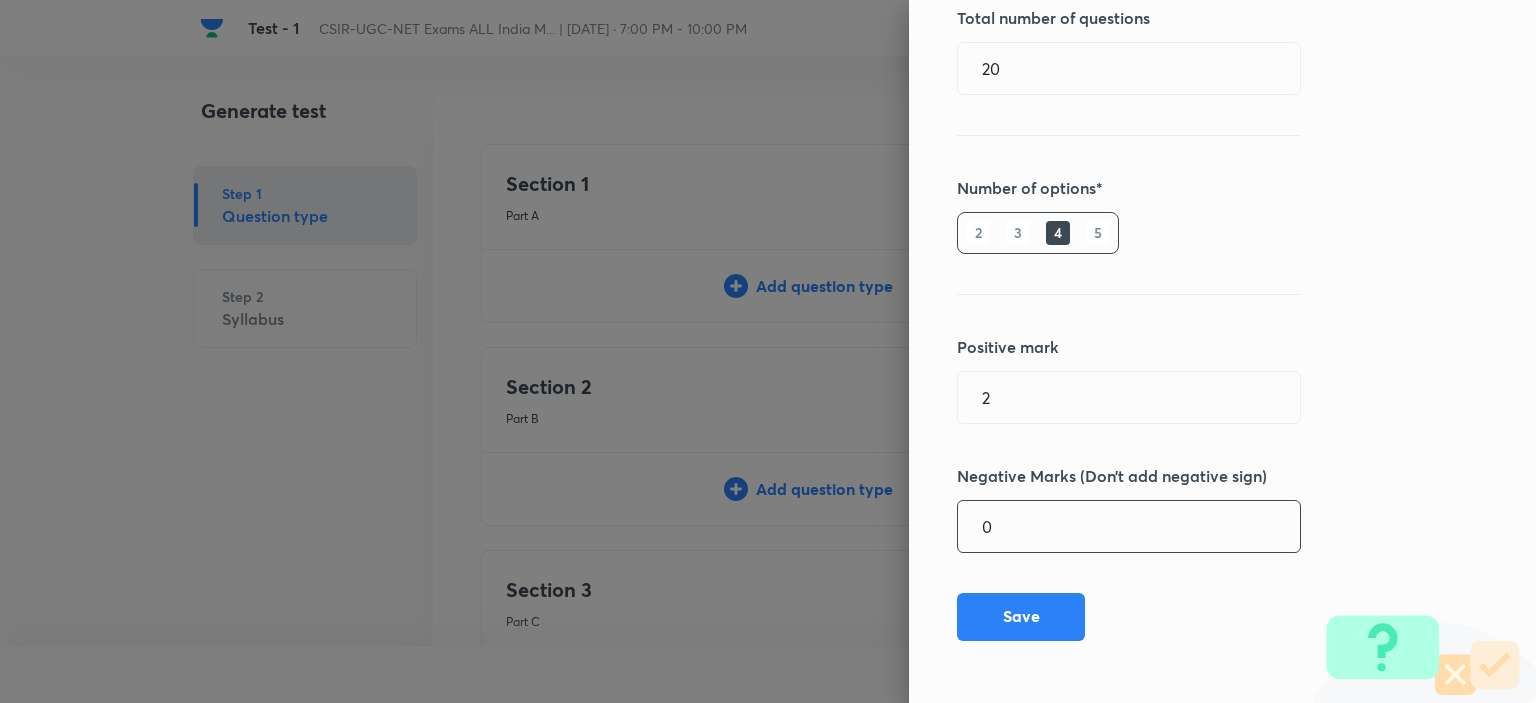 click on "0" at bounding box center [1129, 526] 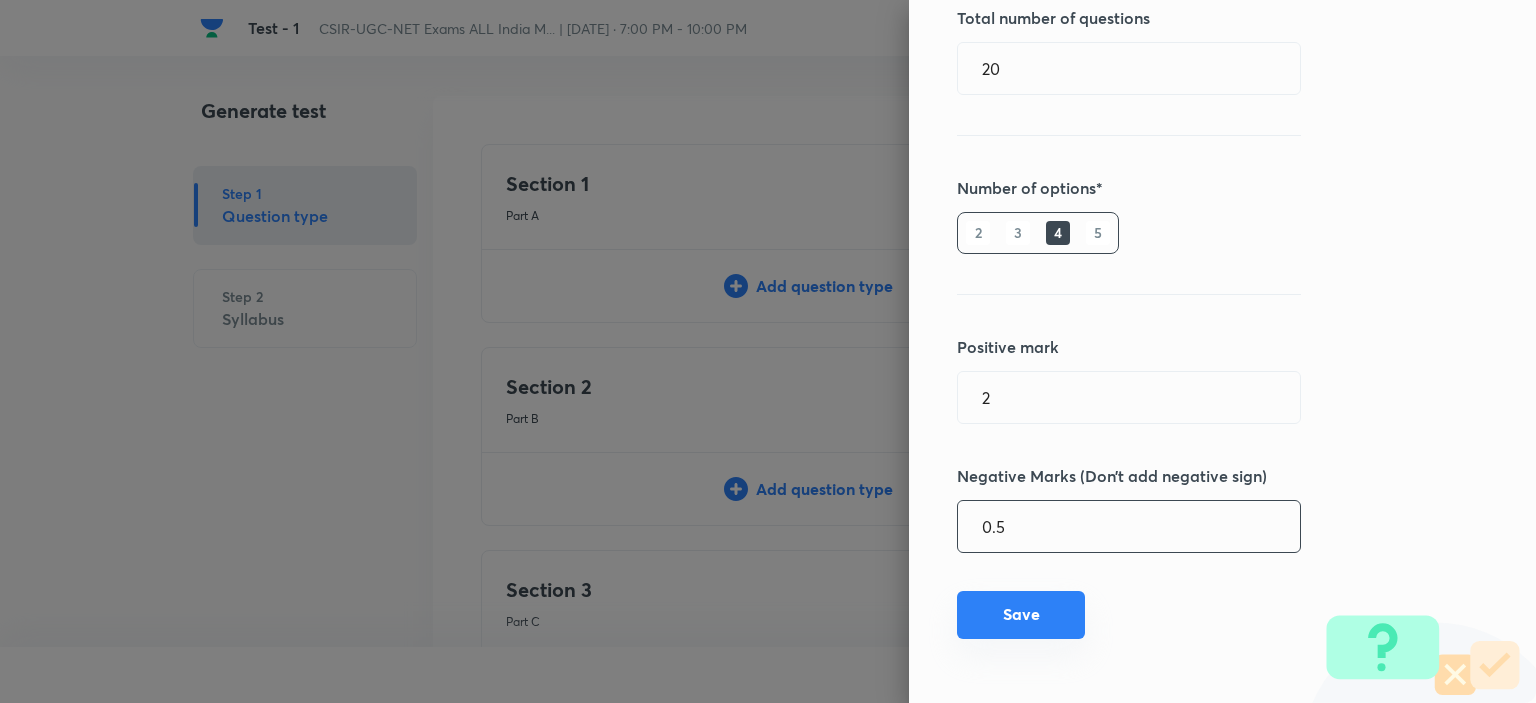 type on "0.5" 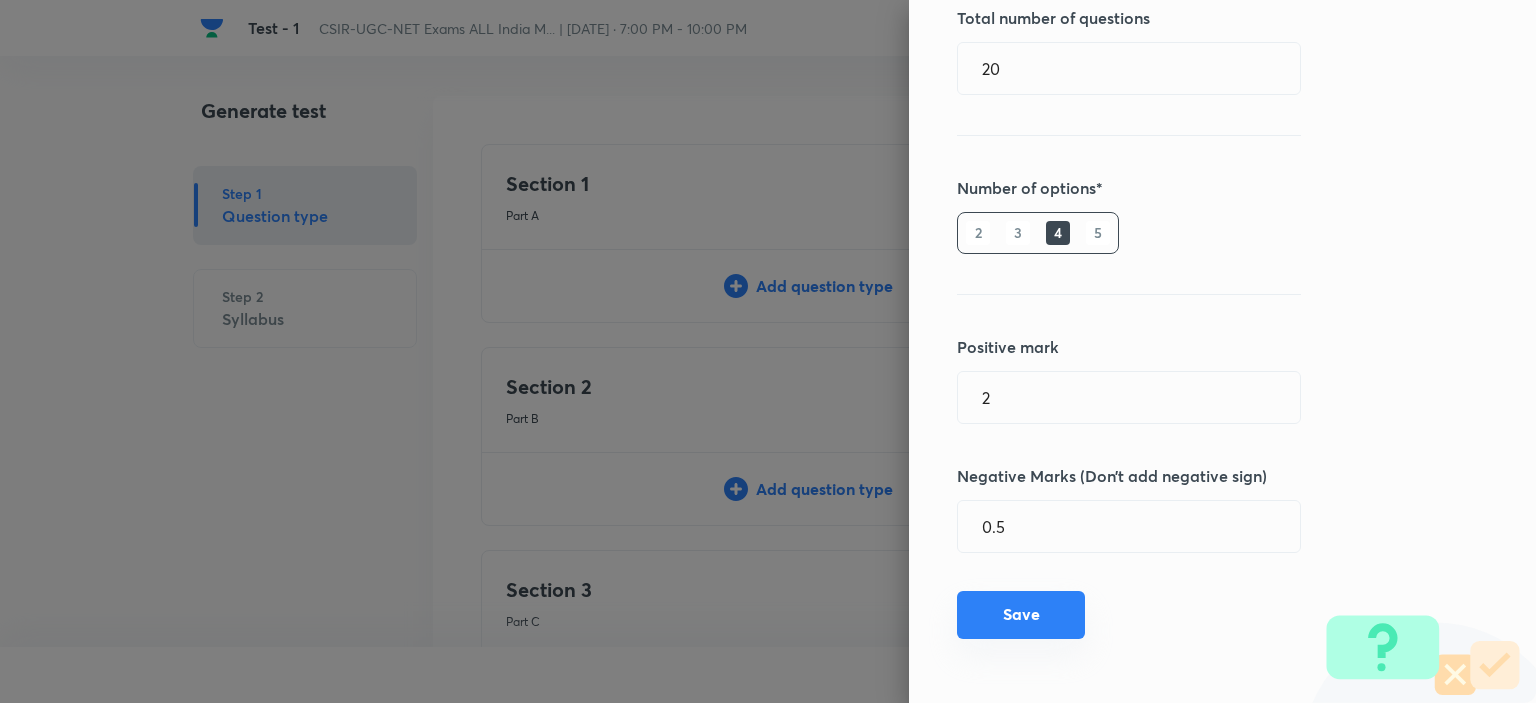 click on "Save" at bounding box center [1021, 615] 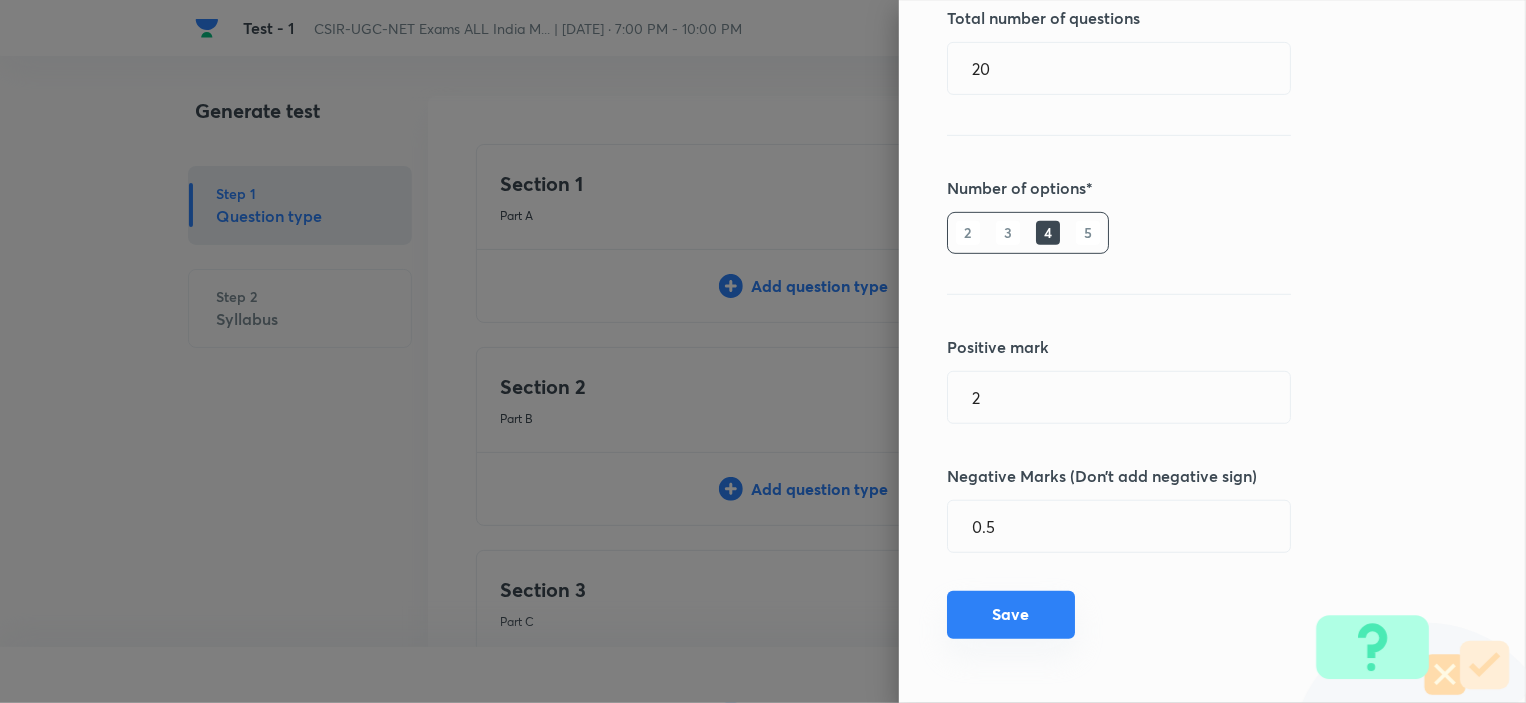 type 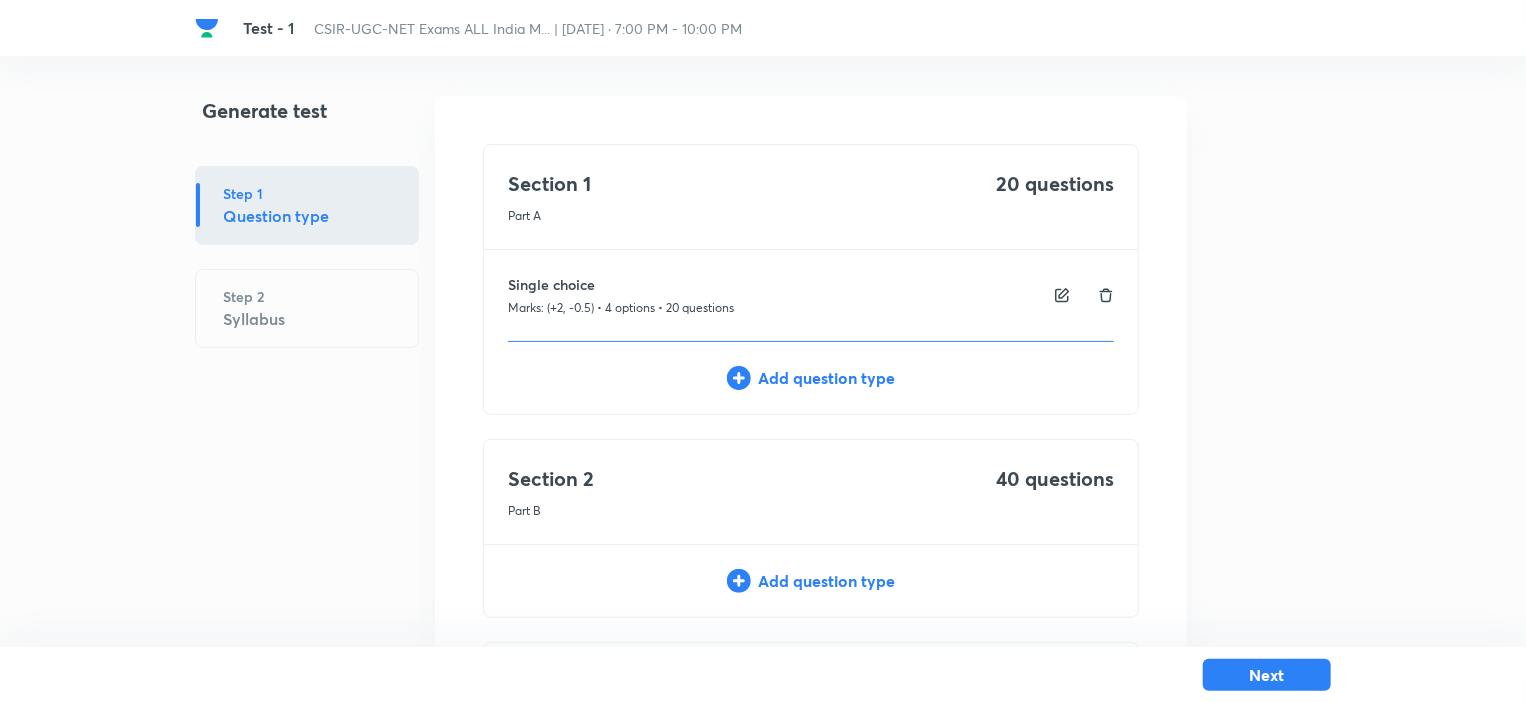 click on "Add question type" at bounding box center (811, 581) 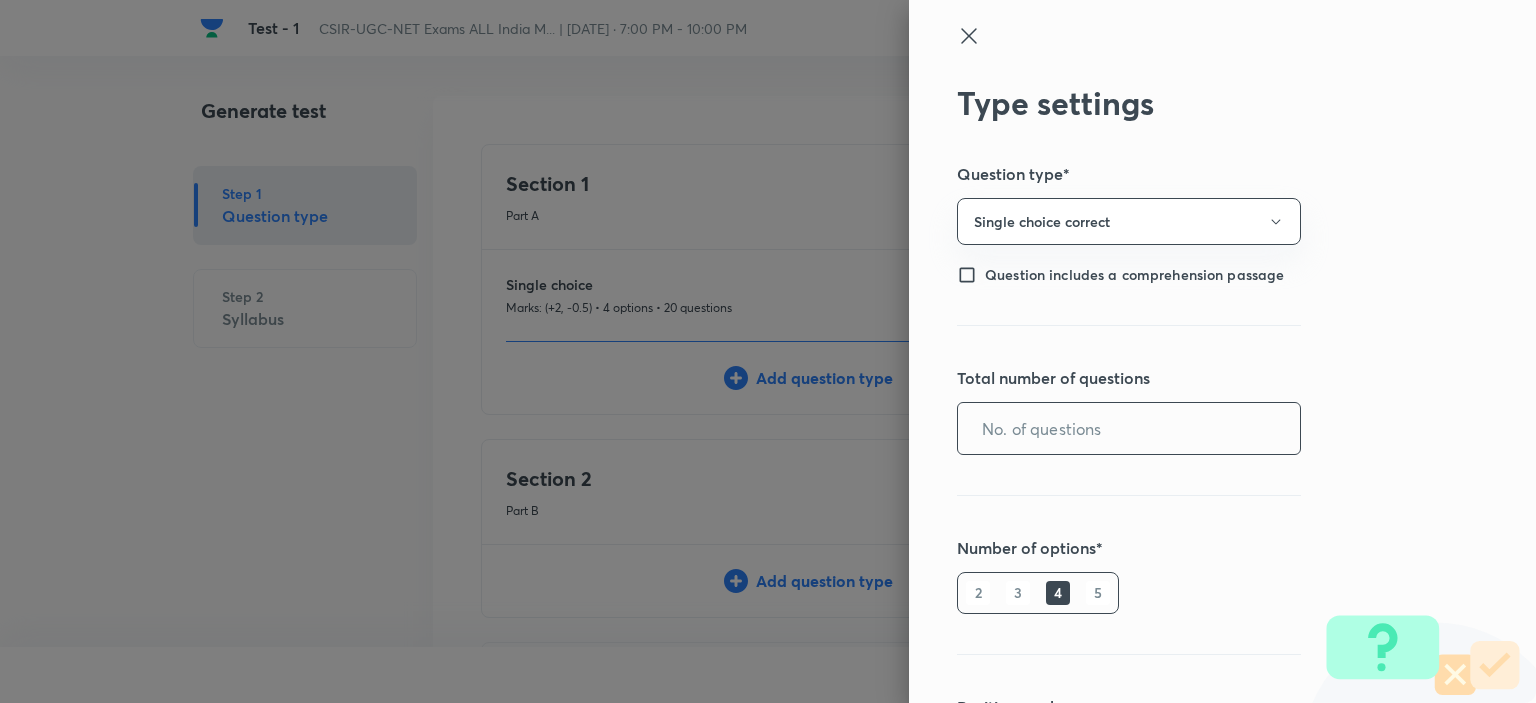 click at bounding box center [1129, 428] 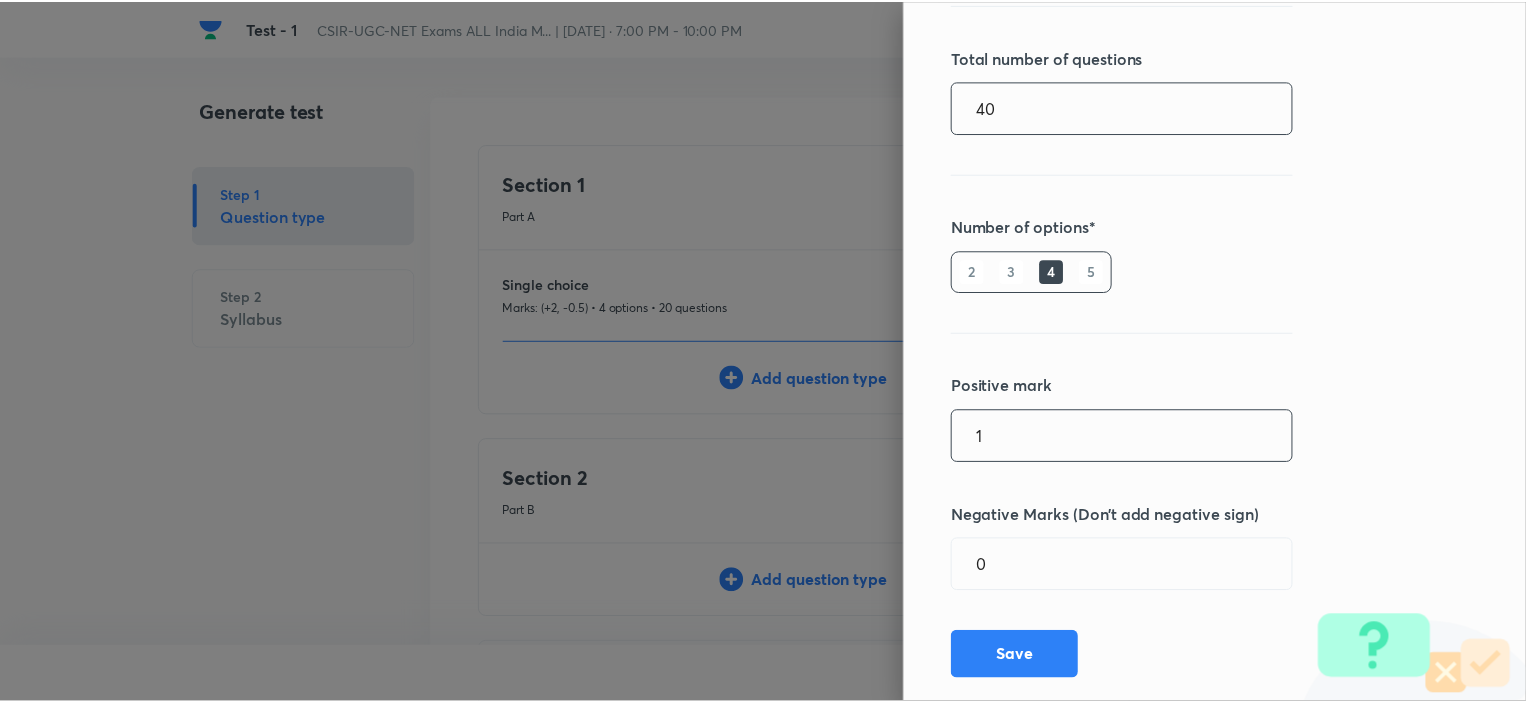 scroll, scrollTop: 360, scrollLeft: 0, axis: vertical 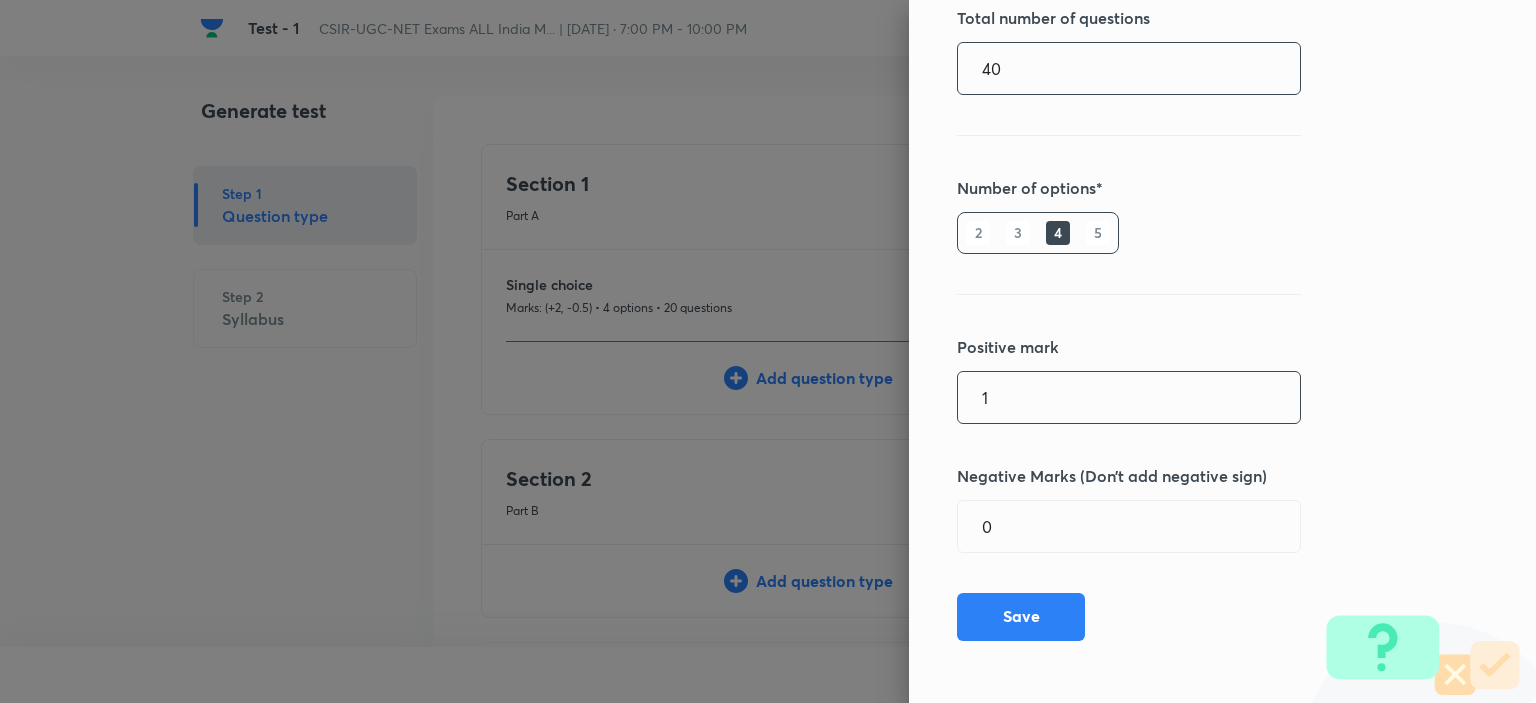 type on "40" 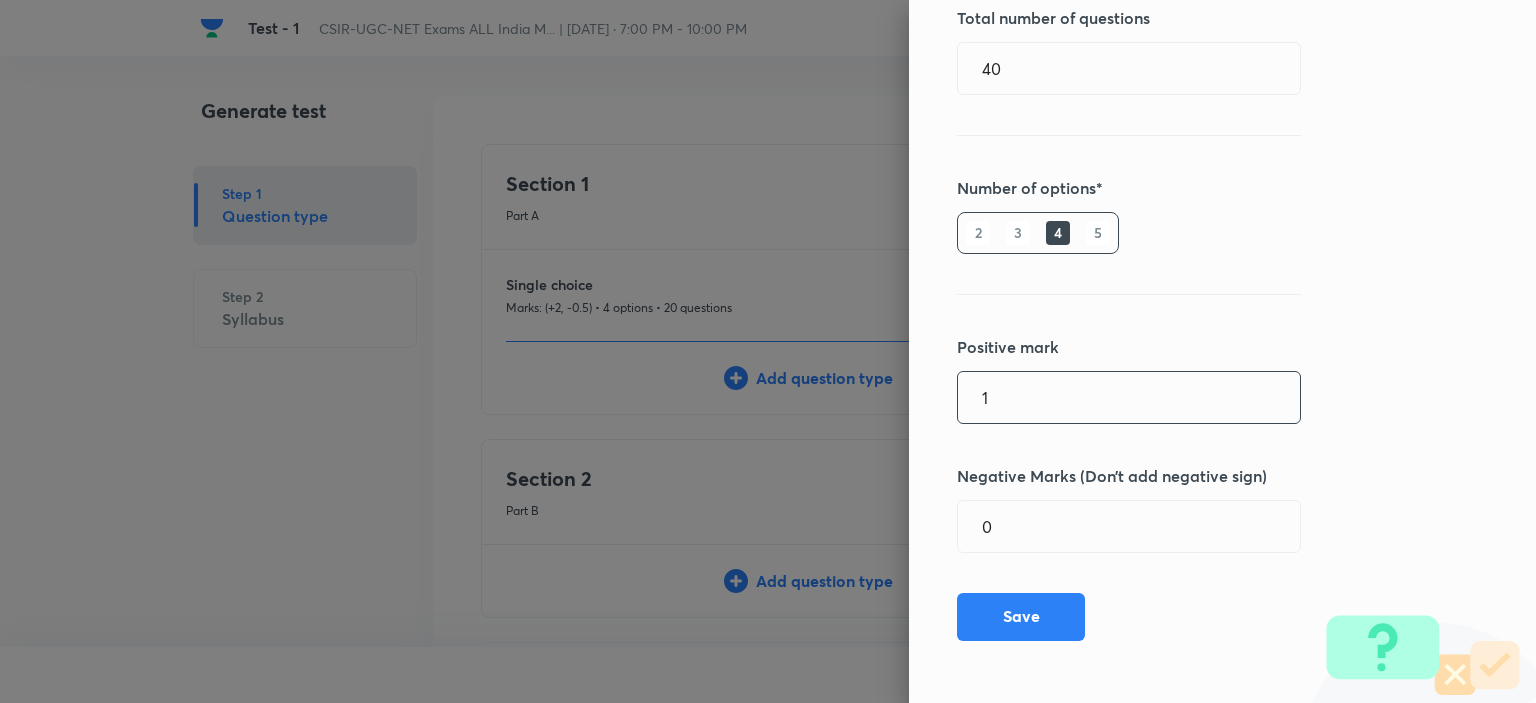 drag, startPoint x: 966, startPoint y: 399, endPoint x: 912, endPoint y: 400, distance: 54.00926 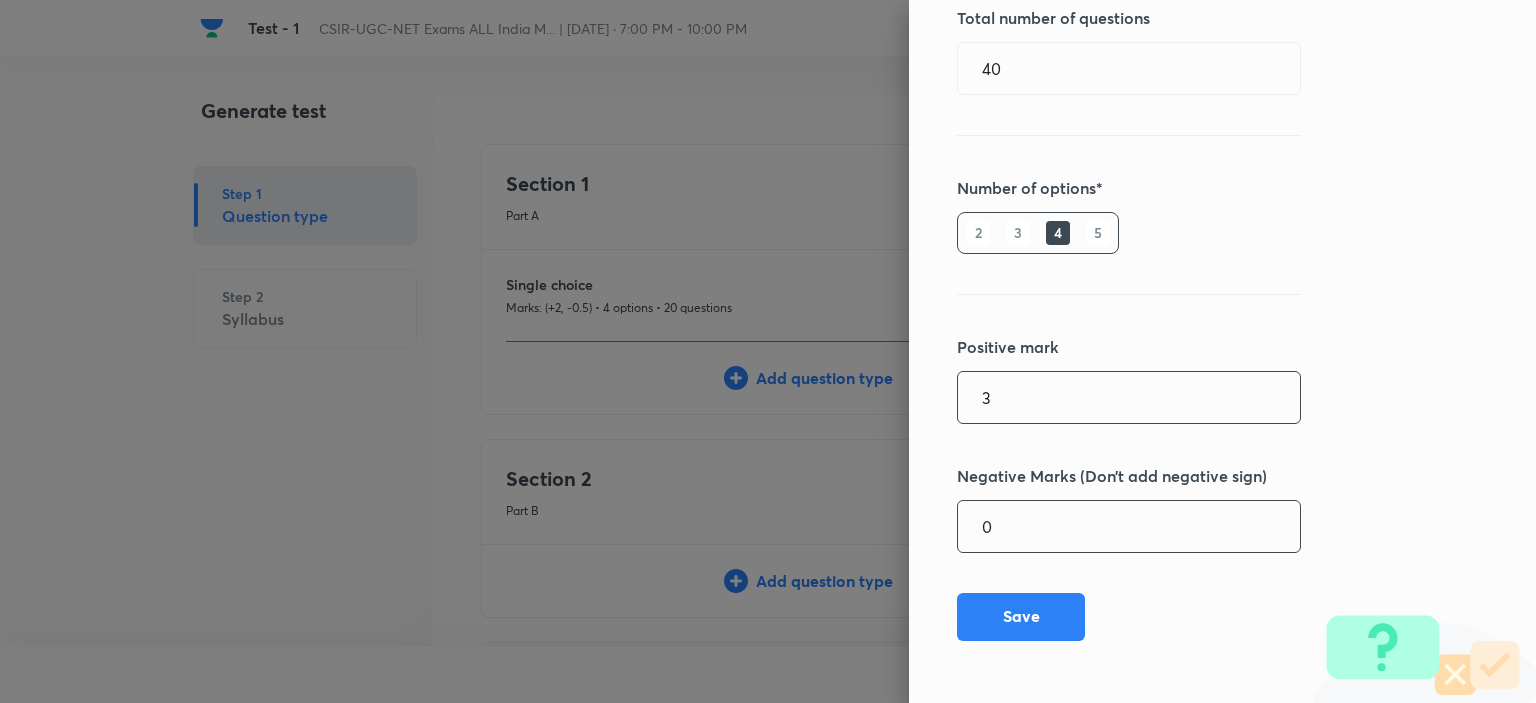type on "3" 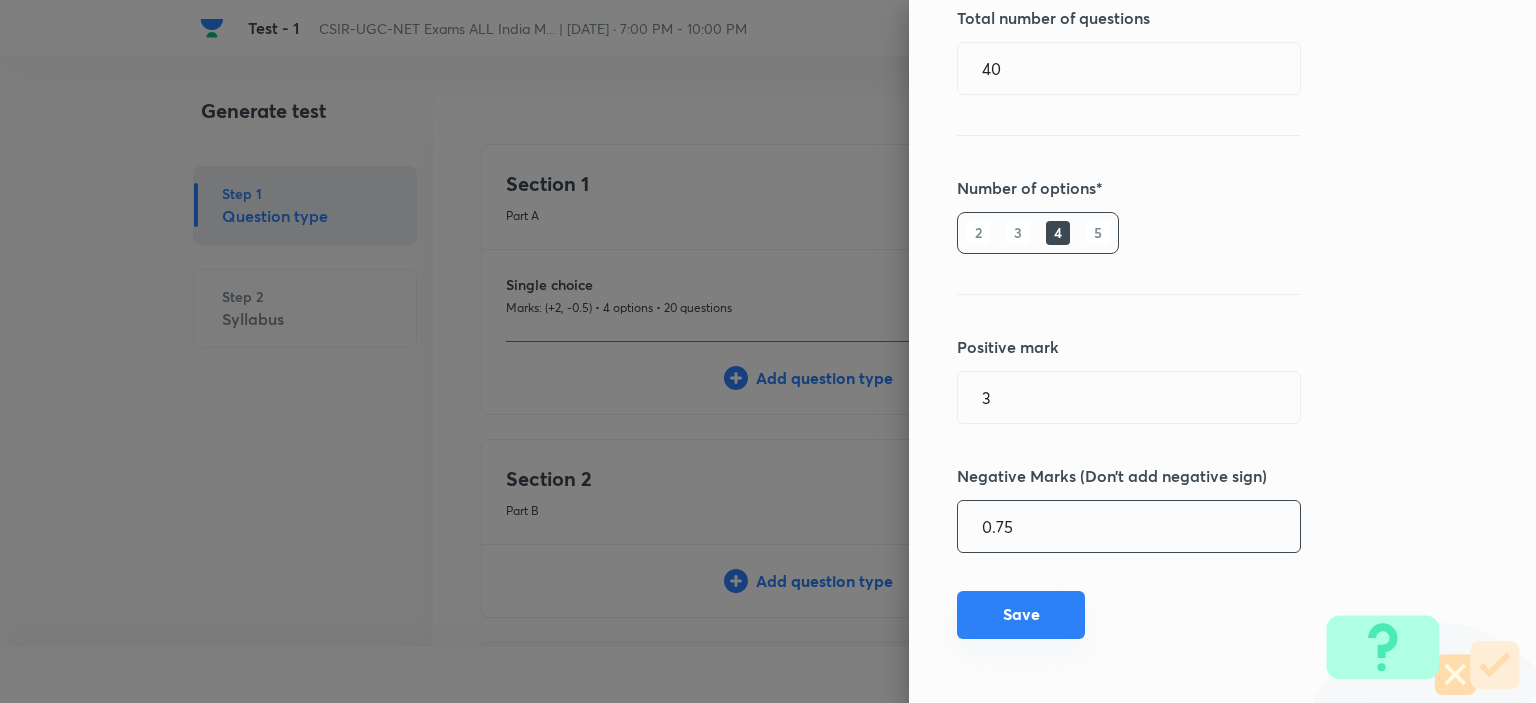 type on "0.75" 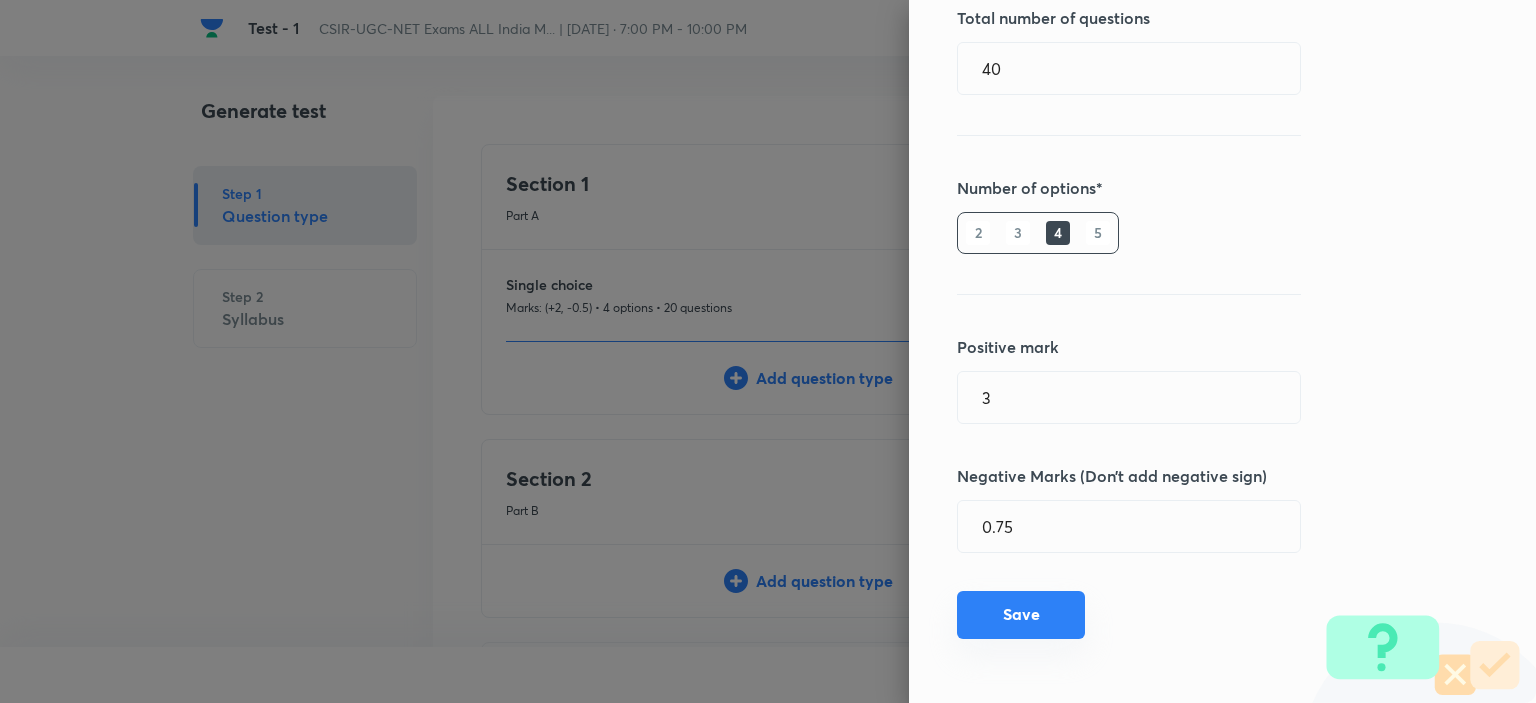 click on "Save" at bounding box center [1021, 615] 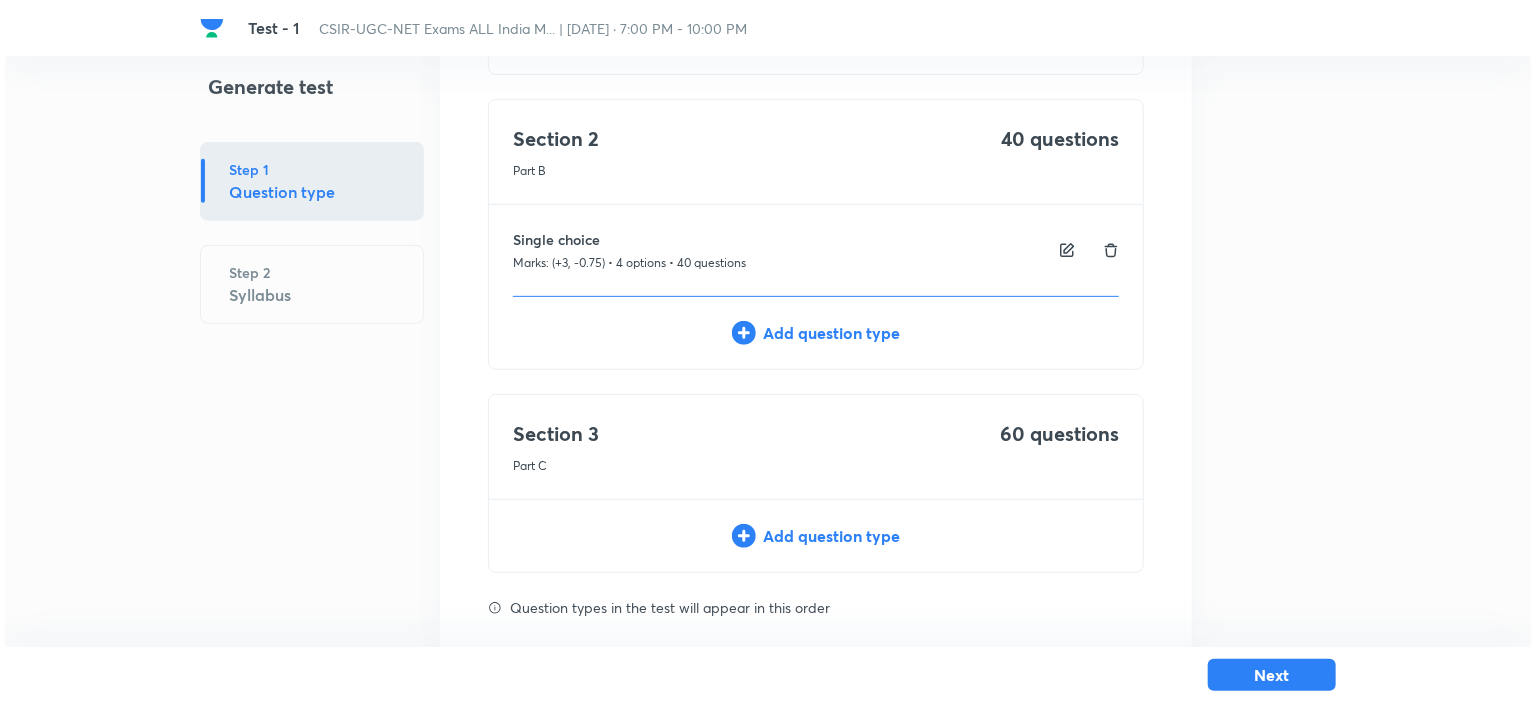scroll, scrollTop: 396, scrollLeft: 0, axis: vertical 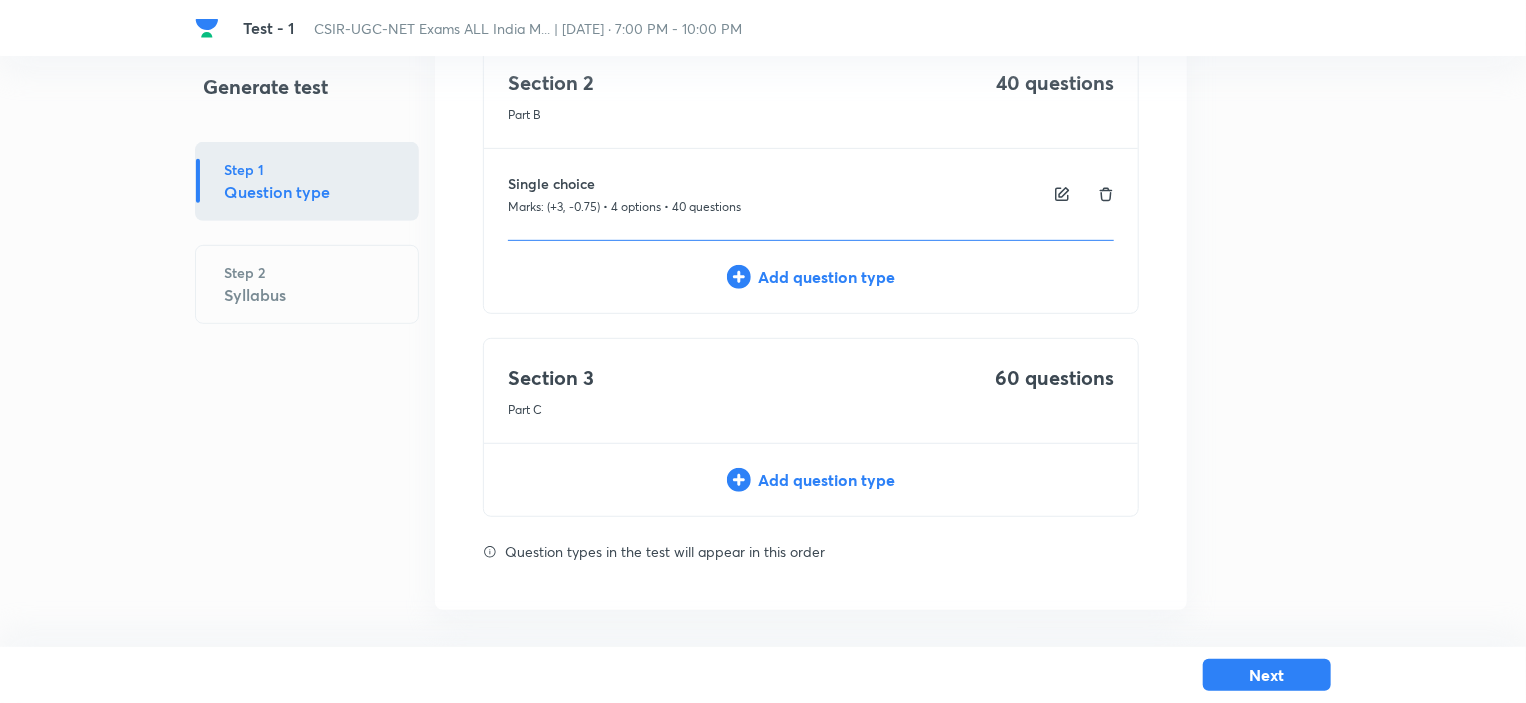 click on "Add question type" at bounding box center (811, 480) 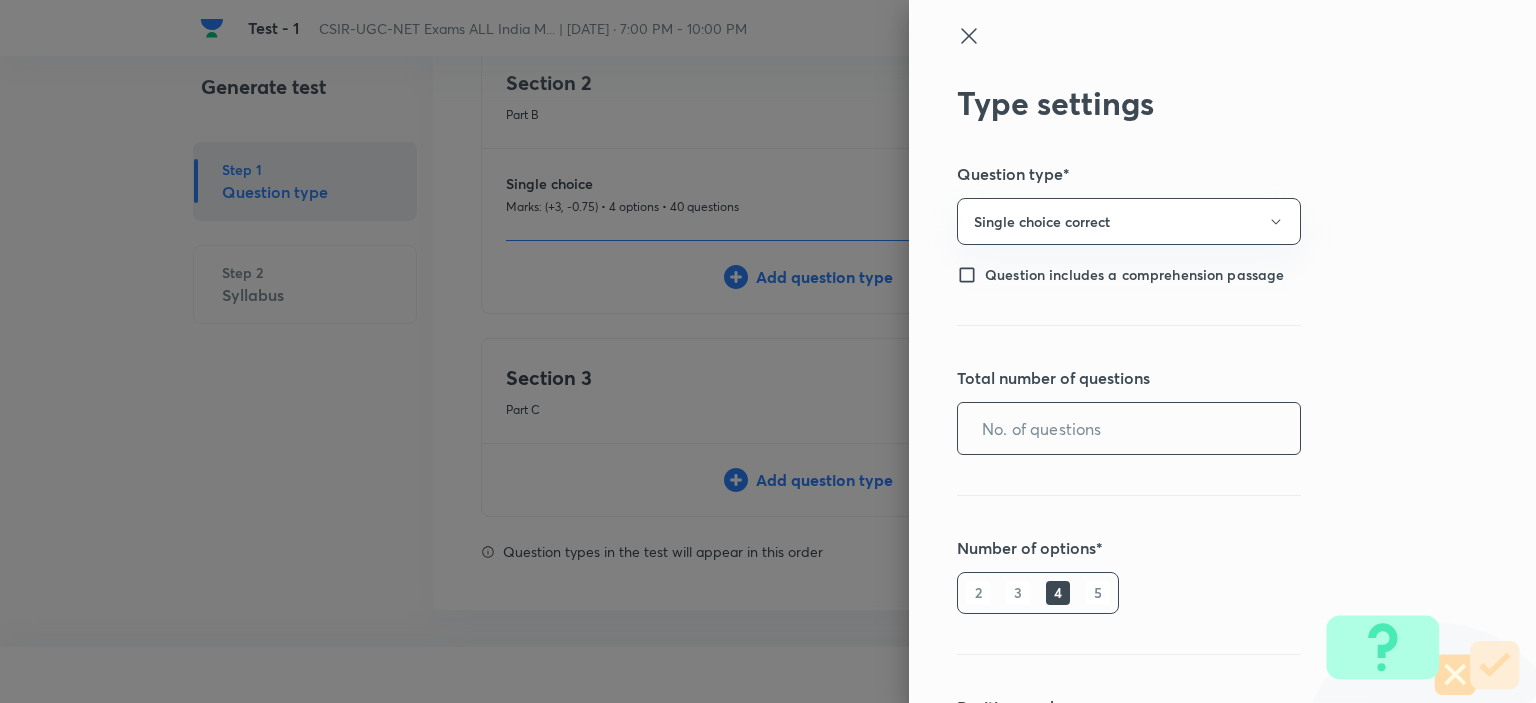 click at bounding box center [1129, 428] 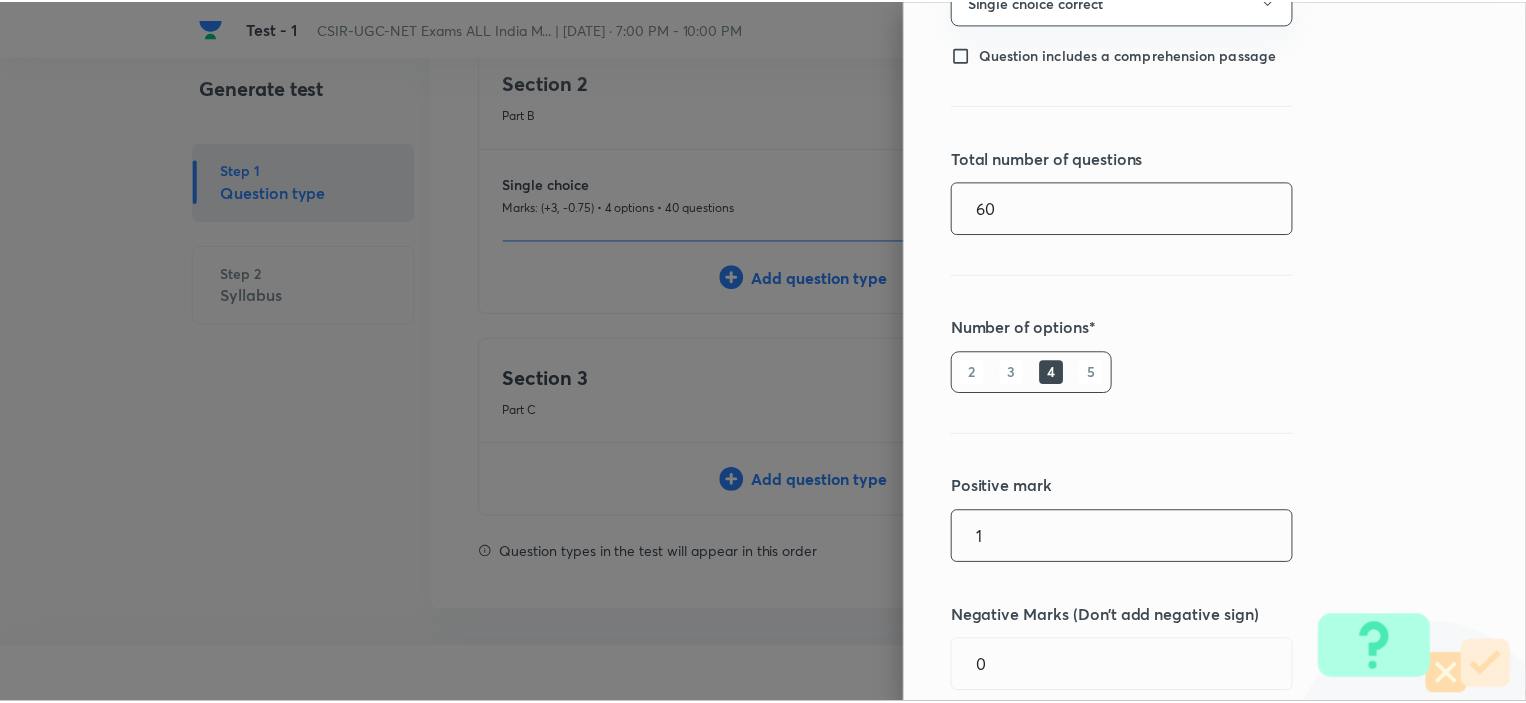 scroll, scrollTop: 360, scrollLeft: 0, axis: vertical 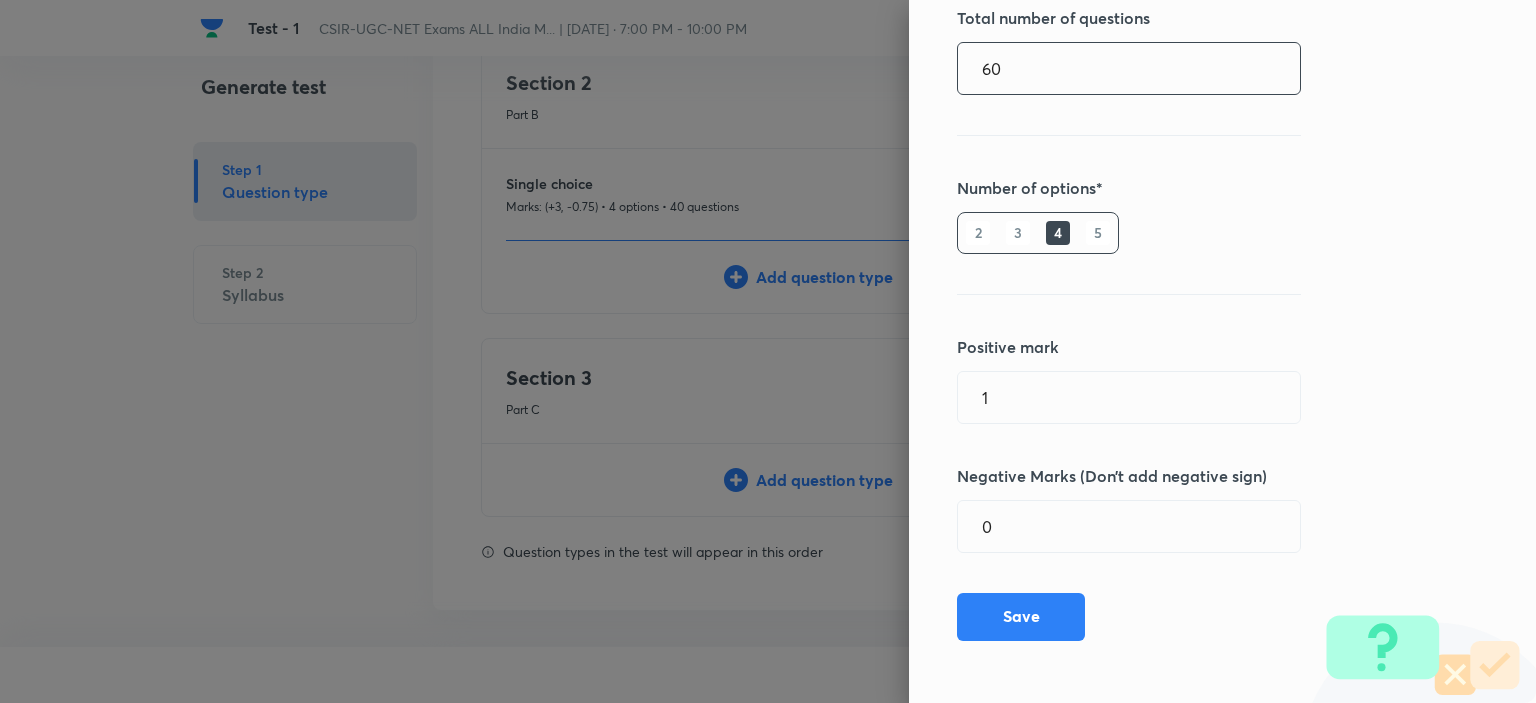 type on "60" 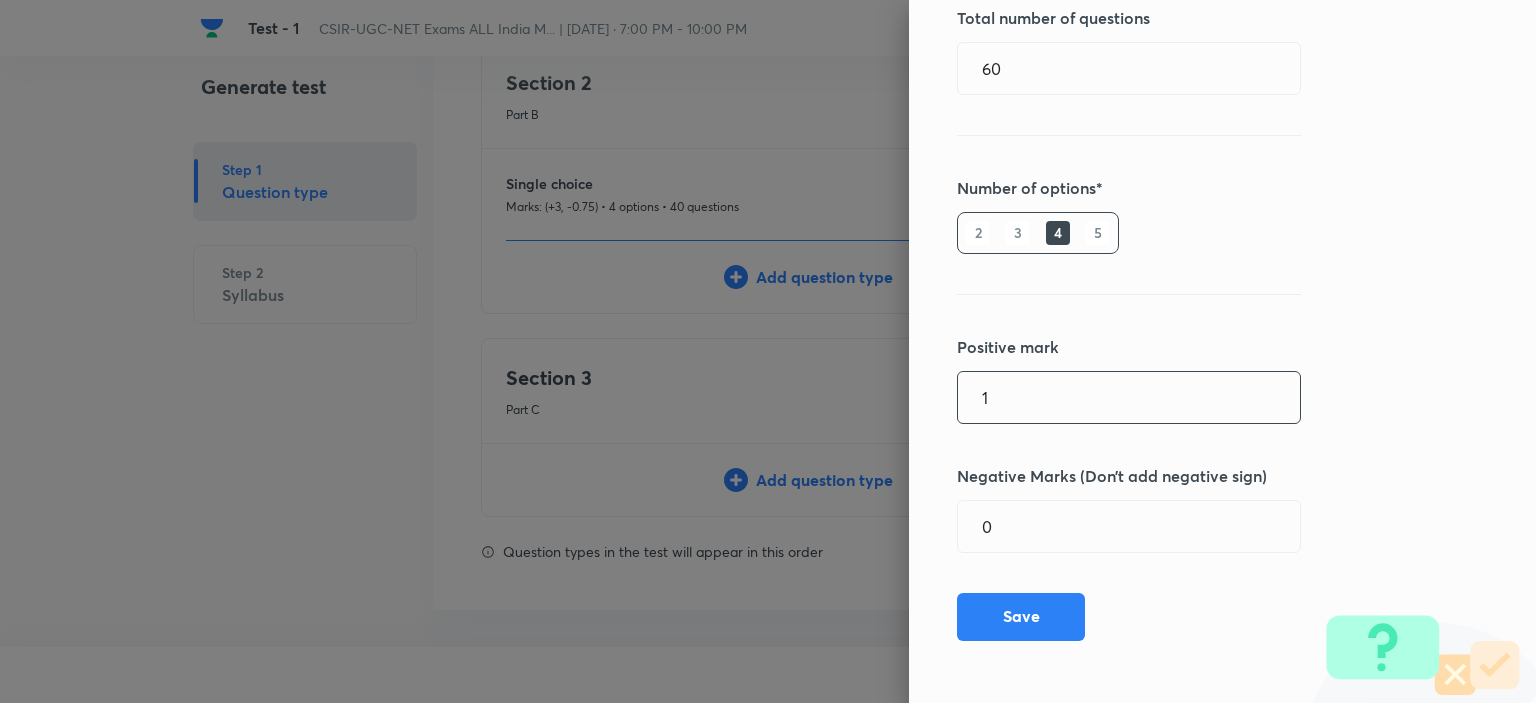 drag, startPoint x: 939, startPoint y: 399, endPoint x: 928, endPoint y: 399, distance: 11 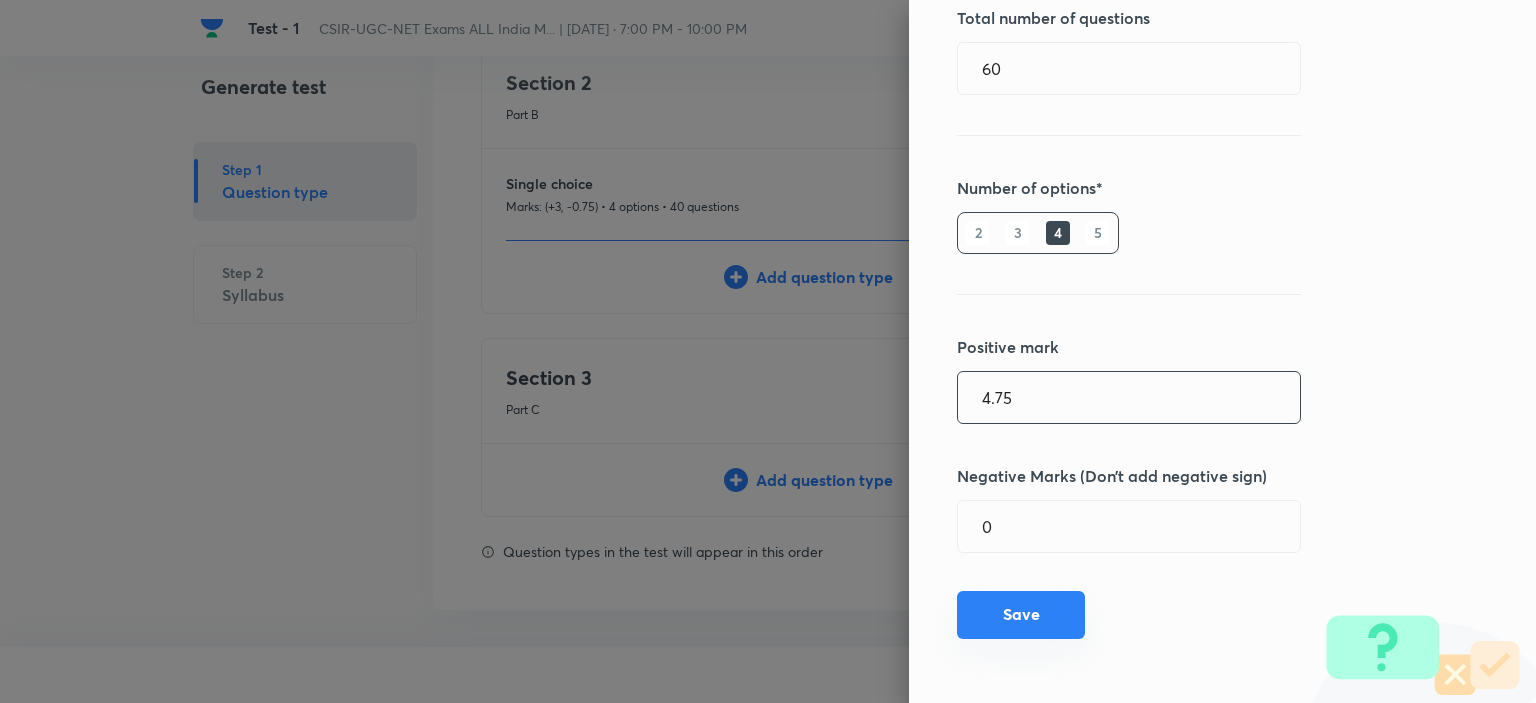 type on "4.75" 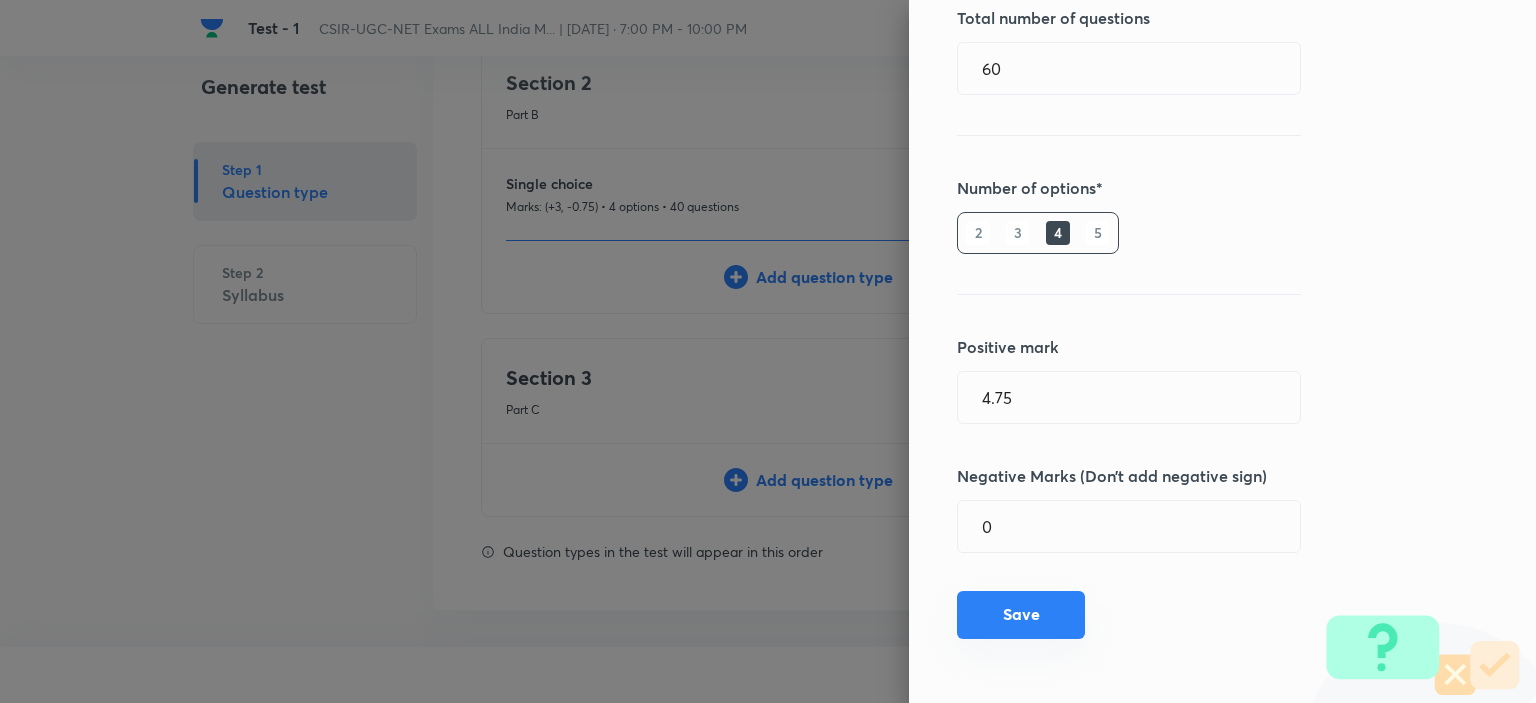 click on "Save" at bounding box center (1021, 615) 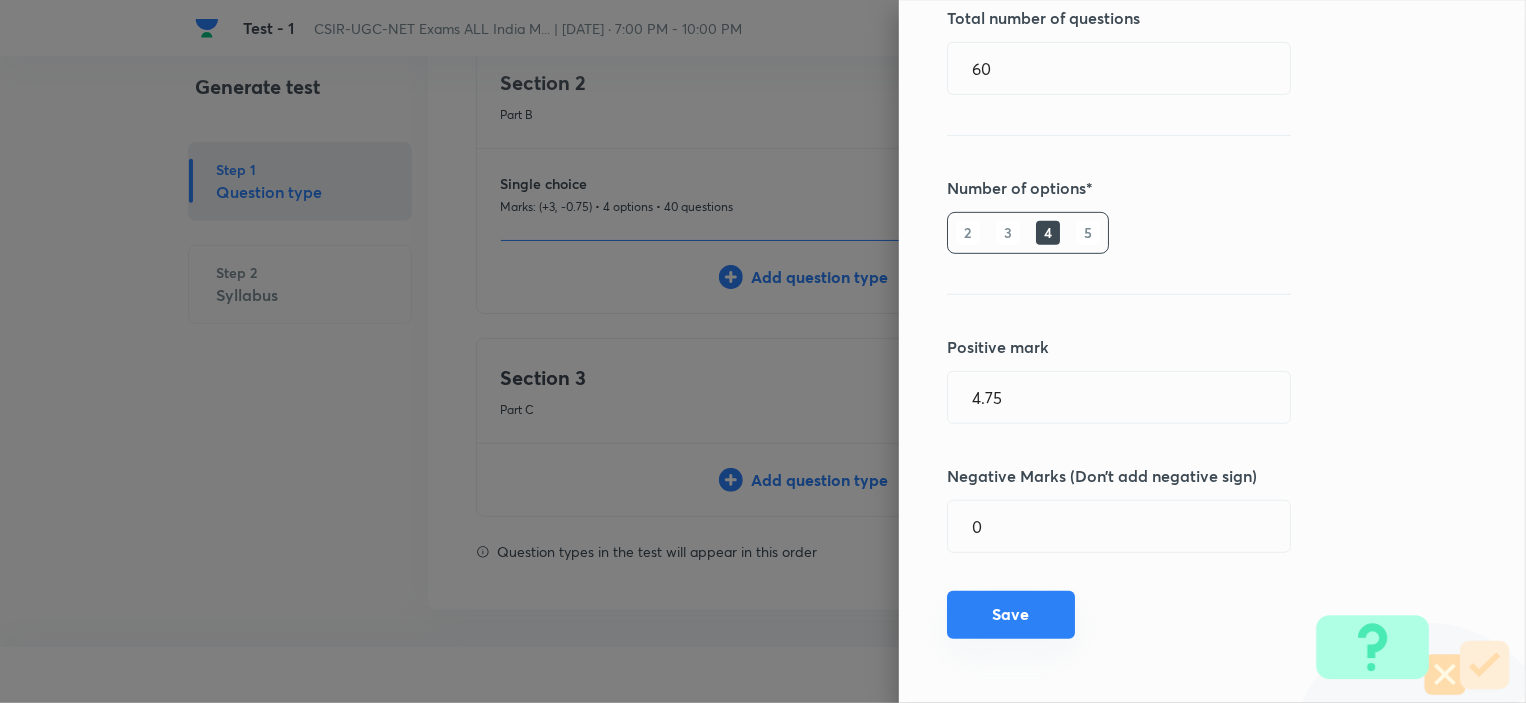 type 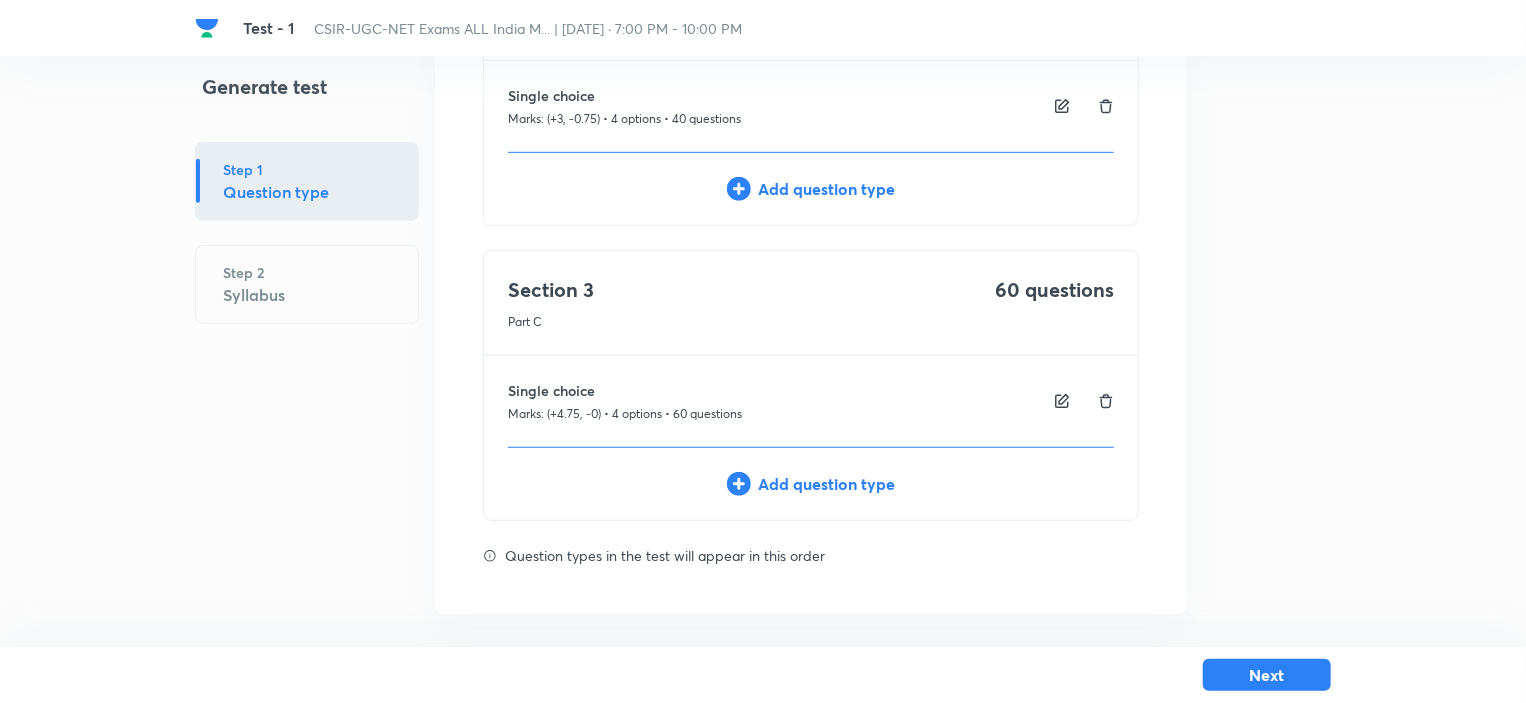 scroll, scrollTop: 488, scrollLeft: 0, axis: vertical 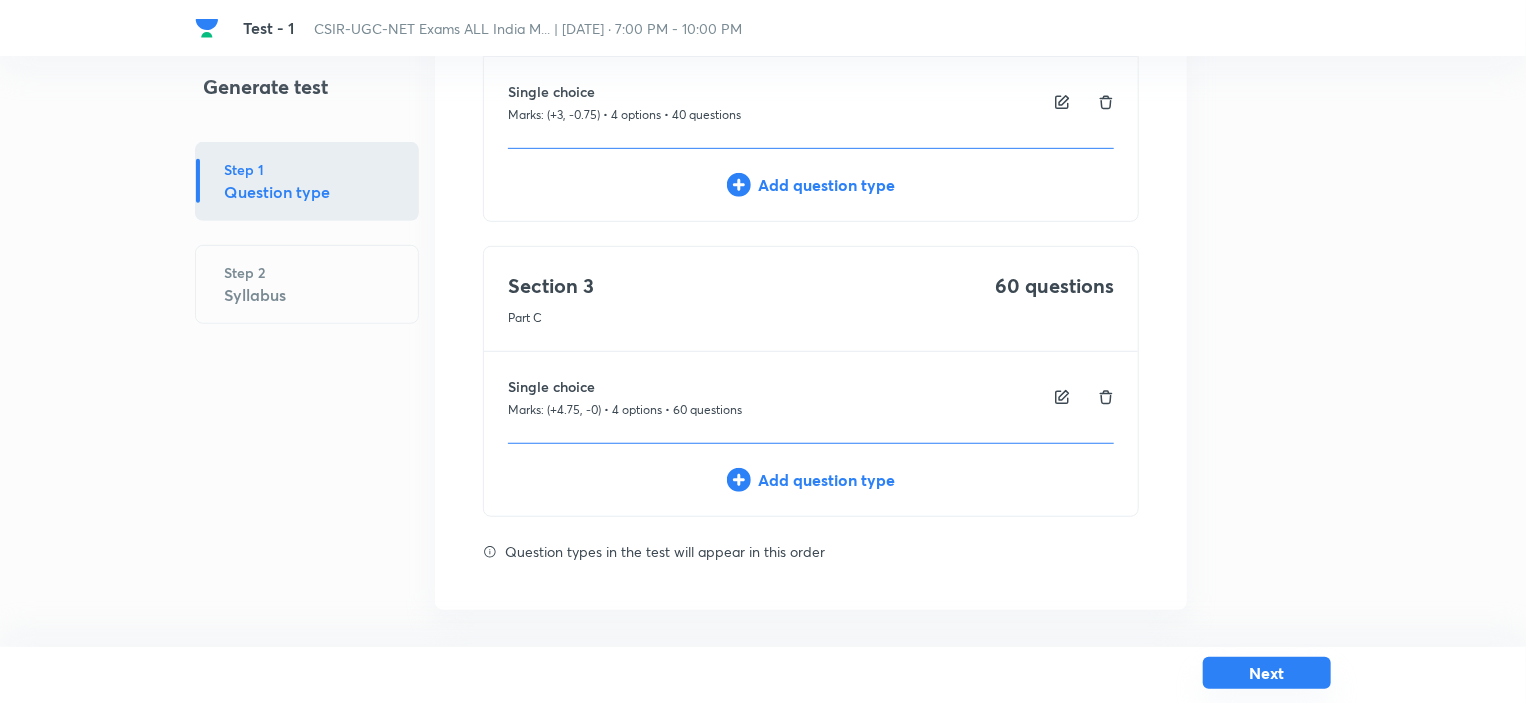click on "Next" at bounding box center (1267, 673) 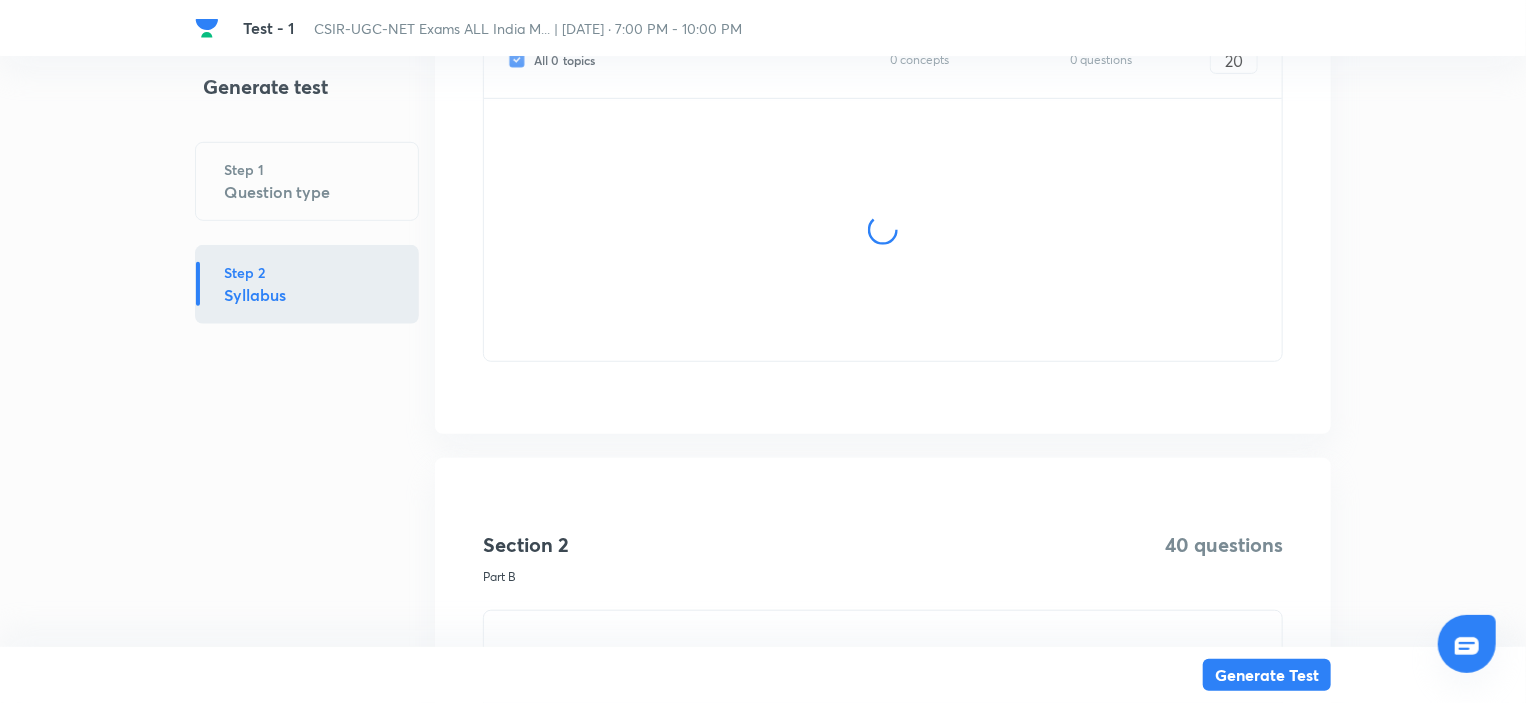 scroll, scrollTop: 0, scrollLeft: 0, axis: both 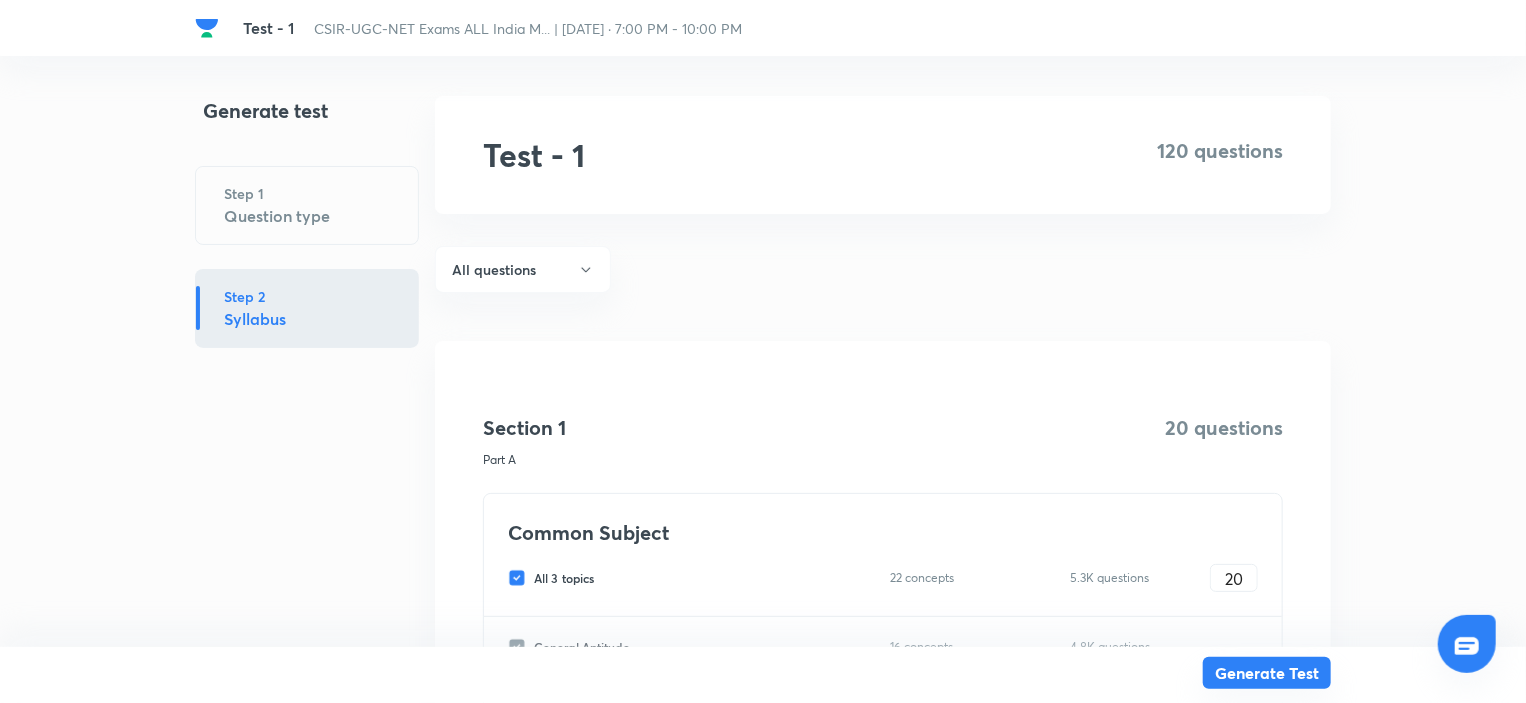 click on "Generate Test" at bounding box center (1267, 673) 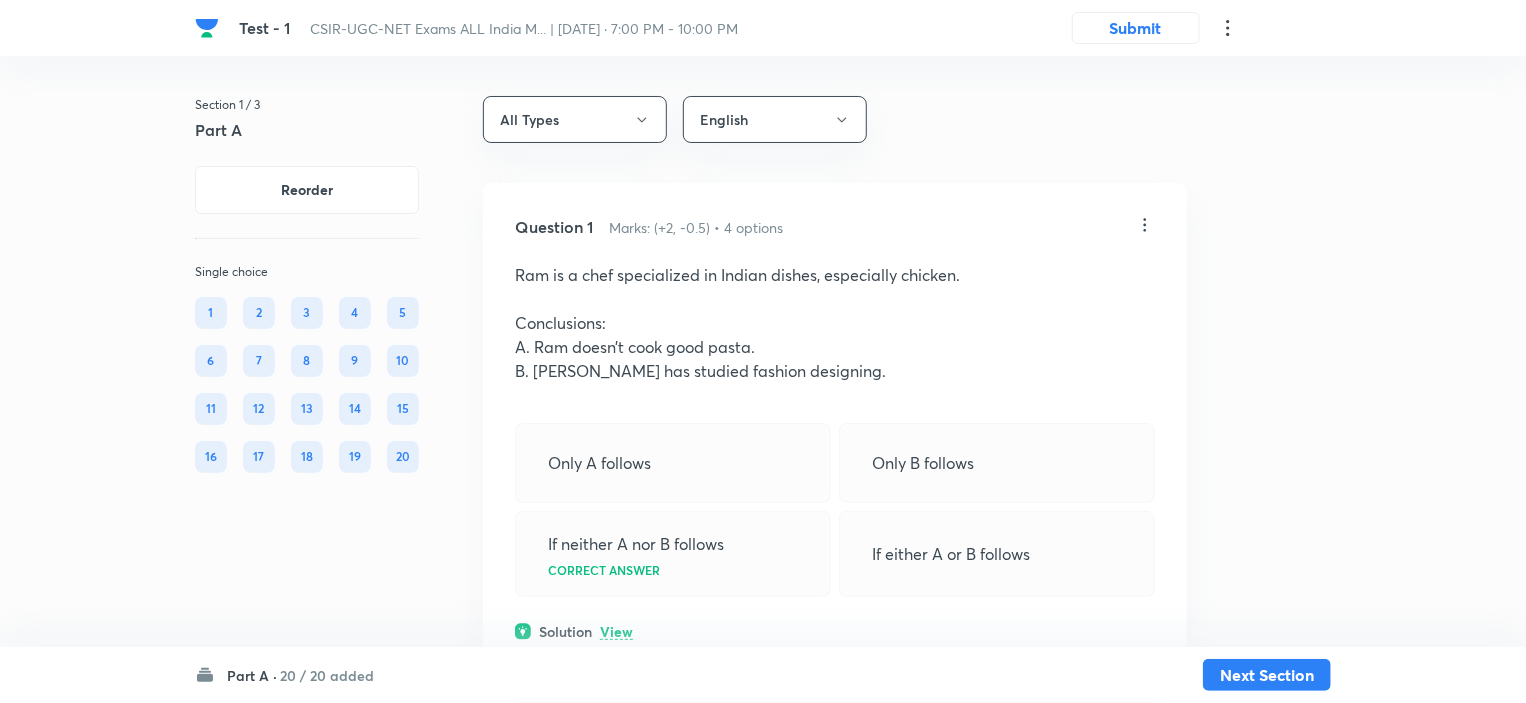 click on "2" at bounding box center [259, 313] 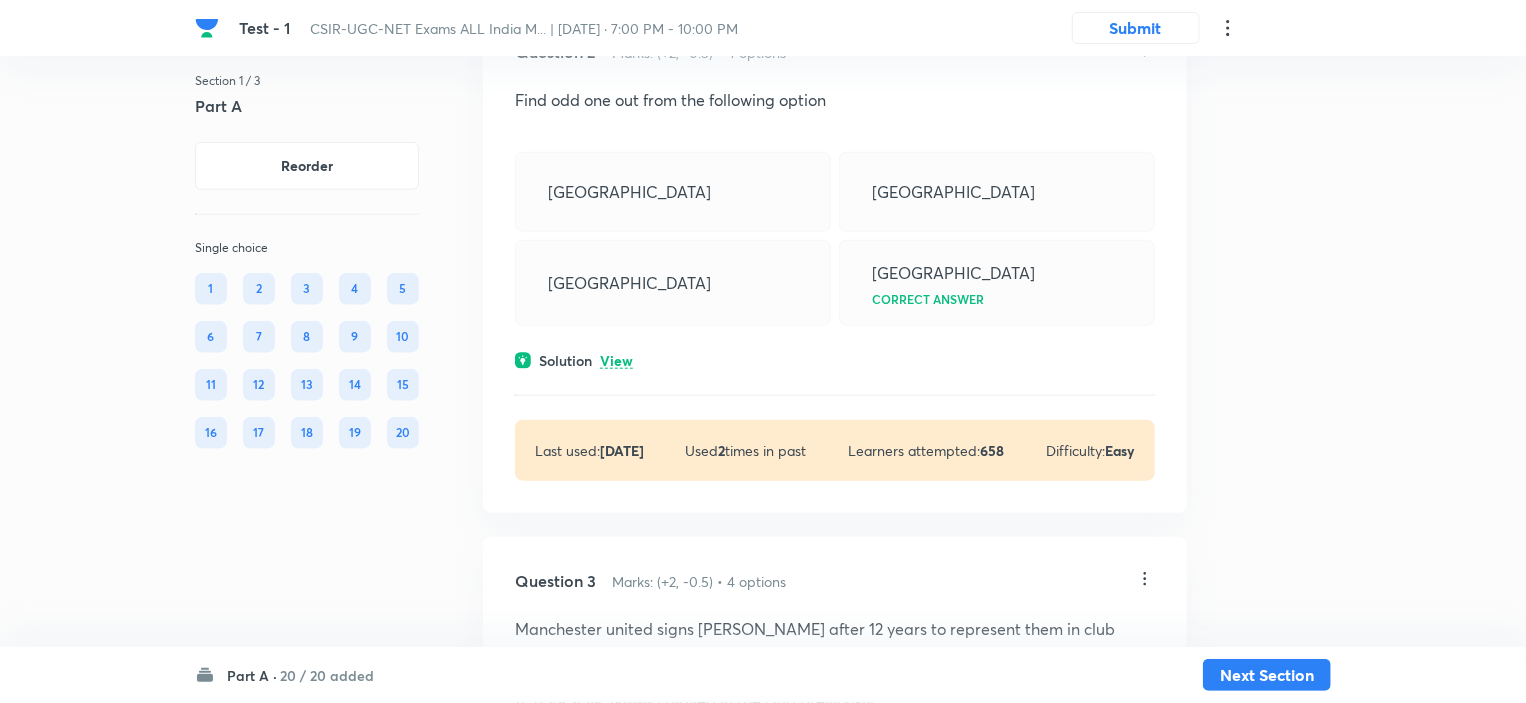 scroll, scrollTop: 600, scrollLeft: 0, axis: vertical 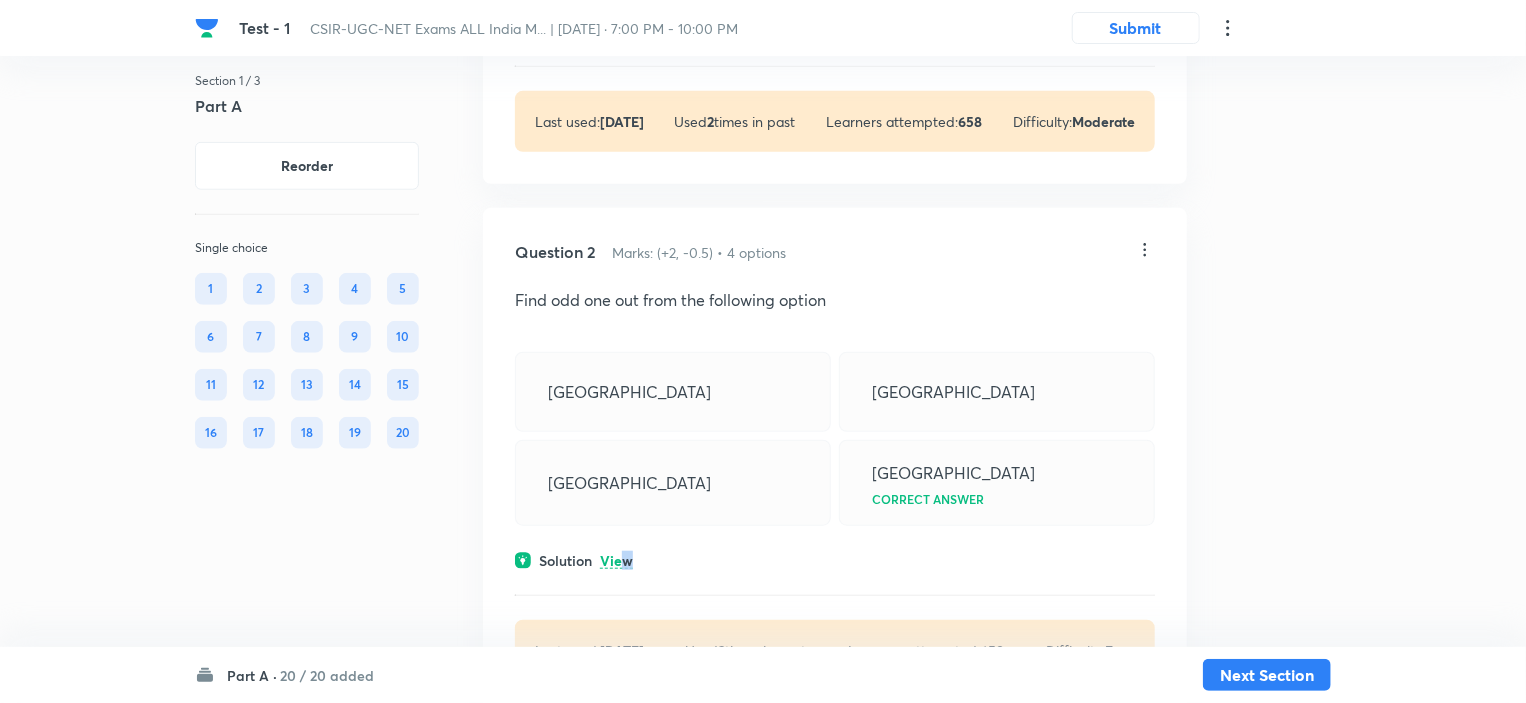 click on "View" at bounding box center (616, 561) 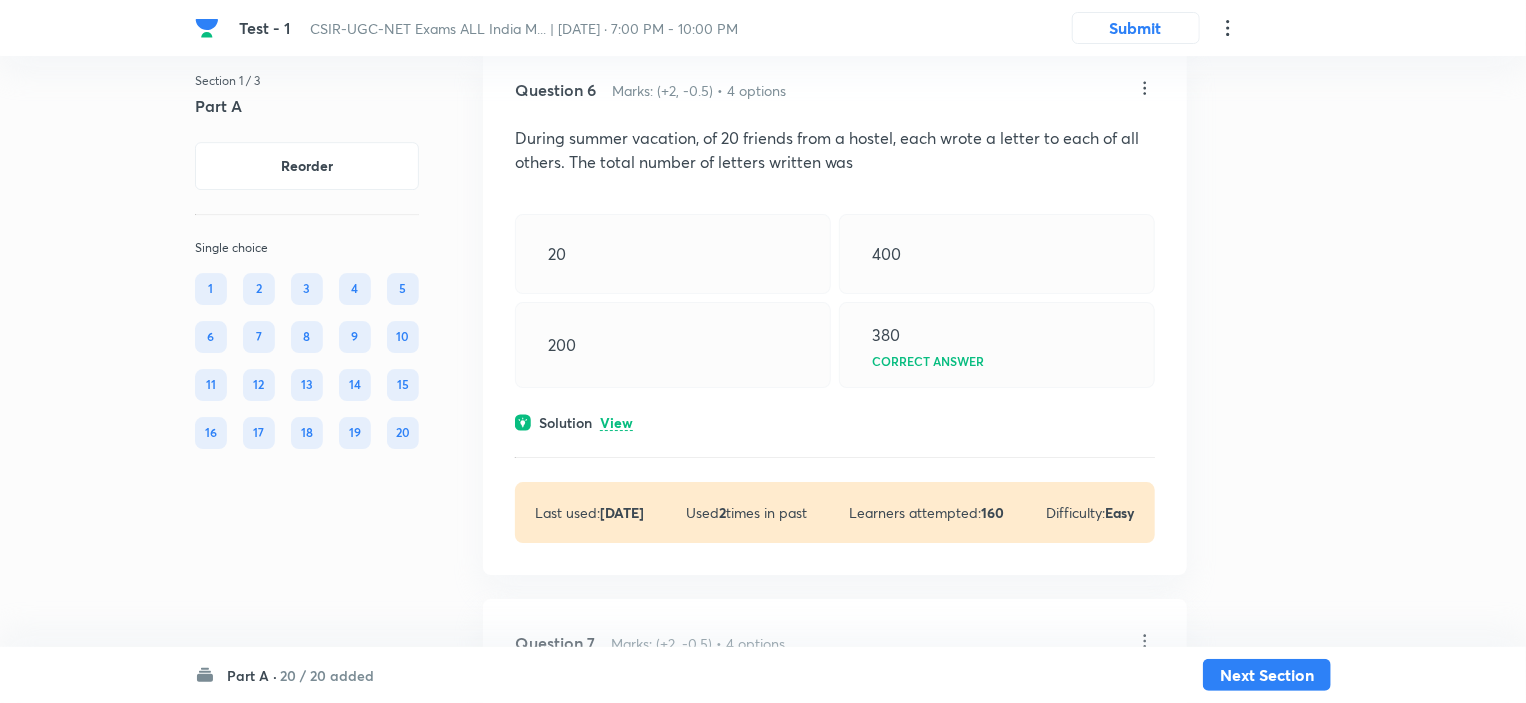 scroll, scrollTop: 3200, scrollLeft: 0, axis: vertical 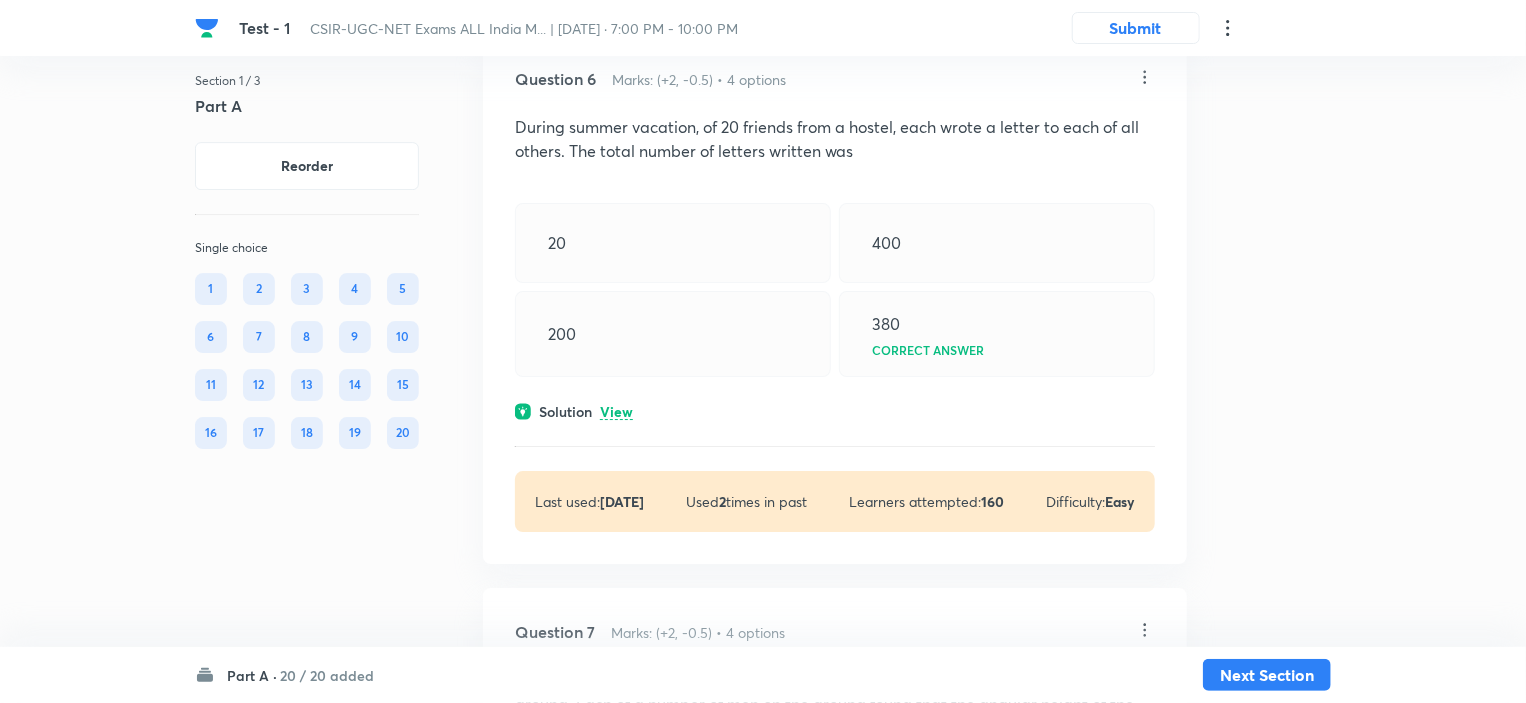 click on "View" at bounding box center (616, 412) 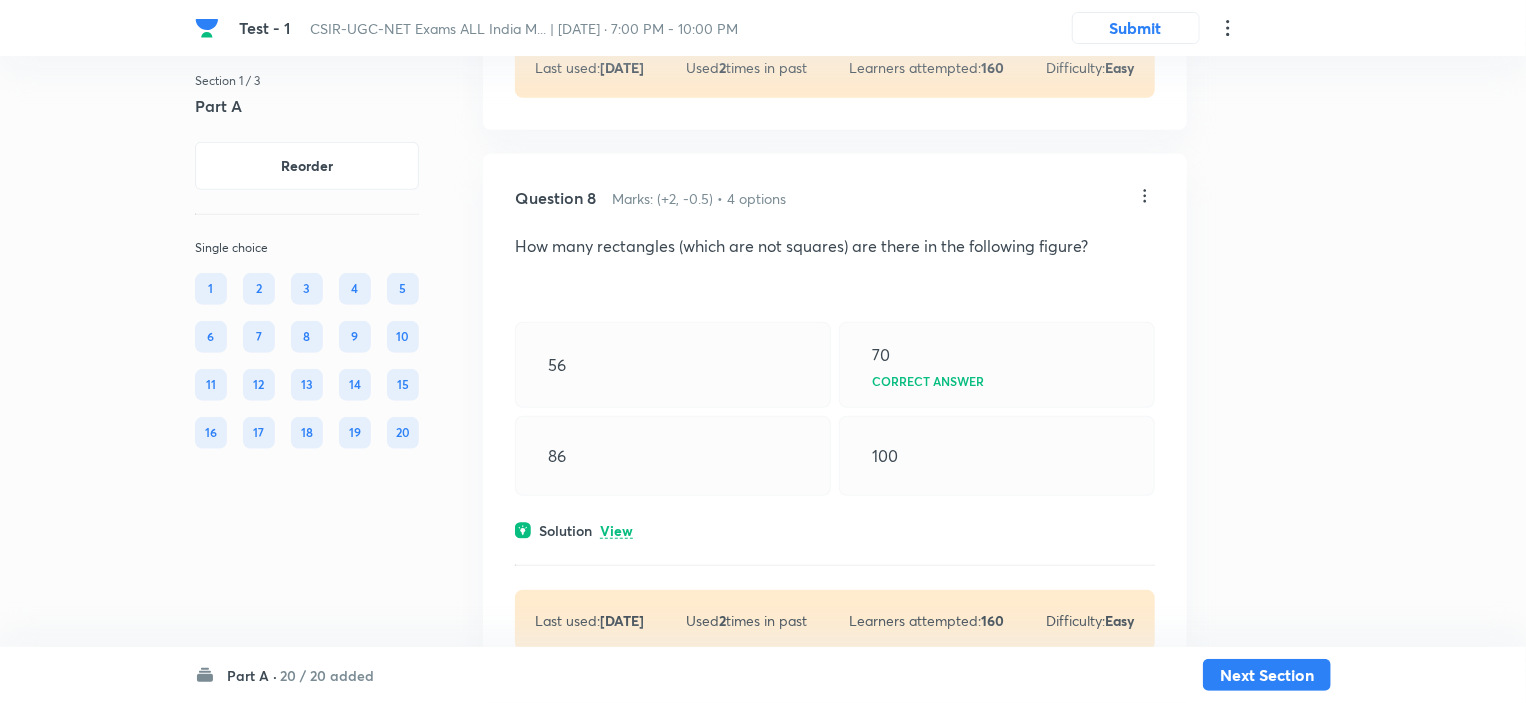 scroll, scrollTop: 4400, scrollLeft: 0, axis: vertical 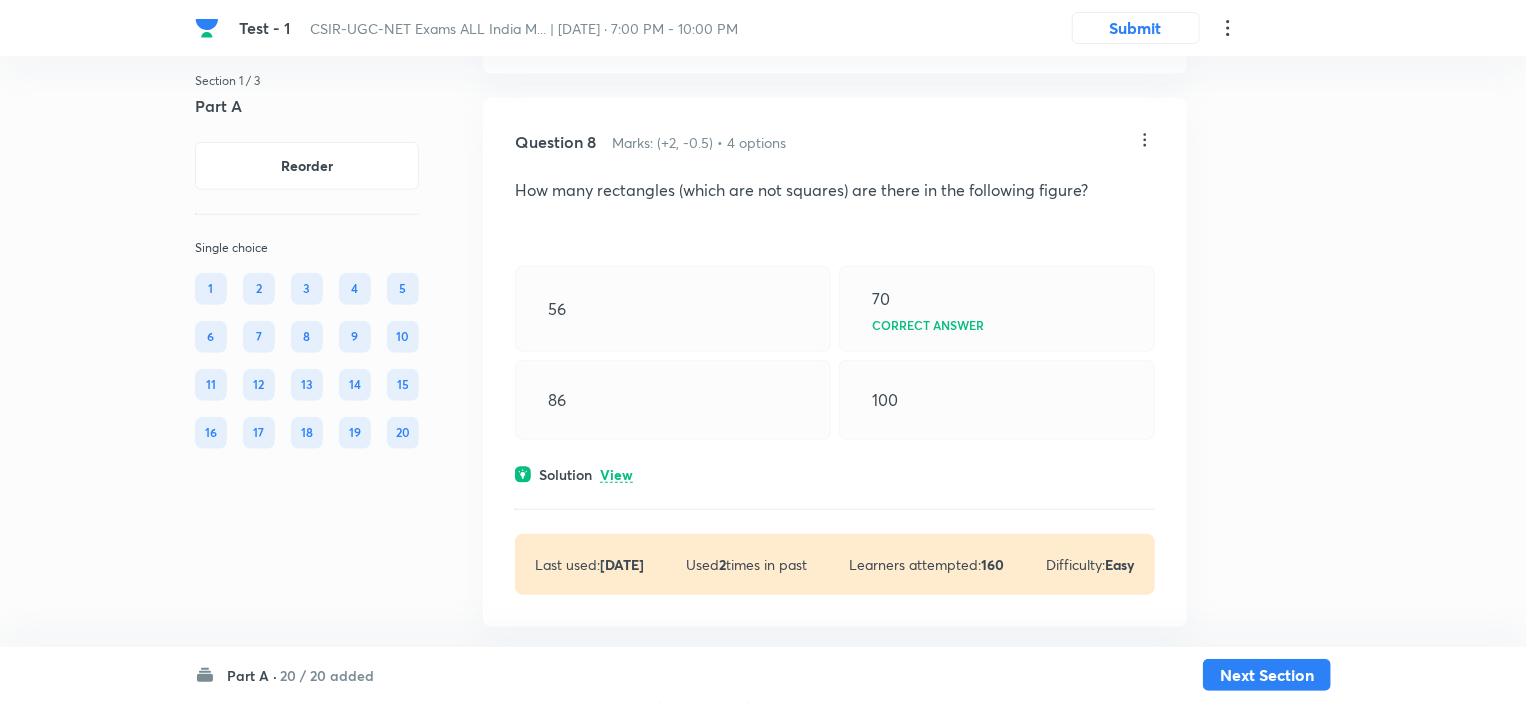 click on "View" at bounding box center [616, 475] 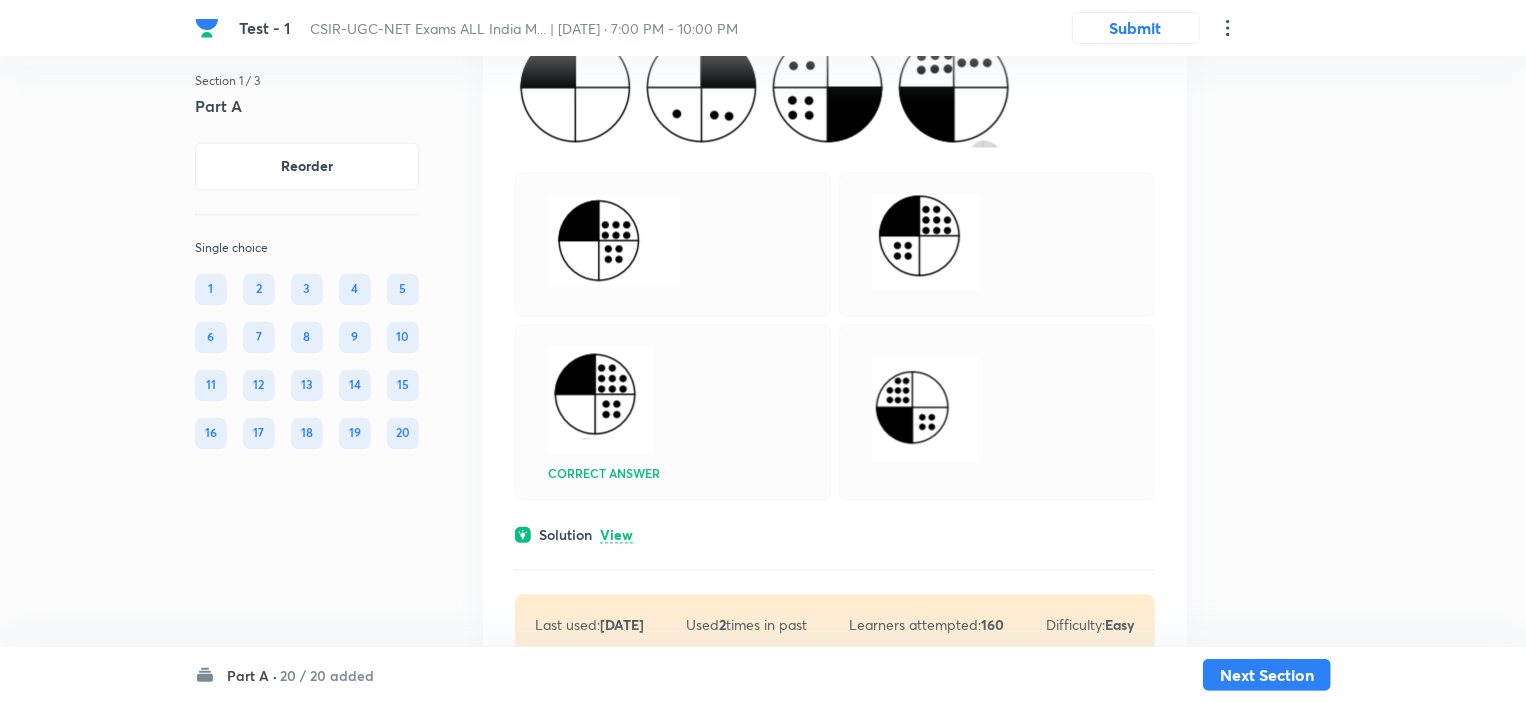 scroll, scrollTop: 5800, scrollLeft: 0, axis: vertical 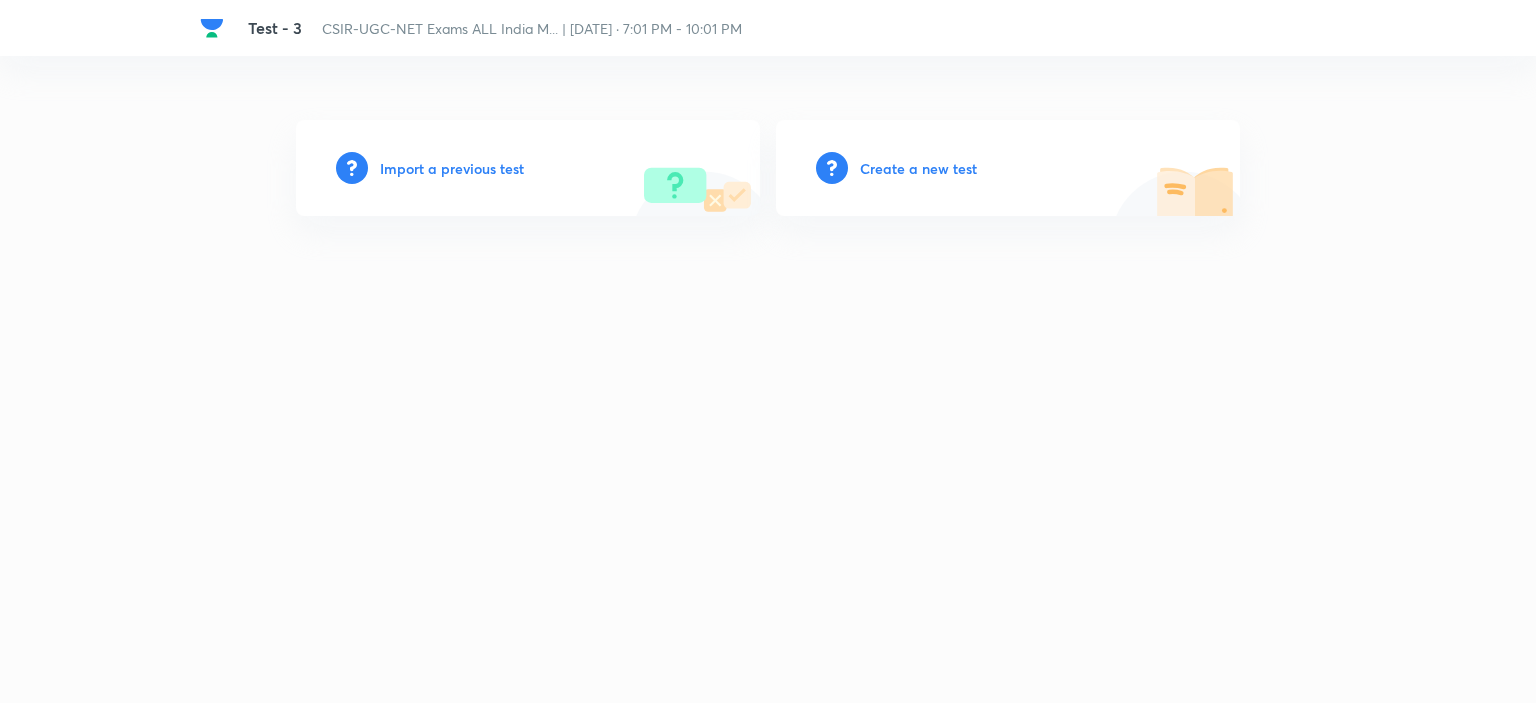 click on "Create a new test" at bounding box center (918, 168) 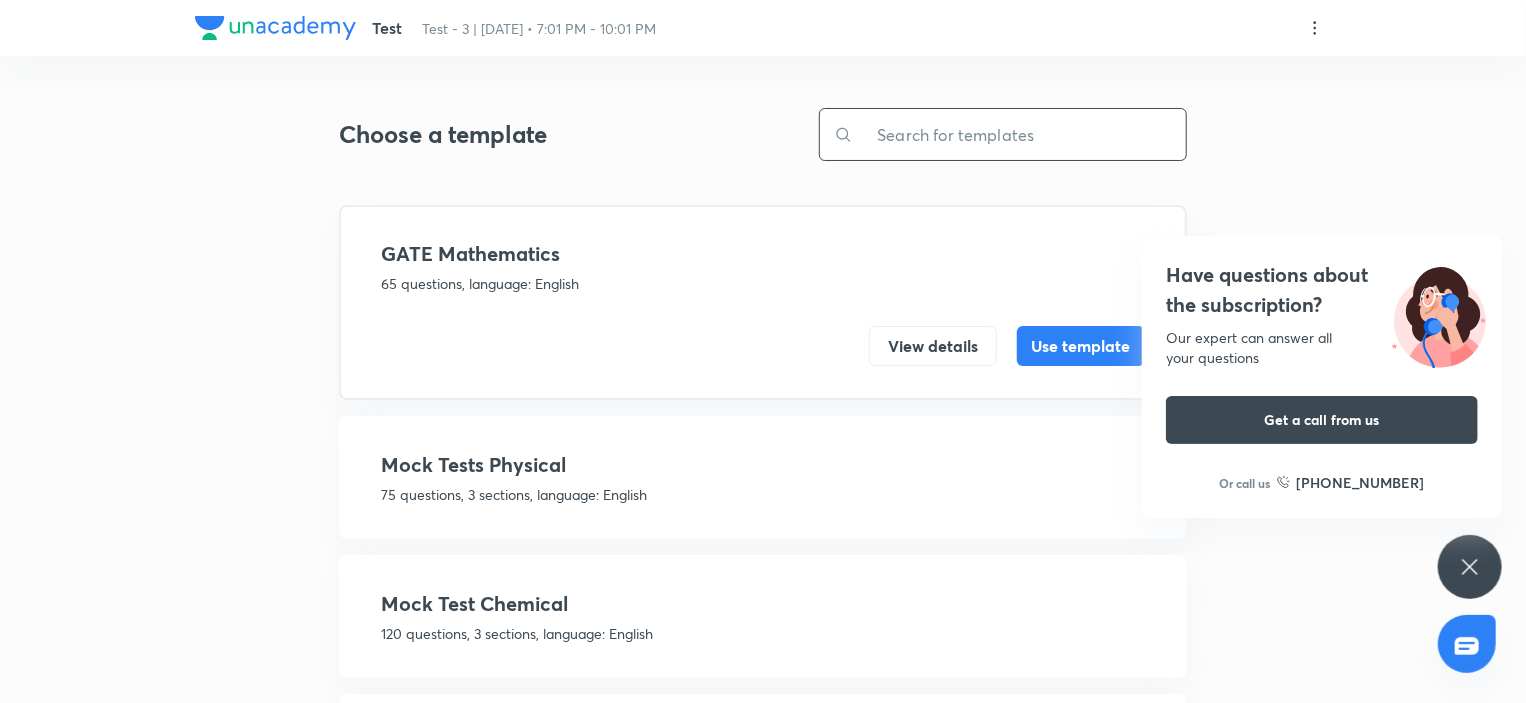 click at bounding box center [1019, 134] 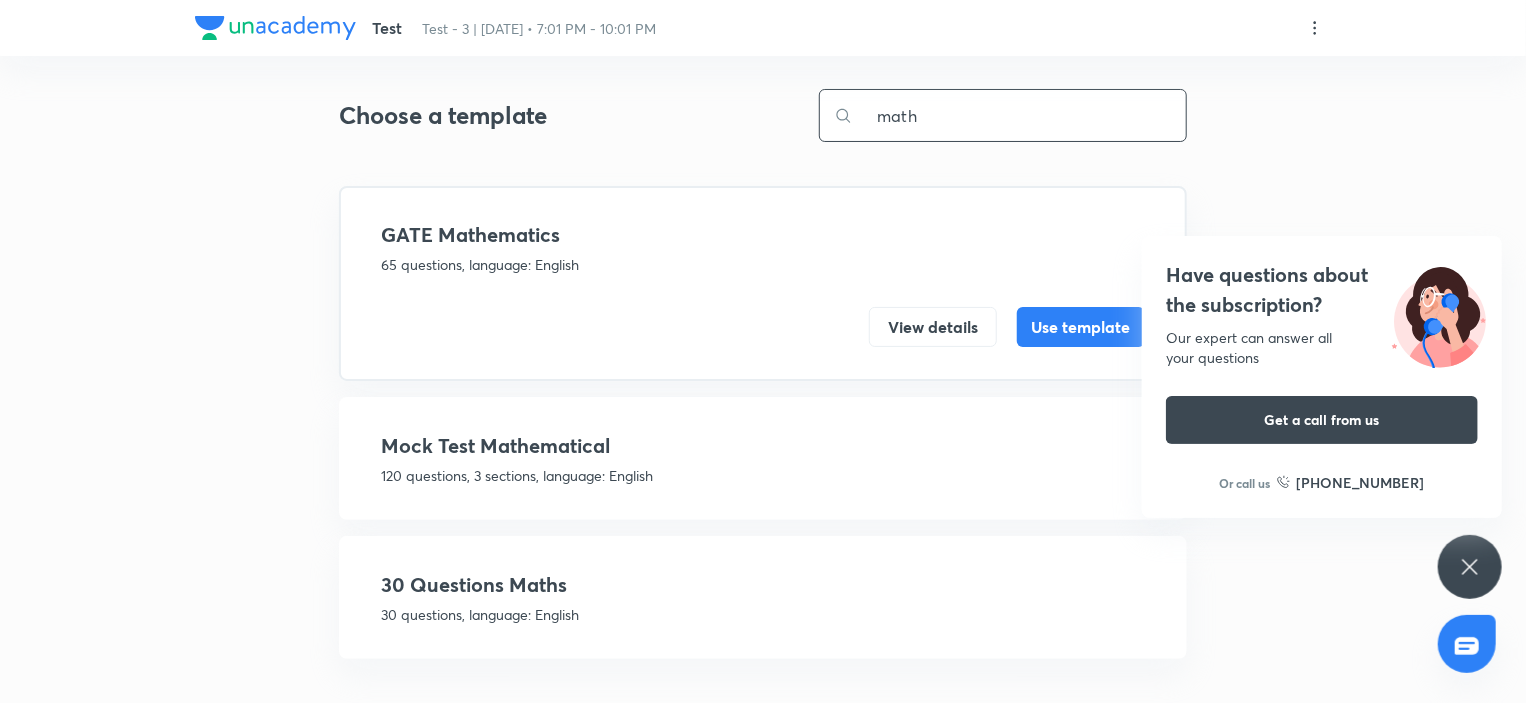 scroll, scrollTop: 24, scrollLeft: 0, axis: vertical 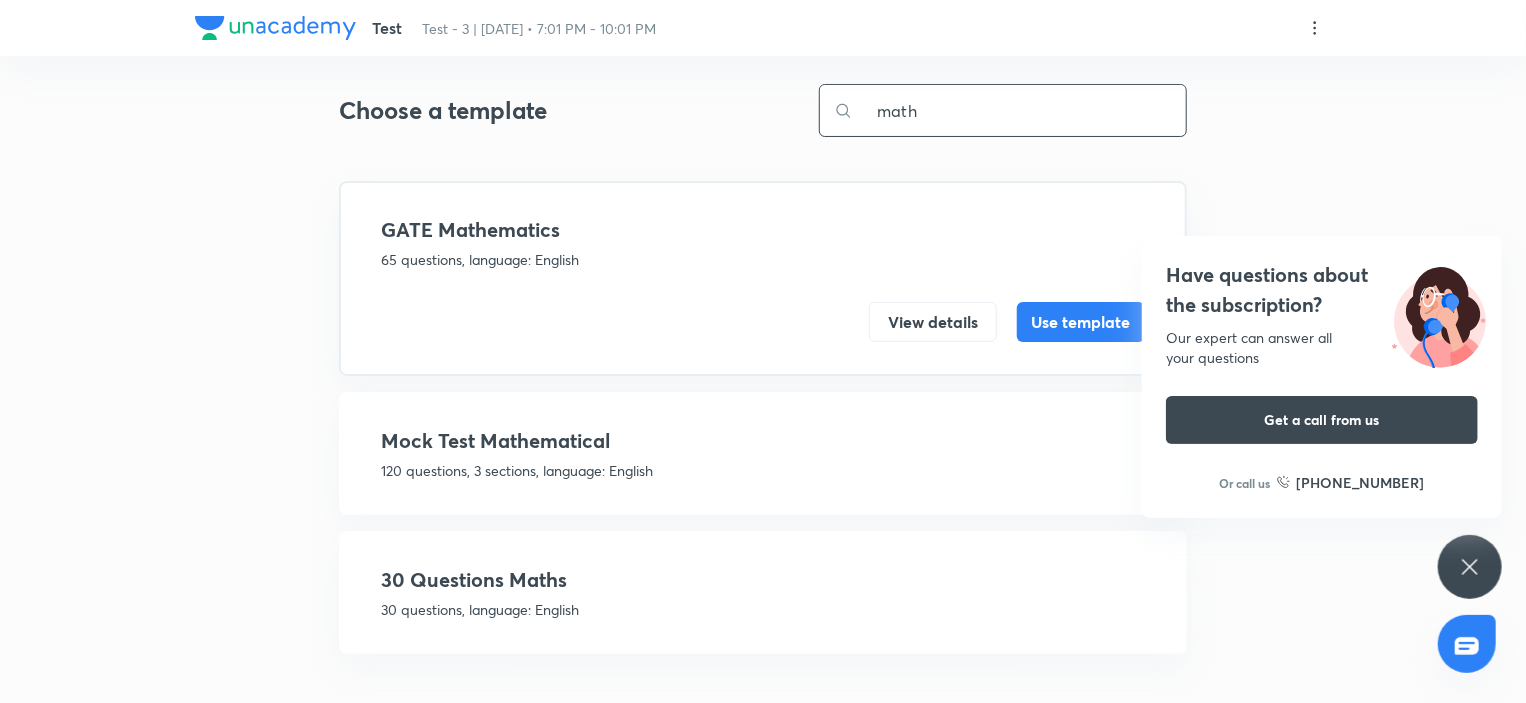 type on "math" 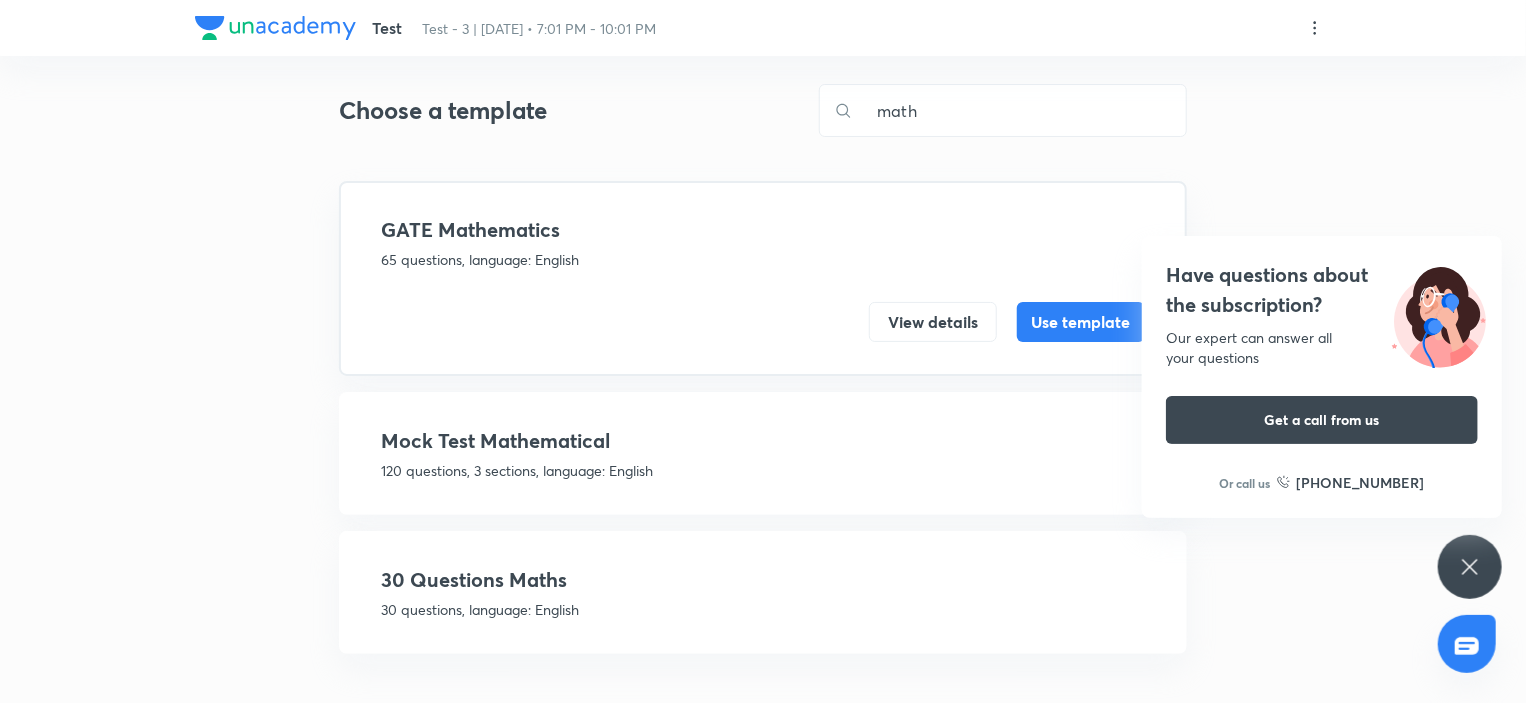 click on "Mock Test Mathematical" at bounding box center (763, 441) 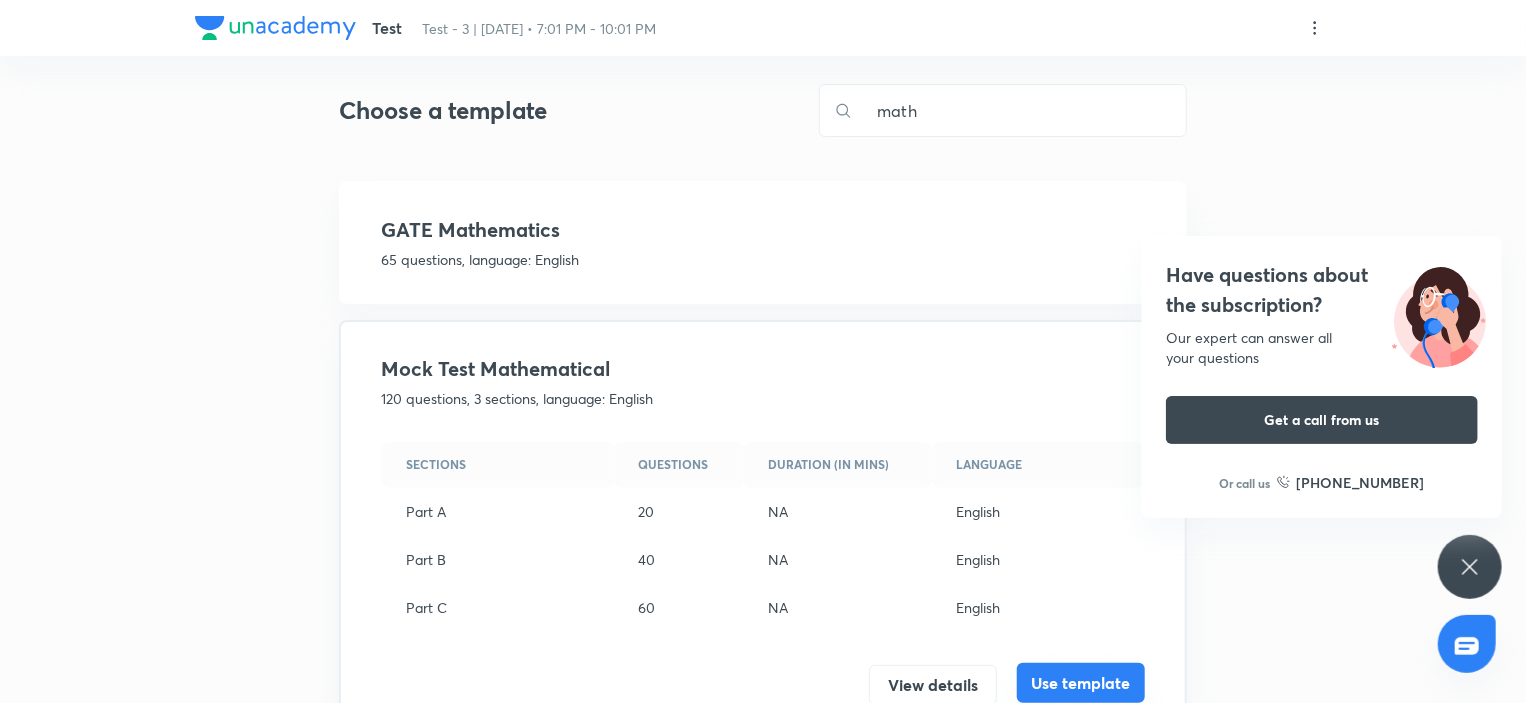 click on "Use template" at bounding box center [1081, 683] 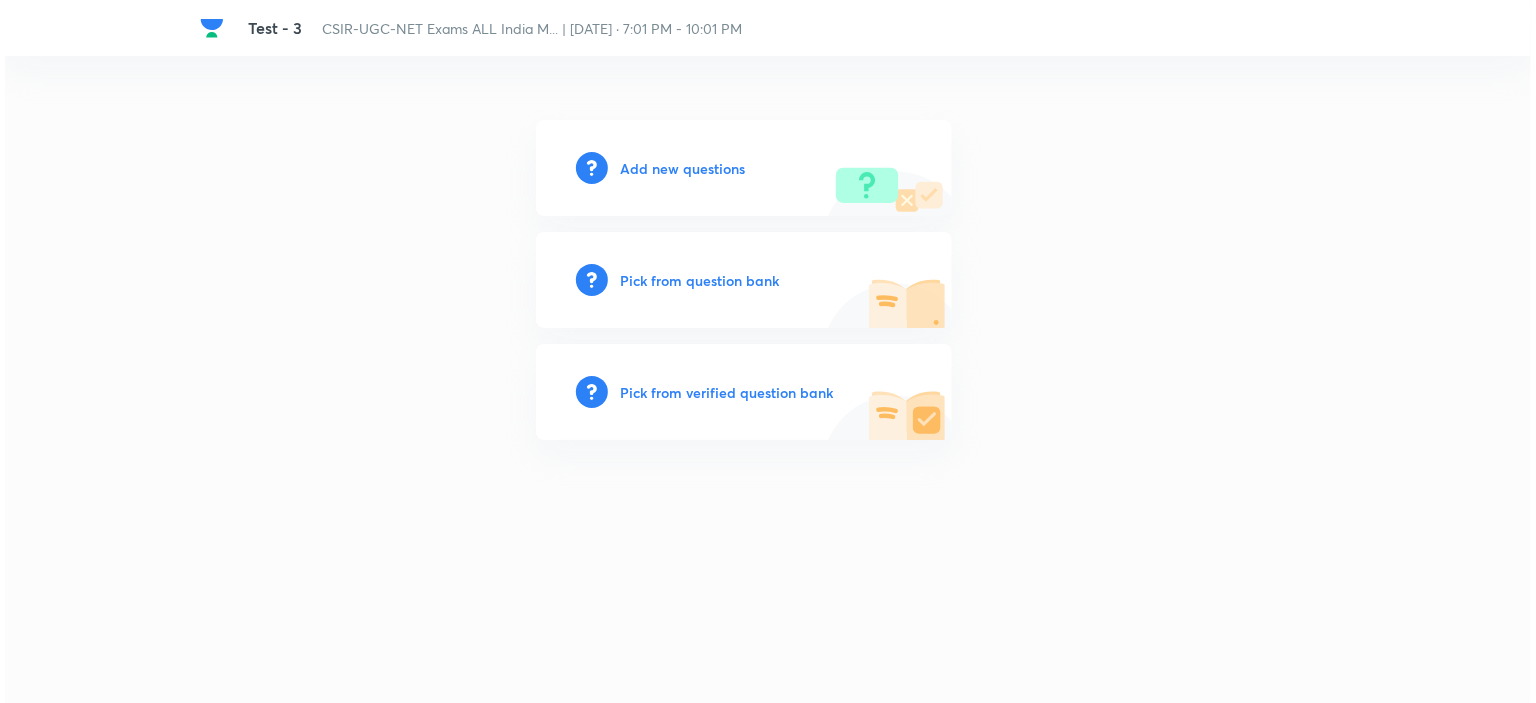 scroll, scrollTop: 0, scrollLeft: 0, axis: both 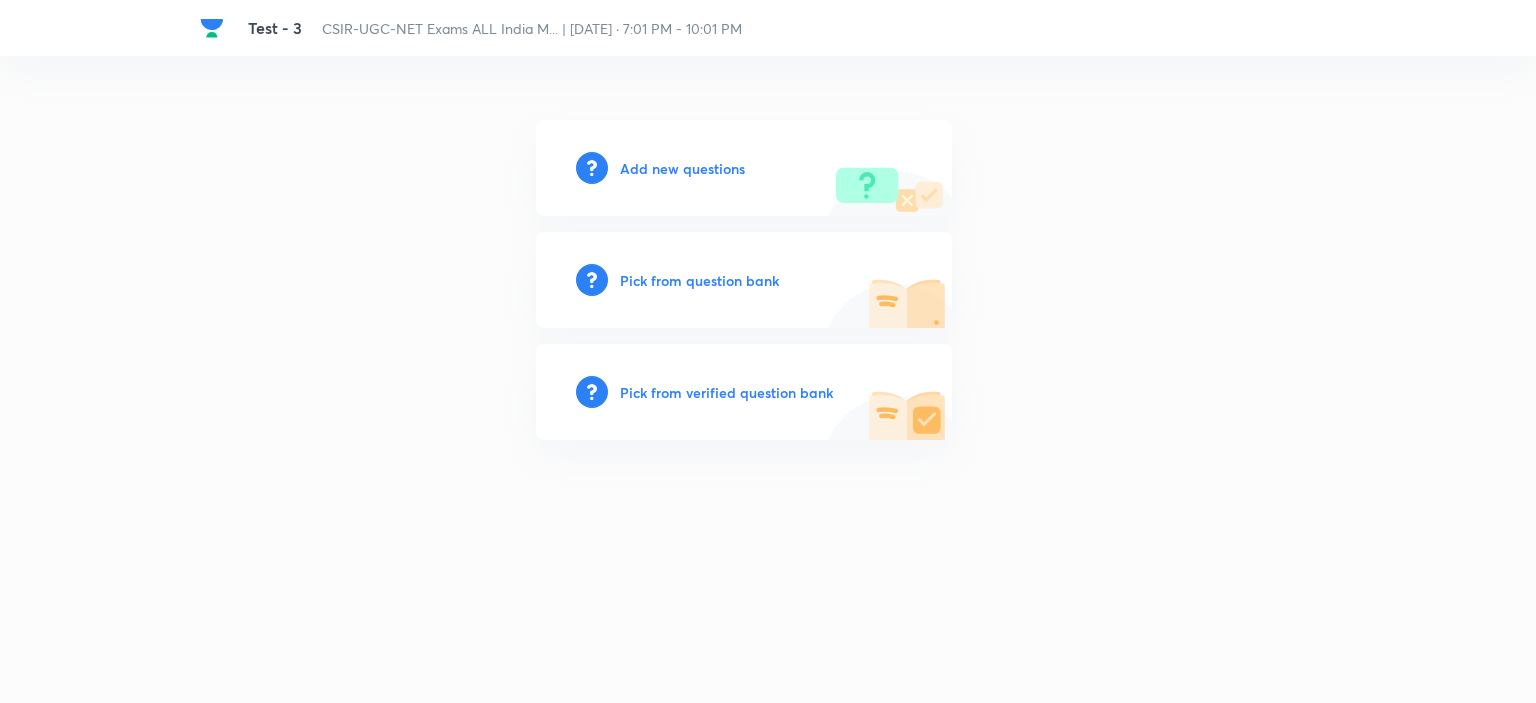 click on "Pick from question bank" at bounding box center (699, 280) 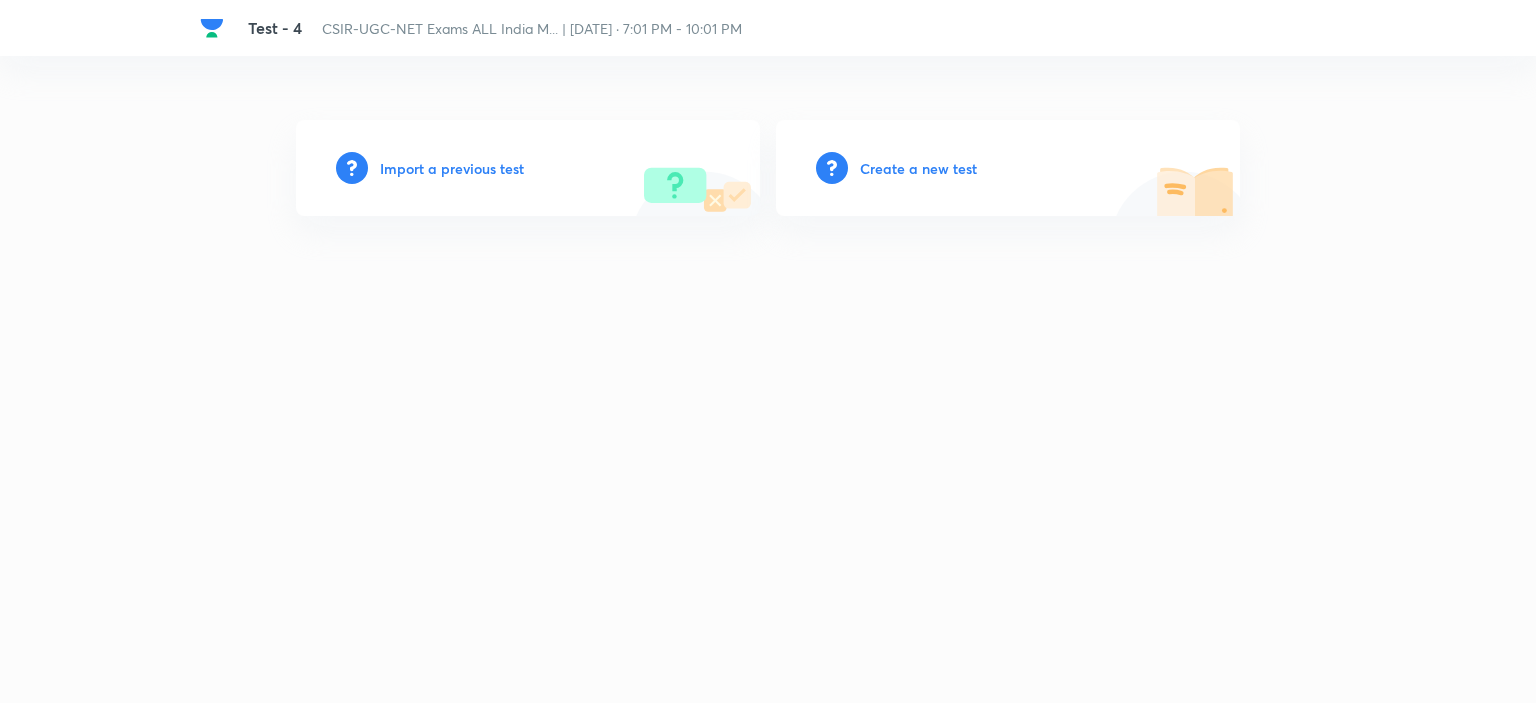 scroll, scrollTop: 0, scrollLeft: 0, axis: both 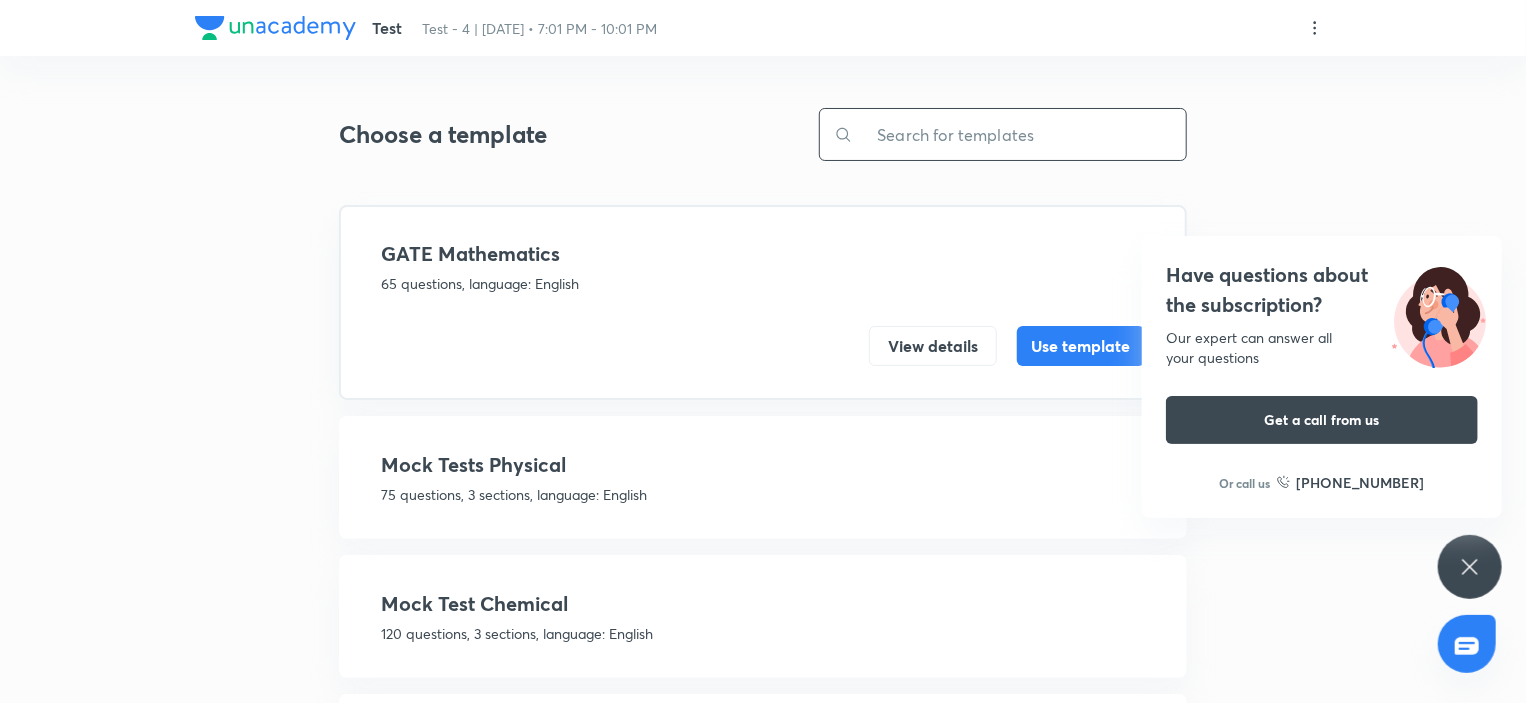 click at bounding box center (1019, 134) 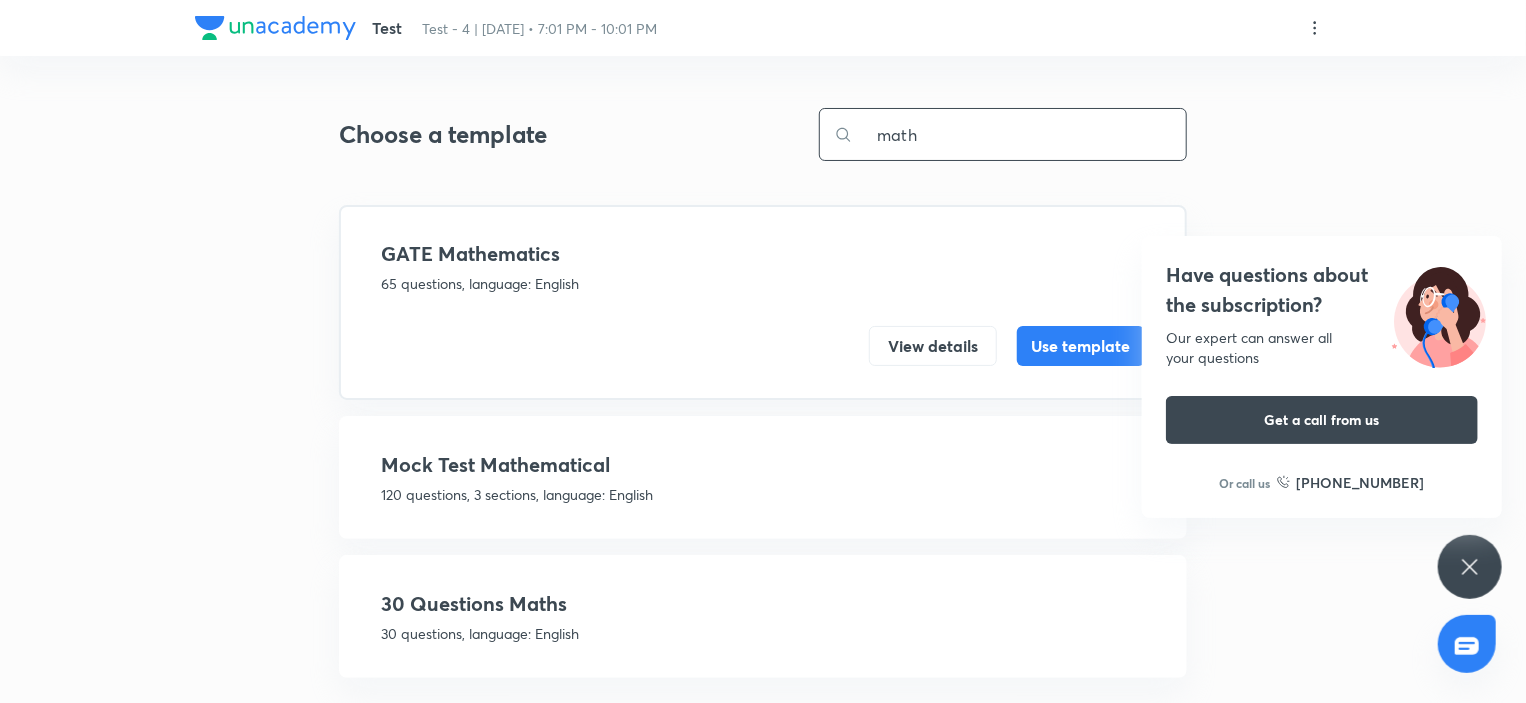 type on "math" 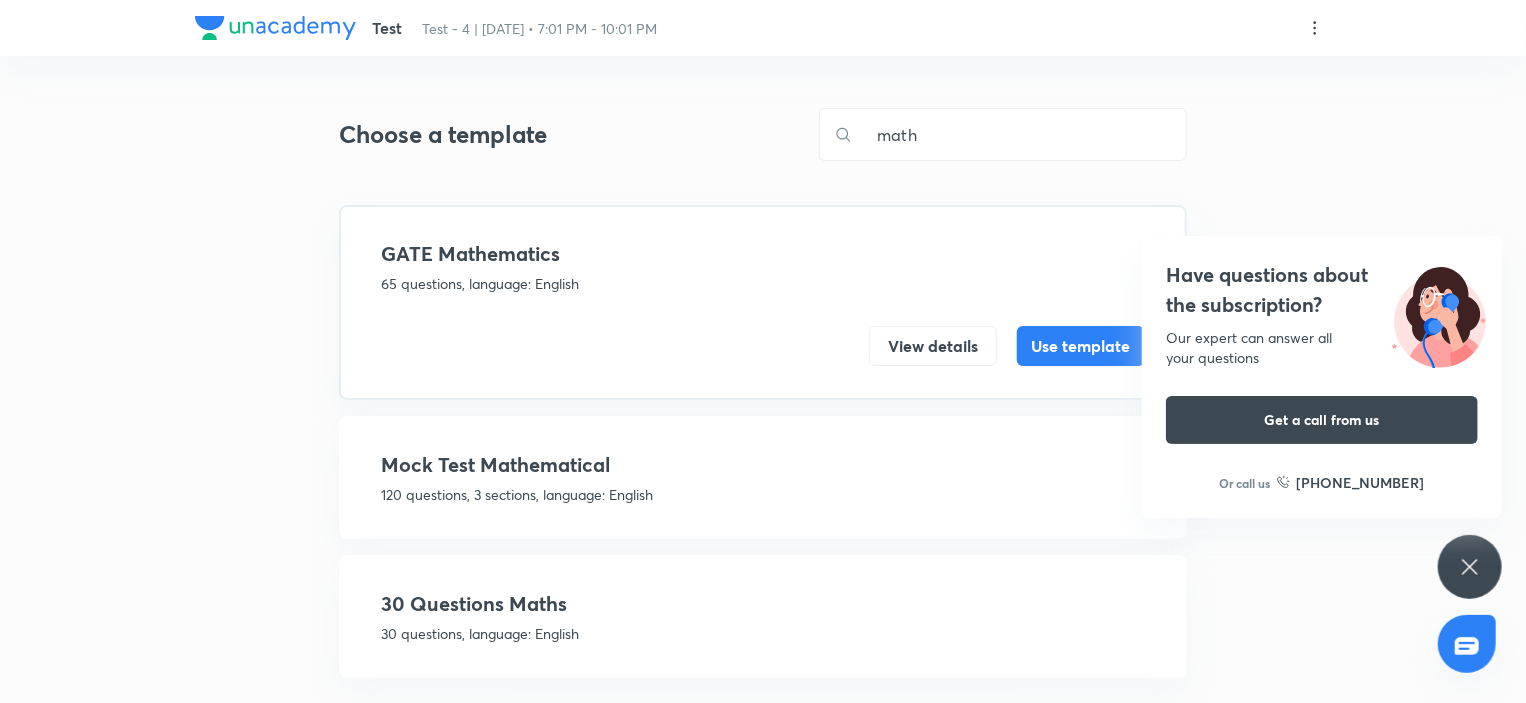 click on "Mock Test Mathematical" at bounding box center (763, 465) 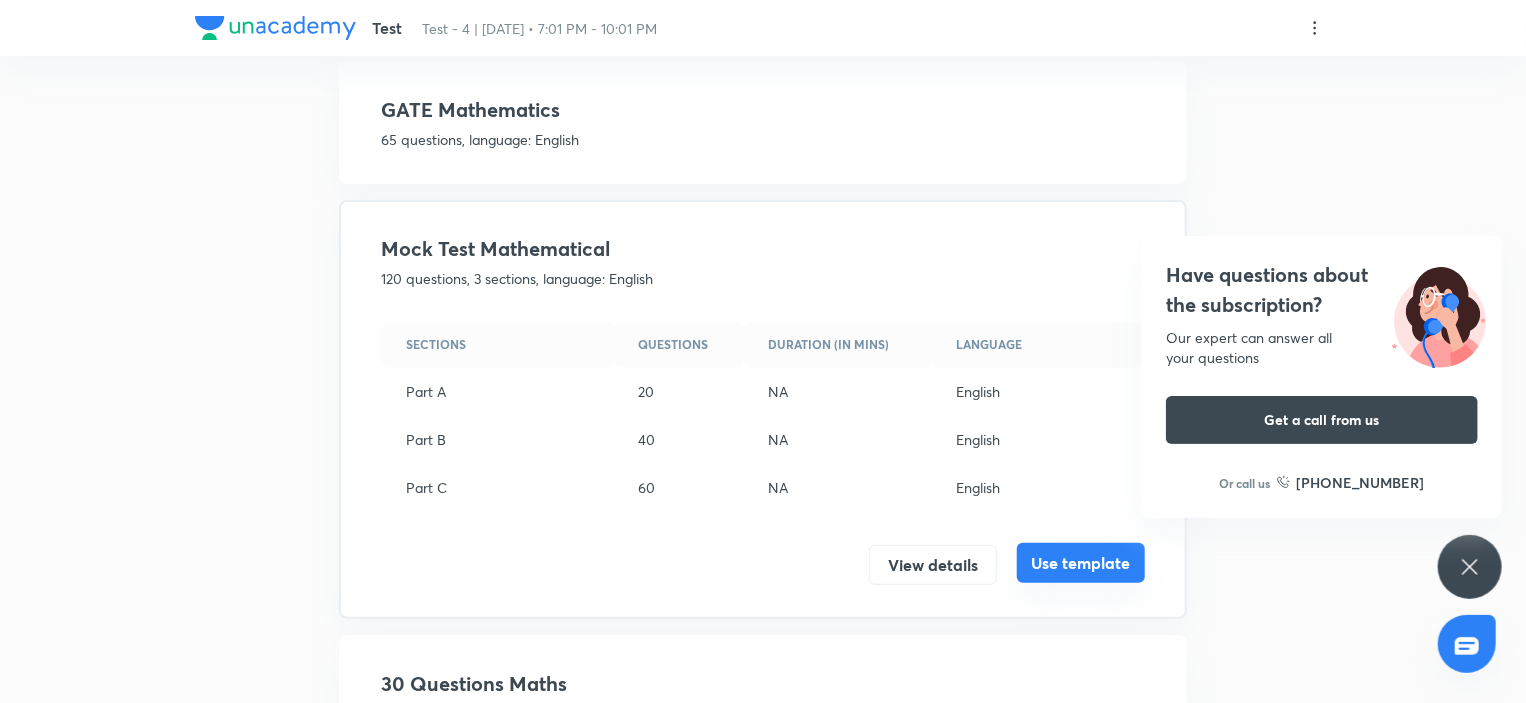 scroll, scrollTop: 200, scrollLeft: 0, axis: vertical 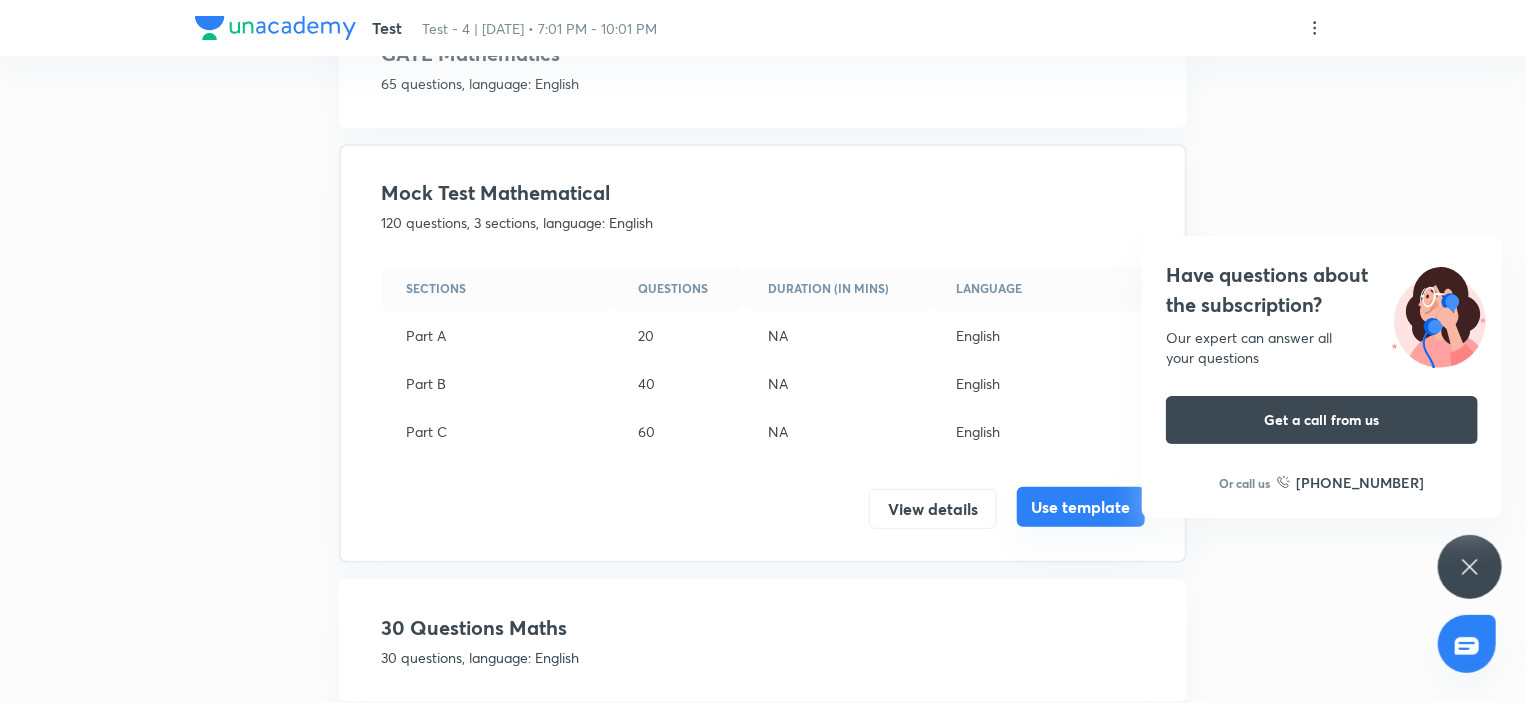 click on "Use template" at bounding box center [1081, 507] 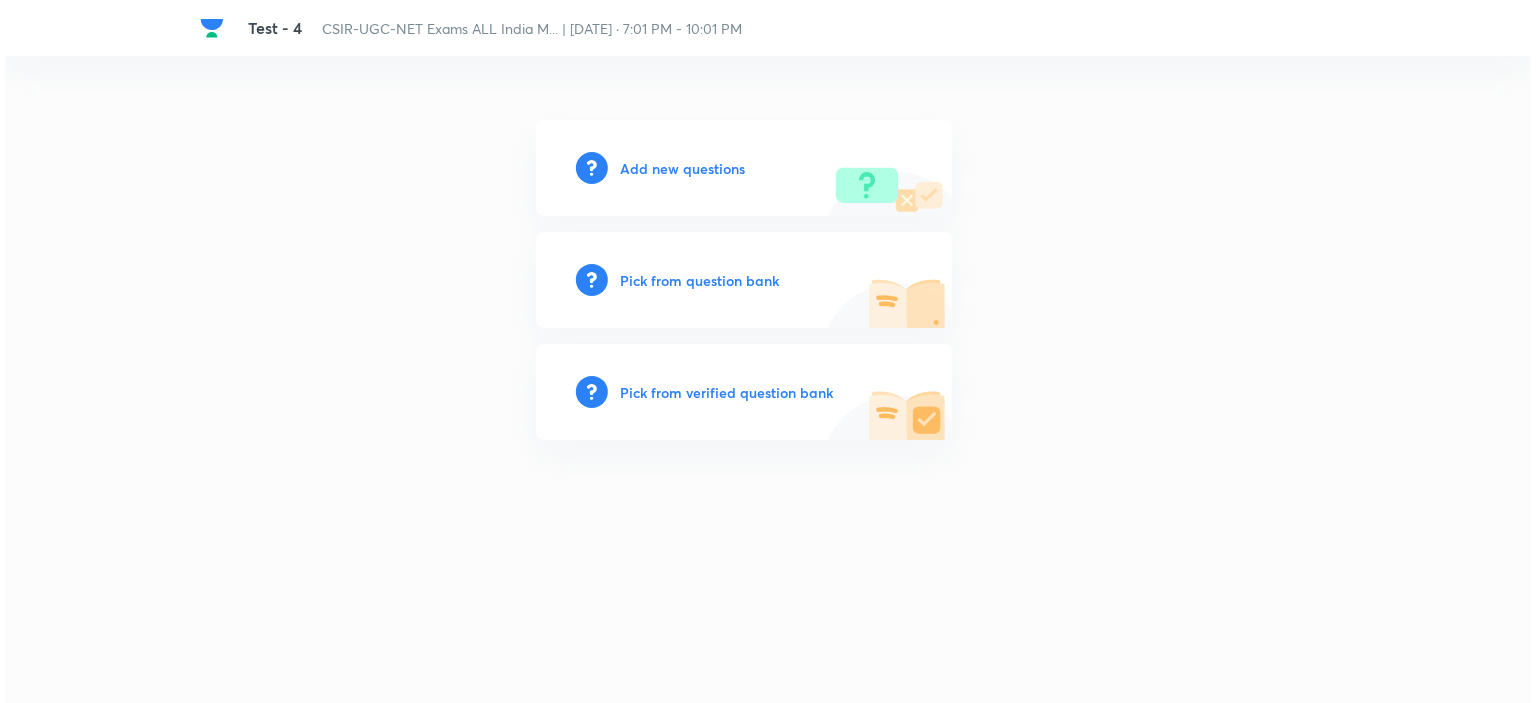 scroll, scrollTop: 0, scrollLeft: 0, axis: both 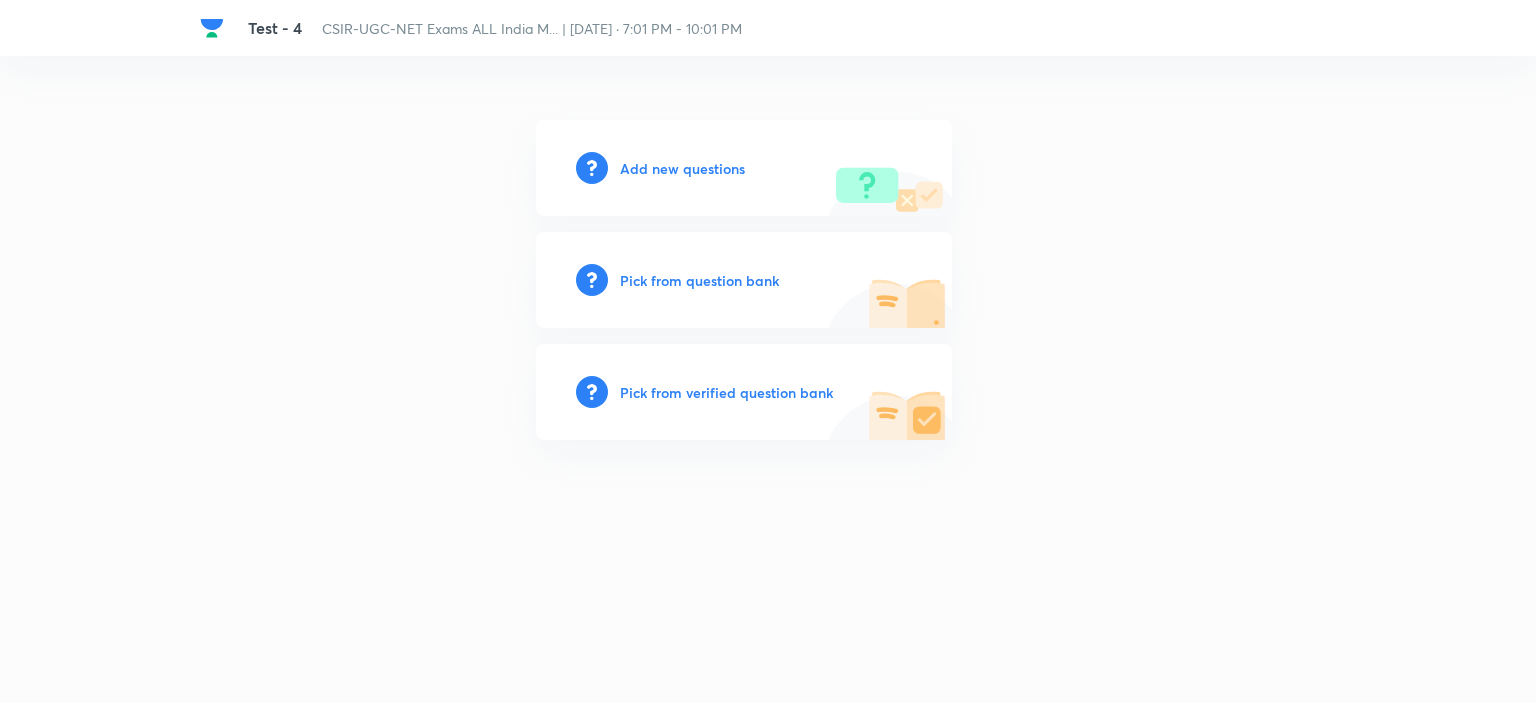 click on "Pick from question bank" at bounding box center [699, 280] 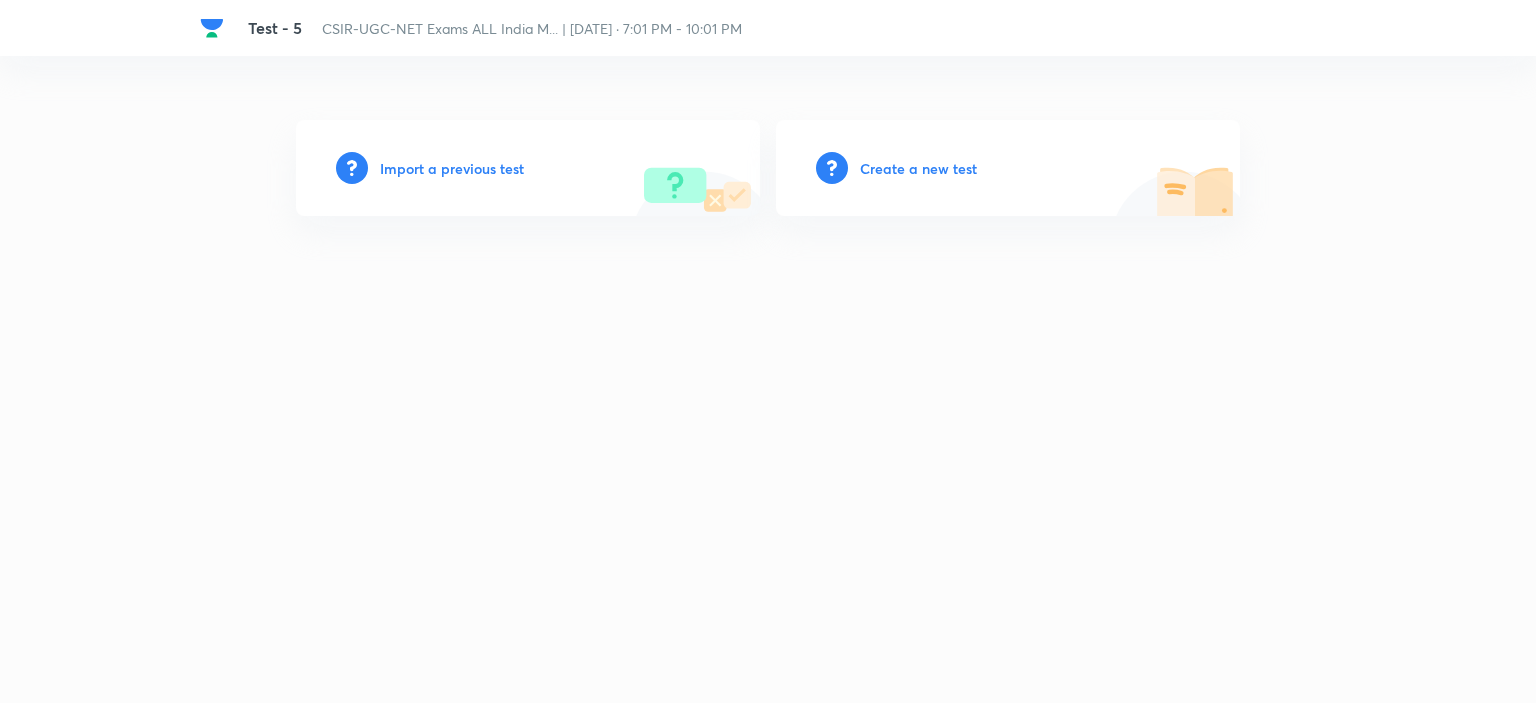 scroll, scrollTop: 0, scrollLeft: 0, axis: both 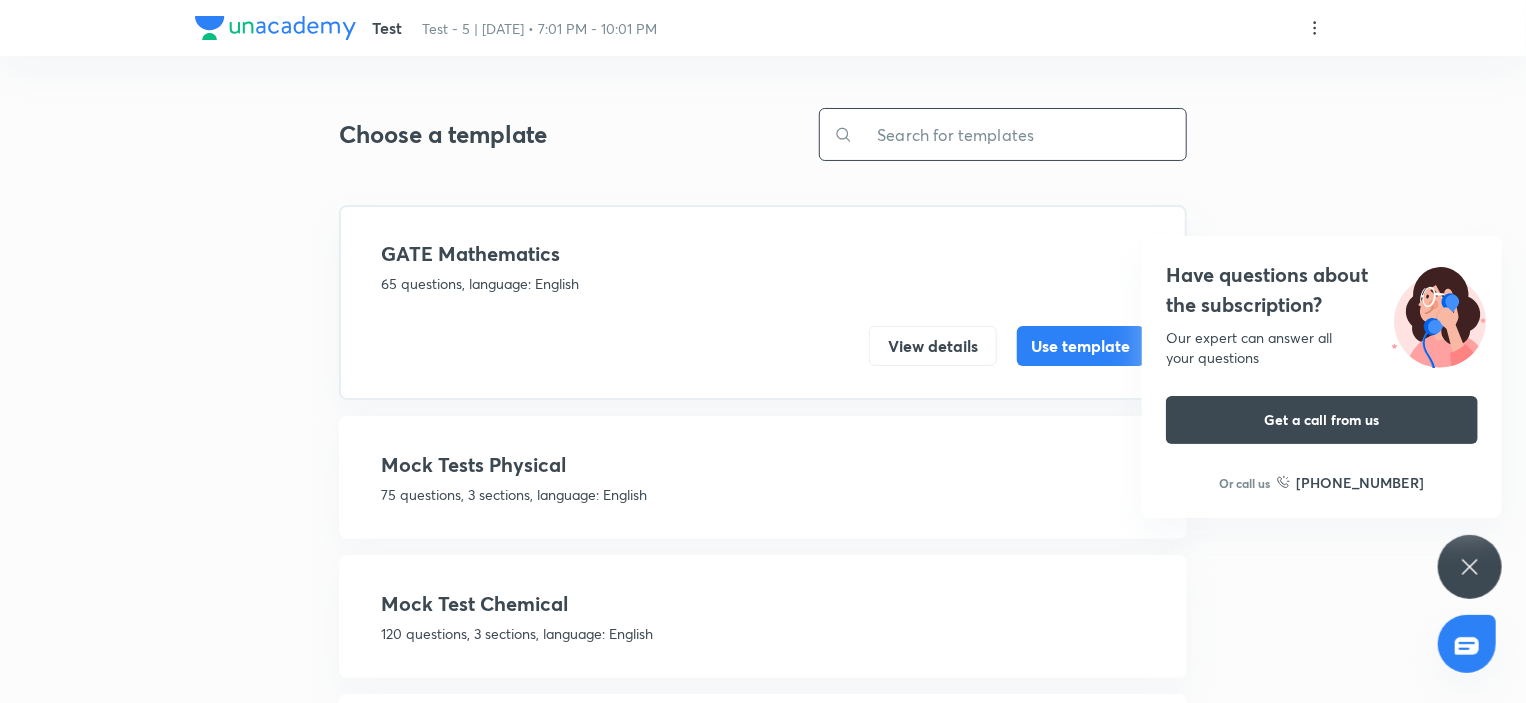 click at bounding box center [1019, 134] 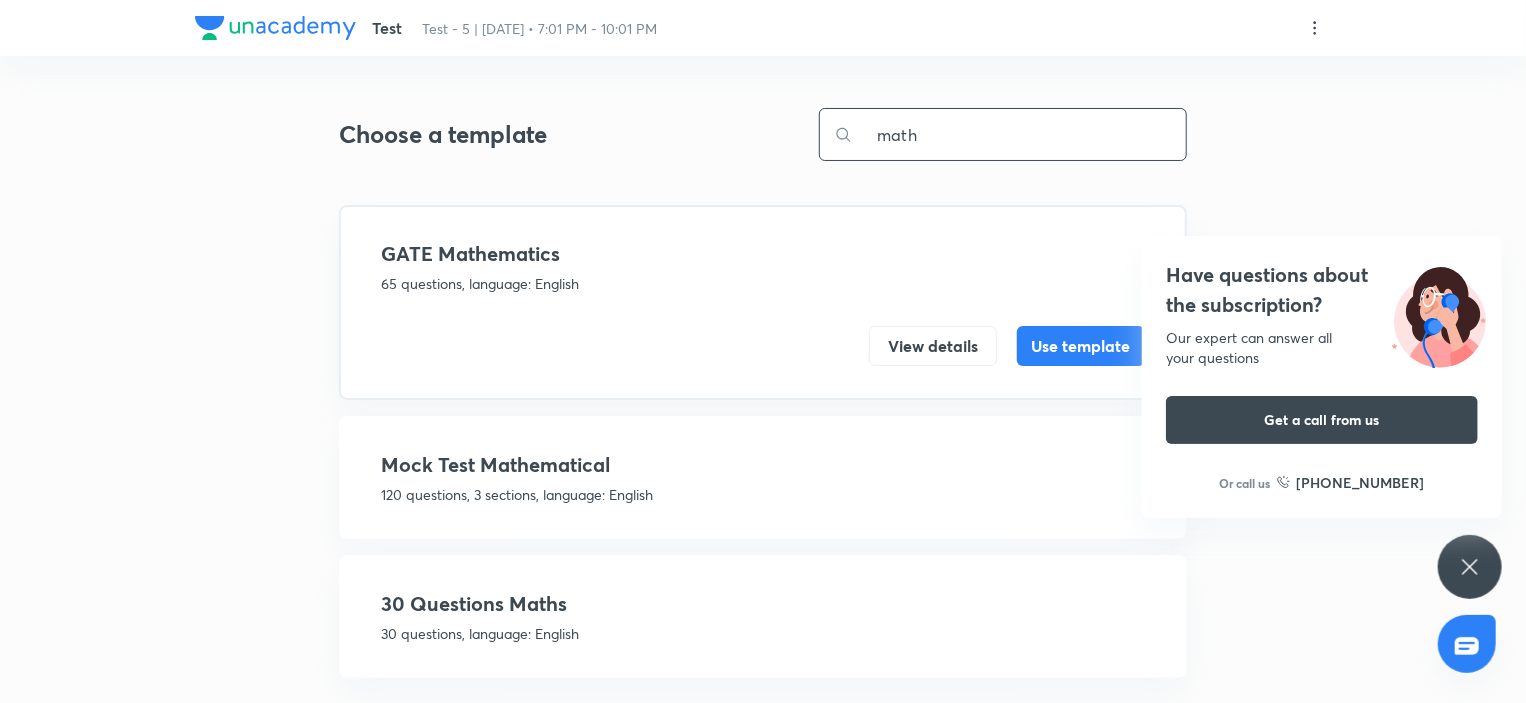 type on "math" 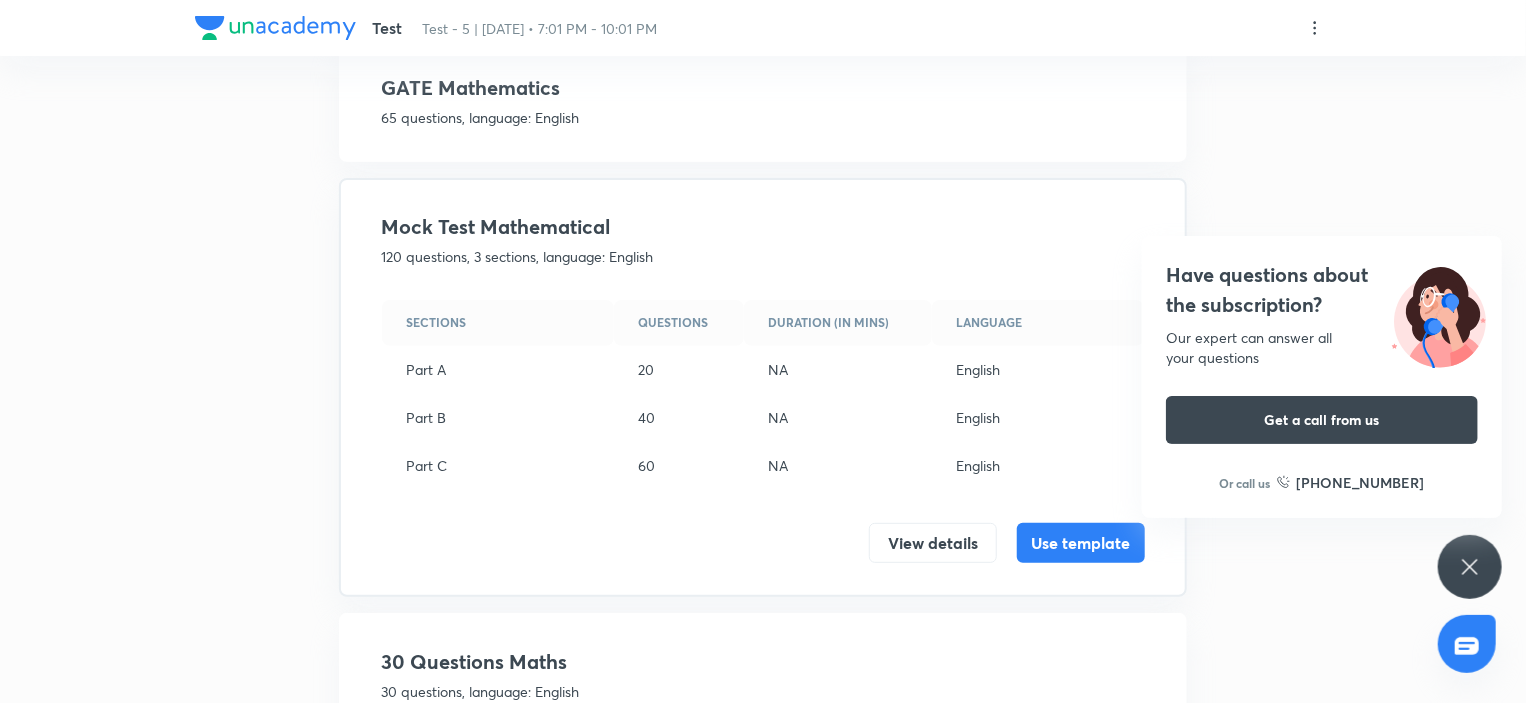 scroll, scrollTop: 200, scrollLeft: 0, axis: vertical 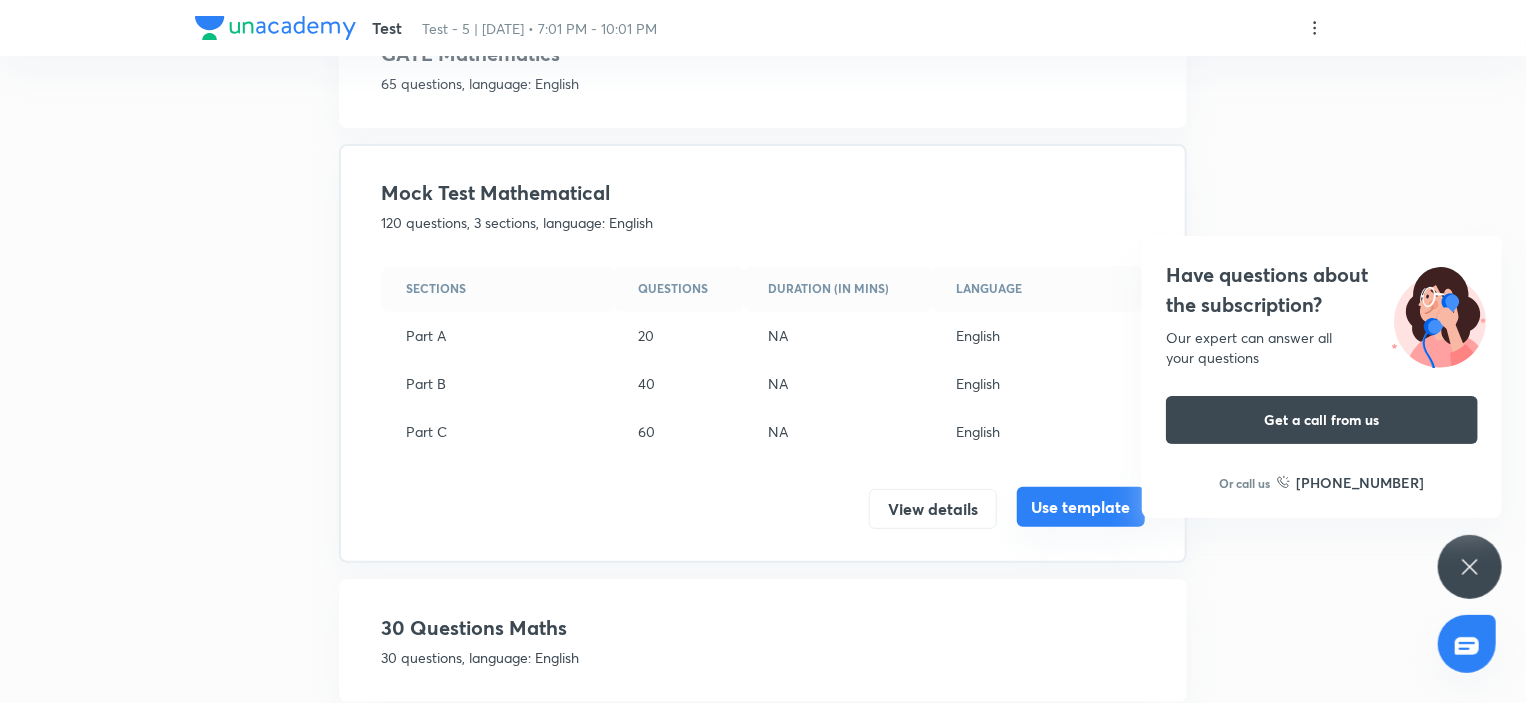 click on "Use template" at bounding box center [1081, 507] 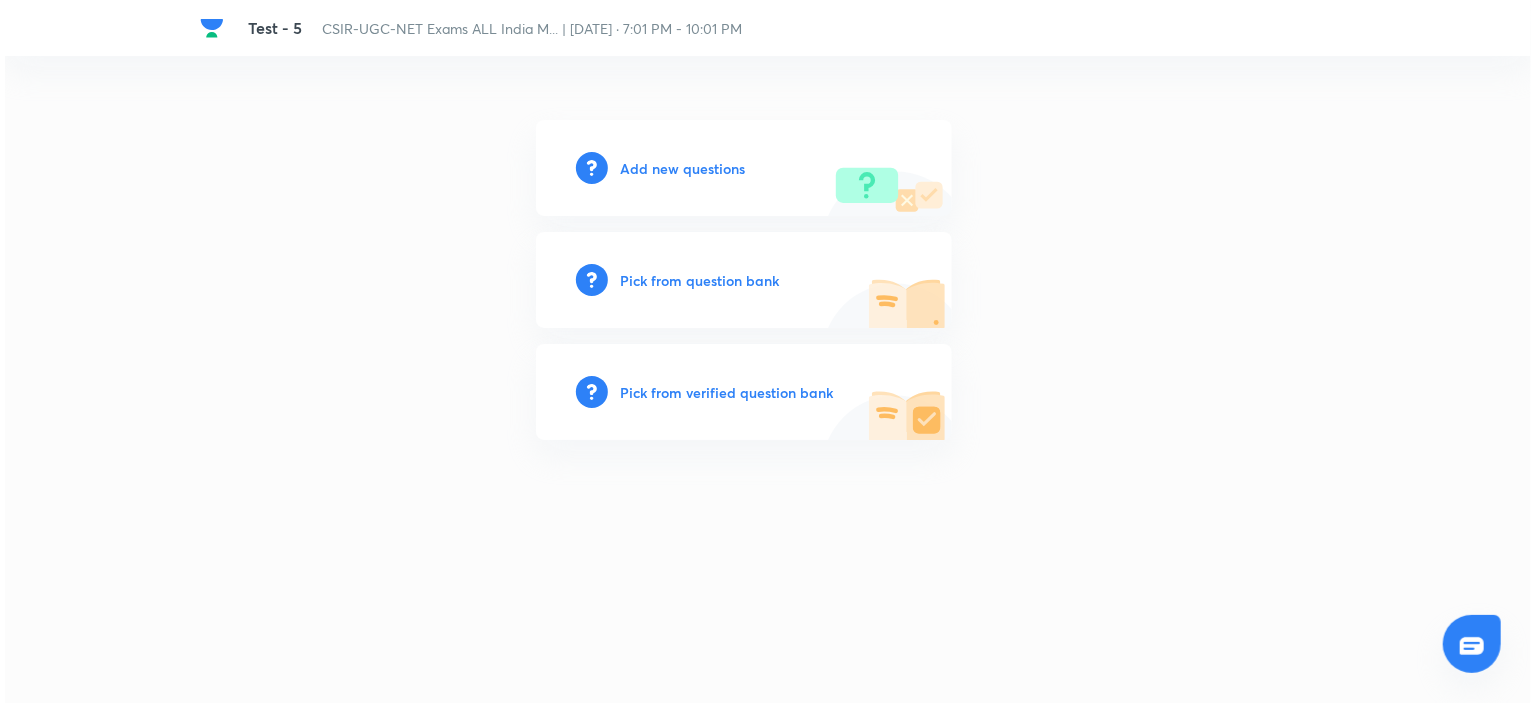 scroll, scrollTop: 0, scrollLeft: 0, axis: both 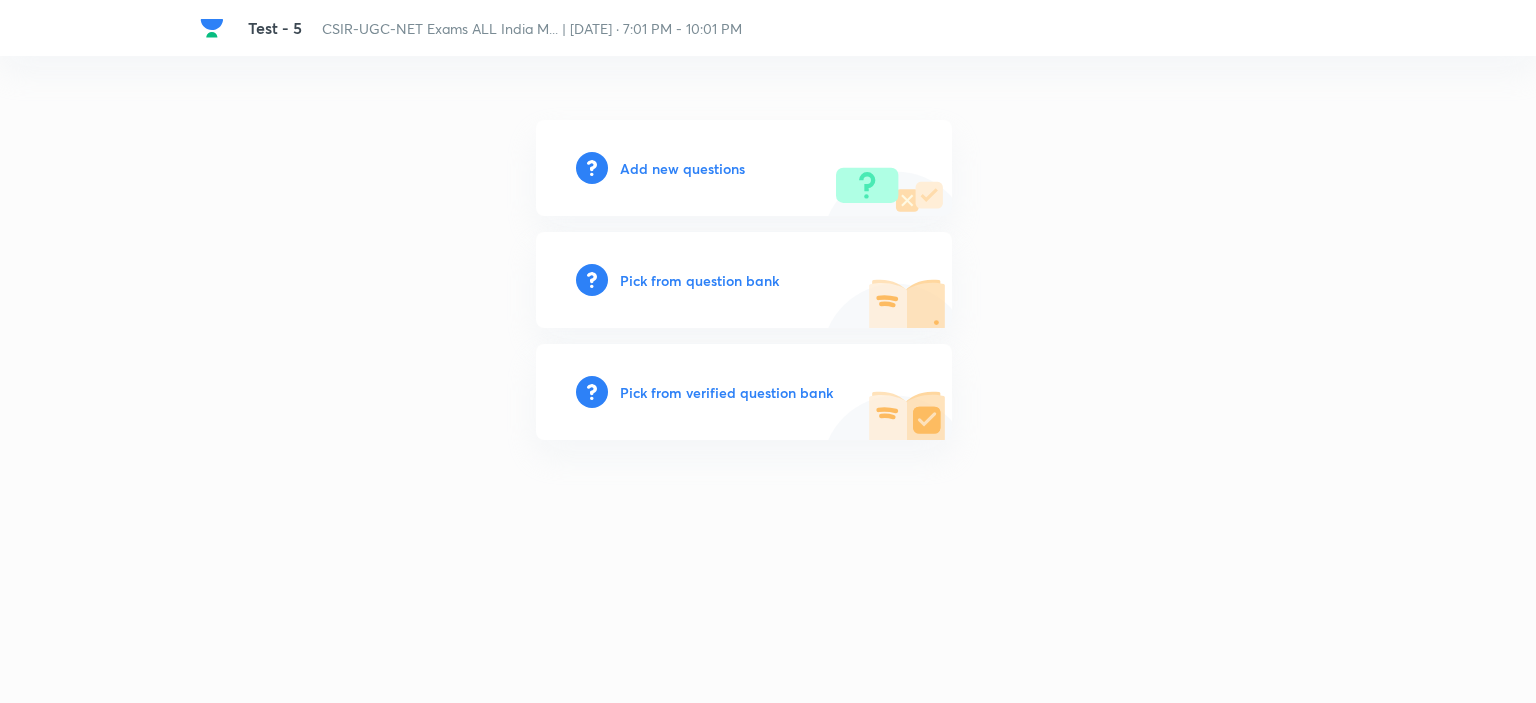 click on "Pick from question bank" at bounding box center (699, 280) 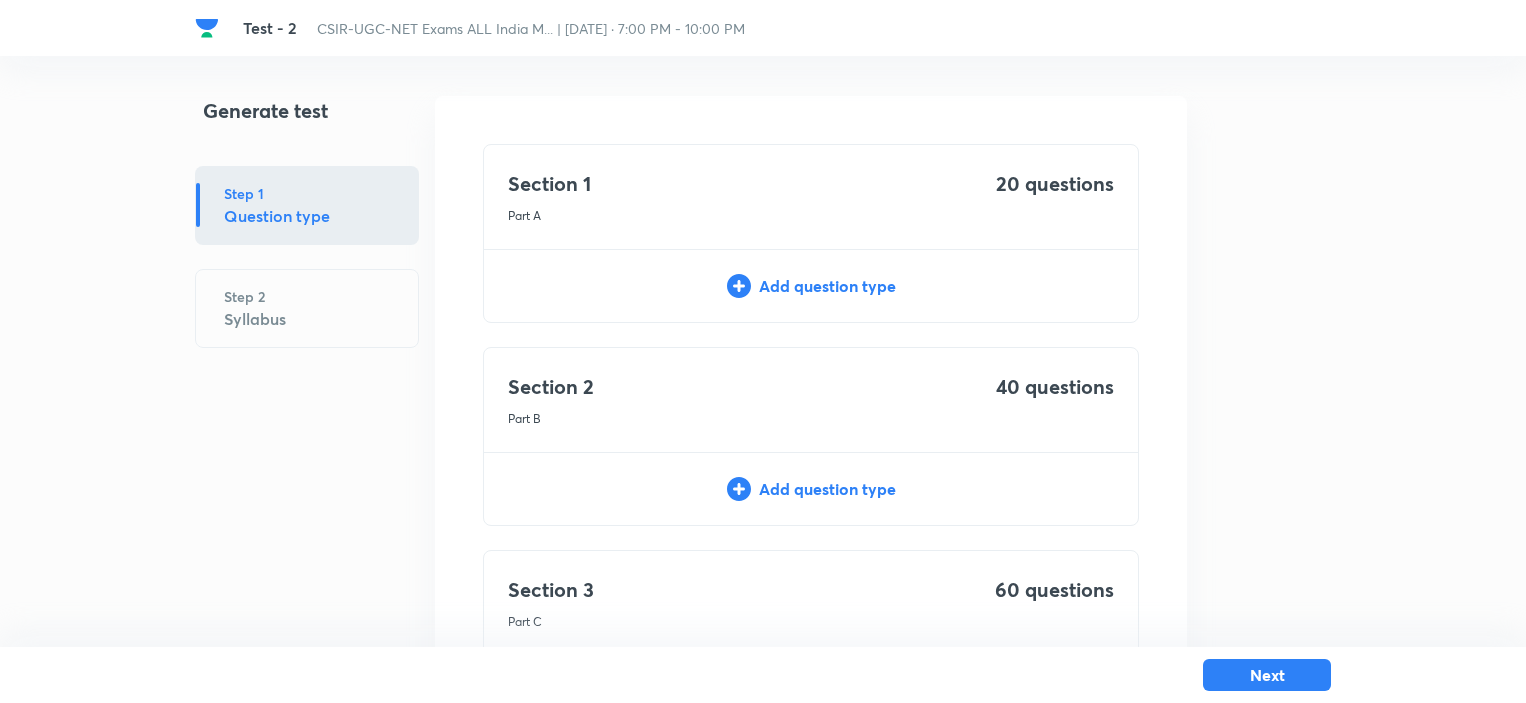 scroll, scrollTop: 0, scrollLeft: 0, axis: both 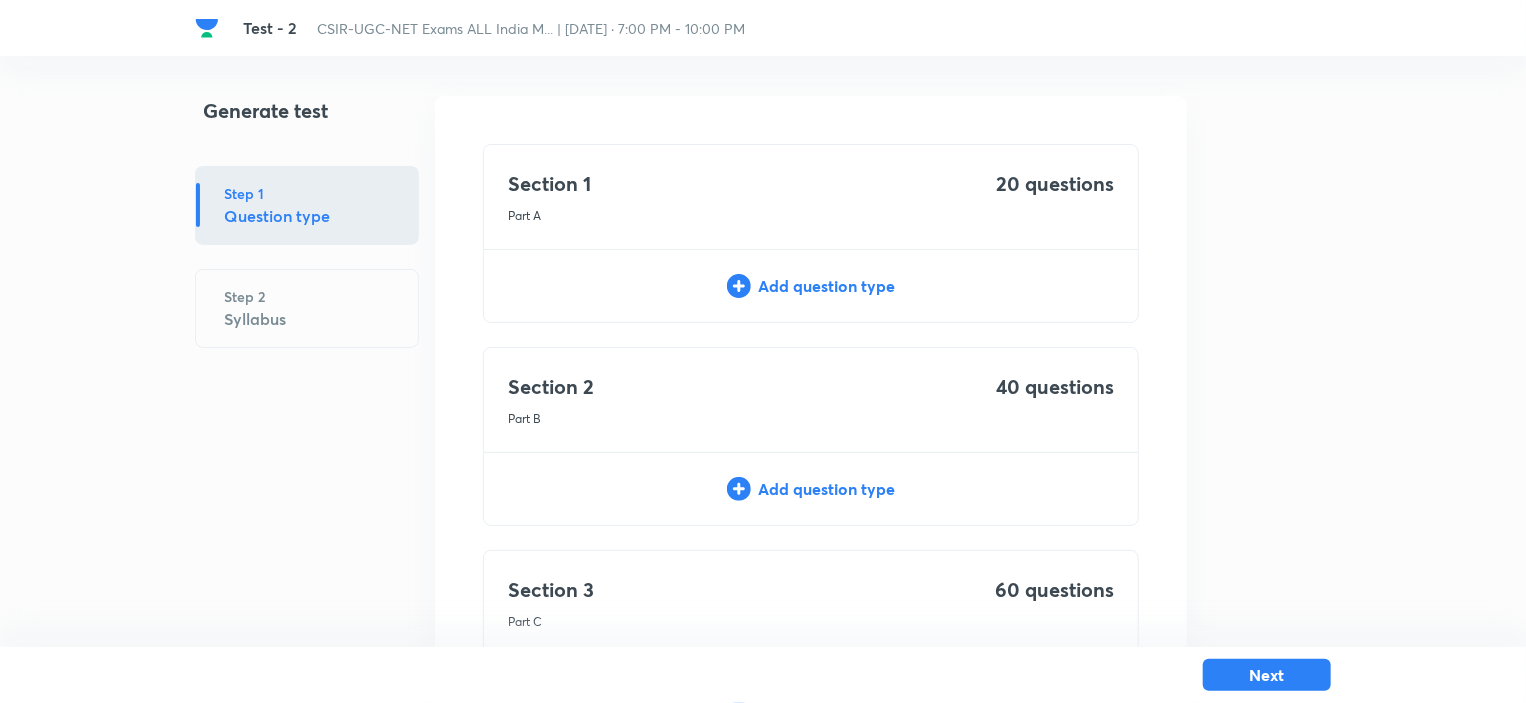 click on "Add question type" at bounding box center [811, 286] 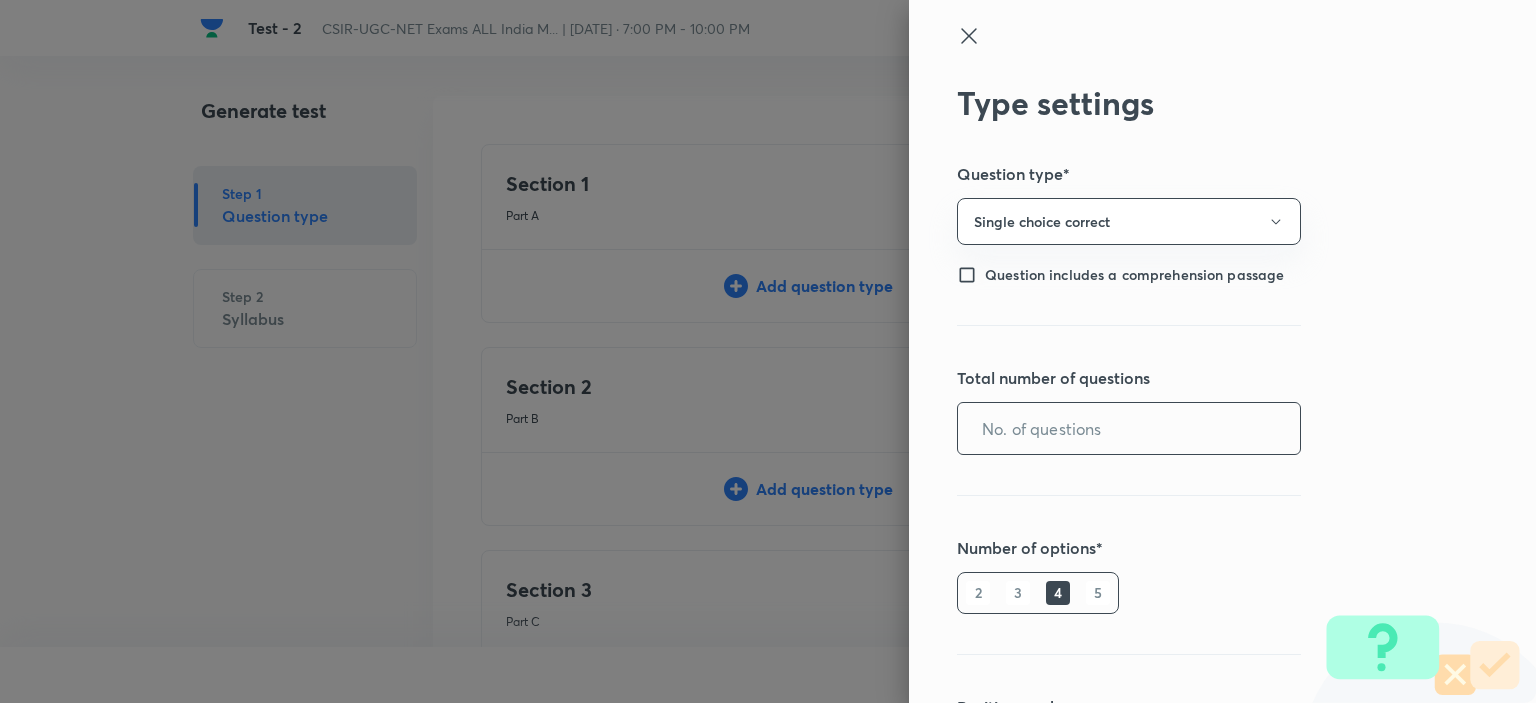 click at bounding box center (1129, 428) 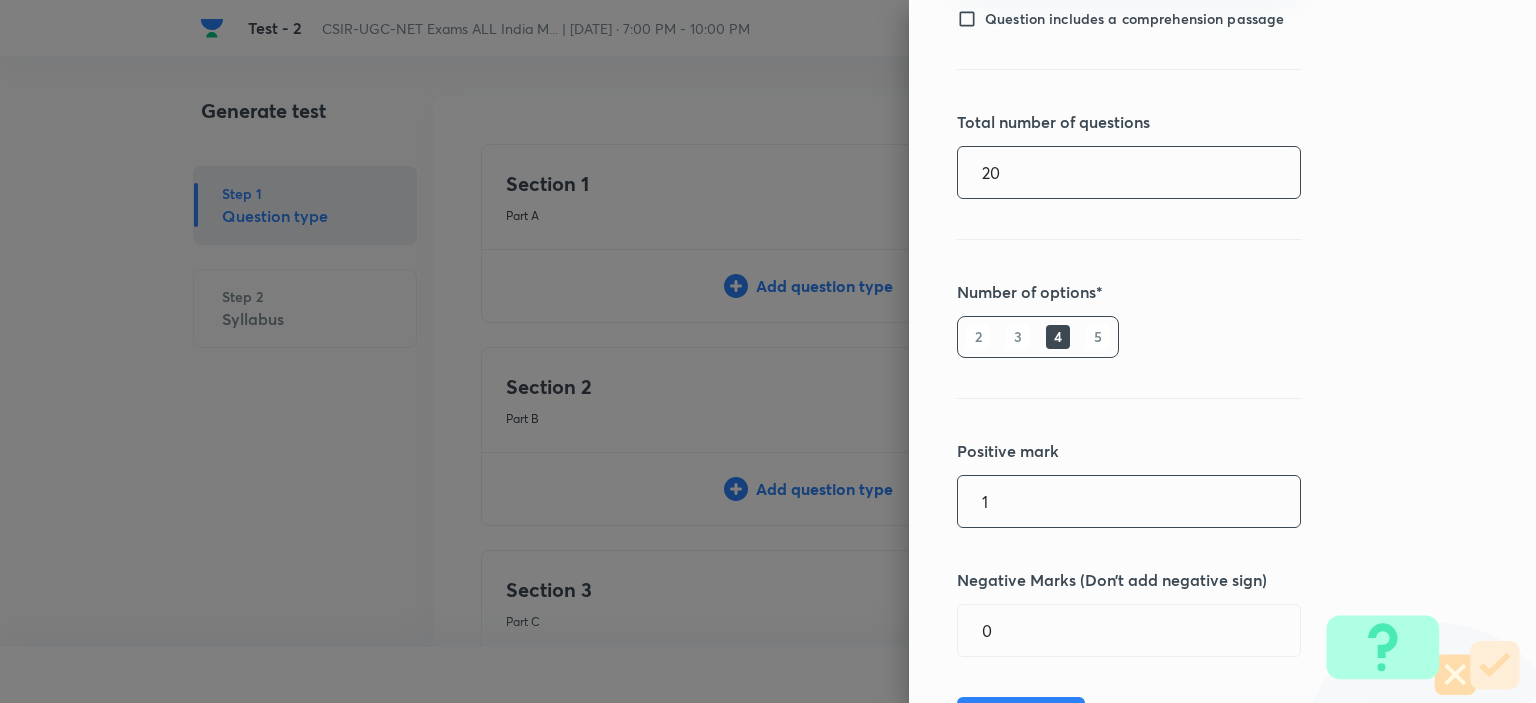 scroll, scrollTop: 360, scrollLeft: 0, axis: vertical 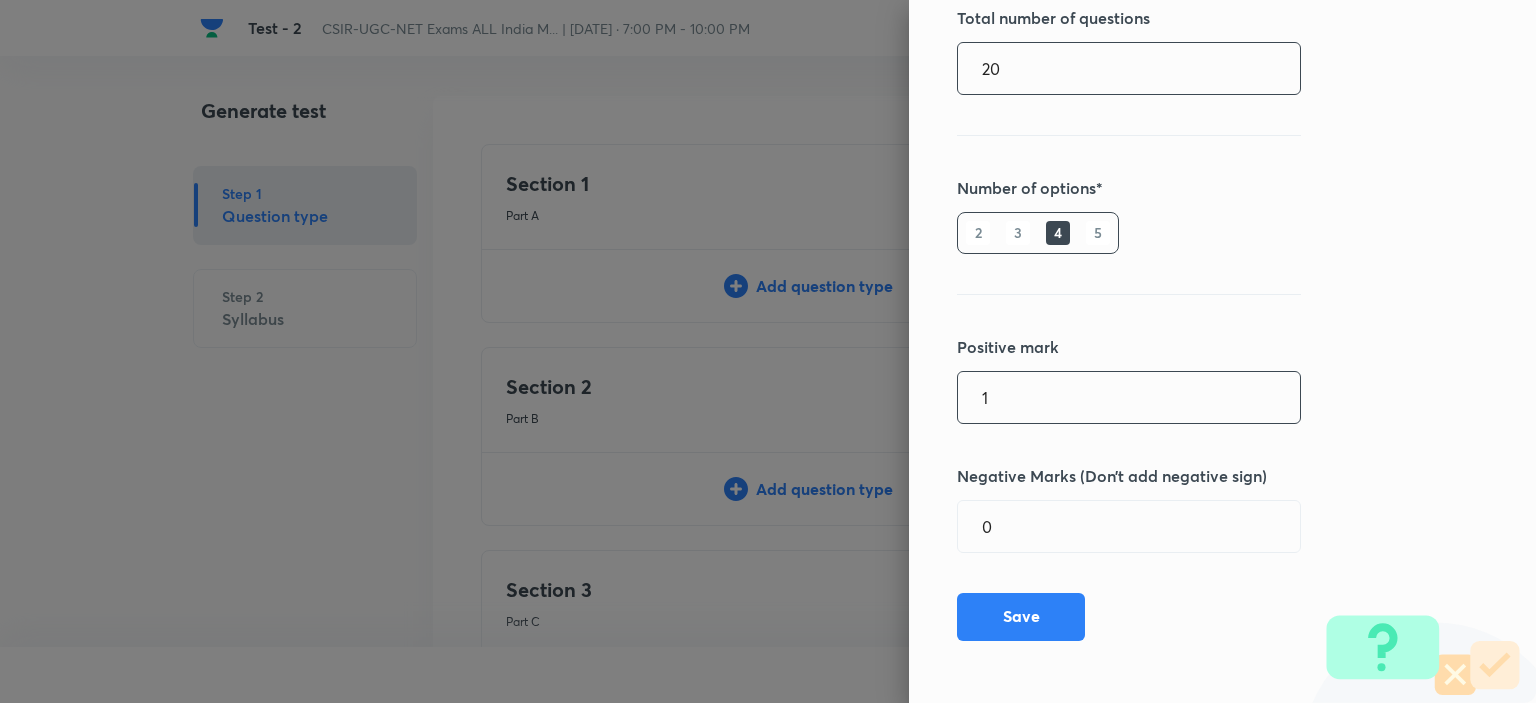 type on "20" 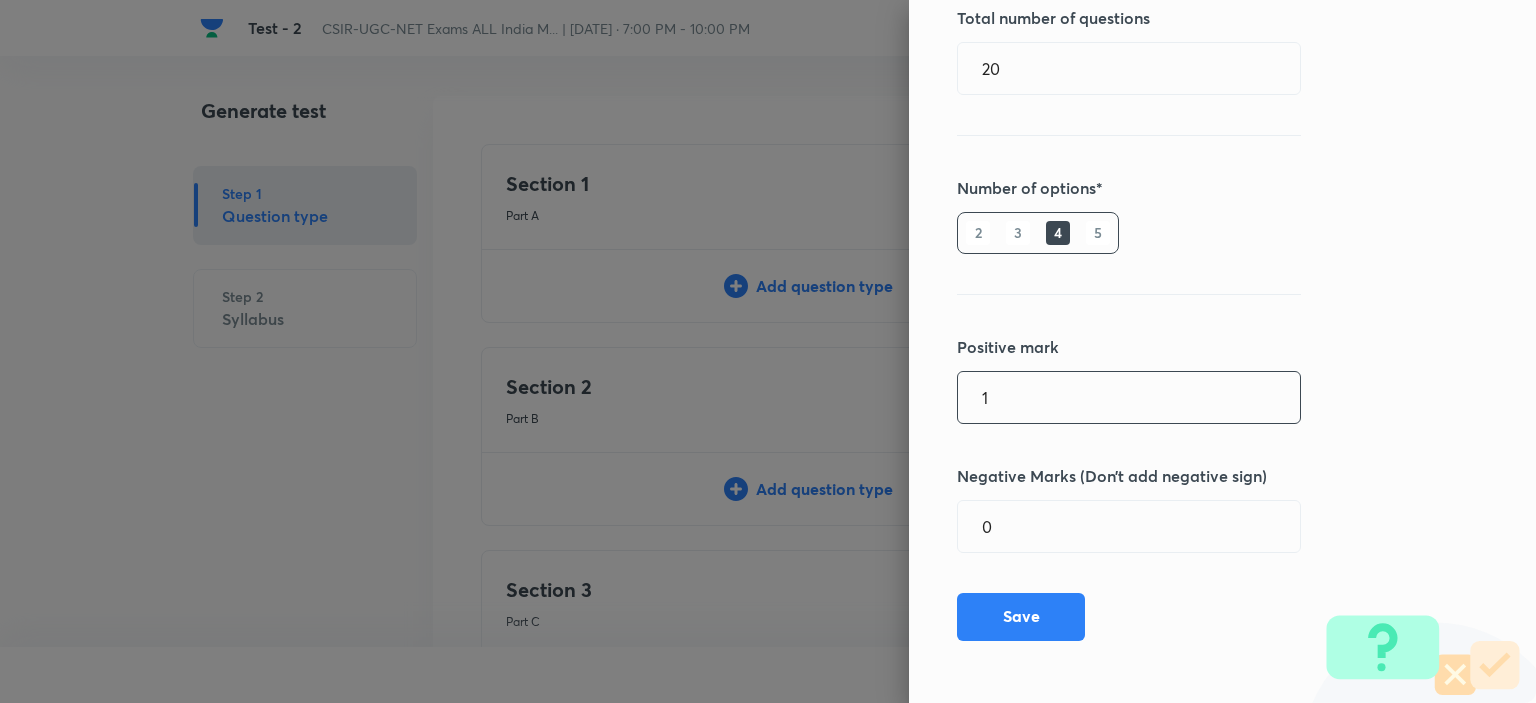 drag, startPoint x: 983, startPoint y: 403, endPoint x: 916, endPoint y: 405, distance: 67.02985 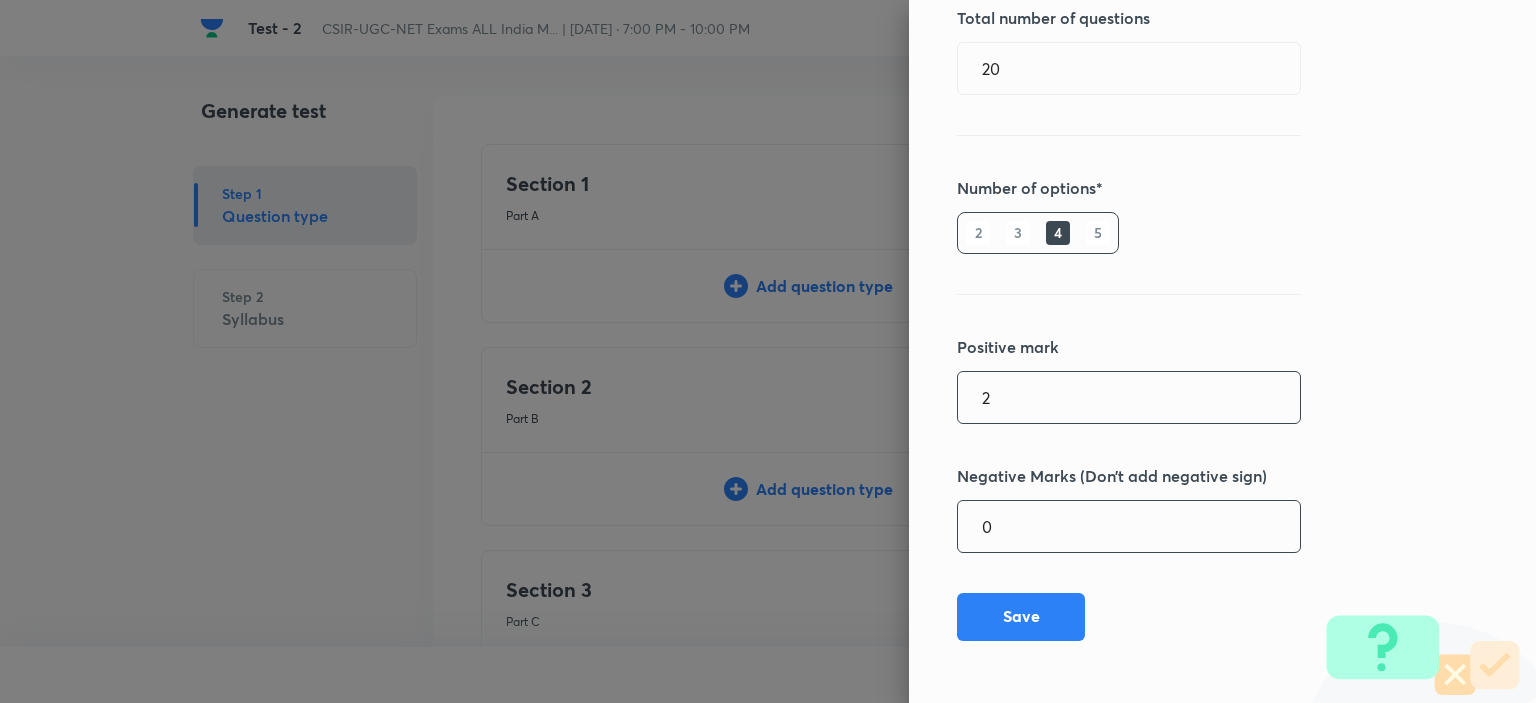 type on "2" 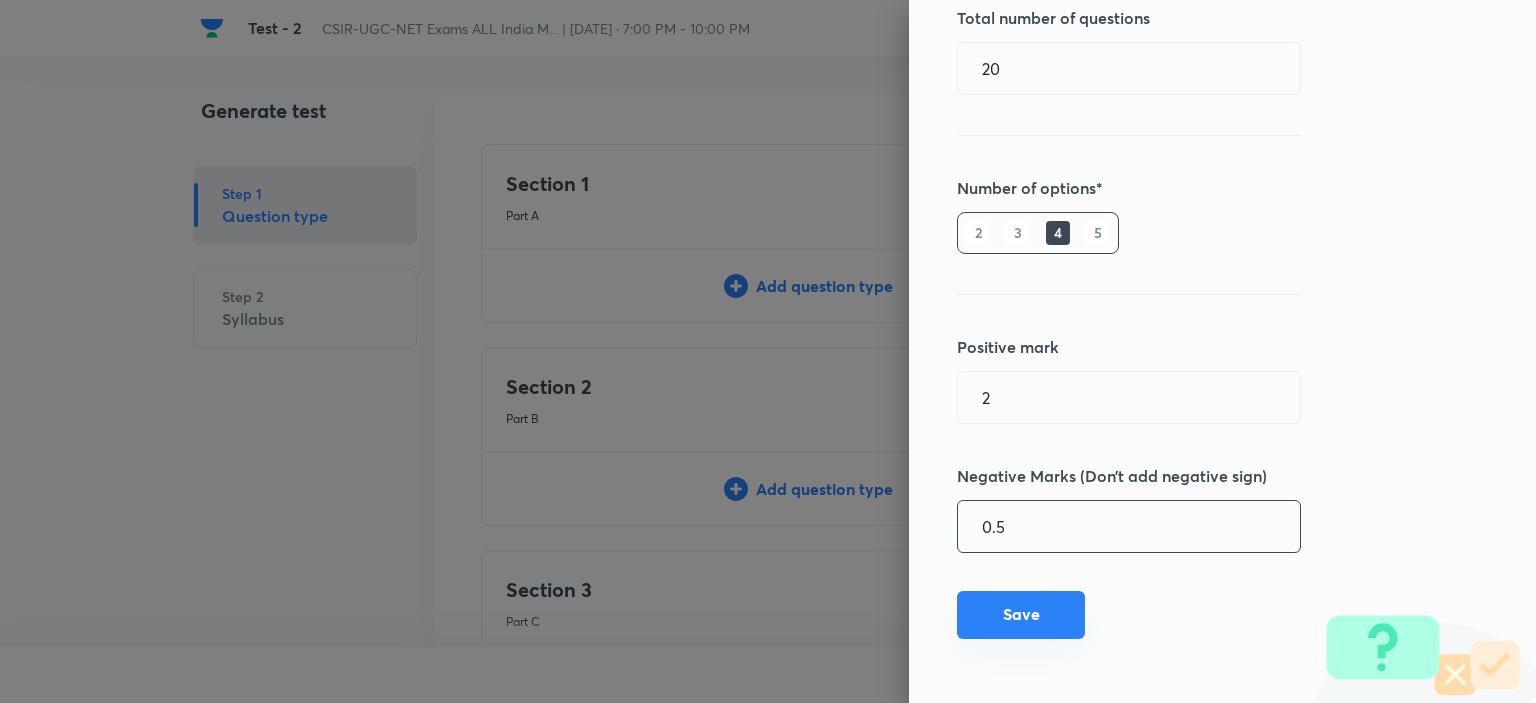 type on "0.5" 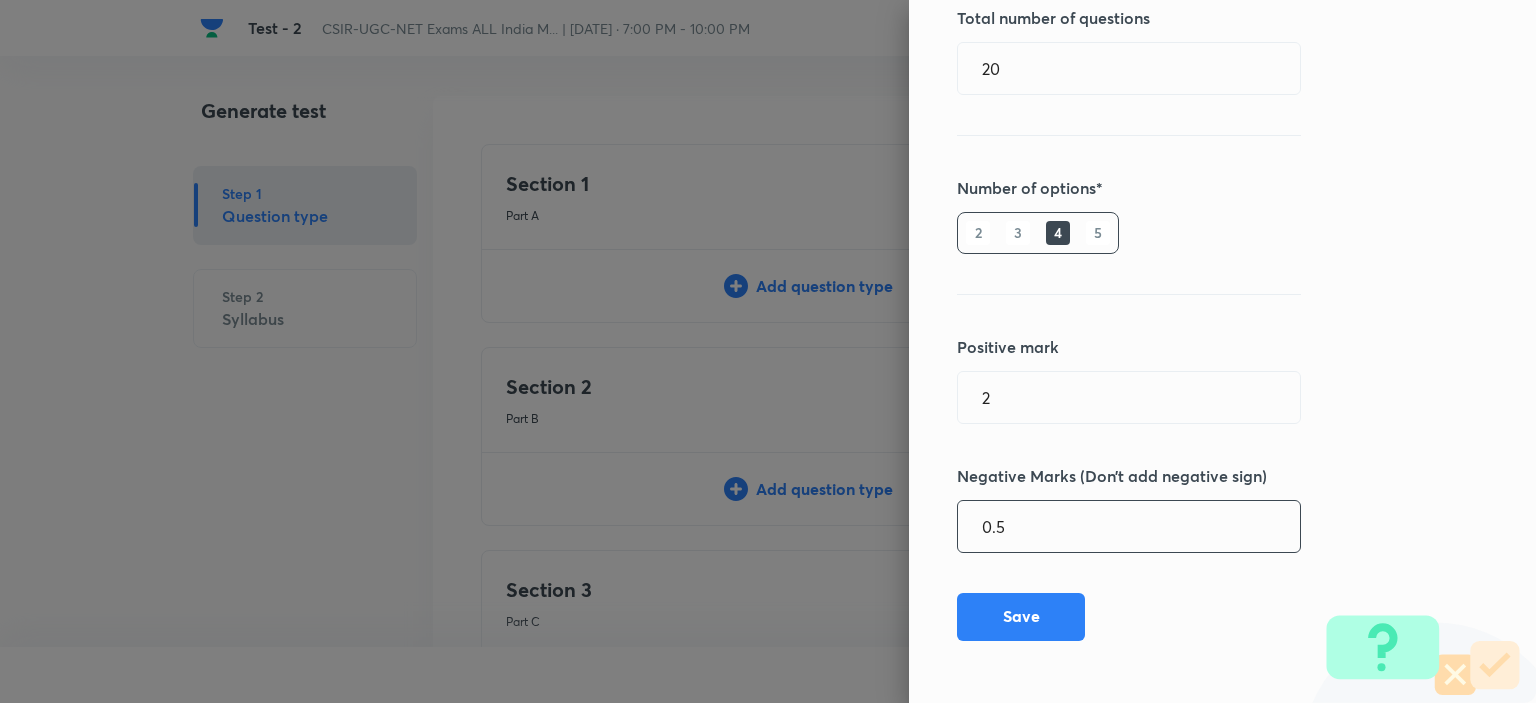 type 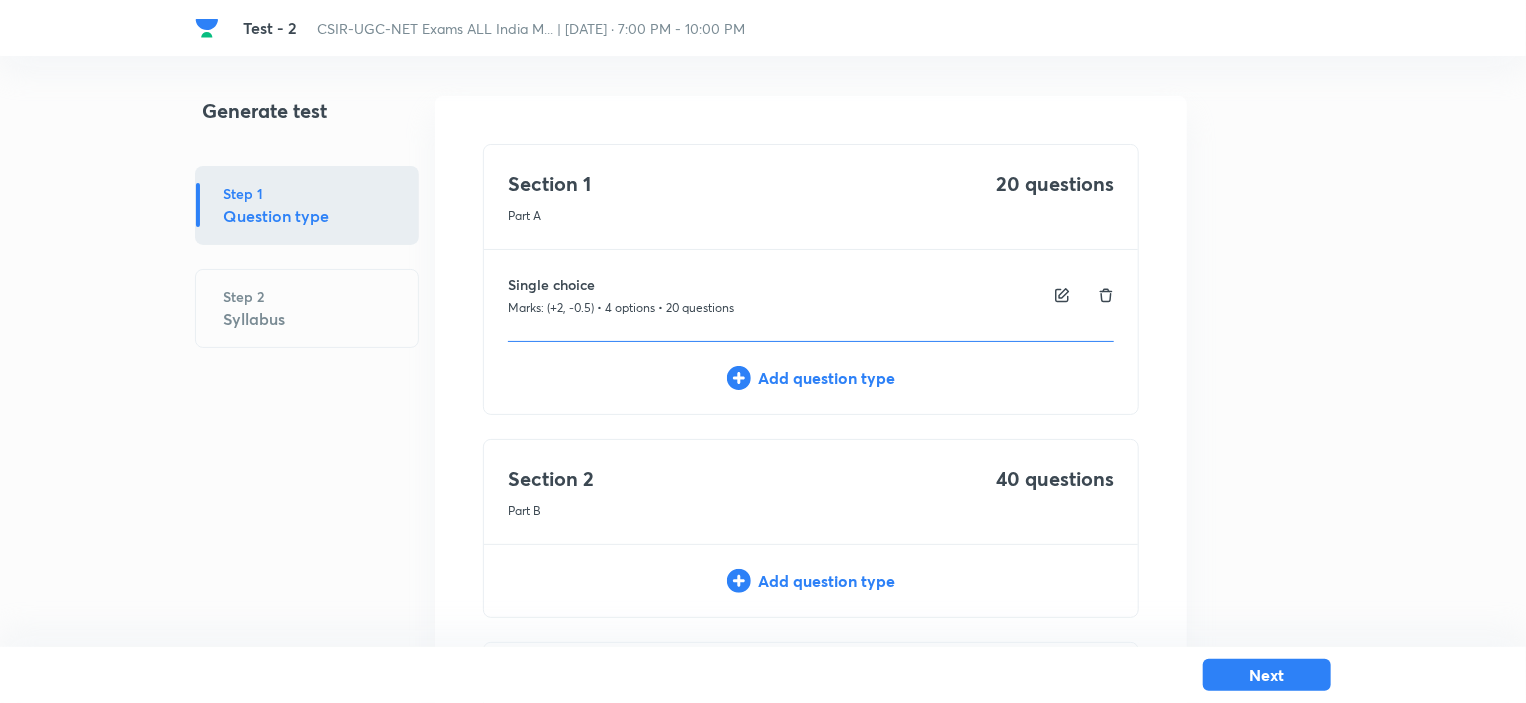 click on "Add question type" at bounding box center [811, 581] 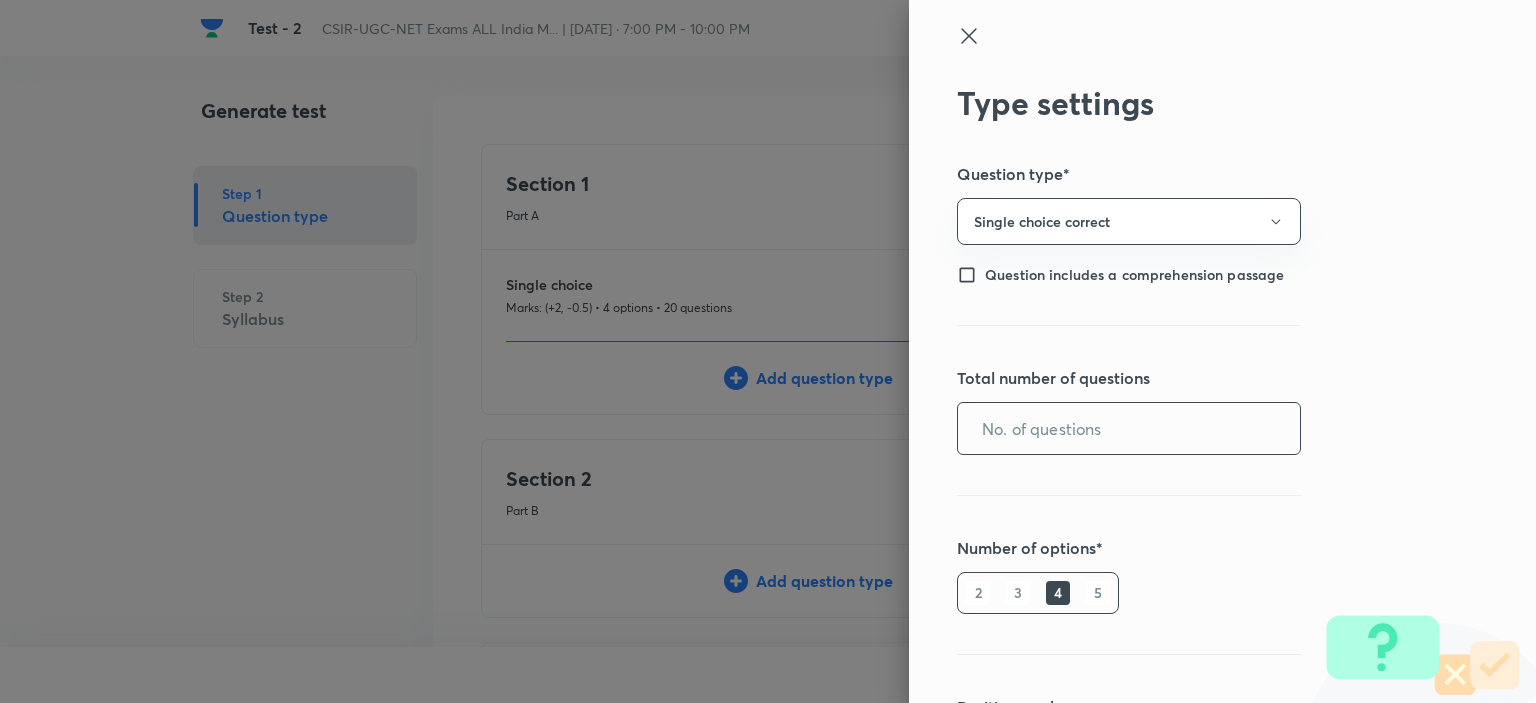 click at bounding box center (1129, 428) 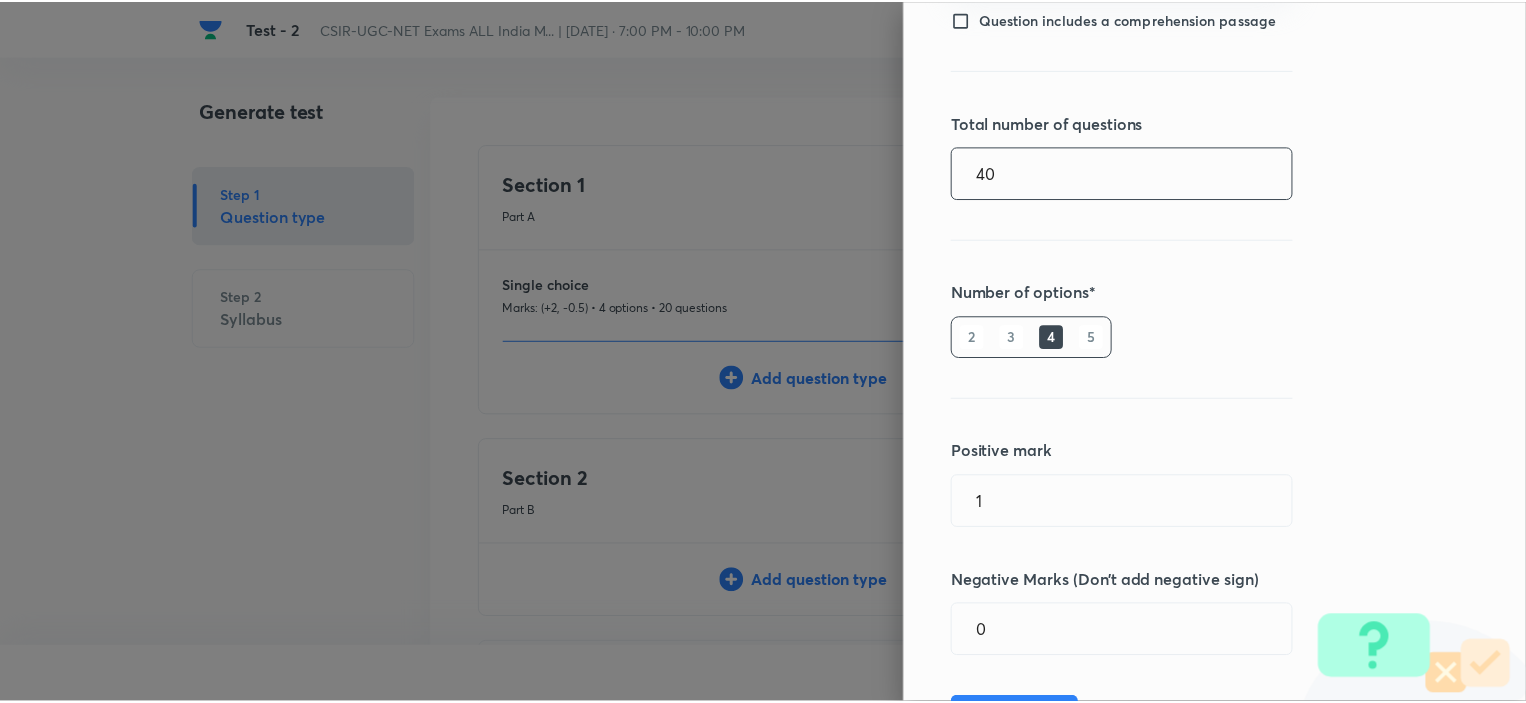 scroll, scrollTop: 360, scrollLeft: 0, axis: vertical 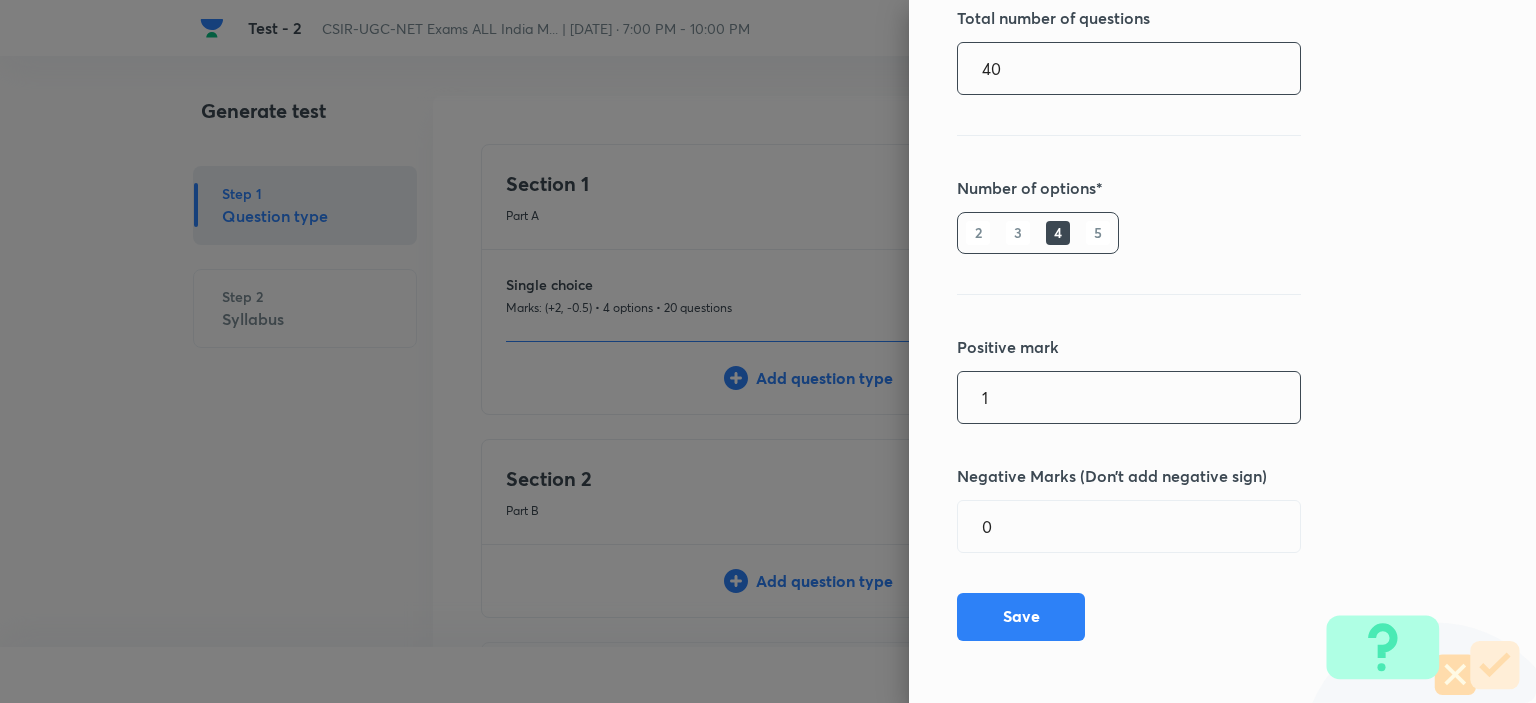 type on "40" 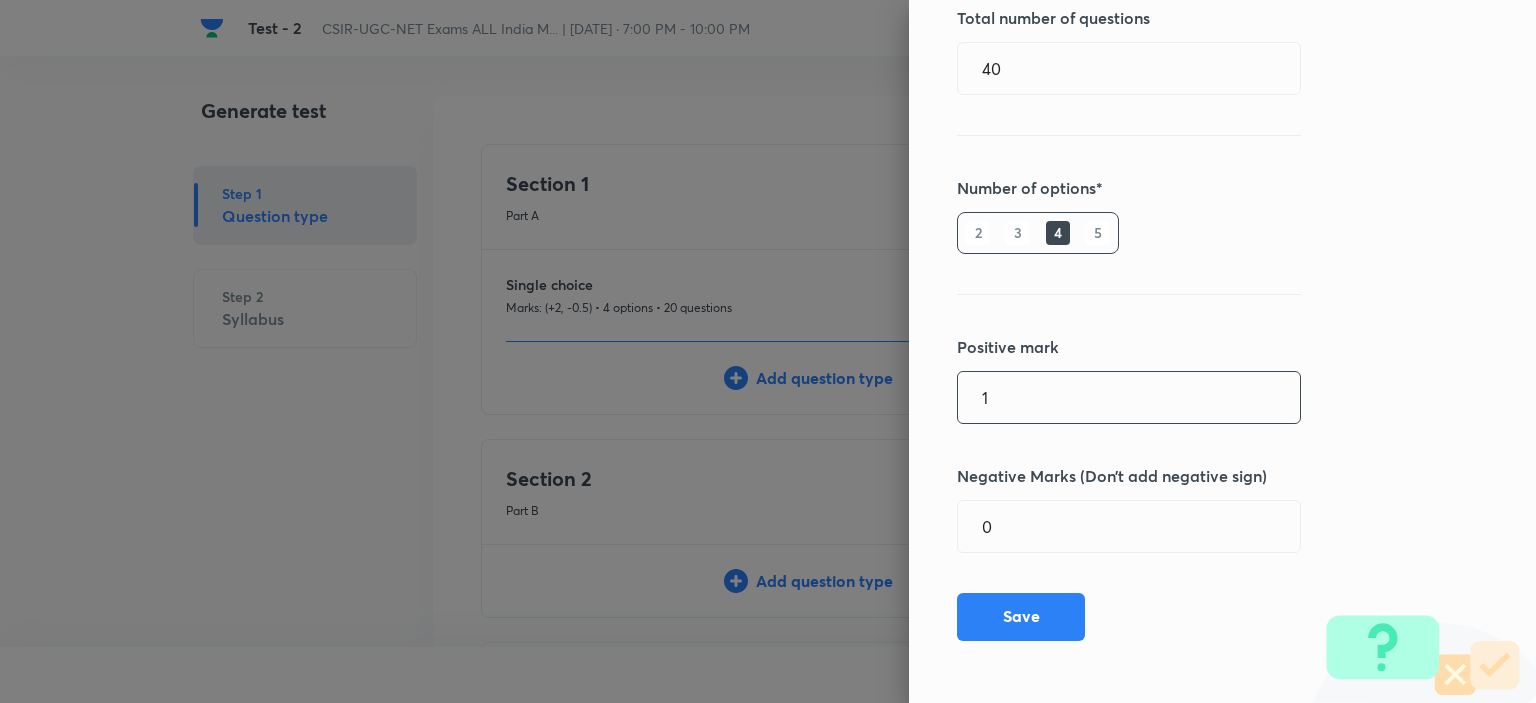 drag, startPoint x: 1015, startPoint y: 420, endPoint x: 924, endPoint y: 419, distance: 91.00549 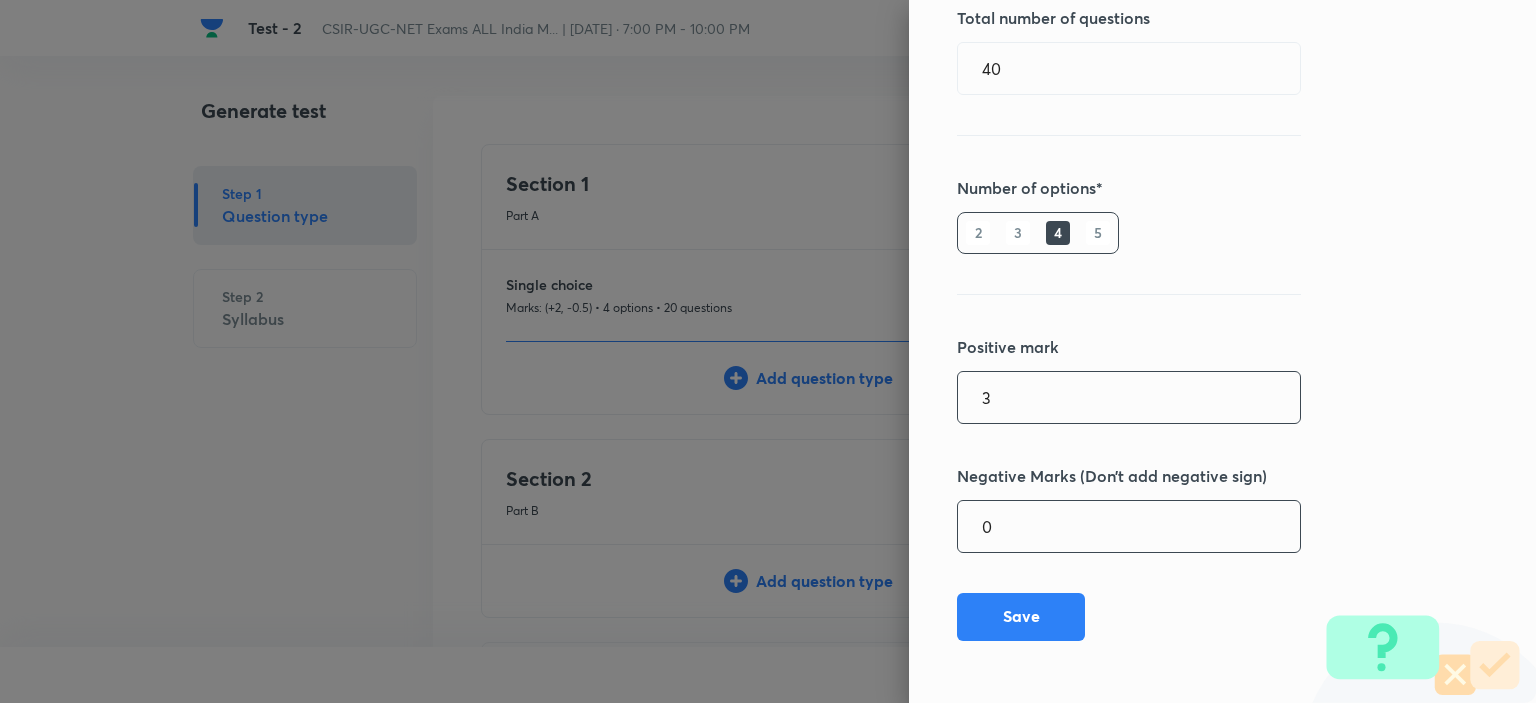 type on "3" 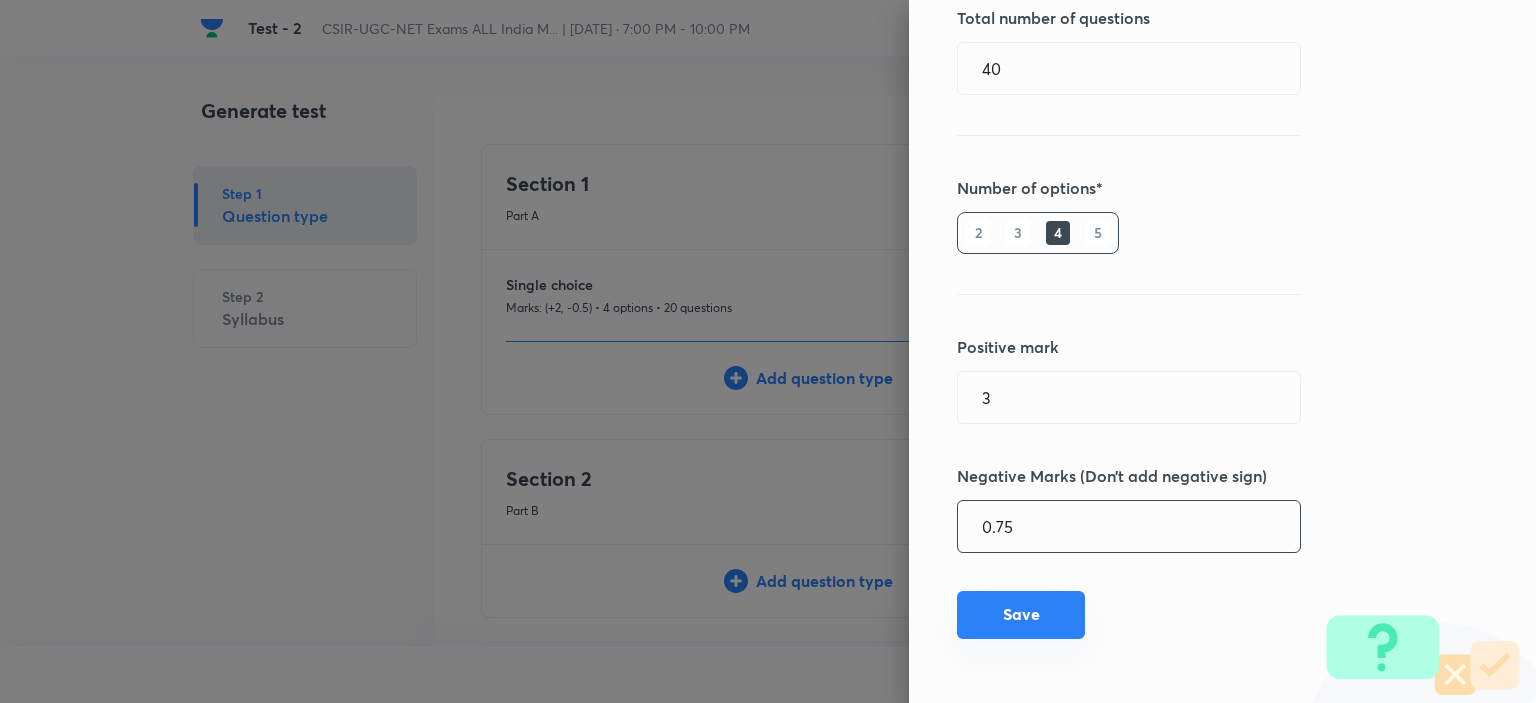 type on "0.75" 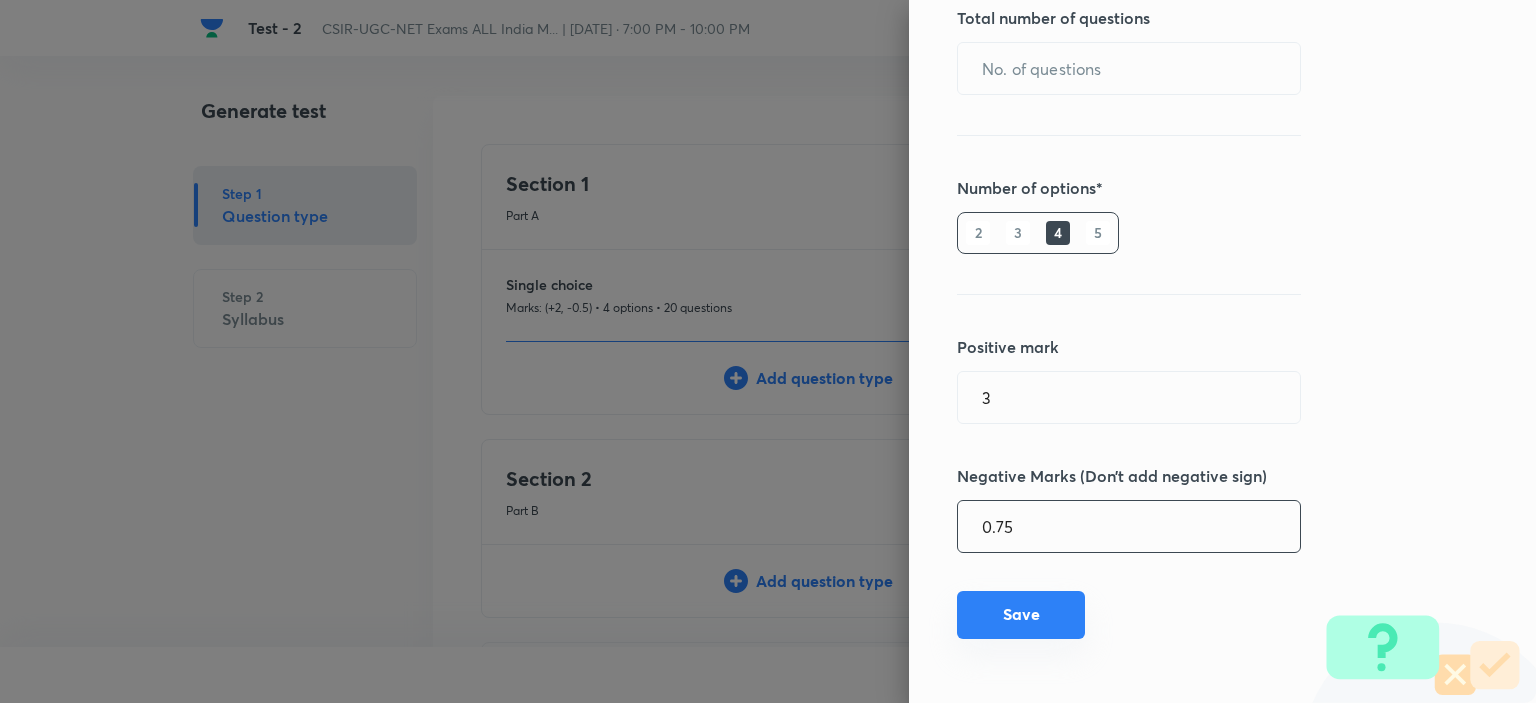 type on "1" 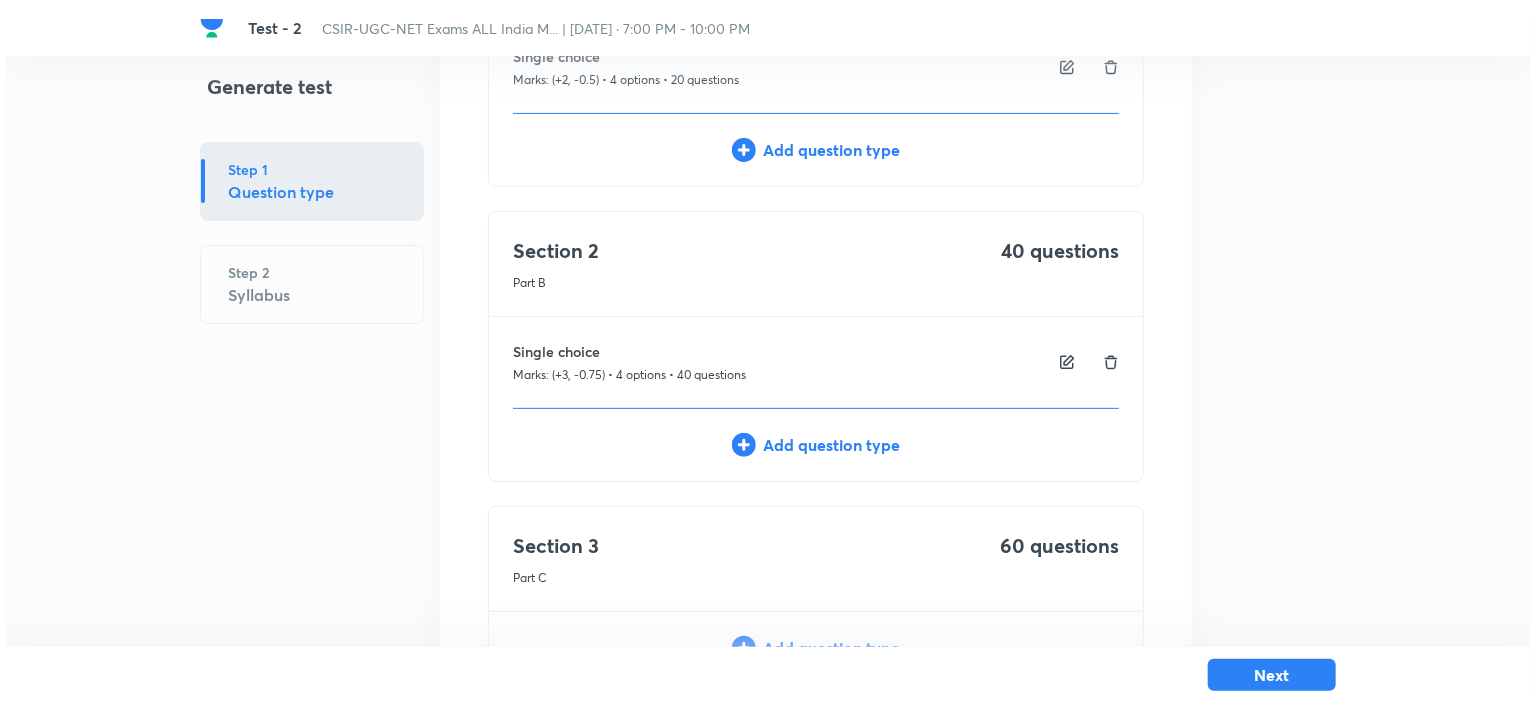 scroll, scrollTop: 396, scrollLeft: 0, axis: vertical 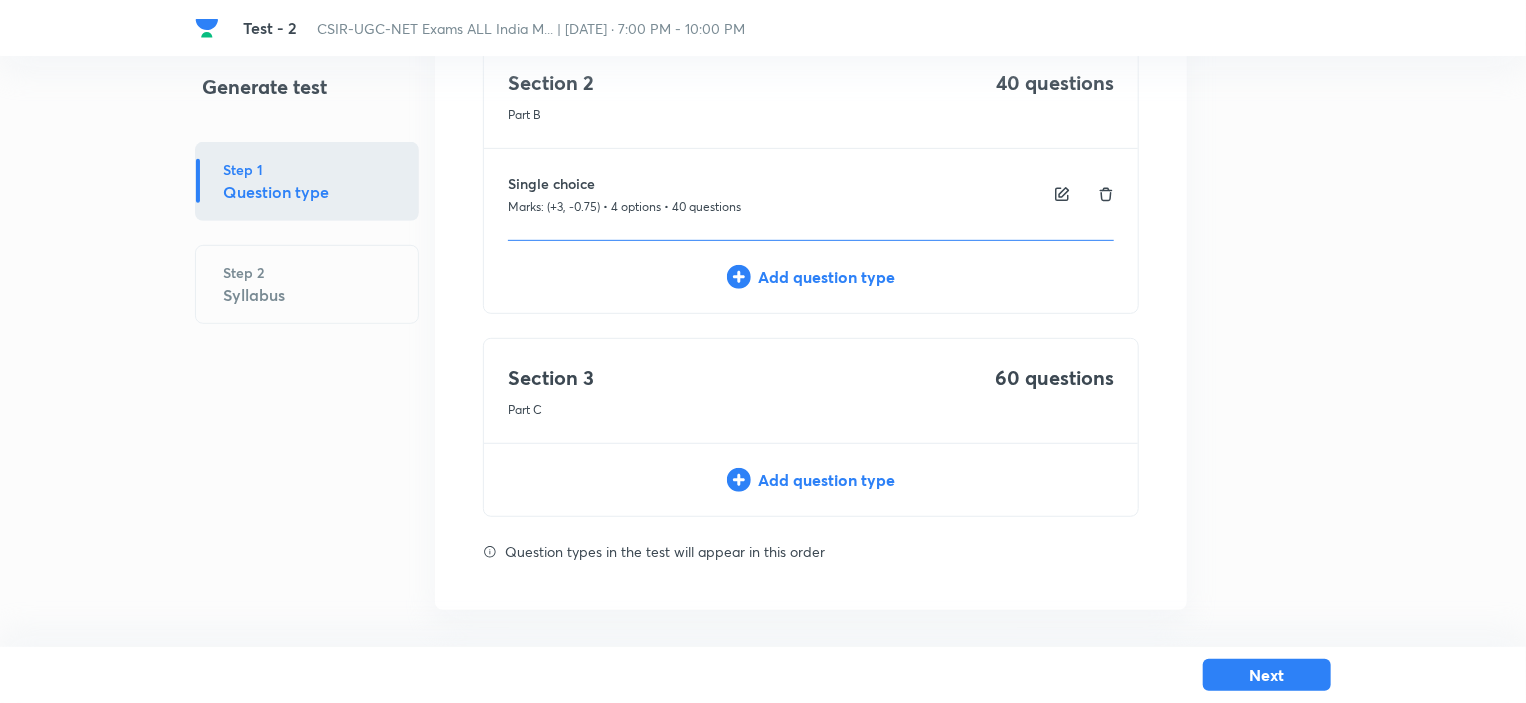 click on "Add question type" at bounding box center [811, 480] 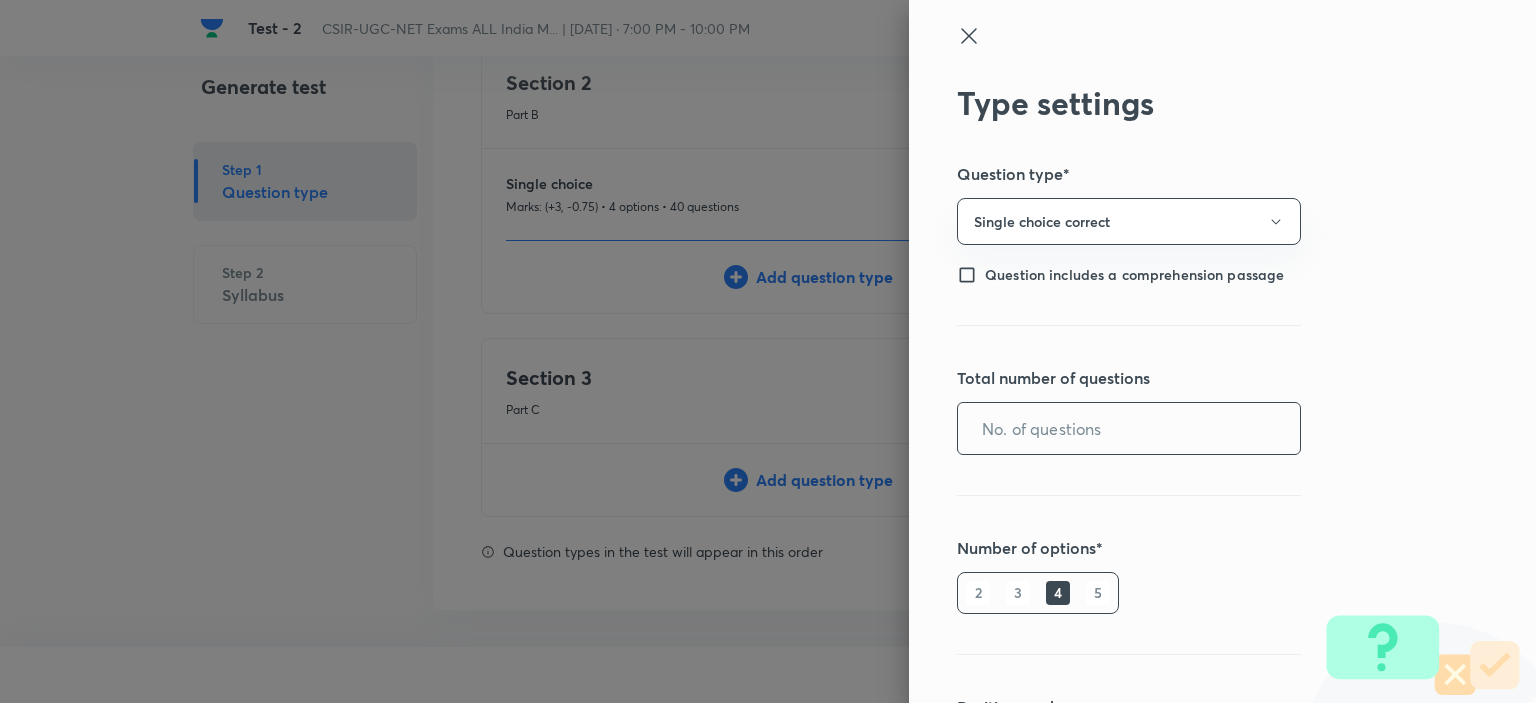 click at bounding box center [1129, 428] 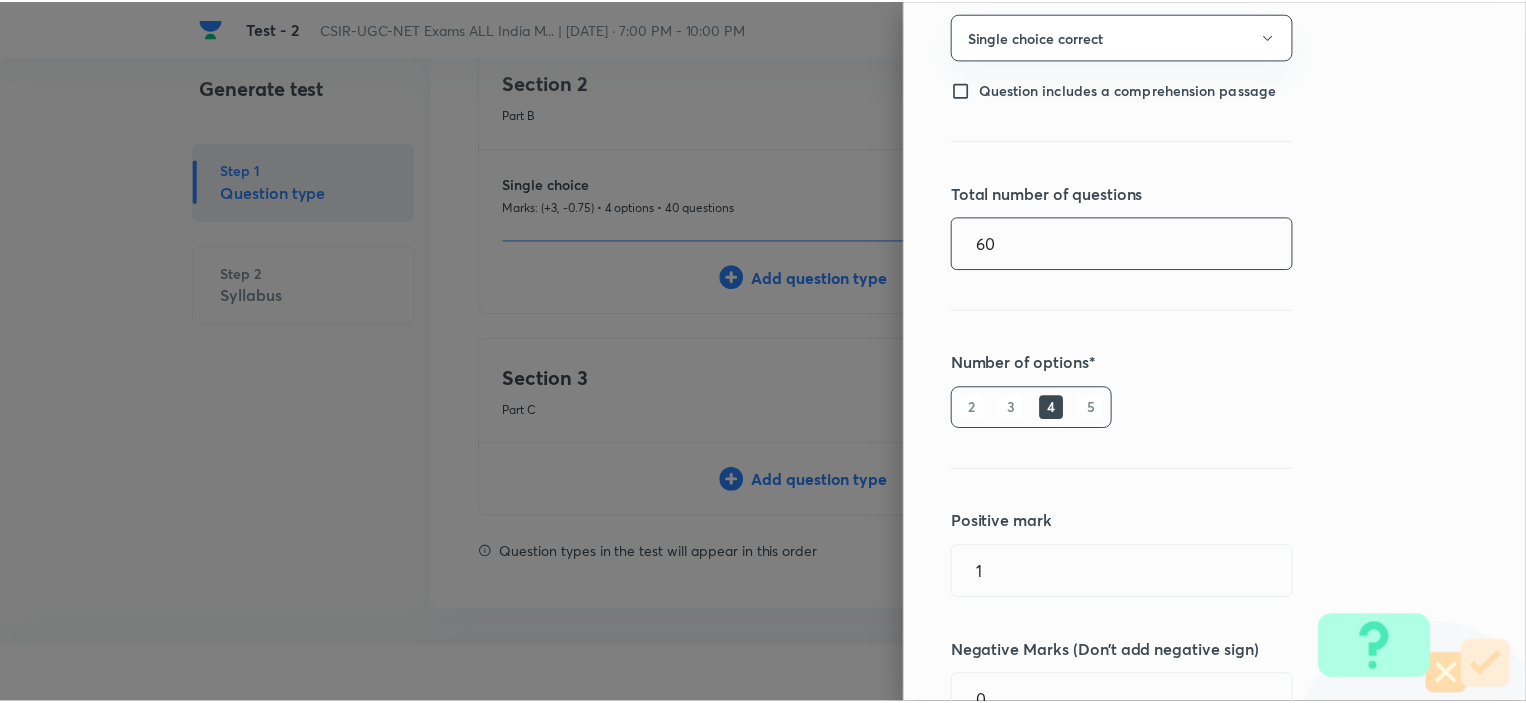 scroll, scrollTop: 360, scrollLeft: 0, axis: vertical 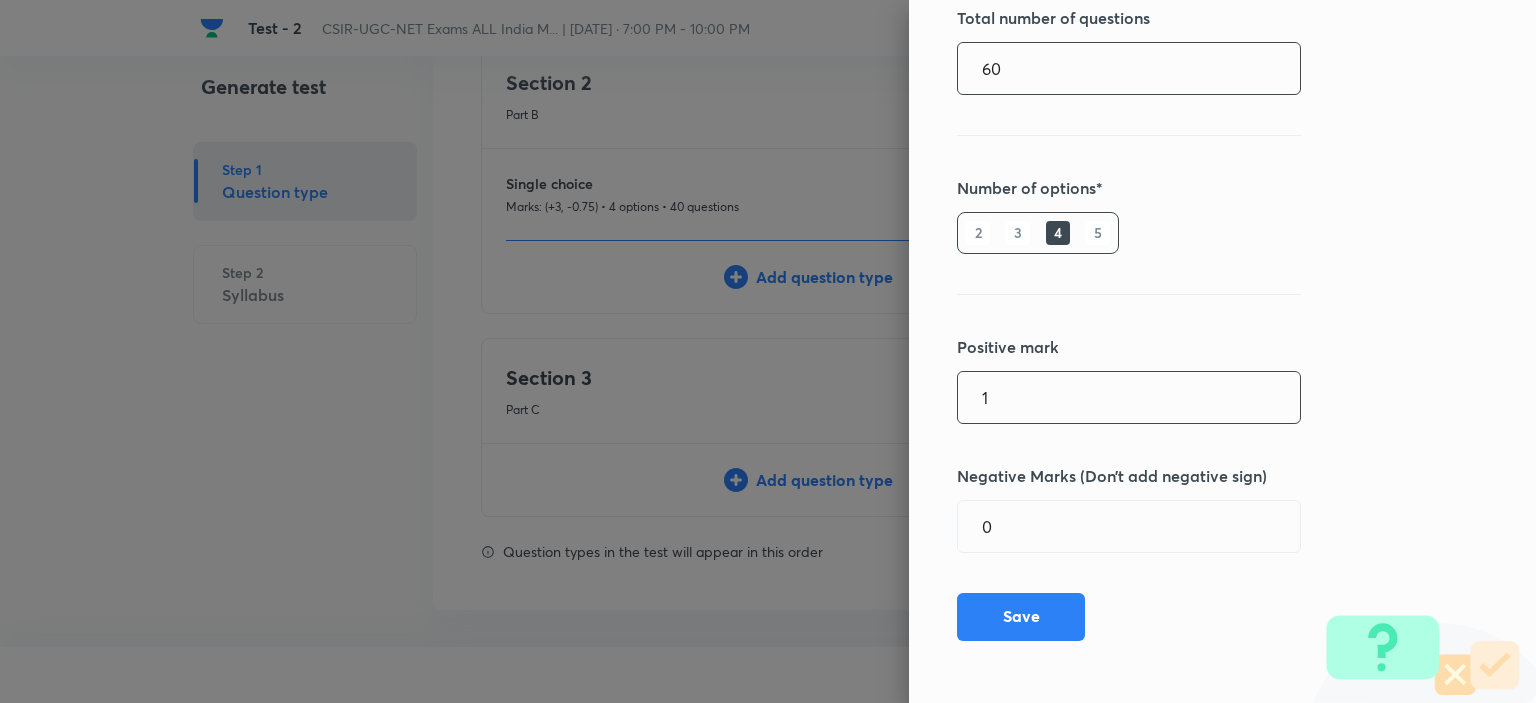 type on "60" 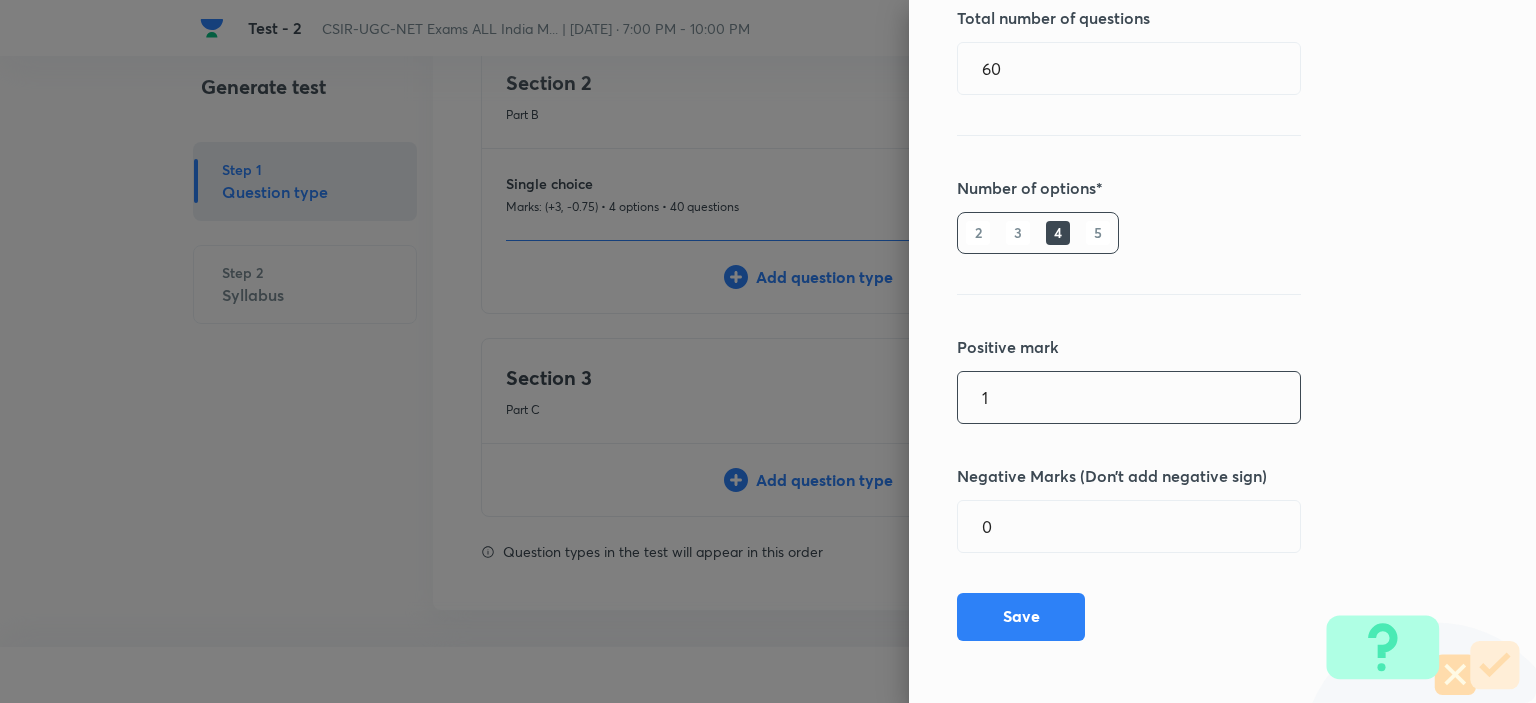 drag, startPoint x: 981, startPoint y: 403, endPoint x: 931, endPoint y: 395, distance: 50.635956 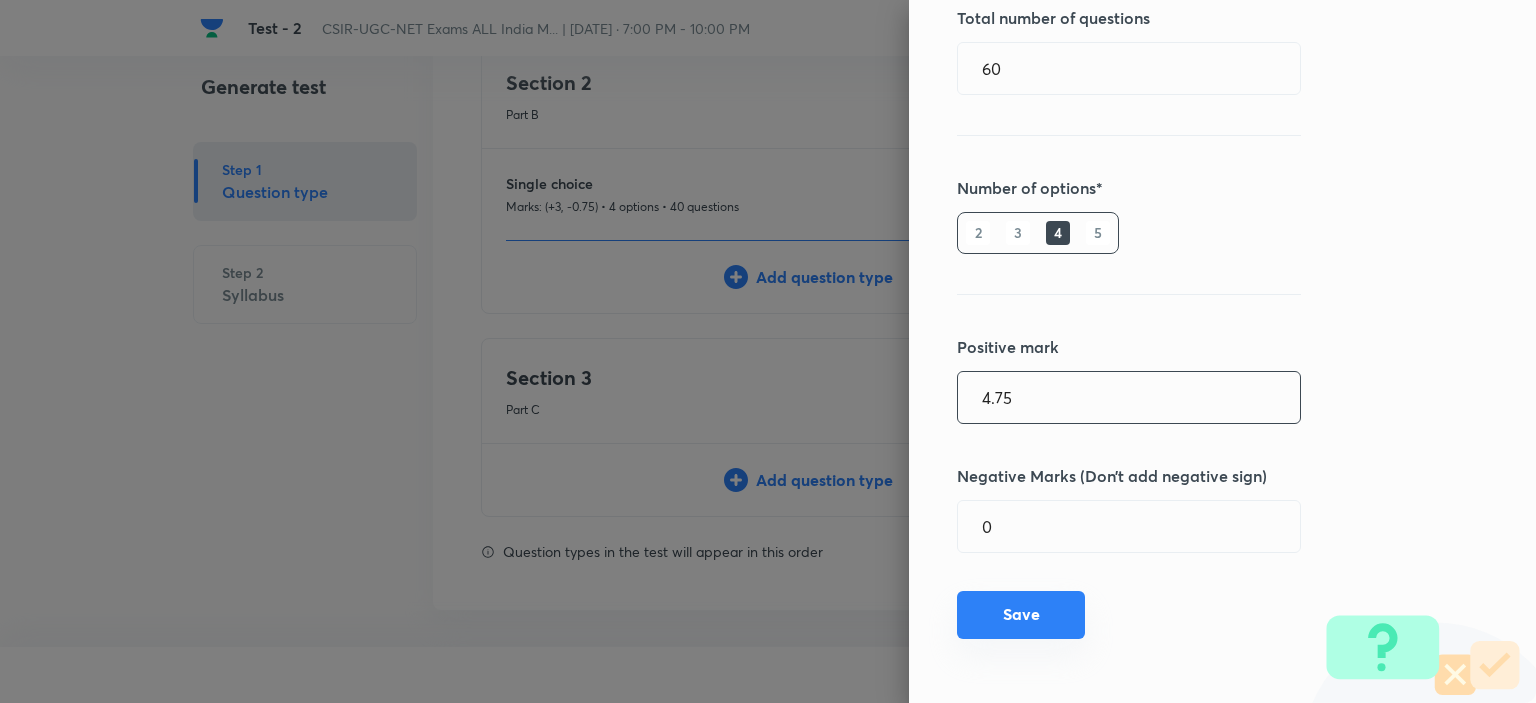 type on "4.75" 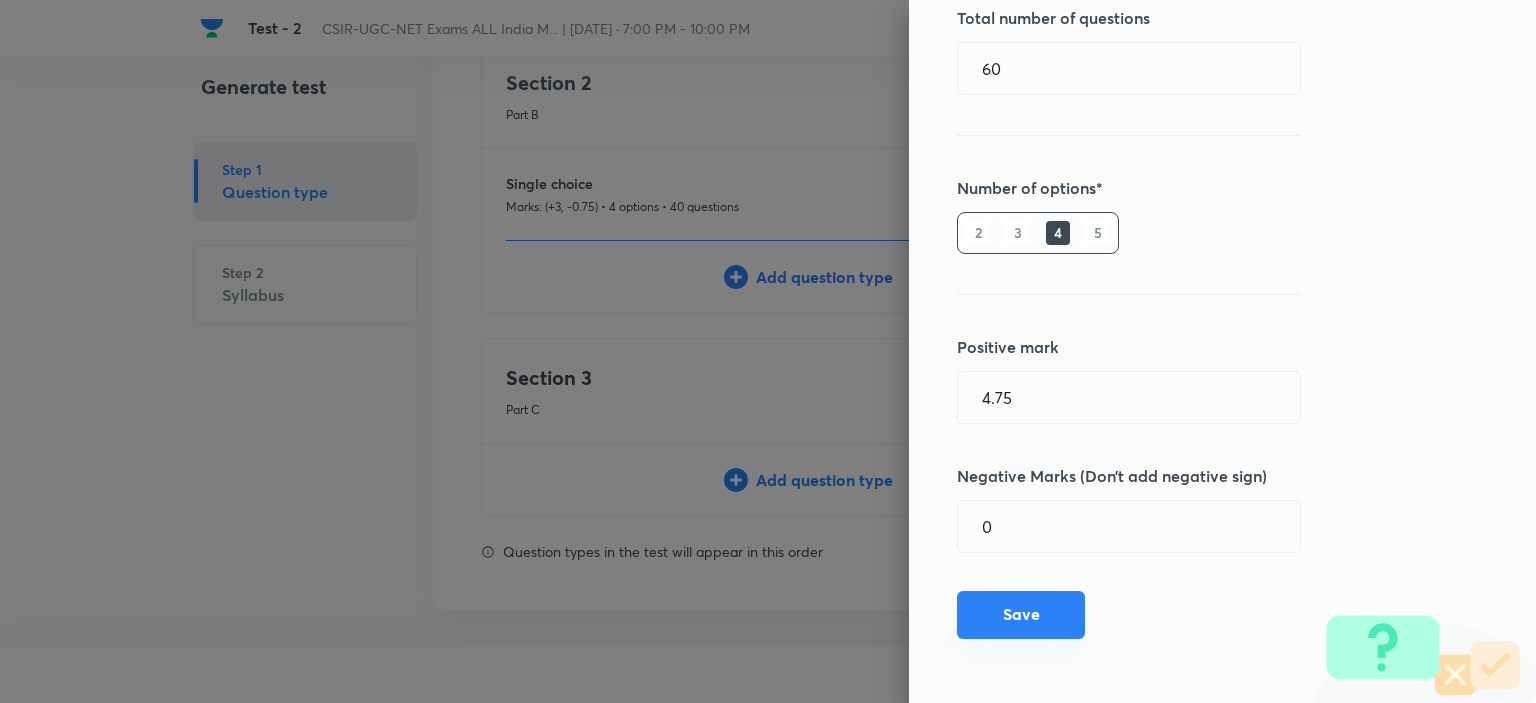 click on "Save" at bounding box center (1021, 615) 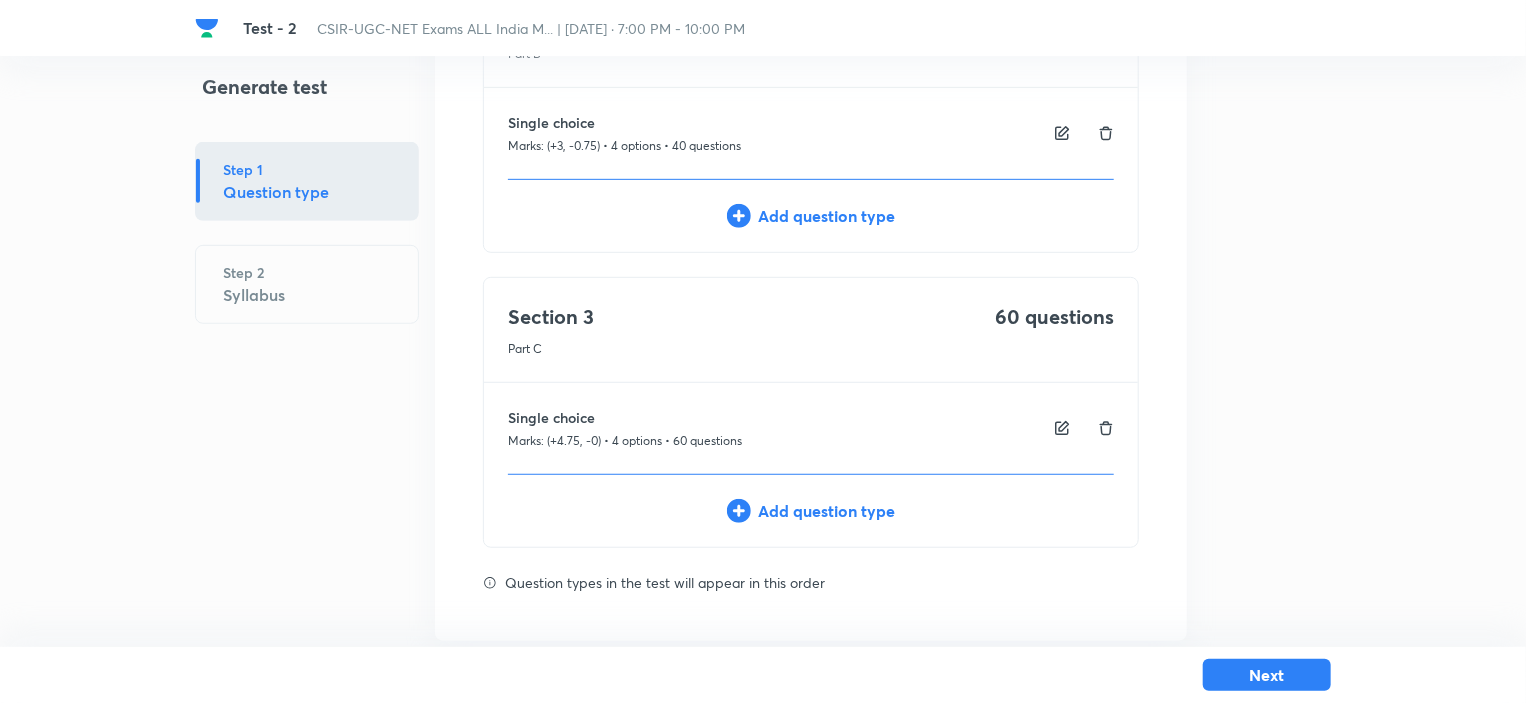 scroll, scrollTop: 488, scrollLeft: 0, axis: vertical 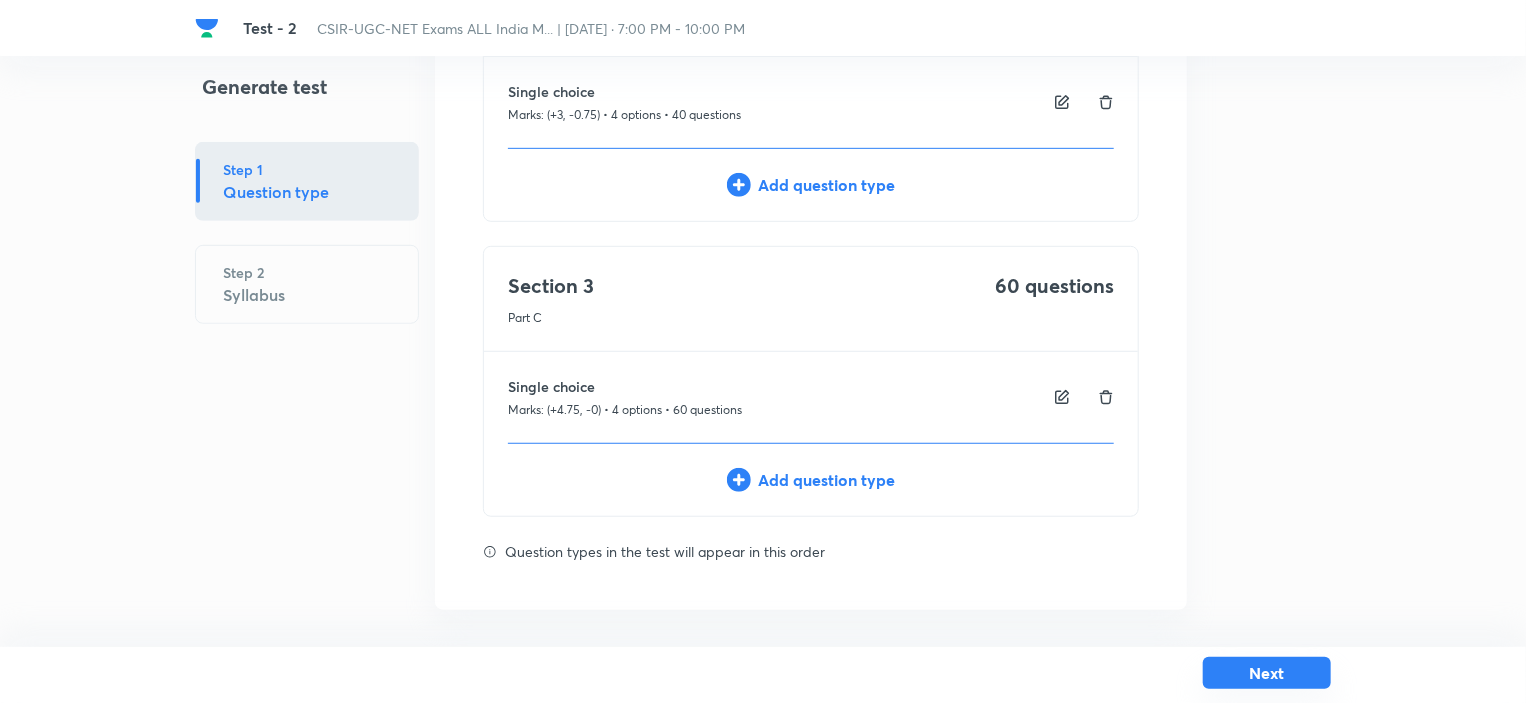 click on "Next" at bounding box center (1267, 673) 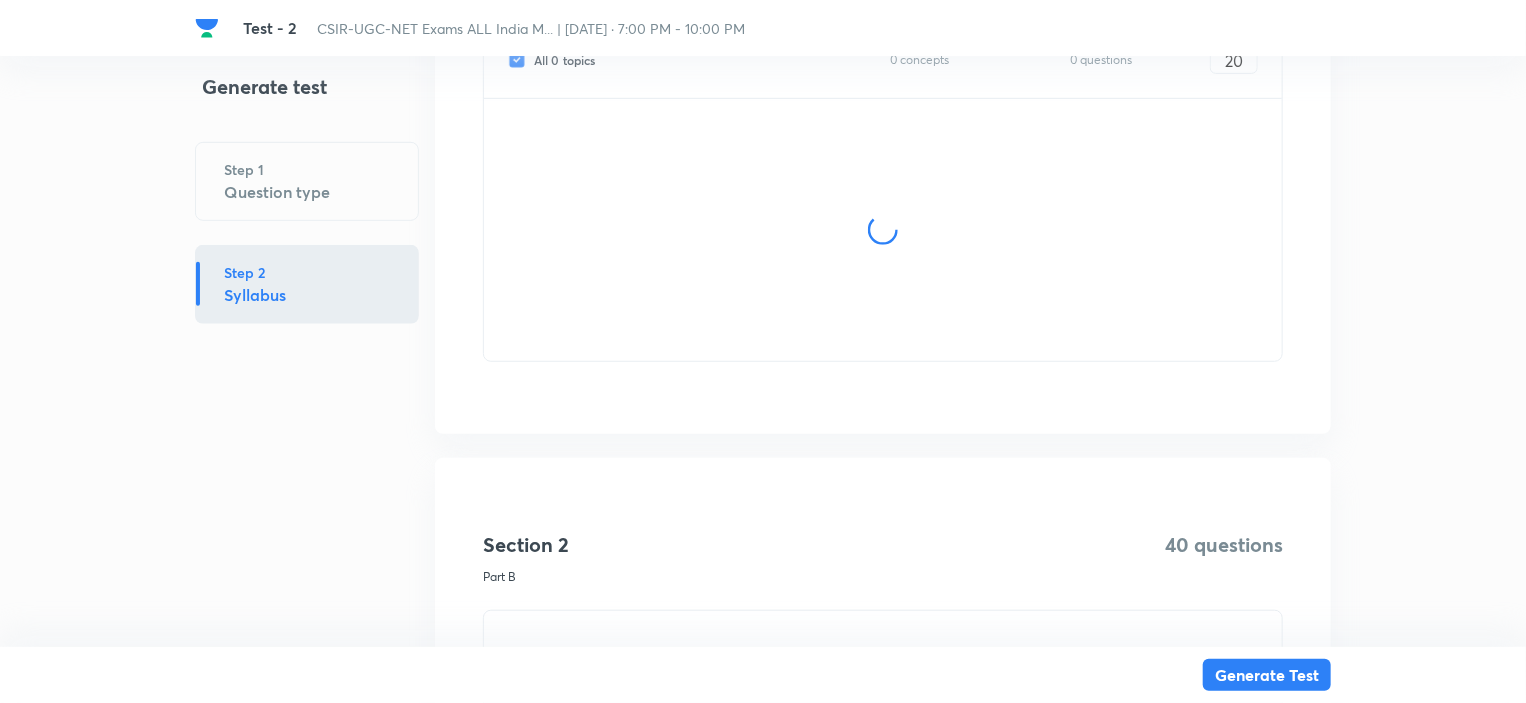 scroll, scrollTop: 0, scrollLeft: 0, axis: both 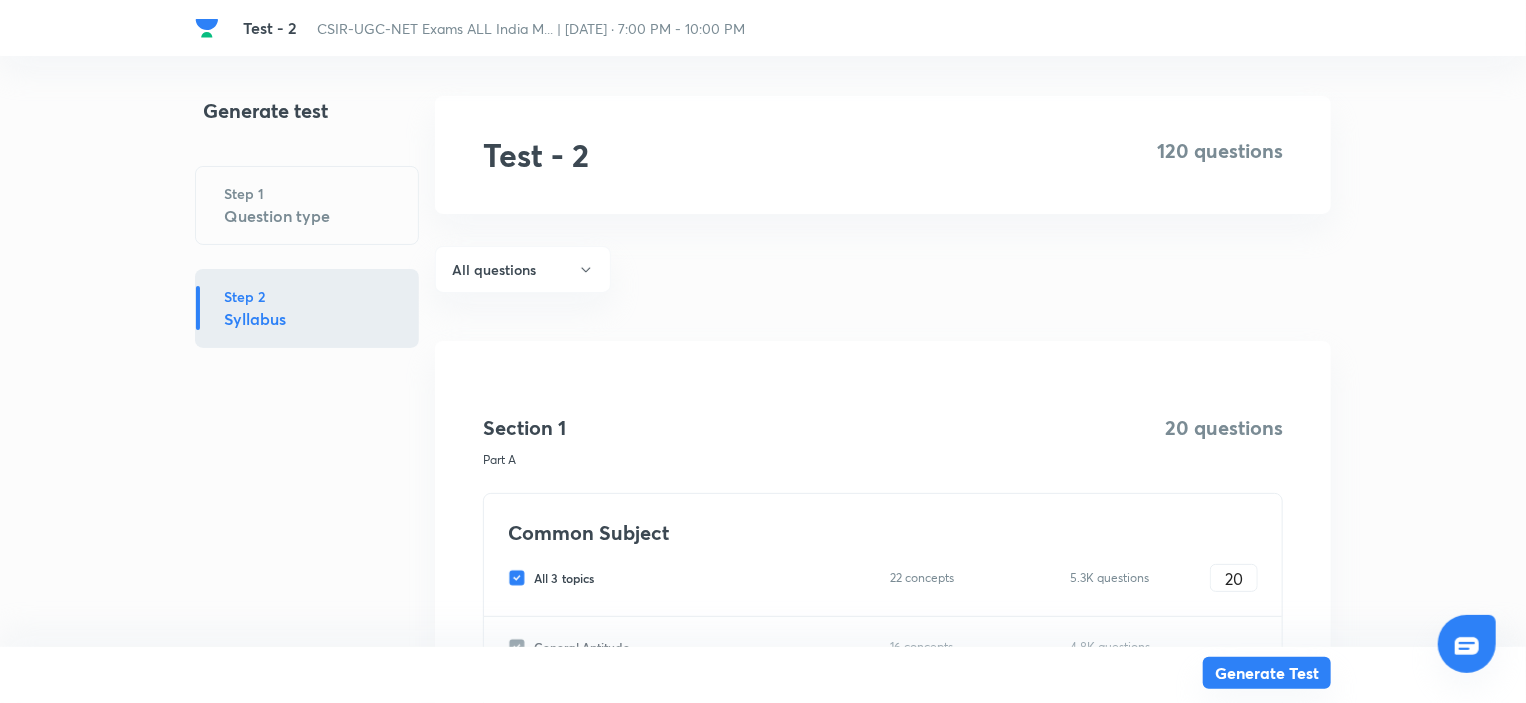 click on "Generate Test" at bounding box center [1267, 673] 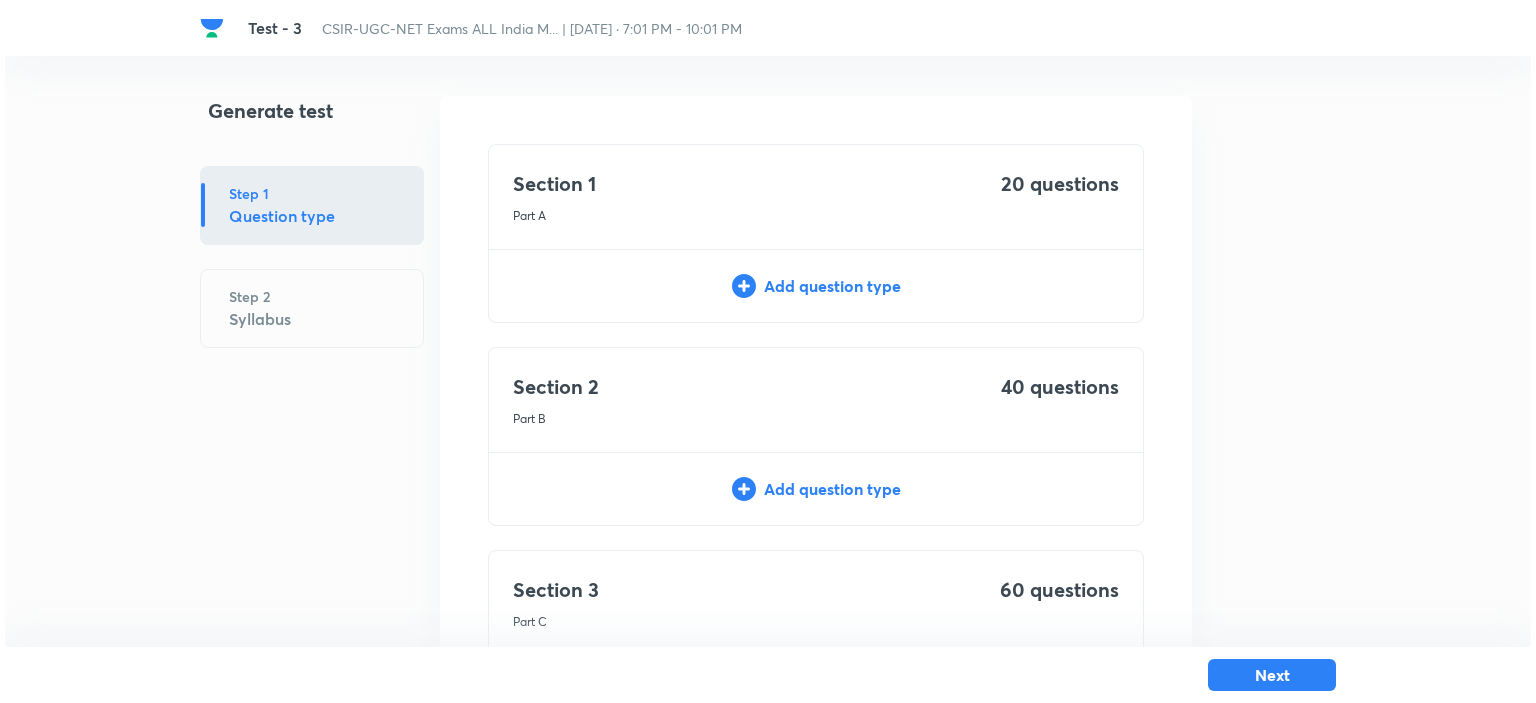 scroll, scrollTop: 0, scrollLeft: 0, axis: both 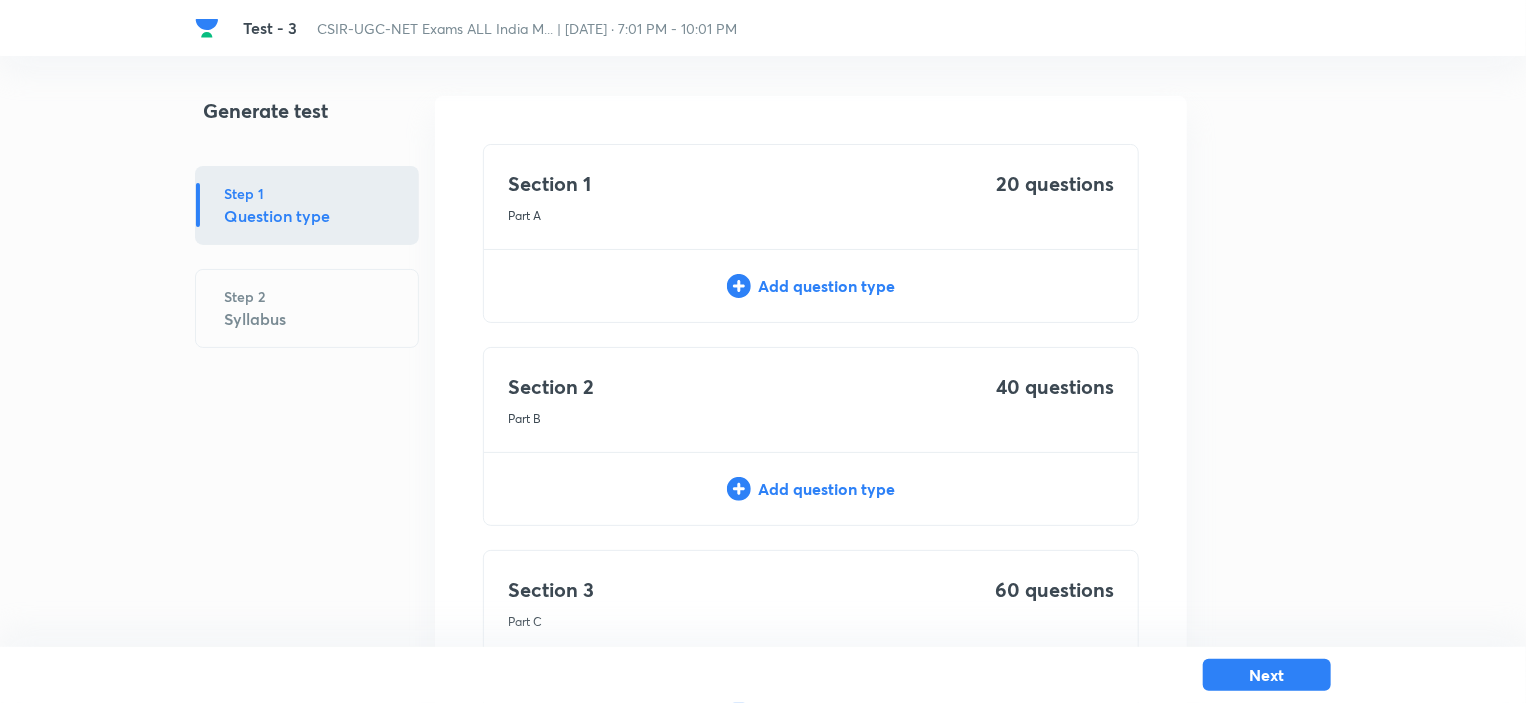 click on "Add question type" at bounding box center [811, 286] 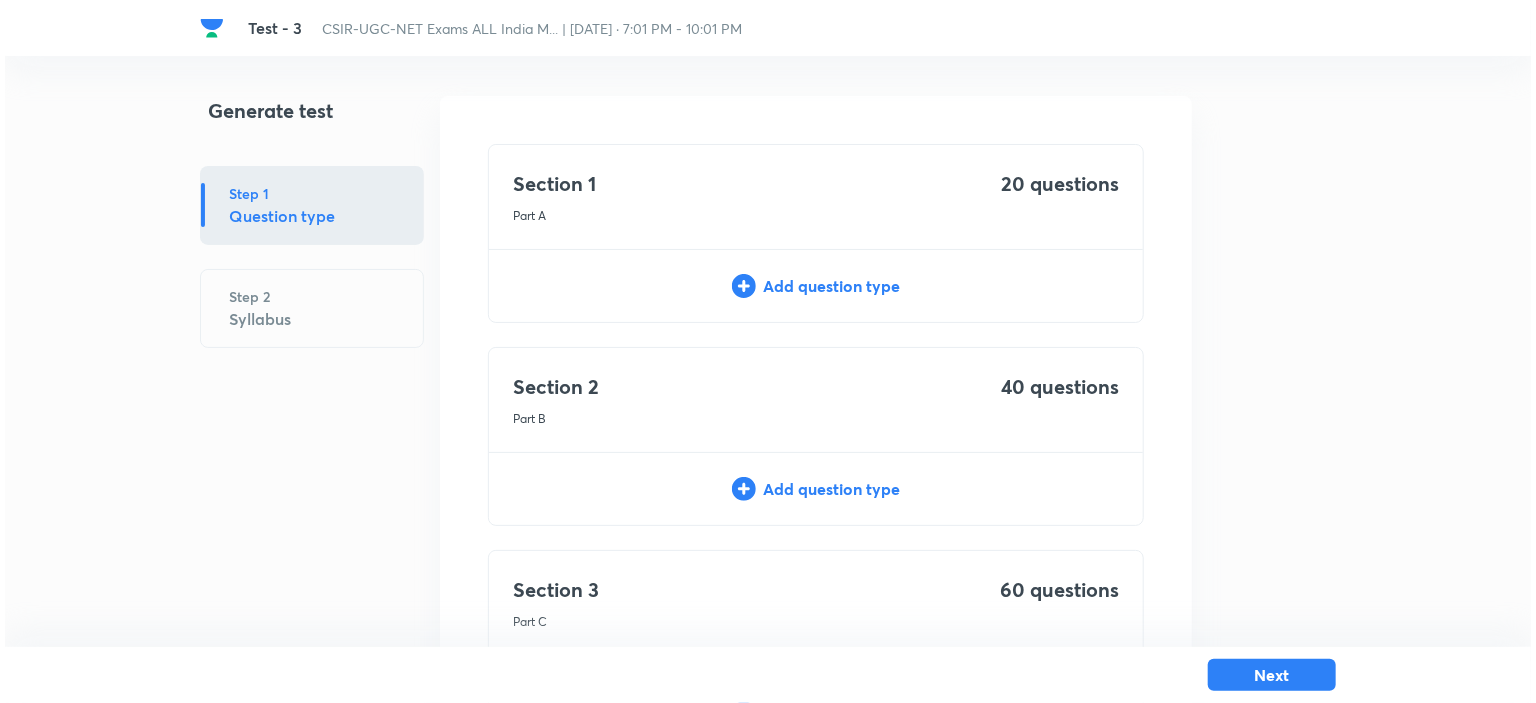 scroll, scrollTop: 0, scrollLeft: 0, axis: both 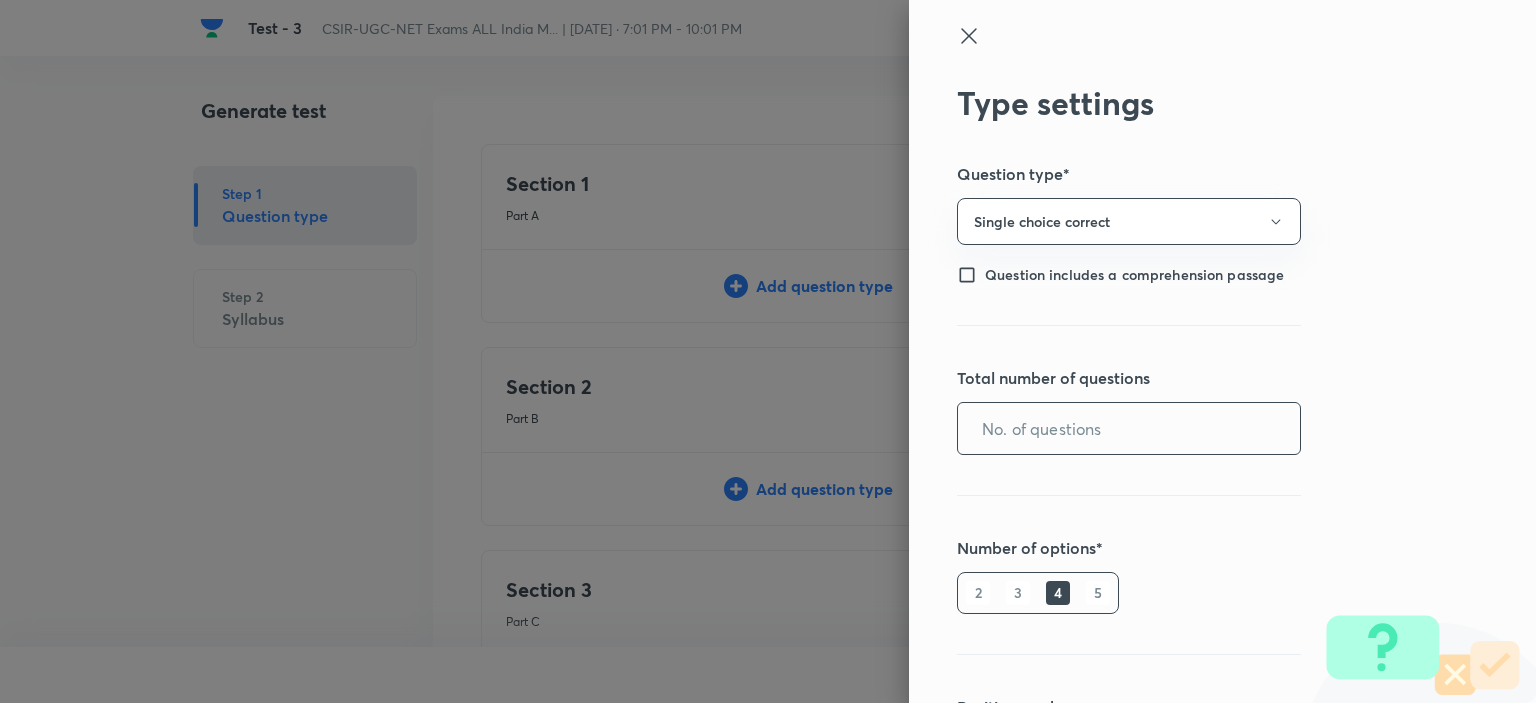 click at bounding box center [1129, 428] 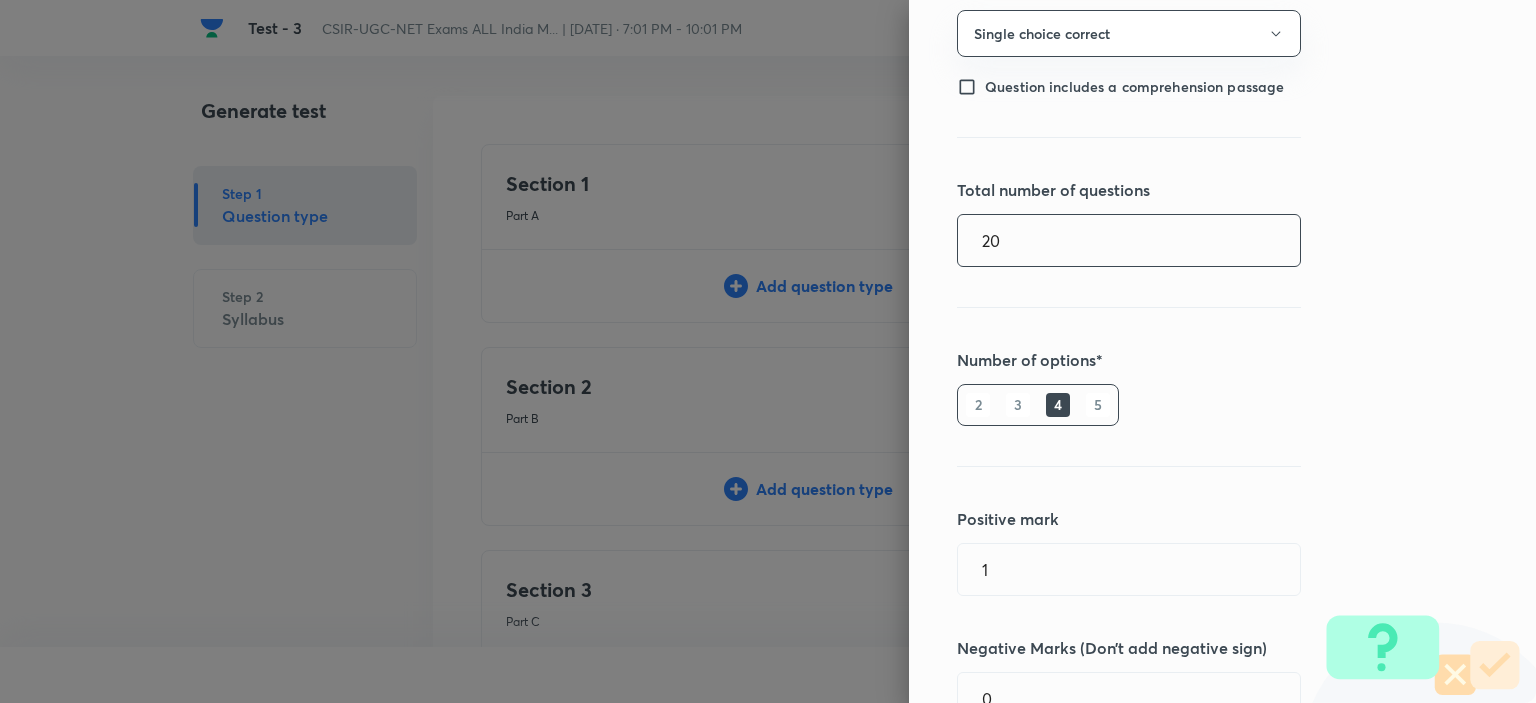 scroll, scrollTop: 360, scrollLeft: 0, axis: vertical 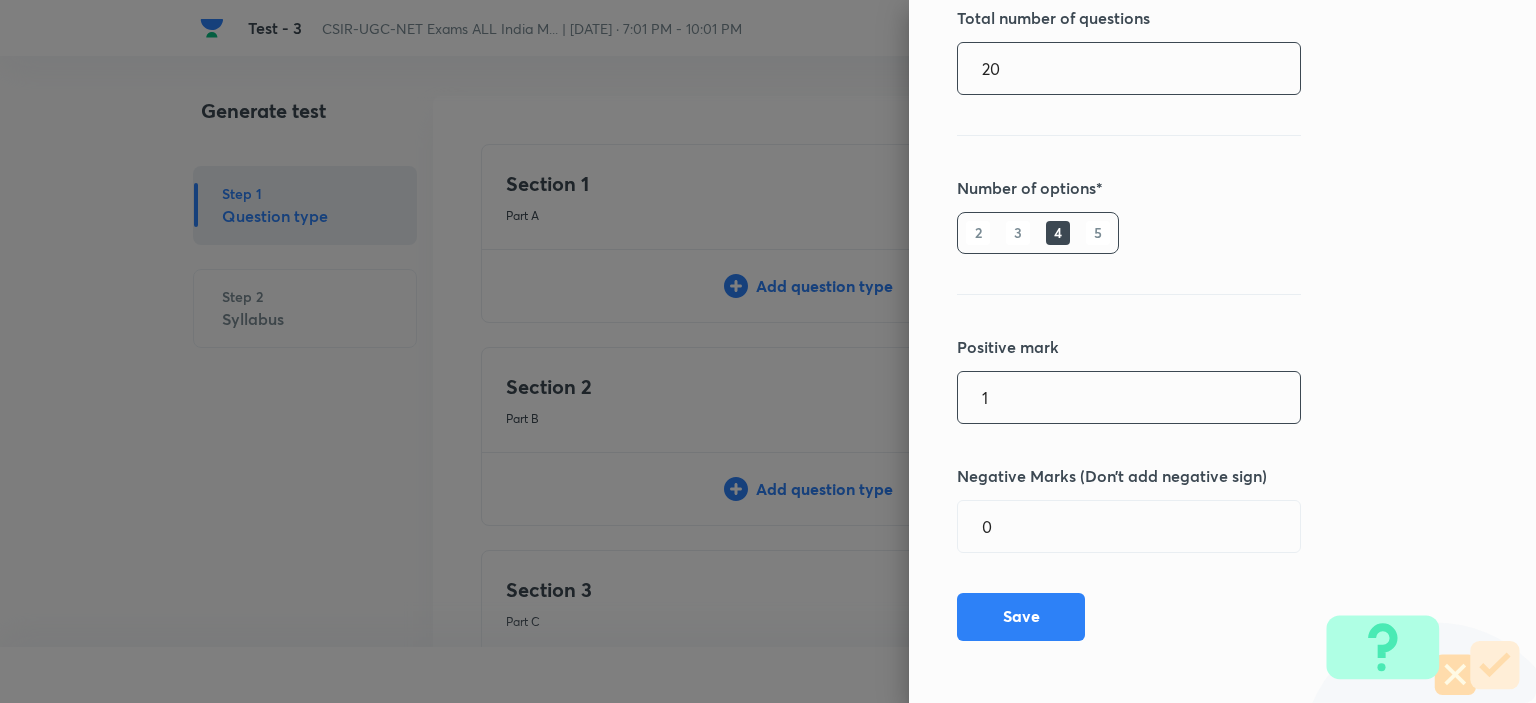 type on "20" 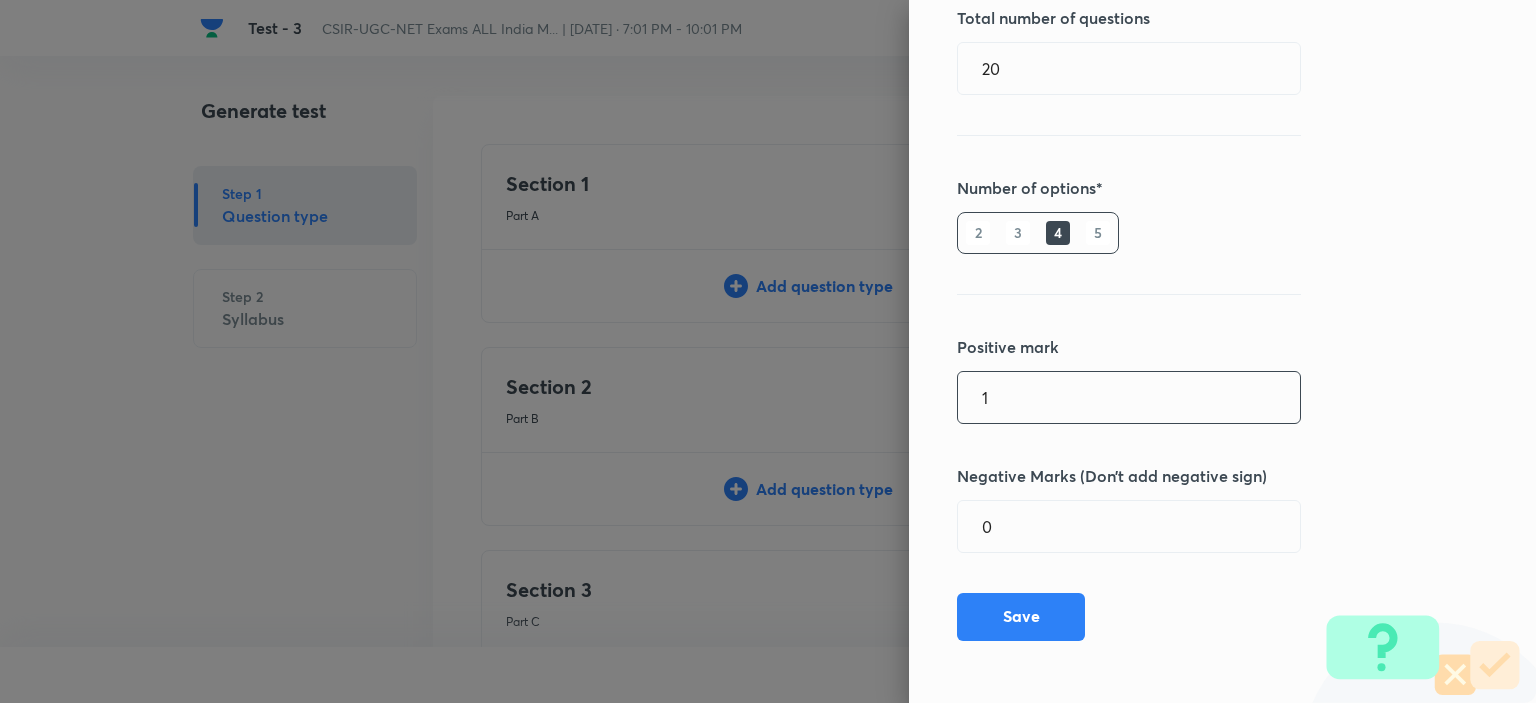 drag, startPoint x: 982, startPoint y: 413, endPoint x: 896, endPoint y: 403, distance: 86.579445 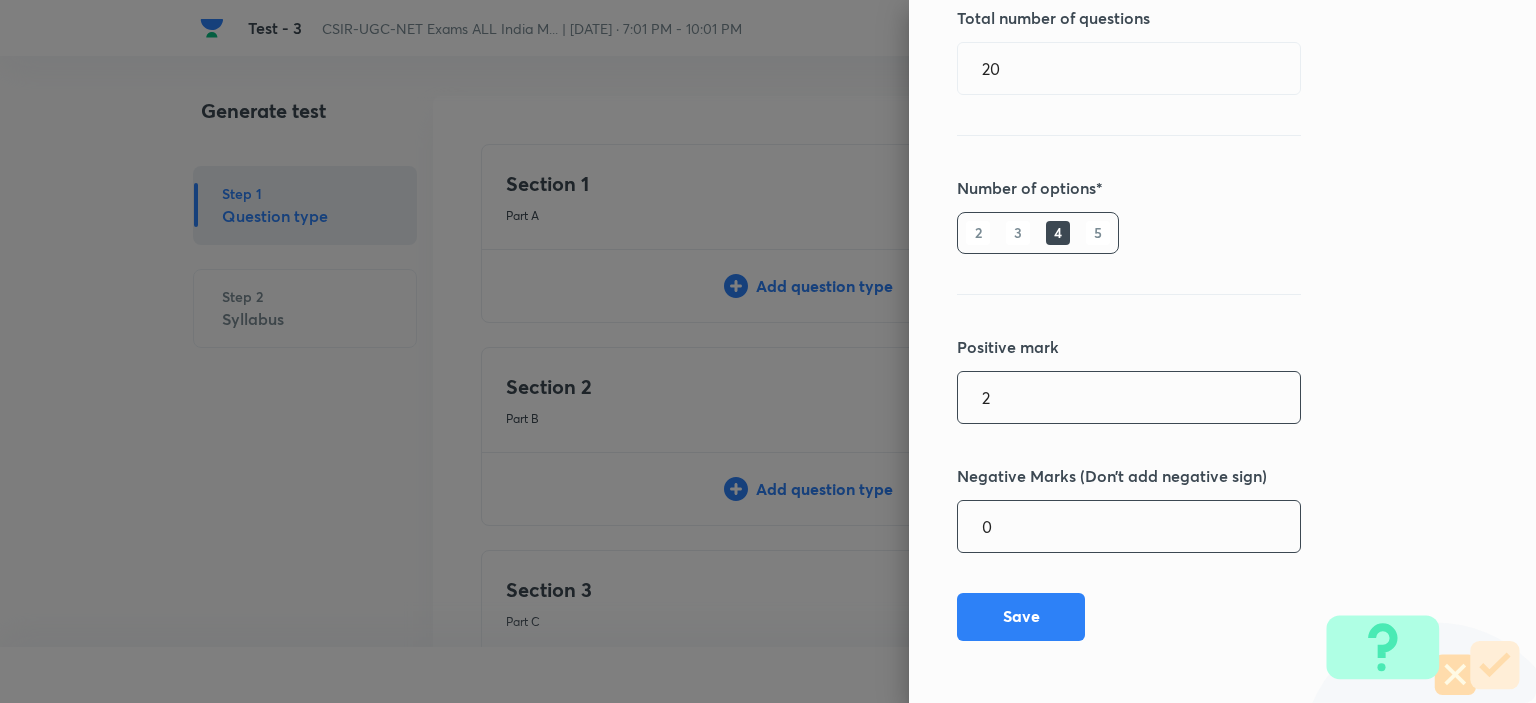 type on "2" 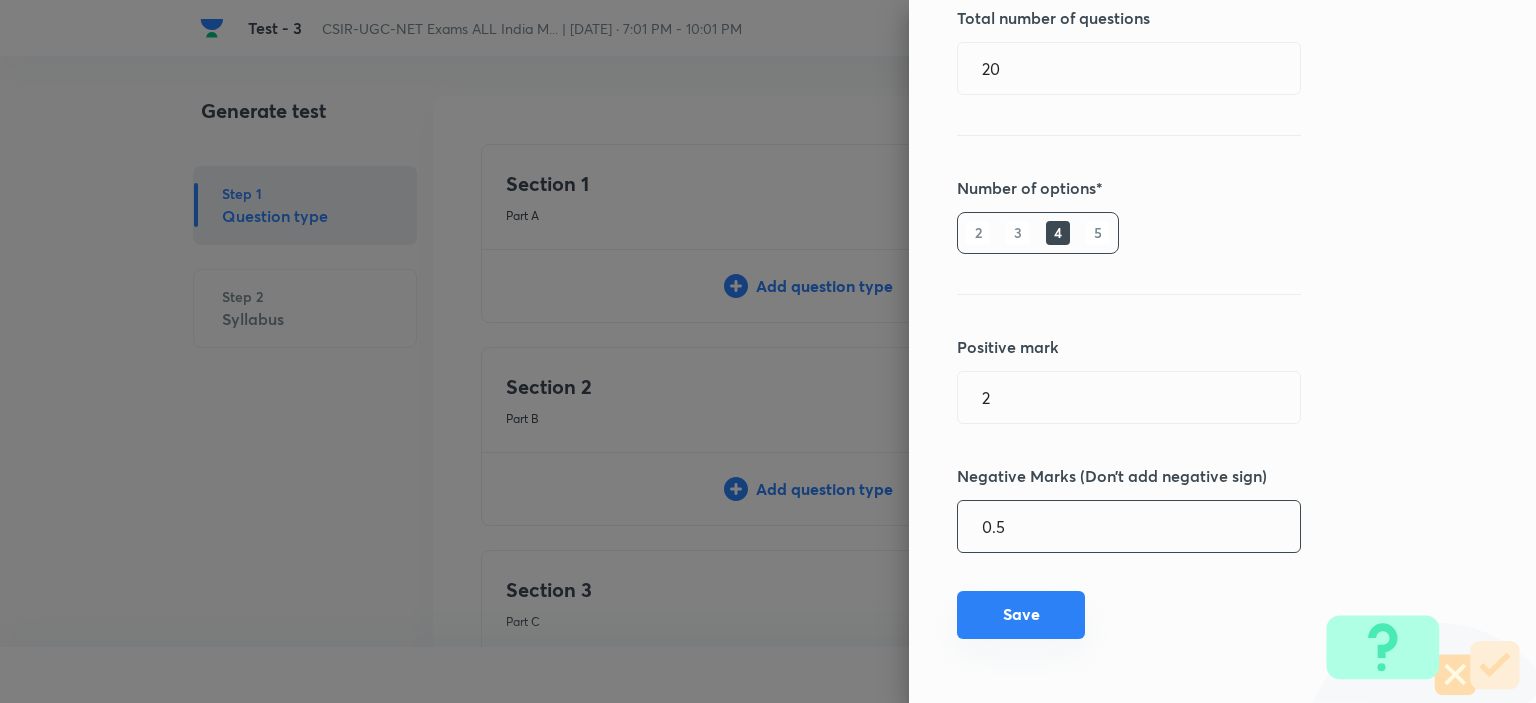 type on "0.5" 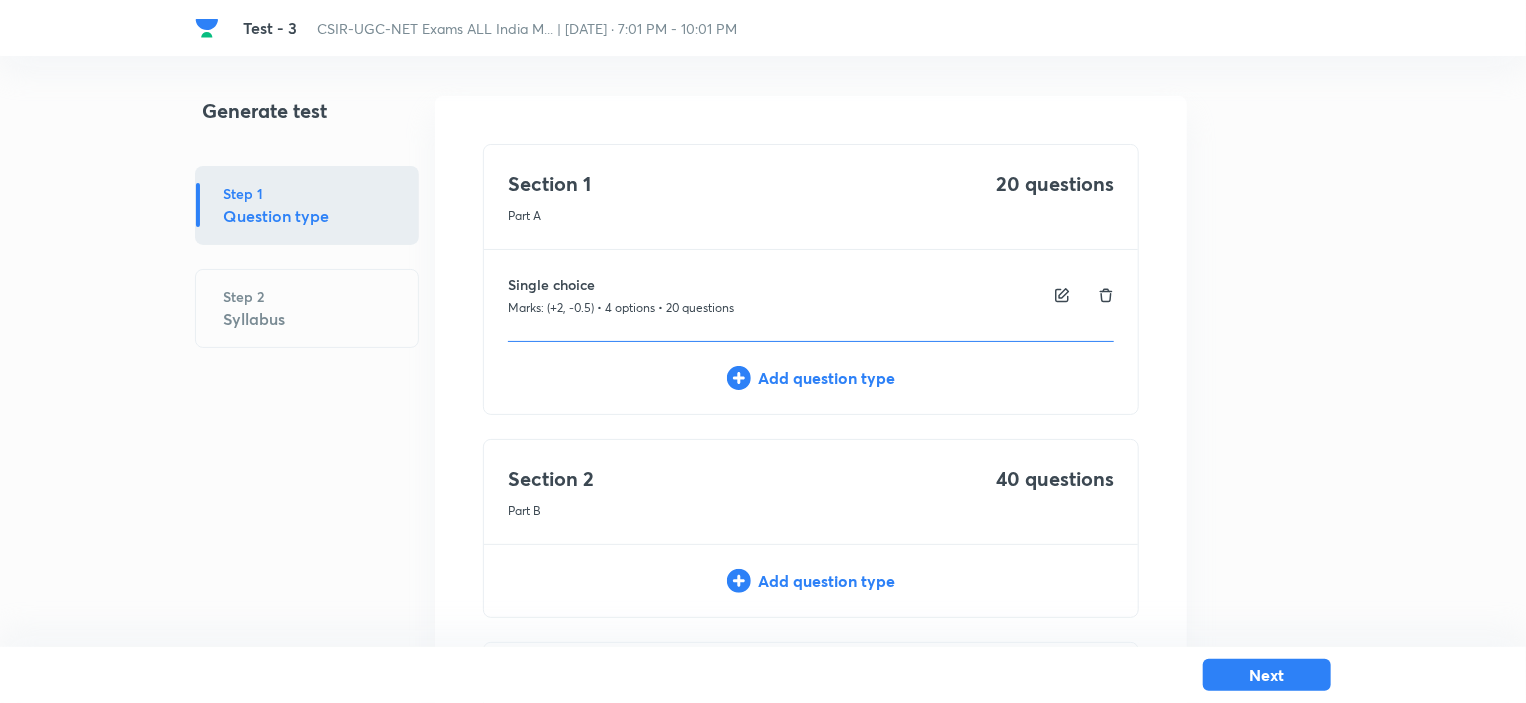 click on "Add question type" at bounding box center (811, 581) 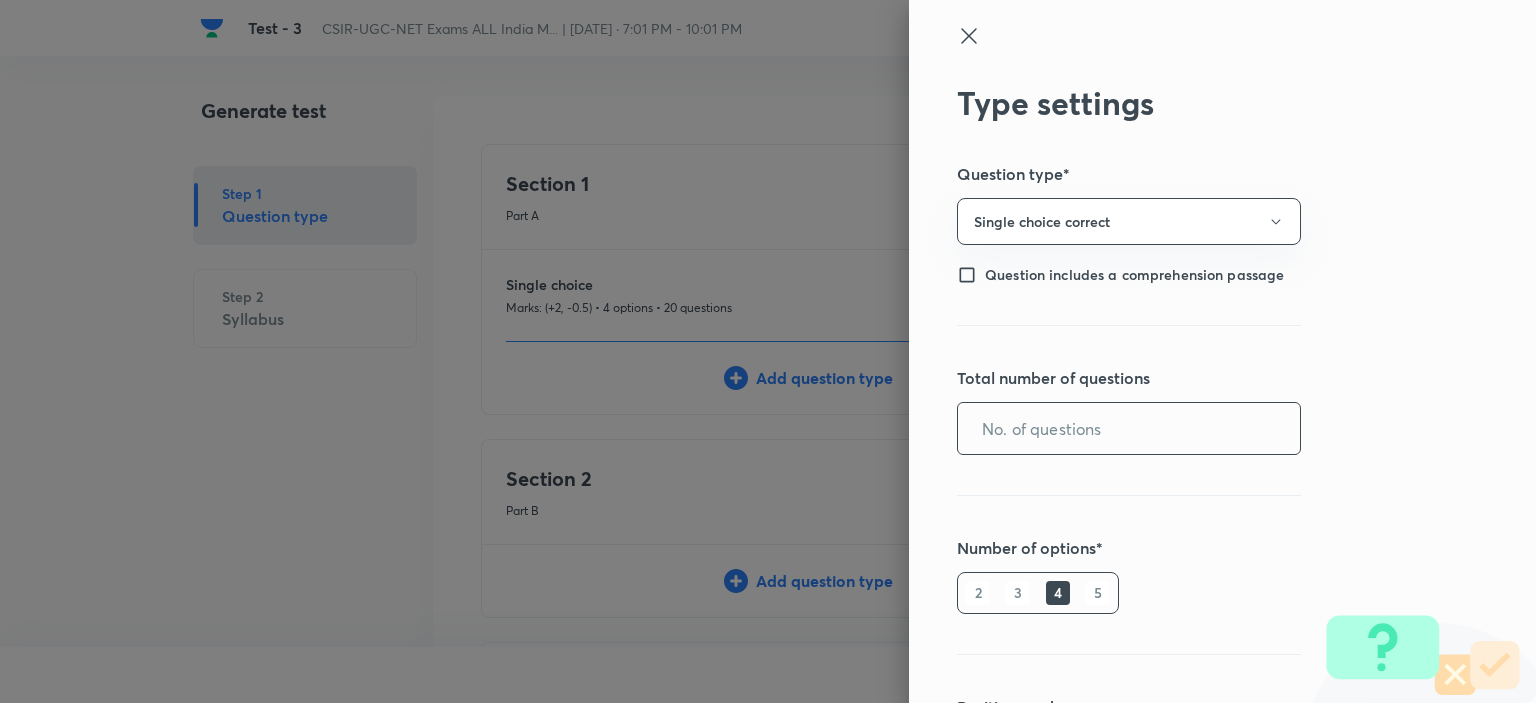 click at bounding box center [1129, 428] 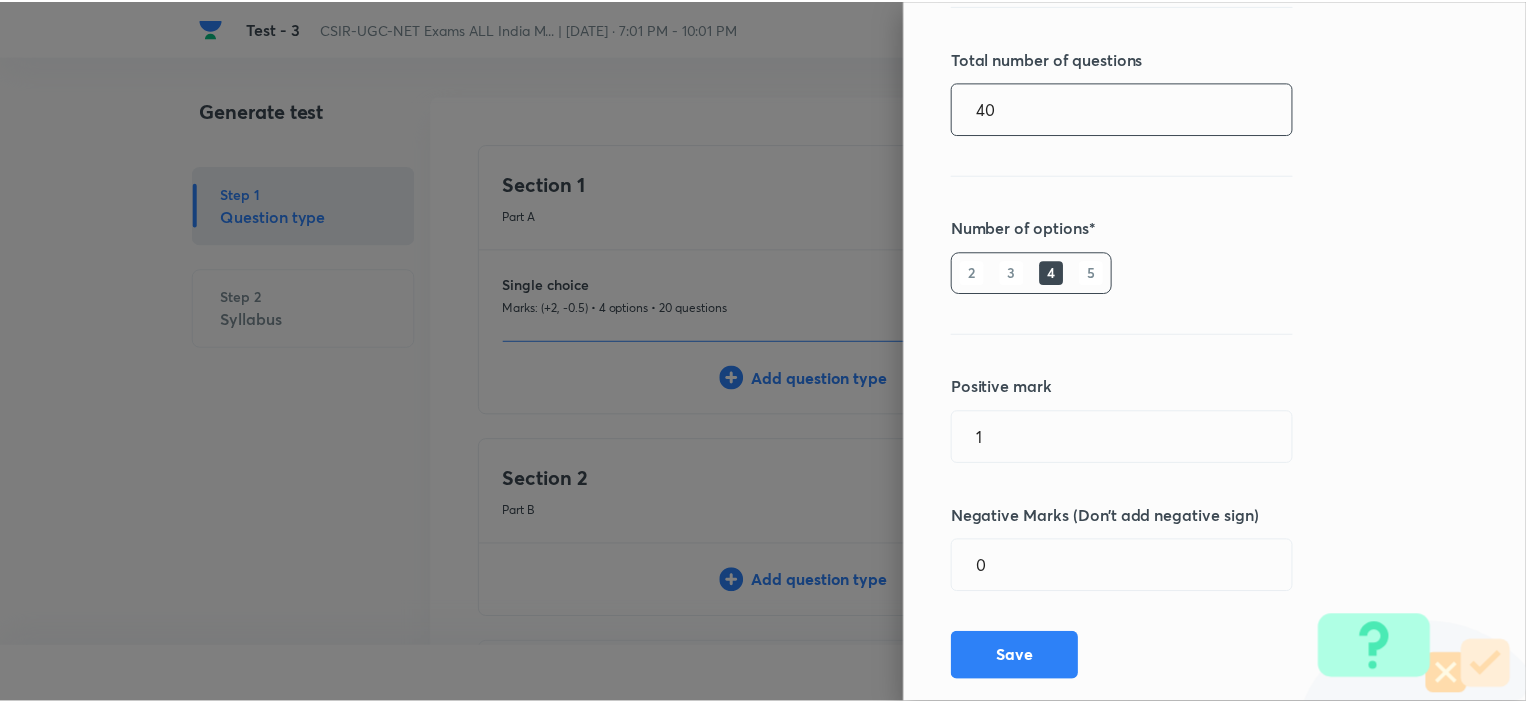 scroll, scrollTop: 360, scrollLeft: 0, axis: vertical 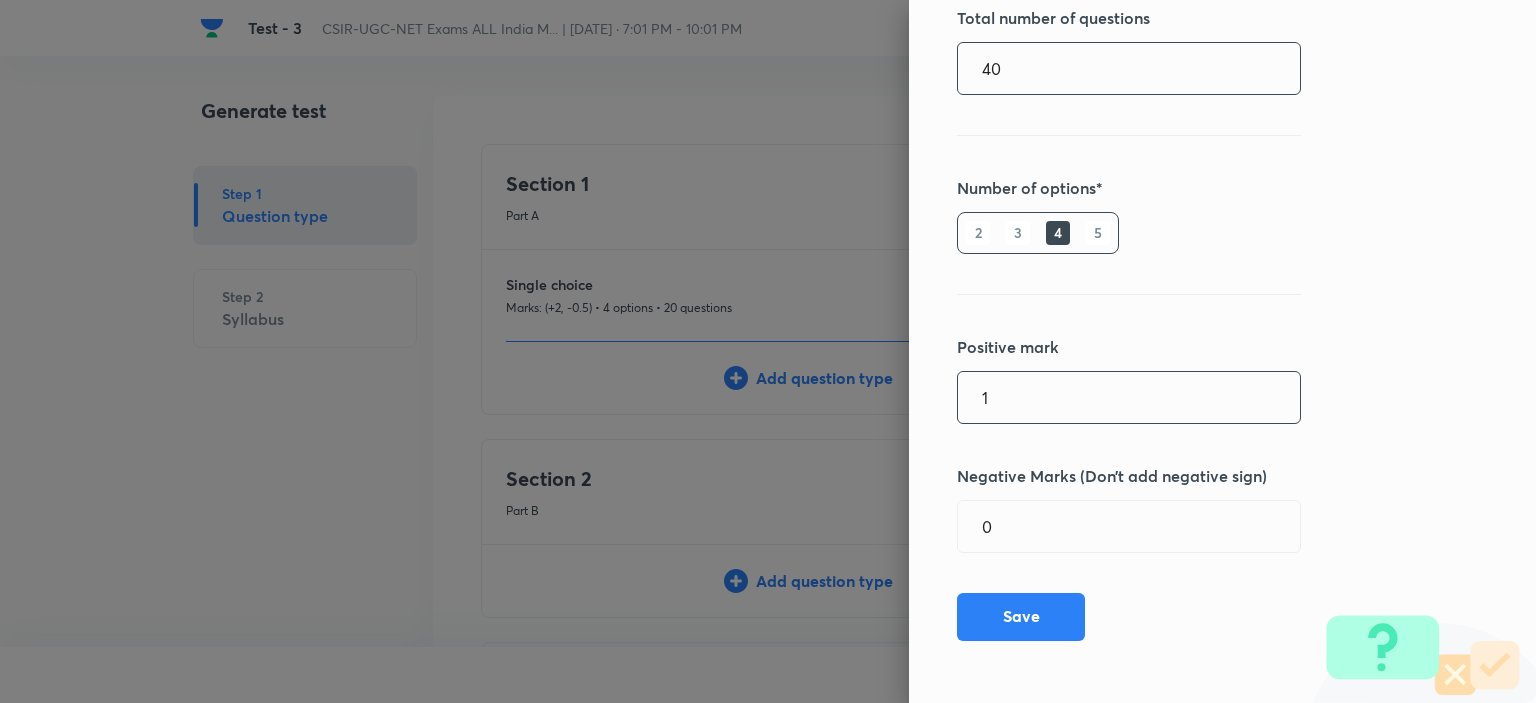 type on "40" 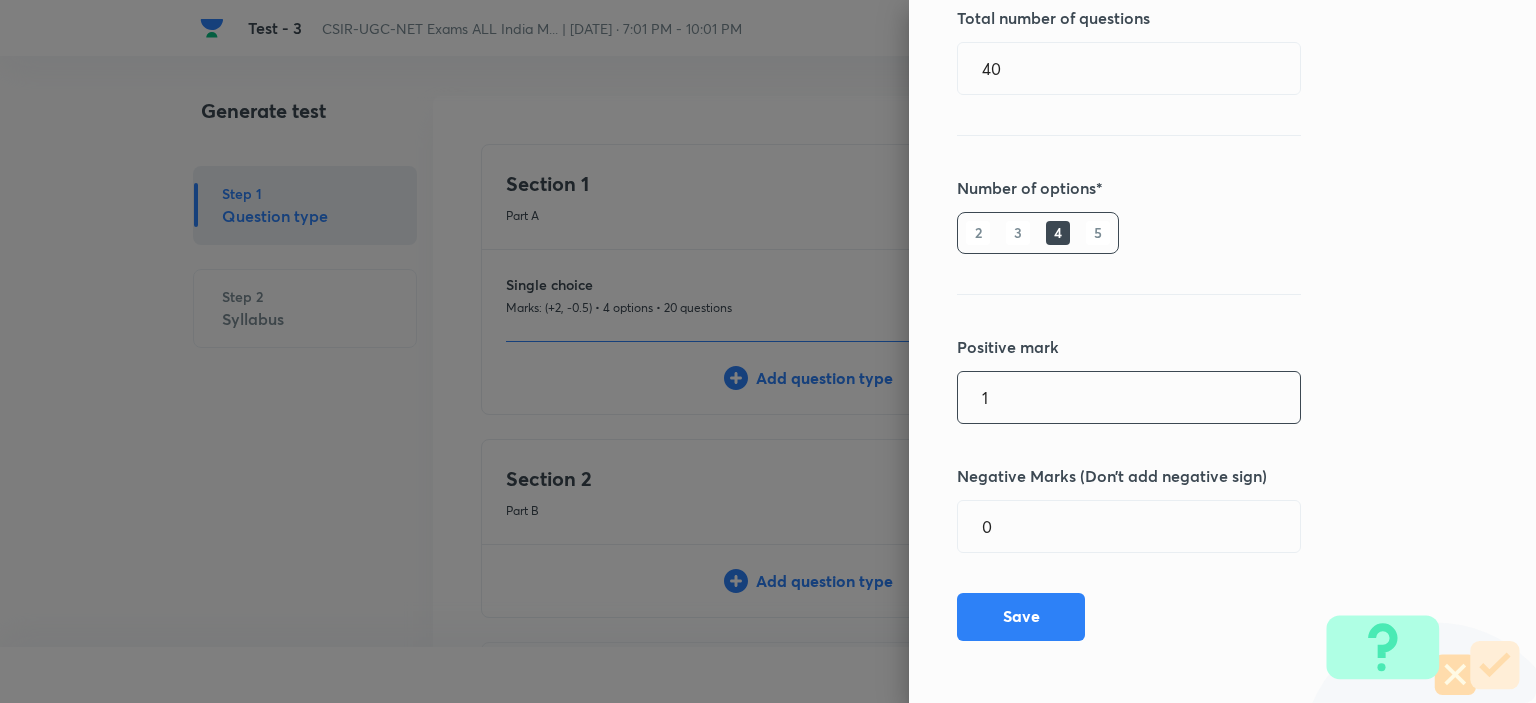 drag, startPoint x: 969, startPoint y: 400, endPoint x: 912, endPoint y: 403, distance: 57.07889 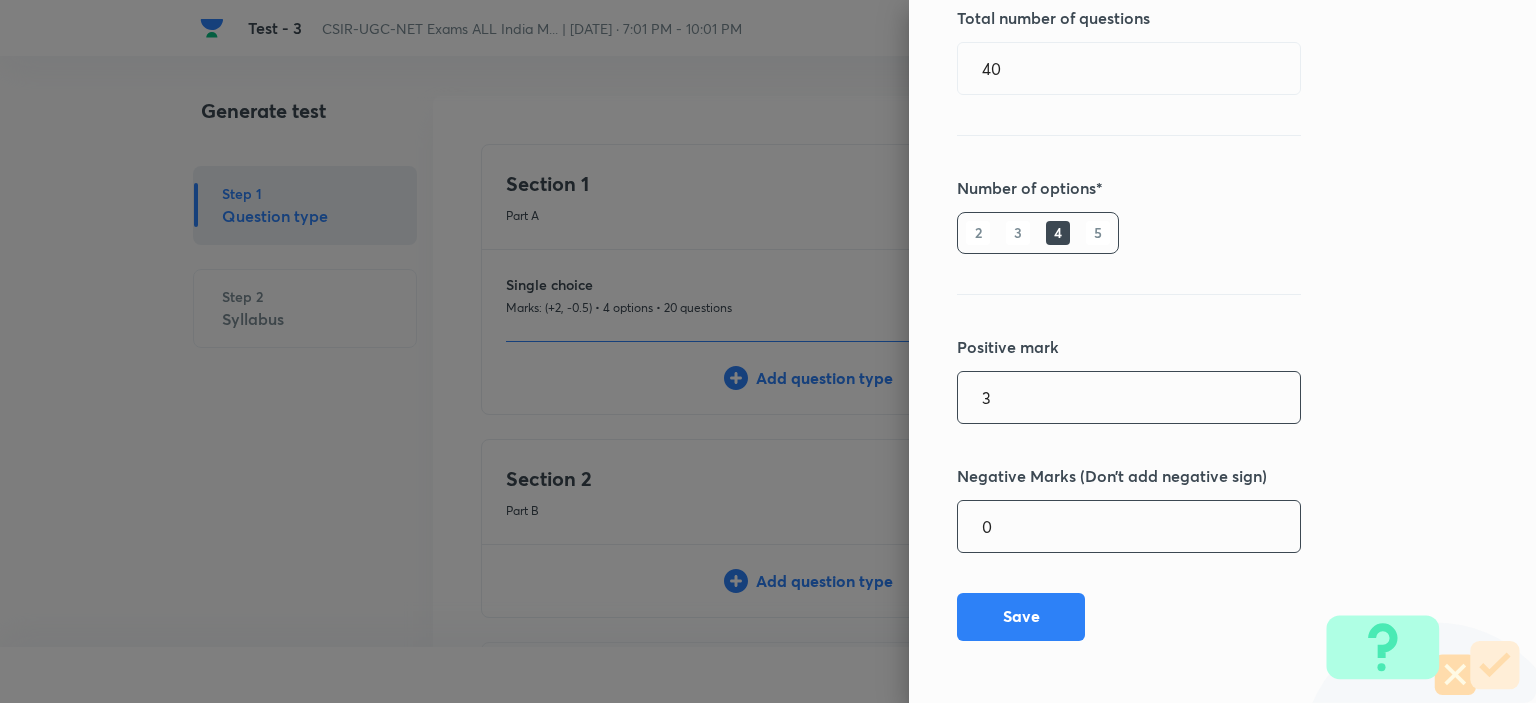 type on "3" 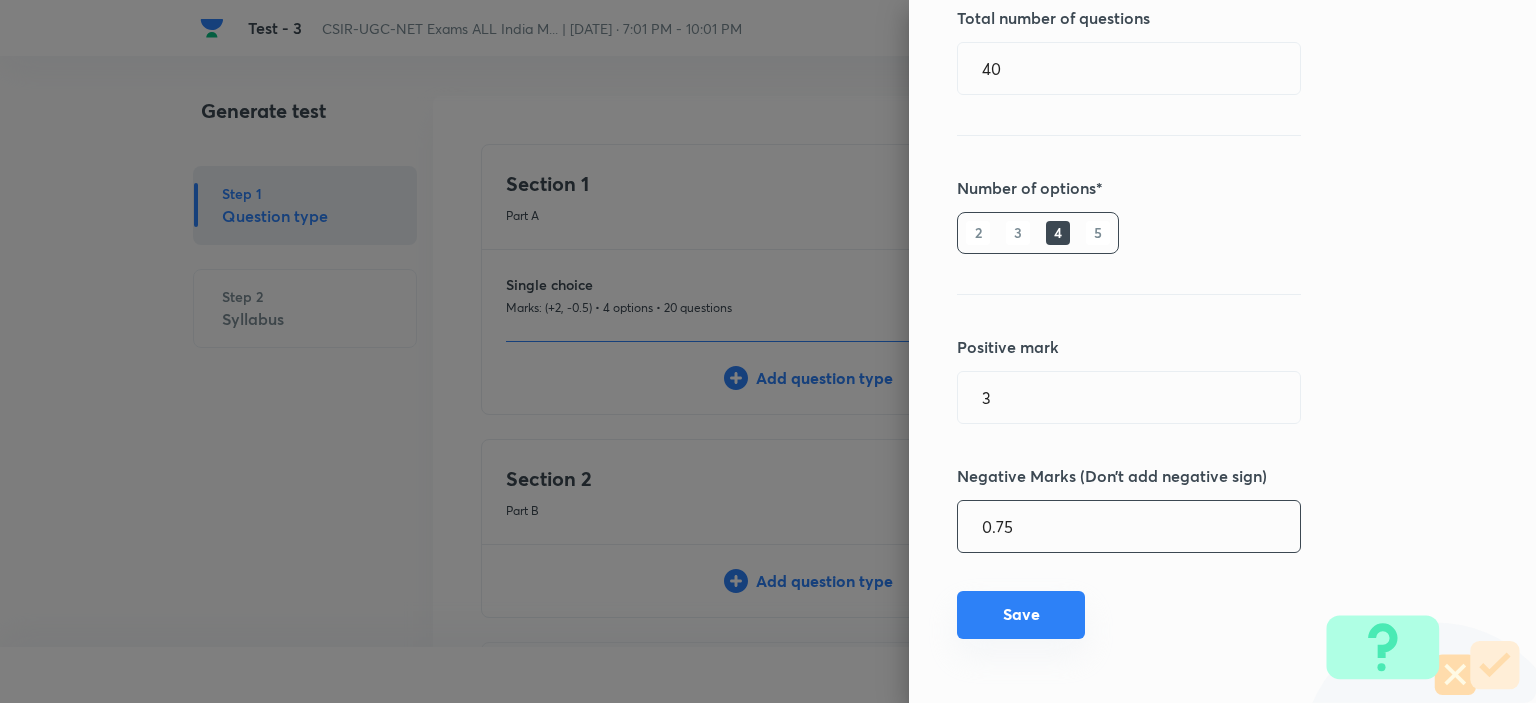 type on "0.75" 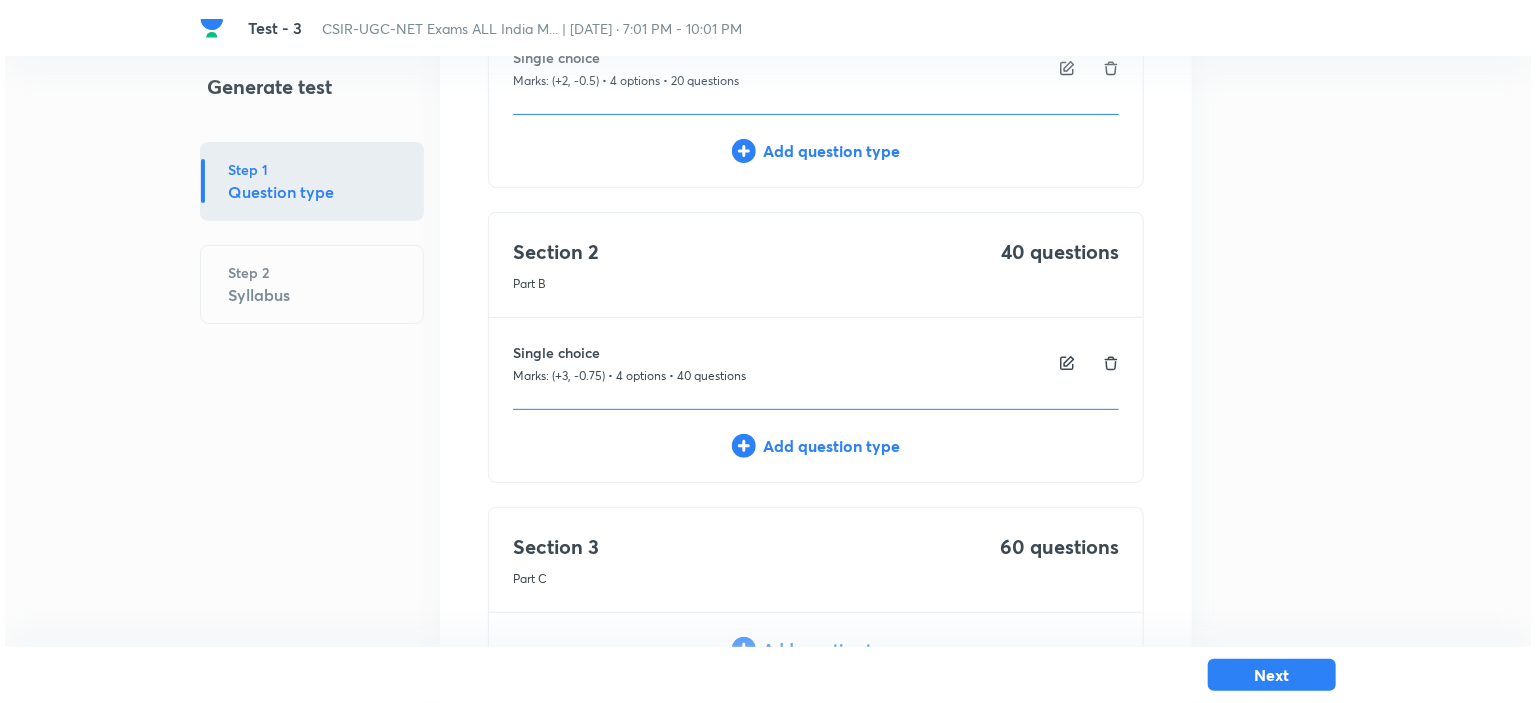 scroll, scrollTop: 396, scrollLeft: 0, axis: vertical 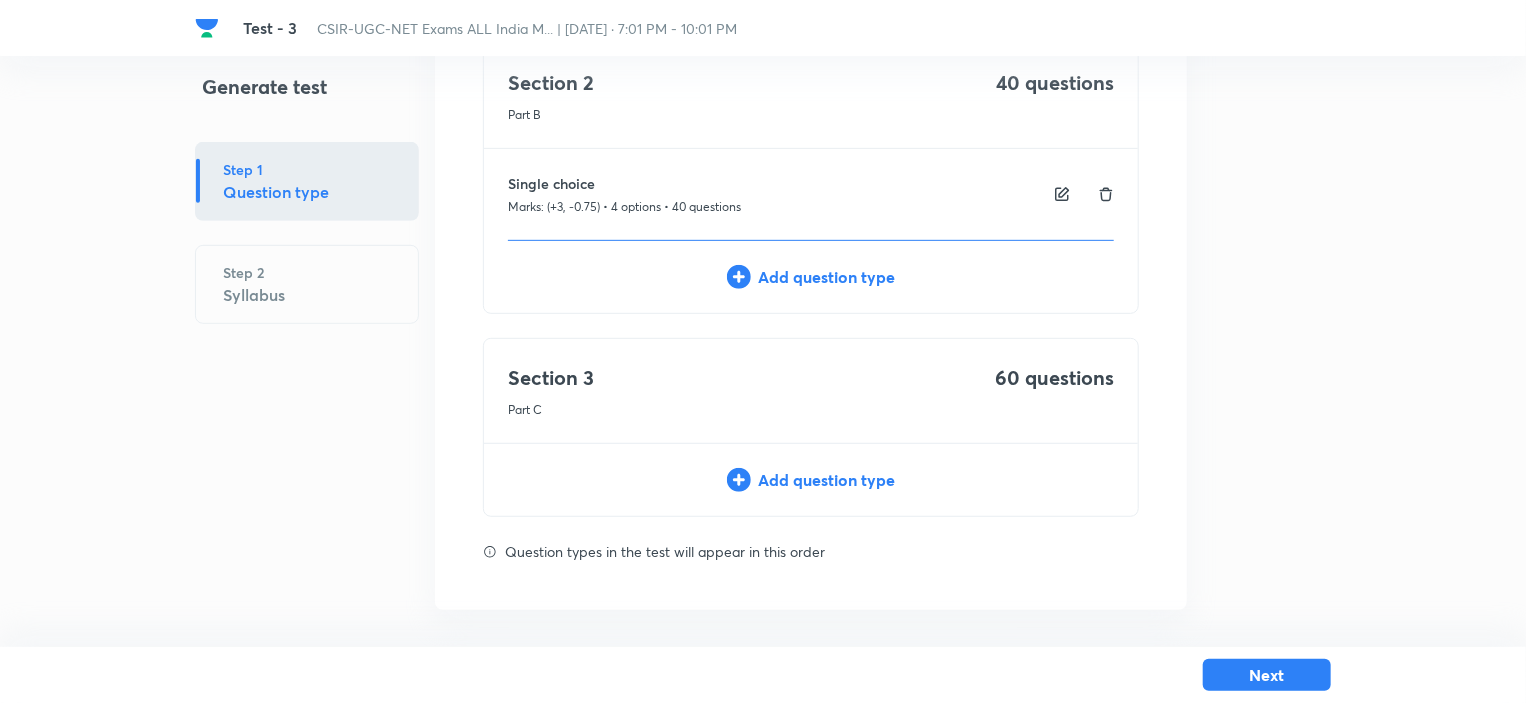 click on "Add question type" at bounding box center [811, 480] 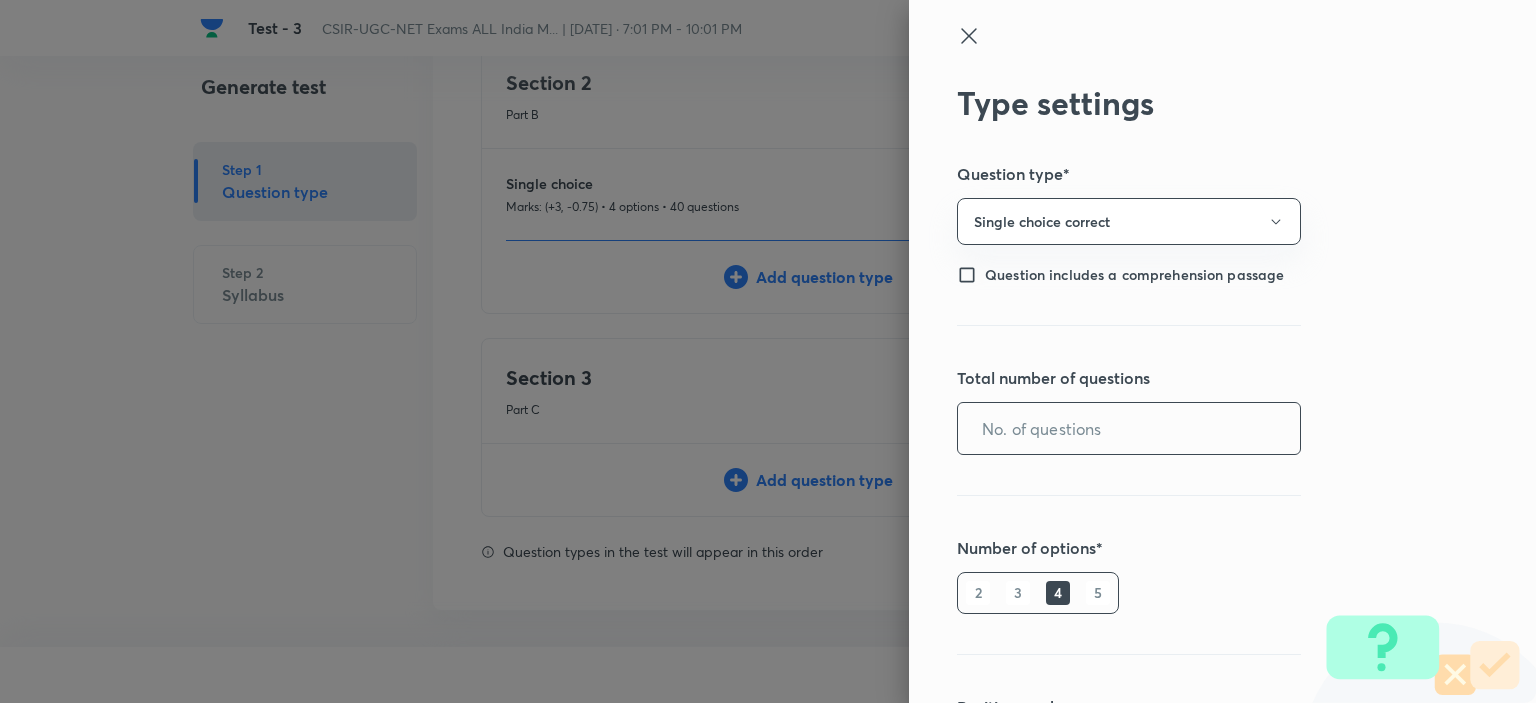 click at bounding box center (1129, 428) 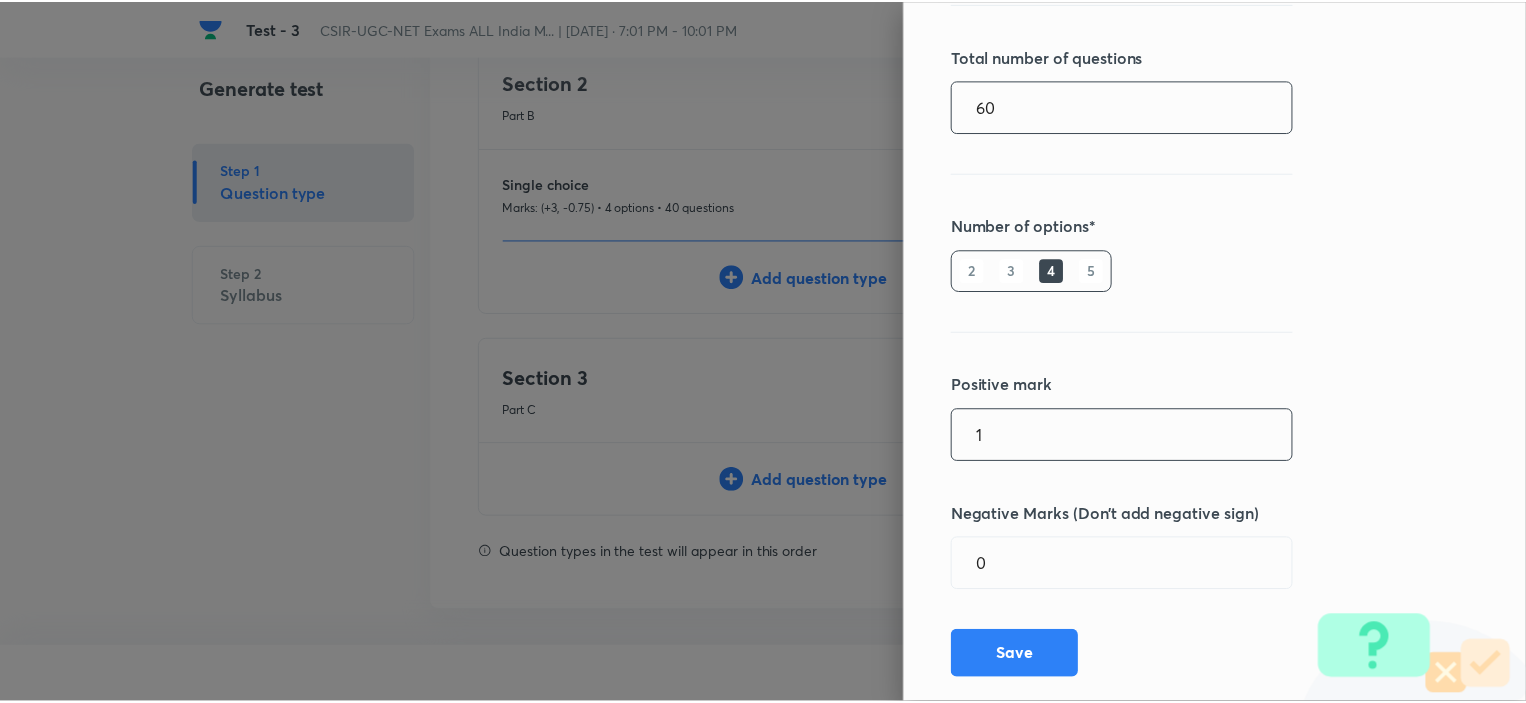 scroll, scrollTop: 360, scrollLeft: 0, axis: vertical 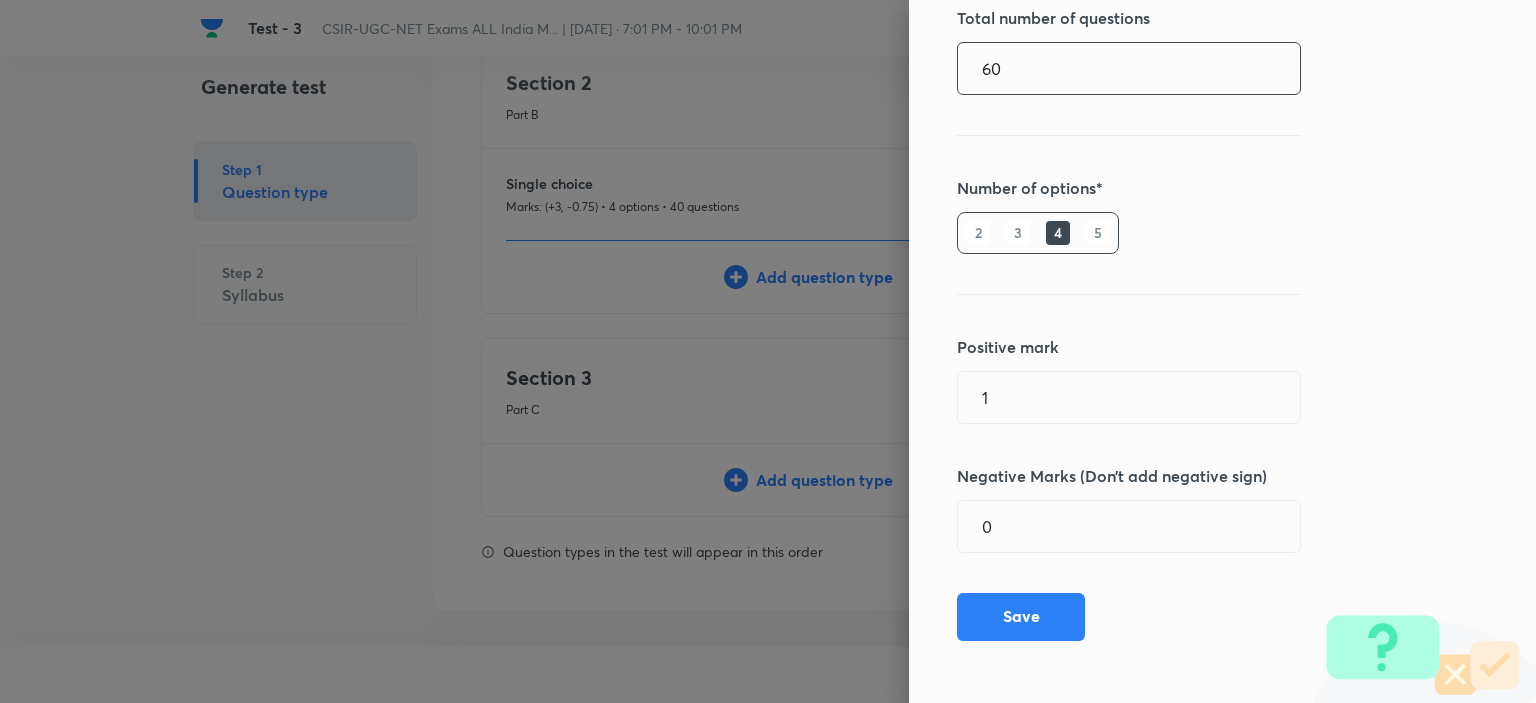 type on "60" 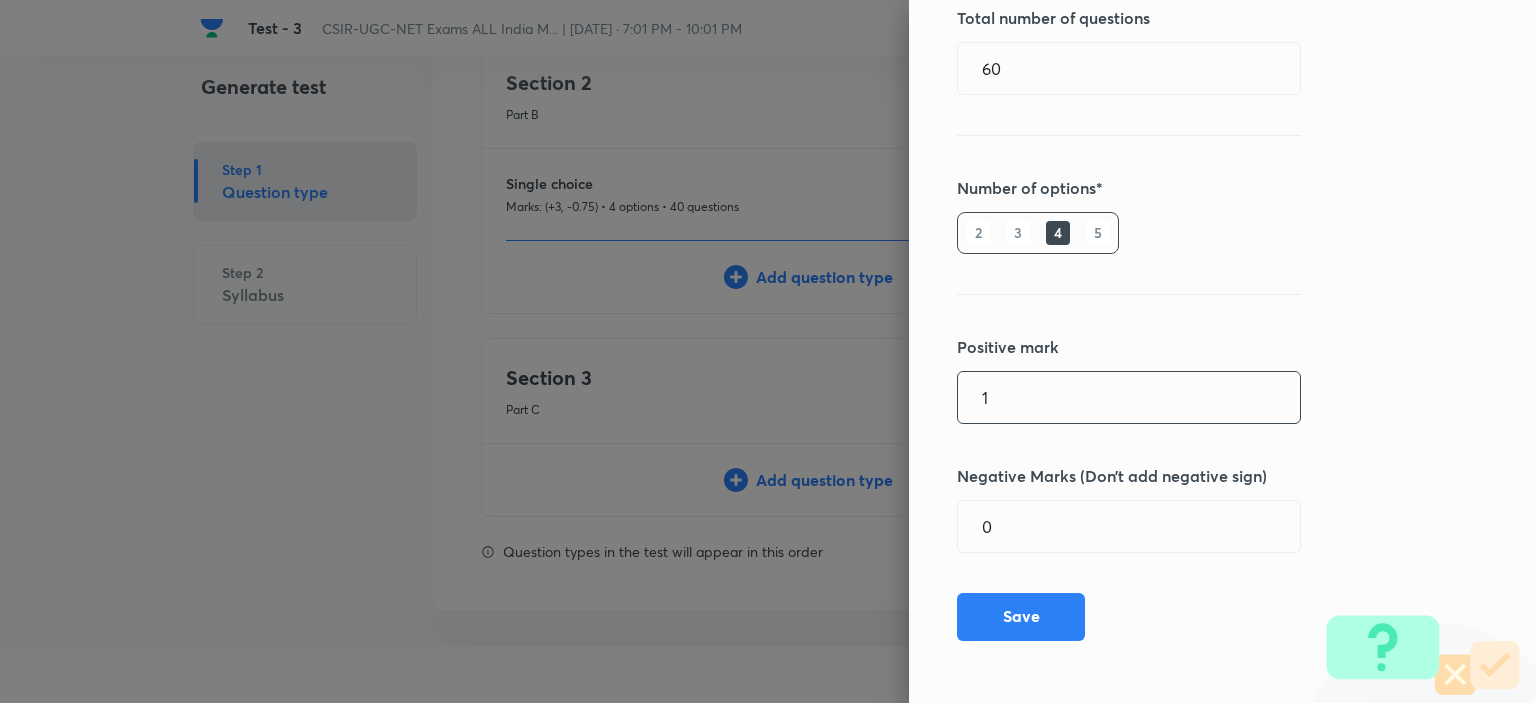 drag, startPoint x: 940, startPoint y: 399, endPoint x: 913, endPoint y: 399, distance: 27 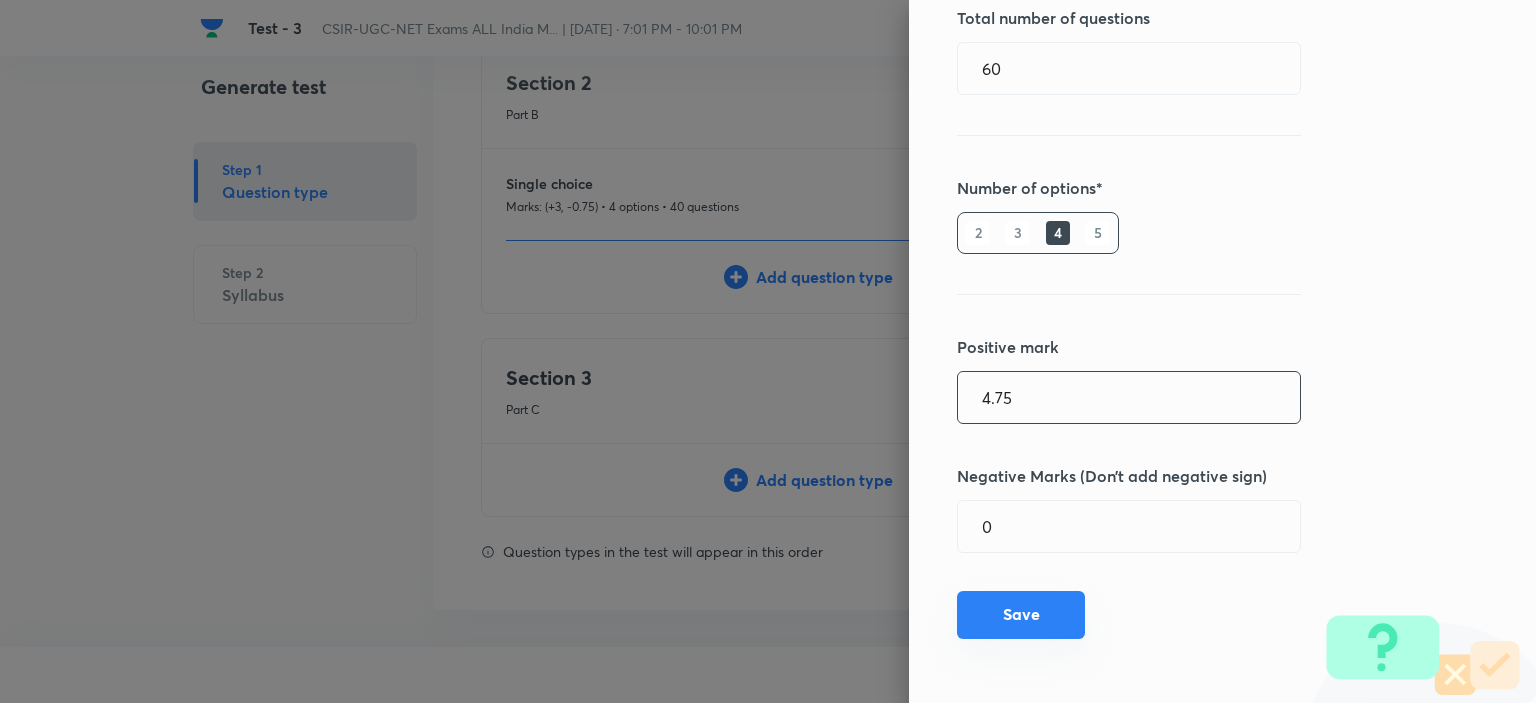 type on "4.75" 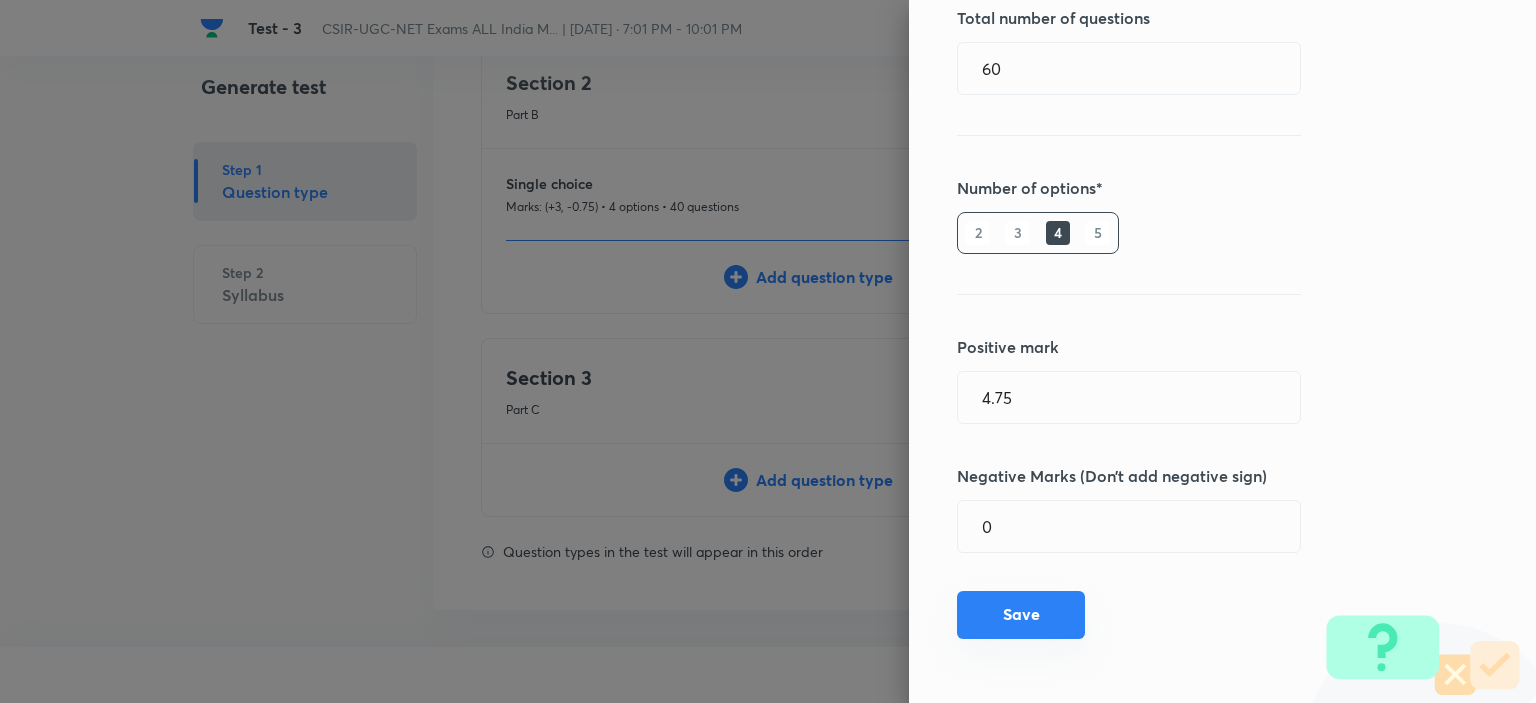 click on "Save" at bounding box center (1021, 615) 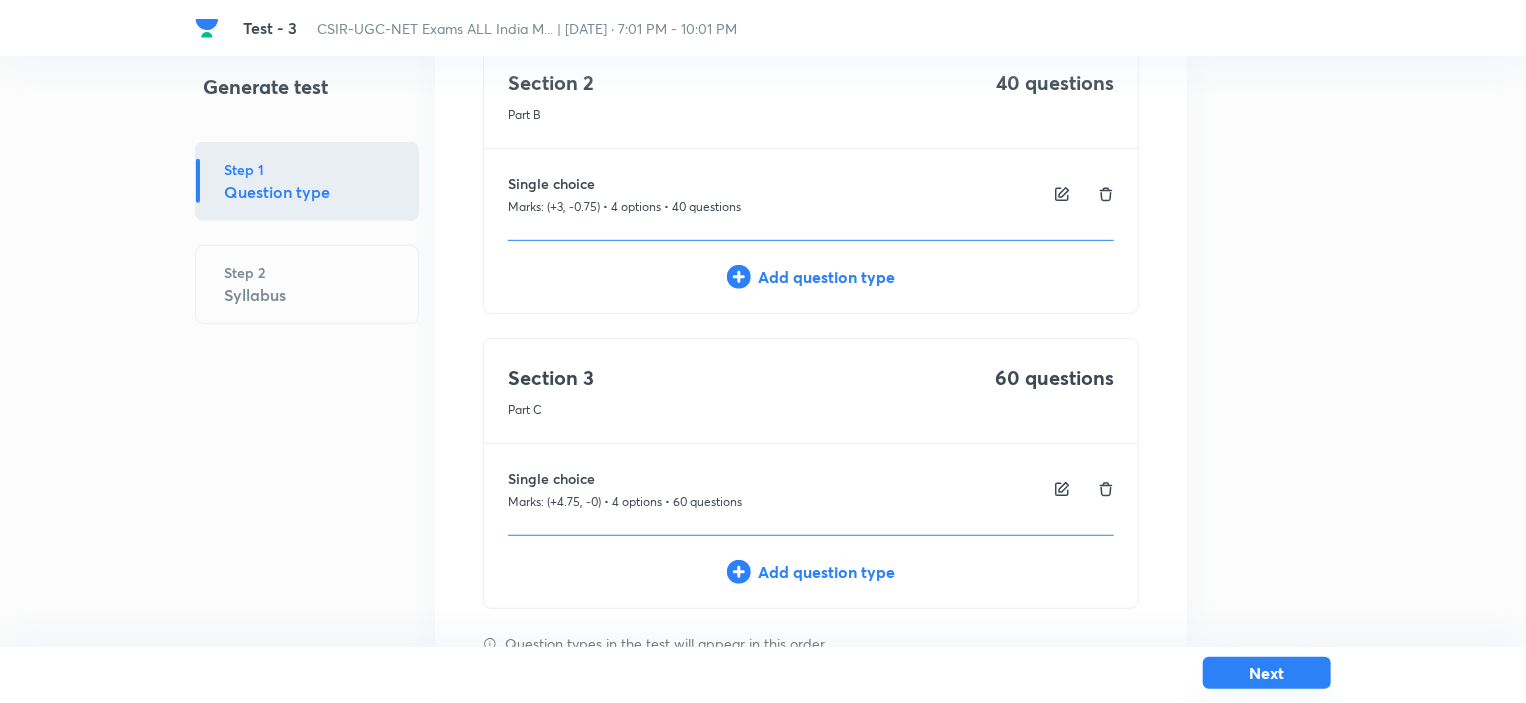 click on "Next" at bounding box center [1267, 673] 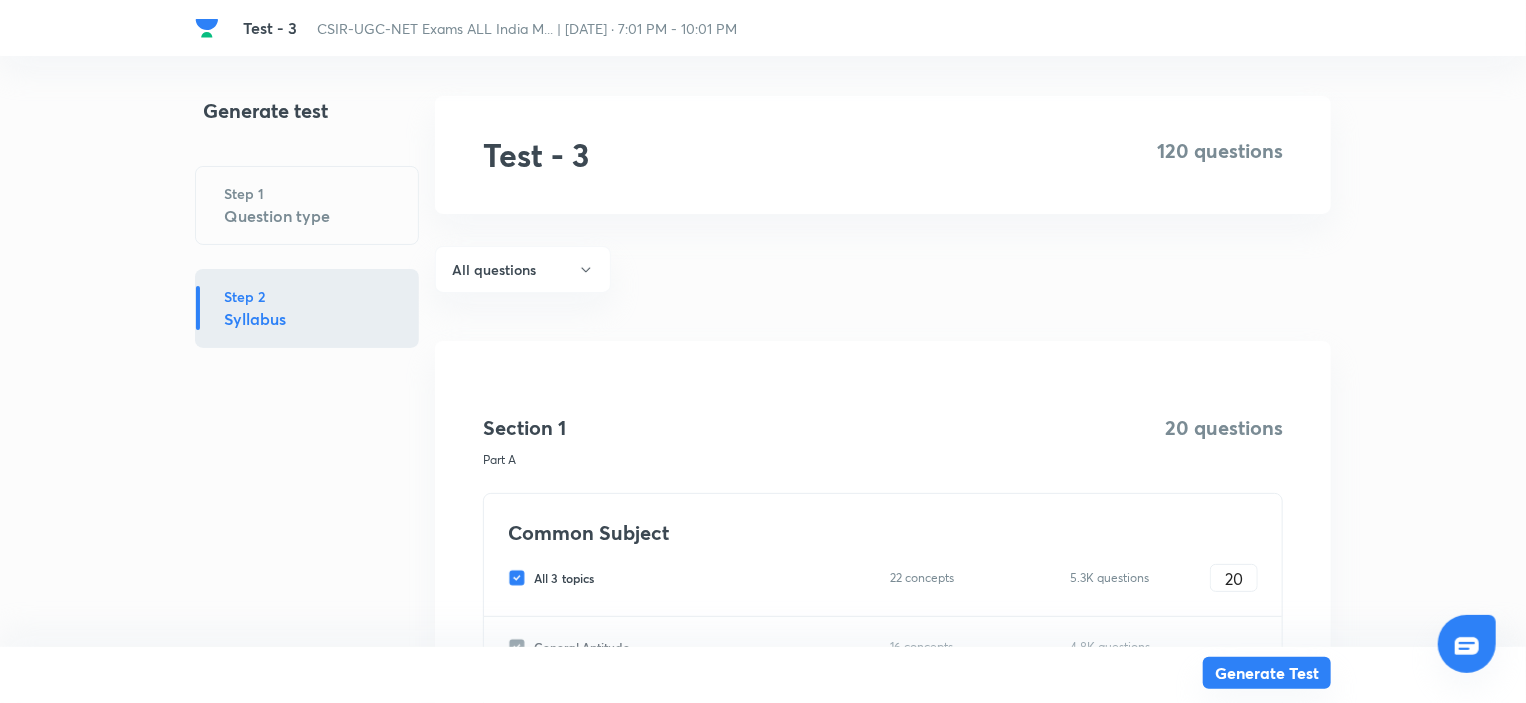 click on "Generate Test" at bounding box center [1267, 673] 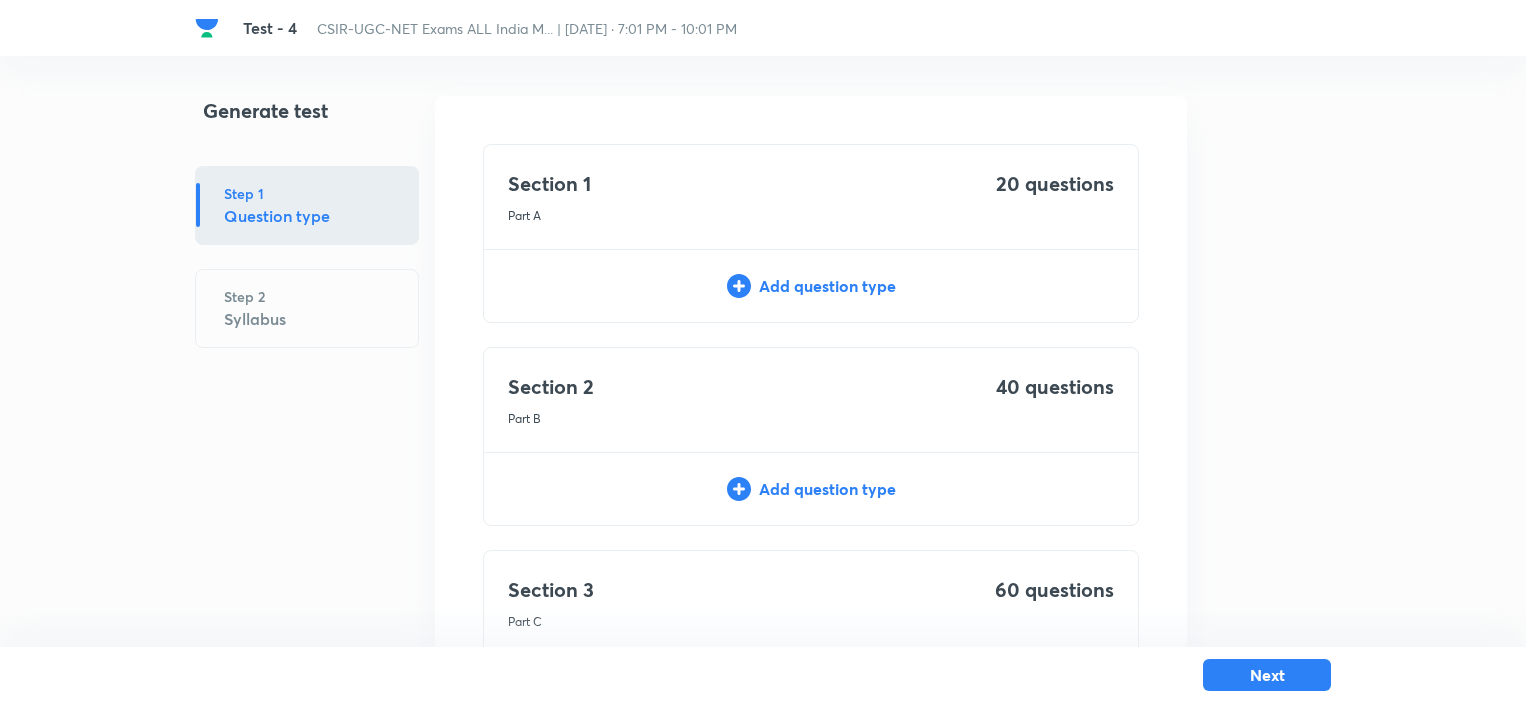 scroll, scrollTop: 0, scrollLeft: 0, axis: both 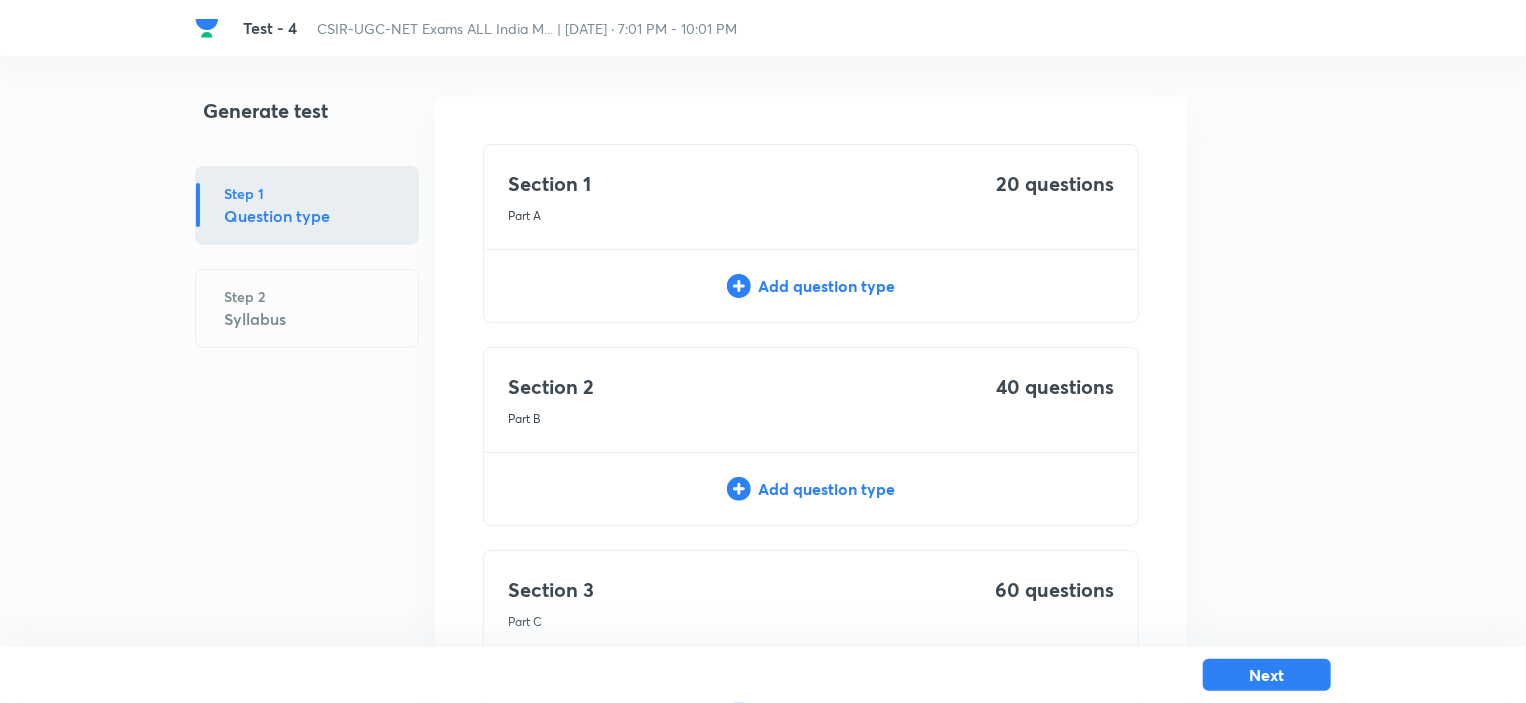 click on "Add question type" at bounding box center (811, 286) 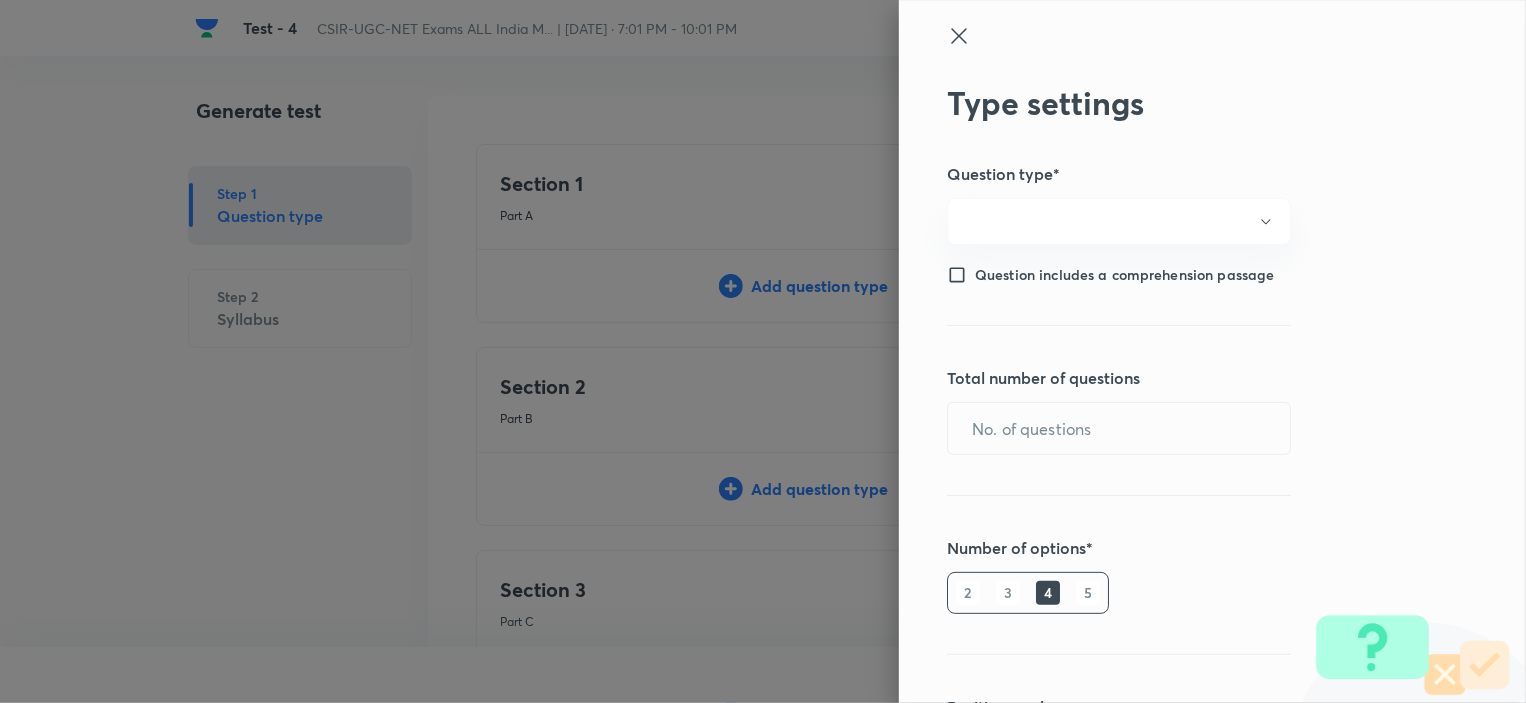 type on "1" 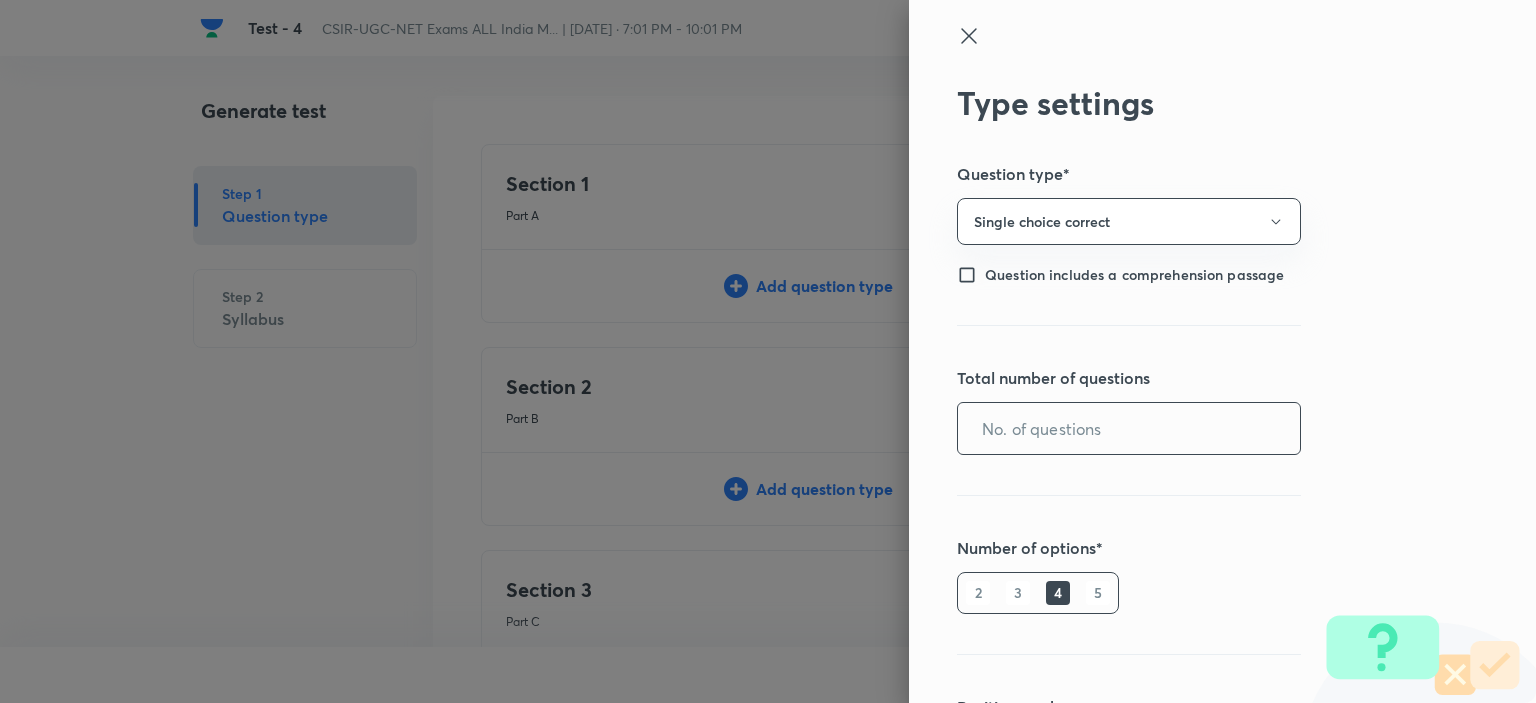 click at bounding box center [1129, 428] 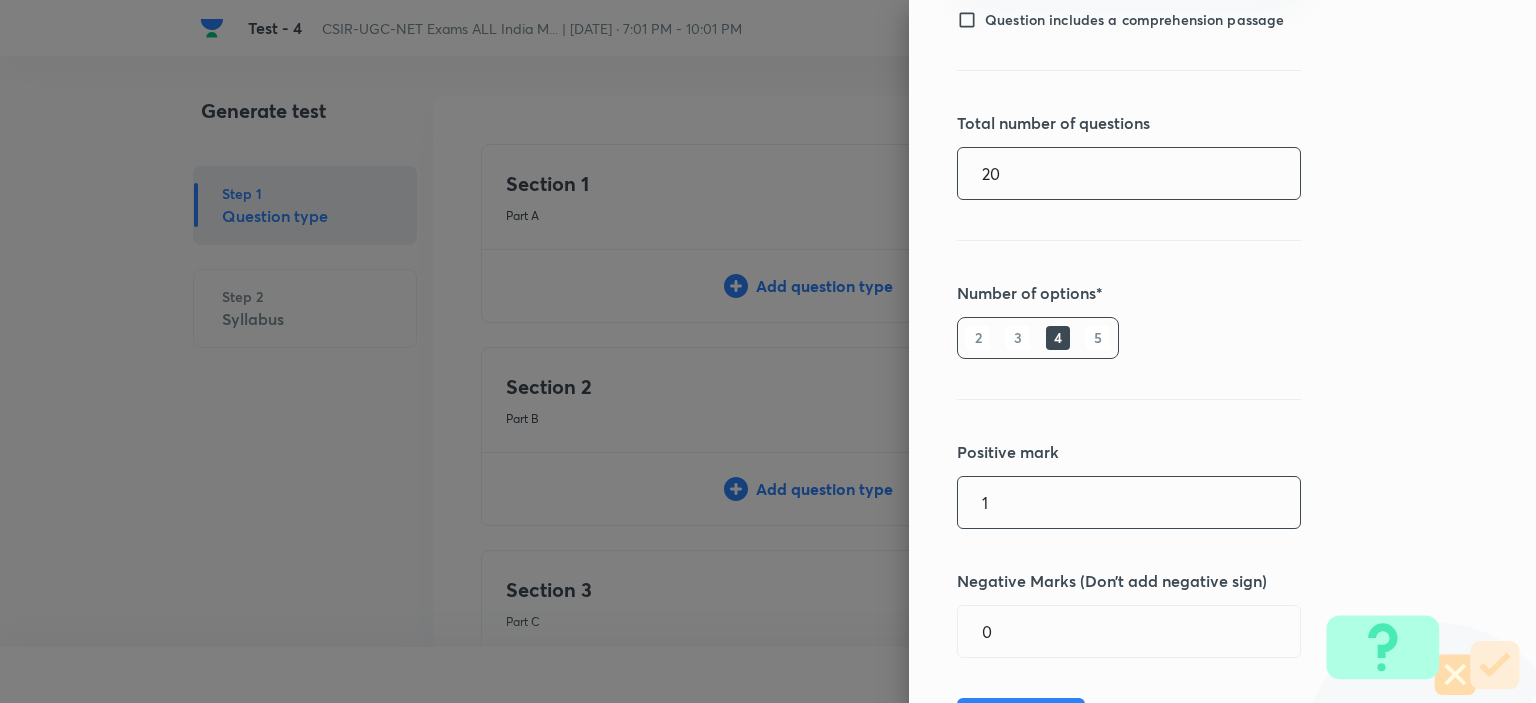 scroll, scrollTop: 360, scrollLeft: 0, axis: vertical 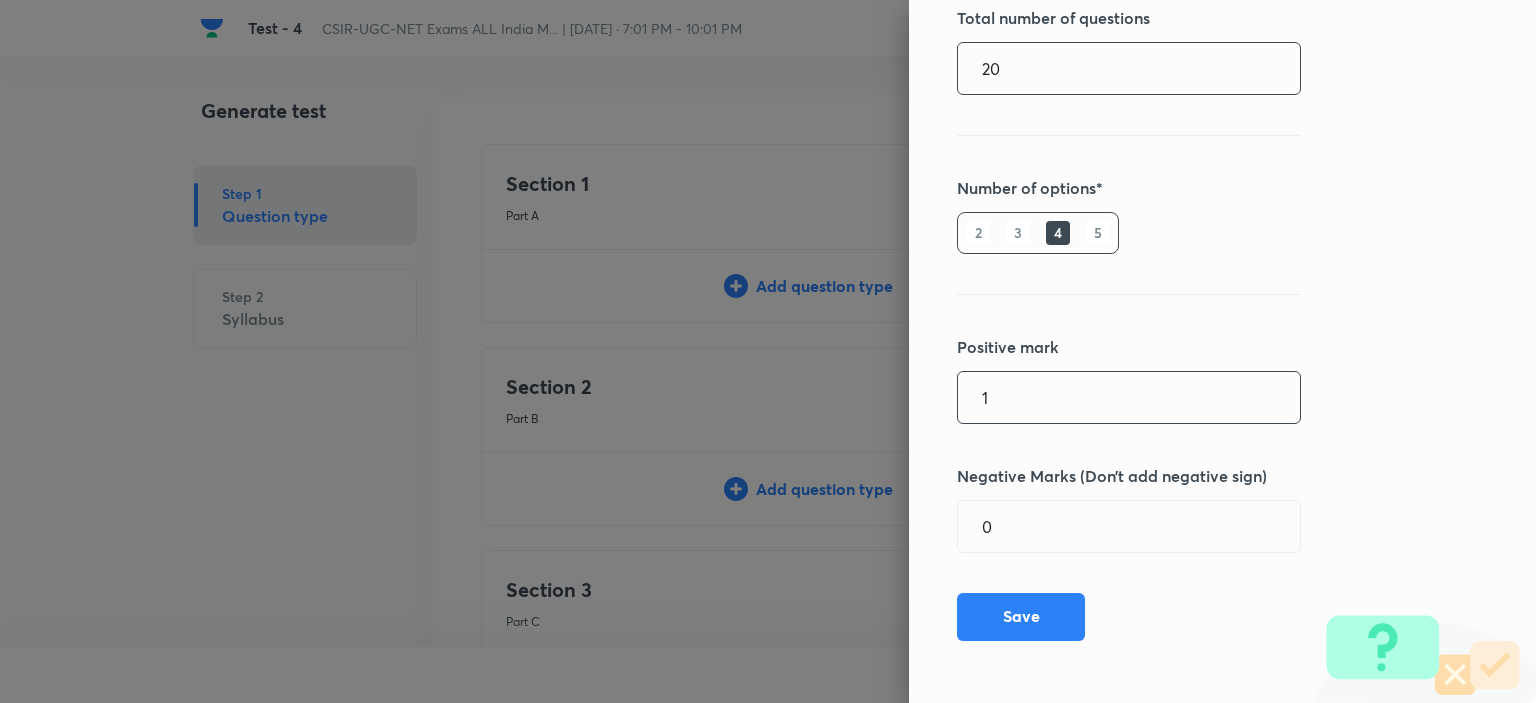 type on "20" 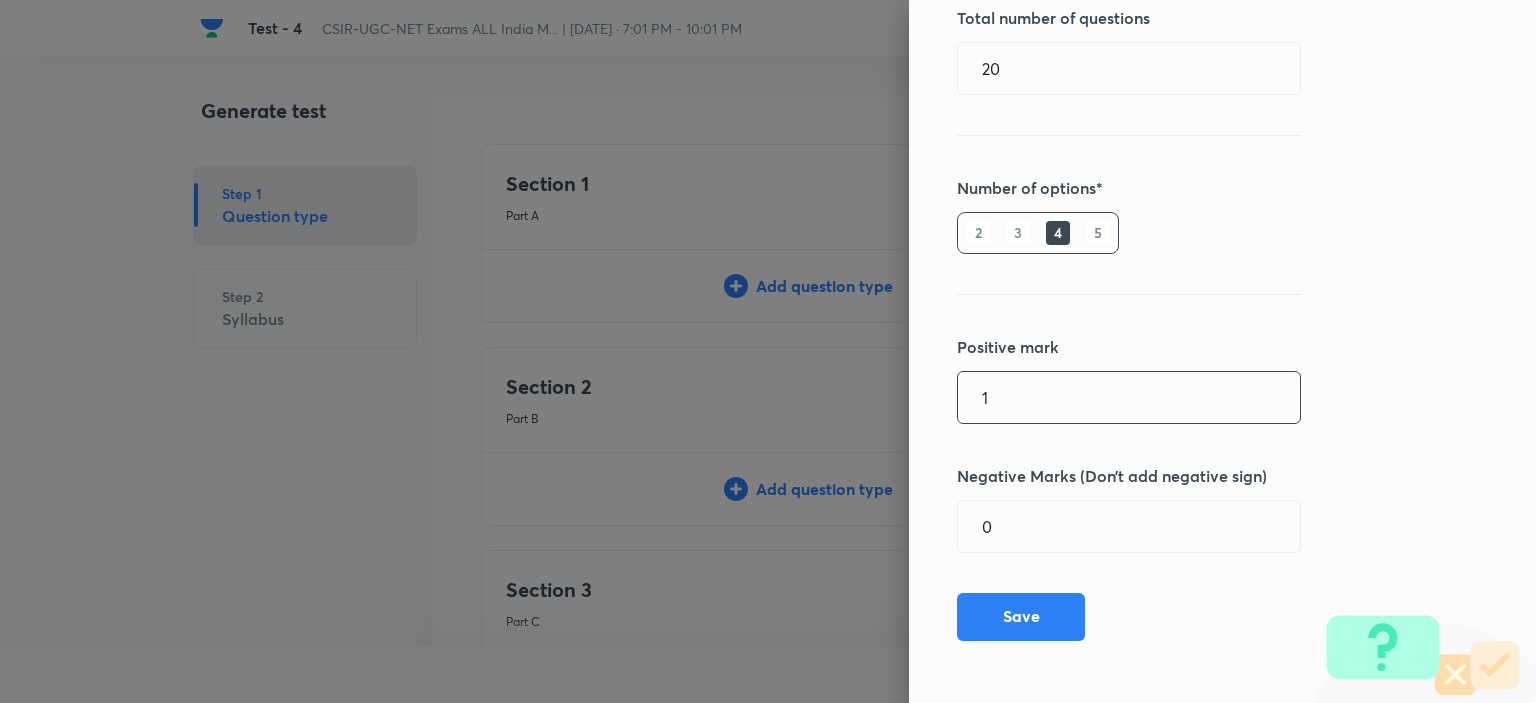 drag, startPoint x: 957, startPoint y: 378, endPoint x: 913, endPoint y: 378, distance: 44 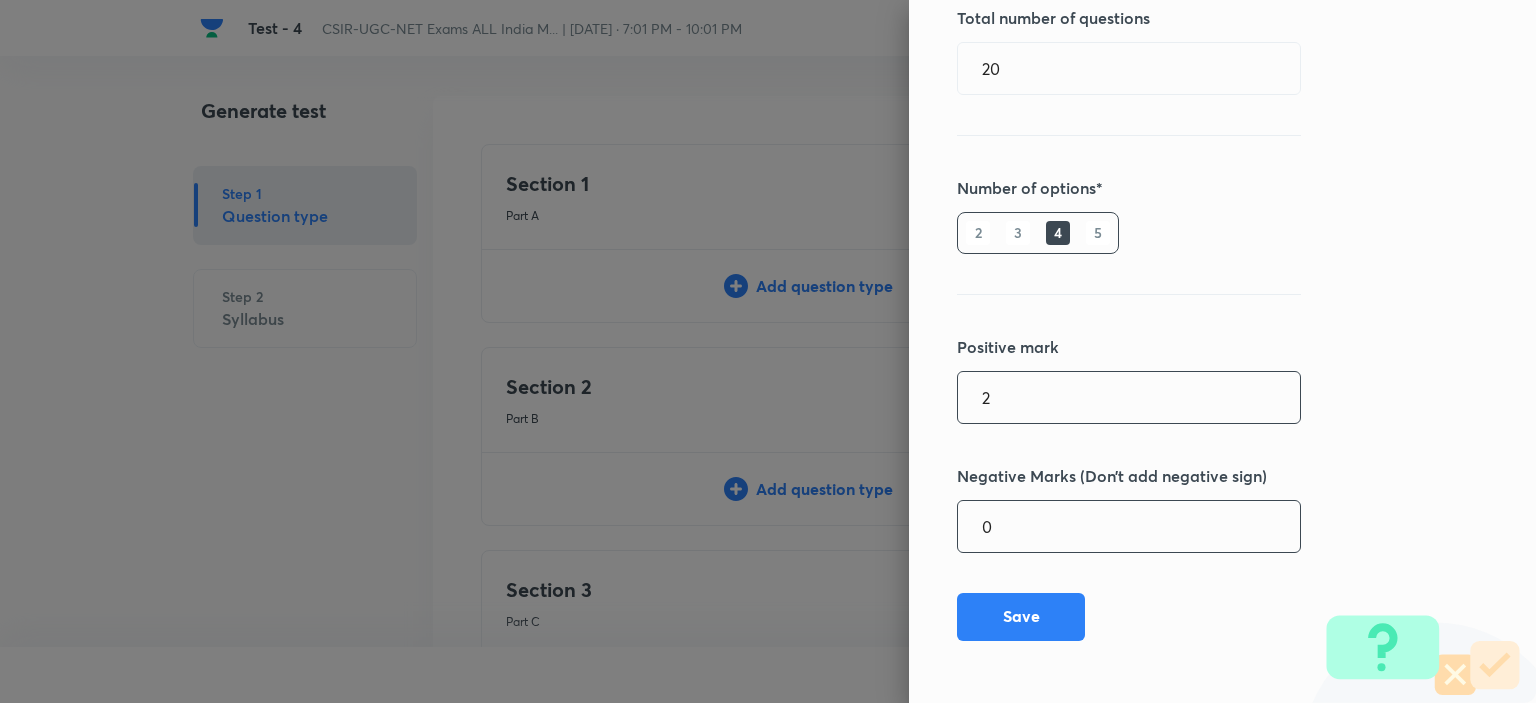 type on "2" 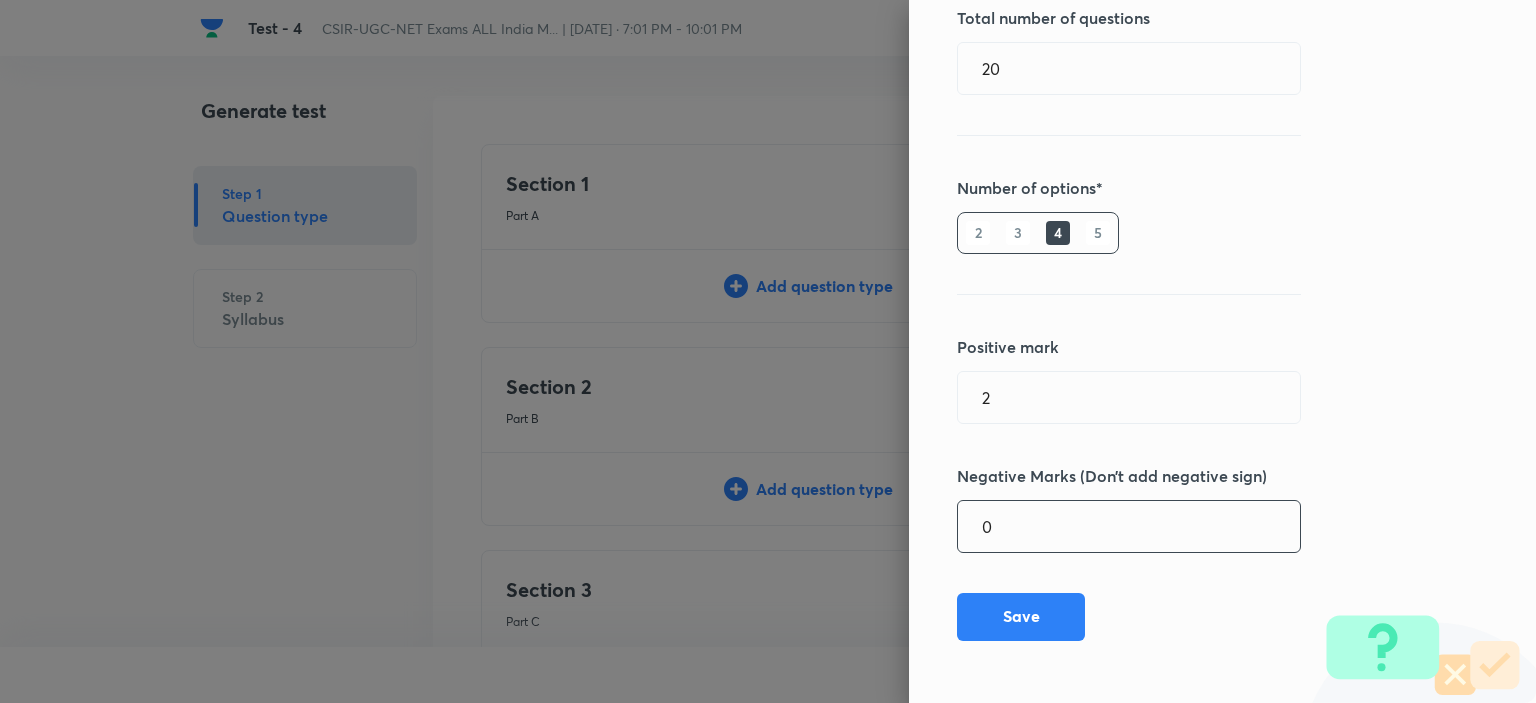 click on "0" at bounding box center (1129, 526) 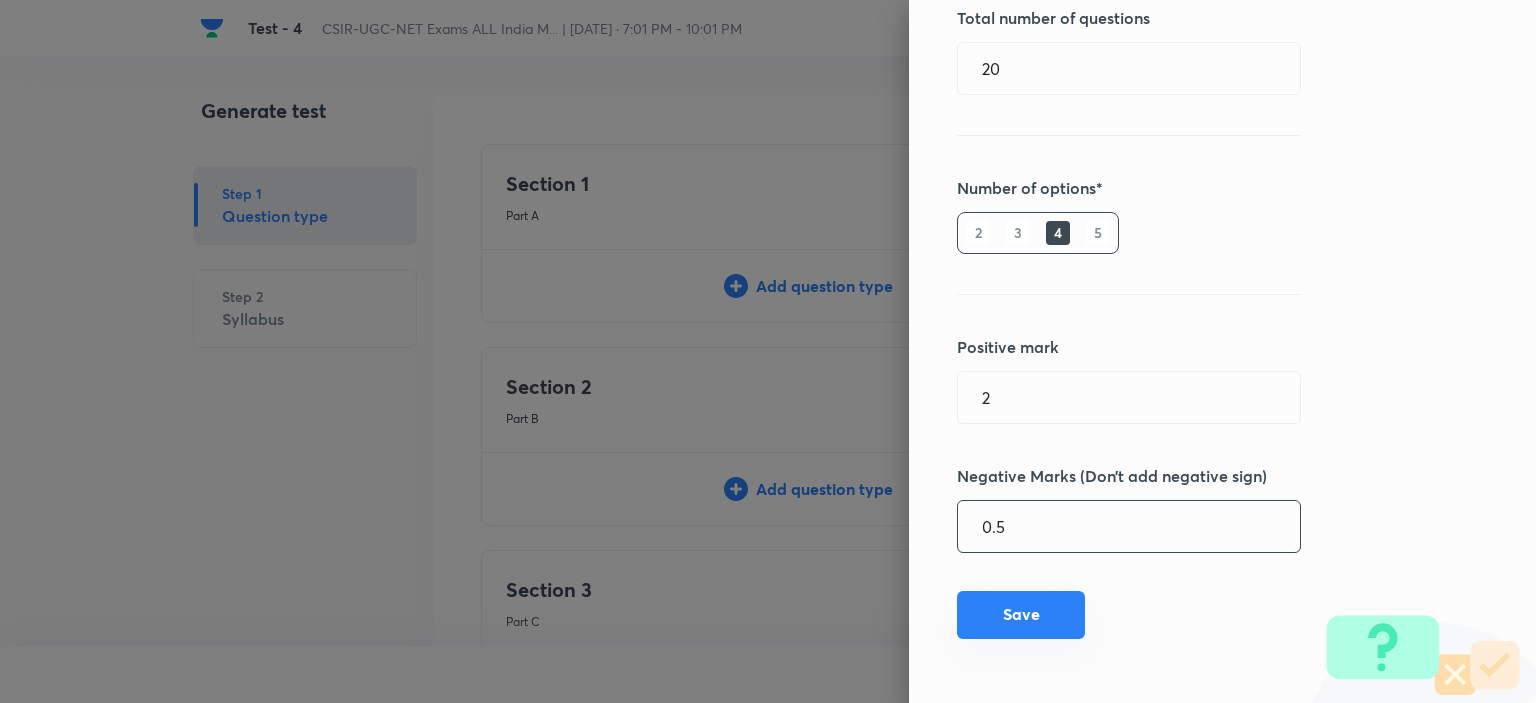 type on "0.5" 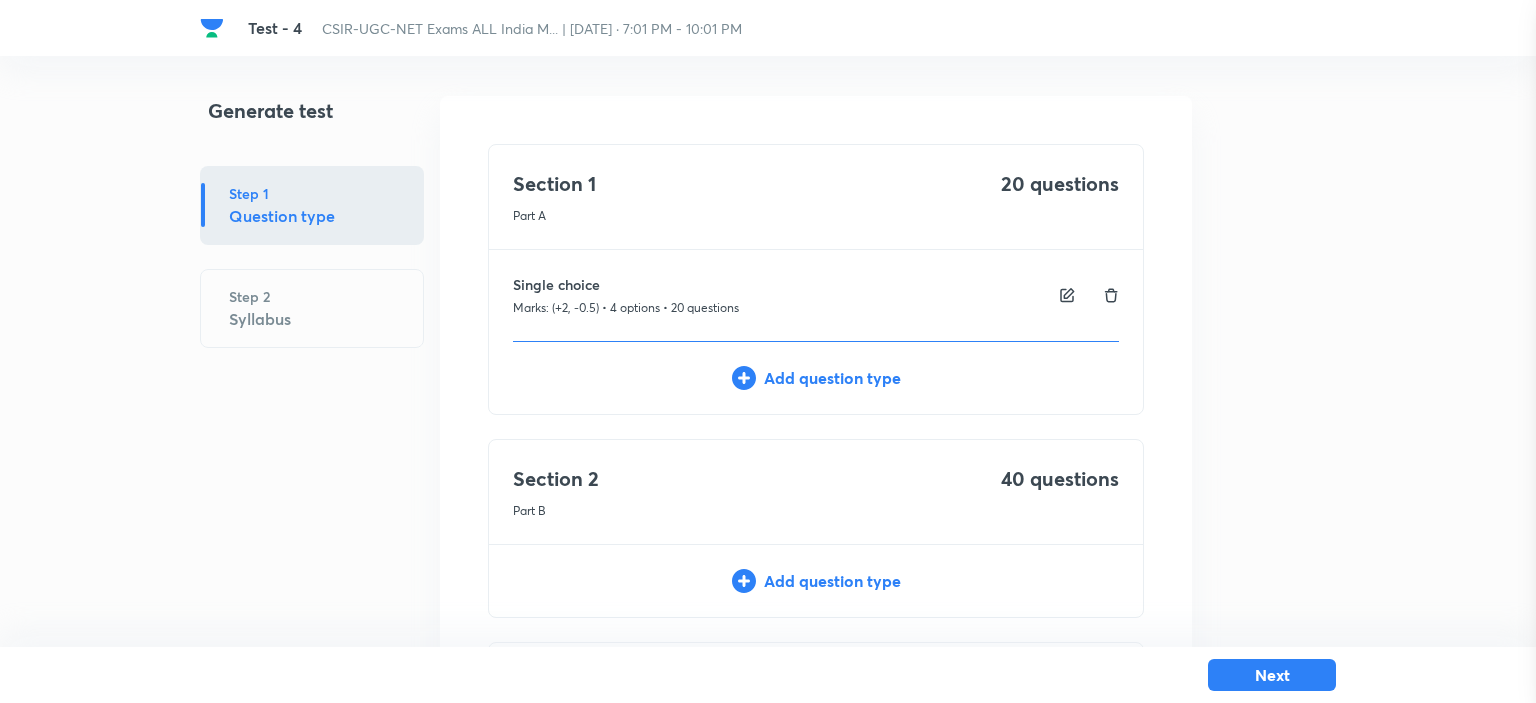 type 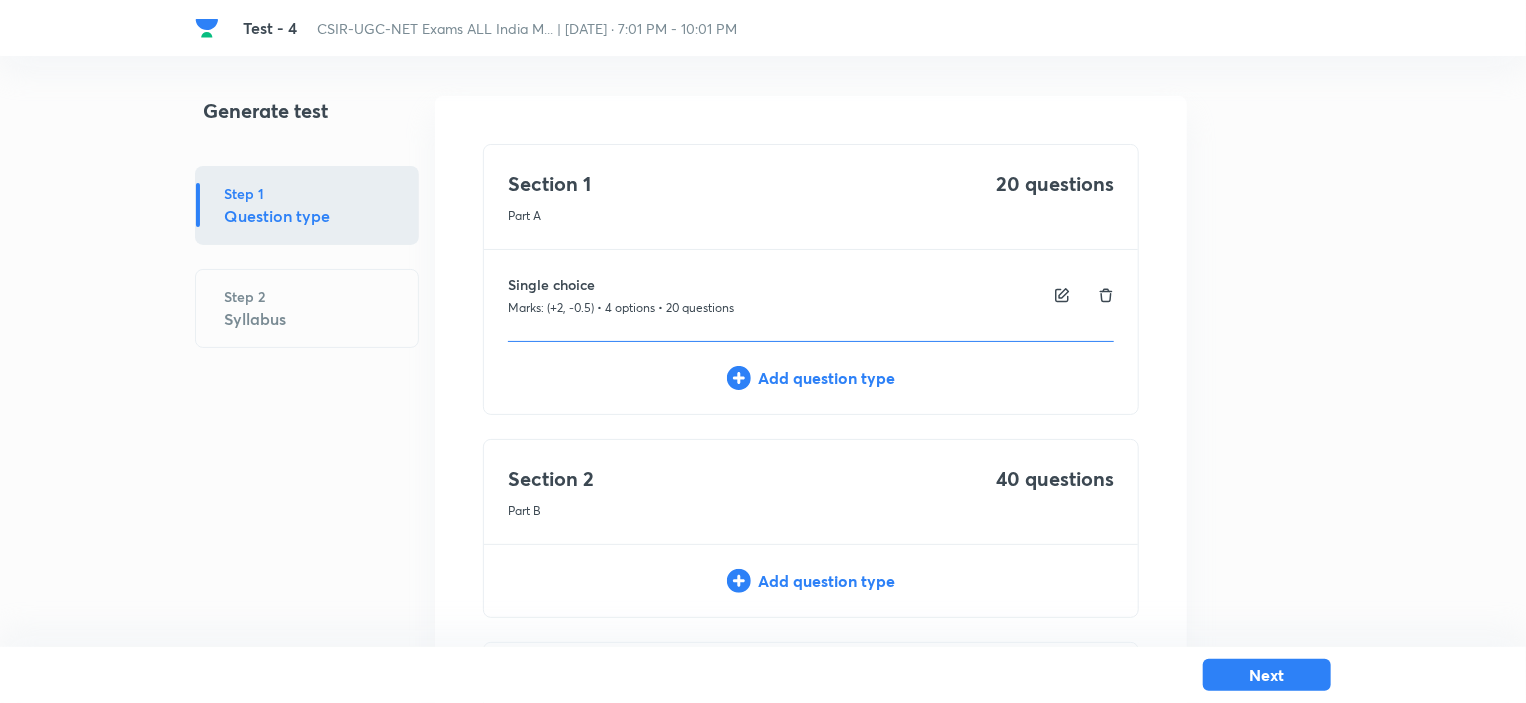 click on "Add question type" at bounding box center (811, 581) 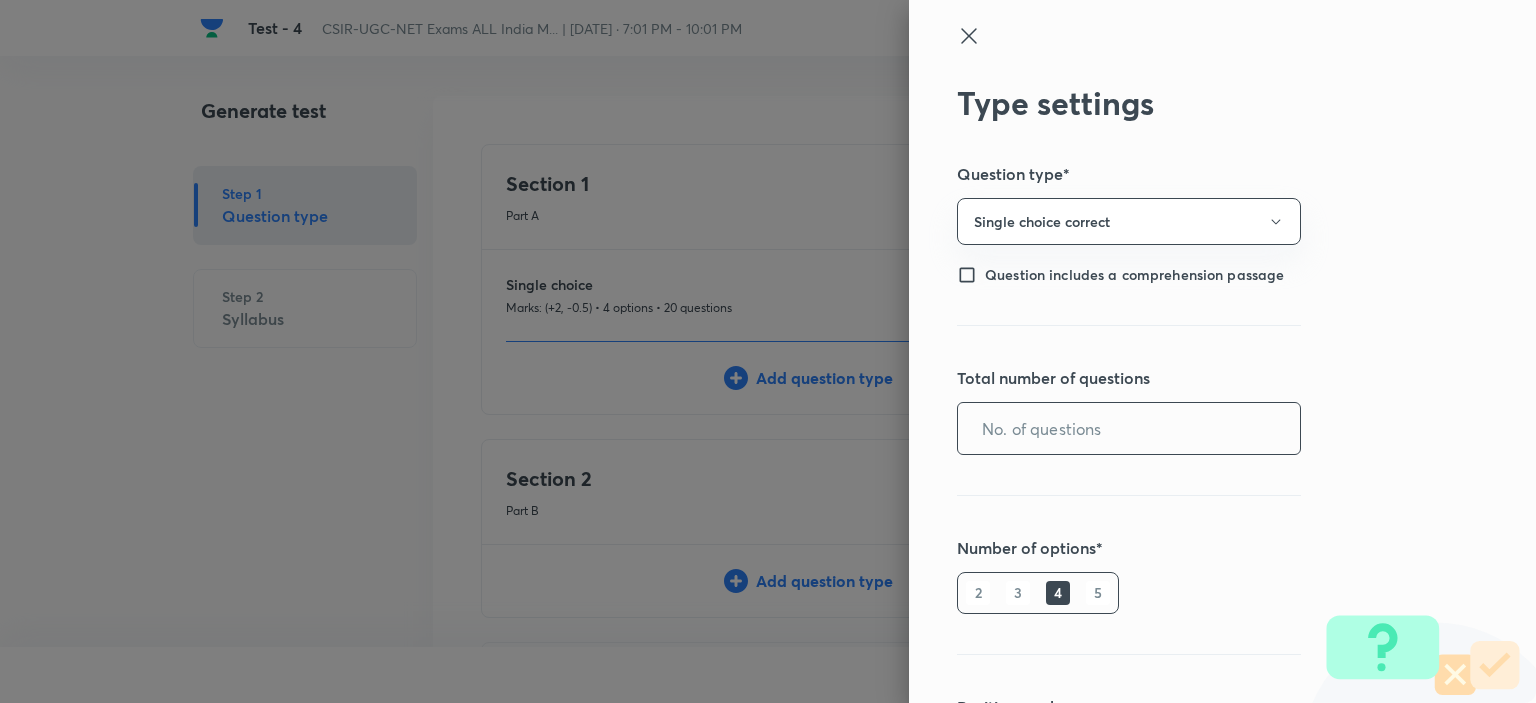 click at bounding box center [1129, 428] 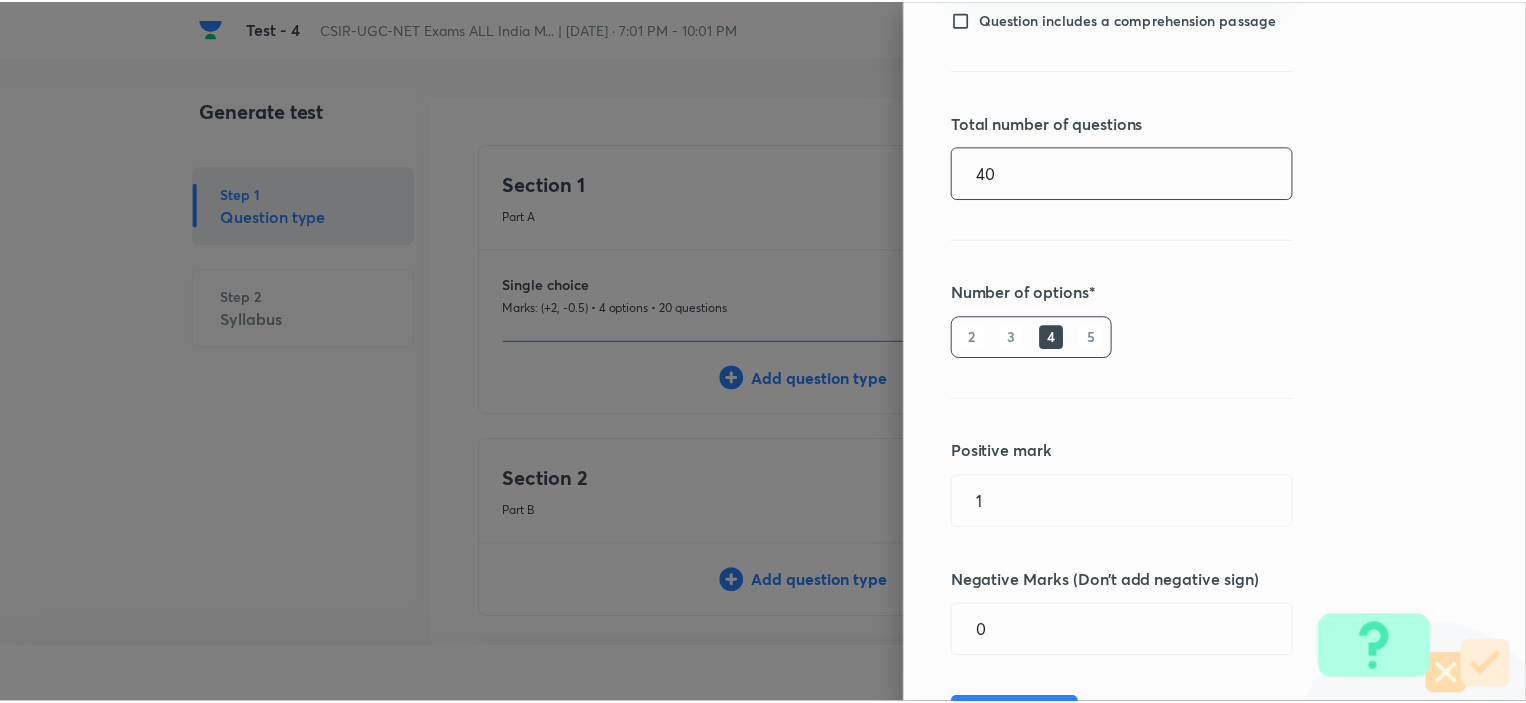 scroll, scrollTop: 360, scrollLeft: 0, axis: vertical 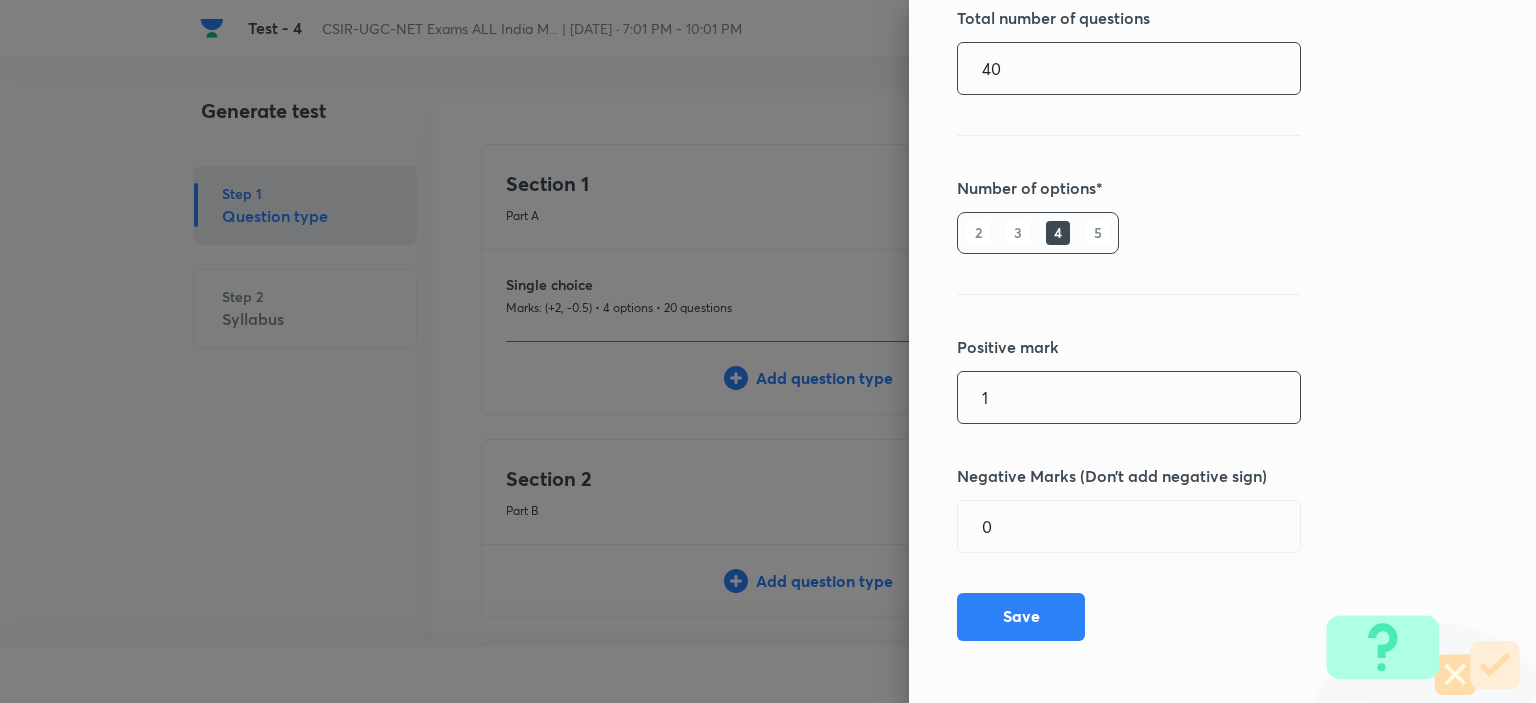 type on "40" 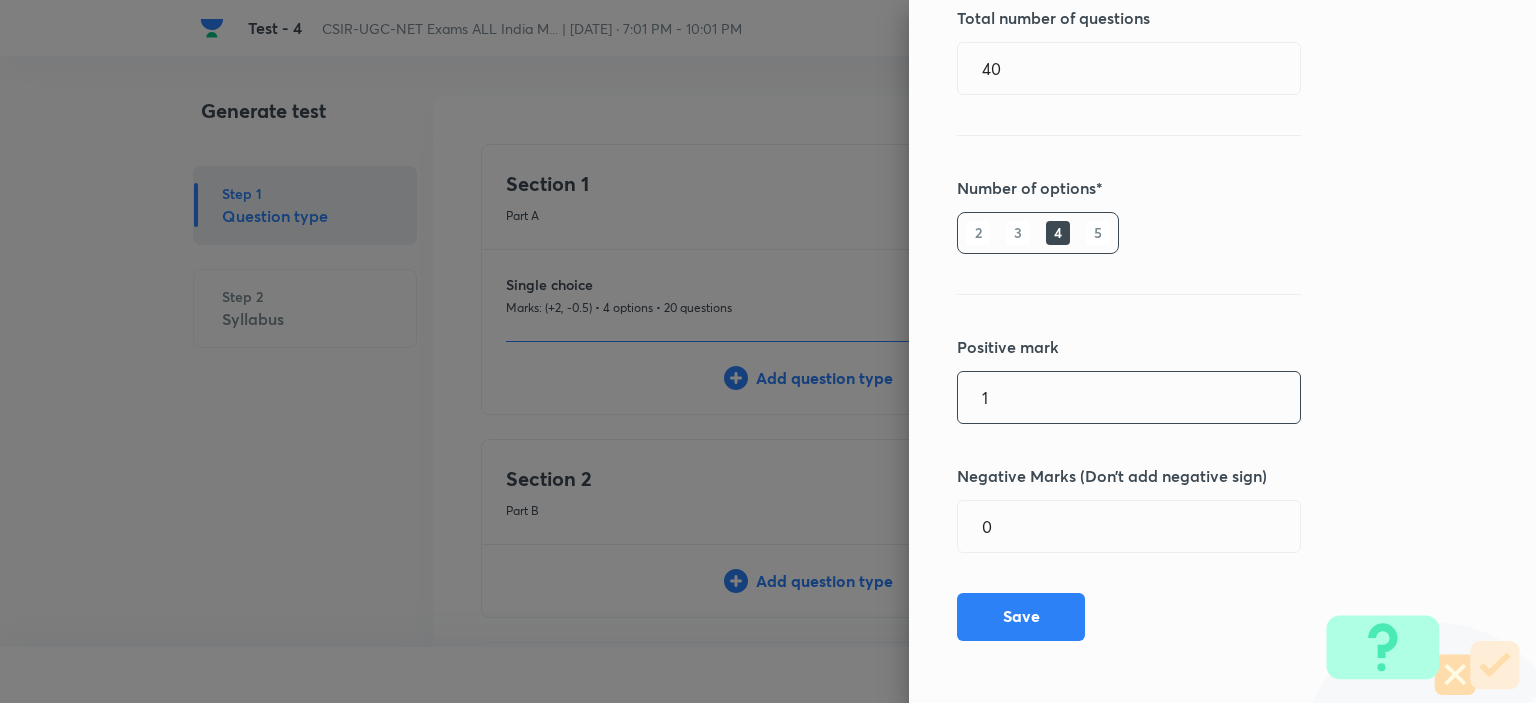 drag, startPoint x: 963, startPoint y: 404, endPoint x: 913, endPoint y: 394, distance: 50.990196 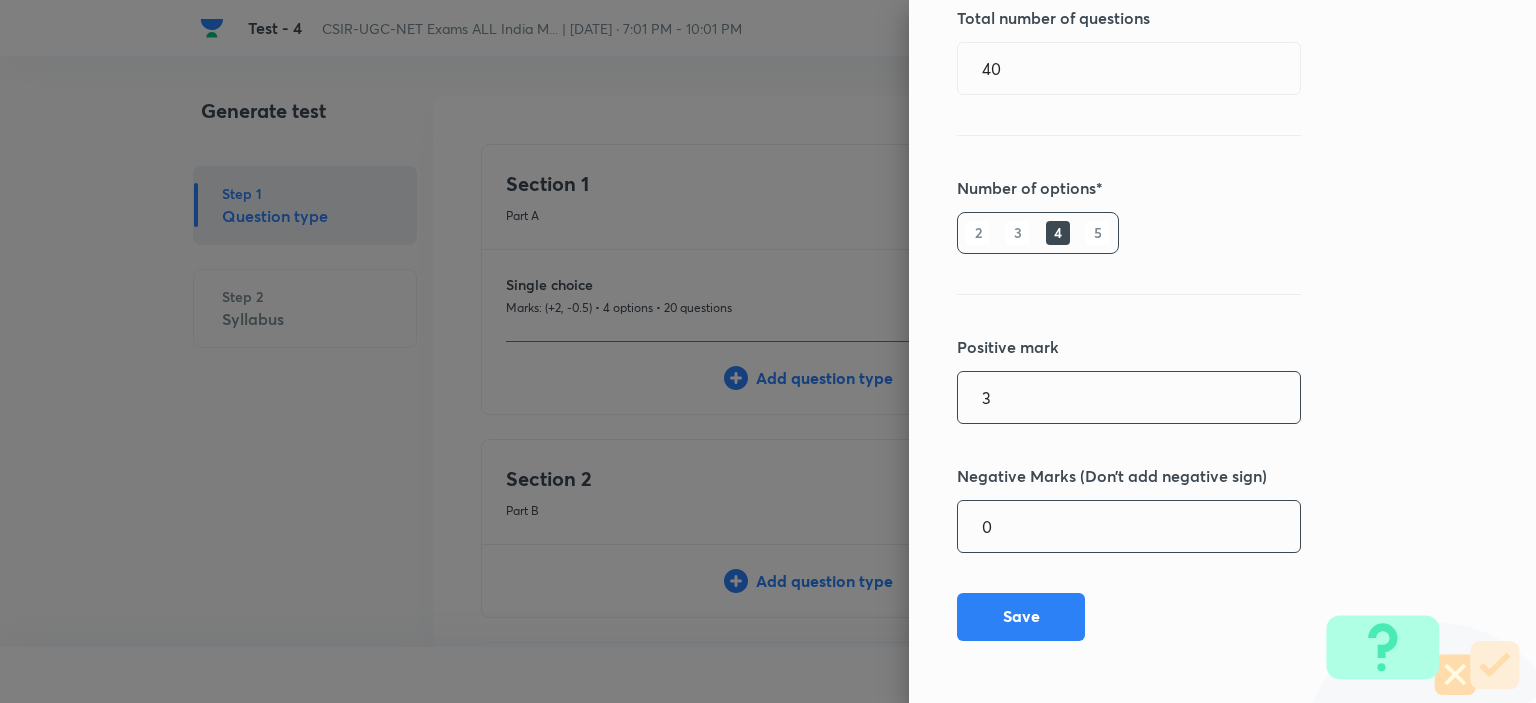 type on "3" 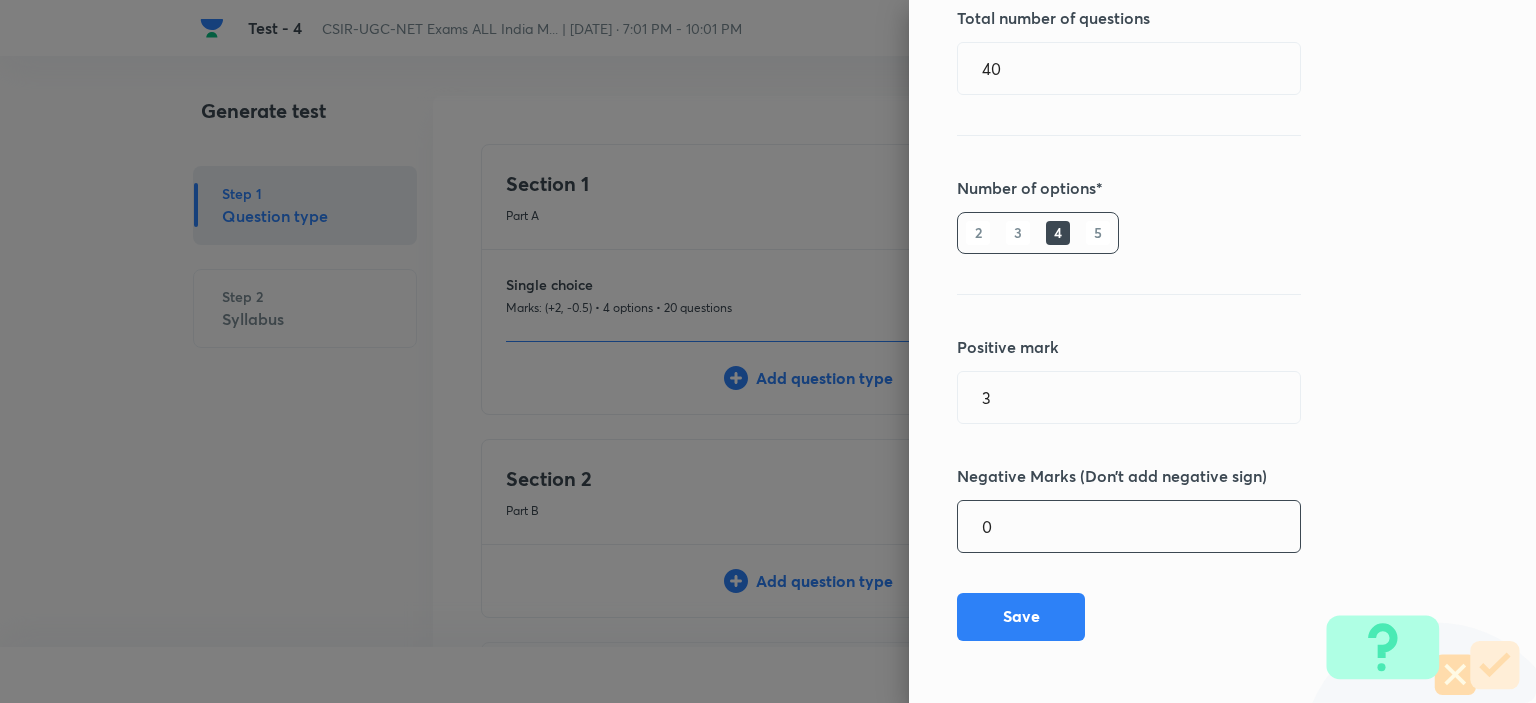 click on "0" at bounding box center (1129, 526) 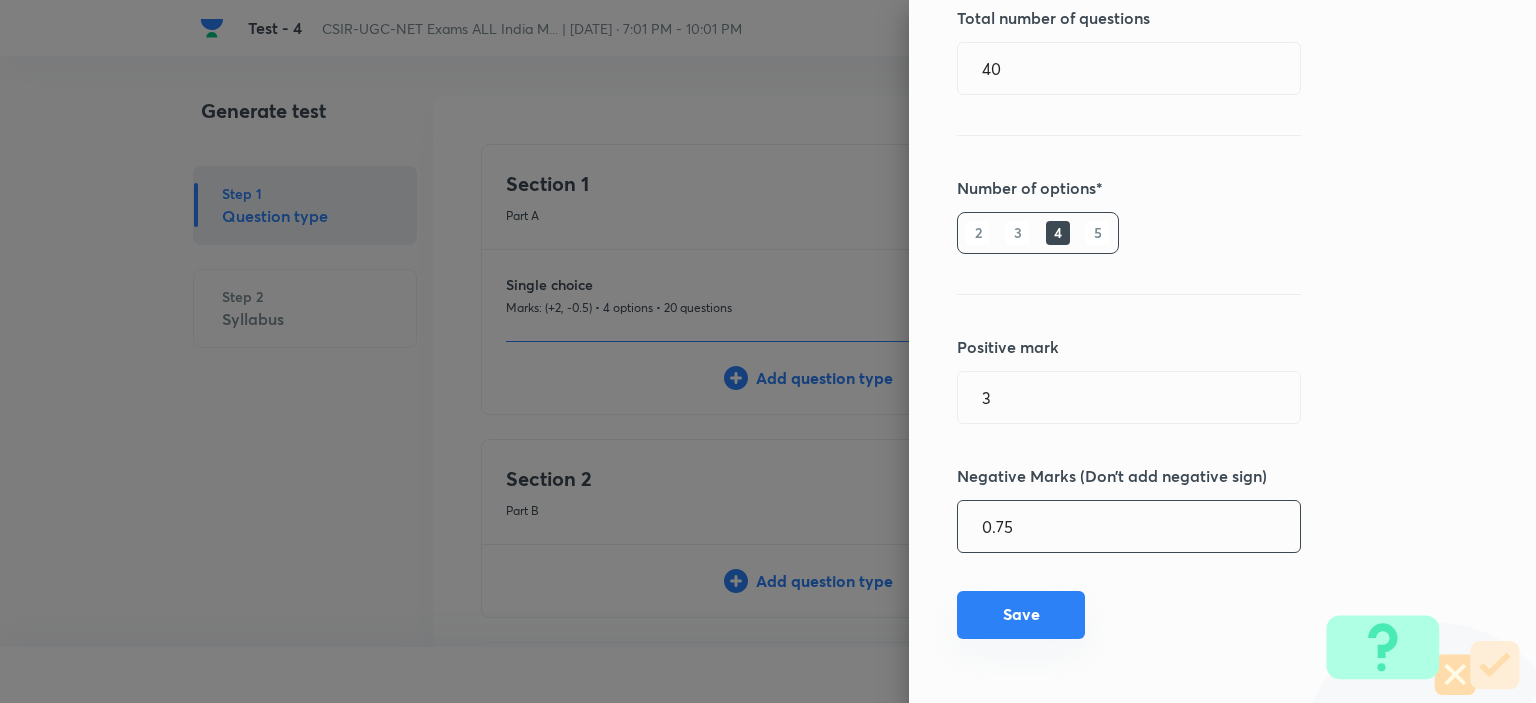 type on "0.75" 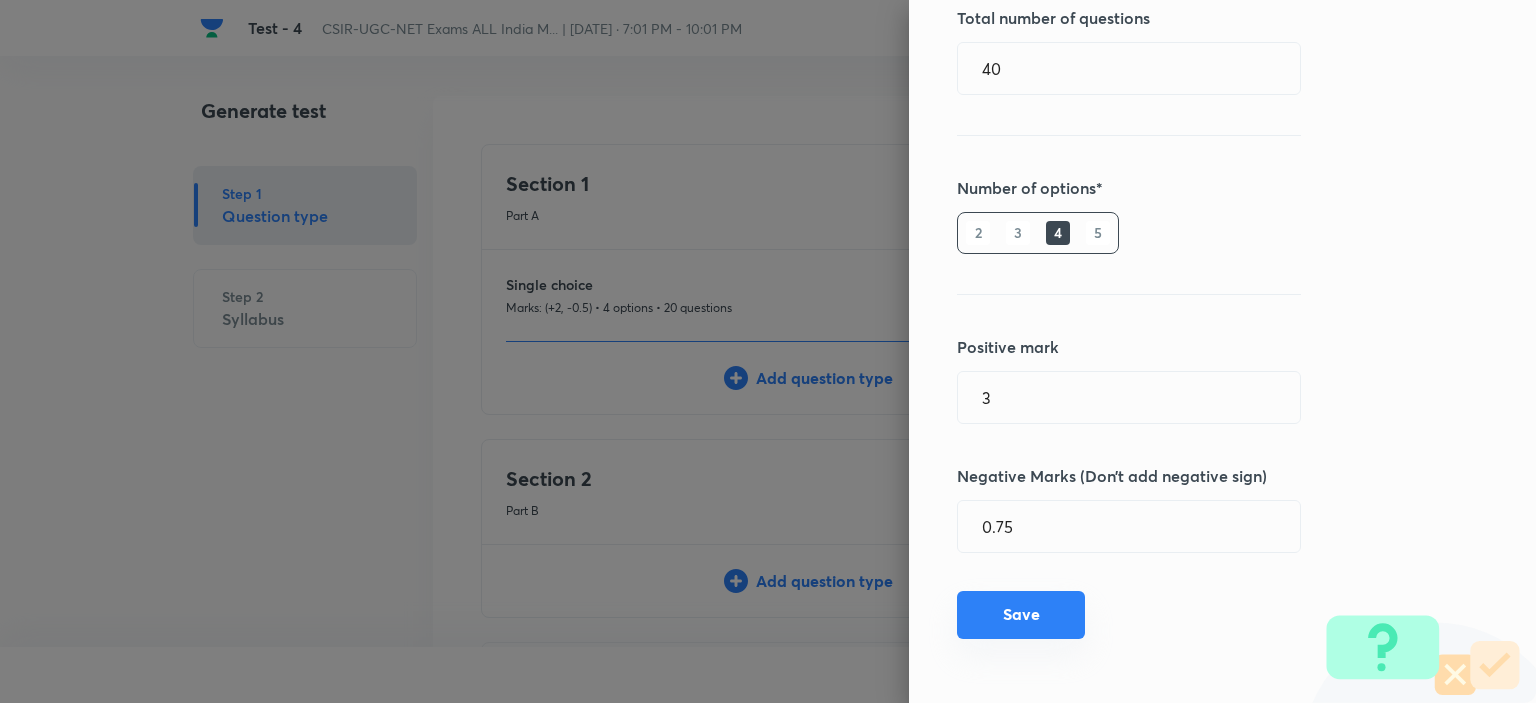 click on "Save" at bounding box center [1021, 615] 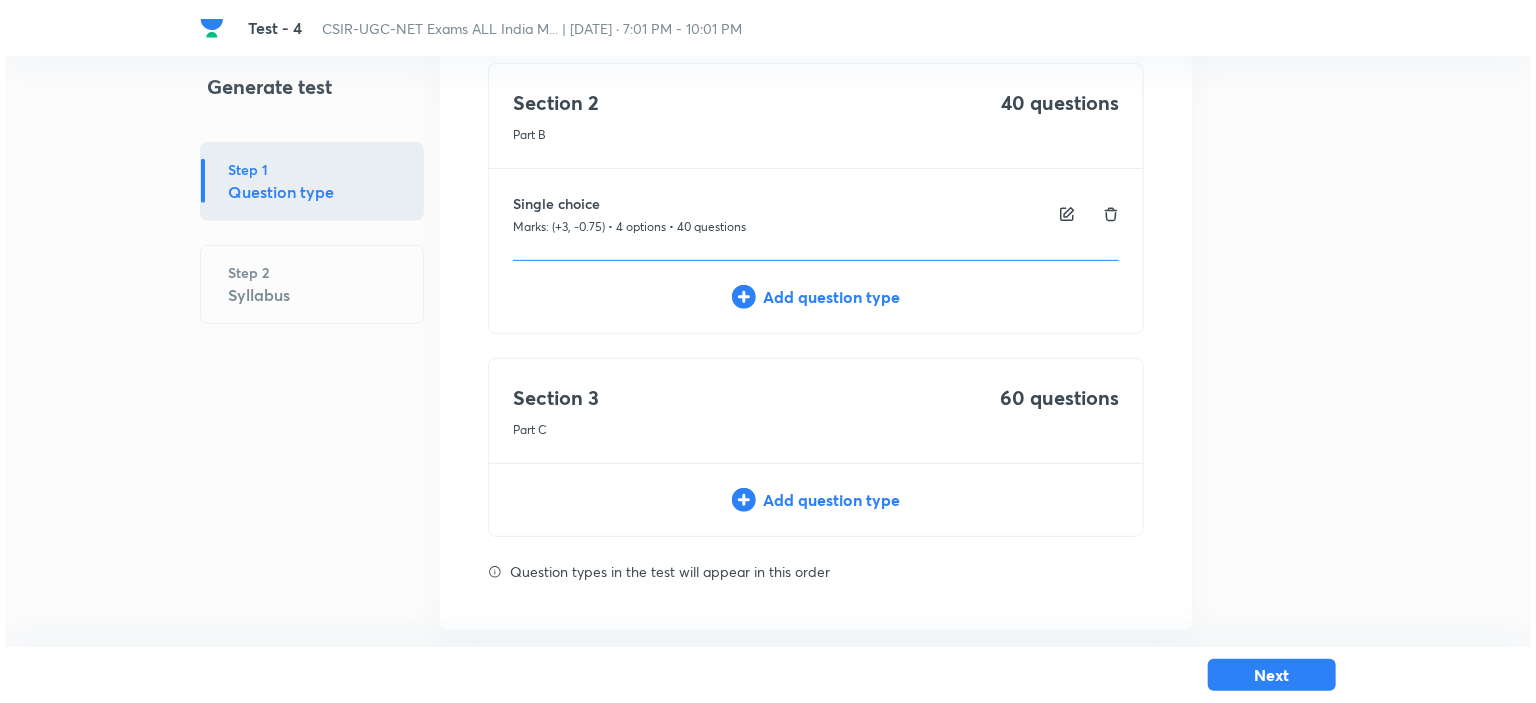 scroll, scrollTop: 396, scrollLeft: 0, axis: vertical 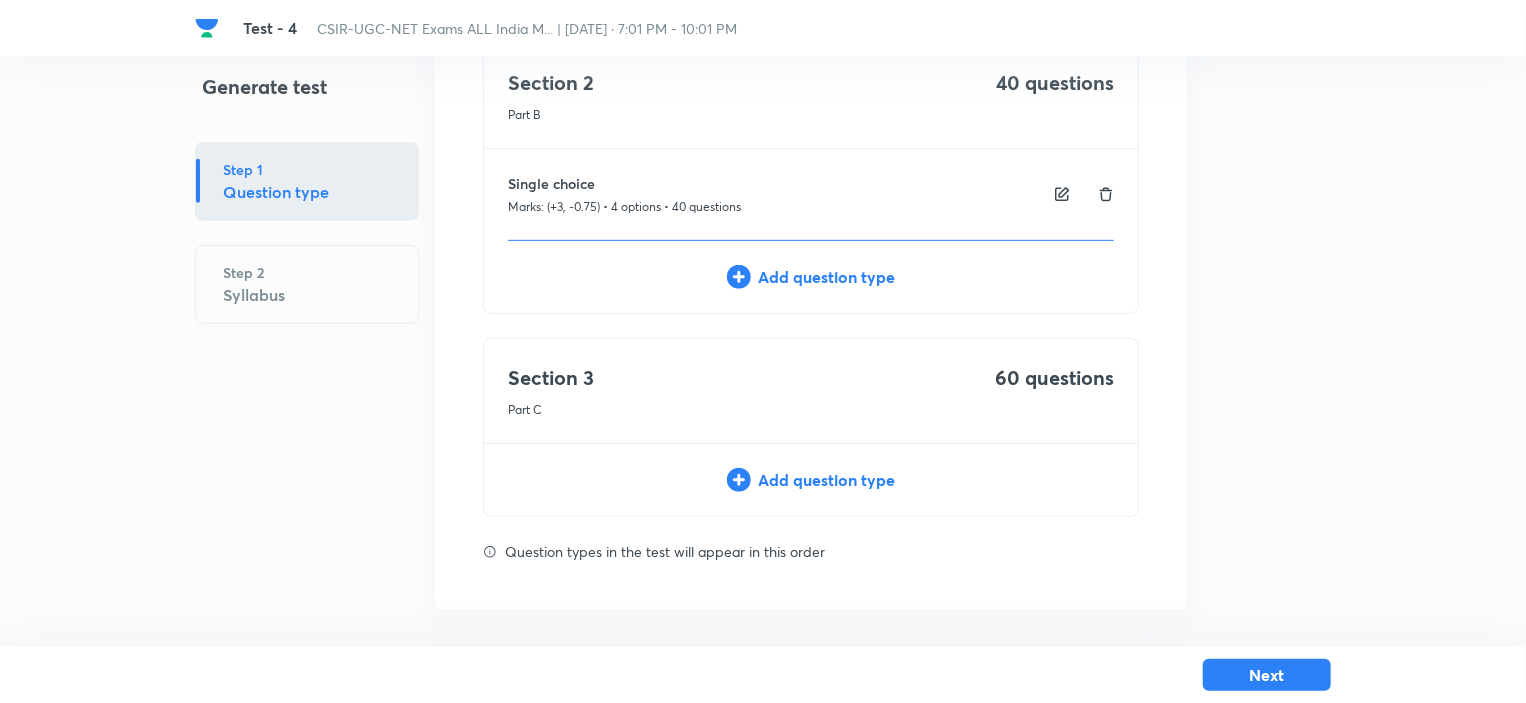 click on "Add question type" at bounding box center (811, 480) 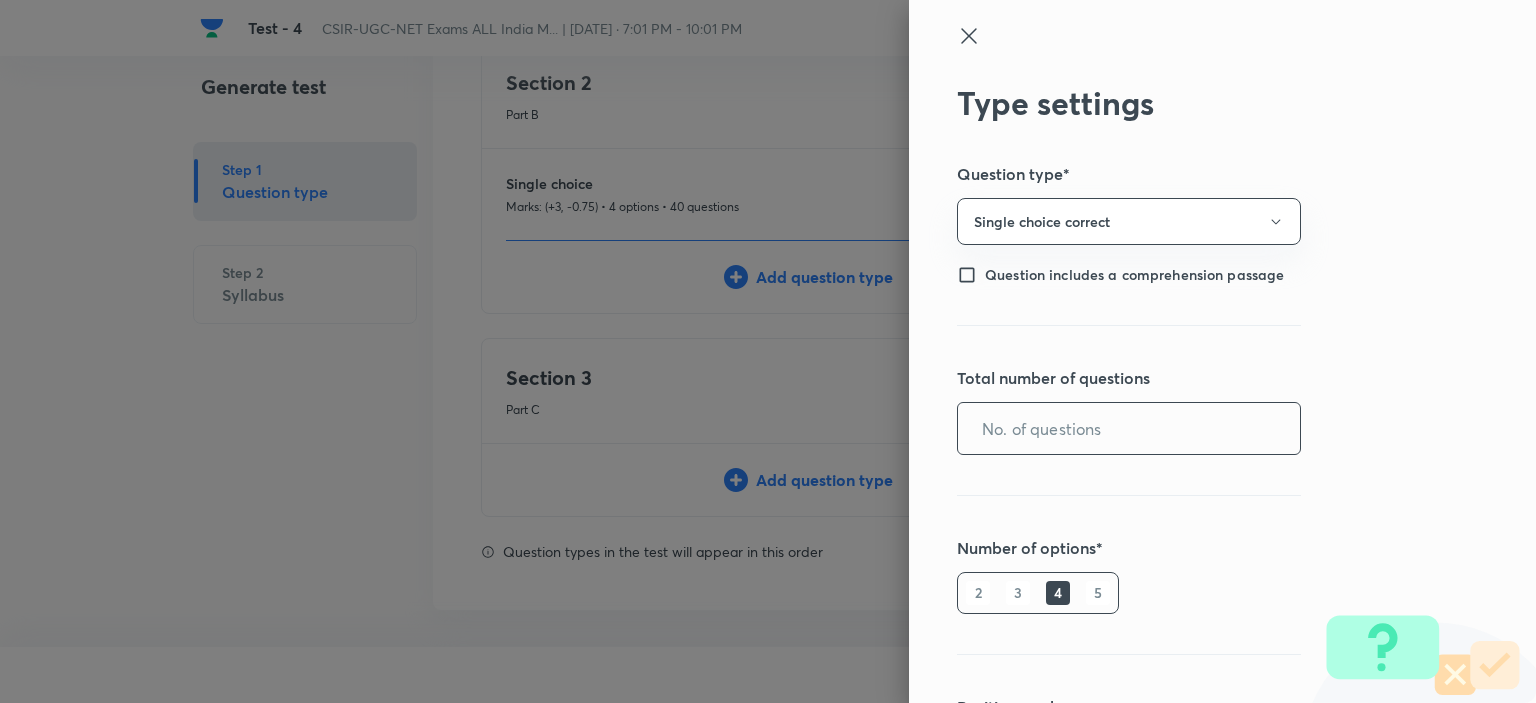 click at bounding box center (1129, 428) 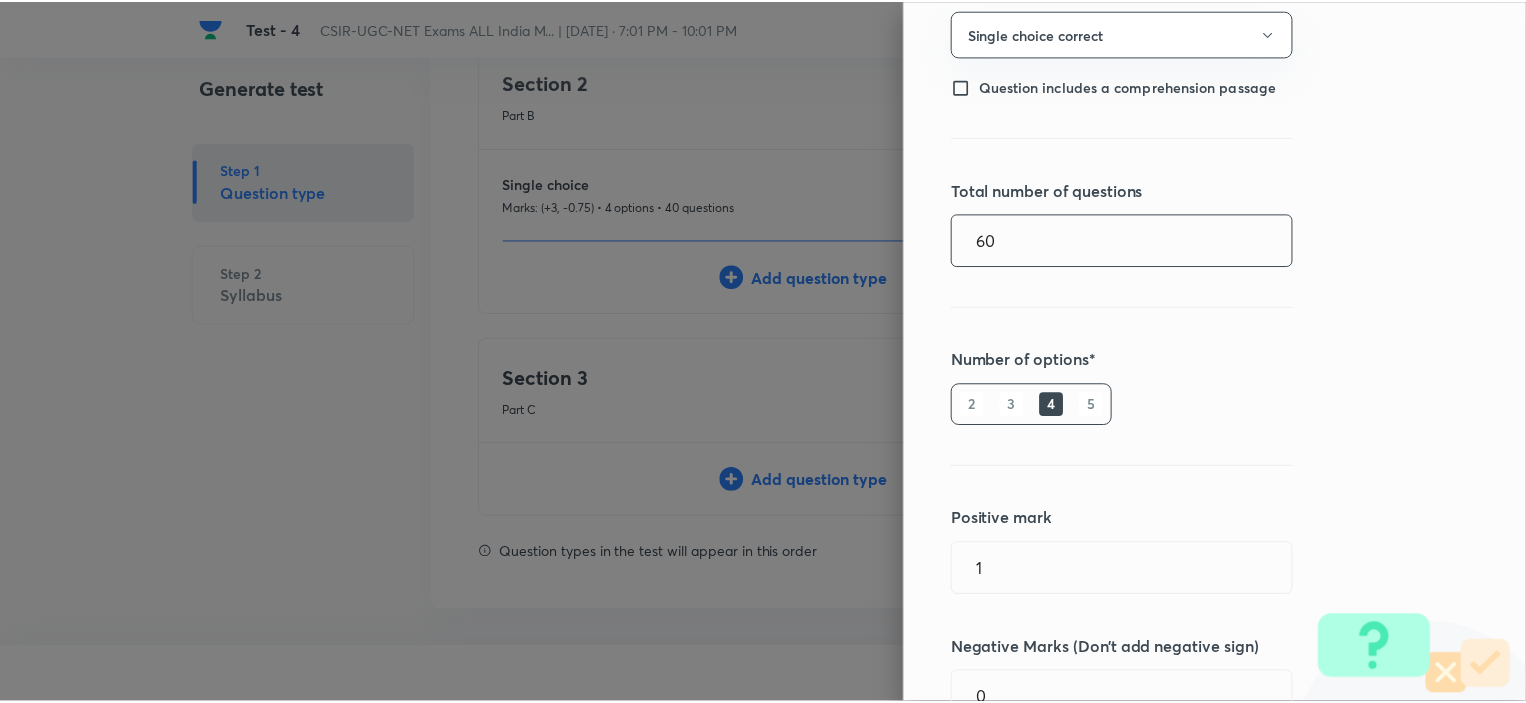 scroll, scrollTop: 360, scrollLeft: 0, axis: vertical 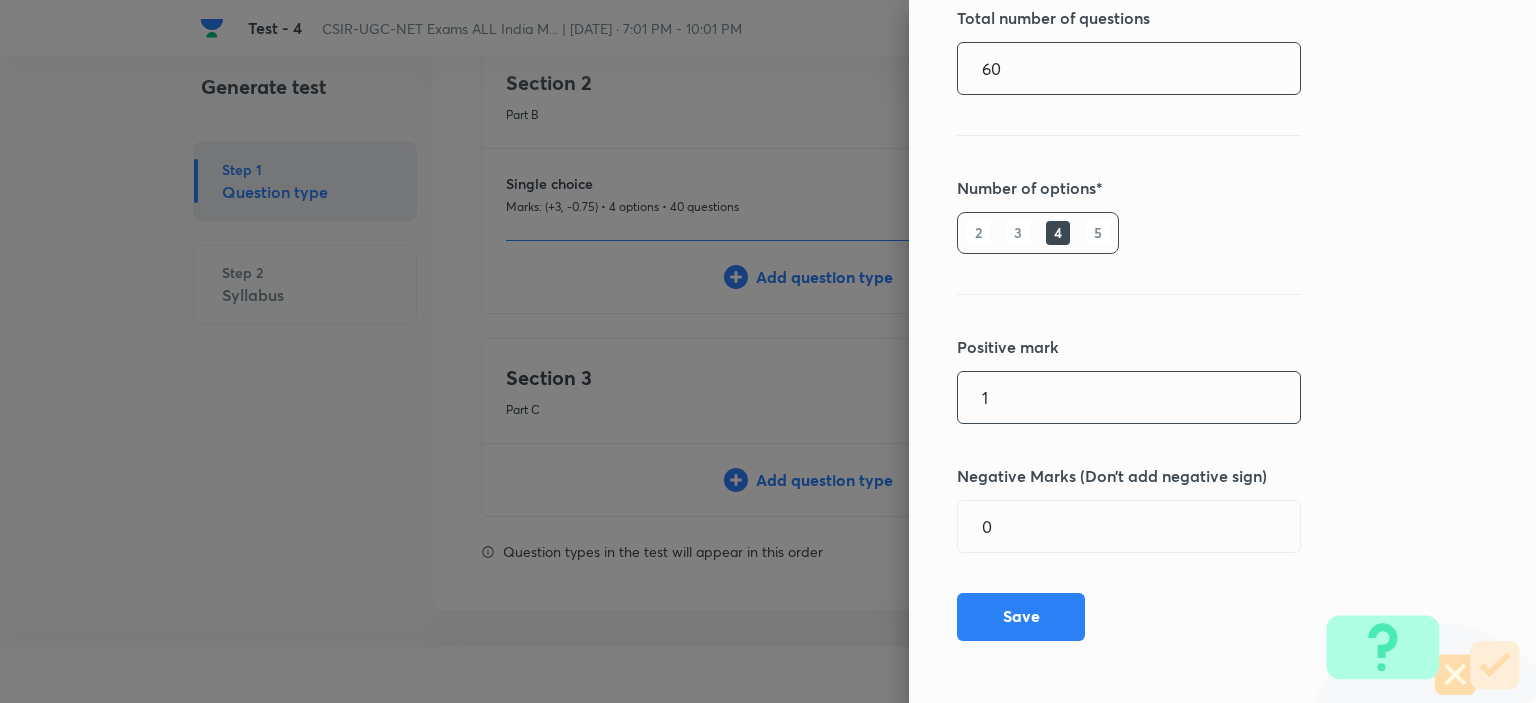 type on "60" 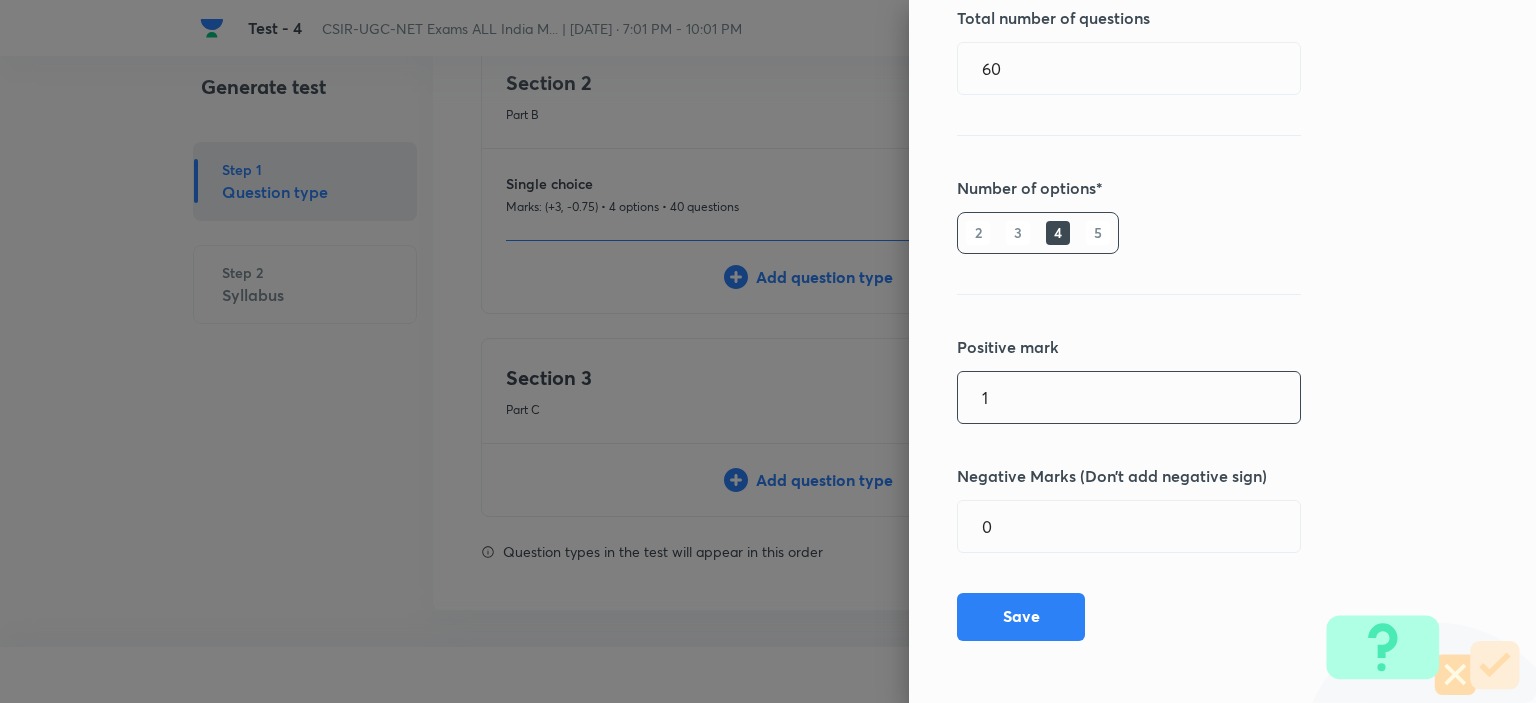 drag, startPoint x: 983, startPoint y: 384, endPoint x: 871, endPoint y: 383, distance: 112.00446 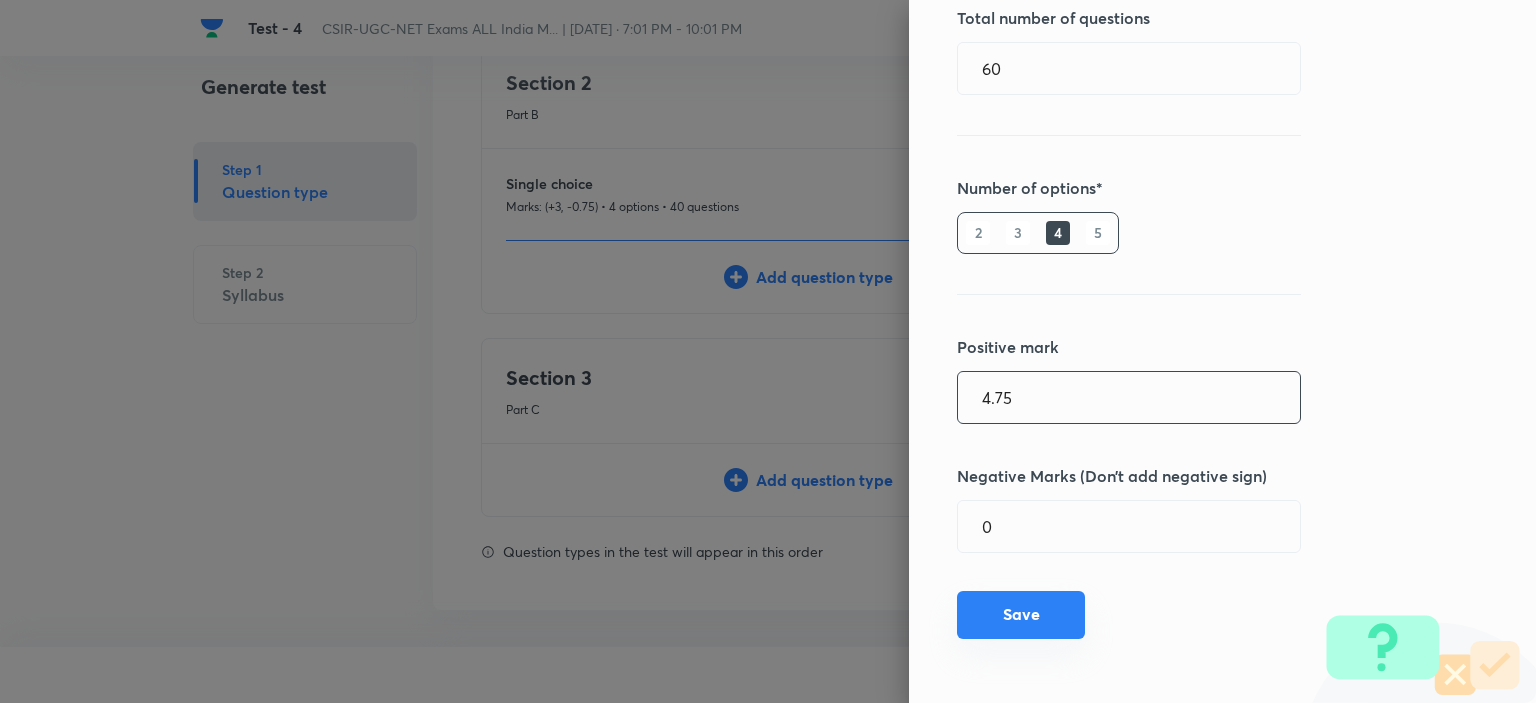 type on "4.75" 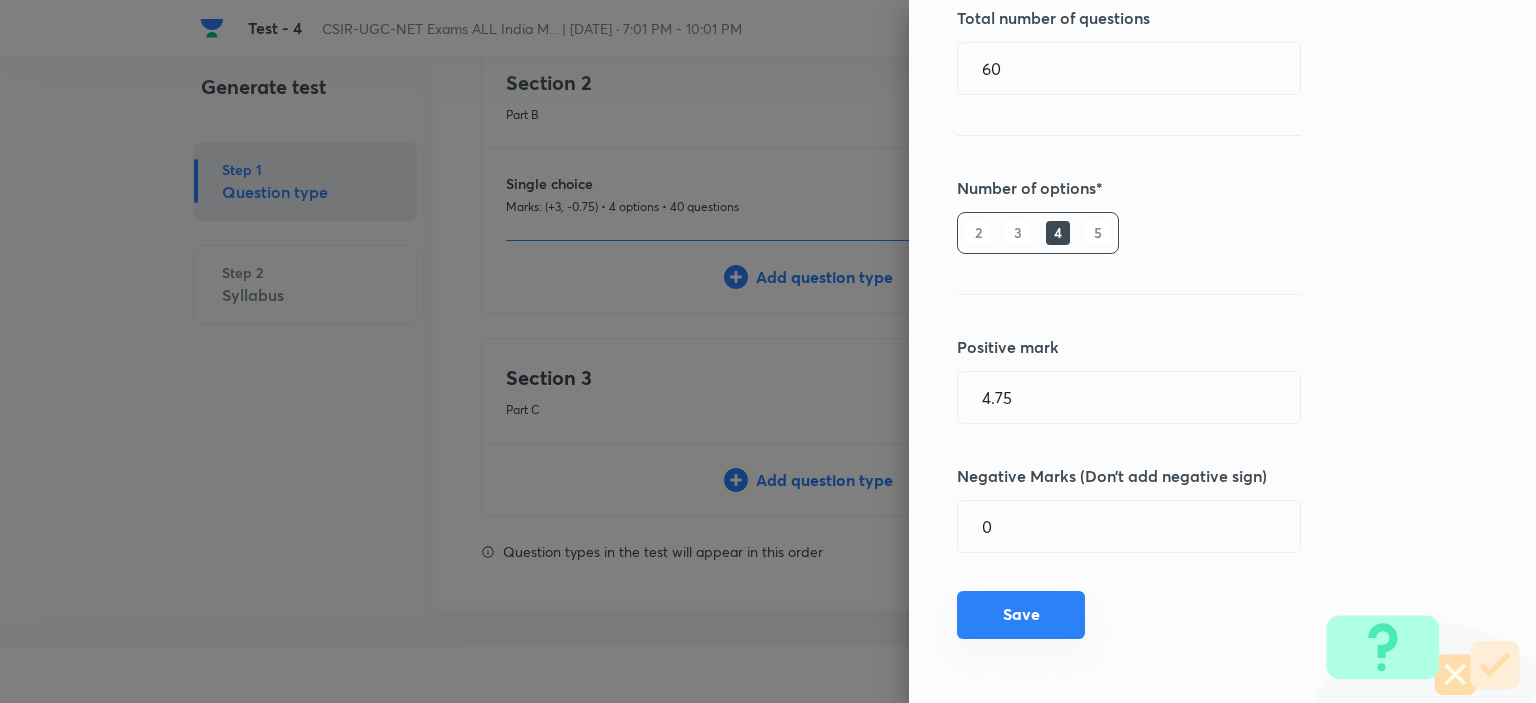 click on "Save" at bounding box center [1021, 615] 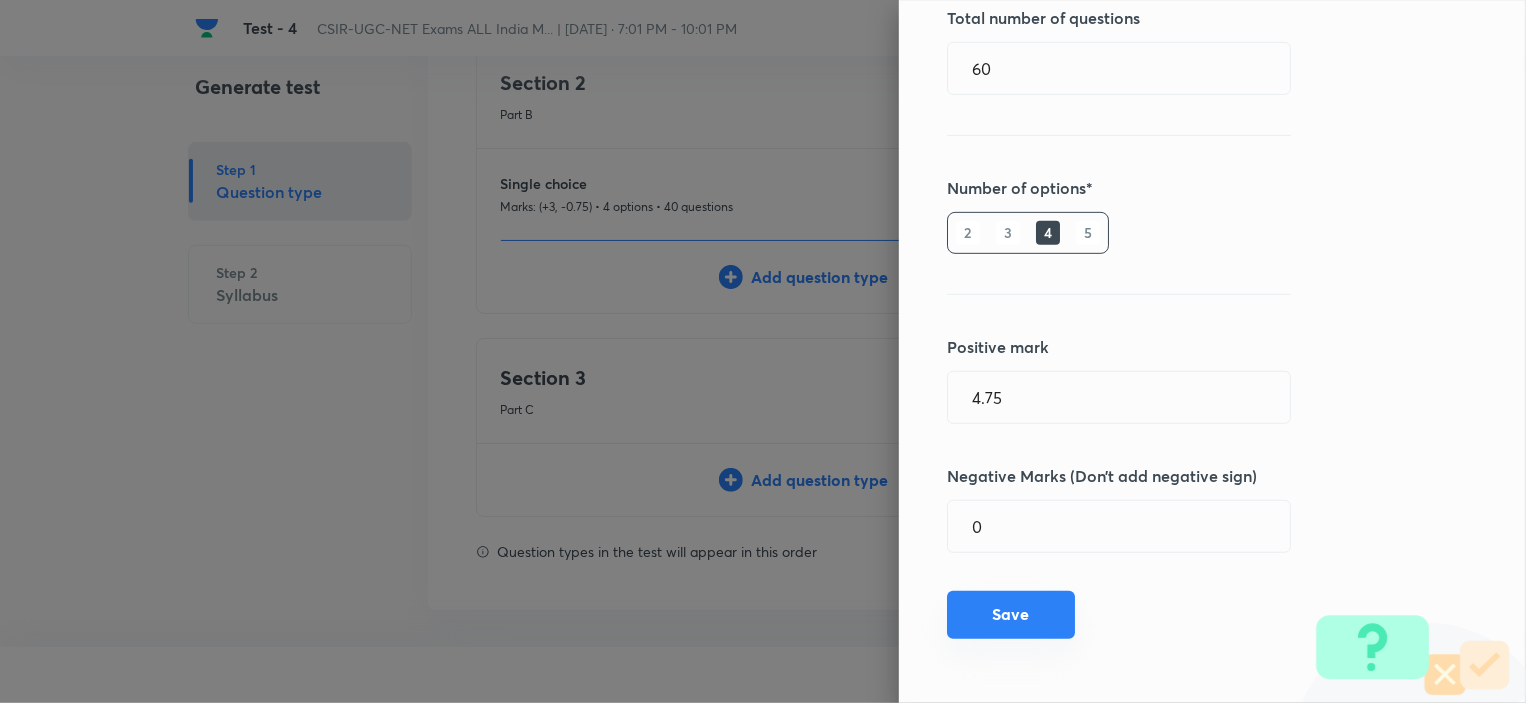 type 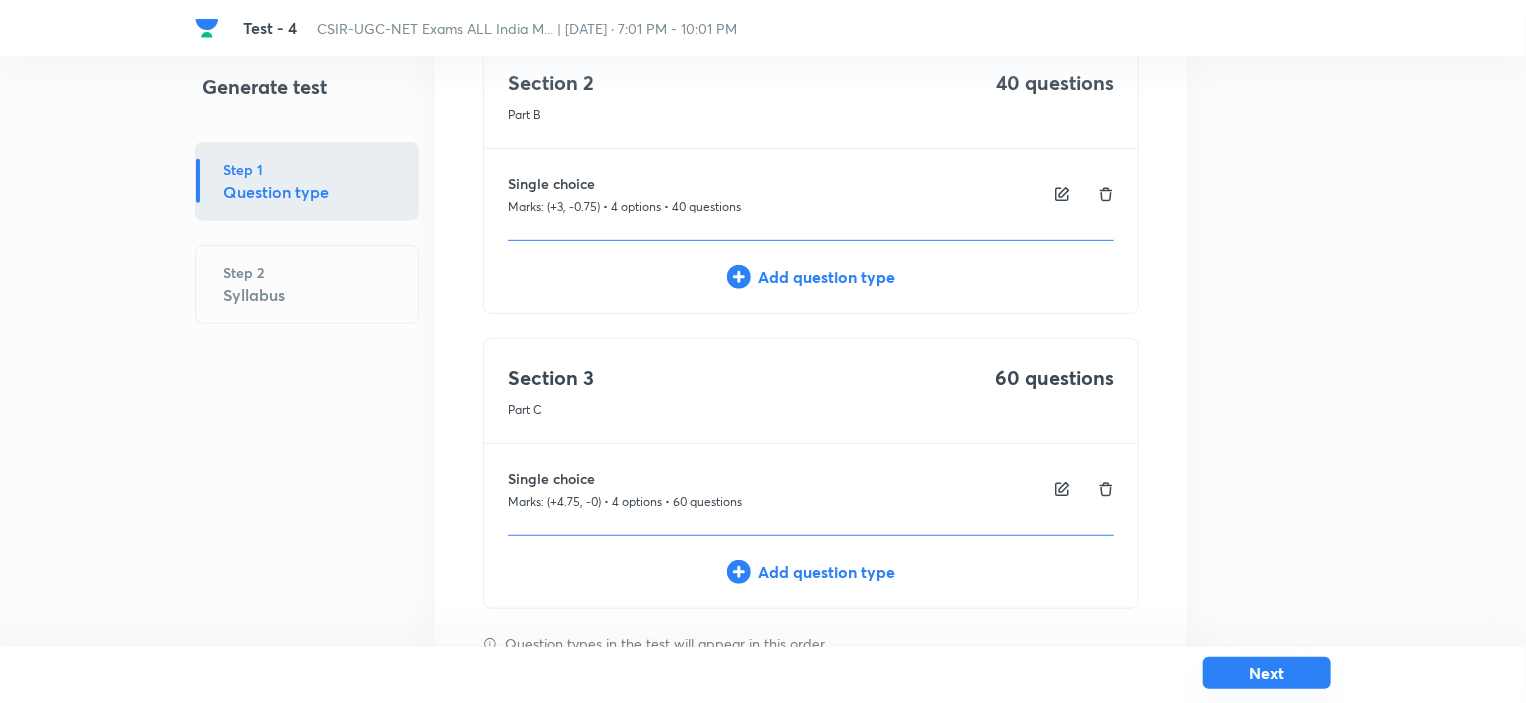 click on "Next" at bounding box center (1267, 673) 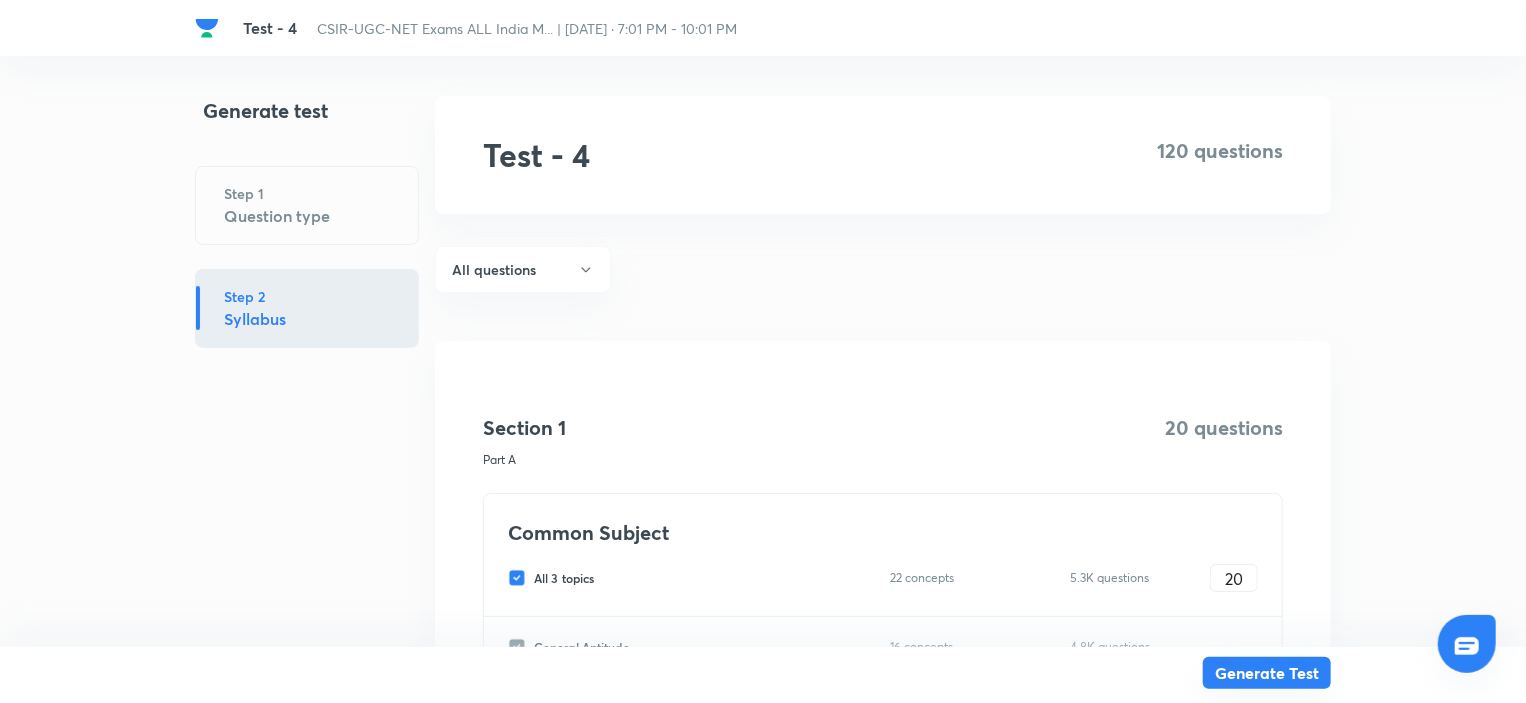 click on "Generate Test" at bounding box center [1267, 673] 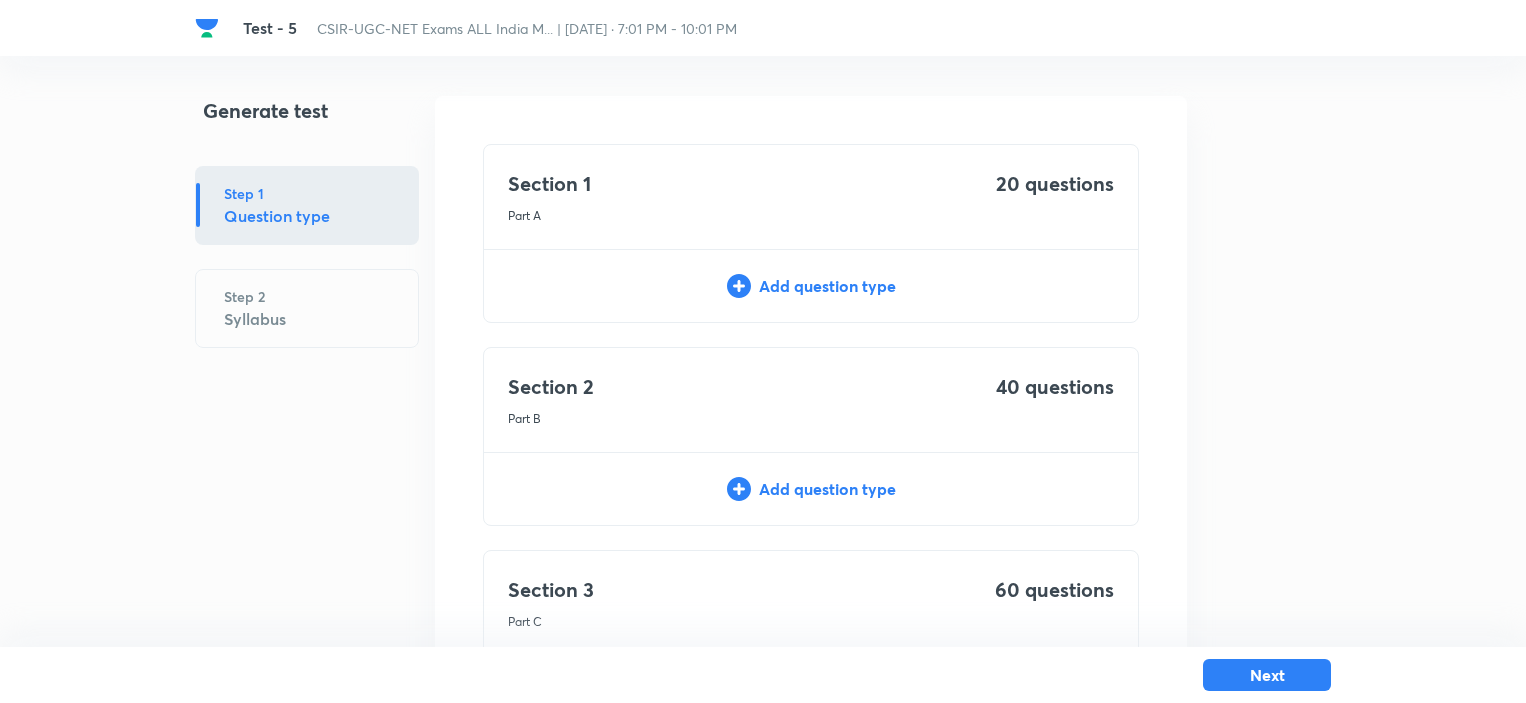 scroll, scrollTop: 0, scrollLeft: 0, axis: both 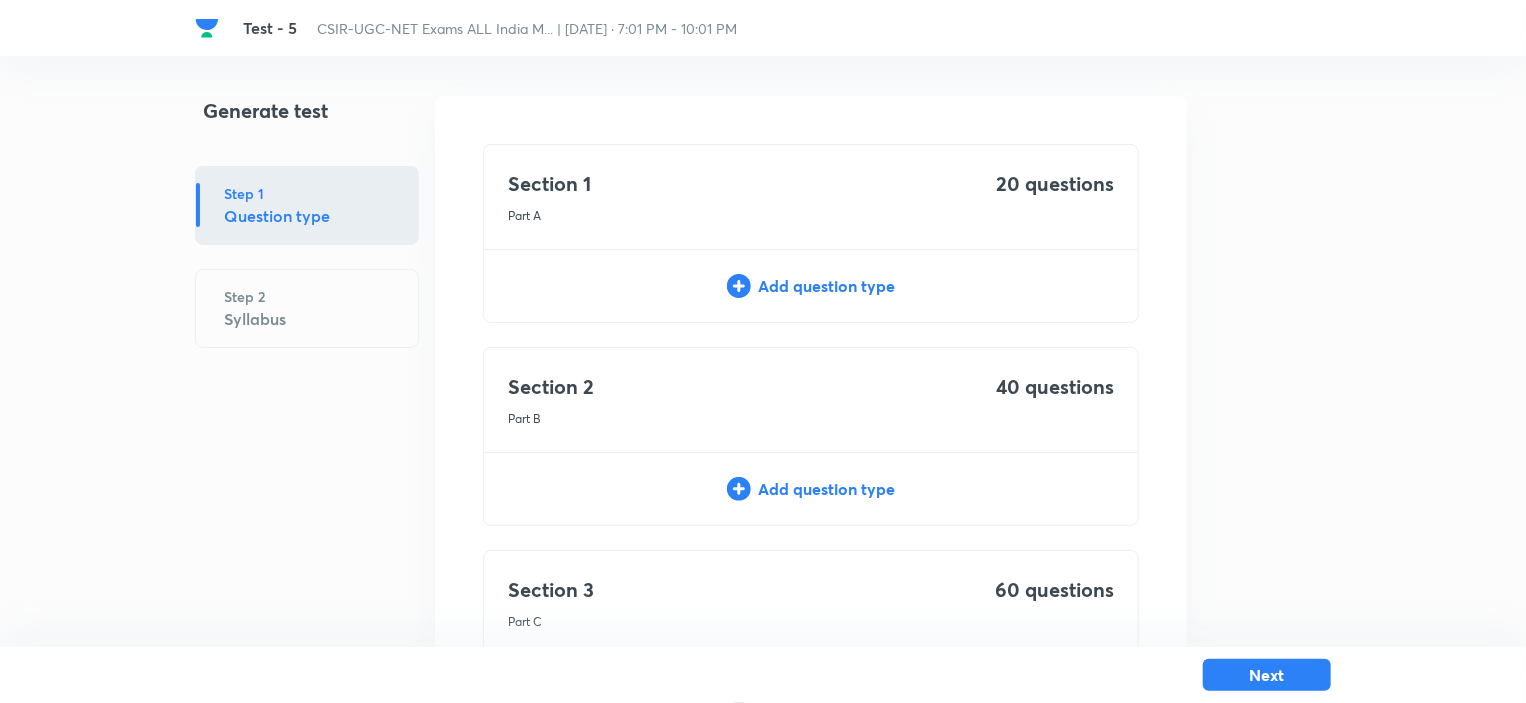 click on "Add question type" at bounding box center [811, 286] 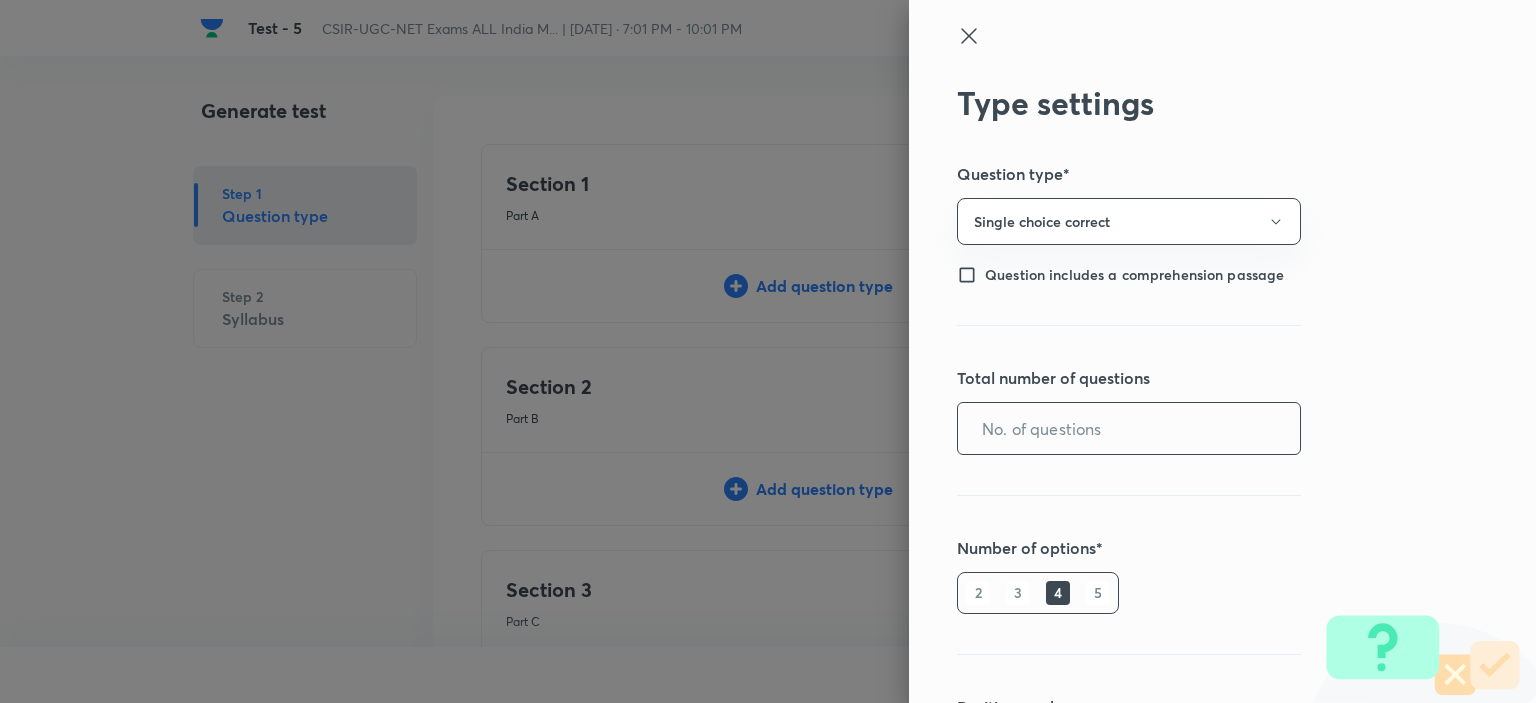 click at bounding box center (1129, 428) 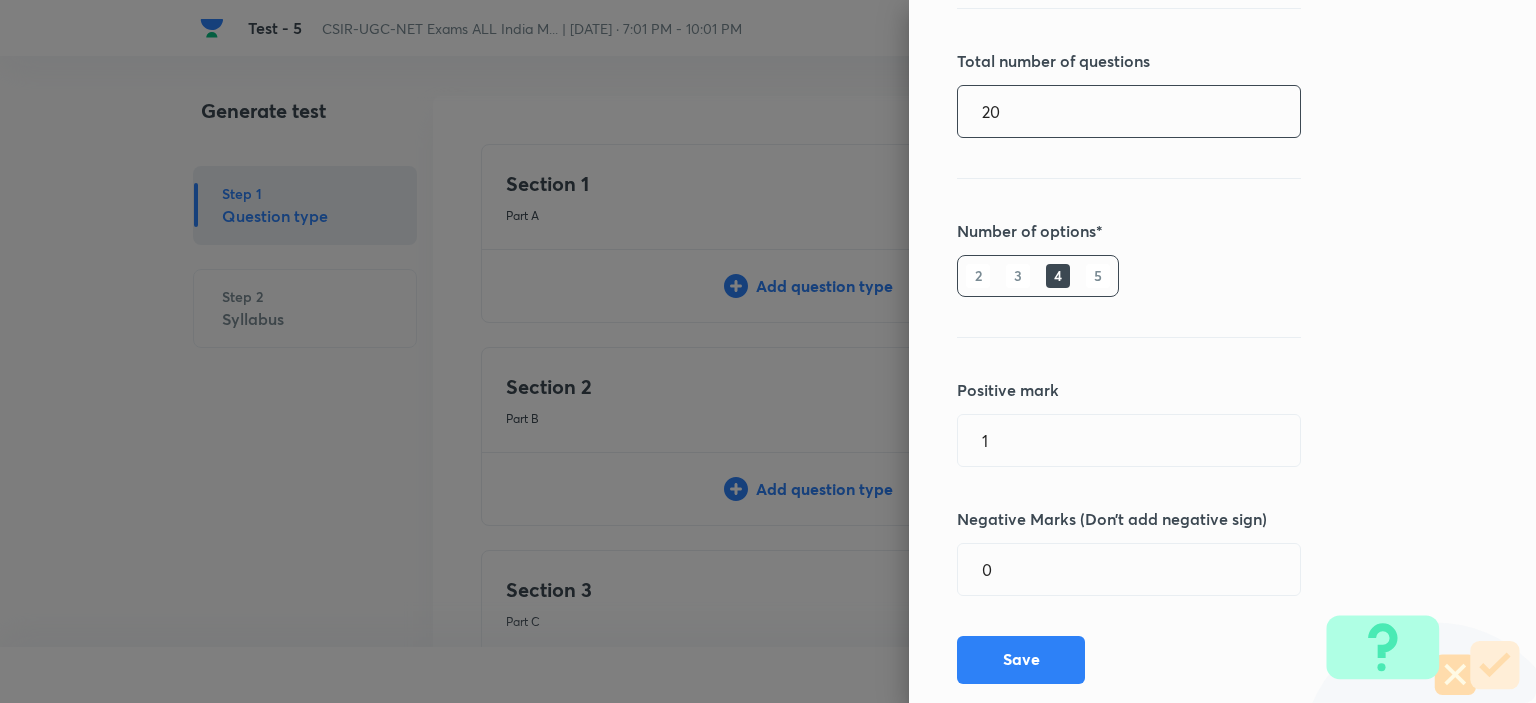 scroll, scrollTop: 360, scrollLeft: 0, axis: vertical 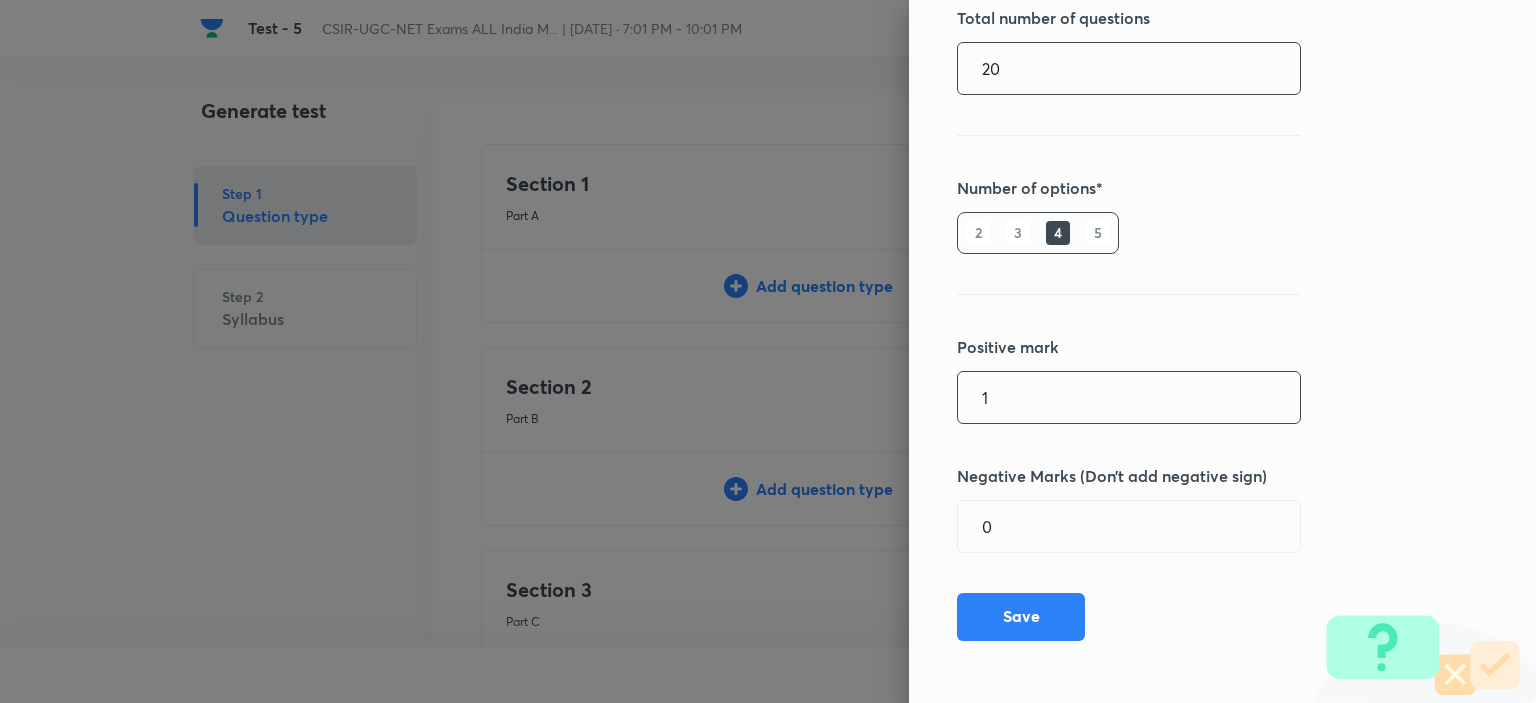 type on "20" 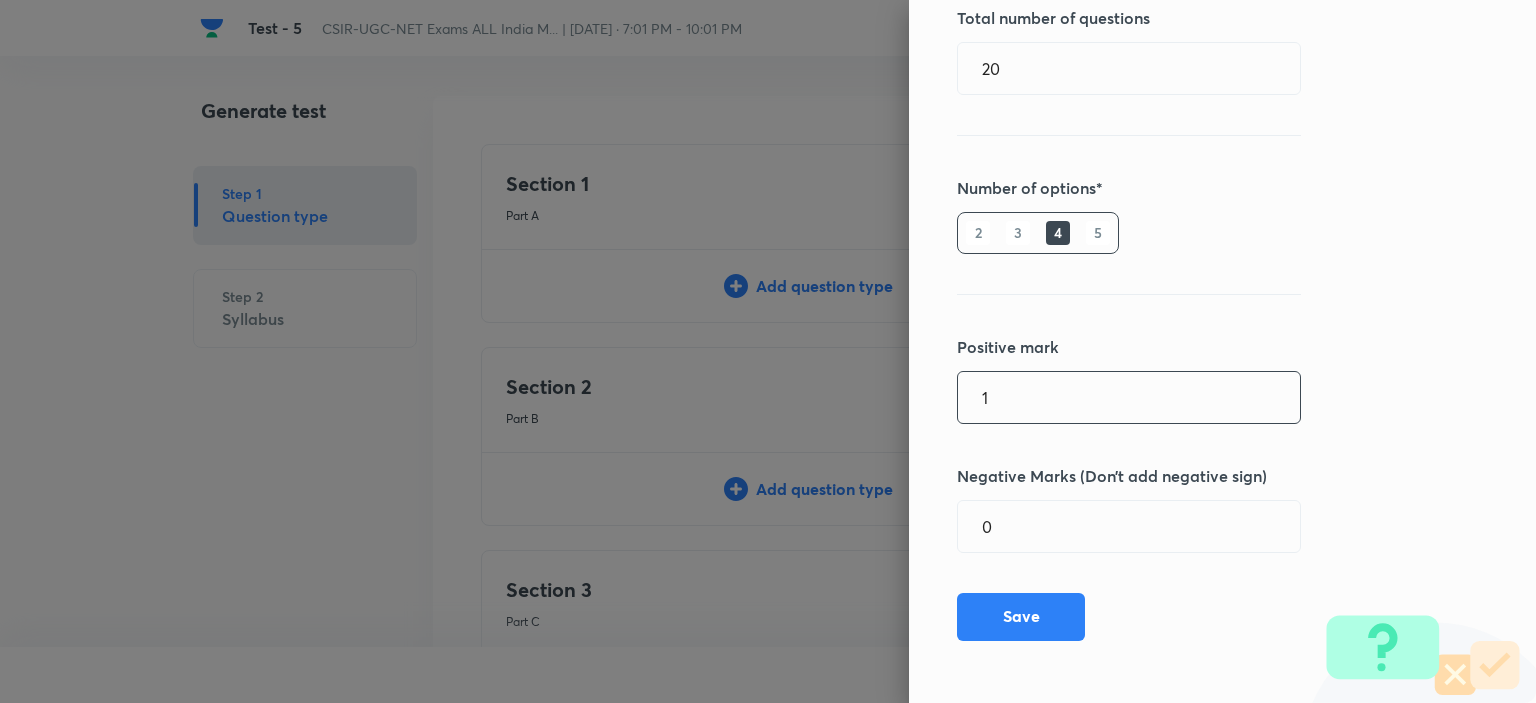 drag, startPoint x: 980, startPoint y: 391, endPoint x: 936, endPoint y: 391, distance: 44 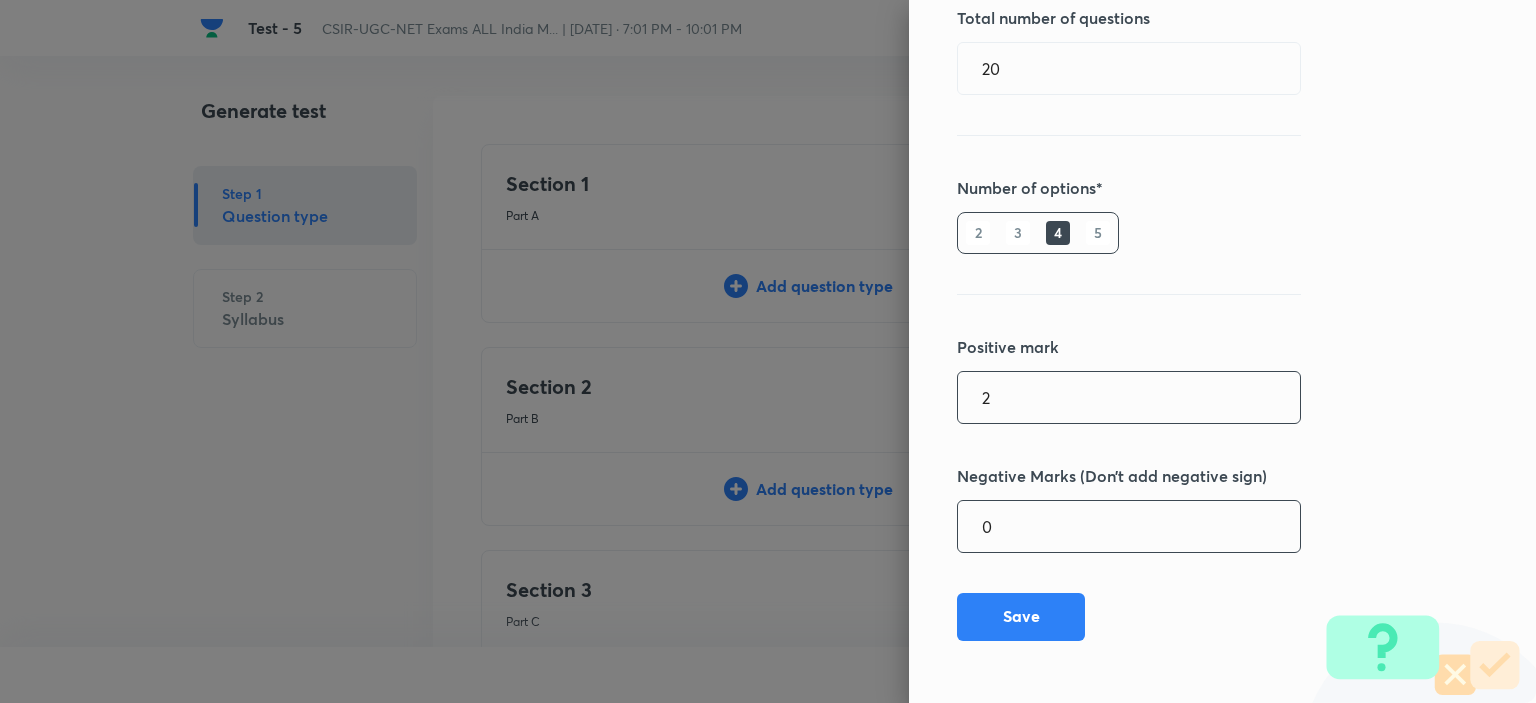 type on "2" 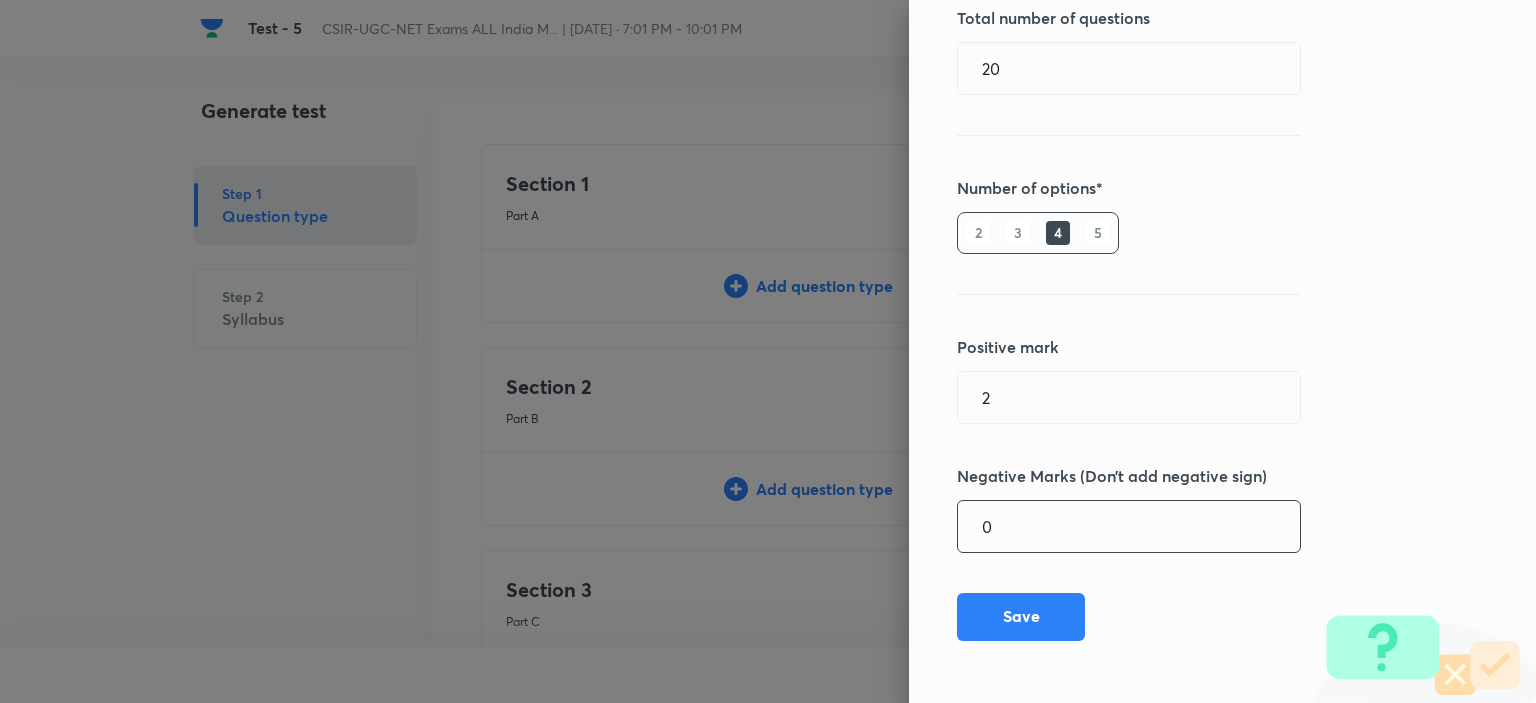 click on "0" at bounding box center (1129, 526) 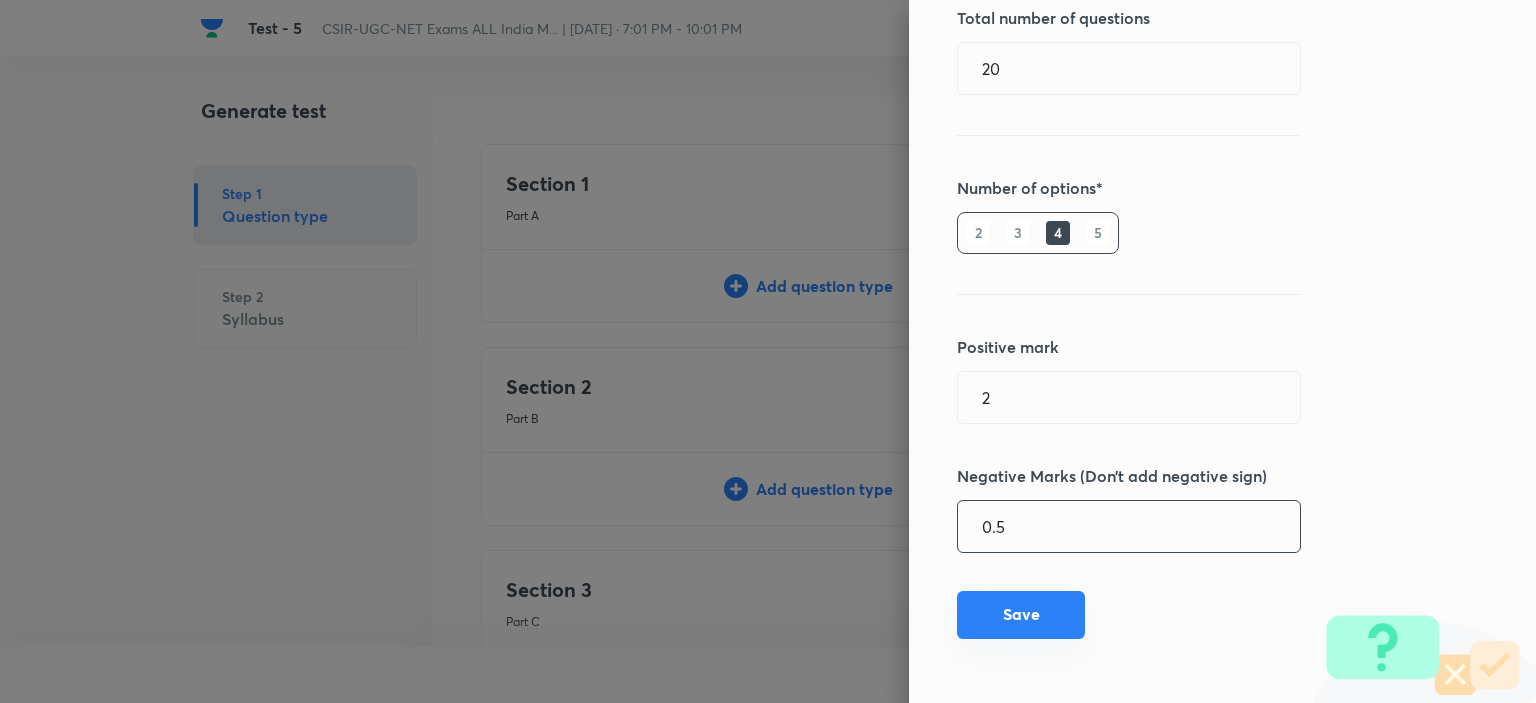 type on "0.5" 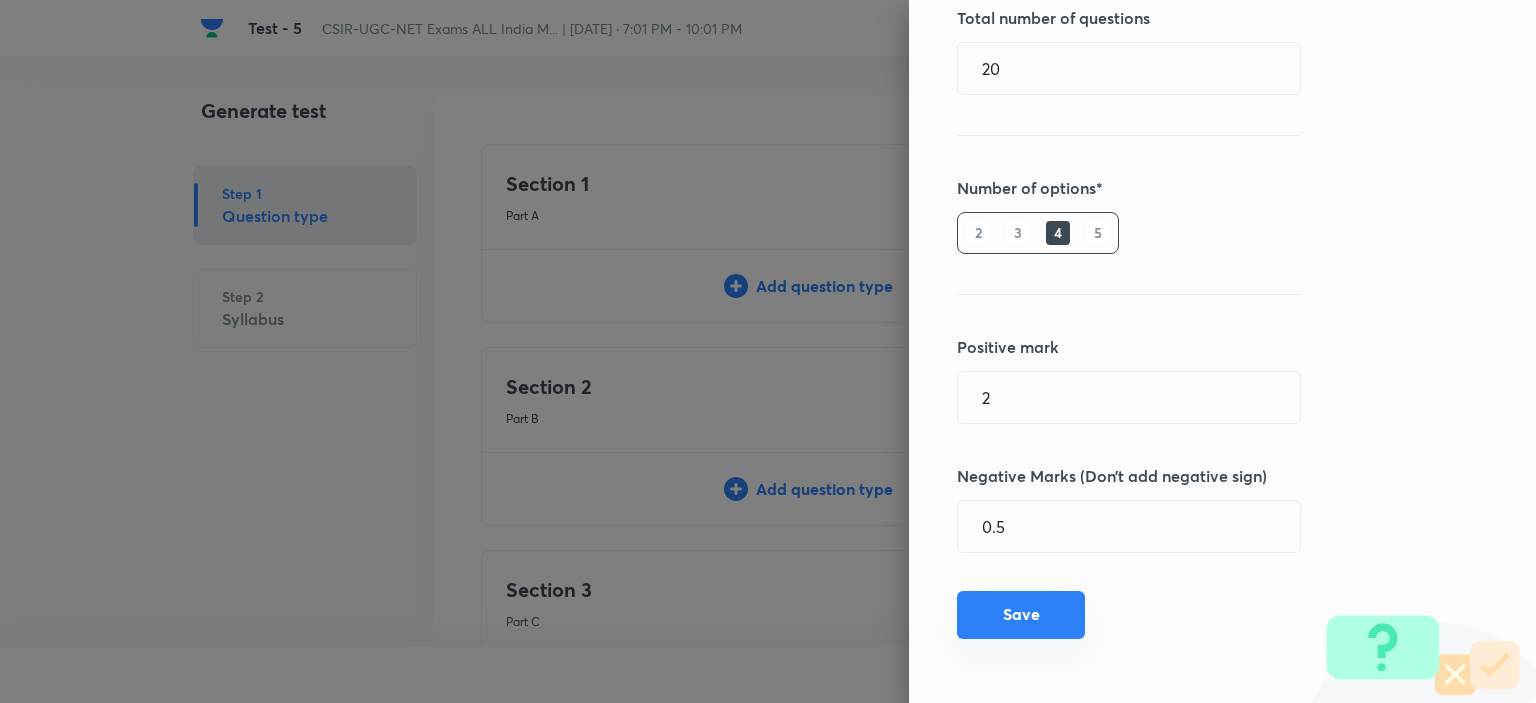 click on "Save" at bounding box center [1021, 615] 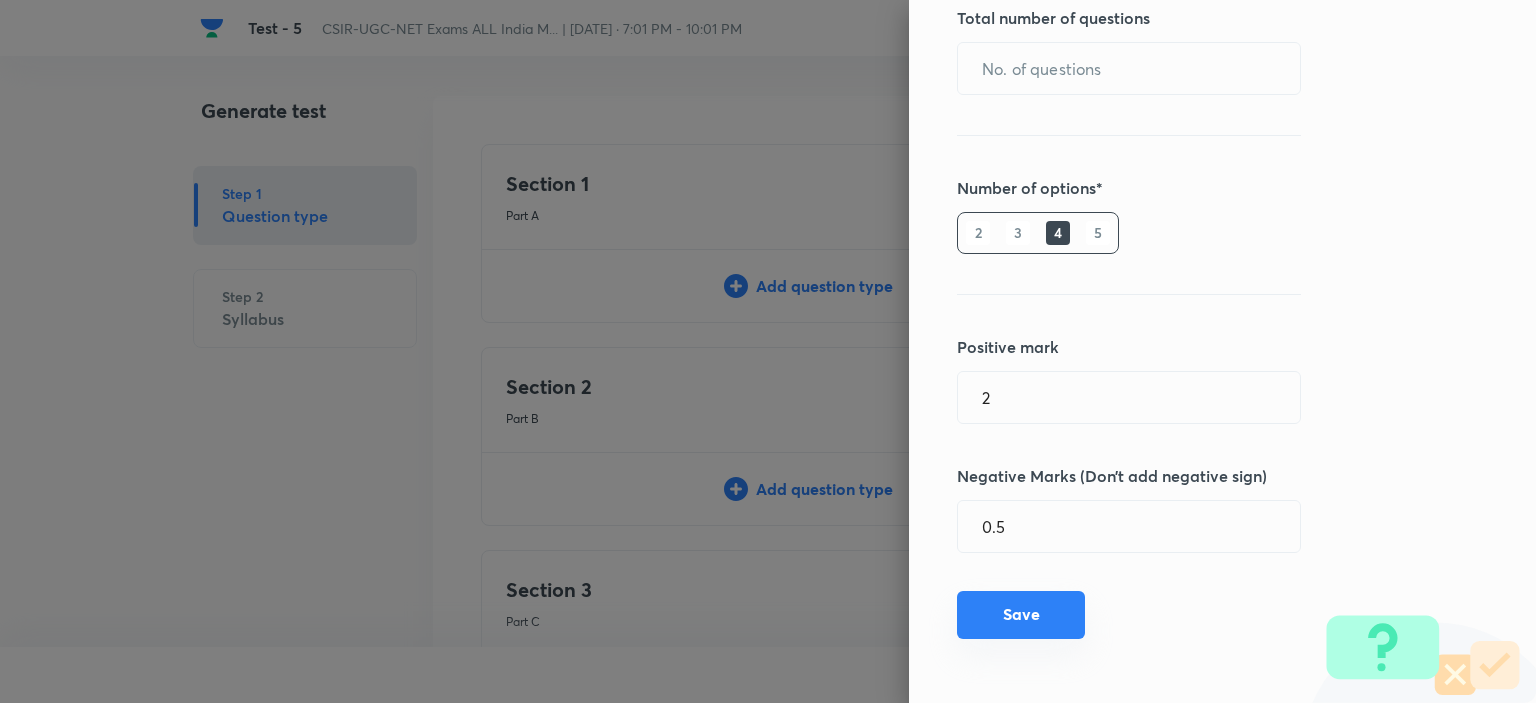 type on "1" 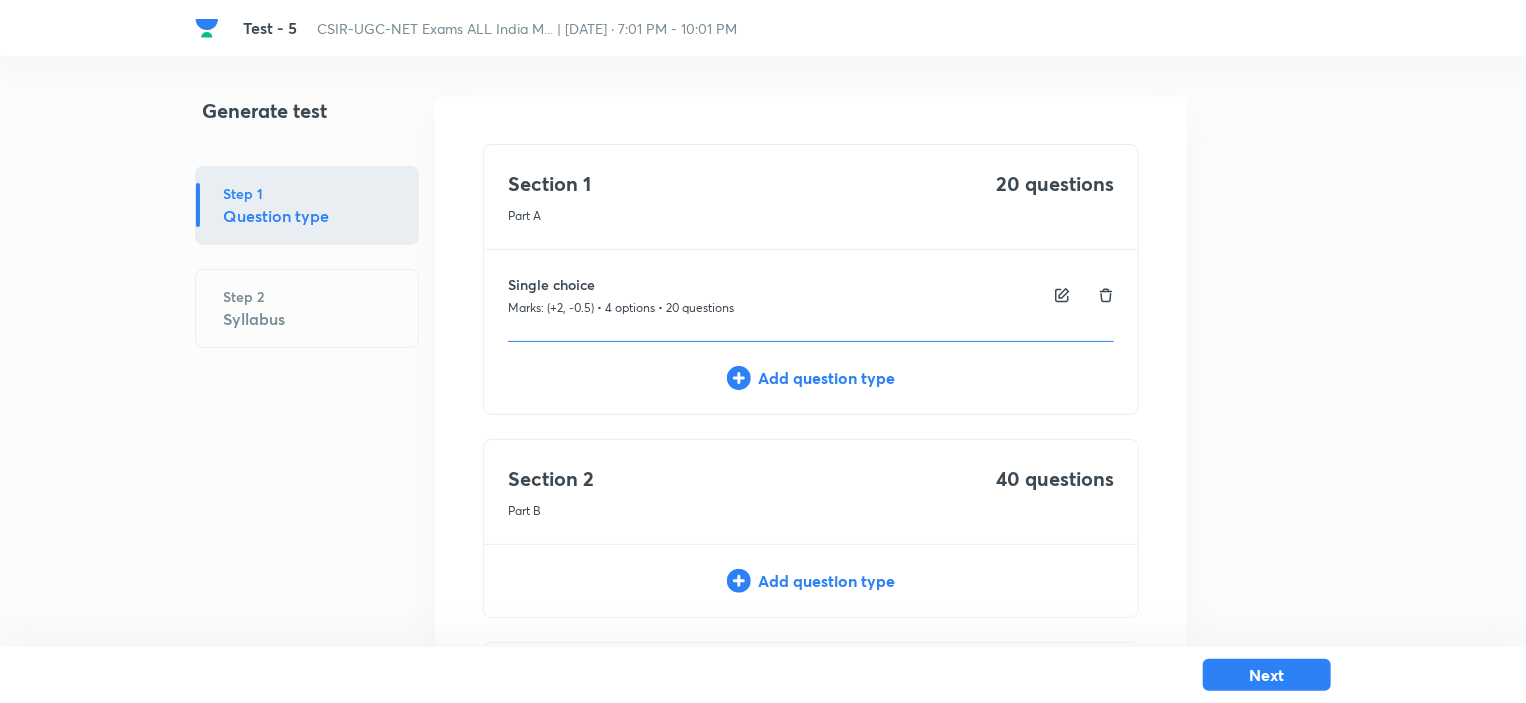 click on "Add question type" at bounding box center (811, 581) 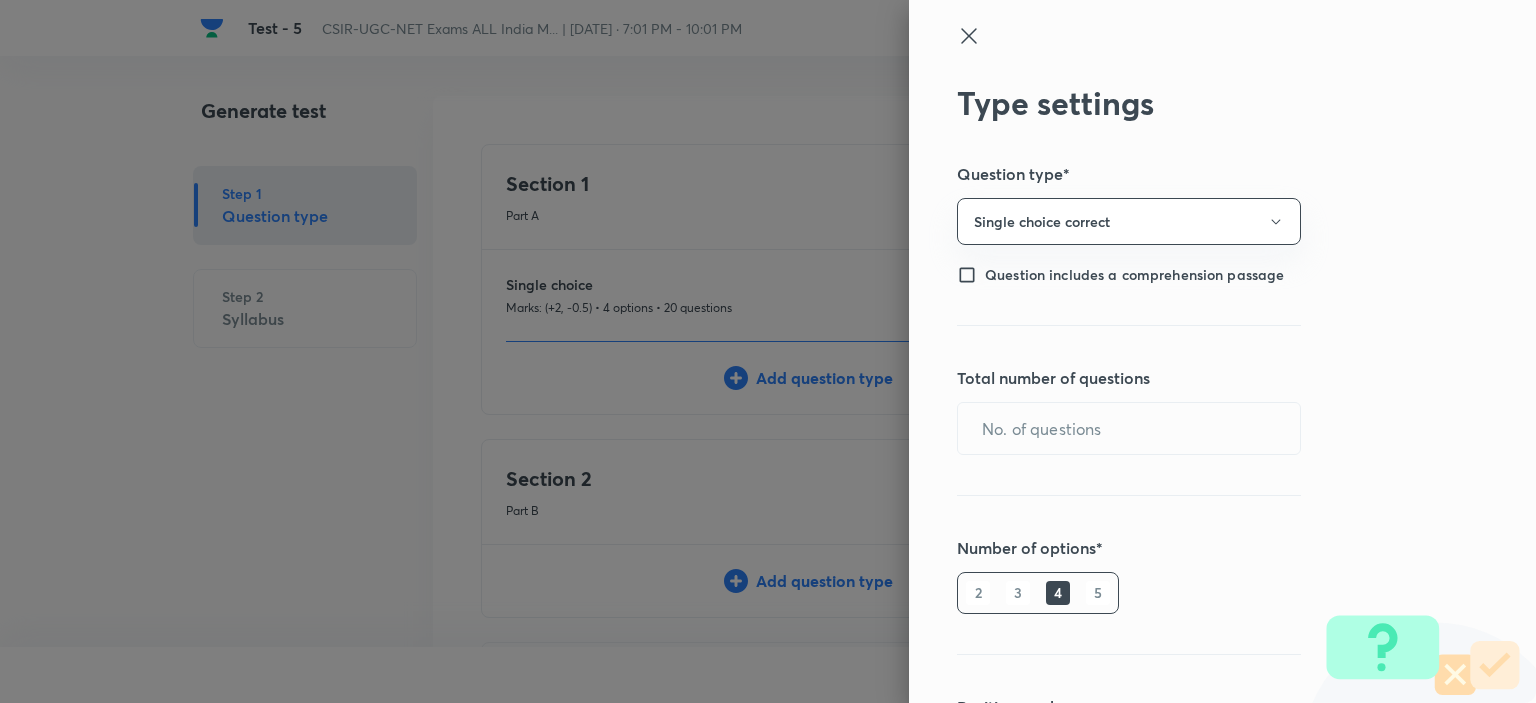 click on "Type settings Question type* Single choice correct Question includes a comprehension passage Total number of questions ​ Number of options* 2 3 4 5 Positive mark 1 ​ Negative Marks (Don’t add negative sign) 0 ​ Save" at bounding box center (1222, 351) 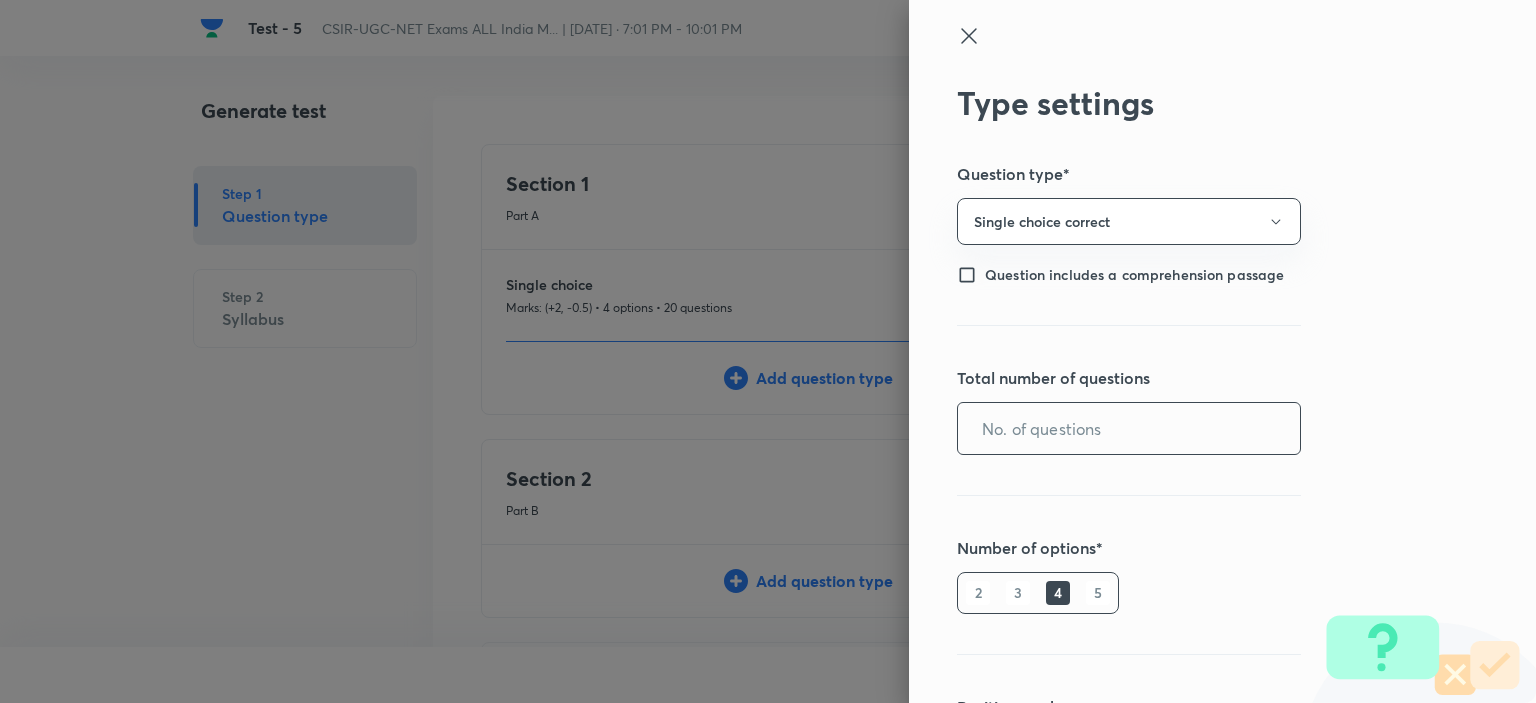 click at bounding box center (1129, 428) 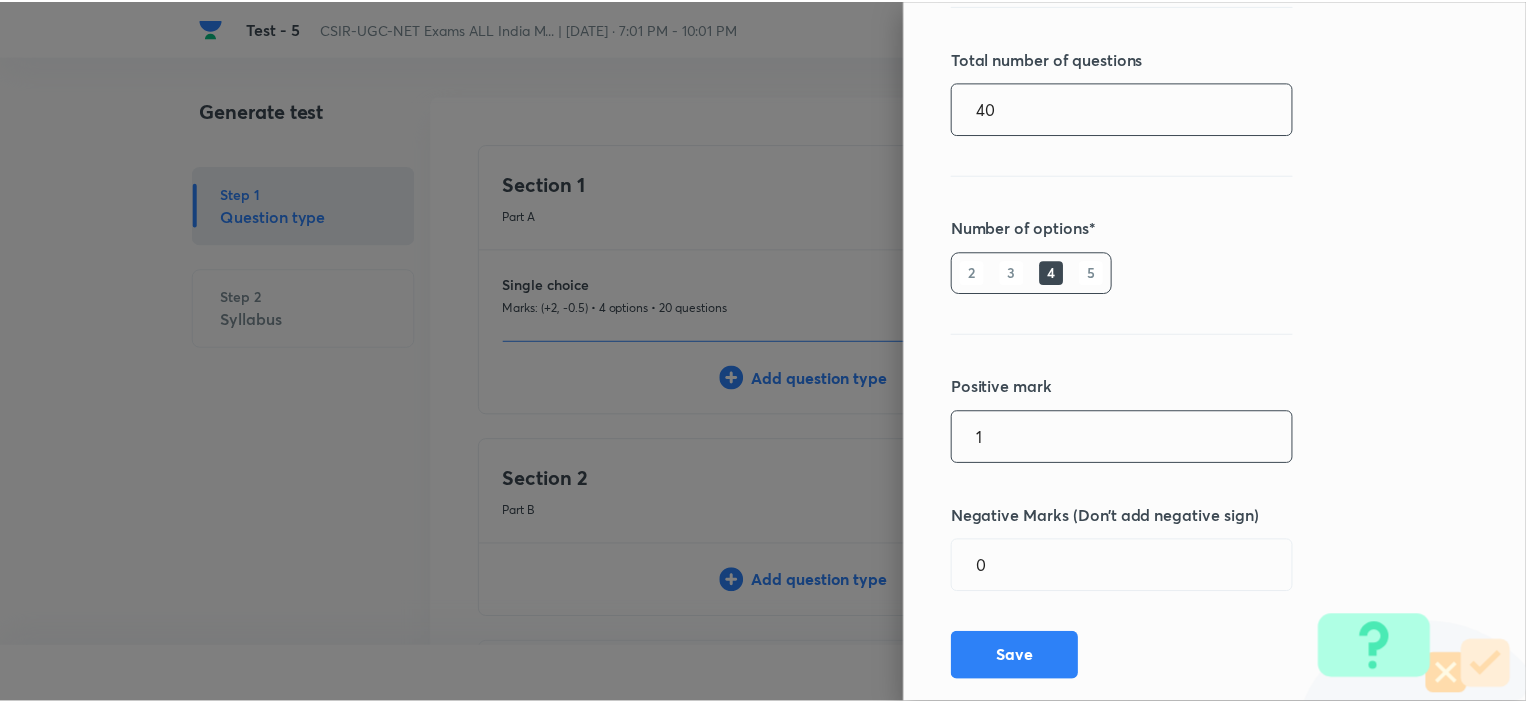 scroll, scrollTop: 360, scrollLeft: 0, axis: vertical 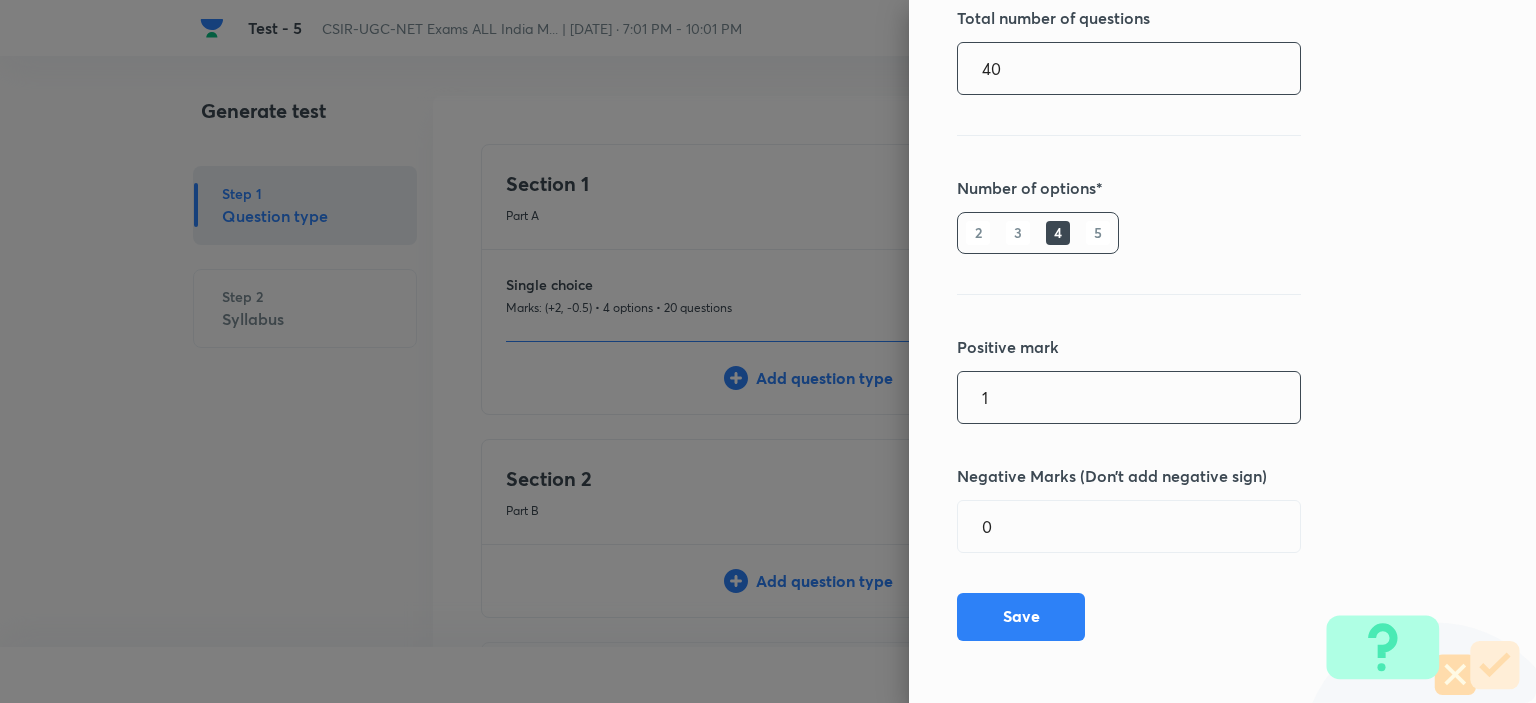 type on "40" 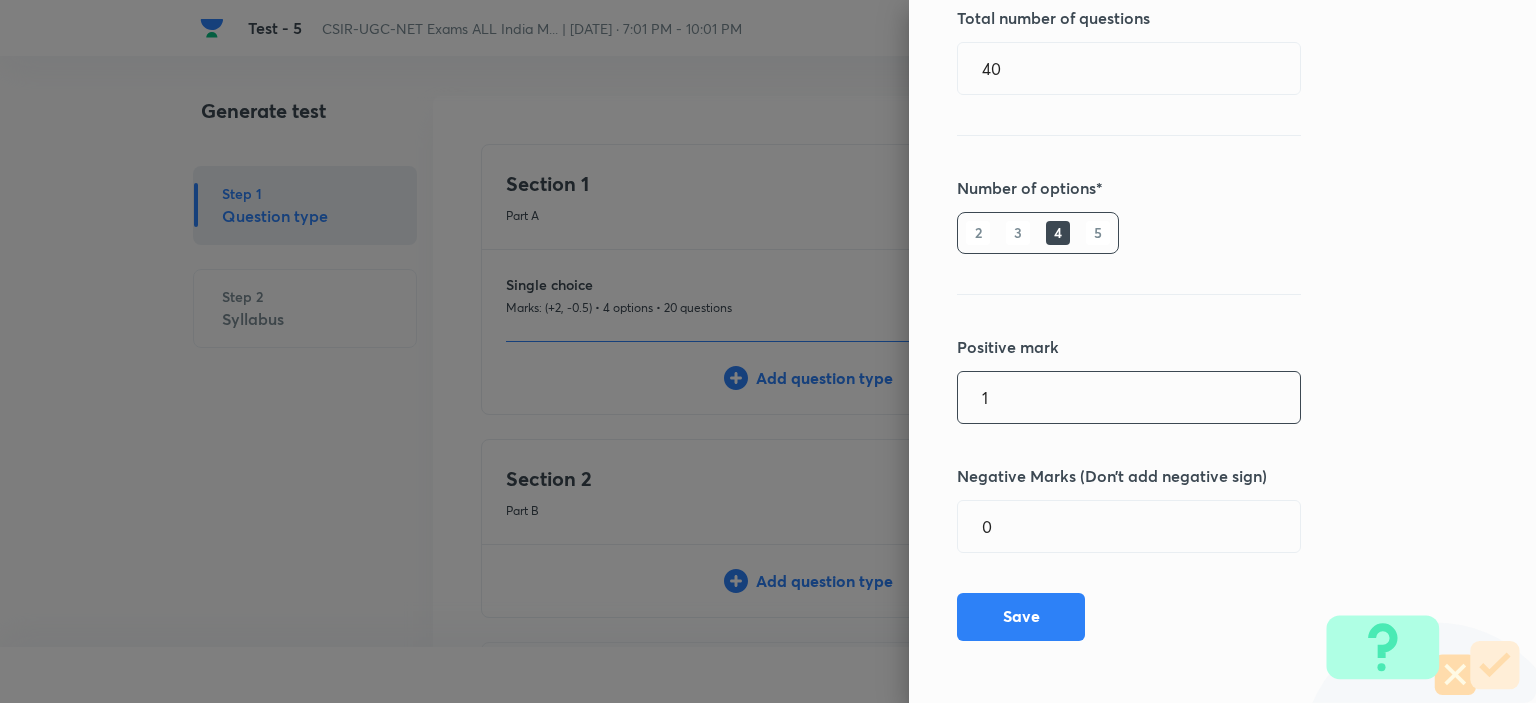drag, startPoint x: 990, startPoint y: 402, endPoint x: 900, endPoint y: 402, distance: 90 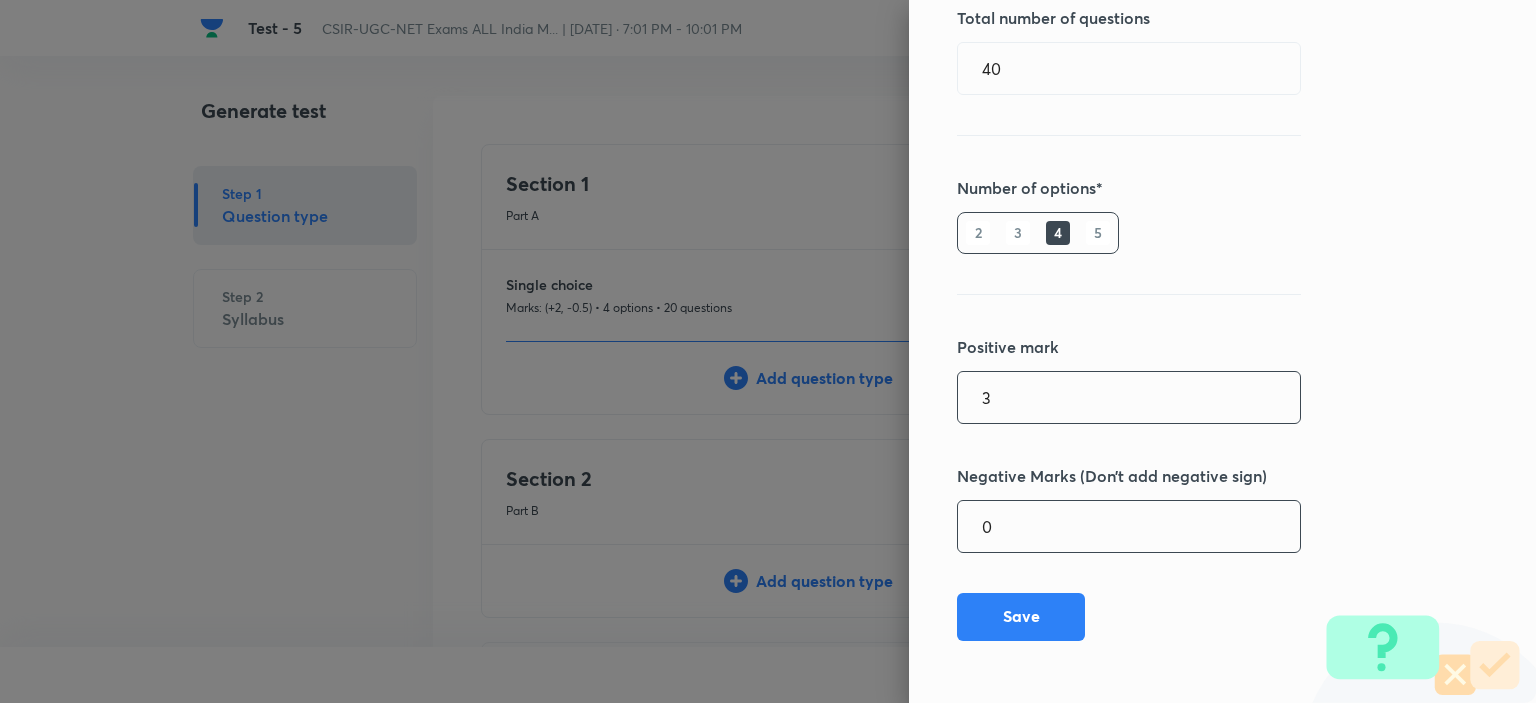 type on "3" 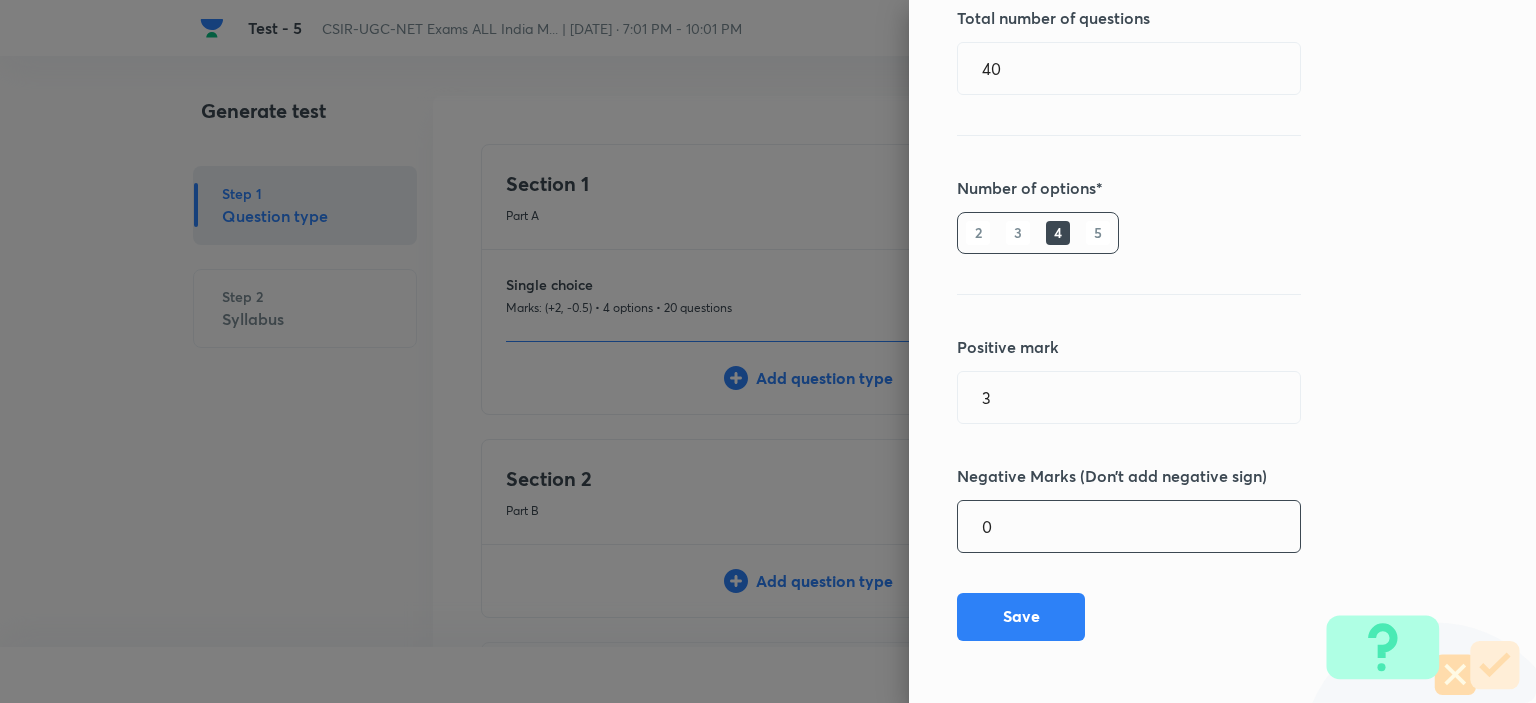 click on "0" at bounding box center (1129, 526) 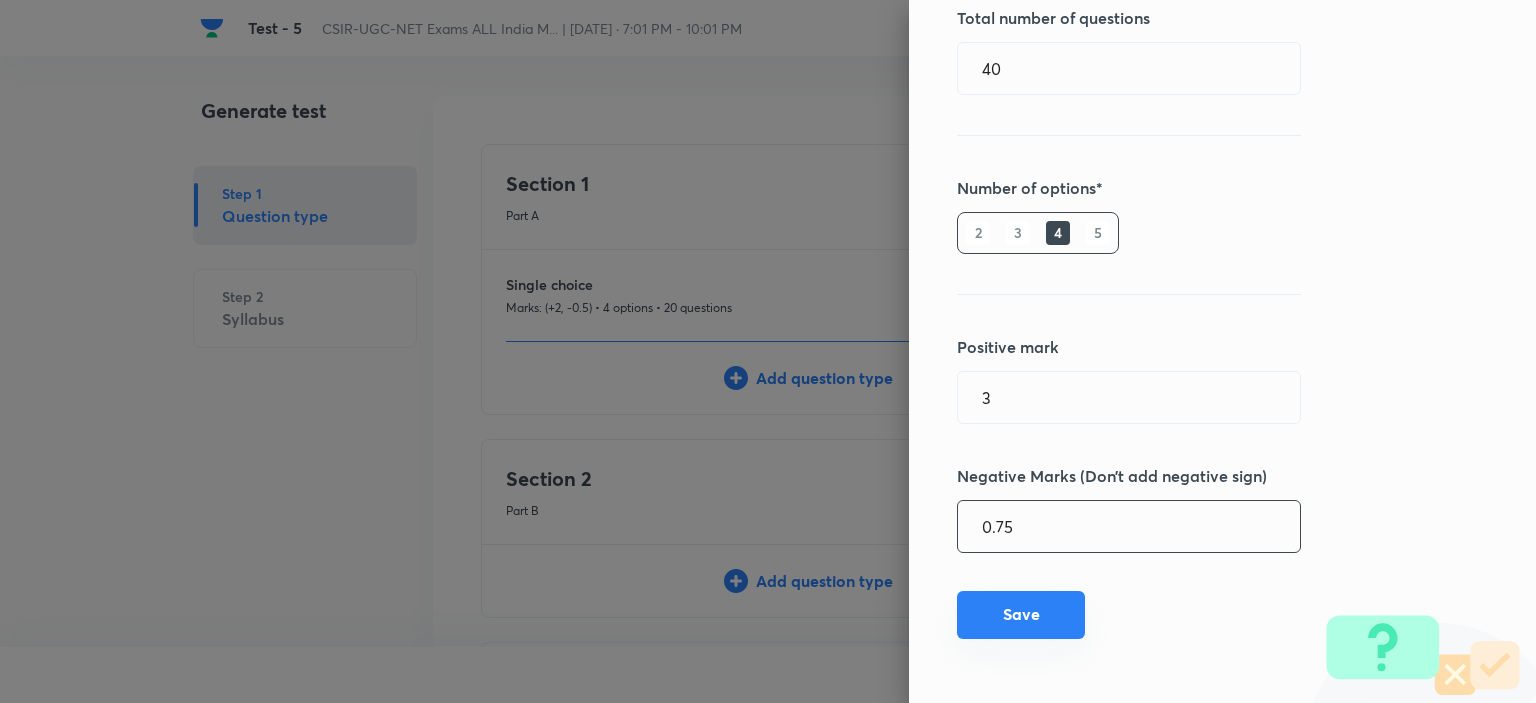 type on "0.75" 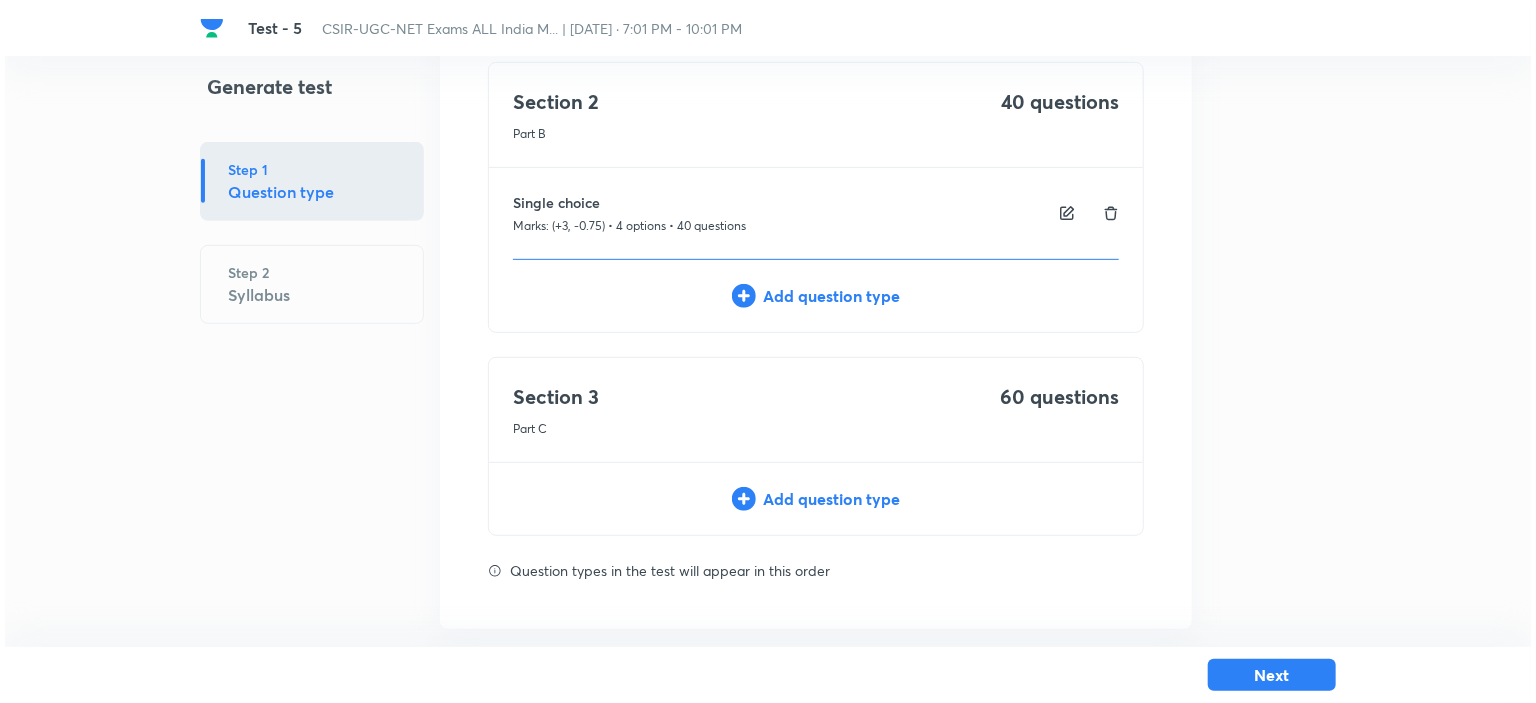 scroll, scrollTop: 396, scrollLeft: 0, axis: vertical 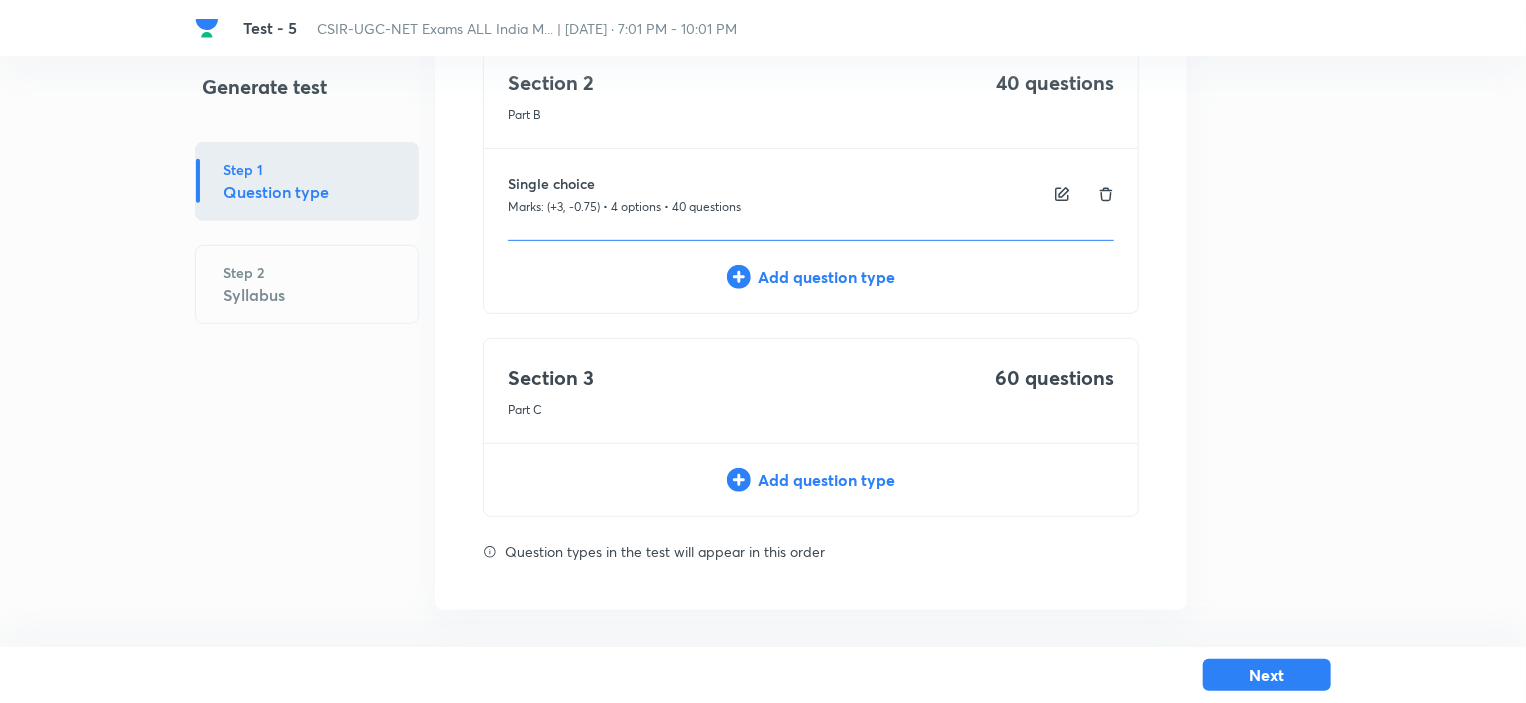 click on "Add question type" at bounding box center [811, 480] 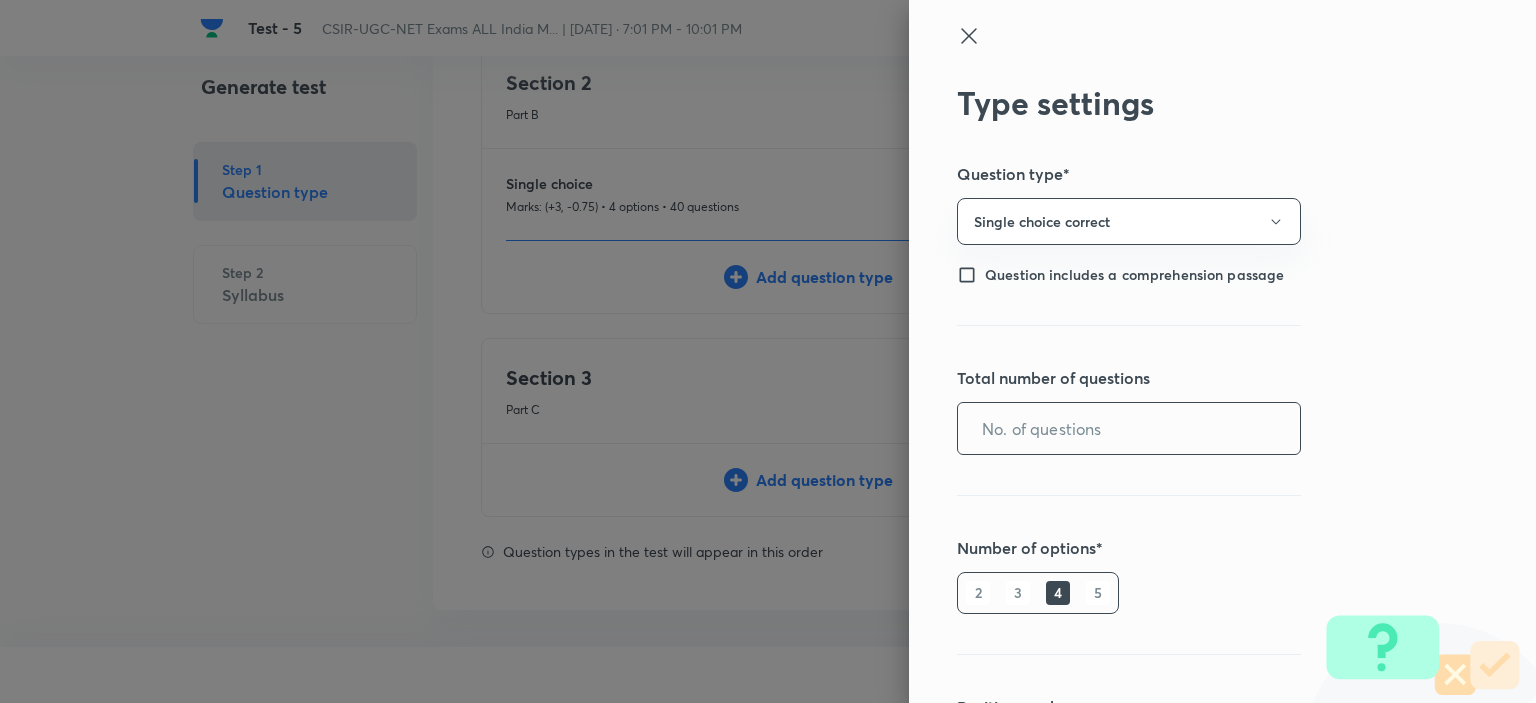 click at bounding box center [1129, 428] 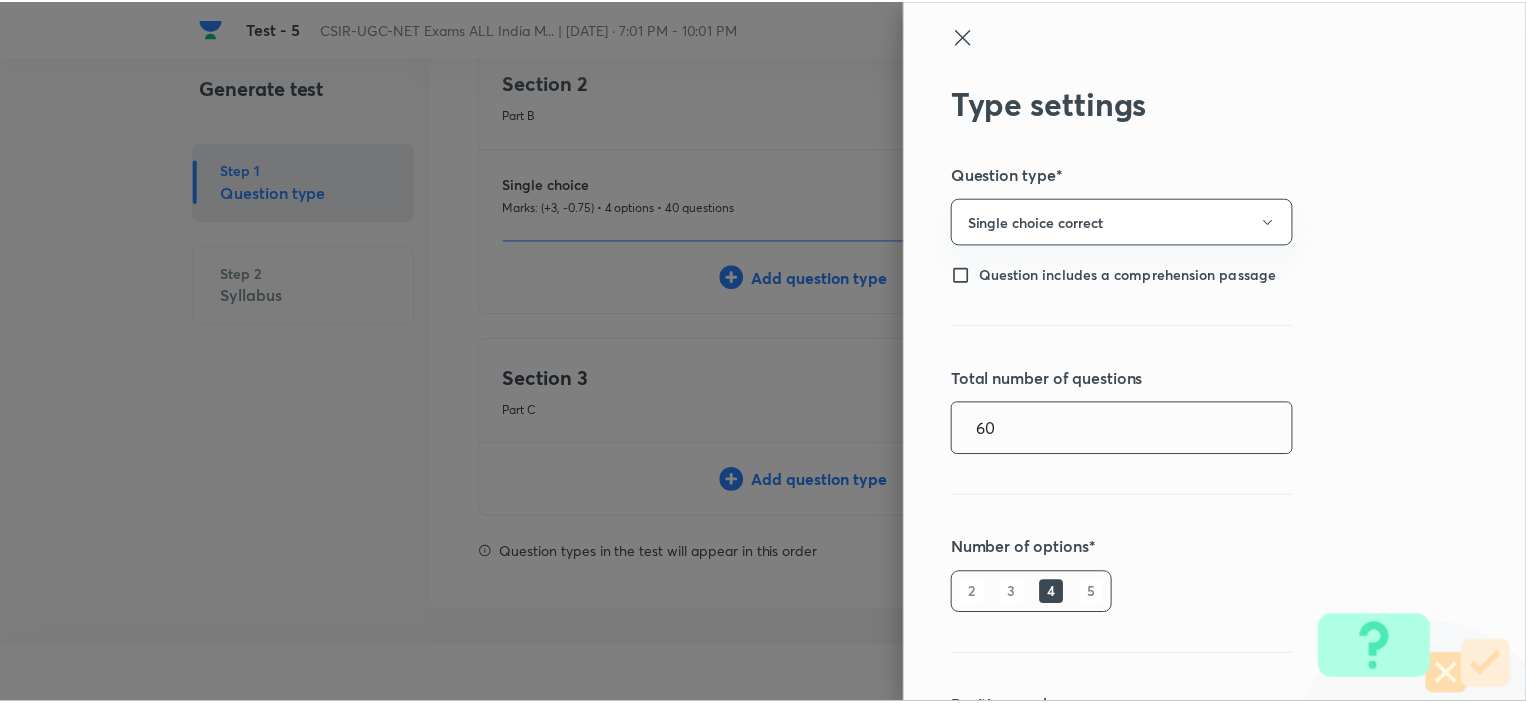 scroll, scrollTop: 360, scrollLeft: 0, axis: vertical 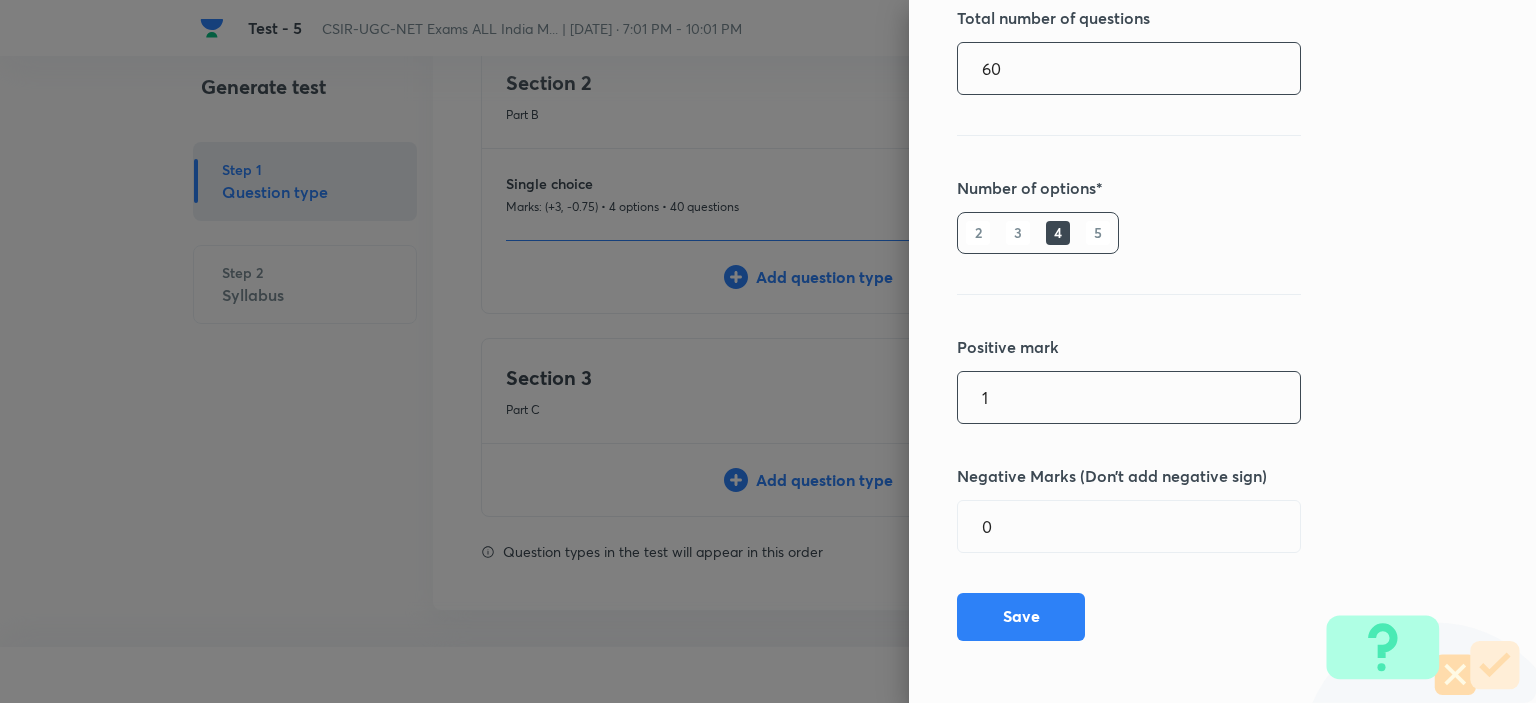 type on "60" 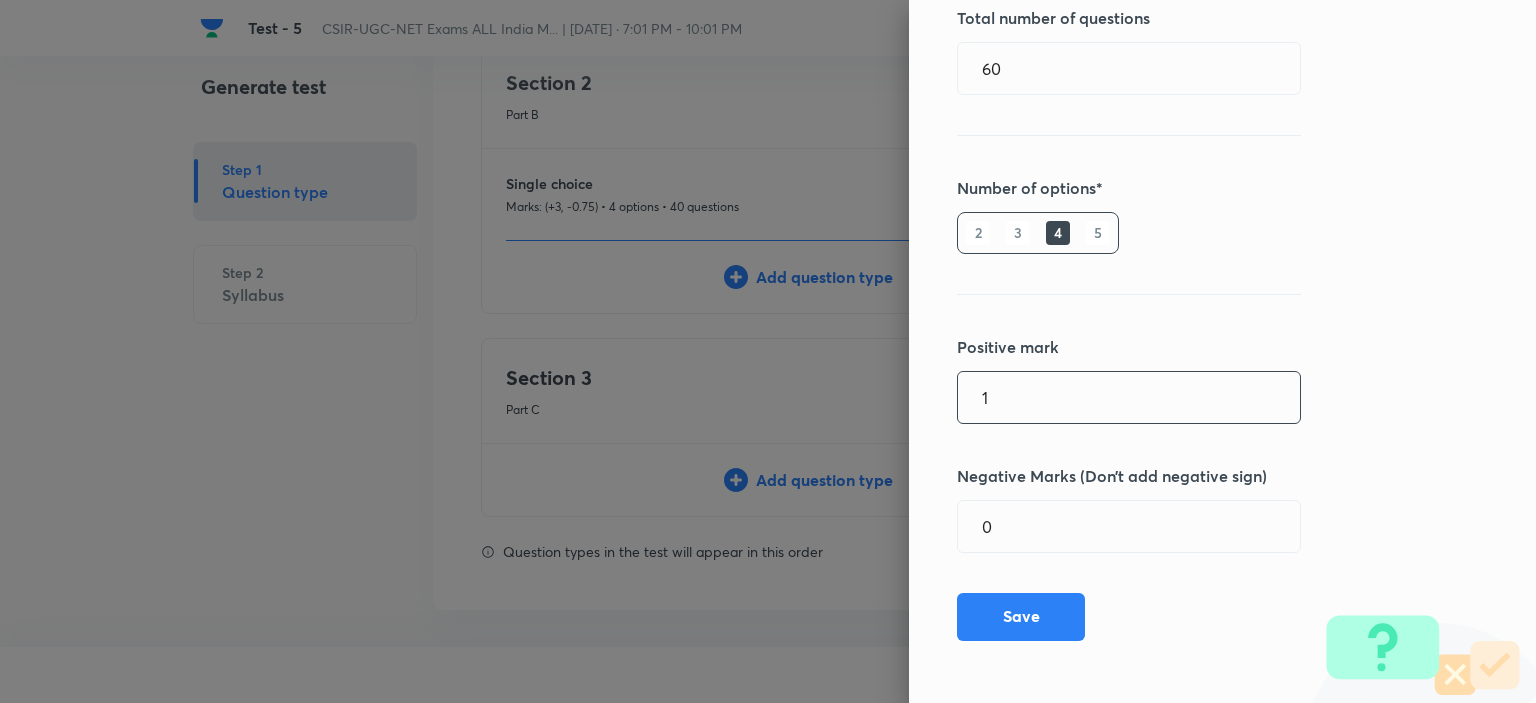 drag, startPoint x: 971, startPoint y: 416, endPoint x: 916, endPoint y: 400, distance: 57.280014 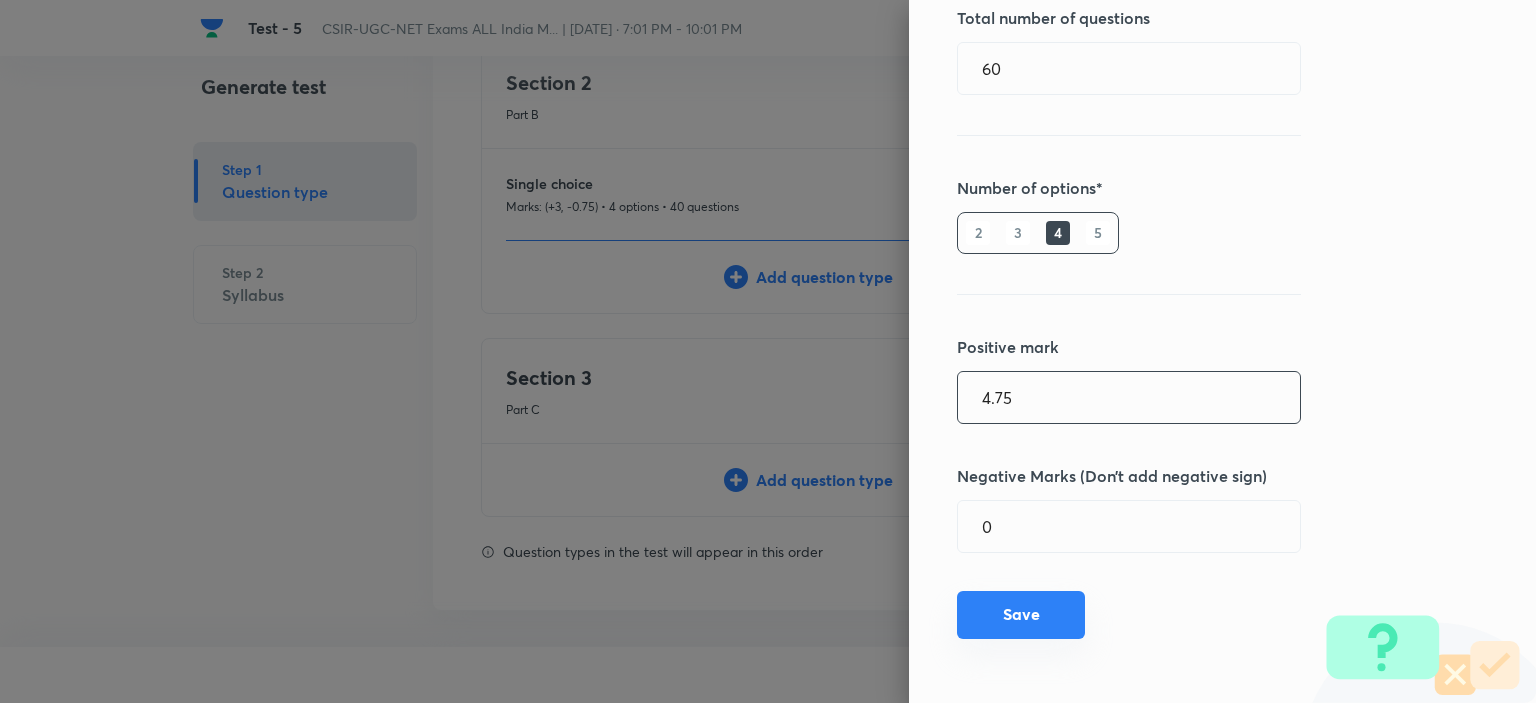 type on "4.75" 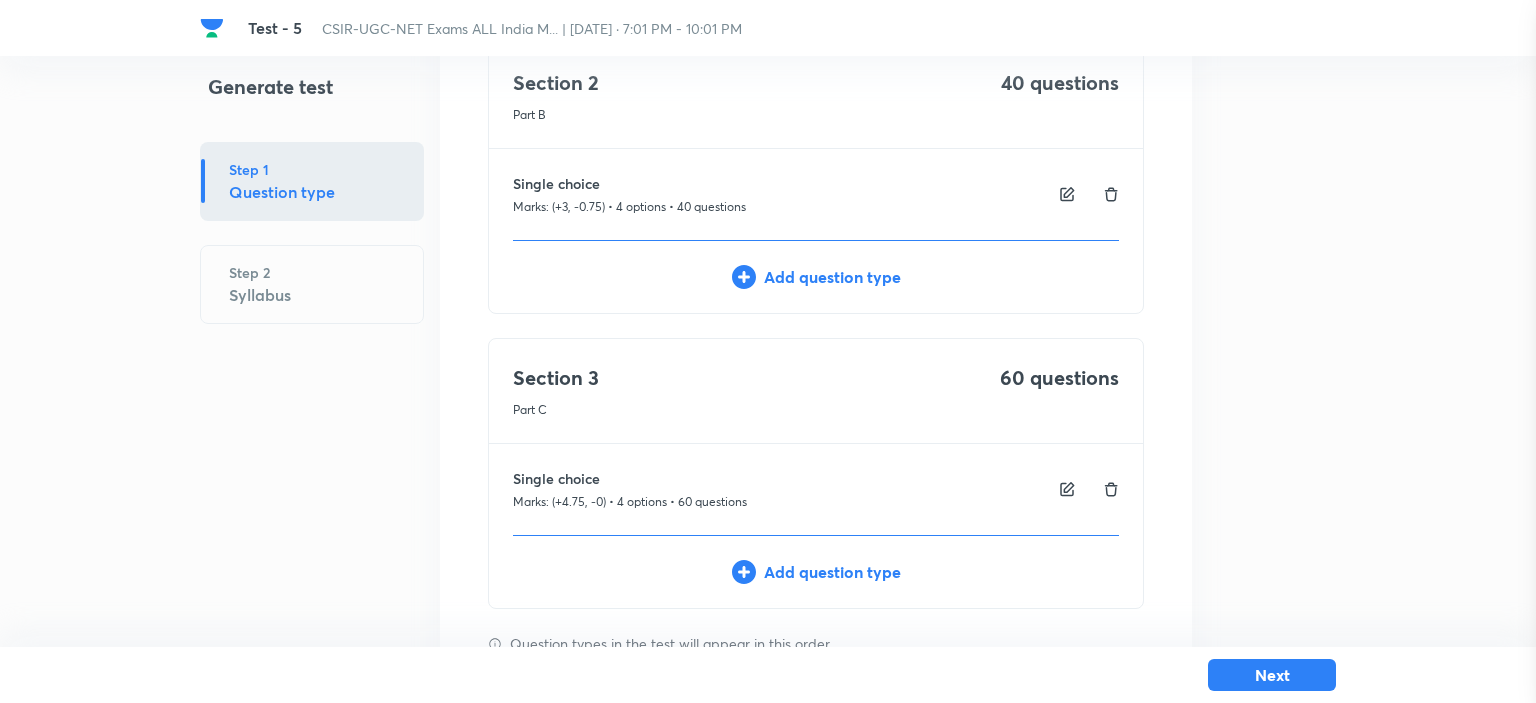 type 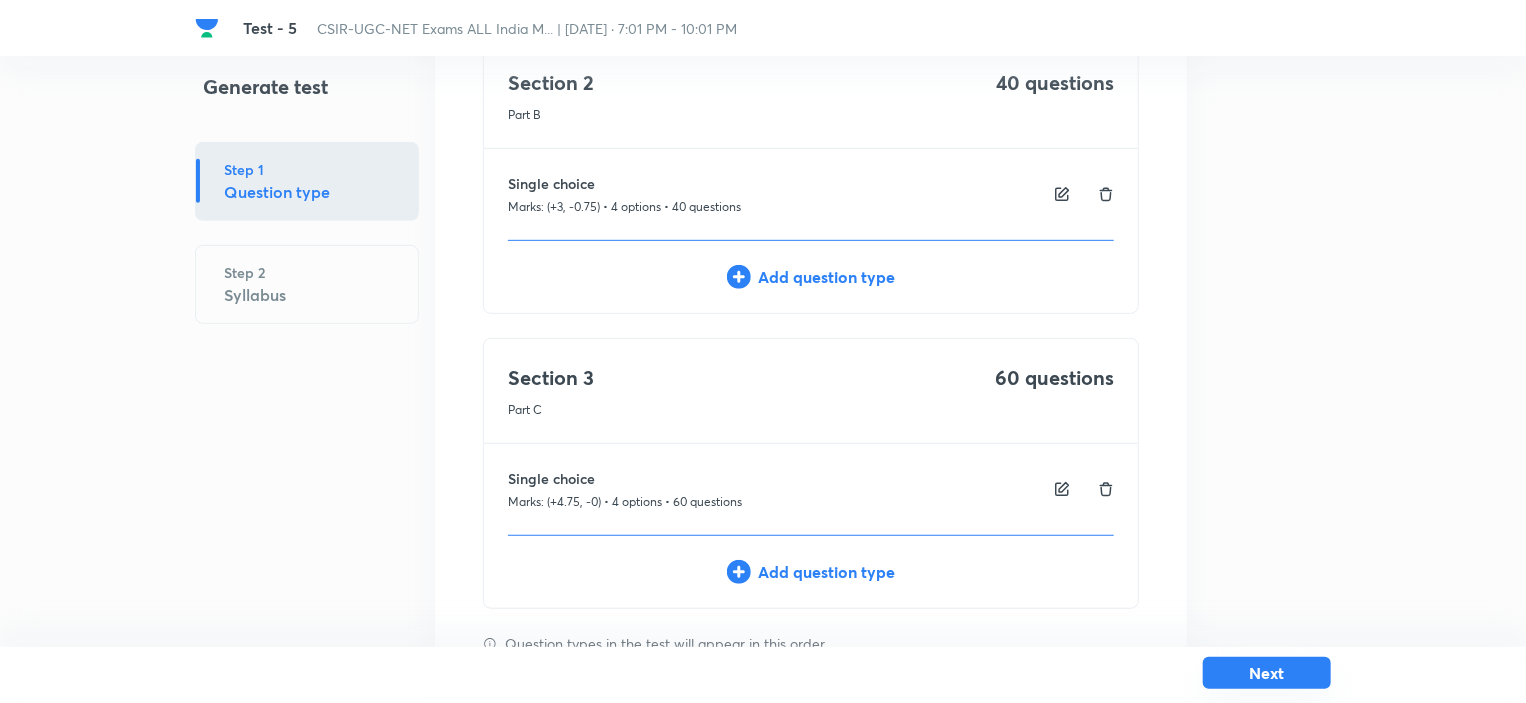 click on "Next" at bounding box center (1267, 673) 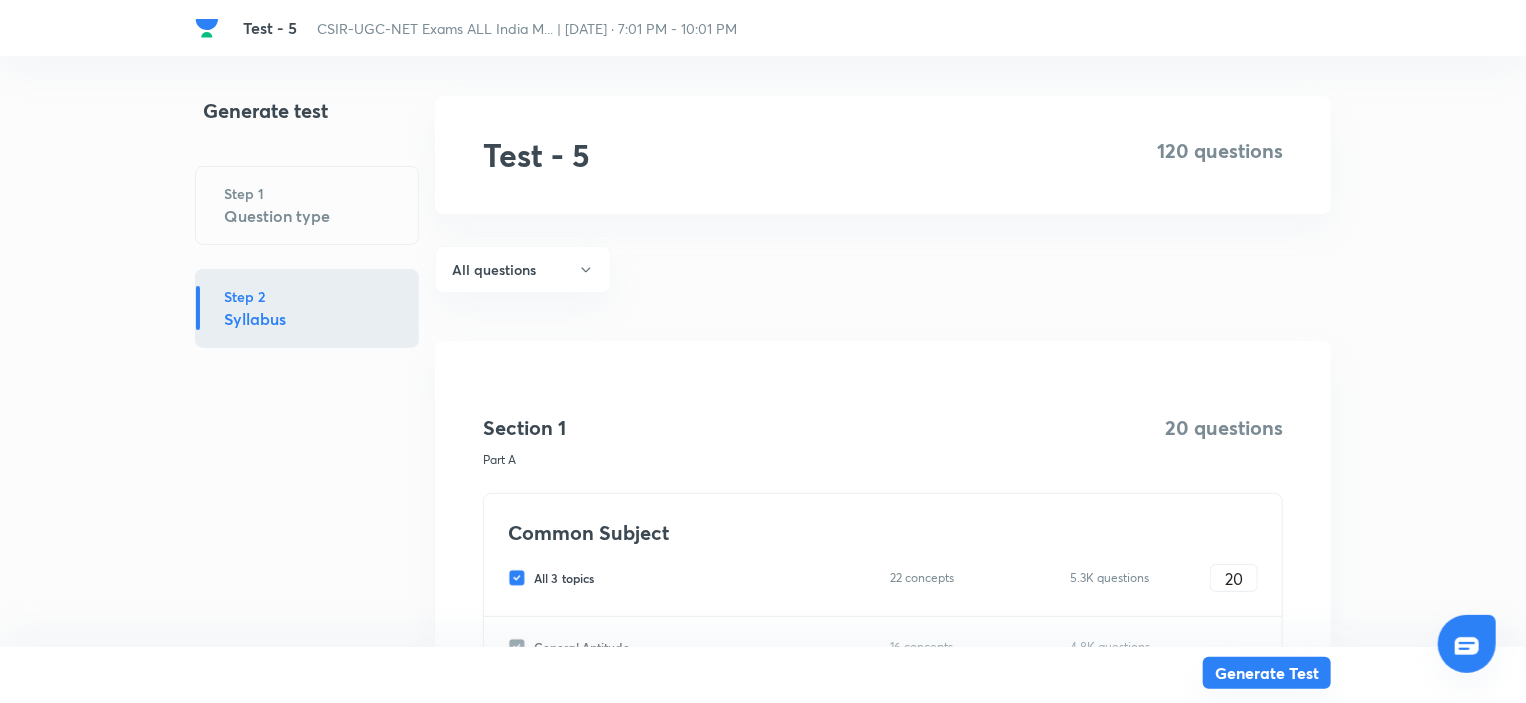 click on "Generate Test" at bounding box center (1267, 673) 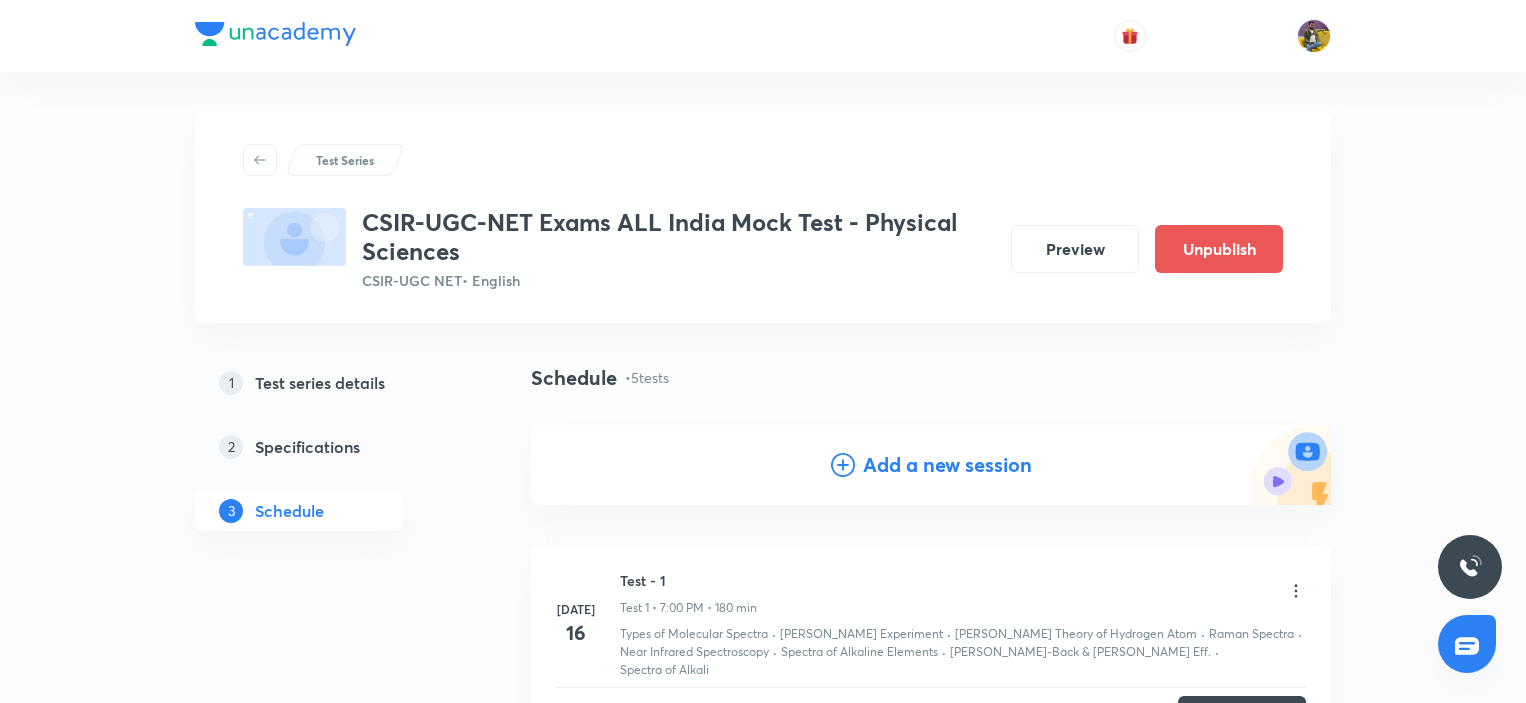 scroll, scrollTop: 912, scrollLeft: 0, axis: vertical 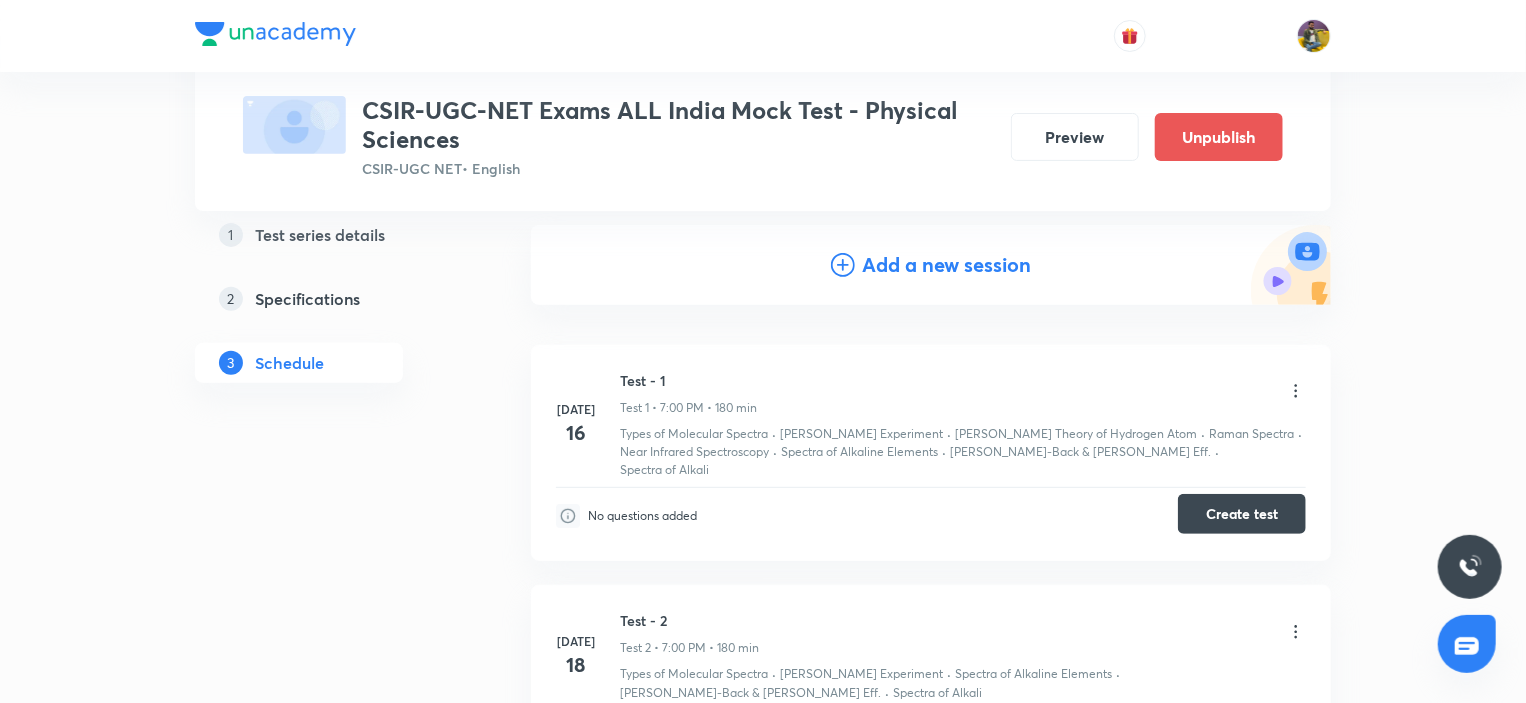 click on "Create test" at bounding box center (1242, 514) 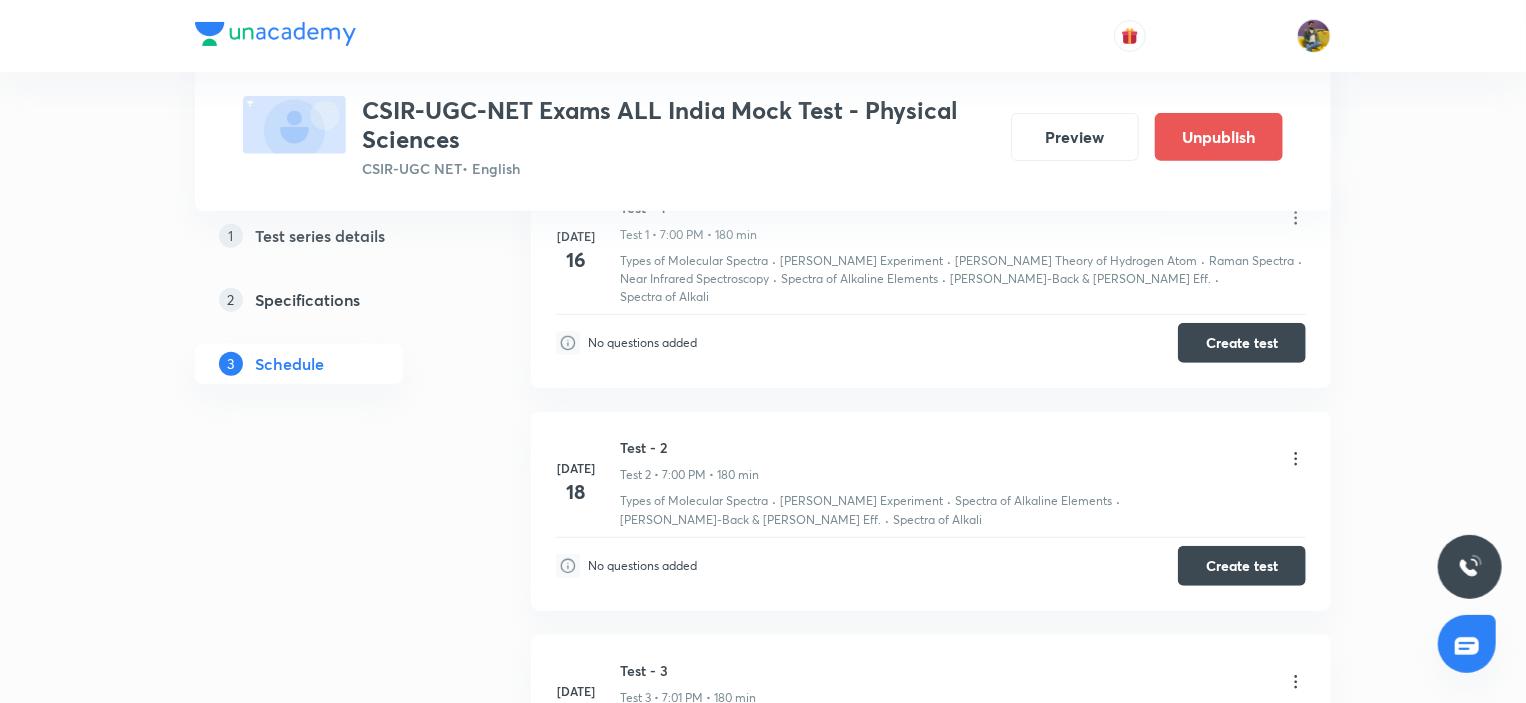 scroll, scrollTop: 400, scrollLeft: 0, axis: vertical 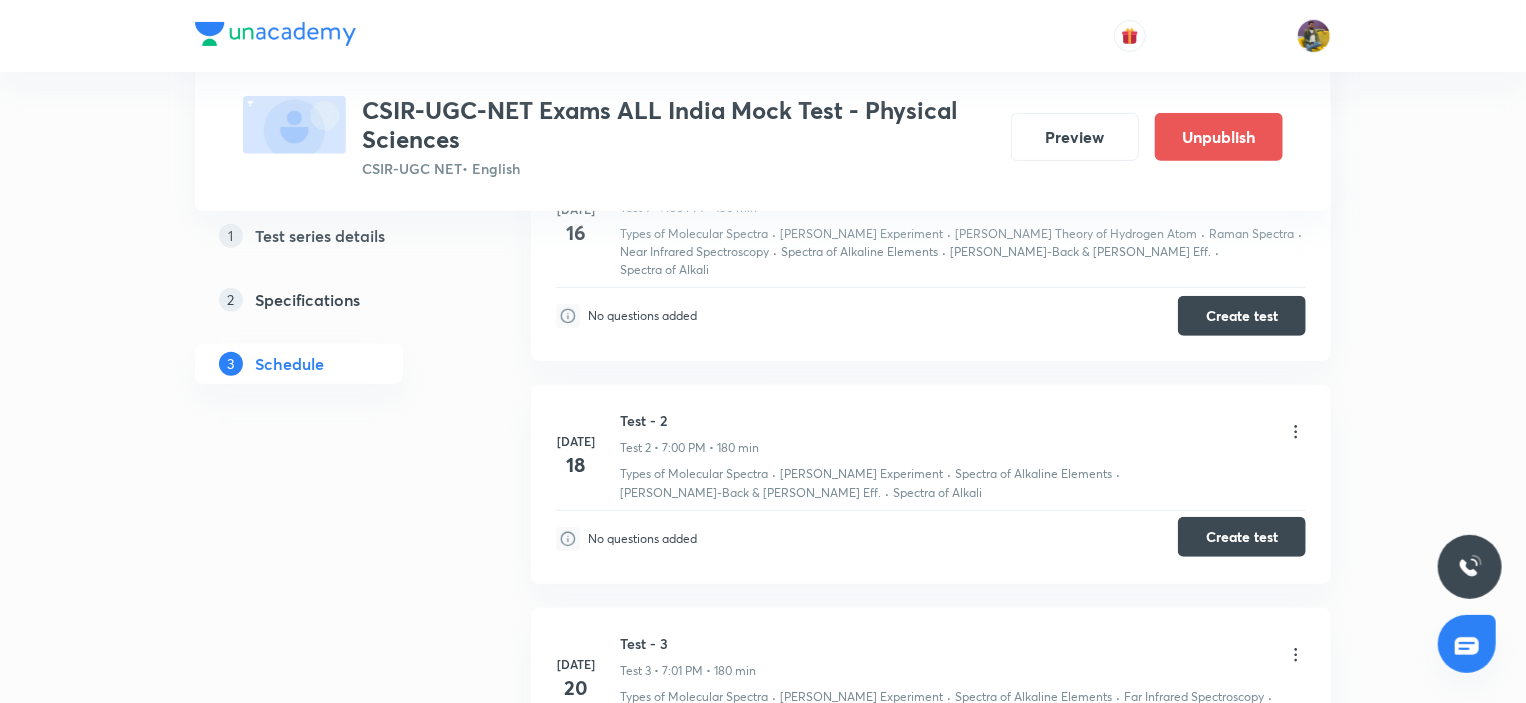 click on "Create test" at bounding box center [1242, 537] 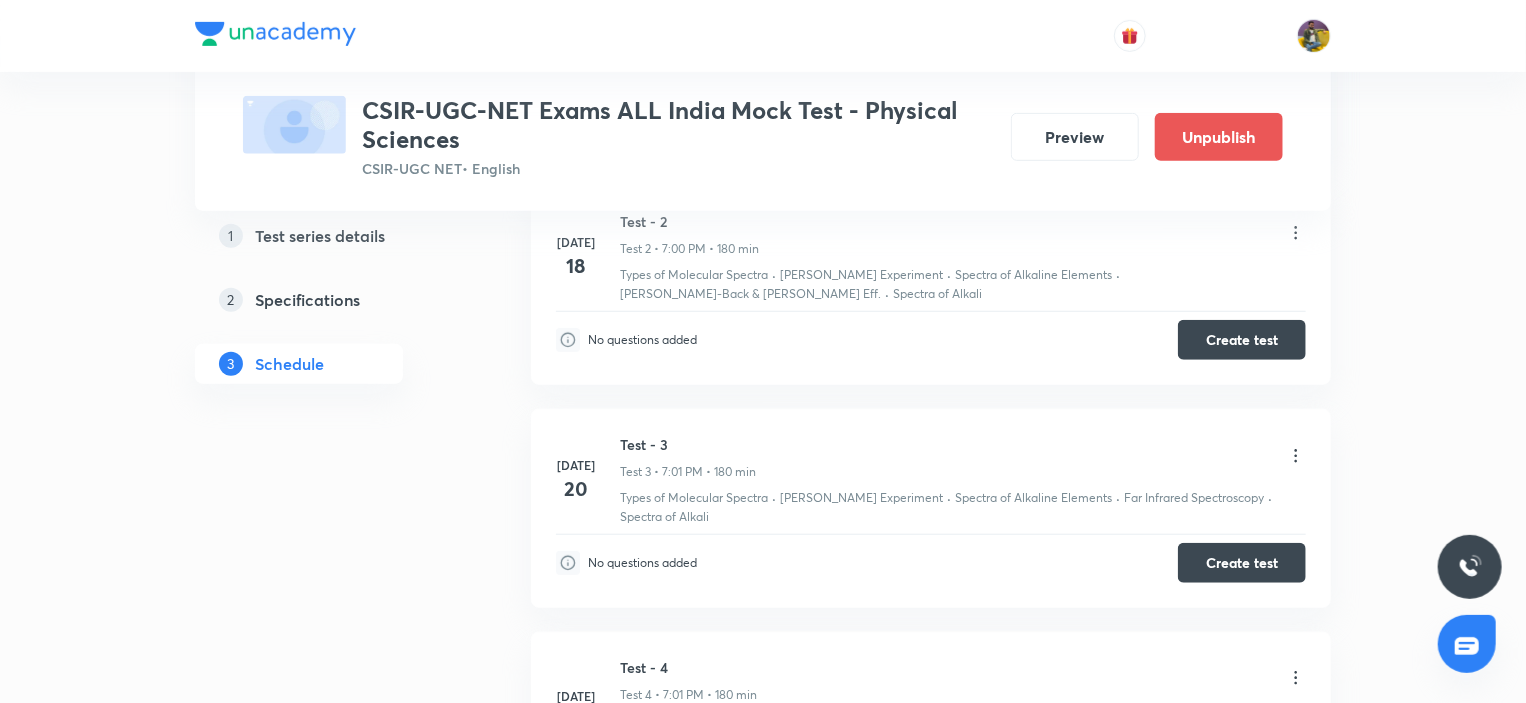 scroll, scrollTop: 600, scrollLeft: 0, axis: vertical 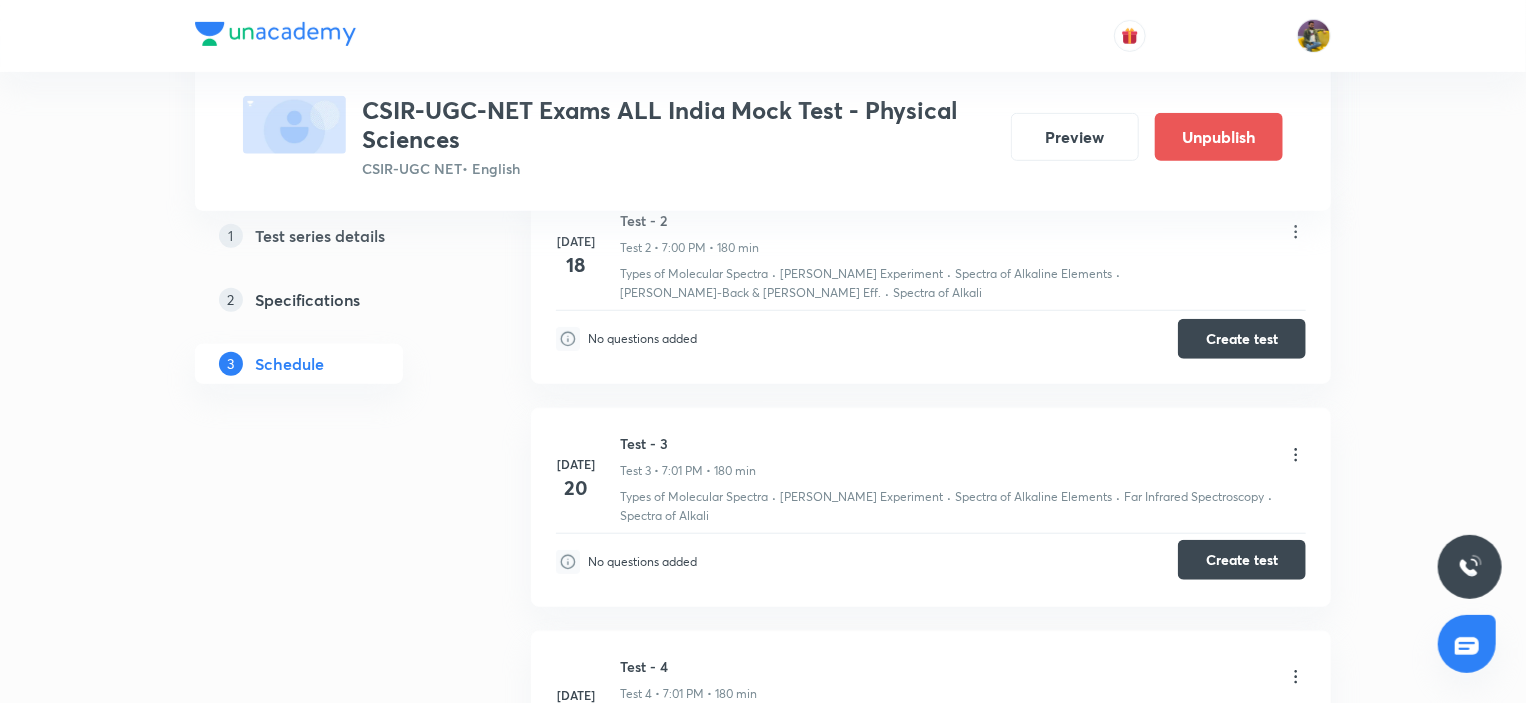 click on "Create test" at bounding box center (1242, 560) 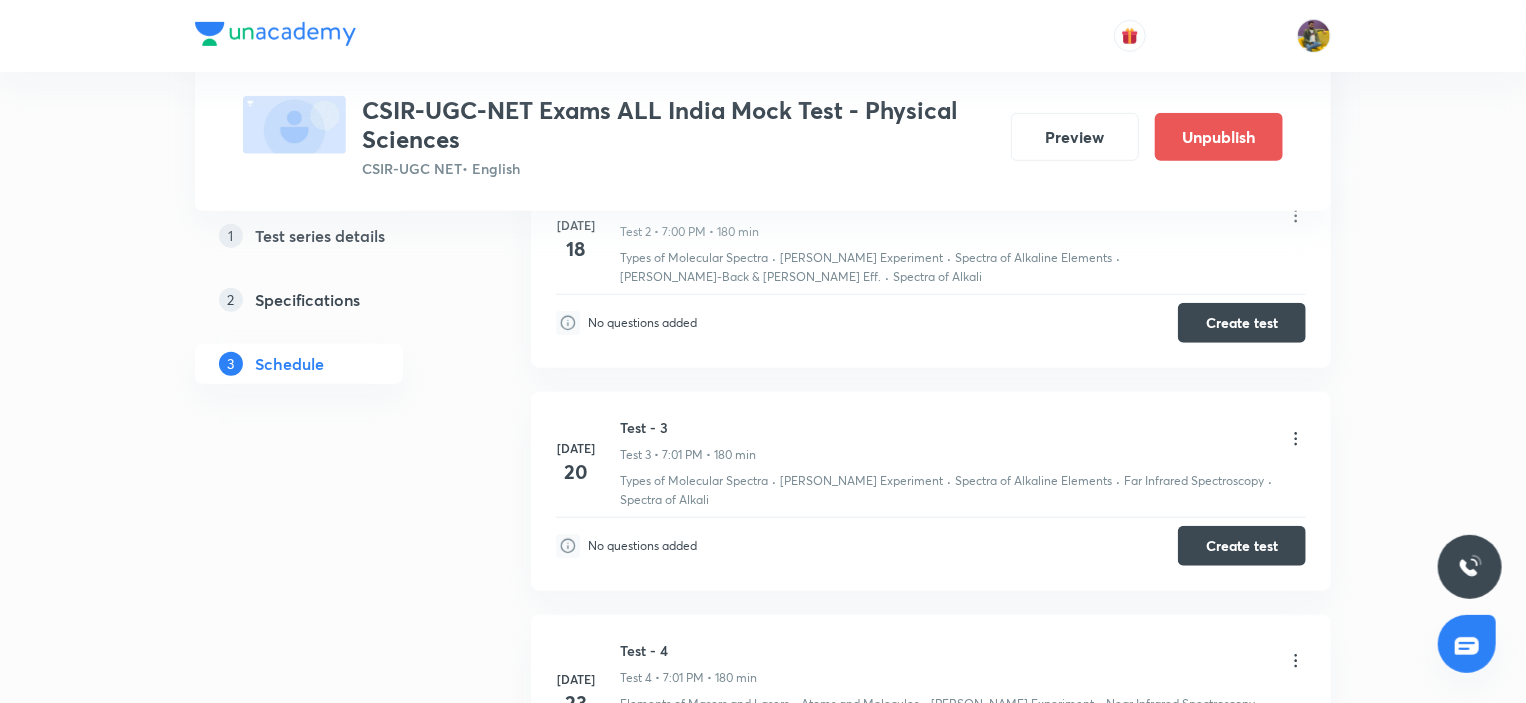 scroll, scrollTop: 1000, scrollLeft: 0, axis: vertical 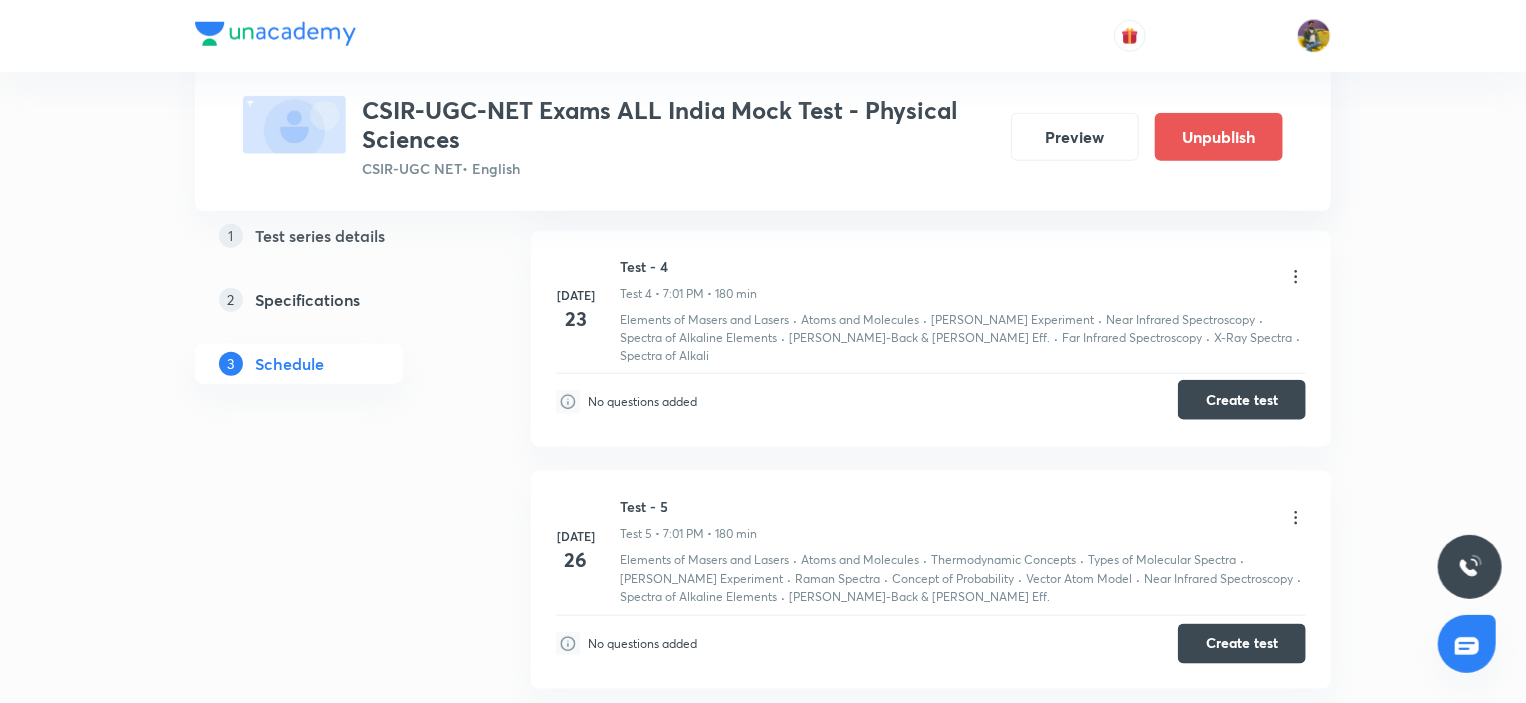 click on "Create test" at bounding box center (1242, 400) 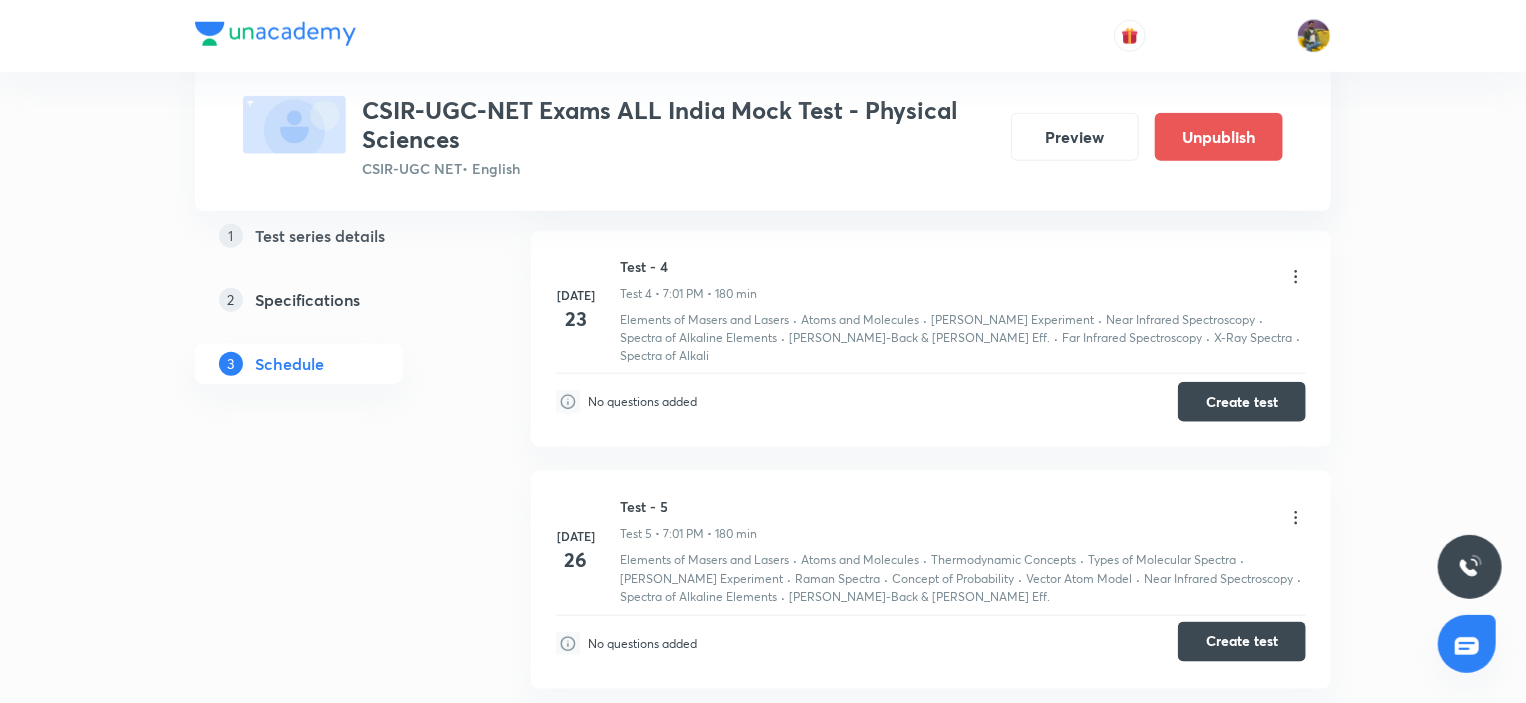 click on "Create test" at bounding box center [1242, 642] 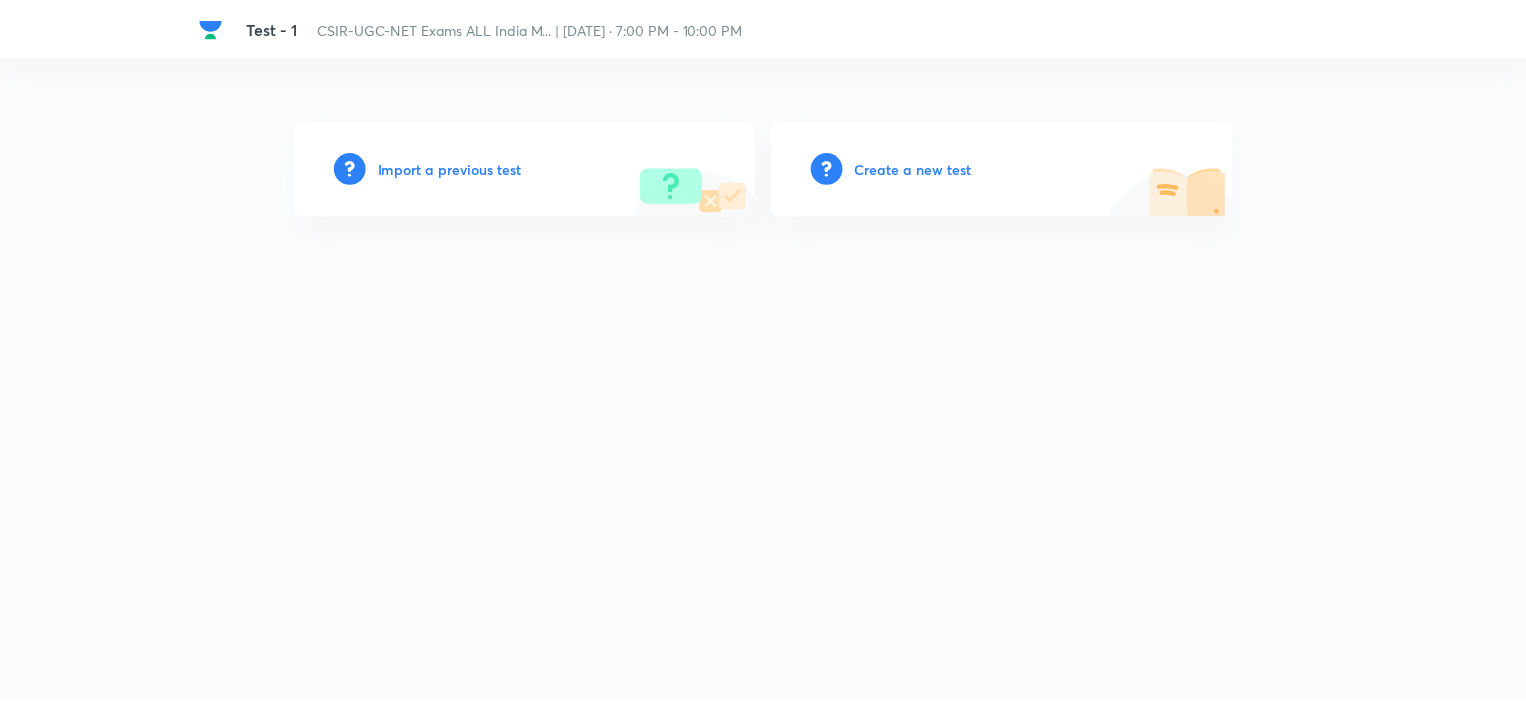 scroll, scrollTop: 0, scrollLeft: 0, axis: both 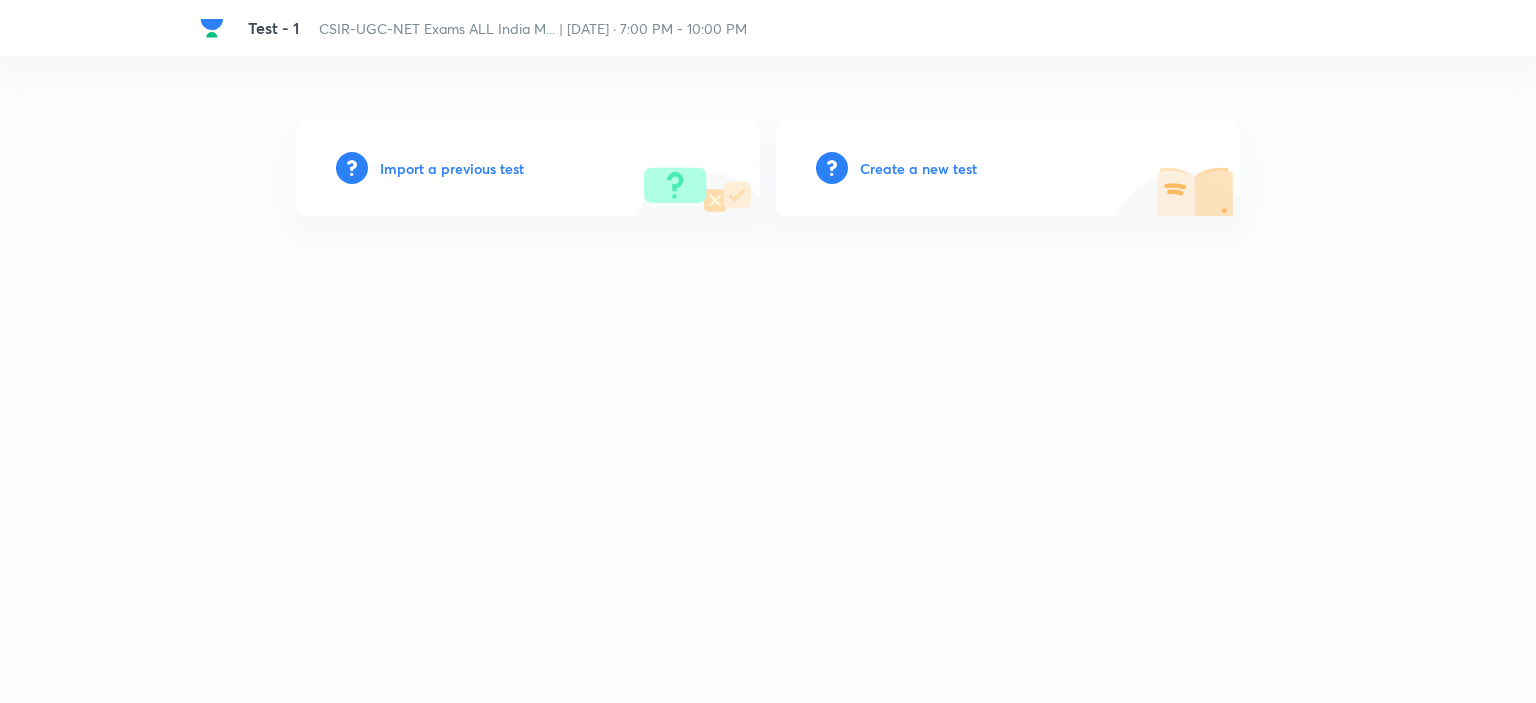 click on "Create a new test" at bounding box center (918, 168) 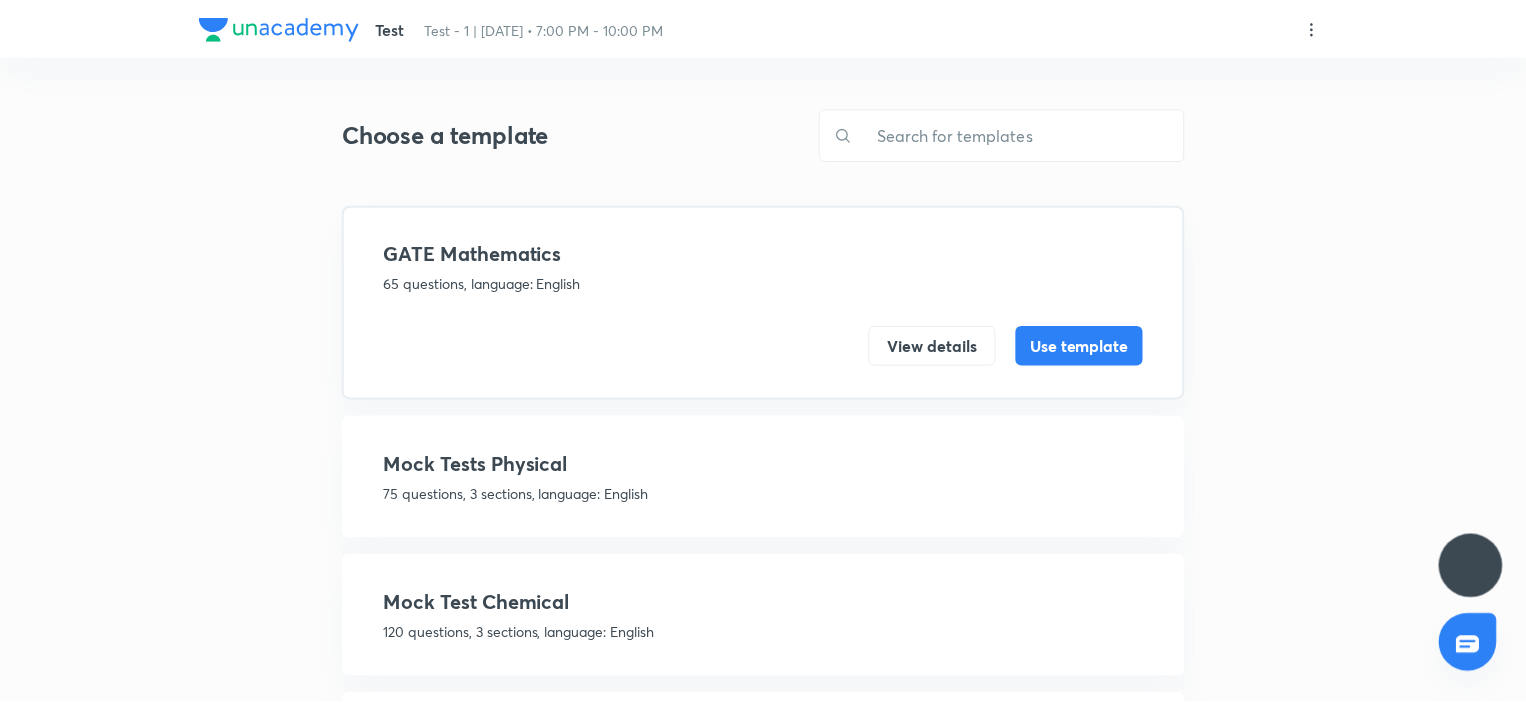 scroll, scrollTop: 0, scrollLeft: 0, axis: both 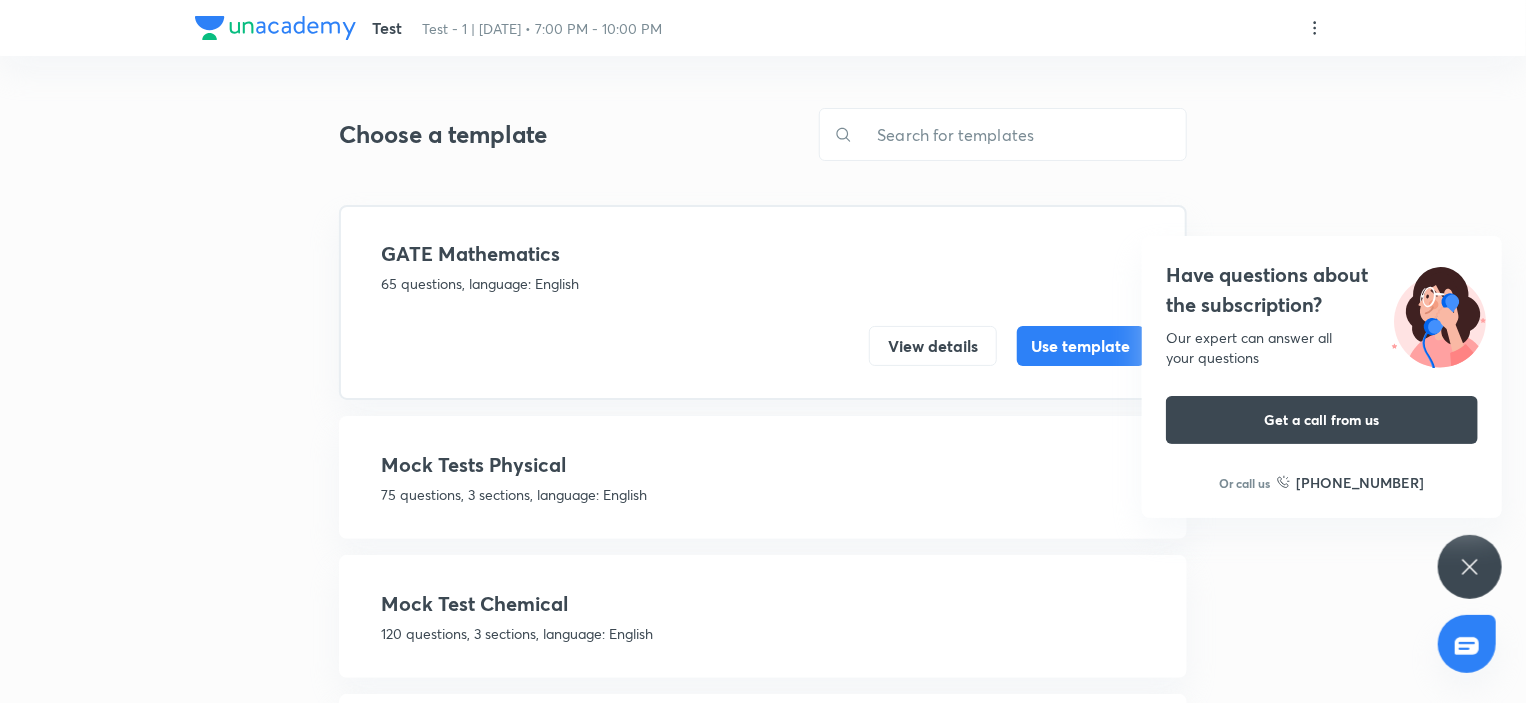 click on "Mock Tests Physical" at bounding box center [763, 465] 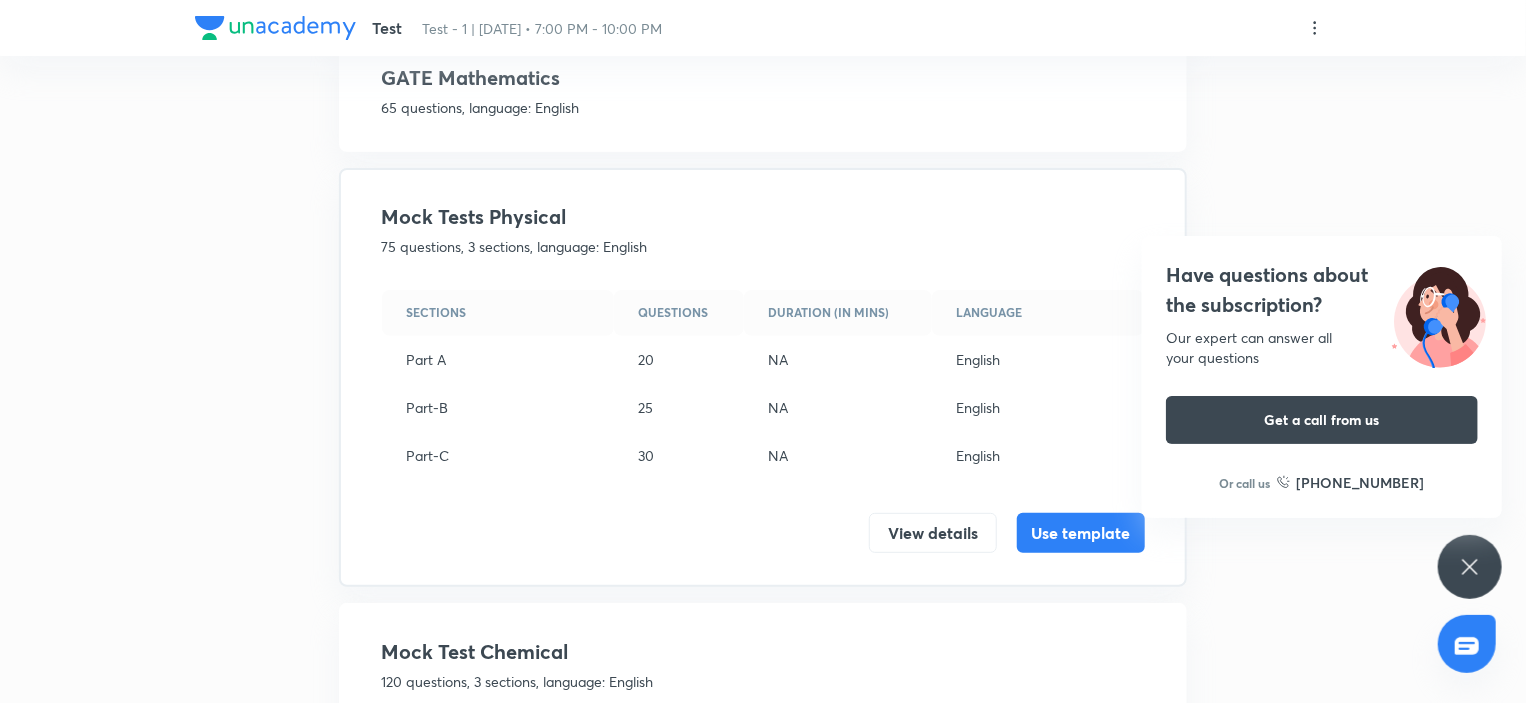 scroll, scrollTop: 200, scrollLeft: 0, axis: vertical 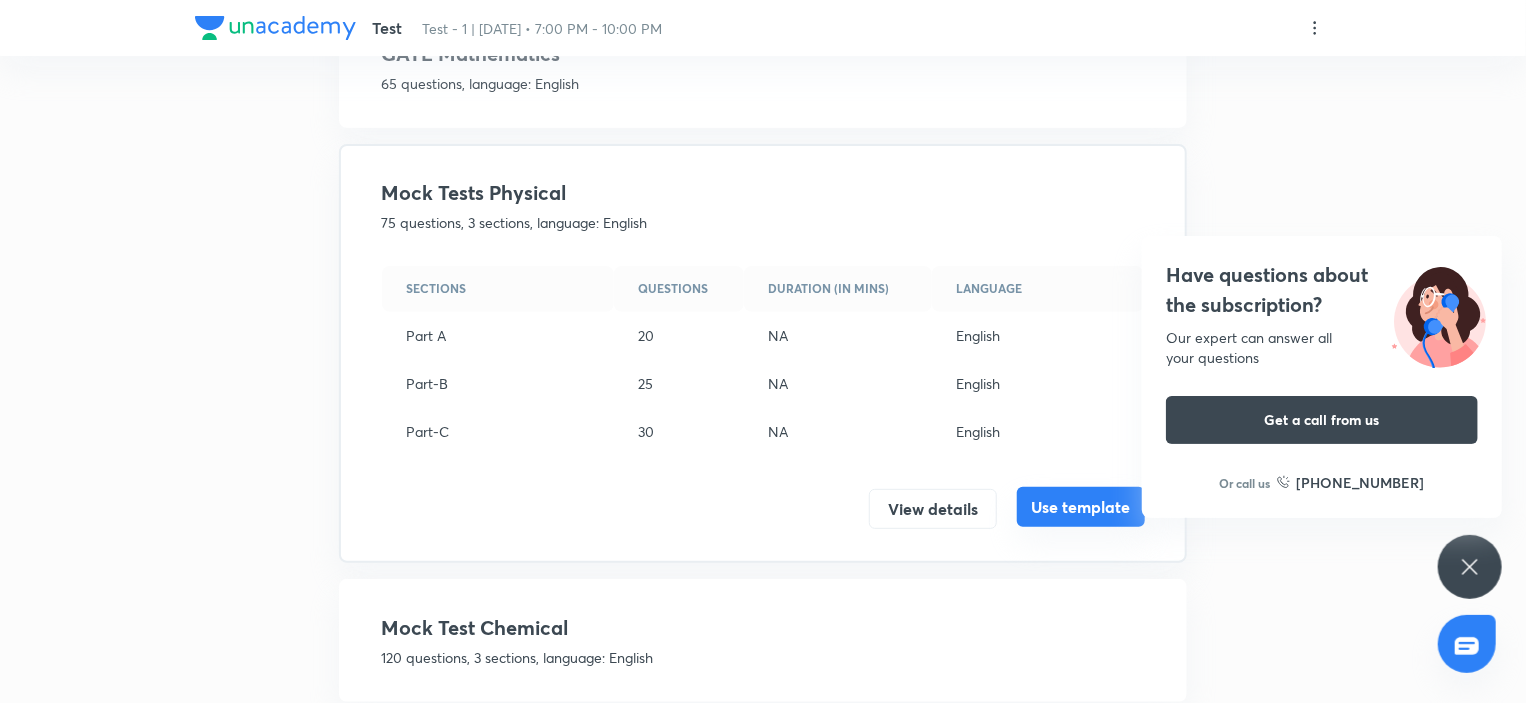 click on "Use template" at bounding box center [1081, 507] 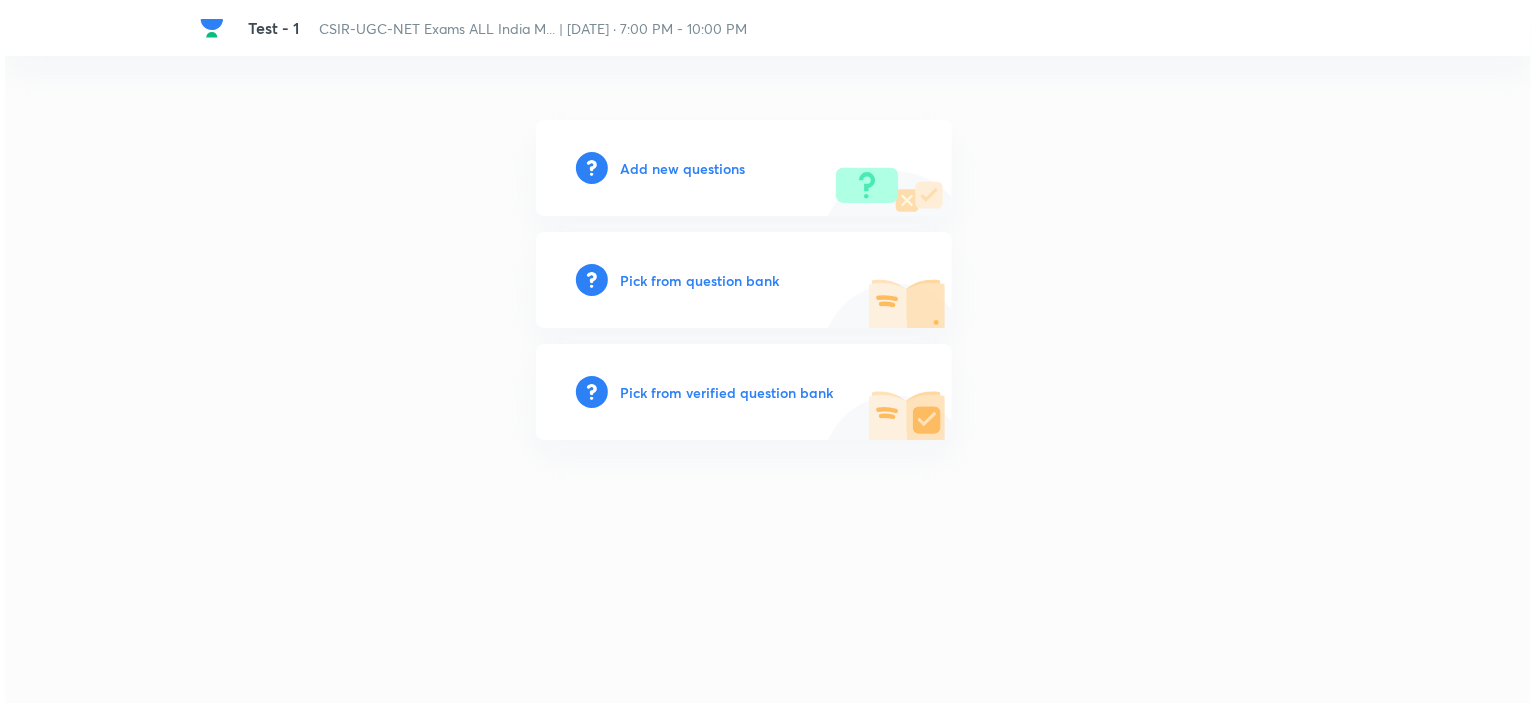 scroll, scrollTop: 0, scrollLeft: 0, axis: both 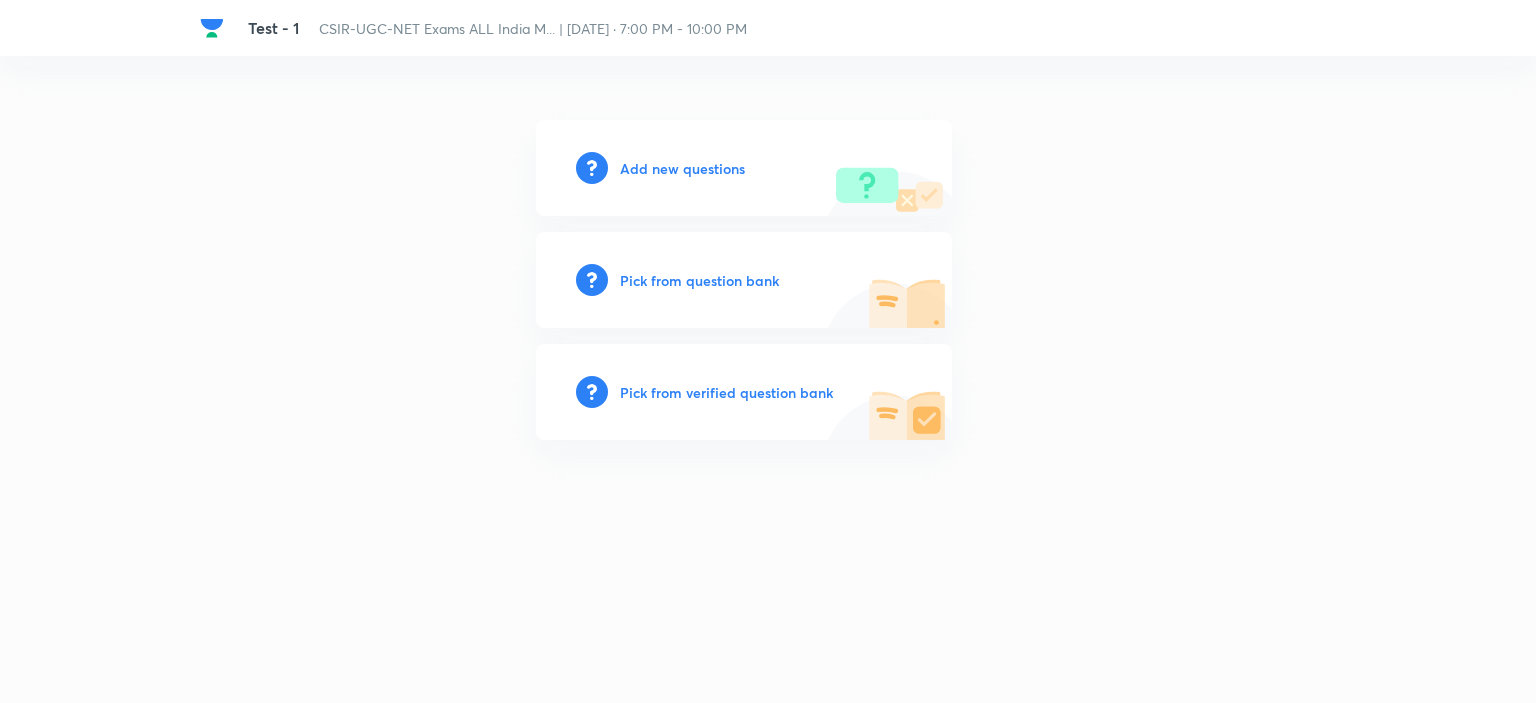 click on "Pick from question bank" at bounding box center (699, 280) 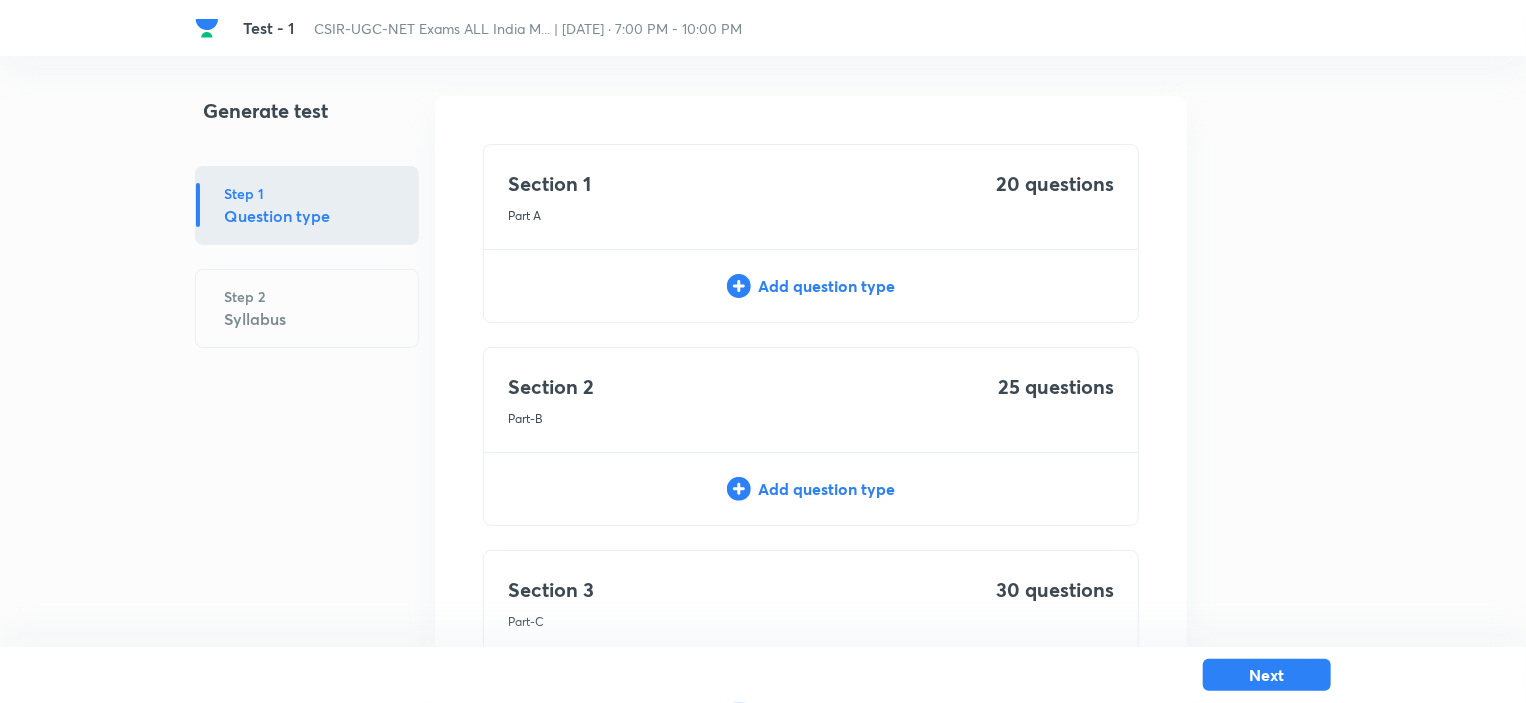 click on "Add question type" at bounding box center [811, 286] 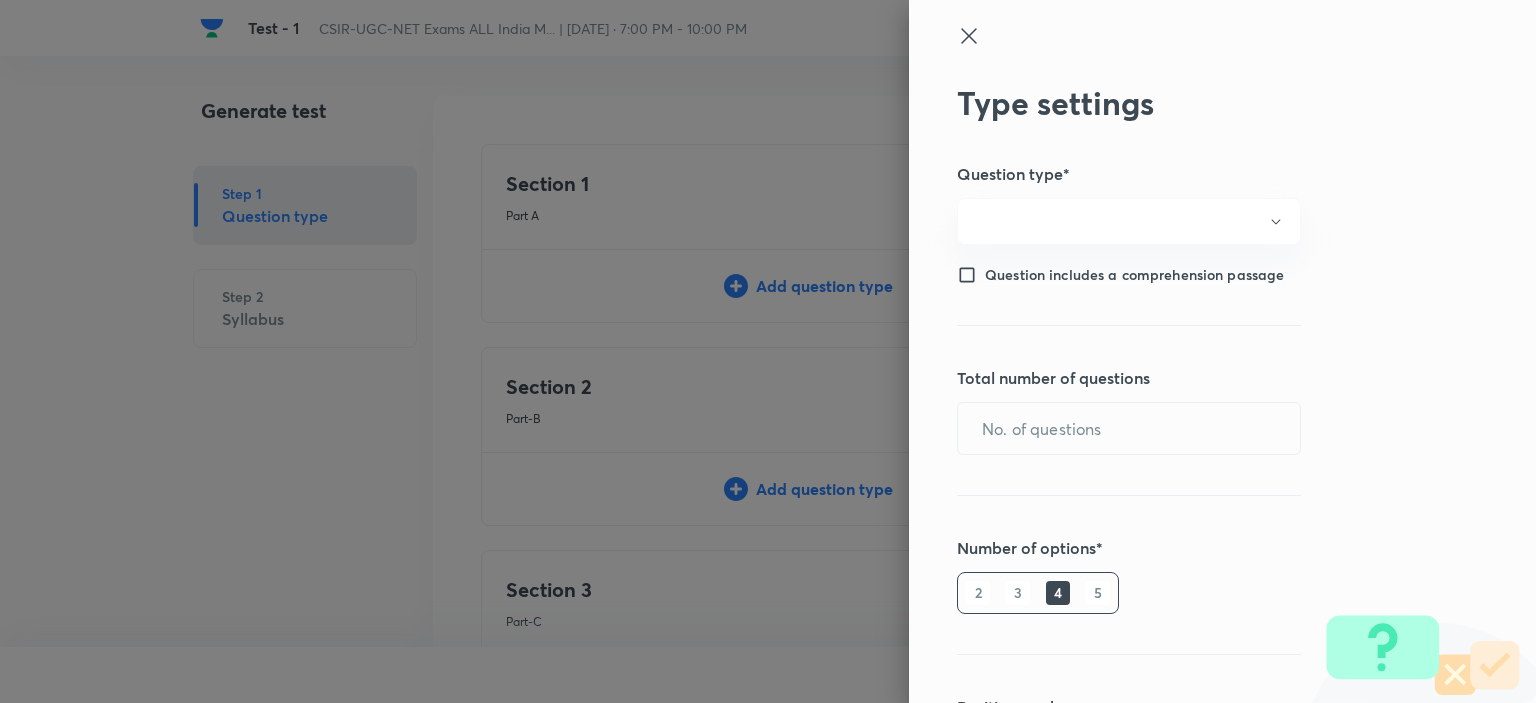 type on "1" 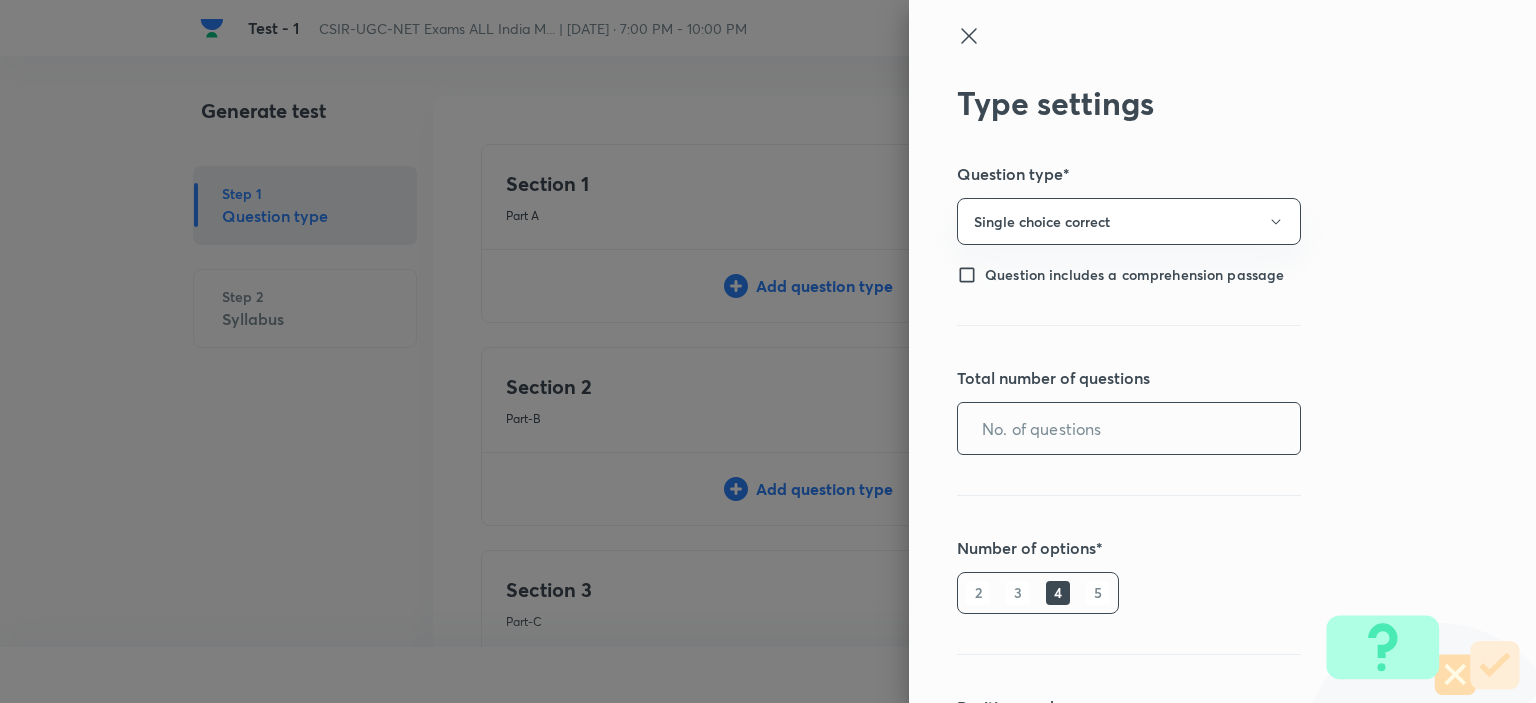 click at bounding box center [1129, 428] 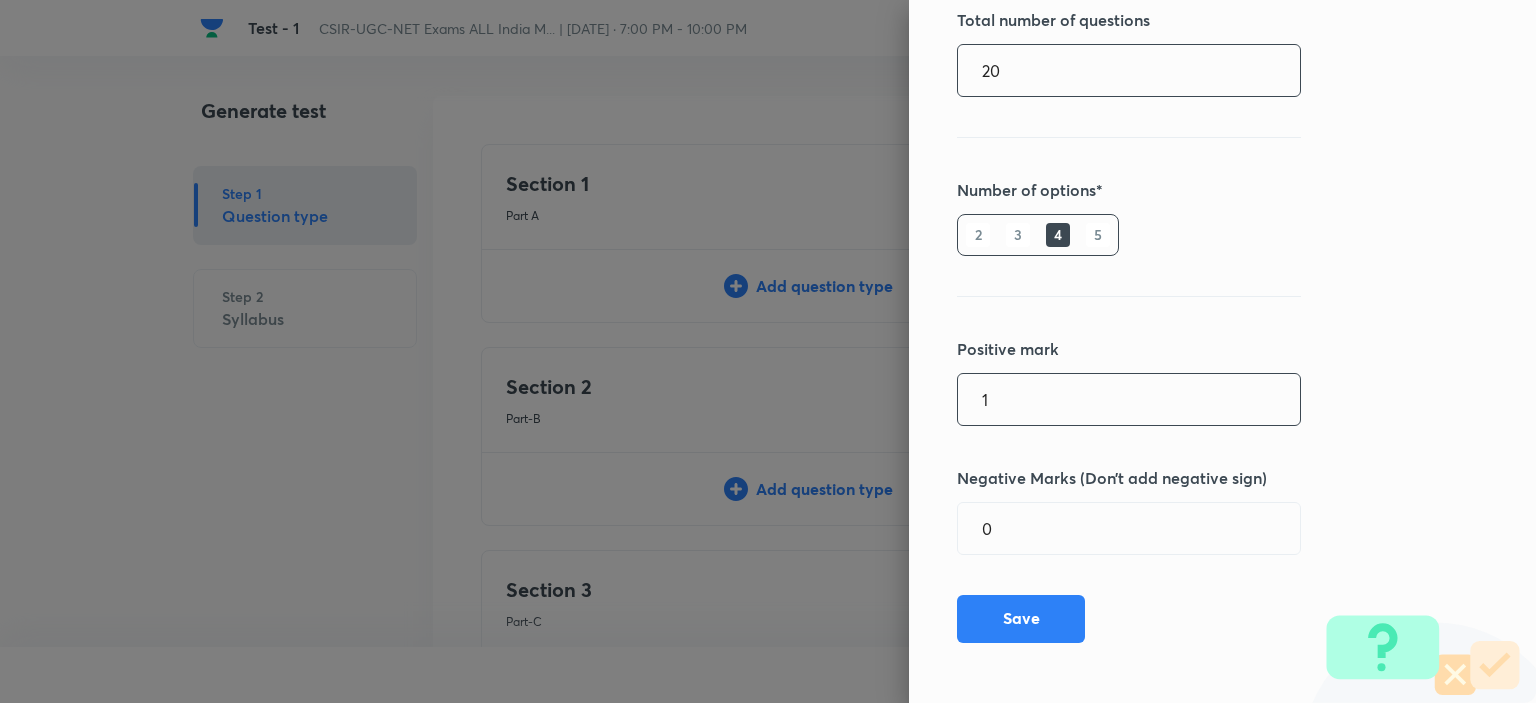 scroll, scrollTop: 360, scrollLeft: 0, axis: vertical 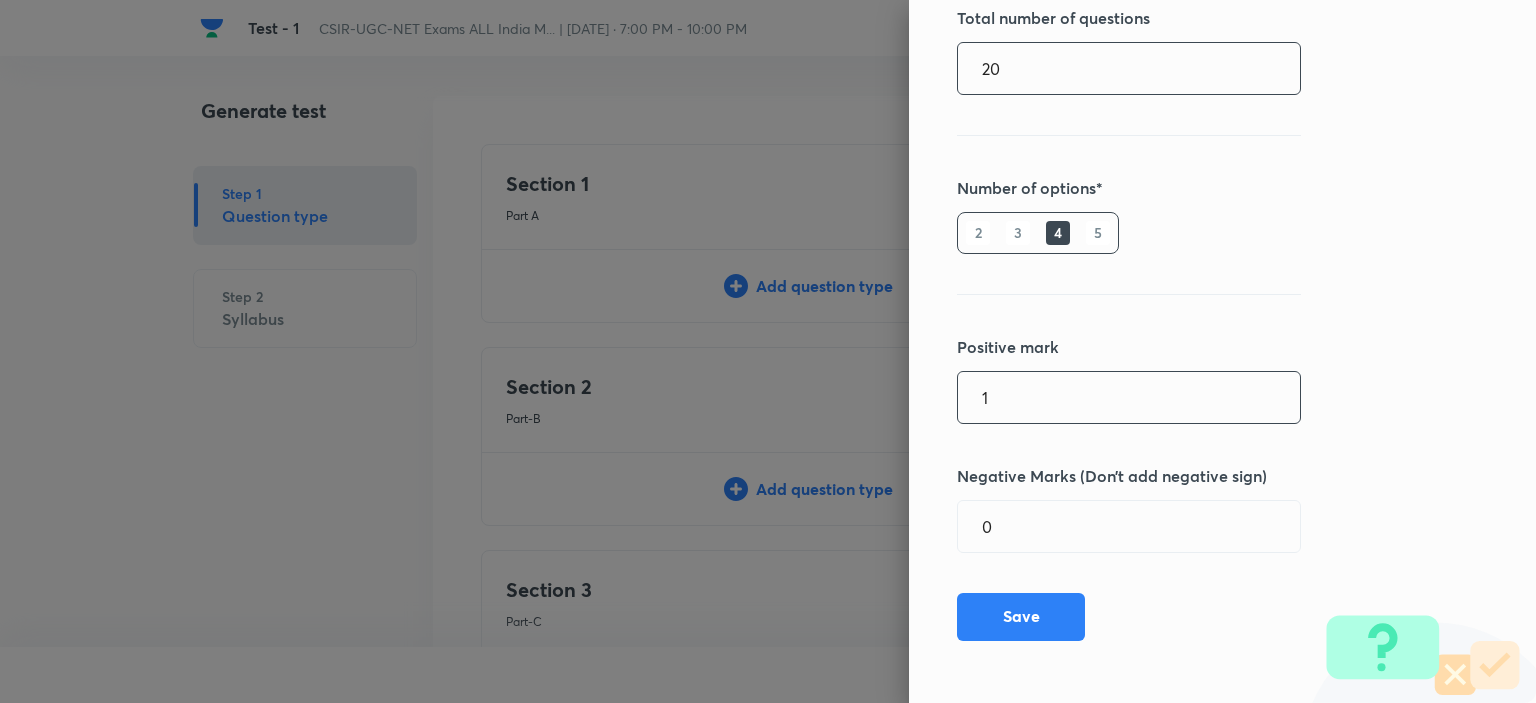 type on "20" 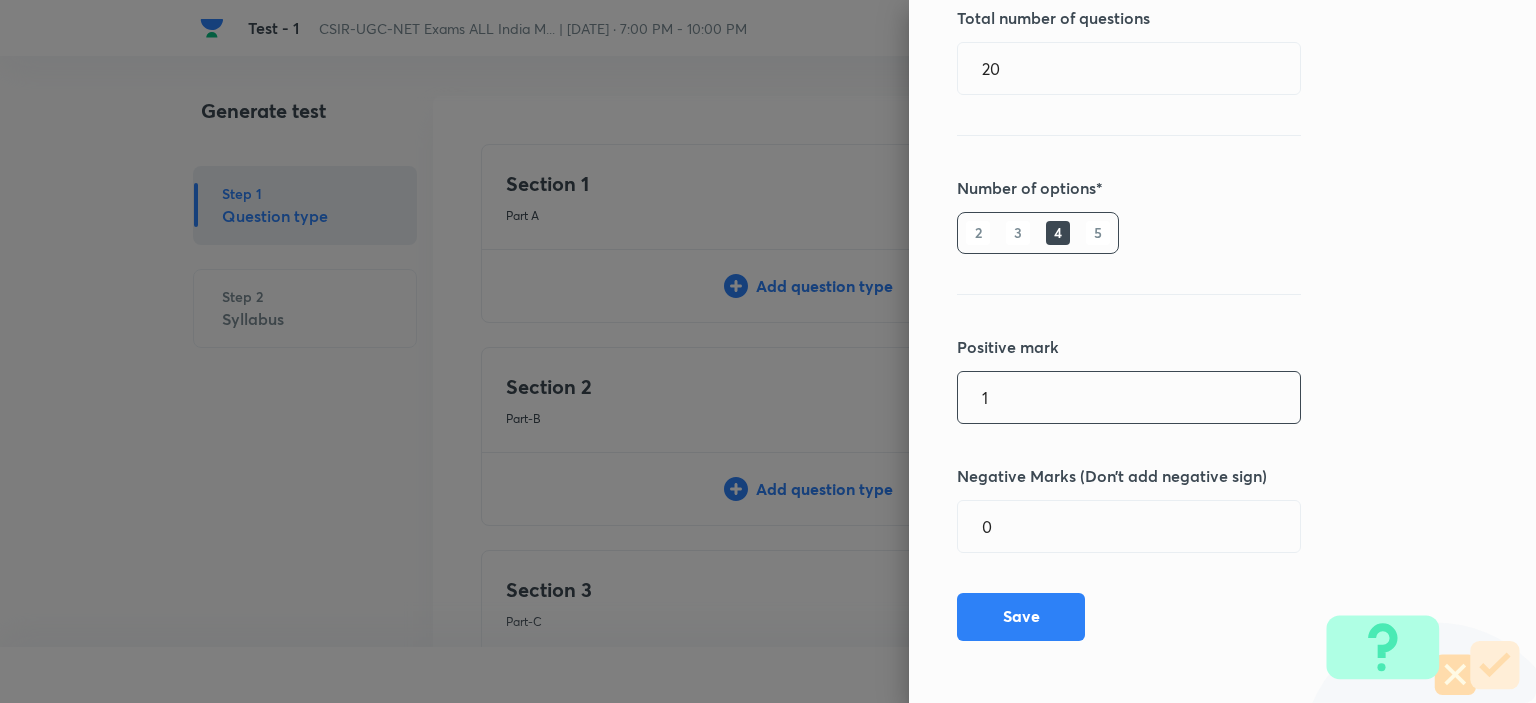 drag, startPoint x: 984, startPoint y: 404, endPoint x: 885, endPoint y: 394, distance: 99.50377 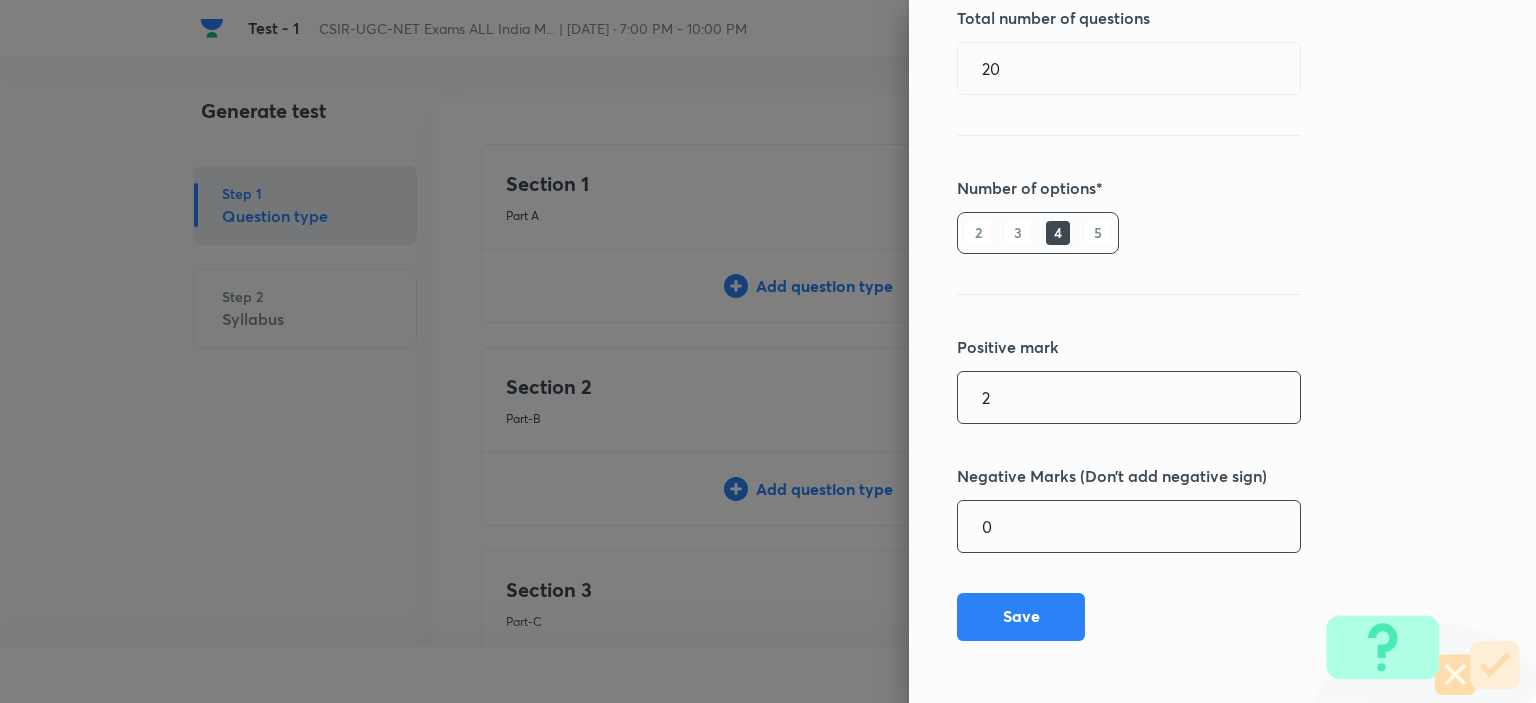type on "2" 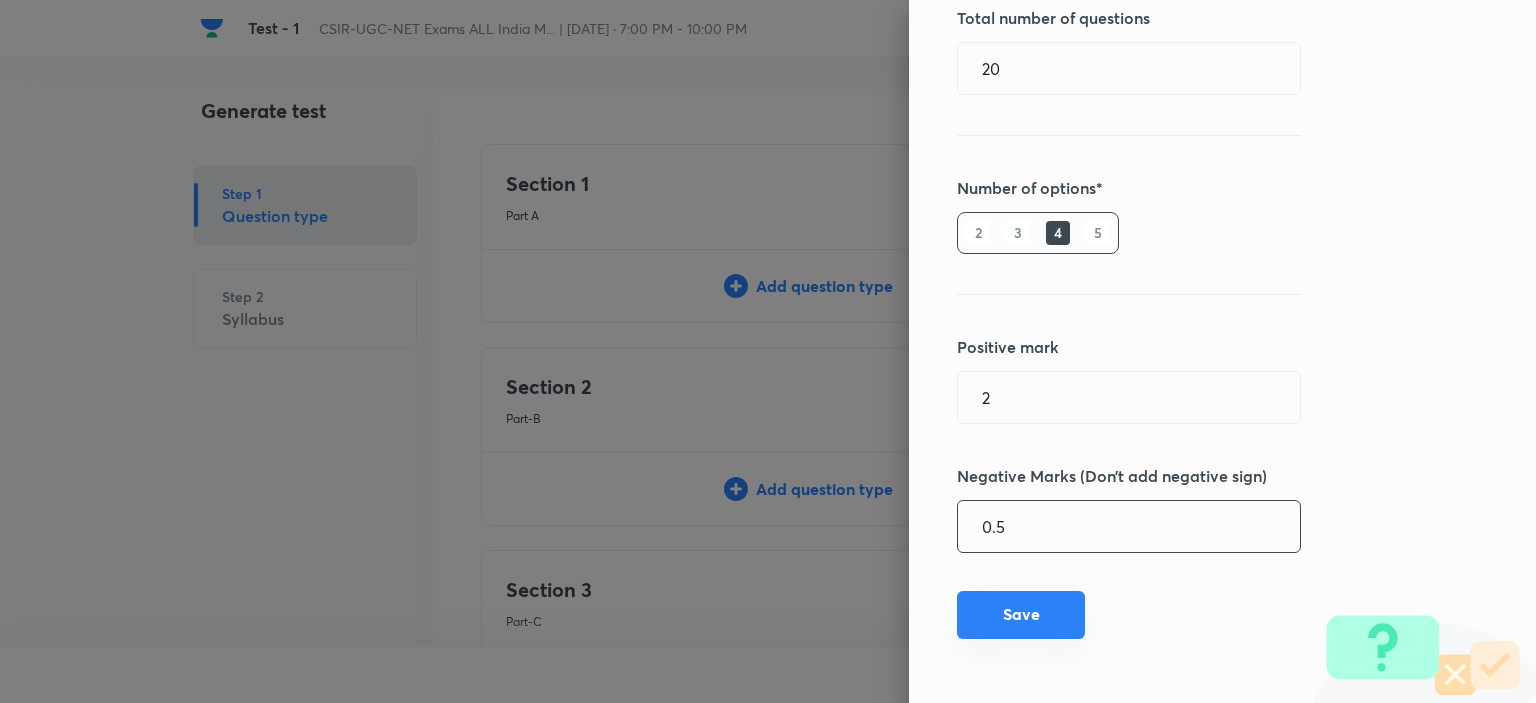 type on "0.5" 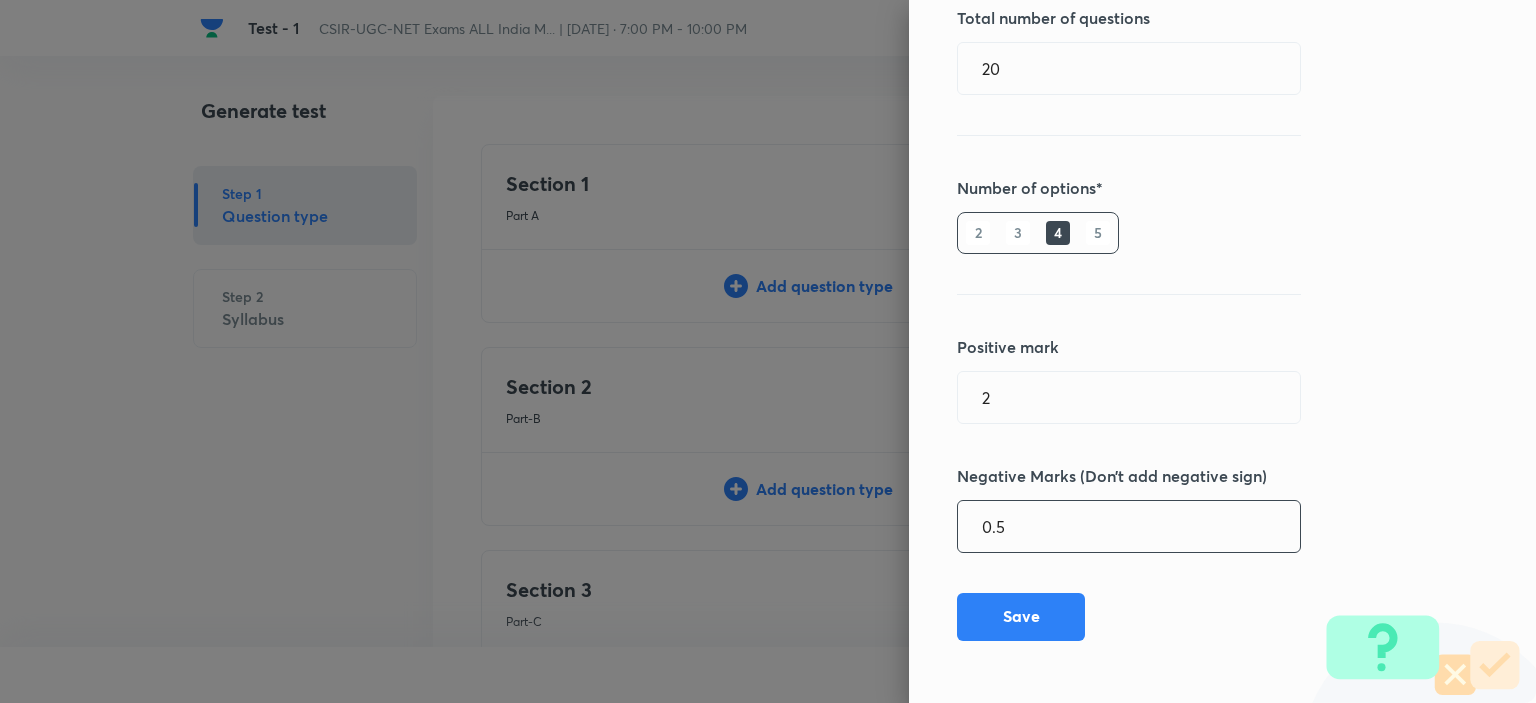 type 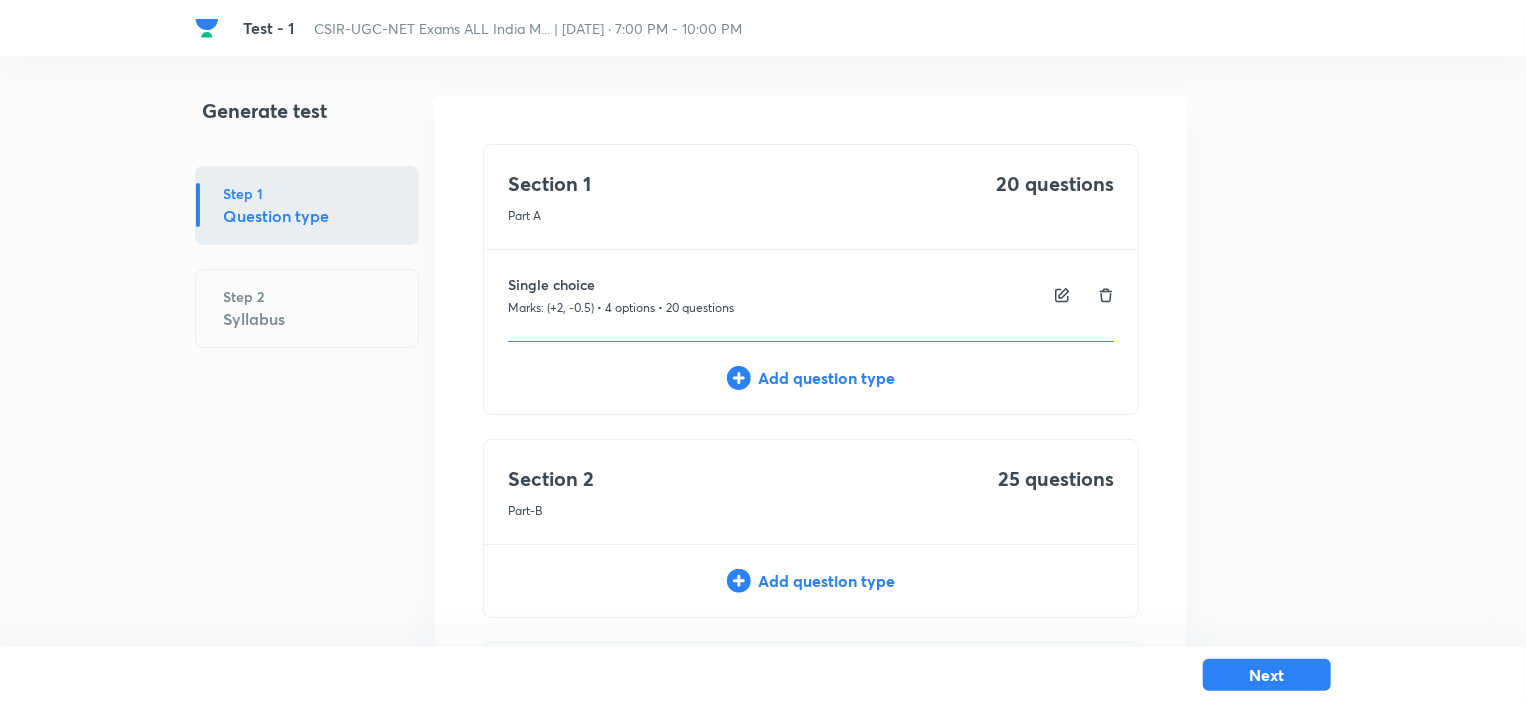 click on "Add question type" at bounding box center (811, 581) 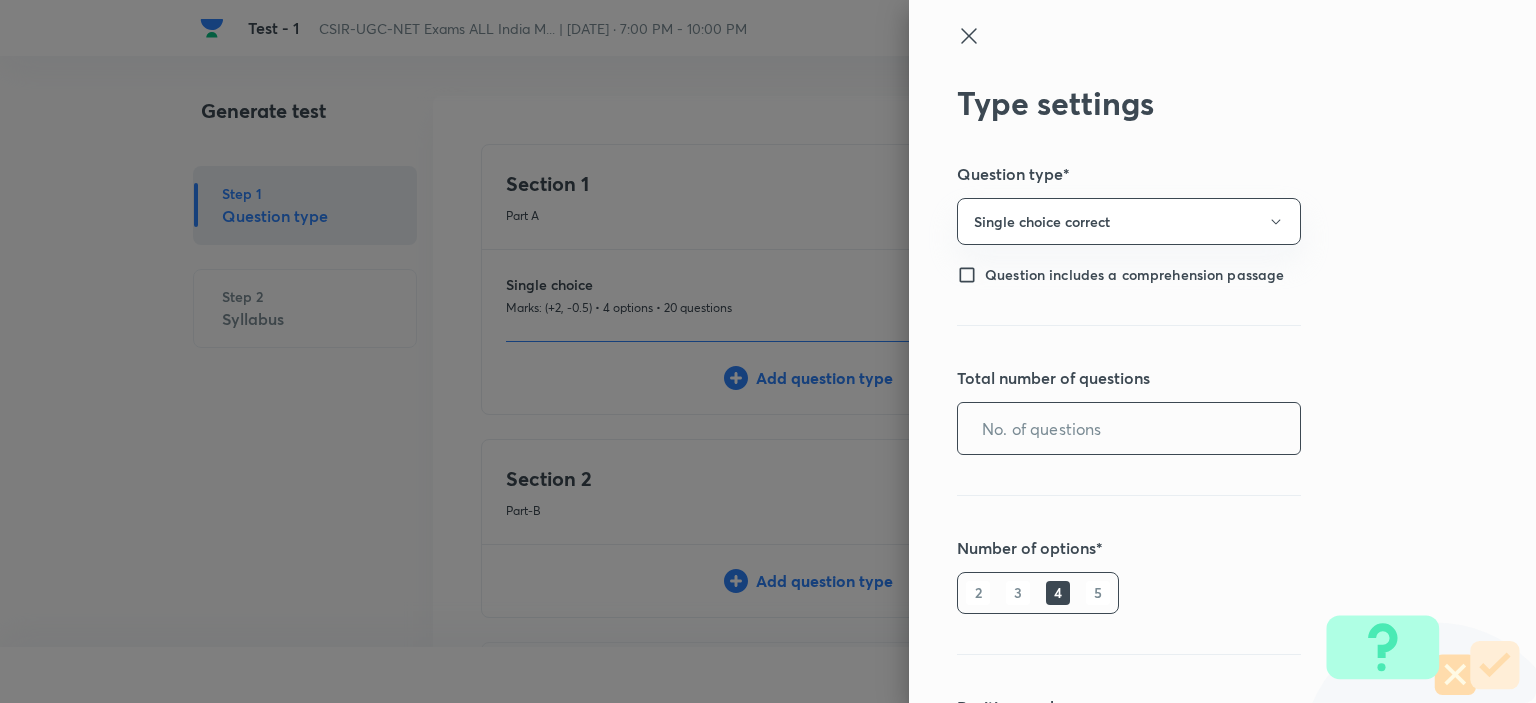 click at bounding box center [1129, 428] 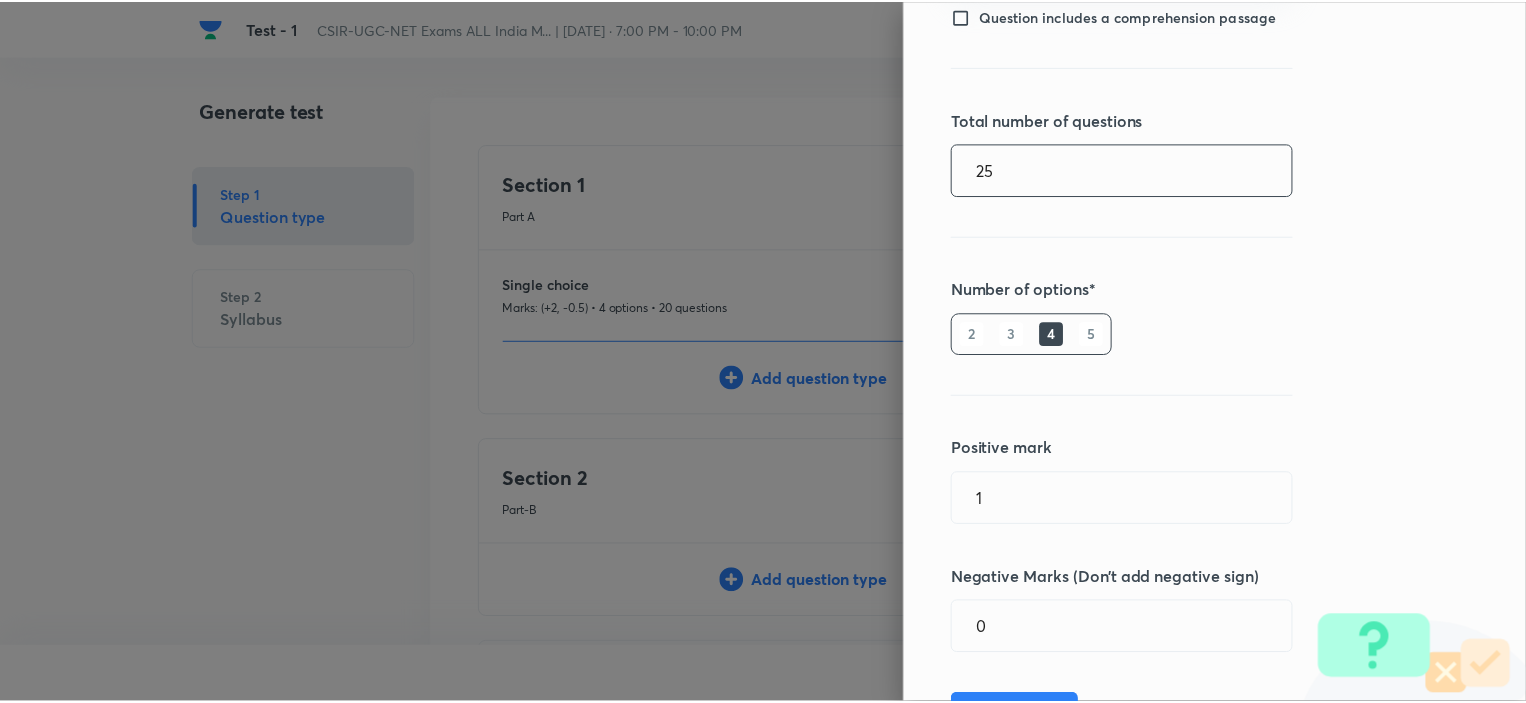 scroll, scrollTop: 360, scrollLeft: 0, axis: vertical 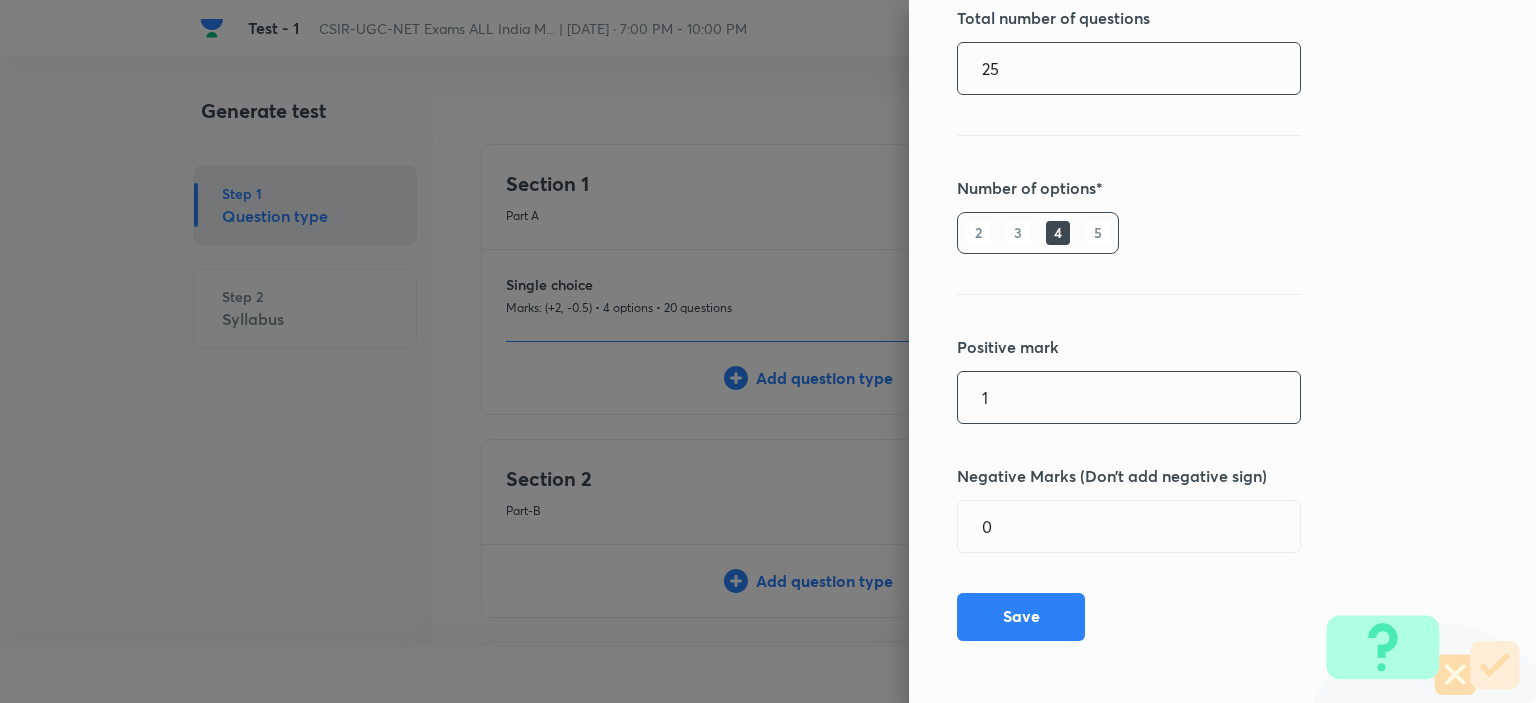 type on "25" 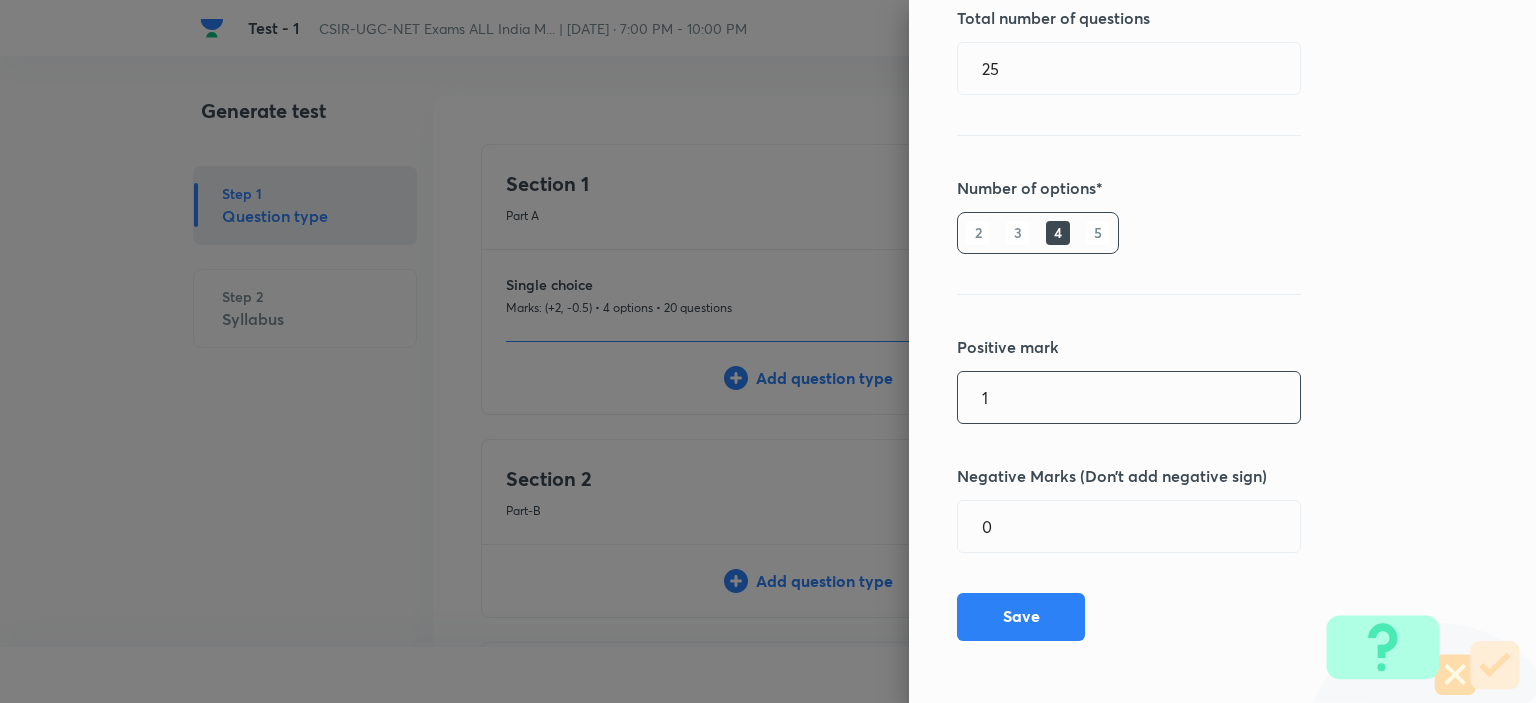 drag, startPoint x: 987, startPoint y: 386, endPoint x: 874, endPoint y: 402, distance: 114.12712 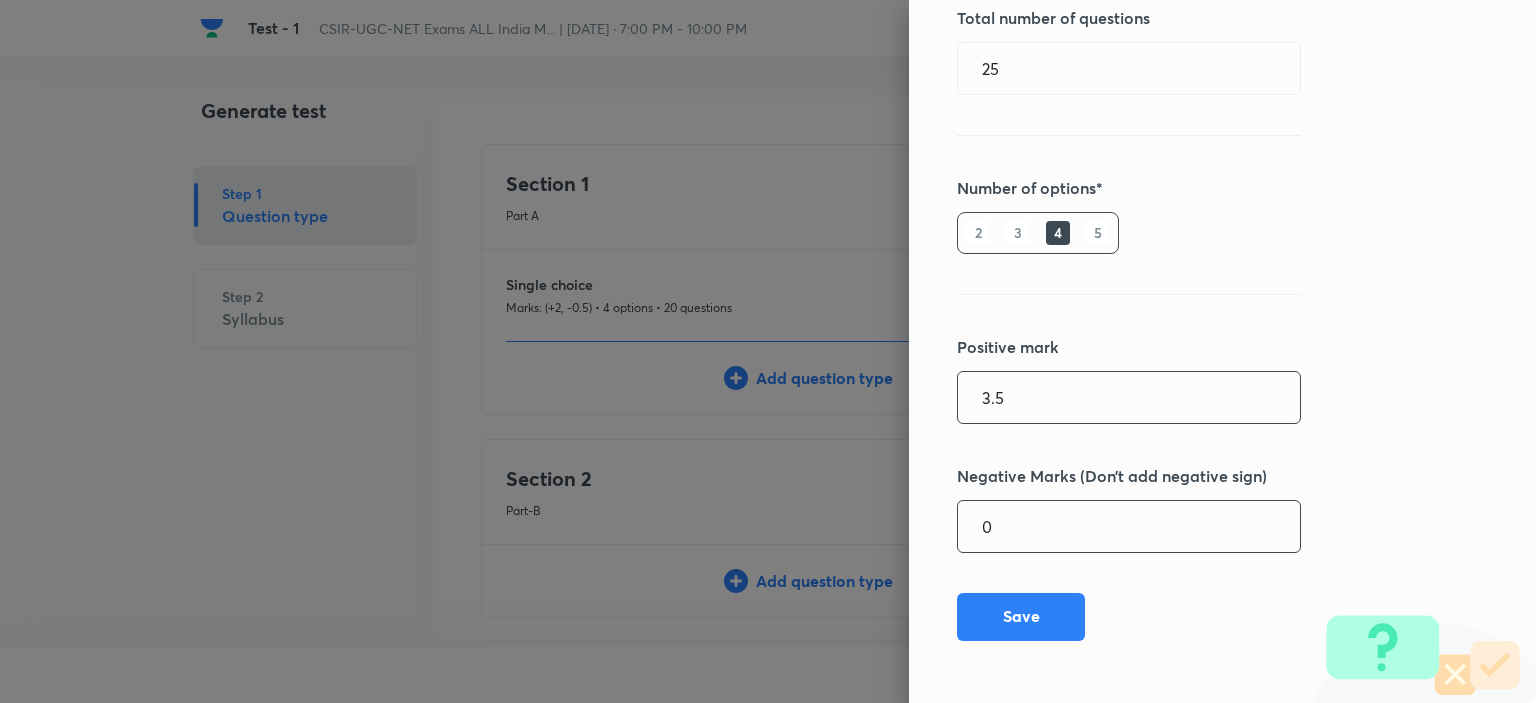 type on "3.5" 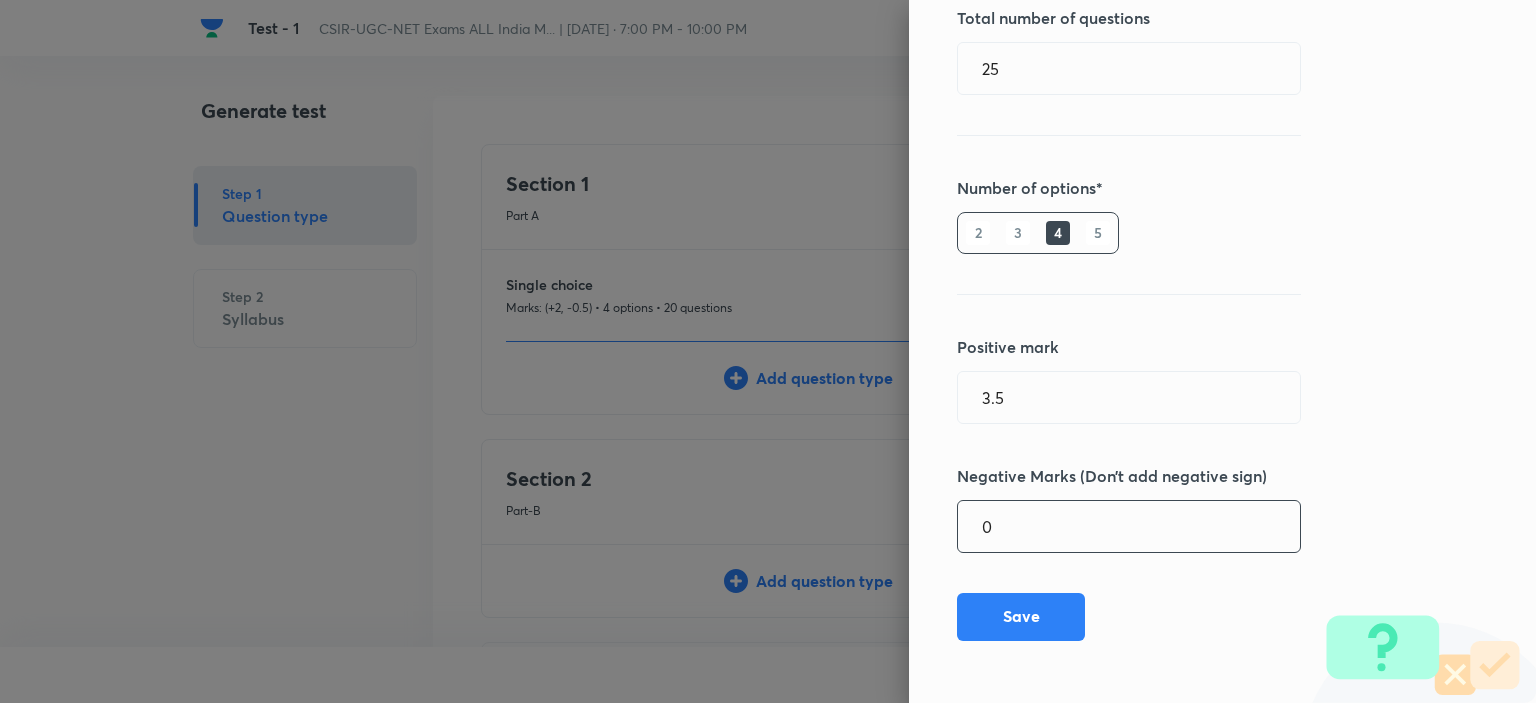 click on "0" at bounding box center [1129, 526] 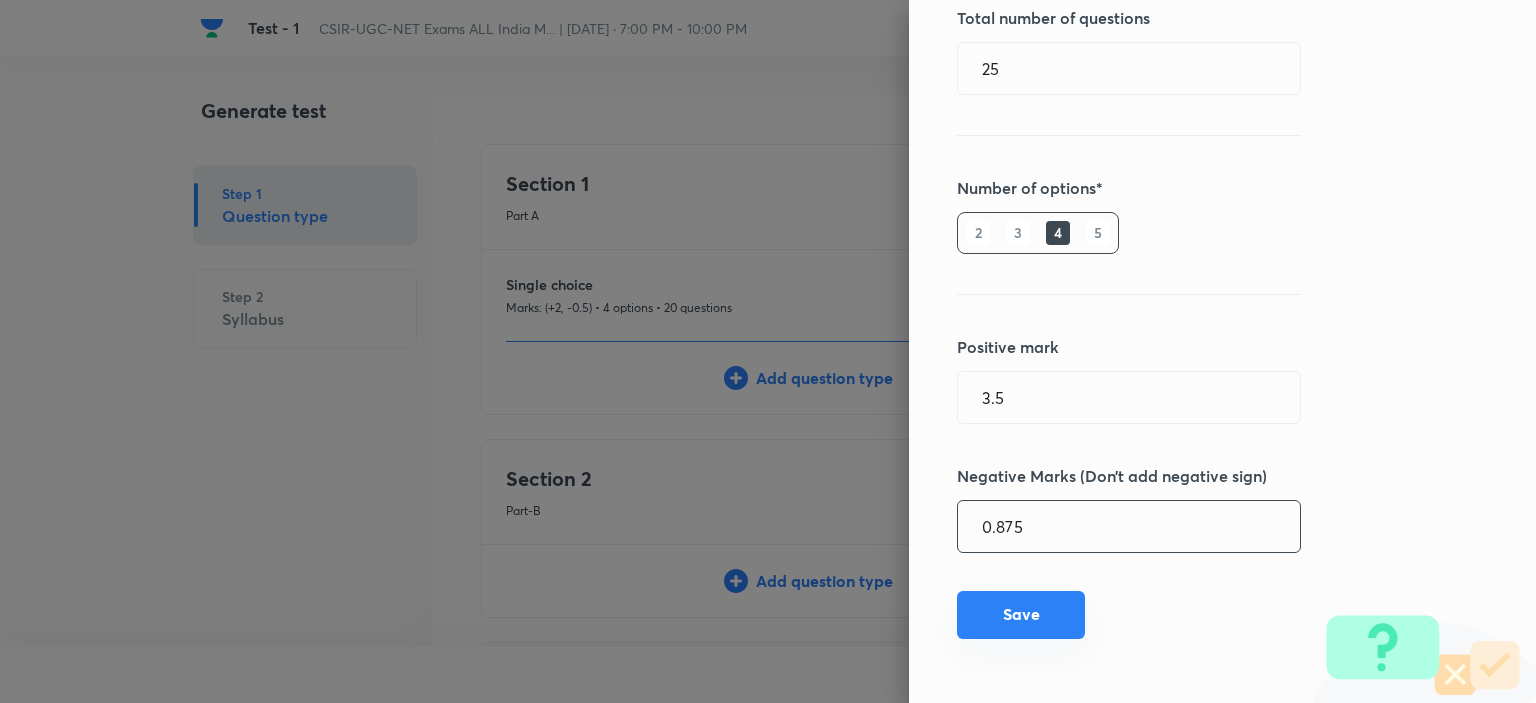 type on "0.875" 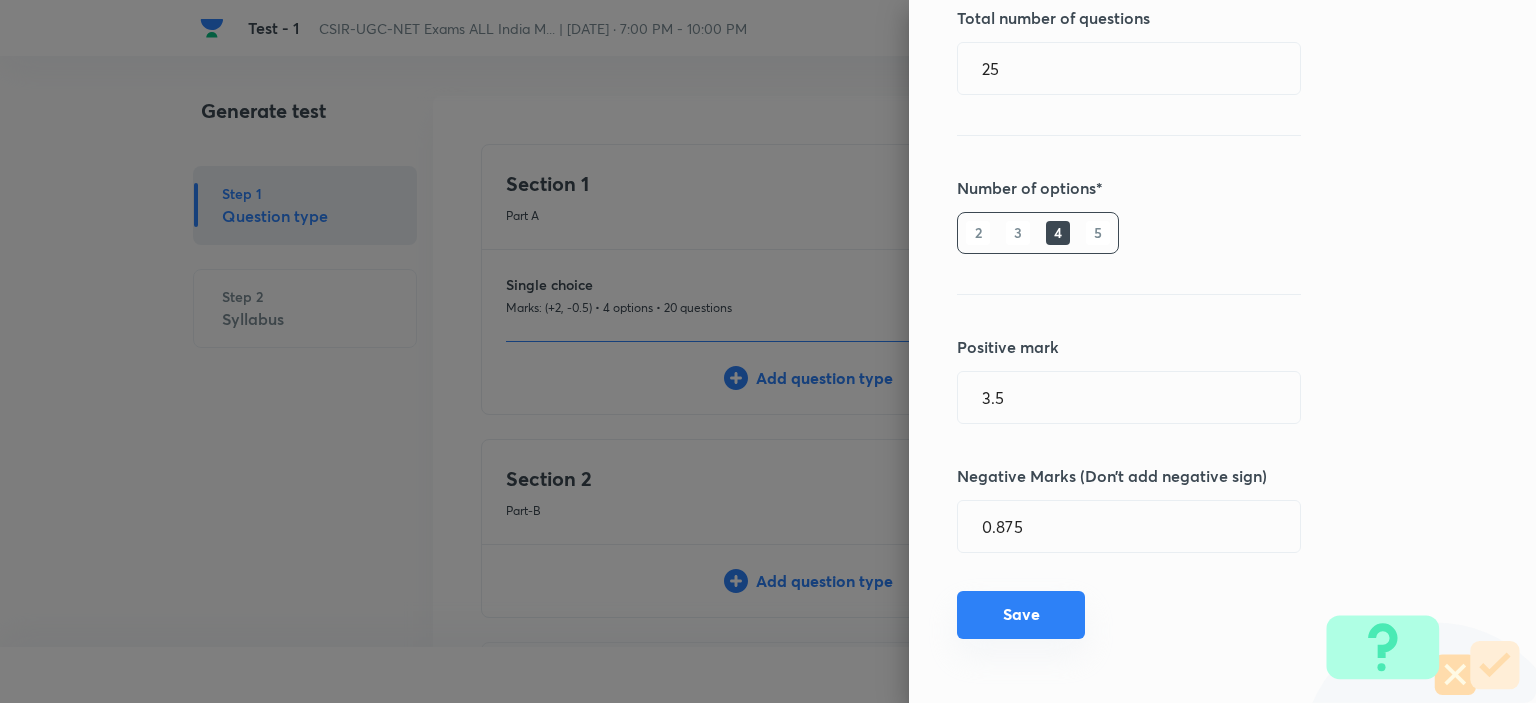 click on "Save" at bounding box center [1021, 615] 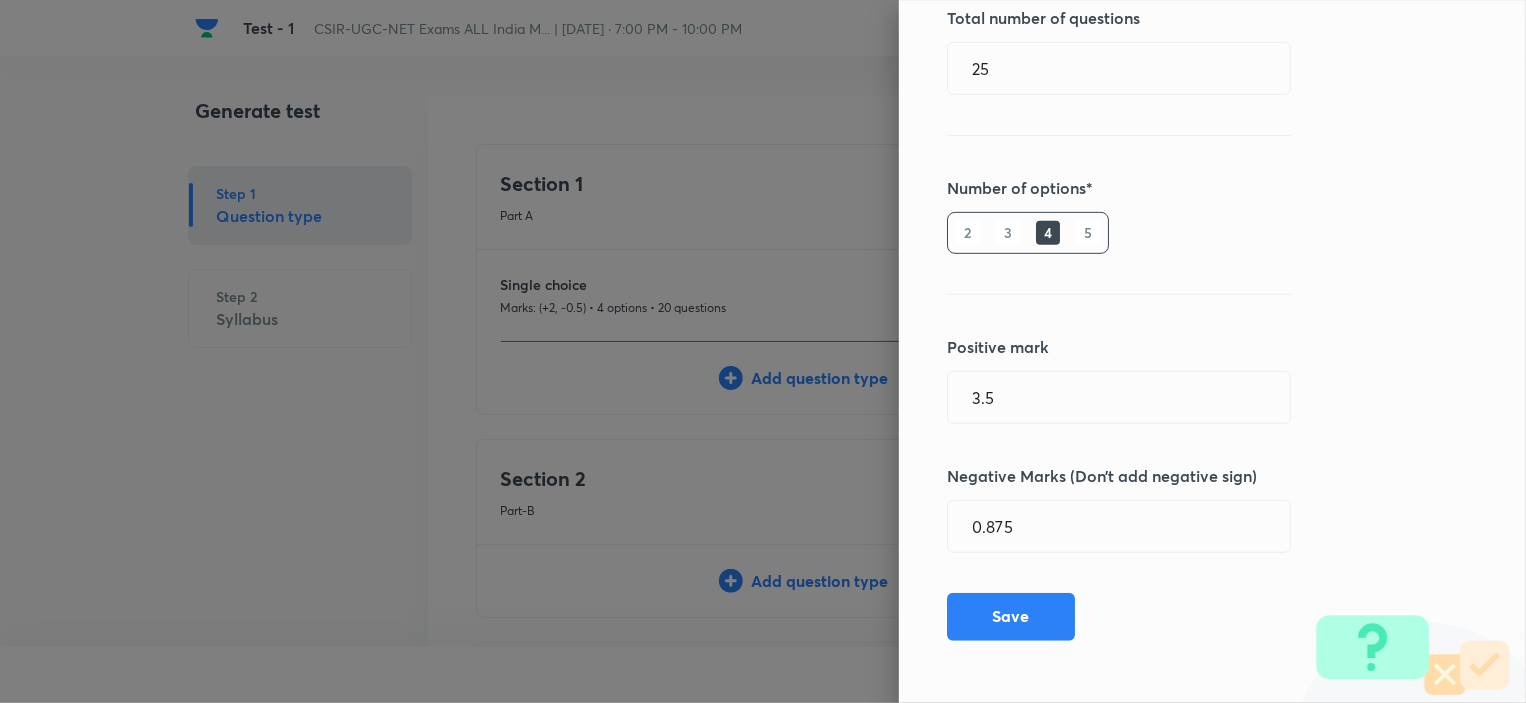 type 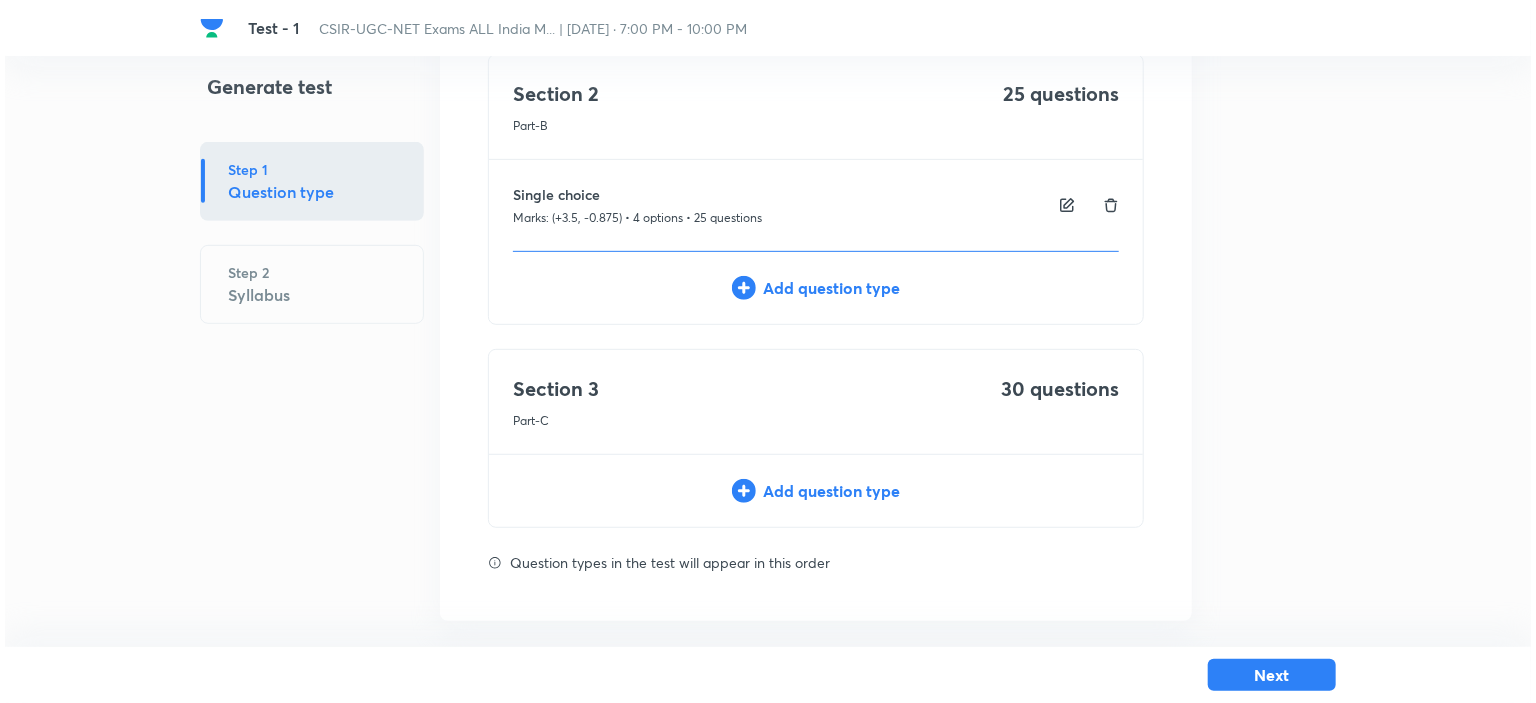 scroll, scrollTop: 396, scrollLeft: 0, axis: vertical 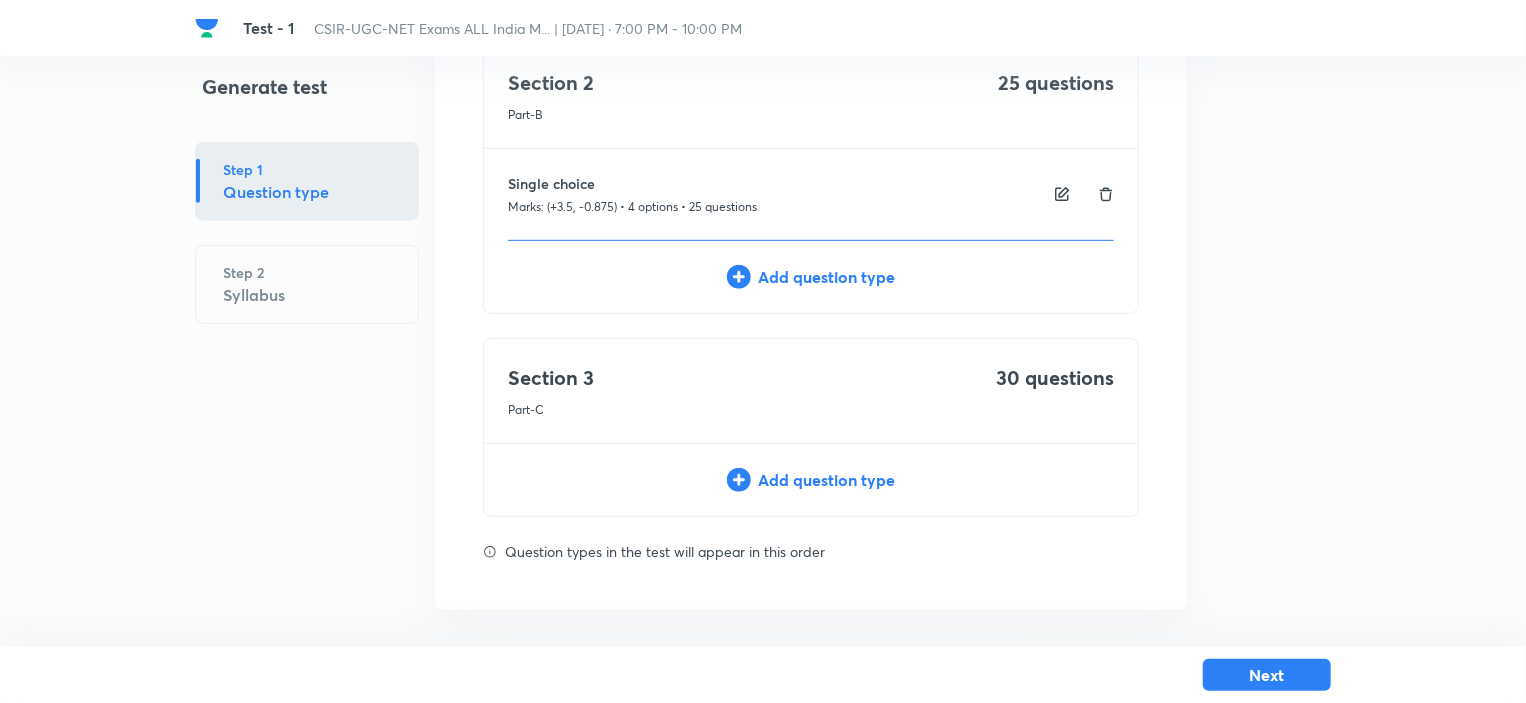 click on "Add question type" at bounding box center (811, 480) 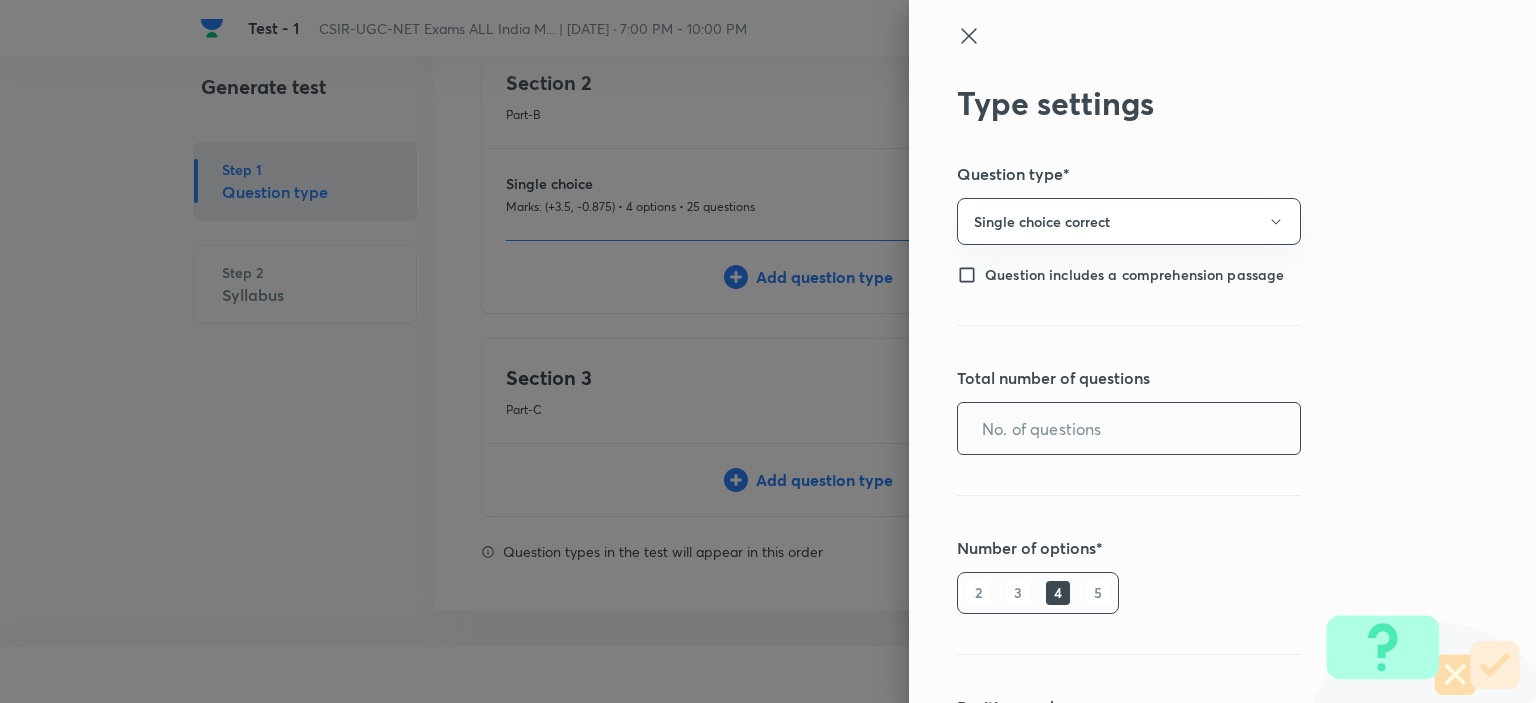 click at bounding box center (1129, 428) 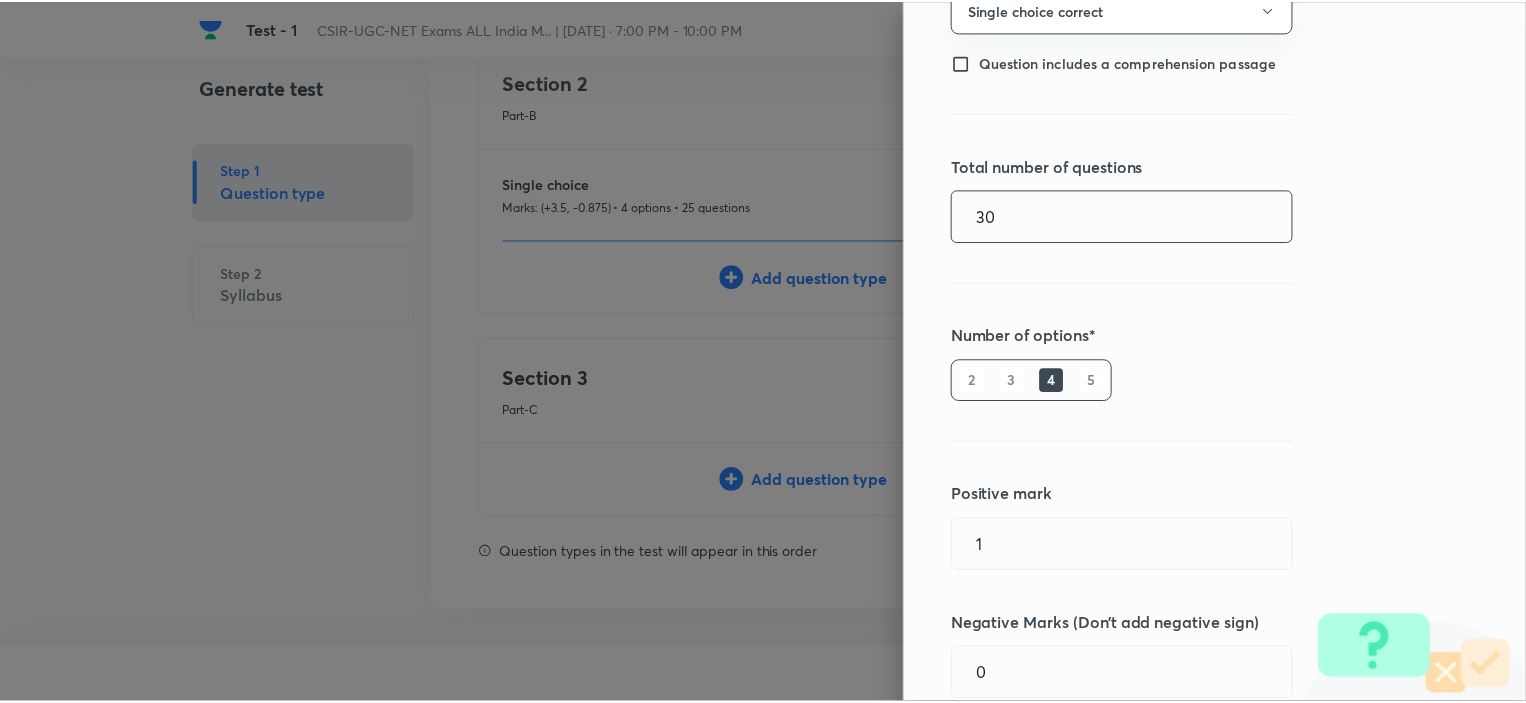 scroll, scrollTop: 360, scrollLeft: 0, axis: vertical 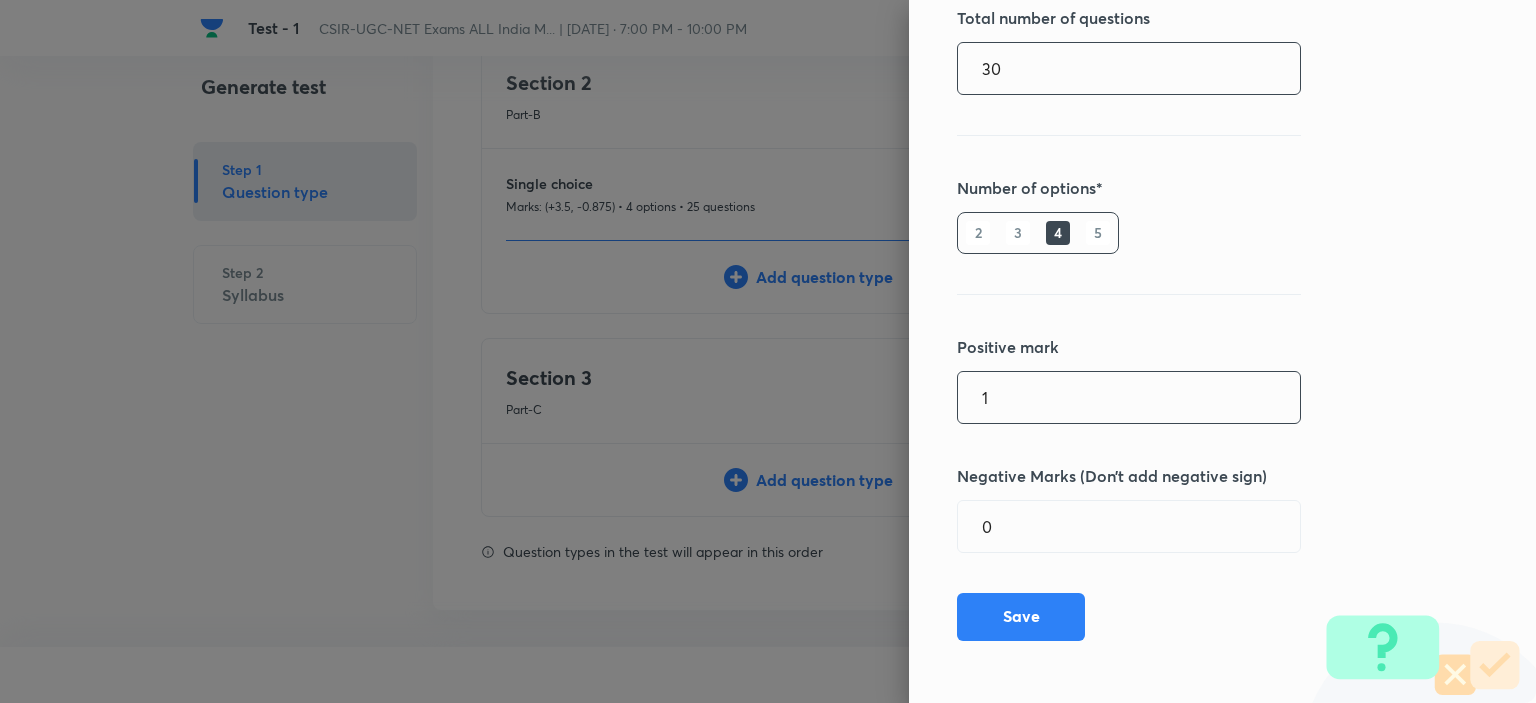 type on "30" 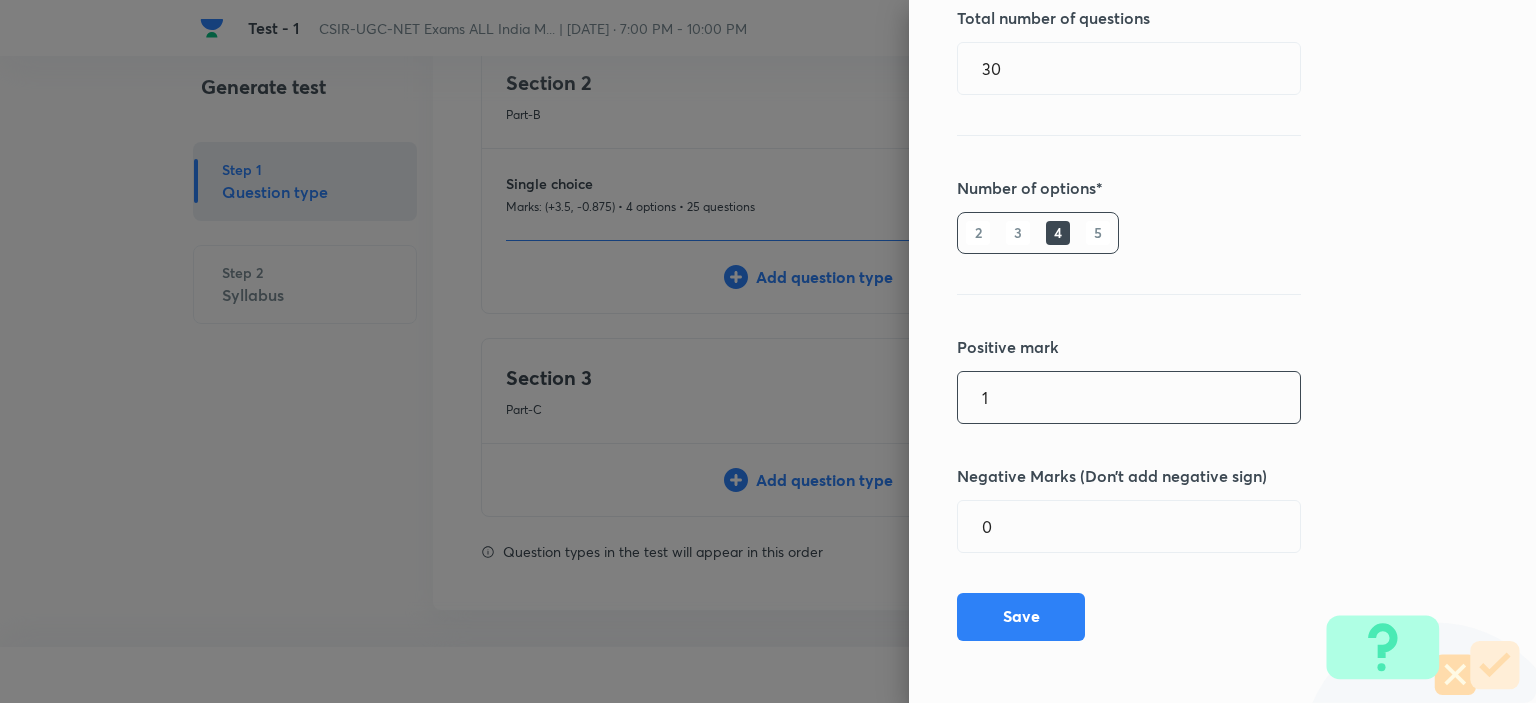 drag, startPoint x: 984, startPoint y: 403, endPoint x: 900, endPoint y: 391, distance: 84.85281 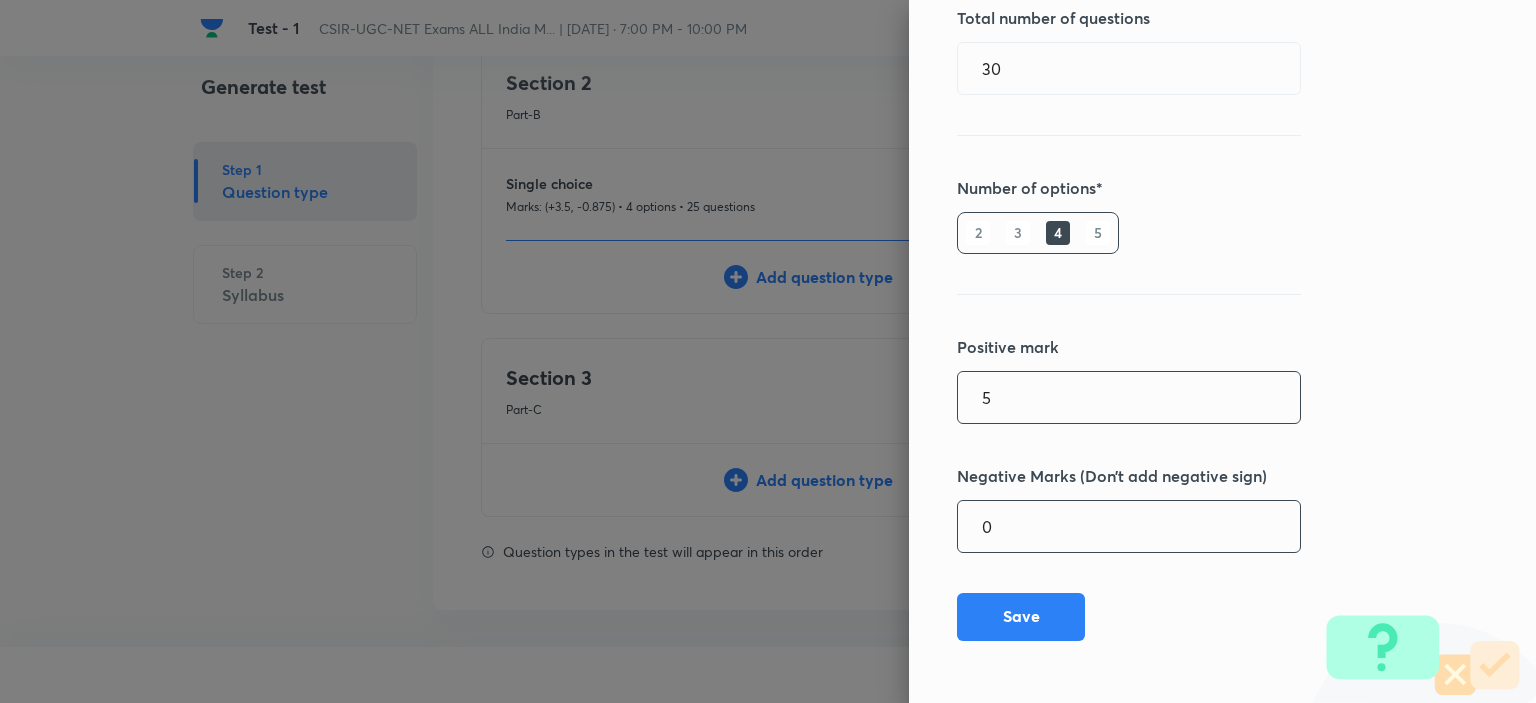 type on "5" 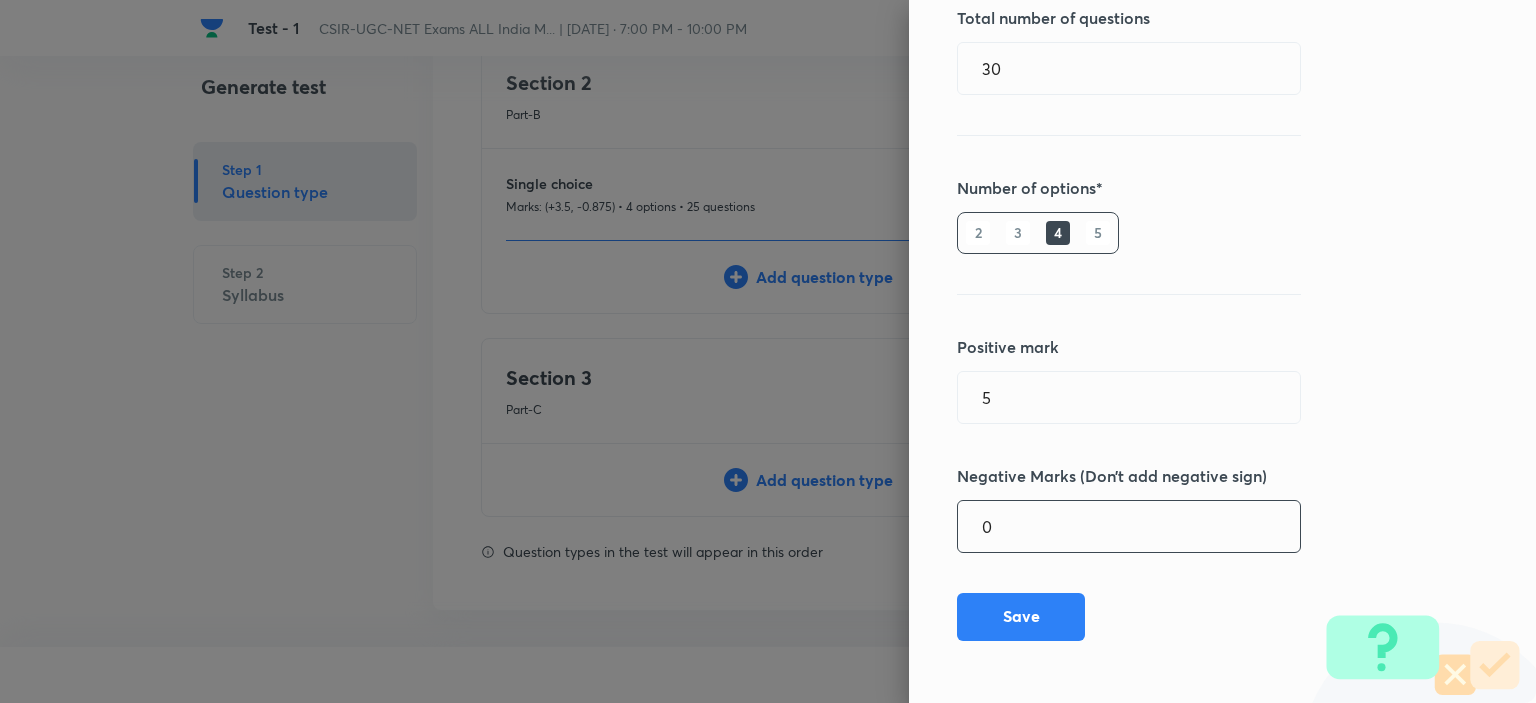 click on "0" at bounding box center (1129, 526) 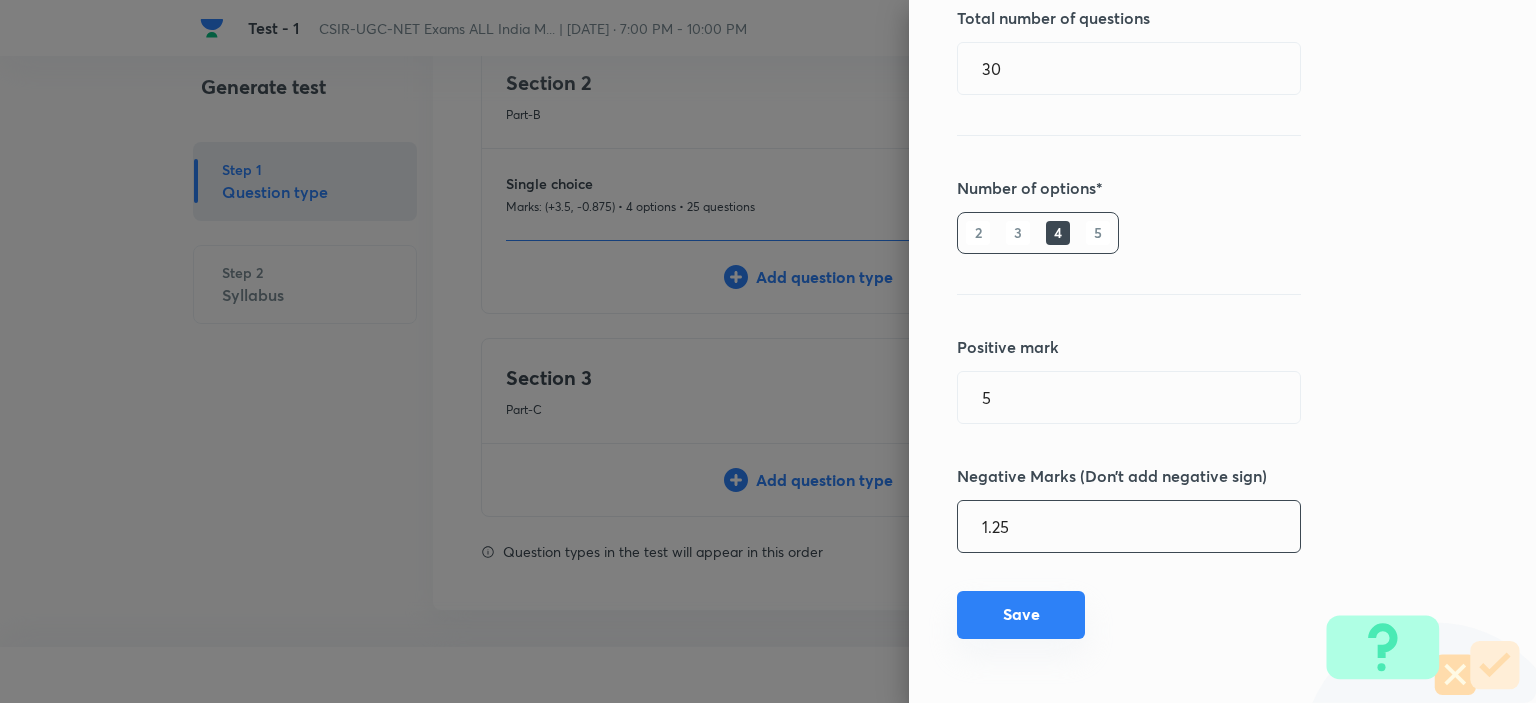type on "1.25" 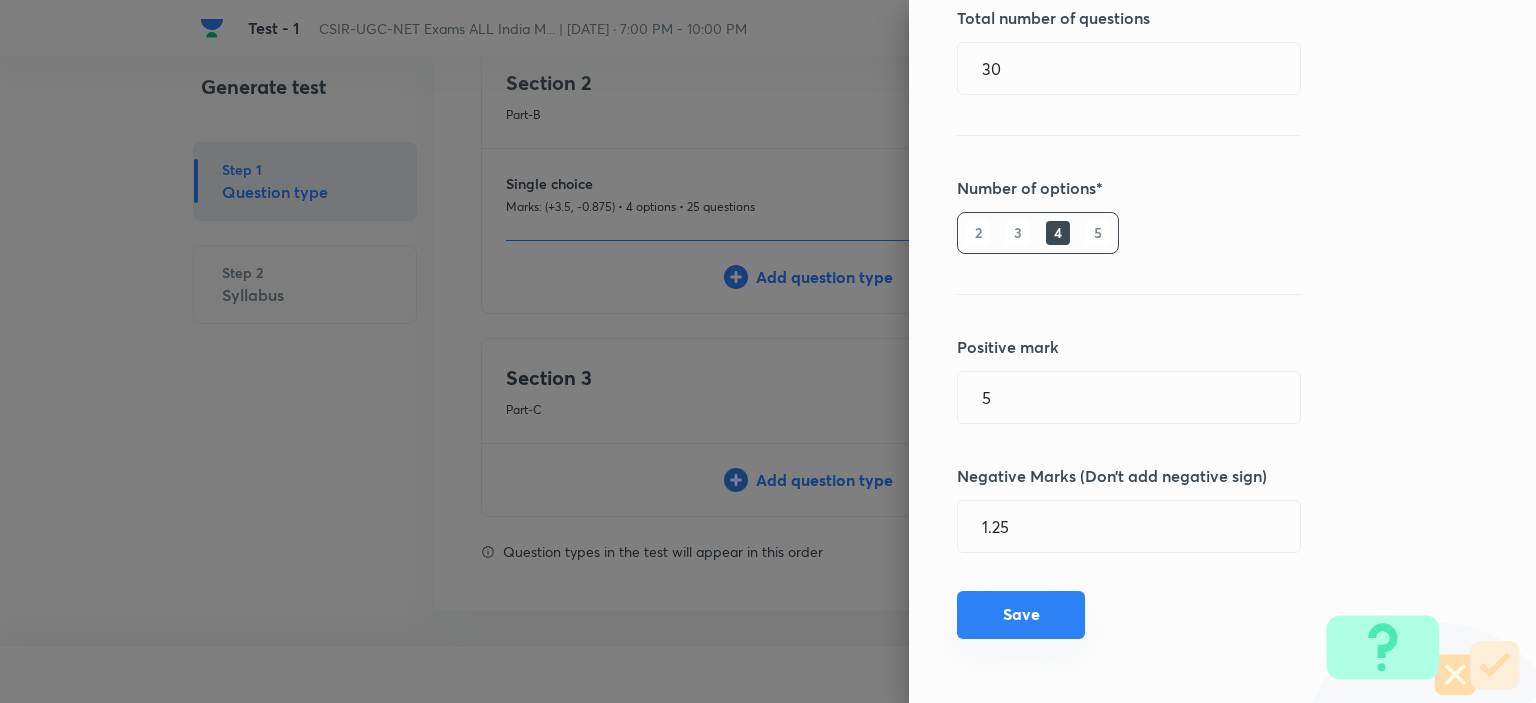 click on "Save" at bounding box center (1021, 615) 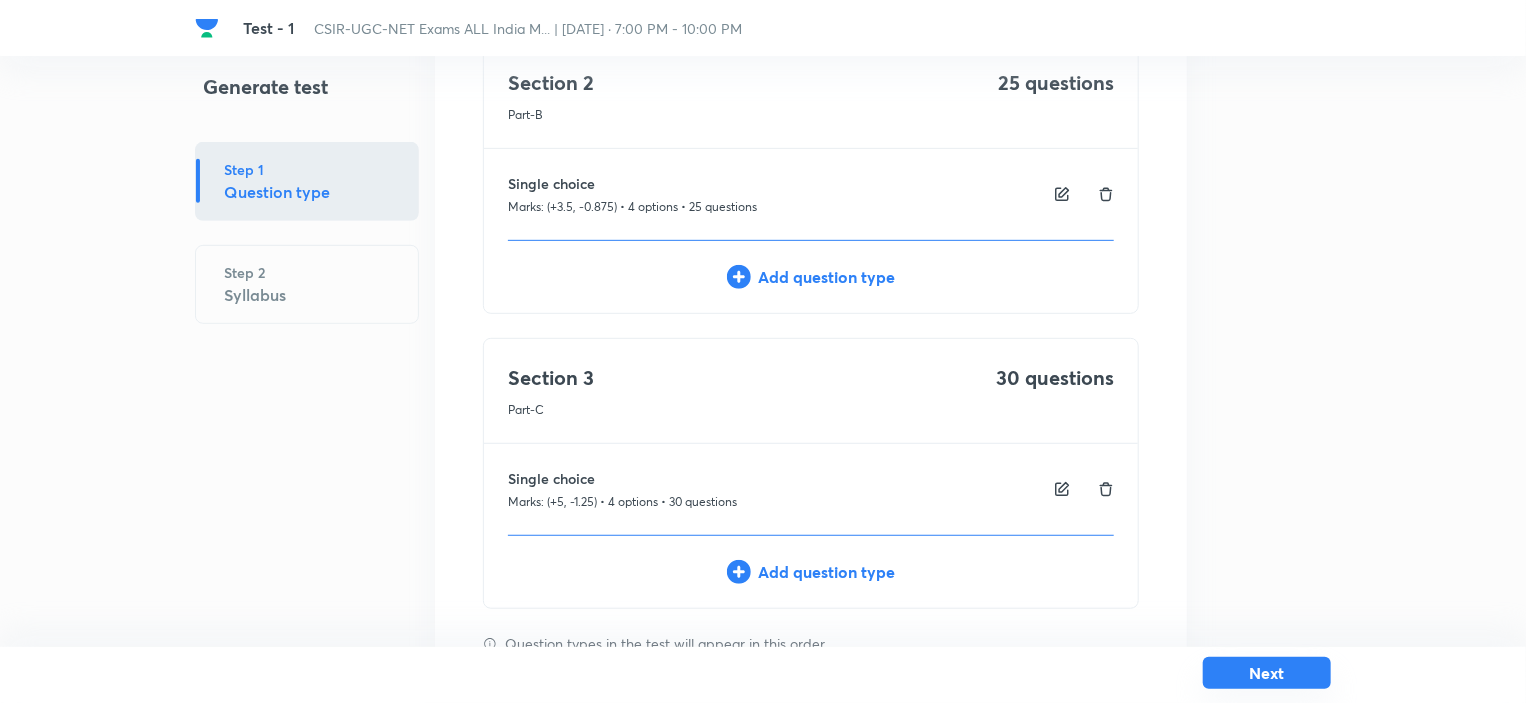 click on "Next" at bounding box center (1267, 673) 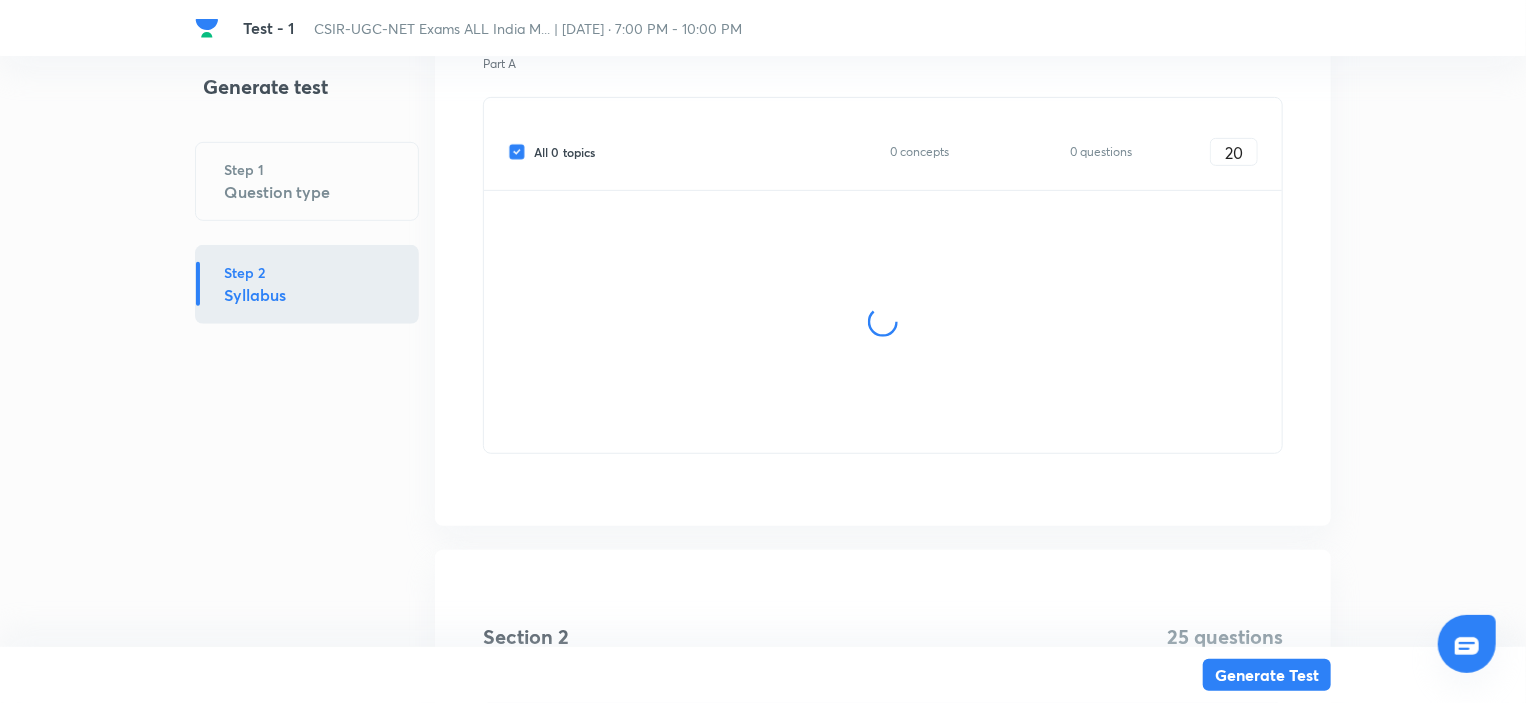 scroll, scrollTop: 0, scrollLeft: 0, axis: both 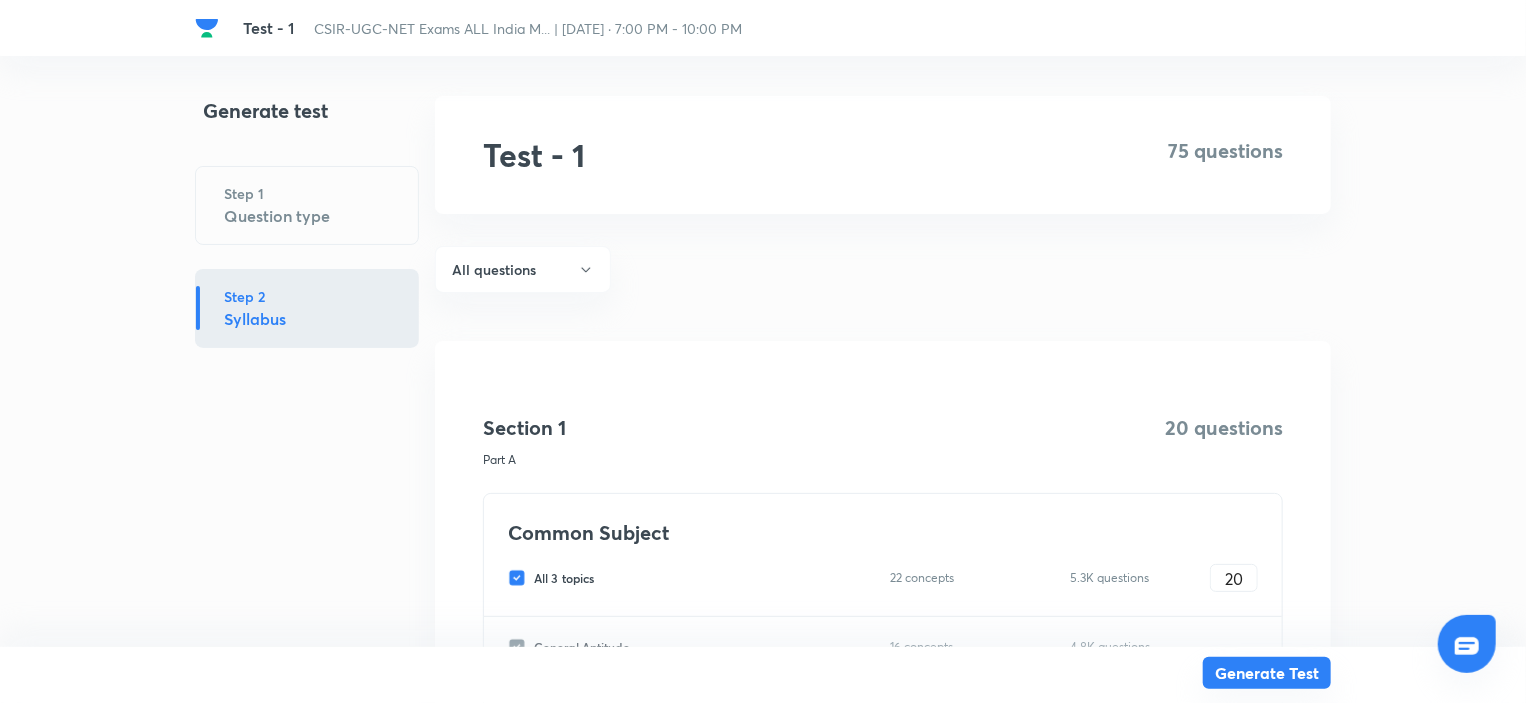 click on "Generate Test" at bounding box center (1267, 673) 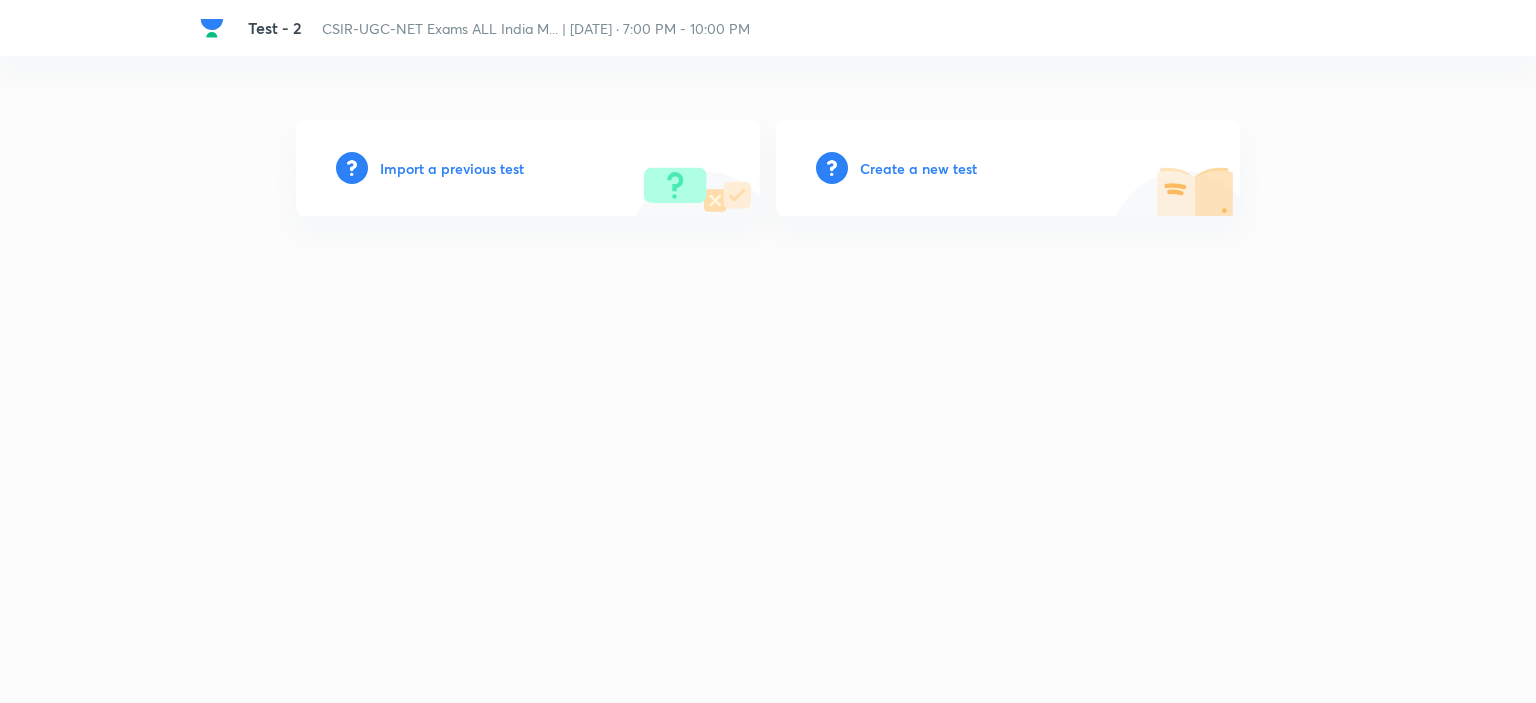 click on "Create a new test" at bounding box center (918, 168) 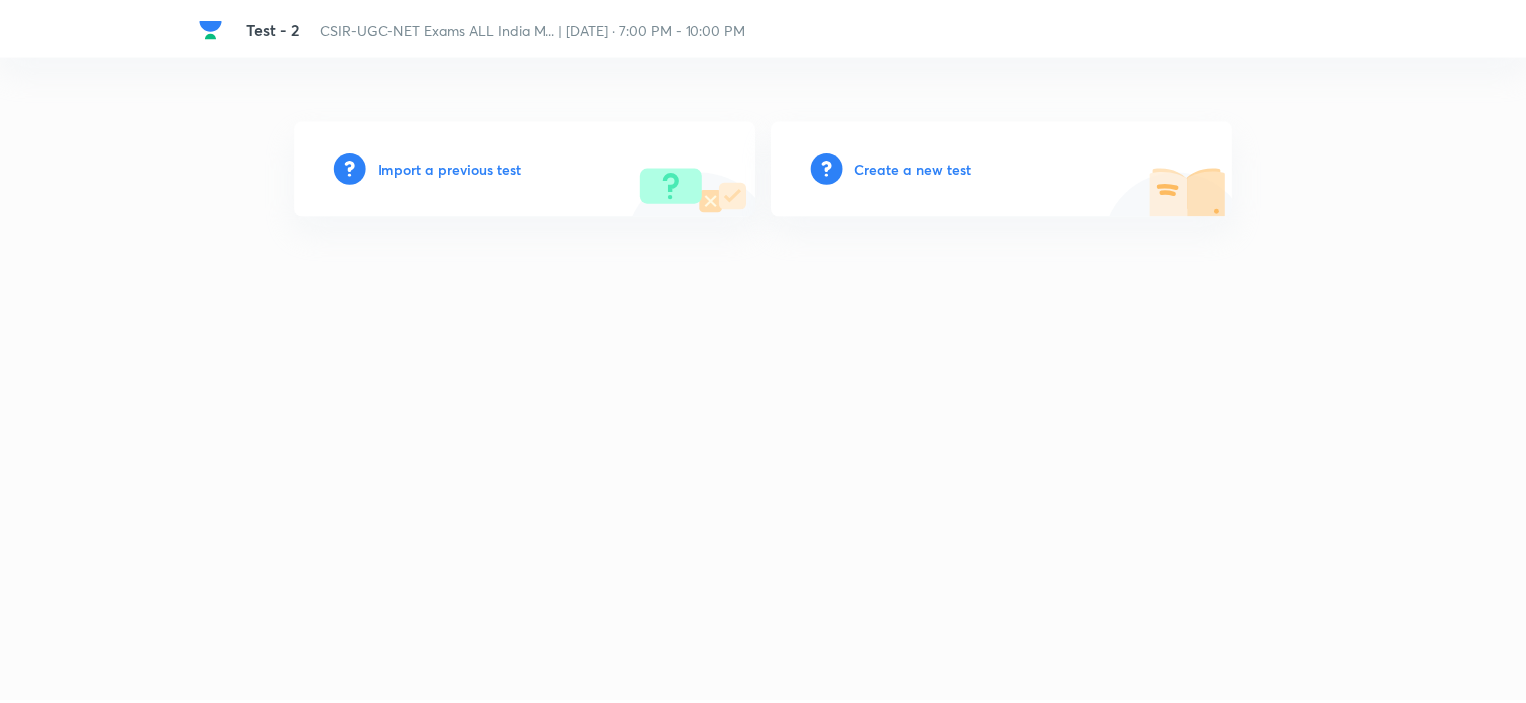scroll, scrollTop: 0, scrollLeft: 0, axis: both 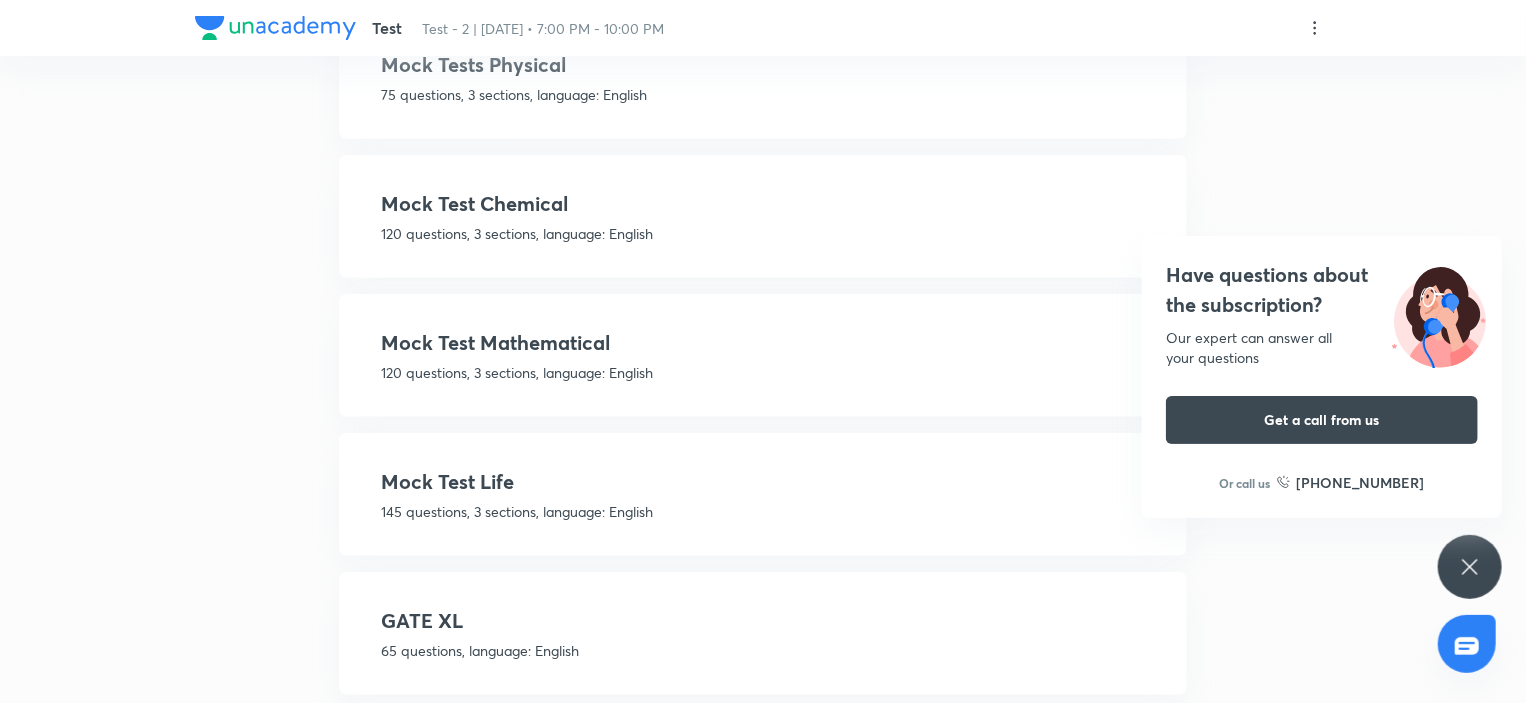 click on "Mock Test Chemical  120 questions, 3 sections, language: English" at bounding box center (763, 216) 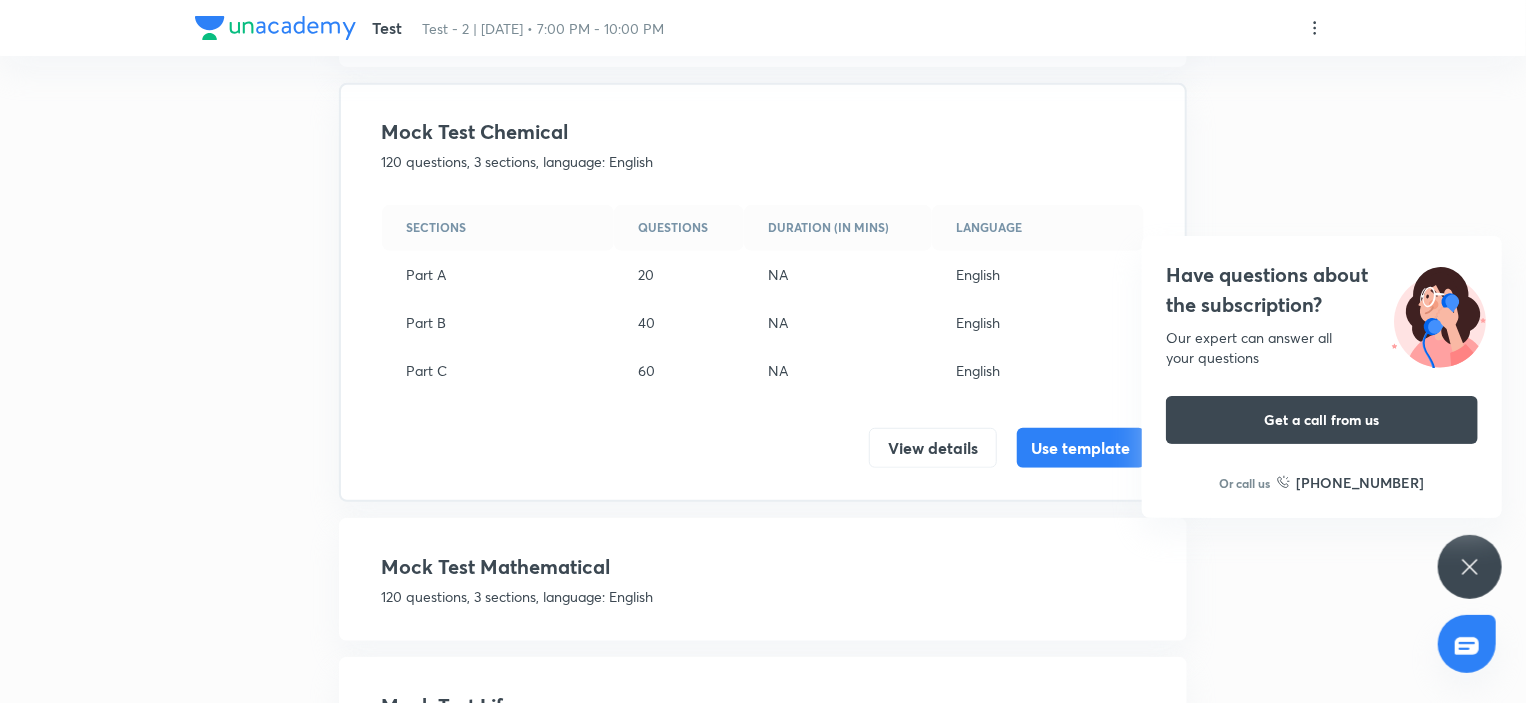 scroll, scrollTop: 328, scrollLeft: 0, axis: vertical 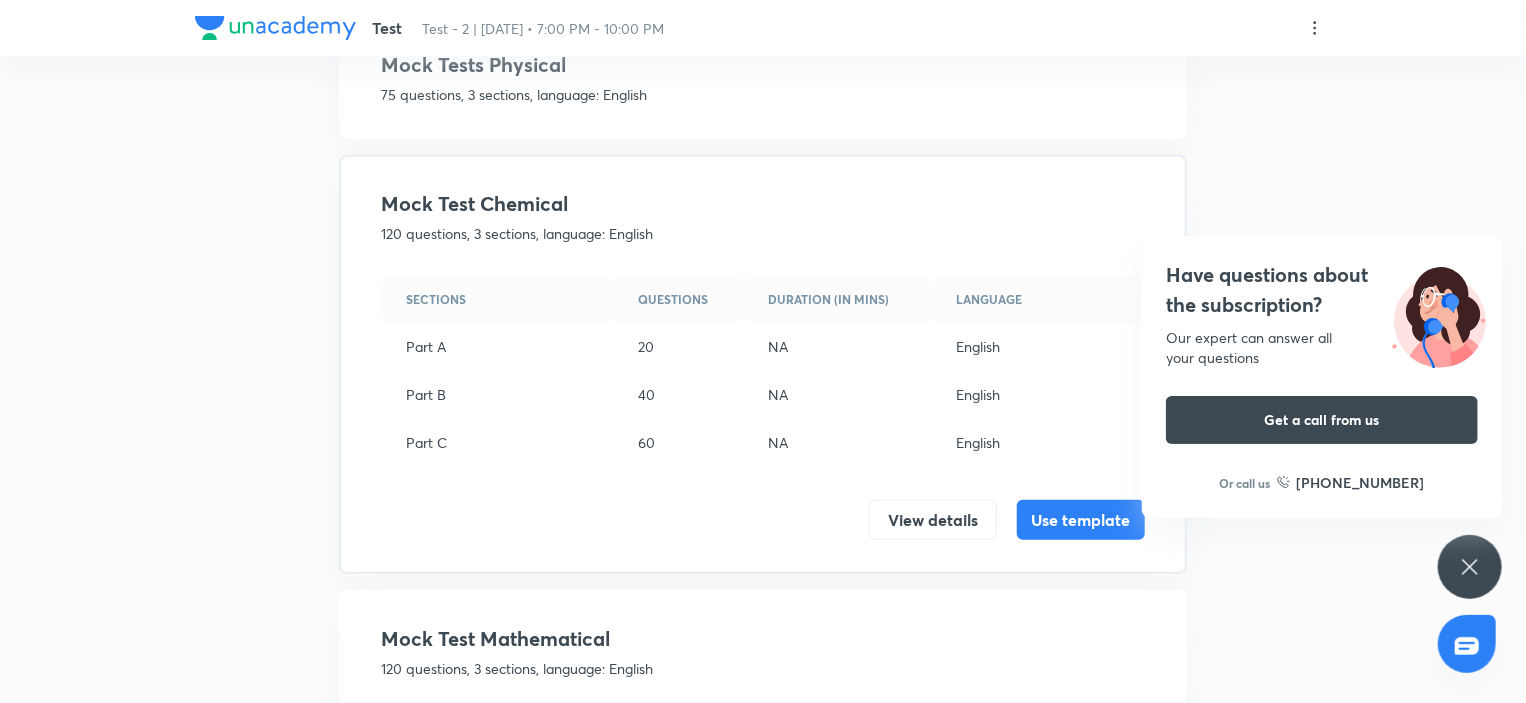 click on "75 questions, 3 sections, language: English" at bounding box center [763, 94] 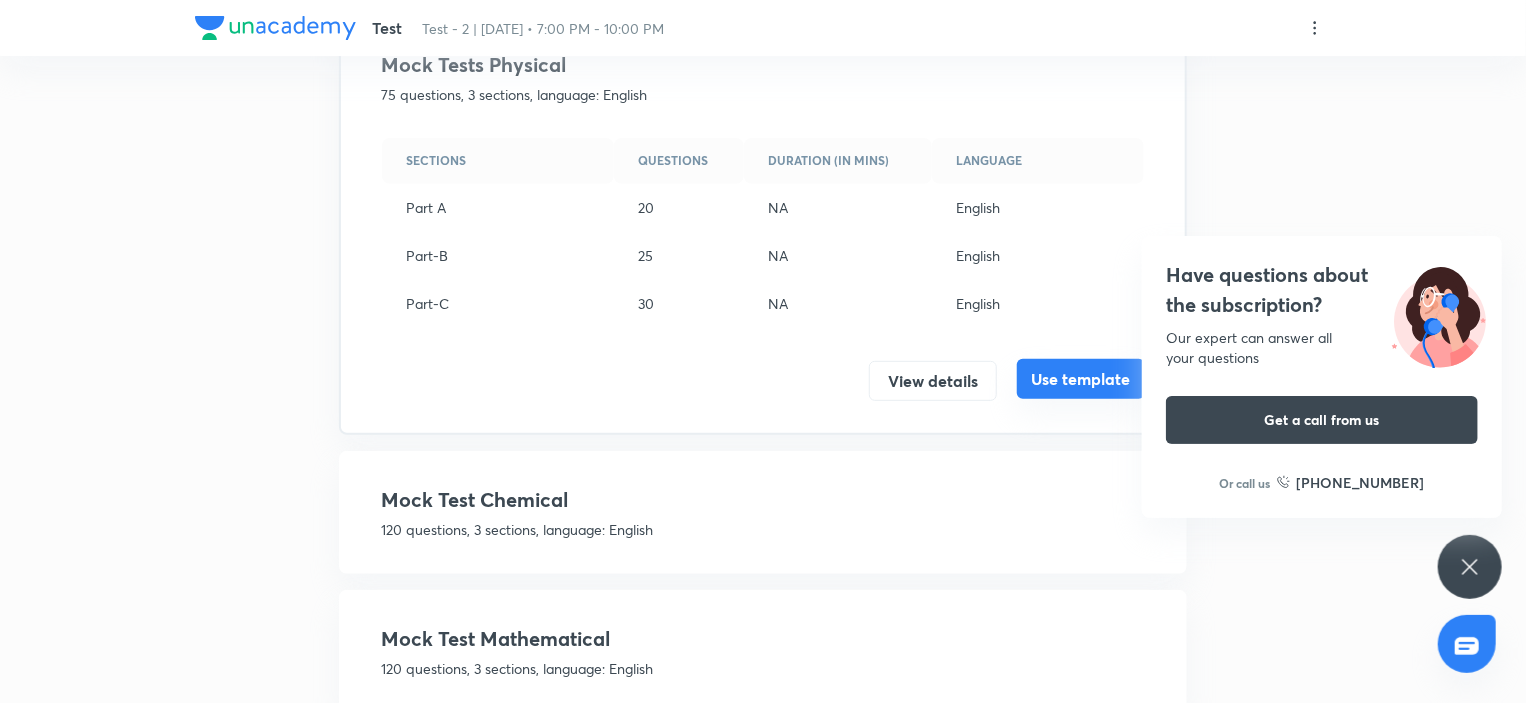 click on "Use template" at bounding box center (1081, 379) 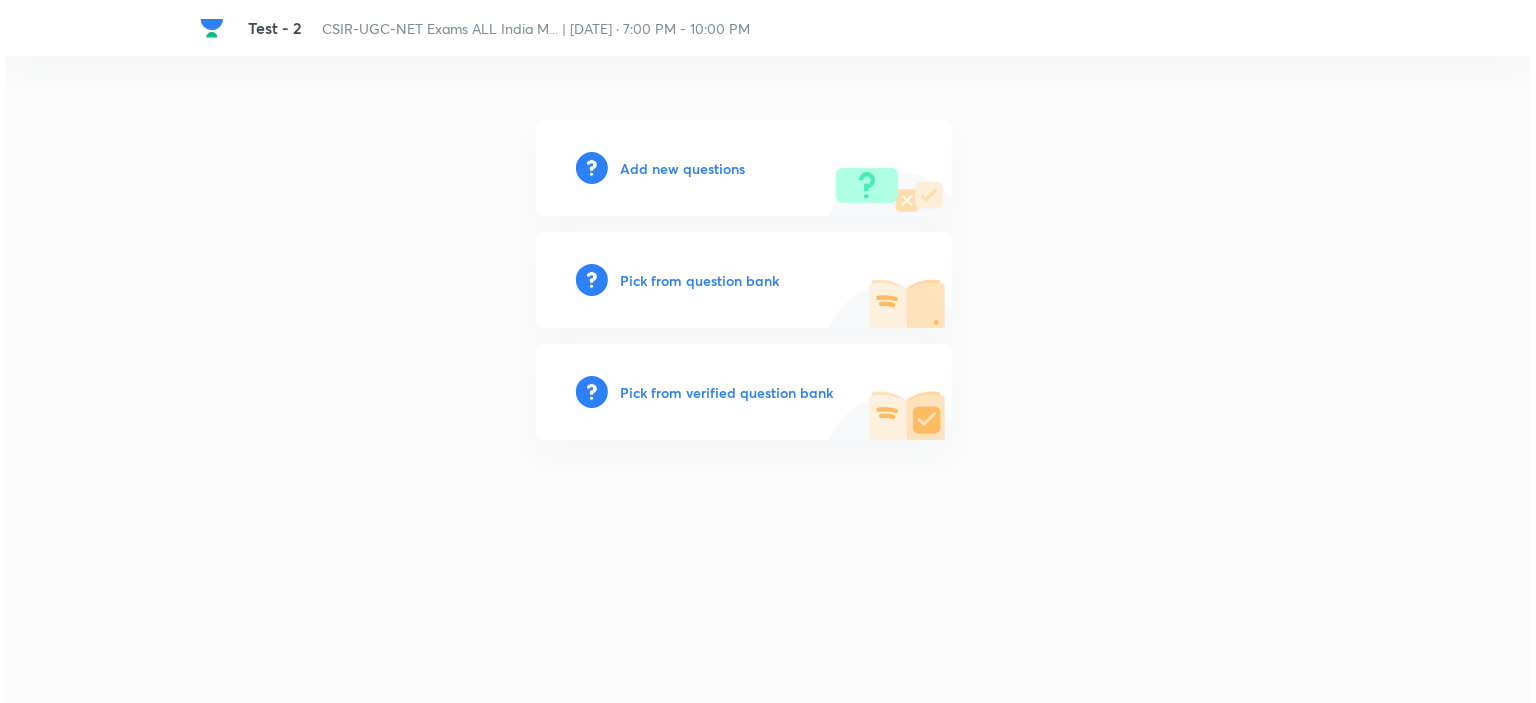 scroll, scrollTop: 0, scrollLeft: 0, axis: both 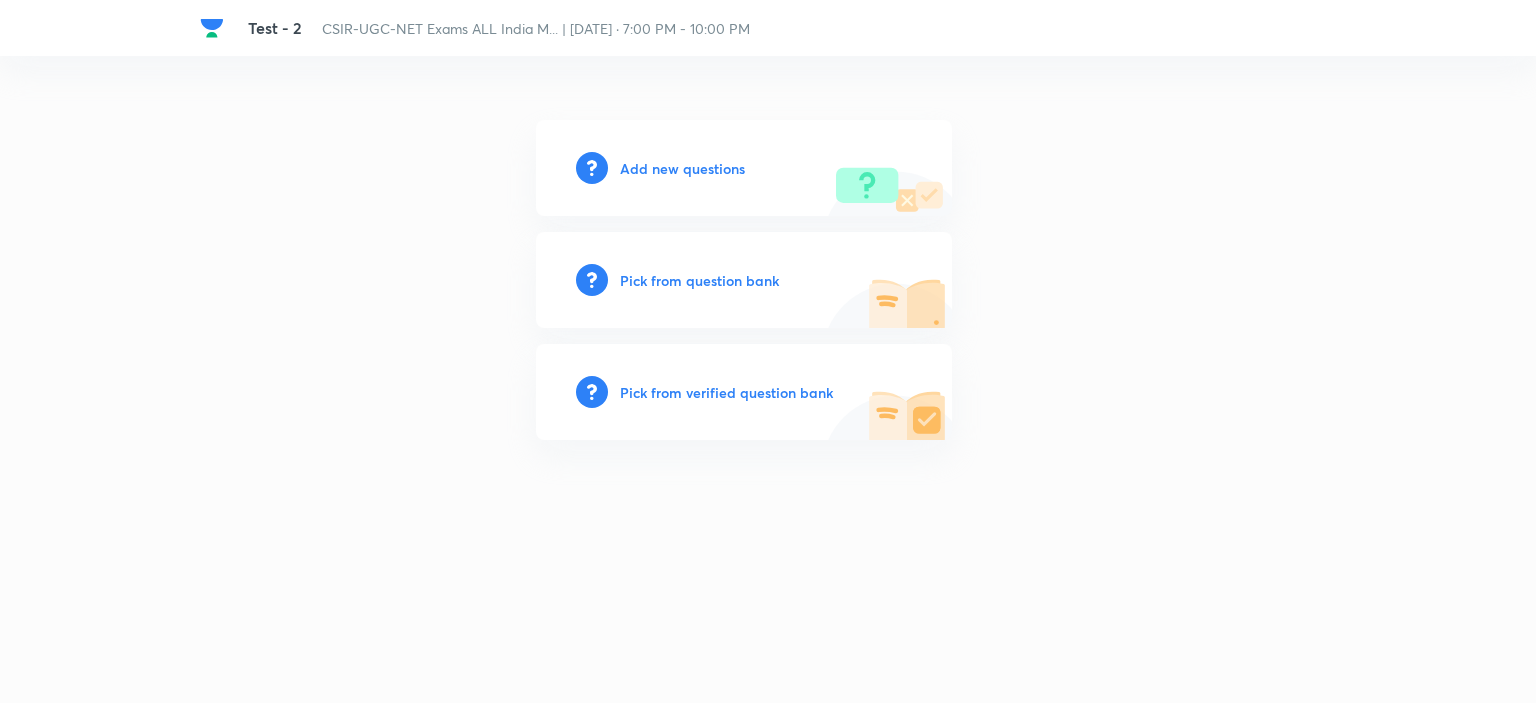 click on "Pick from question bank" at bounding box center (699, 280) 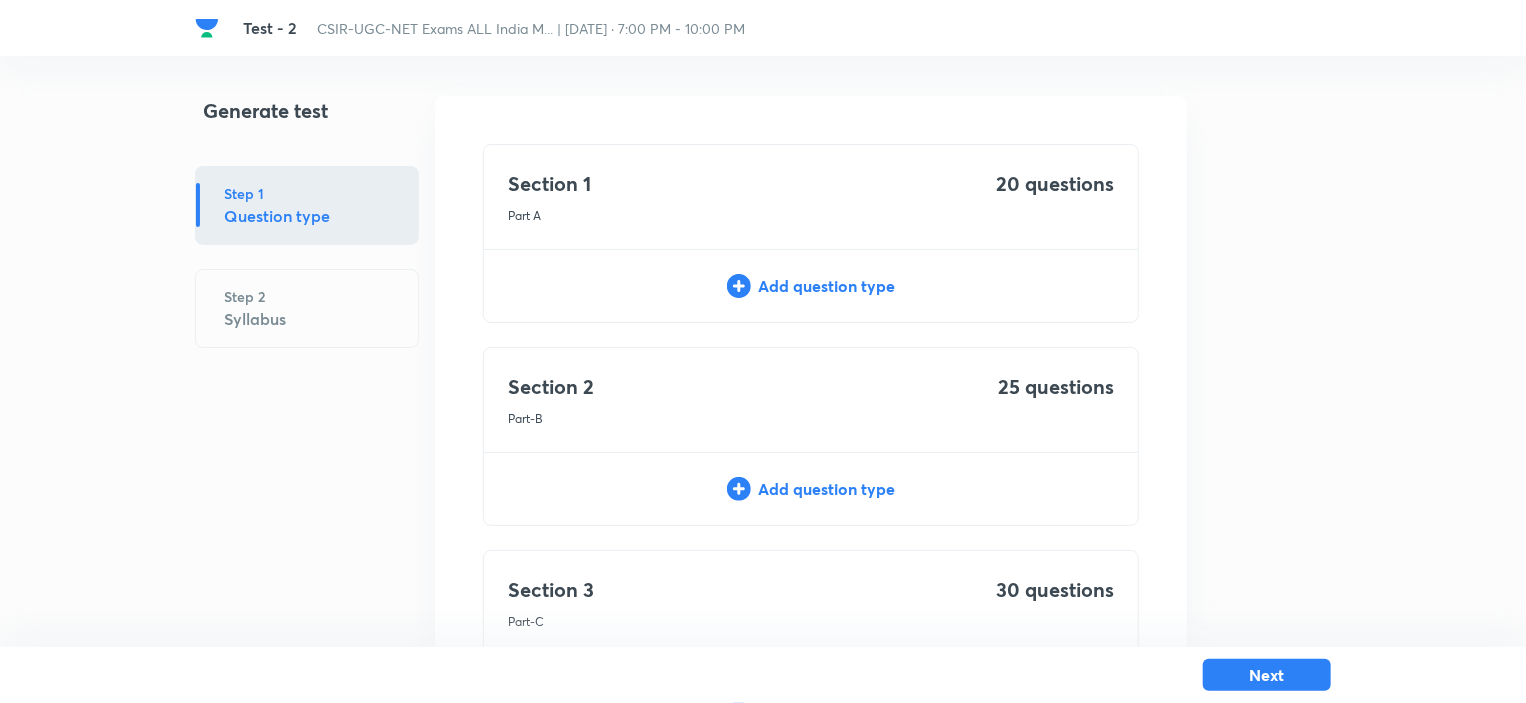 click on "Add question type" at bounding box center (811, 286) 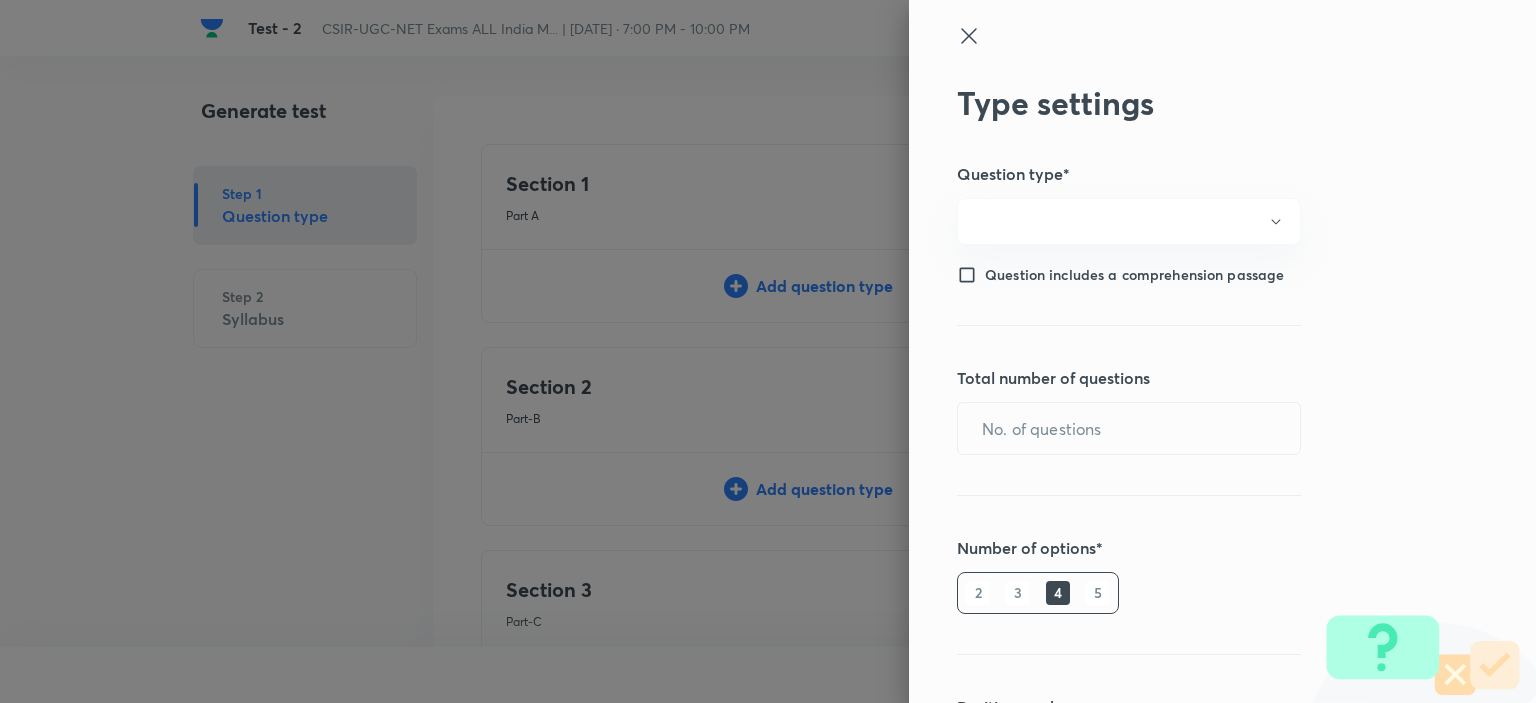 type on "1" 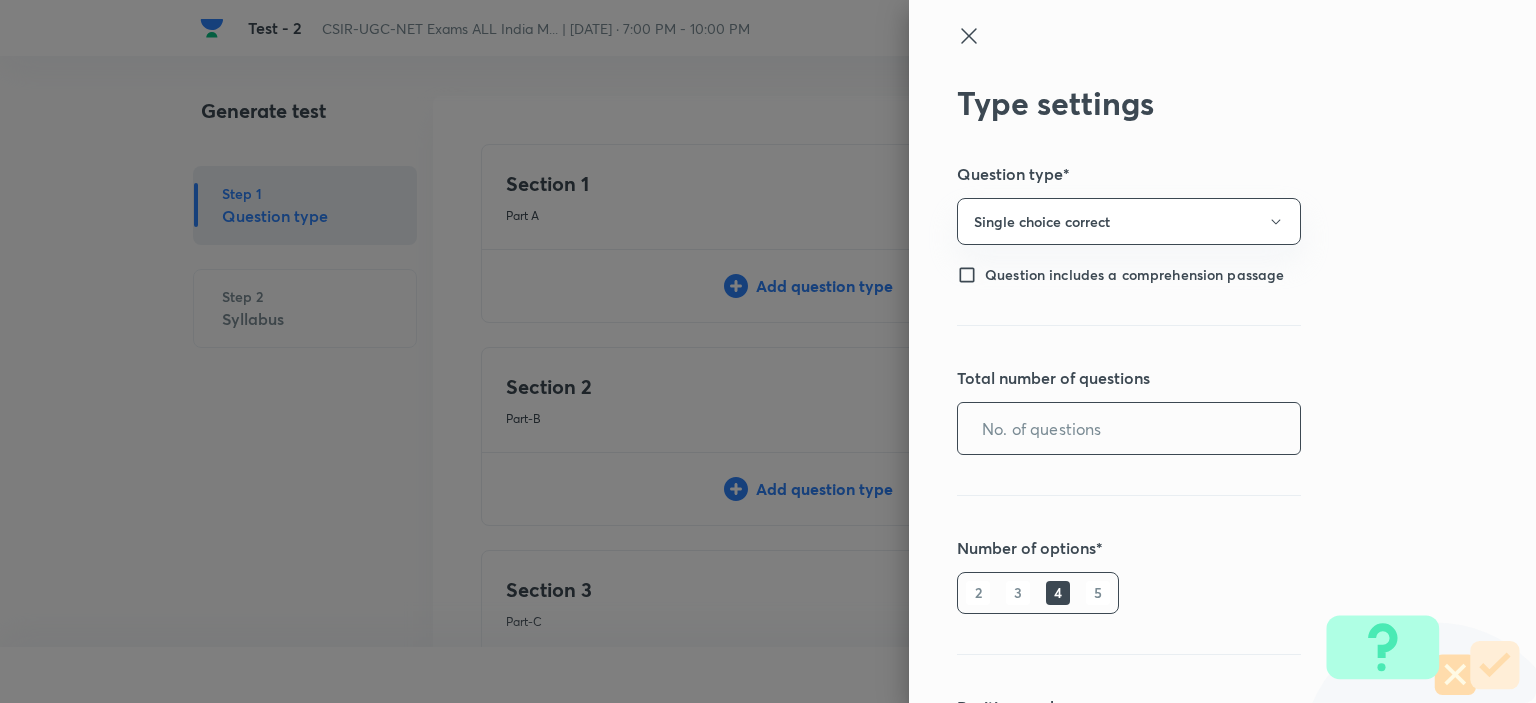 drag, startPoint x: 1046, startPoint y: 455, endPoint x: 1012, endPoint y: 433, distance: 40.496914 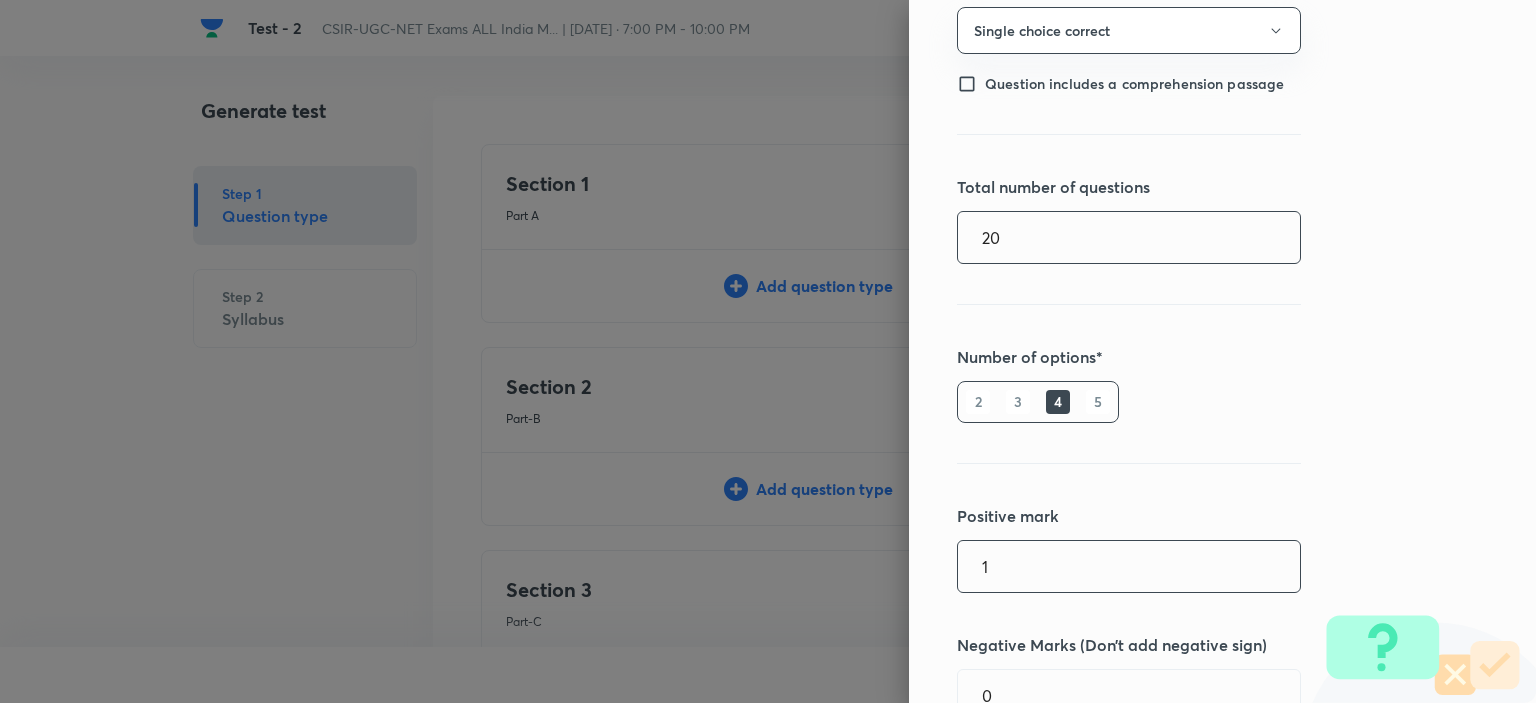 scroll, scrollTop: 360, scrollLeft: 0, axis: vertical 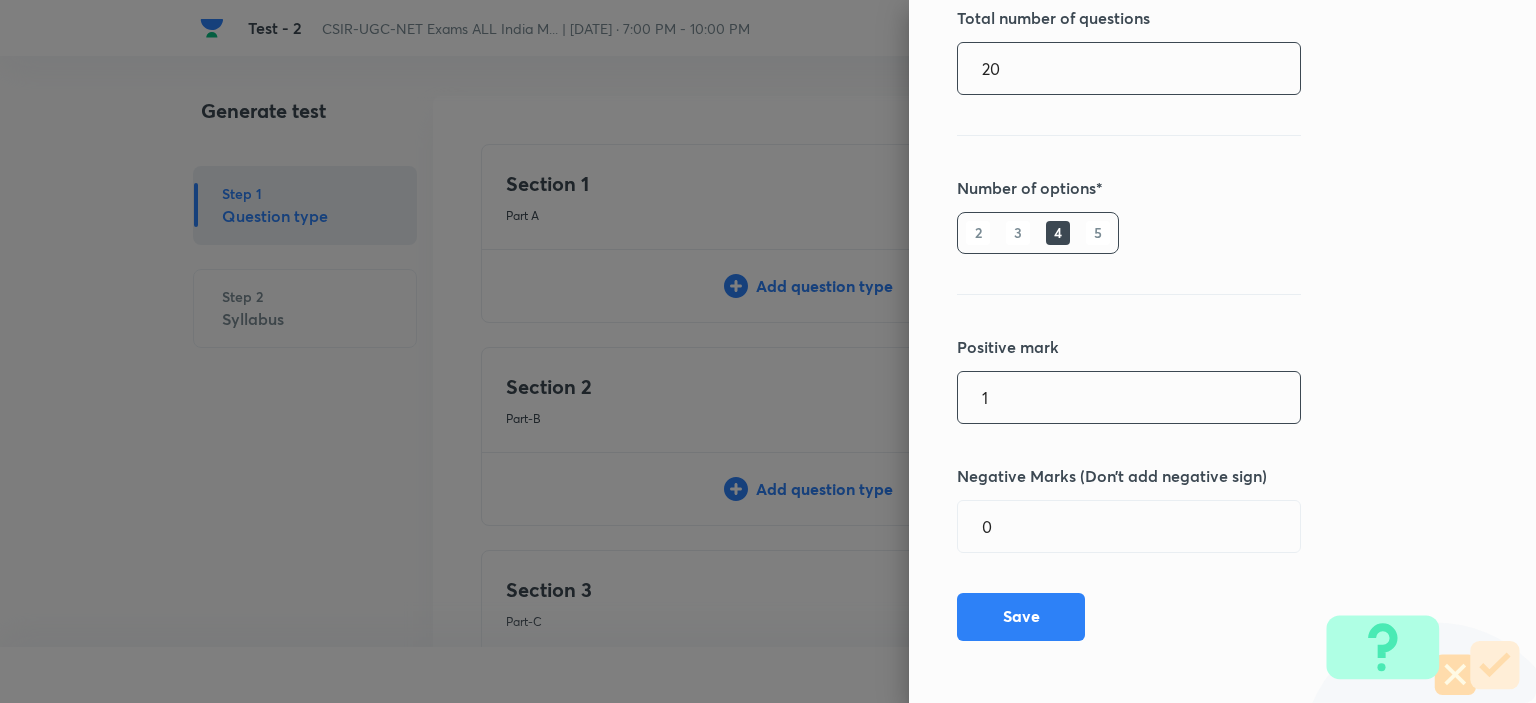 type on "20" 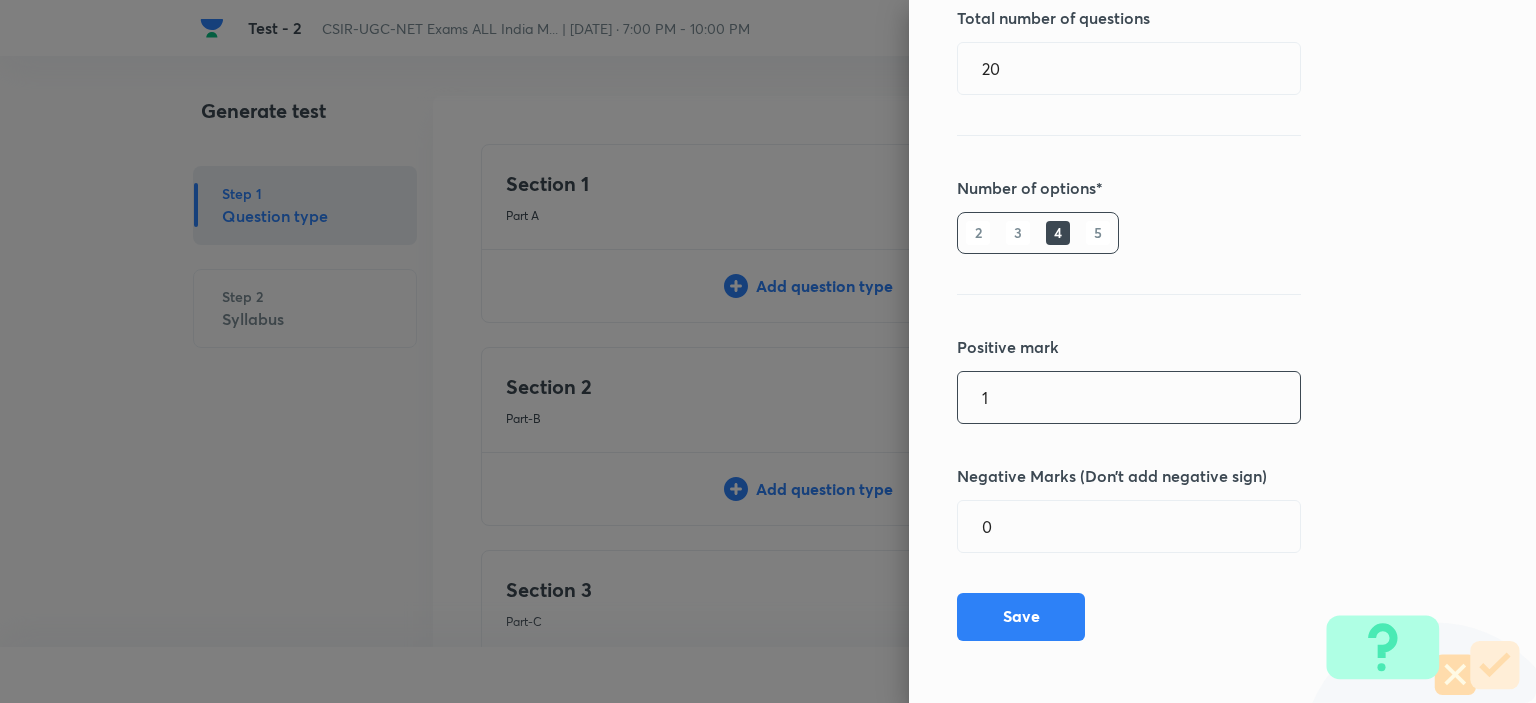 drag, startPoint x: 1000, startPoint y: 403, endPoint x: 865, endPoint y: 394, distance: 135.29967 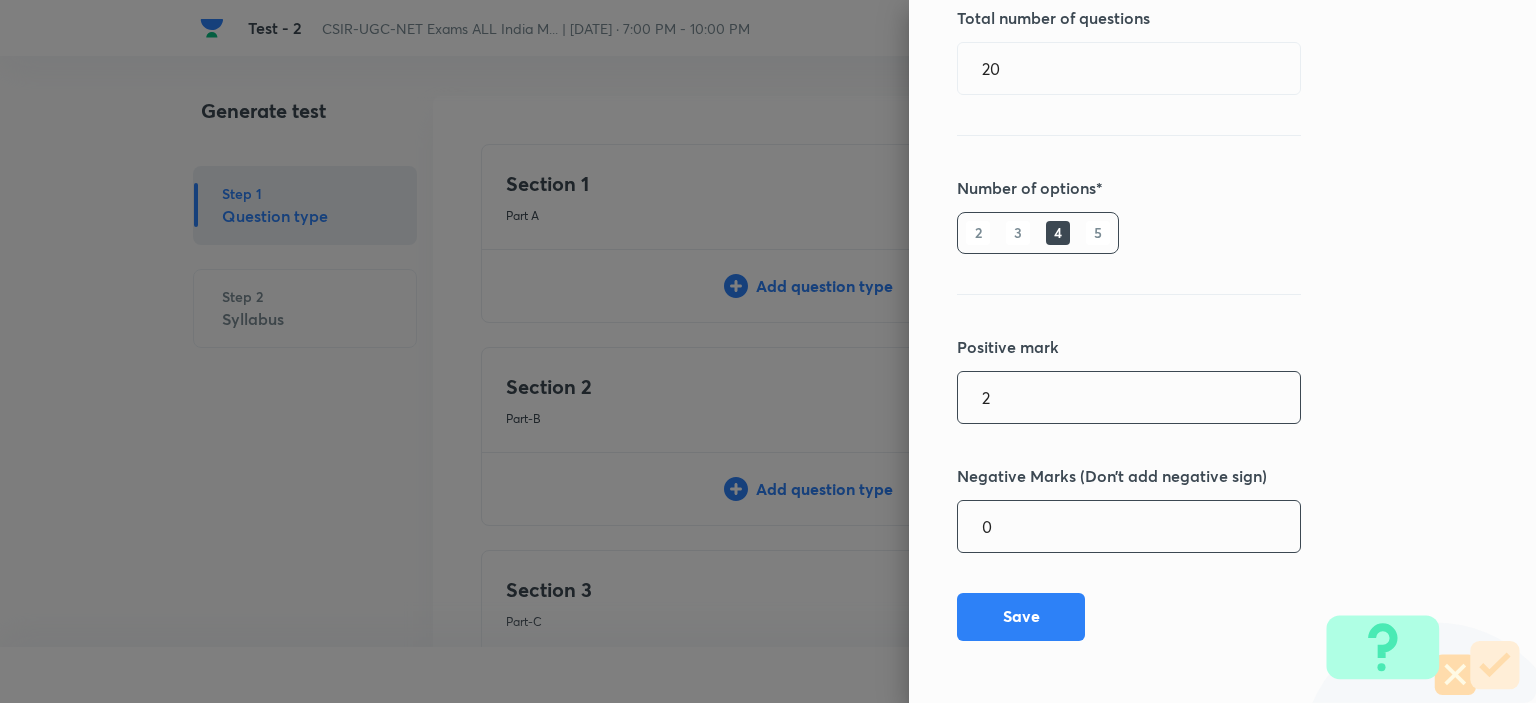 type on "2" 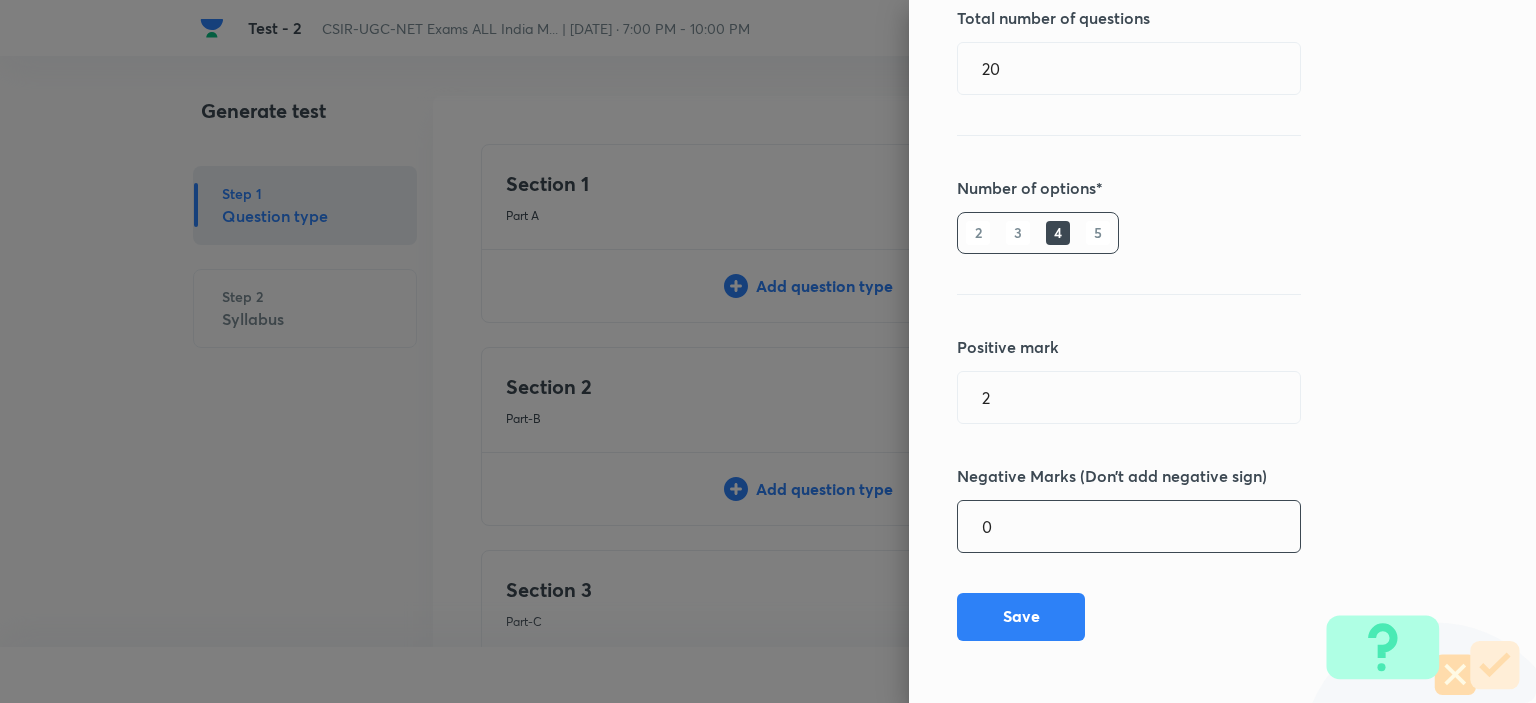 click on "0" at bounding box center [1129, 526] 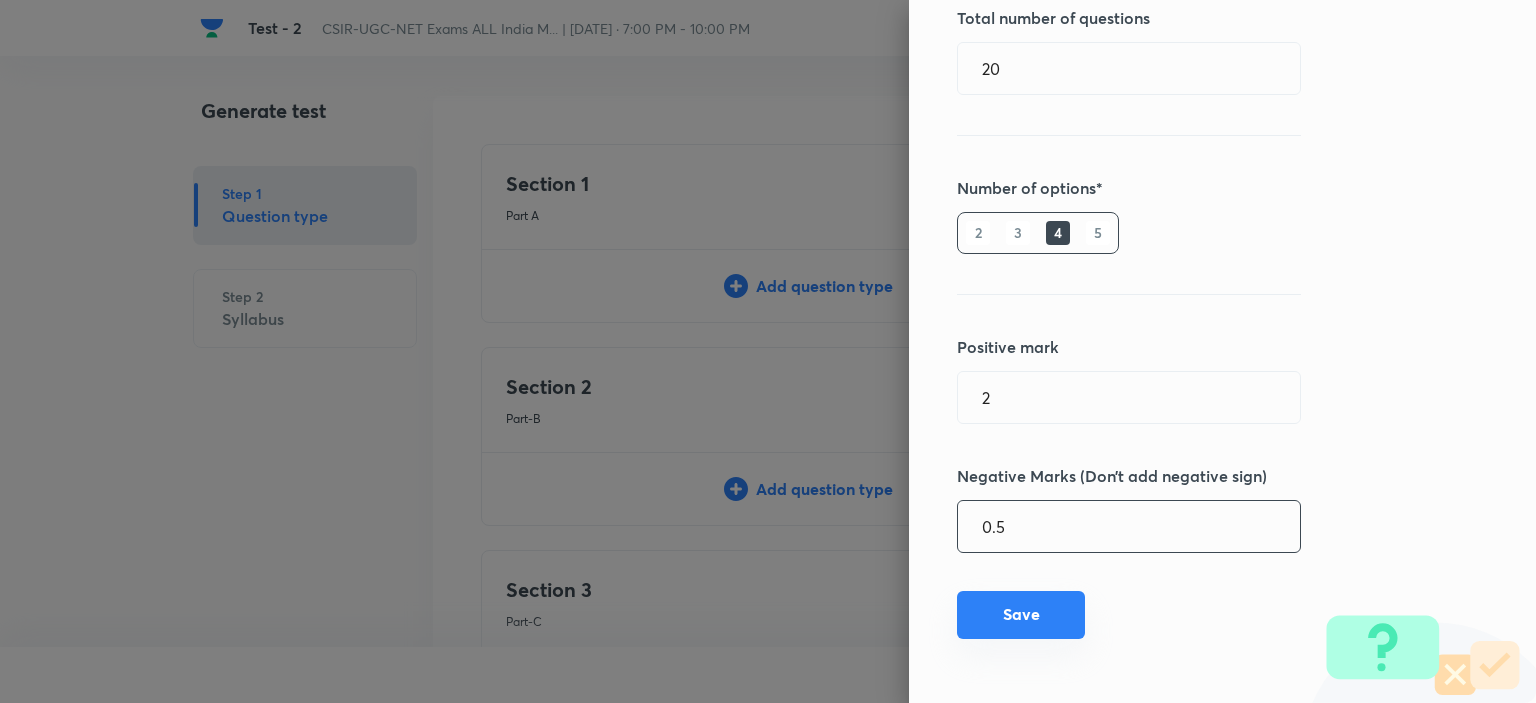 type on "0.5" 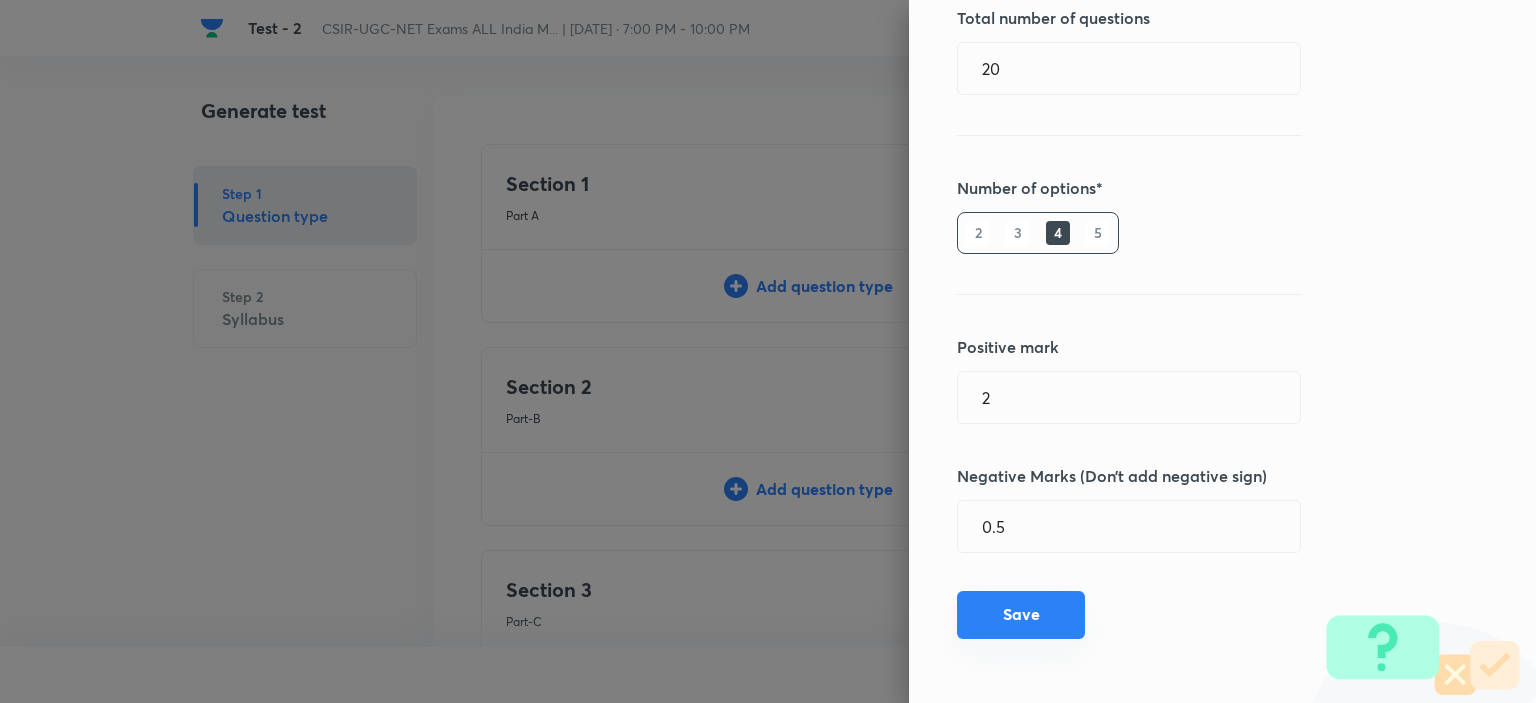 click on "Save" at bounding box center (1021, 615) 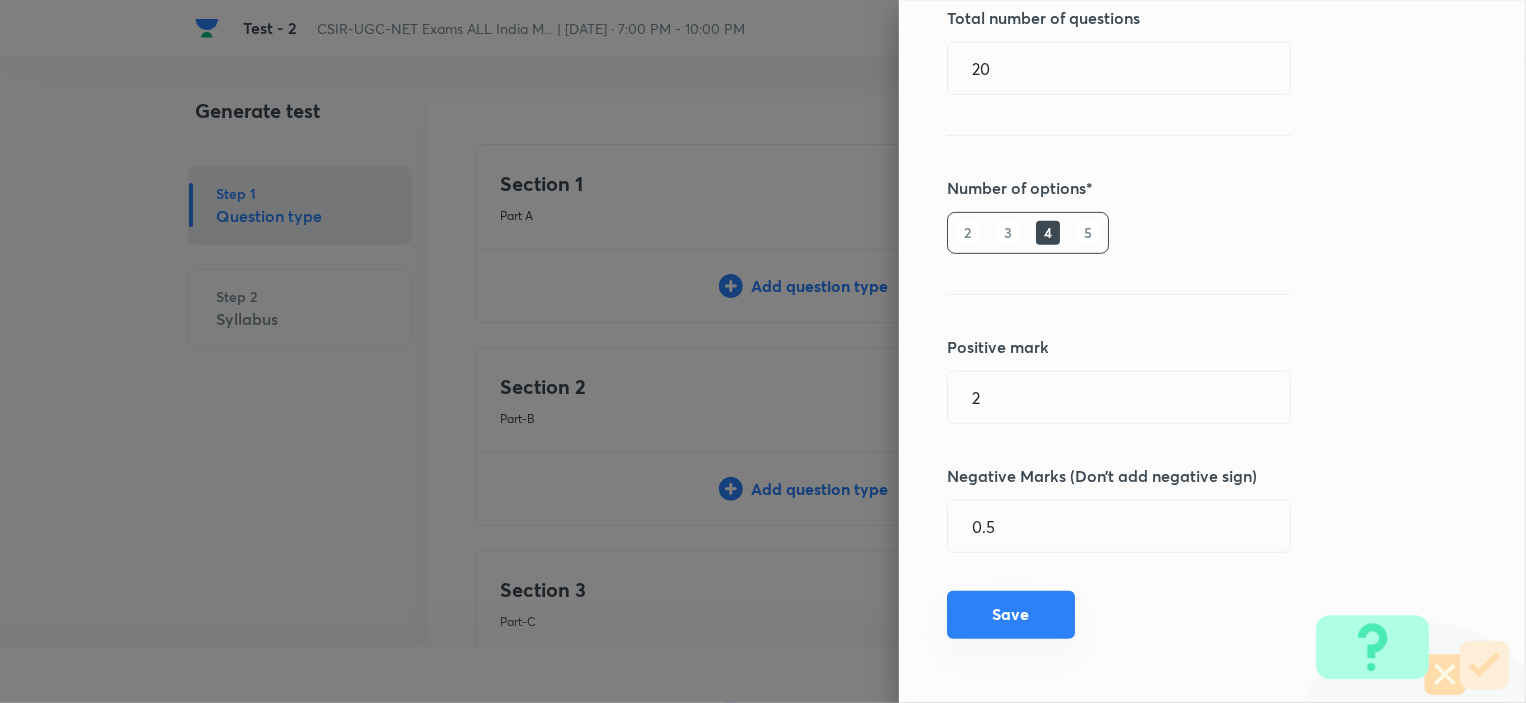 type 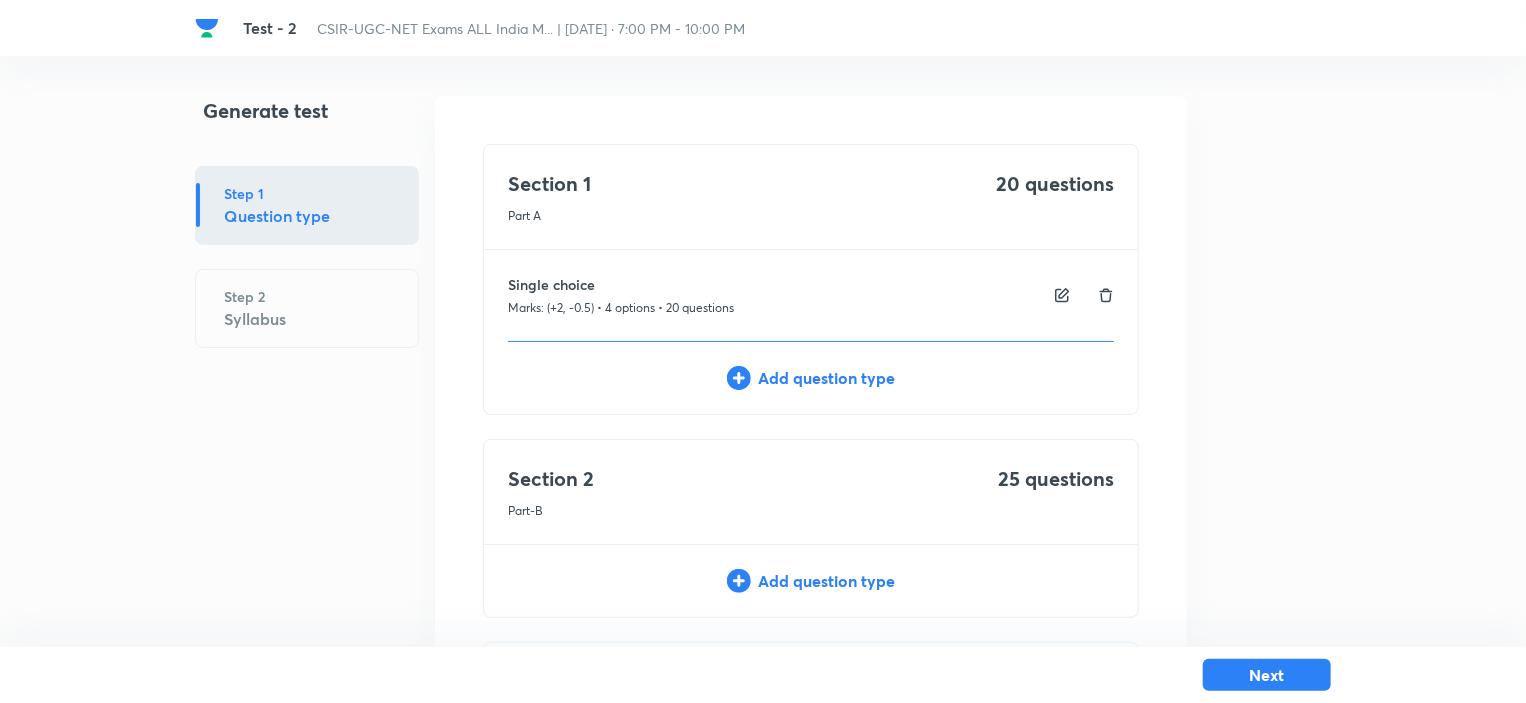 click on "Add question type" at bounding box center (811, 581) 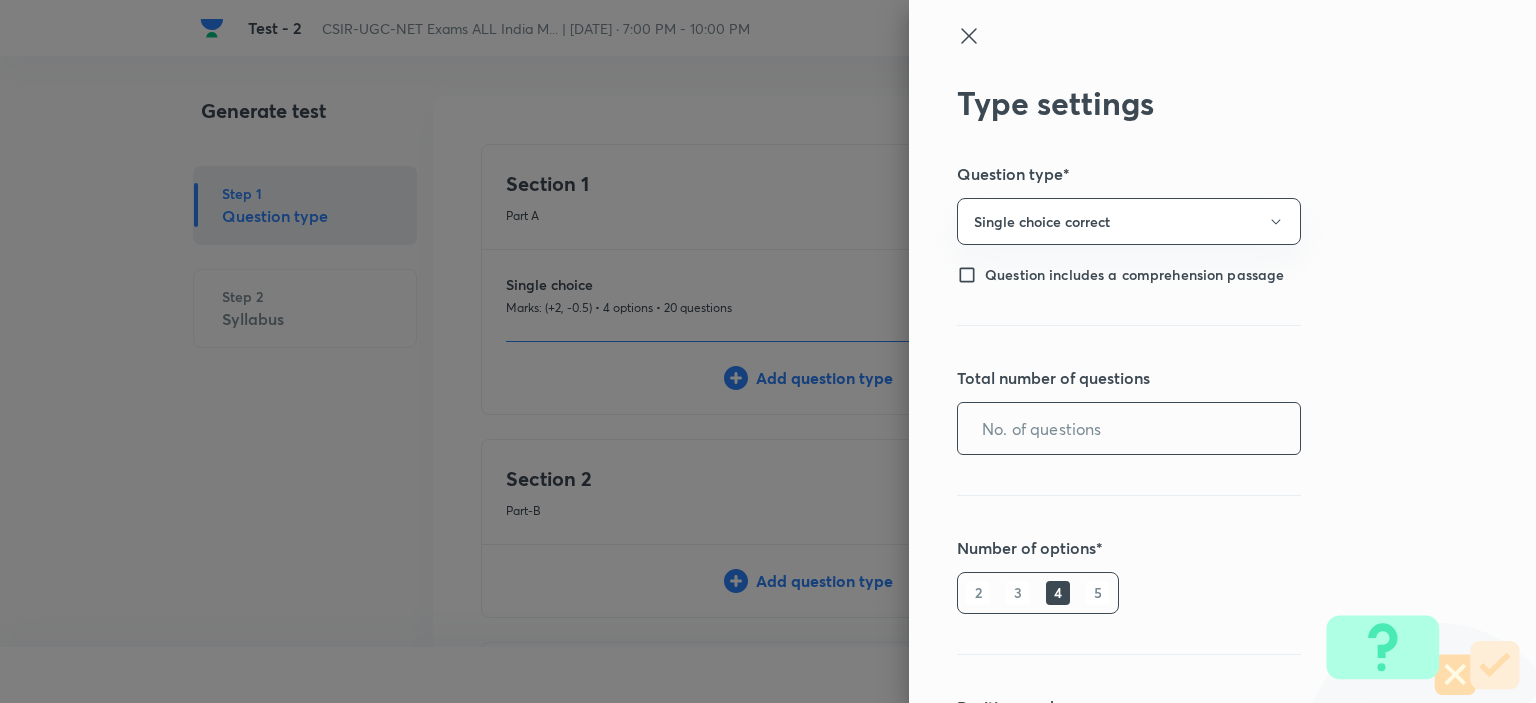 click at bounding box center (1129, 428) 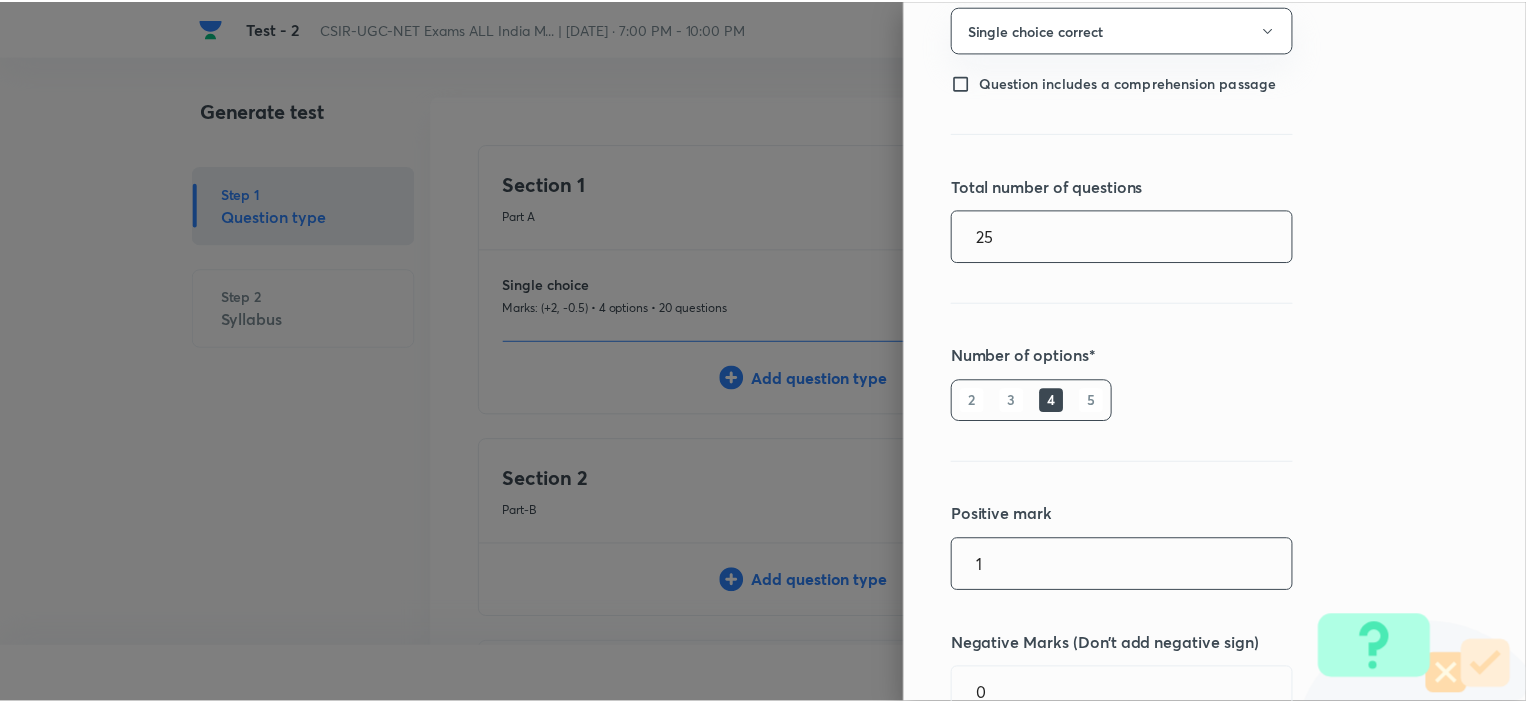 scroll, scrollTop: 360, scrollLeft: 0, axis: vertical 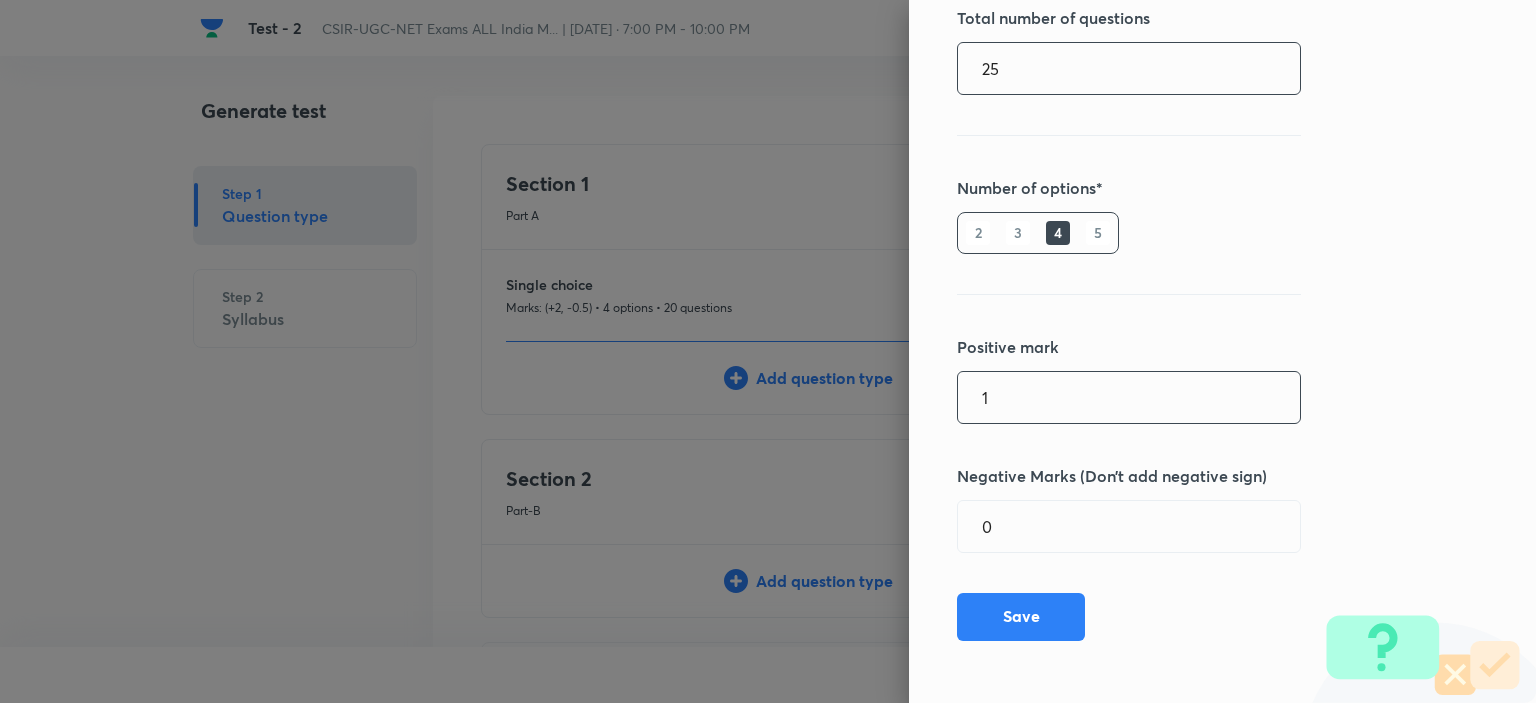 type on "25" 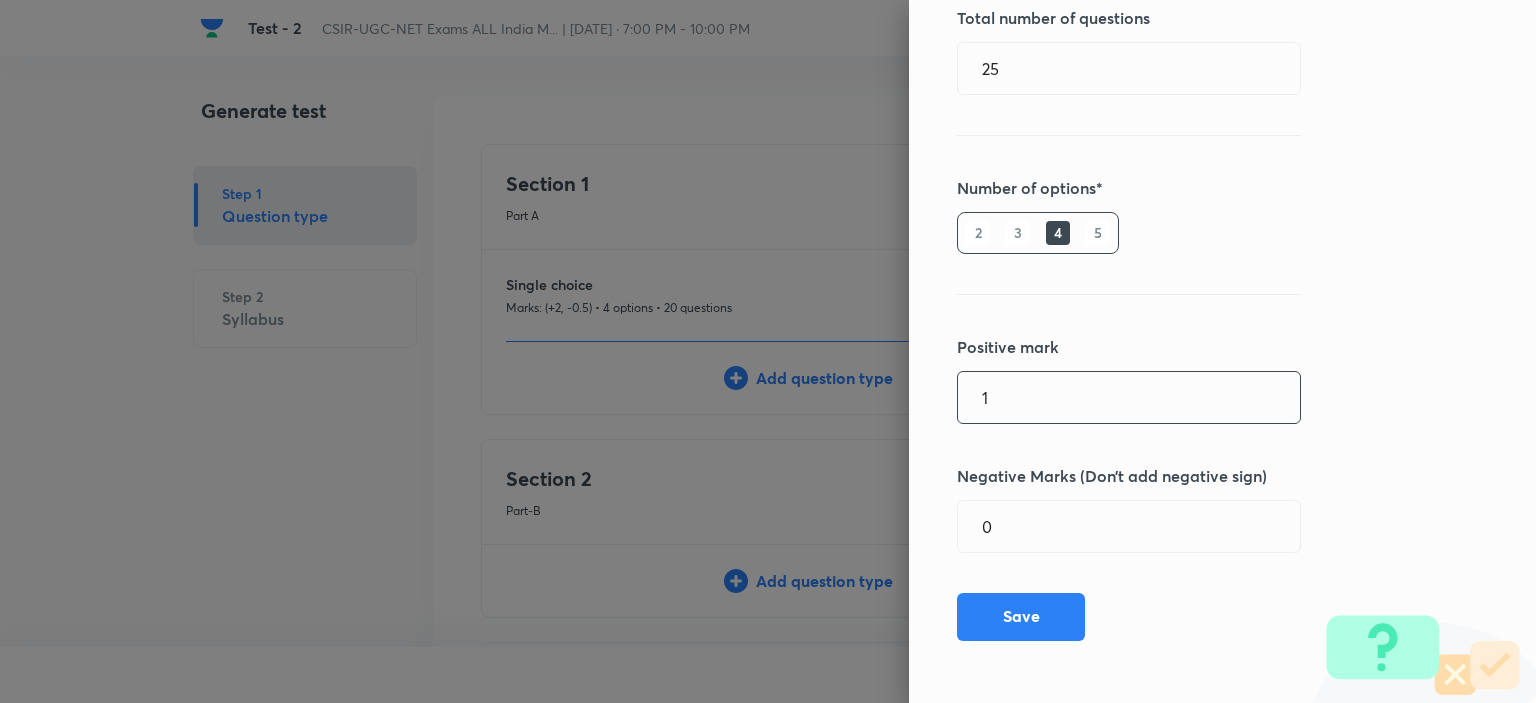 drag, startPoint x: 980, startPoint y: 382, endPoint x: 865, endPoint y: 375, distance: 115.212845 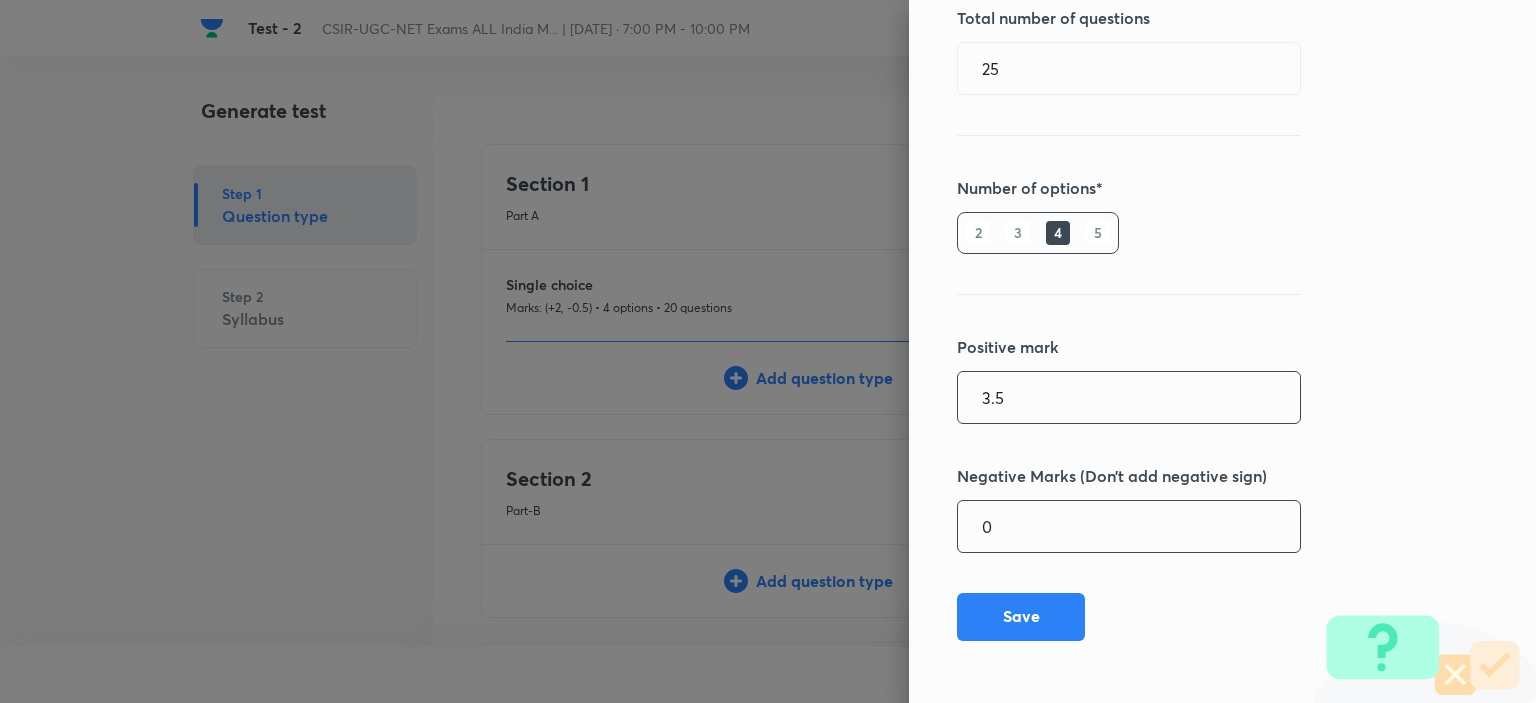 type on "3.5" 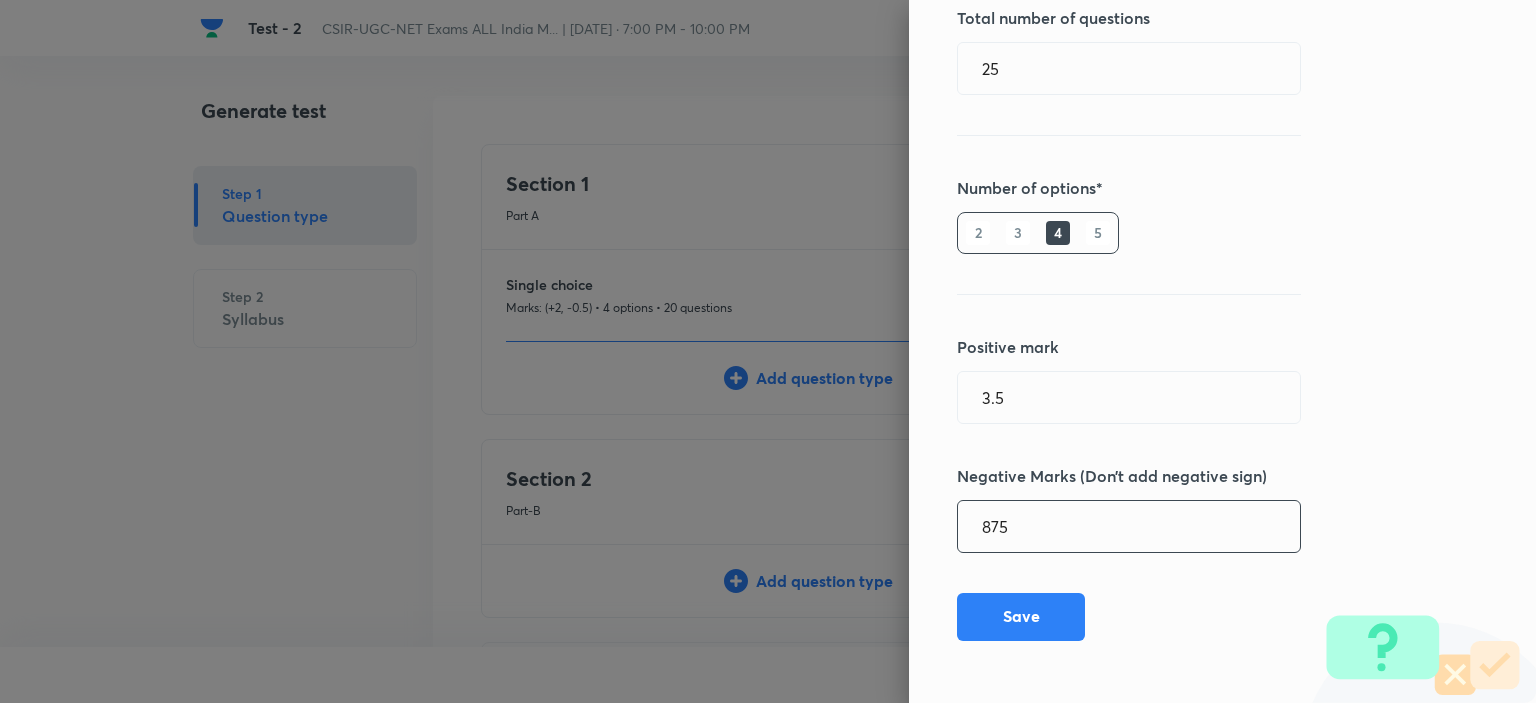 click on "875" at bounding box center [1129, 526] 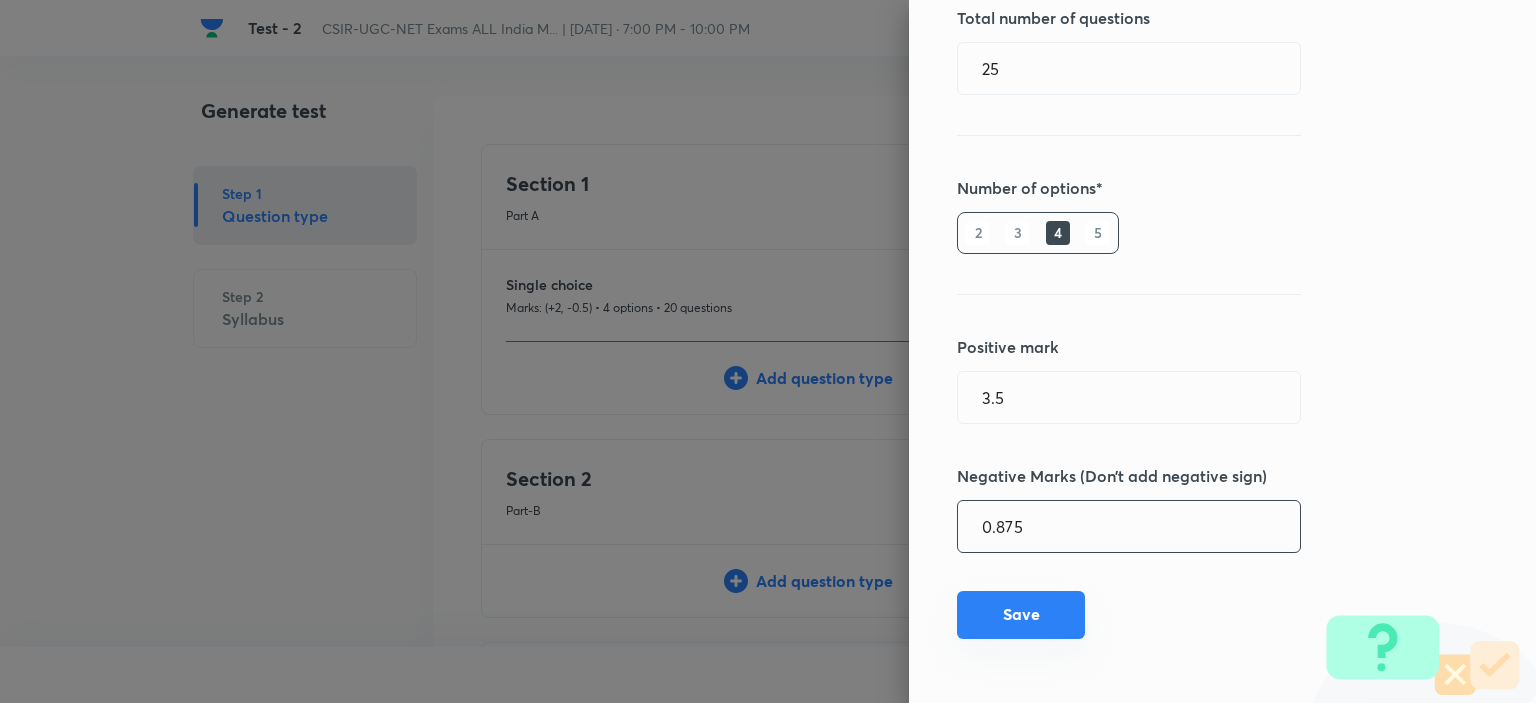 type on "0.875" 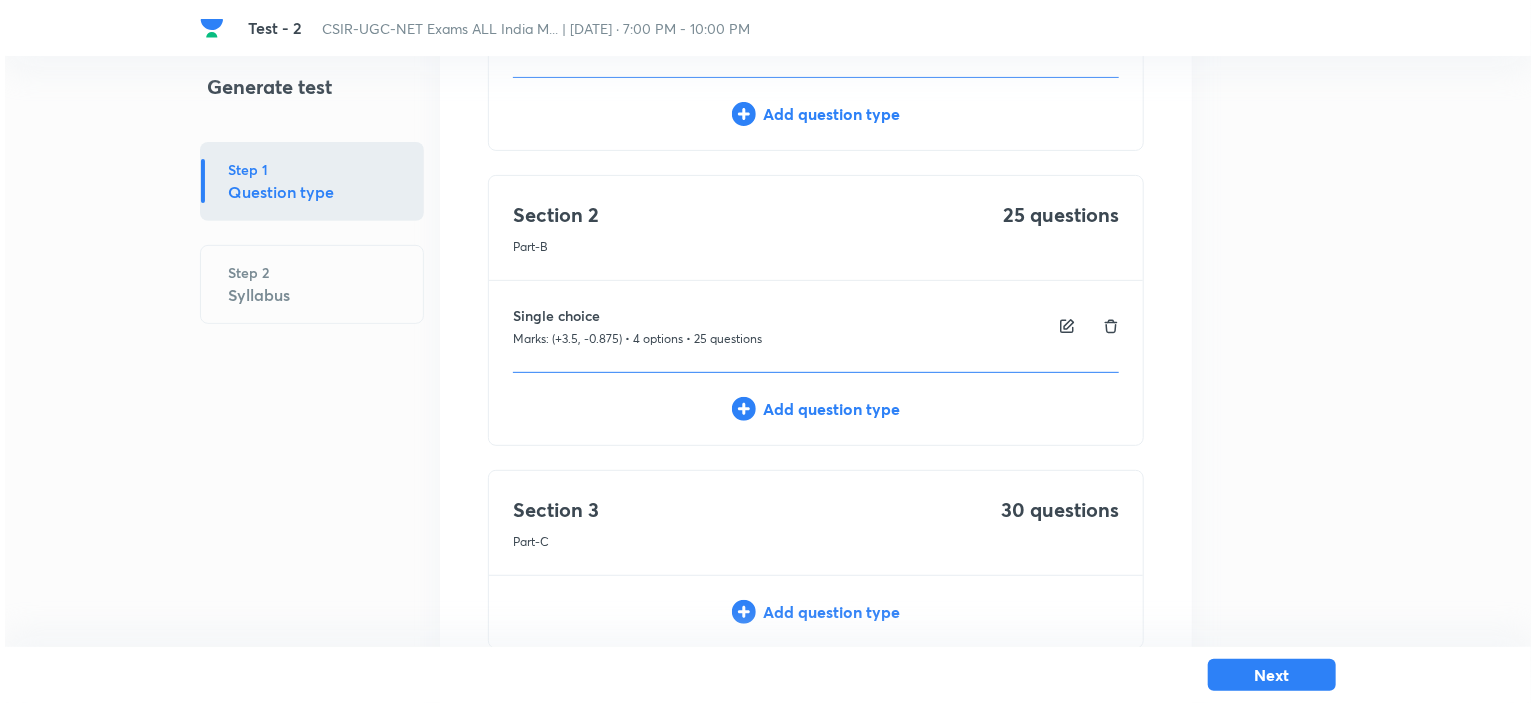 scroll, scrollTop: 396, scrollLeft: 0, axis: vertical 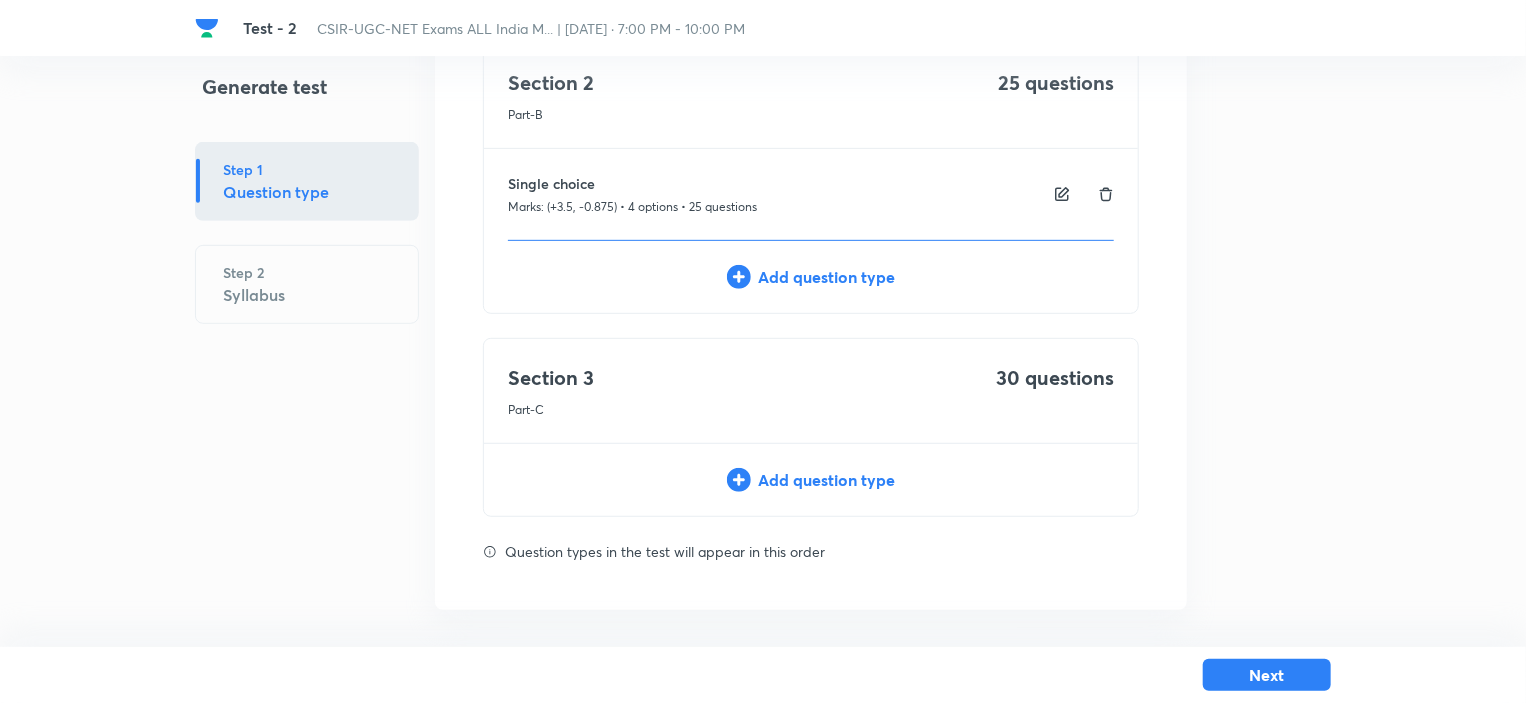 click on "Add question type" at bounding box center (811, 480) 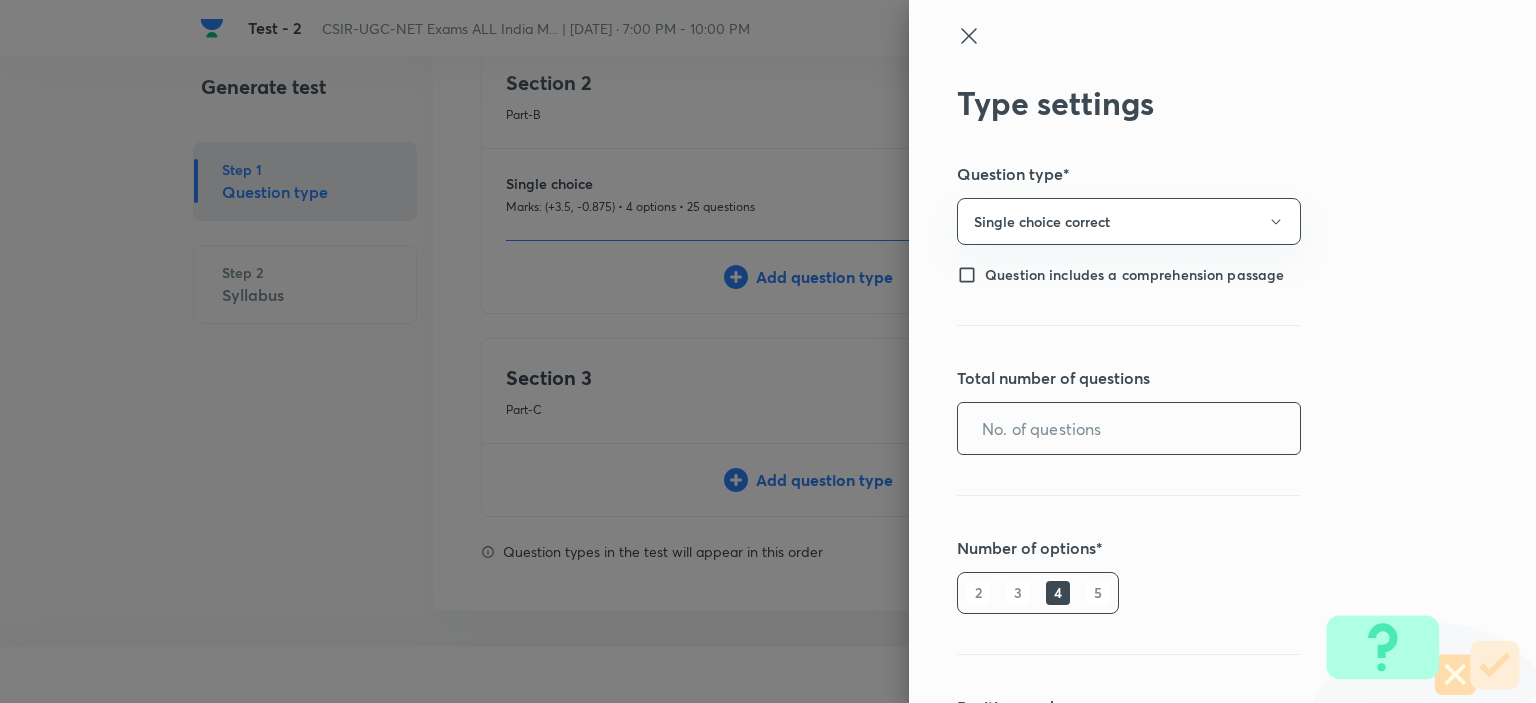 click at bounding box center [1129, 428] 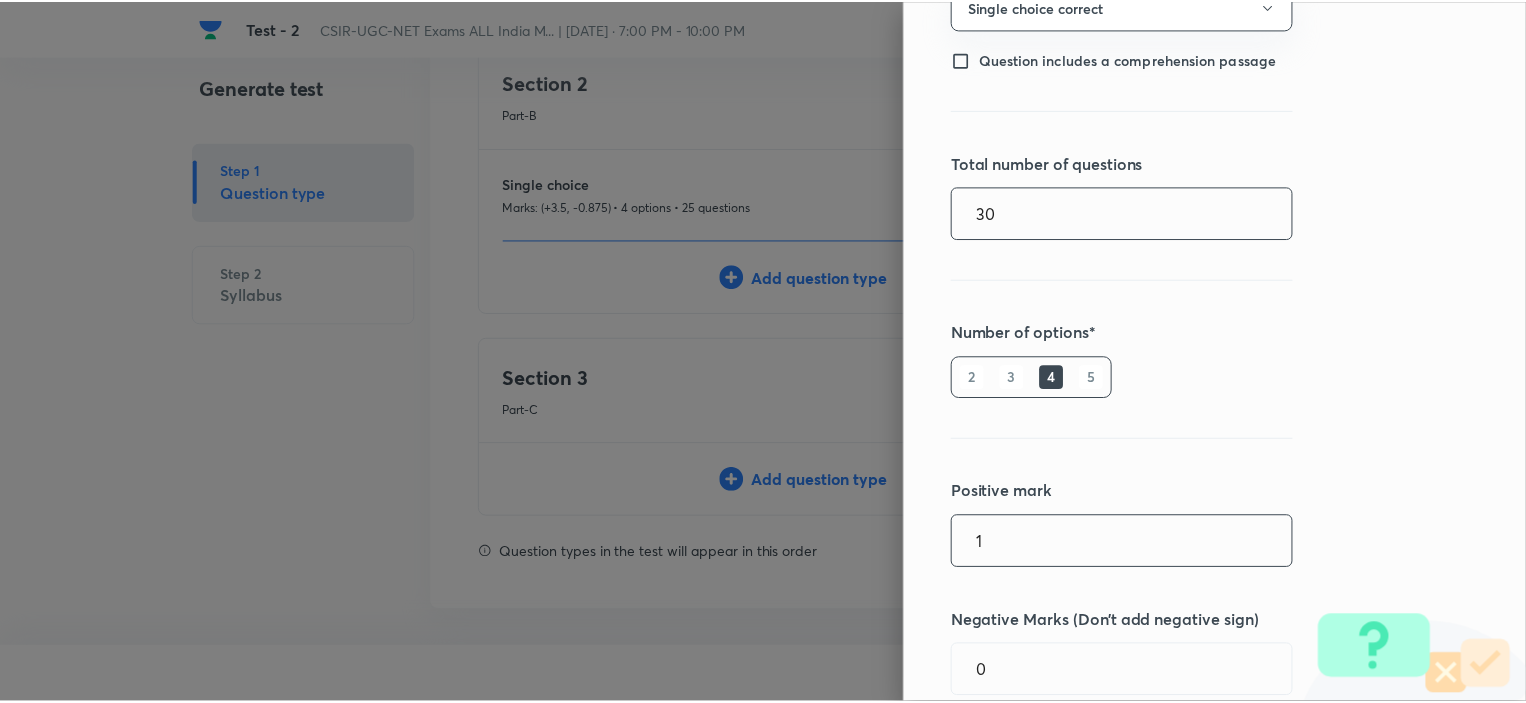 scroll, scrollTop: 360, scrollLeft: 0, axis: vertical 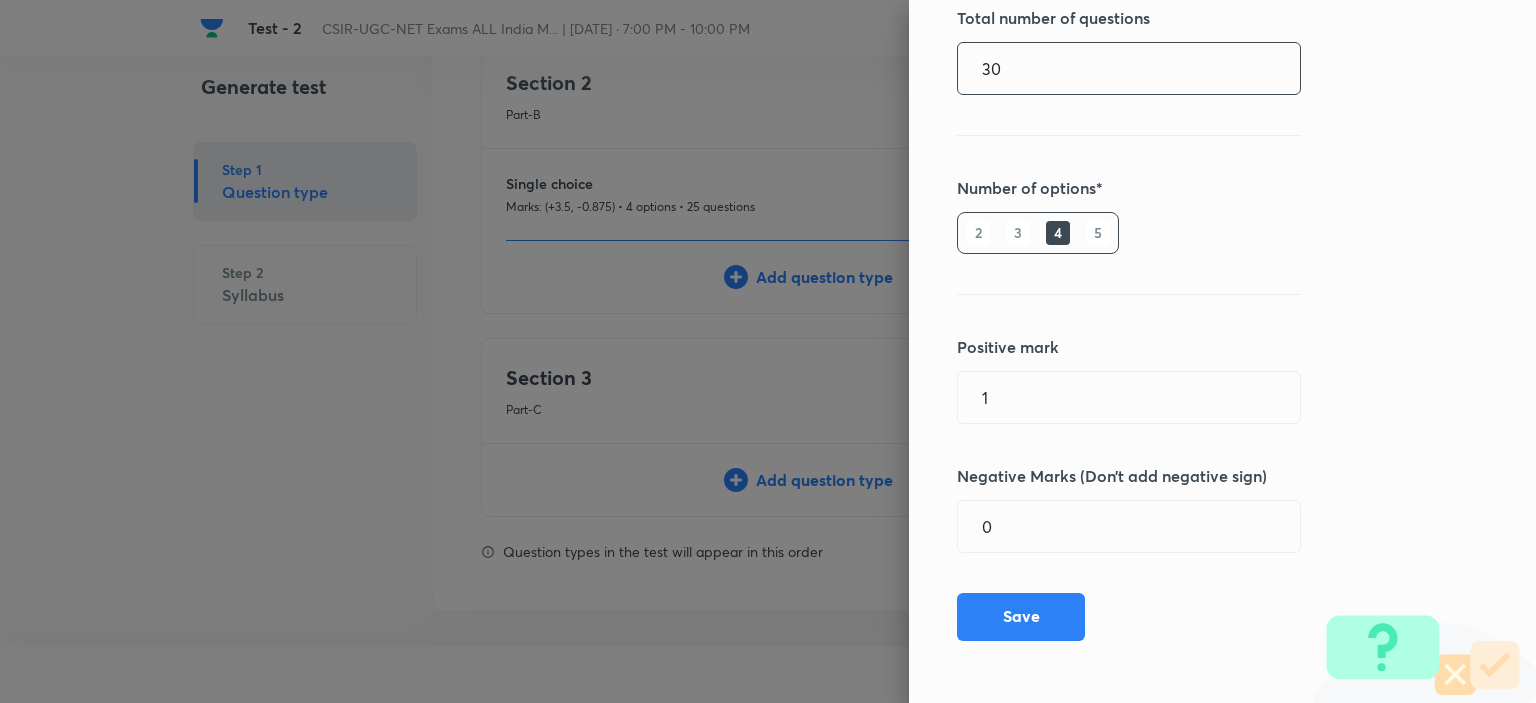 type on "30" 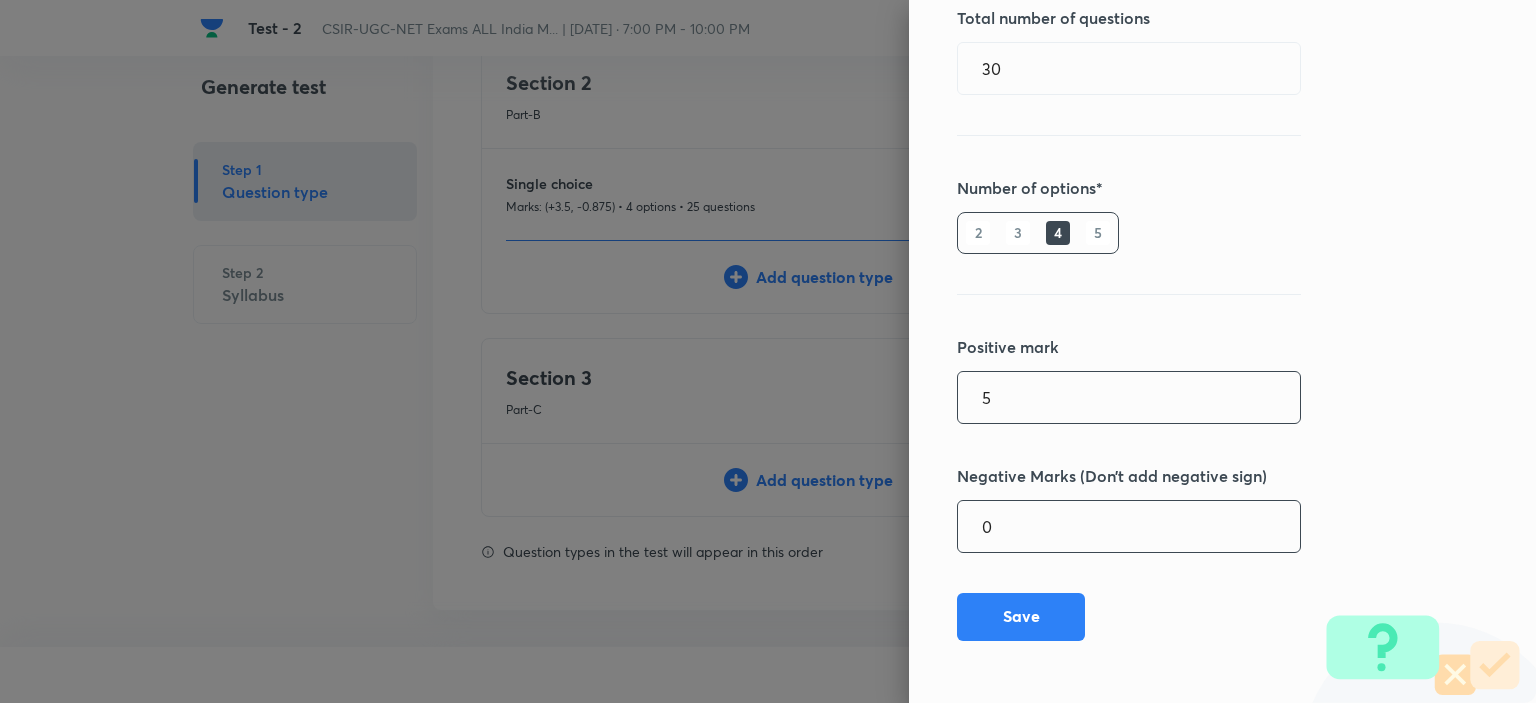 type on "5" 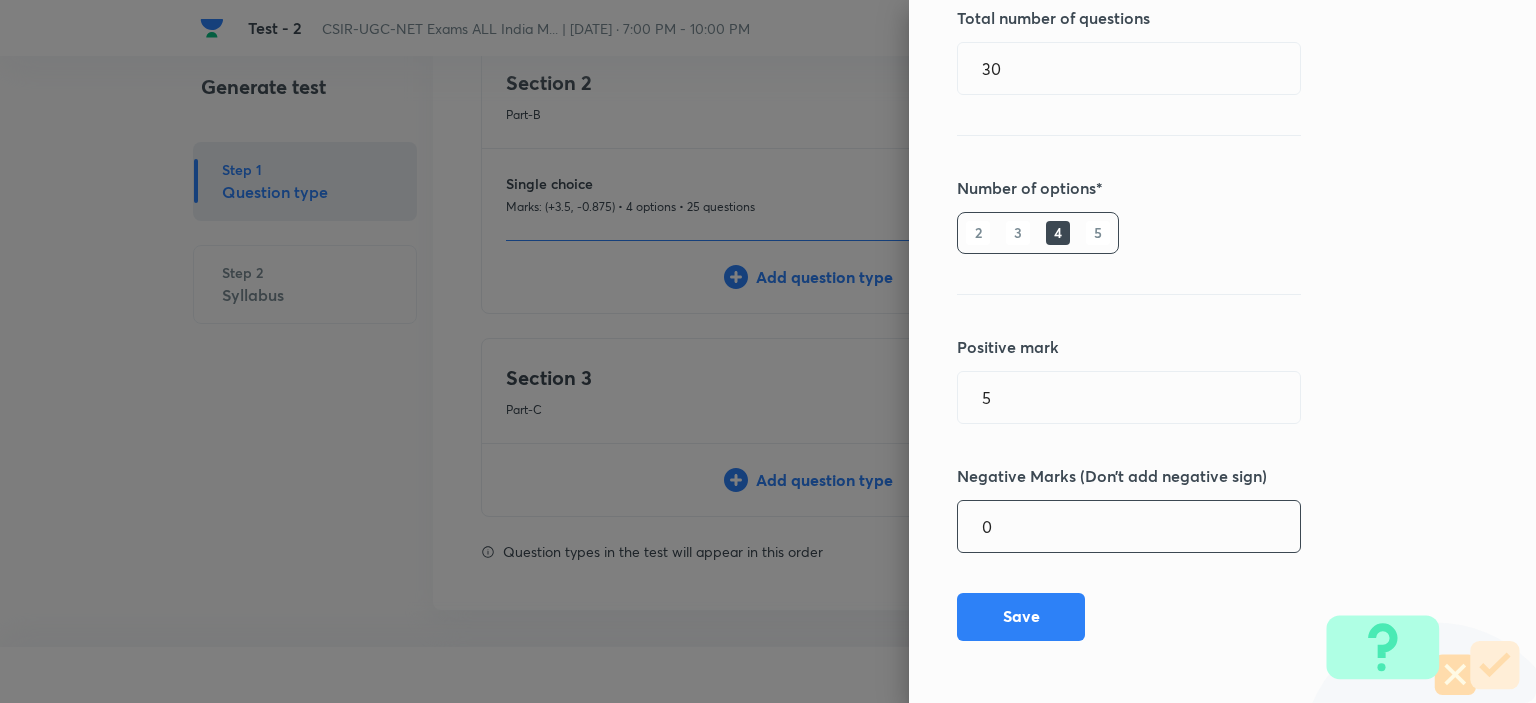 click on "0" at bounding box center (1129, 526) 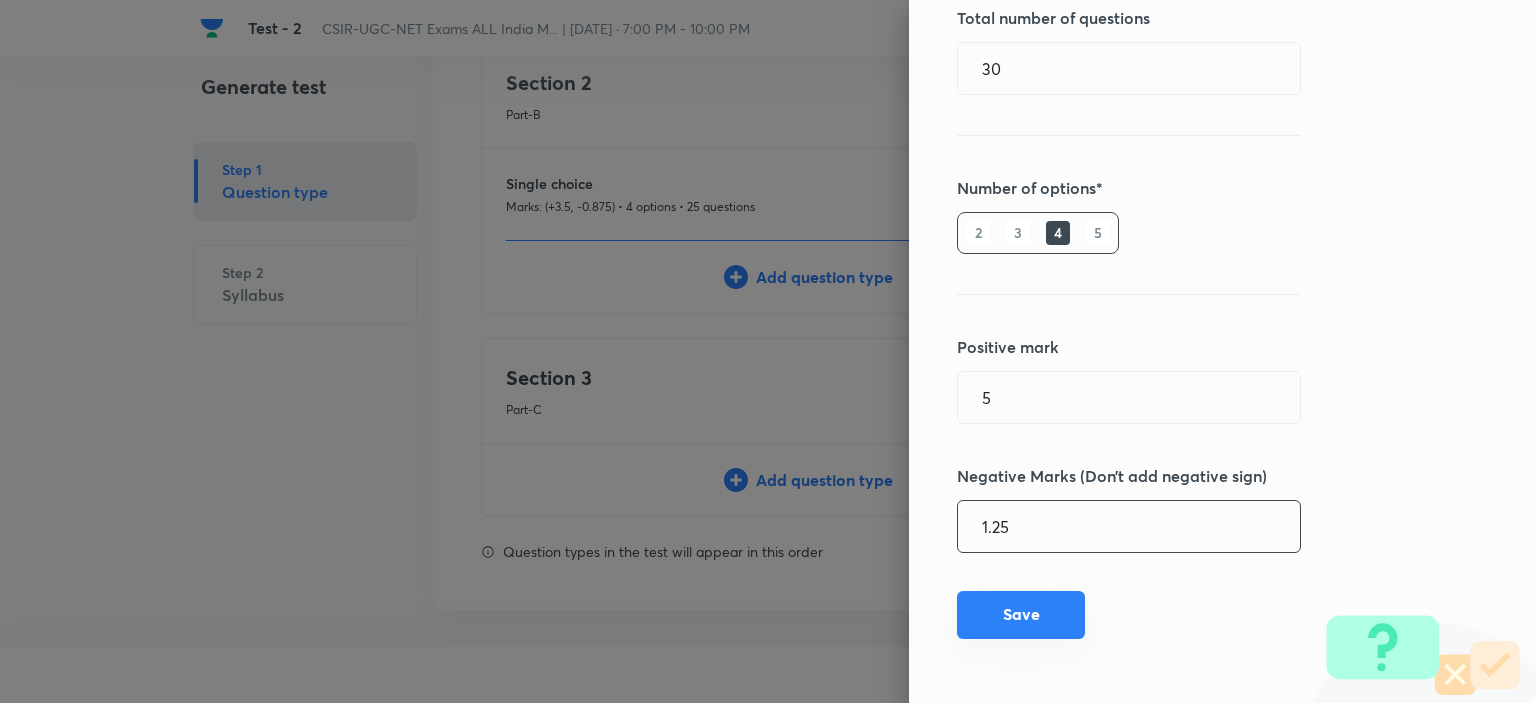 type on "1.25" 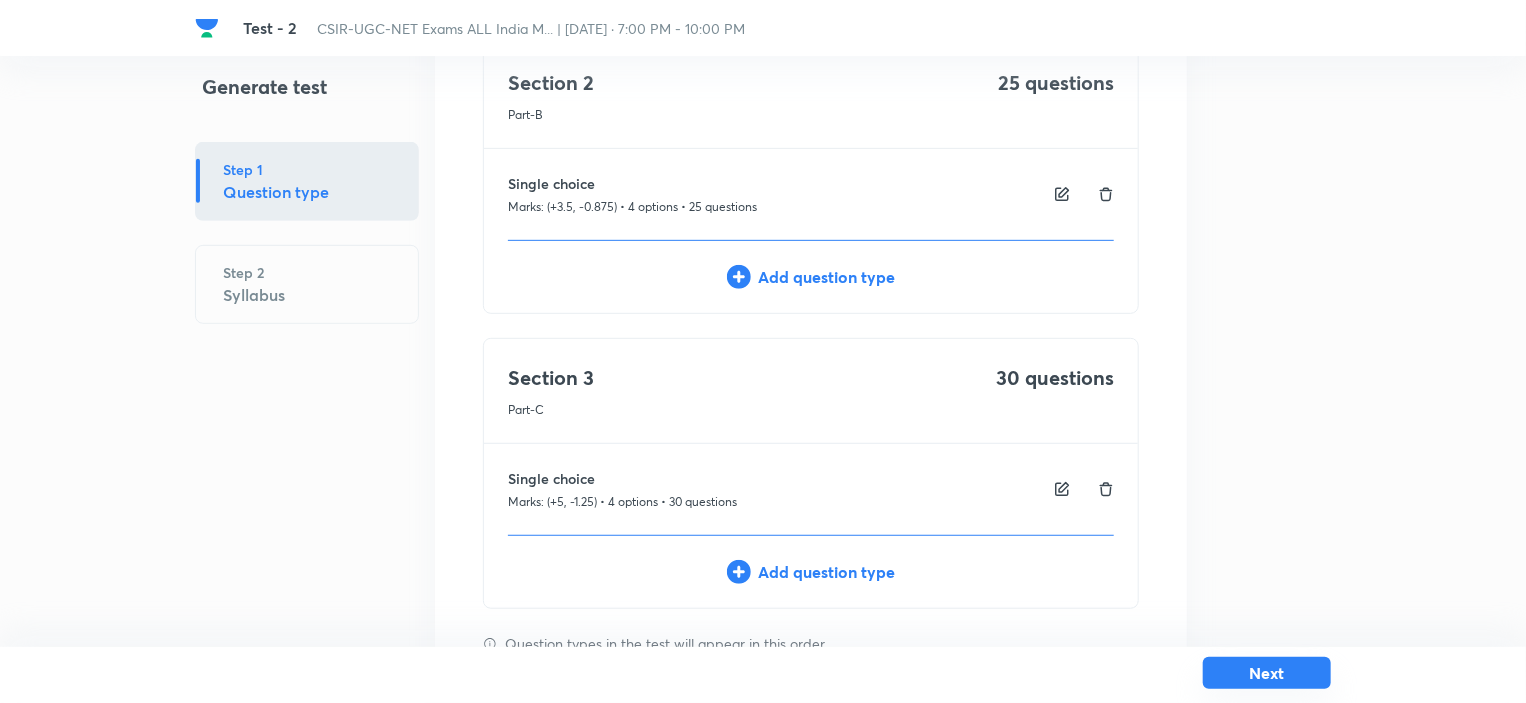 click on "Next" at bounding box center [1267, 673] 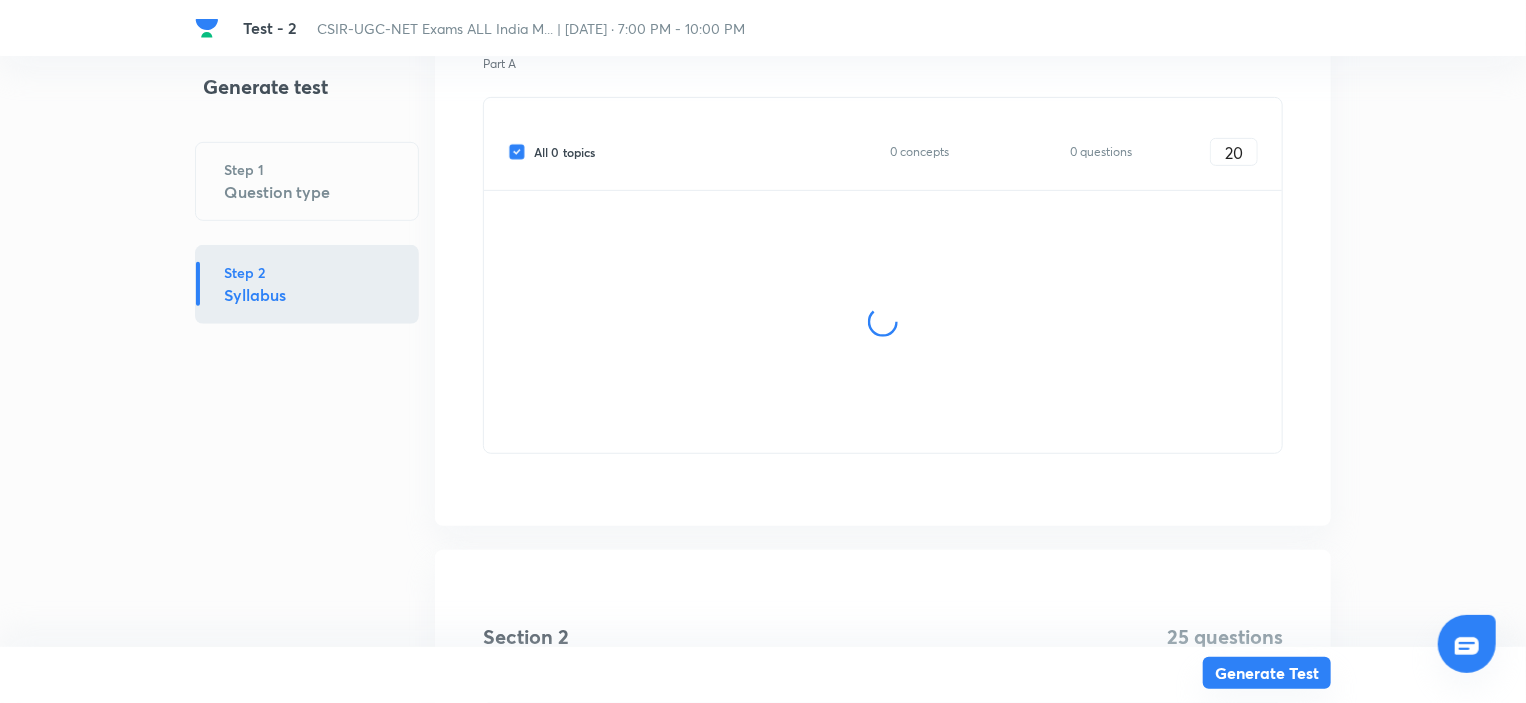 scroll, scrollTop: 0, scrollLeft: 0, axis: both 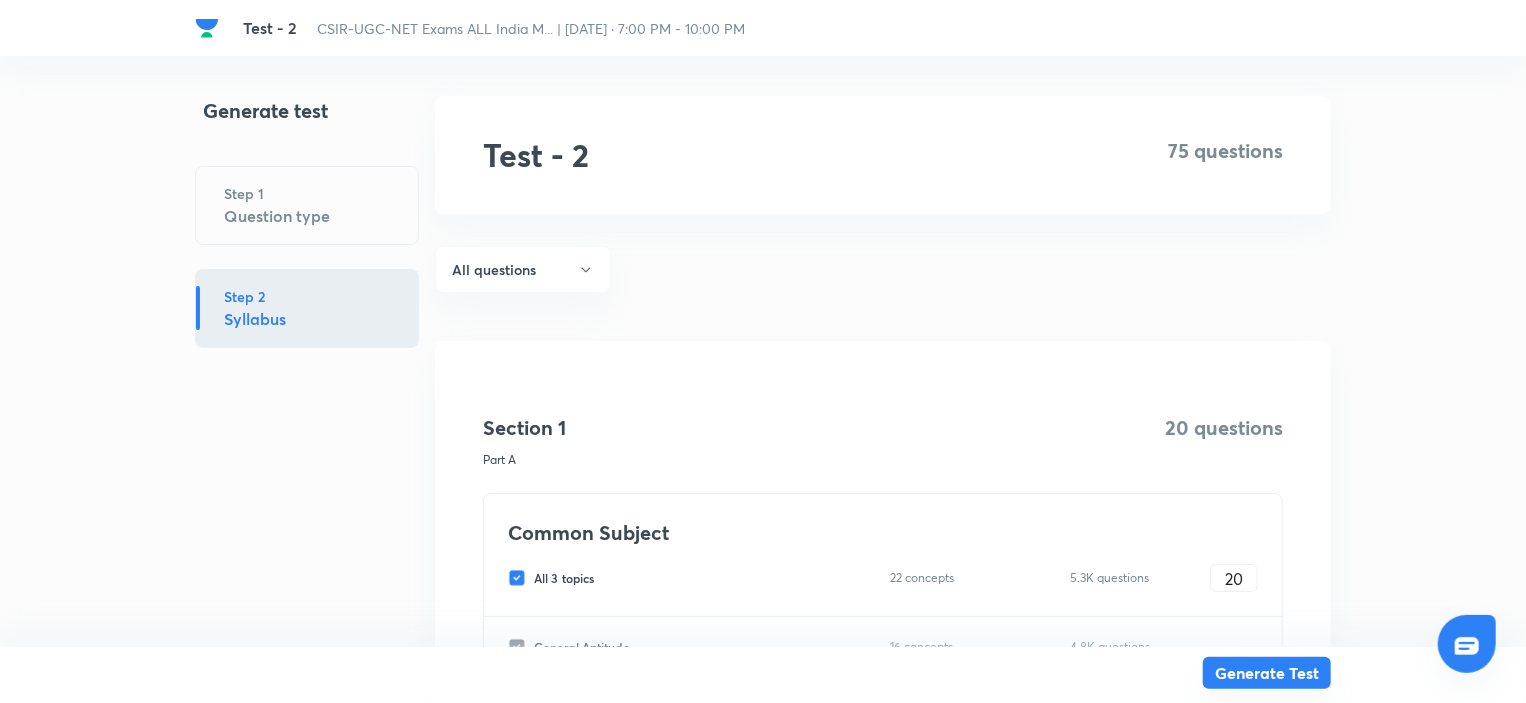 click on "Generate Test" at bounding box center [1267, 673] 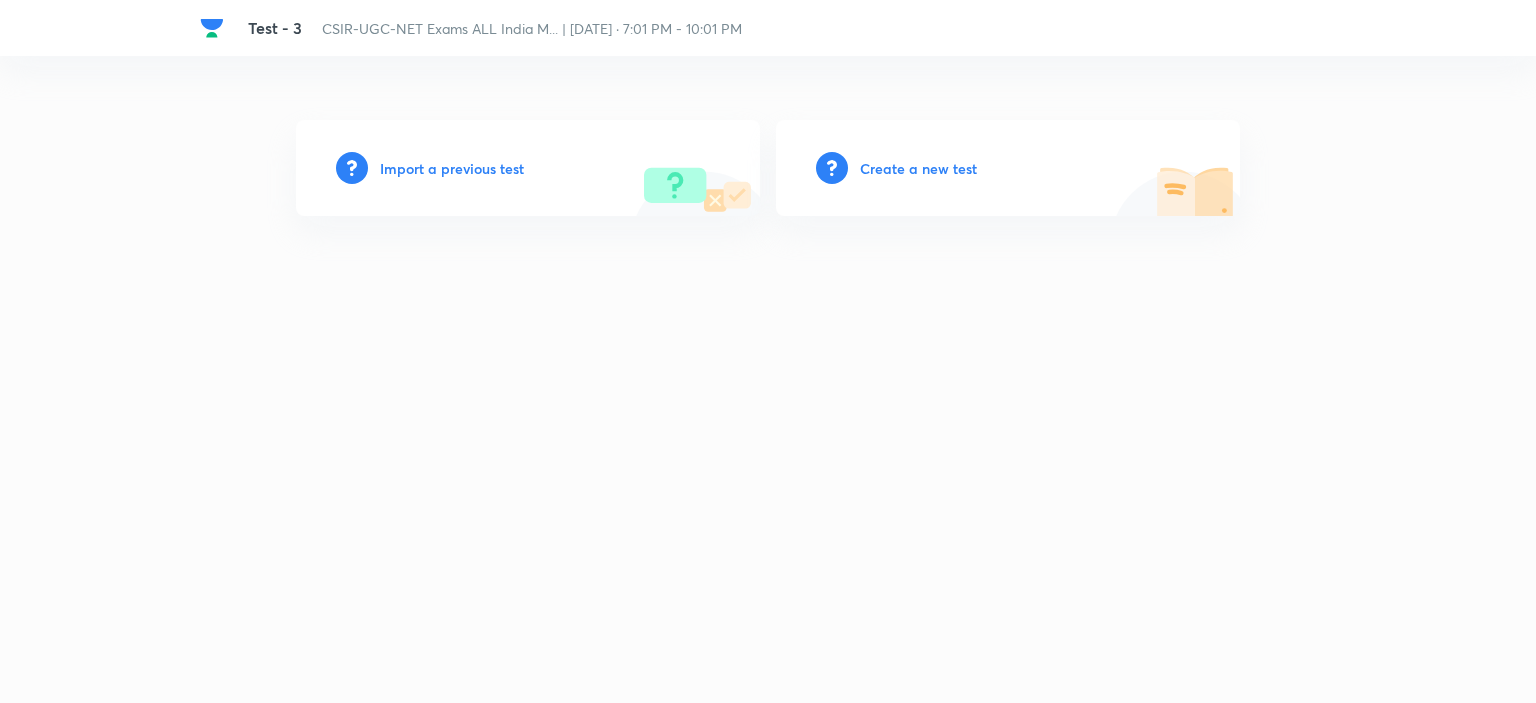scroll, scrollTop: 0, scrollLeft: 0, axis: both 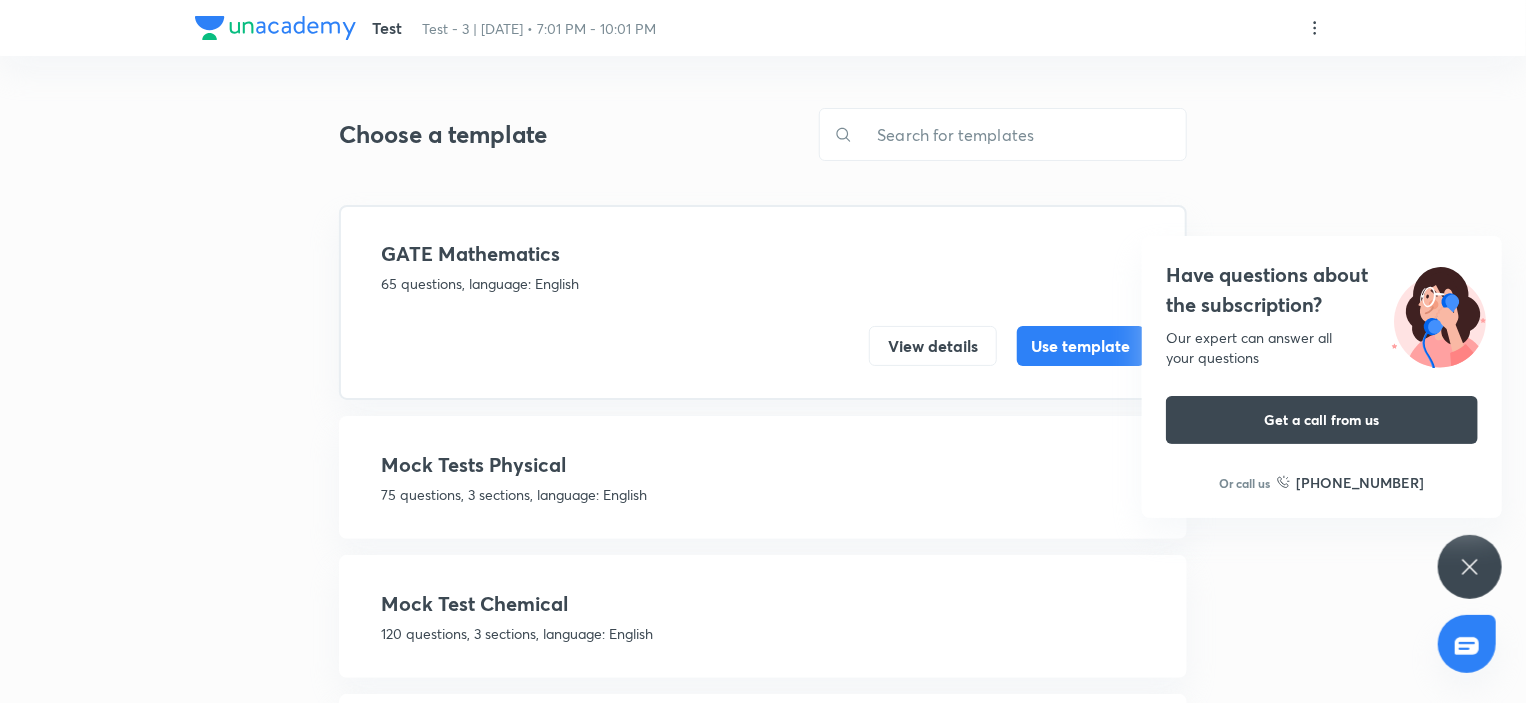 click on "75 questions, 3 sections, language: English" at bounding box center (763, 494) 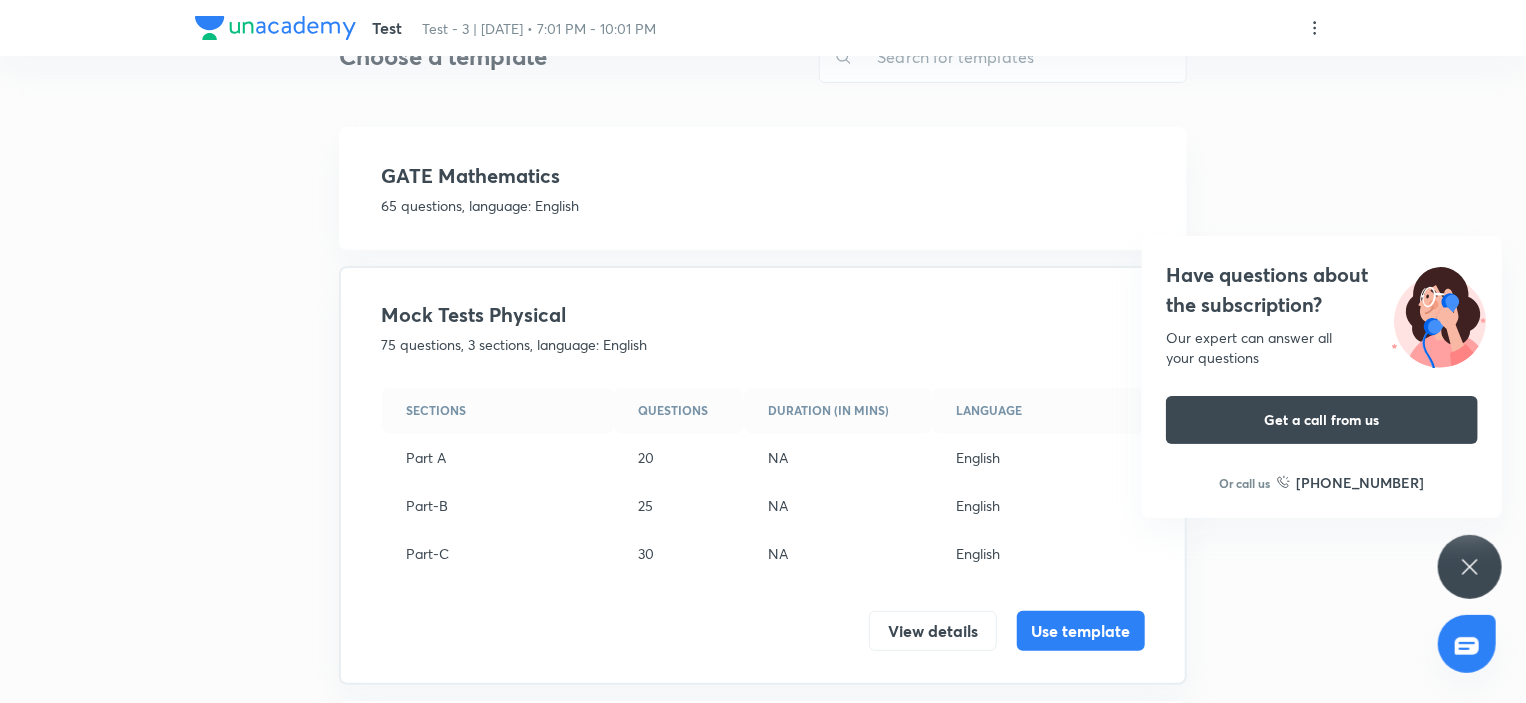 scroll, scrollTop: 200, scrollLeft: 0, axis: vertical 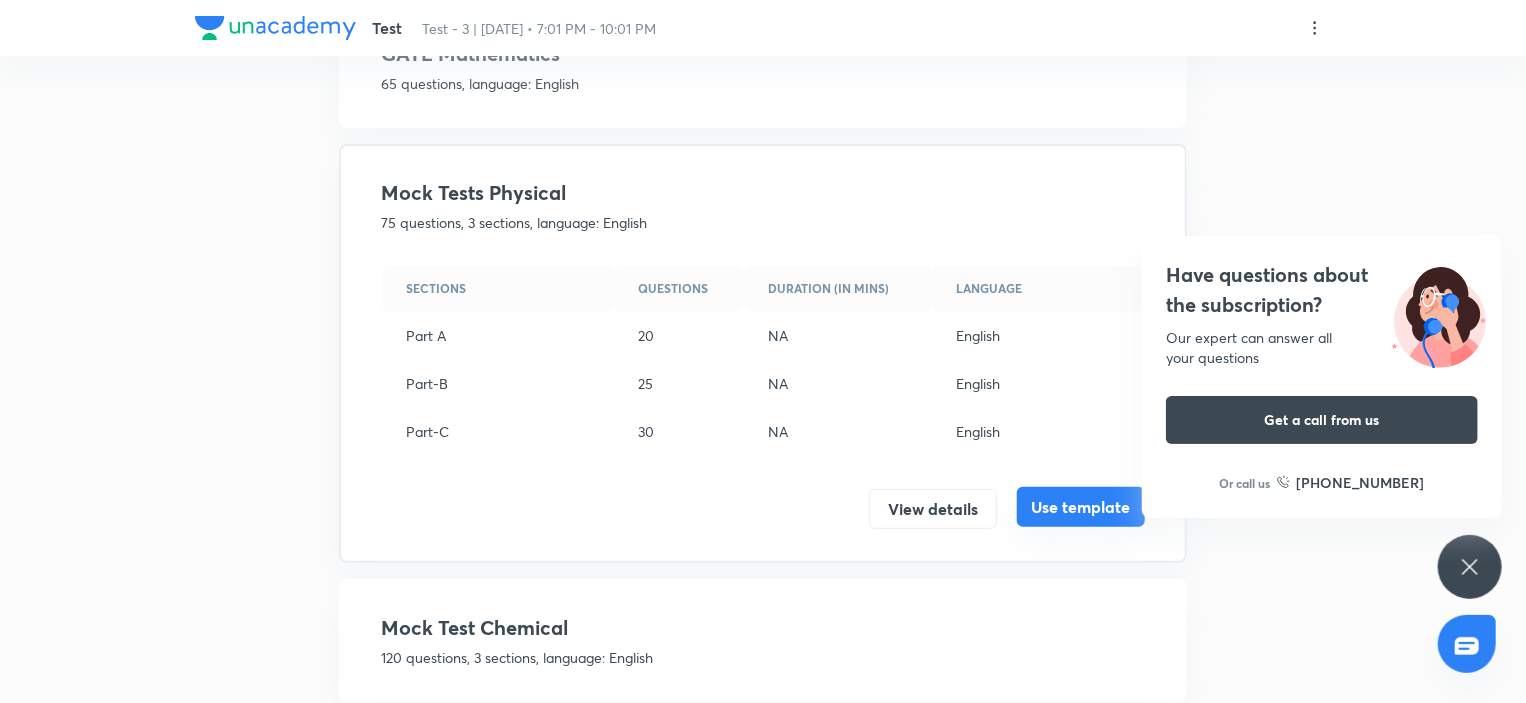 click on "Use template" at bounding box center [1081, 507] 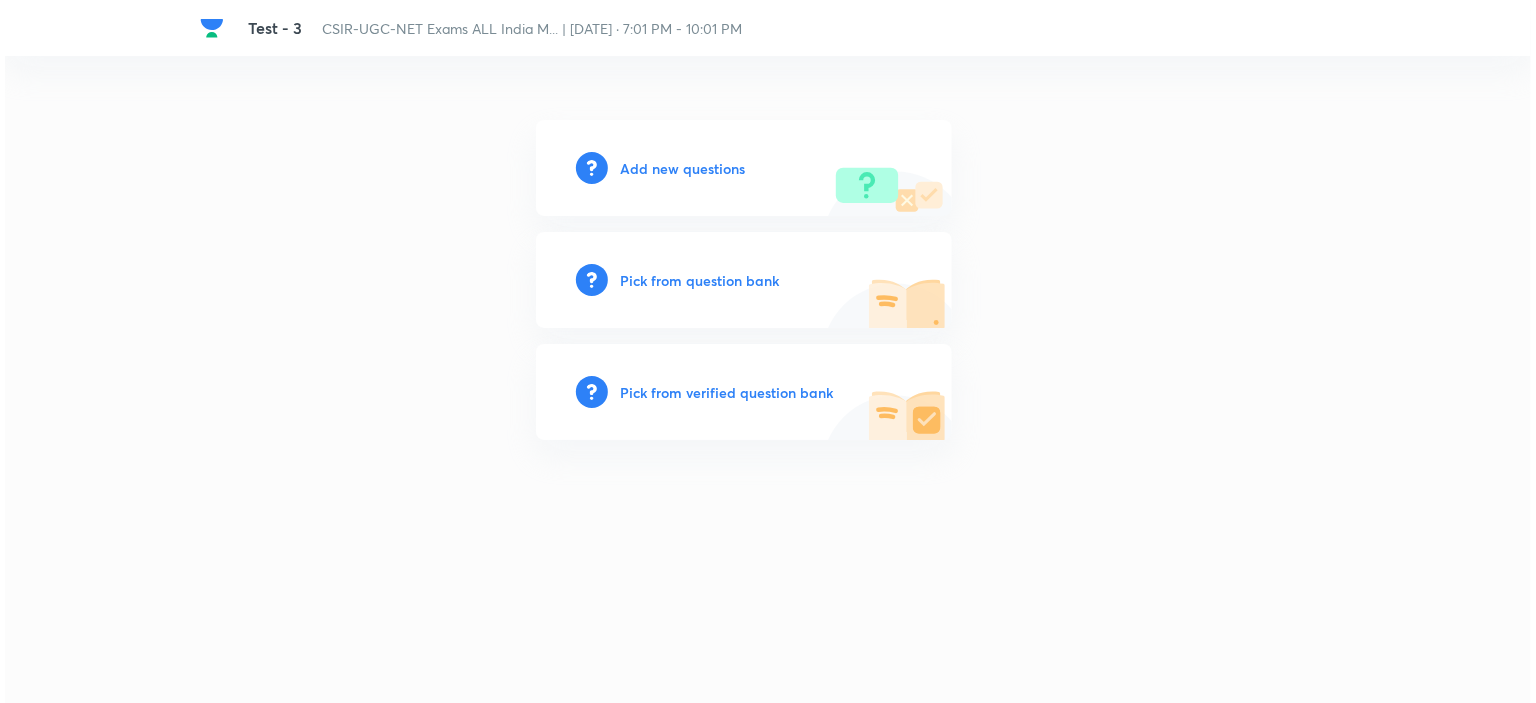 scroll, scrollTop: 0, scrollLeft: 0, axis: both 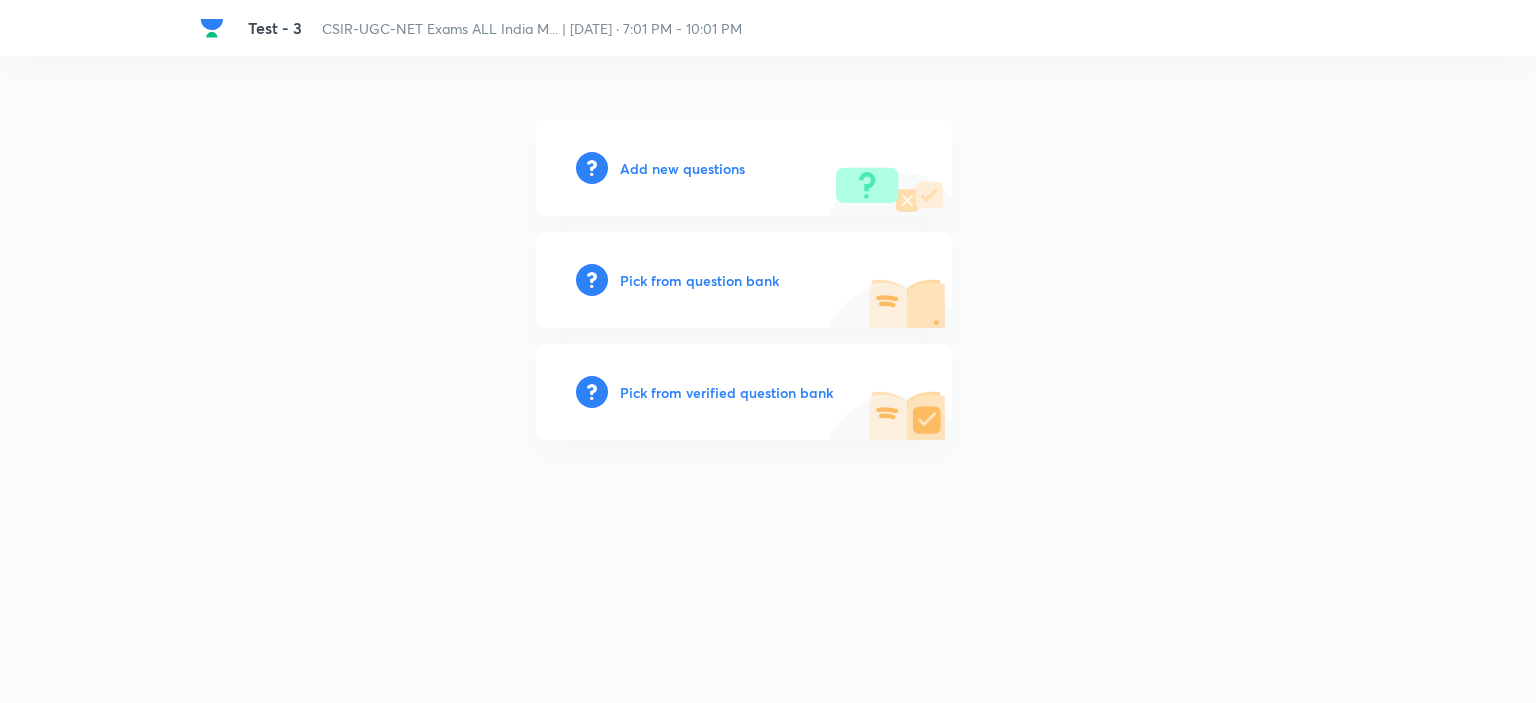 click on "Pick from question bank" at bounding box center [699, 280] 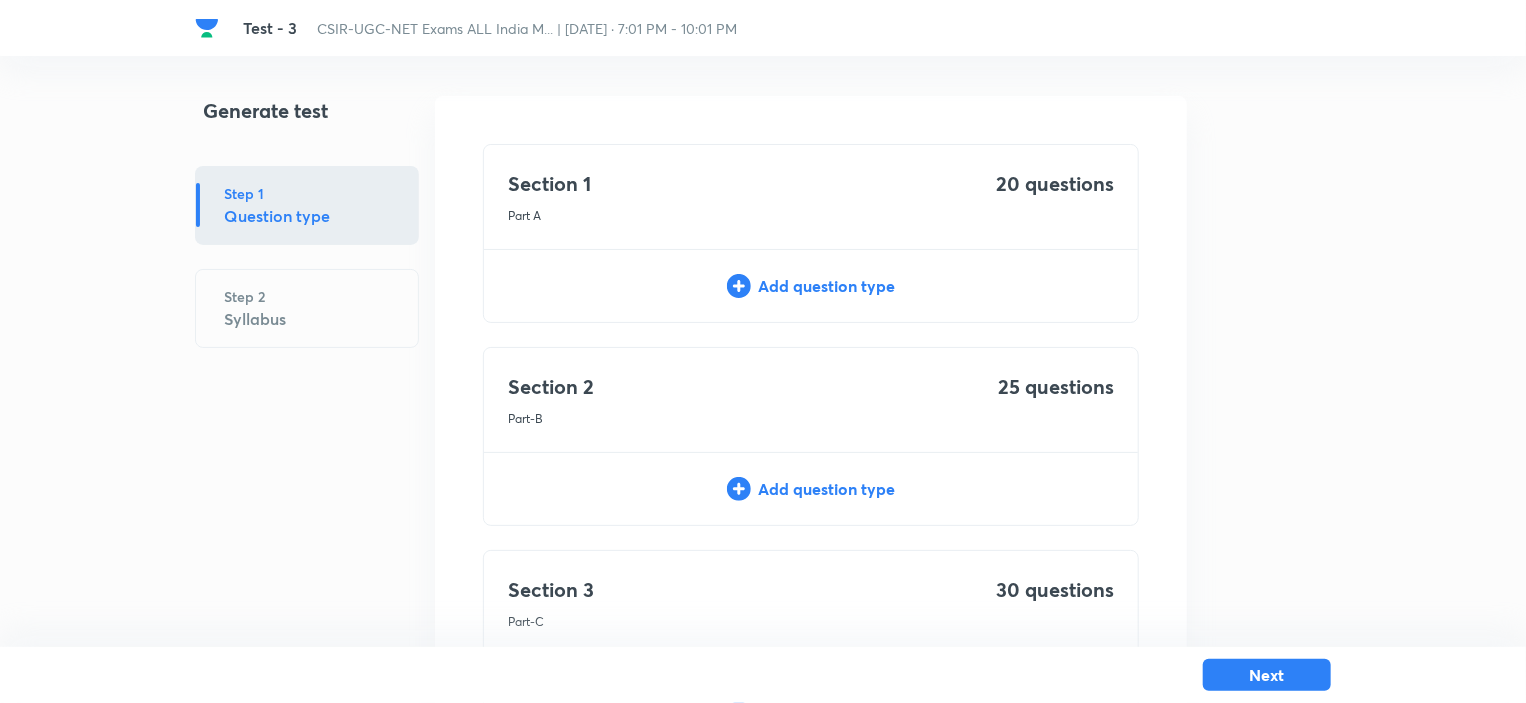 click on "Add question type" at bounding box center (811, 286) 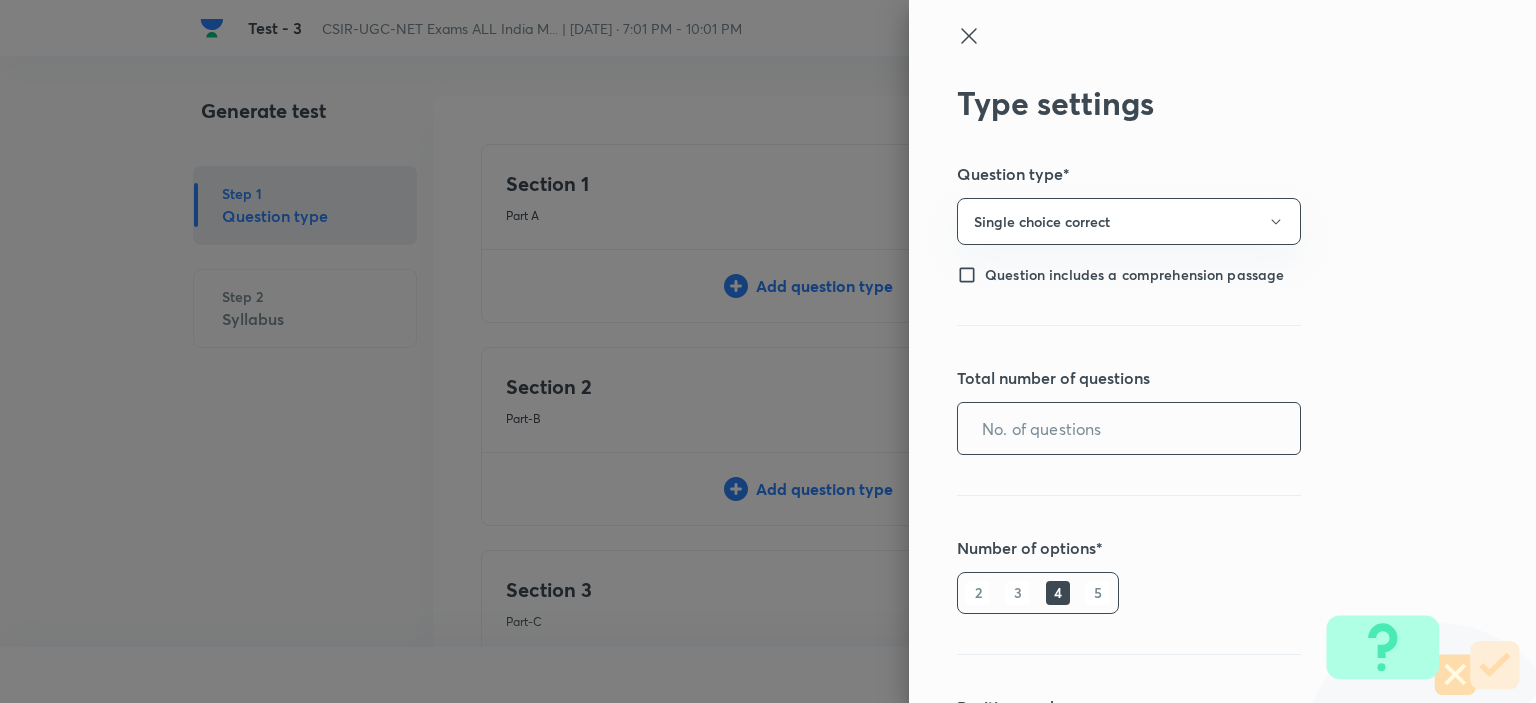 click at bounding box center [1129, 428] 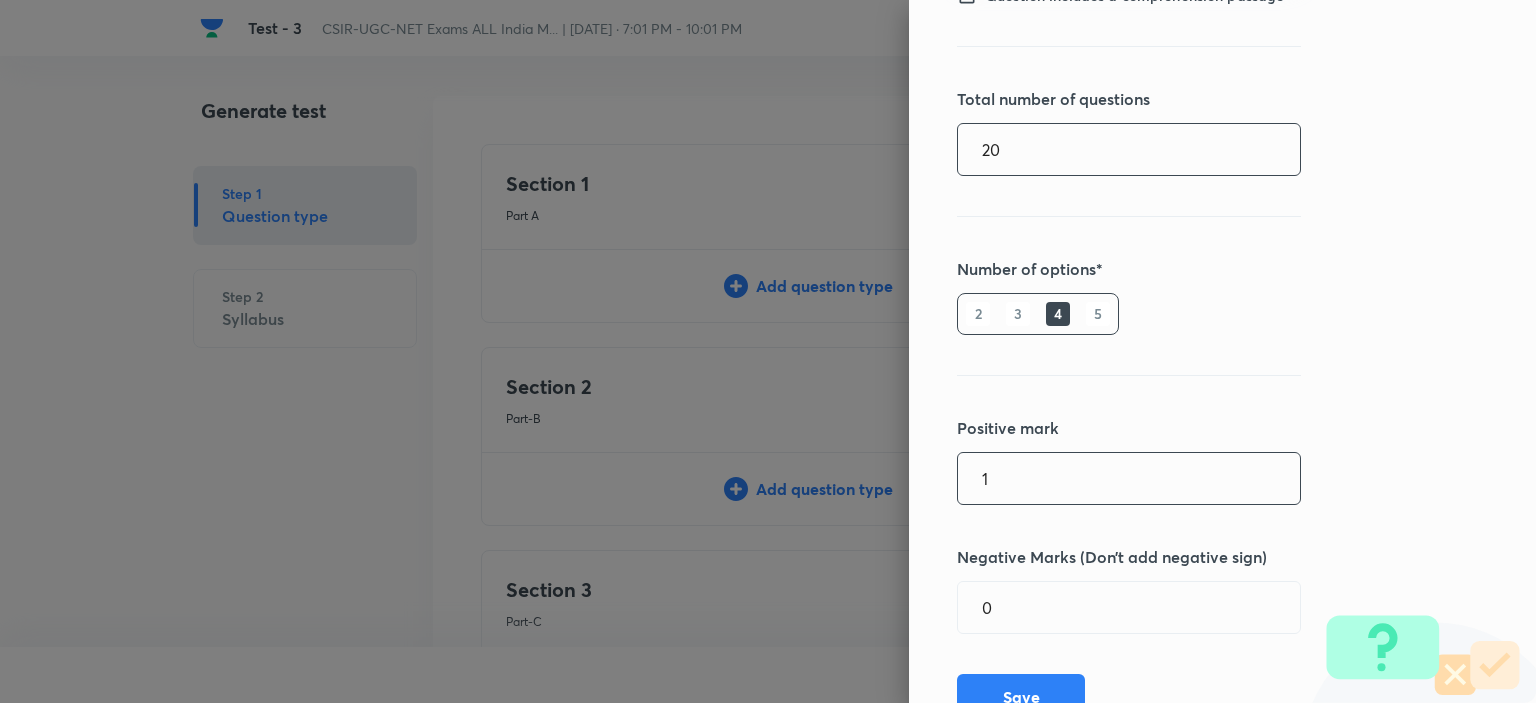 scroll, scrollTop: 360, scrollLeft: 0, axis: vertical 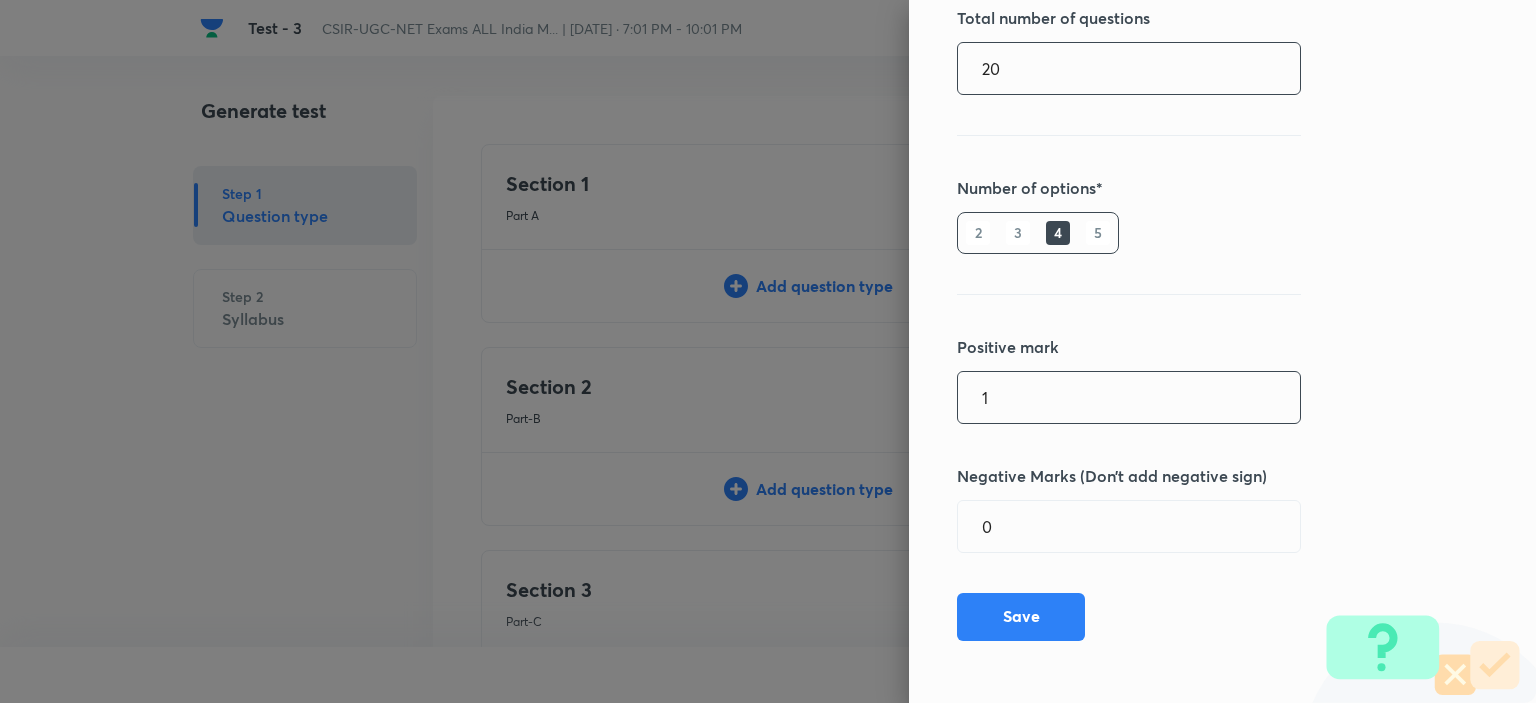 type on "20" 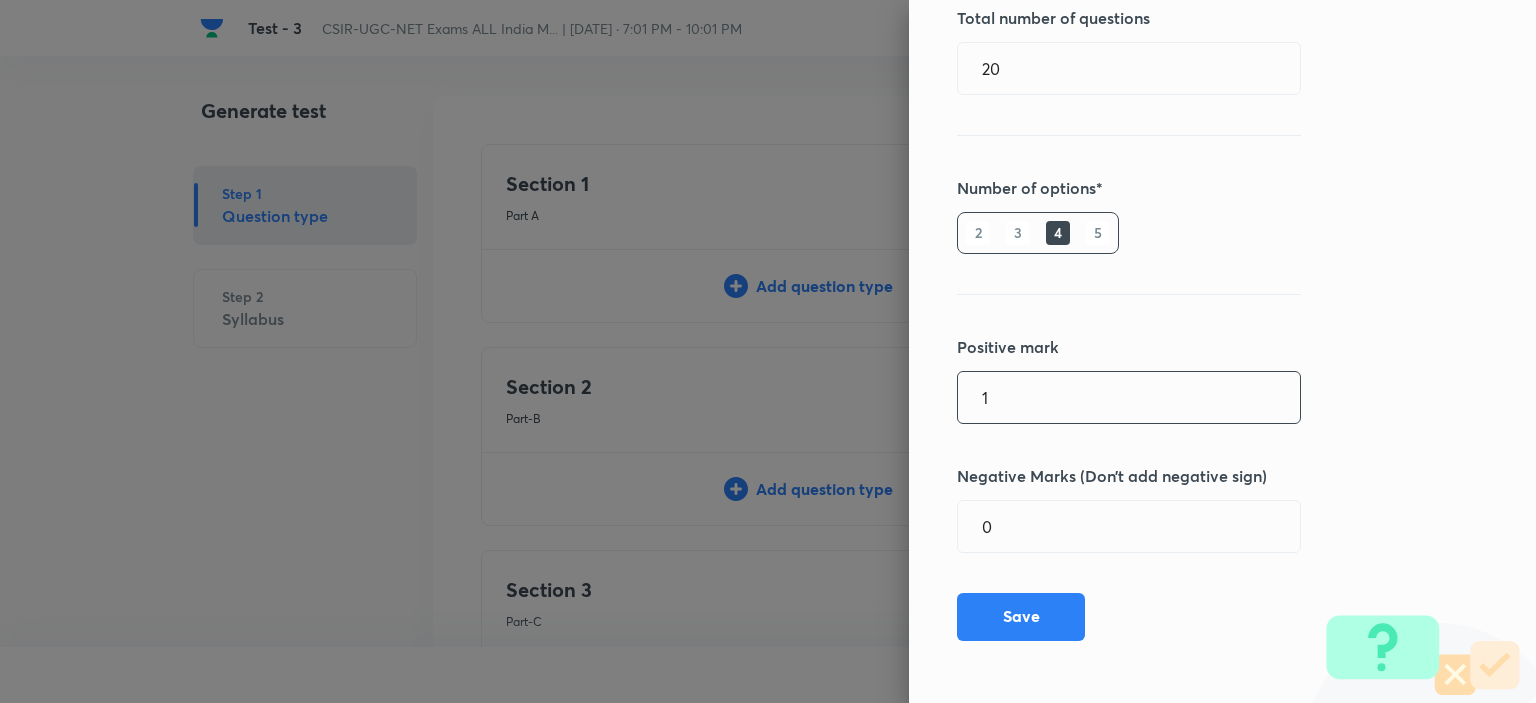 drag, startPoint x: 968, startPoint y: 395, endPoint x: 916, endPoint y: 396, distance: 52.009613 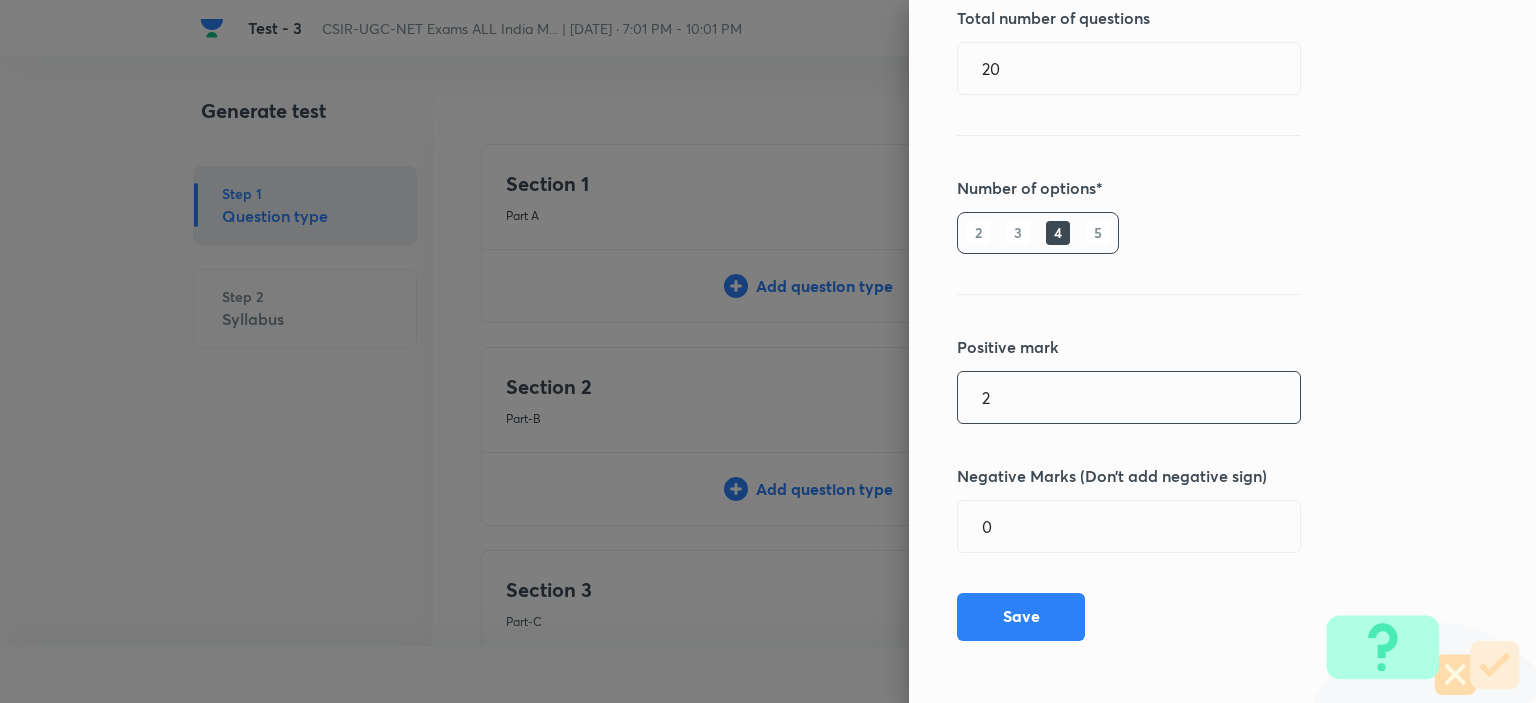 type on "2" 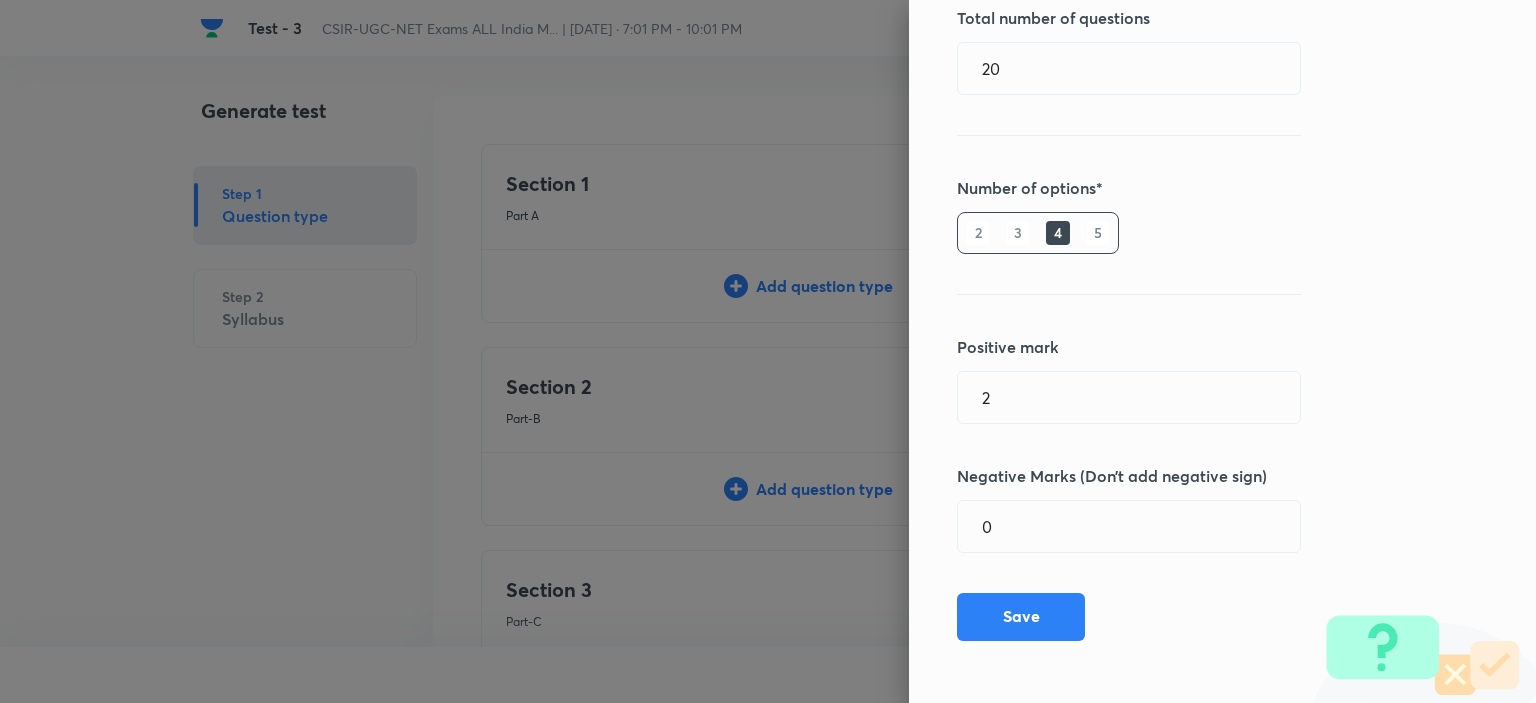 click on "Type settings Question type* Single choice correct Question includes a comprehension passage Total number of questions 20 ​ Number of options* 2 3 4 5 Positive mark 2 ​ Negative Marks (Don’t add negative sign) 0 ​ Save" at bounding box center [1222, 351] 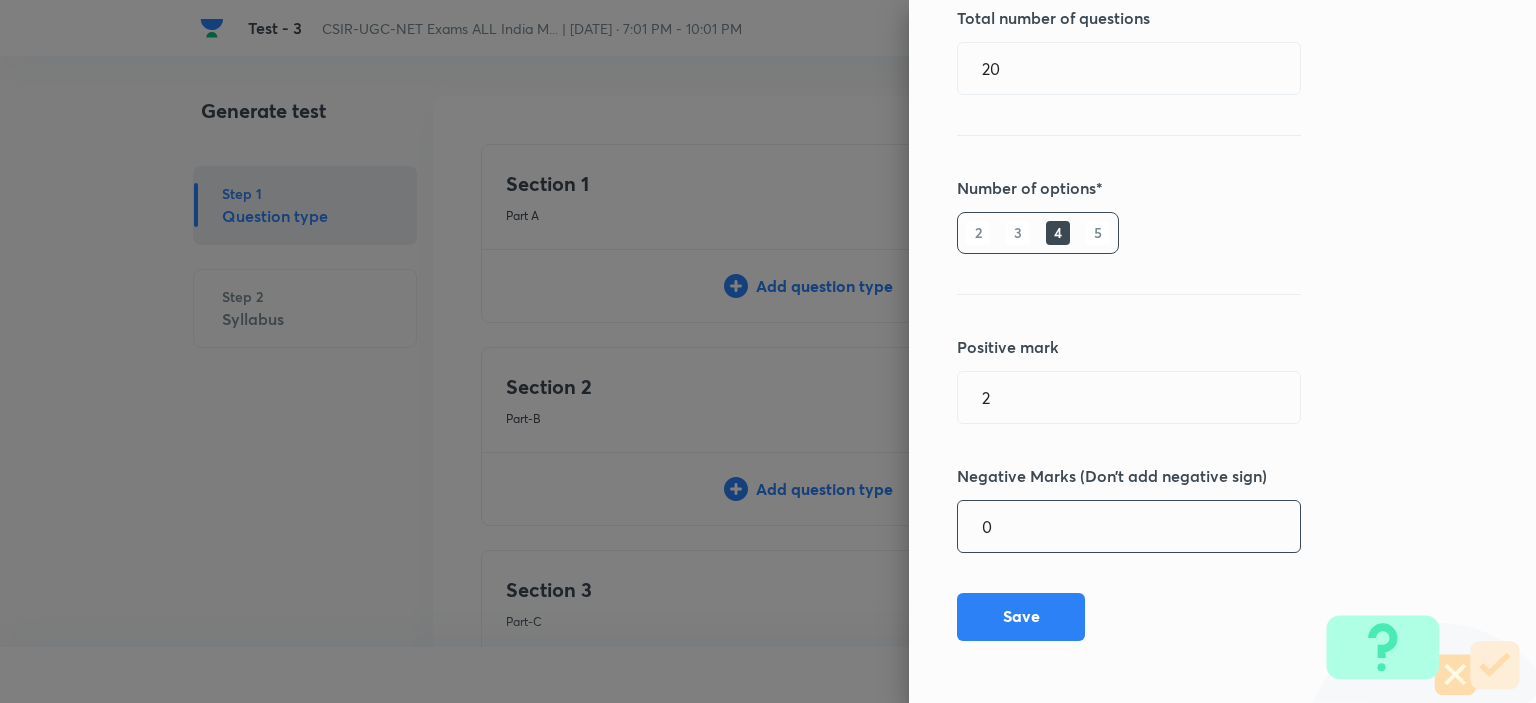 click on "0" at bounding box center (1129, 526) 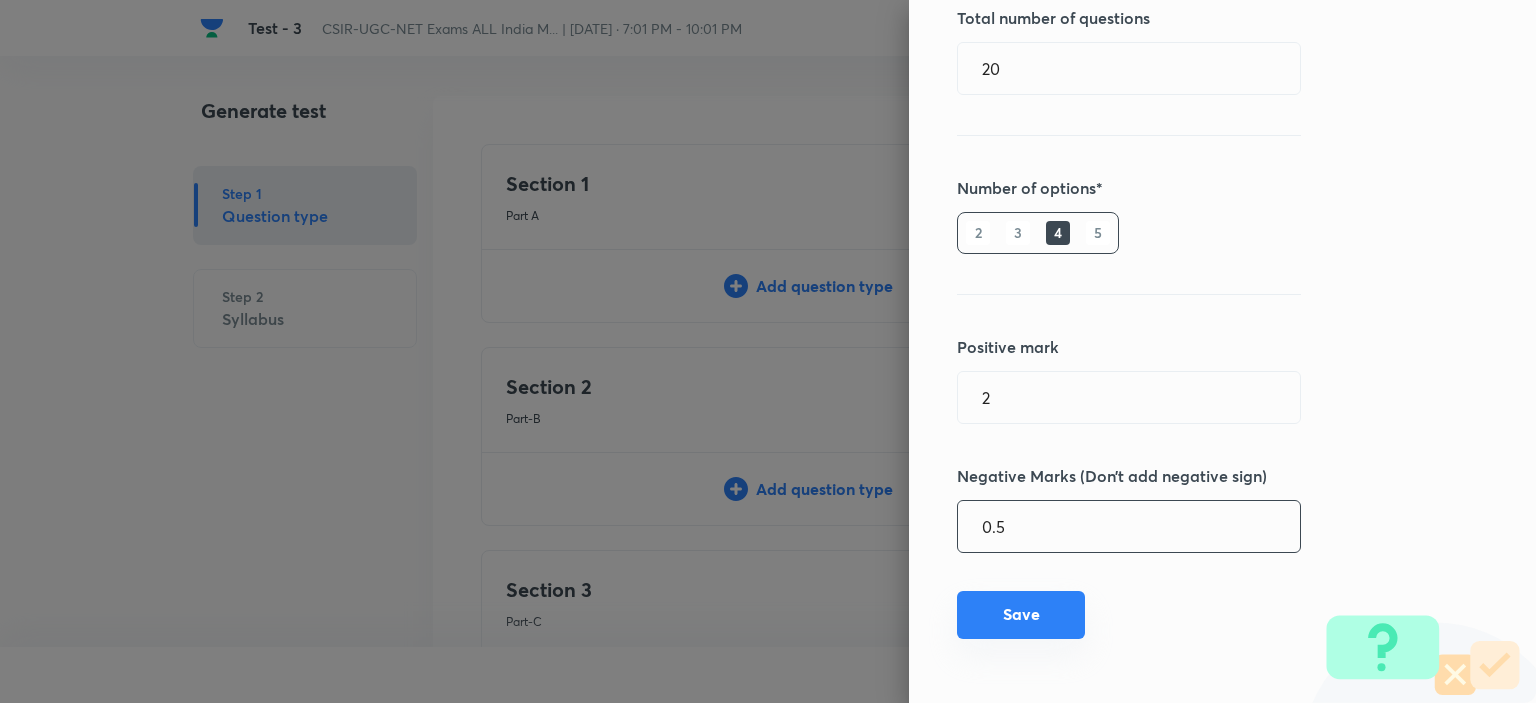 type on "0.5" 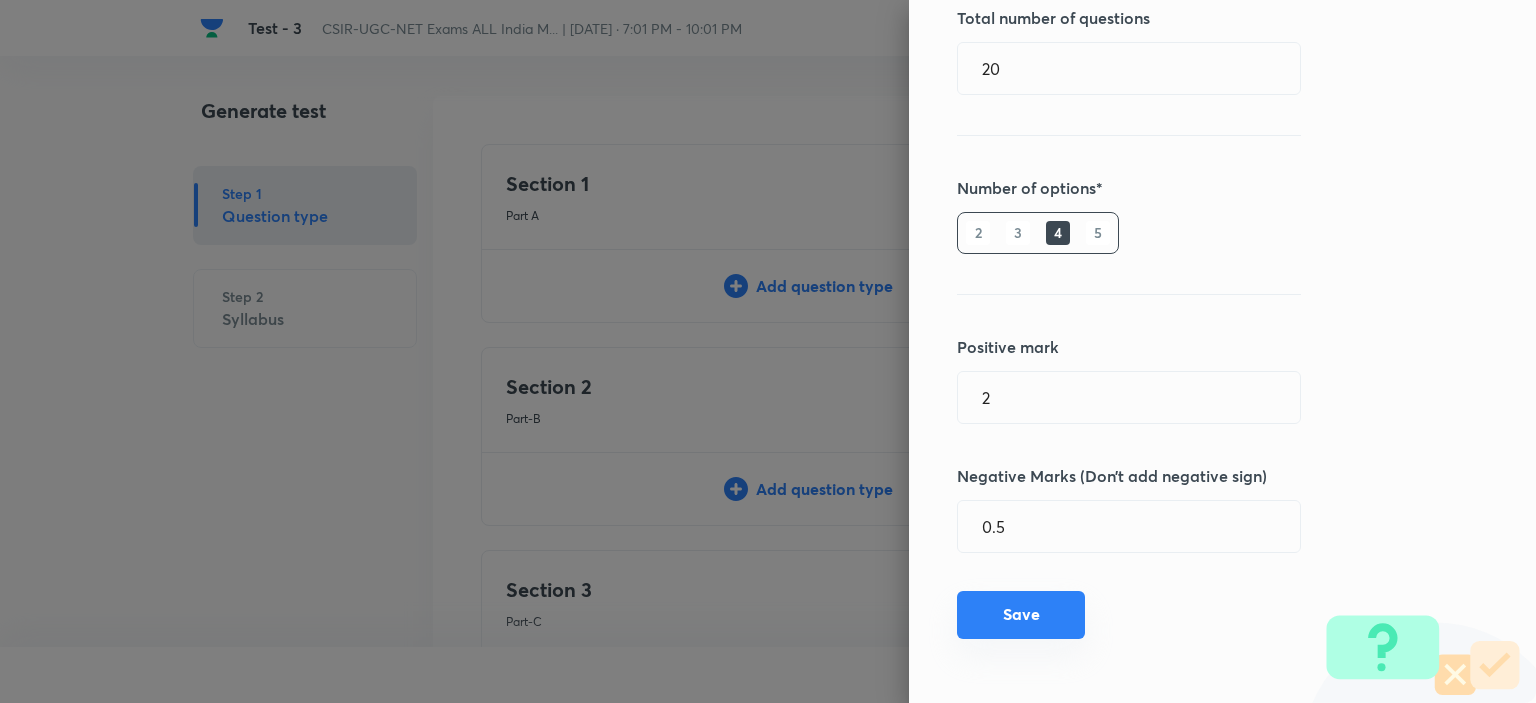 click on "Save" at bounding box center (1021, 615) 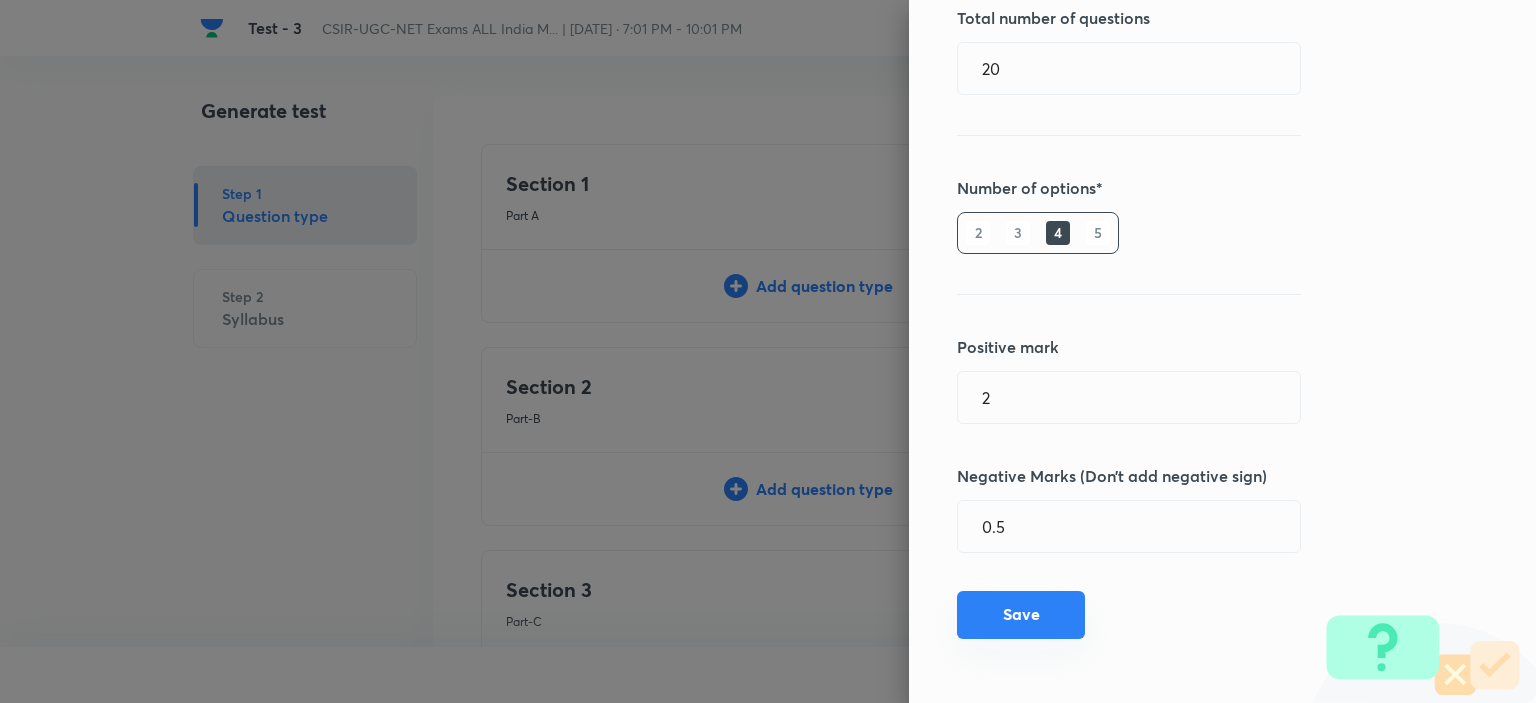 type 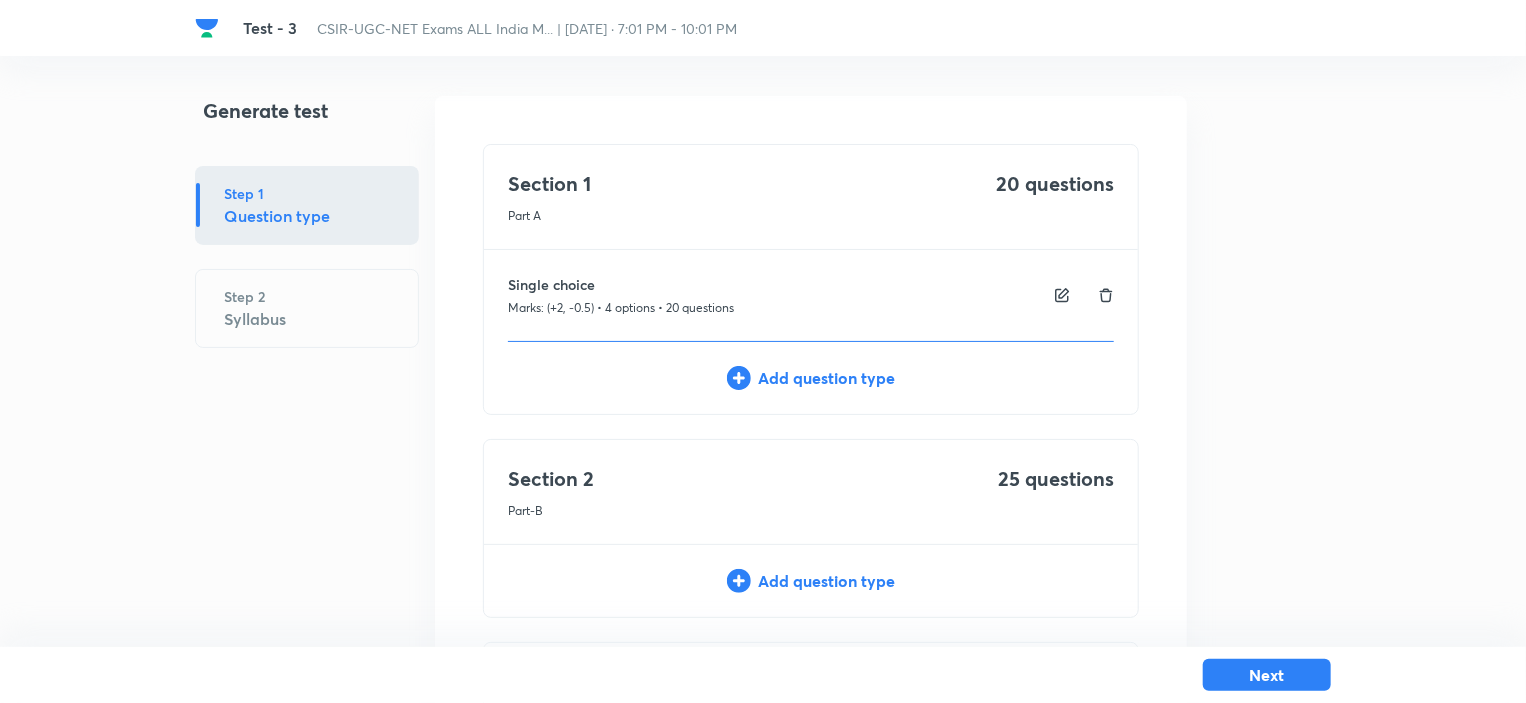 click on "Add question type" at bounding box center (811, 581) 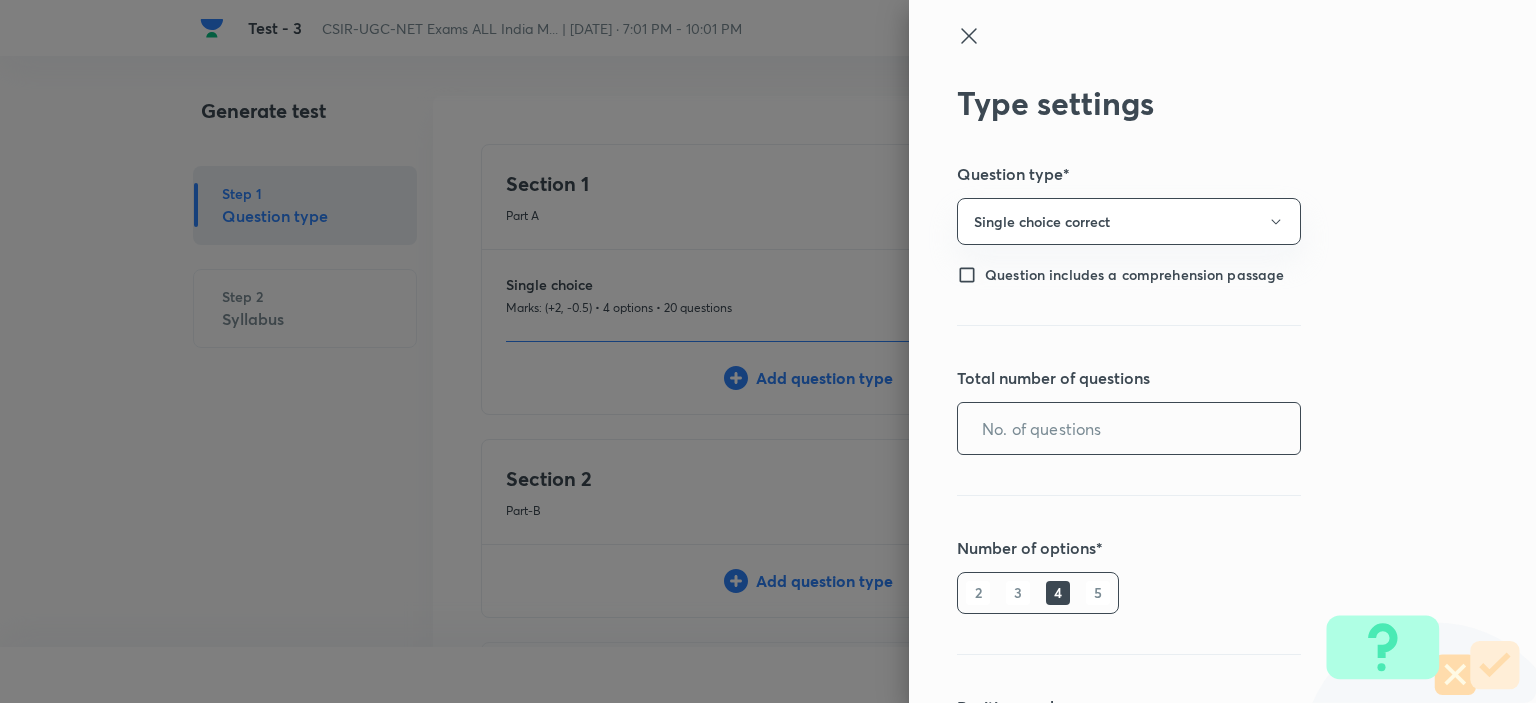 click at bounding box center (1129, 428) 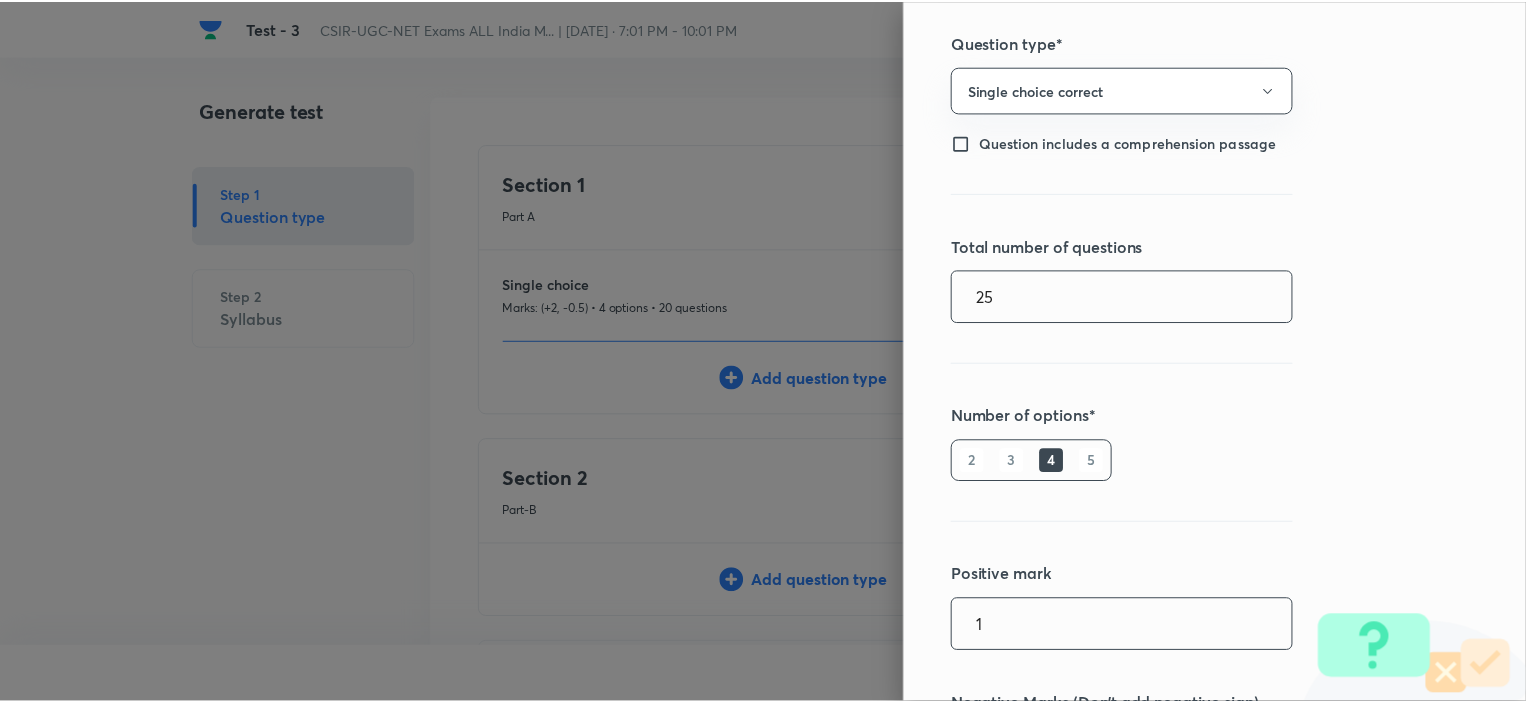scroll, scrollTop: 360, scrollLeft: 0, axis: vertical 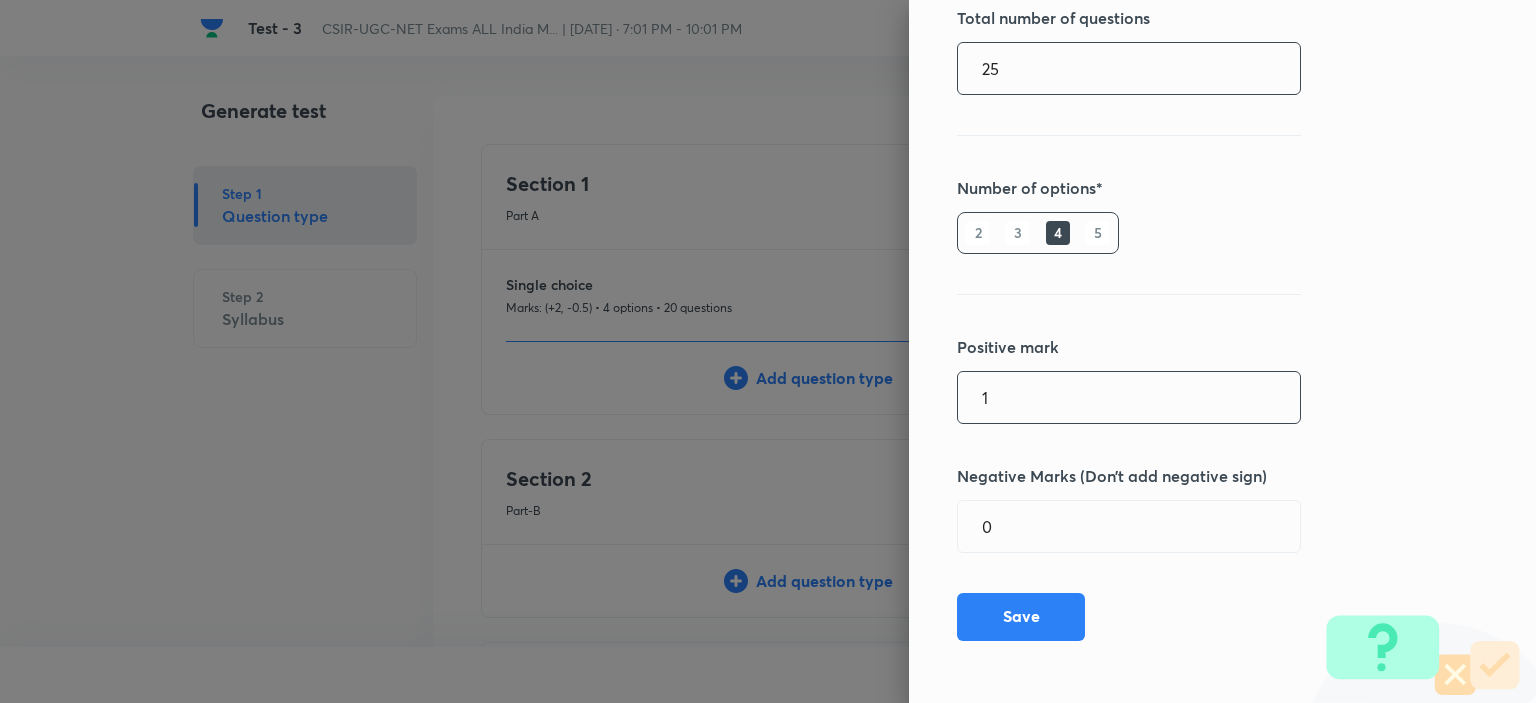 type on "25" 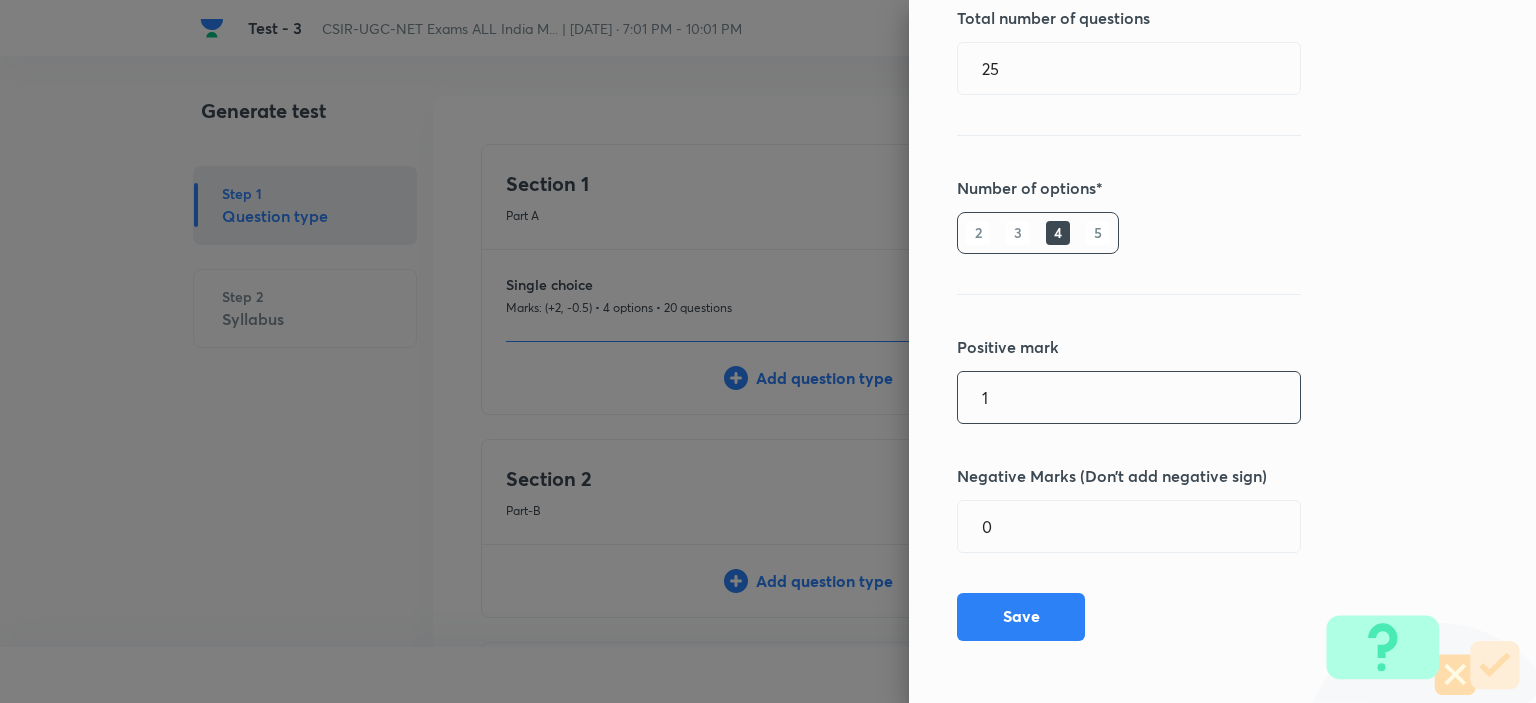 drag, startPoint x: 1014, startPoint y: 411, endPoint x: 929, endPoint y: 411, distance: 85 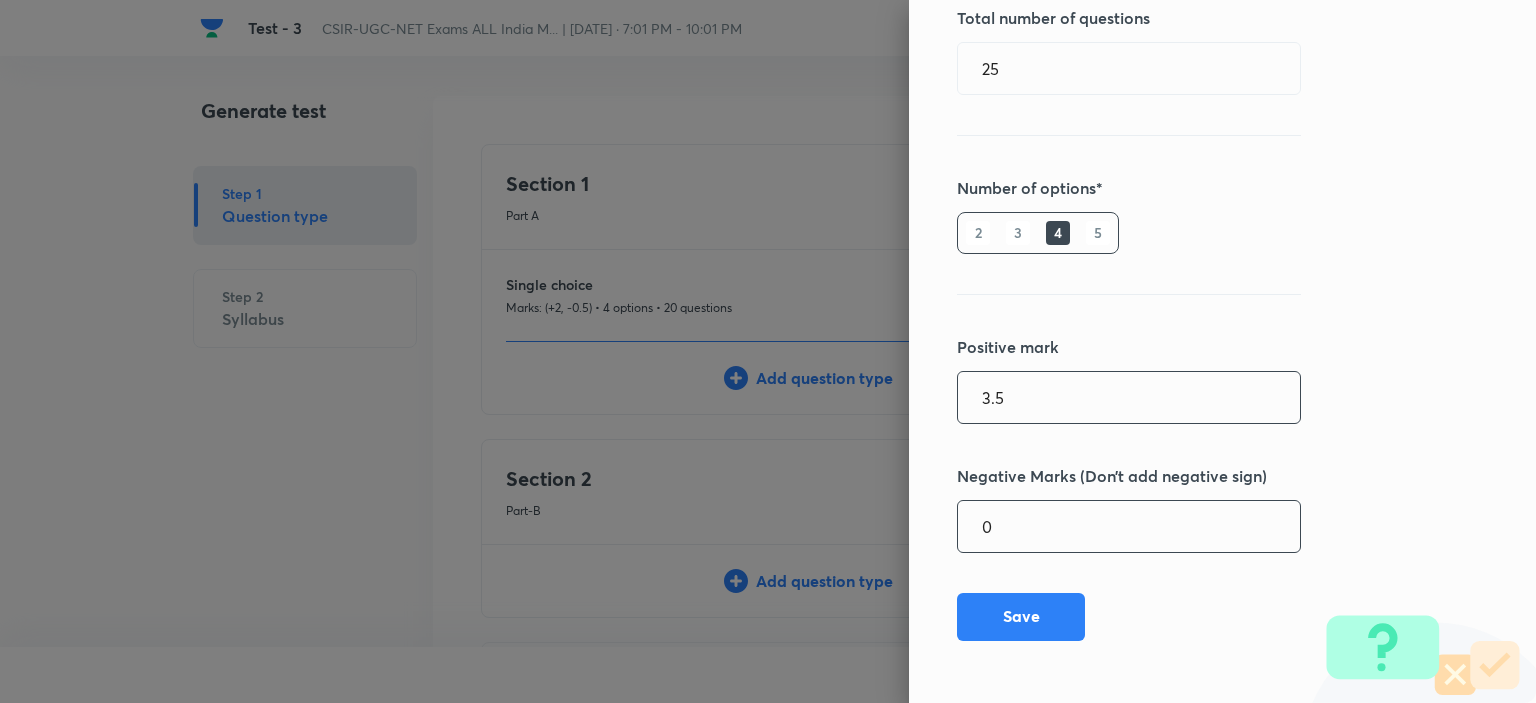 type on "3.5" 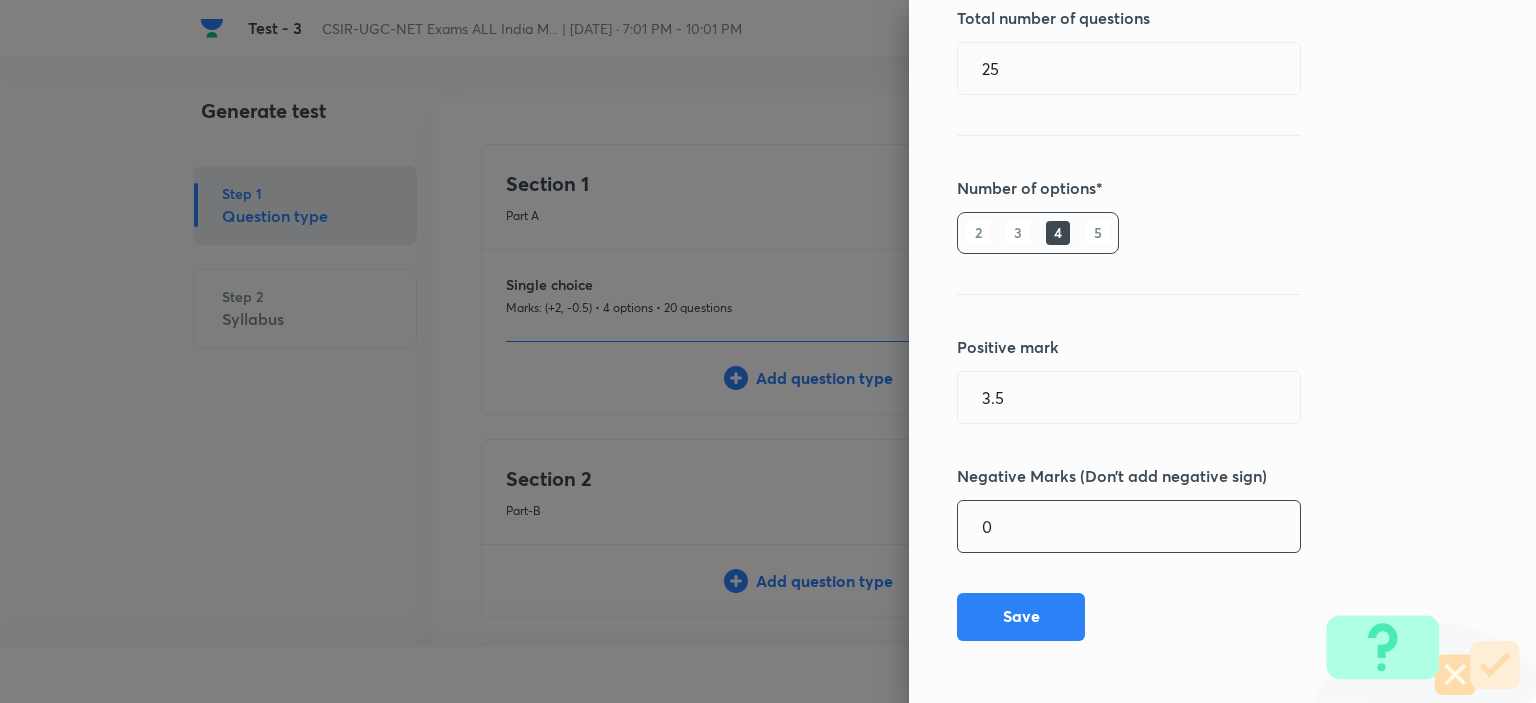click on "0" at bounding box center [1129, 526] 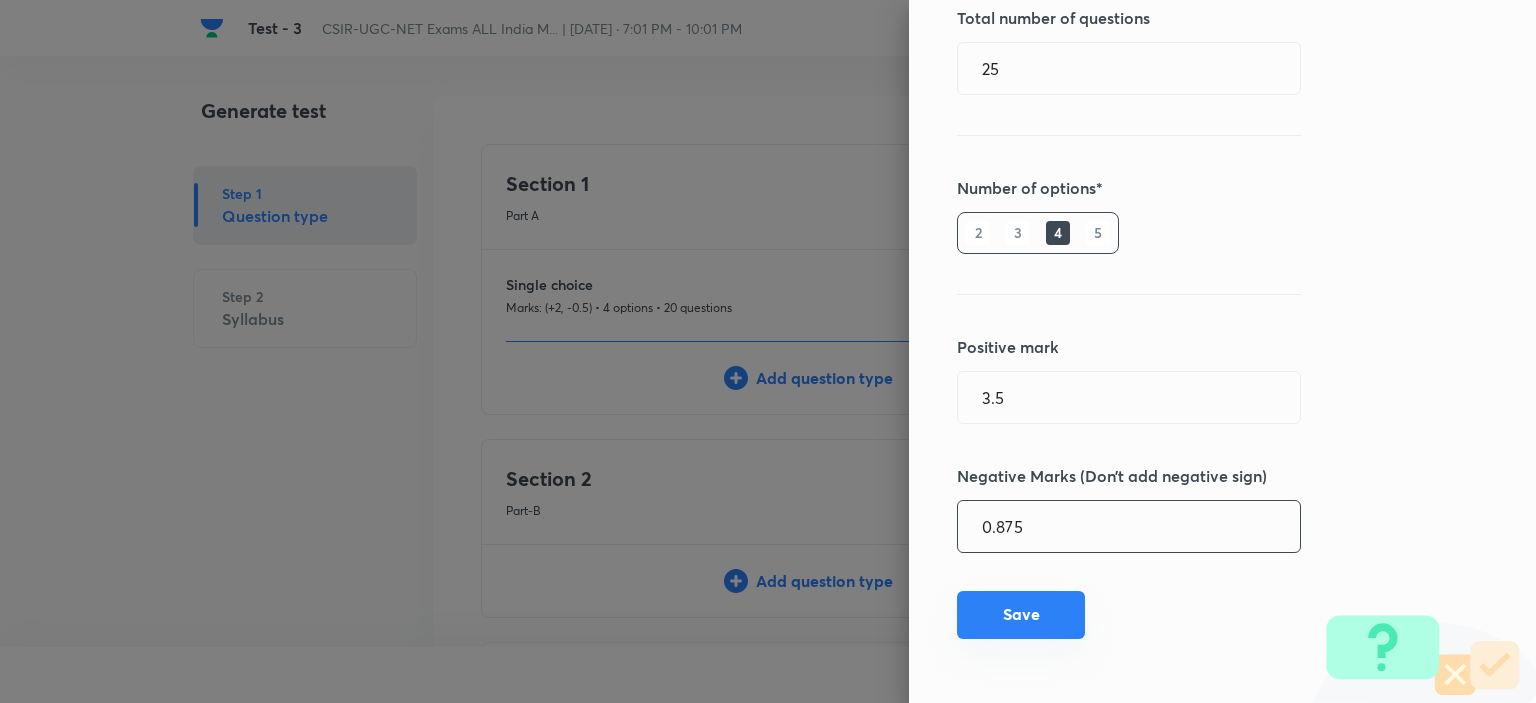 type on "0.875" 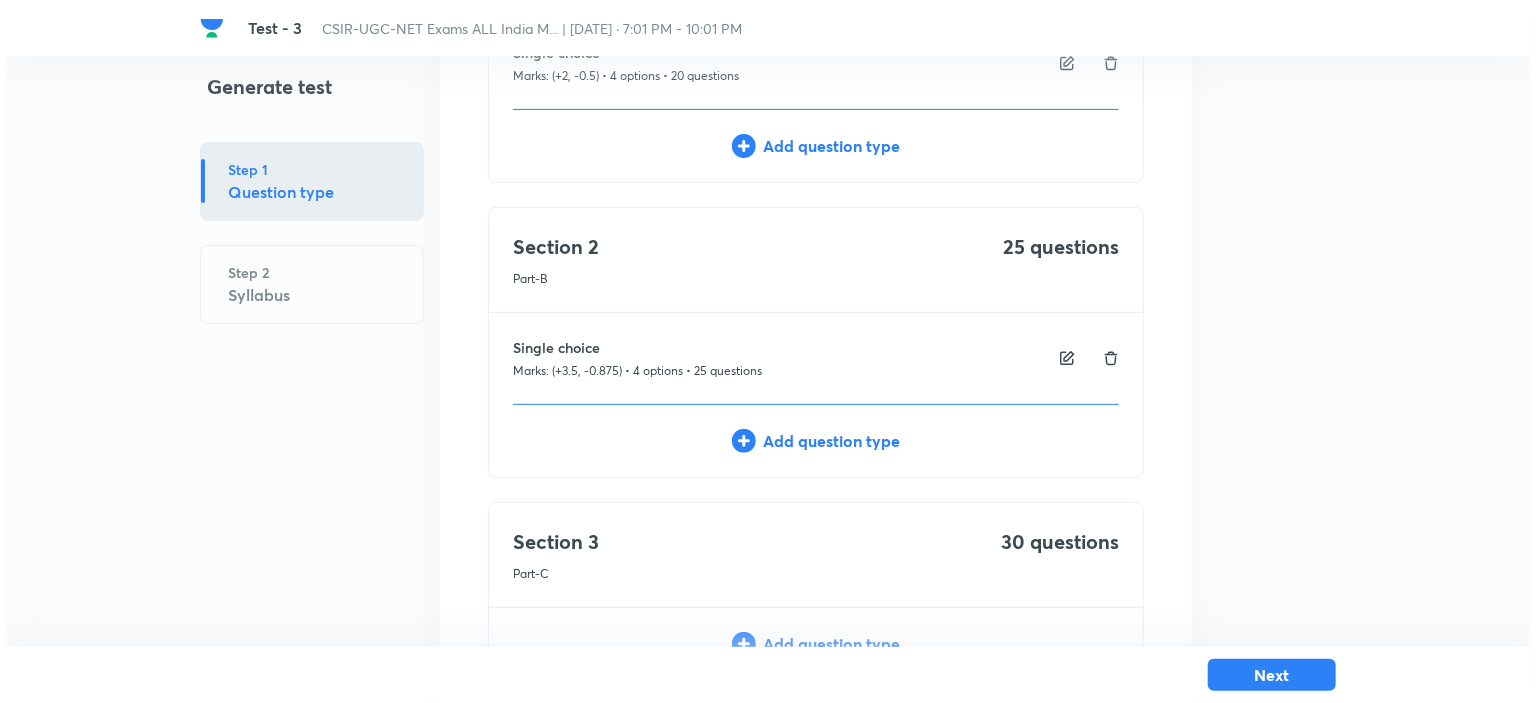 scroll, scrollTop: 396, scrollLeft: 0, axis: vertical 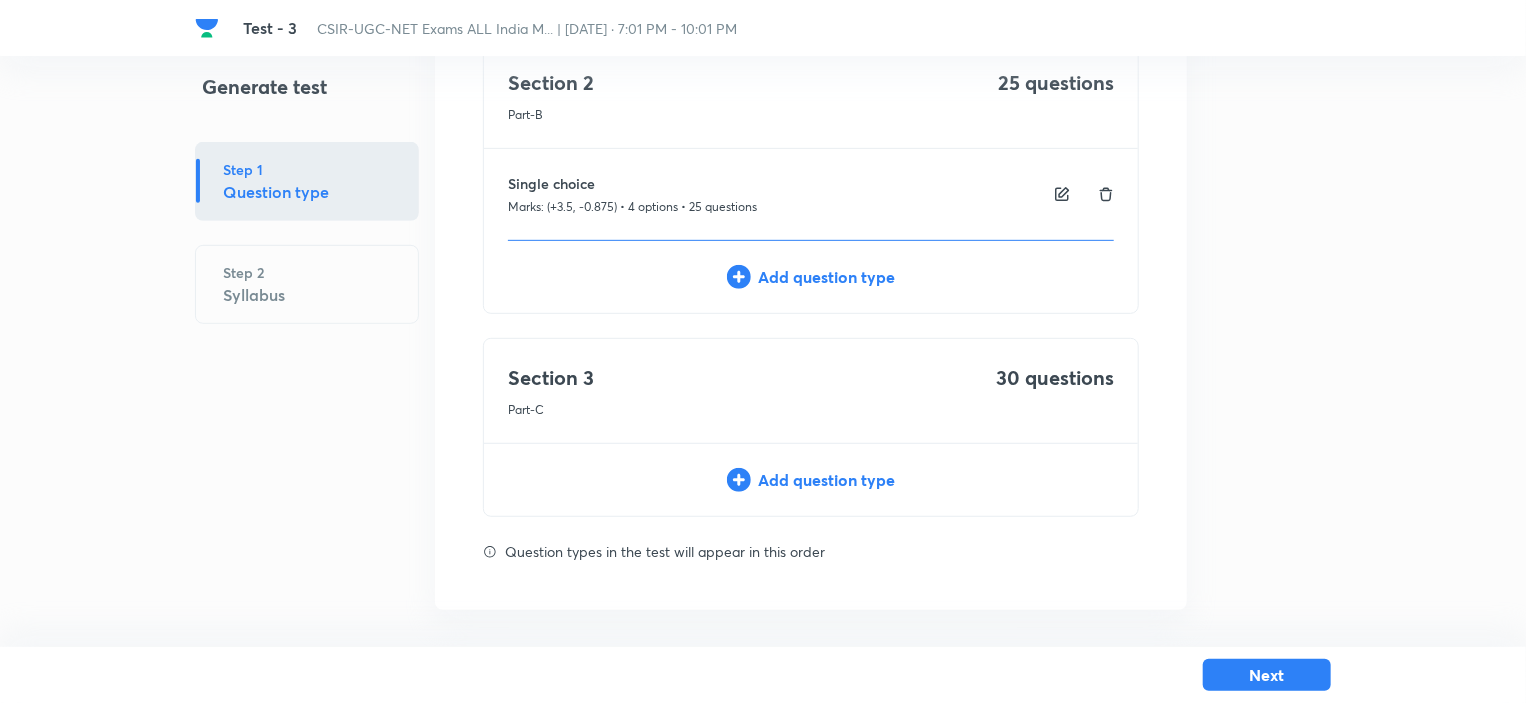 click on "Add question type" at bounding box center [811, 480] 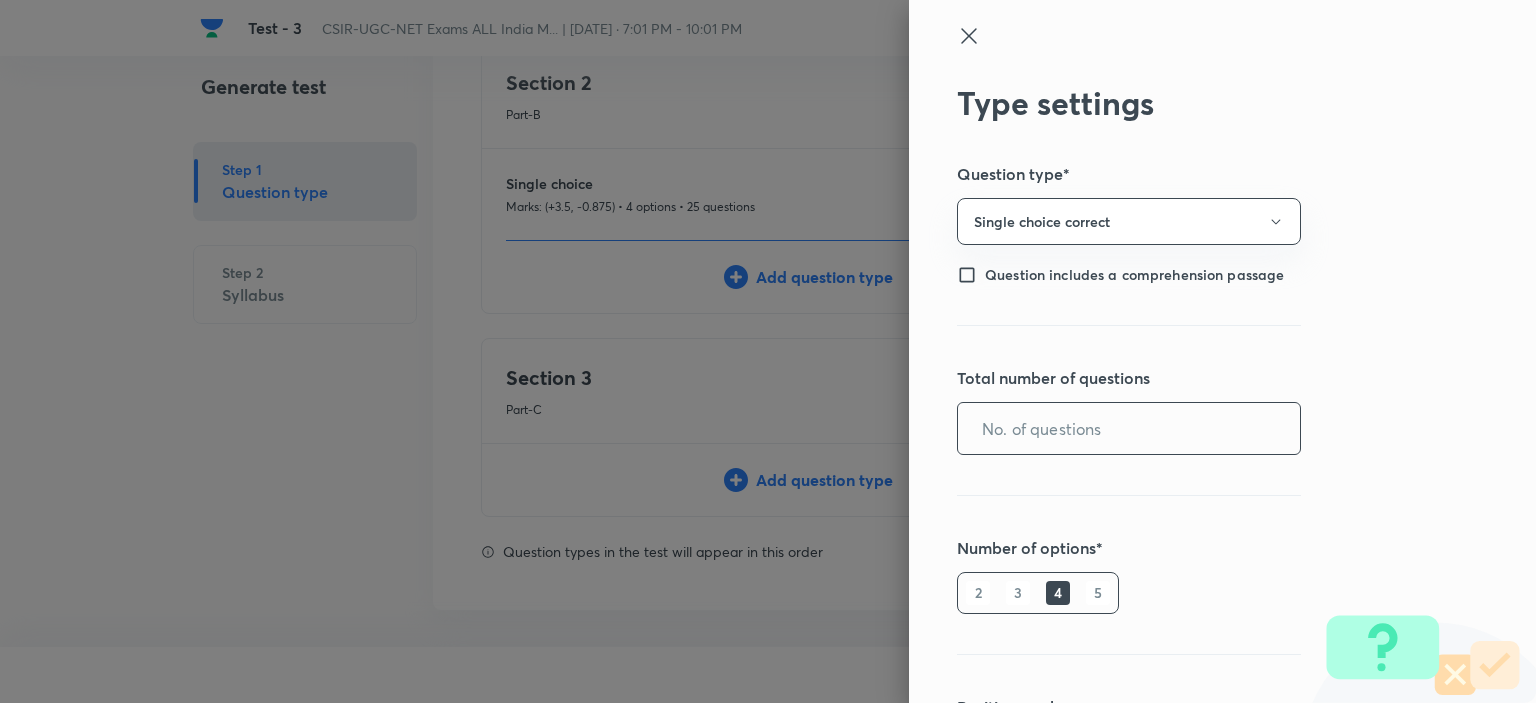 click at bounding box center [1129, 428] 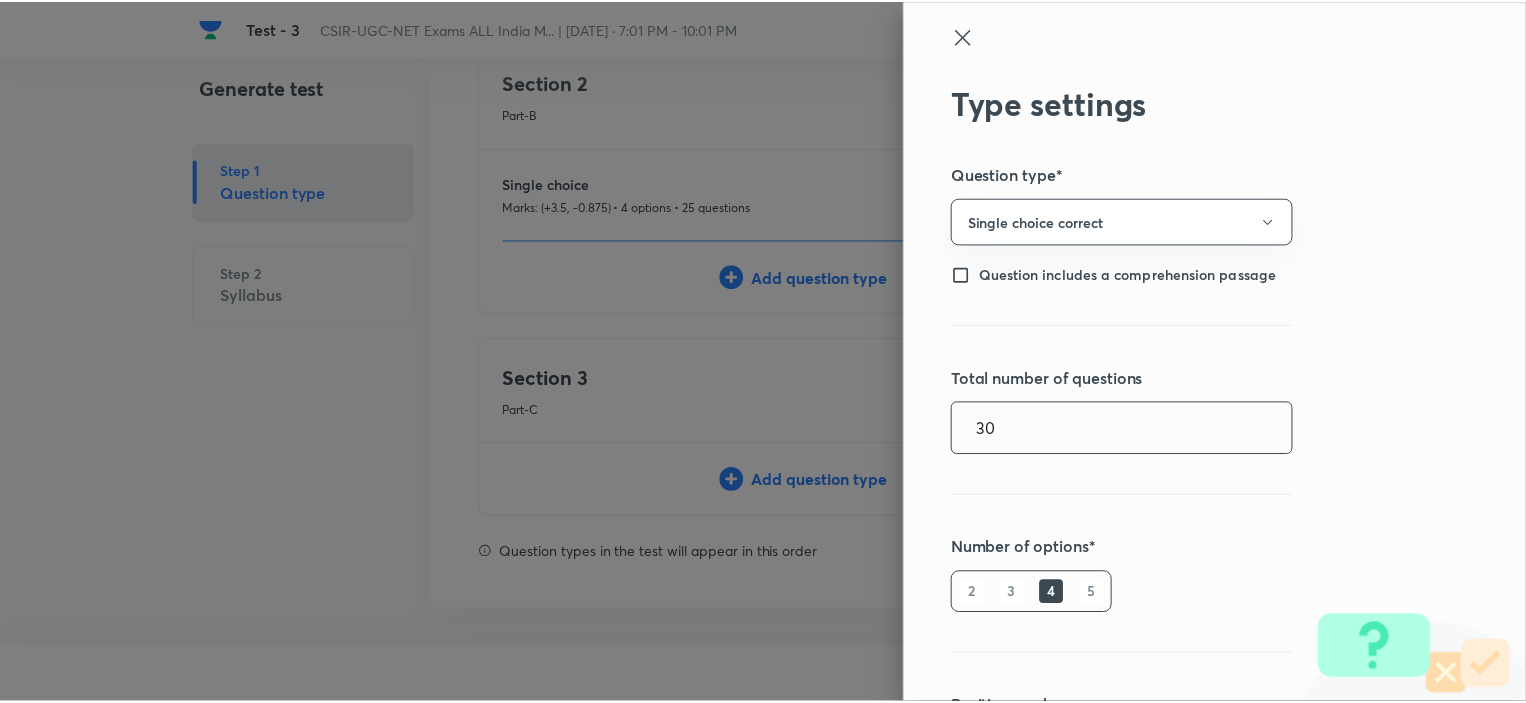 scroll, scrollTop: 360, scrollLeft: 0, axis: vertical 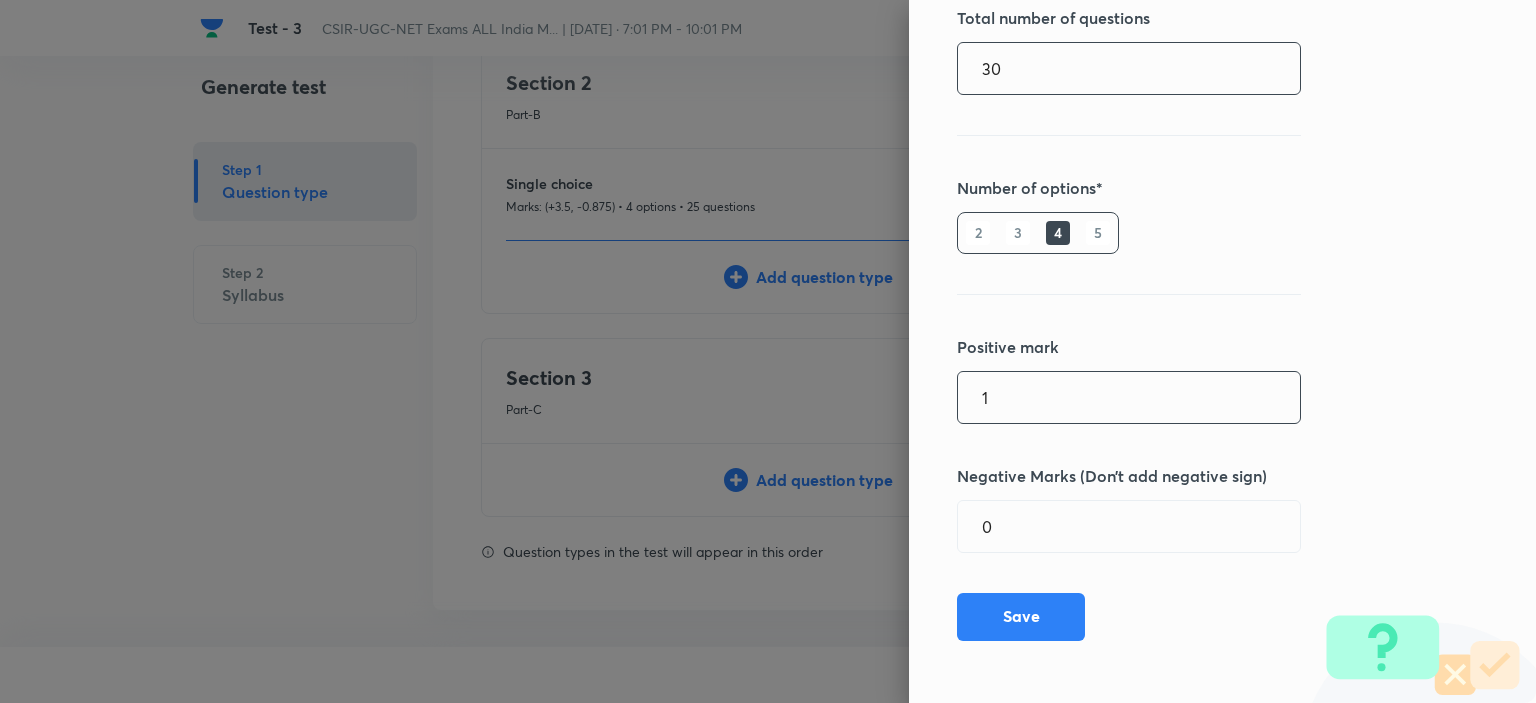 type on "30" 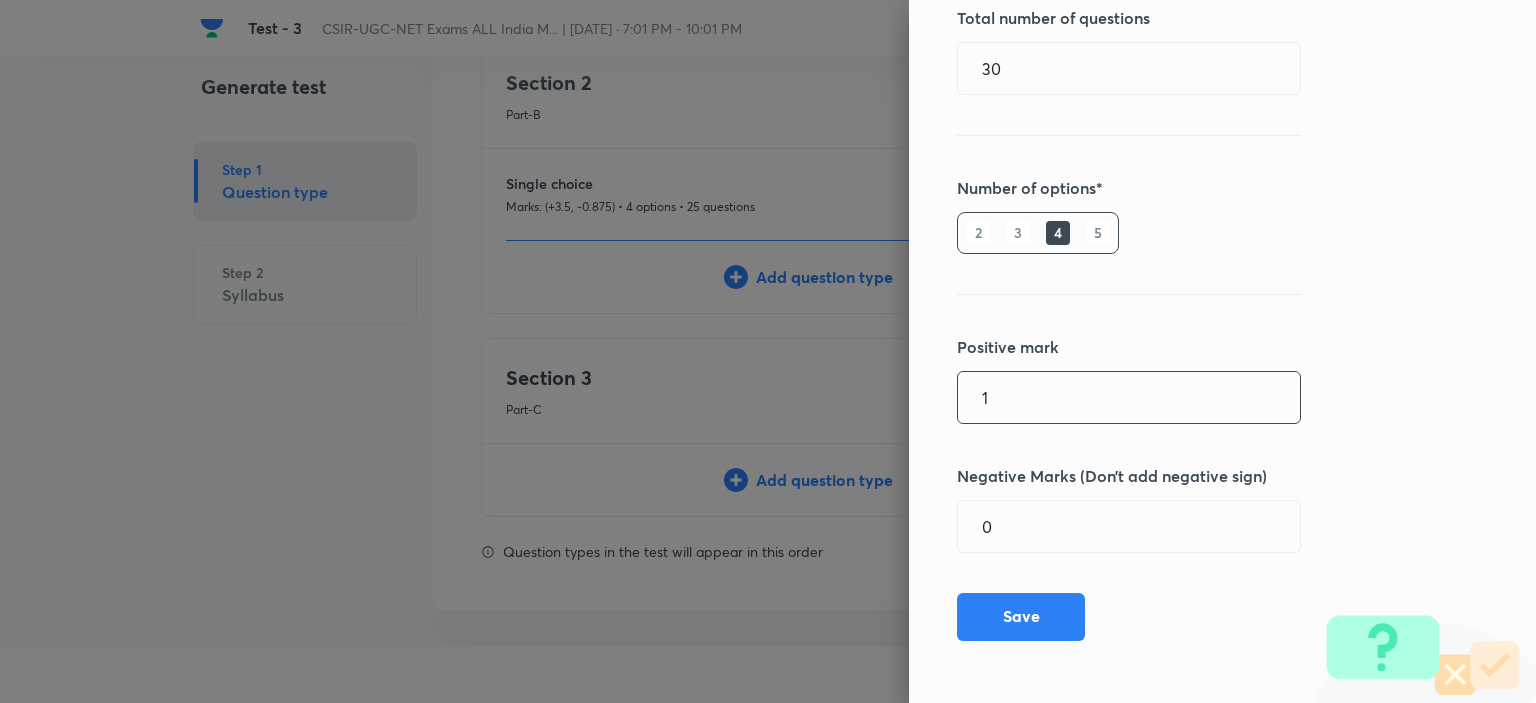 drag, startPoint x: 986, startPoint y: 399, endPoint x: 926, endPoint y: 399, distance: 60 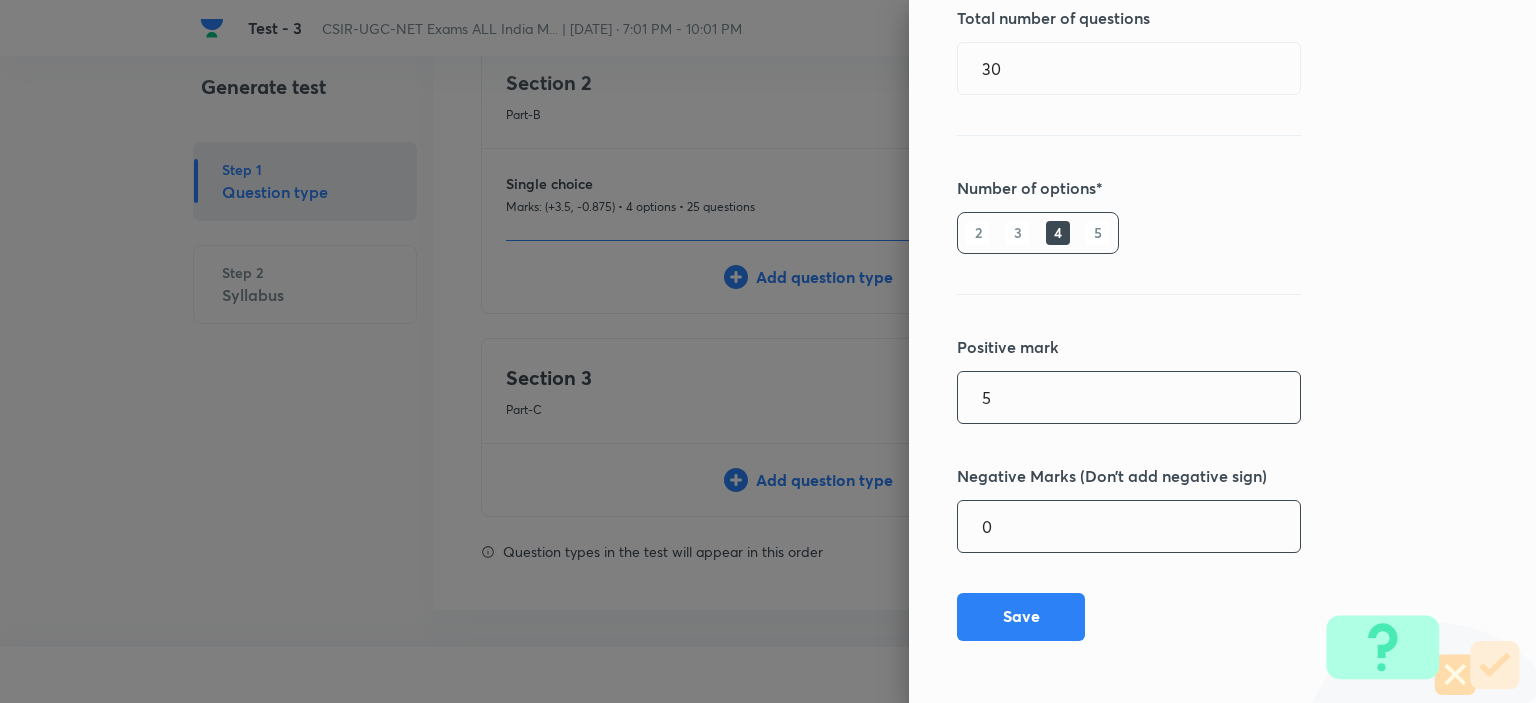 type on "5" 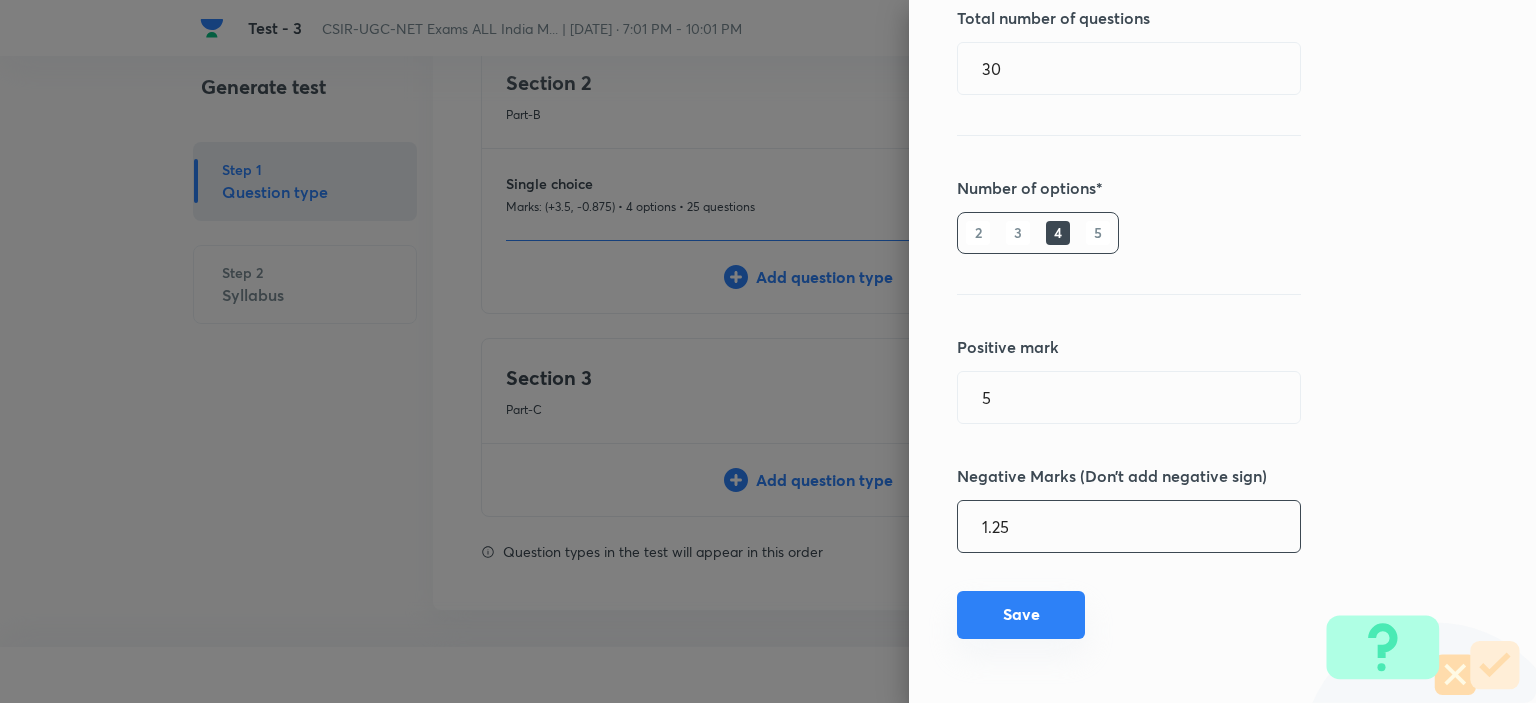 type on "1.25" 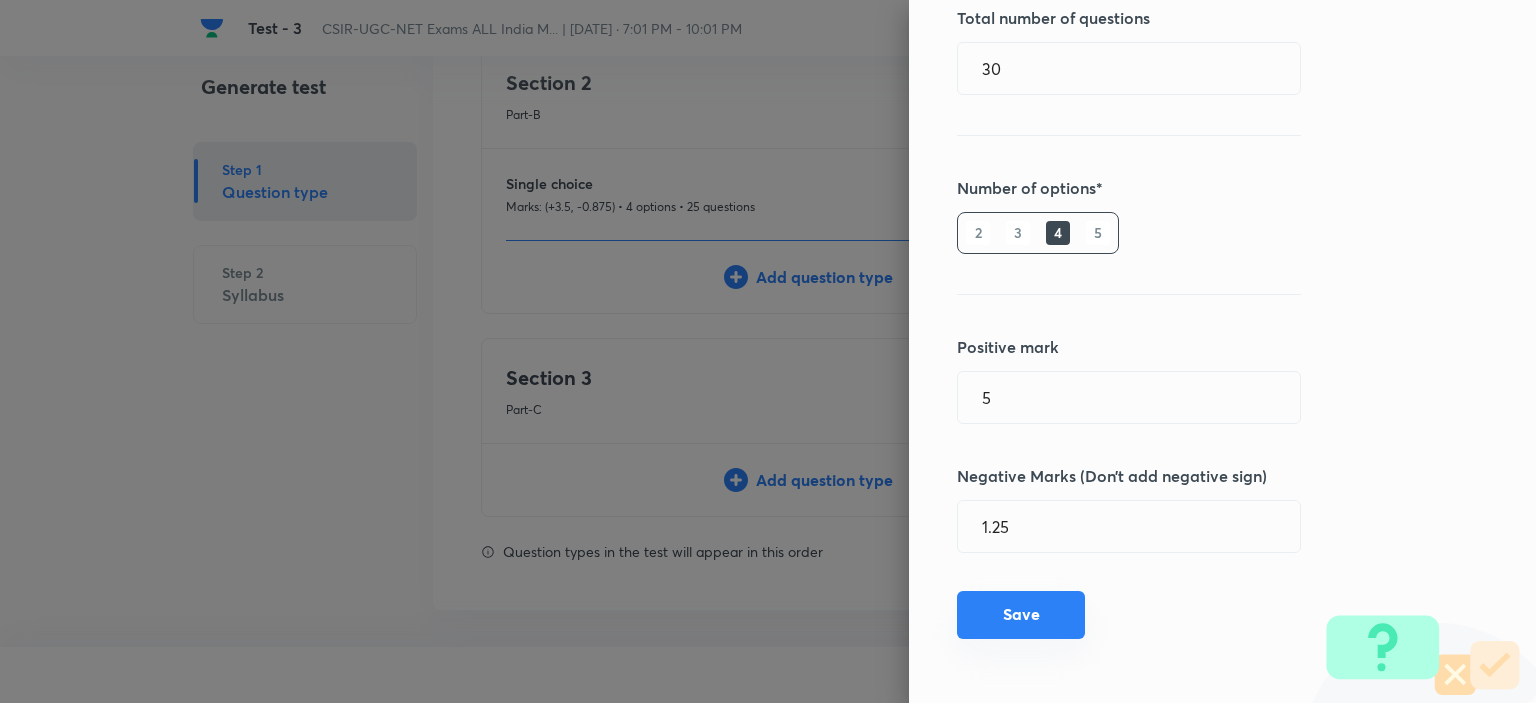 click on "Save" at bounding box center (1021, 615) 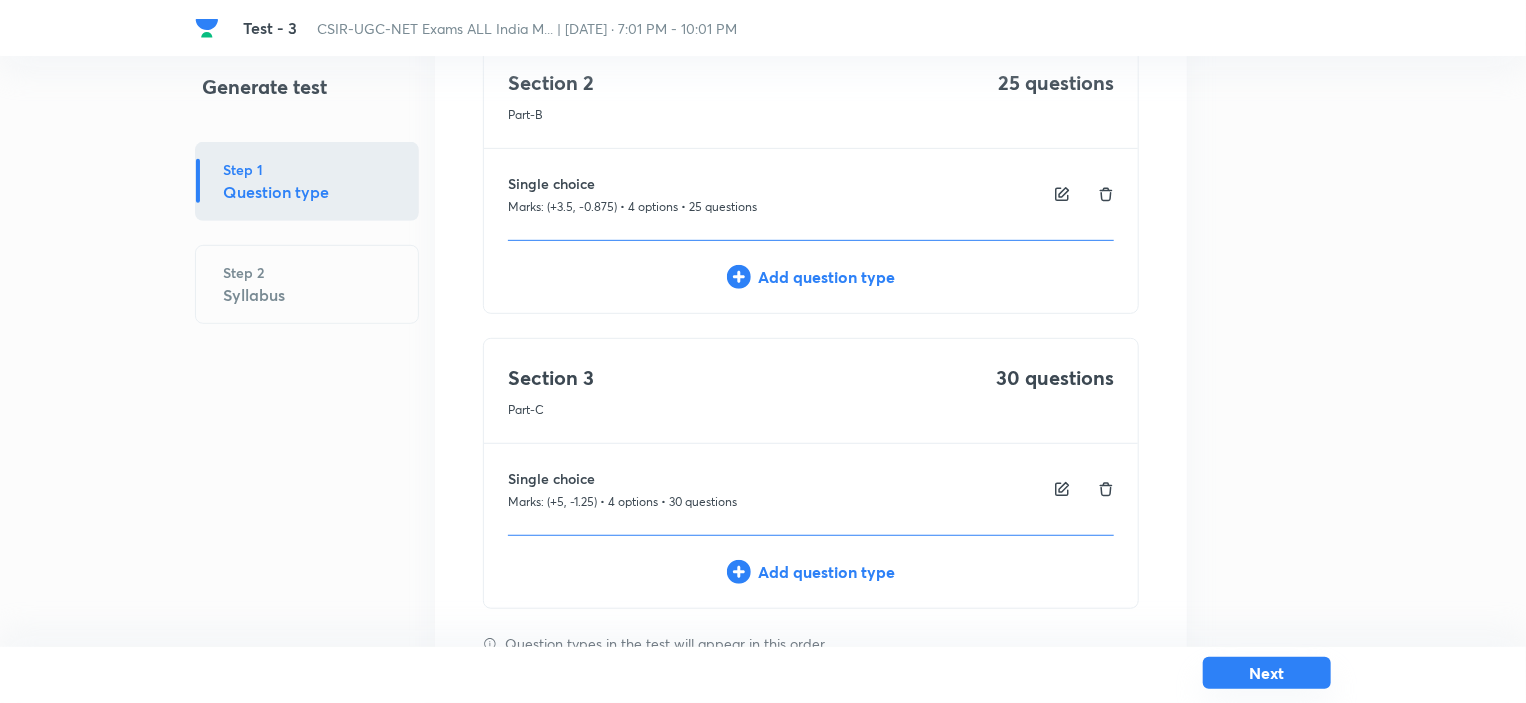 click on "Next" at bounding box center (1267, 673) 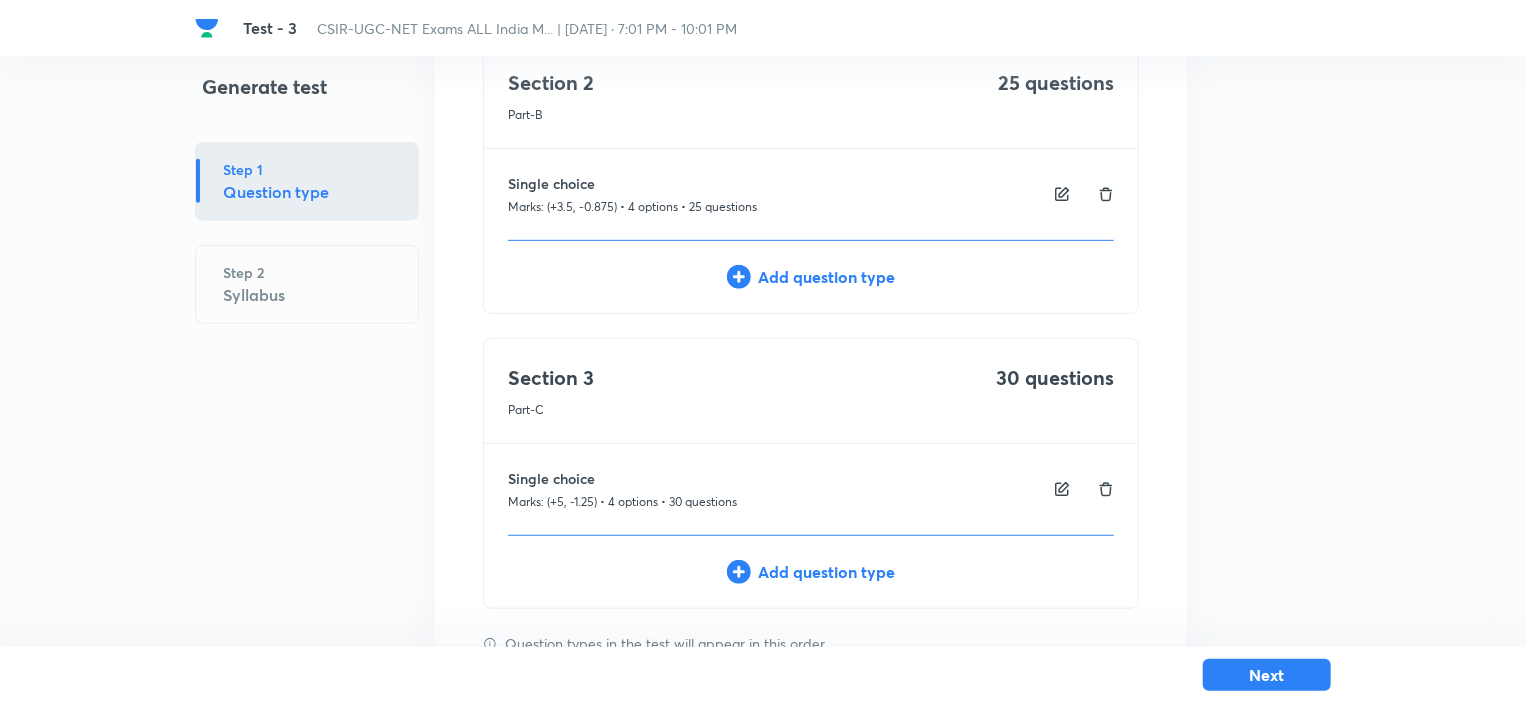 scroll, scrollTop: 0, scrollLeft: 0, axis: both 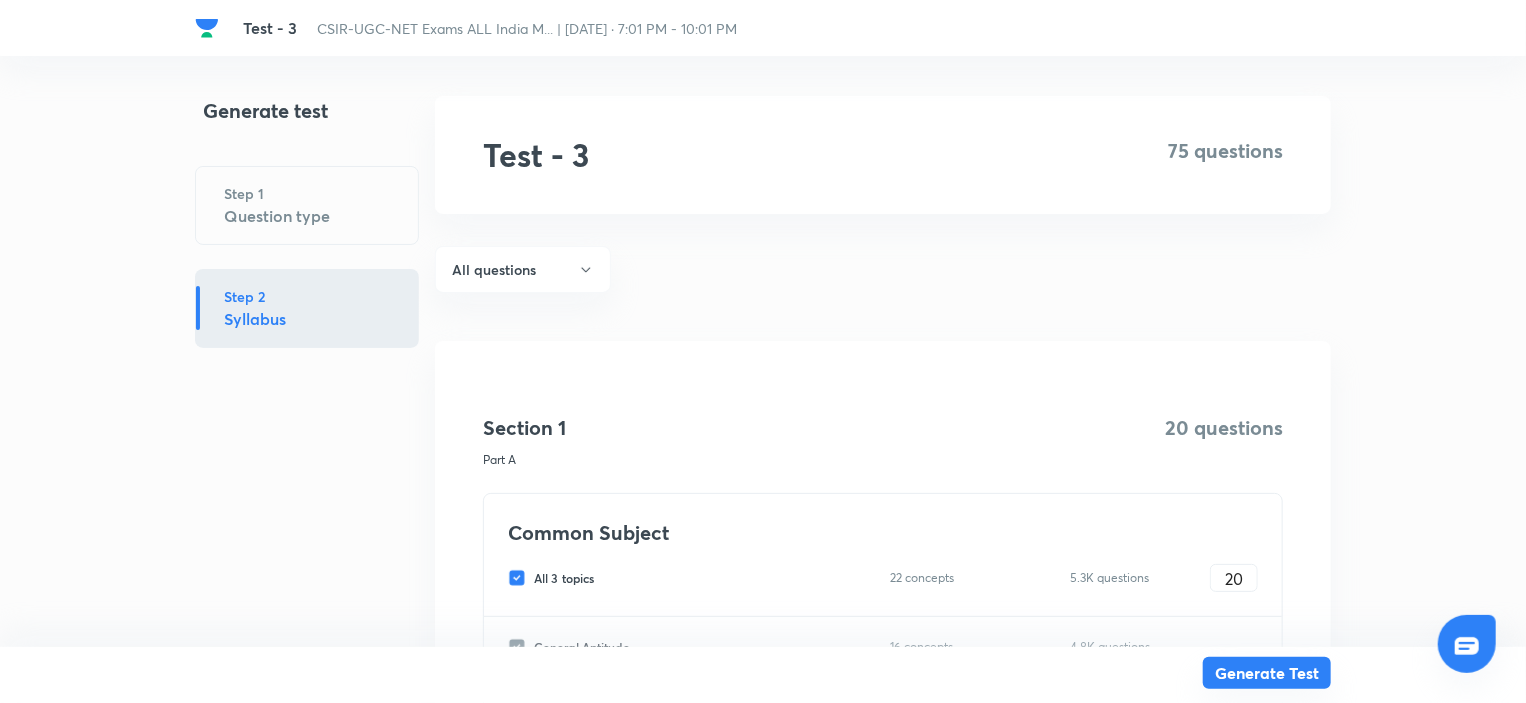 click on "Generate Test" at bounding box center (1267, 673) 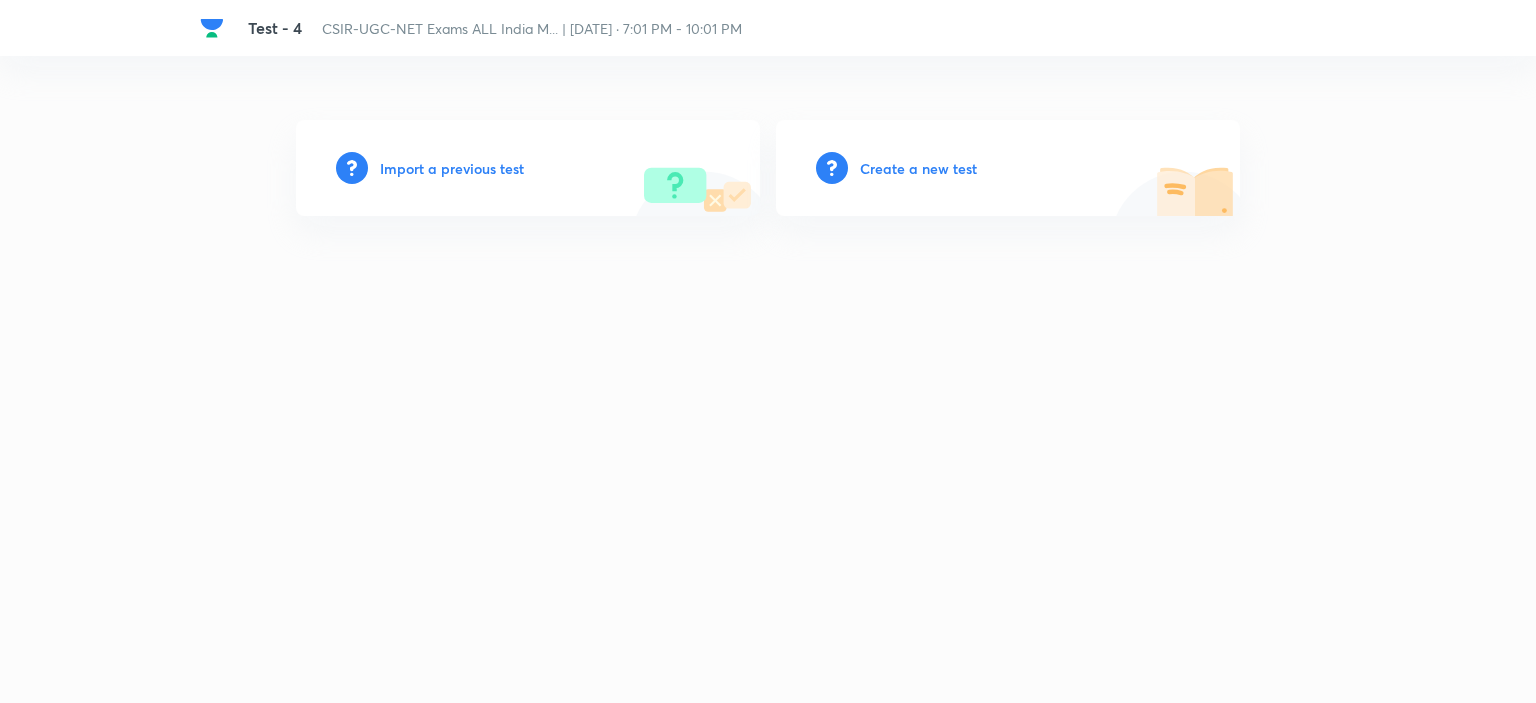 scroll, scrollTop: 0, scrollLeft: 0, axis: both 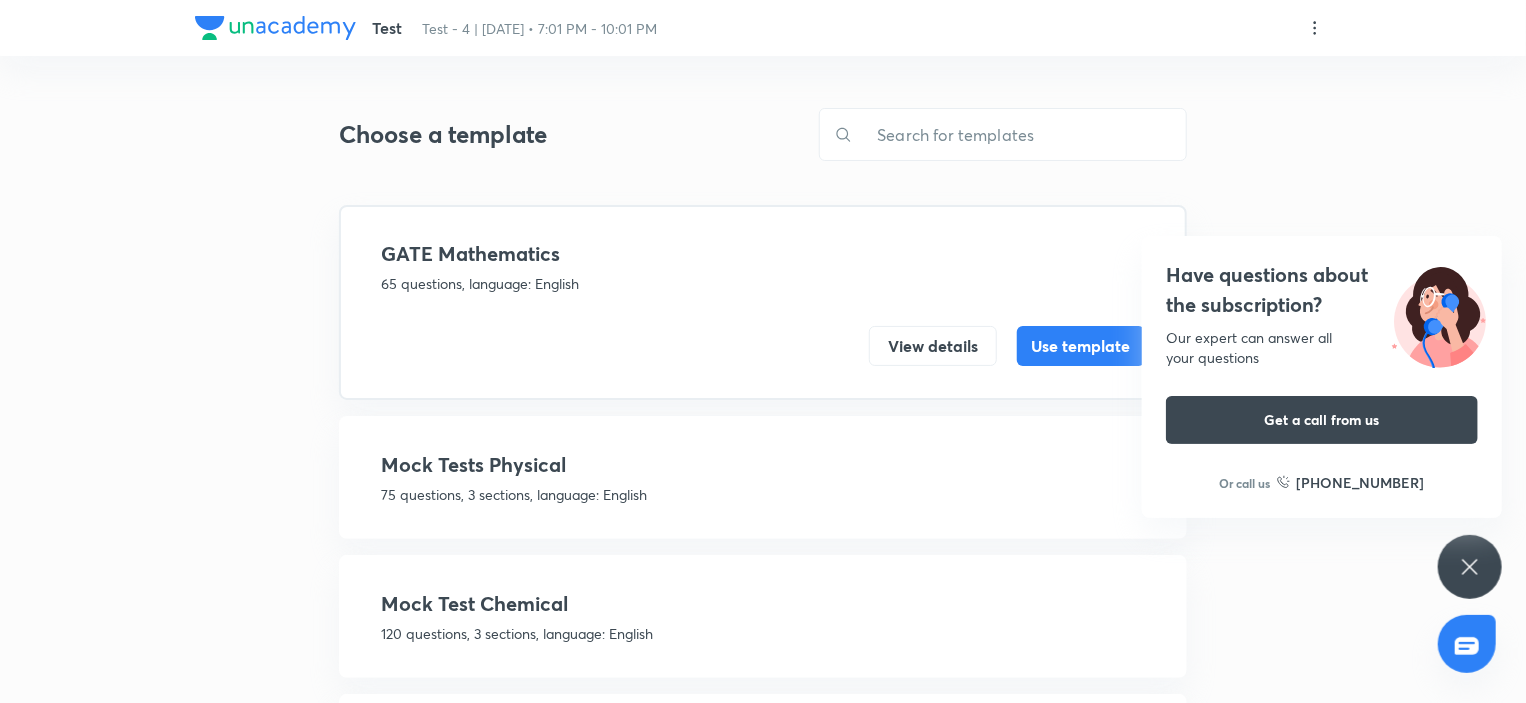 click on "Mock Tests Physical" at bounding box center [763, 465] 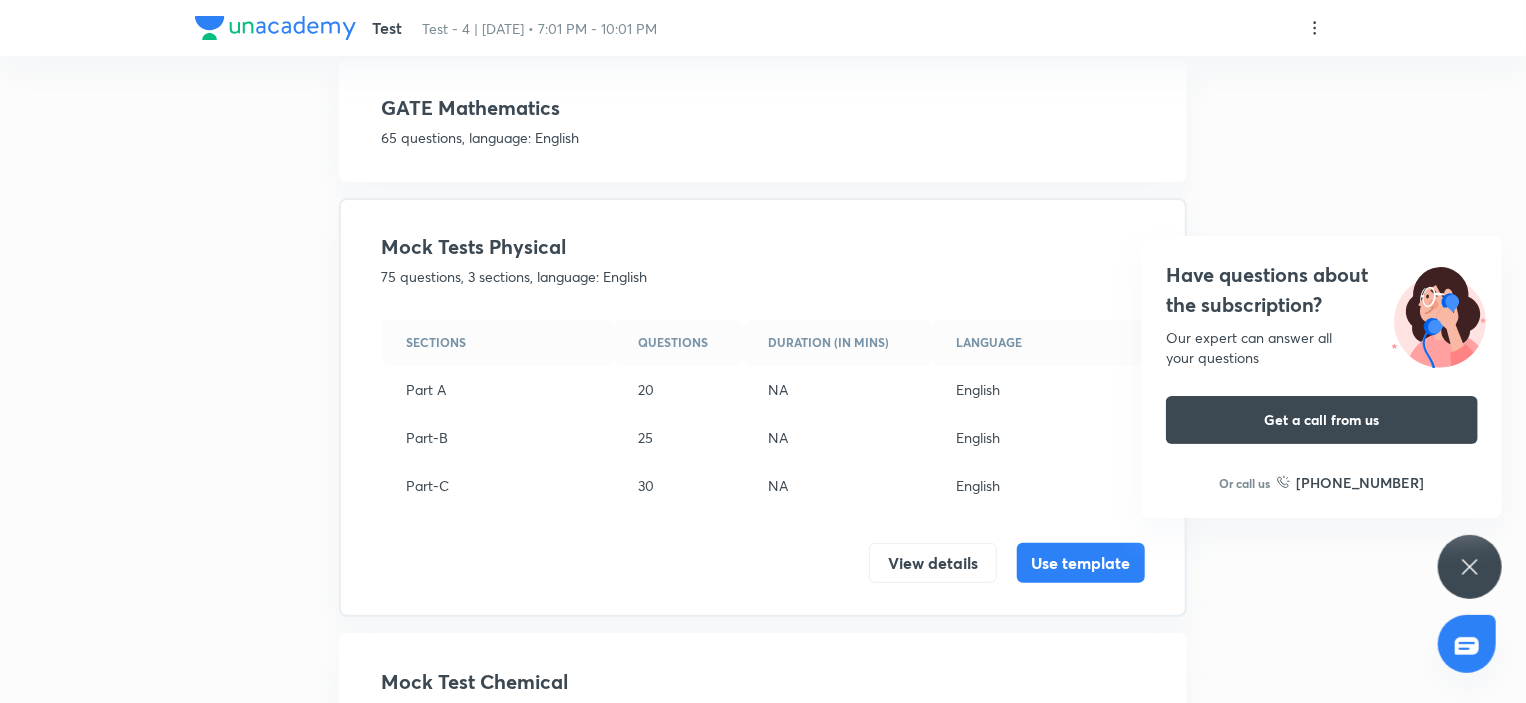 scroll, scrollTop: 200, scrollLeft: 0, axis: vertical 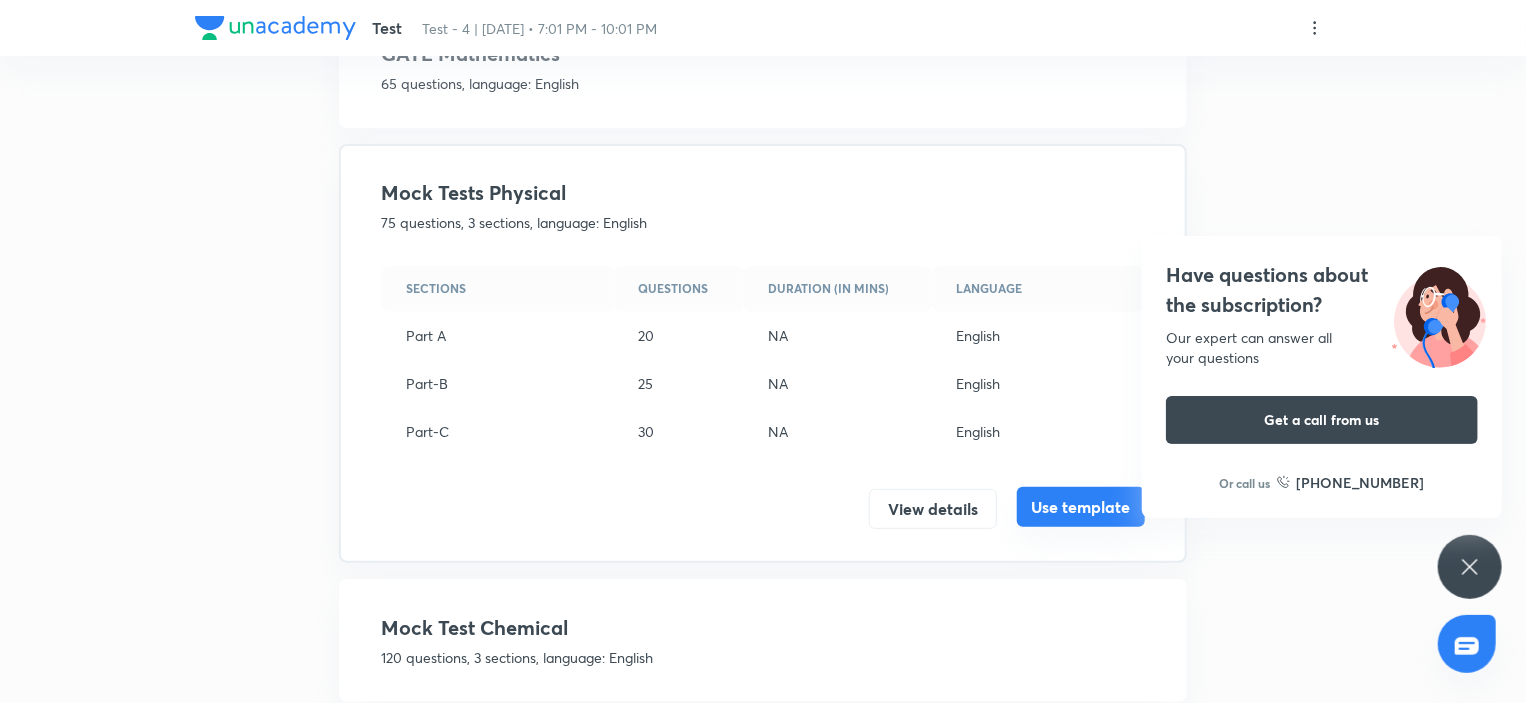 click on "Use template" at bounding box center (1081, 507) 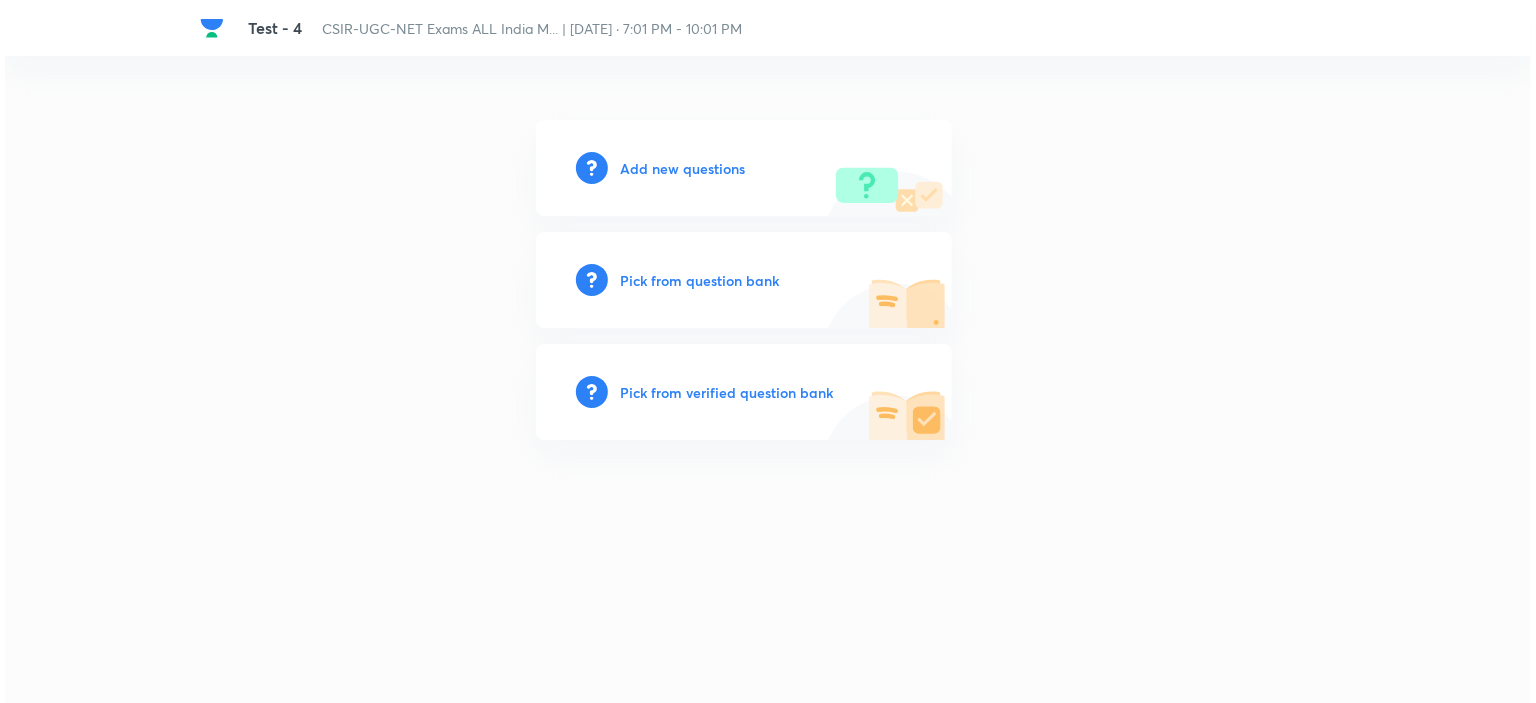 scroll, scrollTop: 0, scrollLeft: 0, axis: both 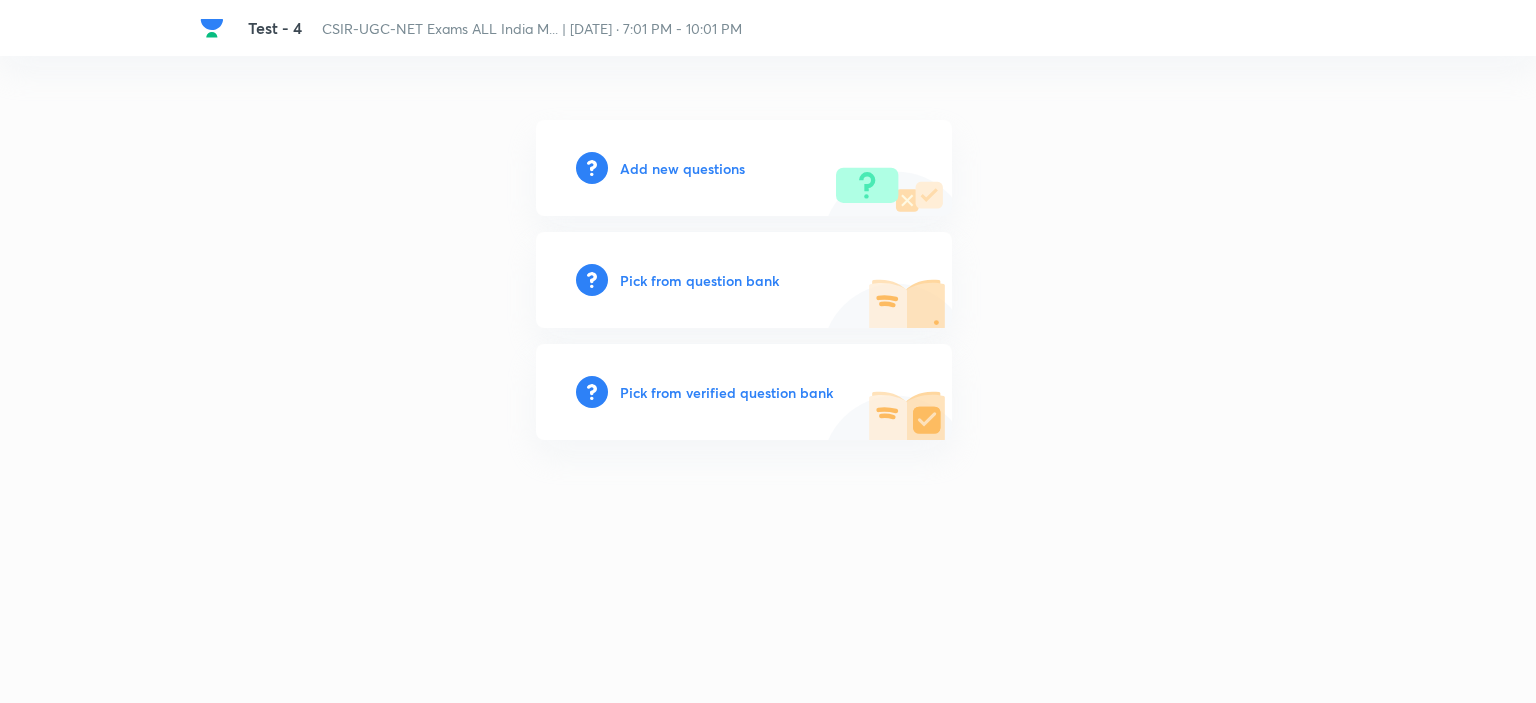 click on "Pick from question bank" at bounding box center [699, 280] 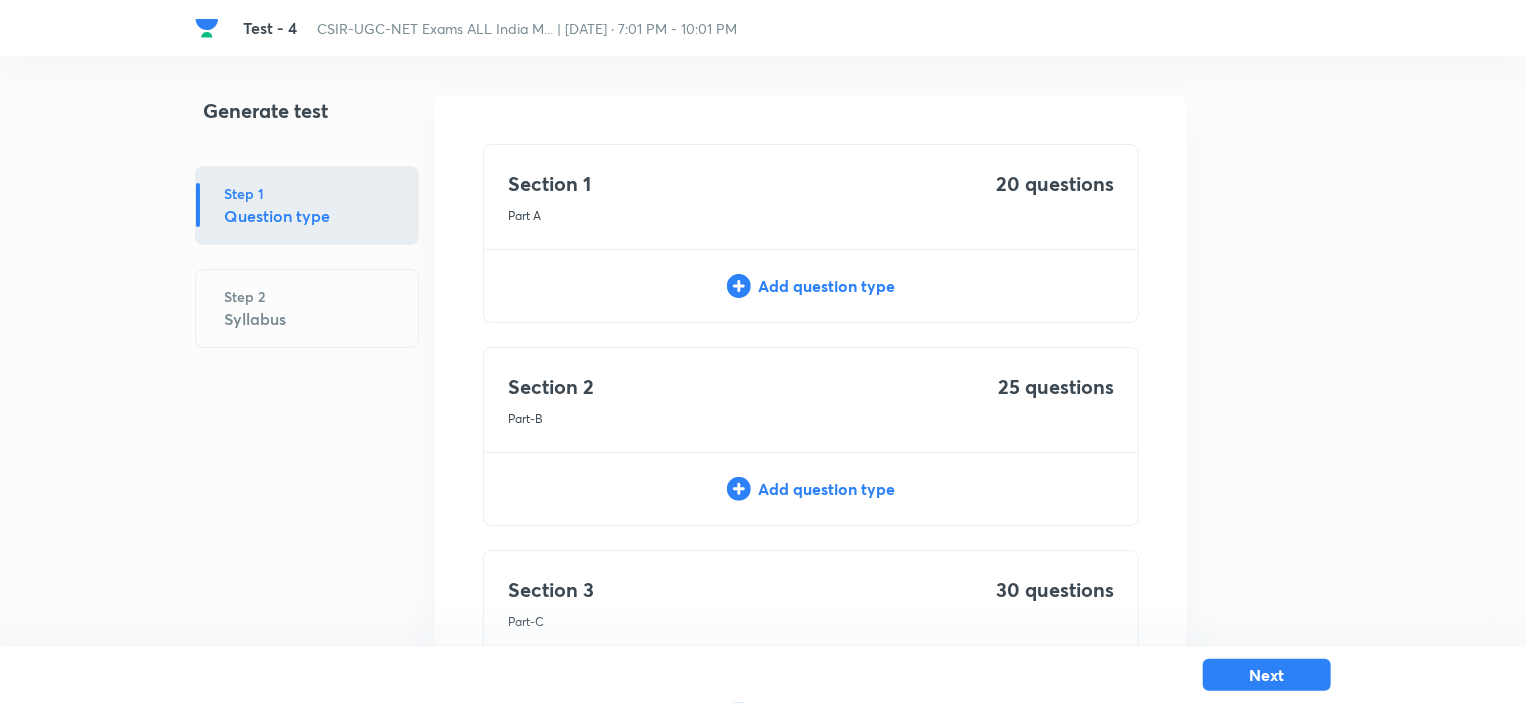 click on "Add question type" at bounding box center (811, 286) 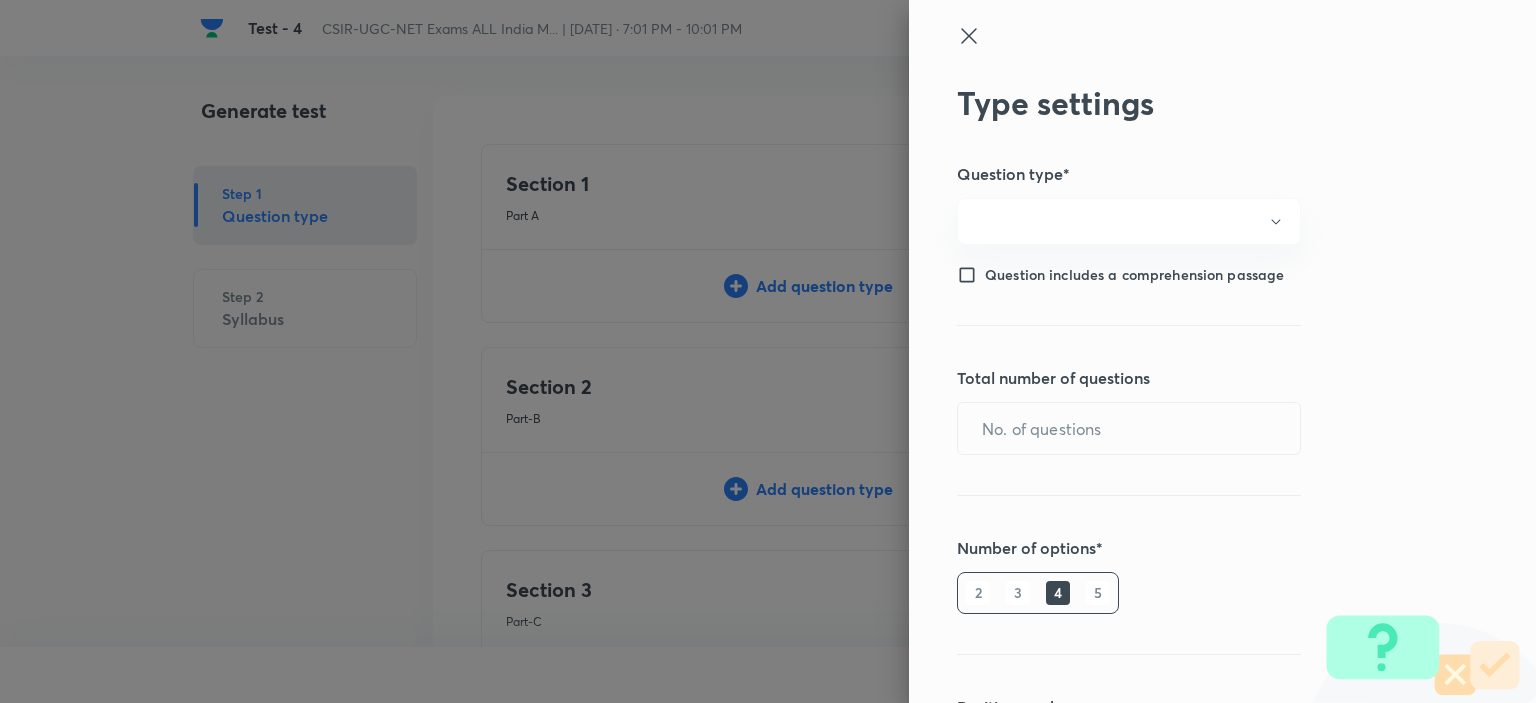 type on "1" 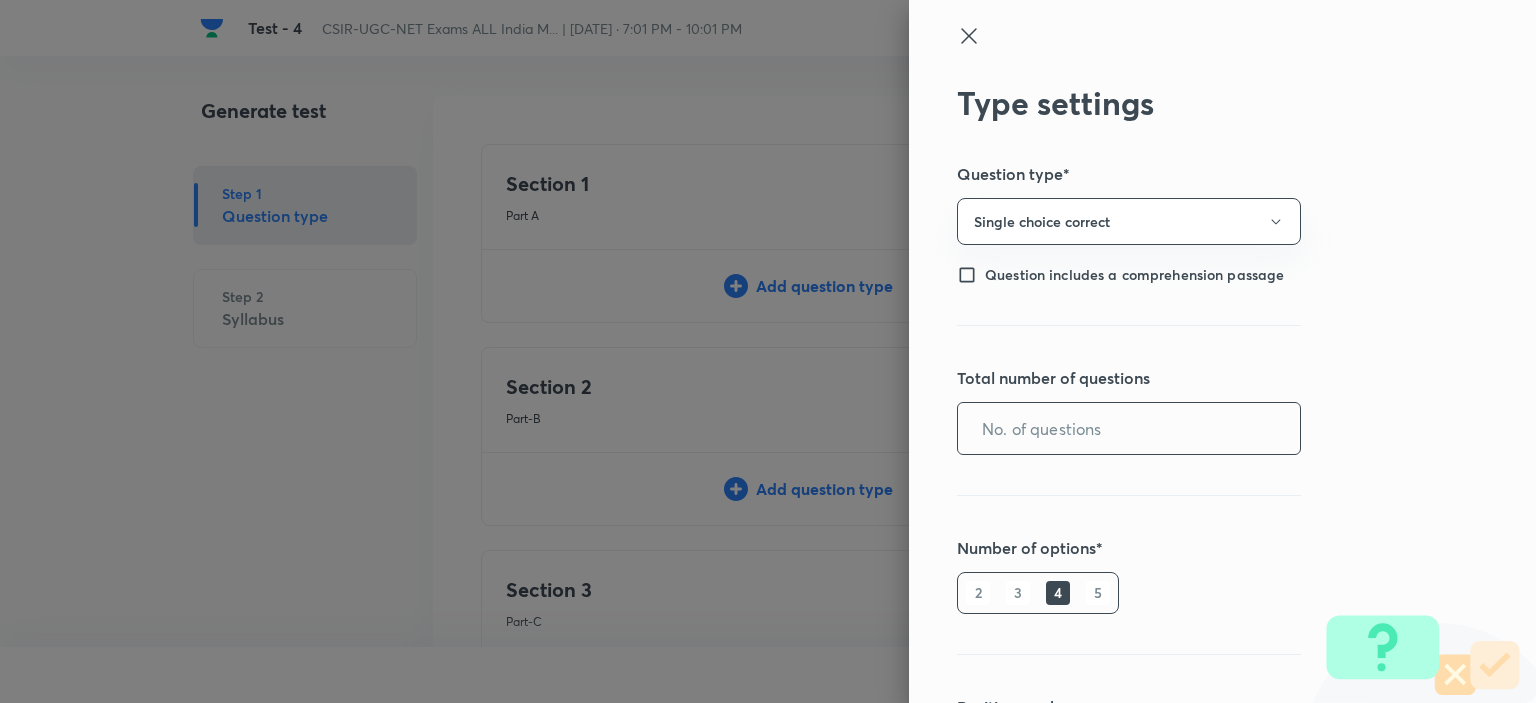click at bounding box center (1129, 428) 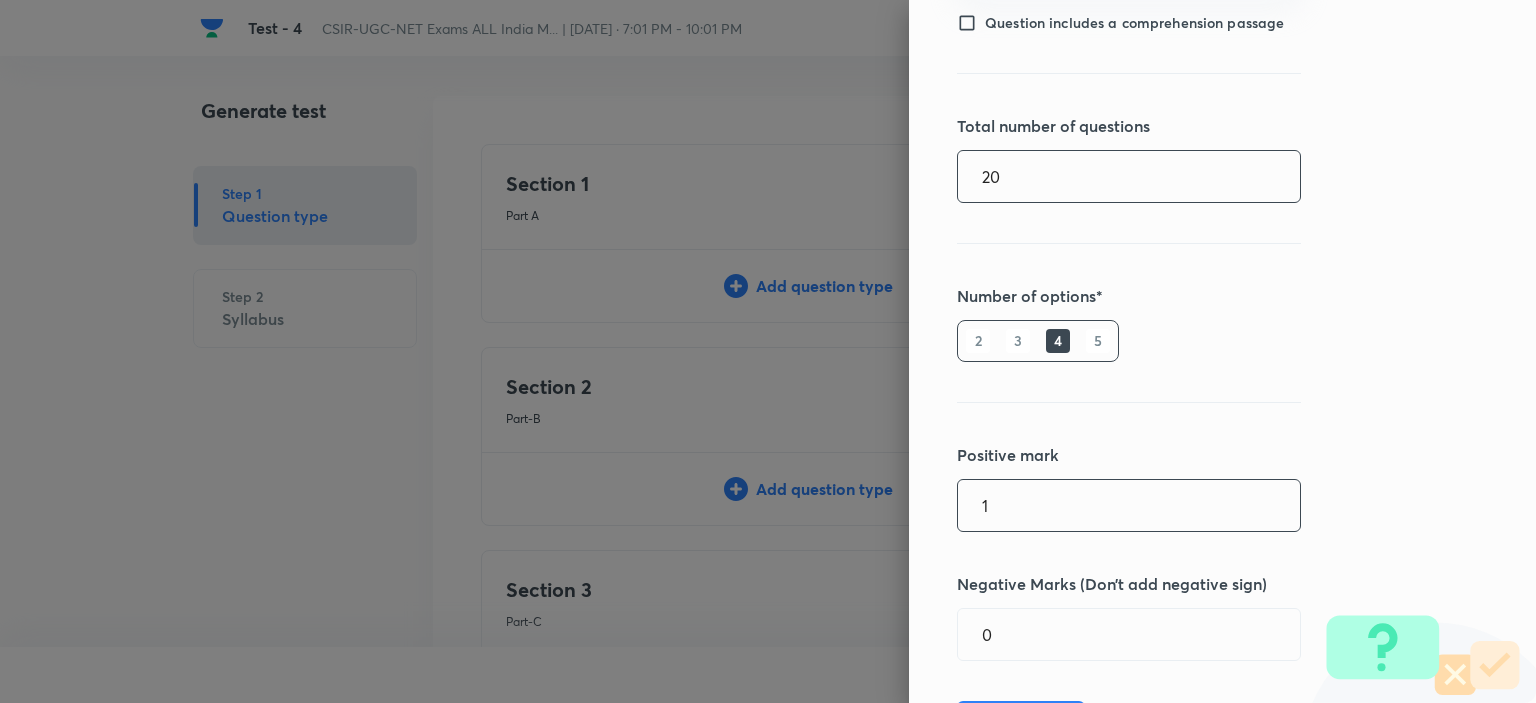 scroll, scrollTop: 360, scrollLeft: 0, axis: vertical 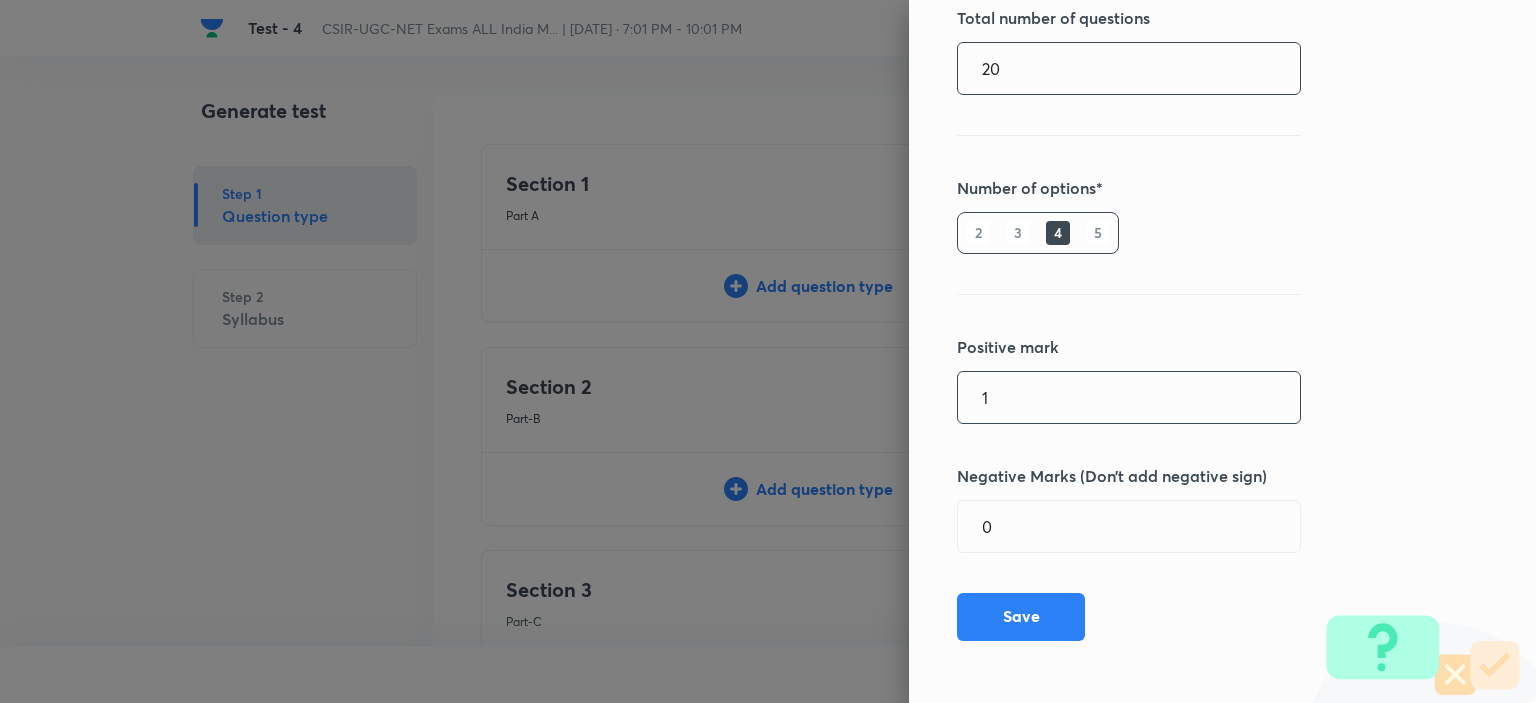 type on "20" 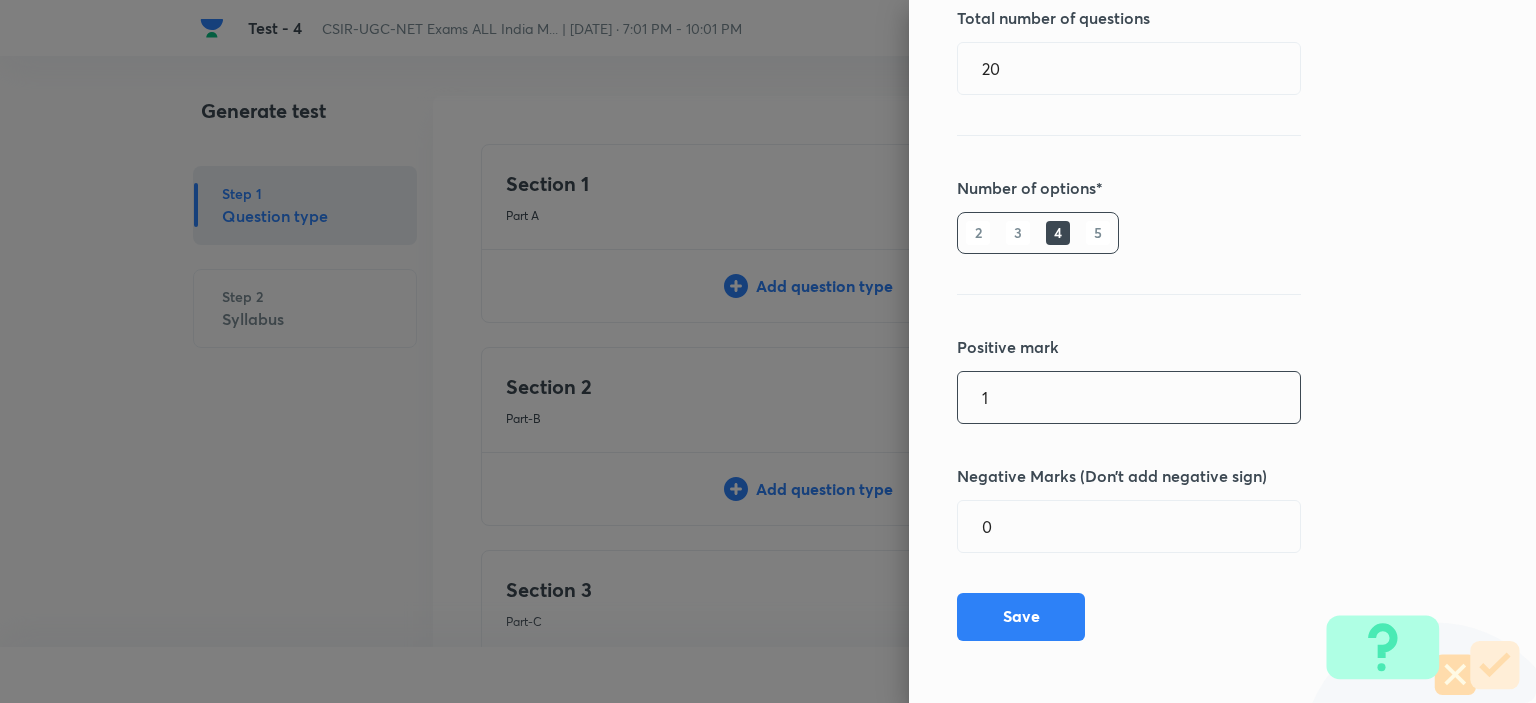 drag, startPoint x: 1004, startPoint y: 399, endPoint x: 968, endPoint y: 445, distance: 58.412327 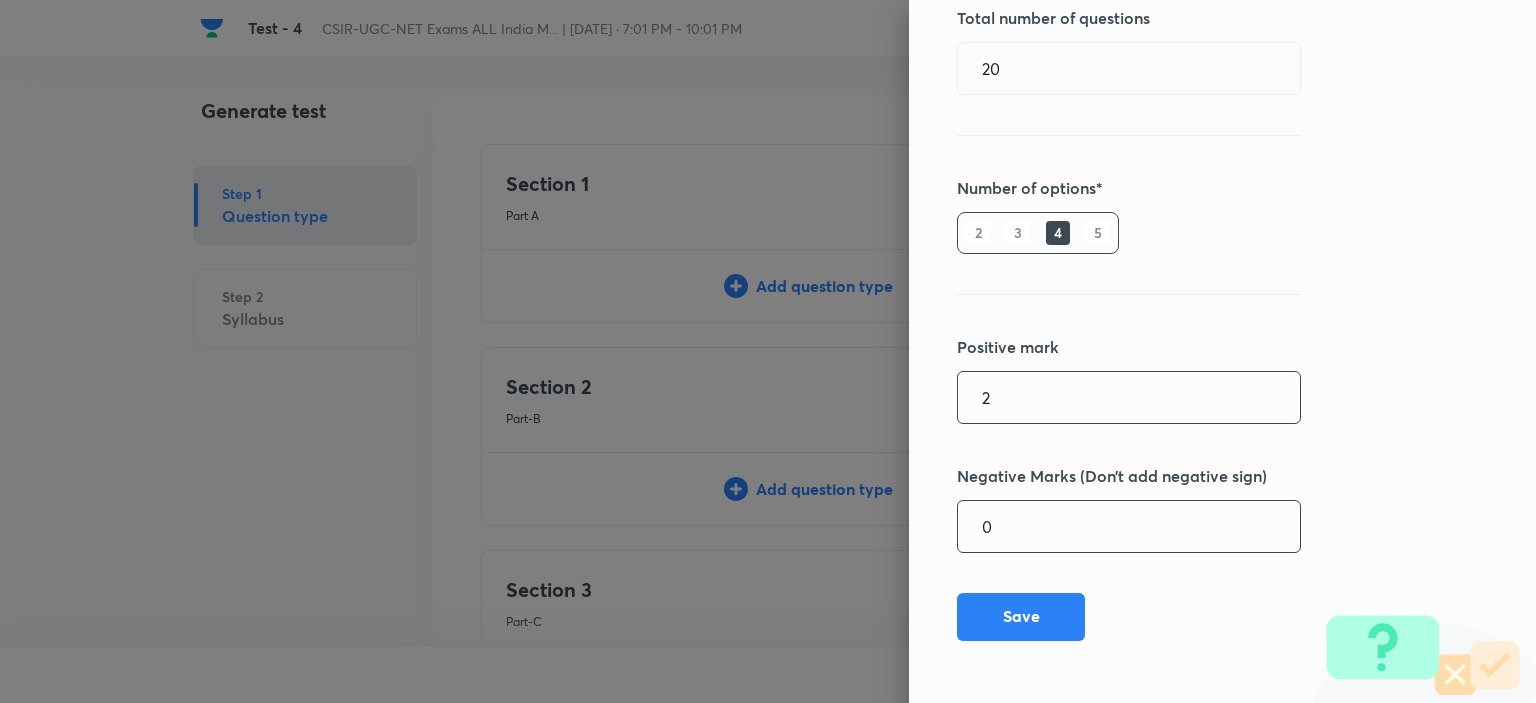 type on "2" 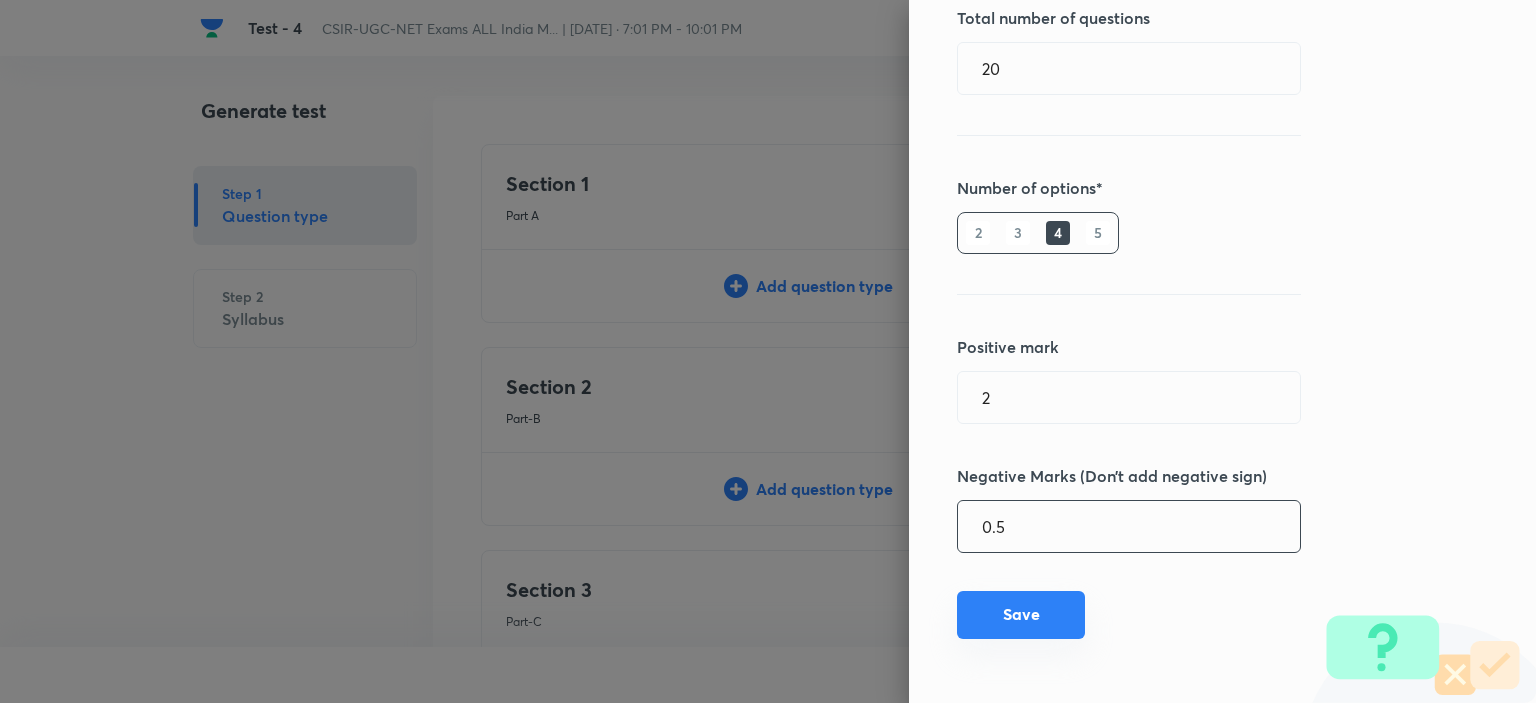 type on "0.5" 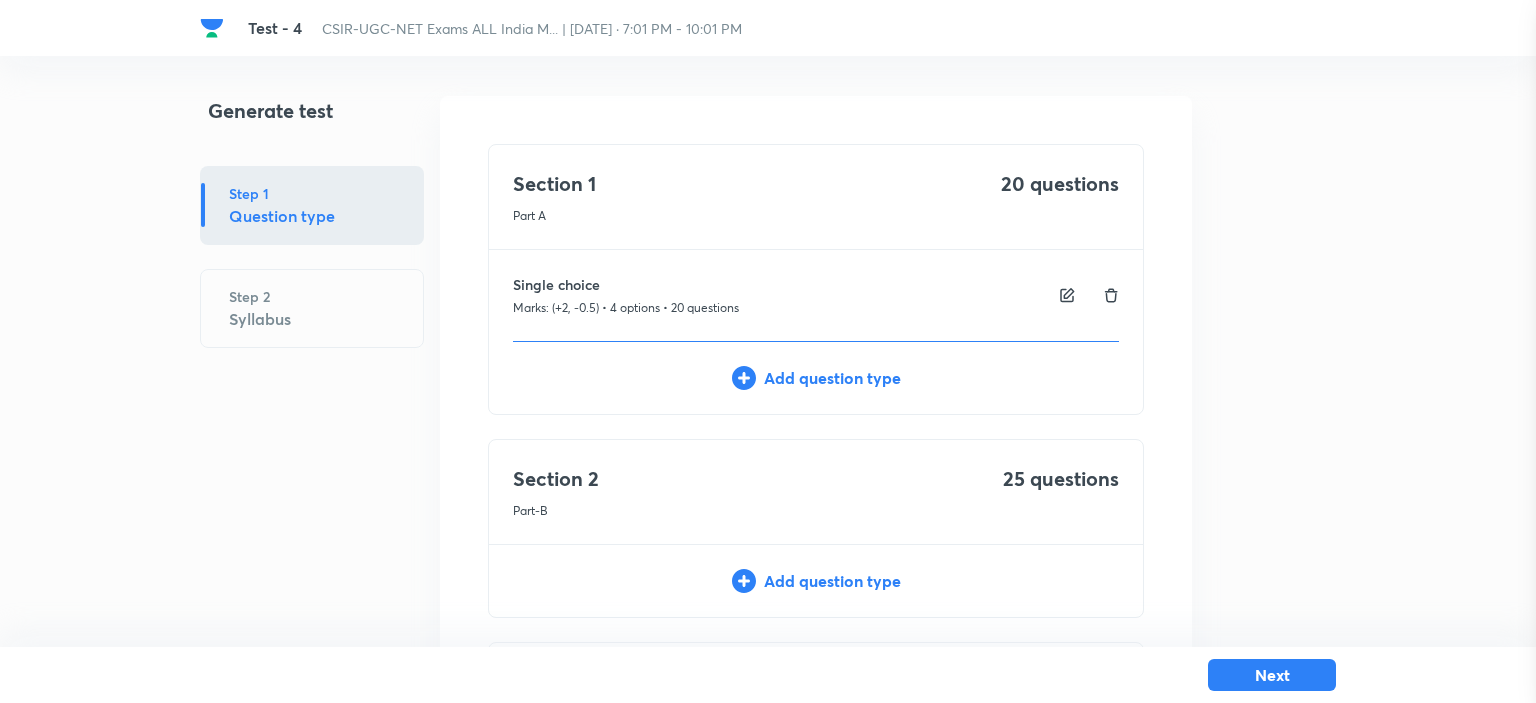 type 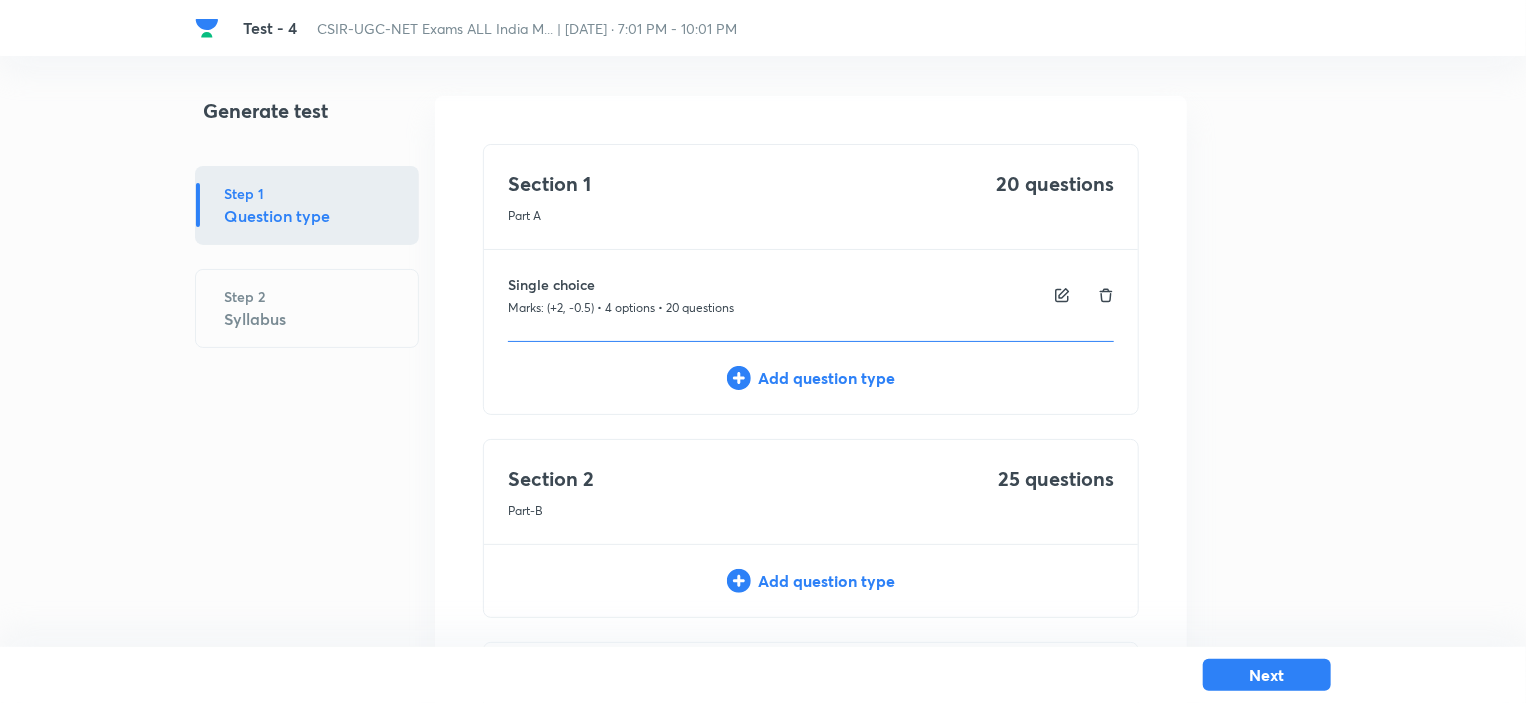 click on "Add question type" at bounding box center (811, 581) 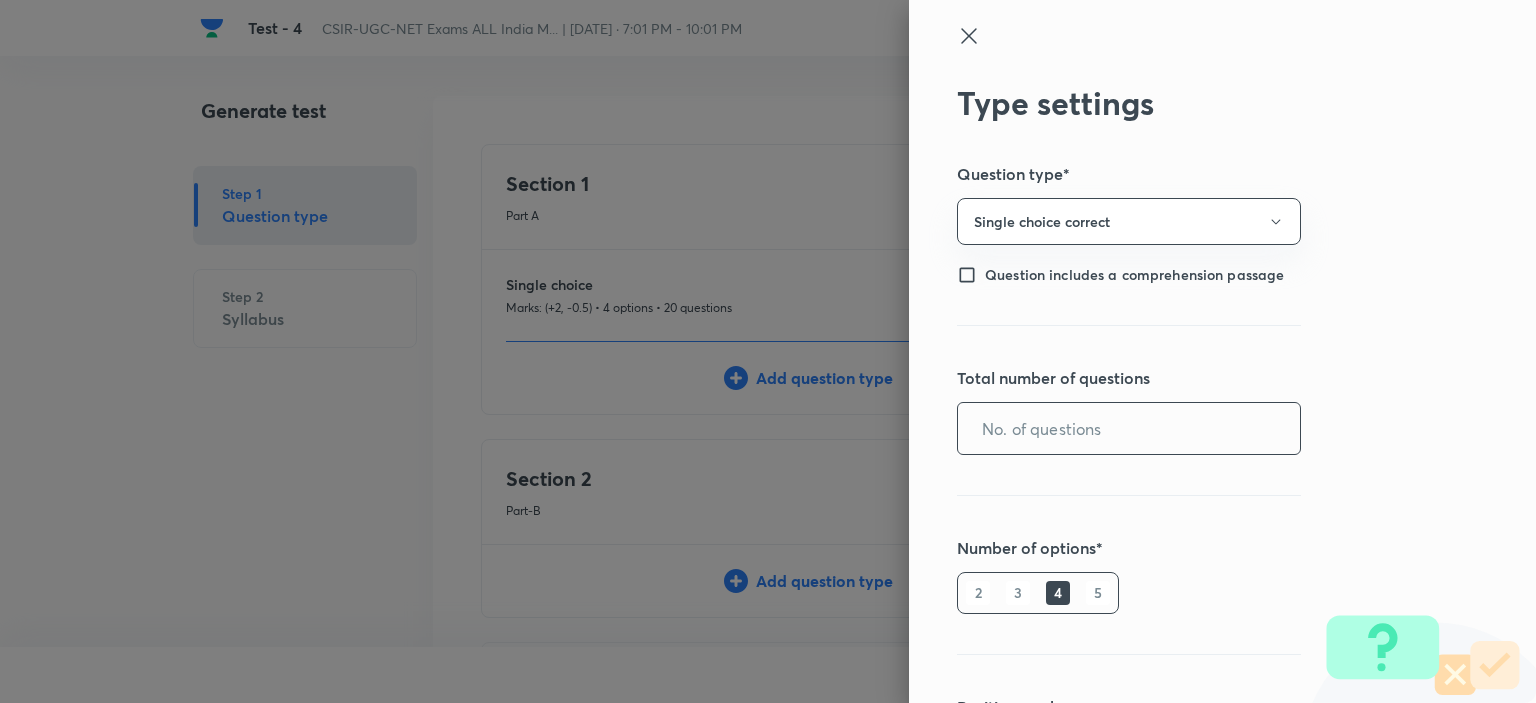 click at bounding box center [1129, 428] 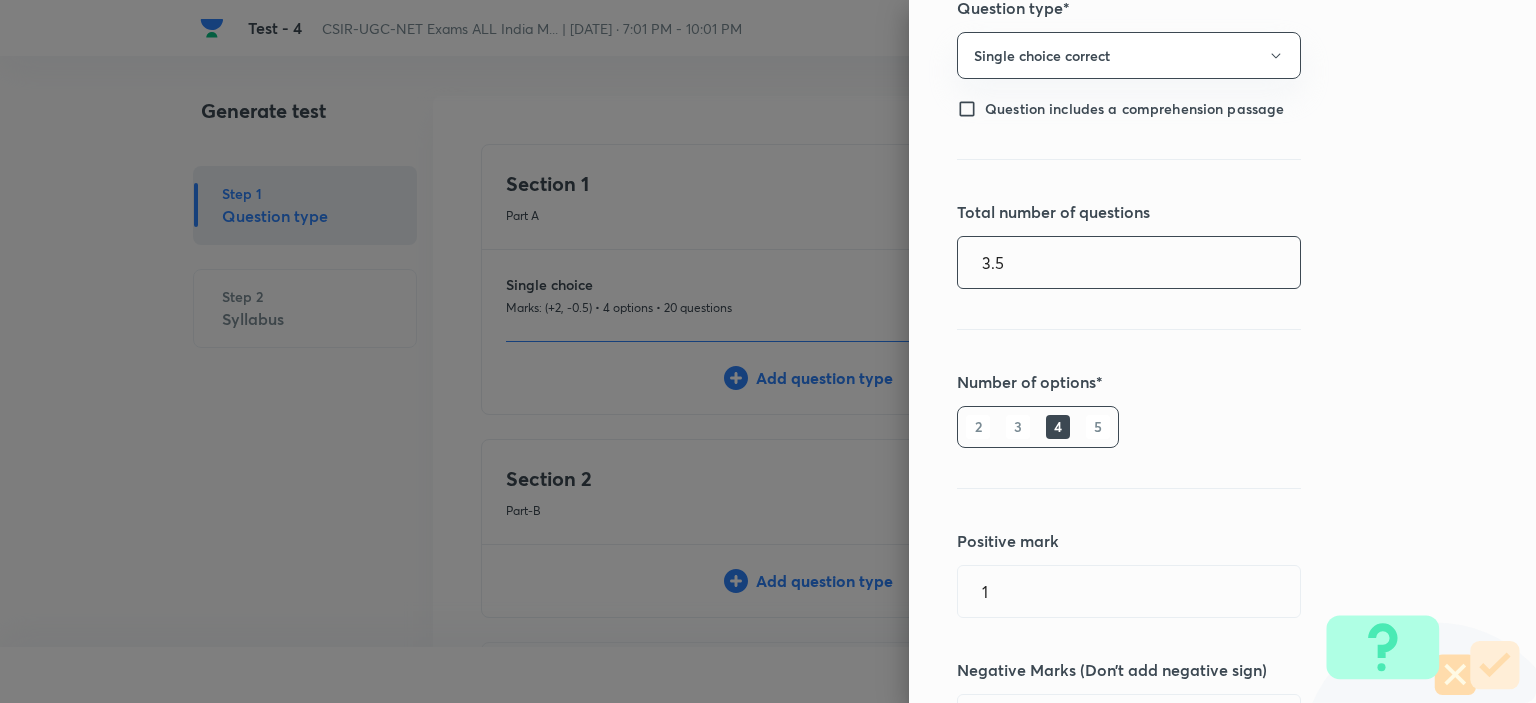 scroll, scrollTop: 200, scrollLeft: 0, axis: vertical 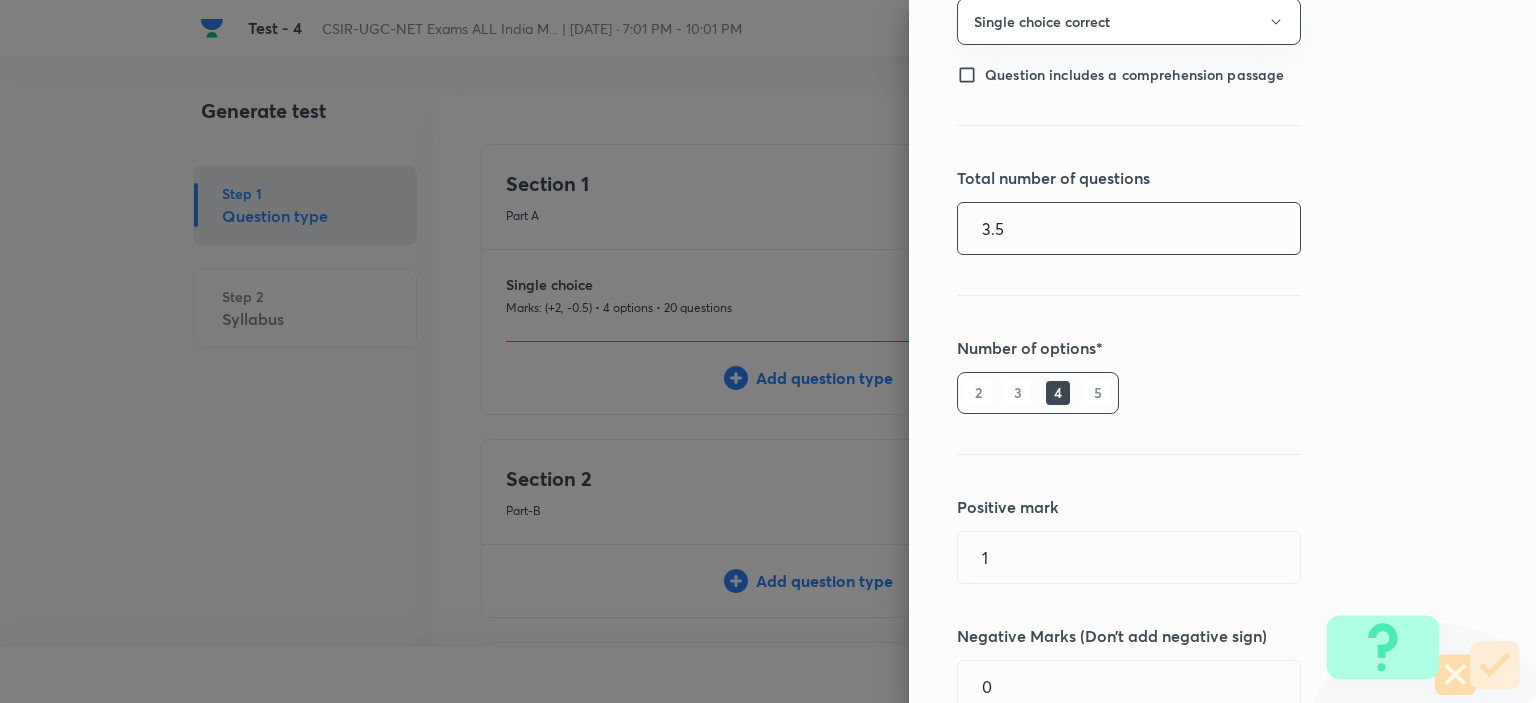 drag, startPoint x: 999, startPoint y: 234, endPoint x: 891, endPoint y: 234, distance: 108 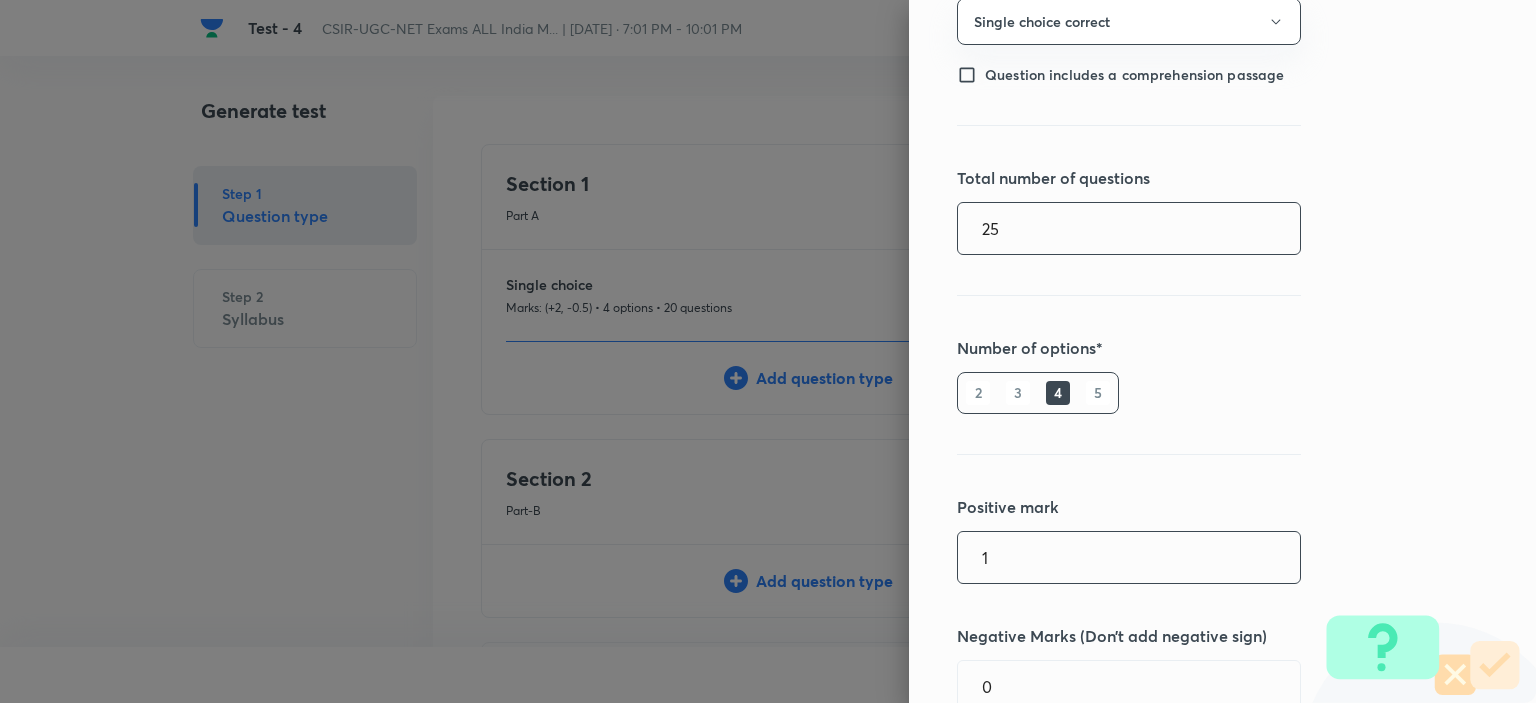 type on "25" 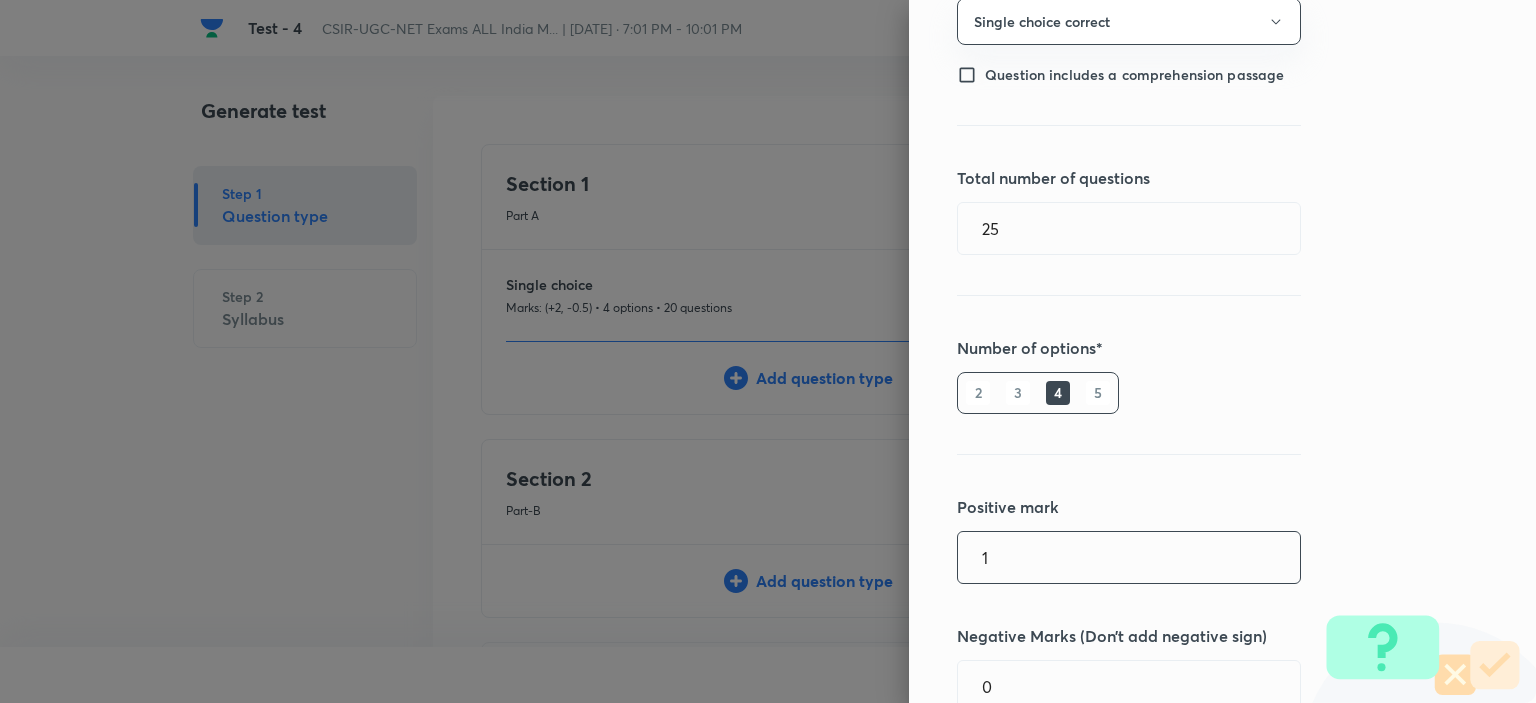 drag, startPoint x: 977, startPoint y: 554, endPoint x: 919, endPoint y: 556, distance: 58.034473 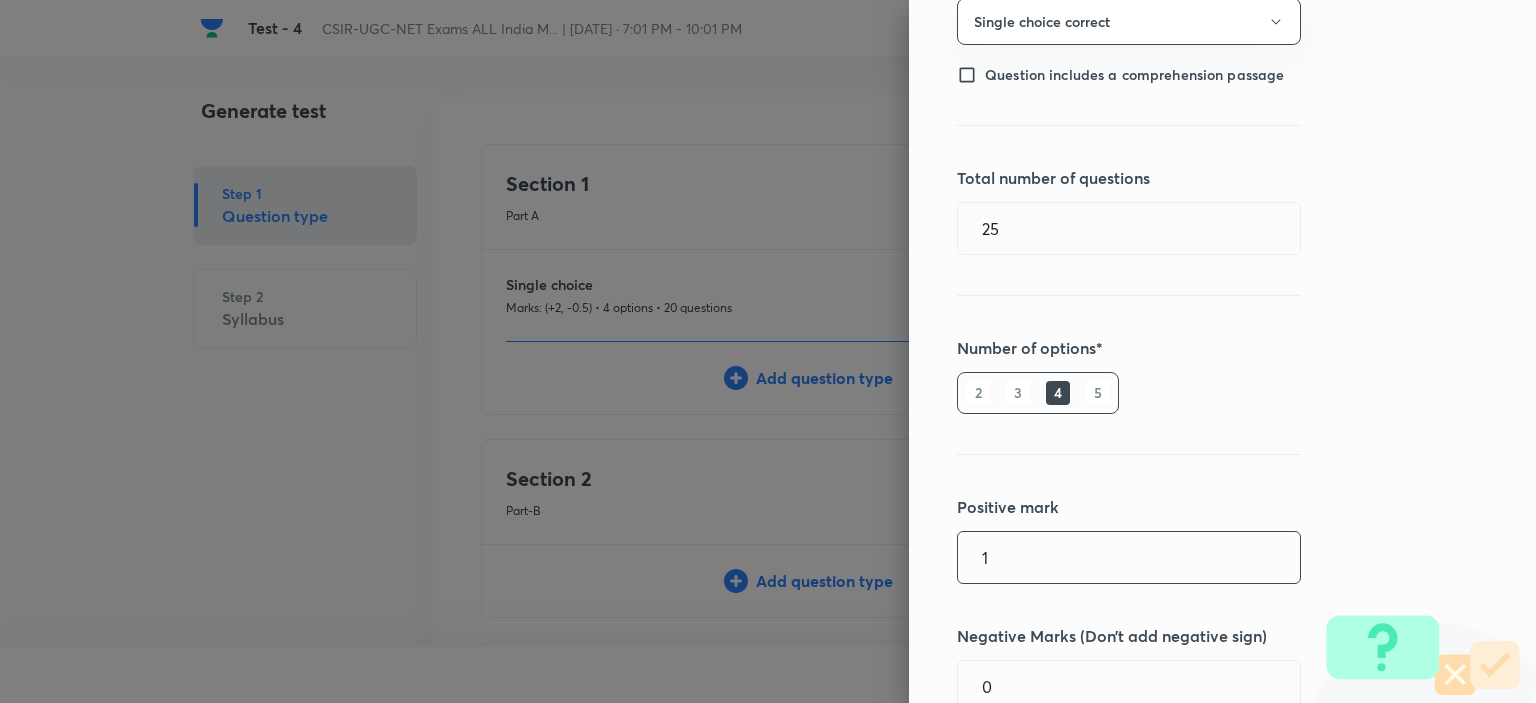 drag, startPoint x: 1038, startPoint y: 549, endPoint x: 921, endPoint y: 555, distance: 117.15375 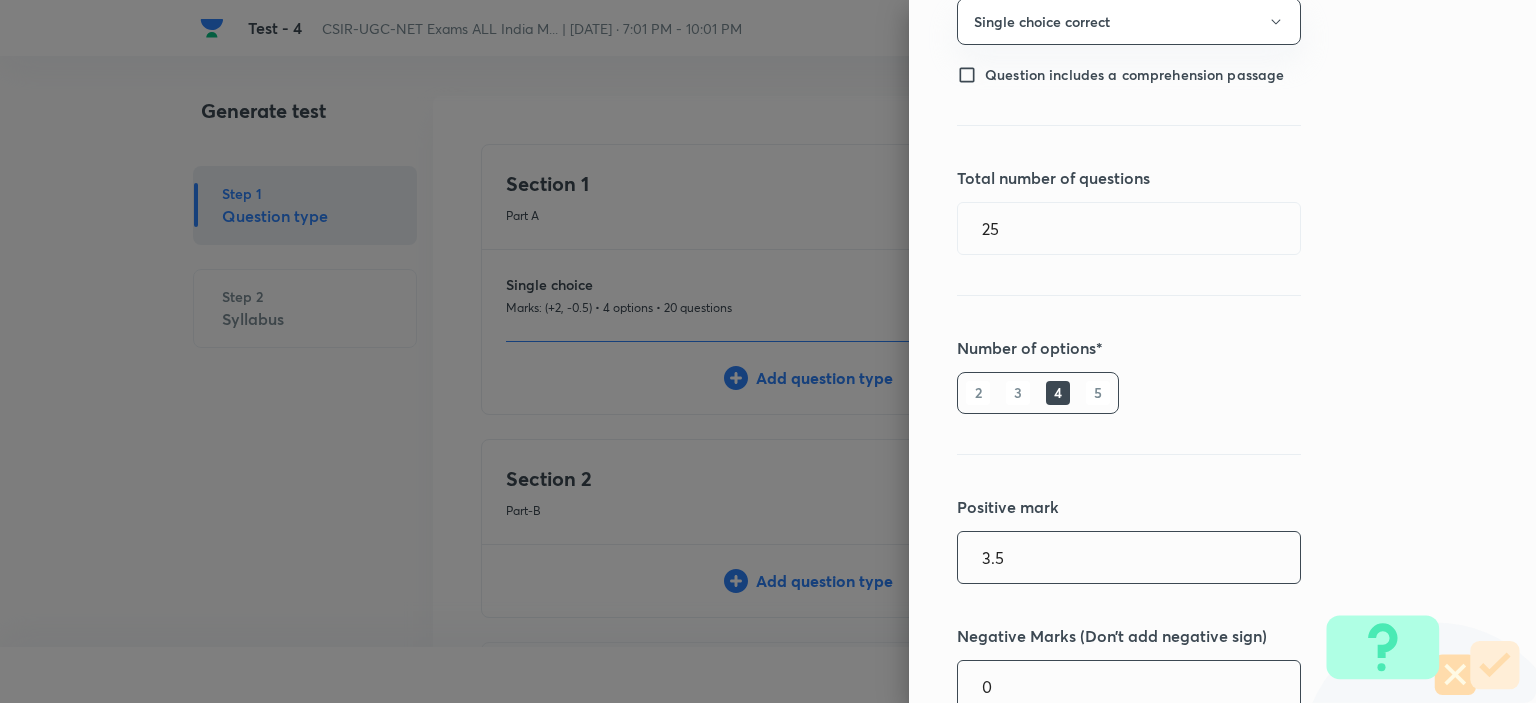 type on "3.5" 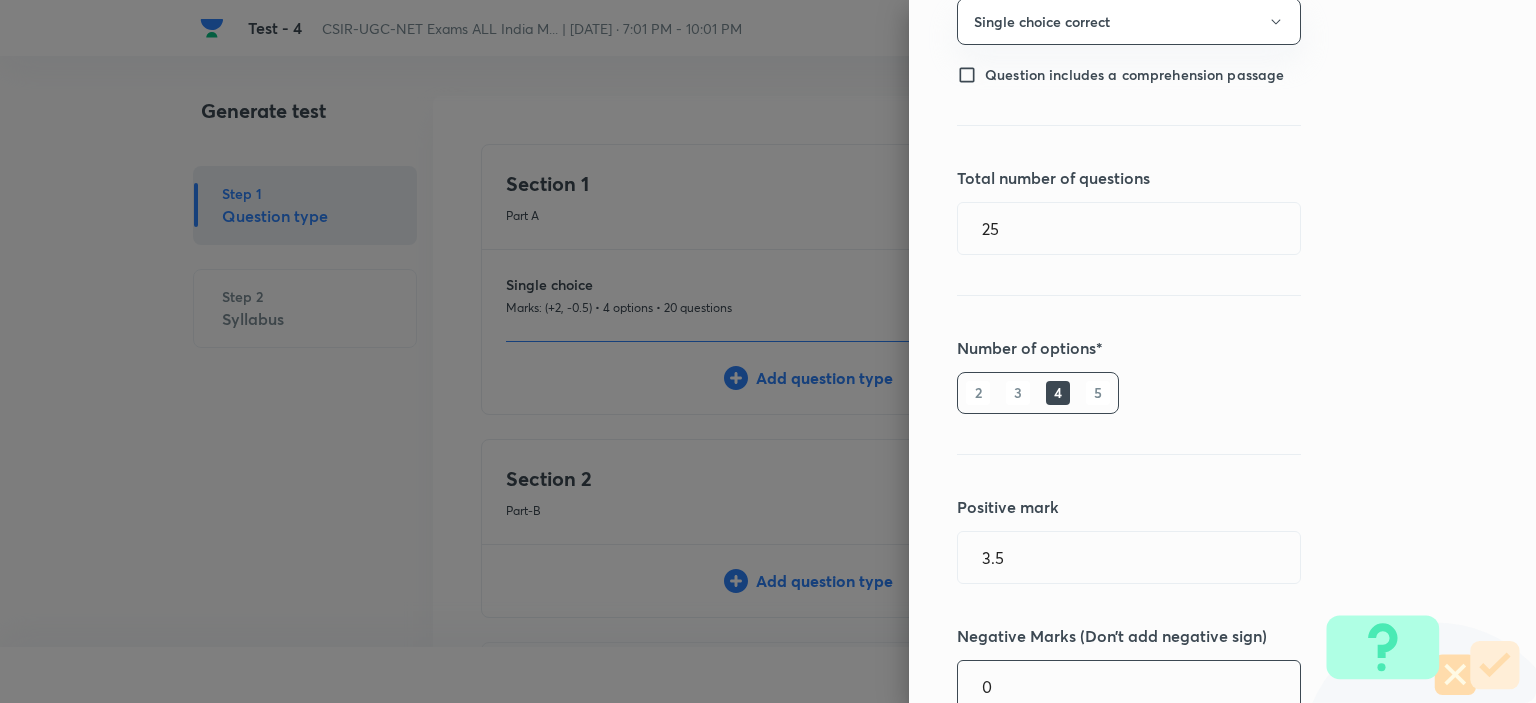 click on "0" at bounding box center (1129, 686) 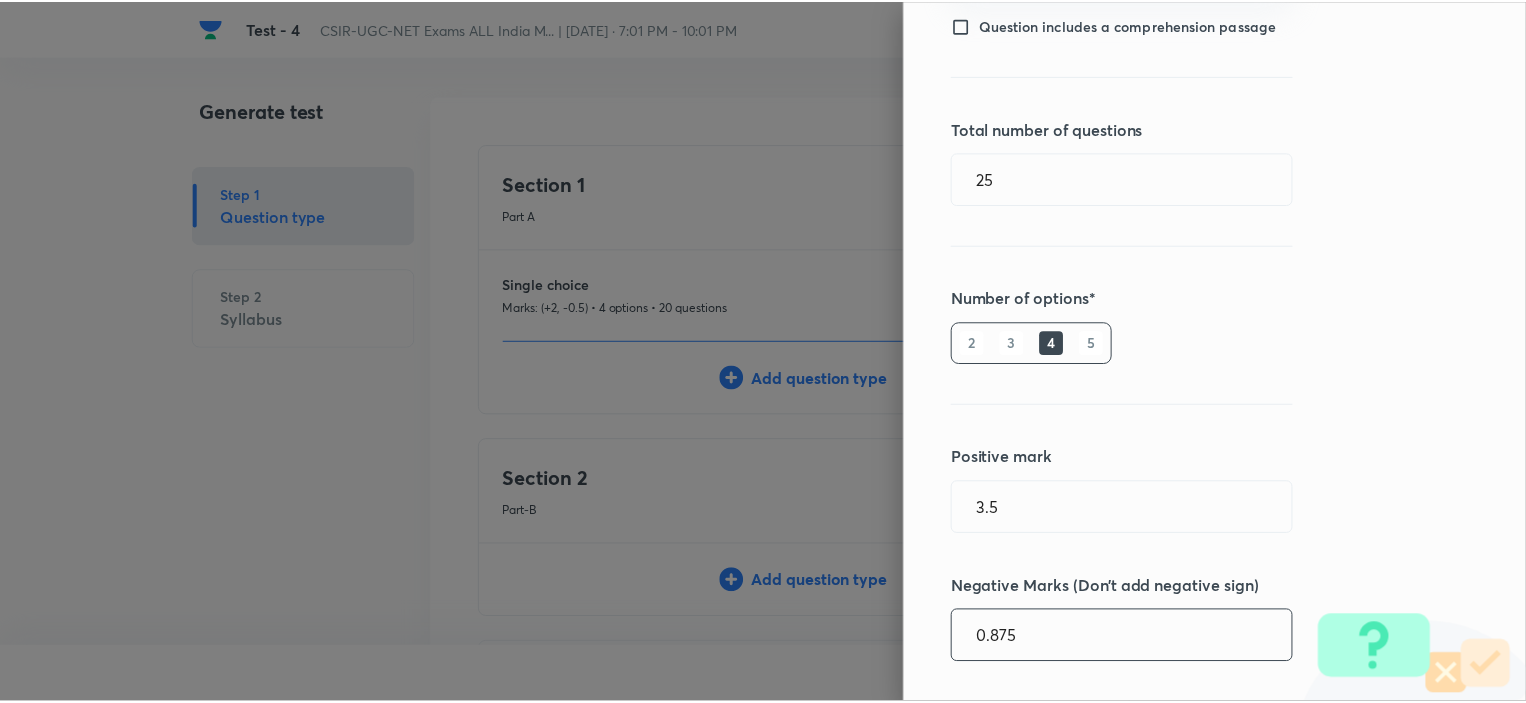 scroll, scrollTop: 360, scrollLeft: 0, axis: vertical 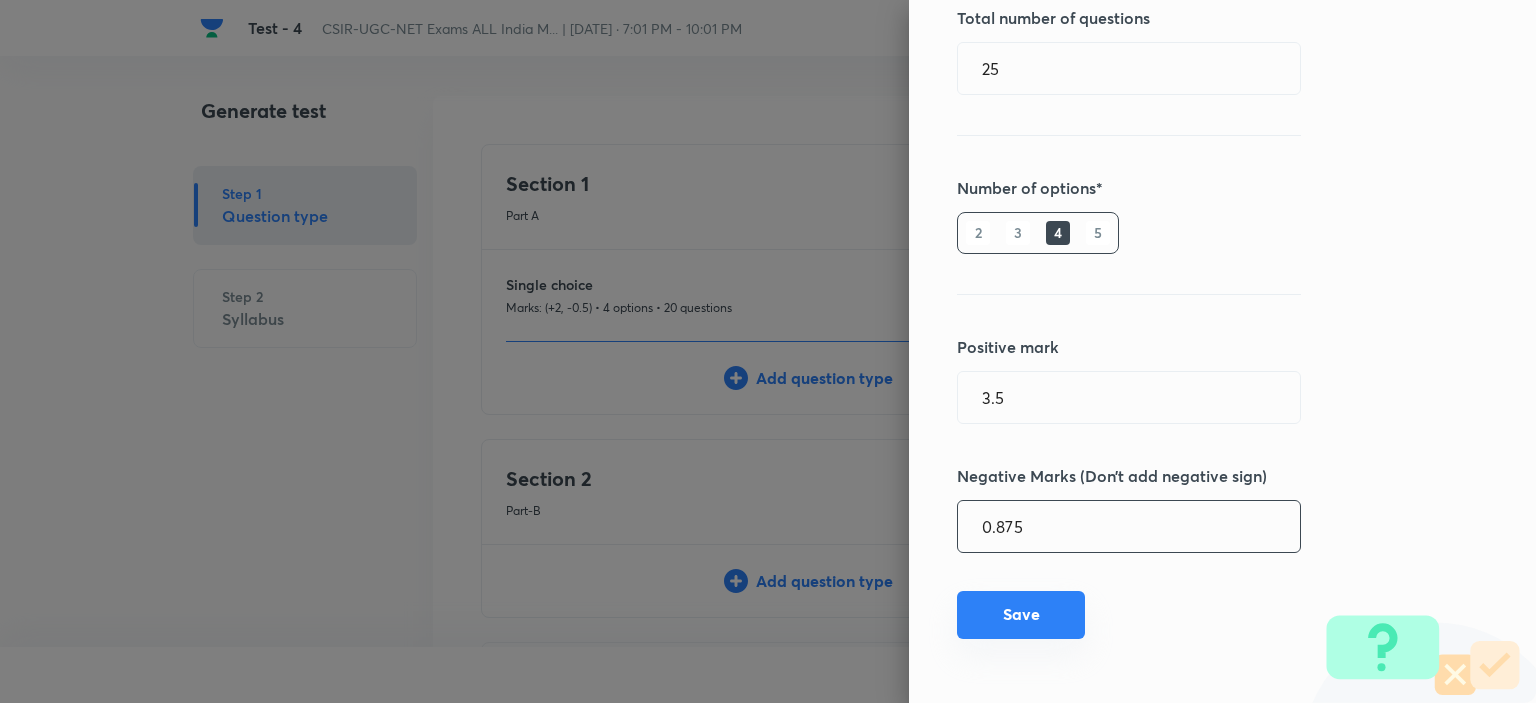 type on "0.875" 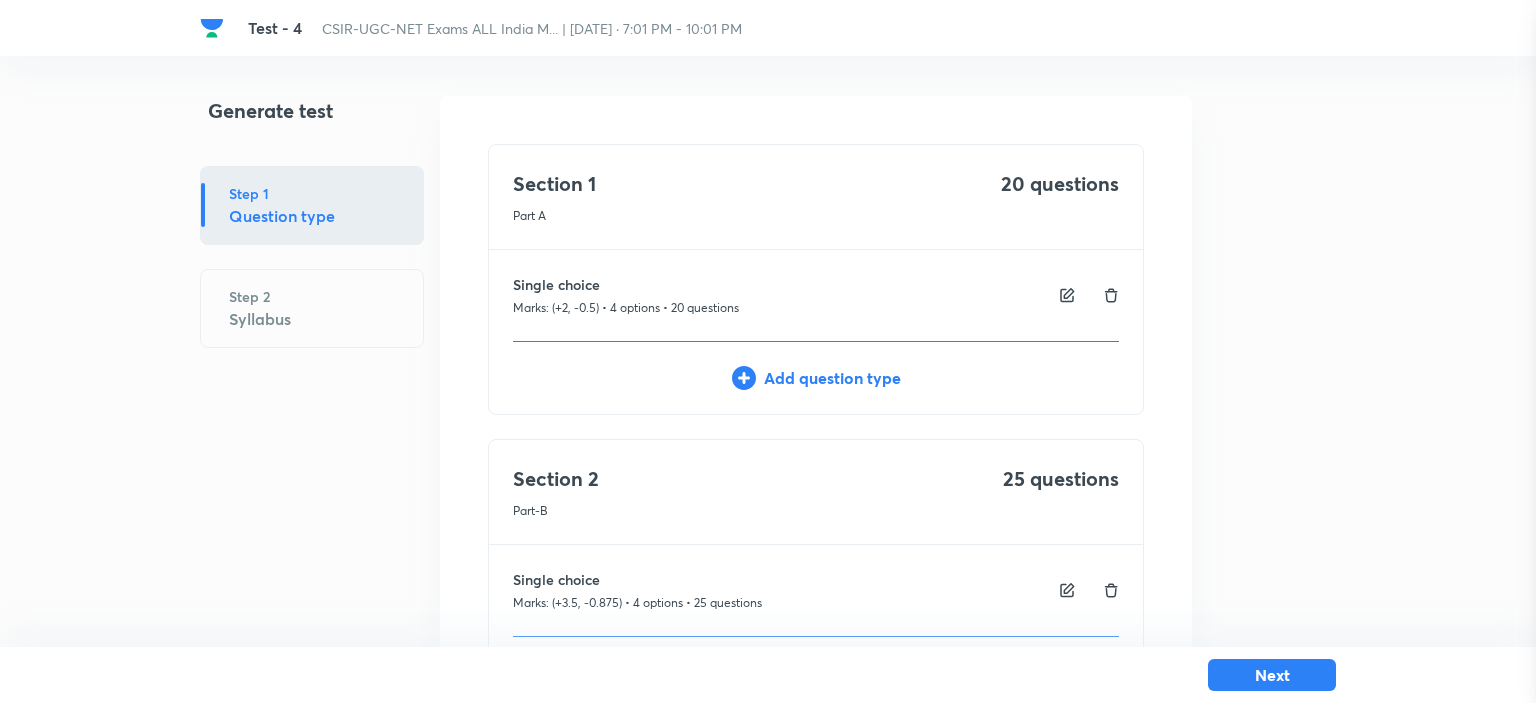 type 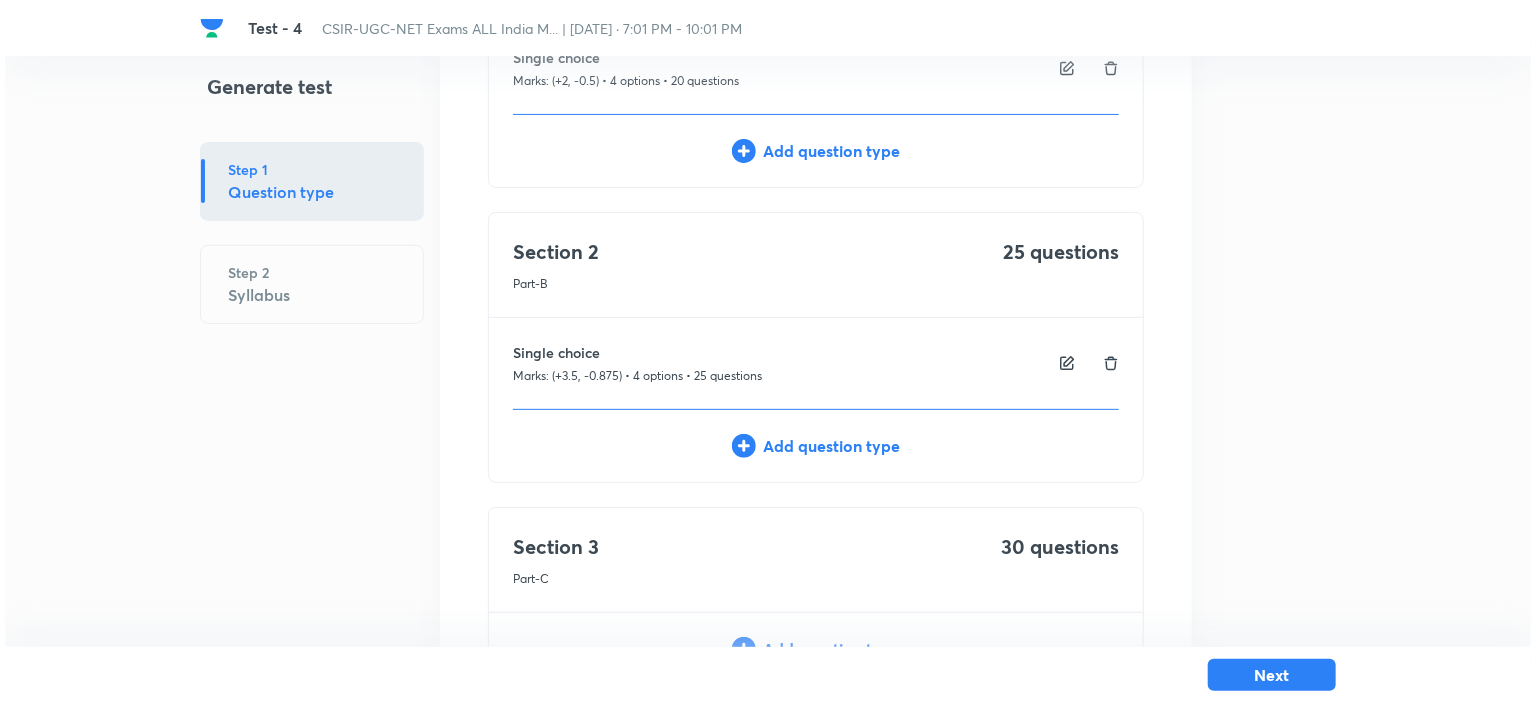 scroll, scrollTop: 396, scrollLeft: 0, axis: vertical 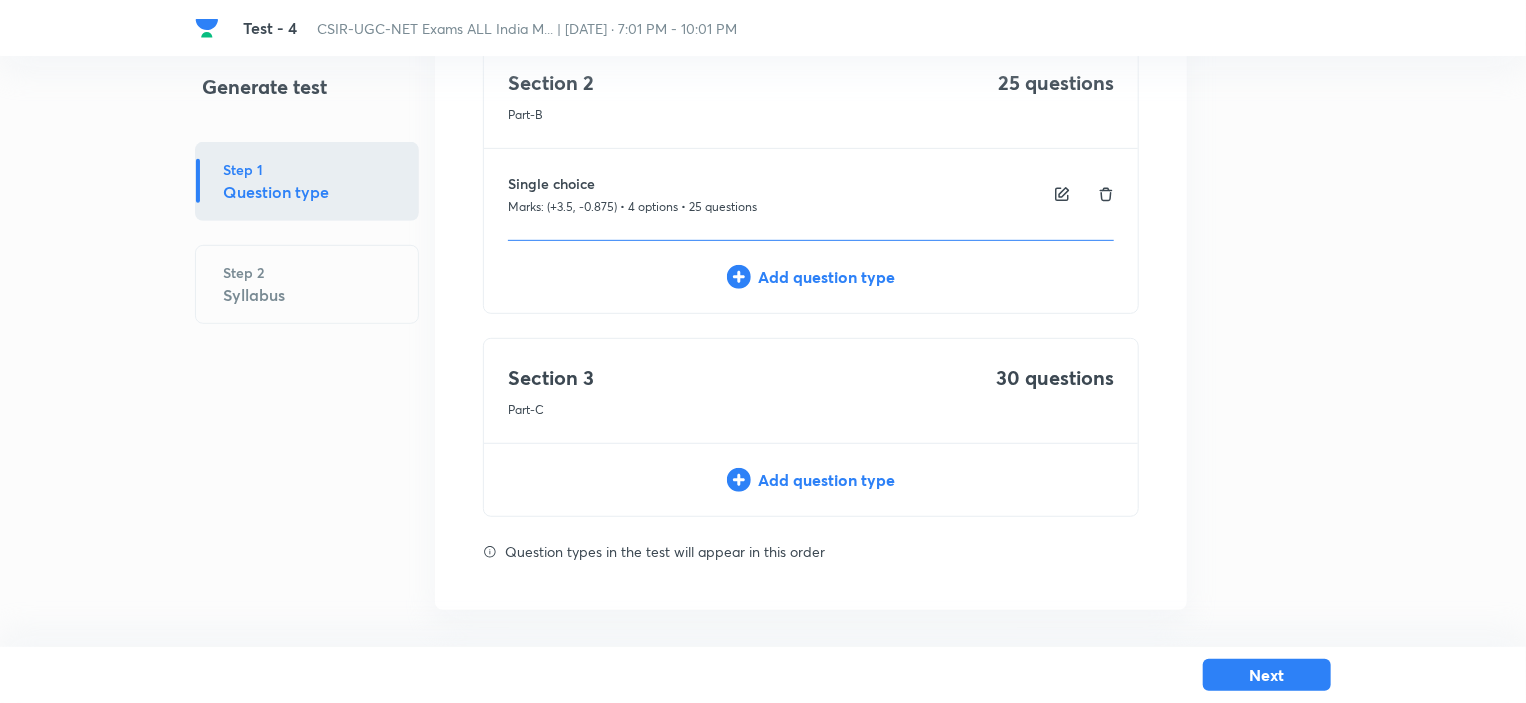 click on "Add question type" at bounding box center (811, 480) 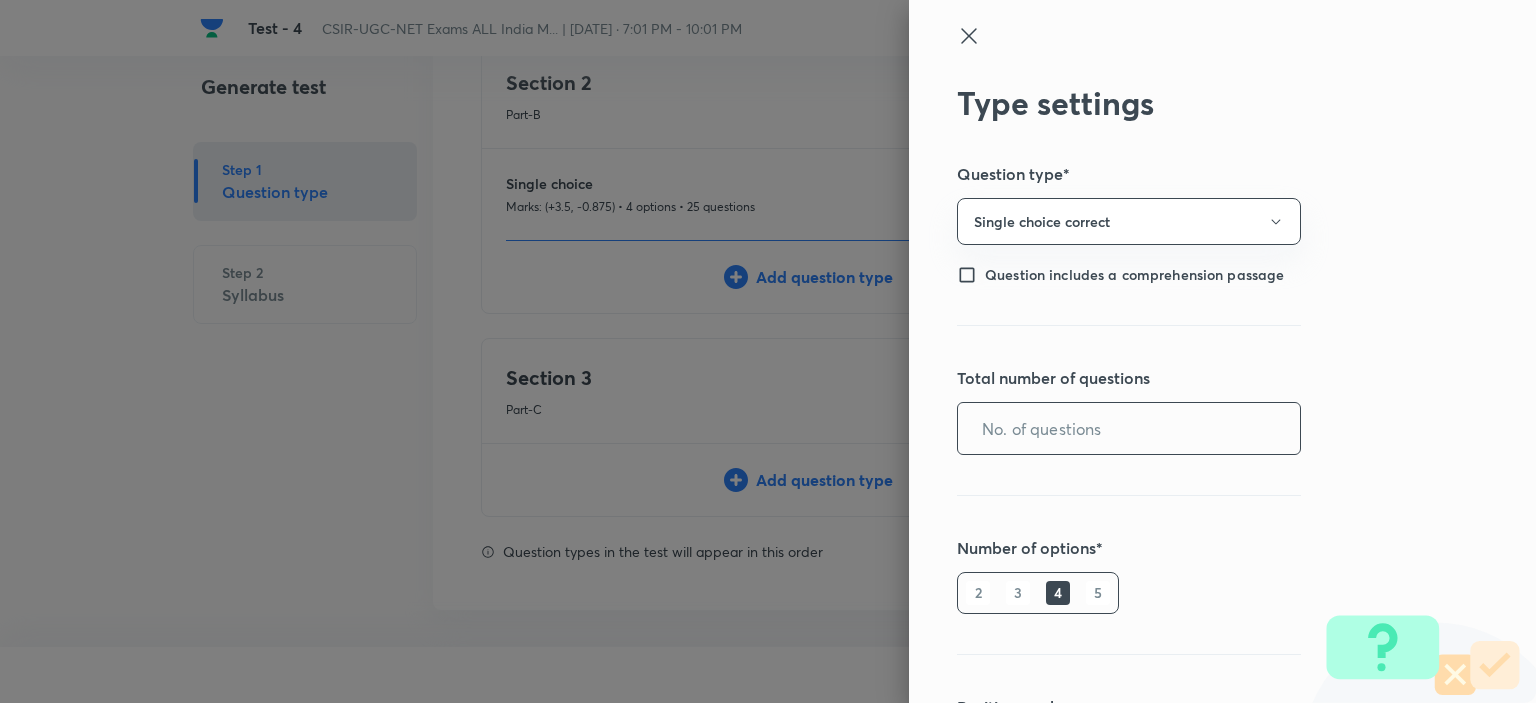 click at bounding box center [1129, 428] 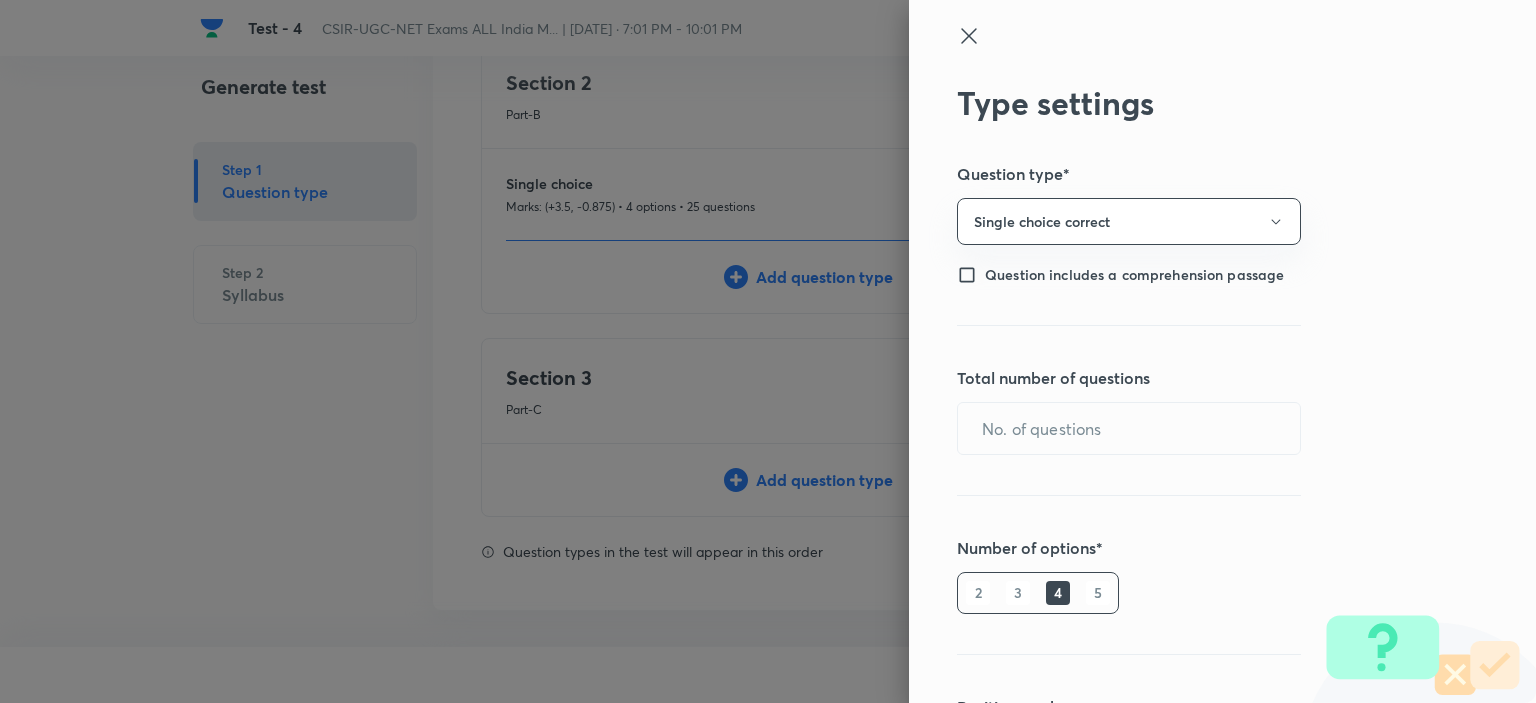 click 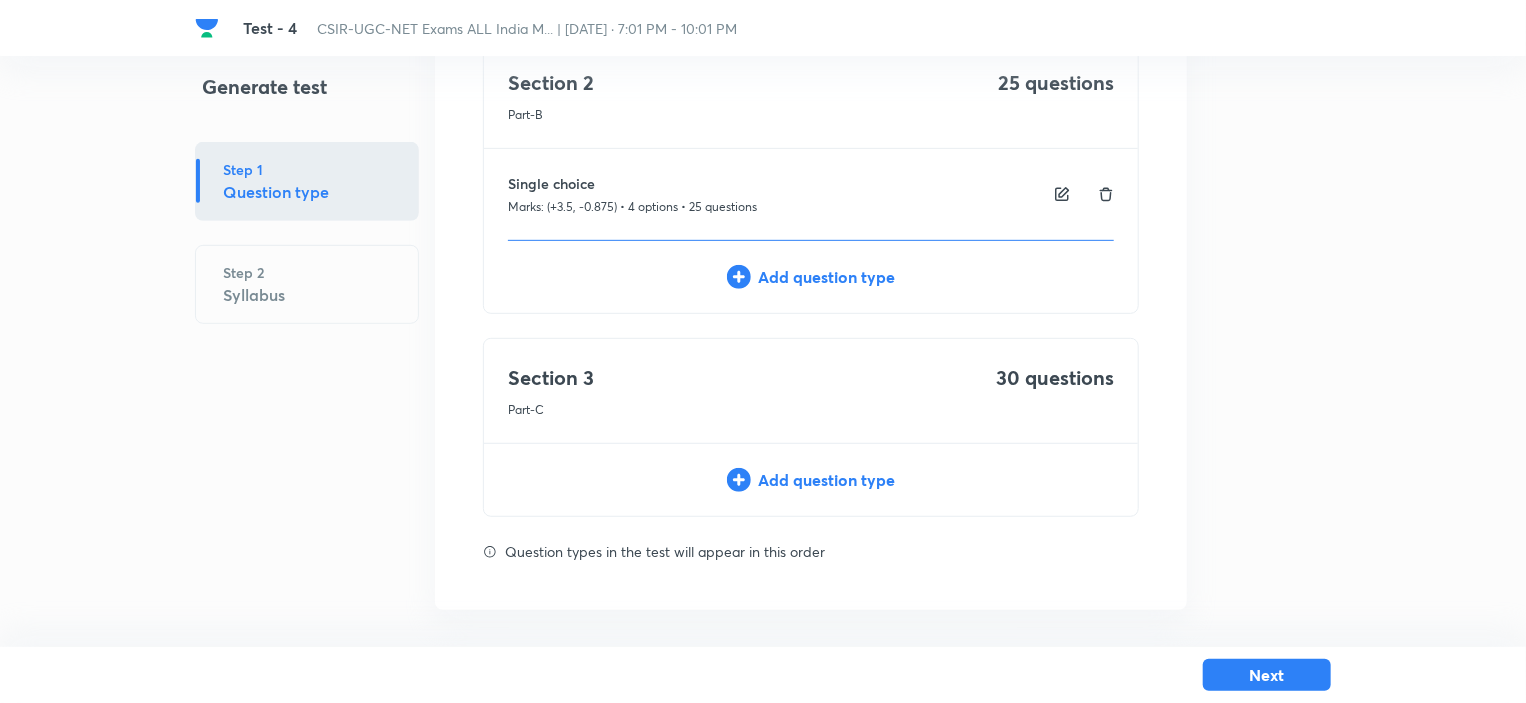 click on "Add question type" at bounding box center [811, 480] 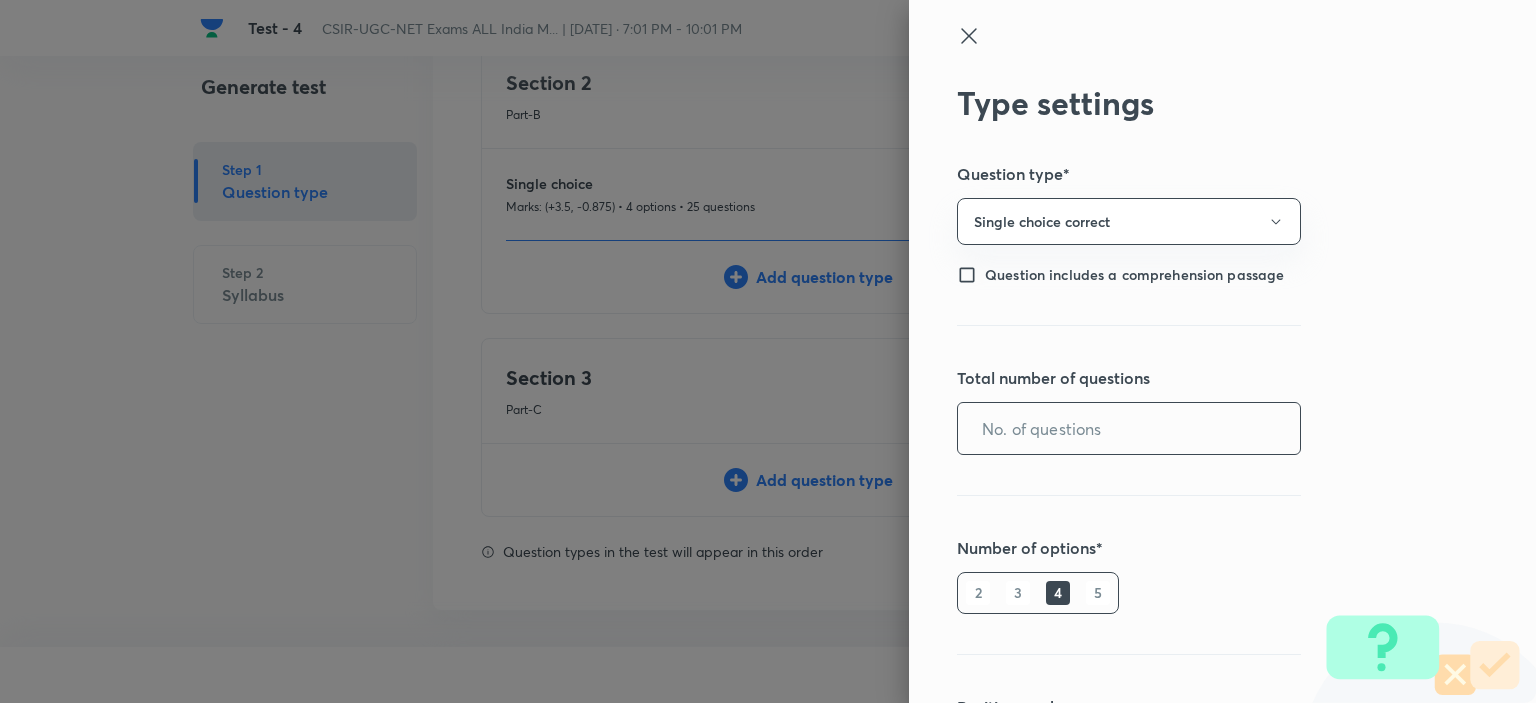 click at bounding box center [1129, 428] 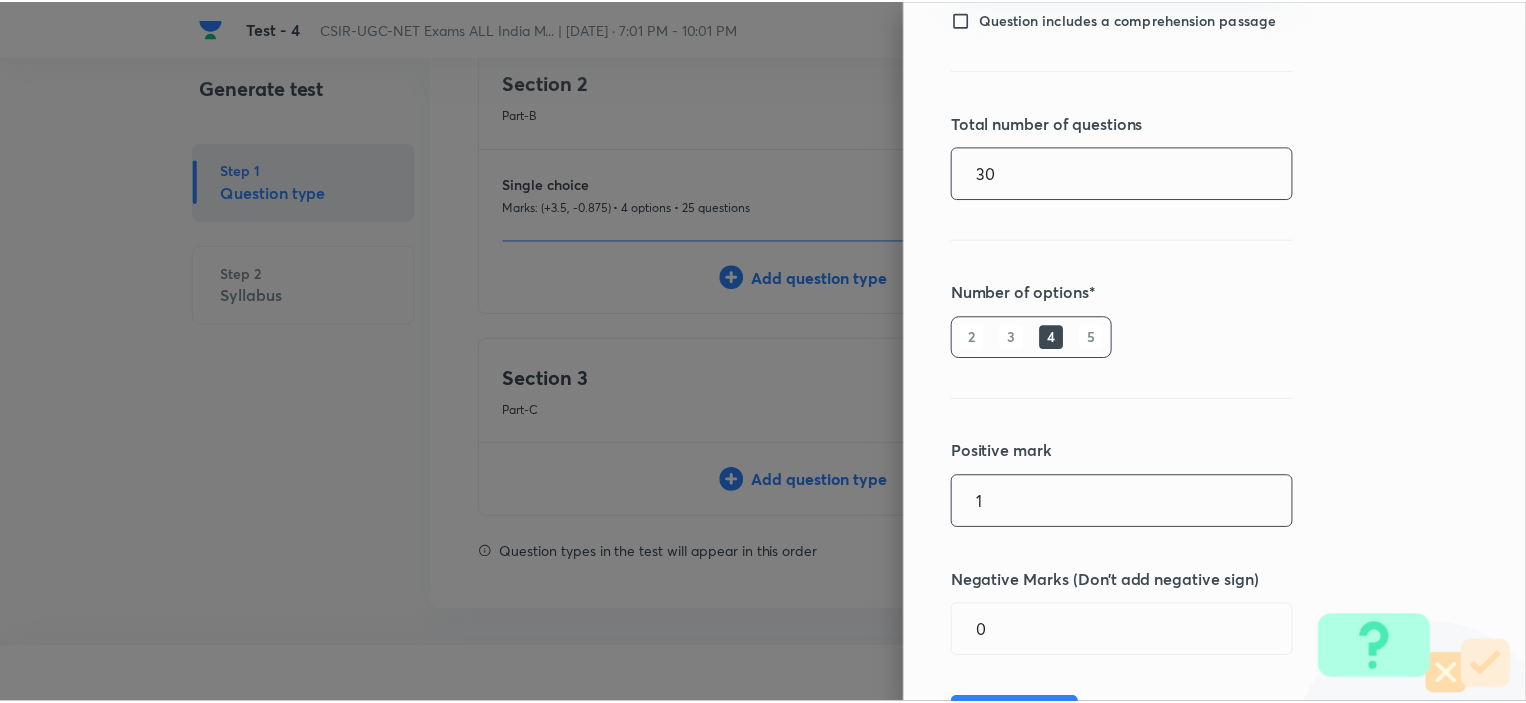 scroll, scrollTop: 360, scrollLeft: 0, axis: vertical 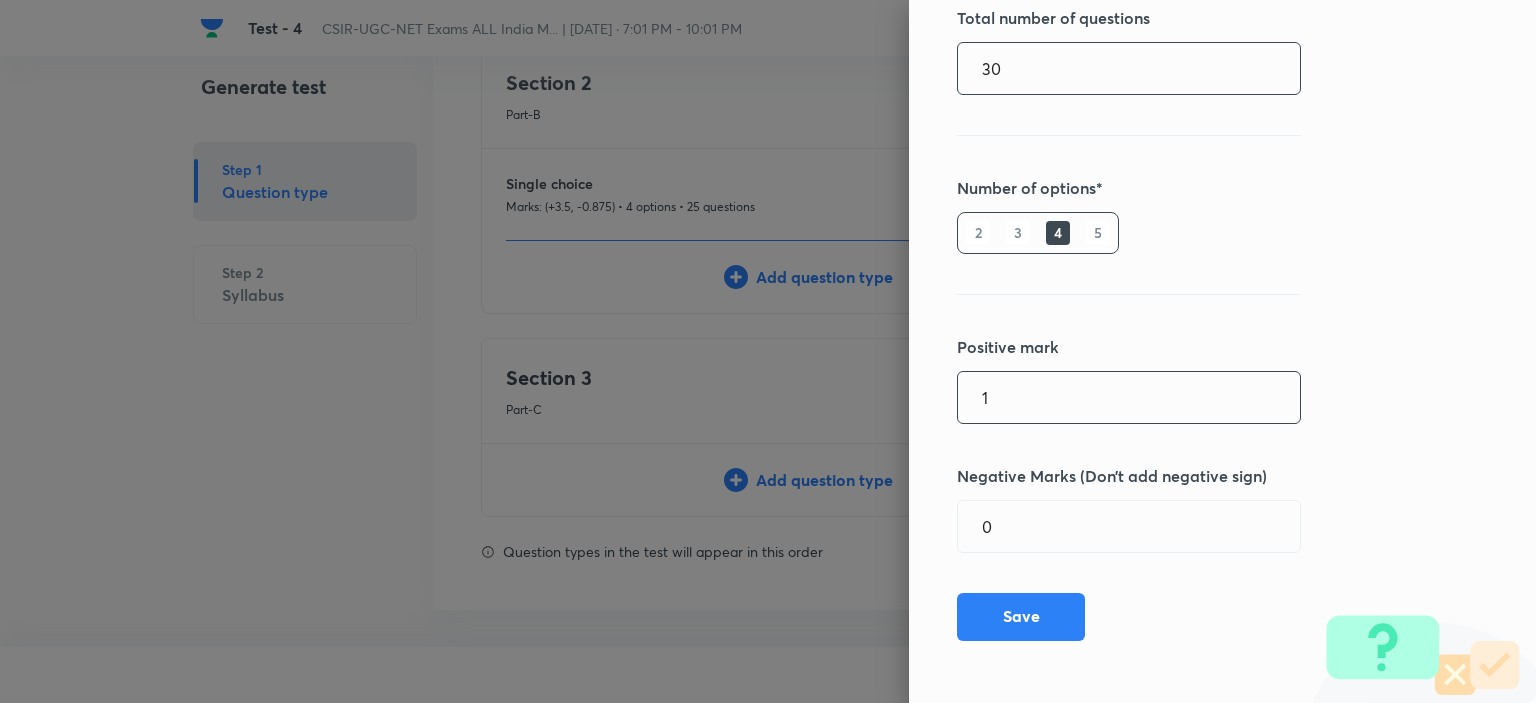type on "30" 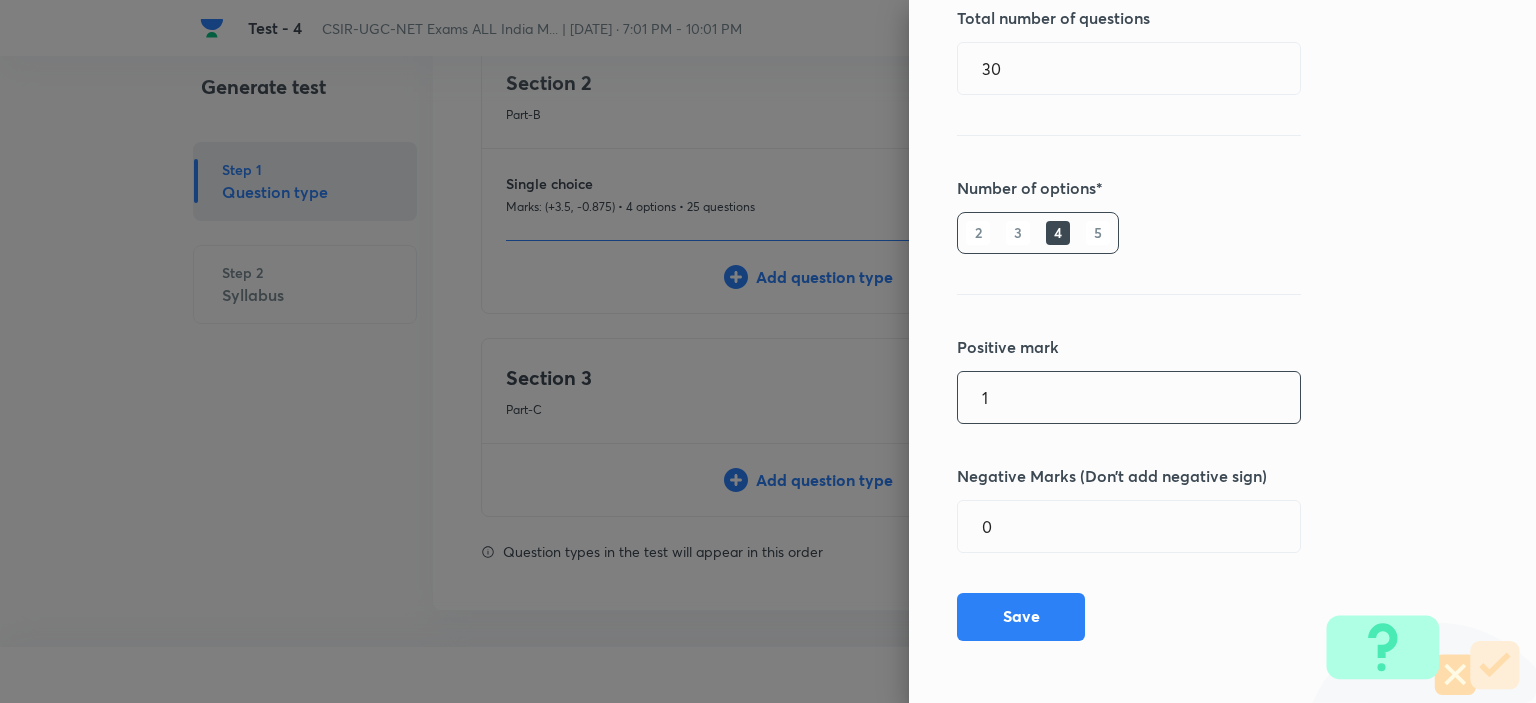 drag, startPoint x: 977, startPoint y: 392, endPoint x: 921, endPoint y: 395, distance: 56.0803 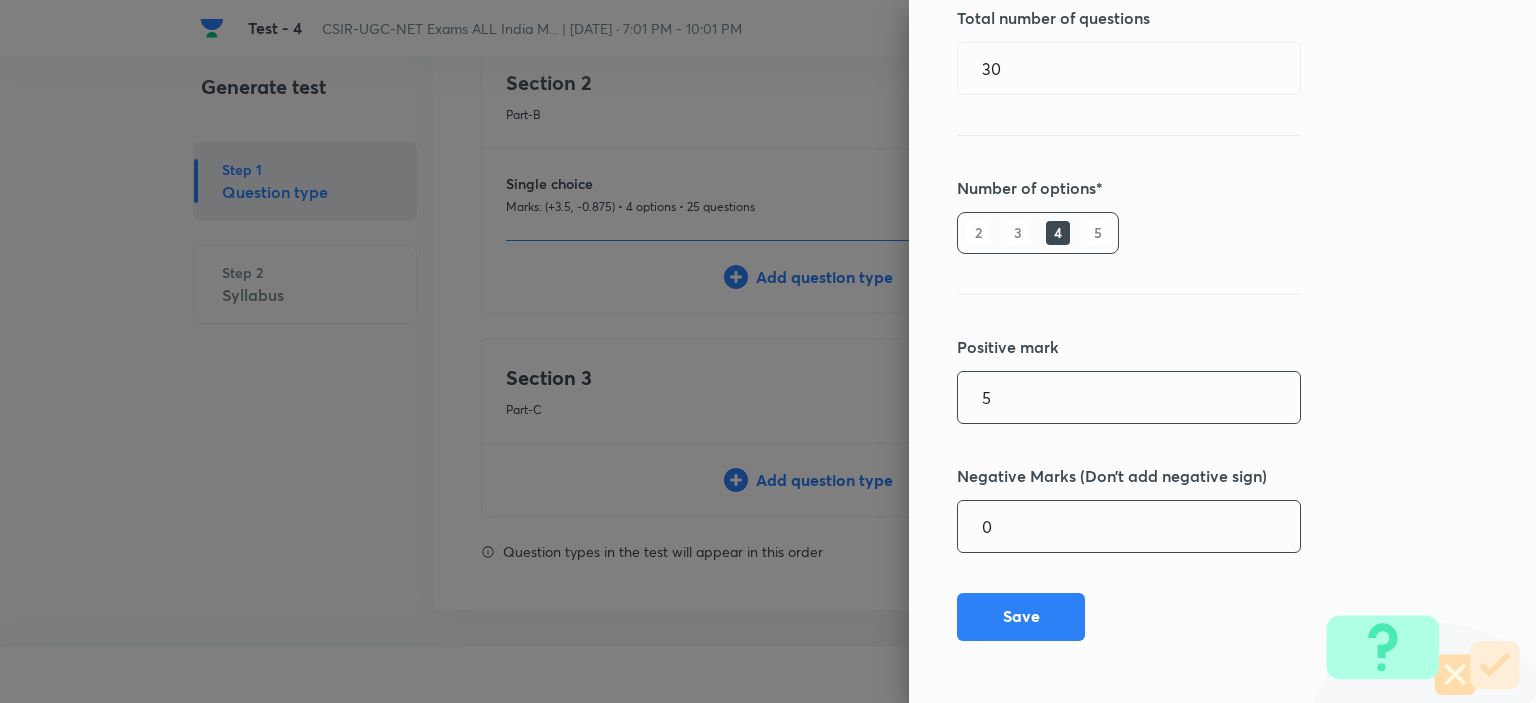type on "5" 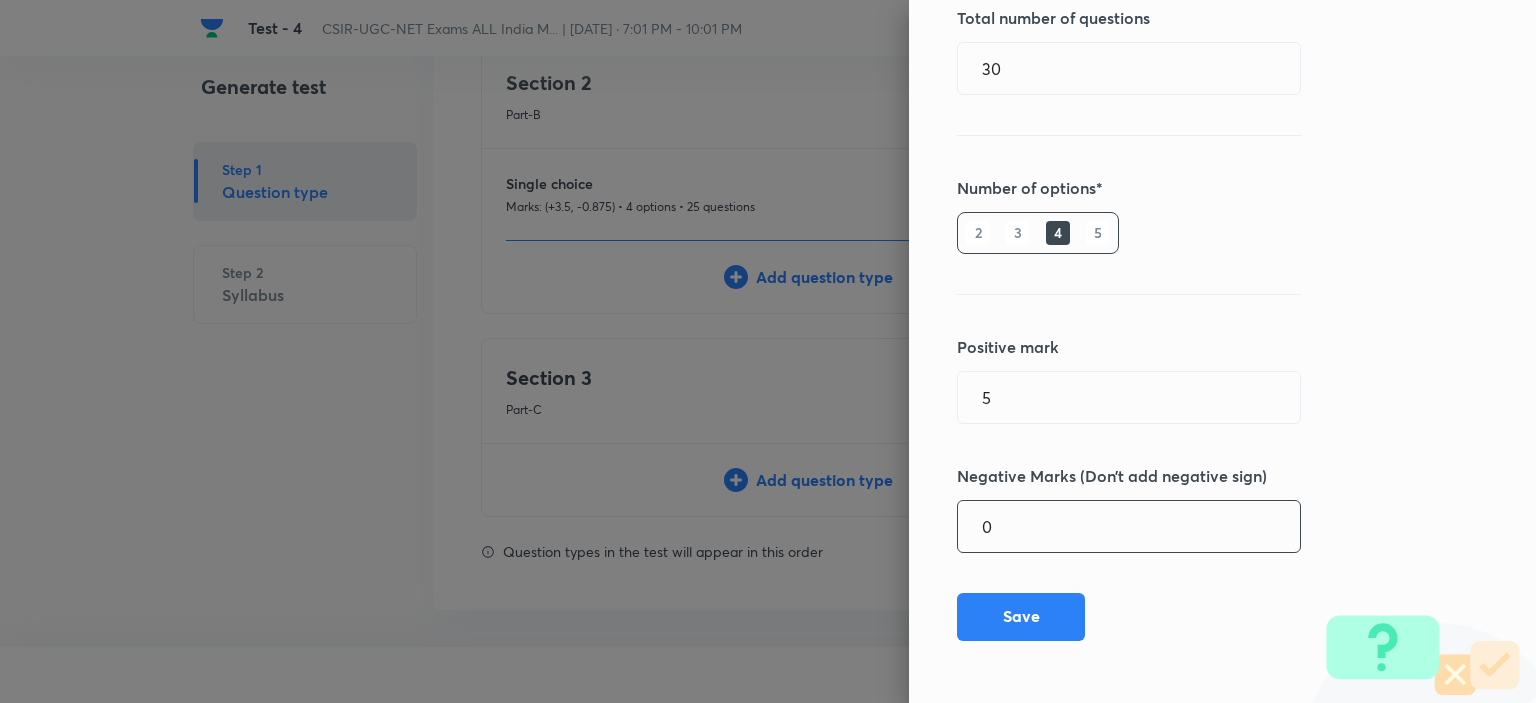 click on "0" at bounding box center (1129, 526) 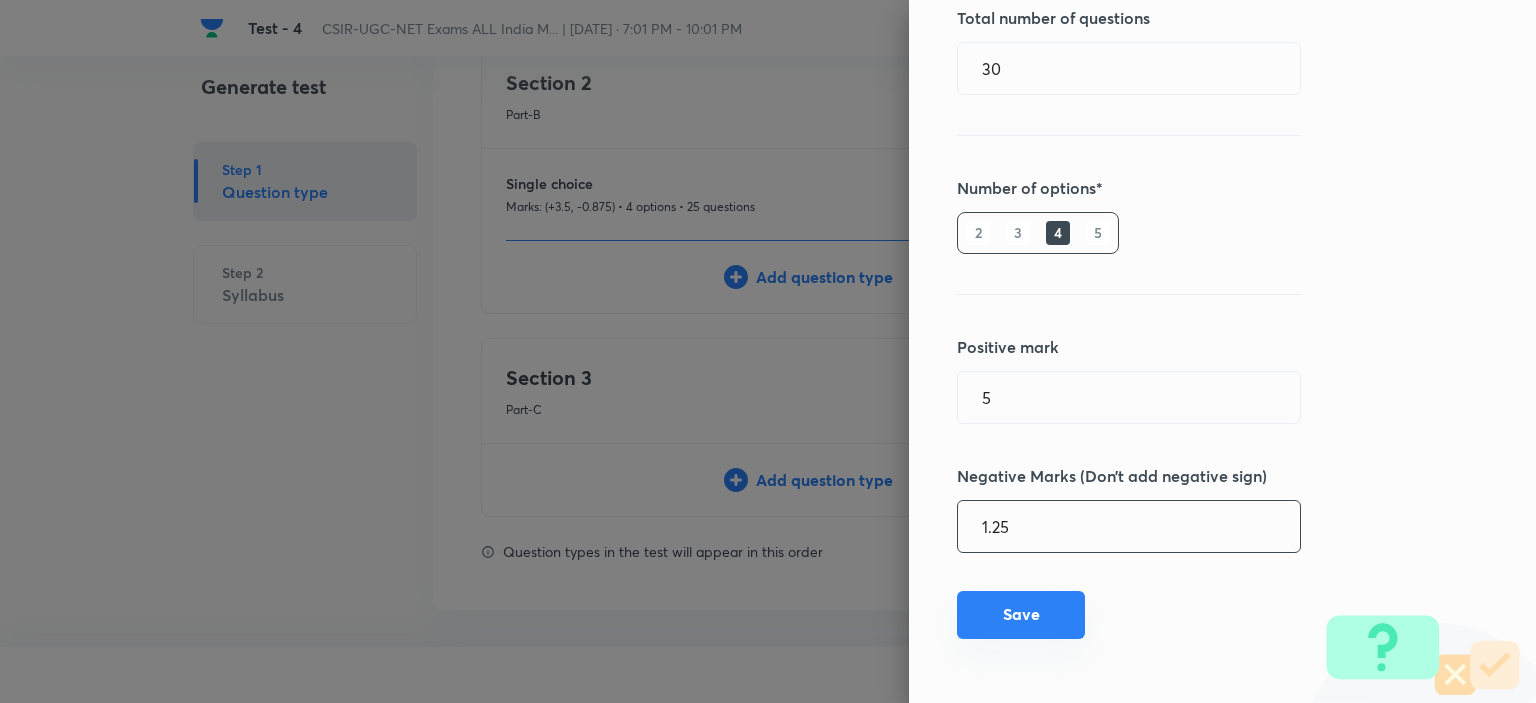 type on "1.25" 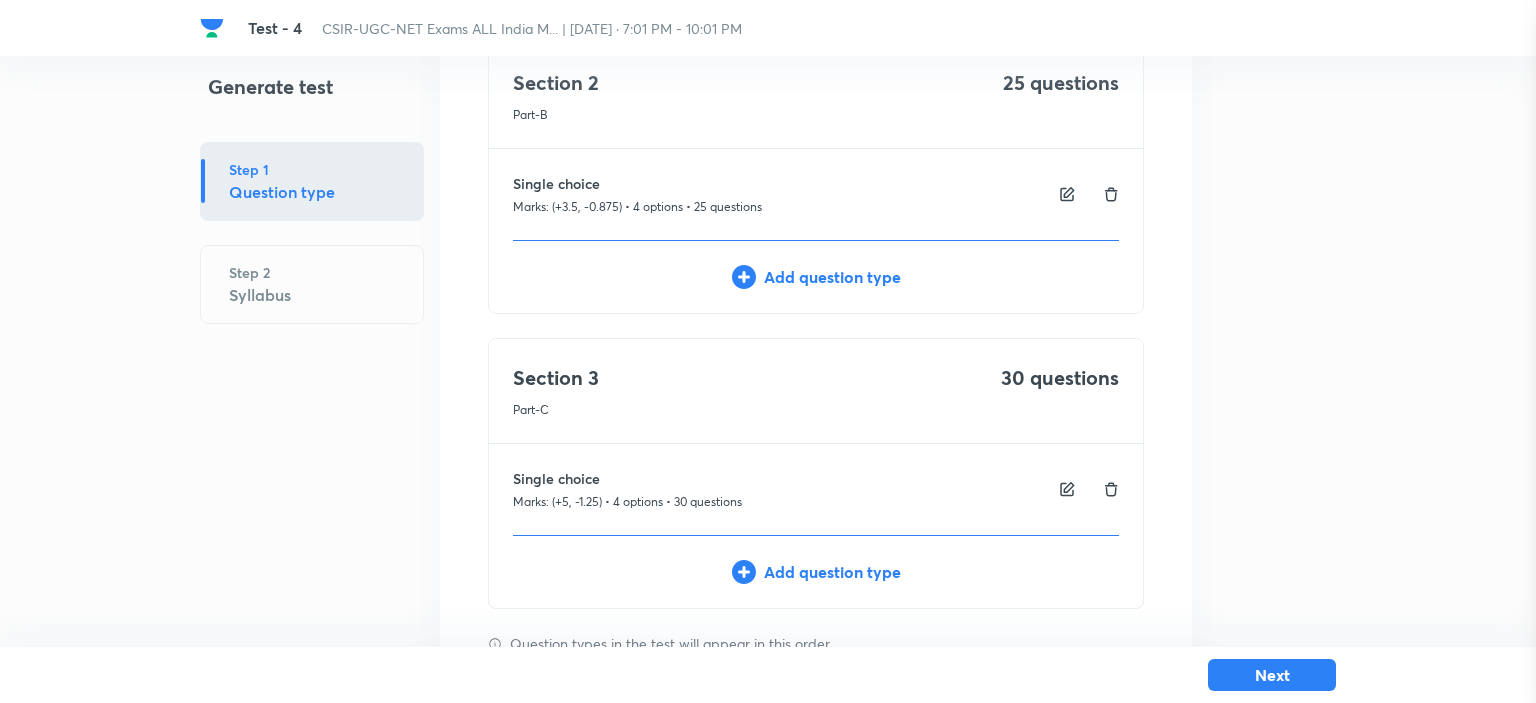 type 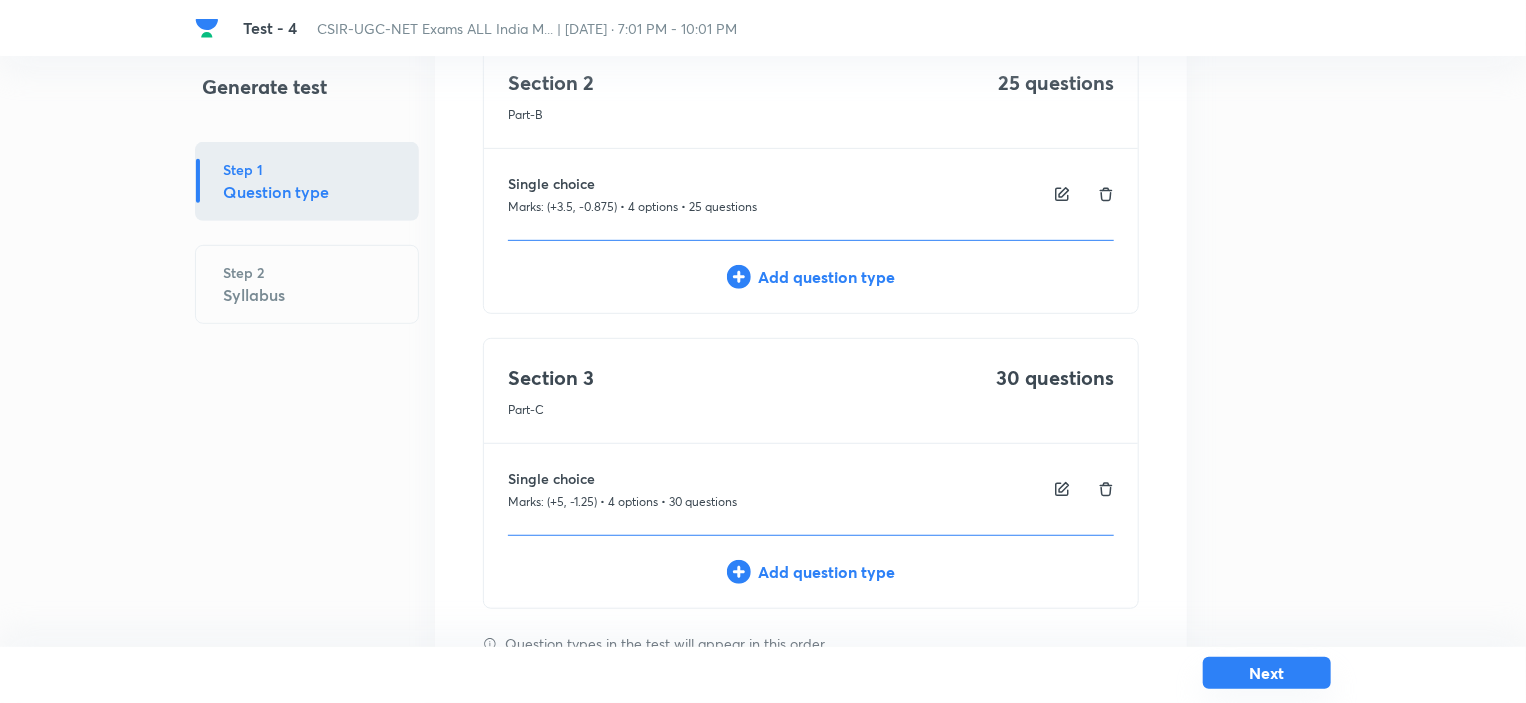 click on "Next" at bounding box center (1267, 673) 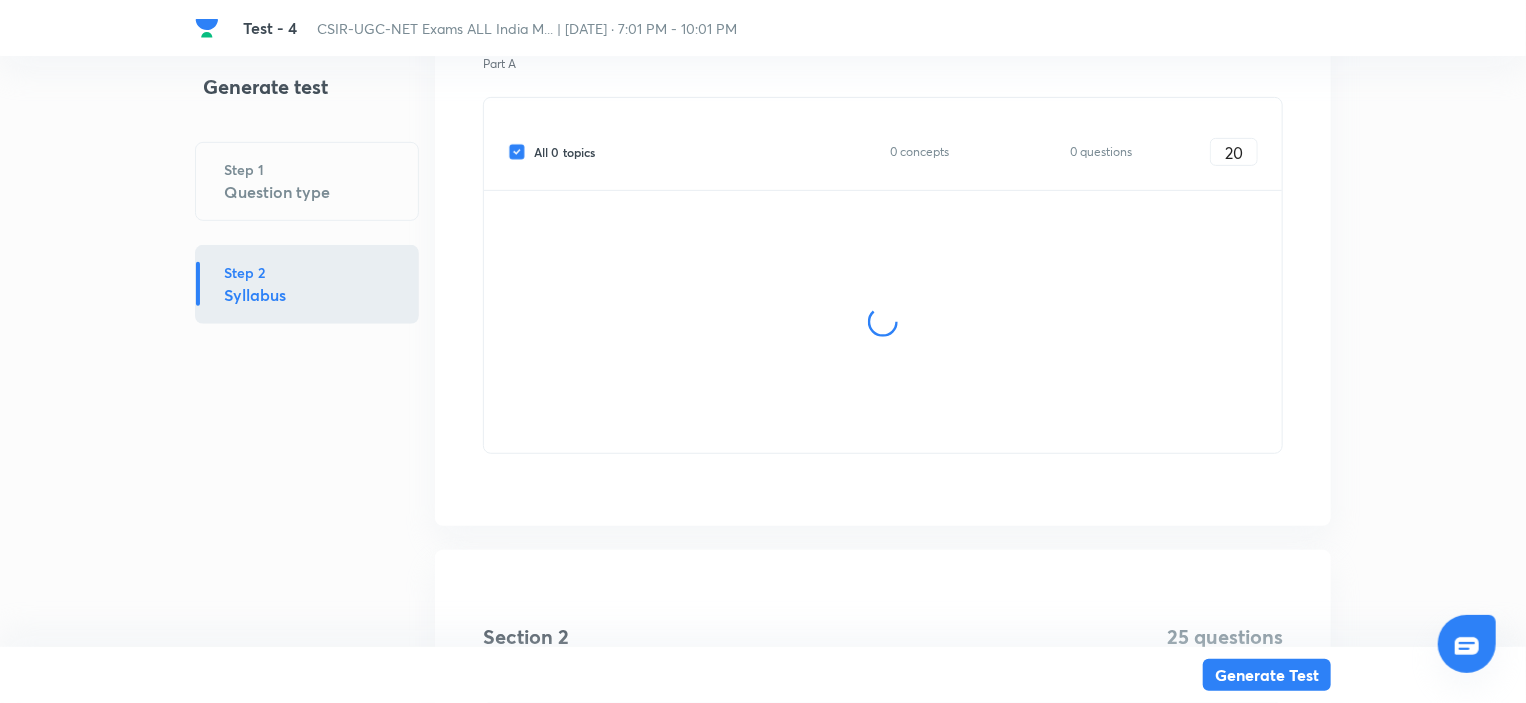 scroll, scrollTop: 0, scrollLeft: 0, axis: both 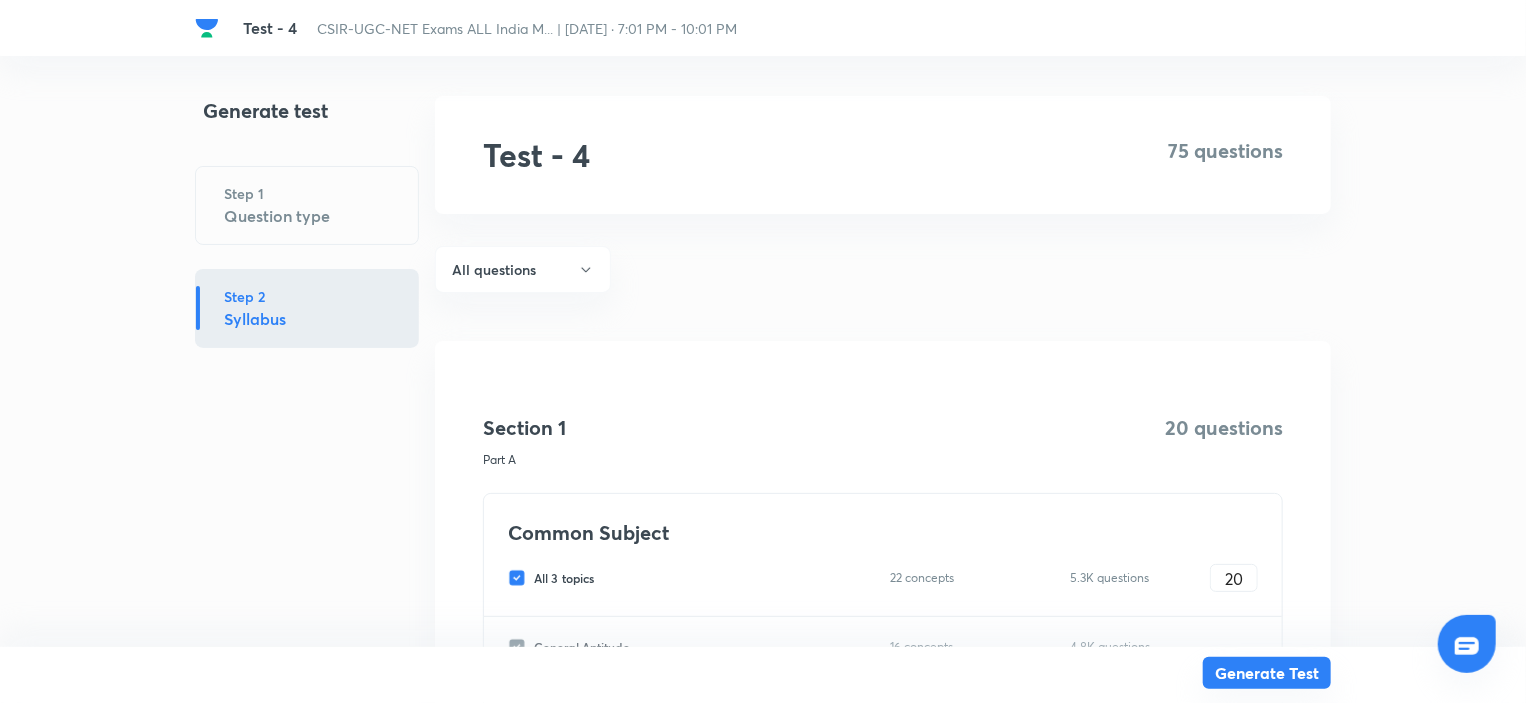 click on "Generate Test" at bounding box center (1267, 673) 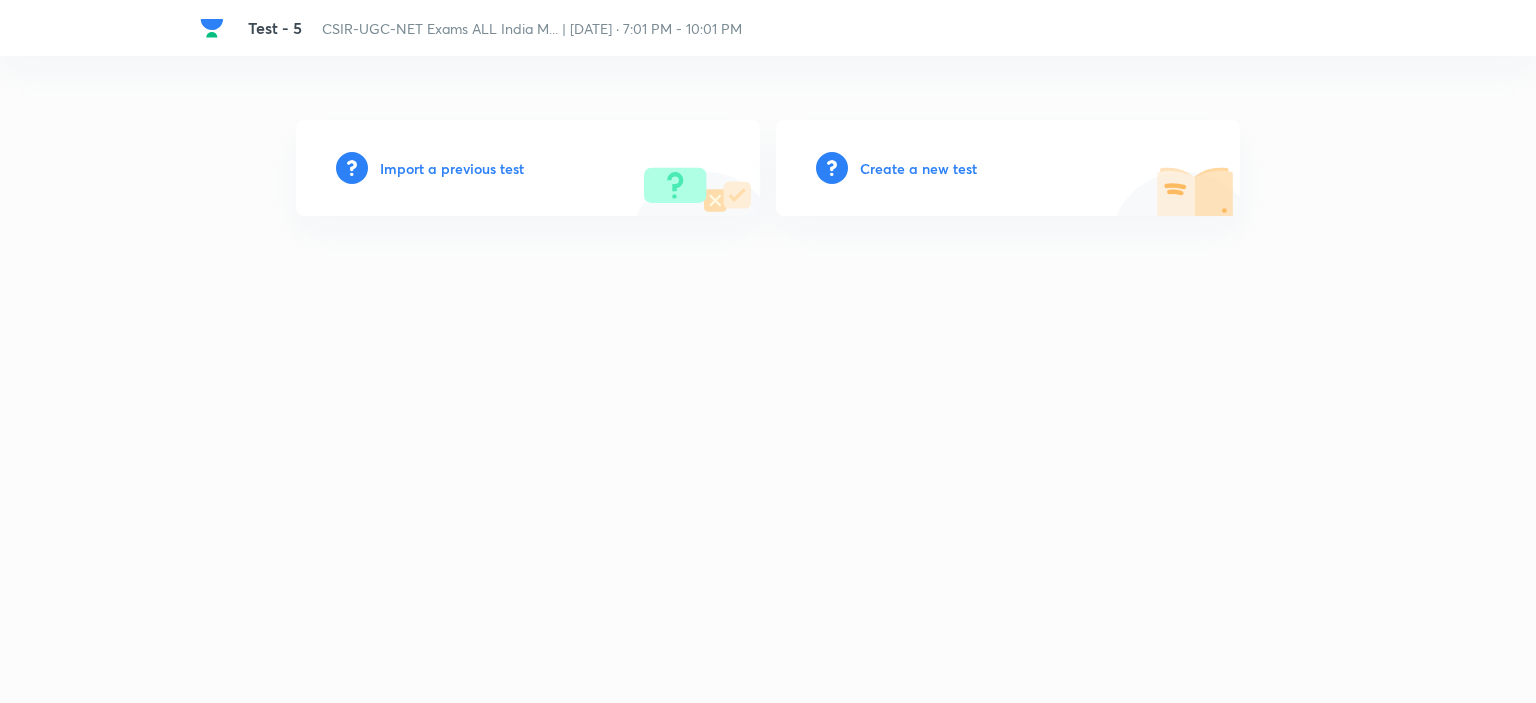 scroll, scrollTop: 0, scrollLeft: 0, axis: both 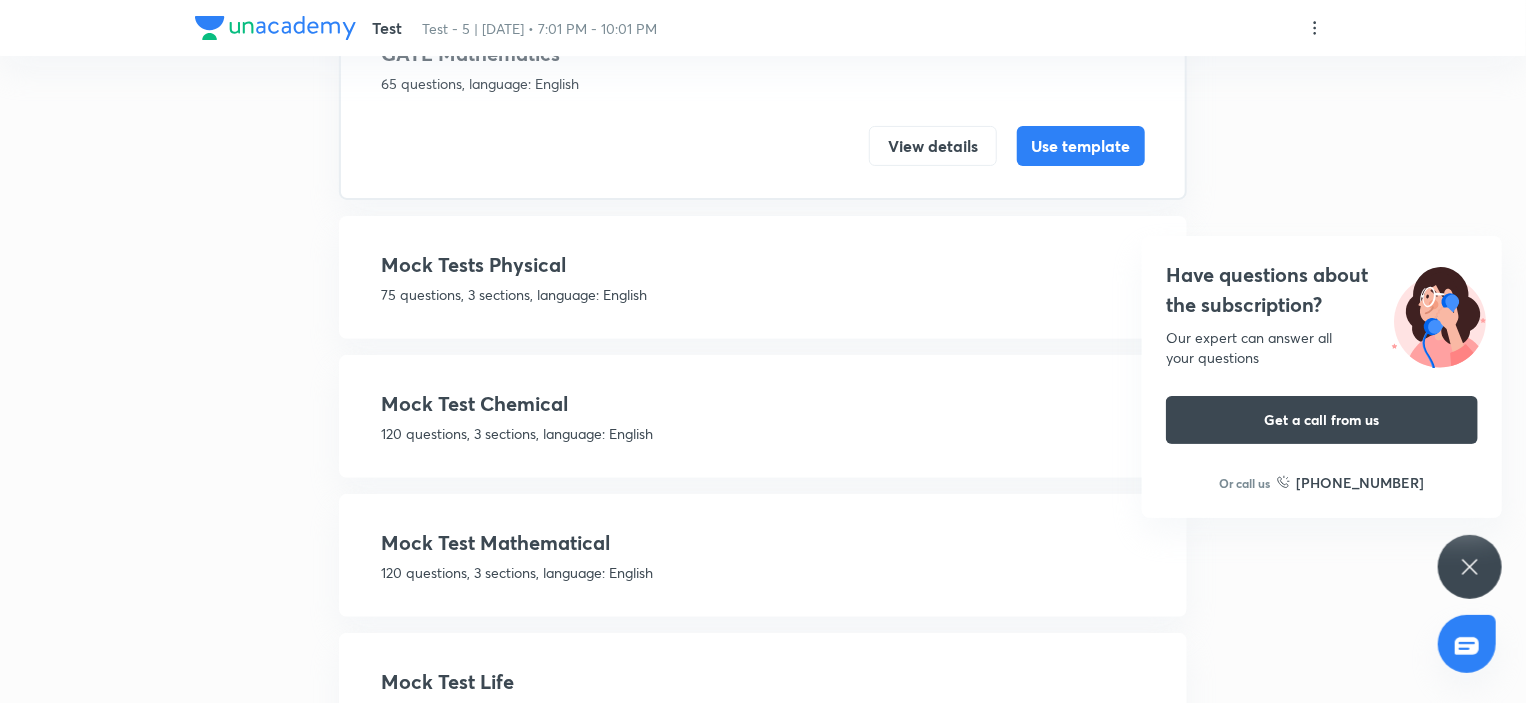 click on "Mock Tests Physical" at bounding box center [763, 265] 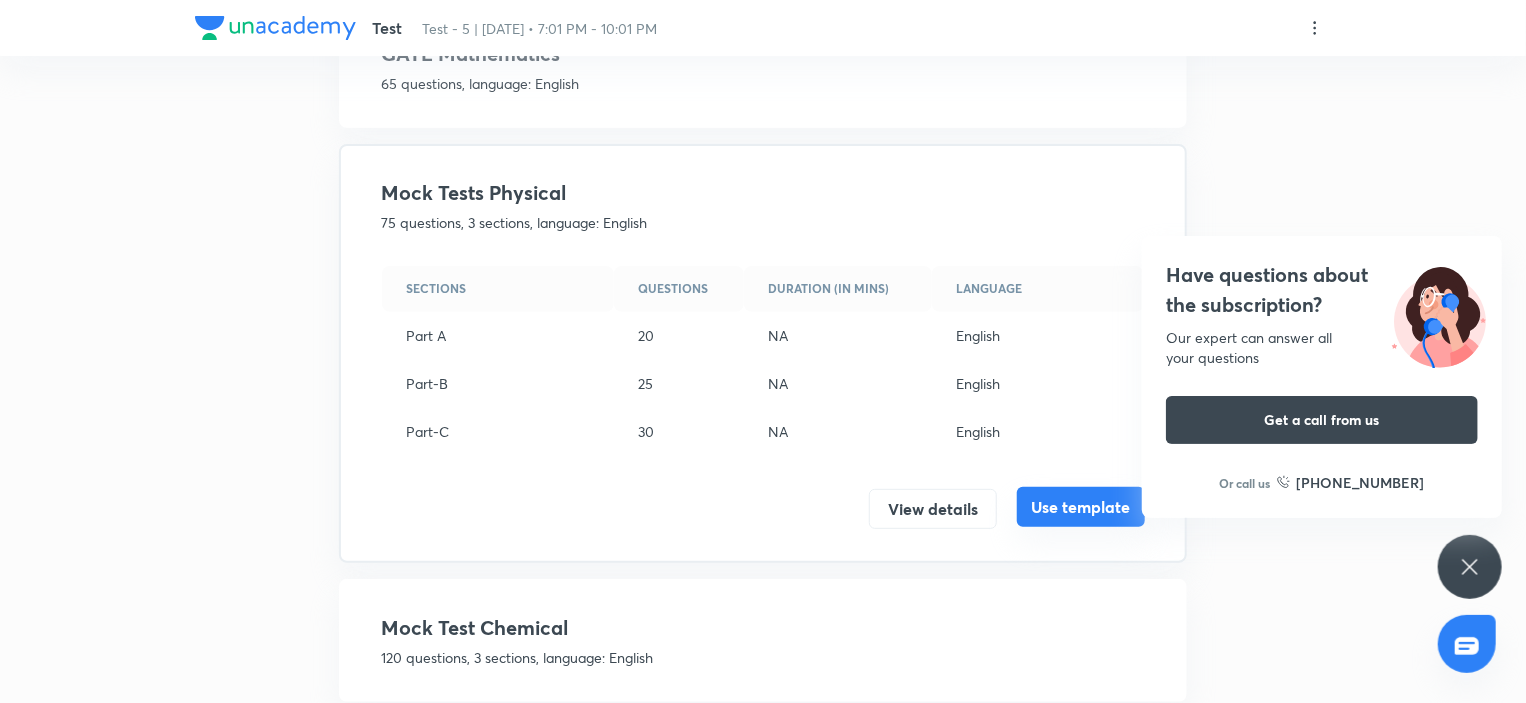 click on "Use template" at bounding box center [1081, 507] 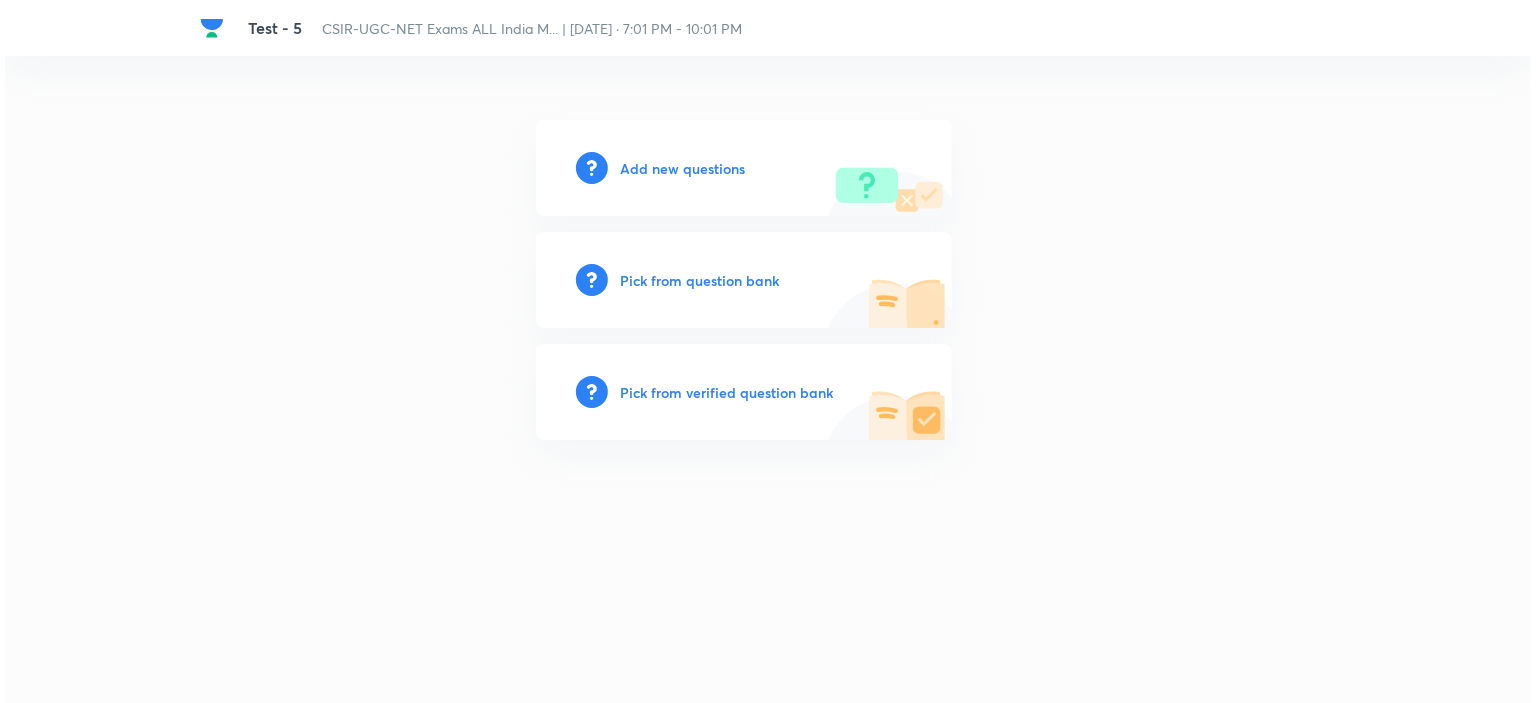 scroll, scrollTop: 0, scrollLeft: 0, axis: both 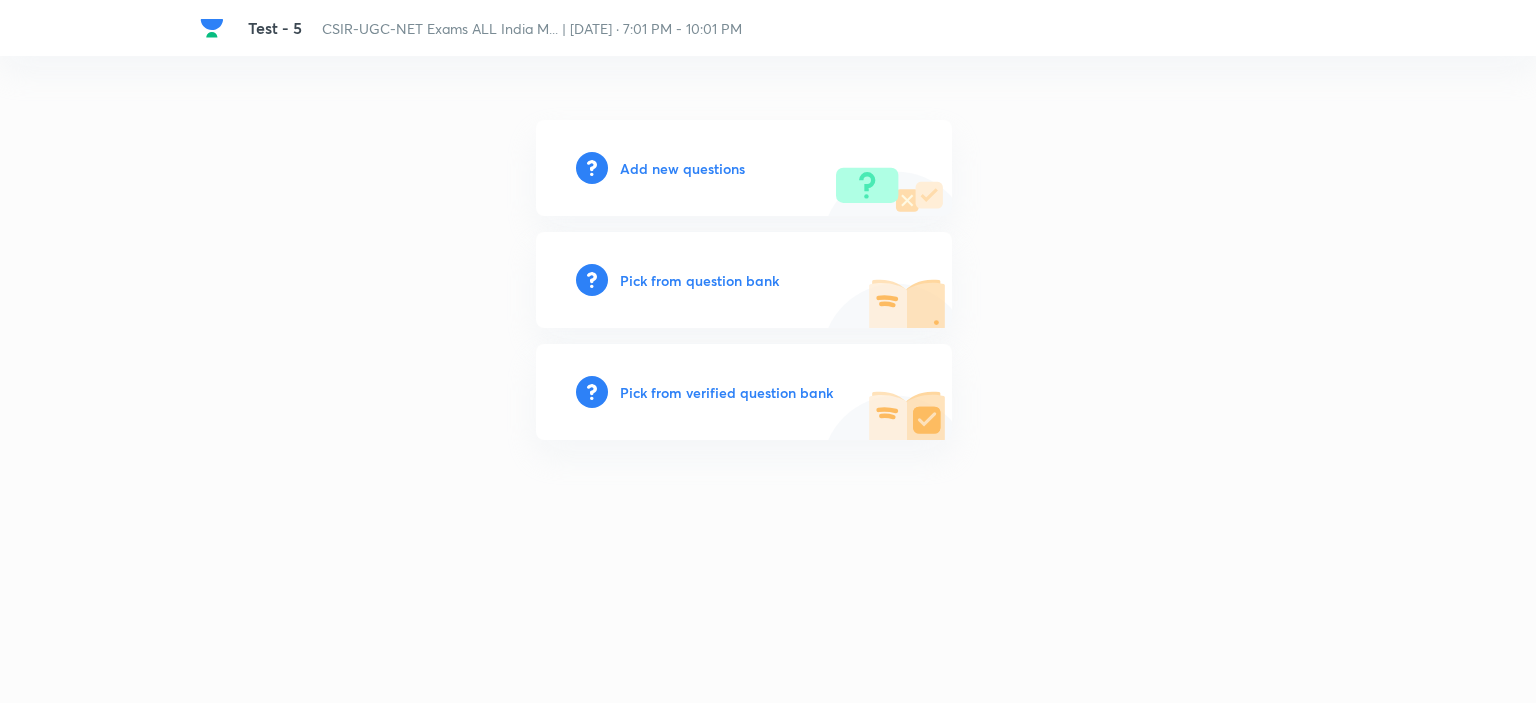 click on "Pick from question bank" at bounding box center [699, 280] 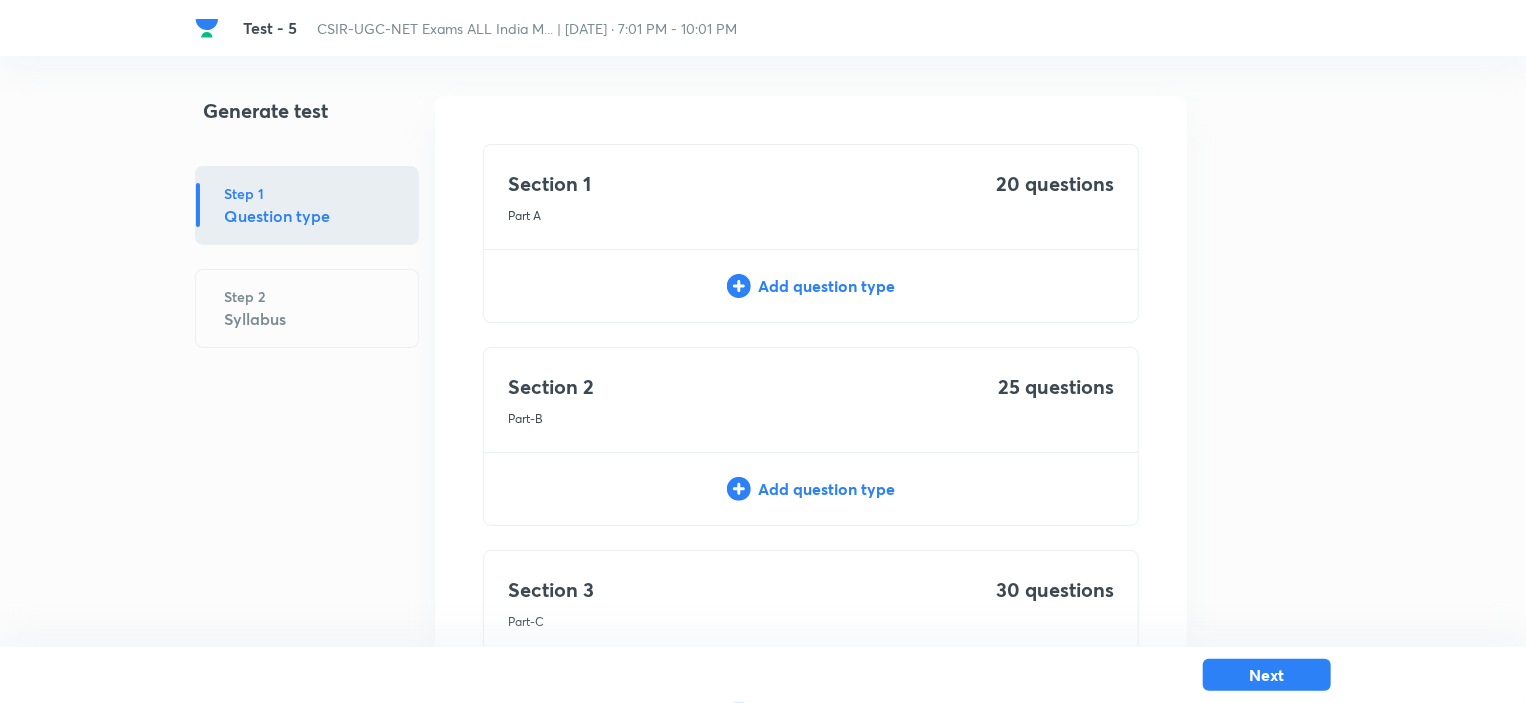 click on "Add question type" at bounding box center (811, 286) 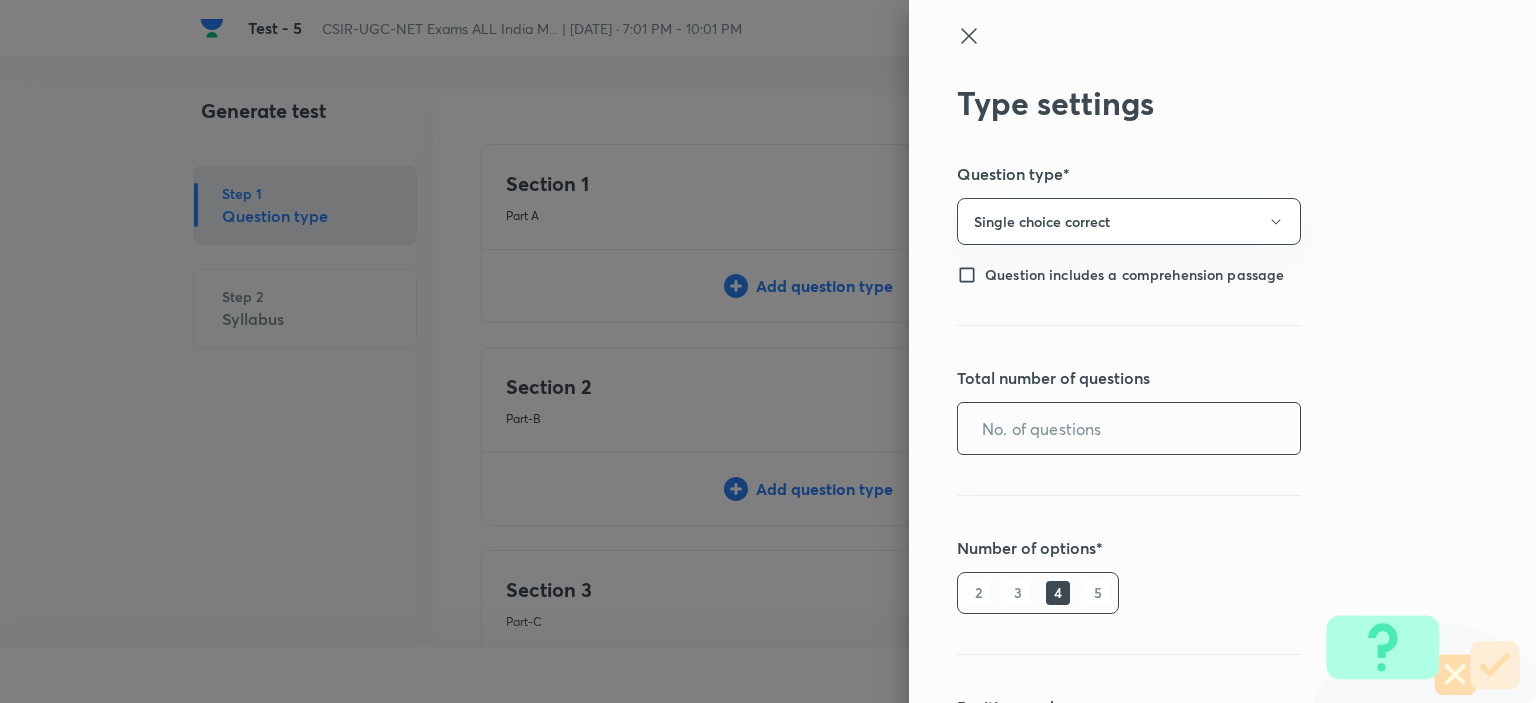 click at bounding box center [1129, 428] 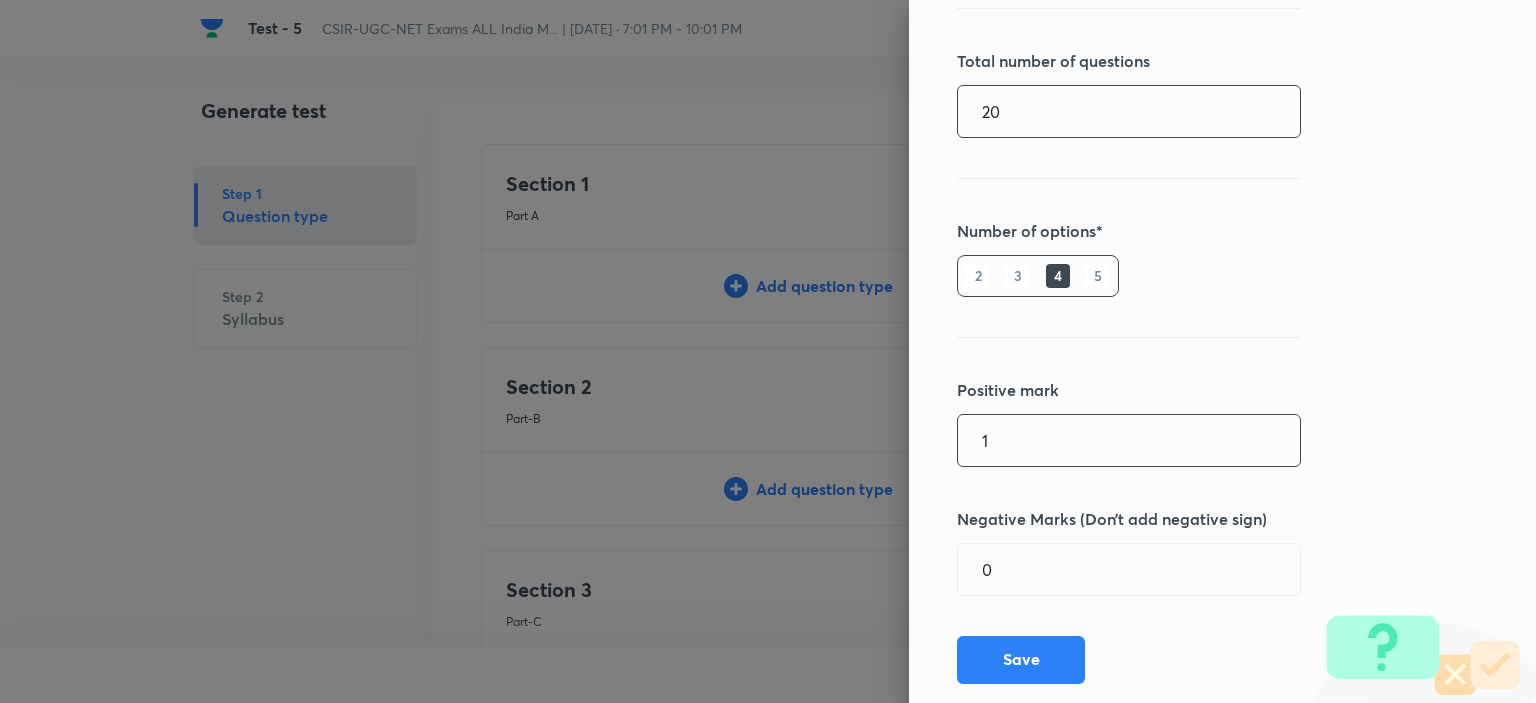 scroll, scrollTop: 360, scrollLeft: 0, axis: vertical 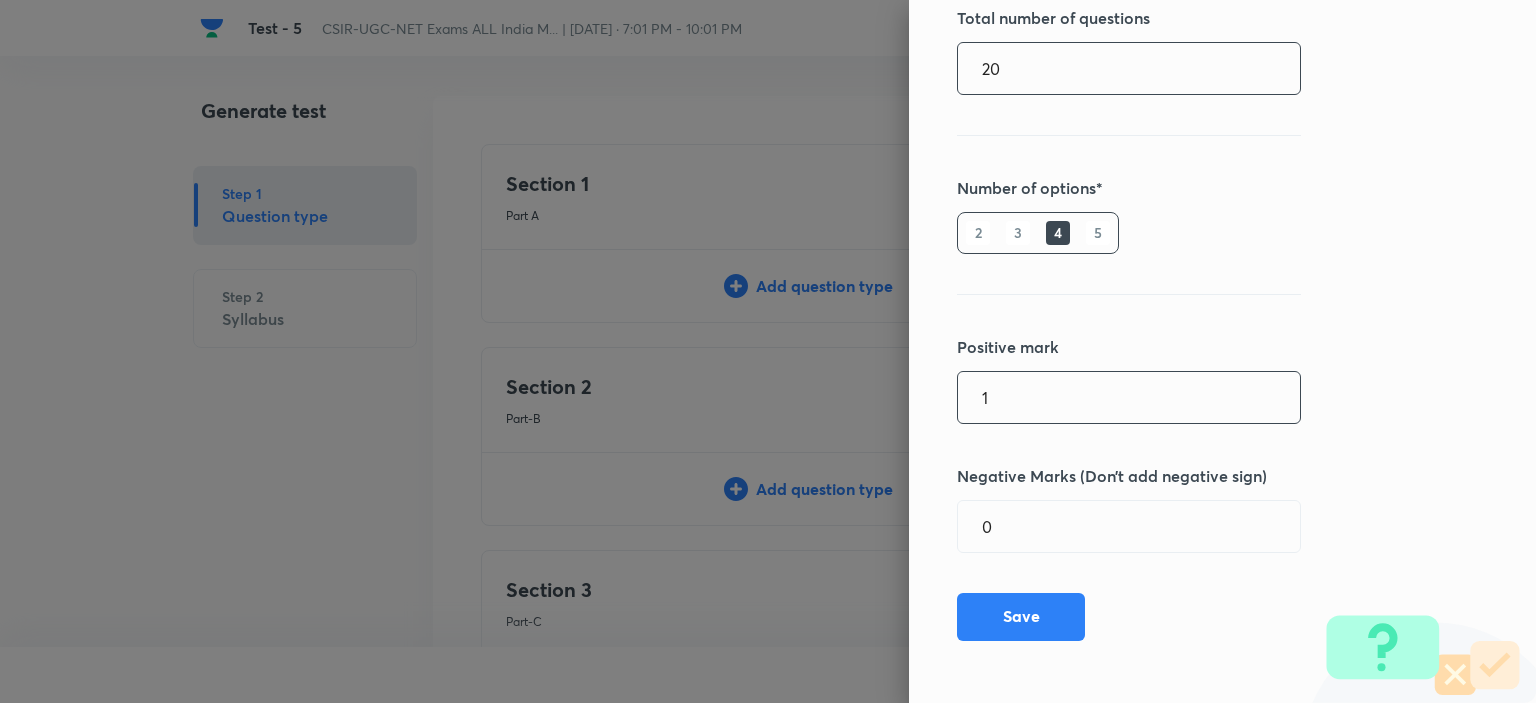 type on "20" 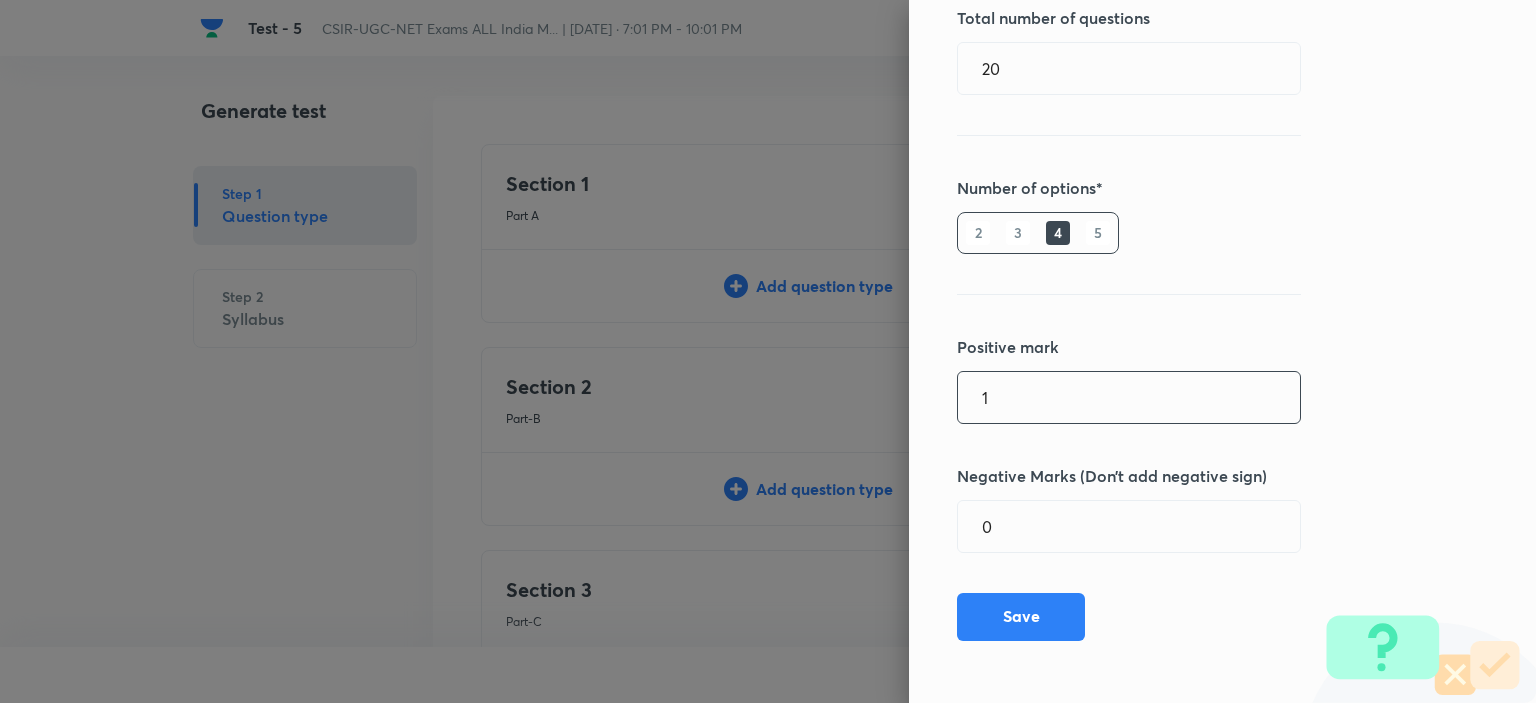 drag, startPoint x: 1007, startPoint y: 405, endPoint x: 939, endPoint y: 407, distance: 68.0294 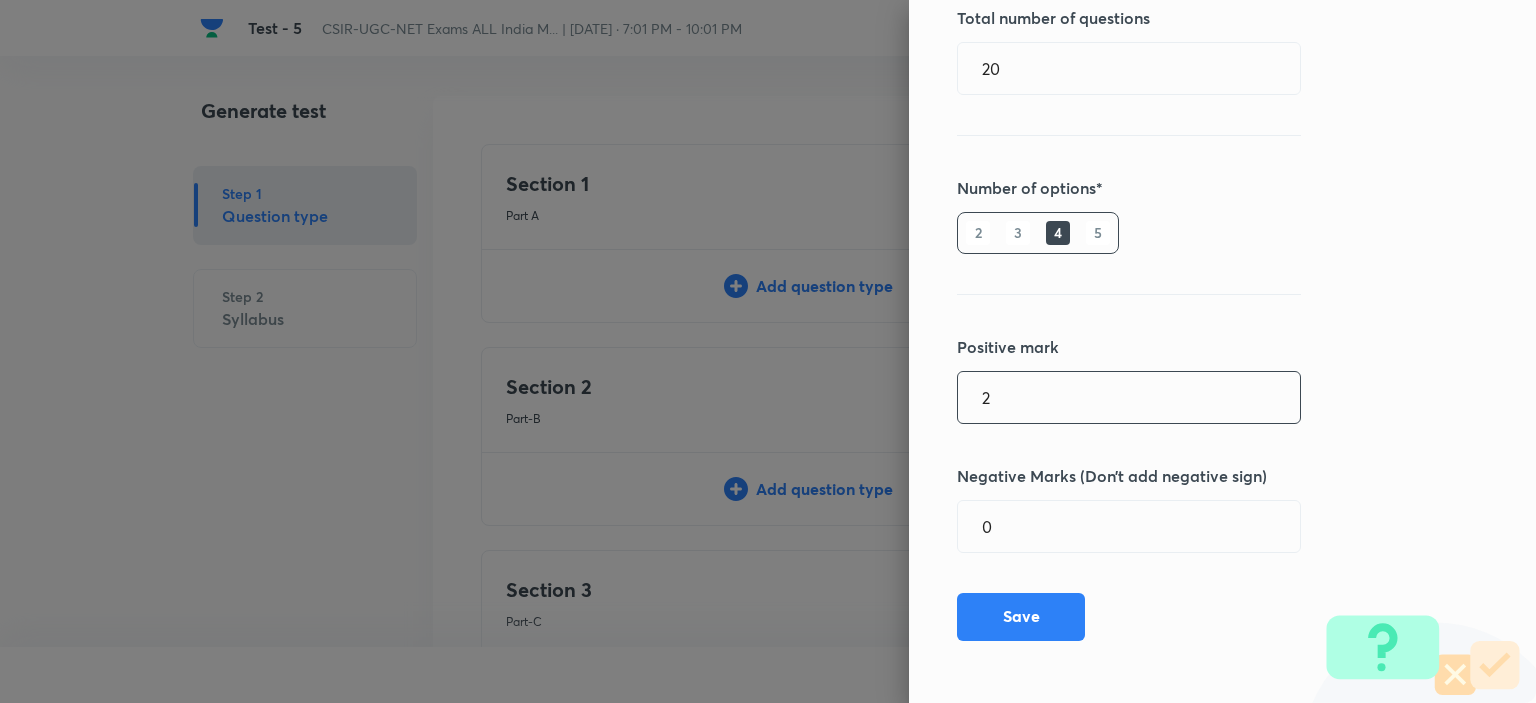 type on "2" 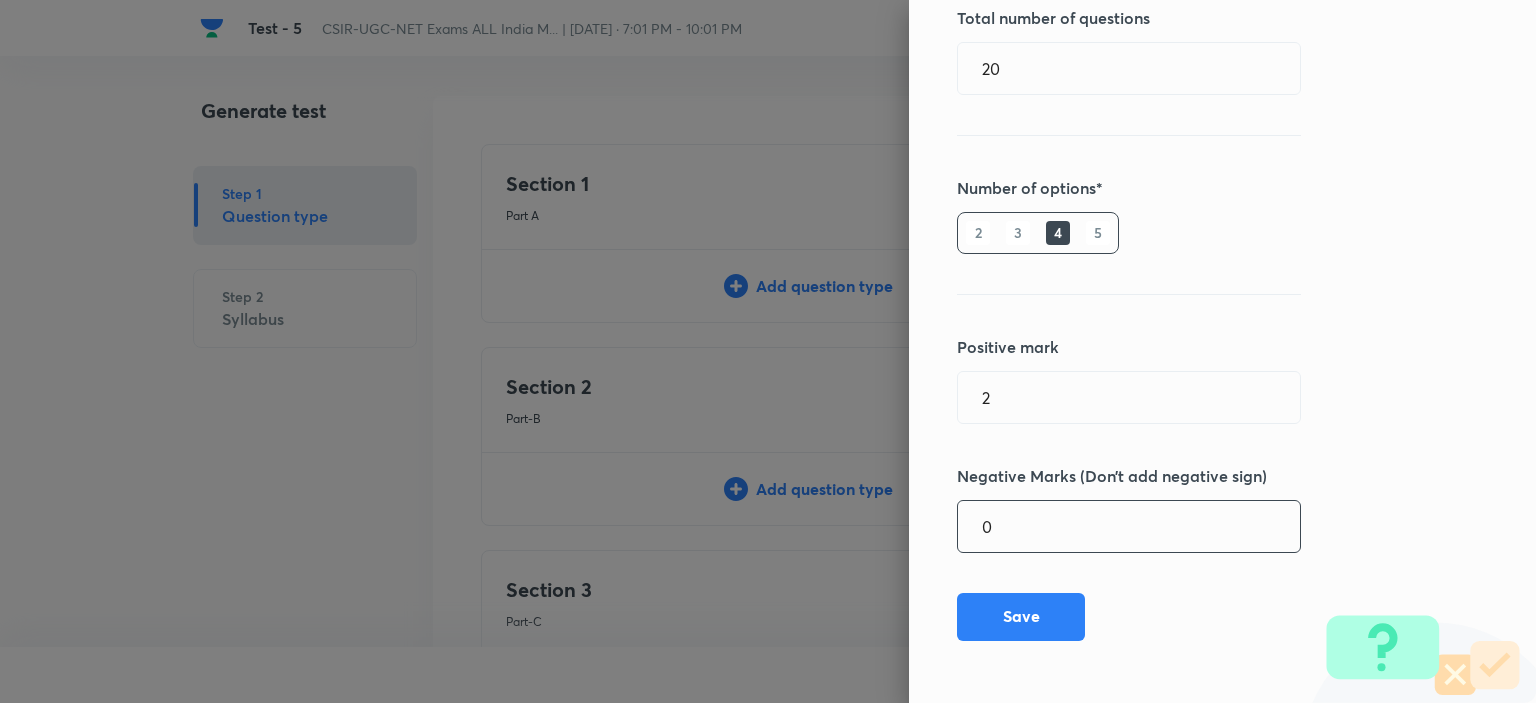 click on "0" at bounding box center [1129, 526] 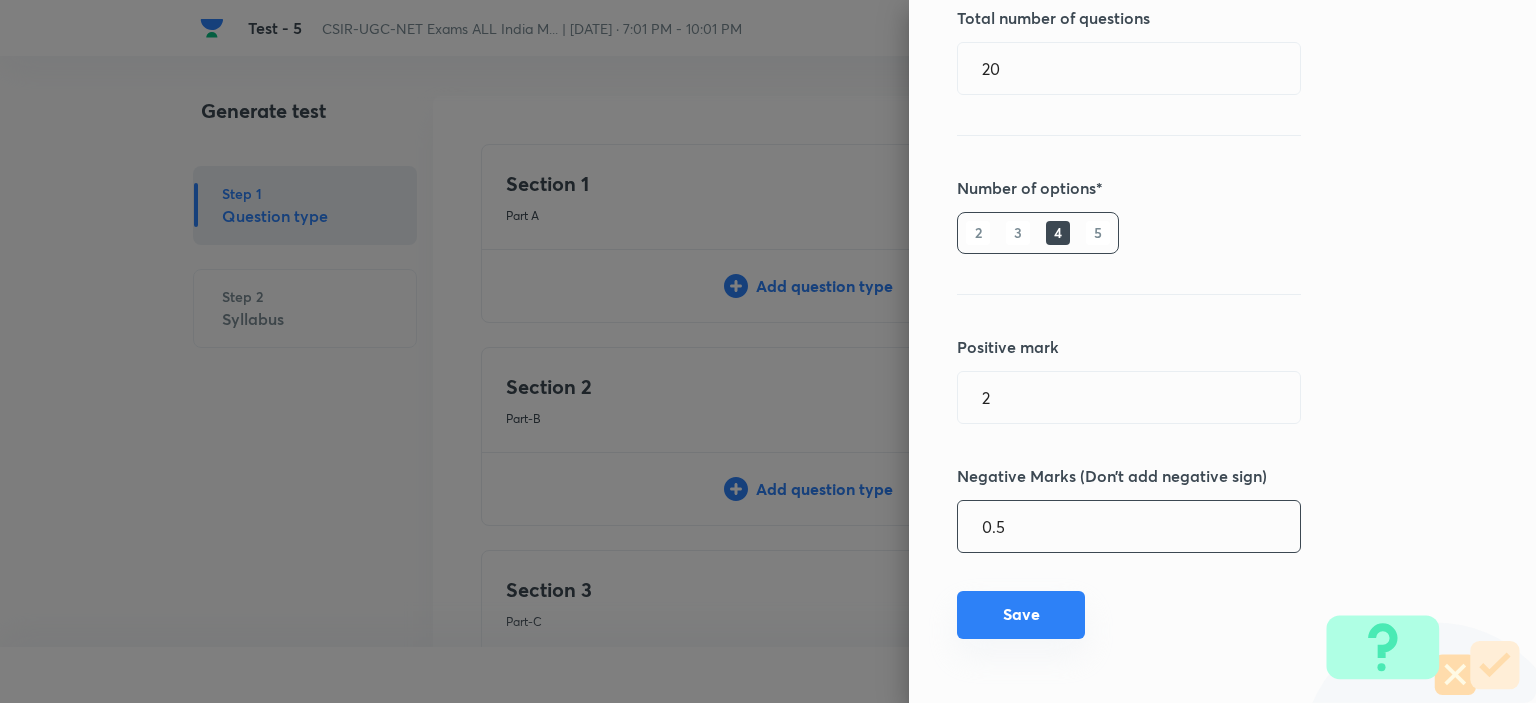type on "0.5" 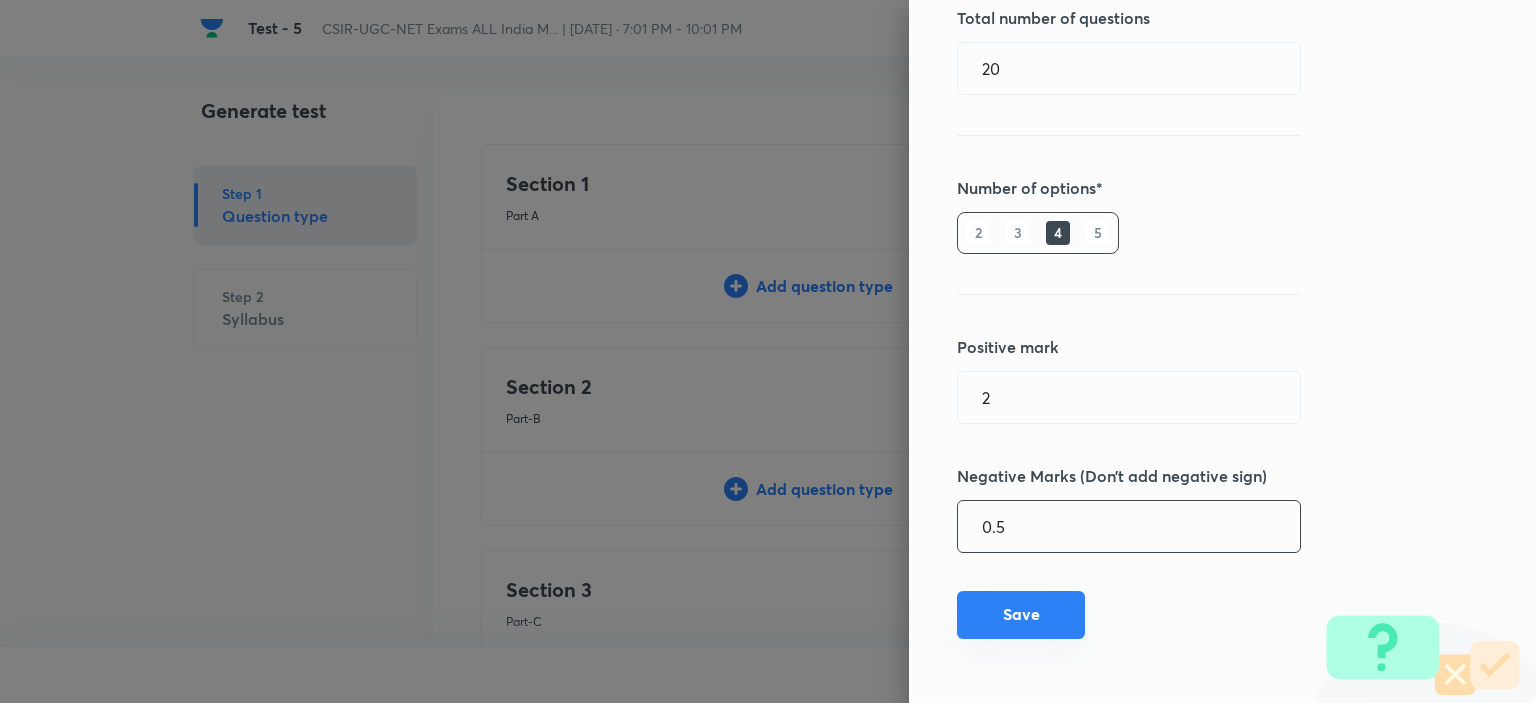 type 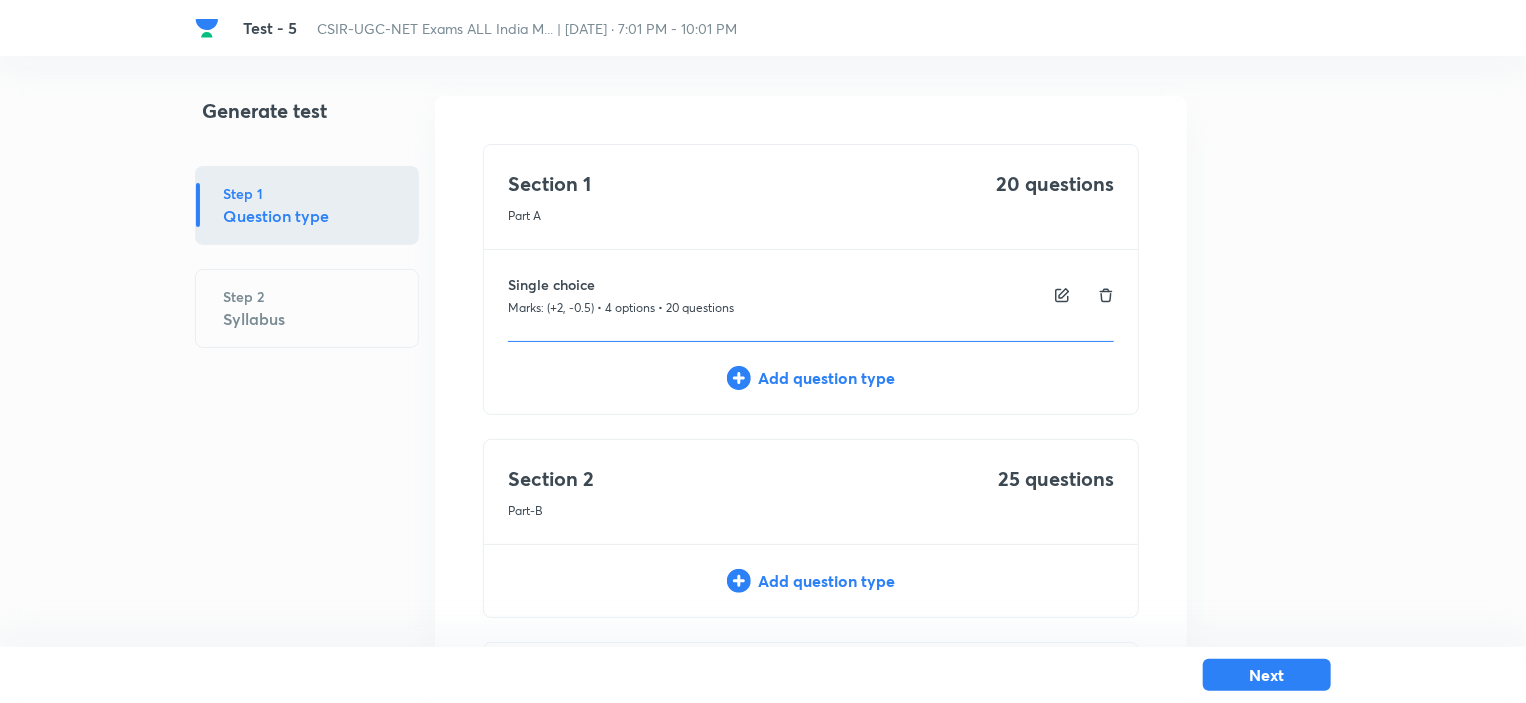 click on "Add question type" at bounding box center (811, 581) 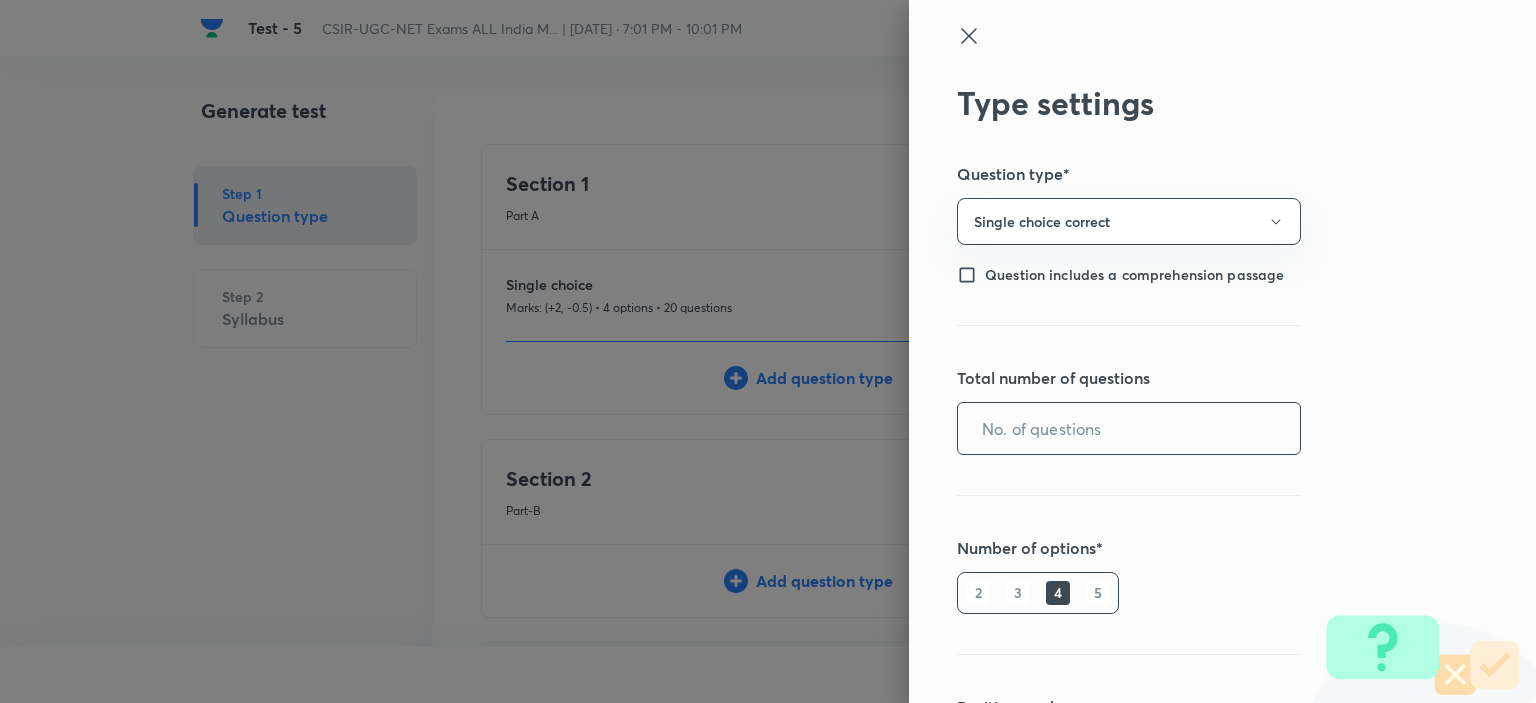 click at bounding box center [1129, 428] 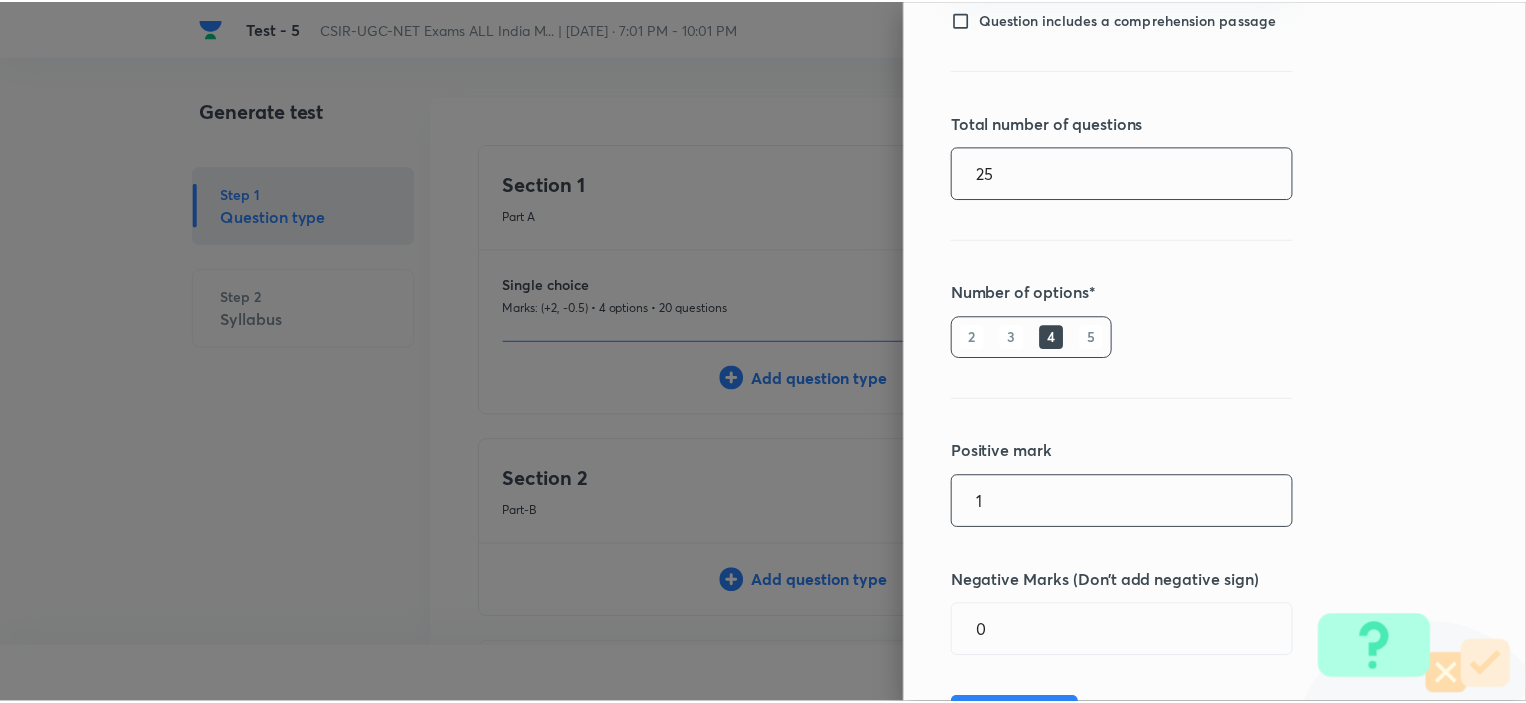 scroll, scrollTop: 360, scrollLeft: 0, axis: vertical 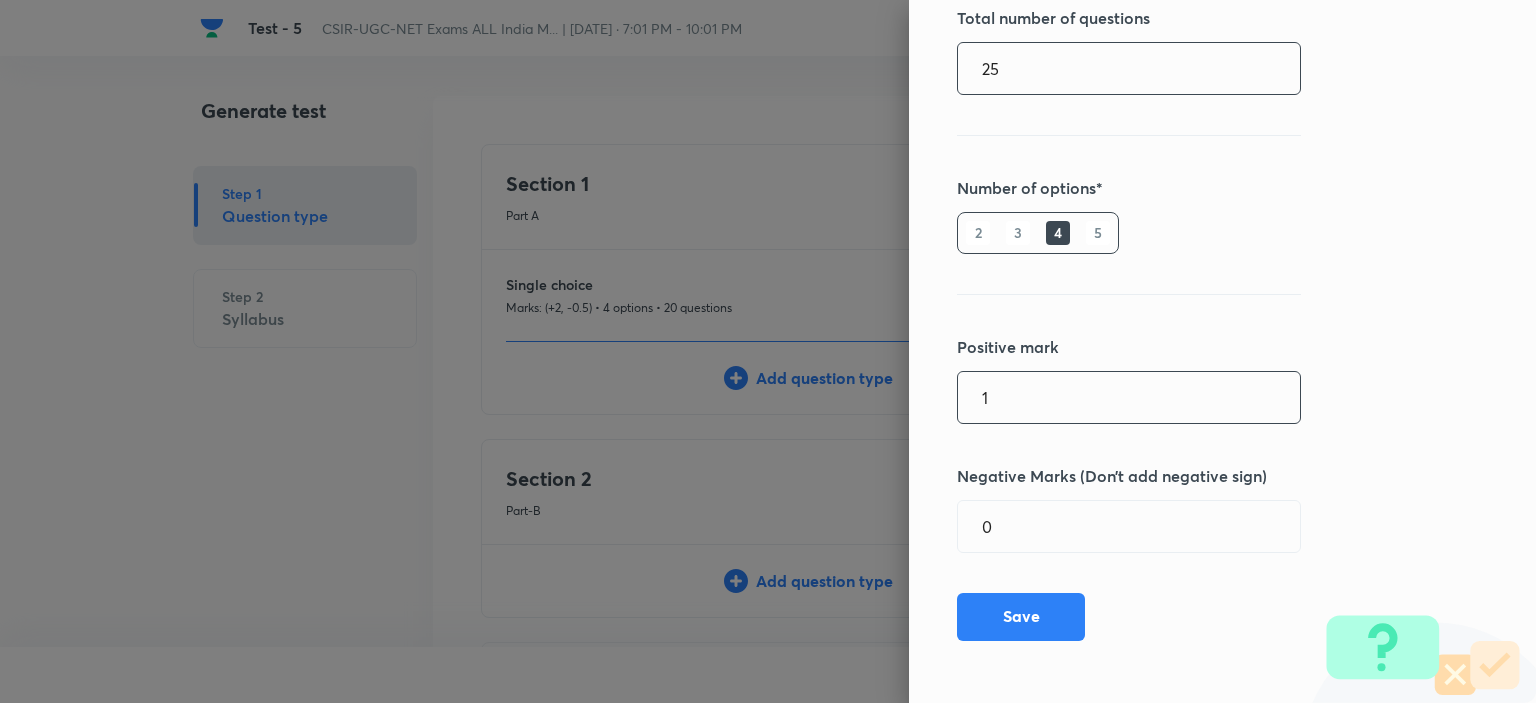 type on "25" 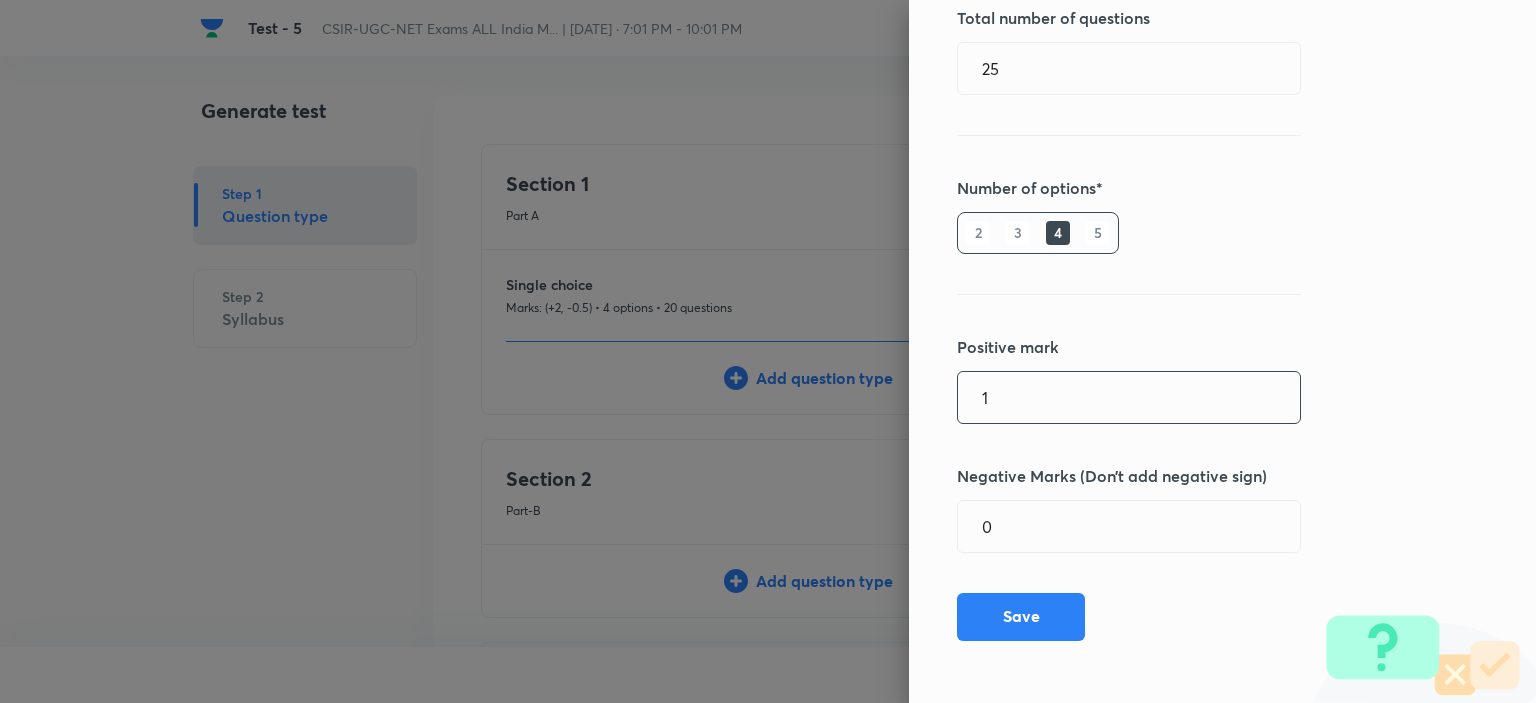 drag, startPoint x: 999, startPoint y: 386, endPoint x: 882, endPoint y: 397, distance: 117.51595 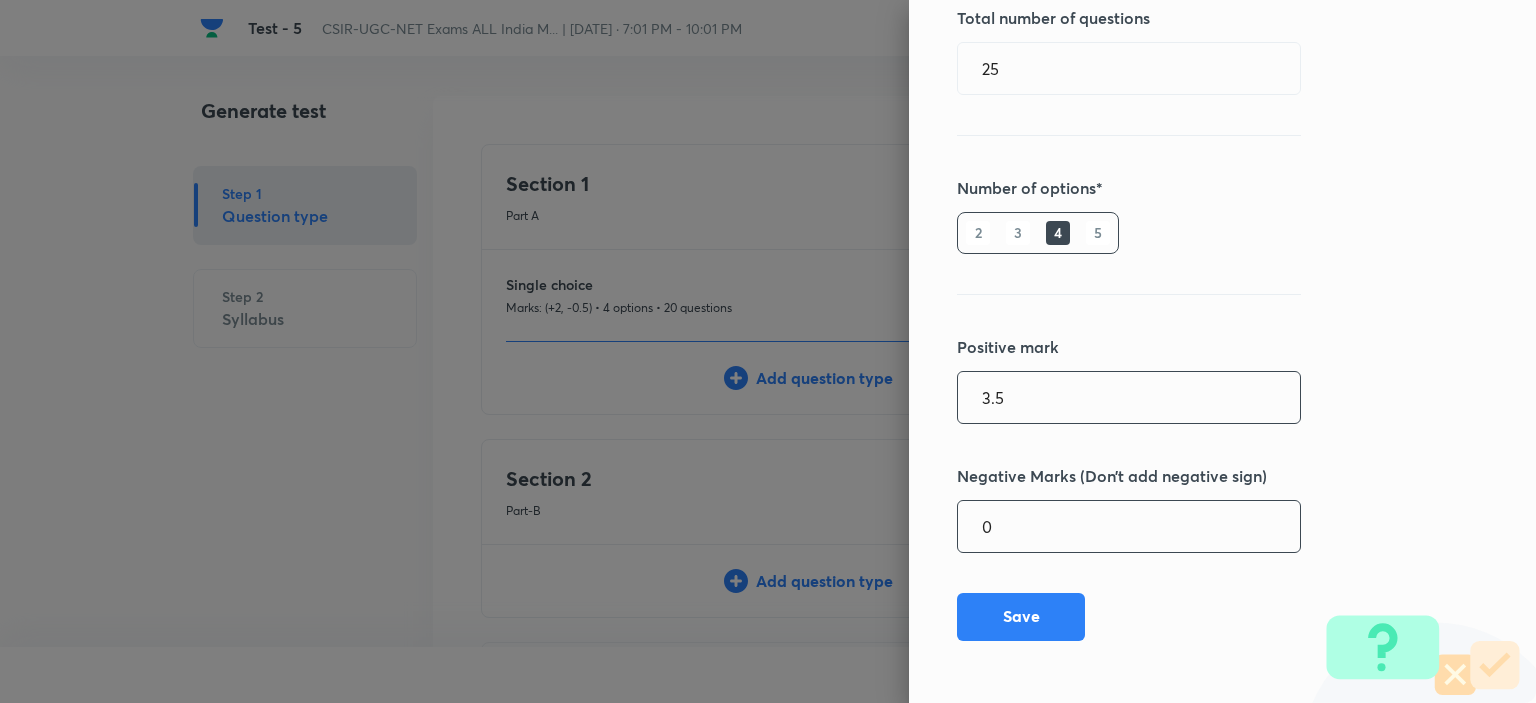 type on "3.5" 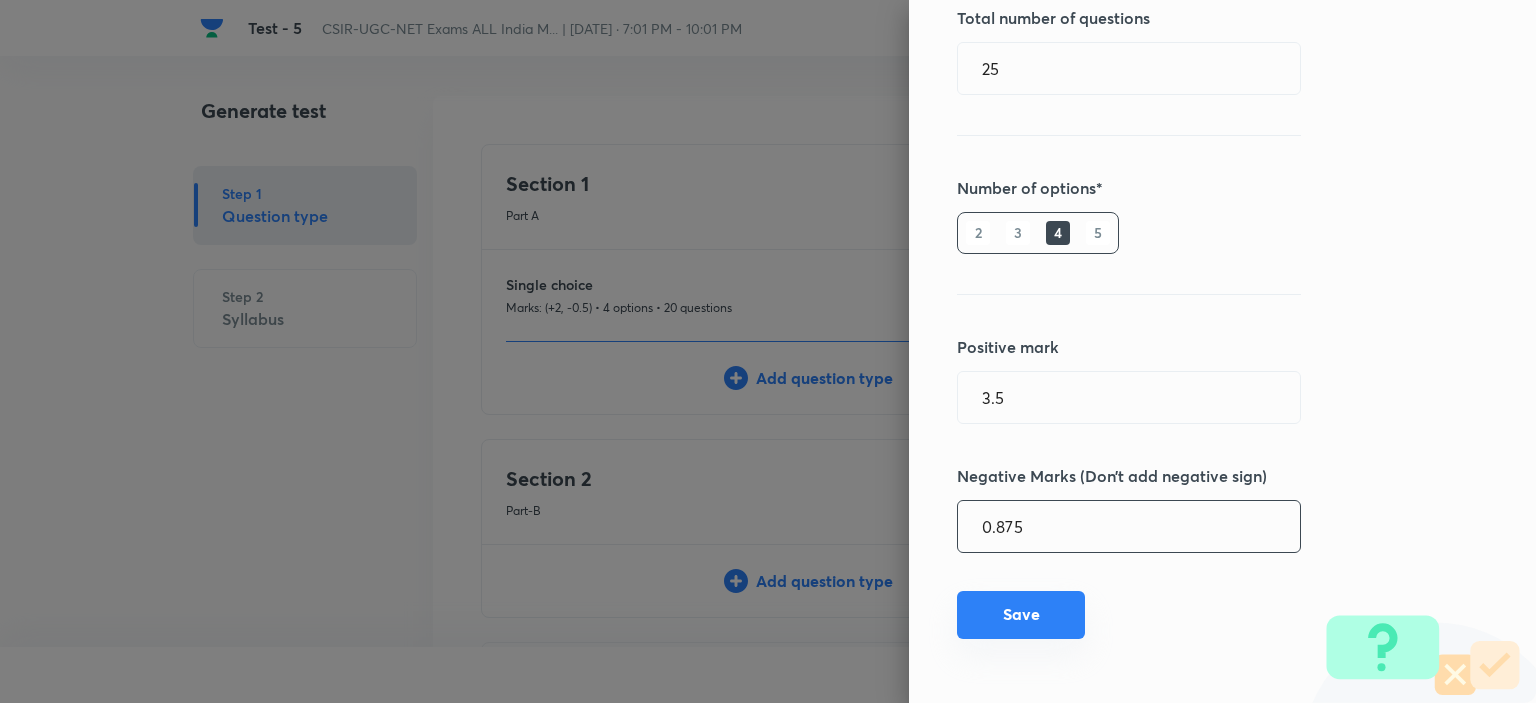 type on "0.875" 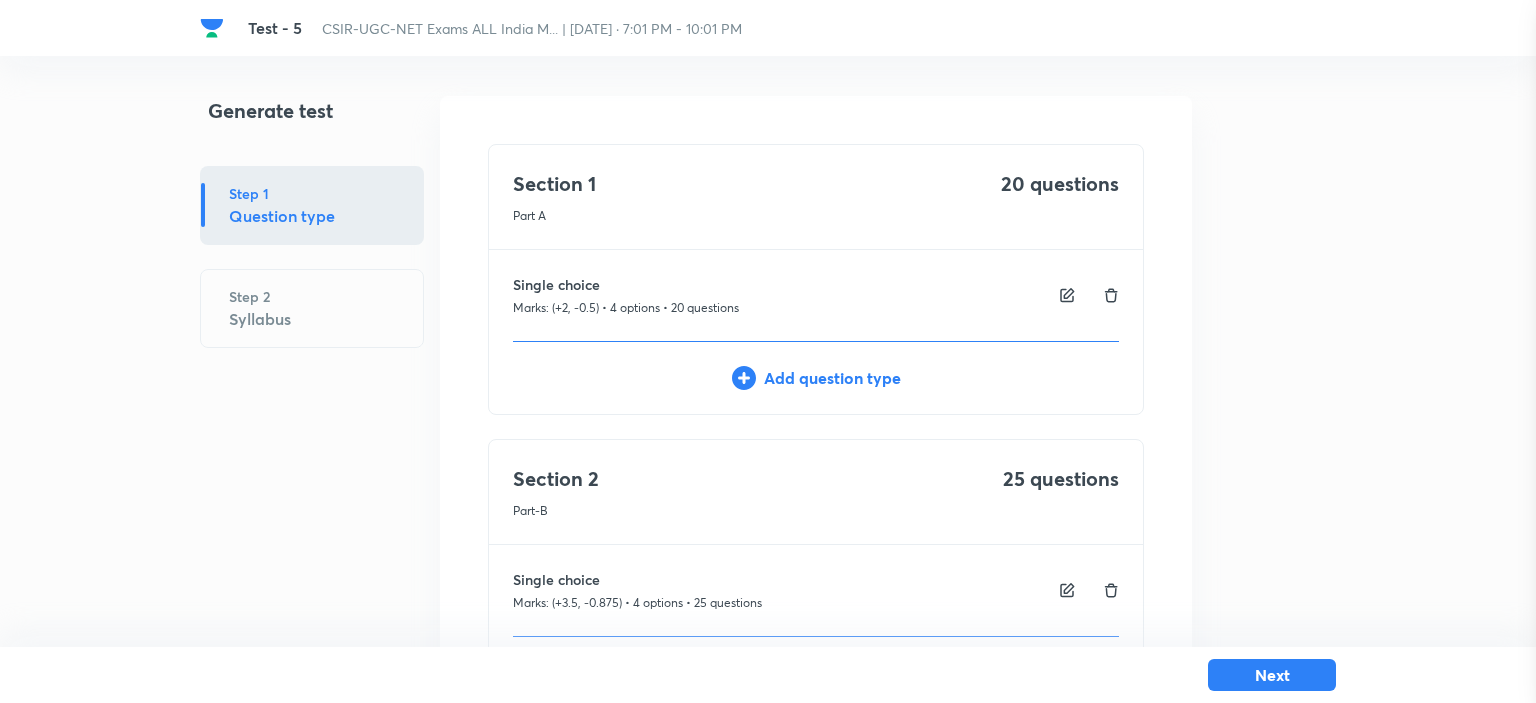 type 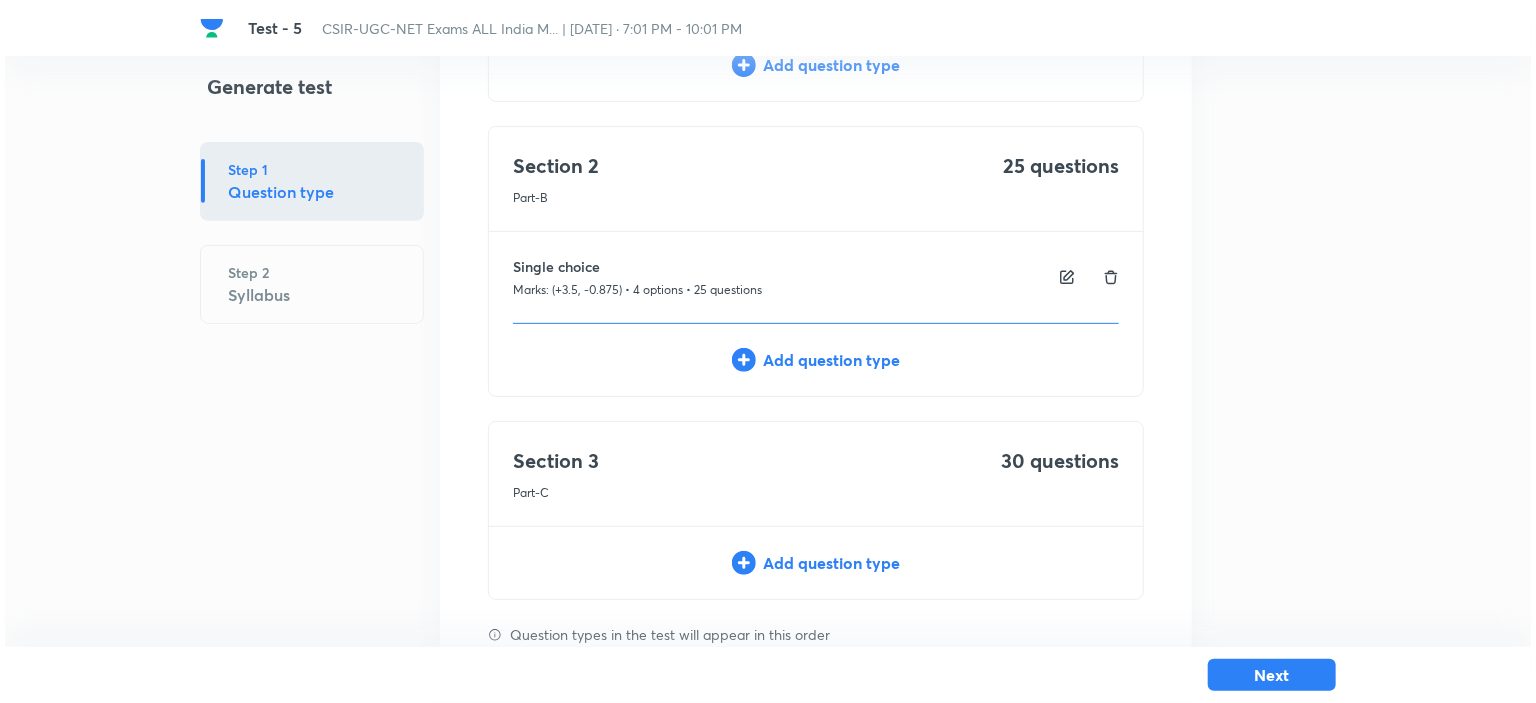 scroll, scrollTop: 396, scrollLeft: 0, axis: vertical 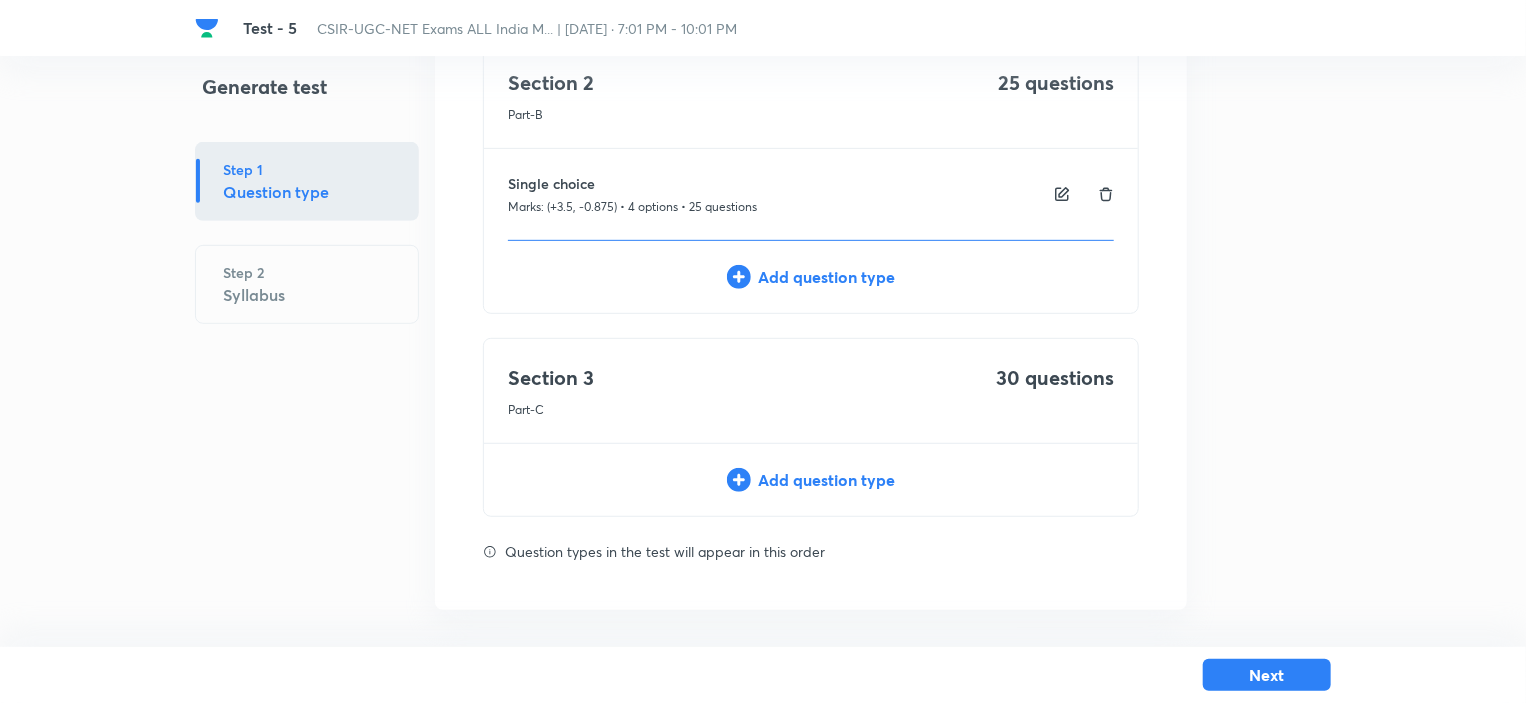 click on "Add question type" at bounding box center (811, 480) 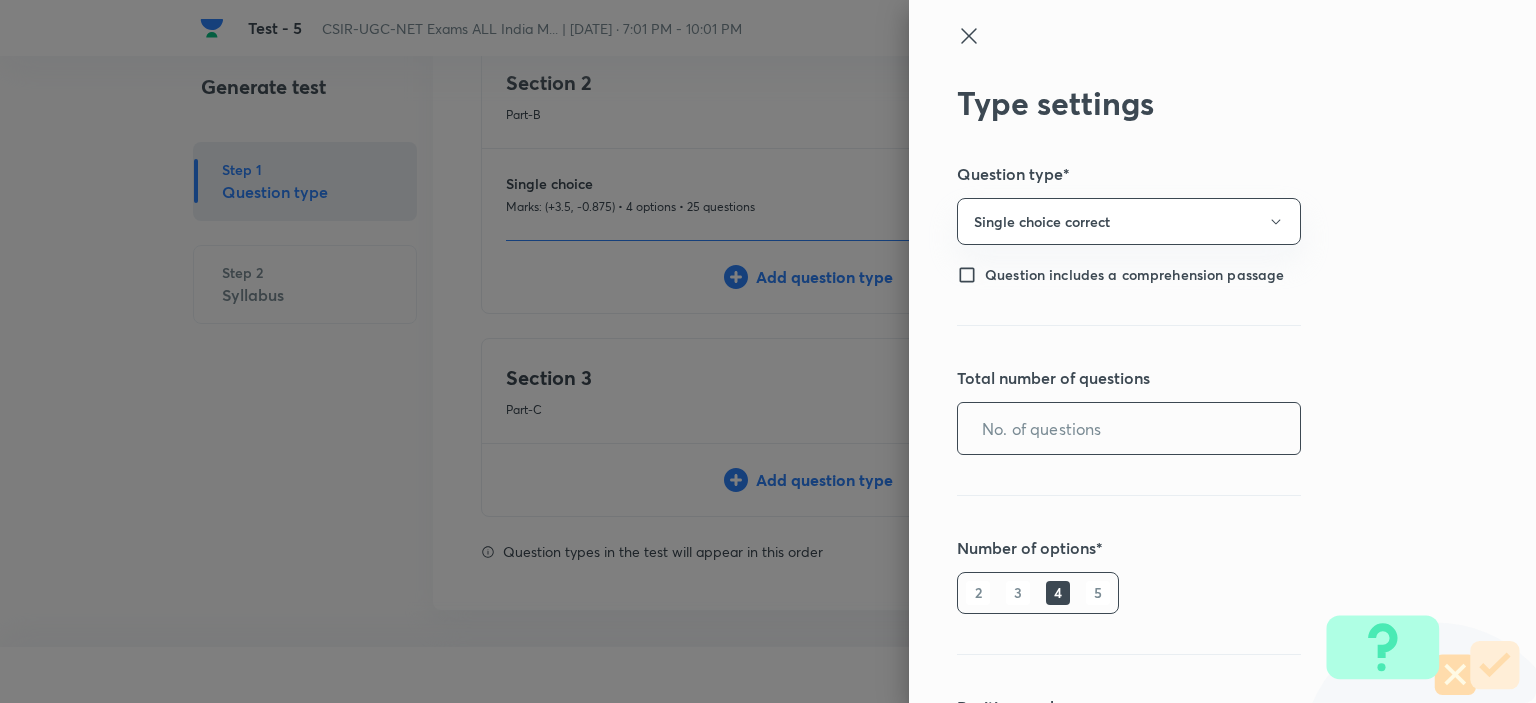 click at bounding box center [1129, 428] 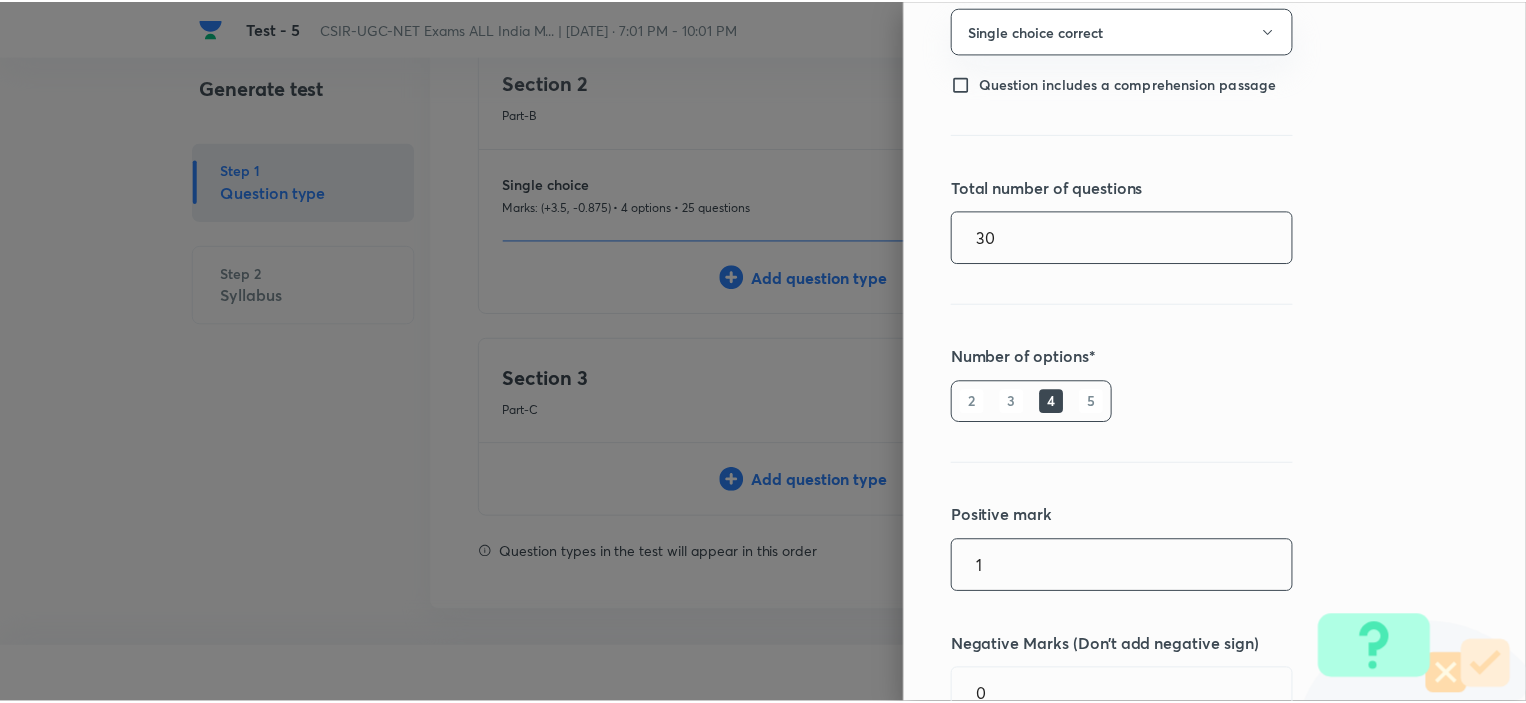 scroll, scrollTop: 360, scrollLeft: 0, axis: vertical 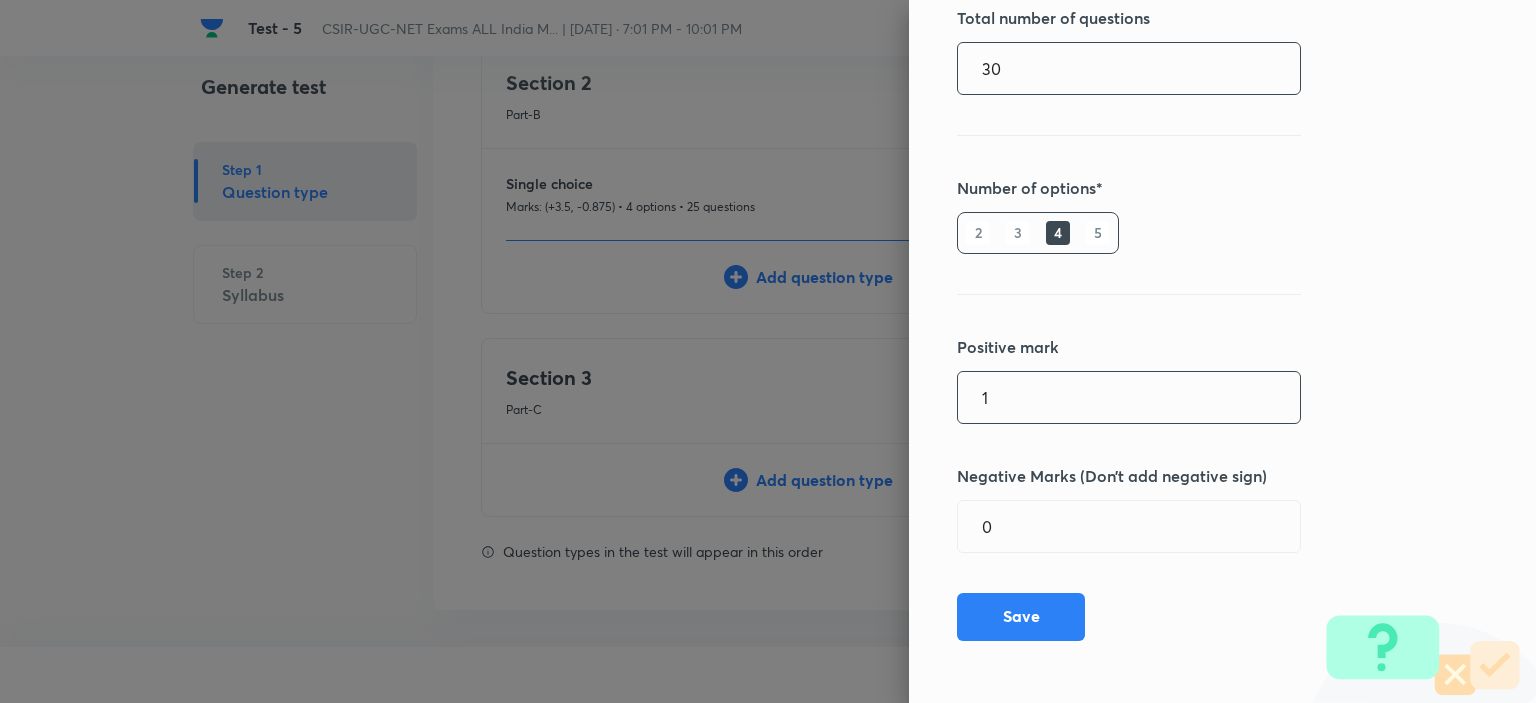 type on "30" 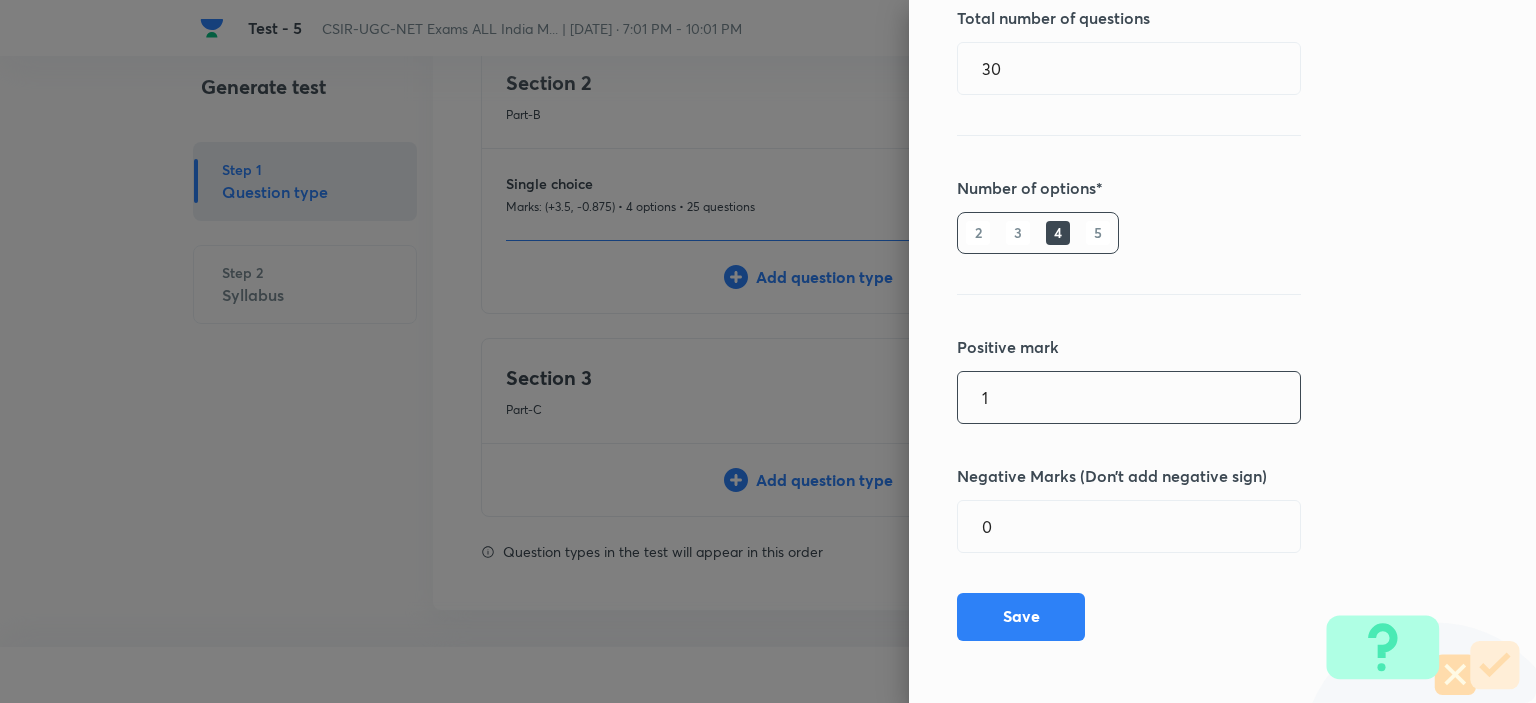 drag, startPoint x: 1019, startPoint y: 402, endPoint x: 921, endPoint y: 403, distance: 98.005104 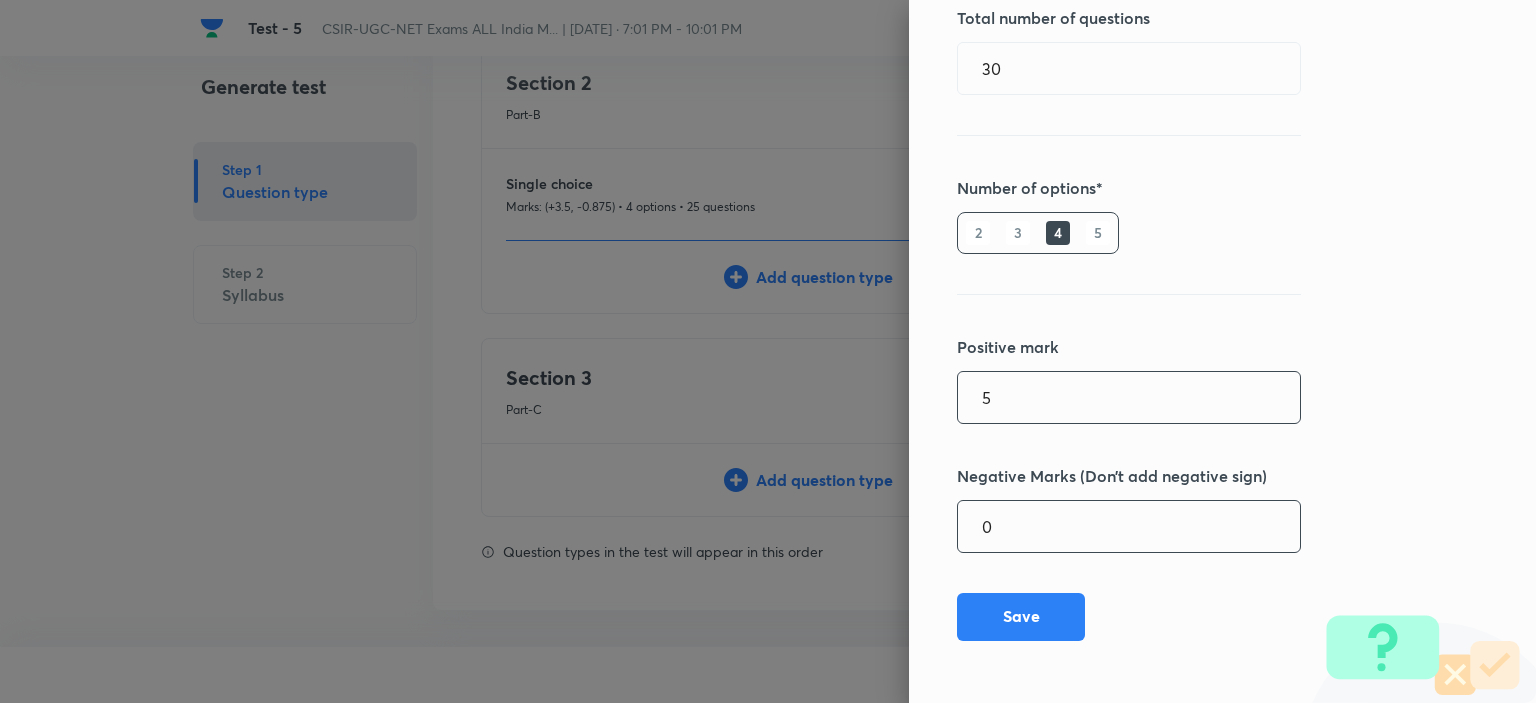 type on "5" 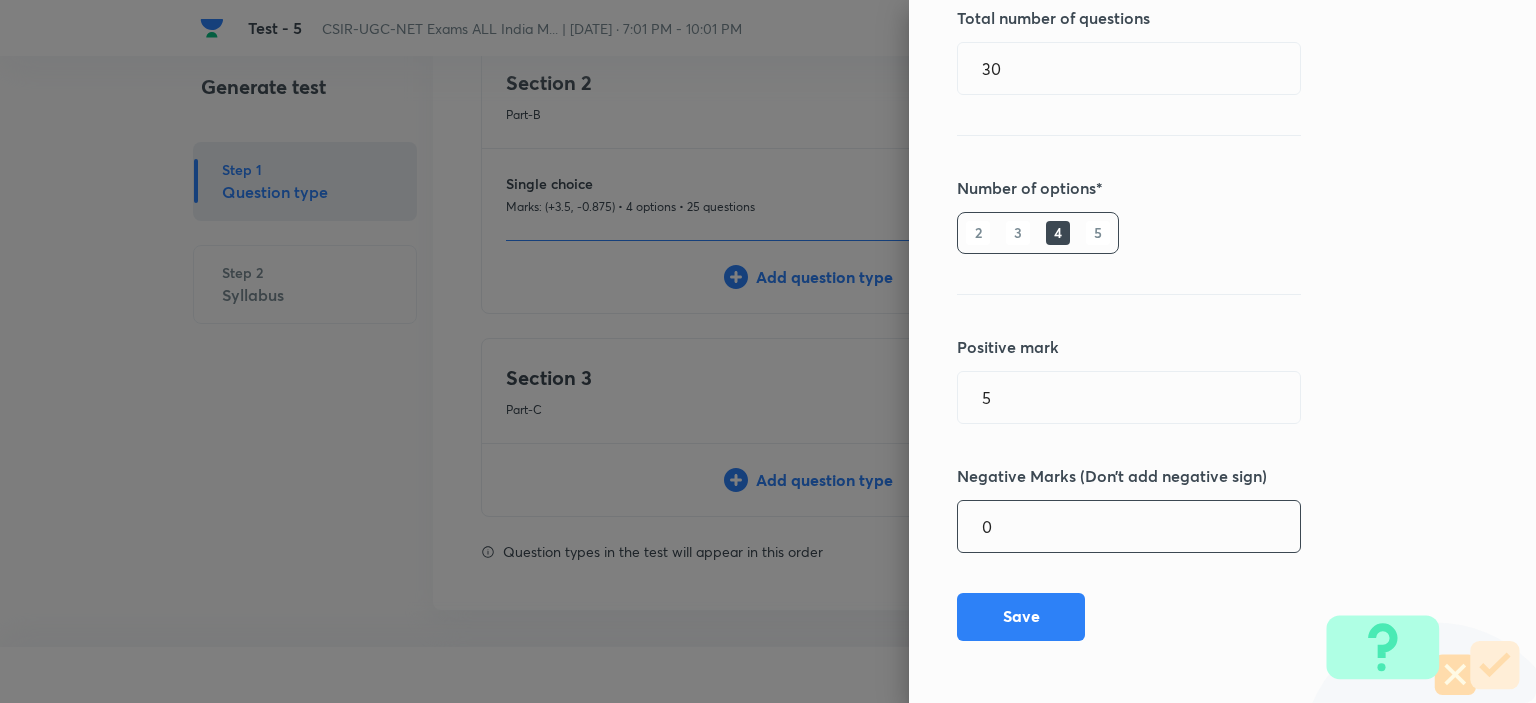 click on "0" at bounding box center [1129, 526] 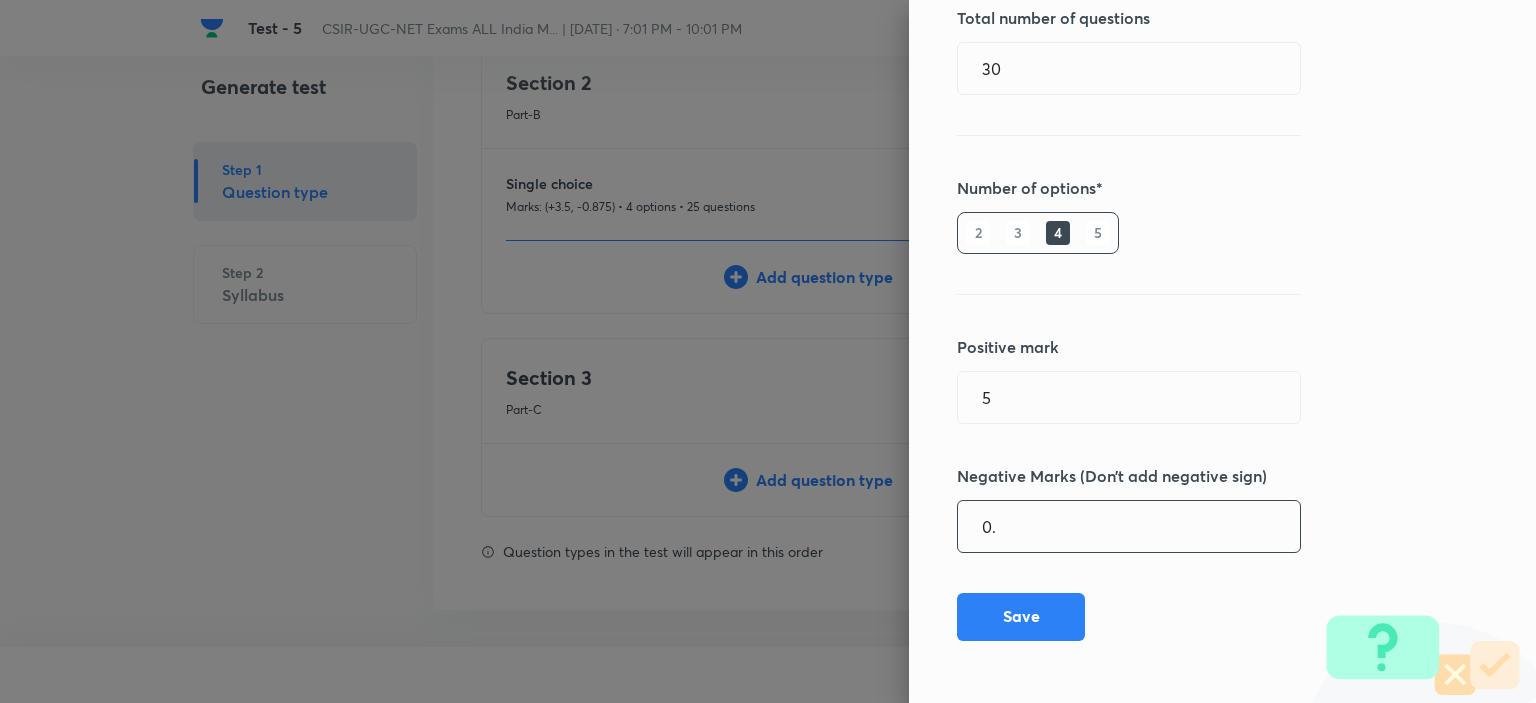 drag, startPoint x: 992, startPoint y: 515, endPoint x: 895, endPoint y: 525, distance: 97.5141 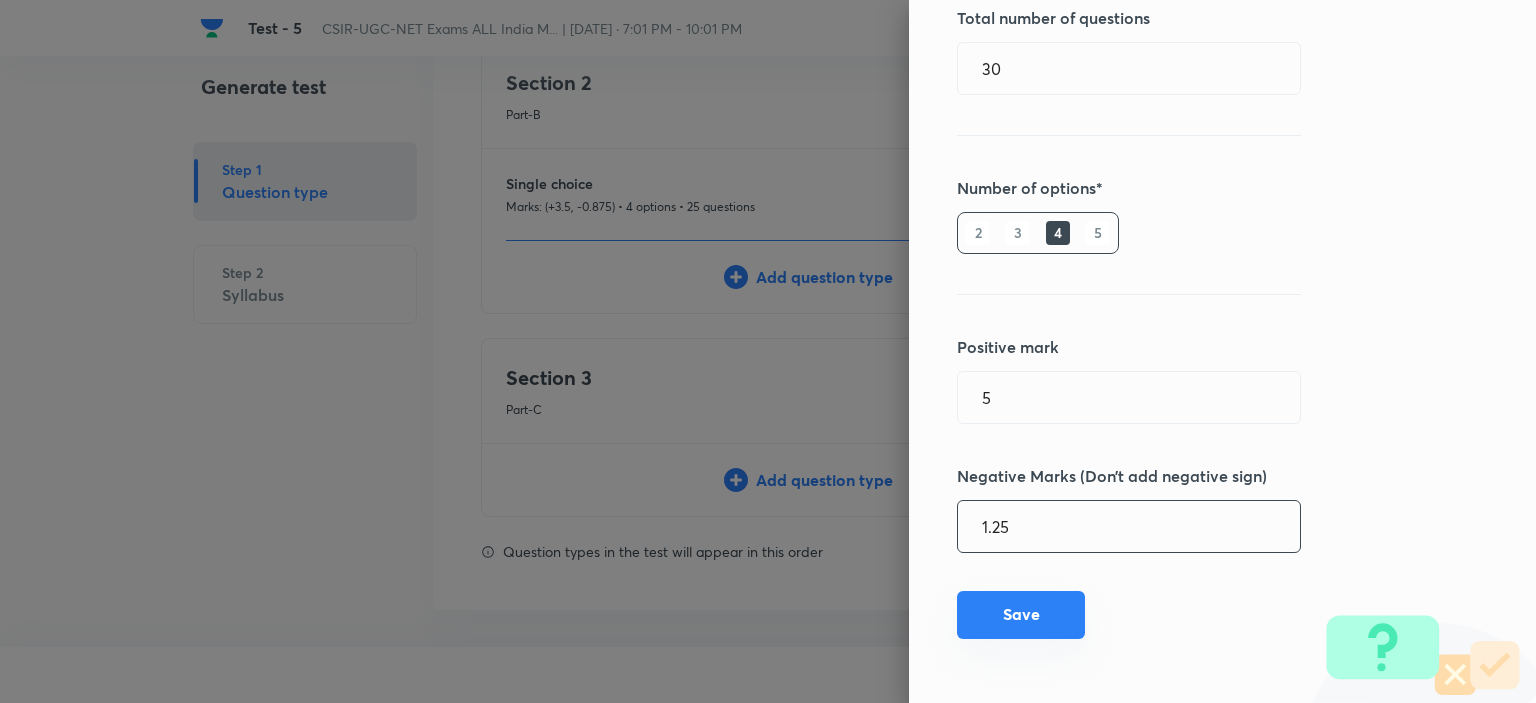 type on "1.25" 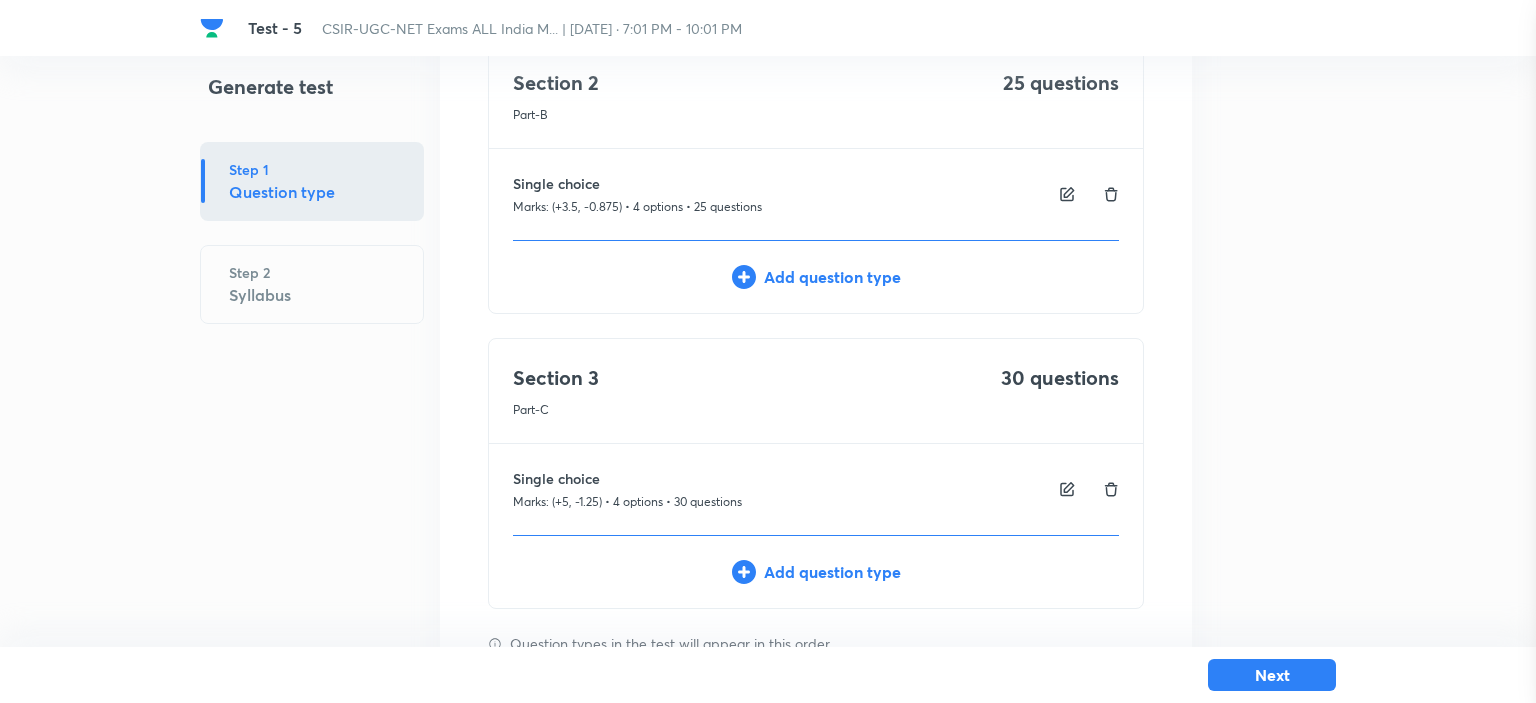 type 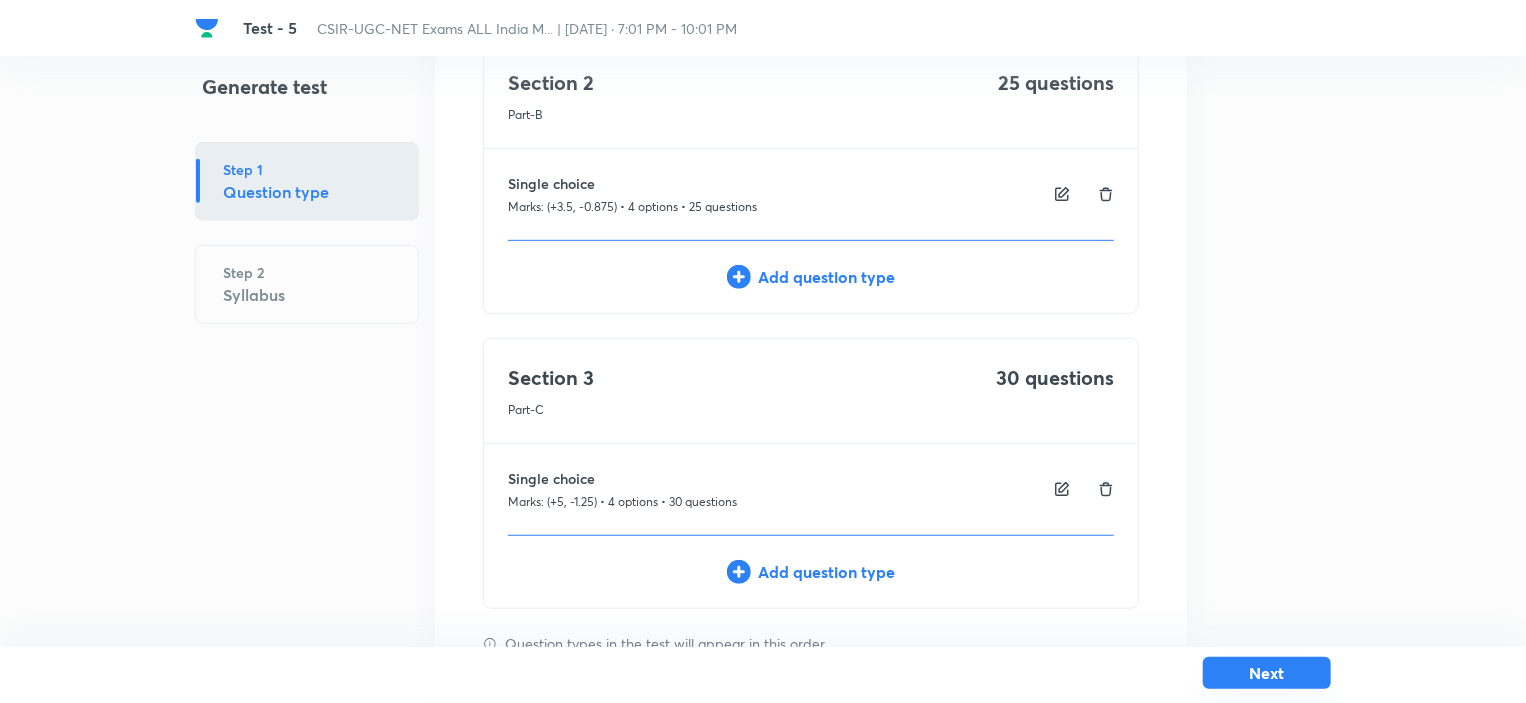 click on "Next" at bounding box center (1267, 673) 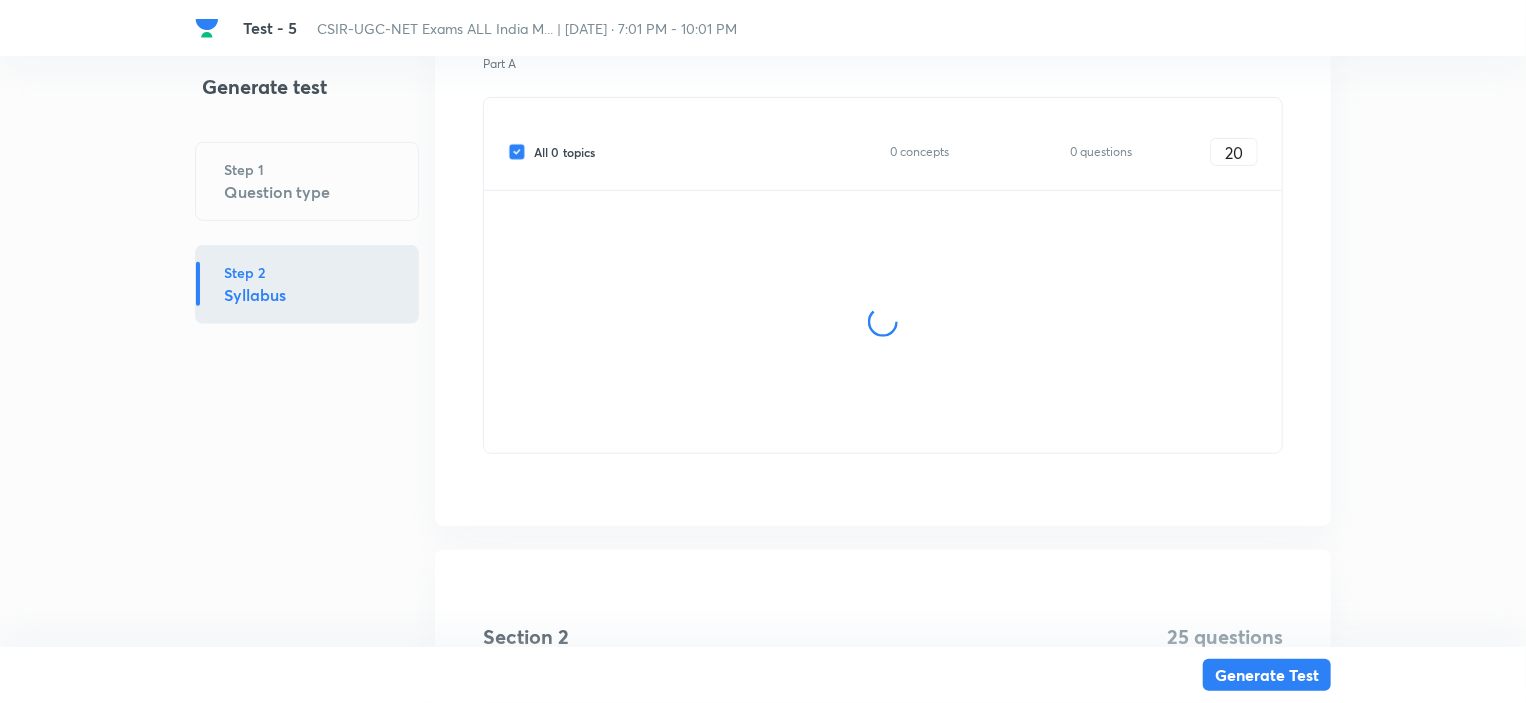 scroll, scrollTop: 0, scrollLeft: 0, axis: both 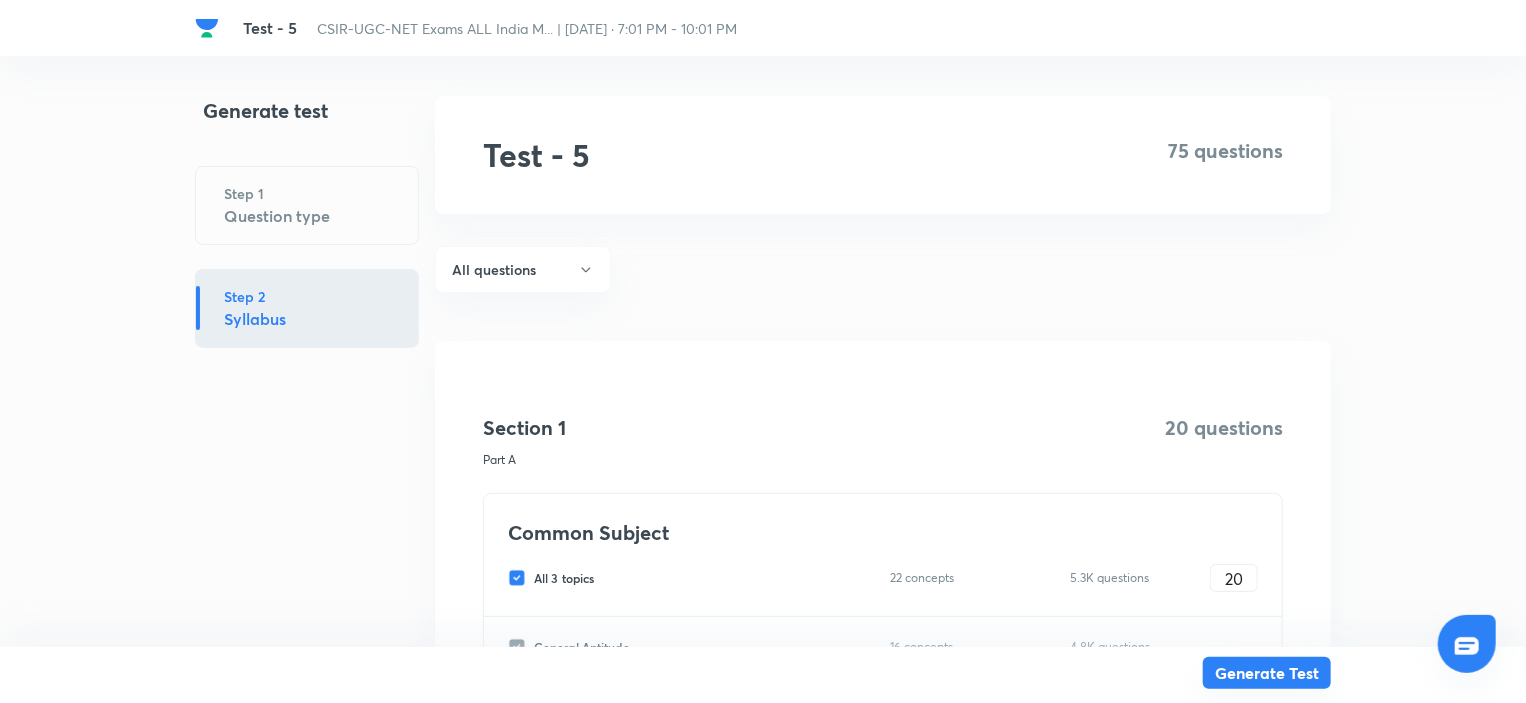 click on "Generate Test" at bounding box center (1267, 673) 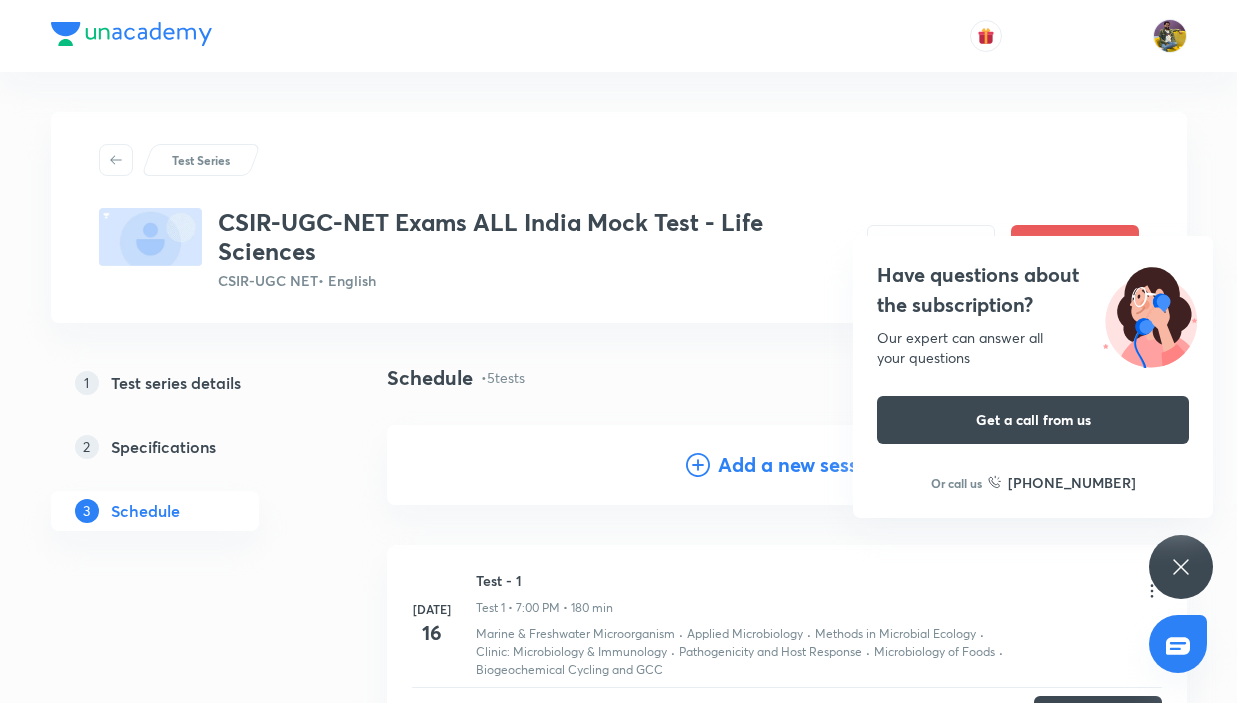 scroll, scrollTop: 912, scrollLeft: 0, axis: vertical 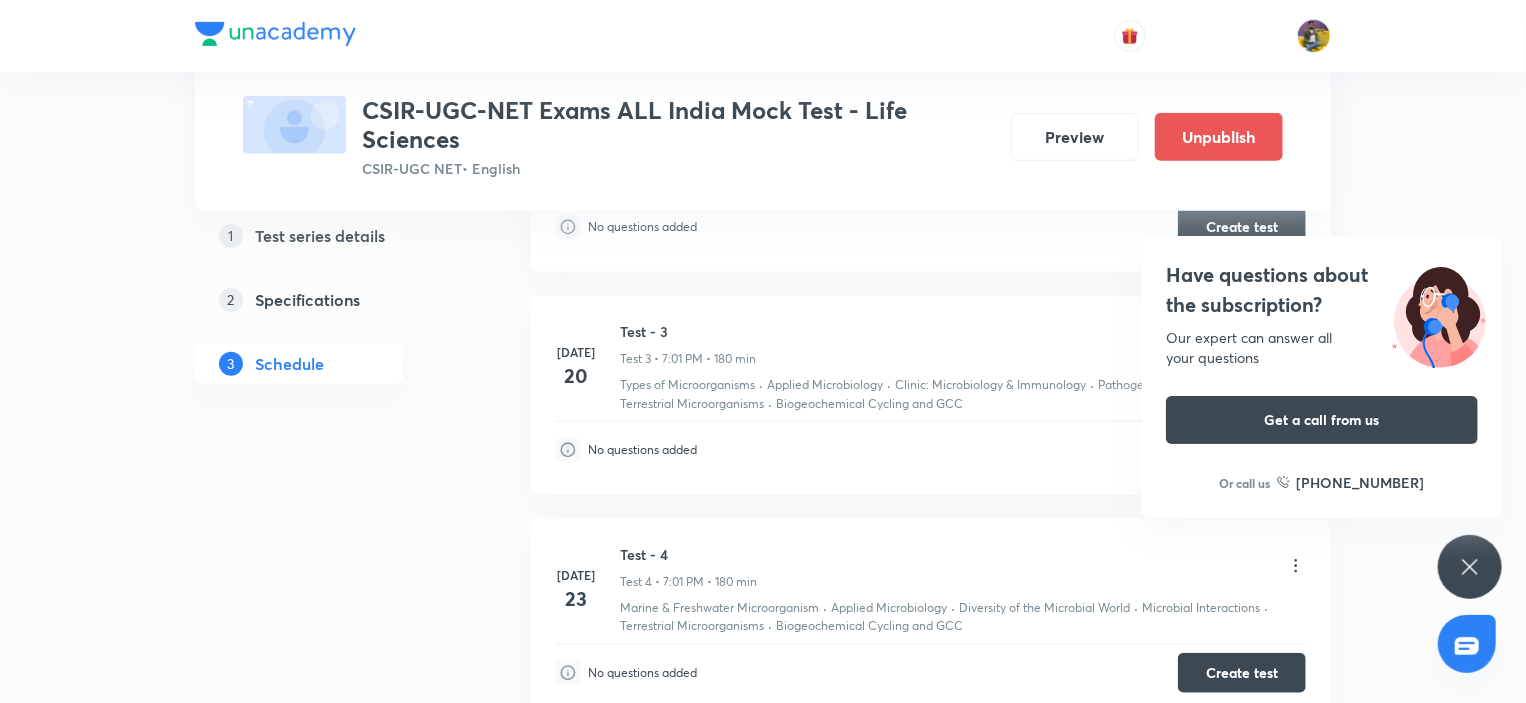 click on "Have questions about the subscription? Our expert can answer all your questions Get a call from us Or call us [PHONE_NUMBER]" at bounding box center (1470, 567) 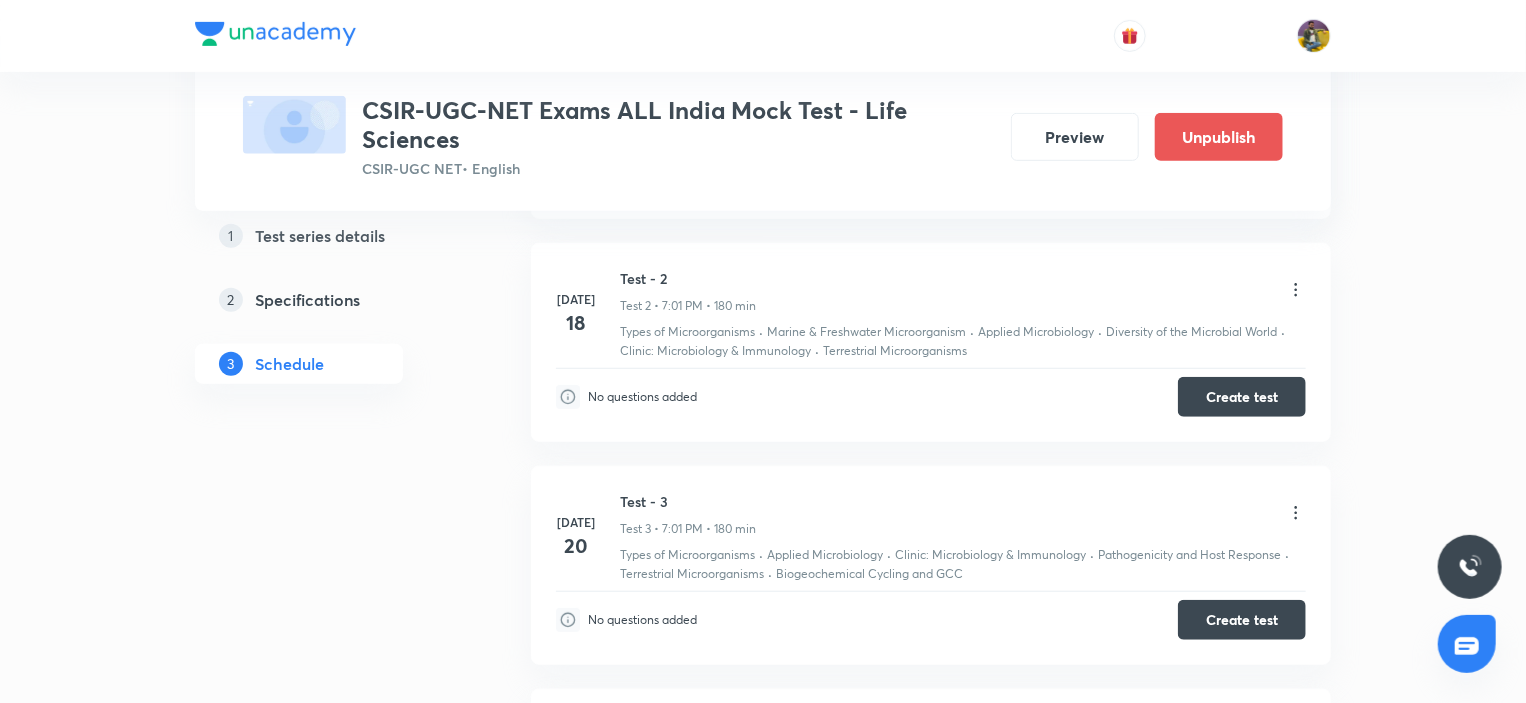 scroll, scrollTop: 112, scrollLeft: 0, axis: vertical 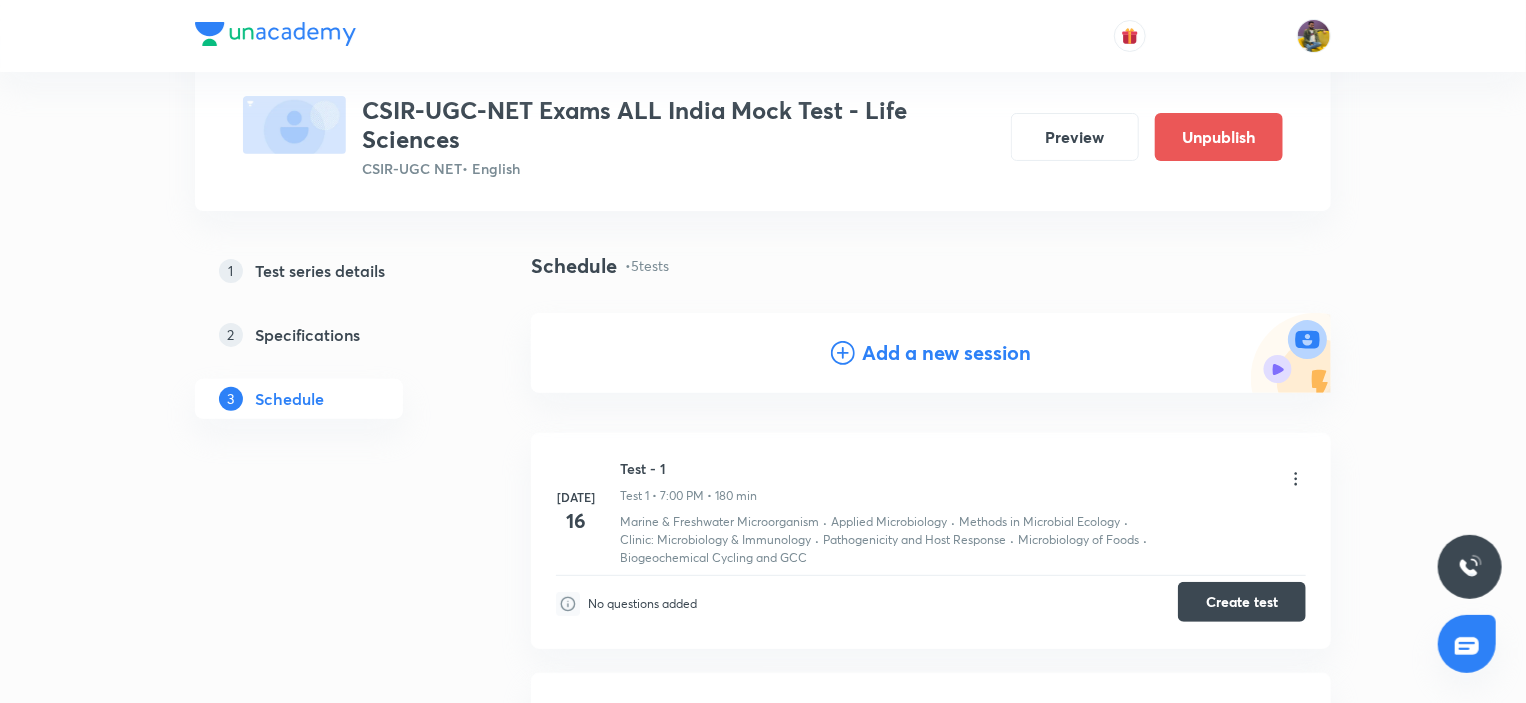 click on "Create test" at bounding box center [1242, 602] 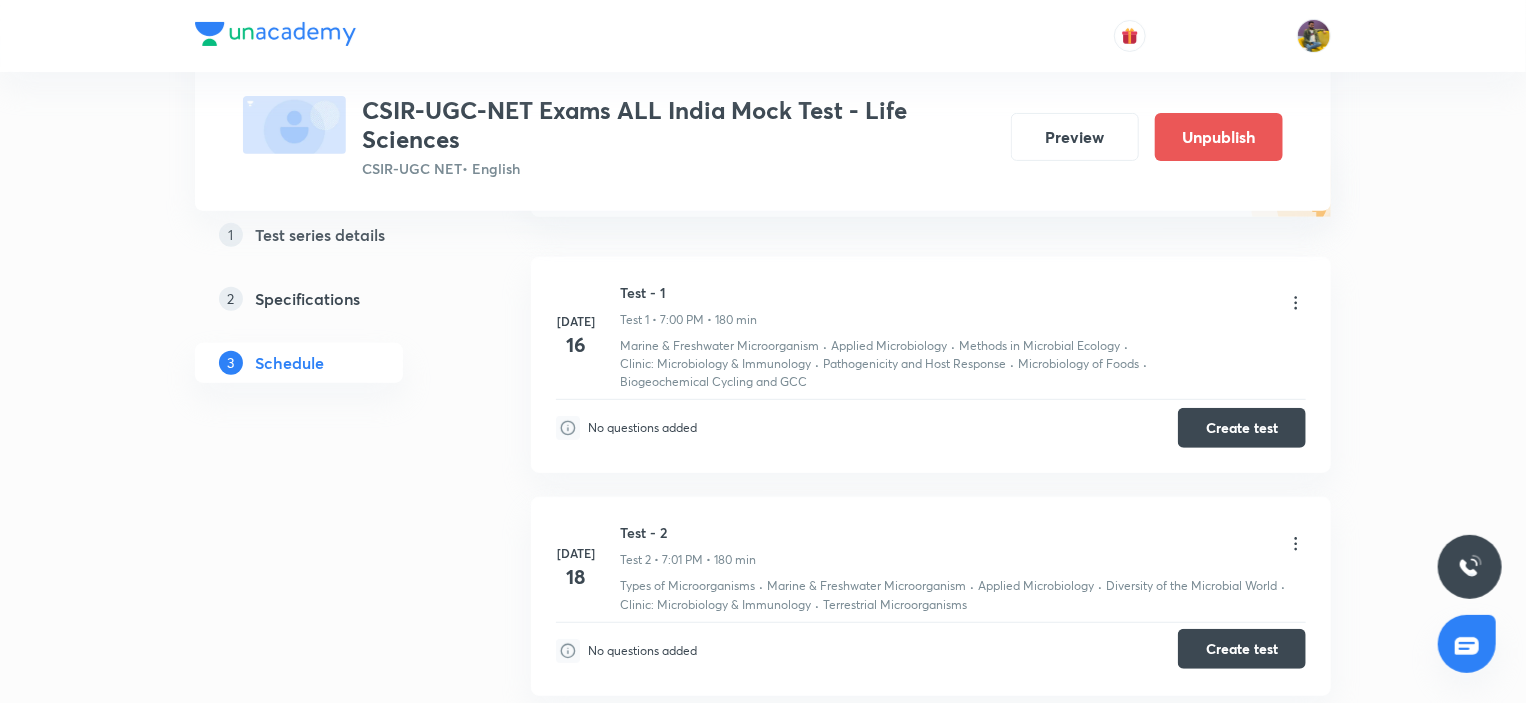 scroll, scrollTop: 312, scrollLeft: 0, axis: vertical 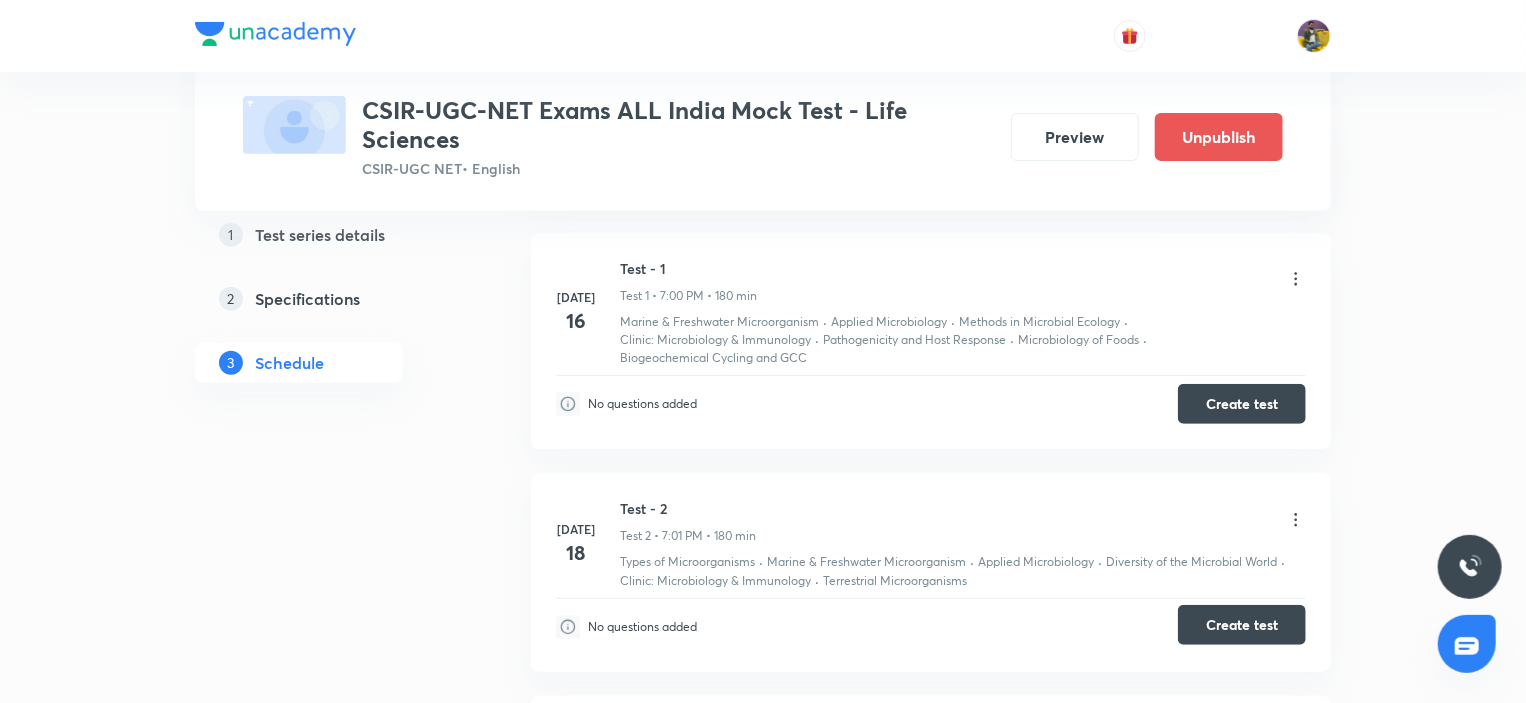 click on "Create test" at bounding box center (1242, 625) 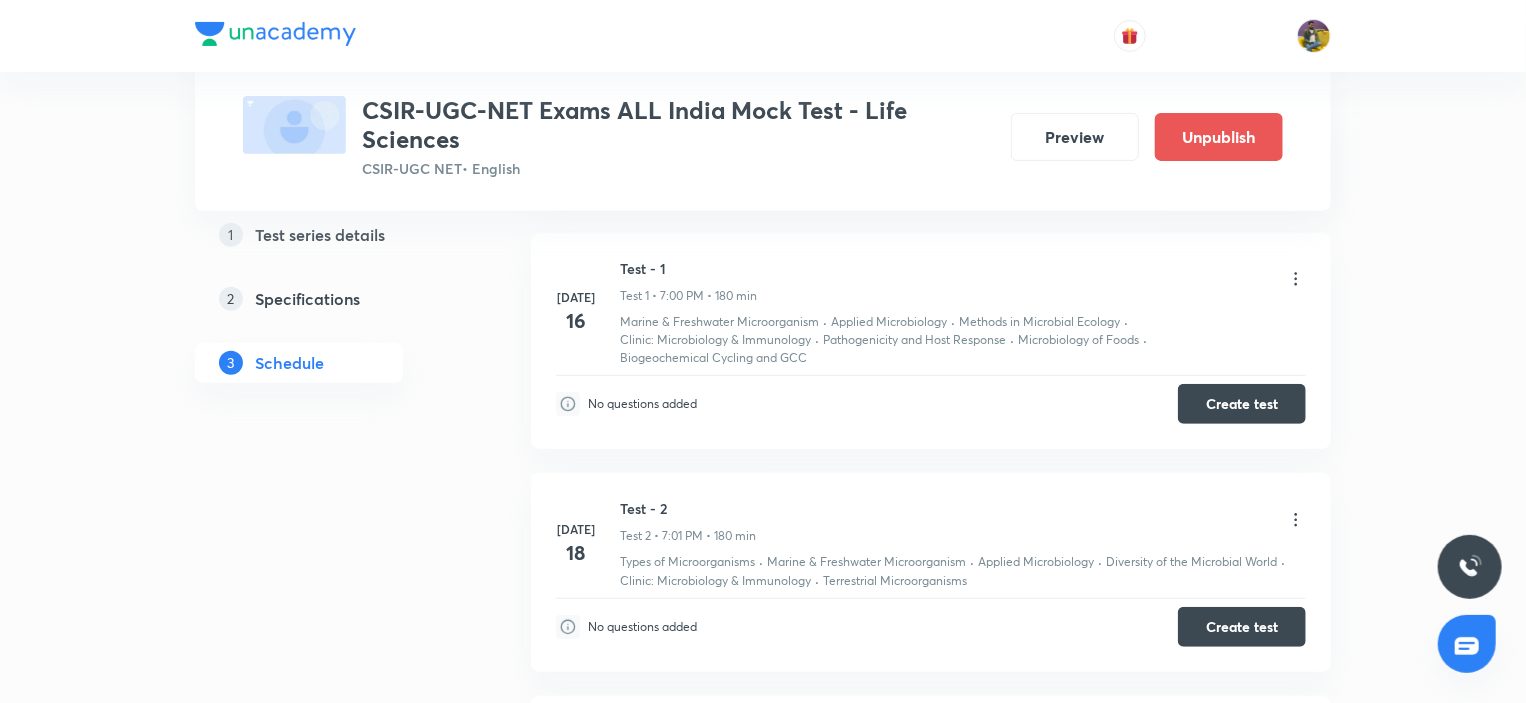 scroll, scrollTop: 512, scrollLeft: 0, axis: vertical 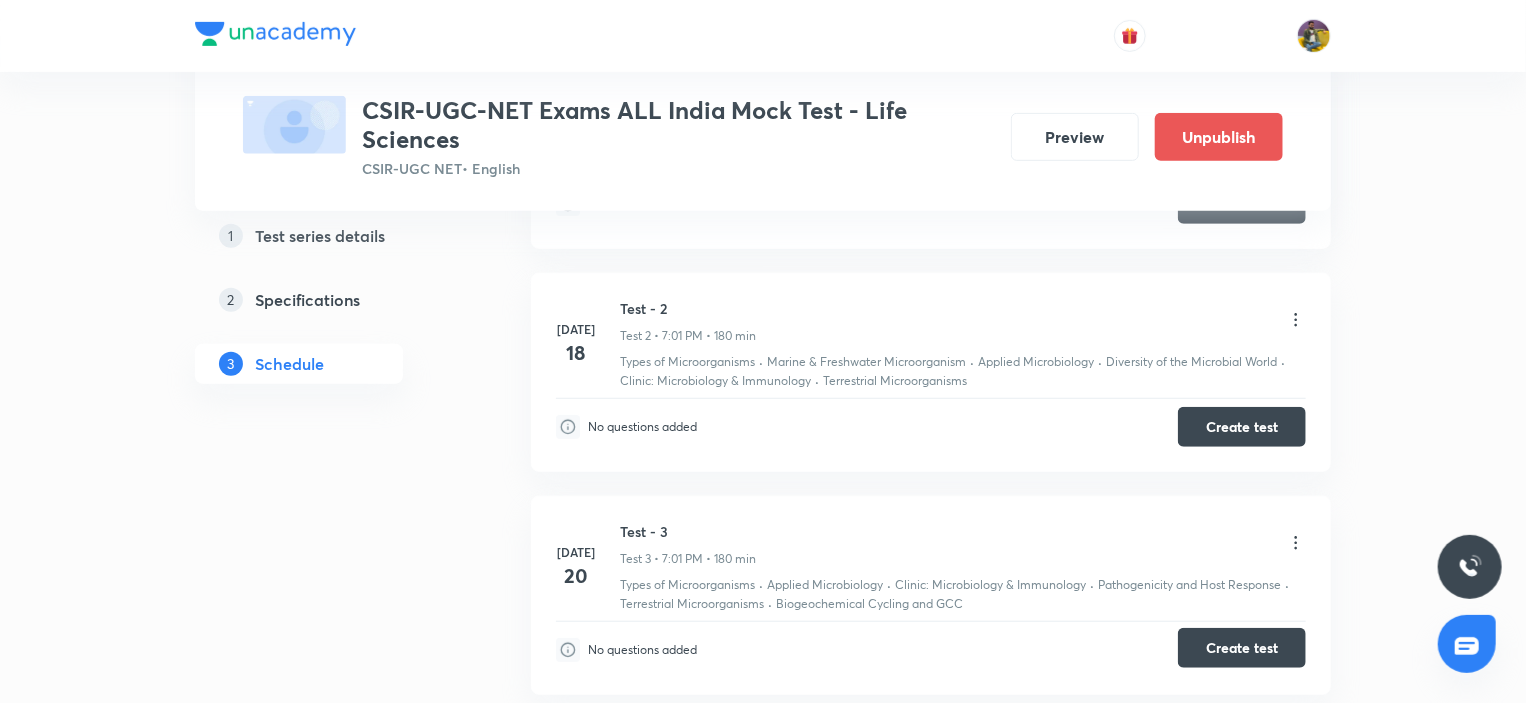 click on "Create test" at bounding box center [1242, 648] 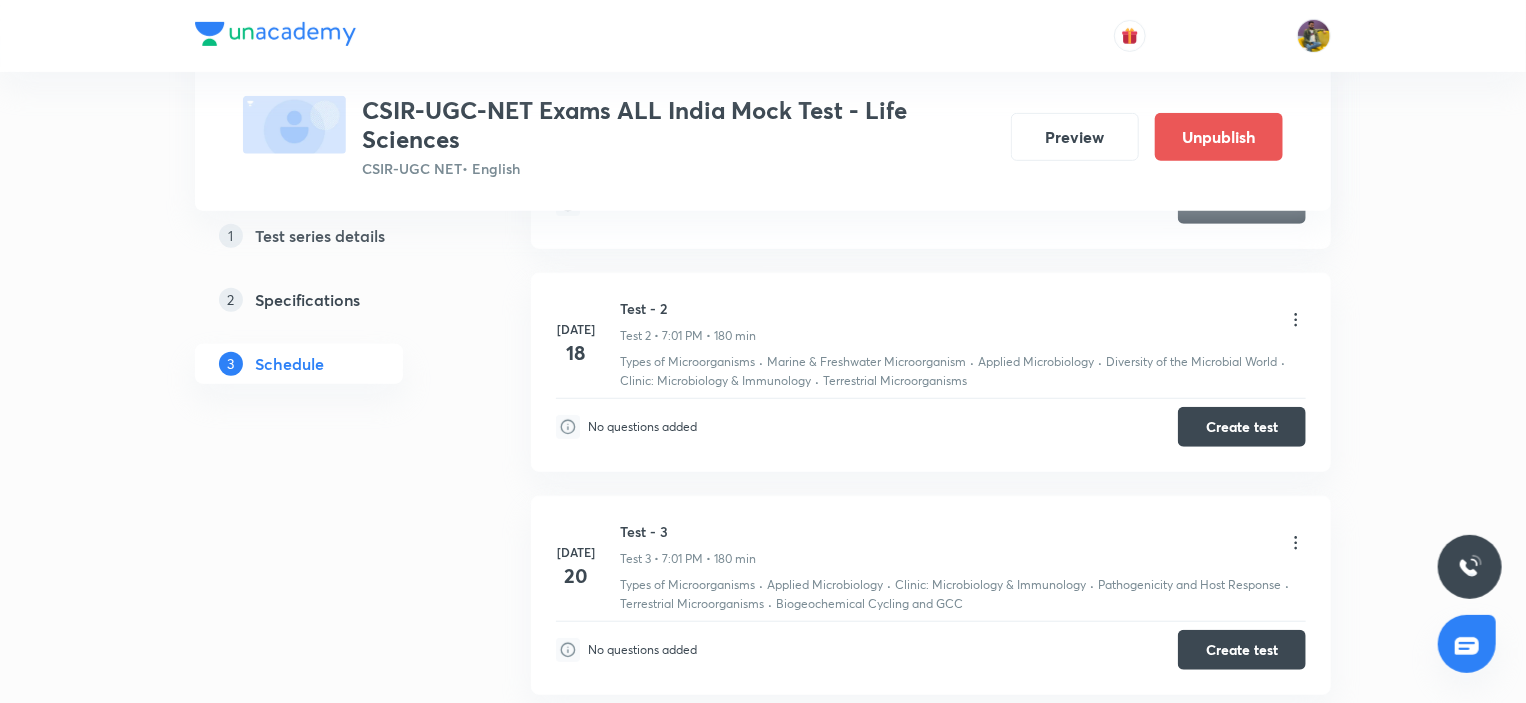 scroll, scrollTop: 912, scrollLeft: 0, axis: vertical 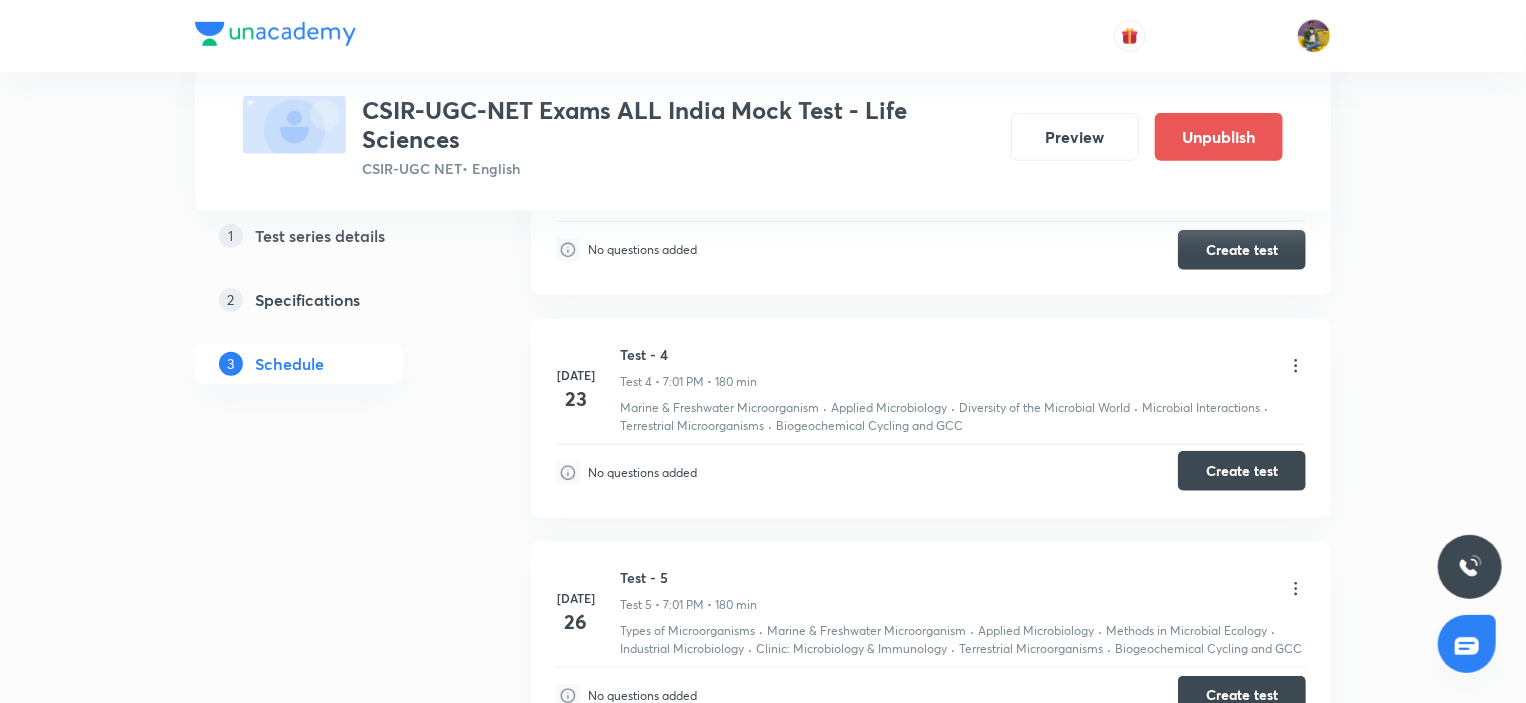 click on "Create test" at bounding box center (1242, 471) 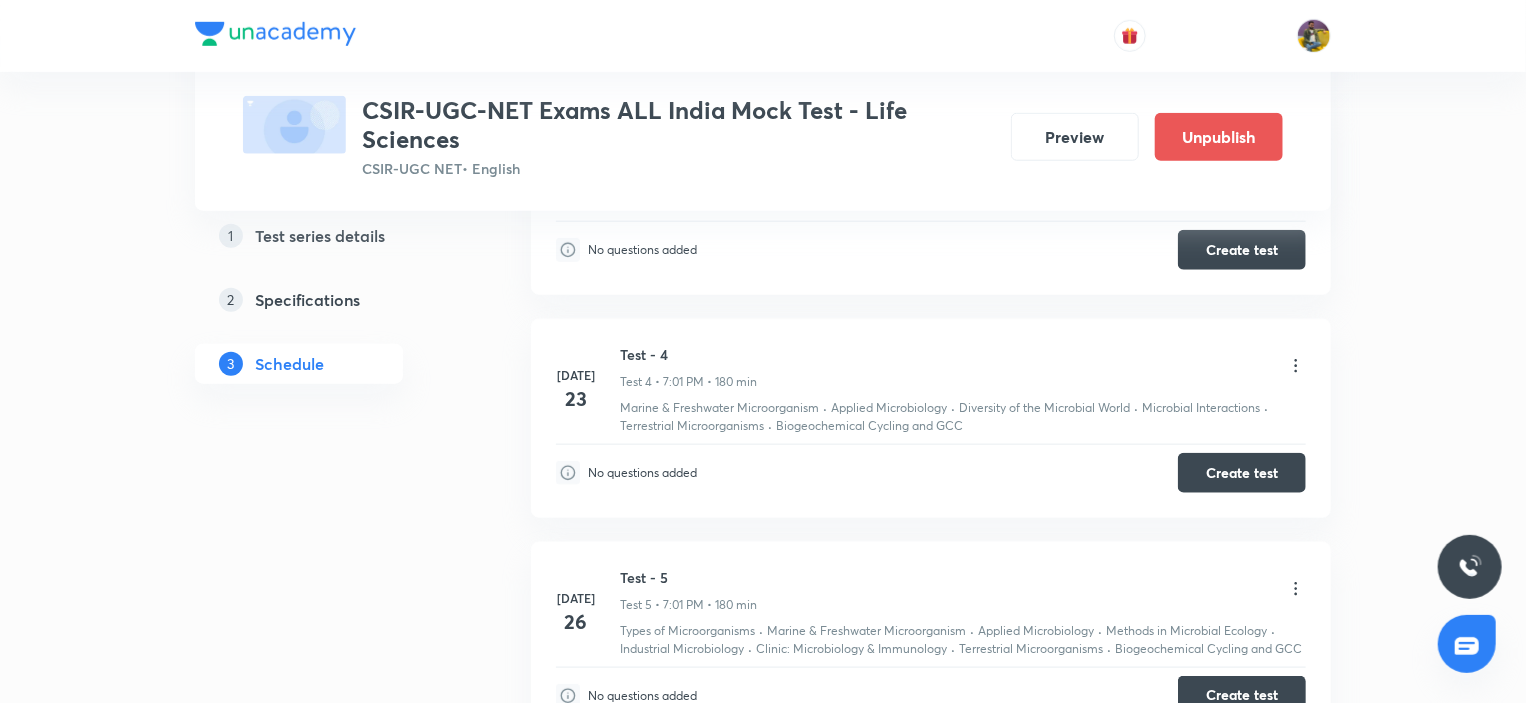 scroll, scrollTop: 1112, scrollLeft: 0, axis: vertical 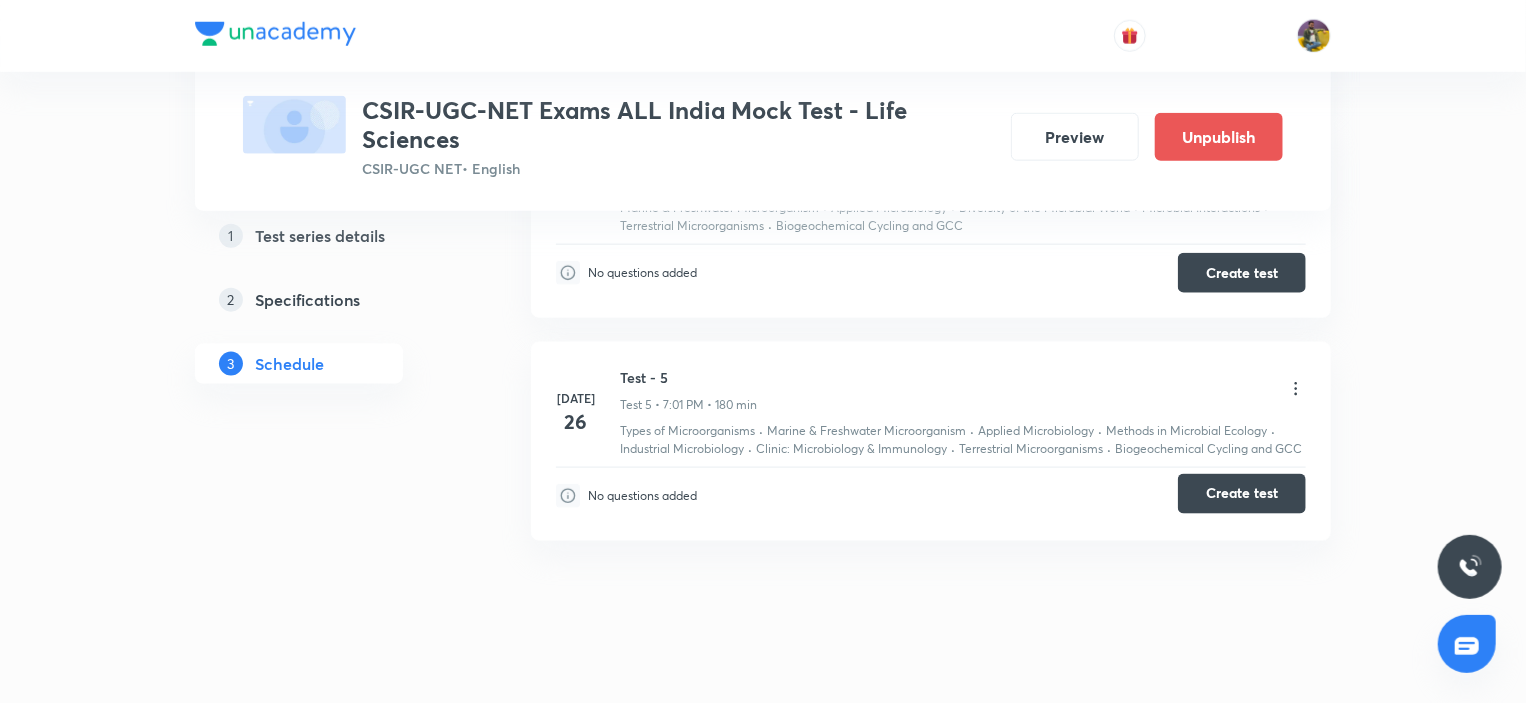 click on "Create test" at bounding box center [1242, 494] 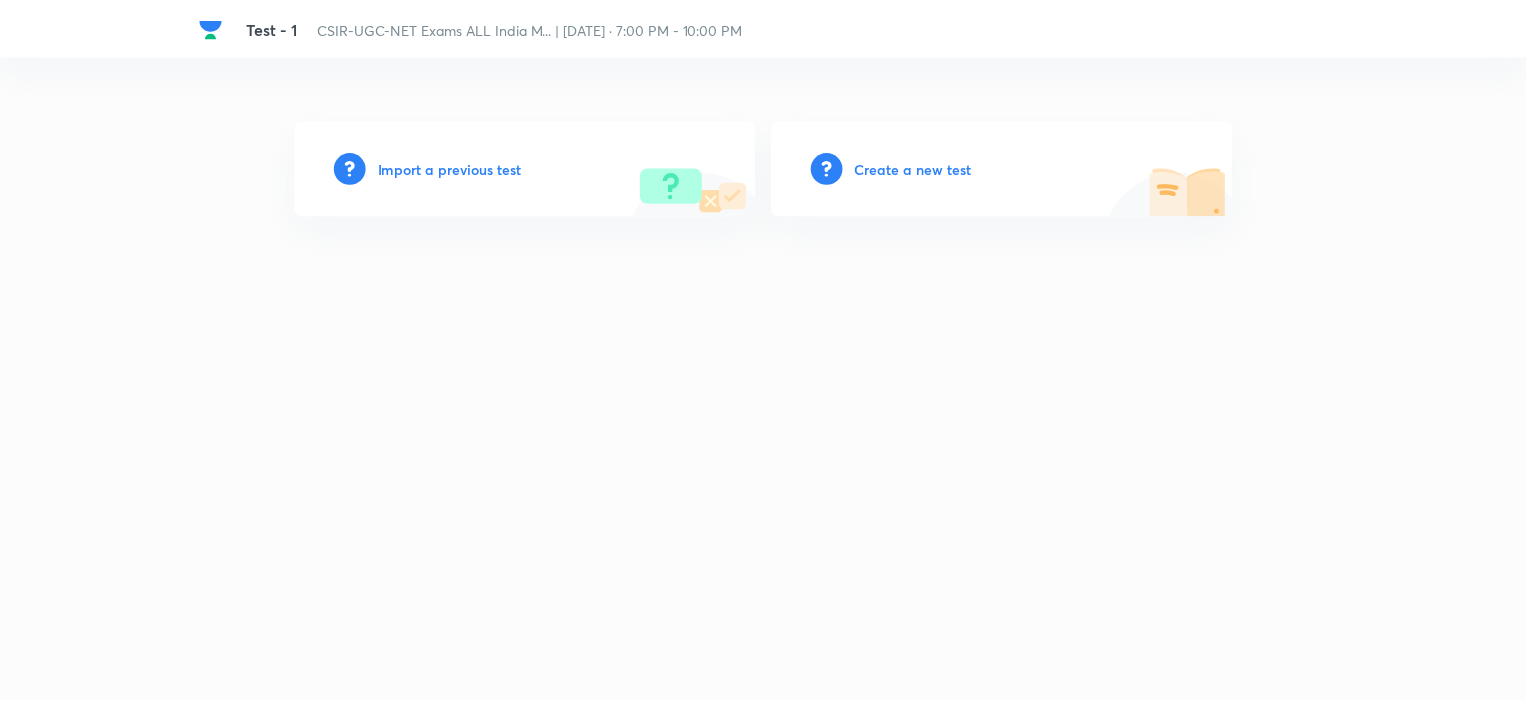 scroll, scrollTop: 0, scrollLeft: 0, axis: both 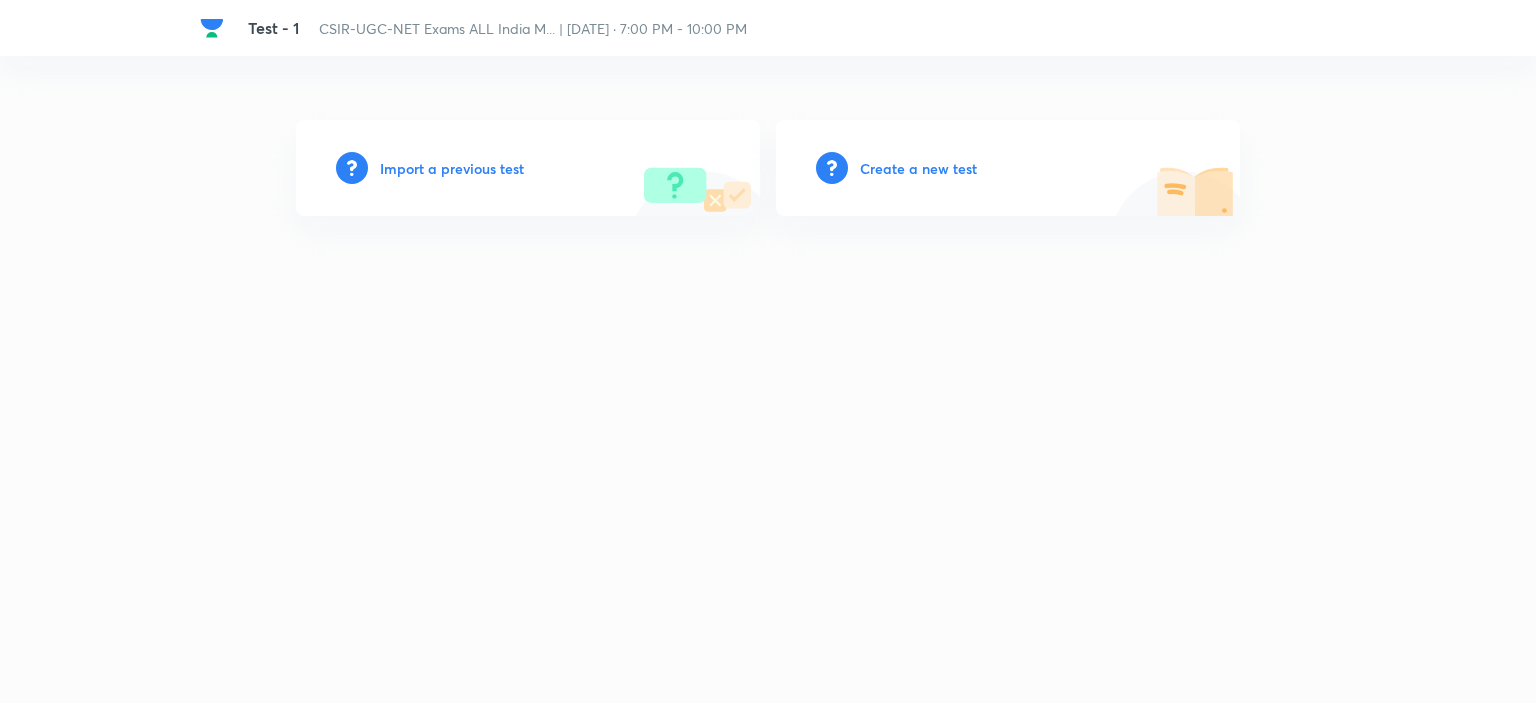 click on "Create a new test" at bounding box center (918, 168) 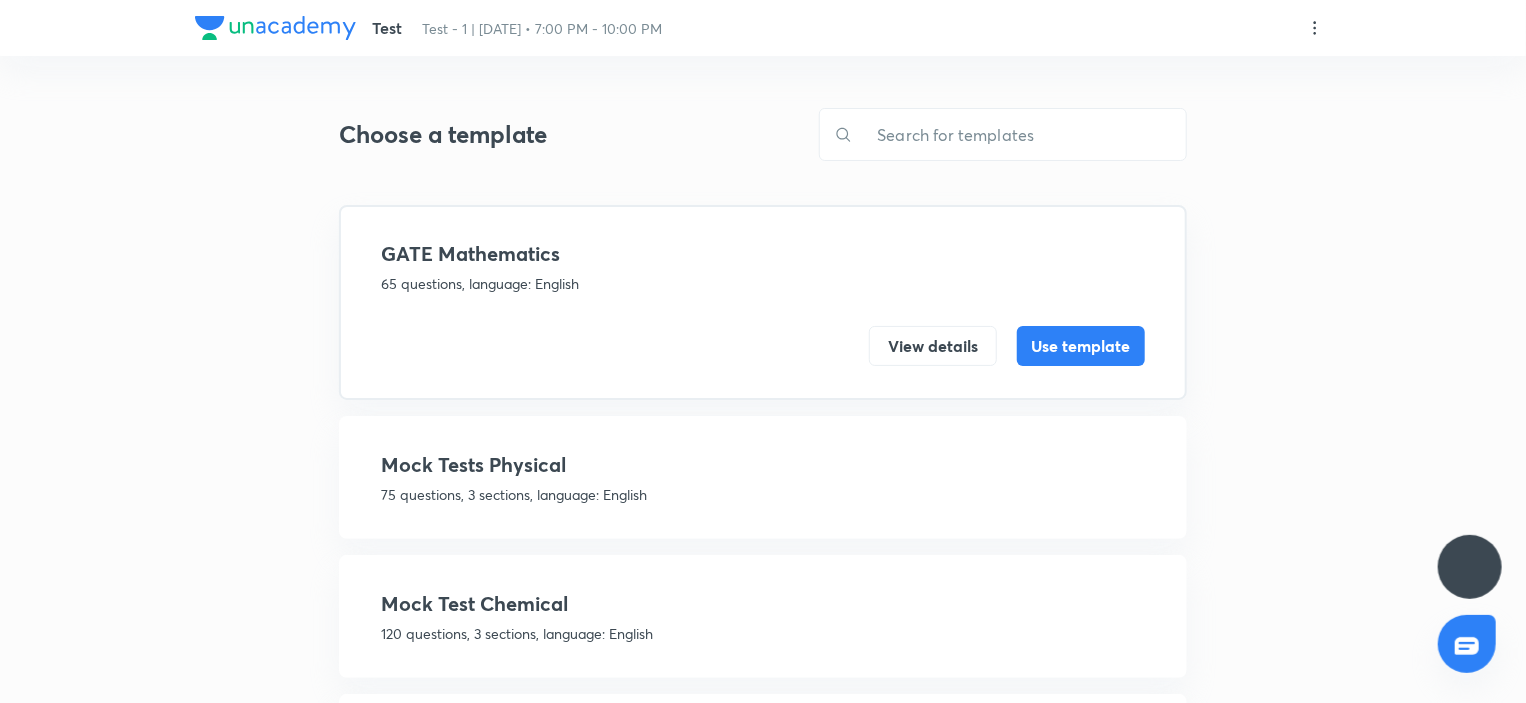 scroll, scrollTop: 0, scrollLeft: 0, axis: both 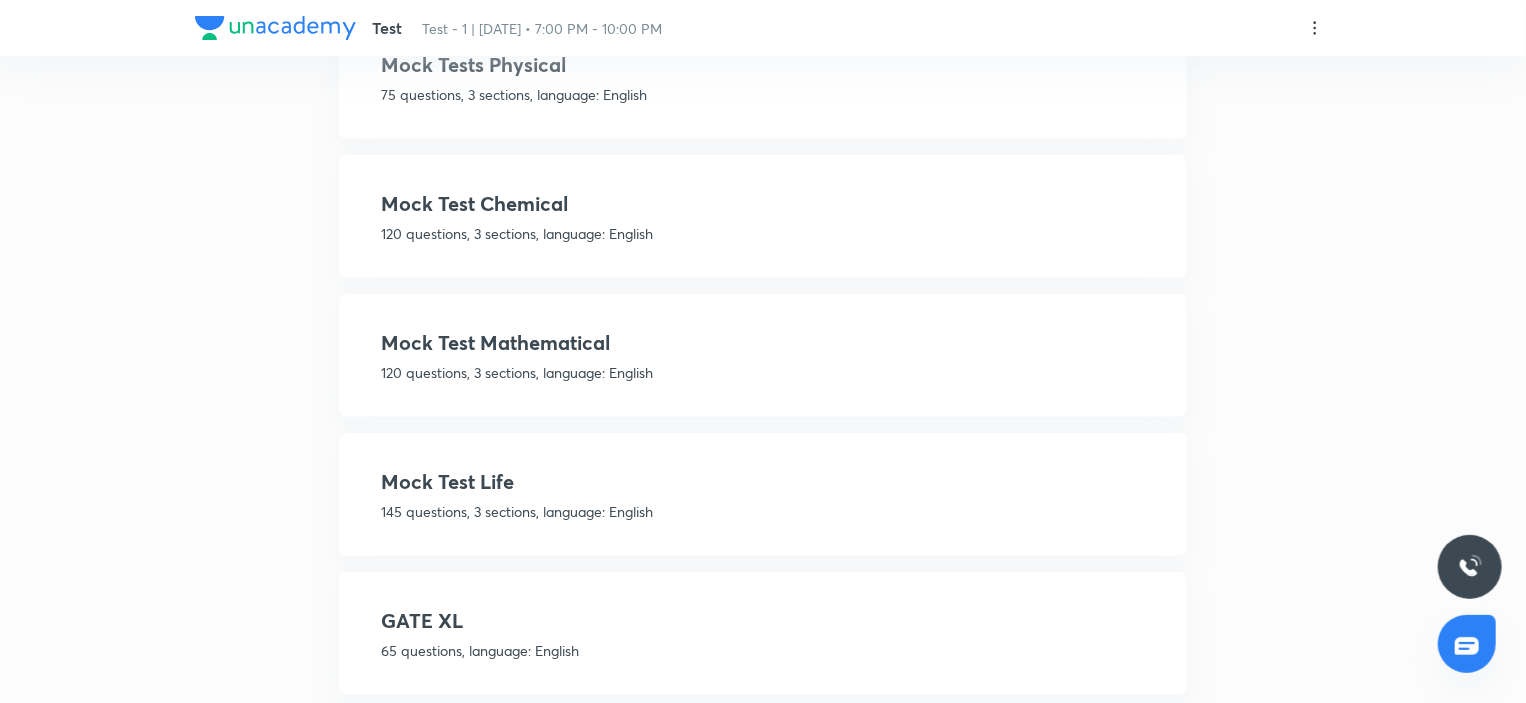 click on "Mock Test Life" at bounding box center [763, 482] 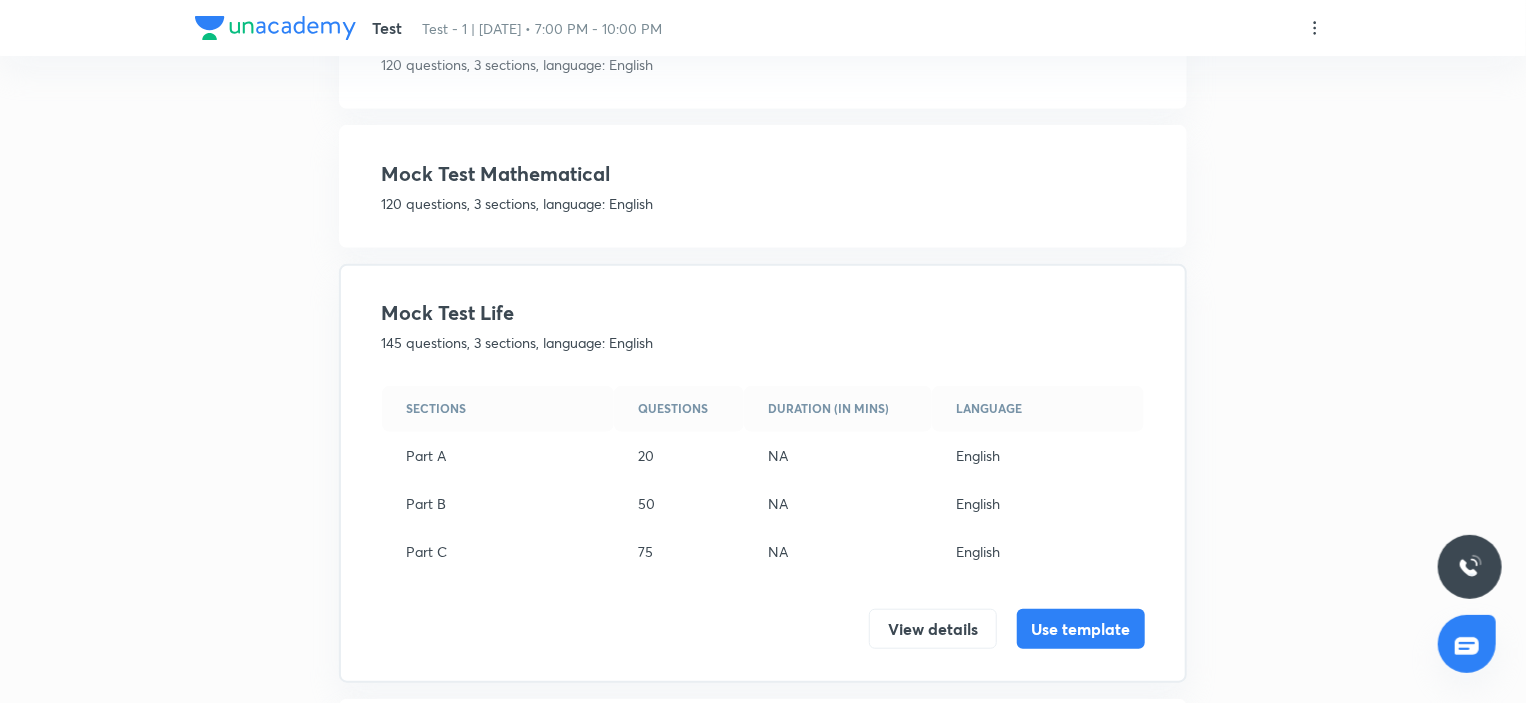 scroll, scrollTop: 528, scrollLeft: 0, axis: vertical 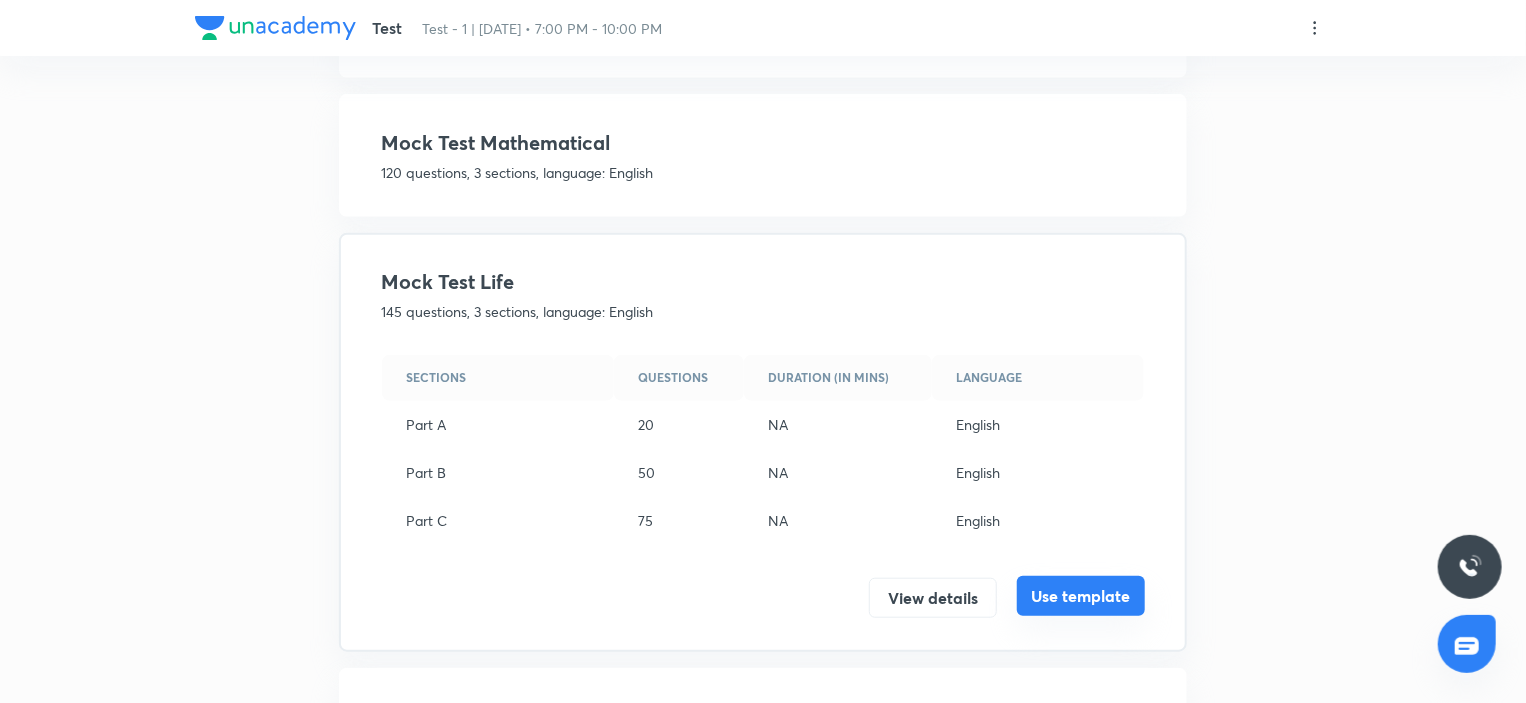 click on "Use template" at bounding box center [1081, 596] 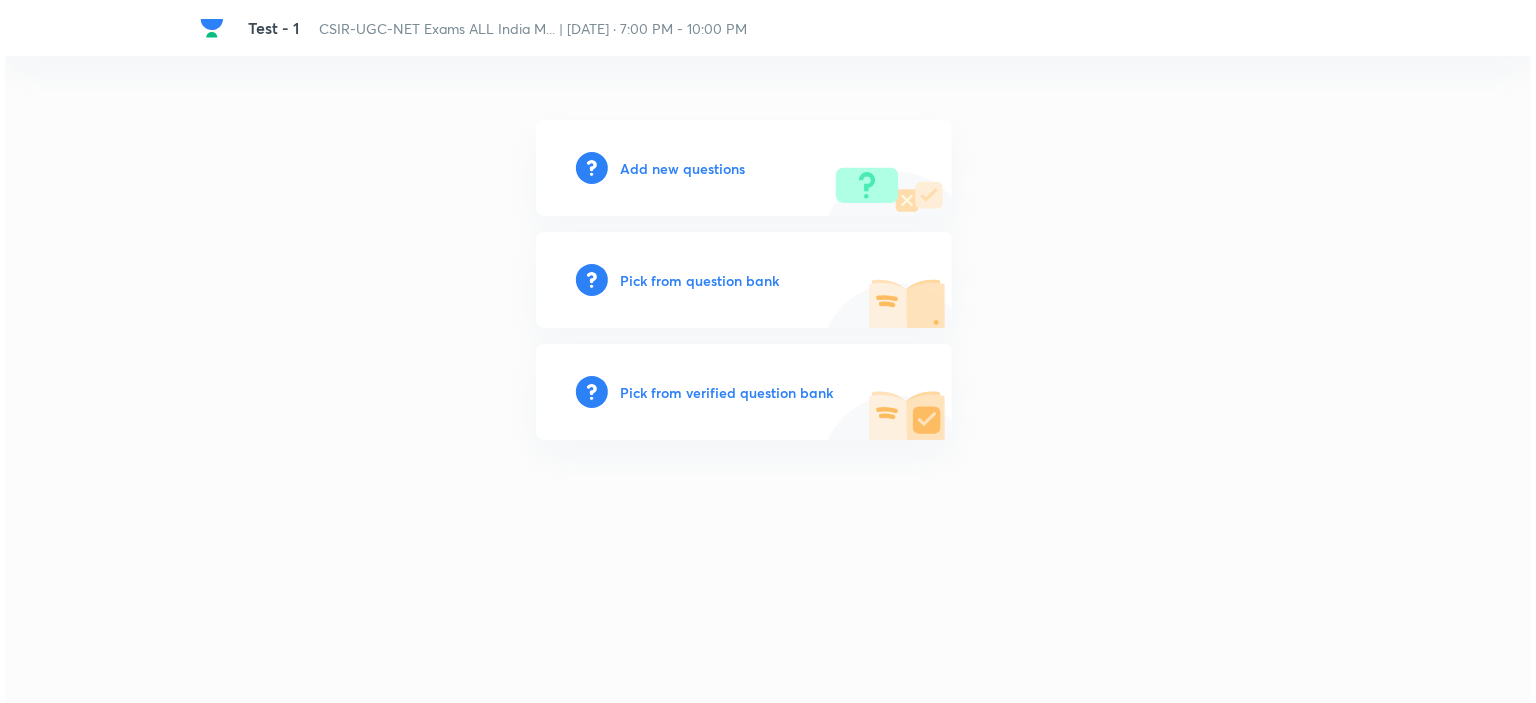 scroll, scrollTop: 0, scrollLeft: 0, axis: both 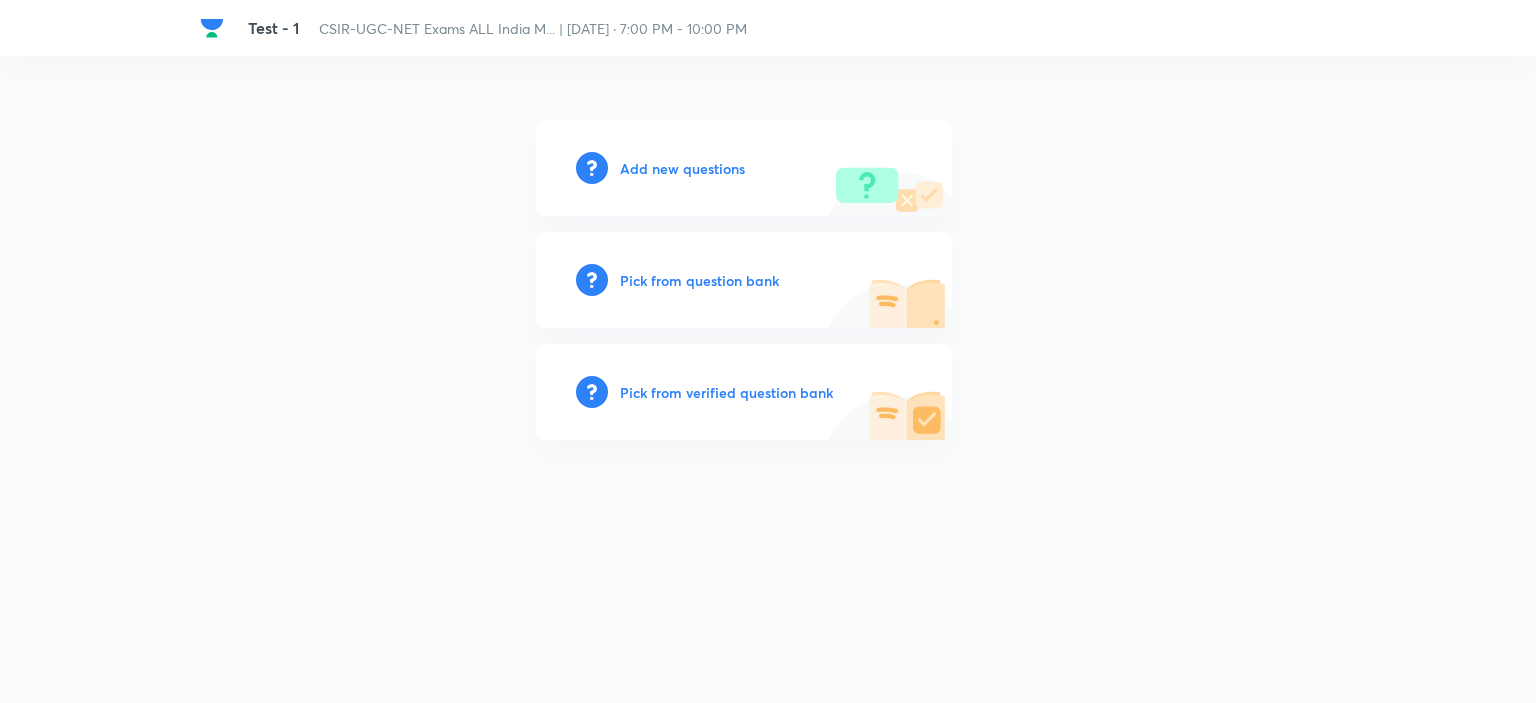 click on "Pick from question bank" at bounding box center [699, 280] 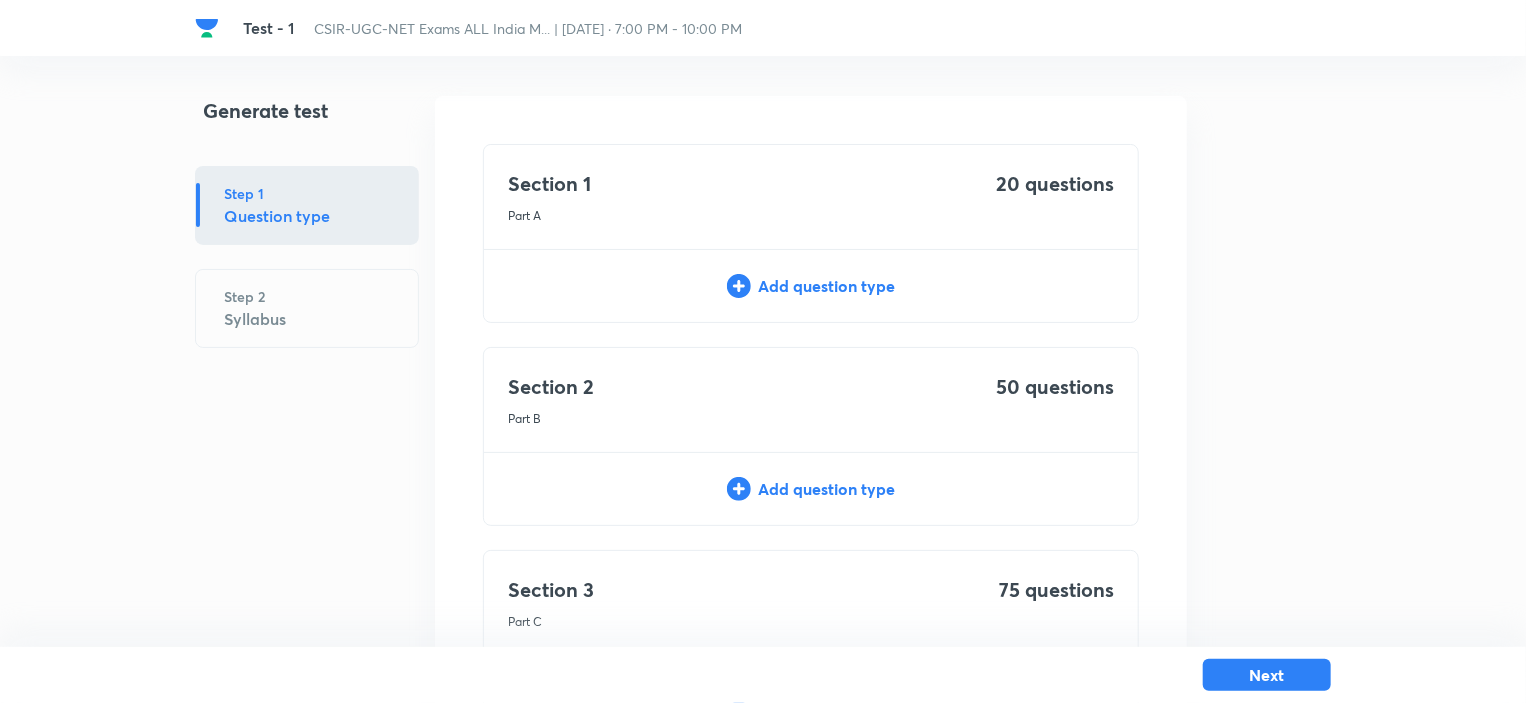 click on "Section 1 Part A 20 questions Add question type" at bounding box center [811, 233] 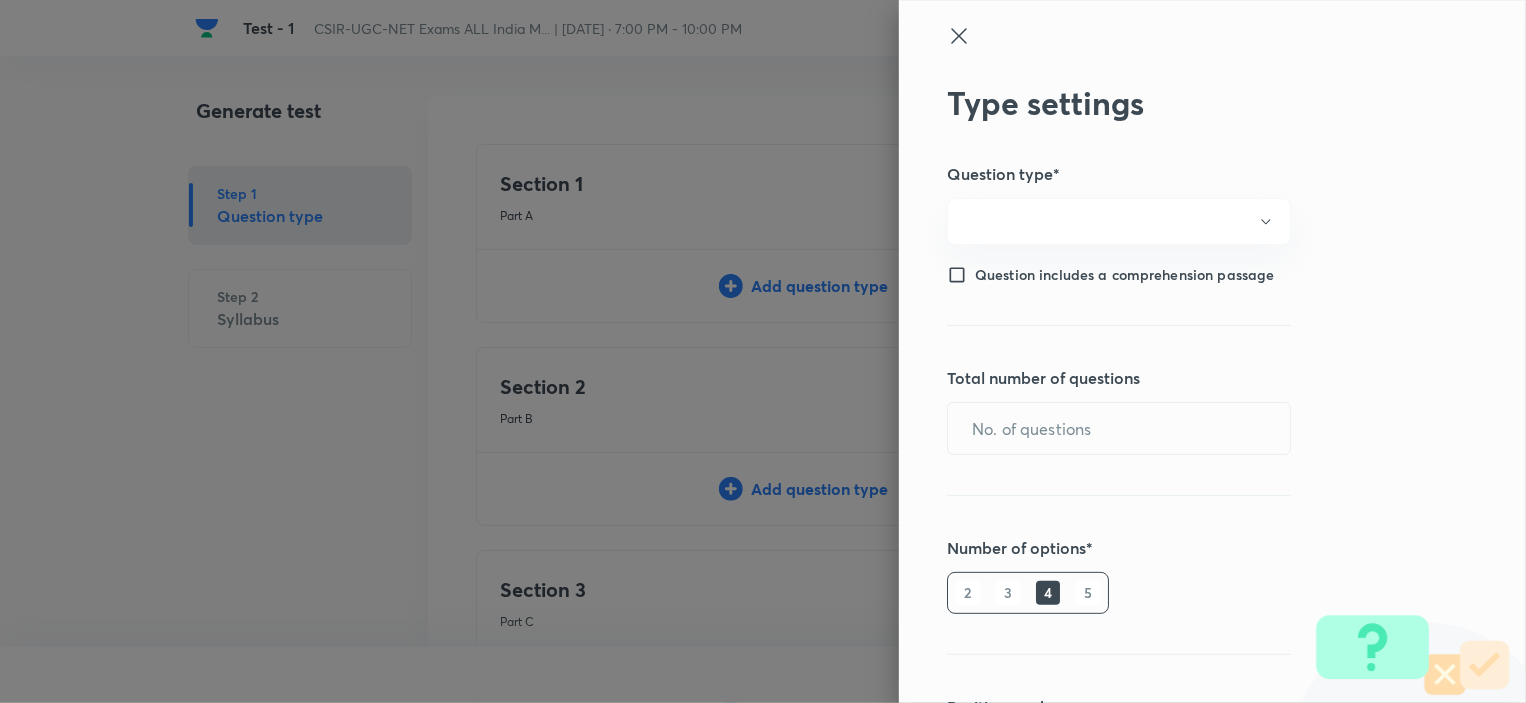 type on "1" 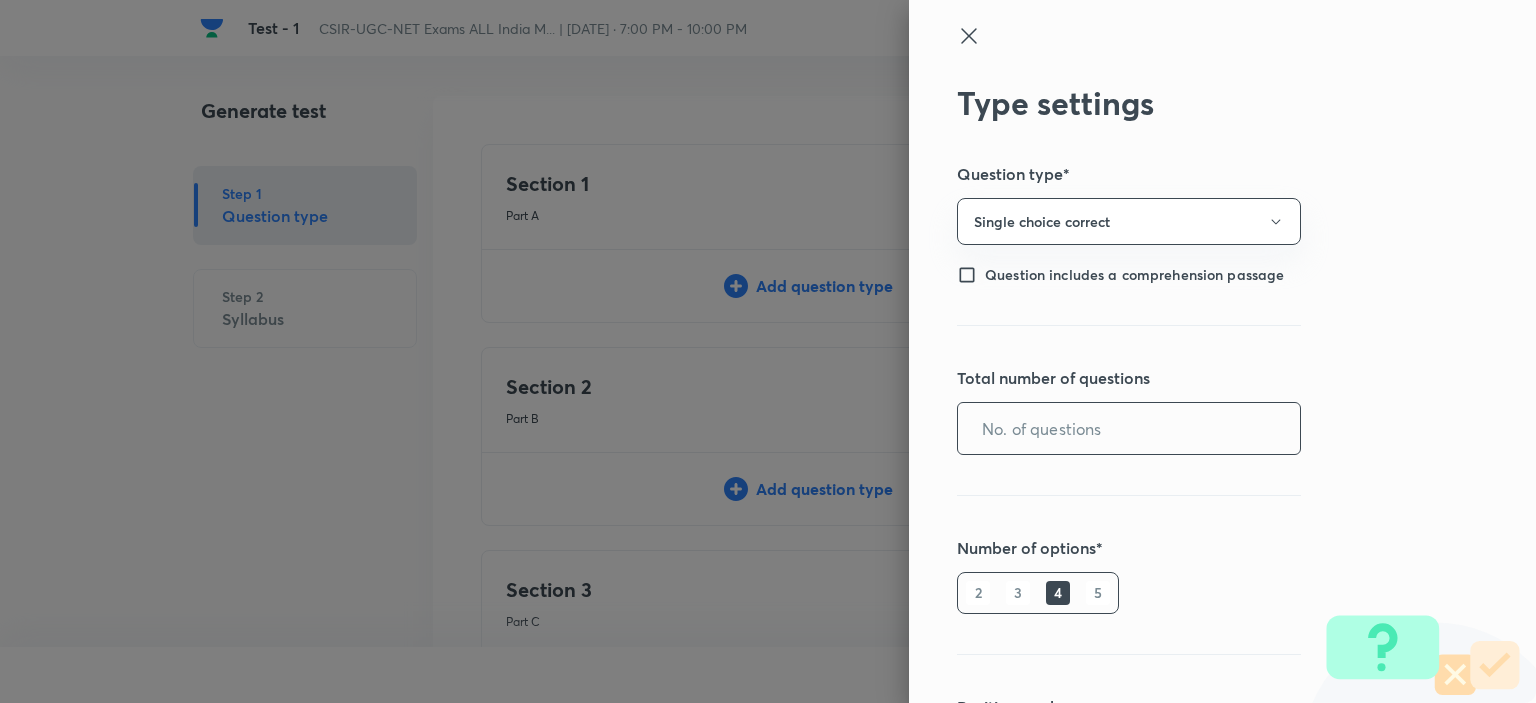 click at bounding box center (1129, 428) 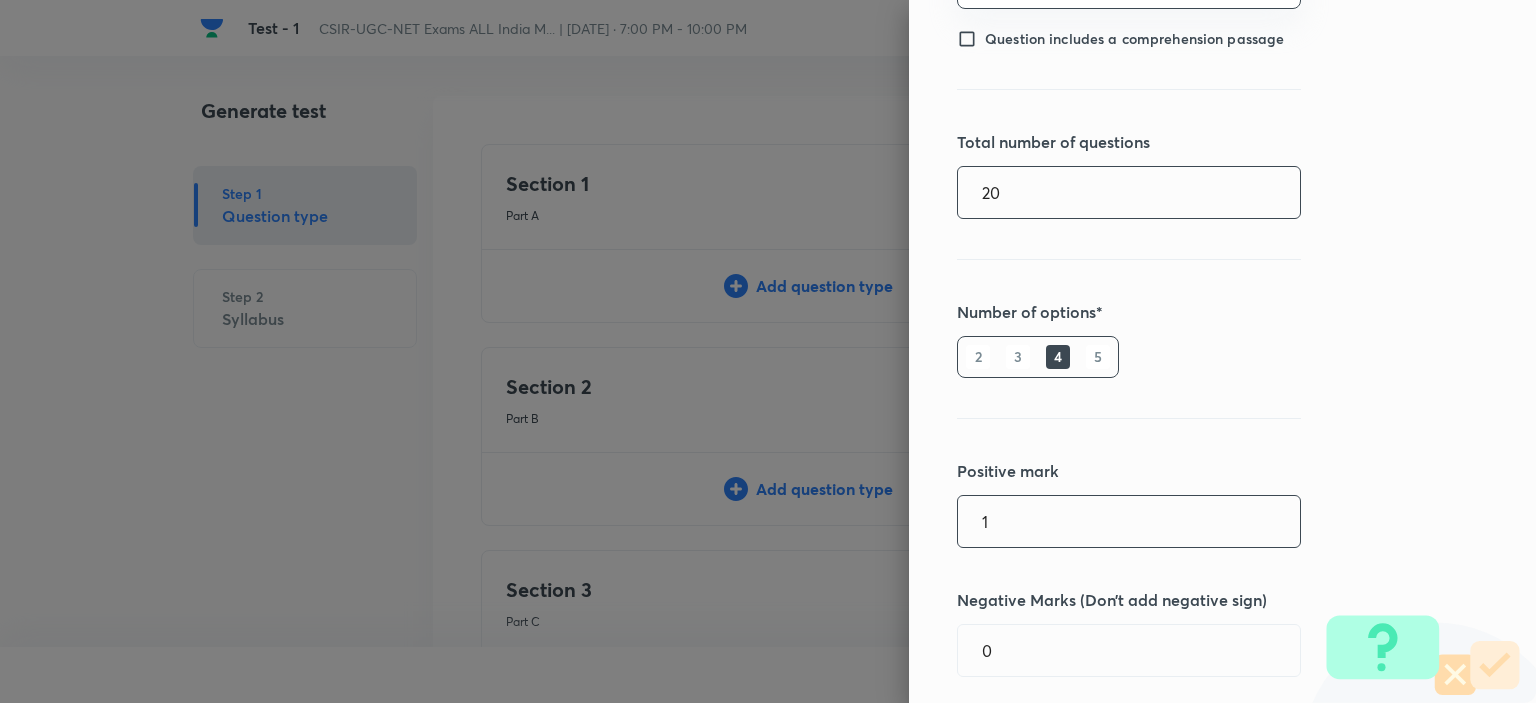 scroll, scrollTop: 360, scrollLeft: 0, axis: vertical 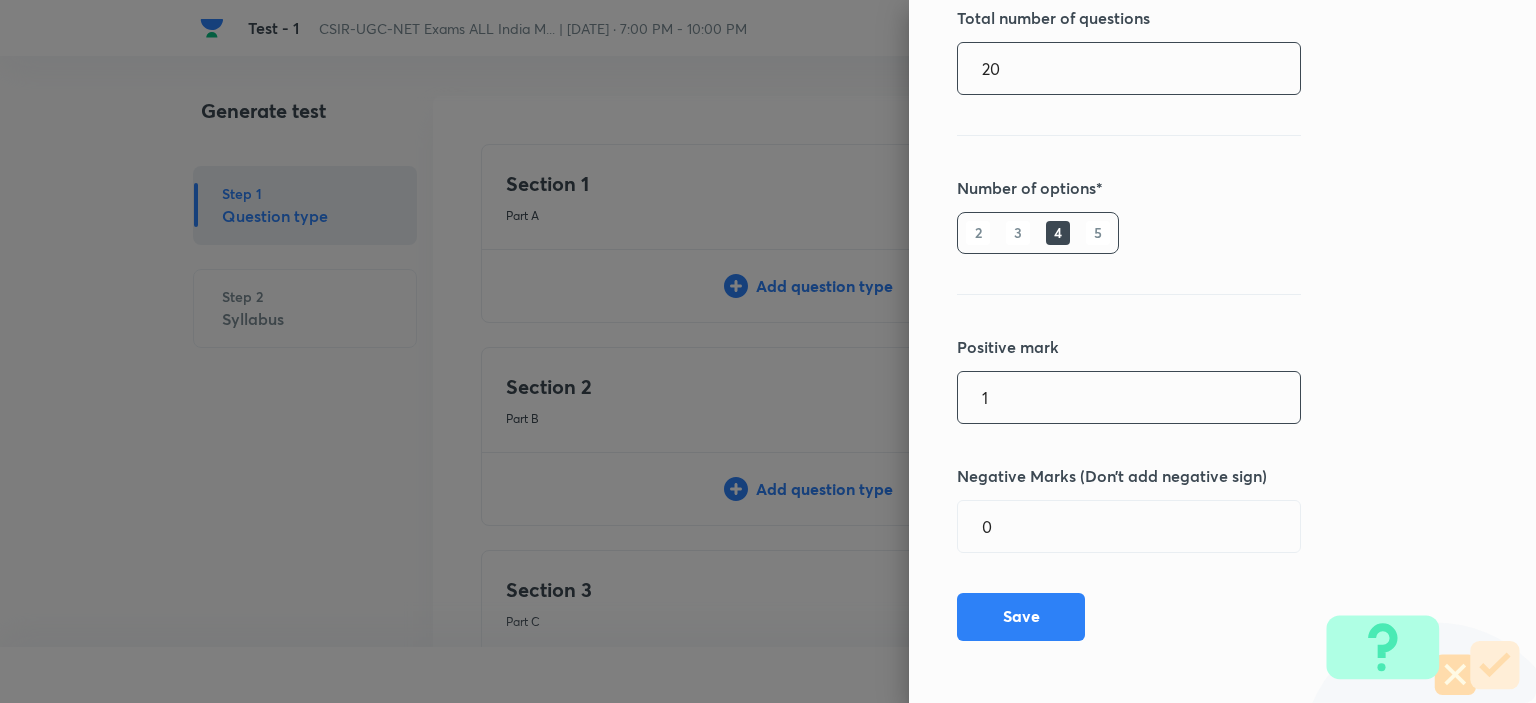 type on "20" 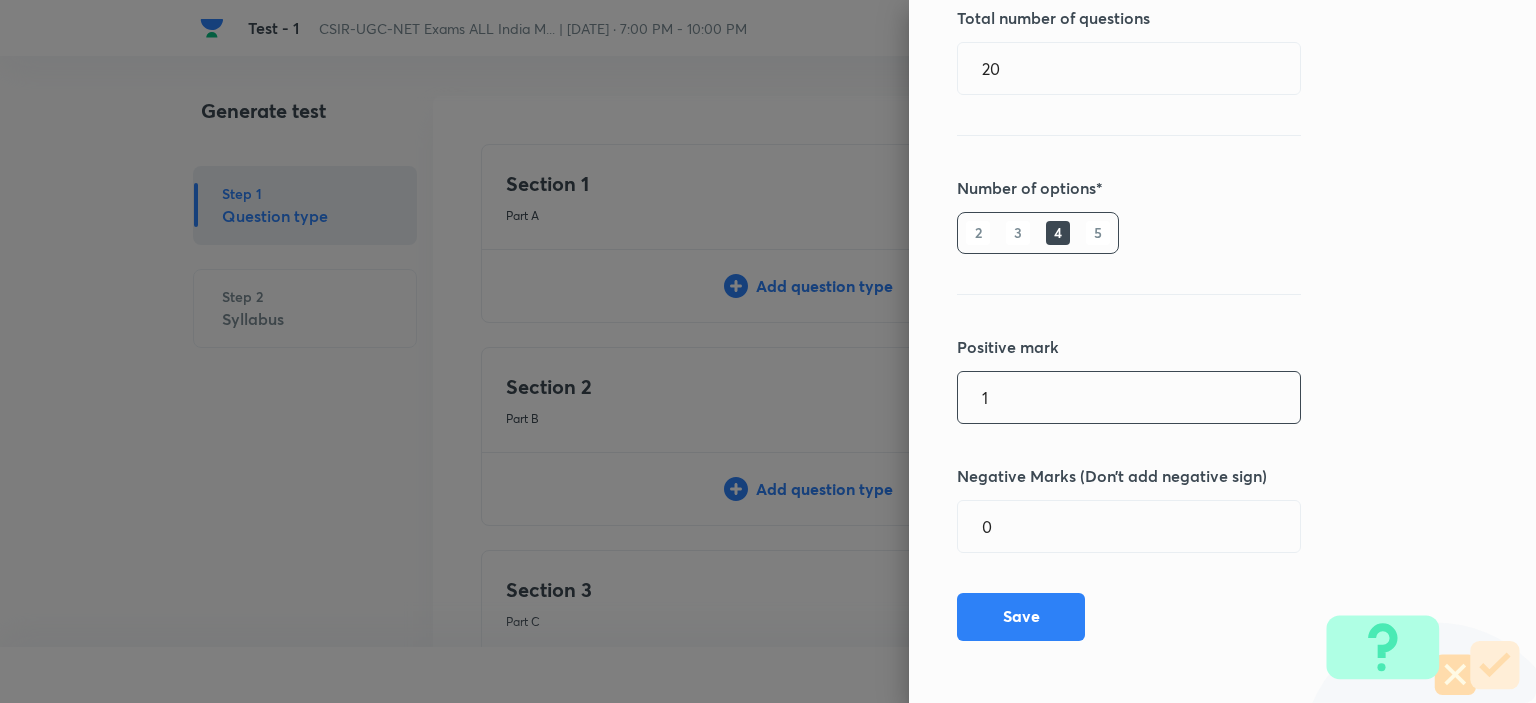 drag, startPoint x: 964, startPoint y: 398, endPoint x: 945, endPoint y: 395, distance: 19.235384 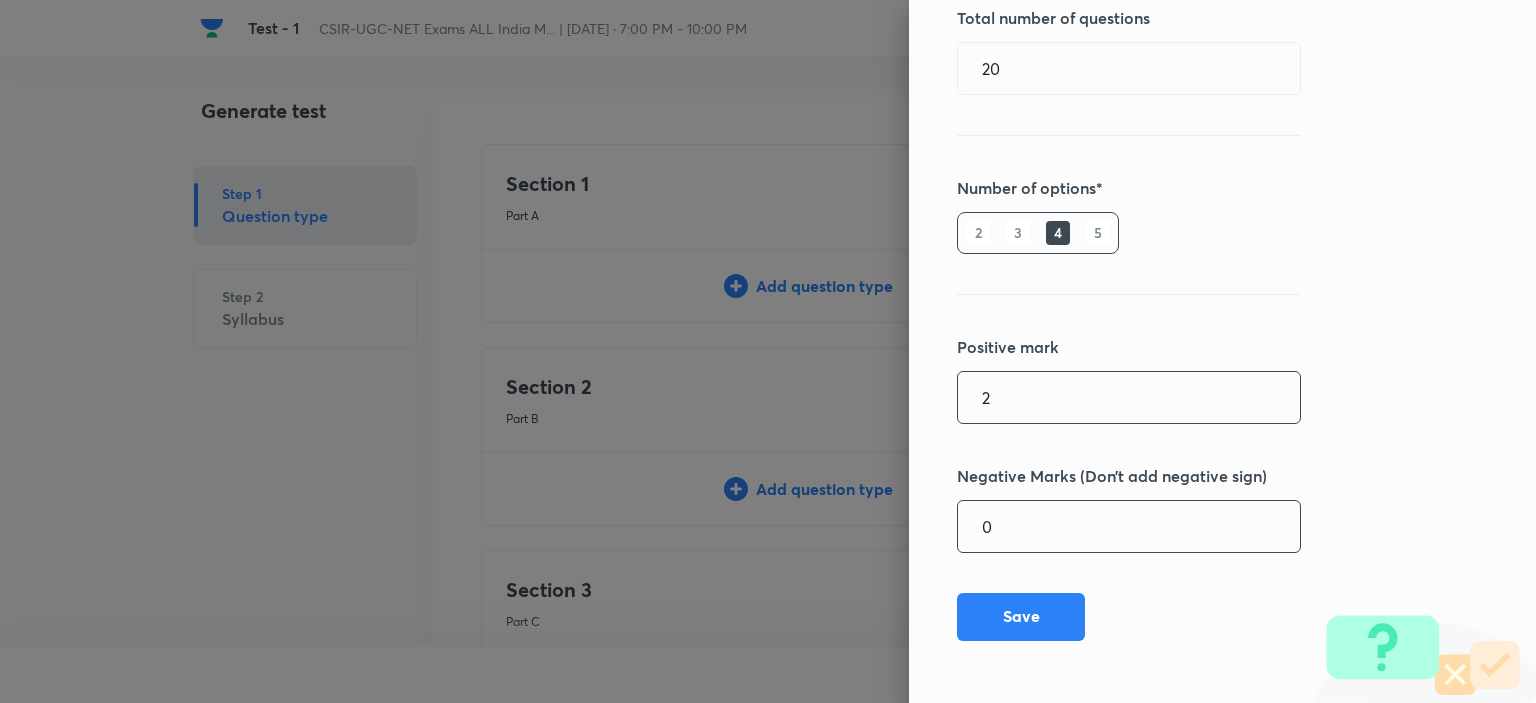type on "2" 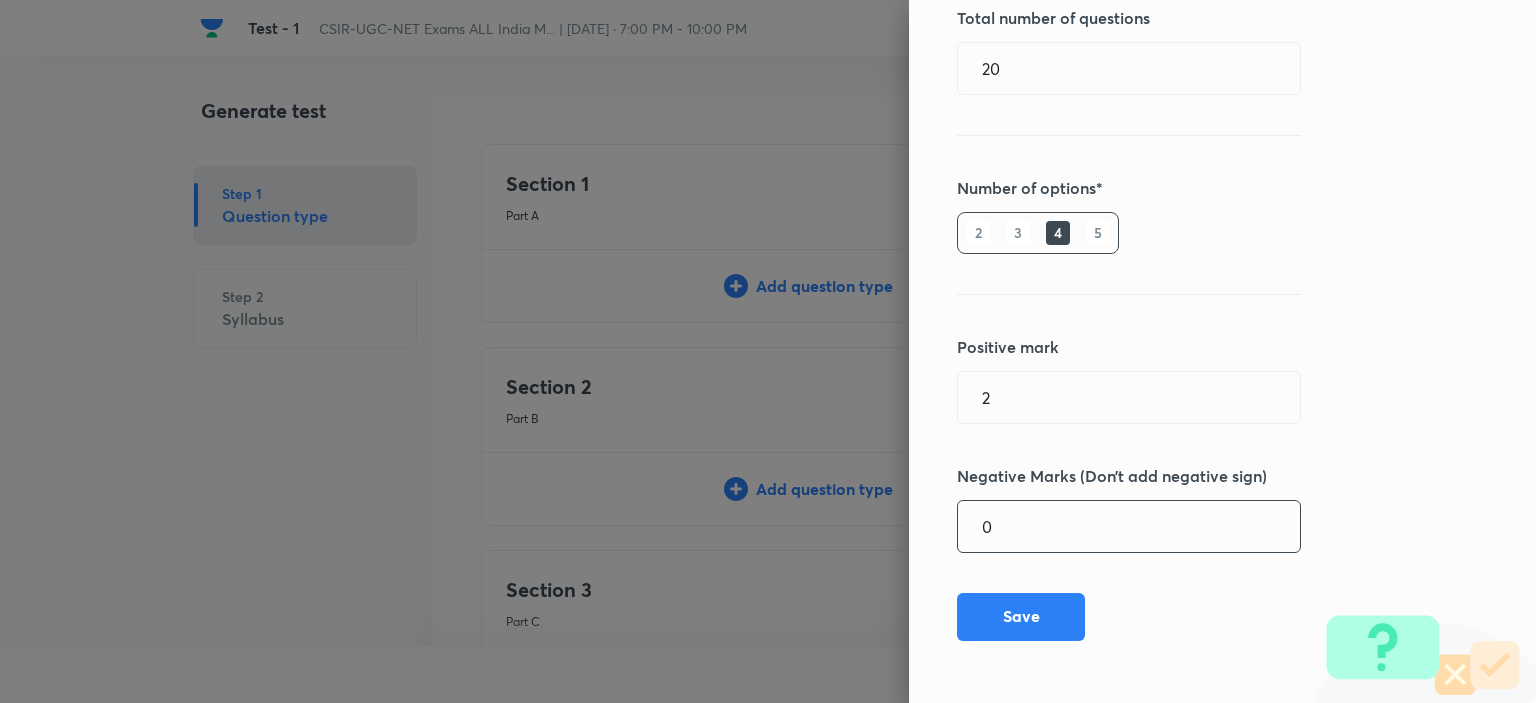 click on "0" at bounding box center (1129, 526) 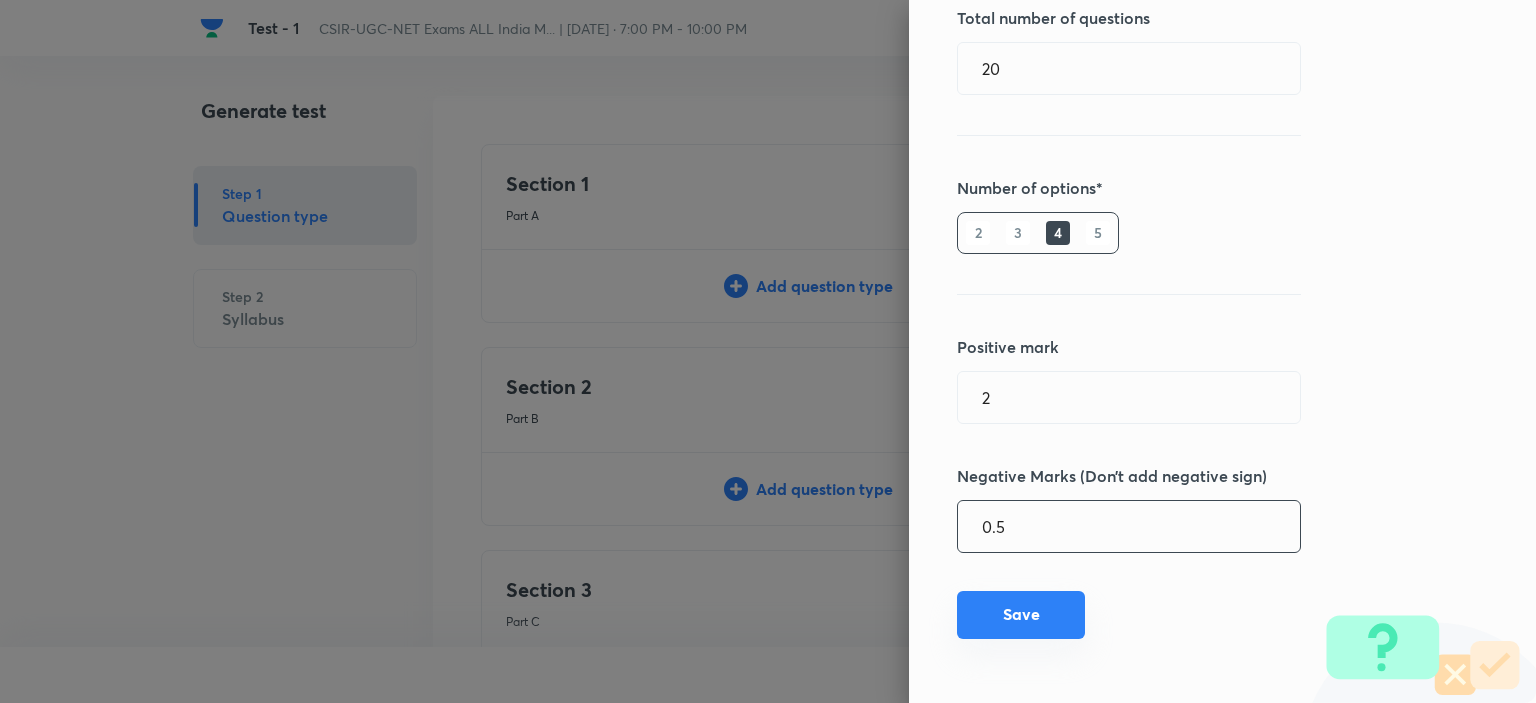 type on "0.5" 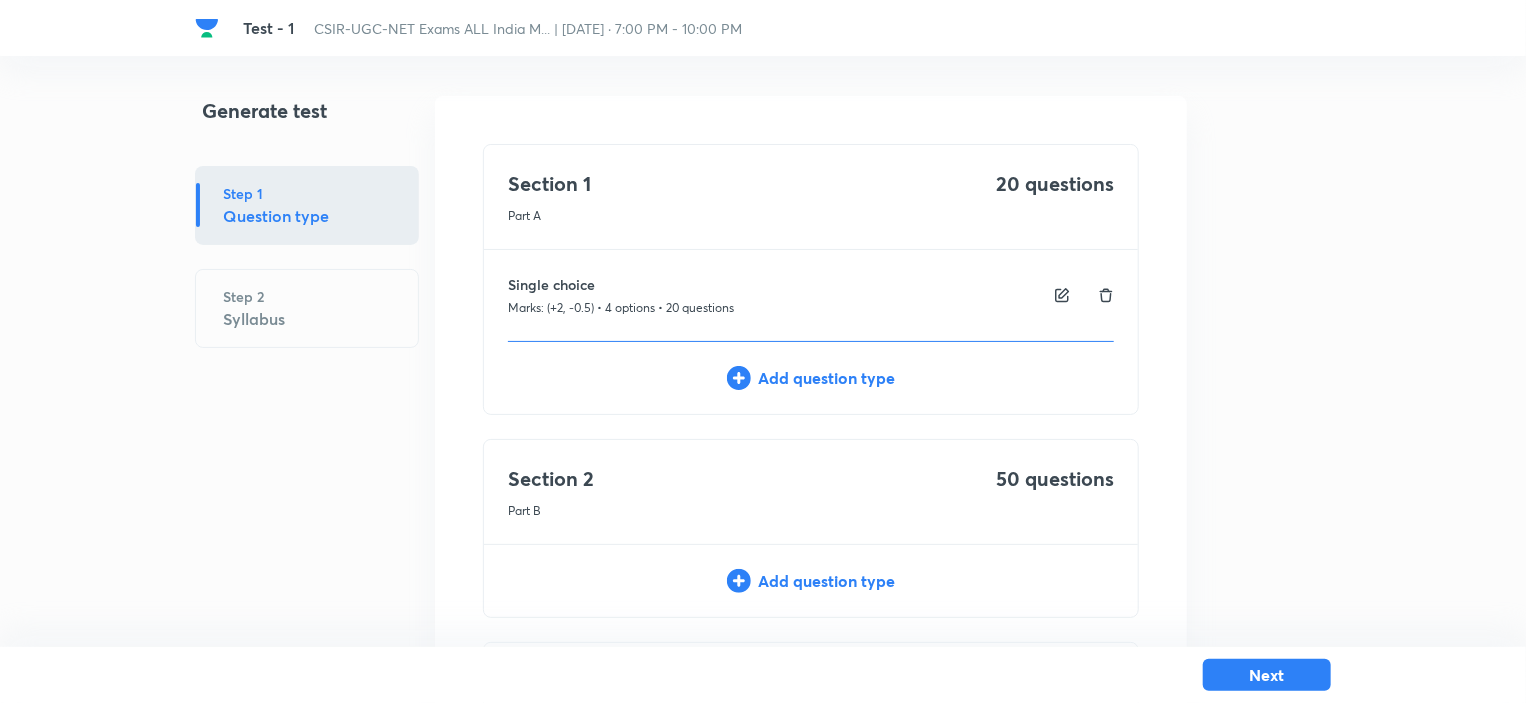 click on "Add question type" at bounding box center [811, 581] 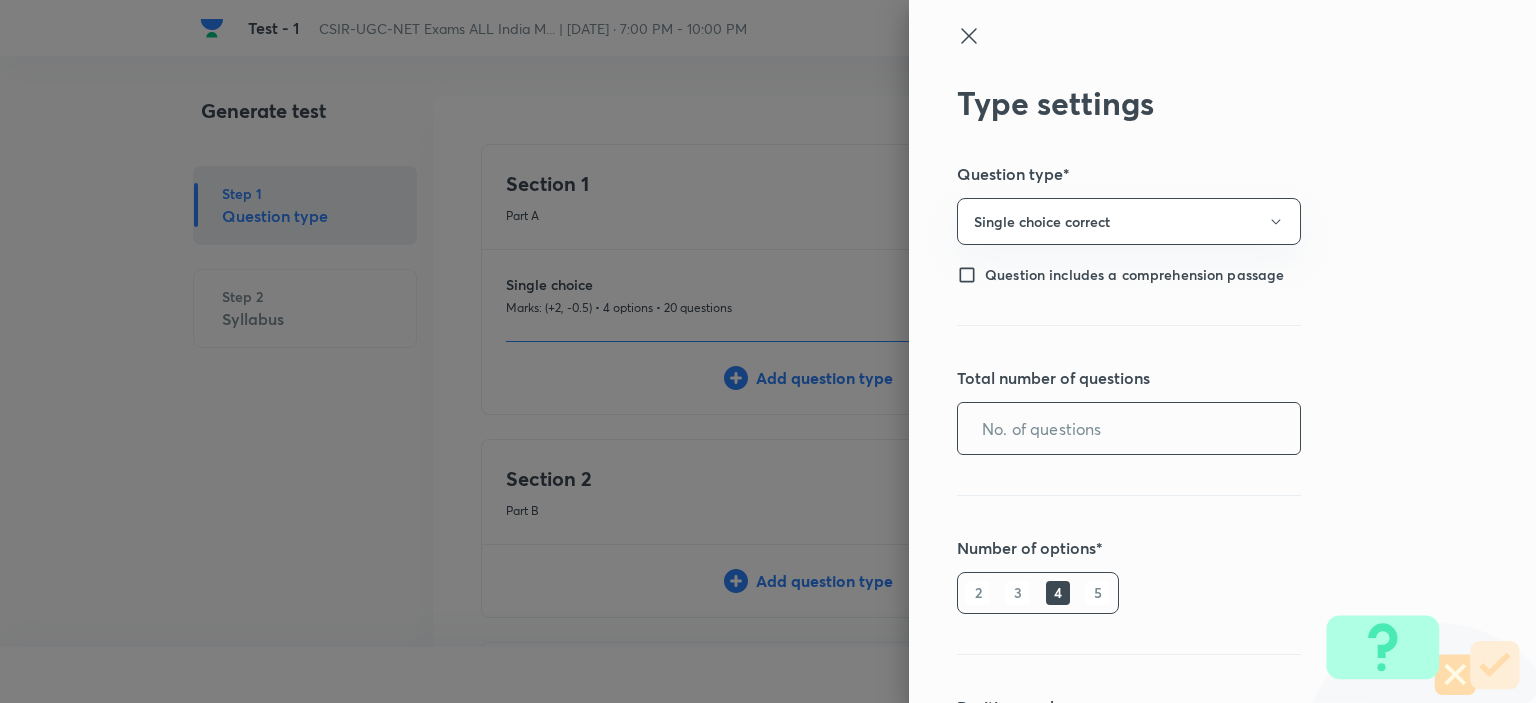 click at bounding box center [1129, 428] 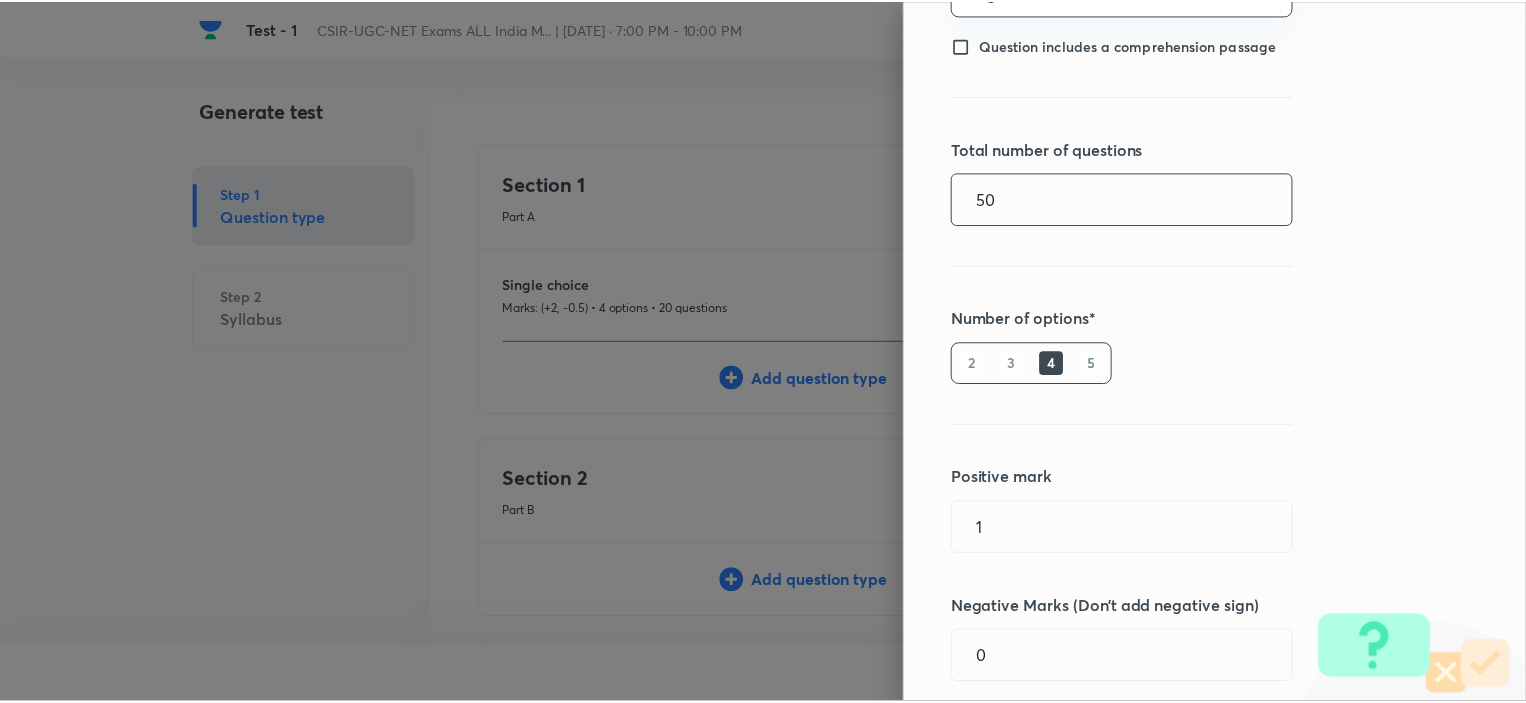 scroll, scrollTop: 360, scrollLeft: 0, axis: vertical 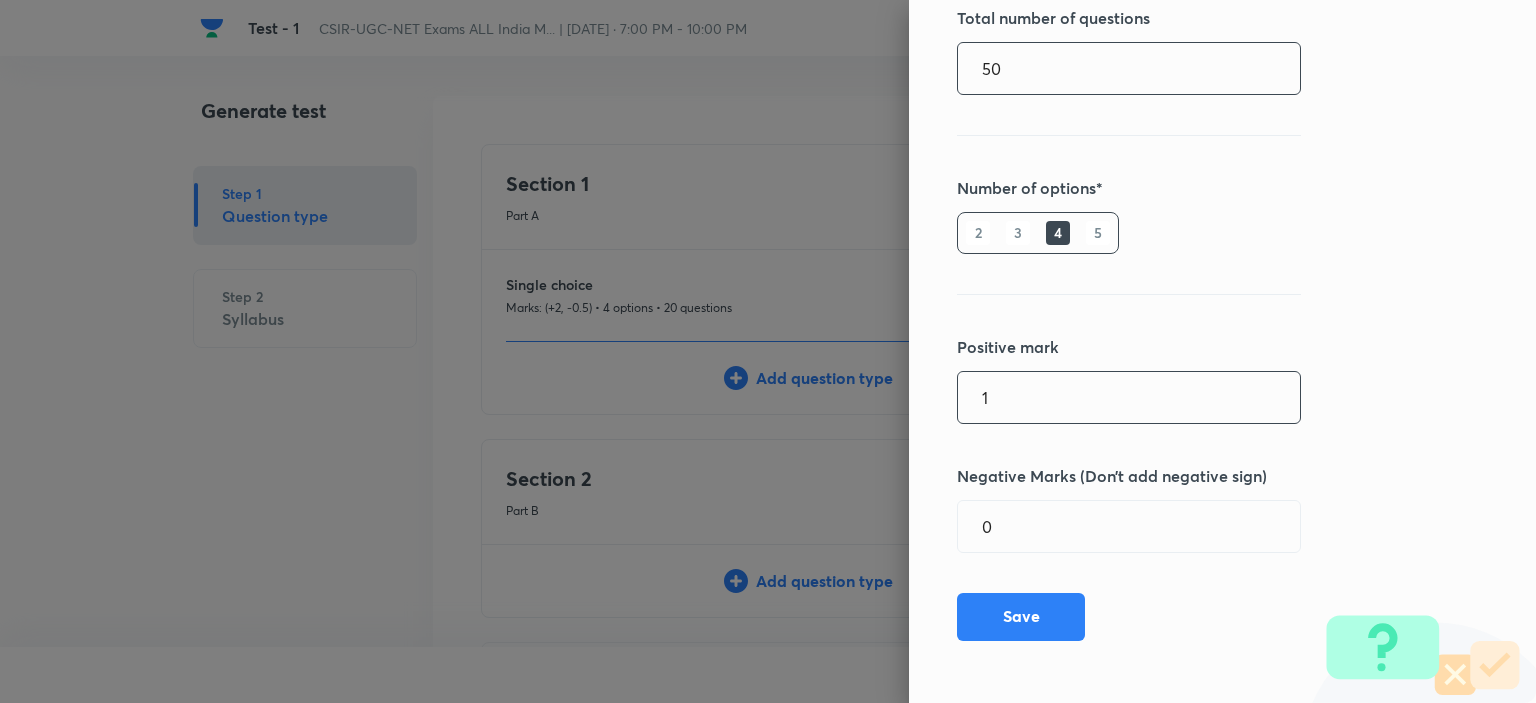 type on "50" 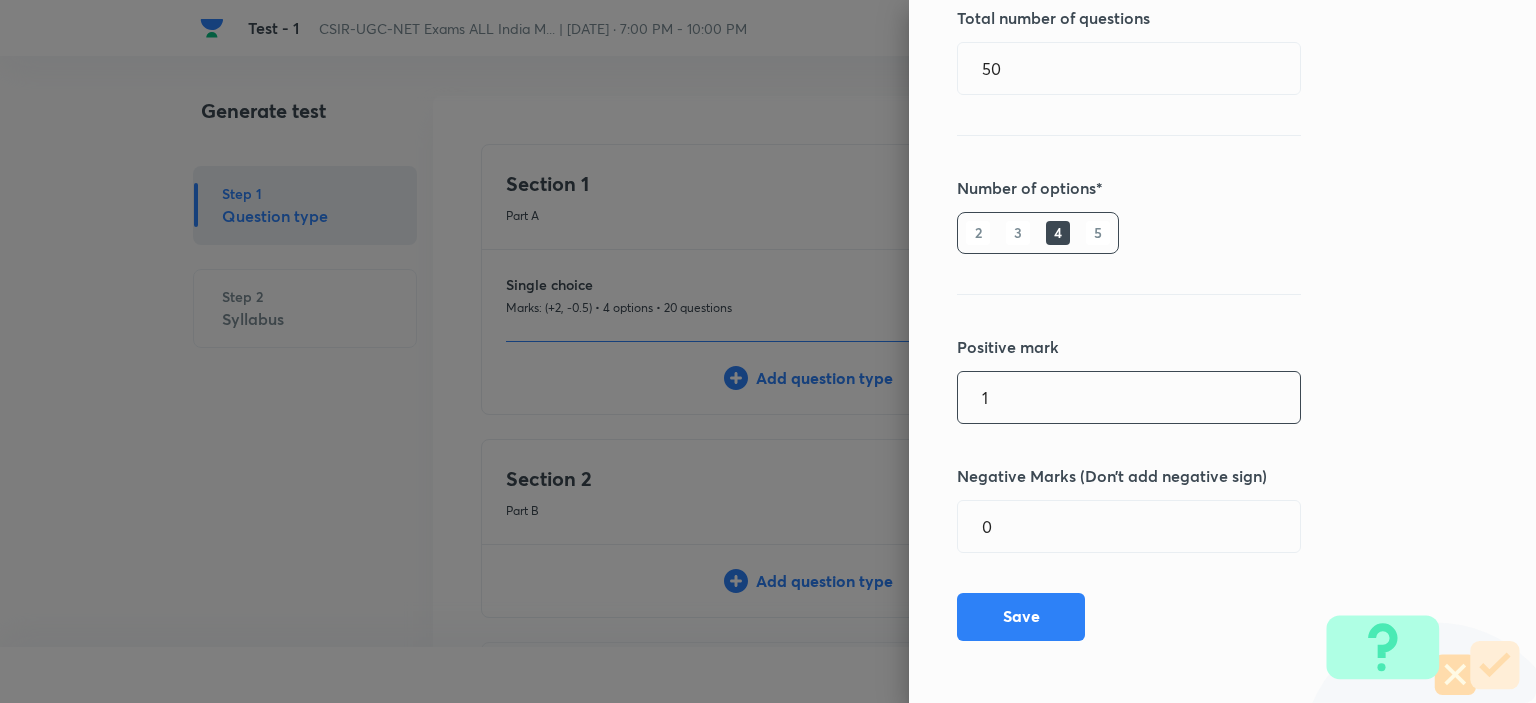 drag, startPoint x: 996, startPoint y: 404, endPoint x: 940, endPoint y: 379, distance: 61.326992 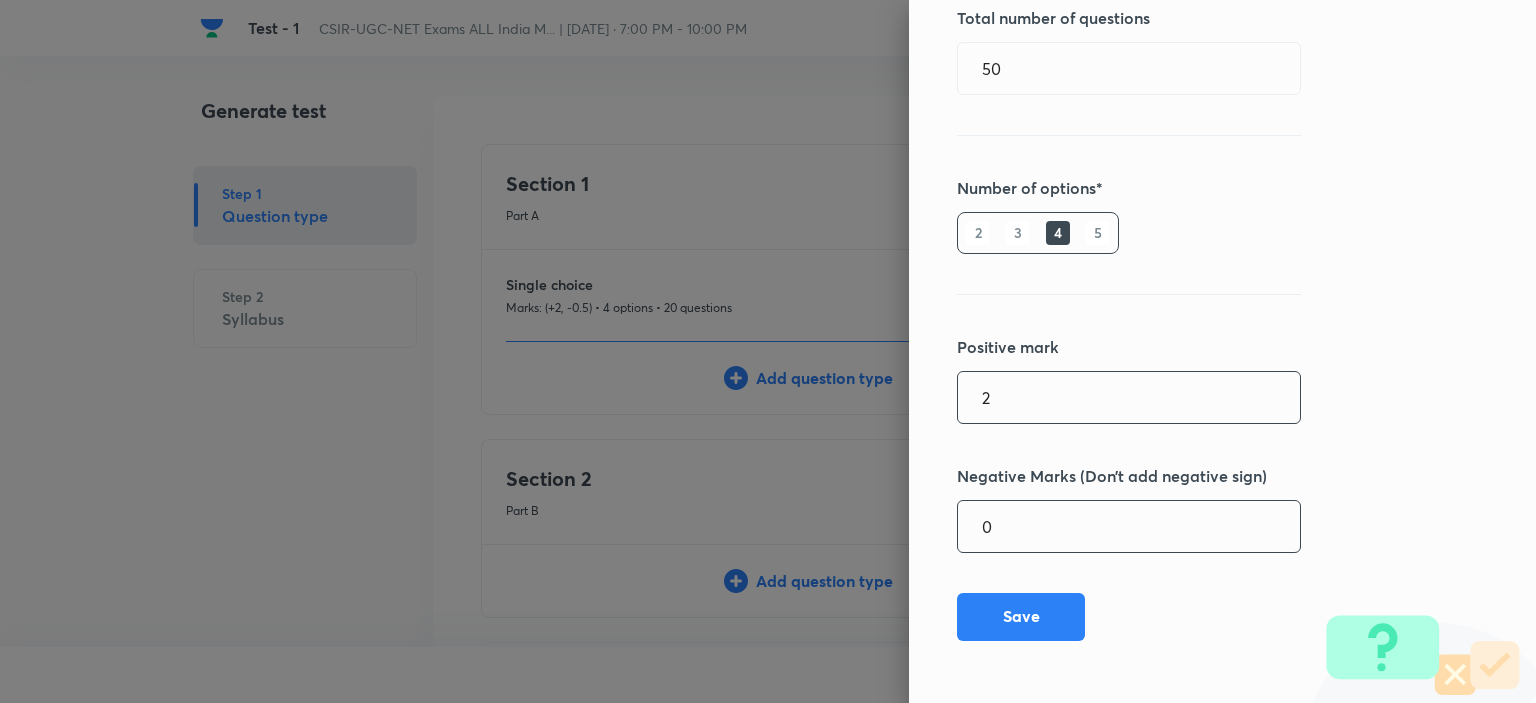 type on "2" 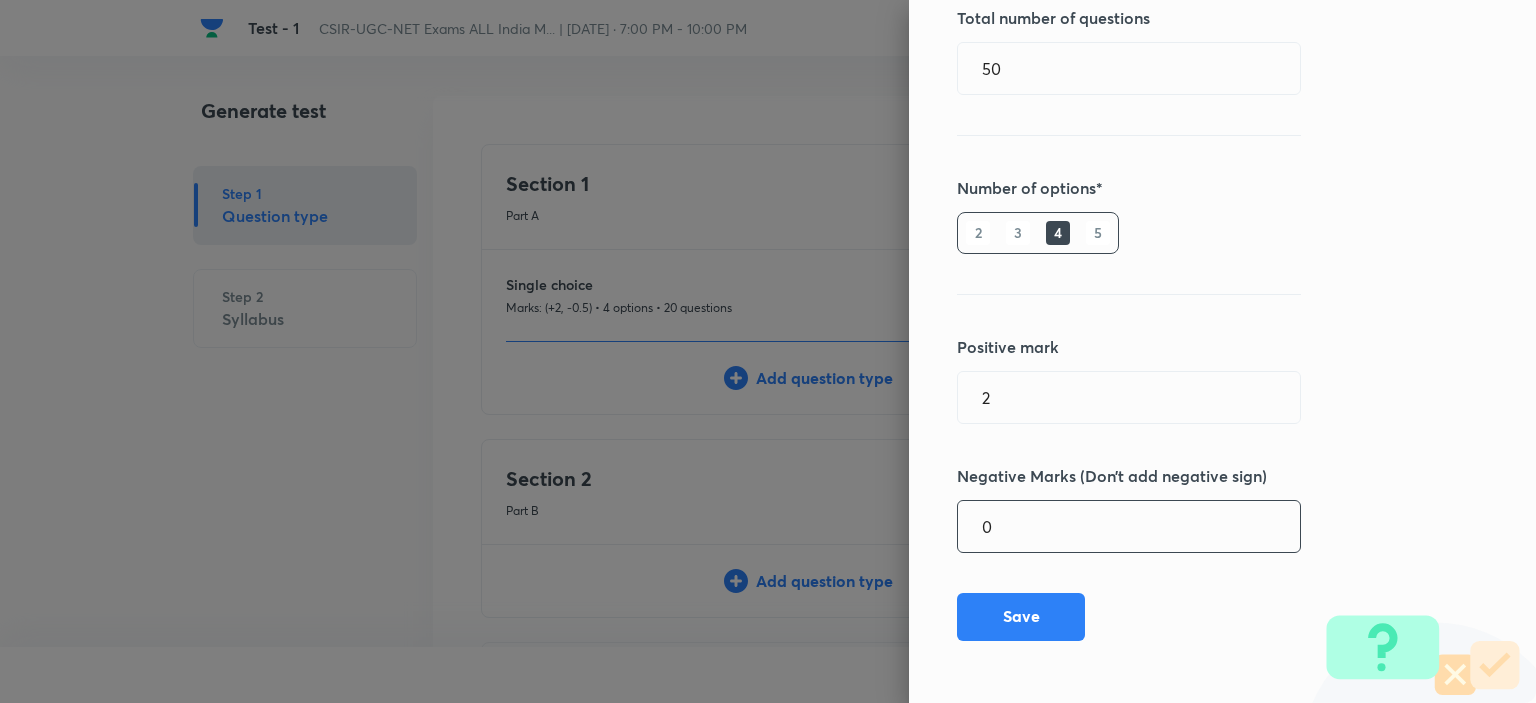click on "0" at bounding box center [1129, 526] 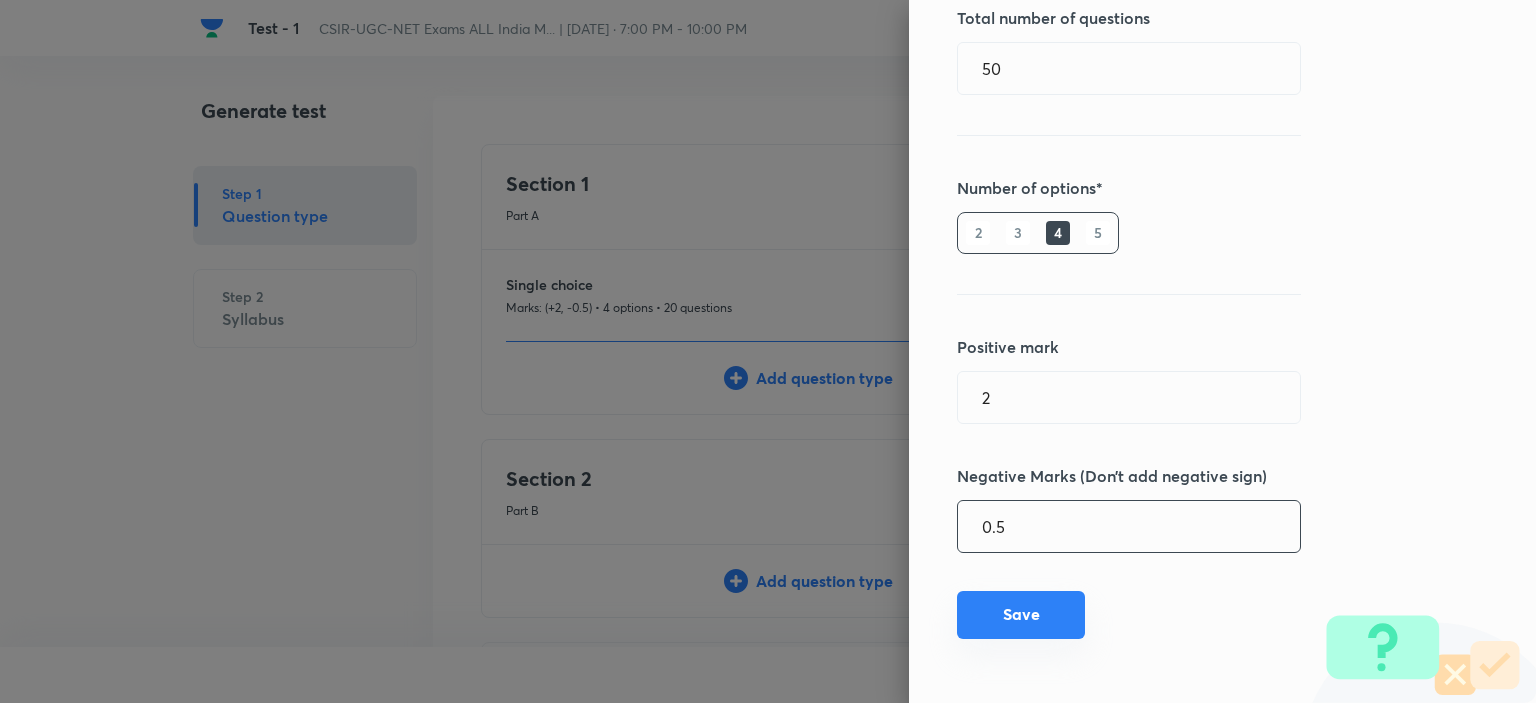 type on "0.5" 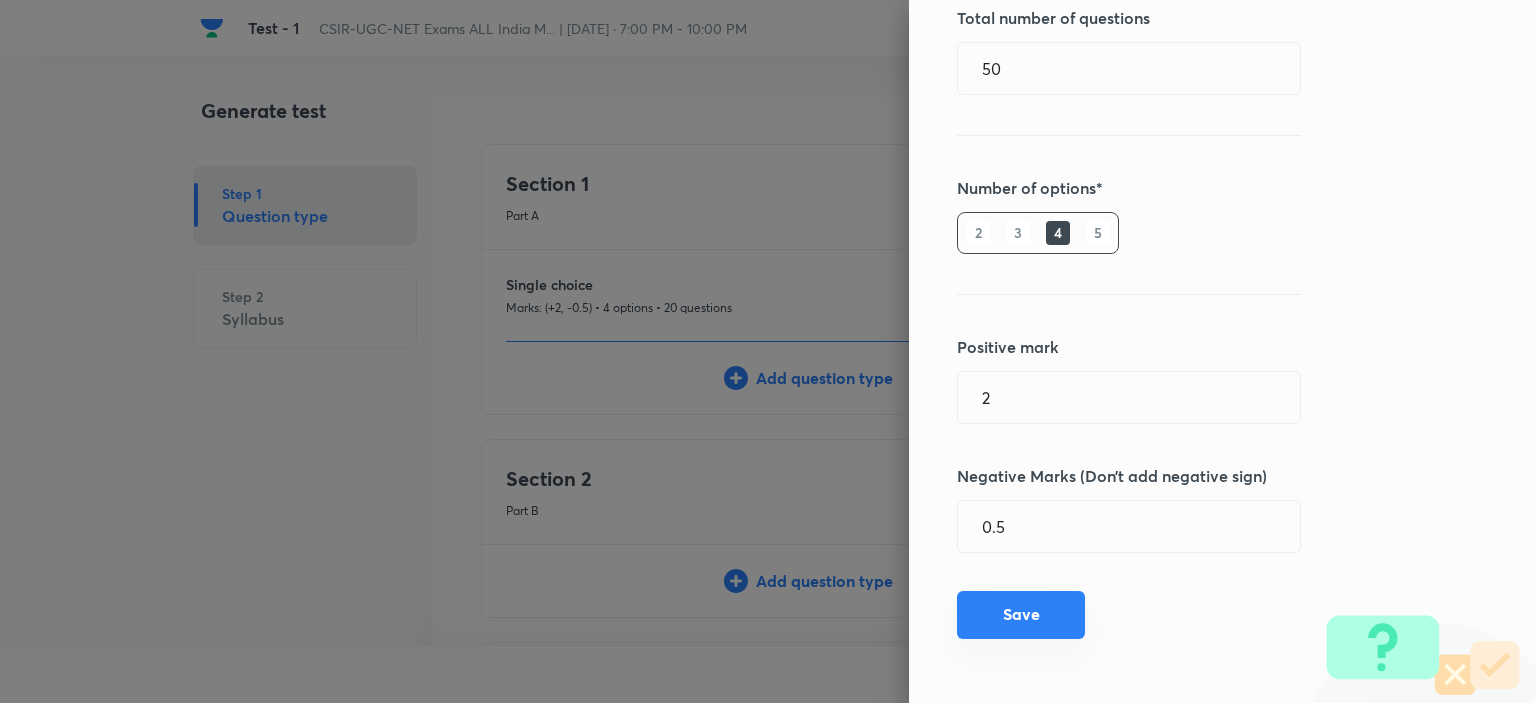 click on "Save" at bounding box center [1021, 615] 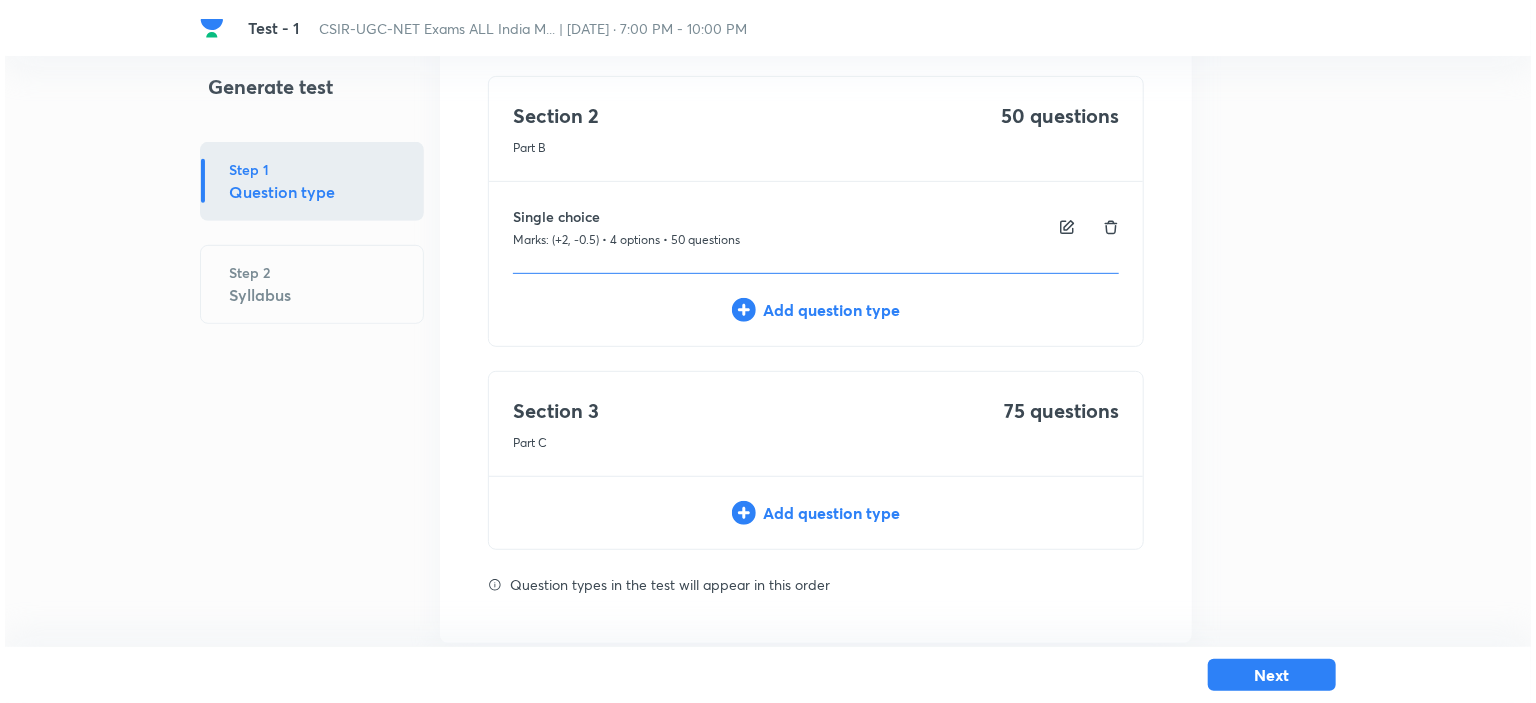 scroll, scrollTop: 396, scrollLeft: 0, axis: vertical 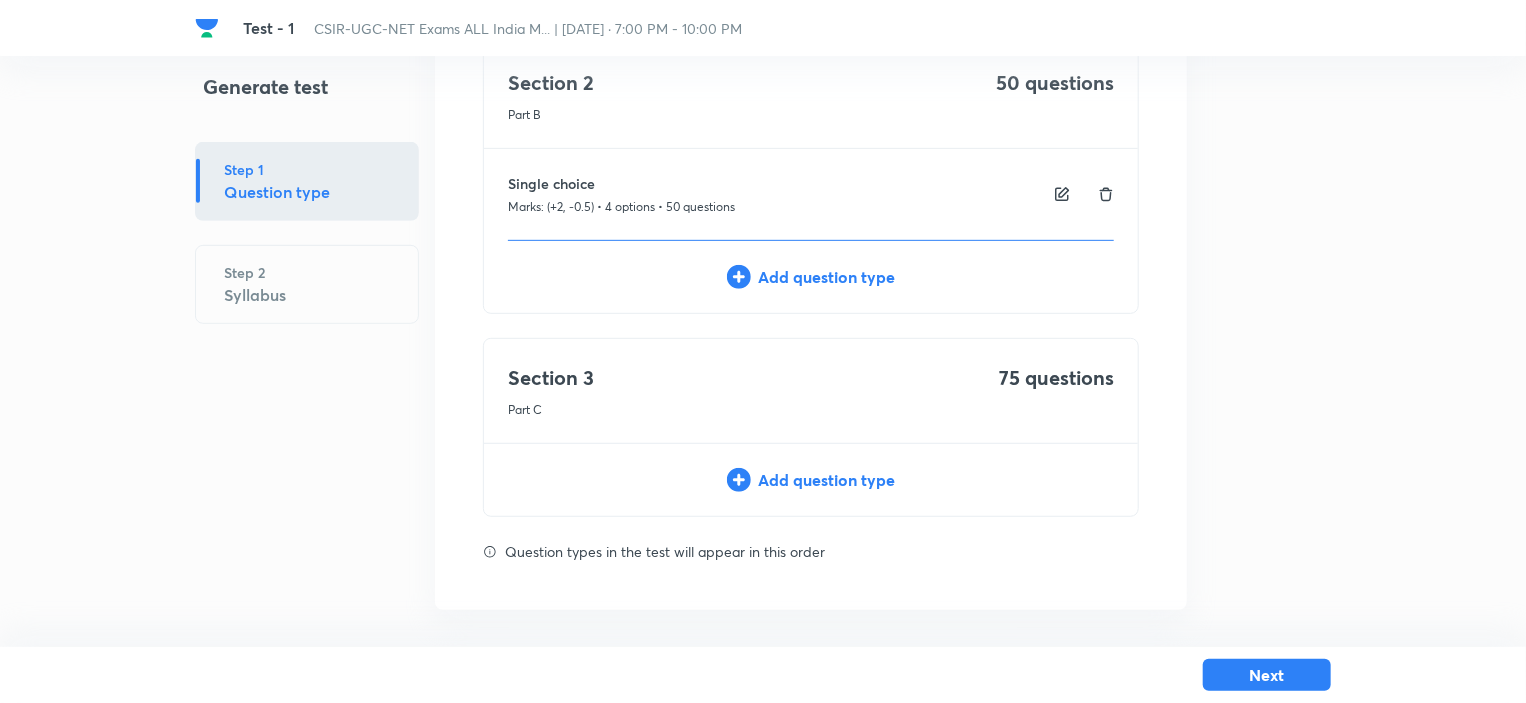 click on "Add question type" at bounding box center (811, 480) 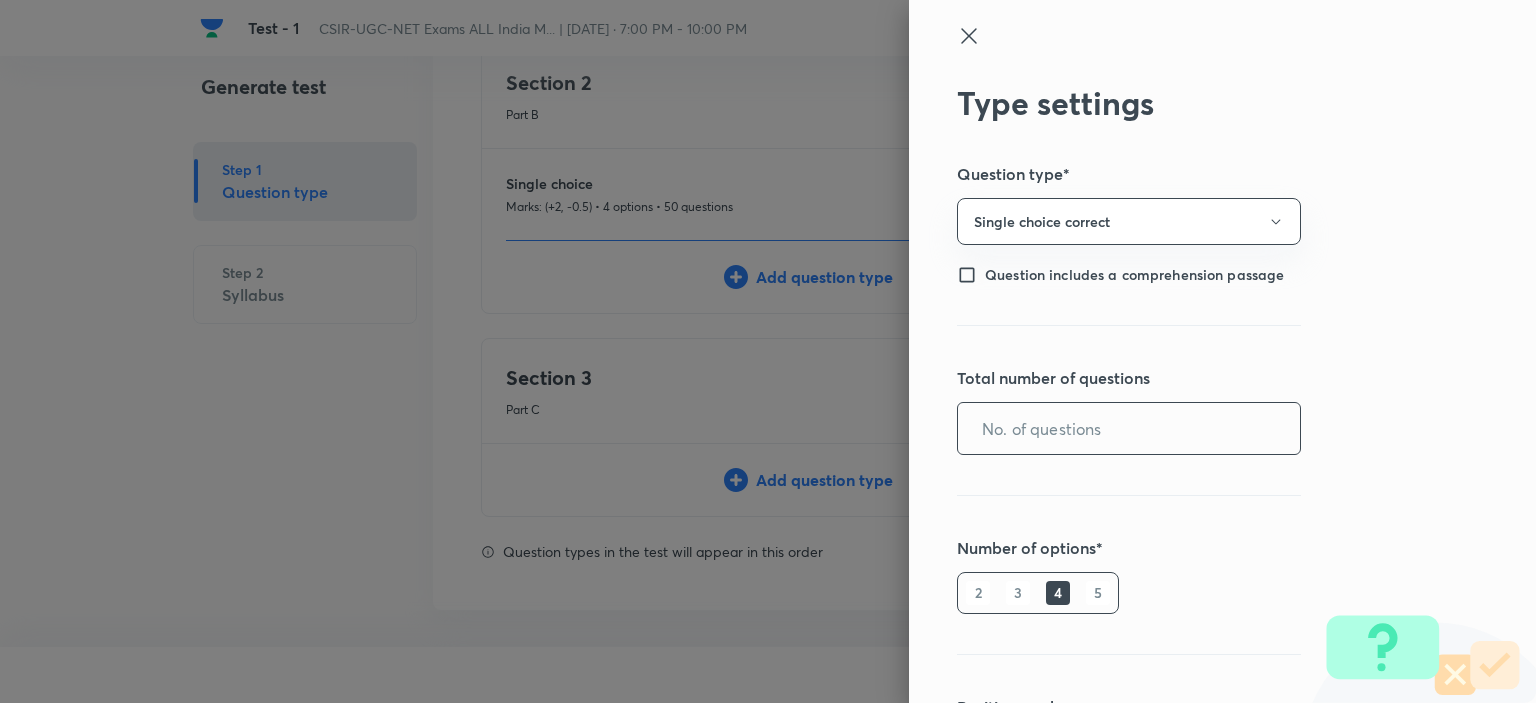 click at bounding box center (1129, 428) 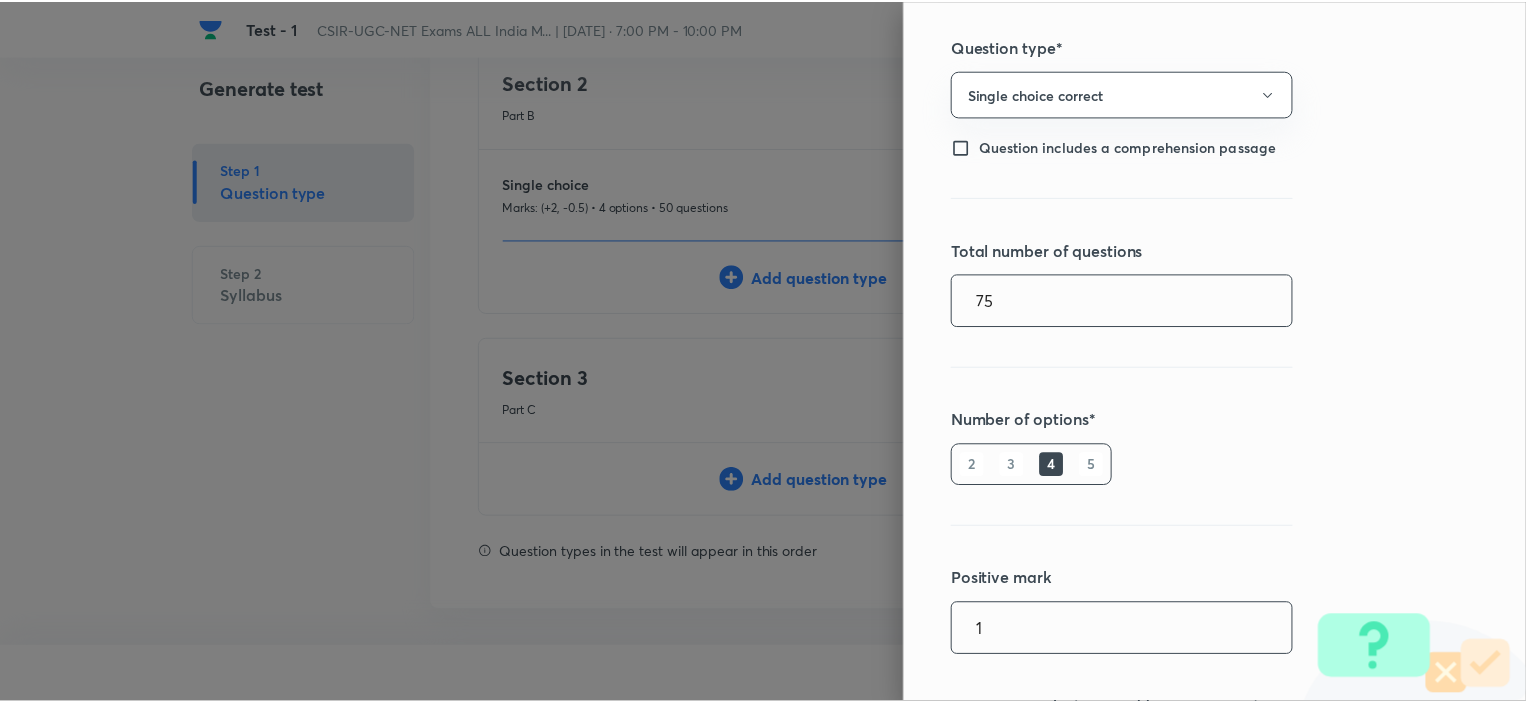 scroll, scrollTop: 360, scrollLeft: 0, axis: vertical 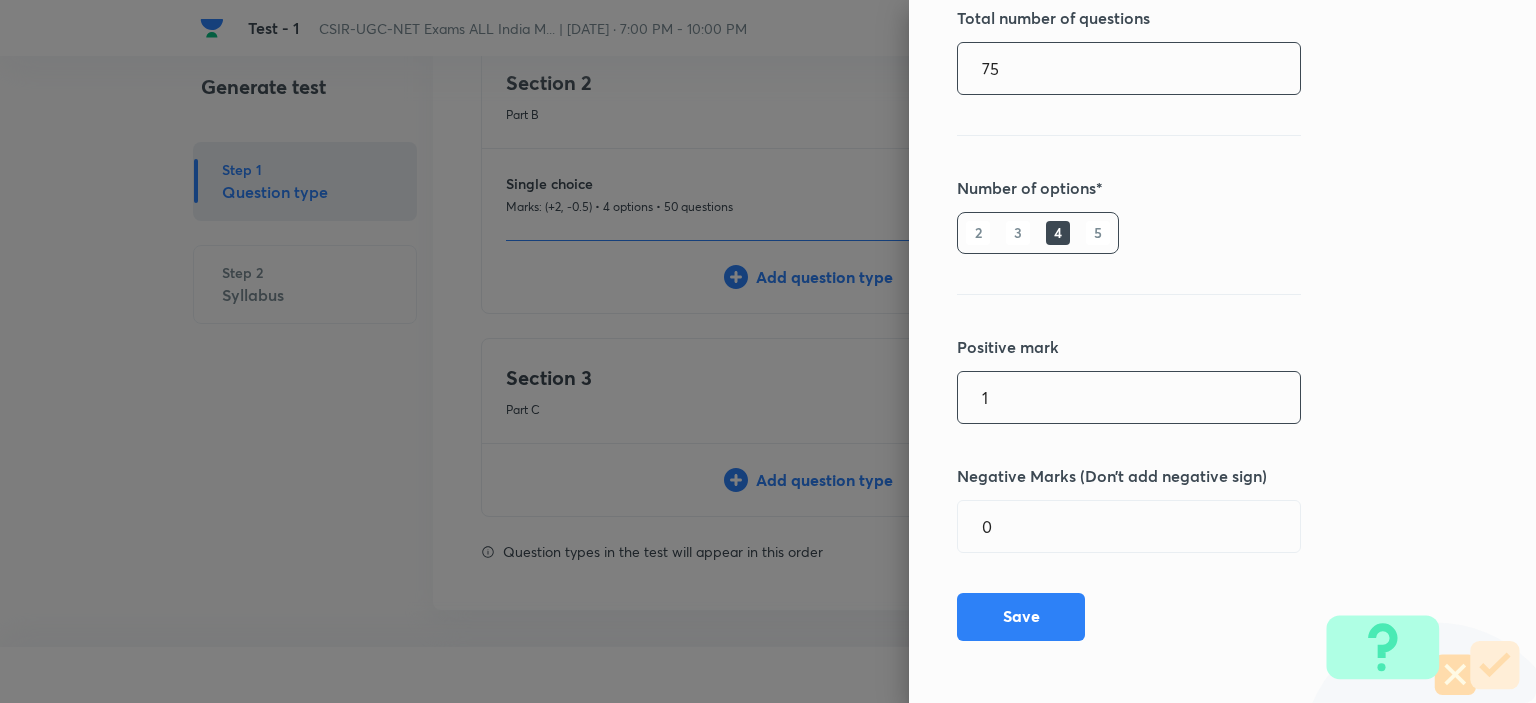 type on "75" 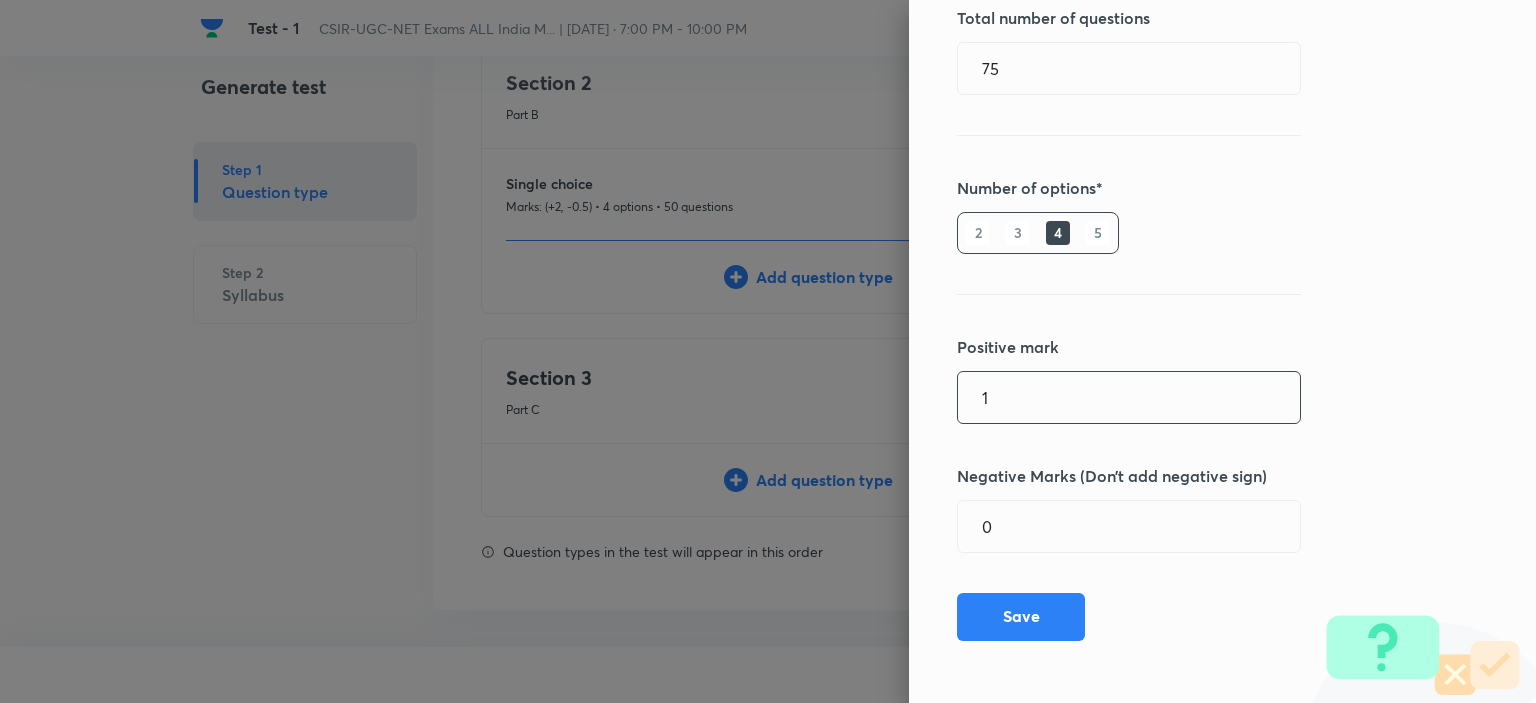 drag, startPoint x: 1000, startPoint y: 413, endPoint x: 924, endPoint y: 392, distance: 78.84795 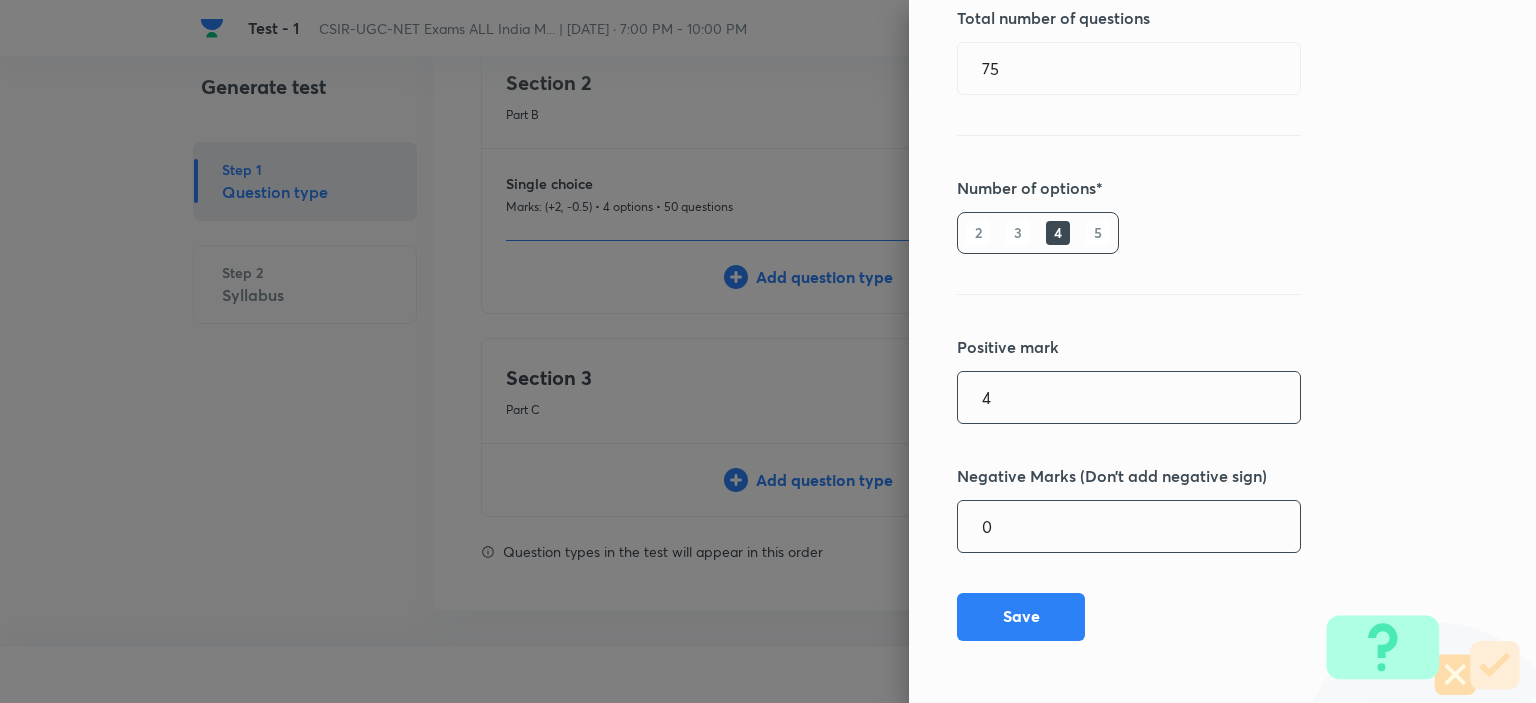 type on "4" 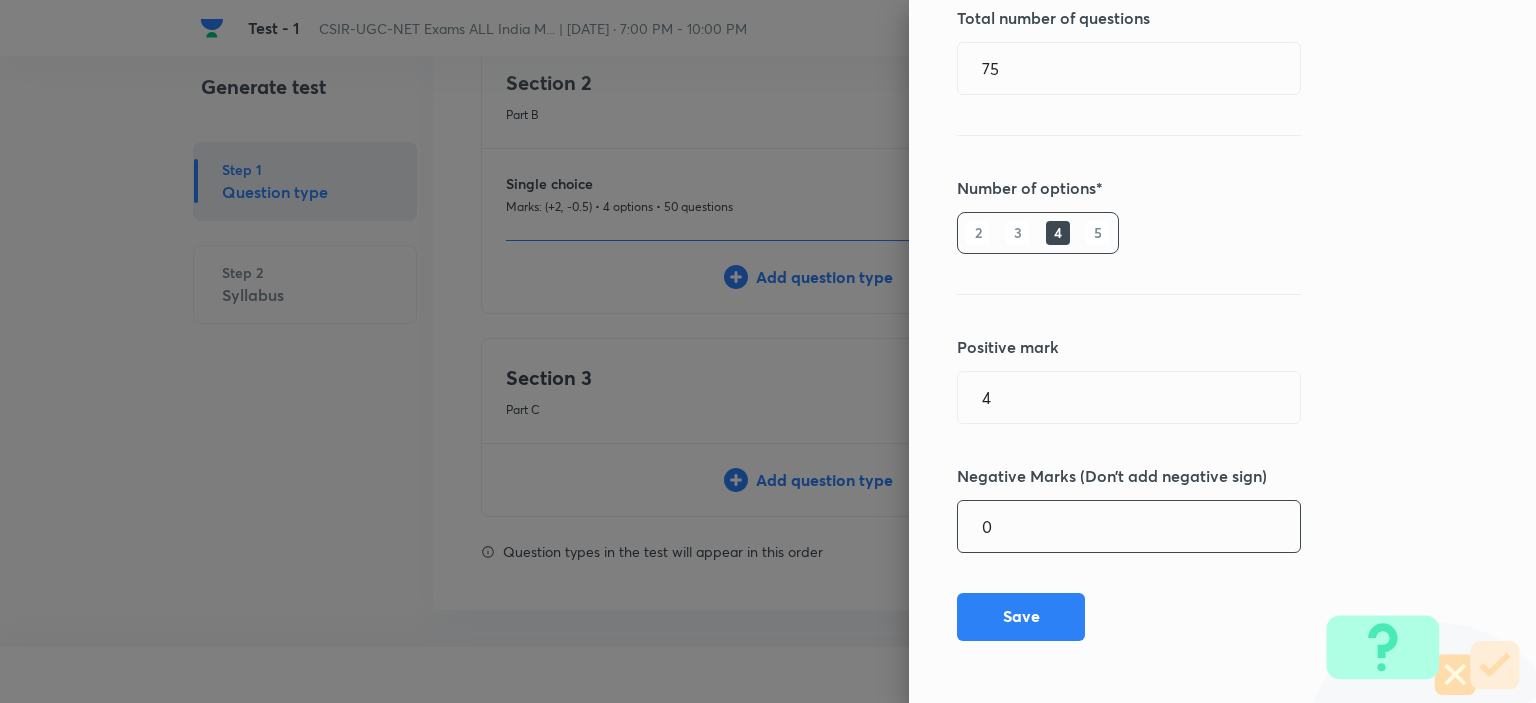 click on "0" at bounding box center (1129, 526) 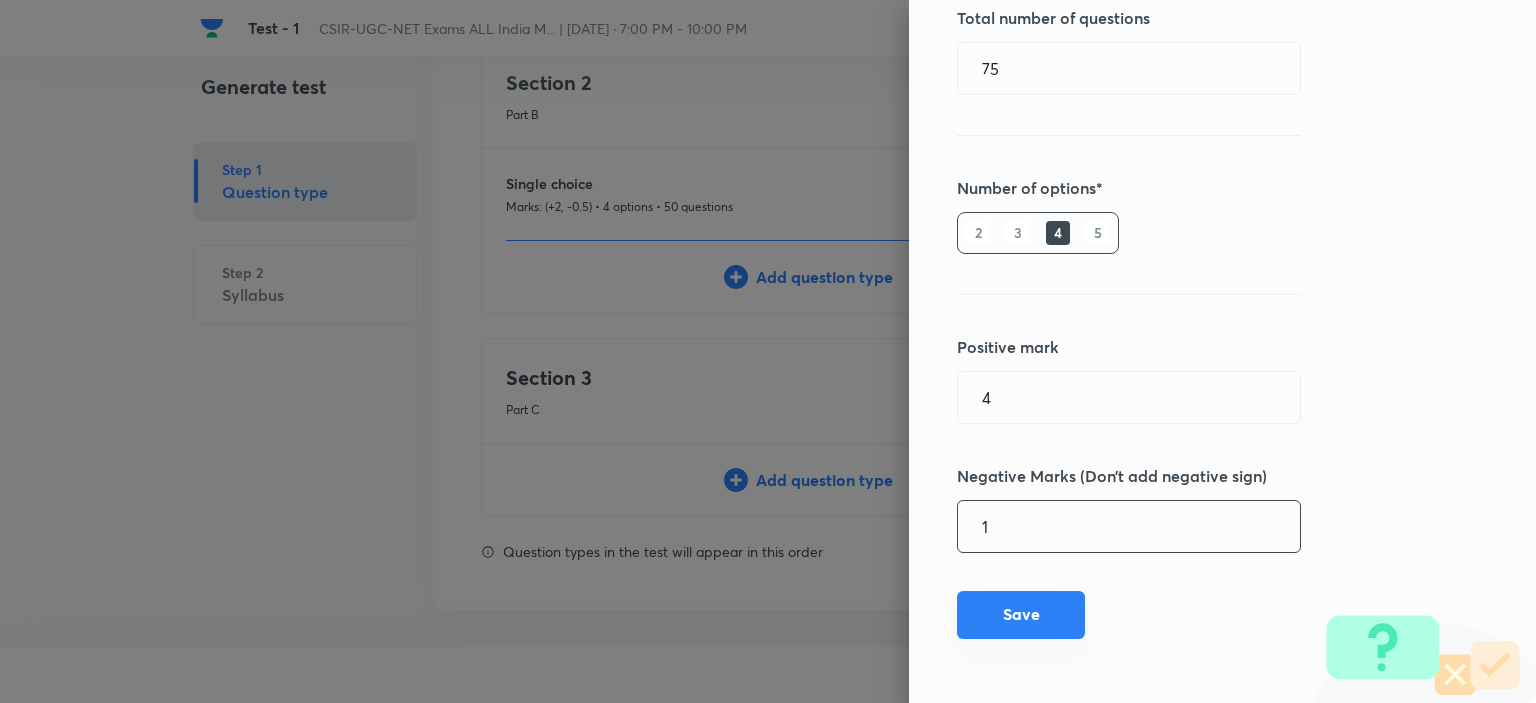 type on "1" 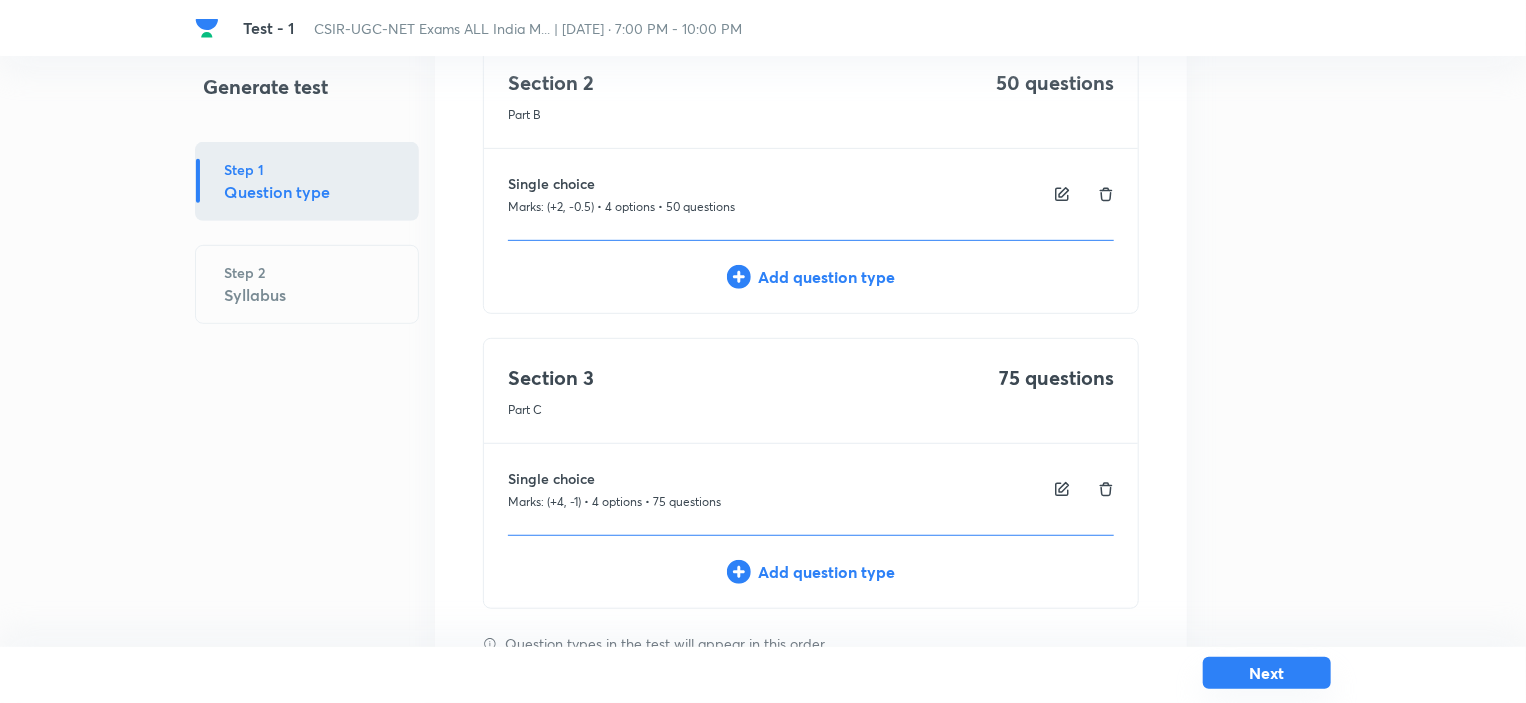 click on "Next" at bounding box center [1267, 673] 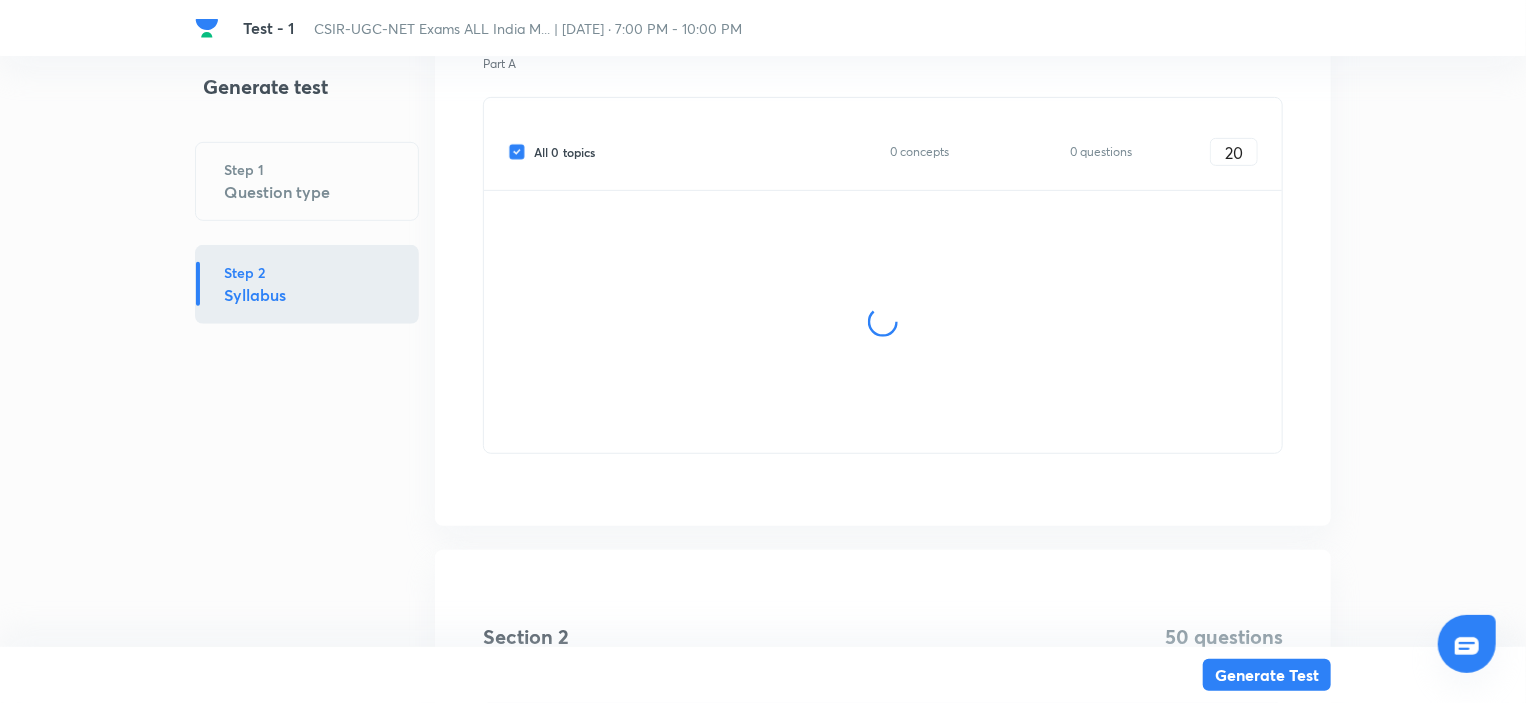 scroll, scrollTop: 0, scrollLeft: 0, axis: both 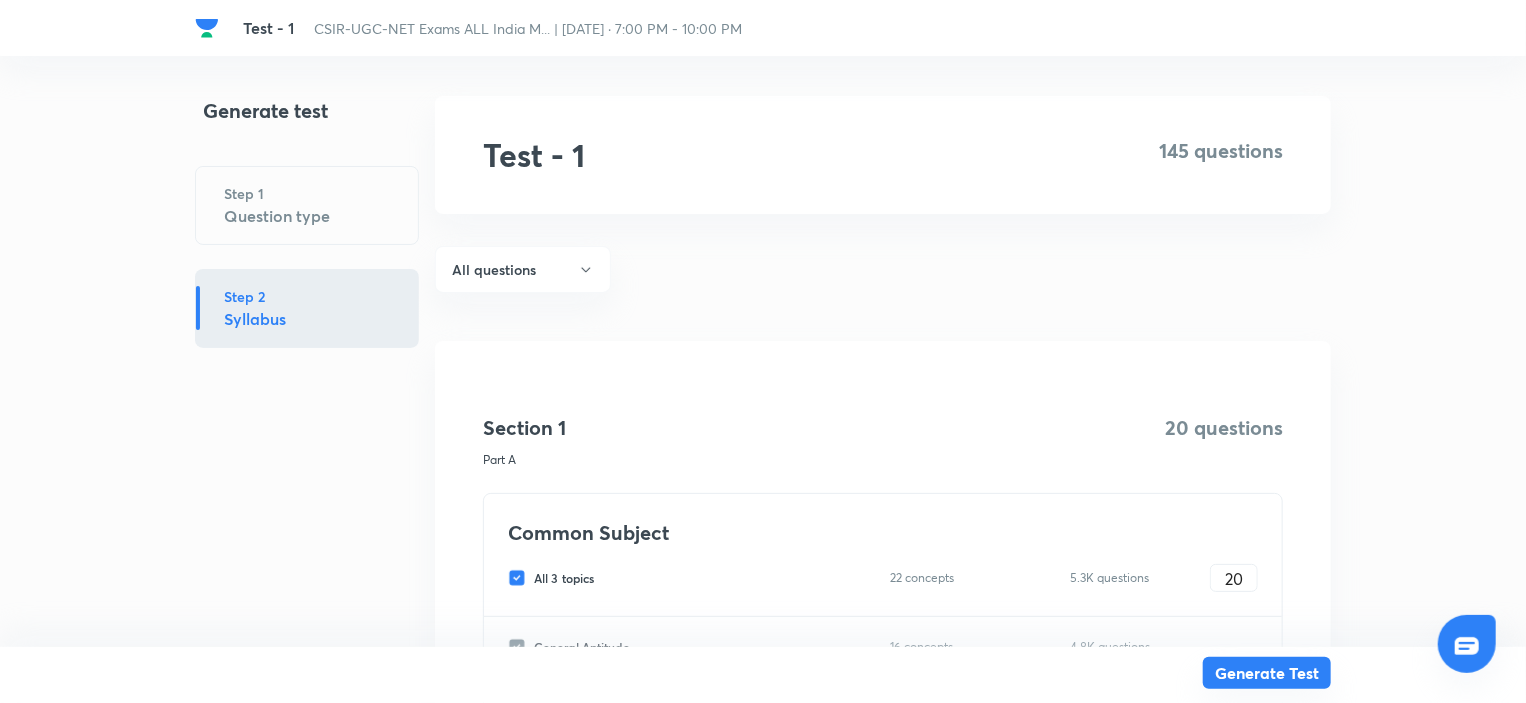 click on "Generate Test" at bounding box center (1267, 673) 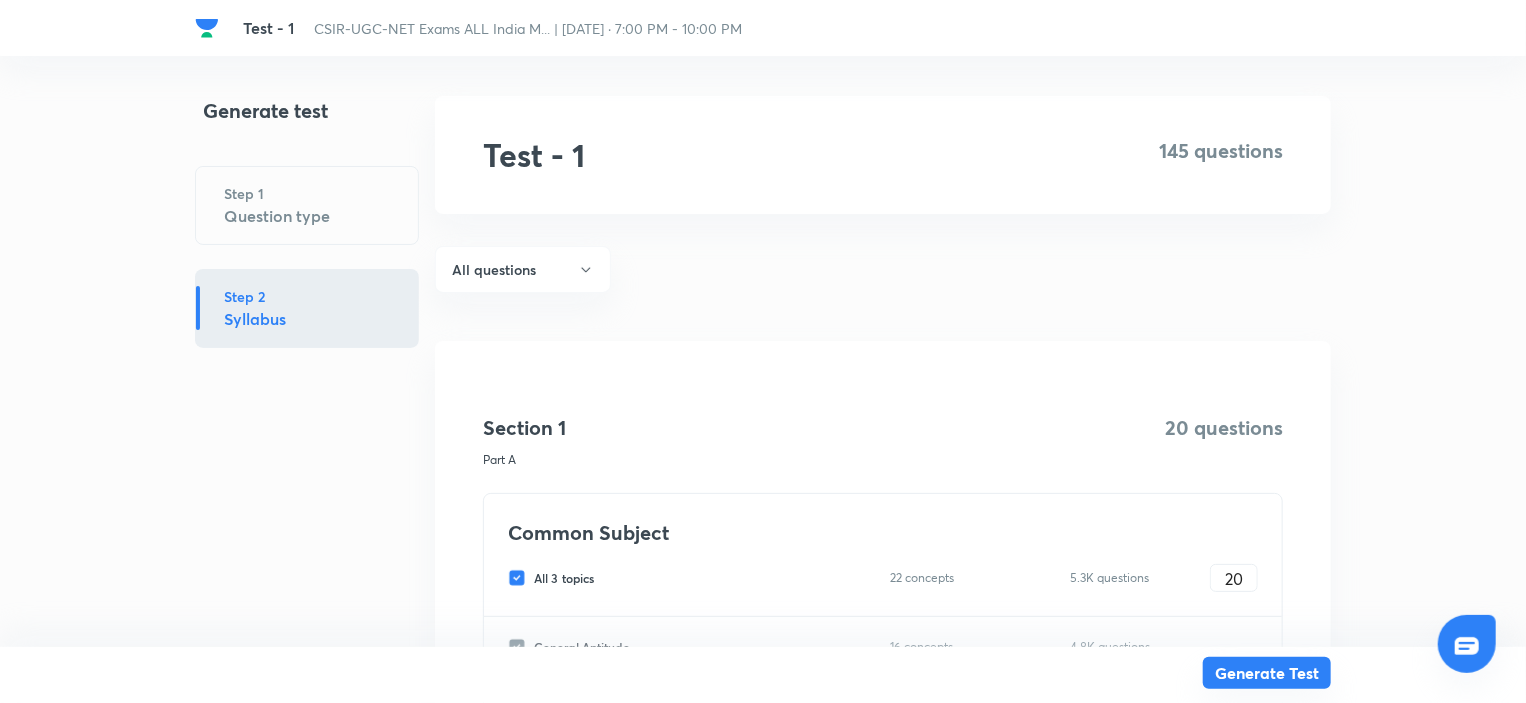 click on "Generate Test" at bounding box center (1267, 673) 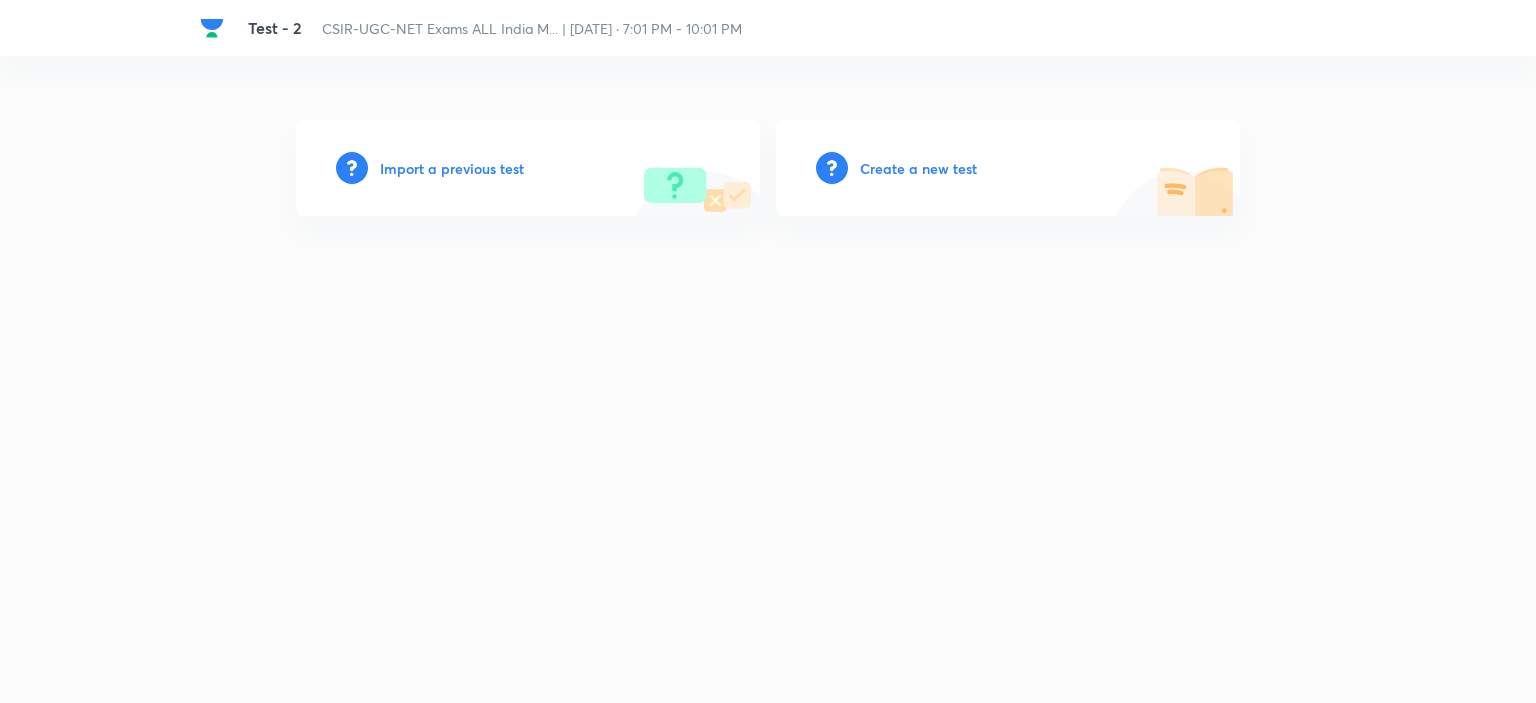scroll, scrollTop: 0, scrollLeft: 0, axis: both 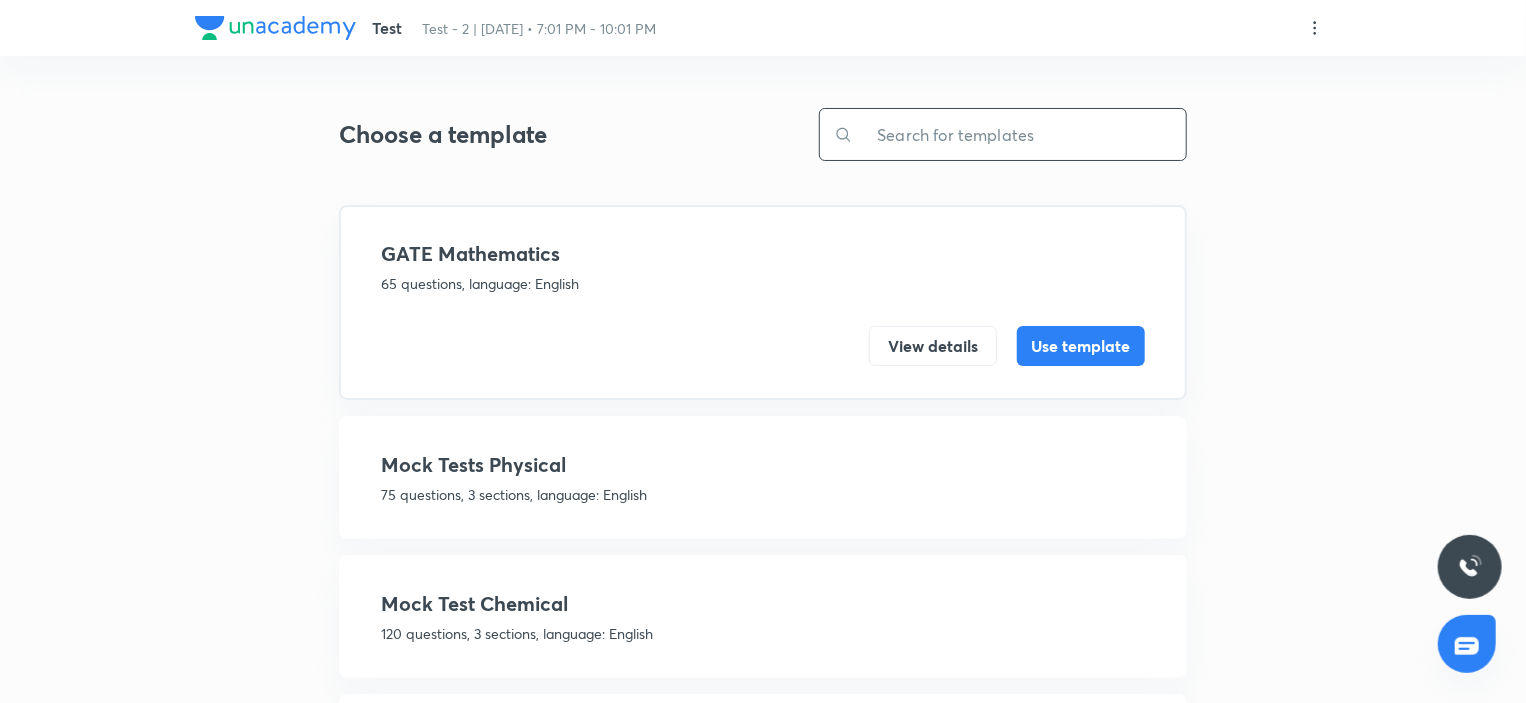 click at bounding box center [1019, 134] 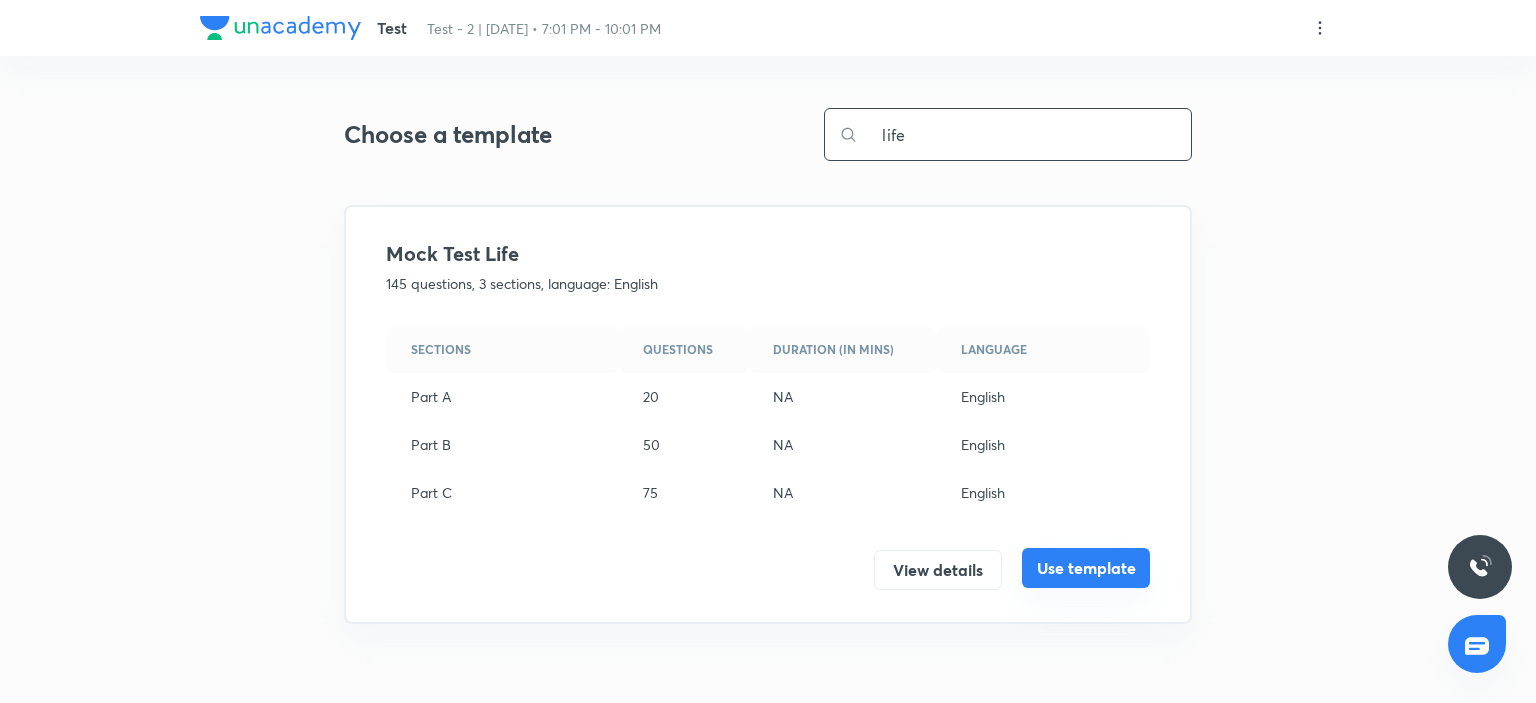 type on "life" 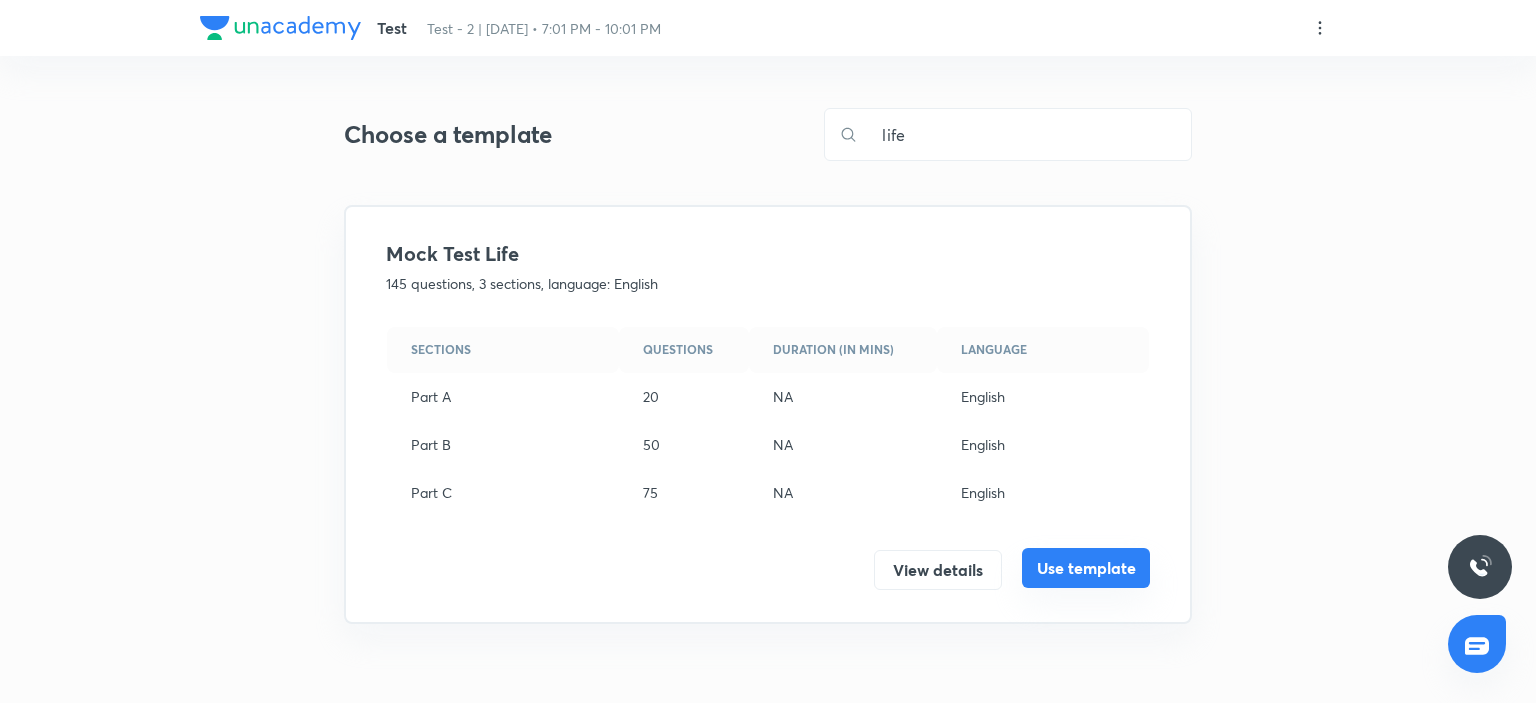 click on "Use template" at bounding box center (1086, 568) 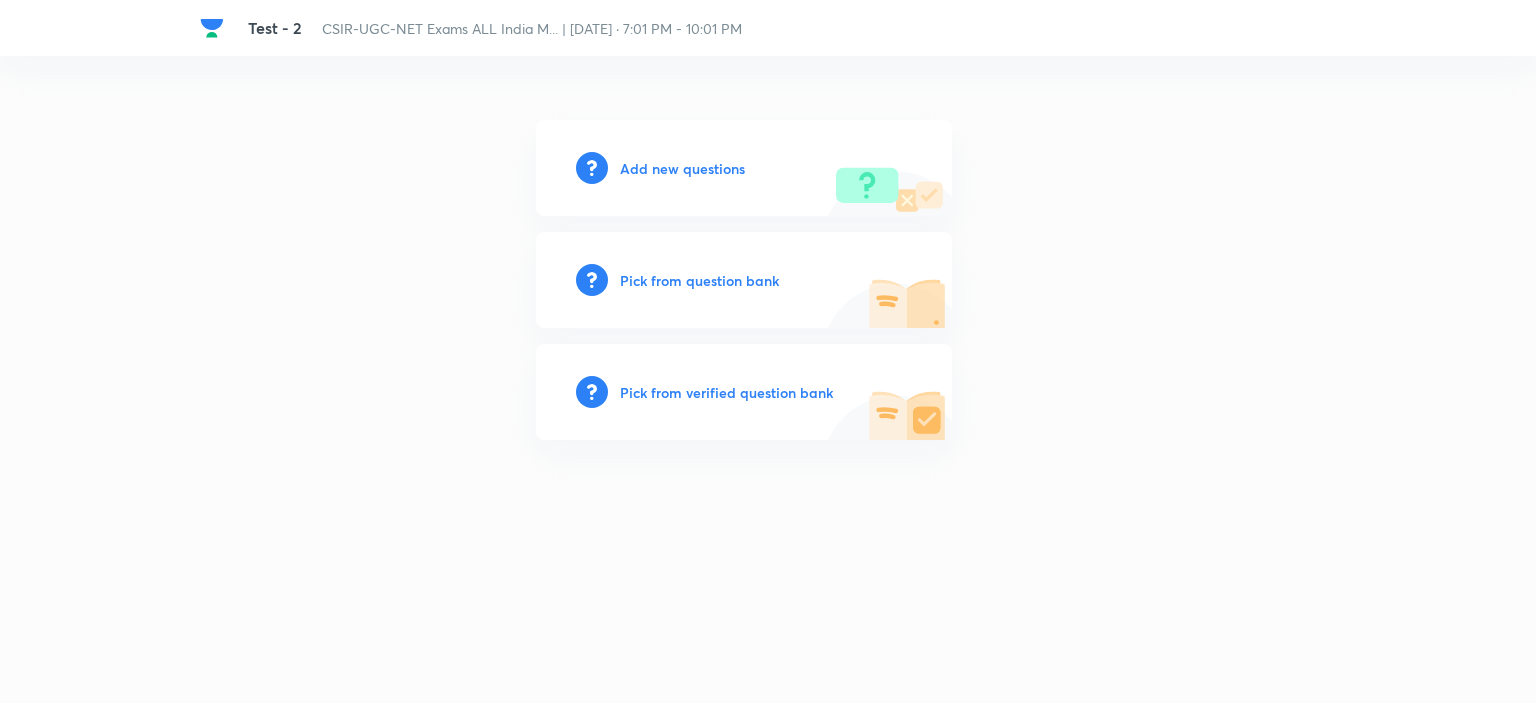 click on "Pick from question bank" at bounding box center [699, 280] 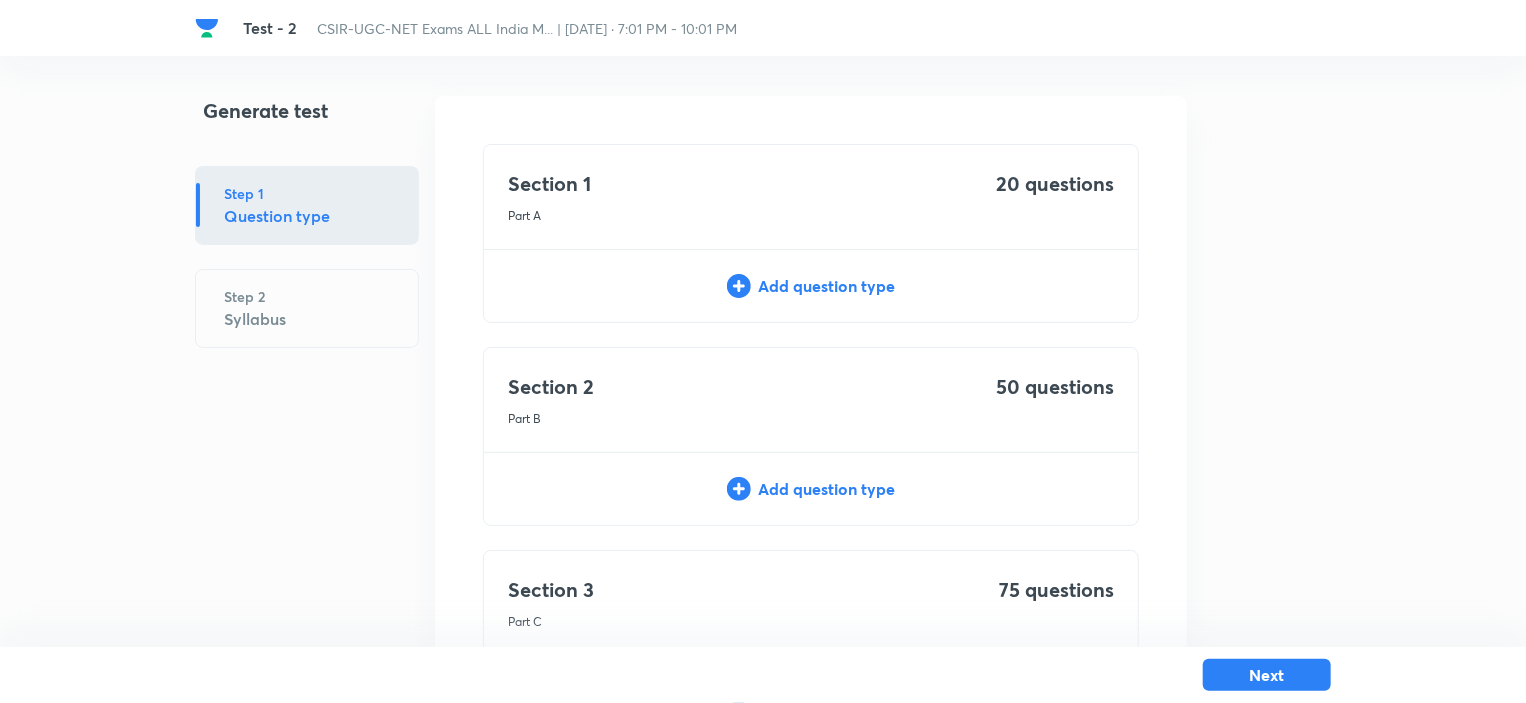 click on "Add question type" at bounding box center (811, 286) 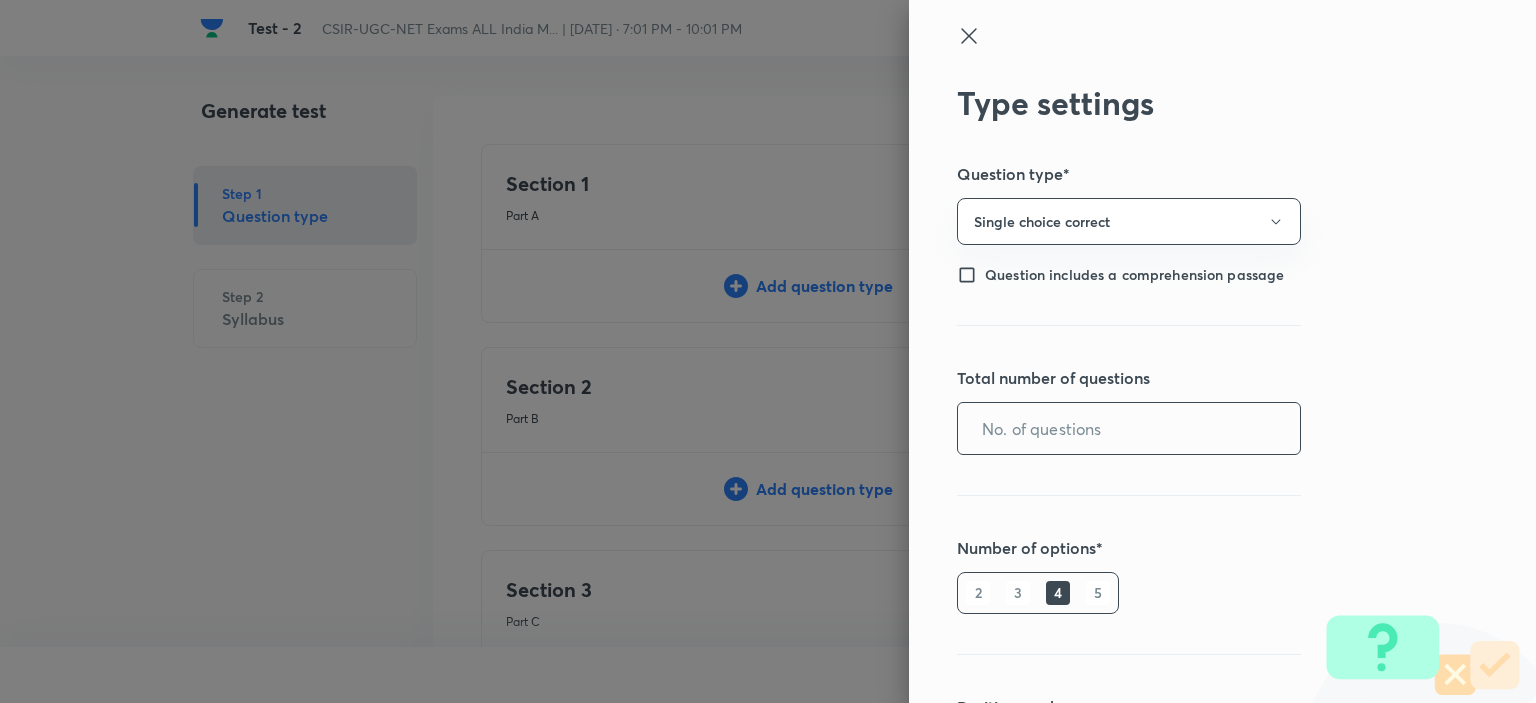 click at bounding box center [1129, 428] 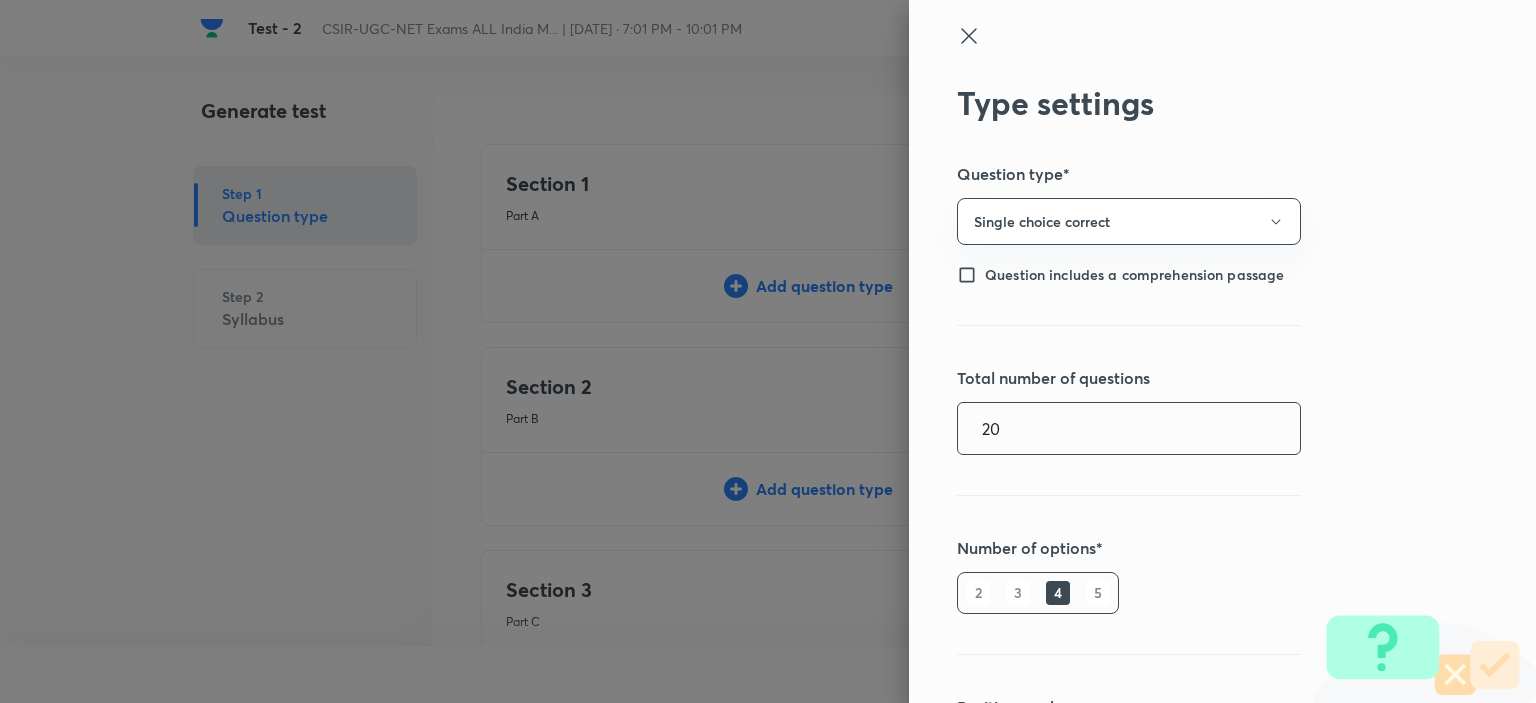 scroll, scrollTop: 360, scrollLeft: 0, axis: vertical 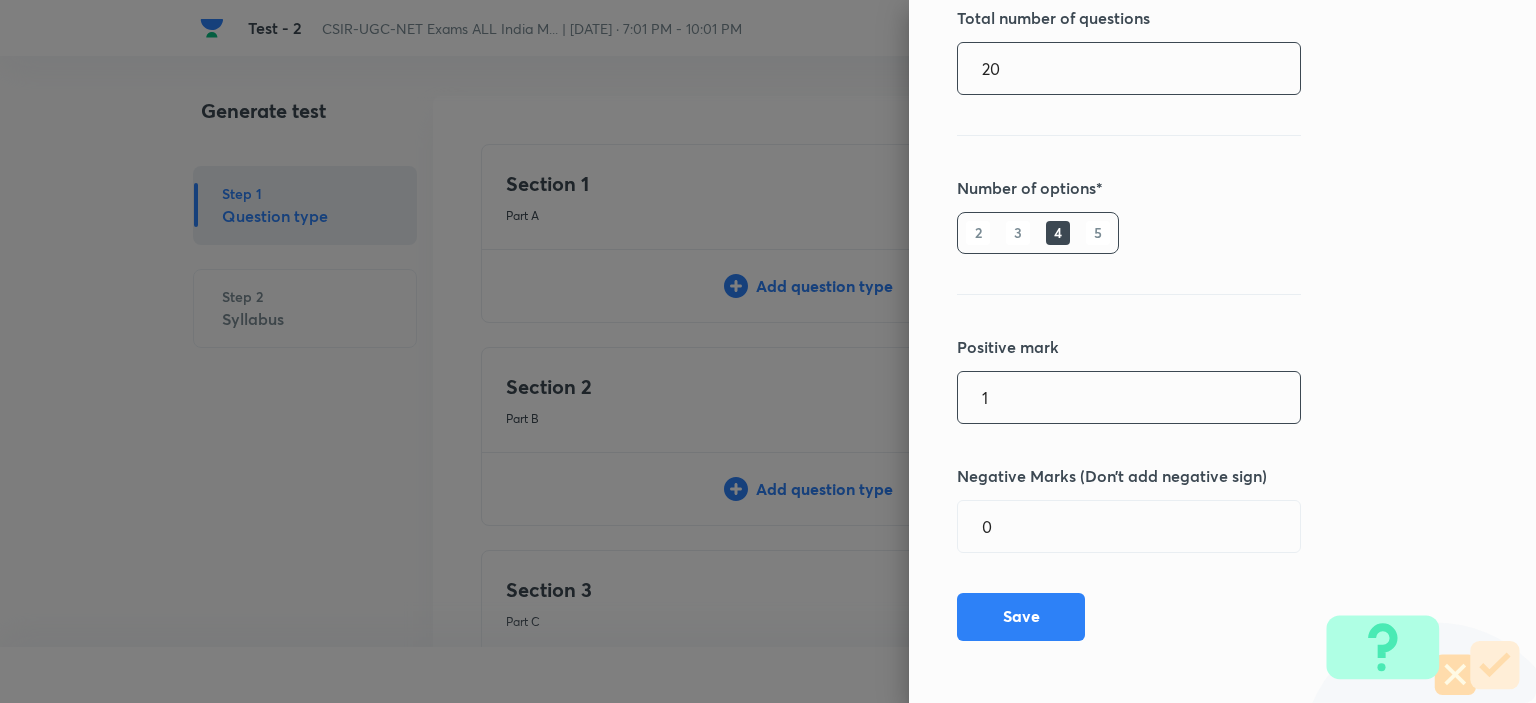 type on "20" 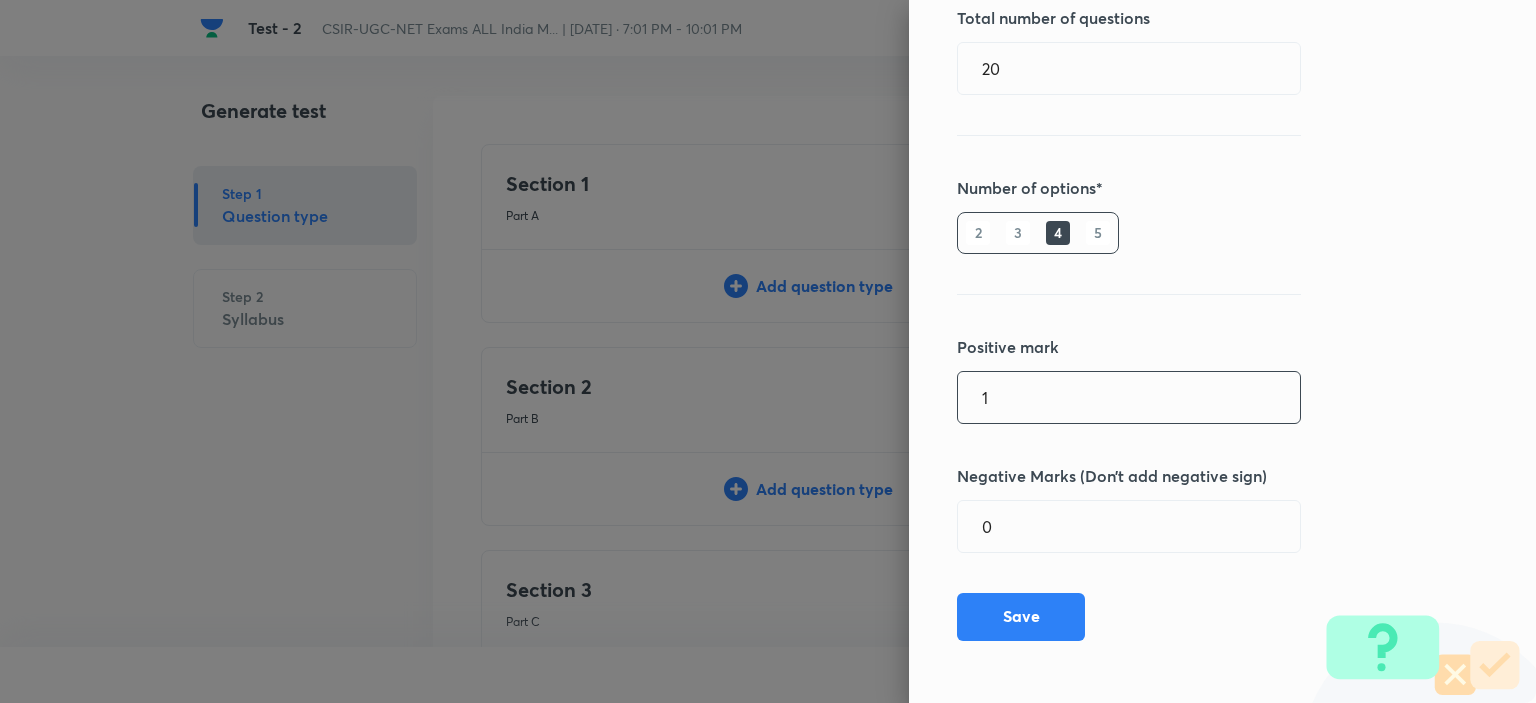 drag, startPoint x: 1001, startPoint y: 404, endPoint x: 932, endPoint y: 387, distance: 71.063354 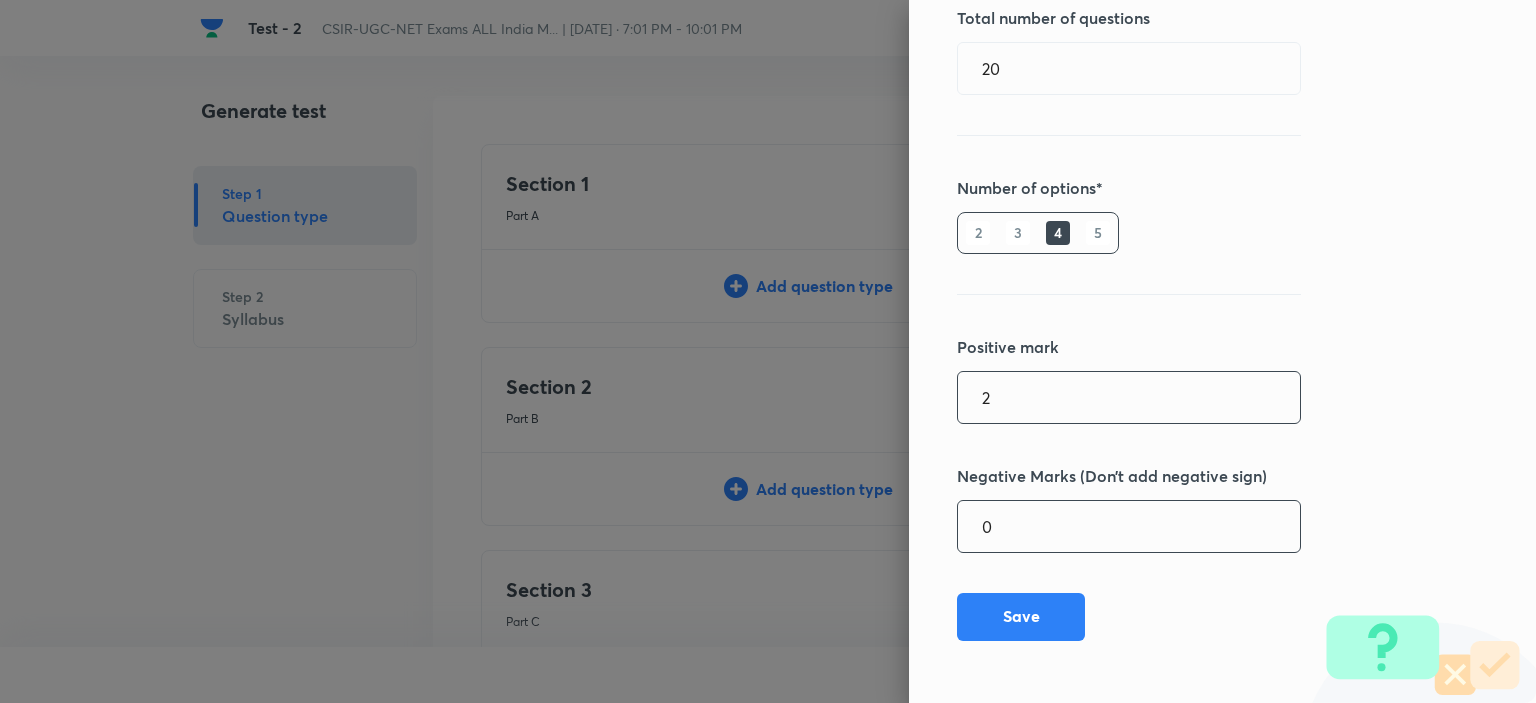 type on "2" 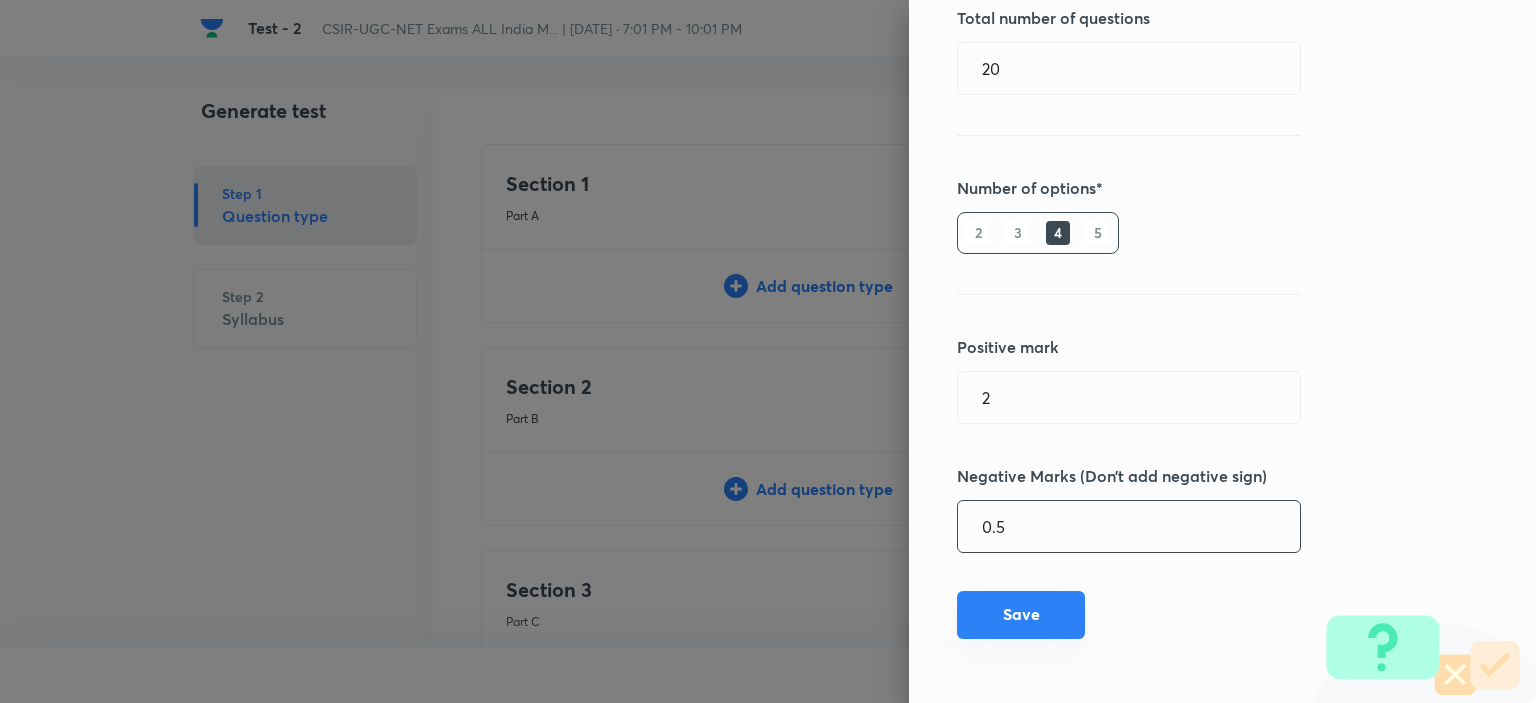 type on "0.5" 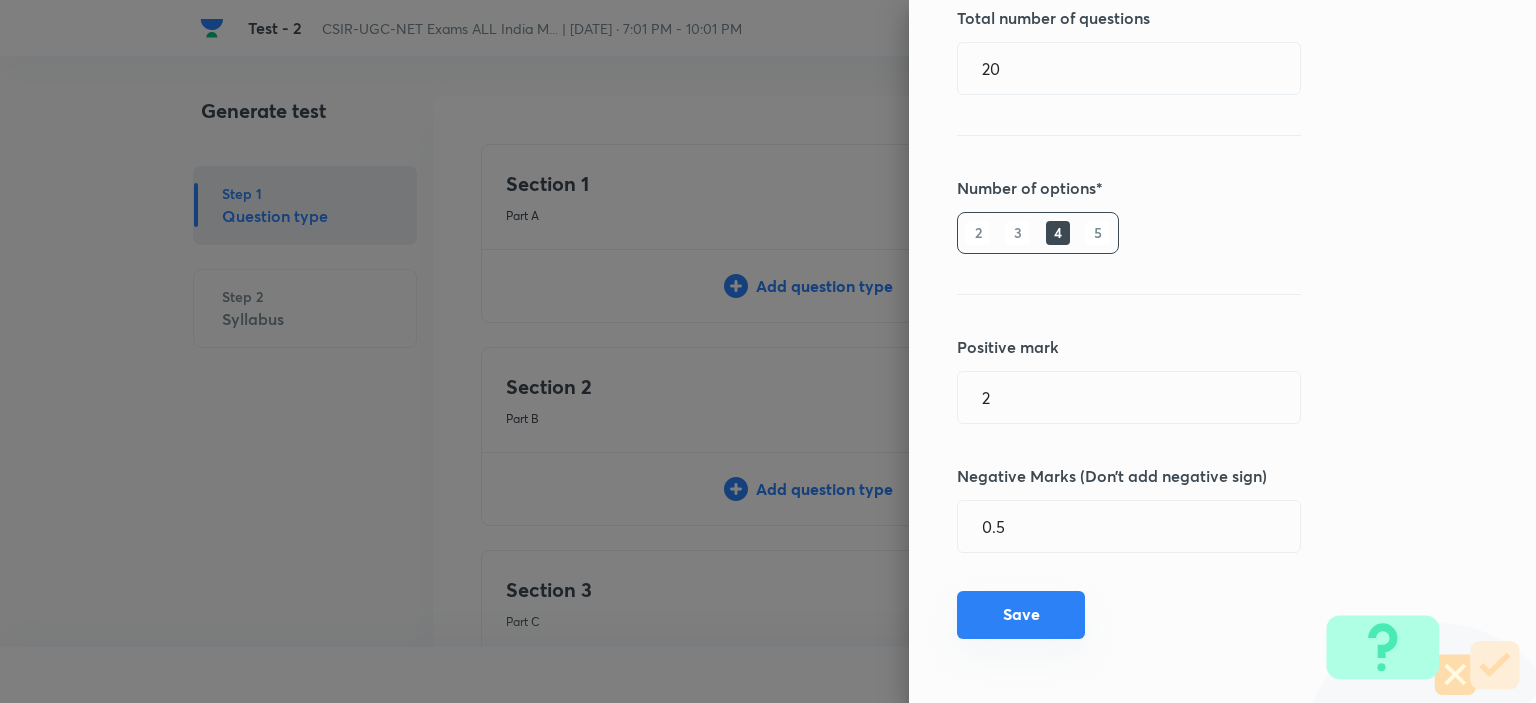 click on "Save" at bounding box center [1021, 615] 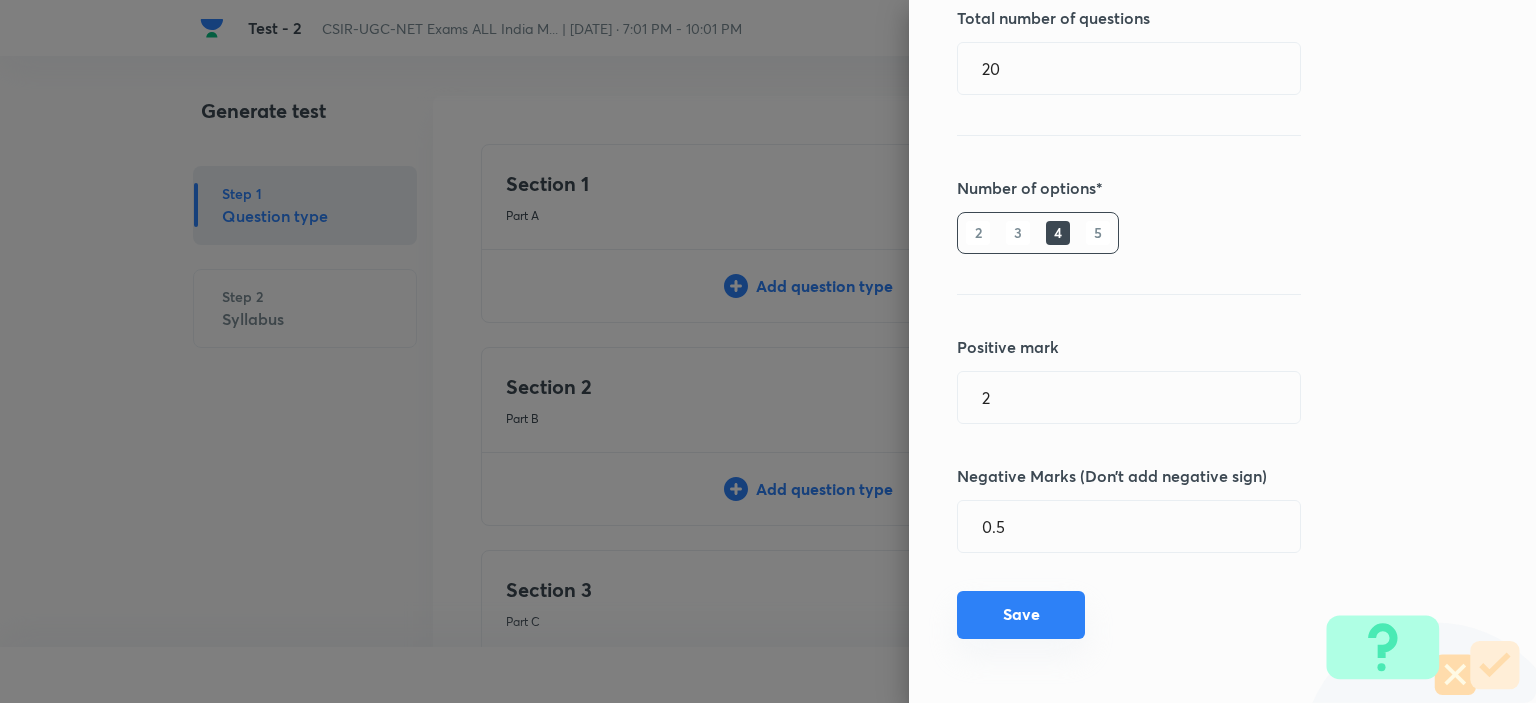 type 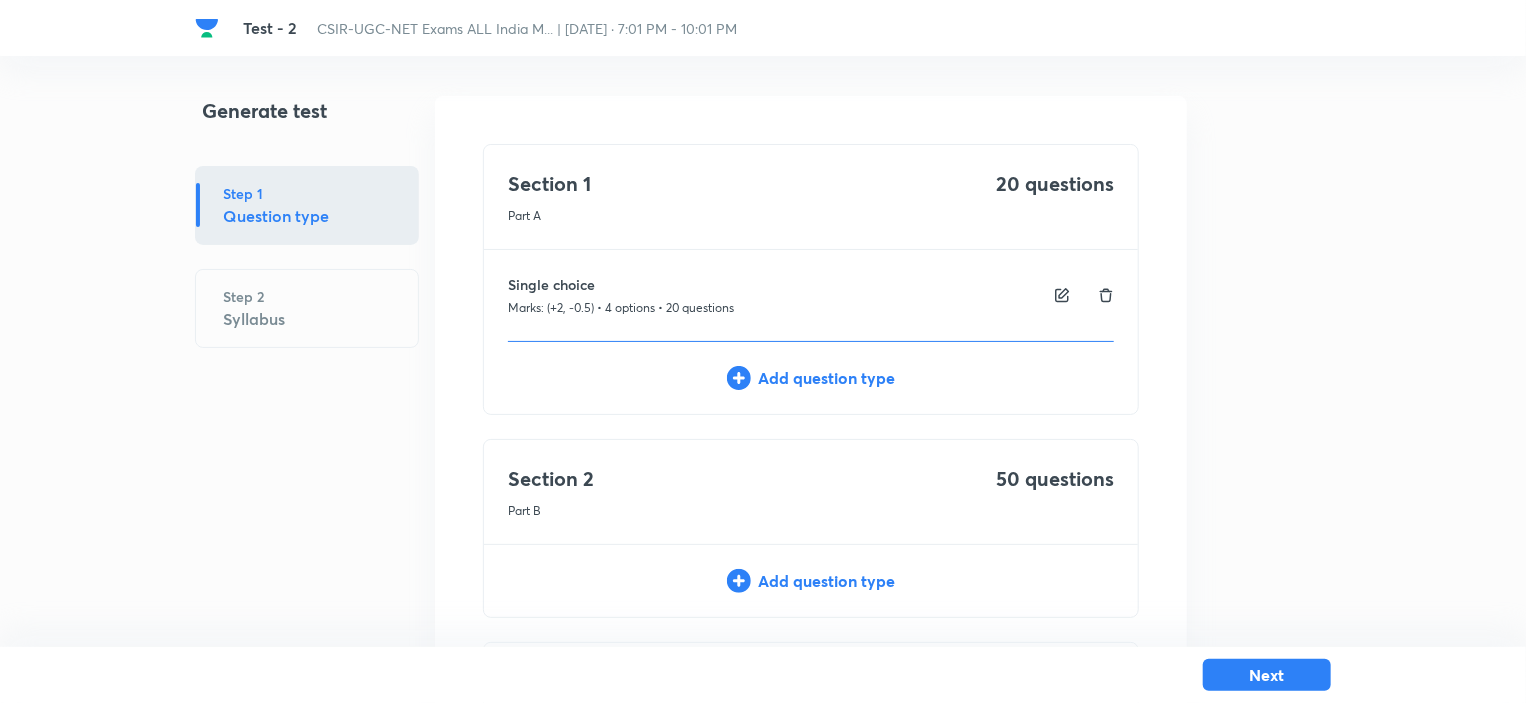 click on "Add question type" at bounding box center (811, 581) 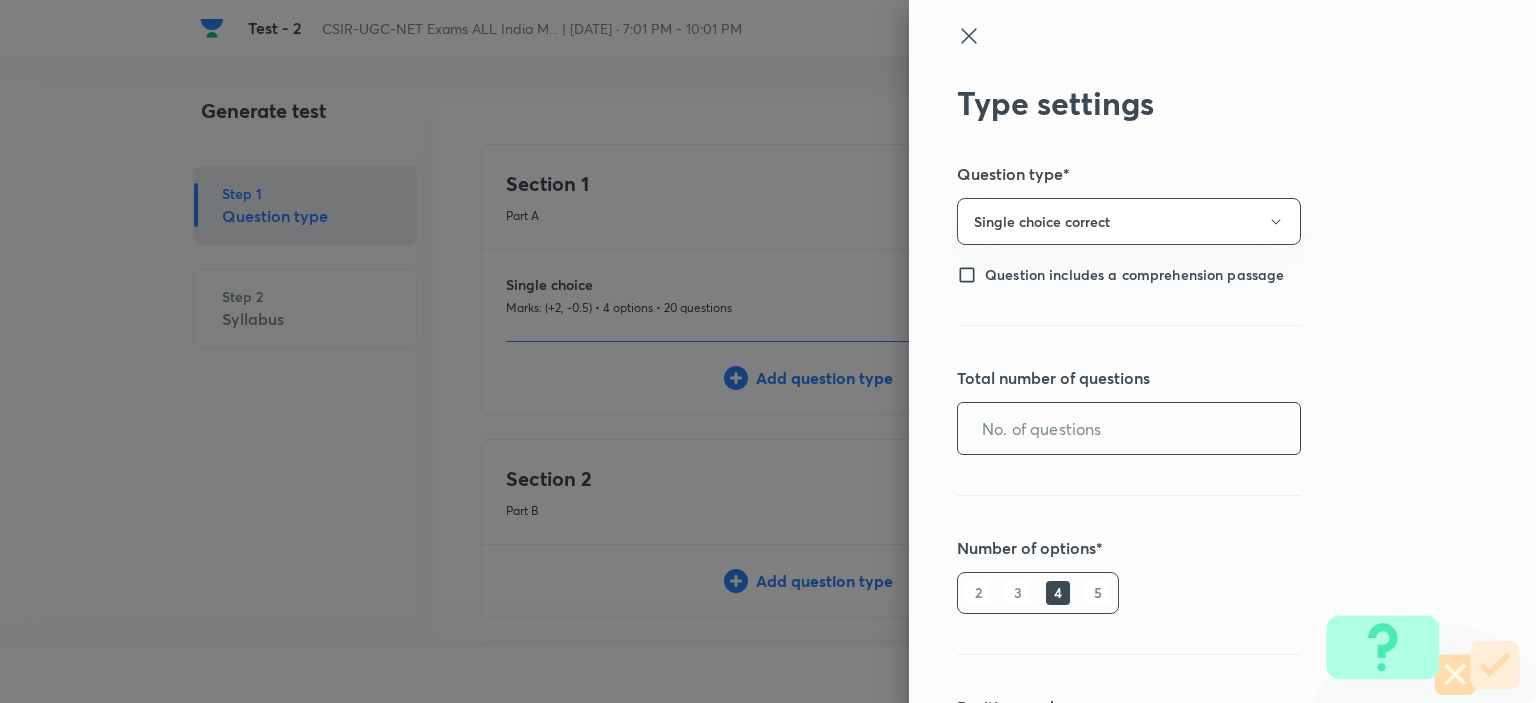 click at bounding box center [1129, 428] 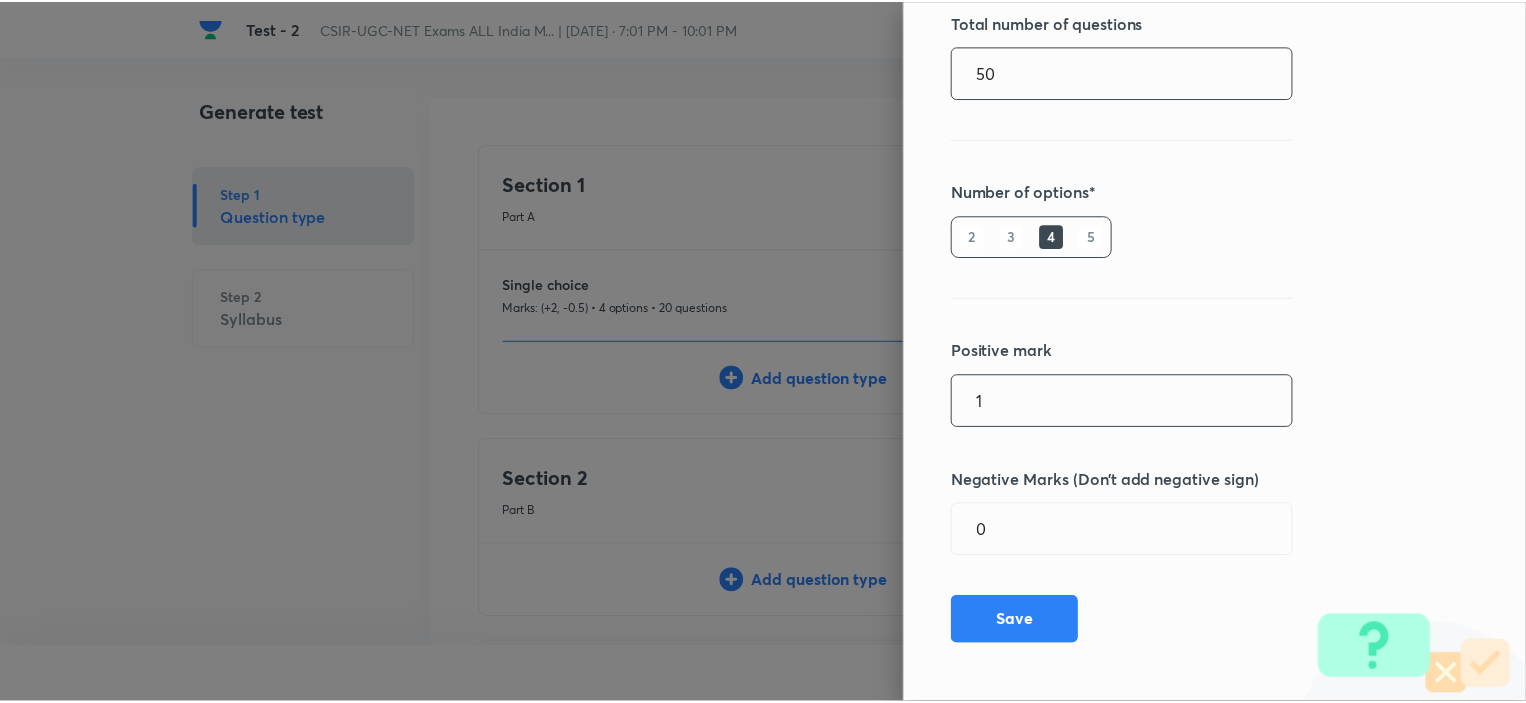 scroll, scrollTop: 360, scrollLeft: 0, axis: vertical 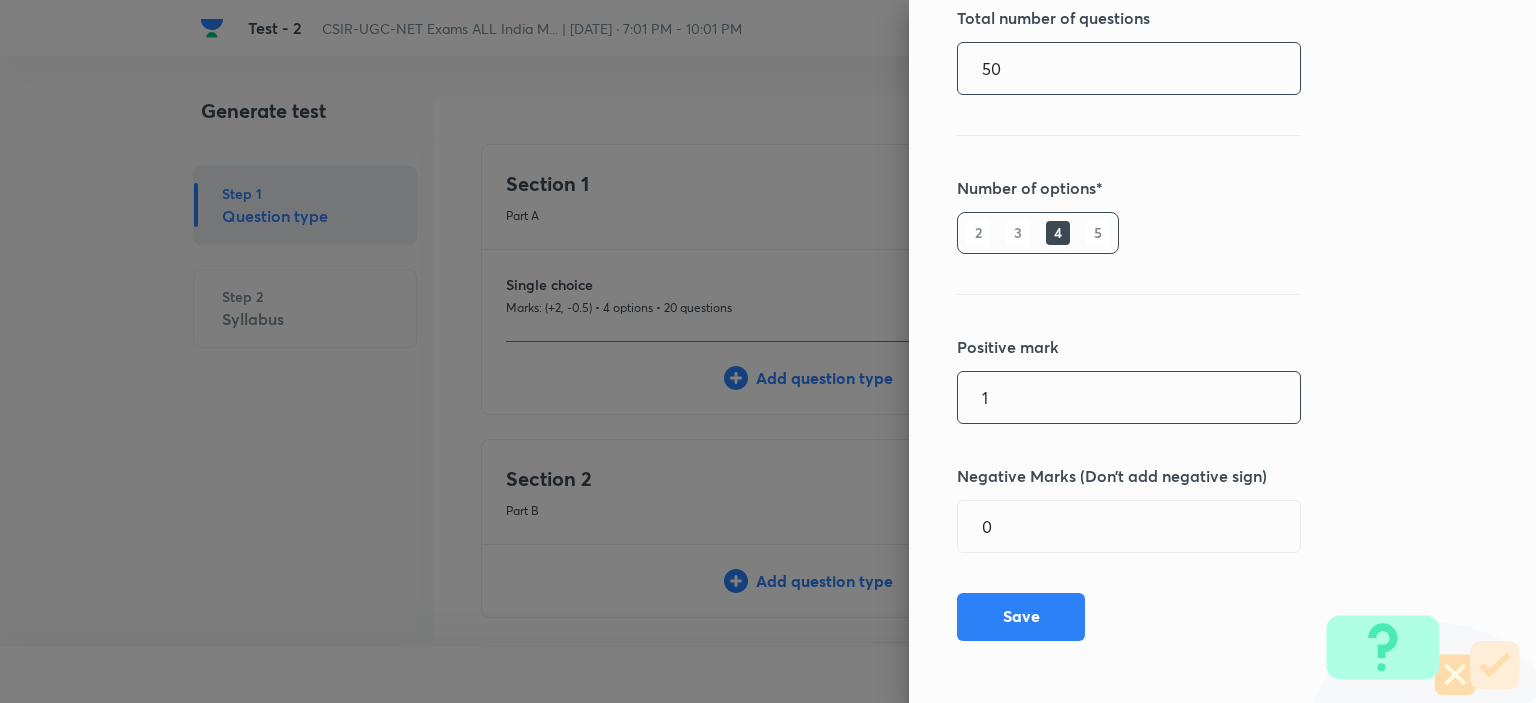 type on "50" 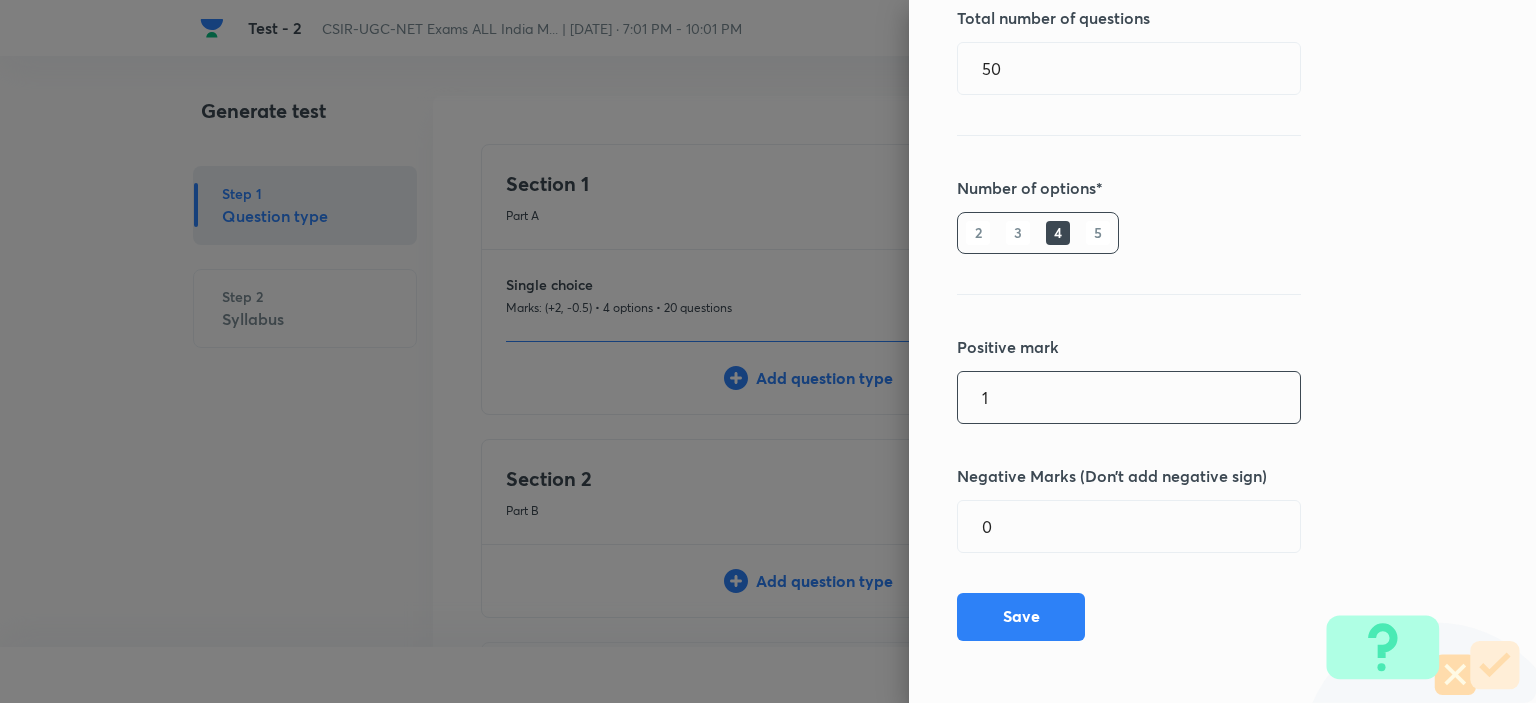drag, startPoint x: 977, startPoint y: 404, endPoint x: 916, endPoint y: 397, distance: 61.400326 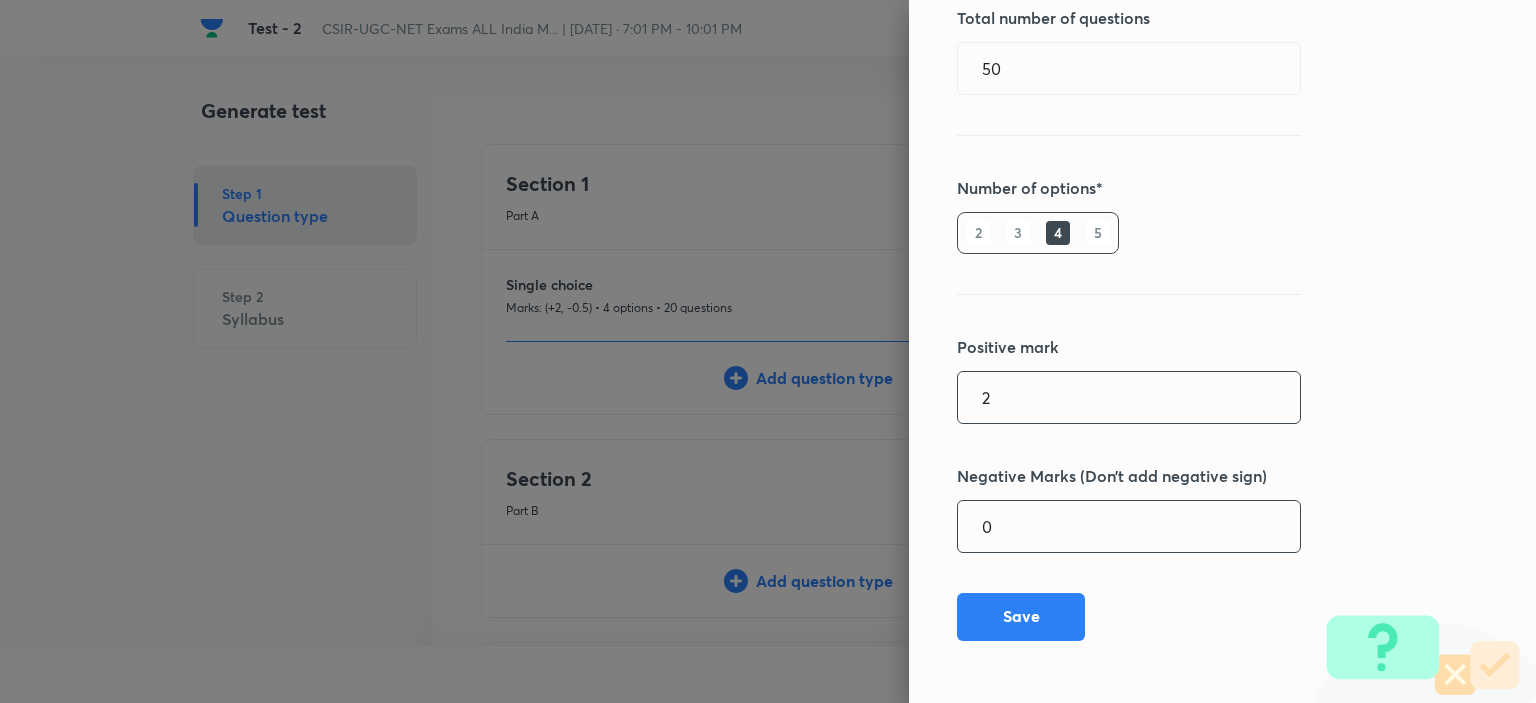 type on "2" 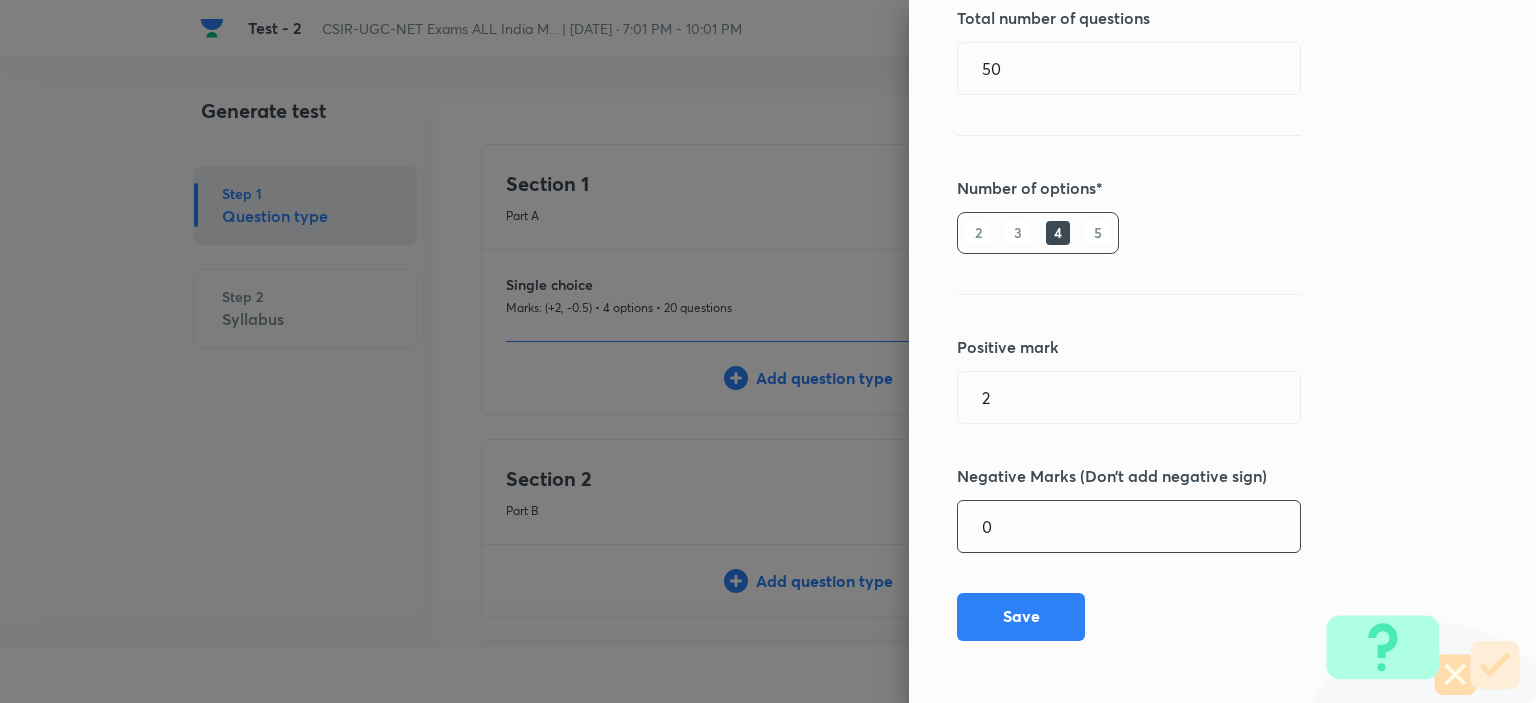 click on "0" at bounding box center [1129, 526] 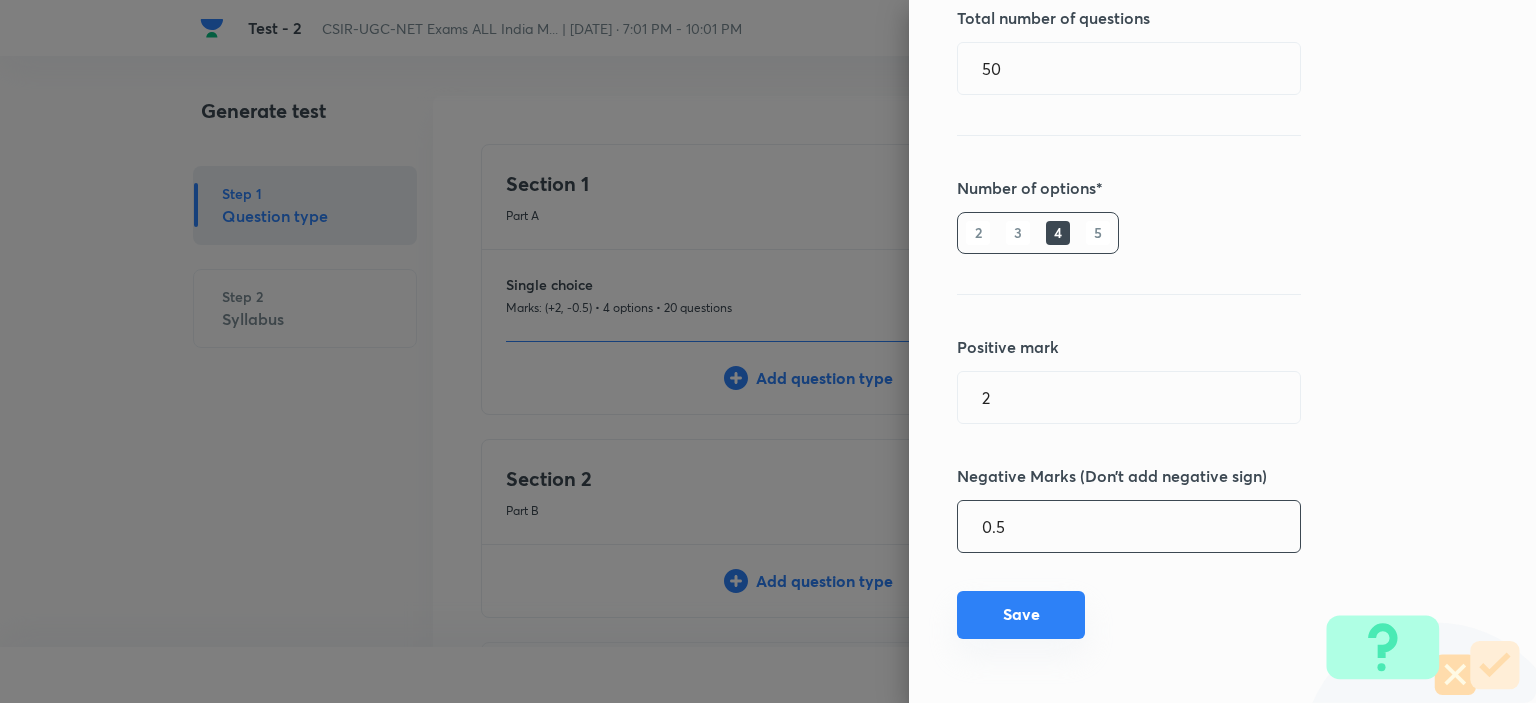 type on "0.5" 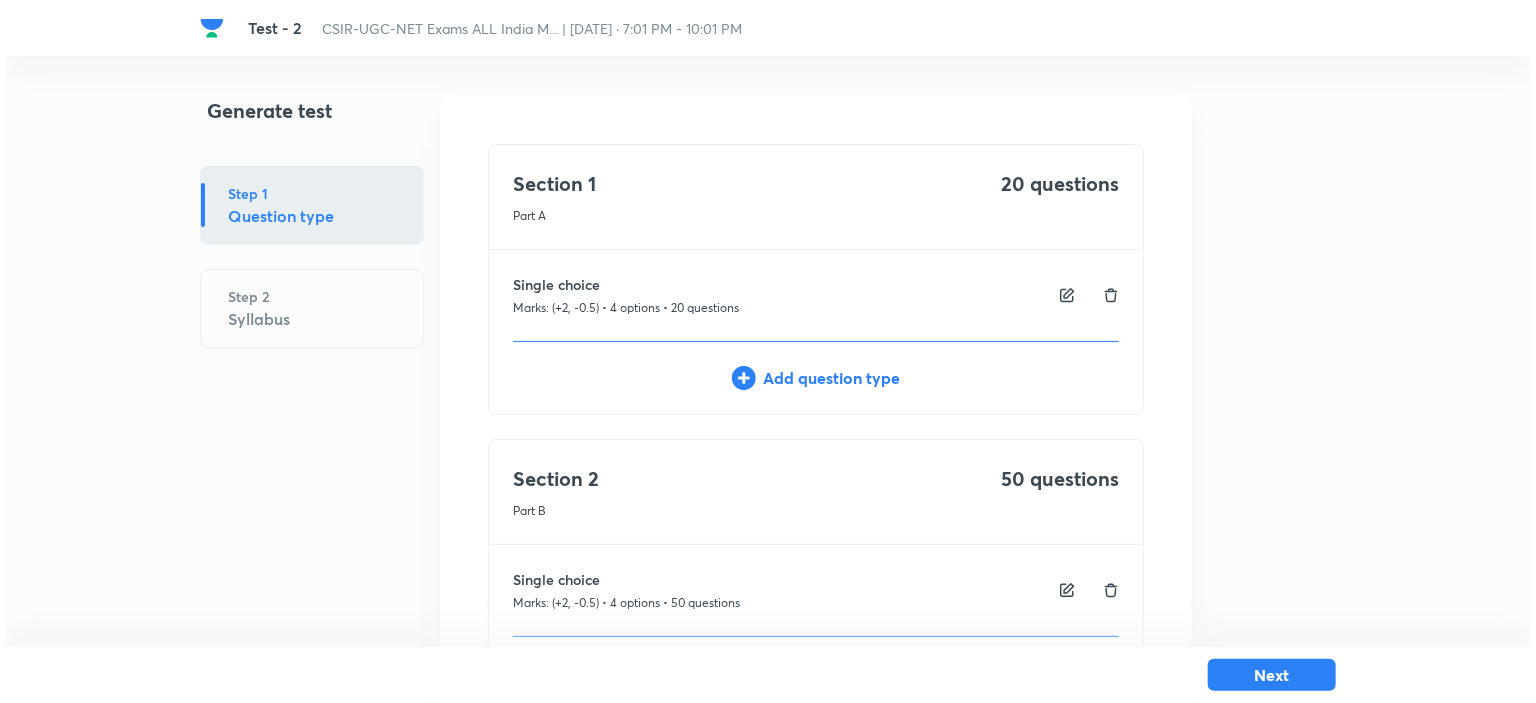scroll, scrollTop: 396, scrollLeft: 0, axis: vertical 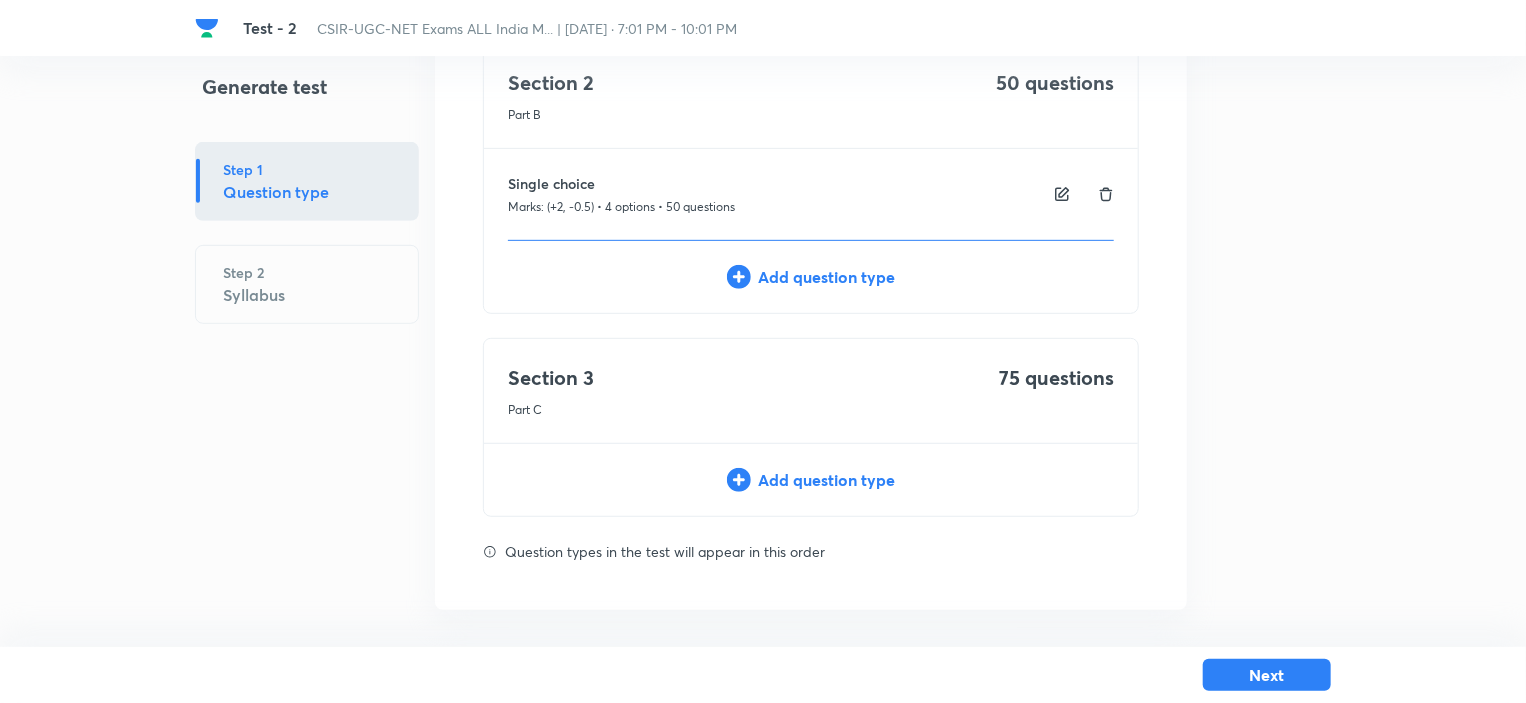 click on "Add question type" at bounding box center (811, 480) 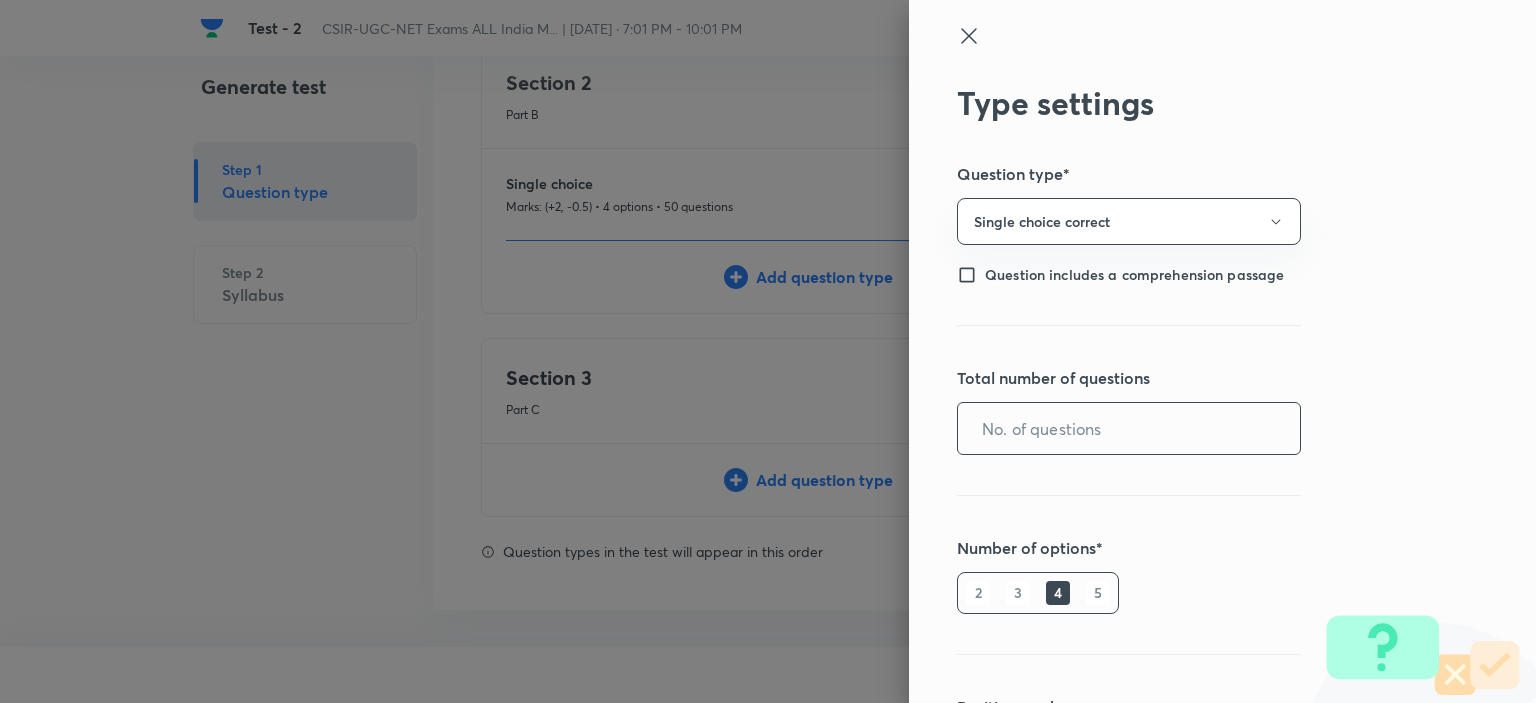 click at bounding box center (1129, 428) 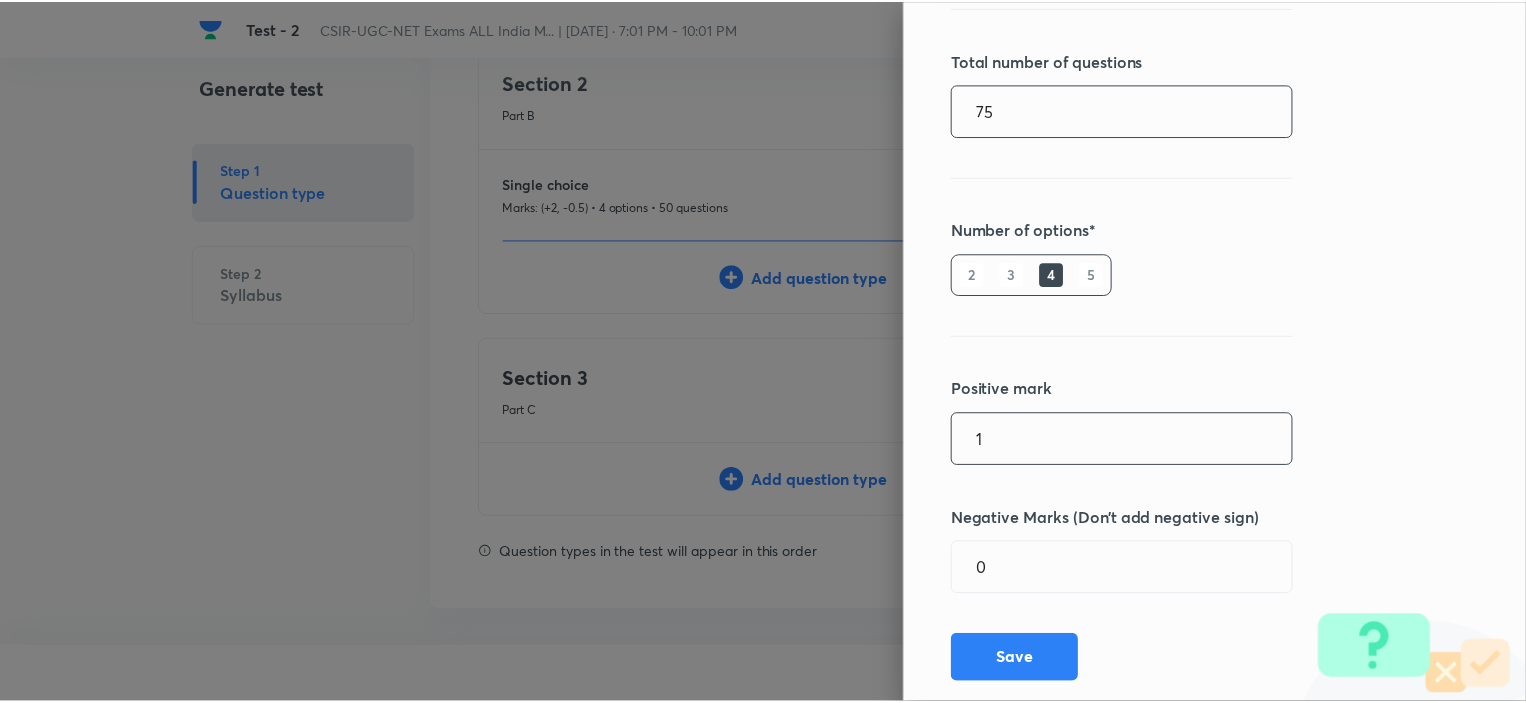 scroll, scrollTop: 360, scrollLeft: 0, axis: vertical 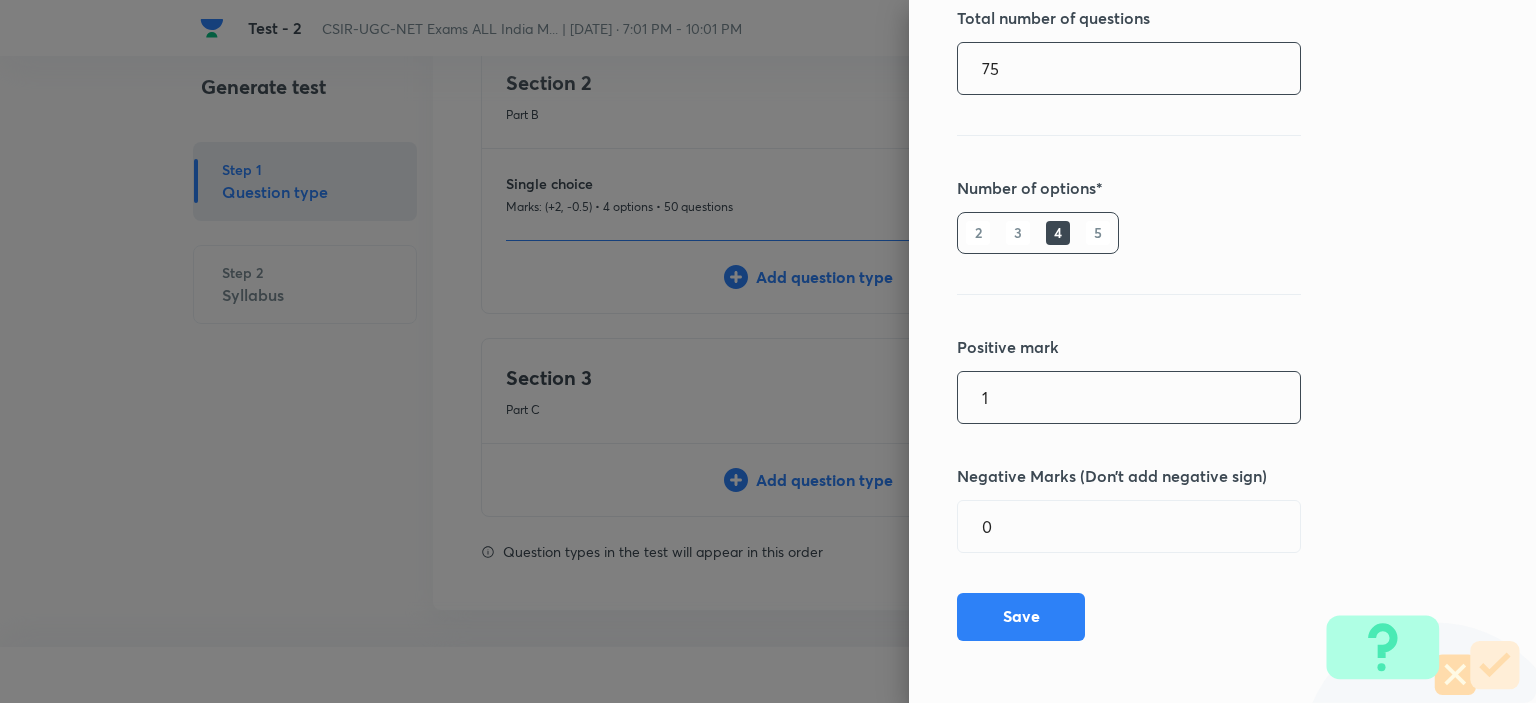 type on "75" 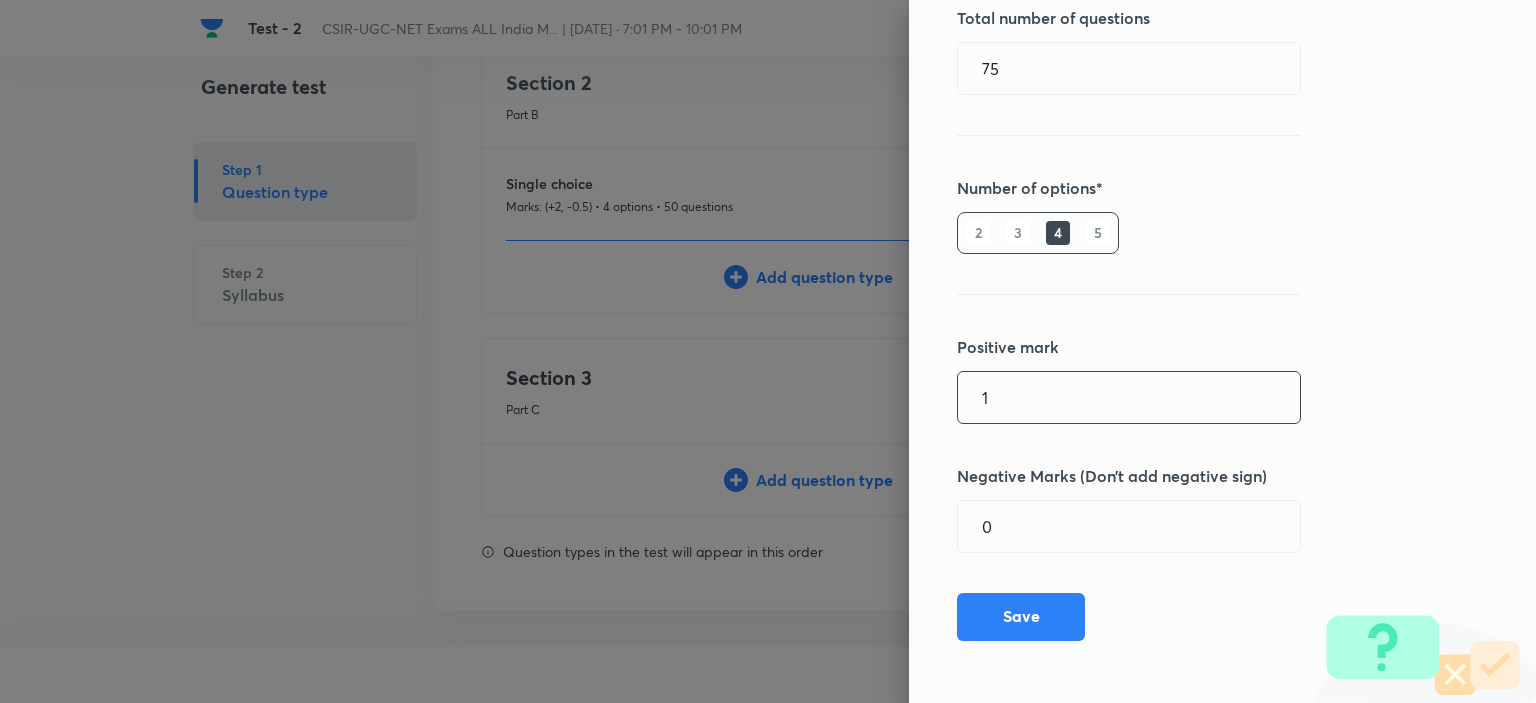 drag, startPoint x: 966, startPoint y: 394, endPoint x: 906, endPoint y: 384, distance: 60.827625 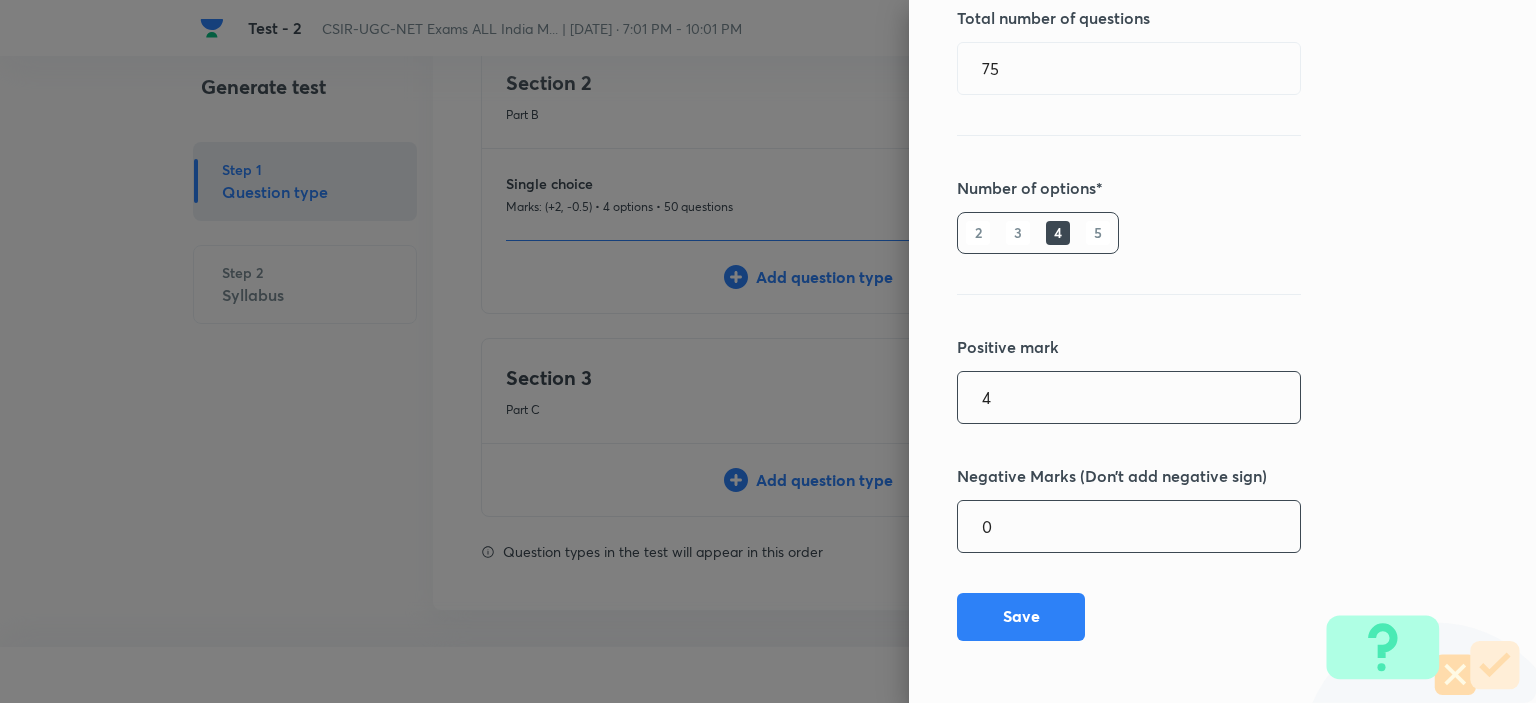 type on "4" 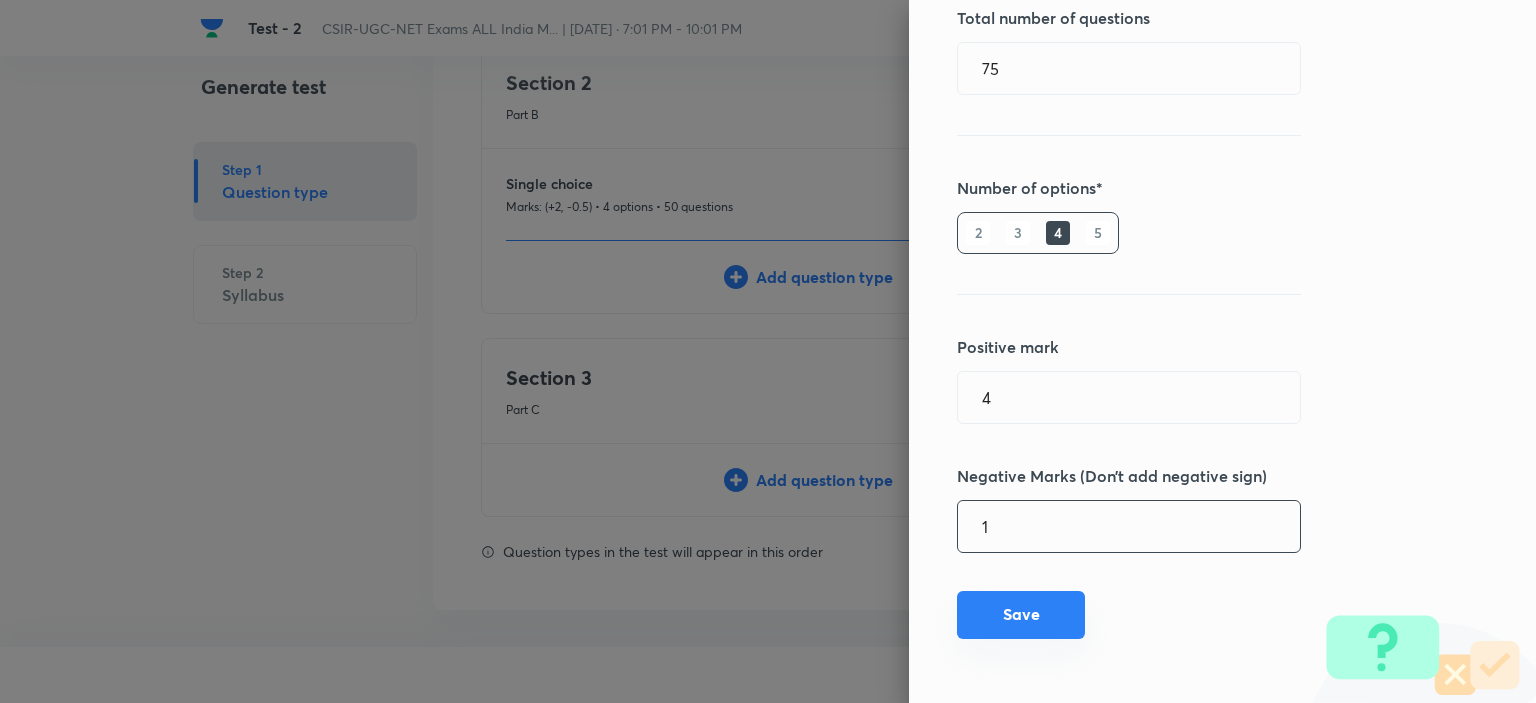 type on "1" 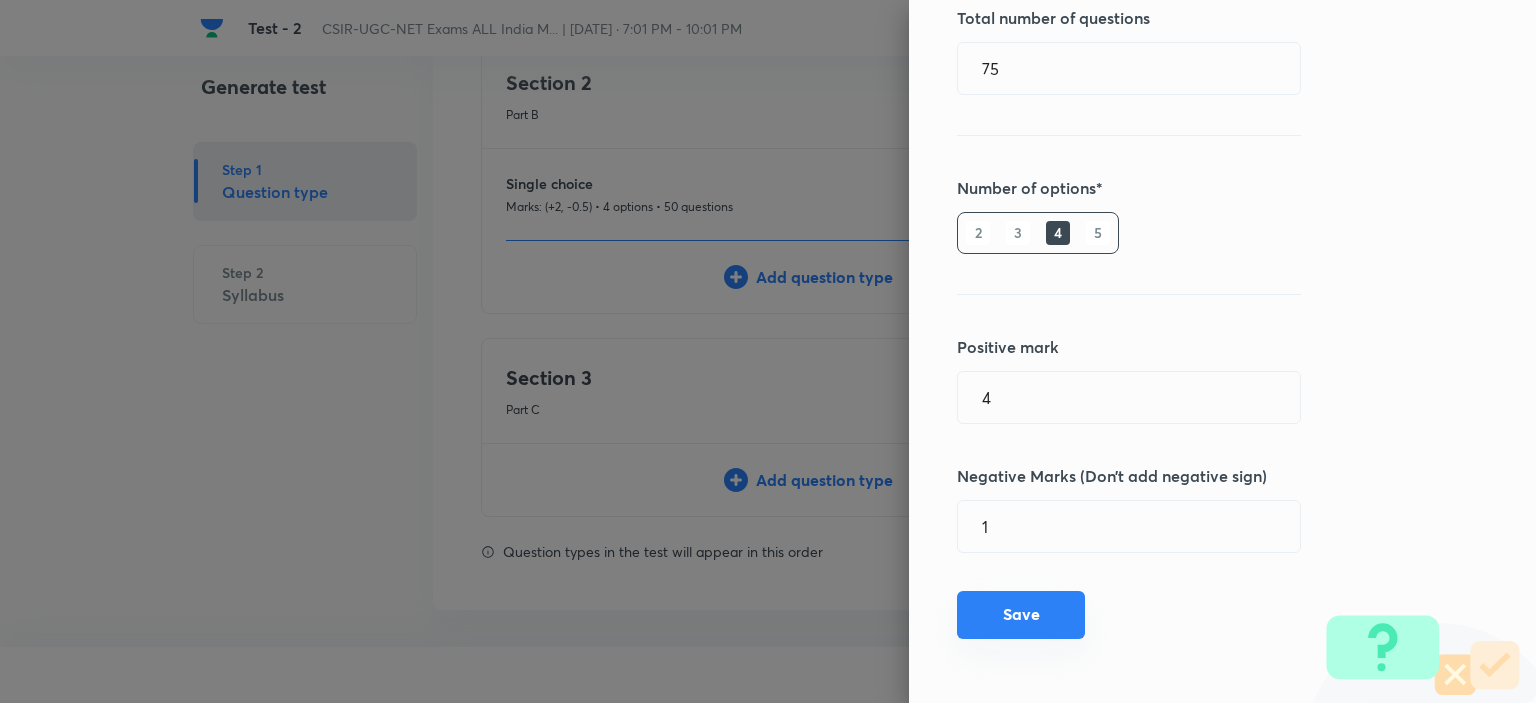 click on "Save" at bounding box center [1021, 615] 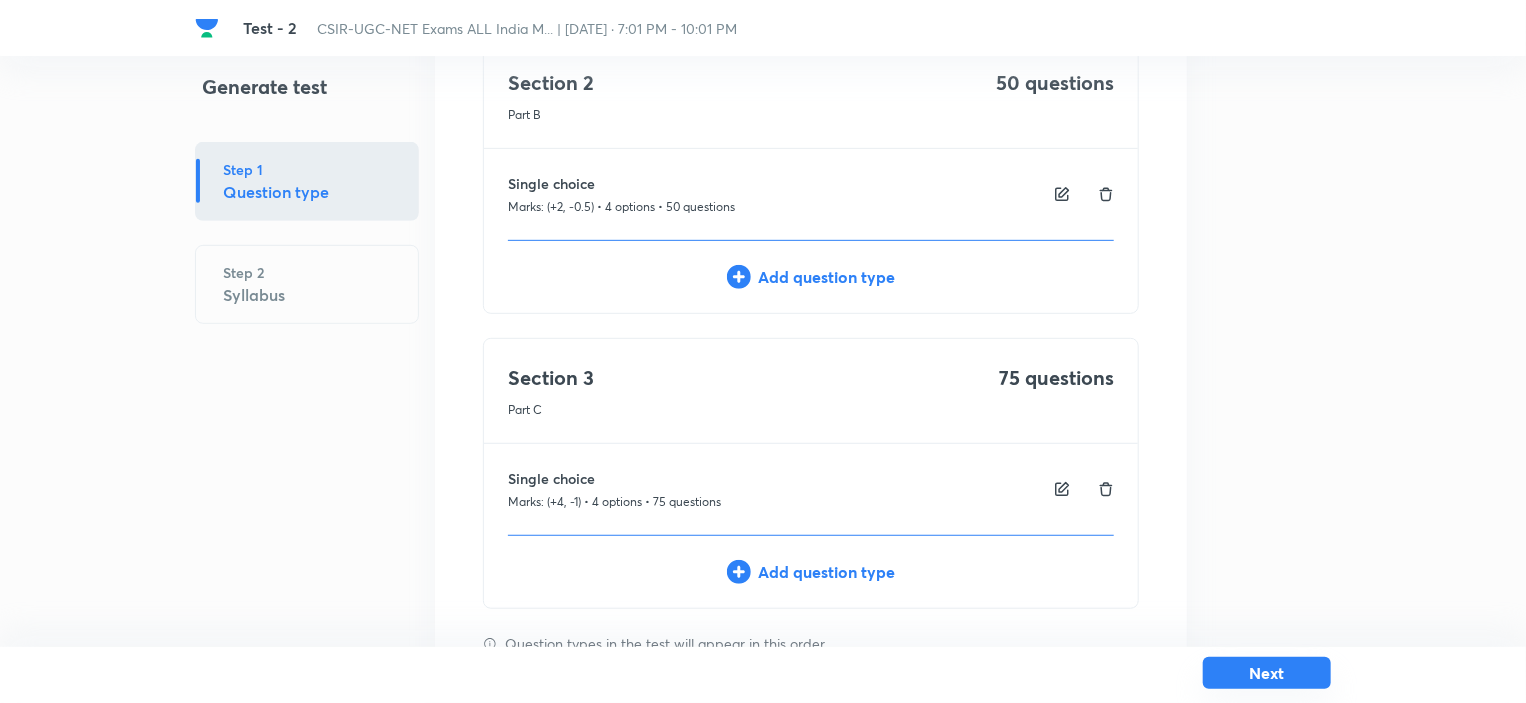 click on "Next" at bounding box center [1267, 673] 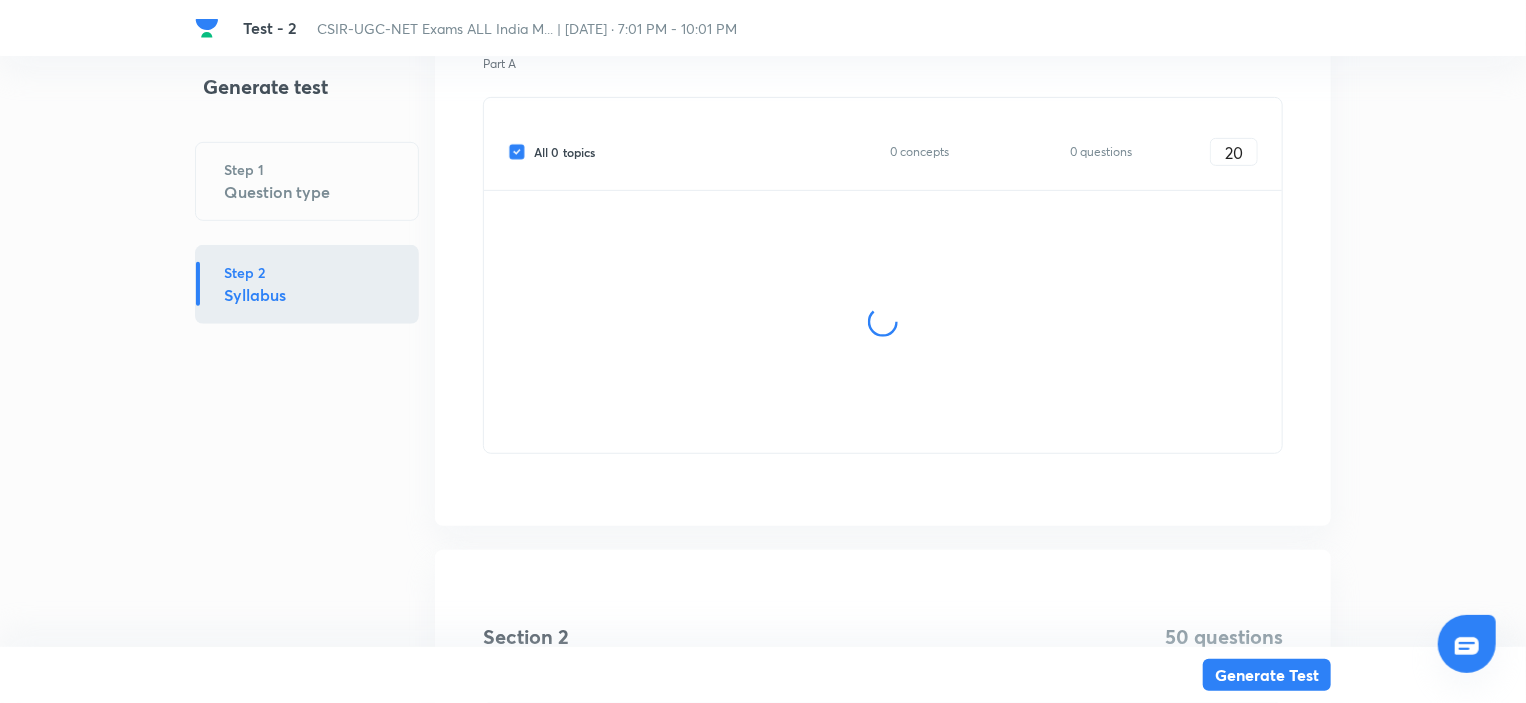 scroll, scrollTop: 0, scrollLeft: 0, axis: both 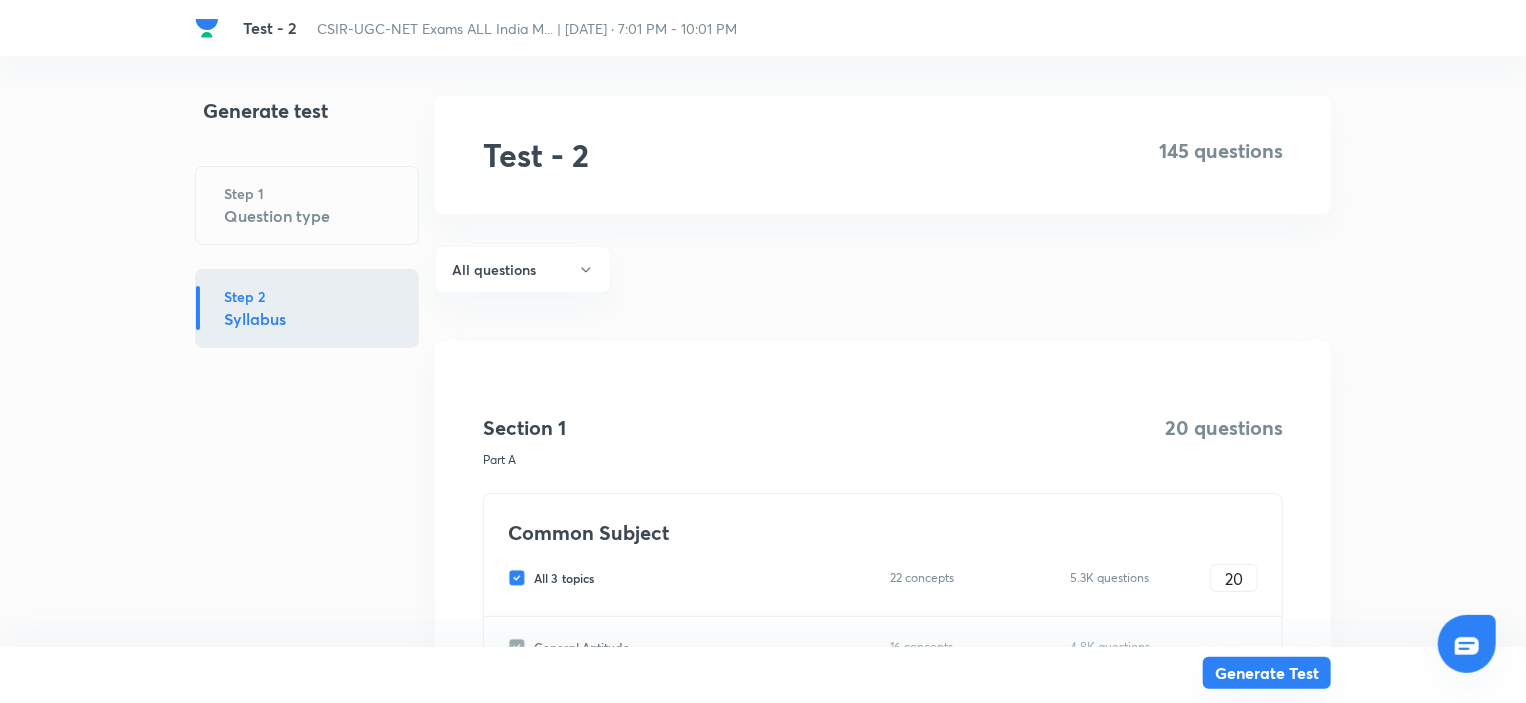 click on "Generate Test" at bounding box center [1267, 673] 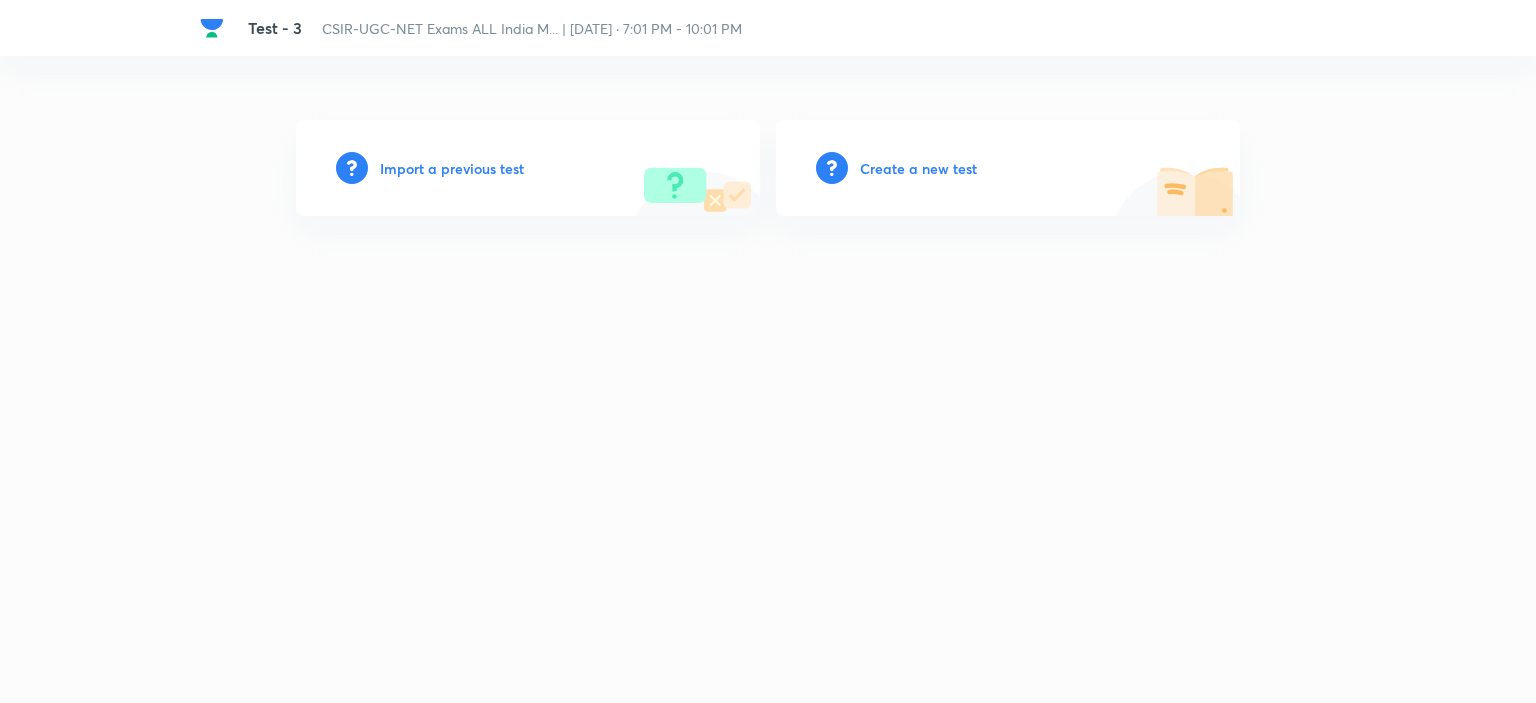 scroll, scrollTop: 0, scrollLeft: 0, axis: both 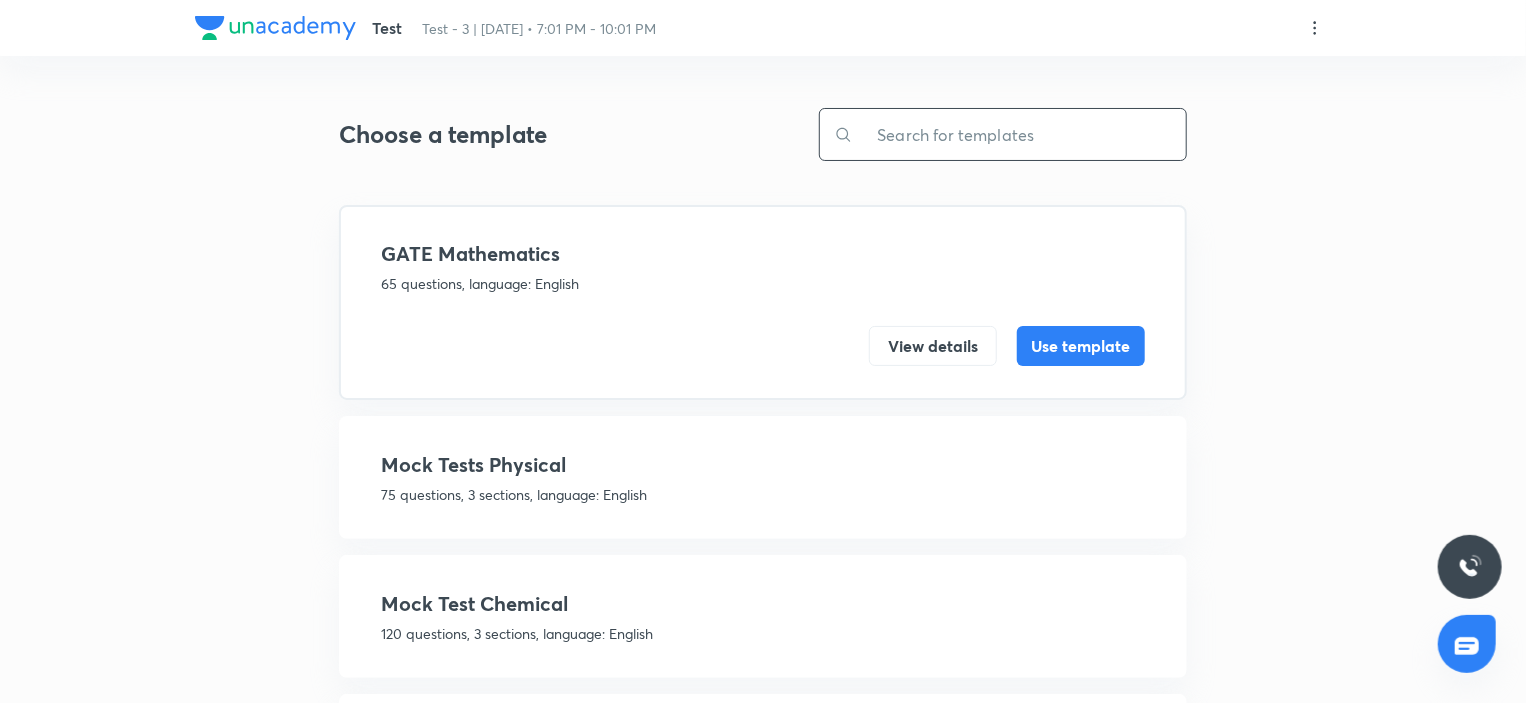 drag, startPoint x: 950, startPoint y: 154, endPoint x: 941, endPoint y: 149, distance: 10.29563 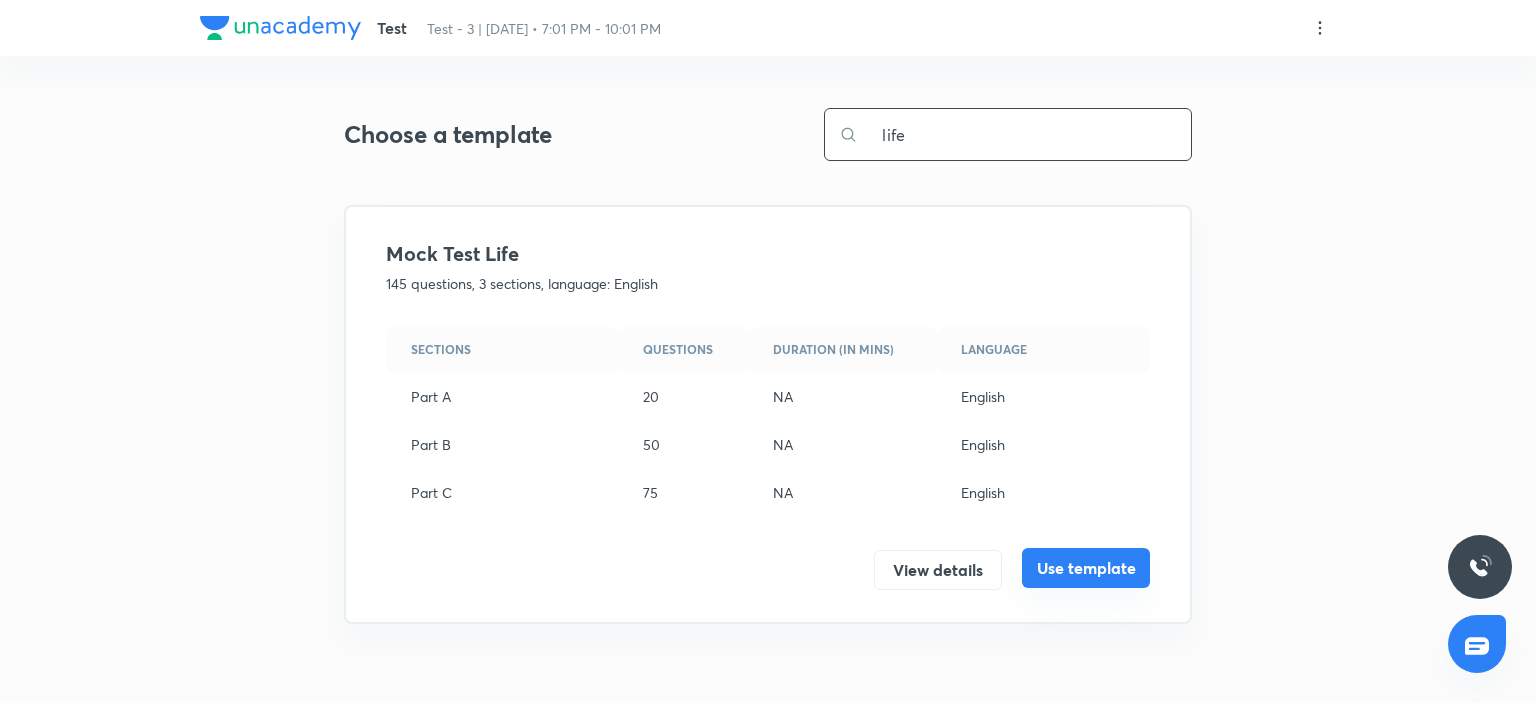 type on "life" 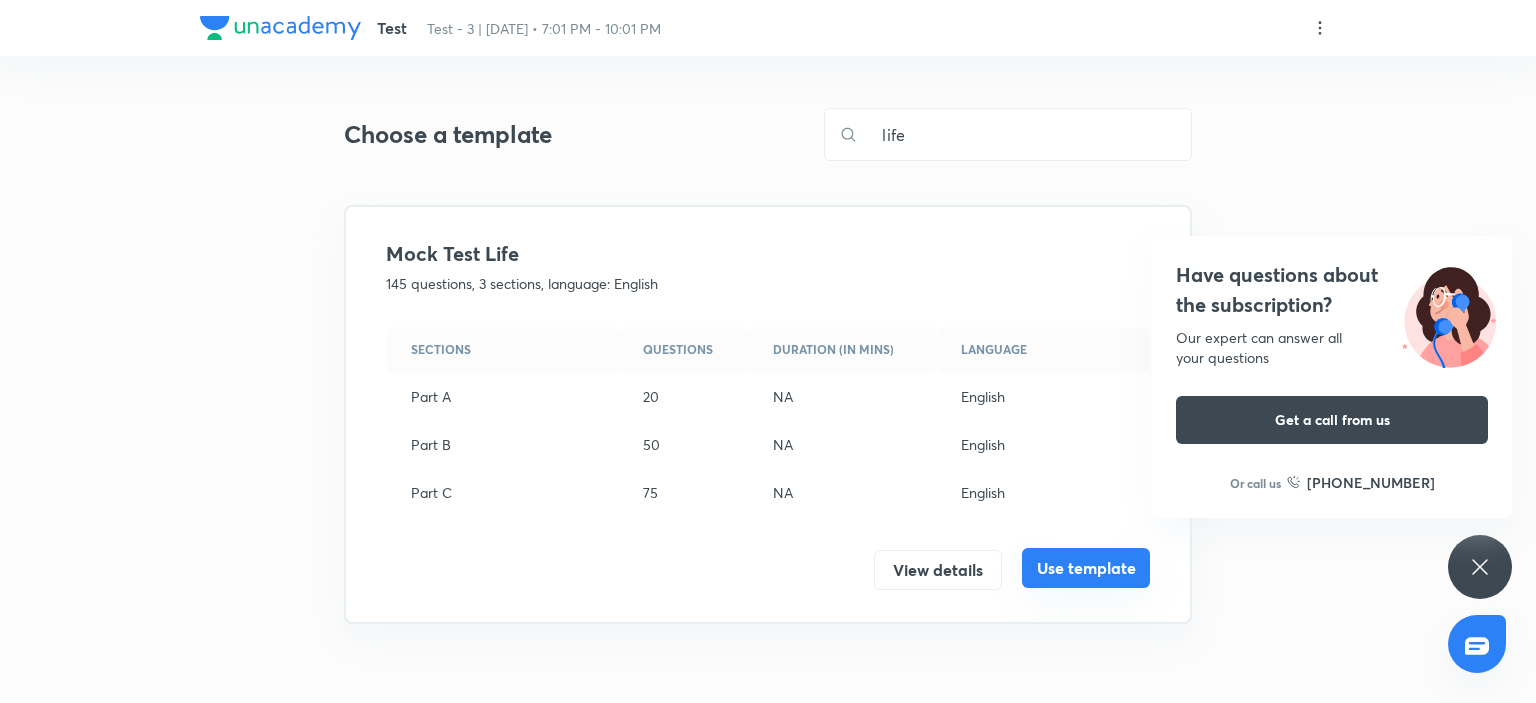 click on "Use template" at bounding box center [1086, 568] 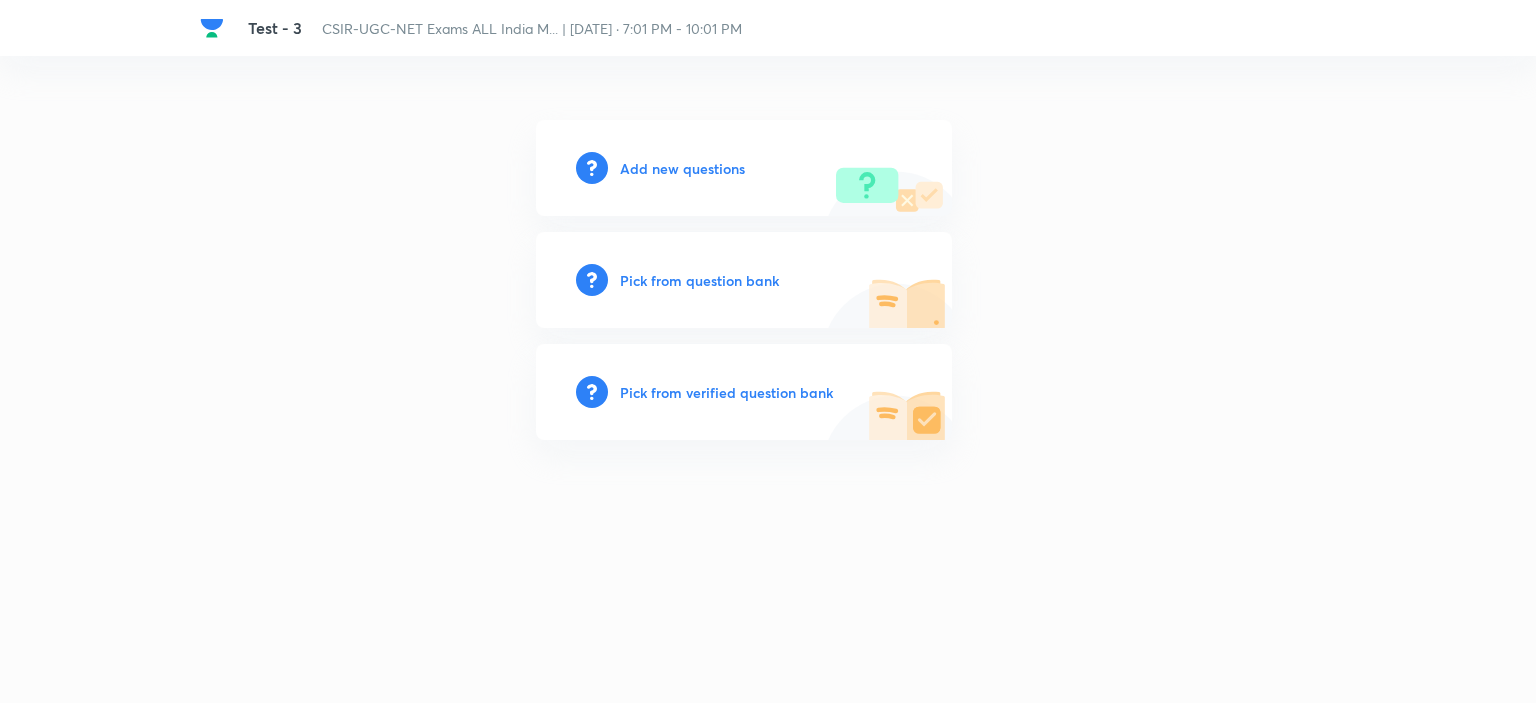 click on "Pick from question bank" at bounding box center (699, 280) 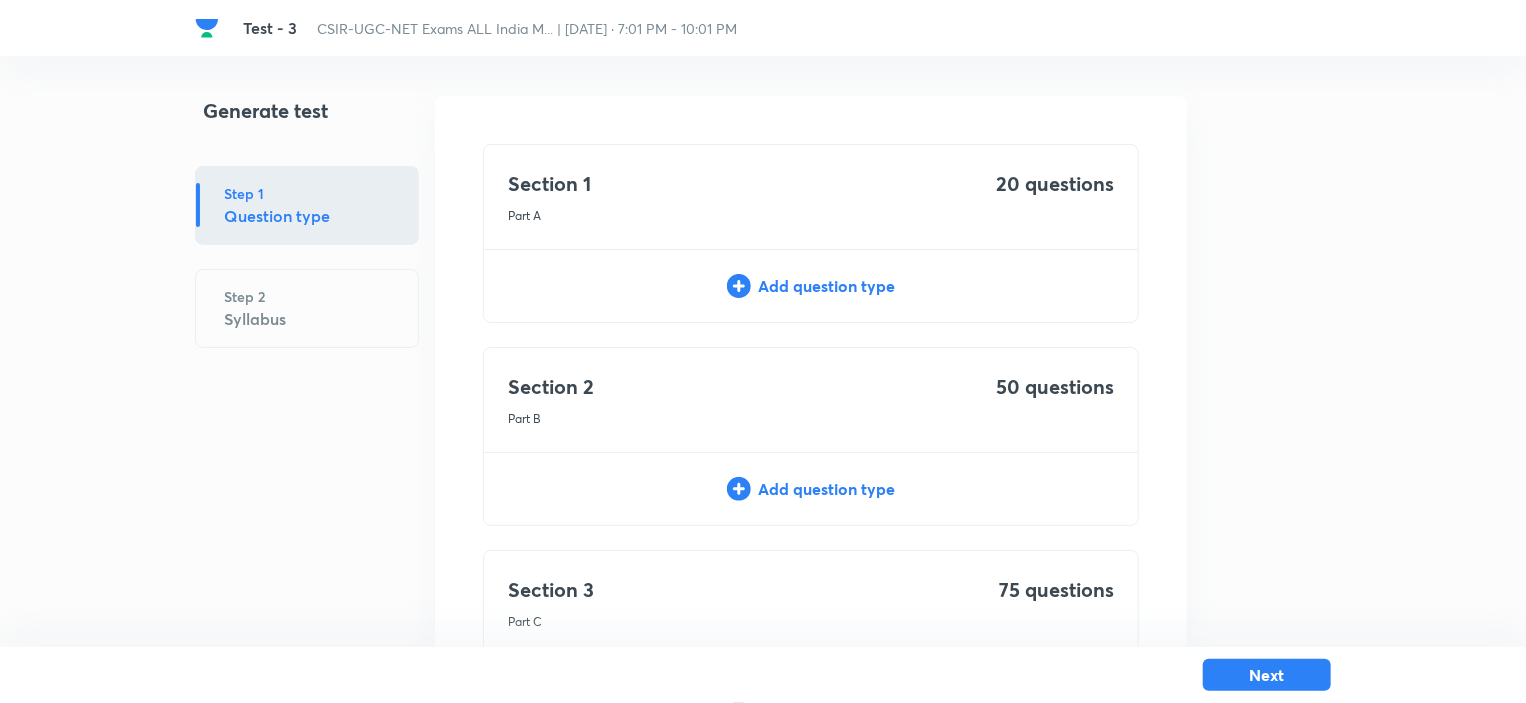 click on "Section 1 Part A 20 questions Add question type" at bounding box center [811, 233] 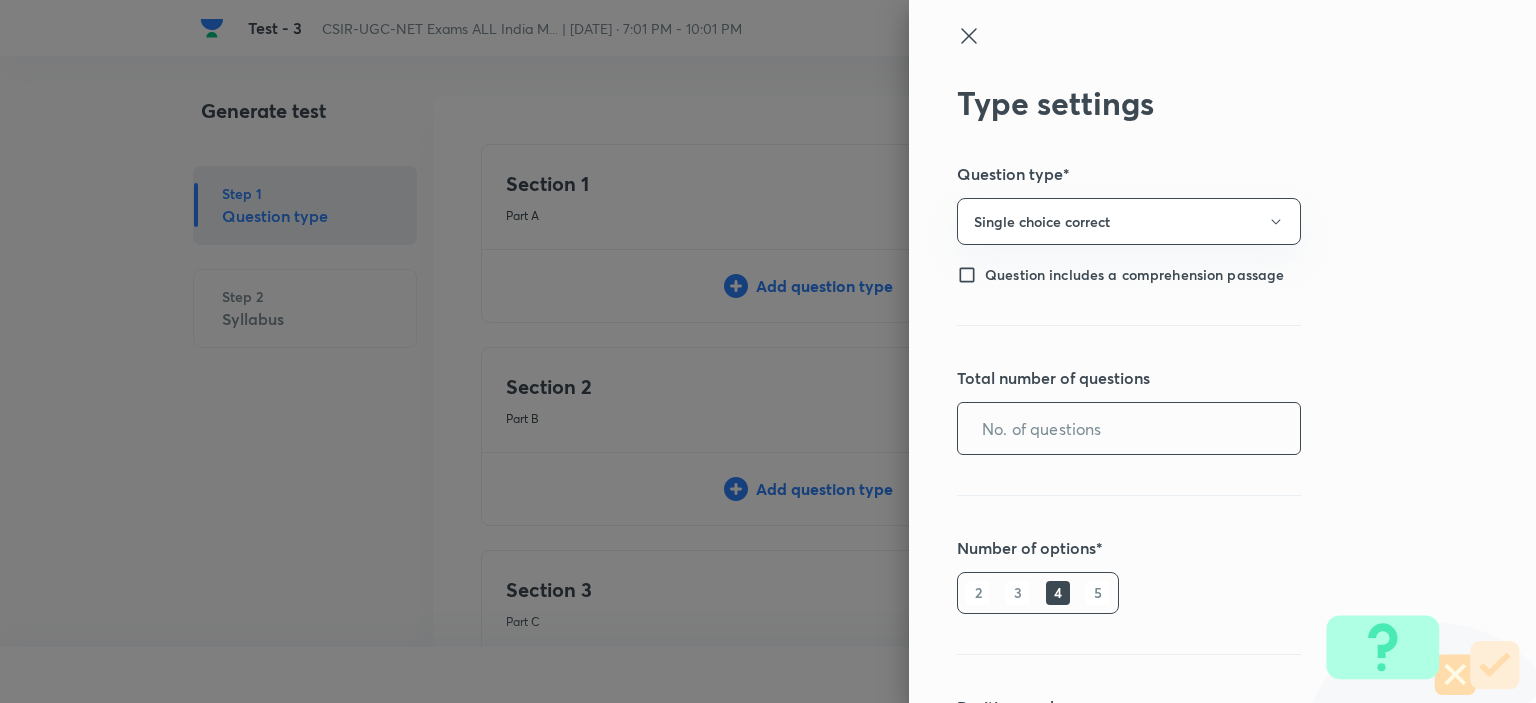 click at bounding box center (1129, 428) 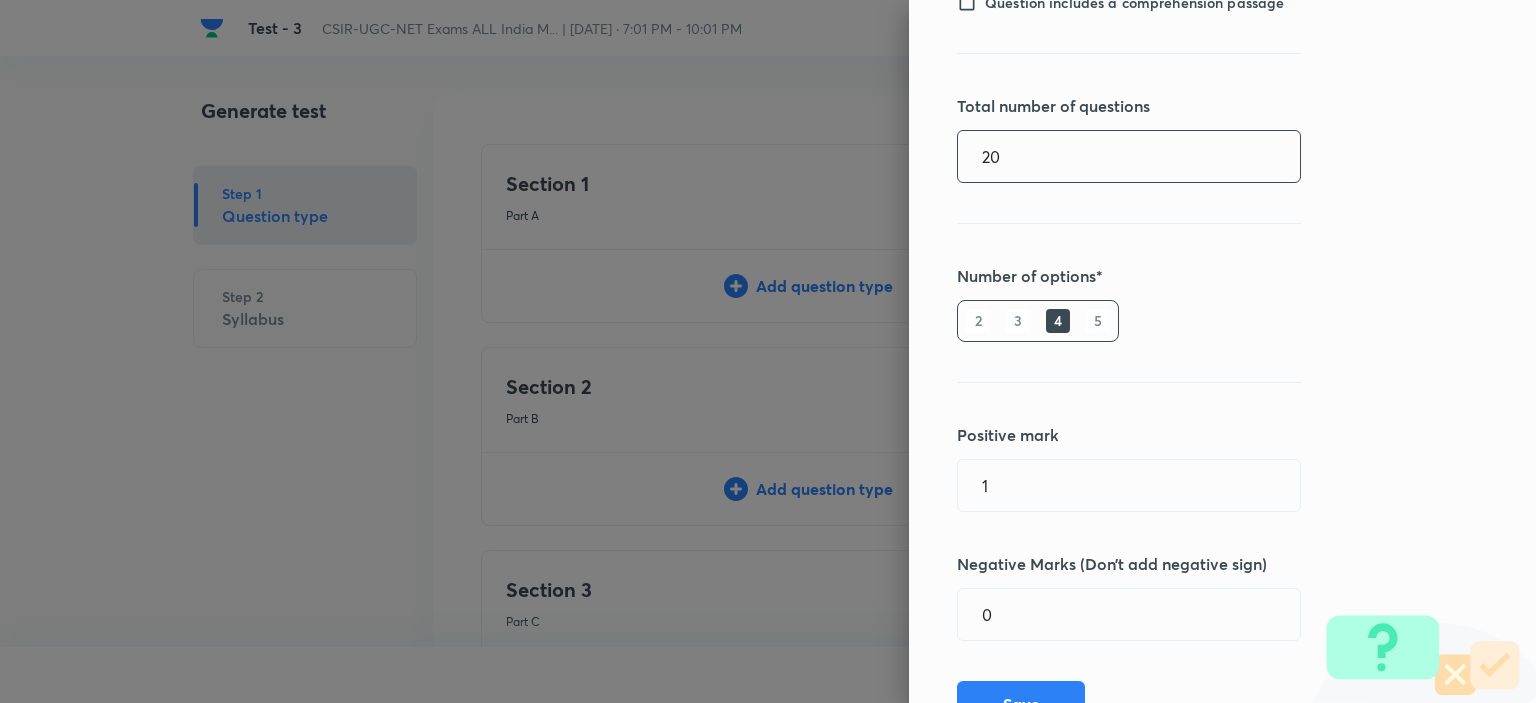 scroll, scrollTop: 360, scrollLeft: 0, axis: vertical 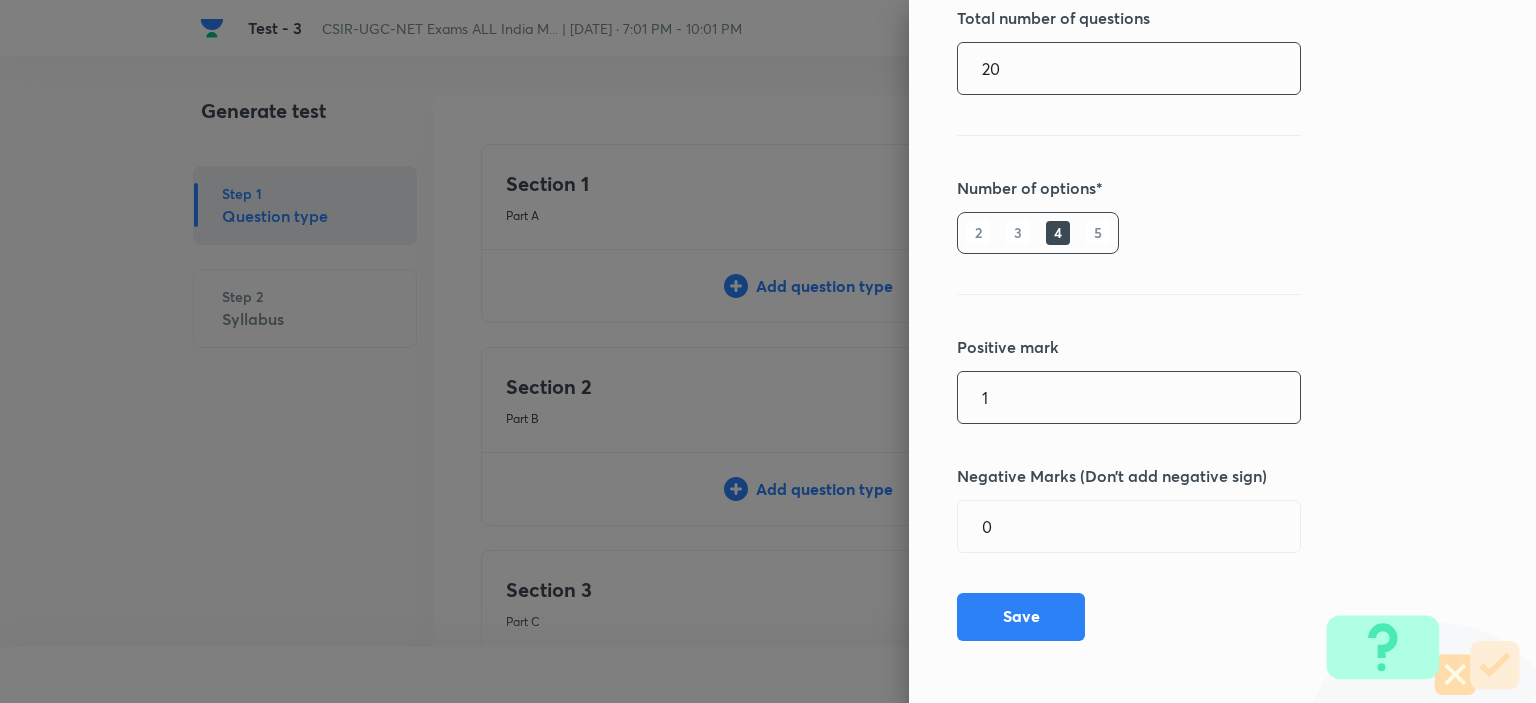 type on "20" 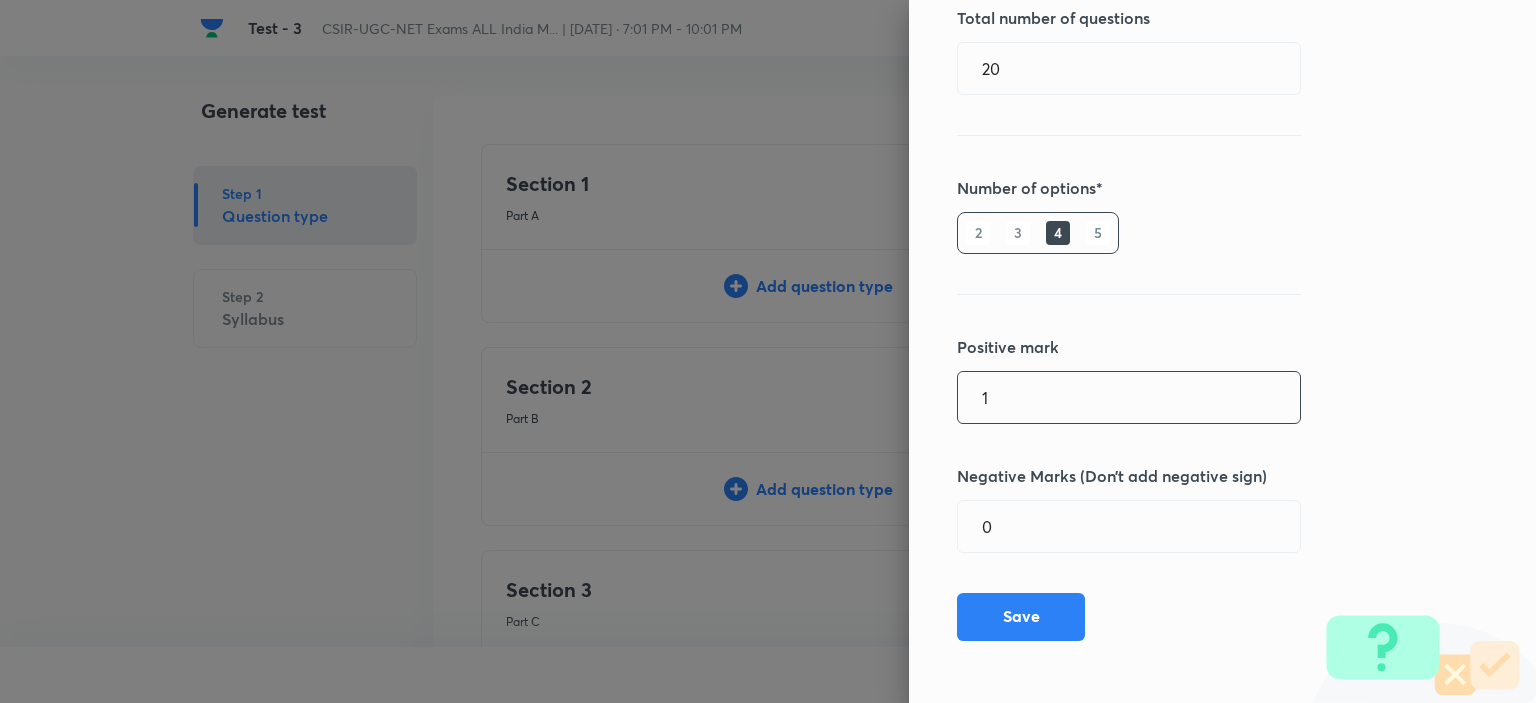 drag, startPoint x: 1013, startPoint y: 395, endPoint x: 907, endPoint y: 403, distance: 106.30146 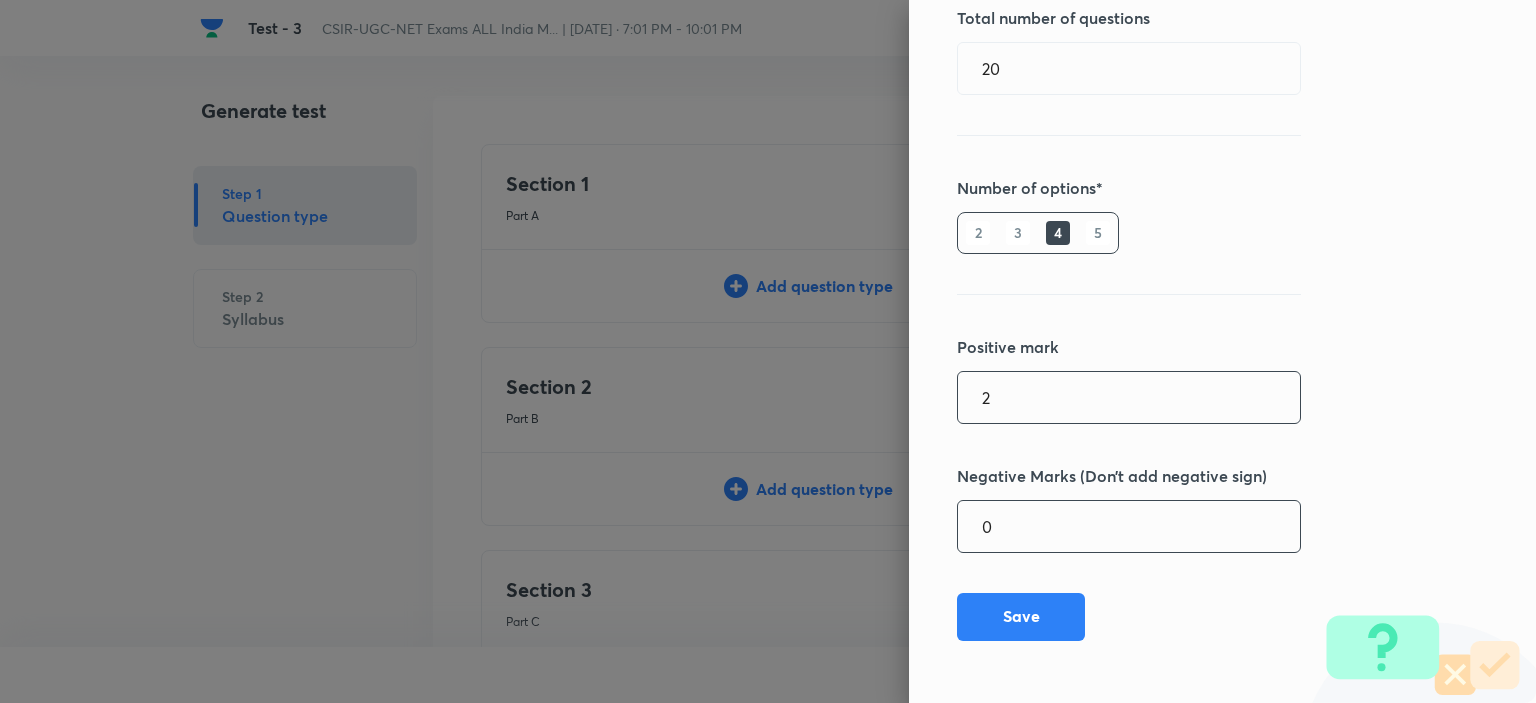 type on "2" 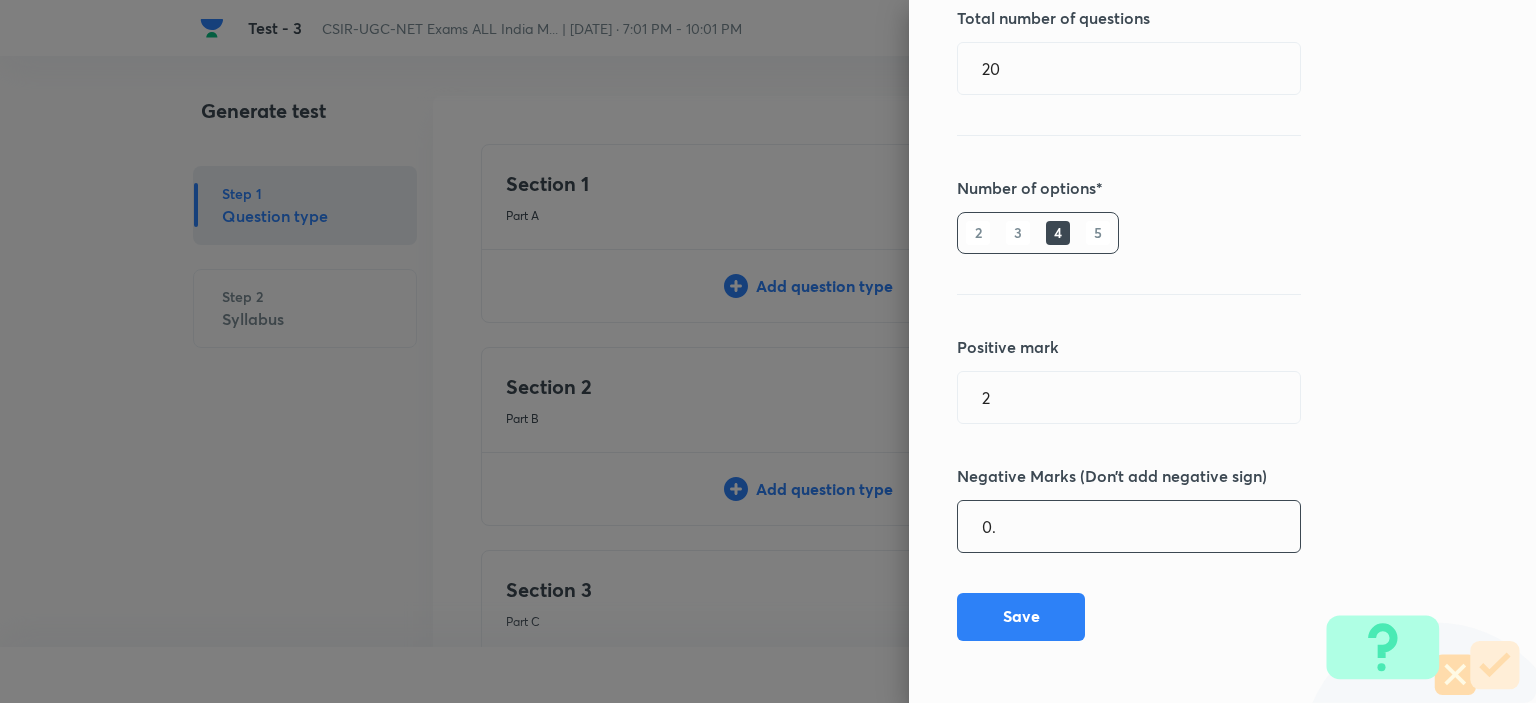 click on "0." at bounding box center (1129, 526) 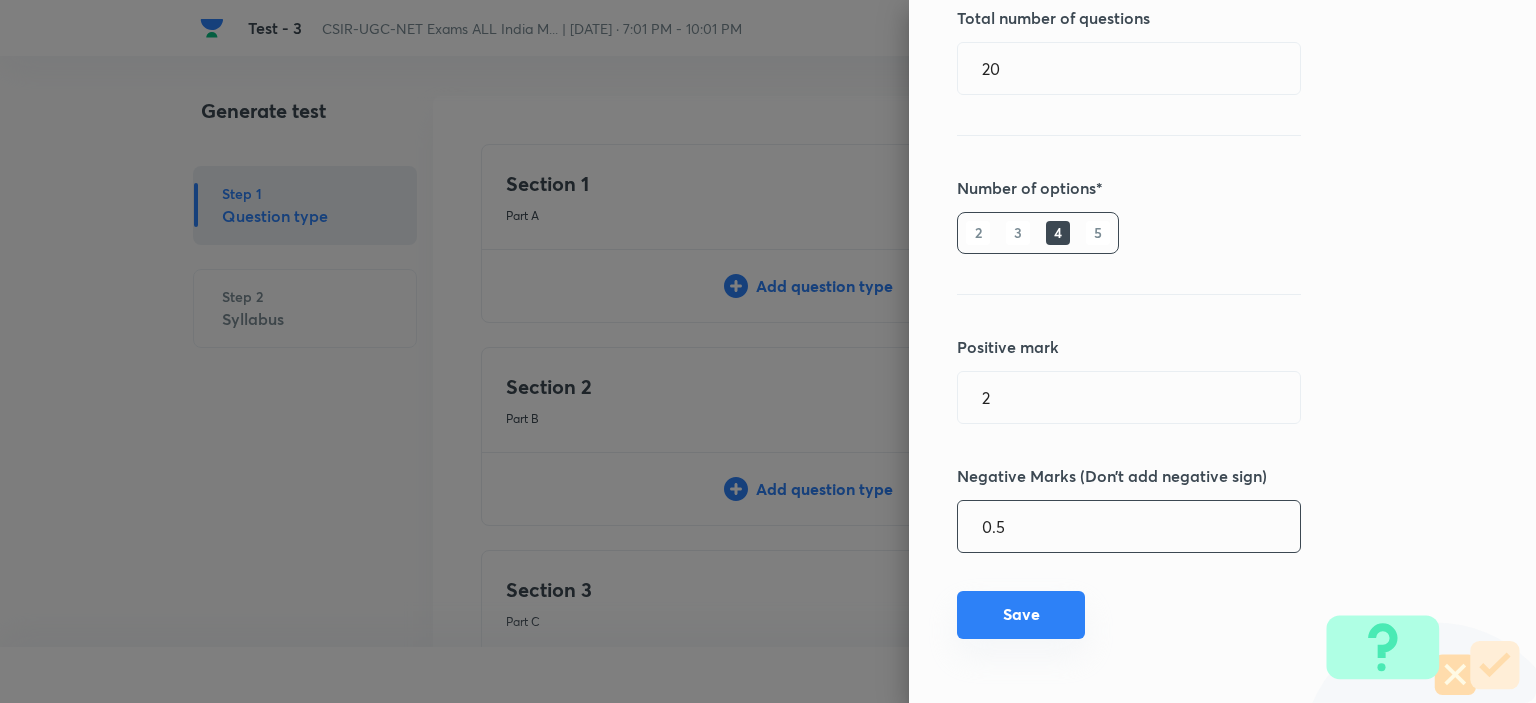 type on "0.5" 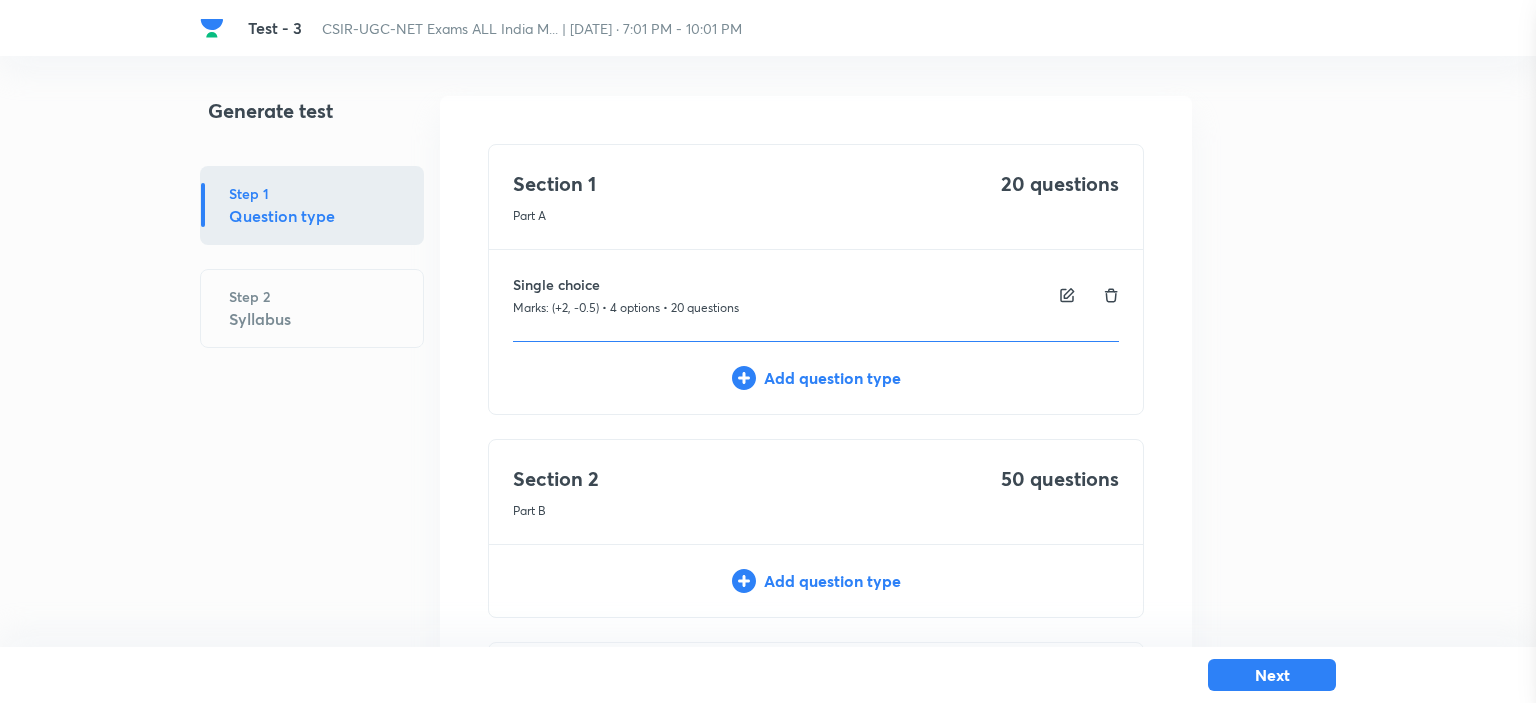 type 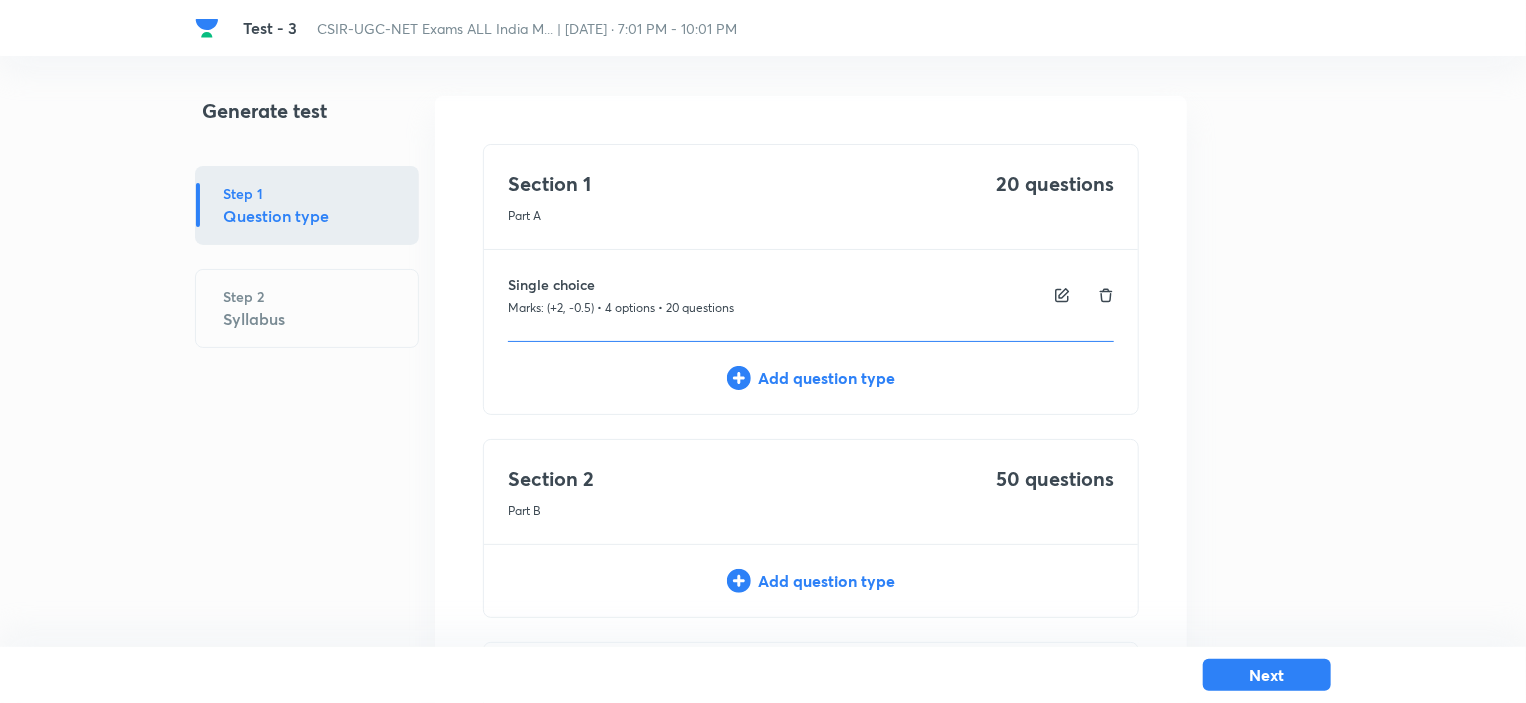 click on "Add question type" at bounding box center [811, 581] 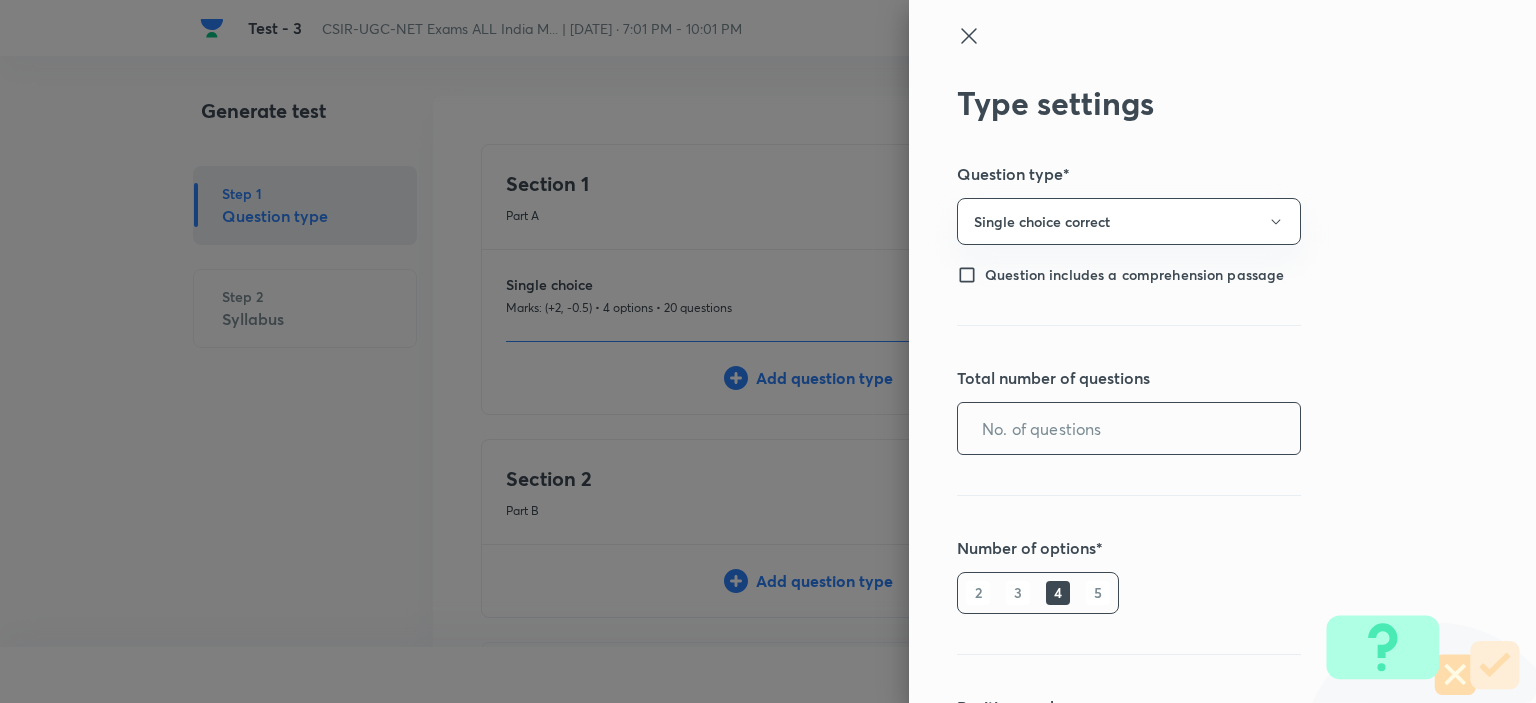 click at bounding box center (1129, 428) 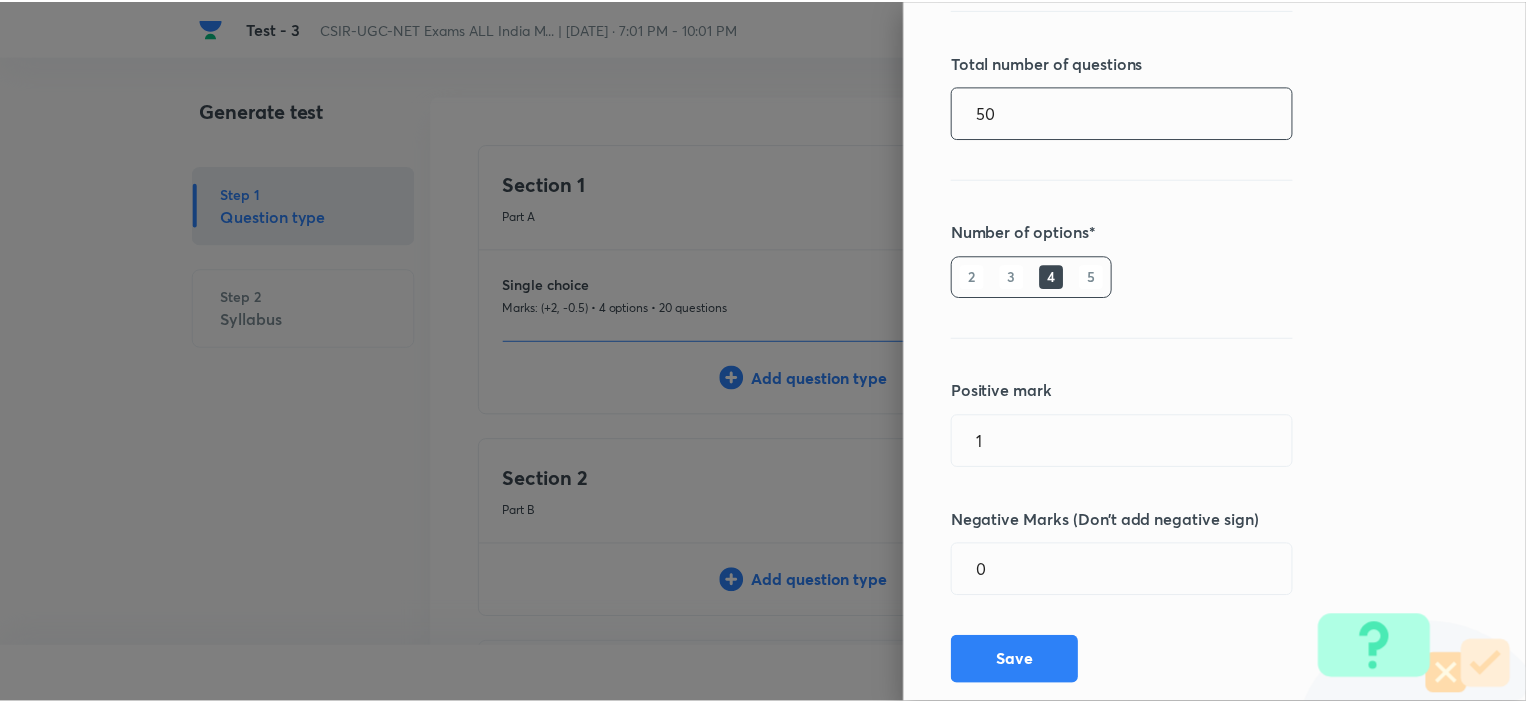 scroll, scrollTop: 360, scrollLeft: 0, axis: vertical 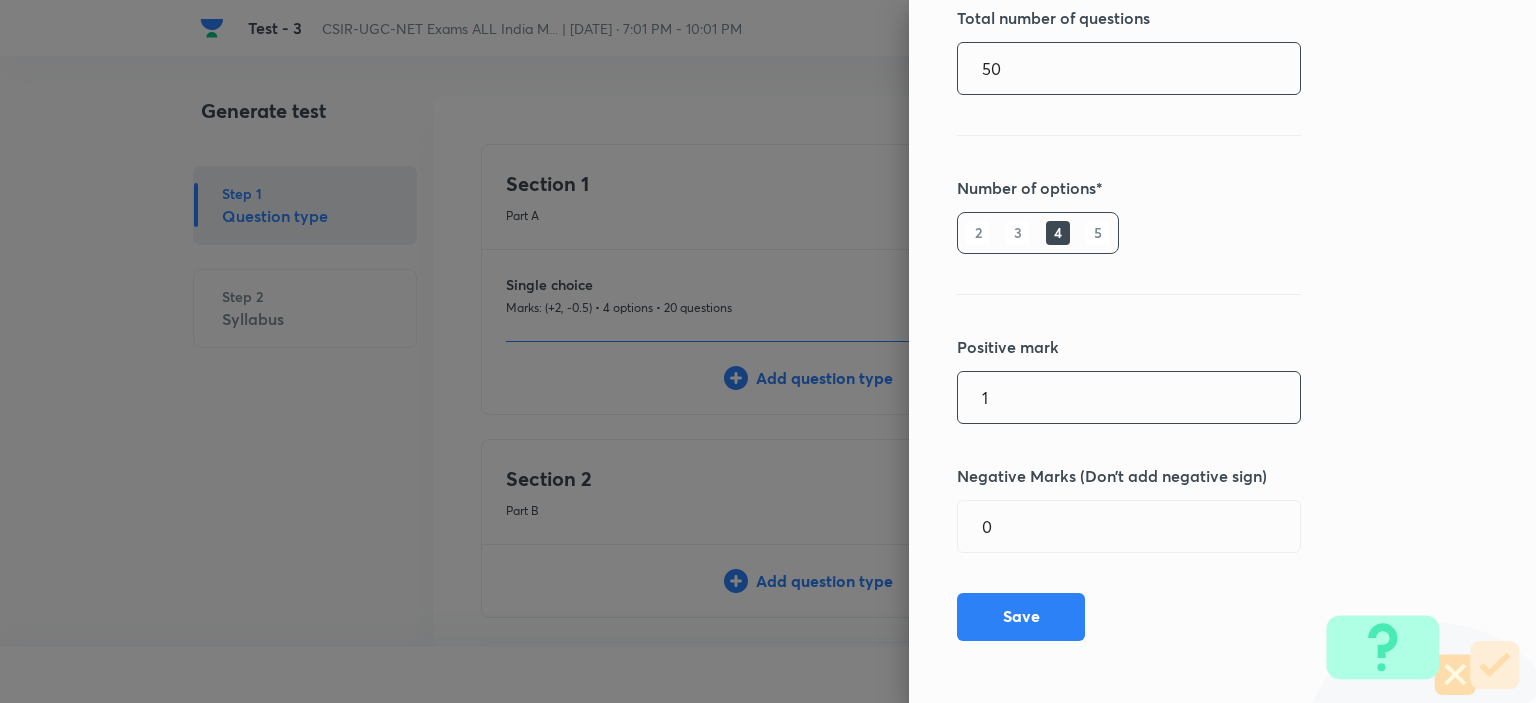 type on "50" 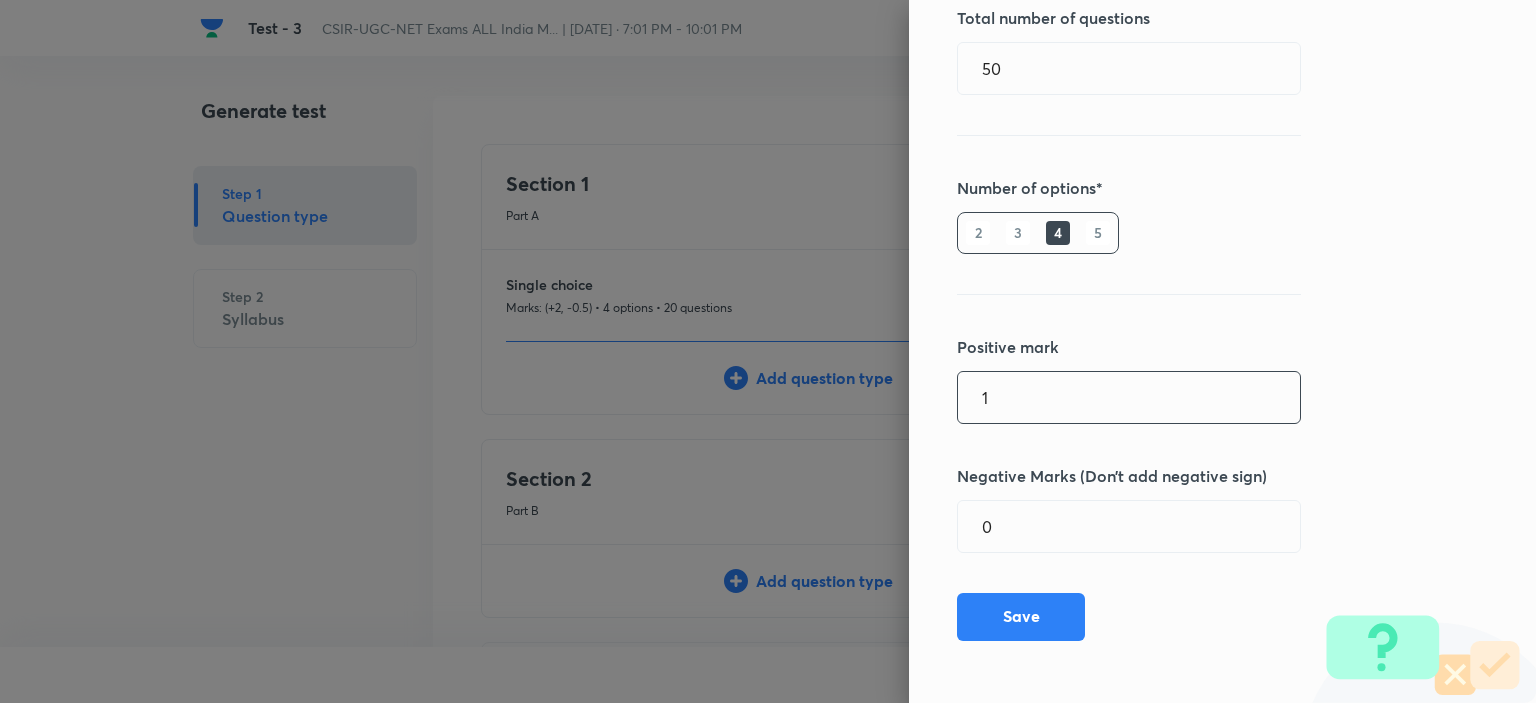 drag, startPoint x: 986, startPoint y: 402, endPoint x: 921, endPoint y: 394, distance: 65.490456 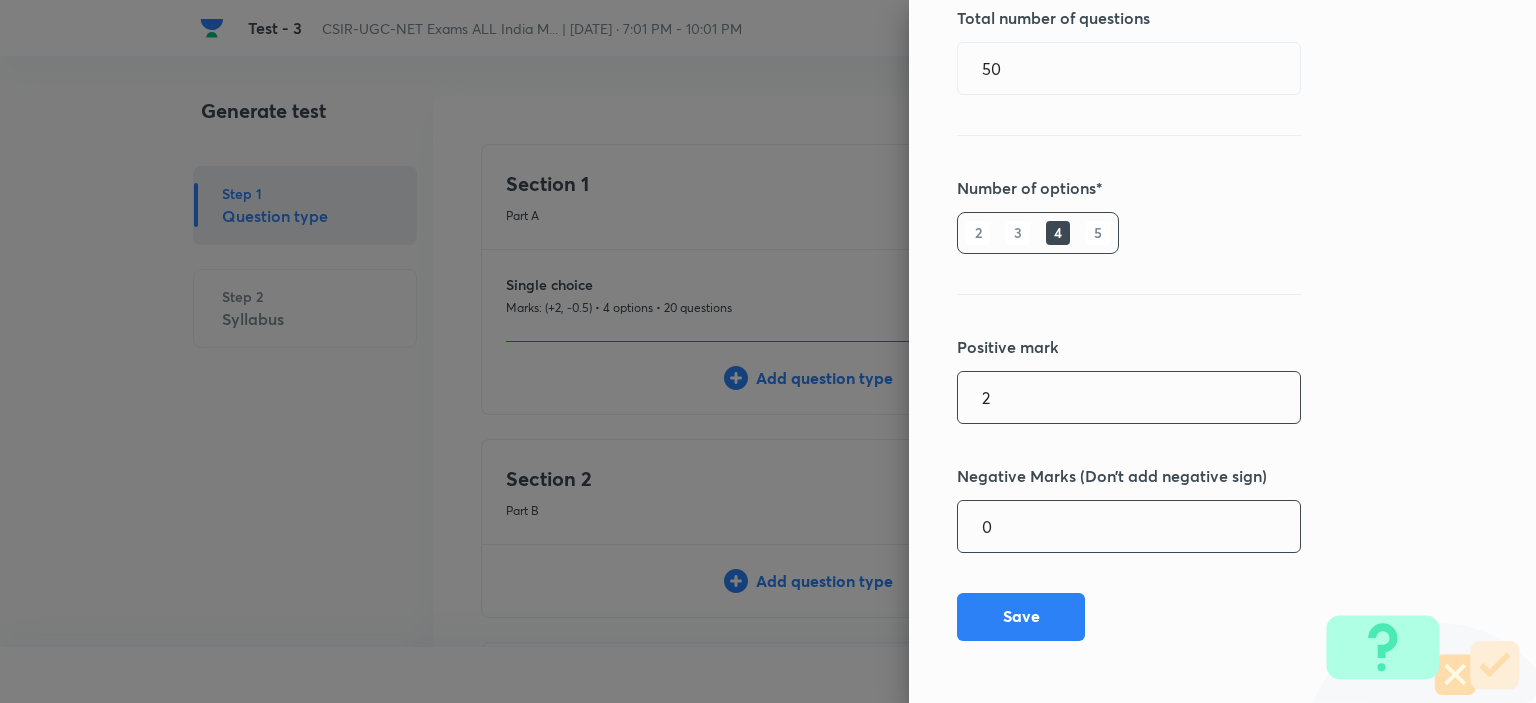 type on "2" 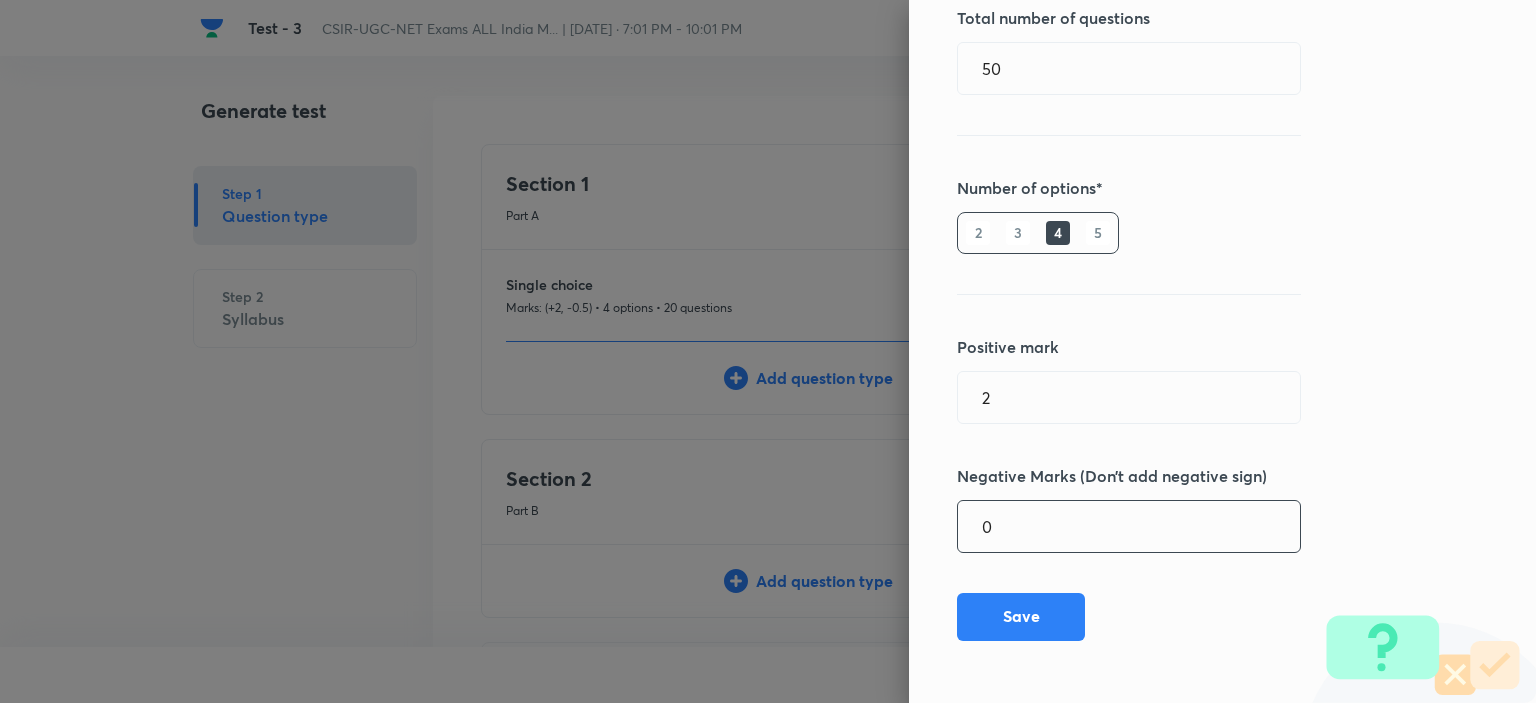 click on "0" at bounding box center (1129, 526) 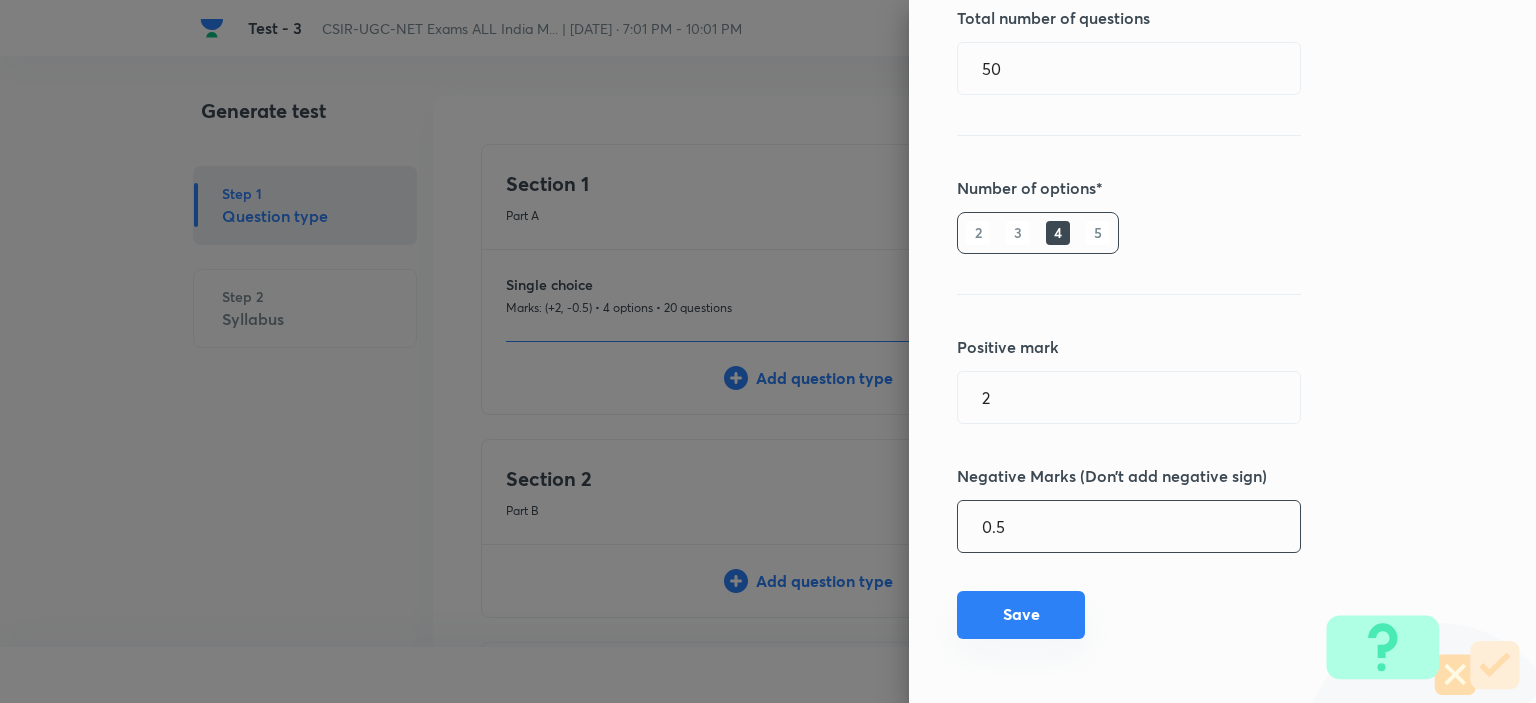 type on "0.5" 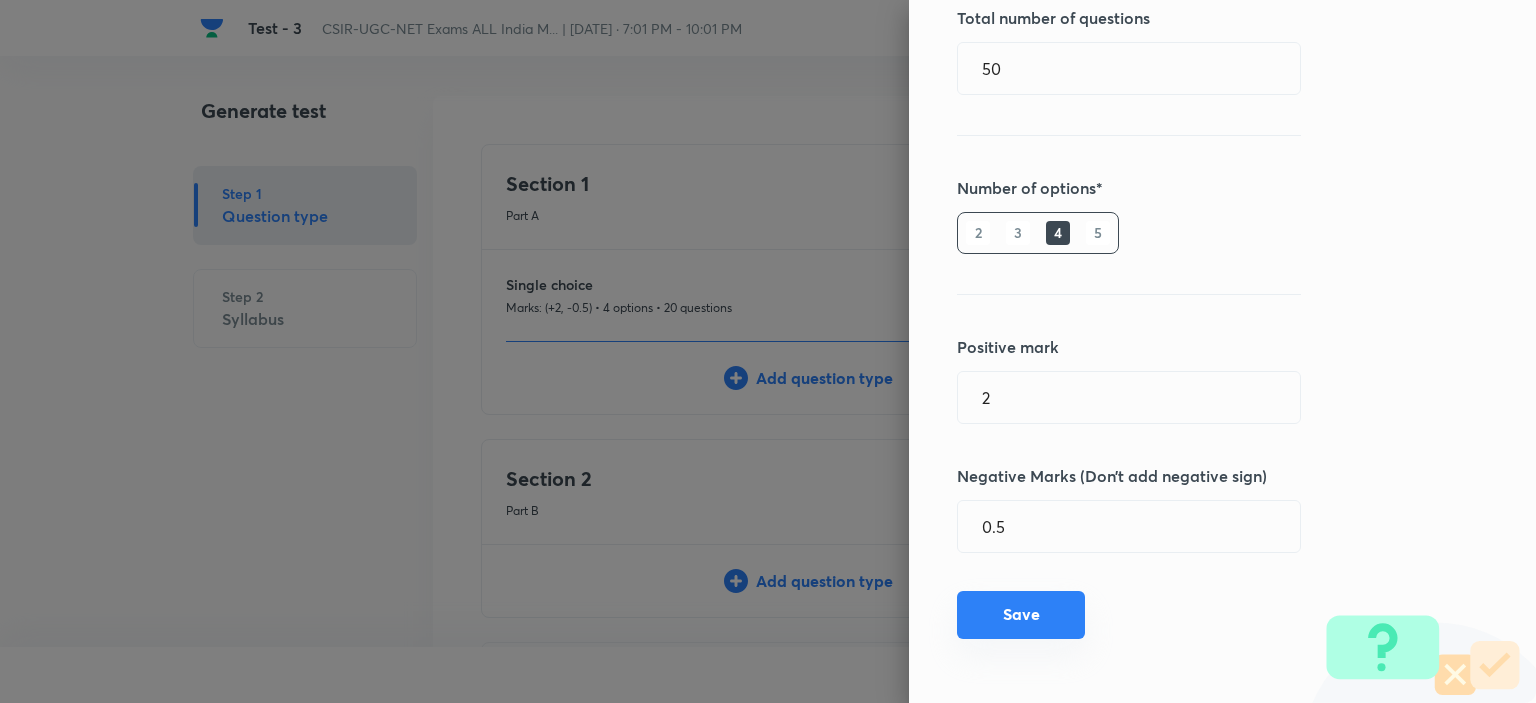 click on "Save" at bounding box center [1021, 615] 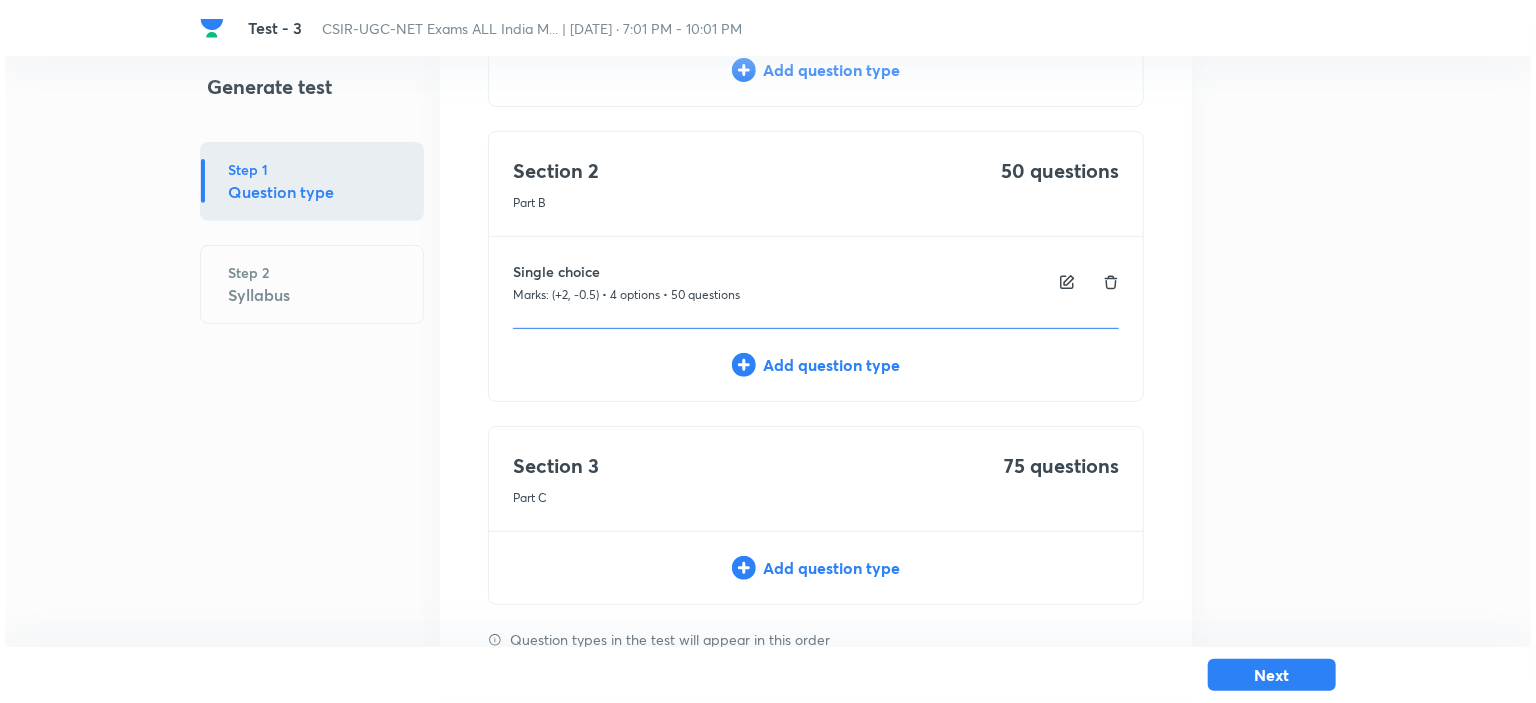 scroll, scrollTop: 396, scrollLeft: 0, axis: vertical 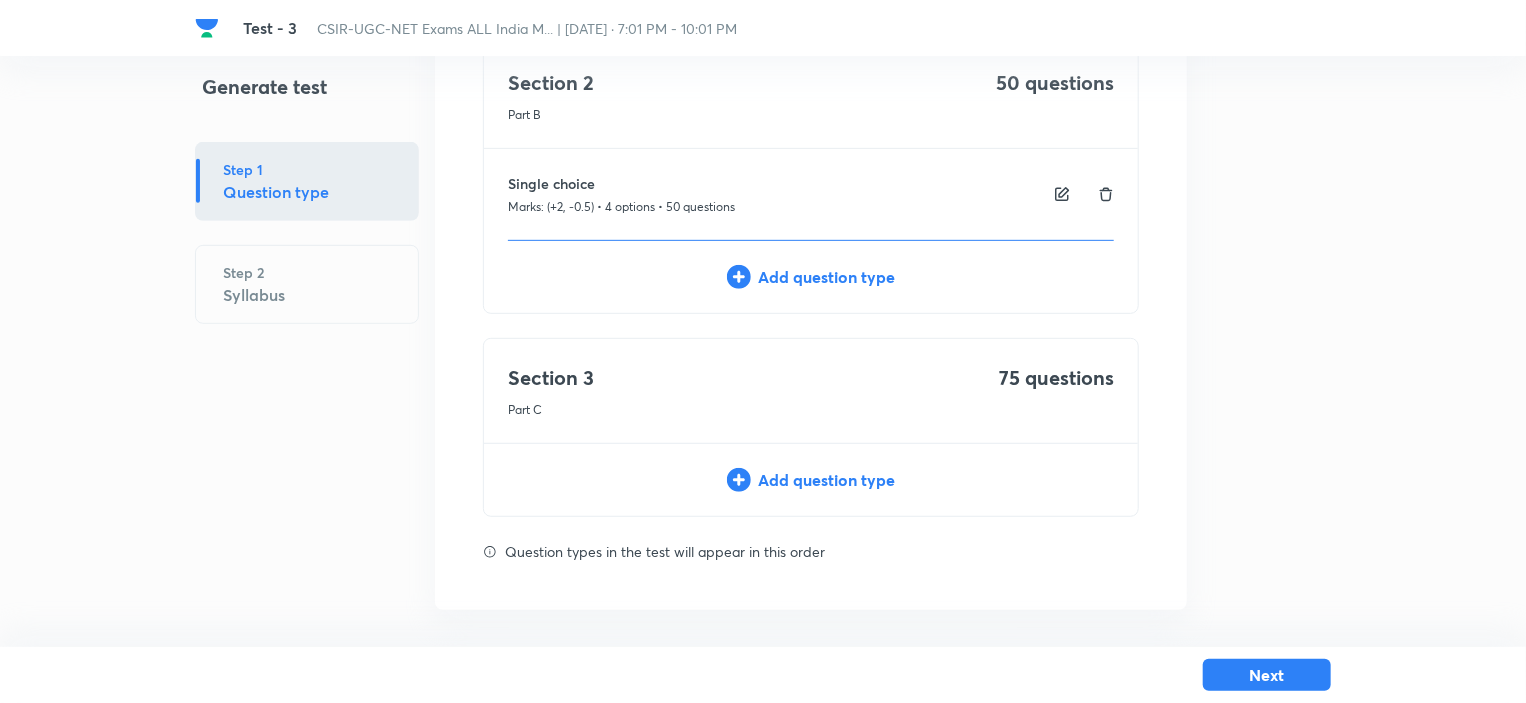 click on "Add question type" at bounding box center [811, 480] 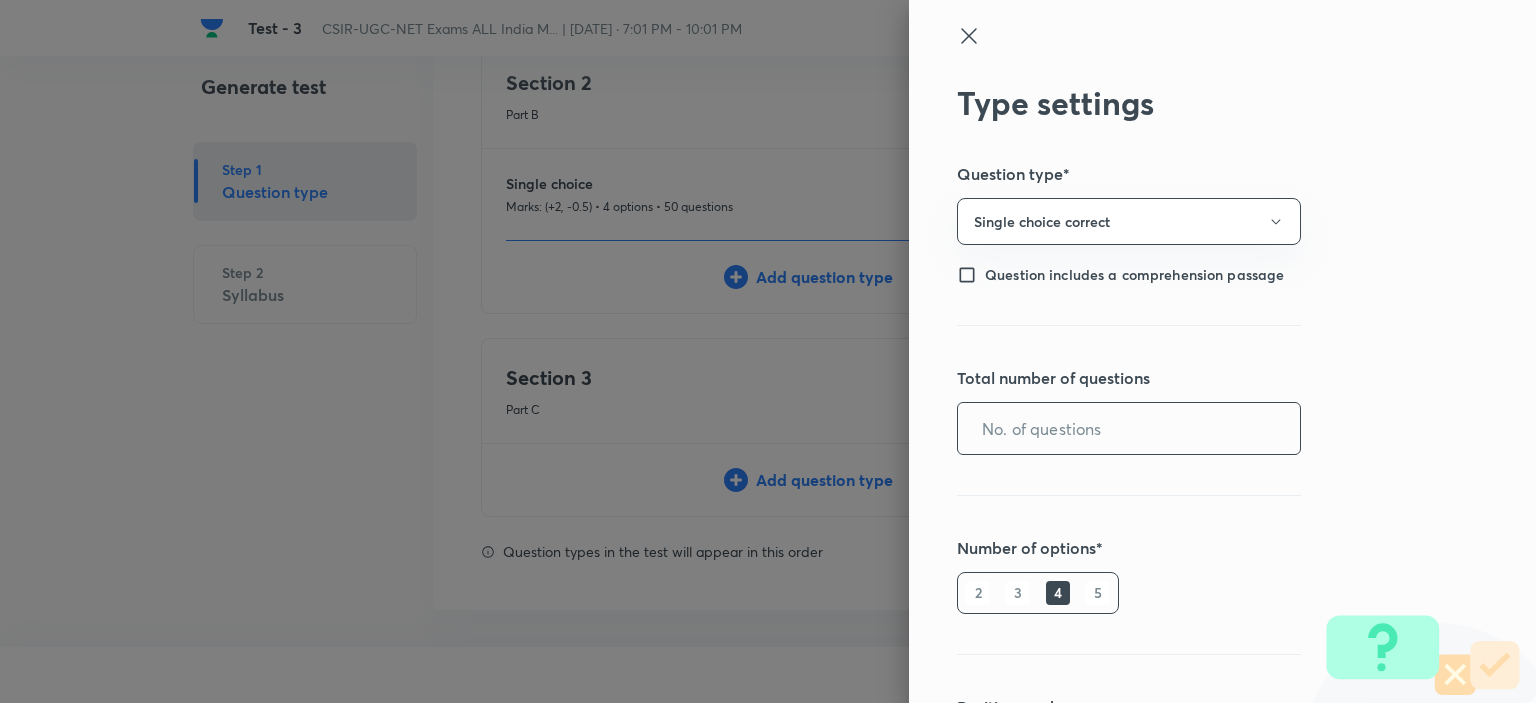 click at bounding box center [1129, 428] 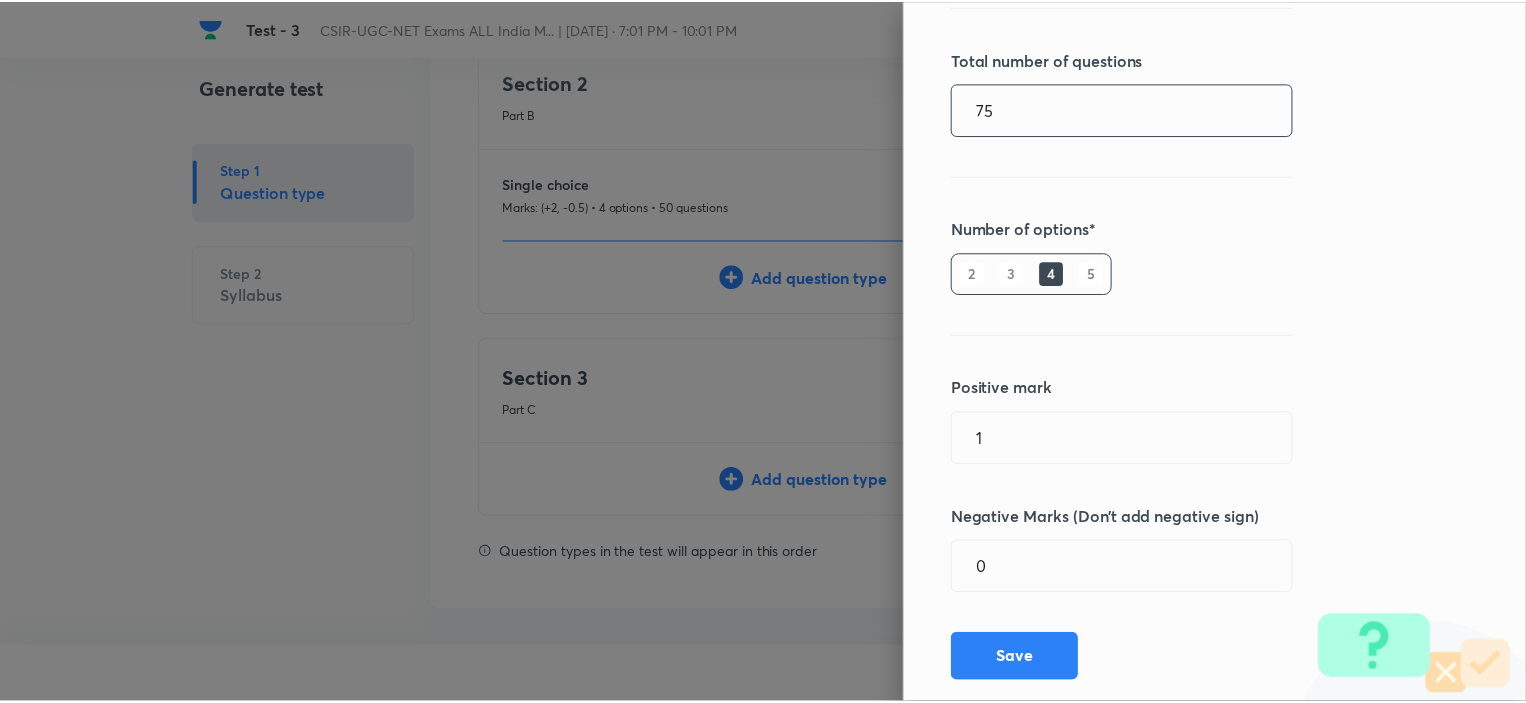 scroll, scrollTop: 360, scrollLeft: 0, axis: vertical 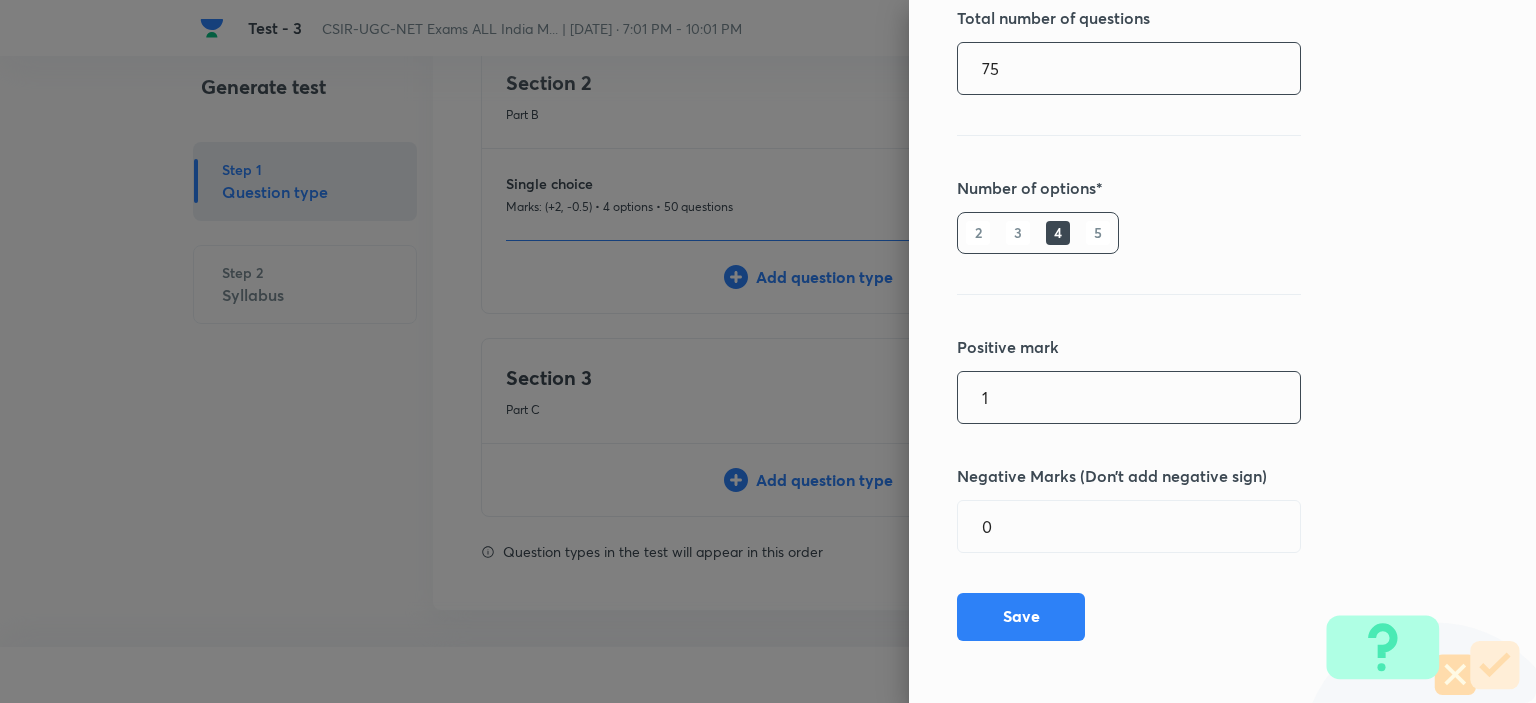 type on "75" 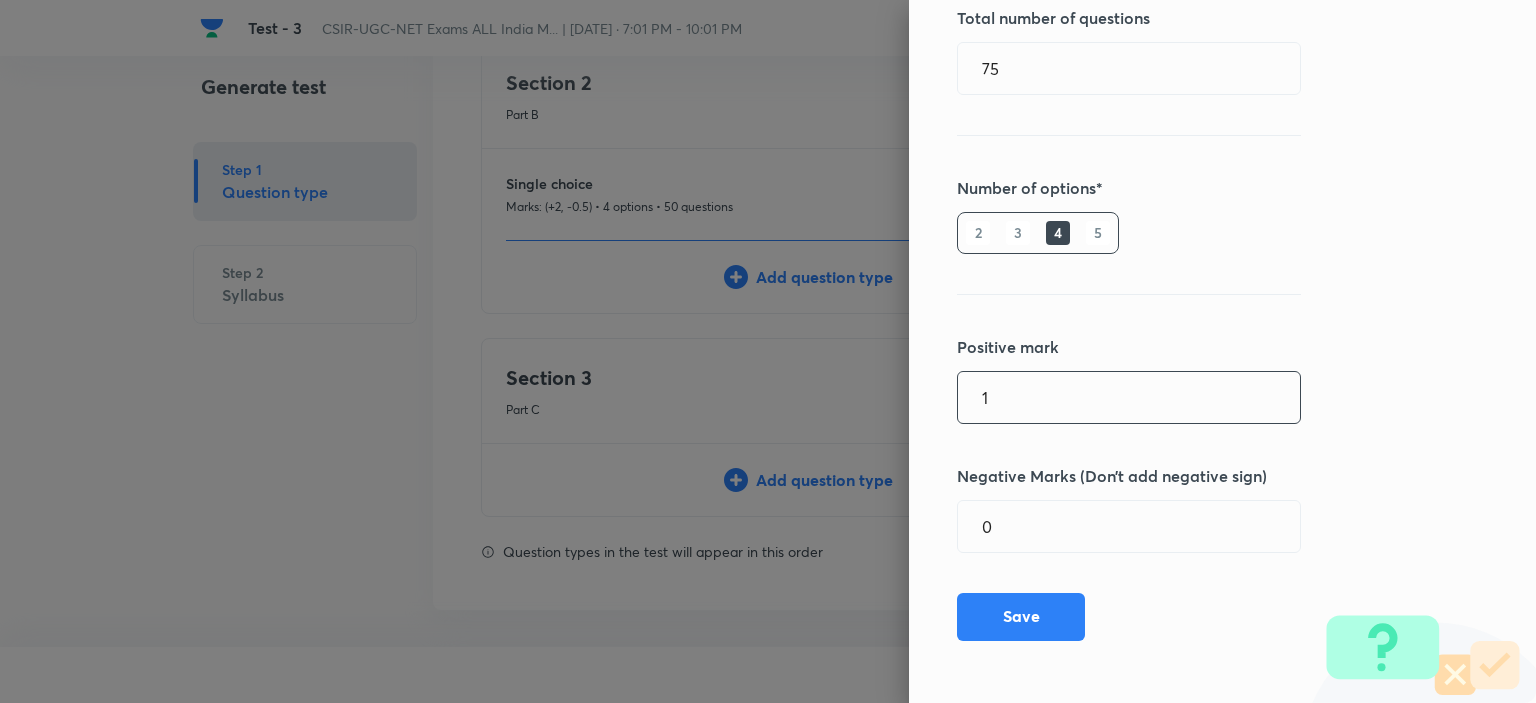 drag, startPoint x: 980, startPoint y: 399, endPoint x: 936, endPoint y: 400, distance: 44.011364 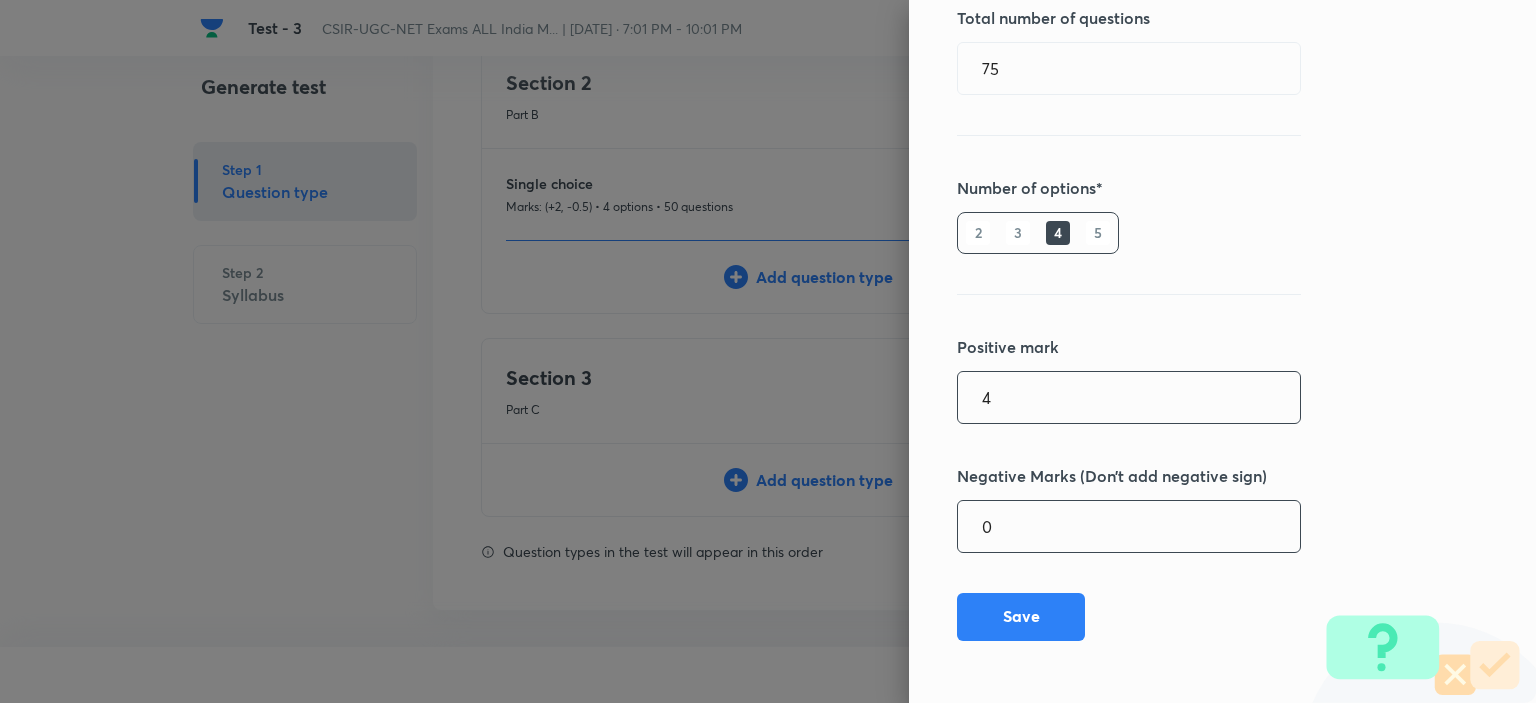 type on "4" 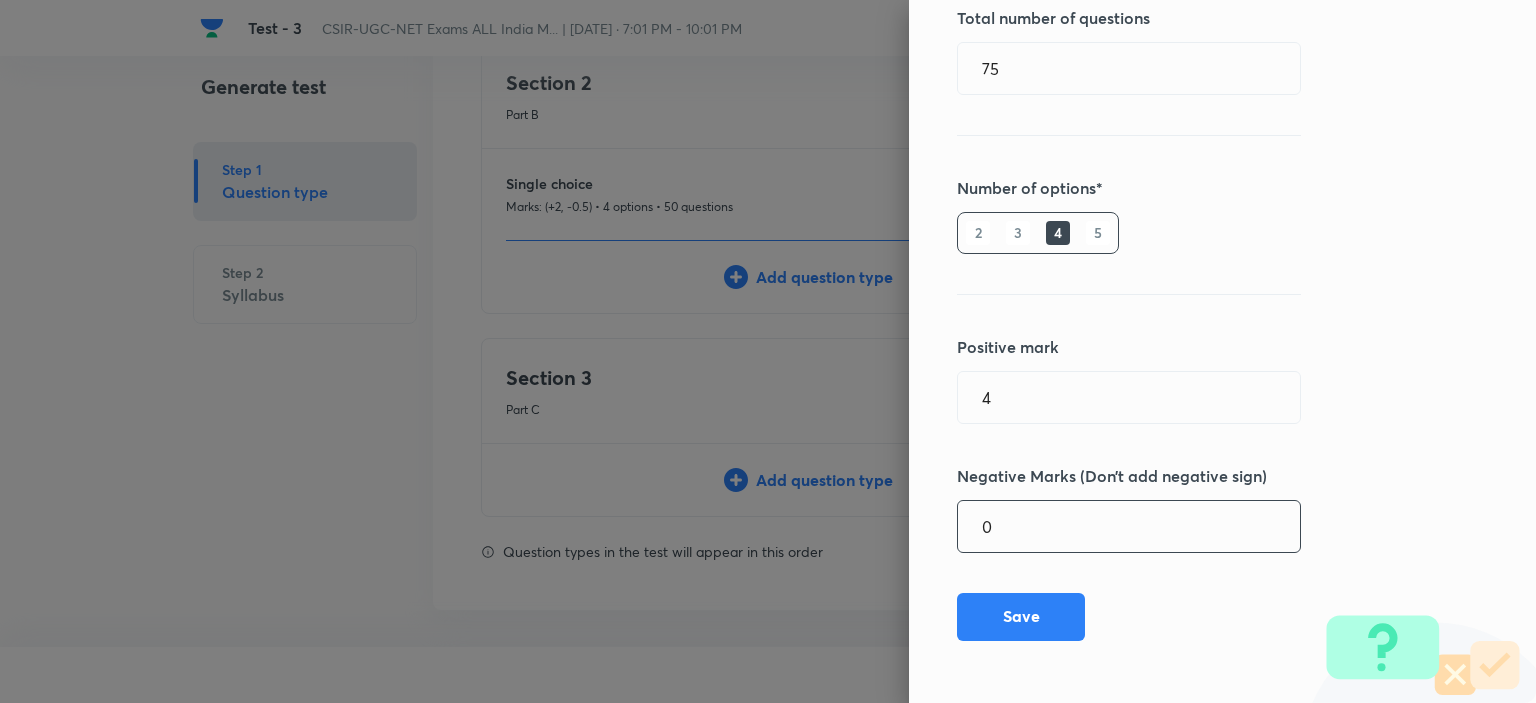 click on "0" at bounding box center (1129, 526) 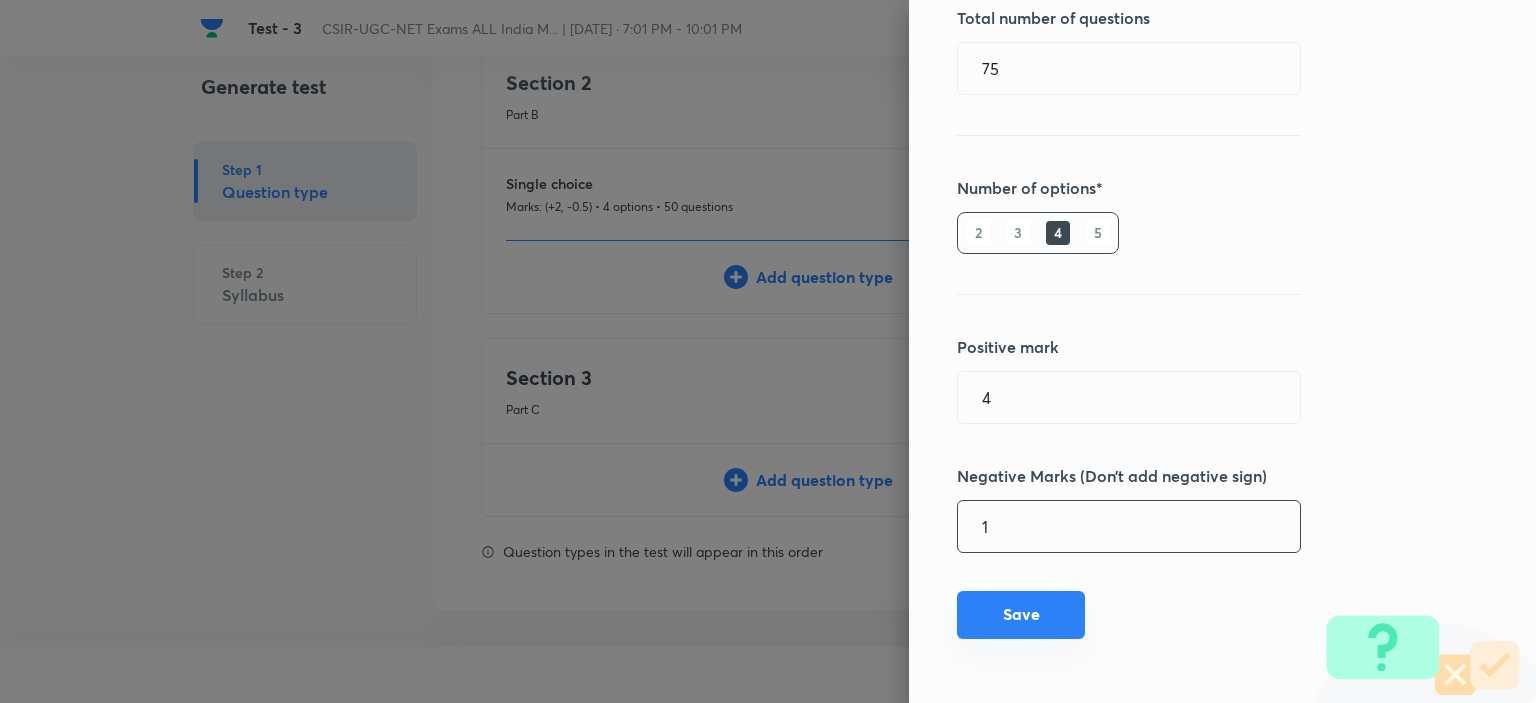 type on "1" 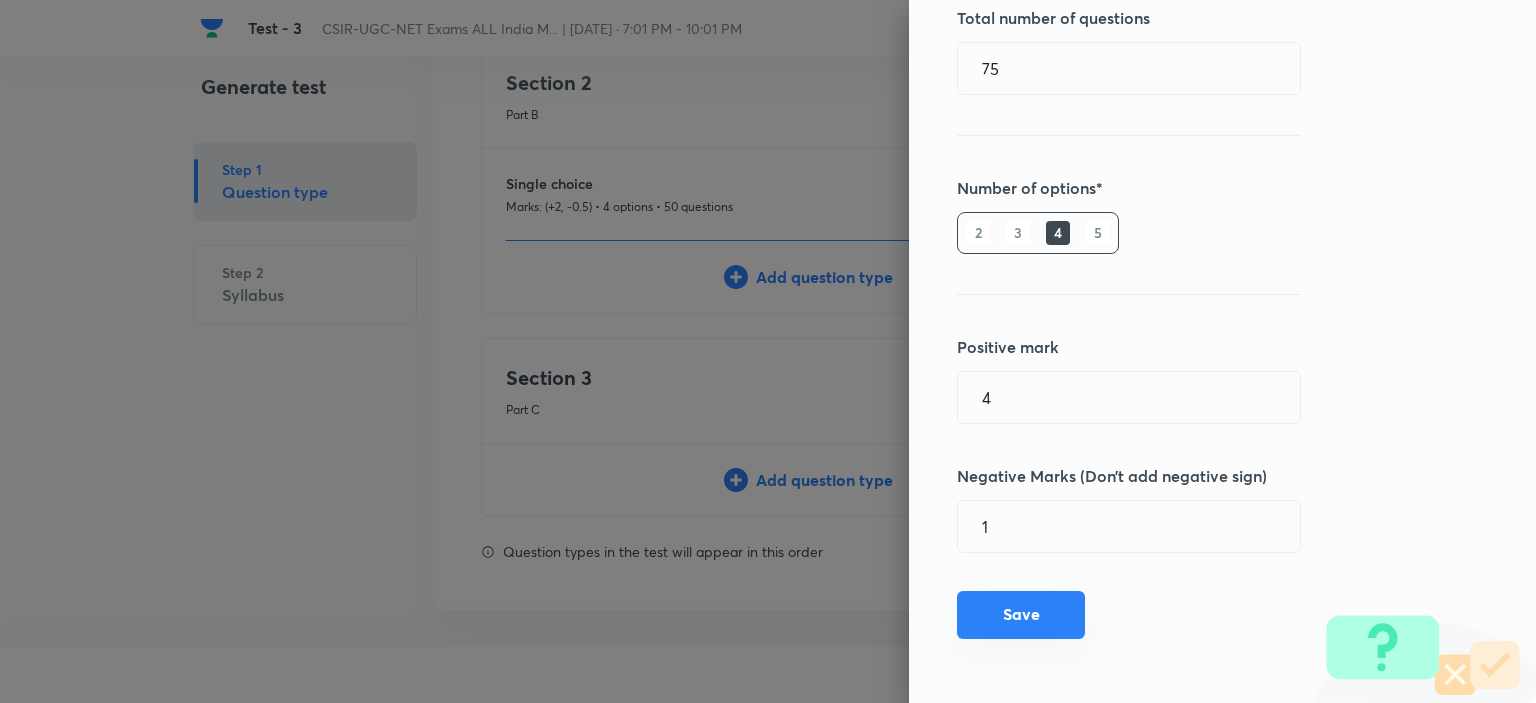 click on "Save" at bounding box center [1021, 615] 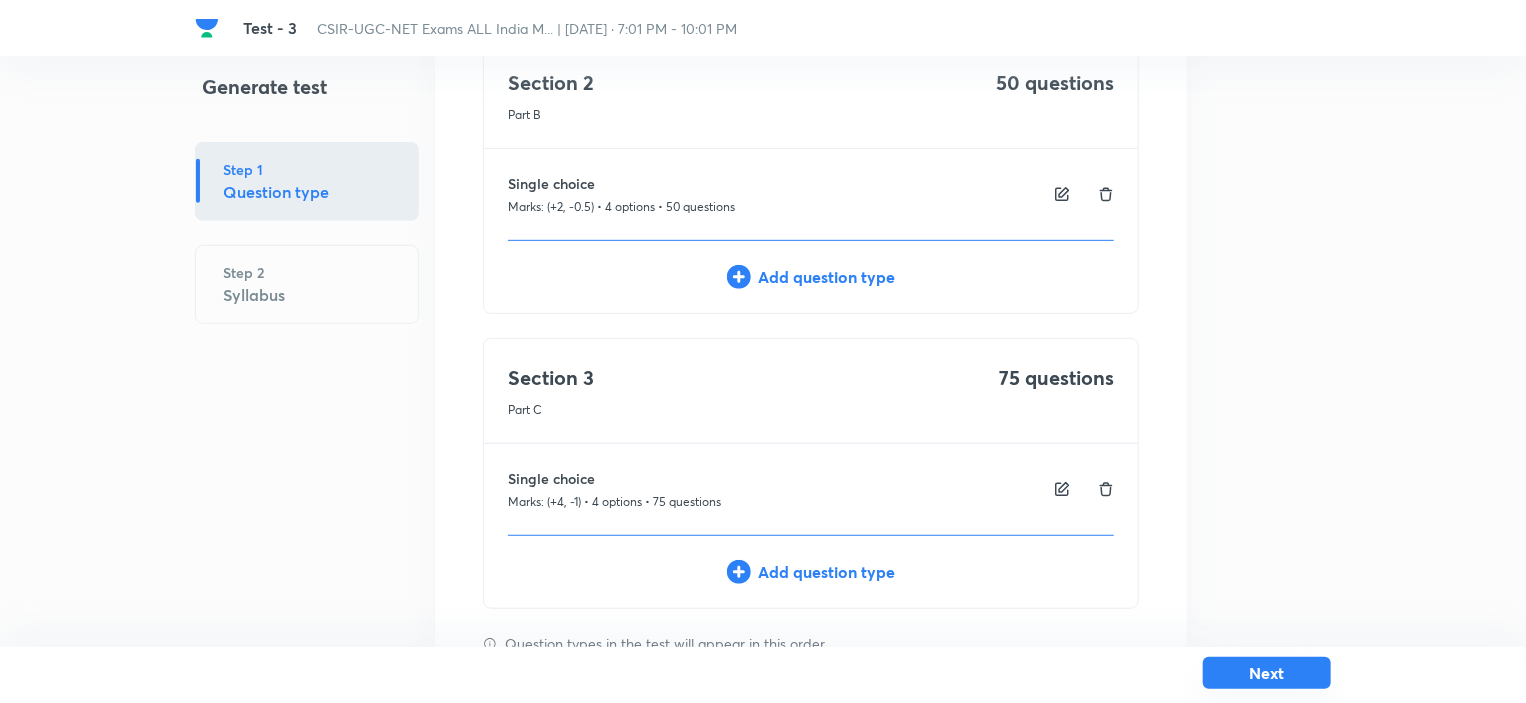 click on "Next" at bounding box center (1267, 673) 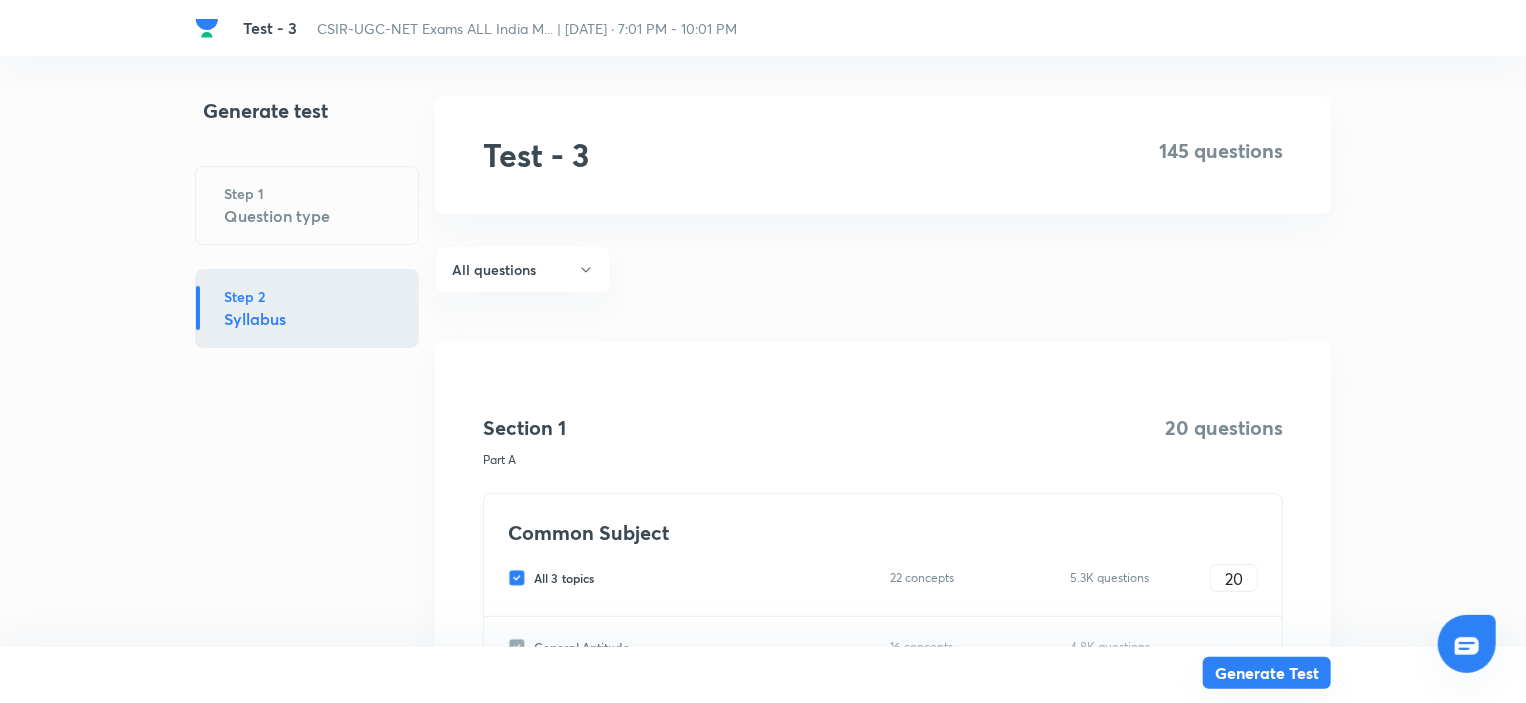 click on "Generate Test" at bounding box center (1267, 673) 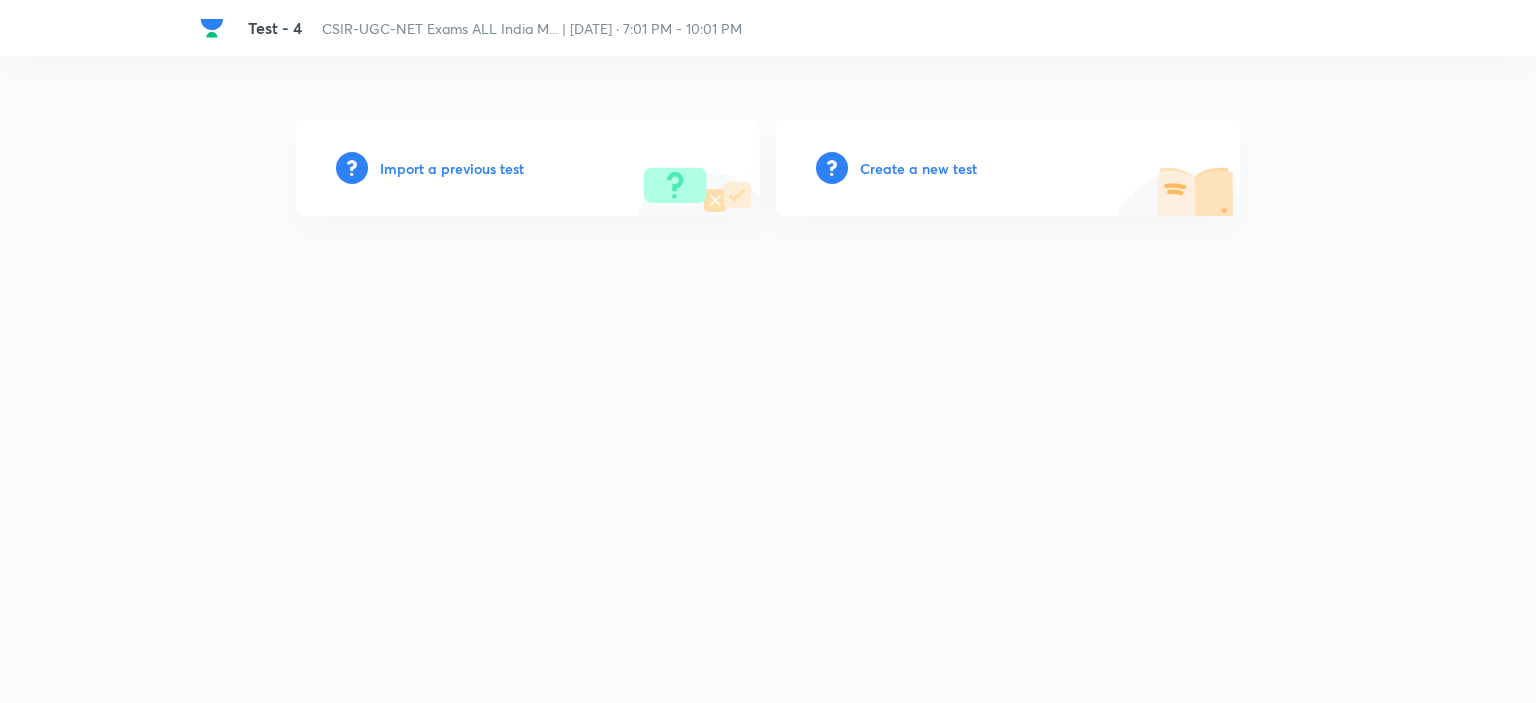 scroll, scrollTop: 0, scrollLeft: 0, axis: both 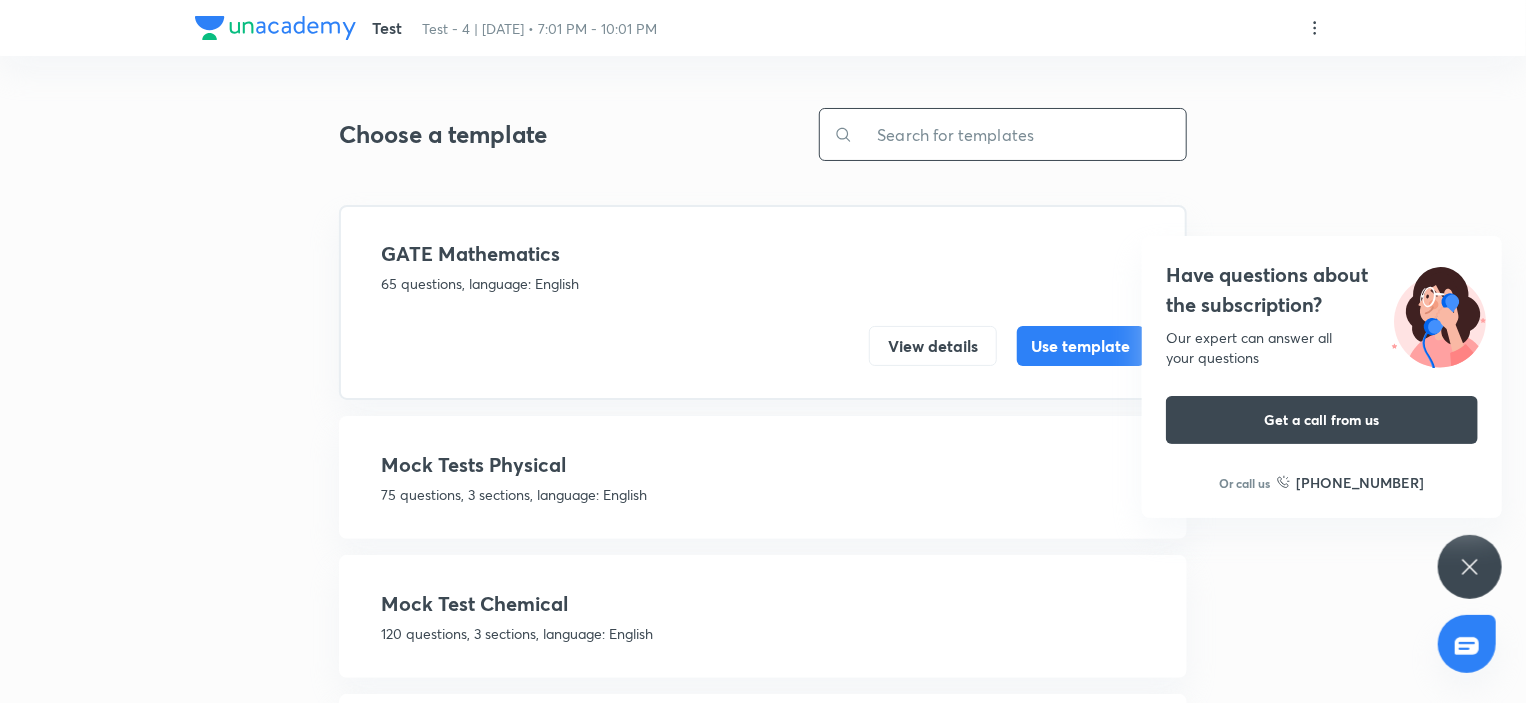 click at bounding box center (1019, 134) 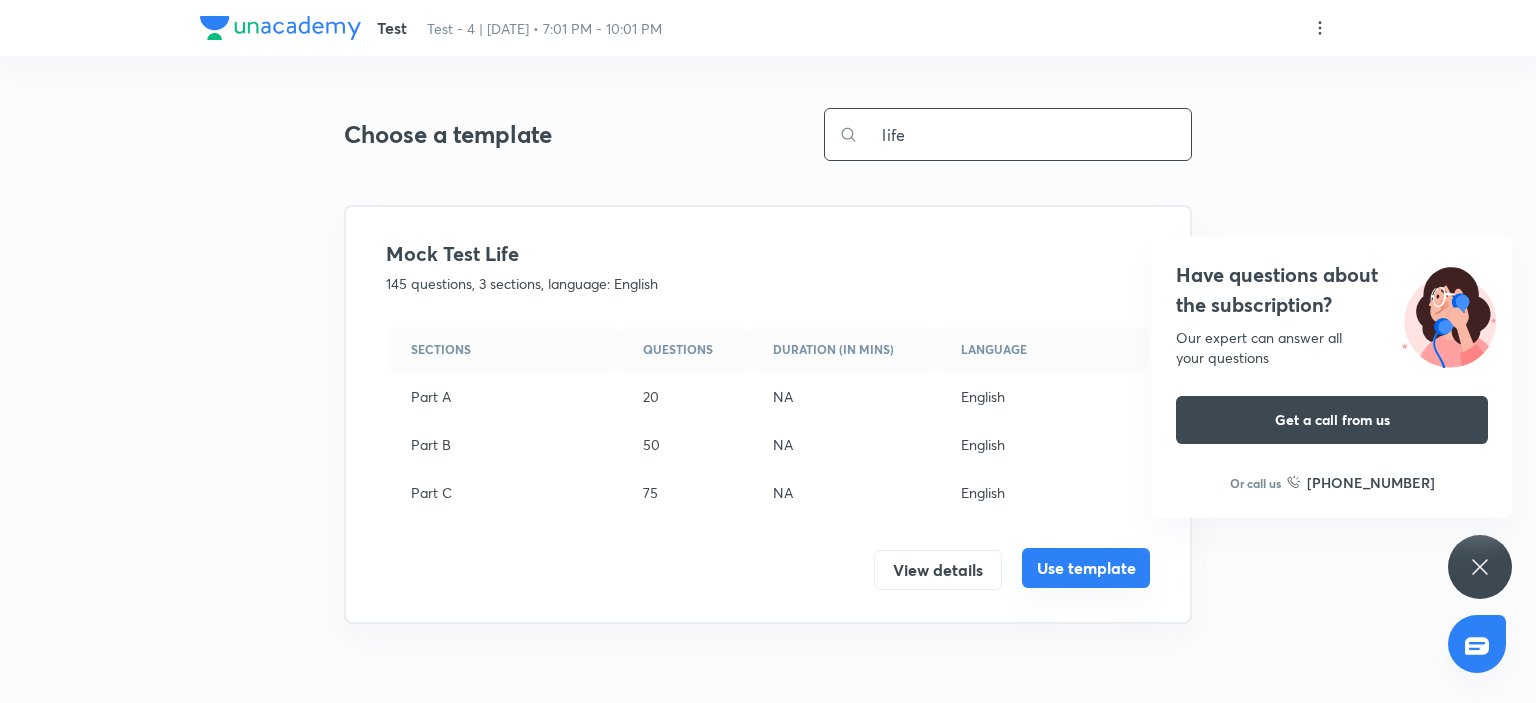 type on "life" 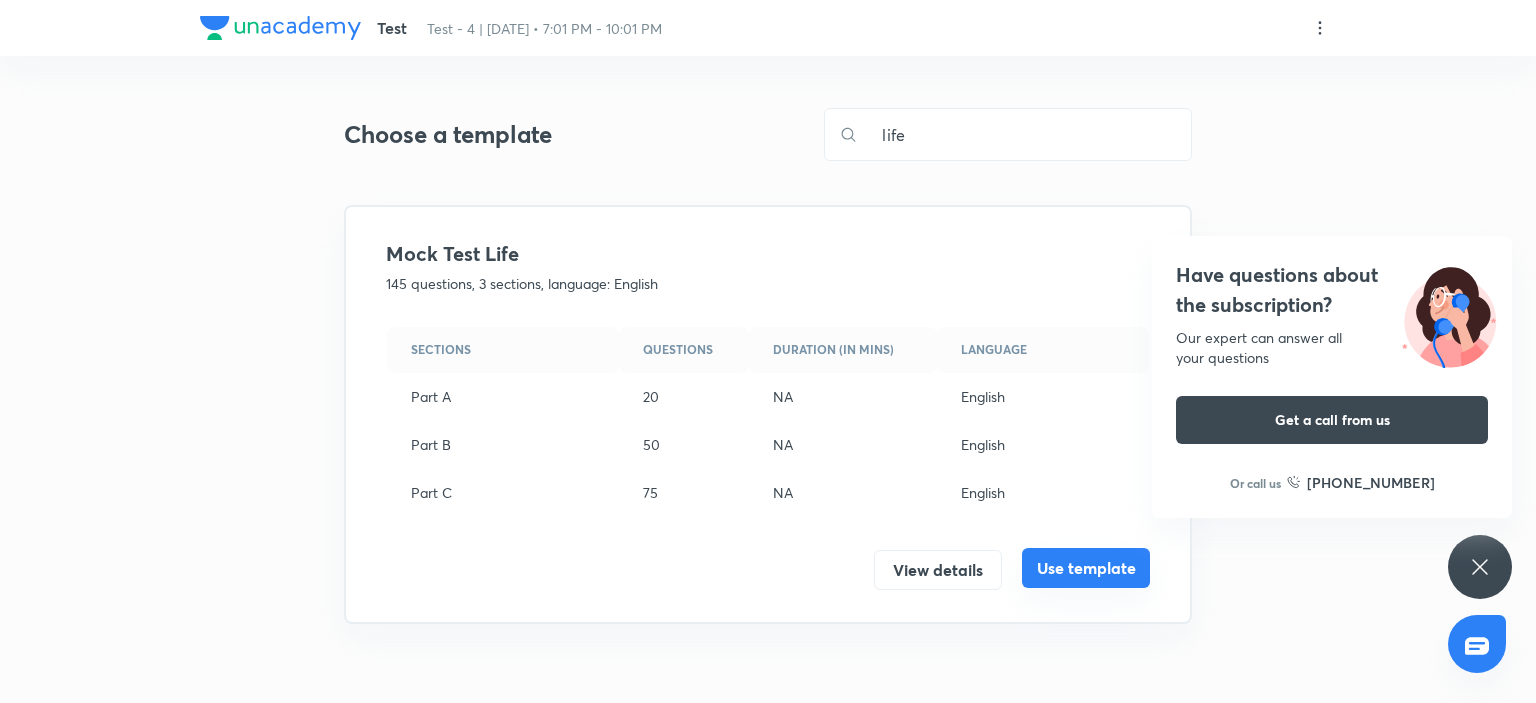 click on "Use template" at bounding box center [1086, 568] 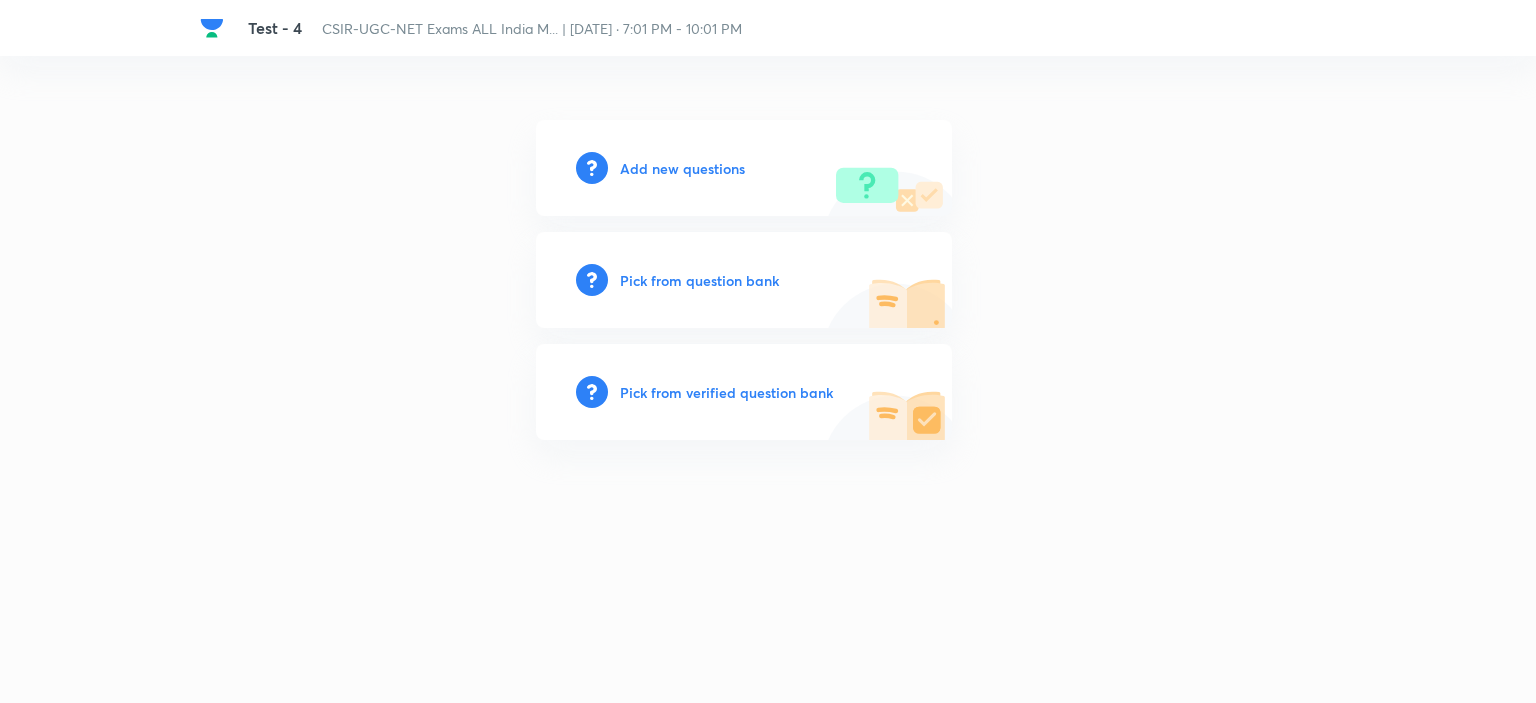 click on "Pick from question bank" at bounding box center [699, 280] 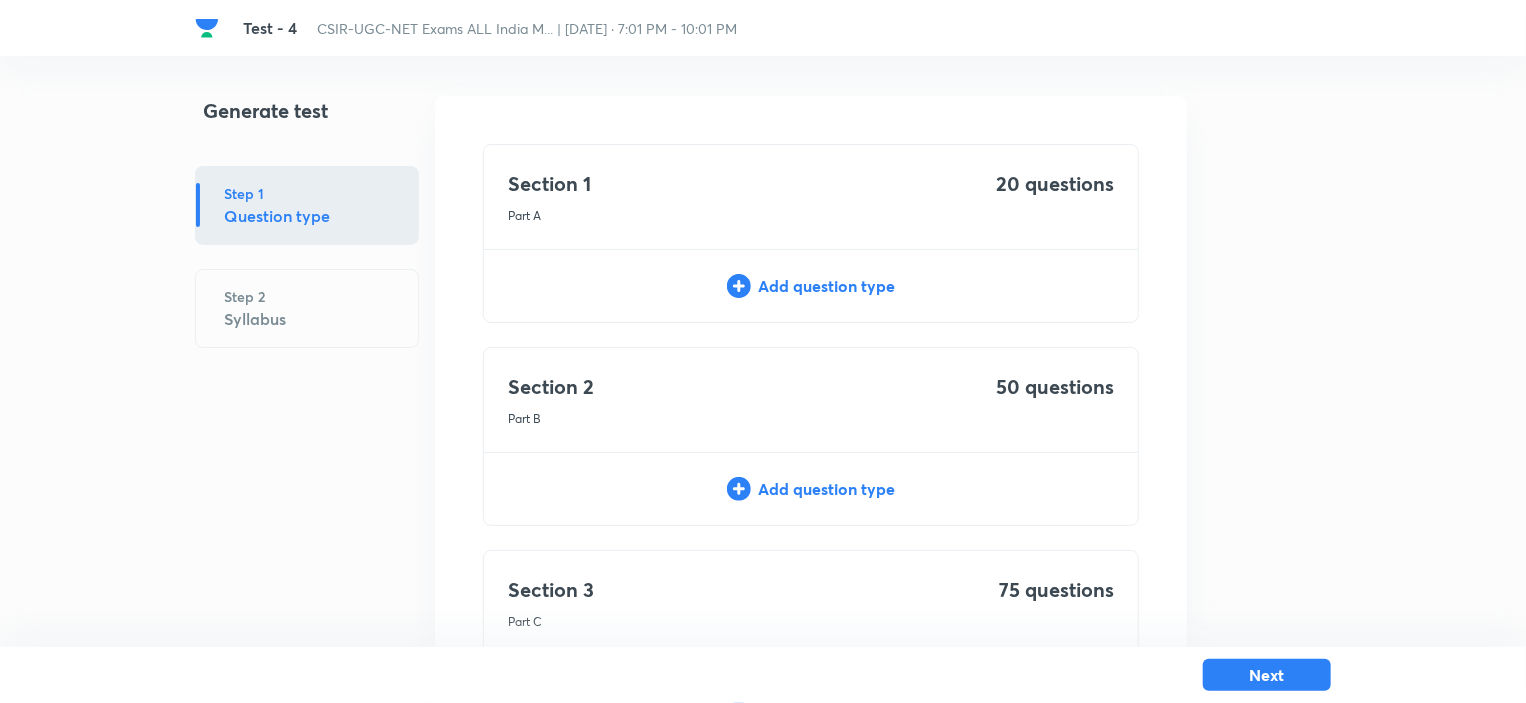 click on "Add question type" at bounding box center (811, 286) 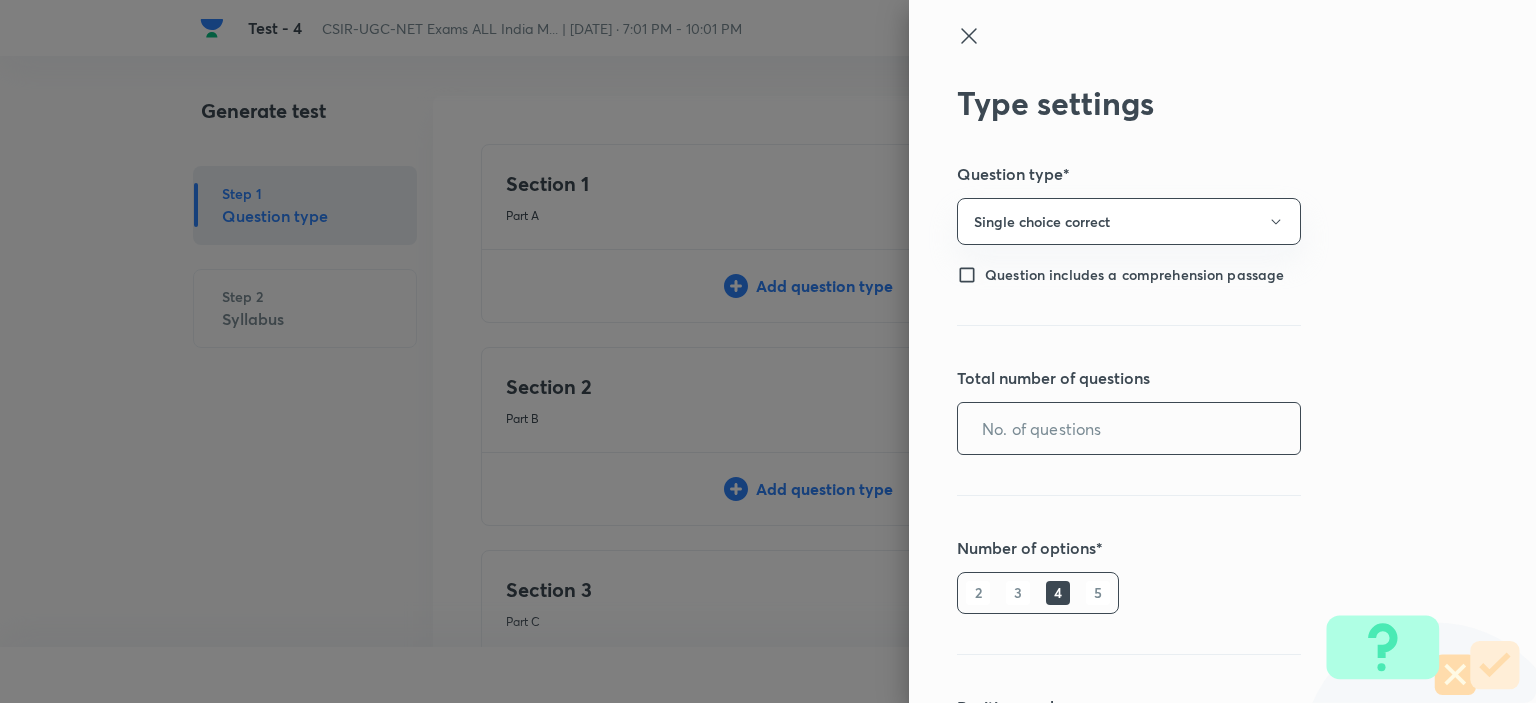click at bounding box center [1129, 428] 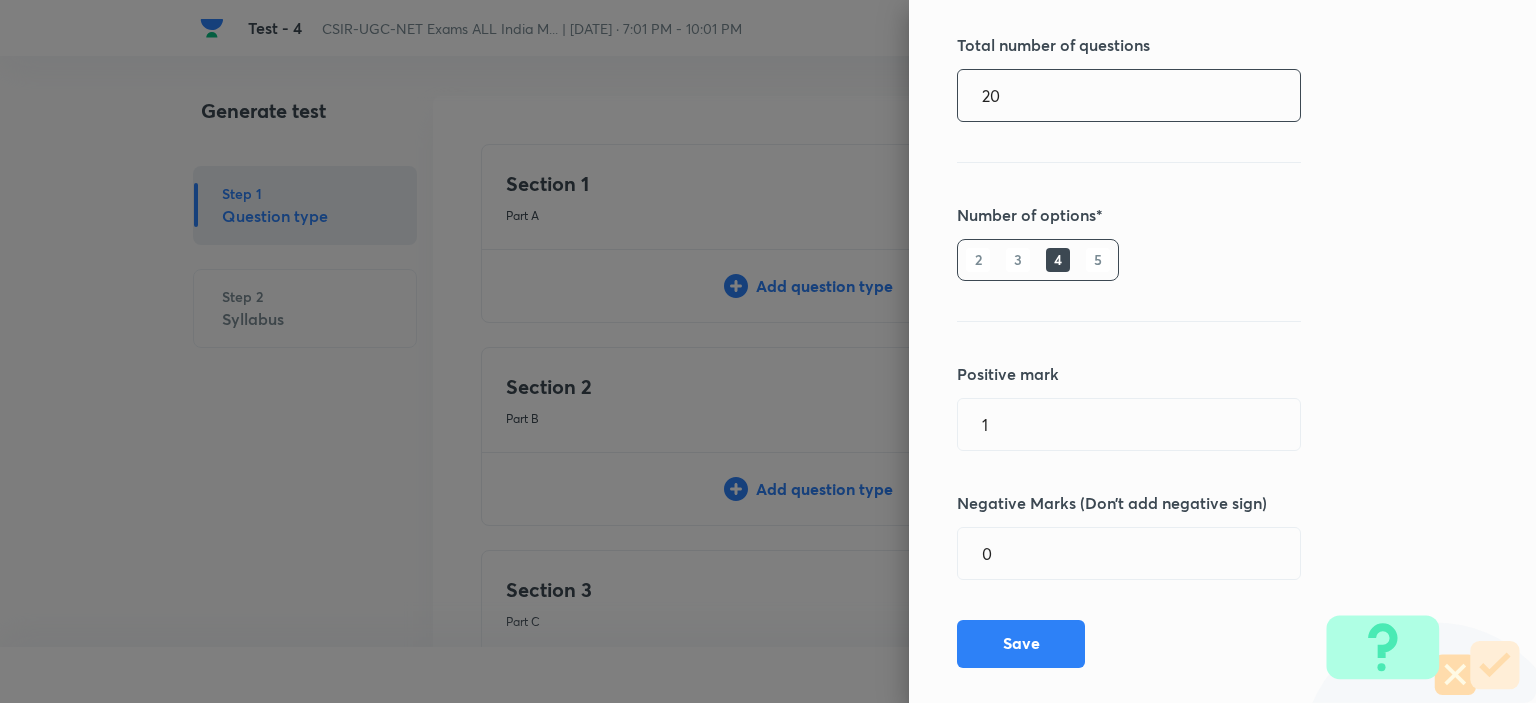 scroll, scrollTop: 360, scrollLeft: 0, axis: vertical 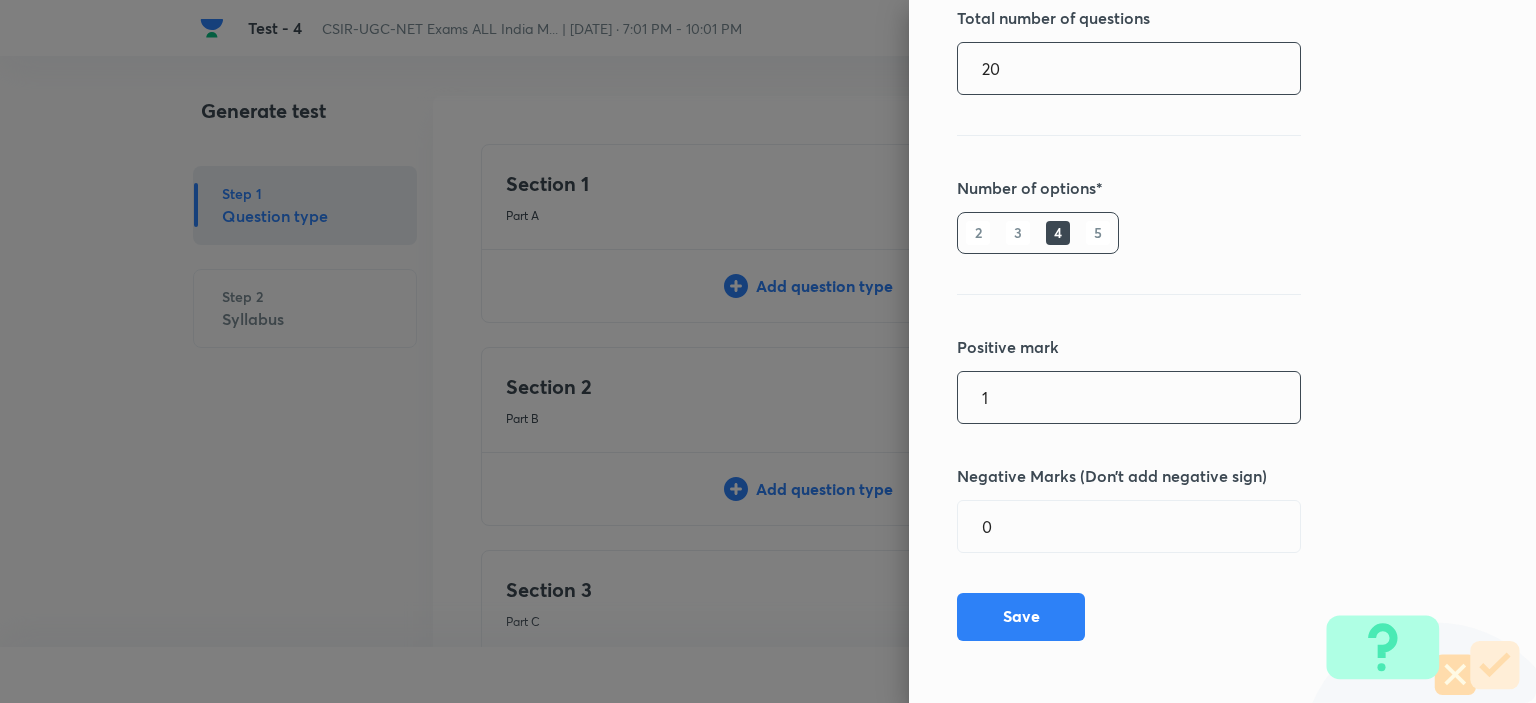 type on "20" 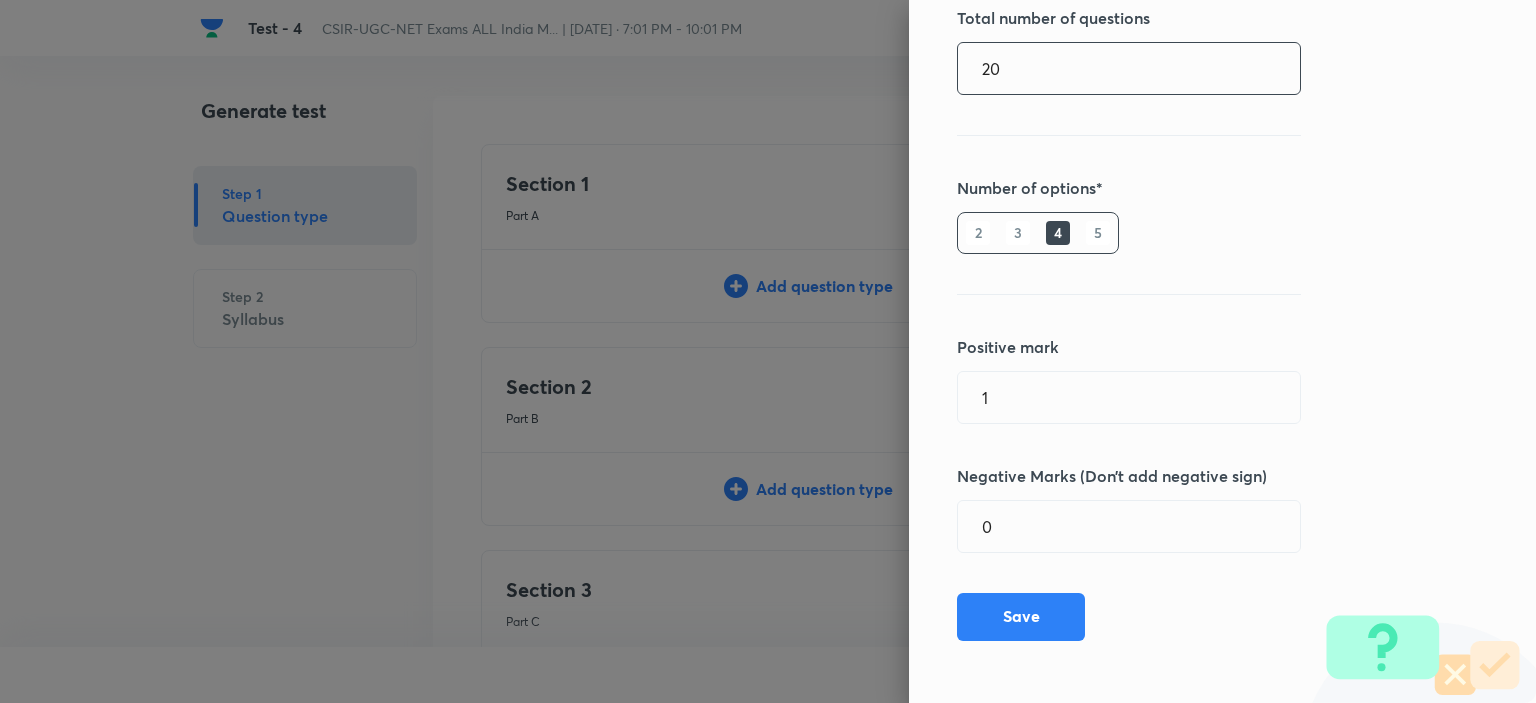 drag, startPoint x: 1004, startPoint y: 402, endPoint x: 928, endPoint y: 391, distance: 76.79192 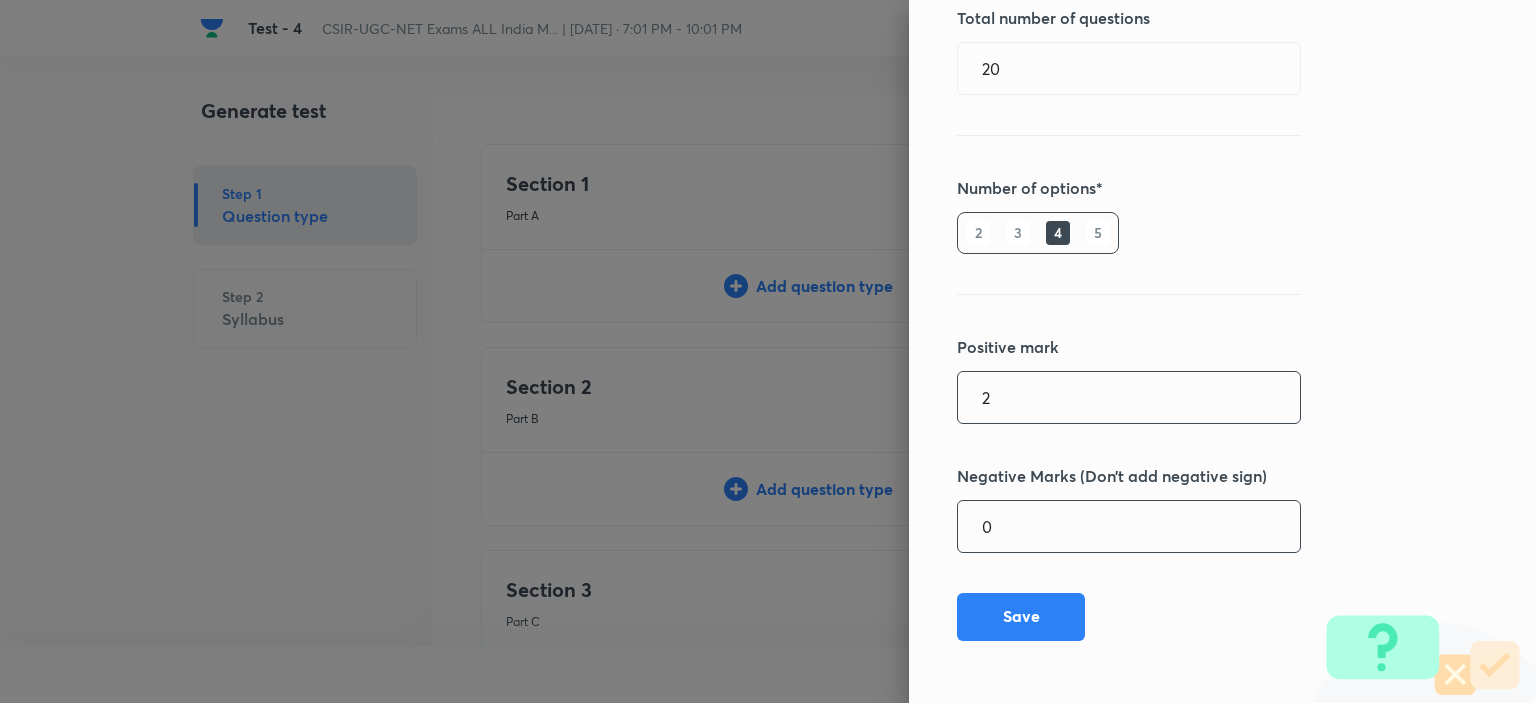 type on "2" 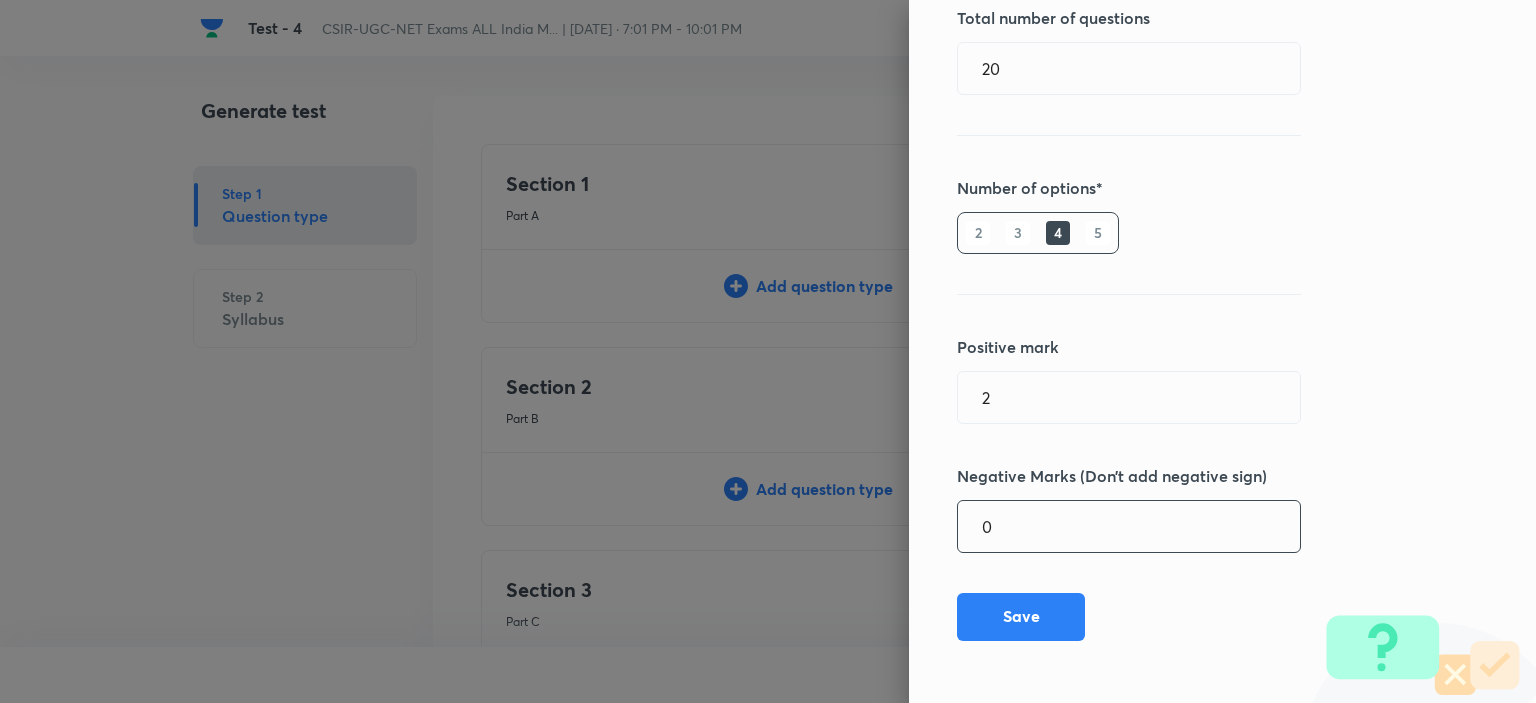 click on "0" at bounding box center (1129, 526) 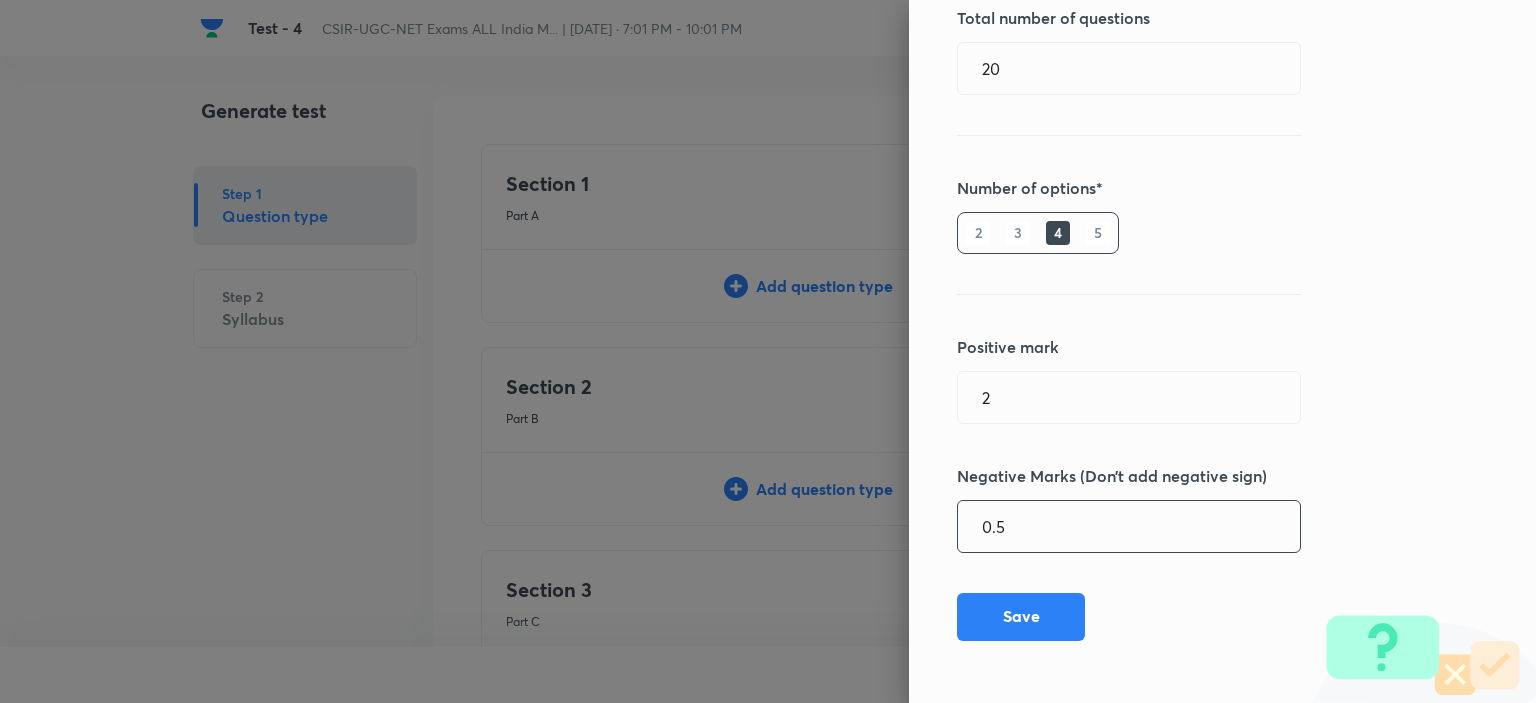 type on "0.5" 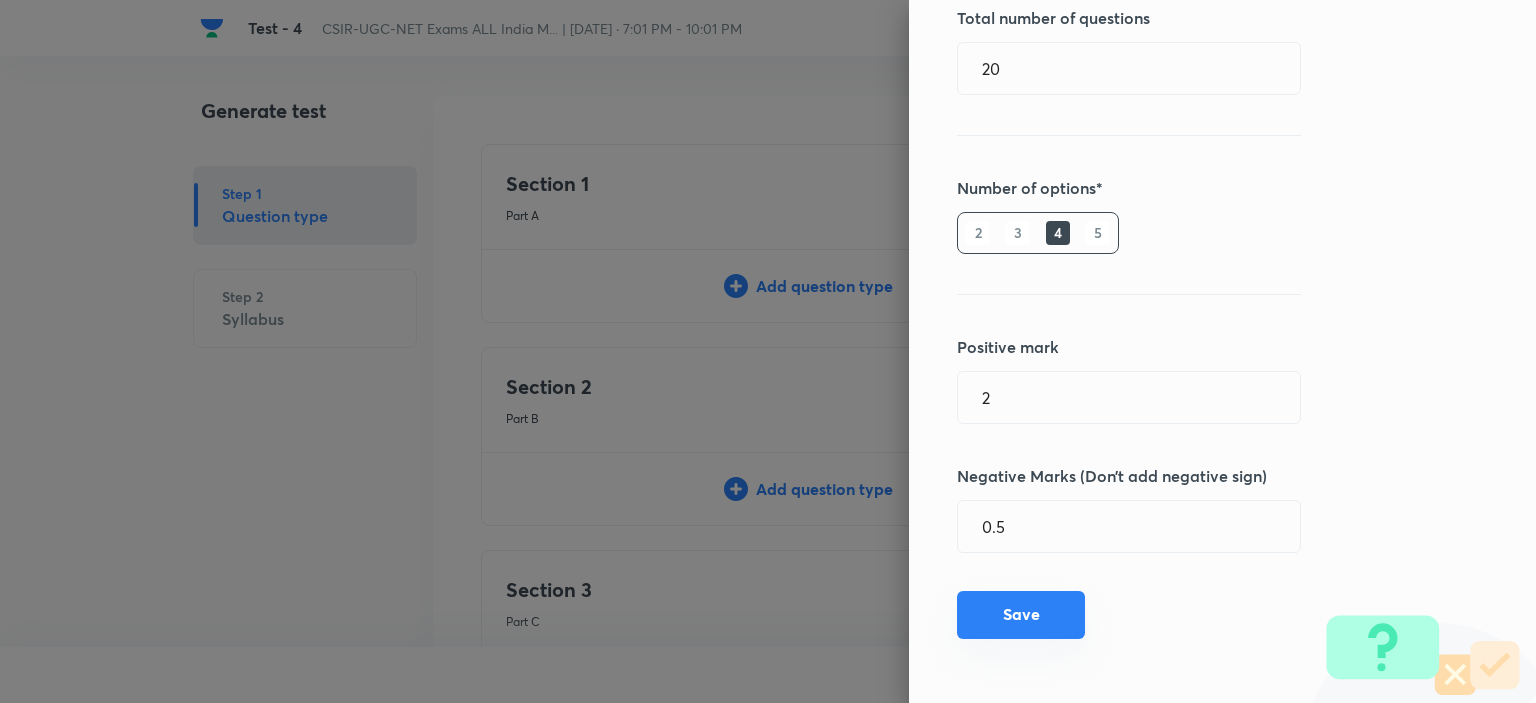 click on "Save" at bounding box center [1021, 615] 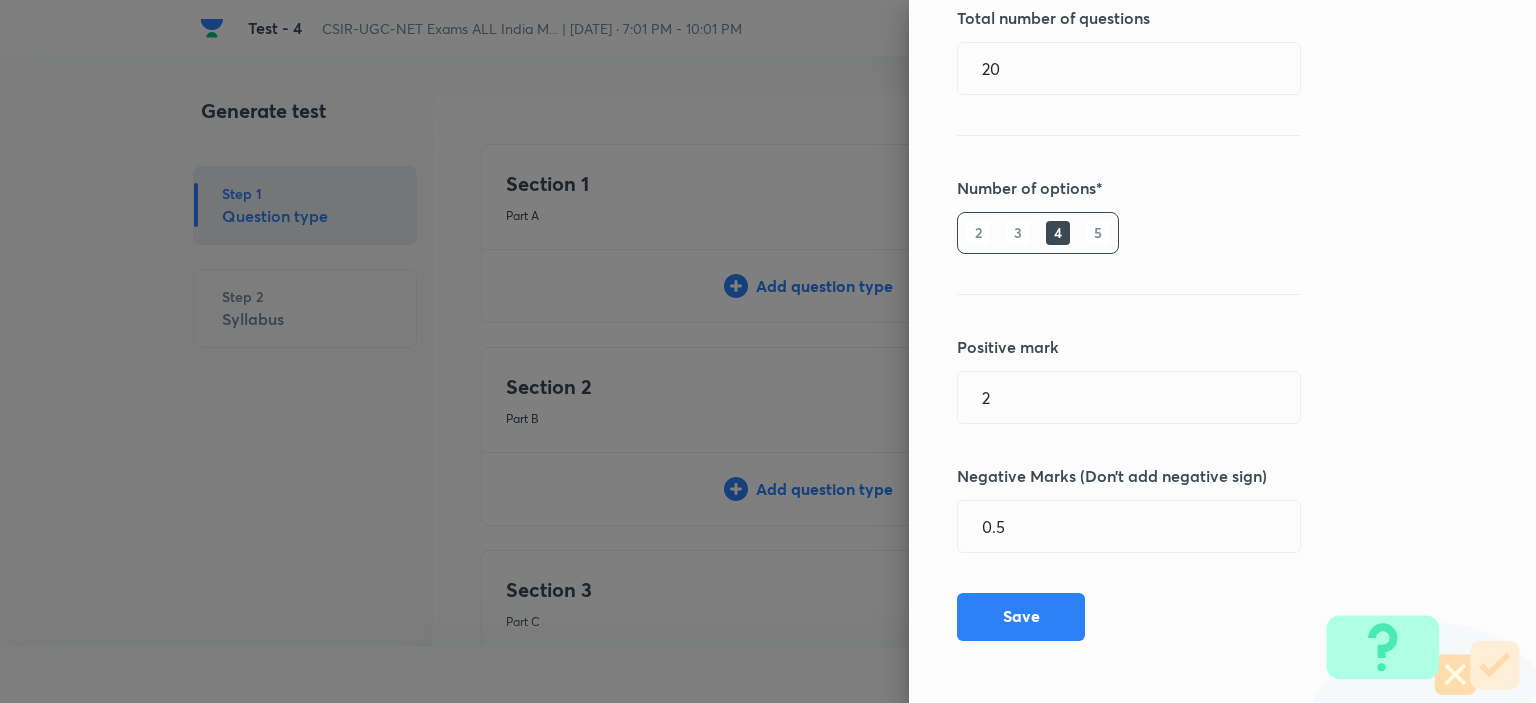 type 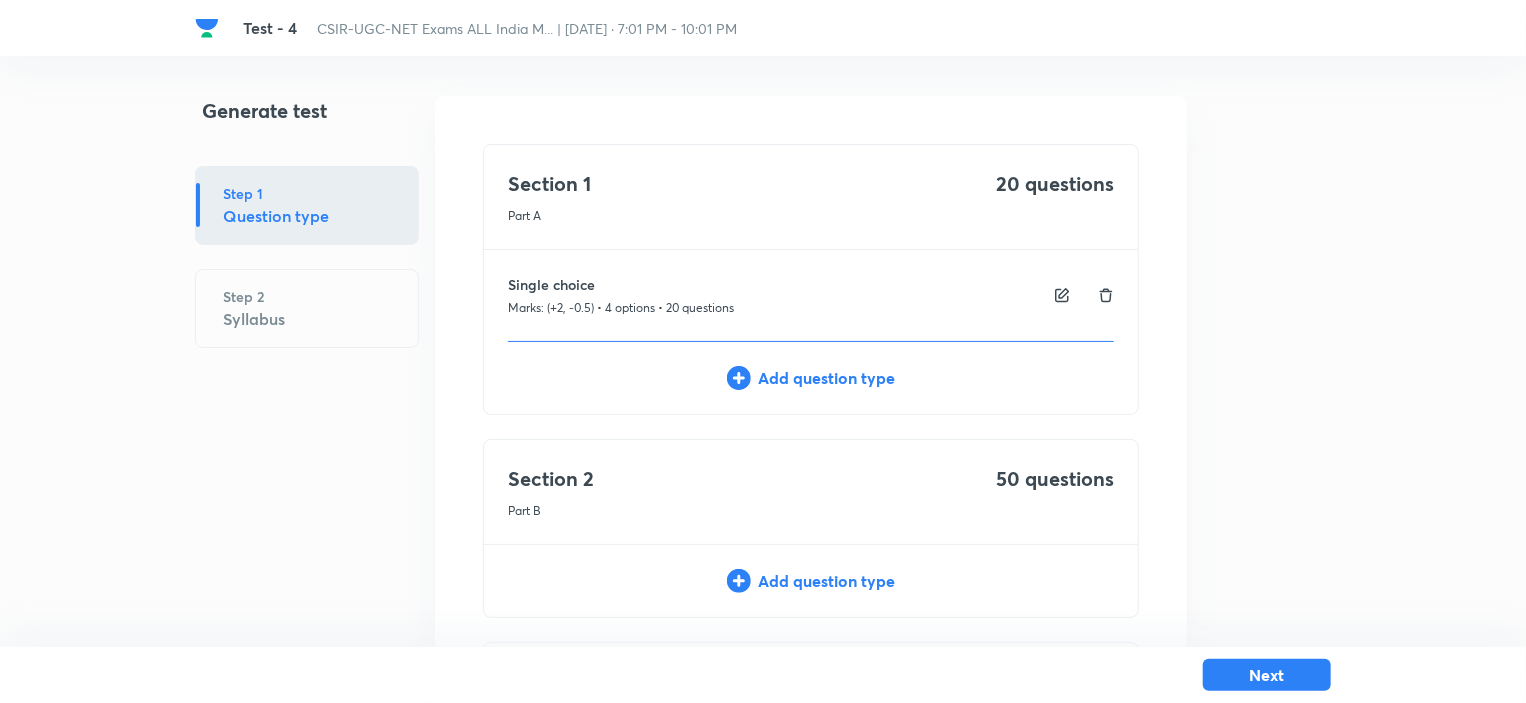 click on "Add question type" at bounding box center (811, 581) 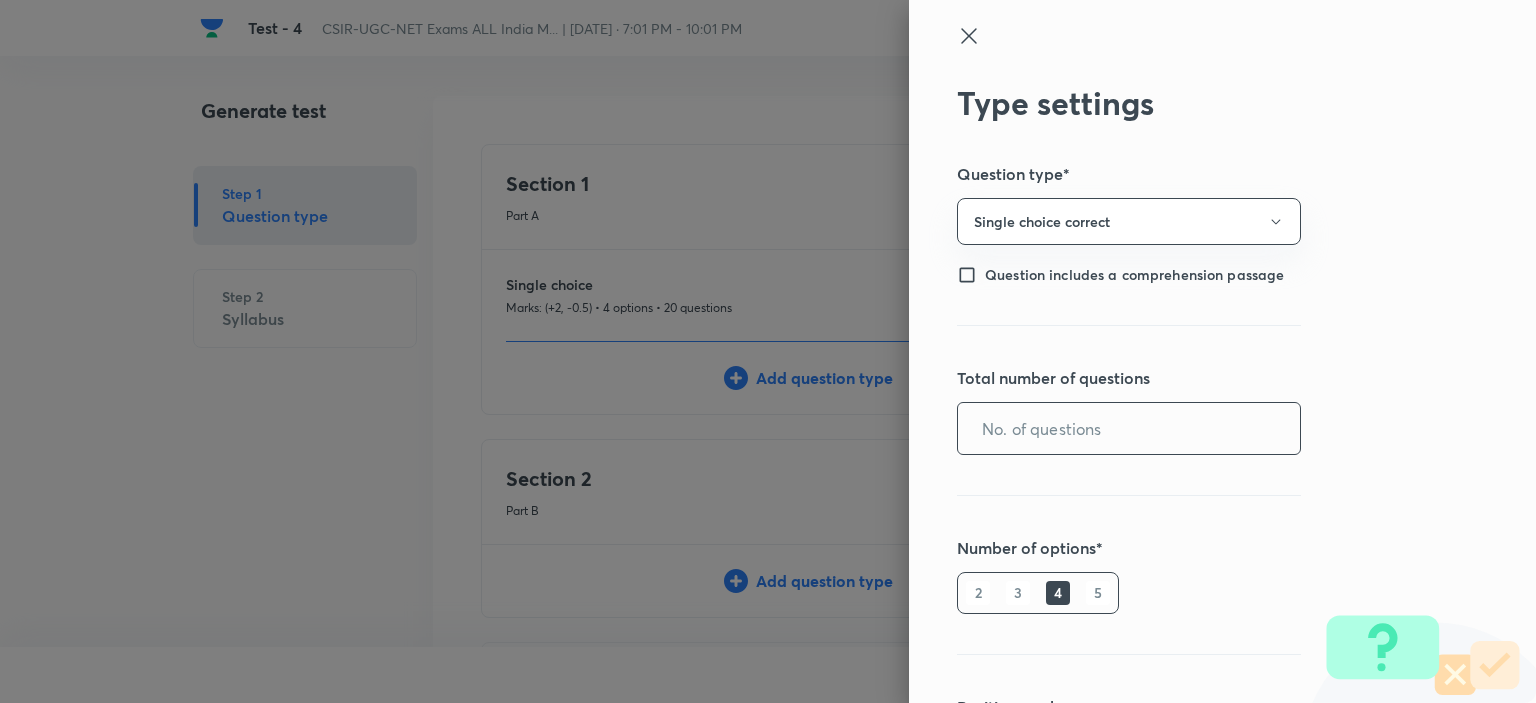drag, startPoint x: 1032, startPoint y: 411, endPoint x: 1029, endPoint y: 436, distance: 25.179358 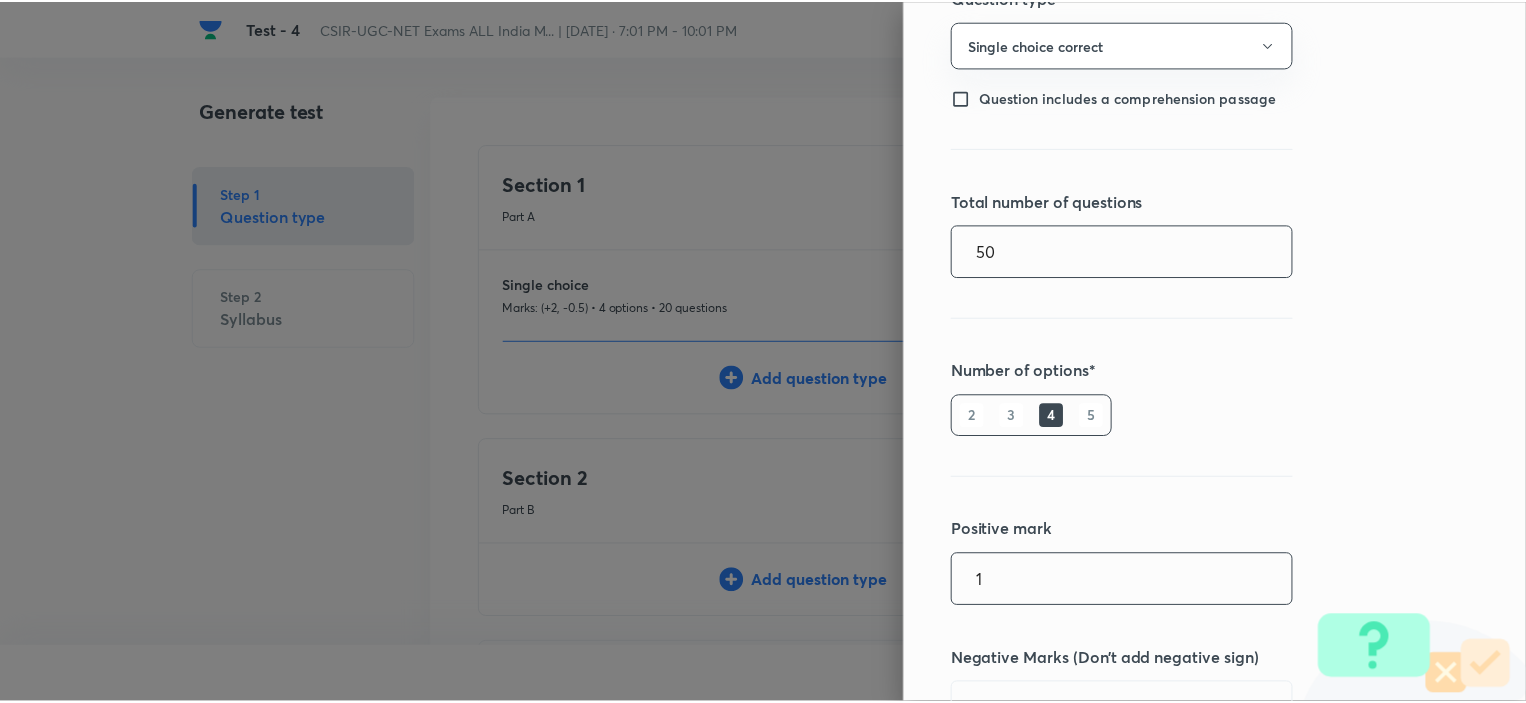 scroll, scrollTop: 360, scrollLeft: 0, axis: vertical 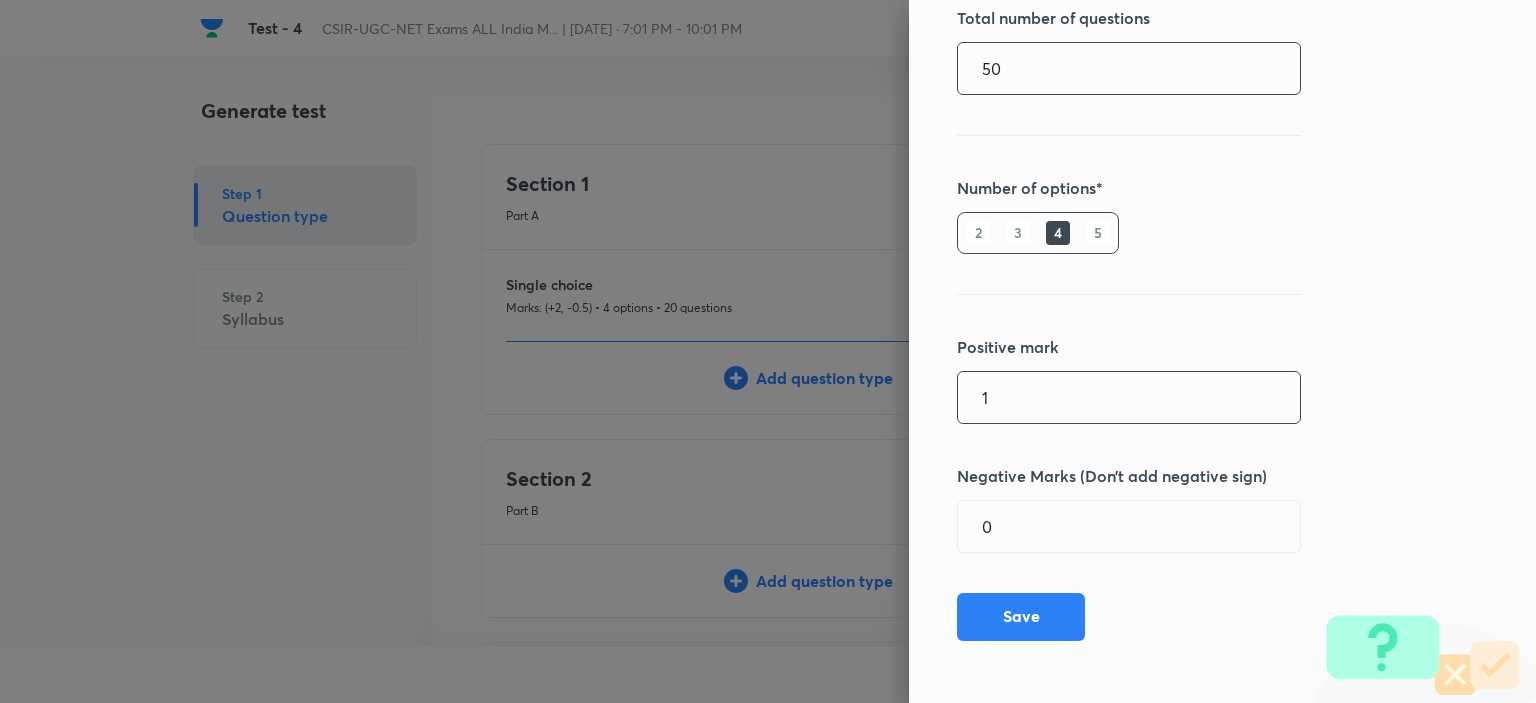type on "50" 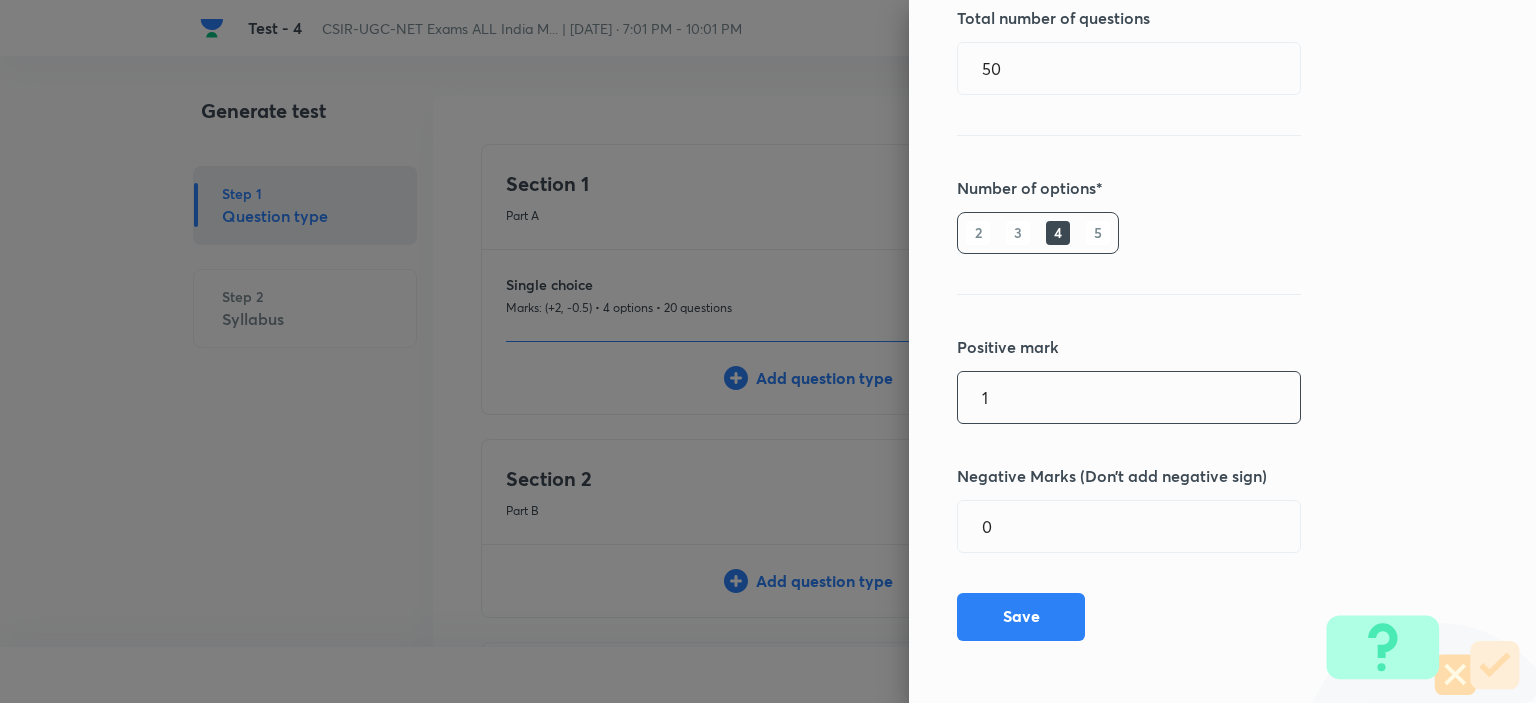 drag, startPoint x: 990, startPoint y: 387, endPoint x: 938, endPoint y: 404, distance: 54.708317 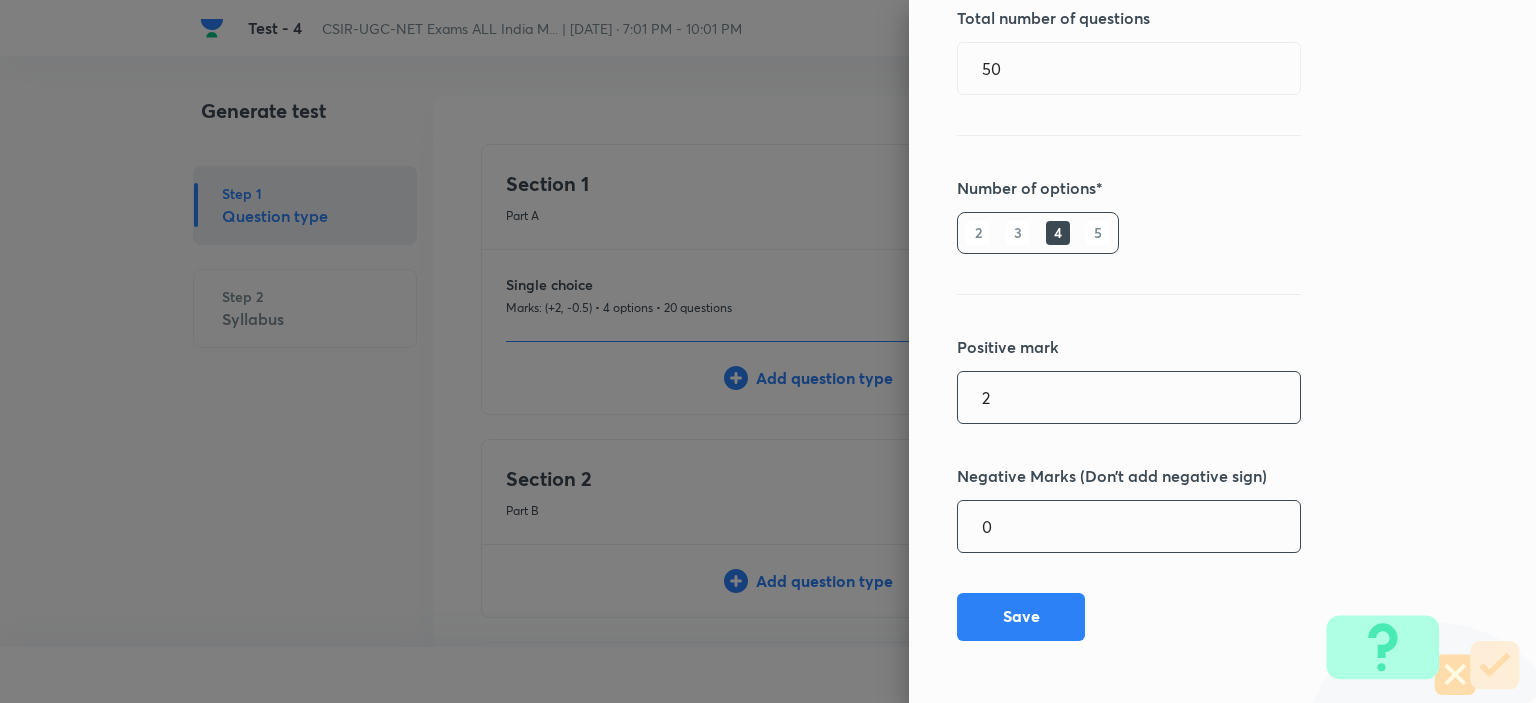 type on "2" 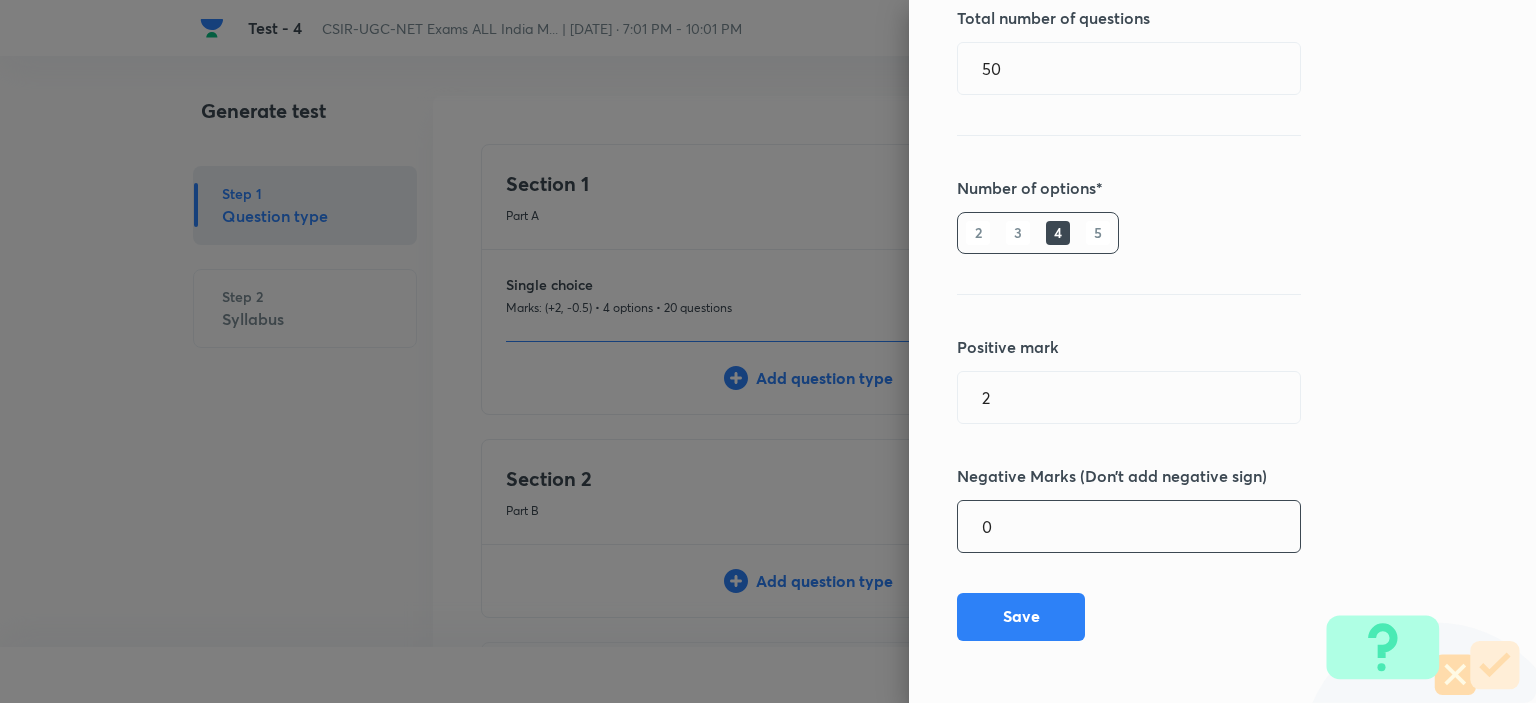 click on "0" at bounding box center [1129, 526] 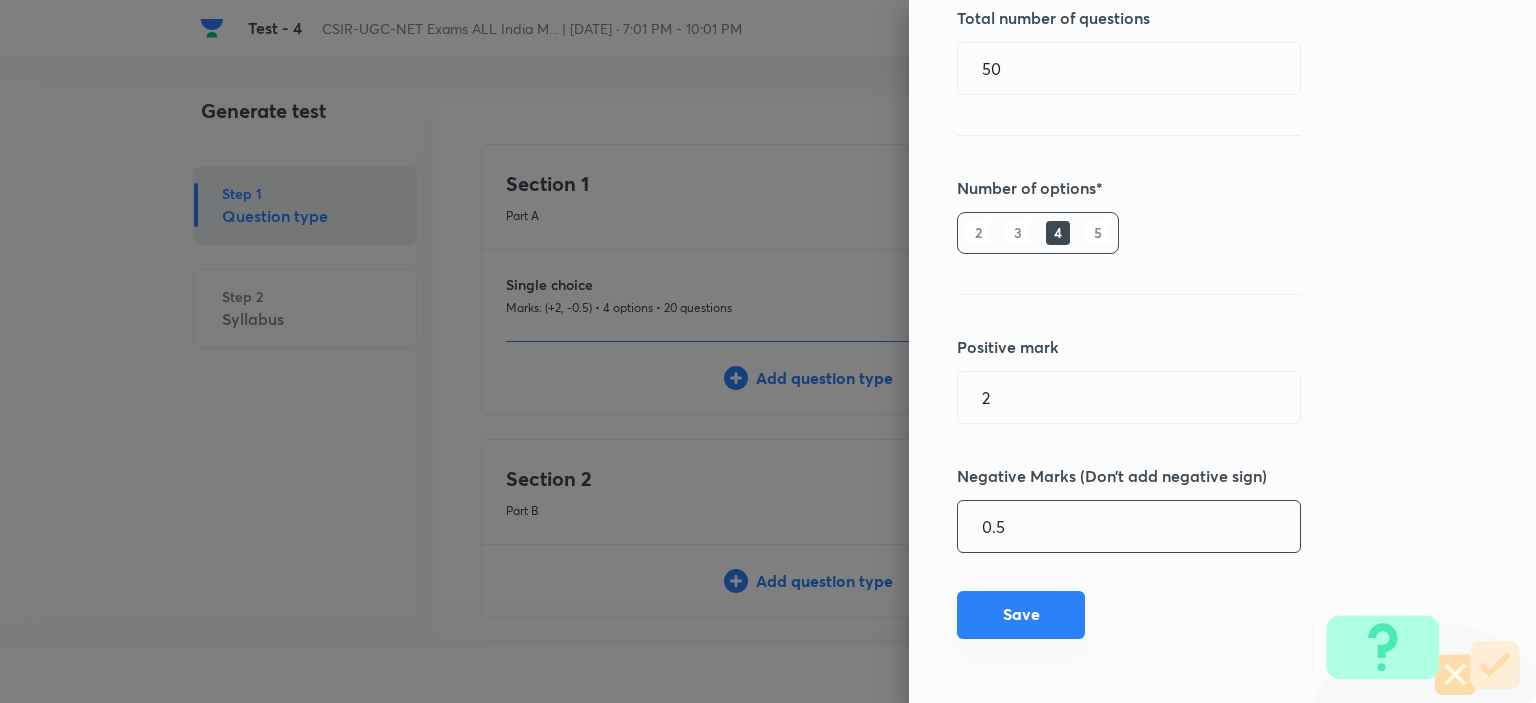 type on "0.5" 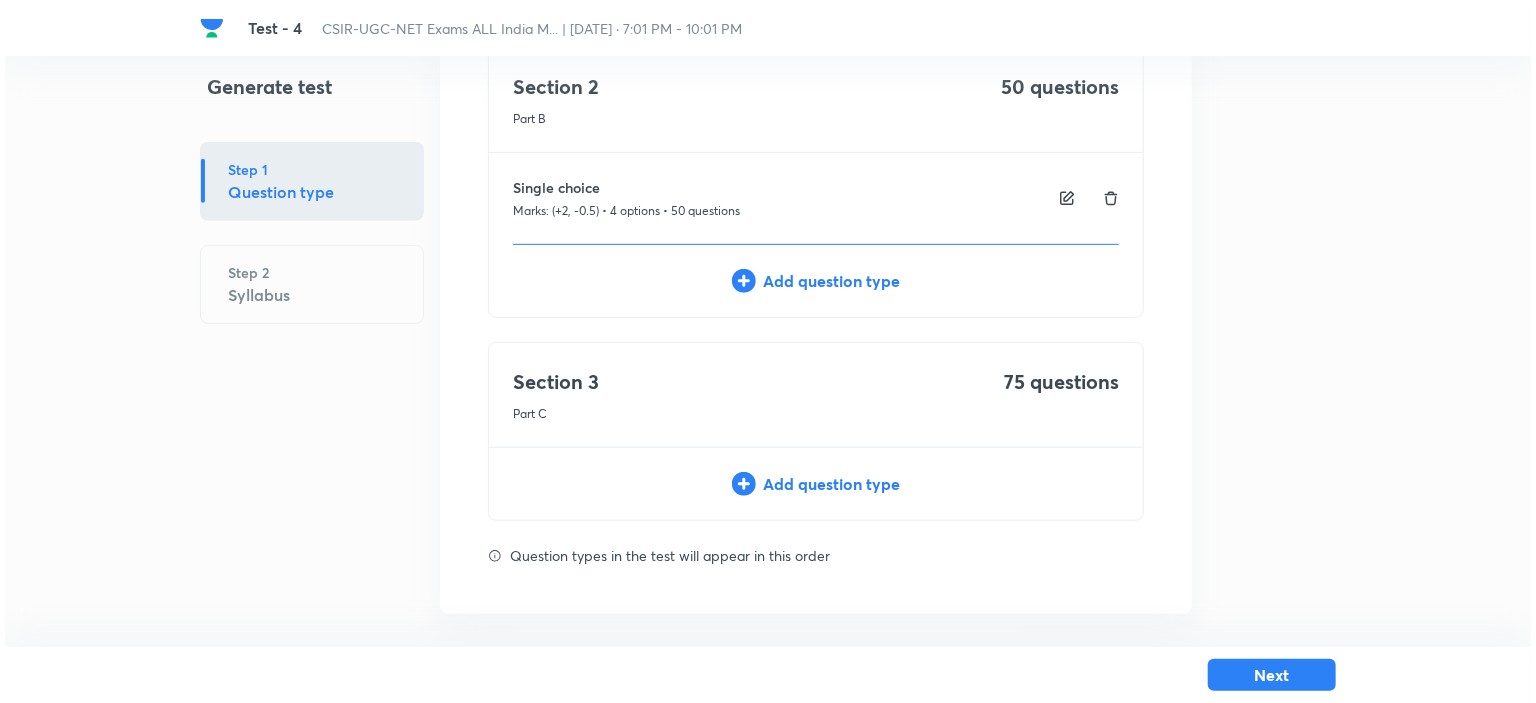 scroll, scrollTop: 396, scrollLeft: 0, axis: vertical 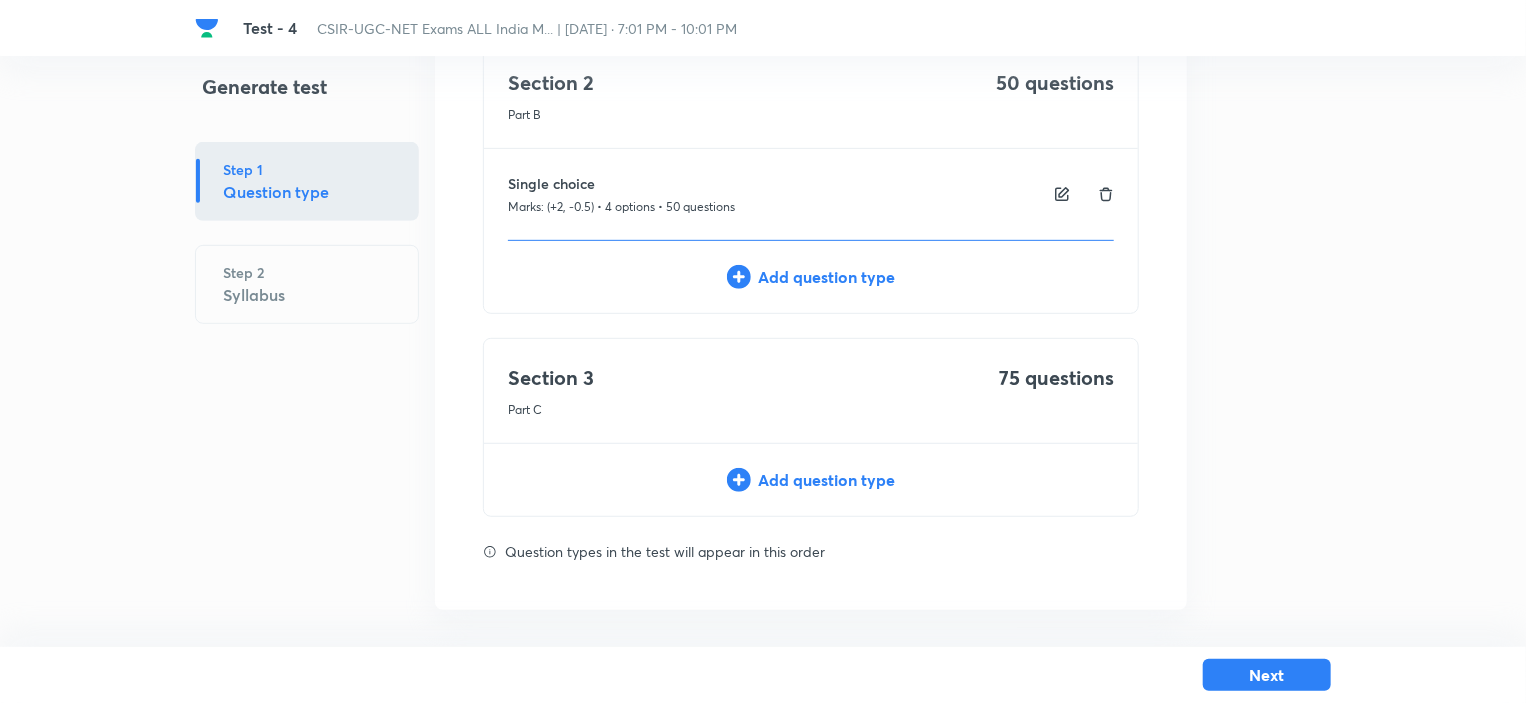 click on "Add question type" at bounding box center [811, 480] 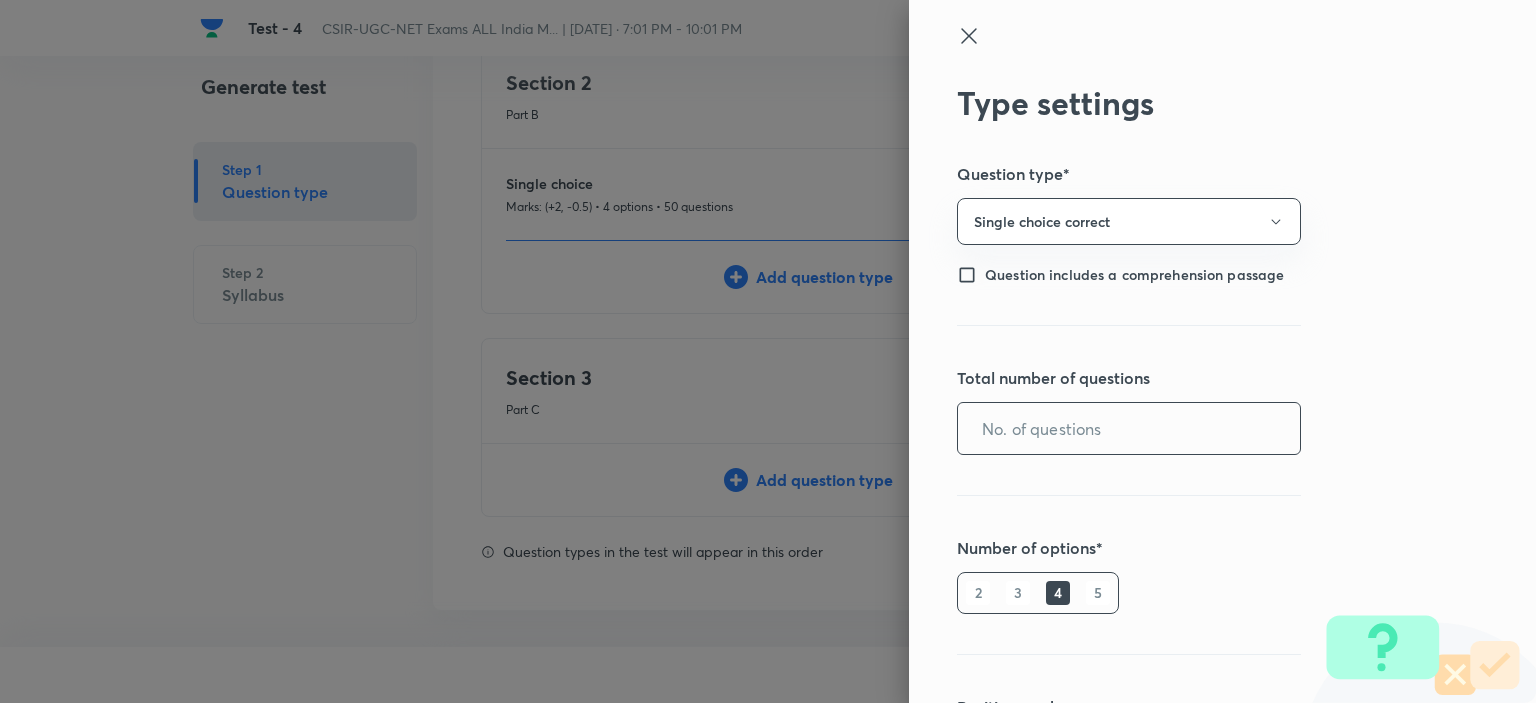 click at bounding box center (1129, 428) 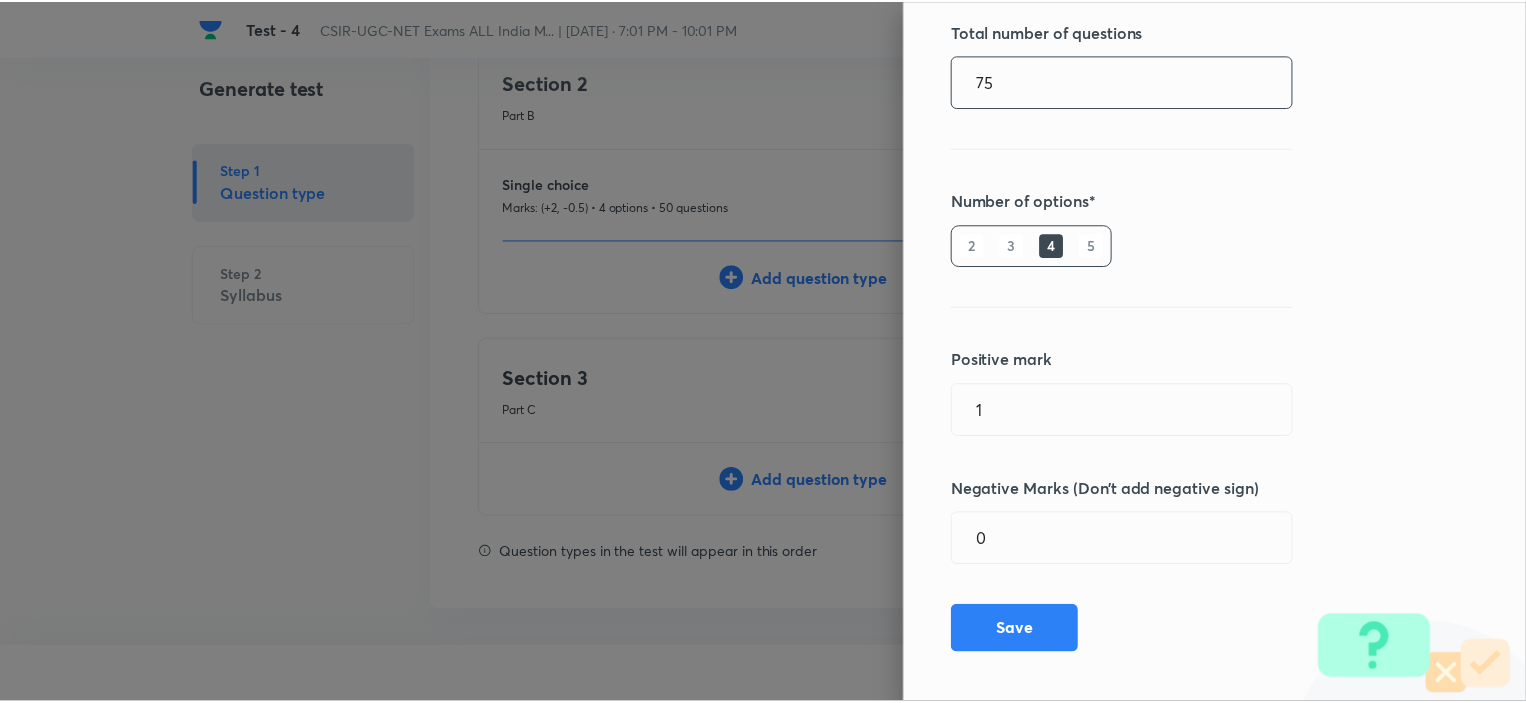 scroll, scrollTop: 360, scrollLeft: 0, axis: vertical 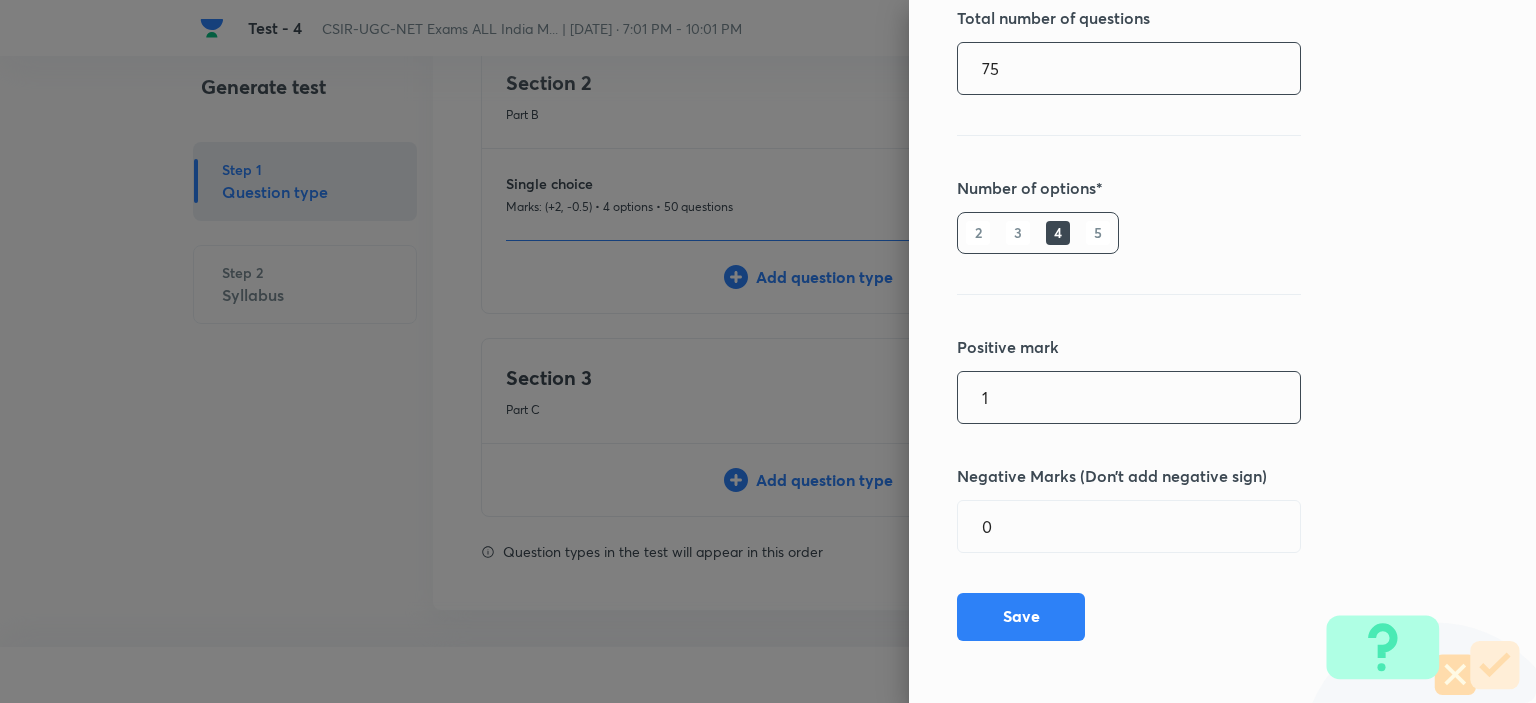 type on "75" 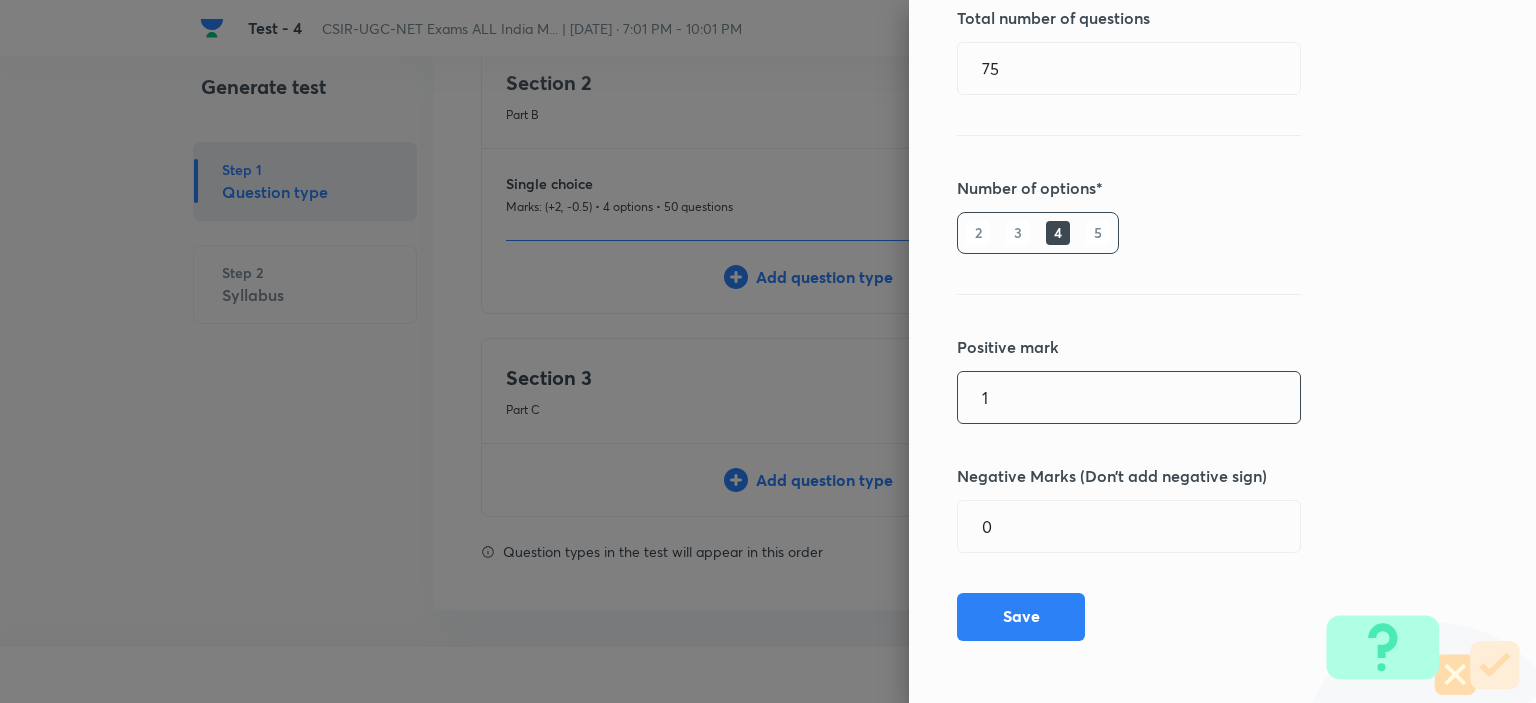 drag, startPoint x: 984, startPoint y: 407, endPoint x: 924, endPoint y: 393, distance: 61.611687 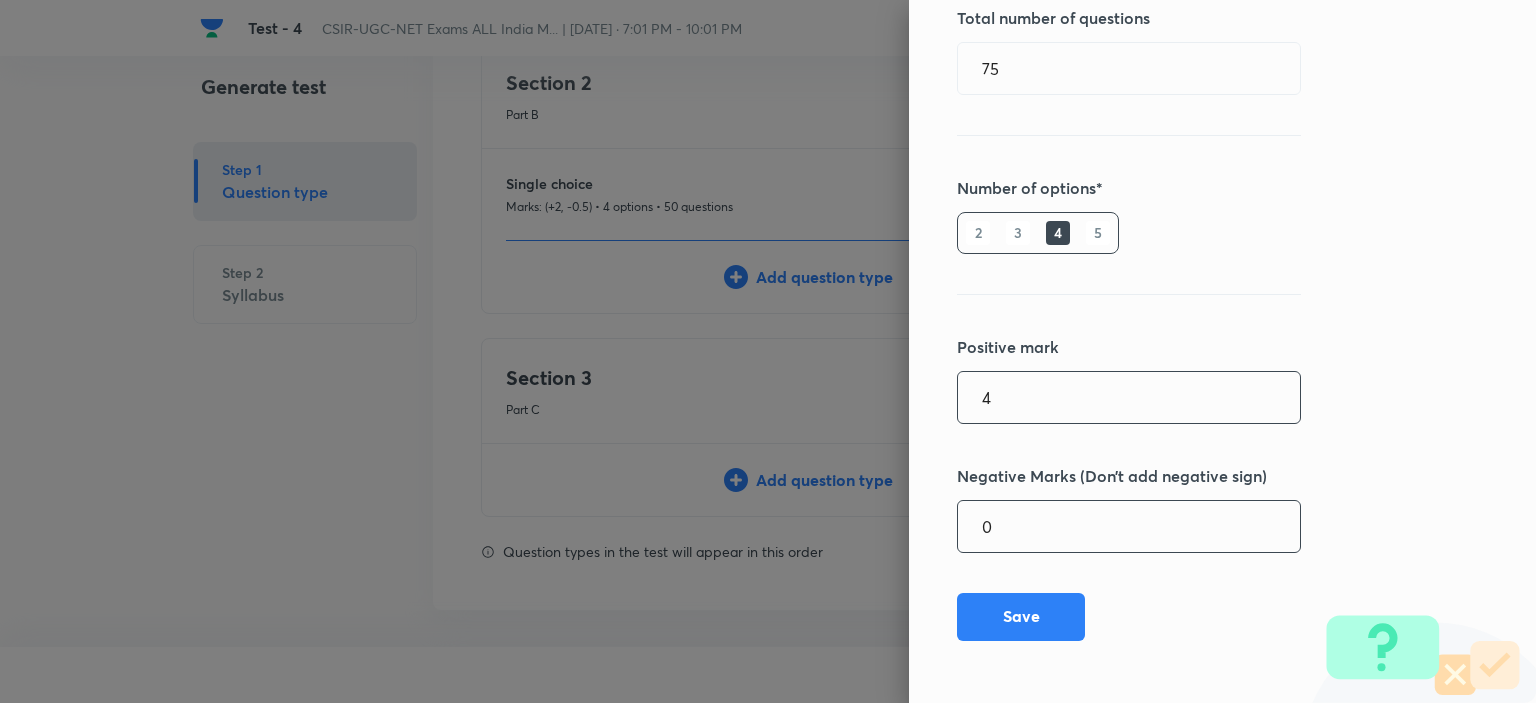 type on "4" 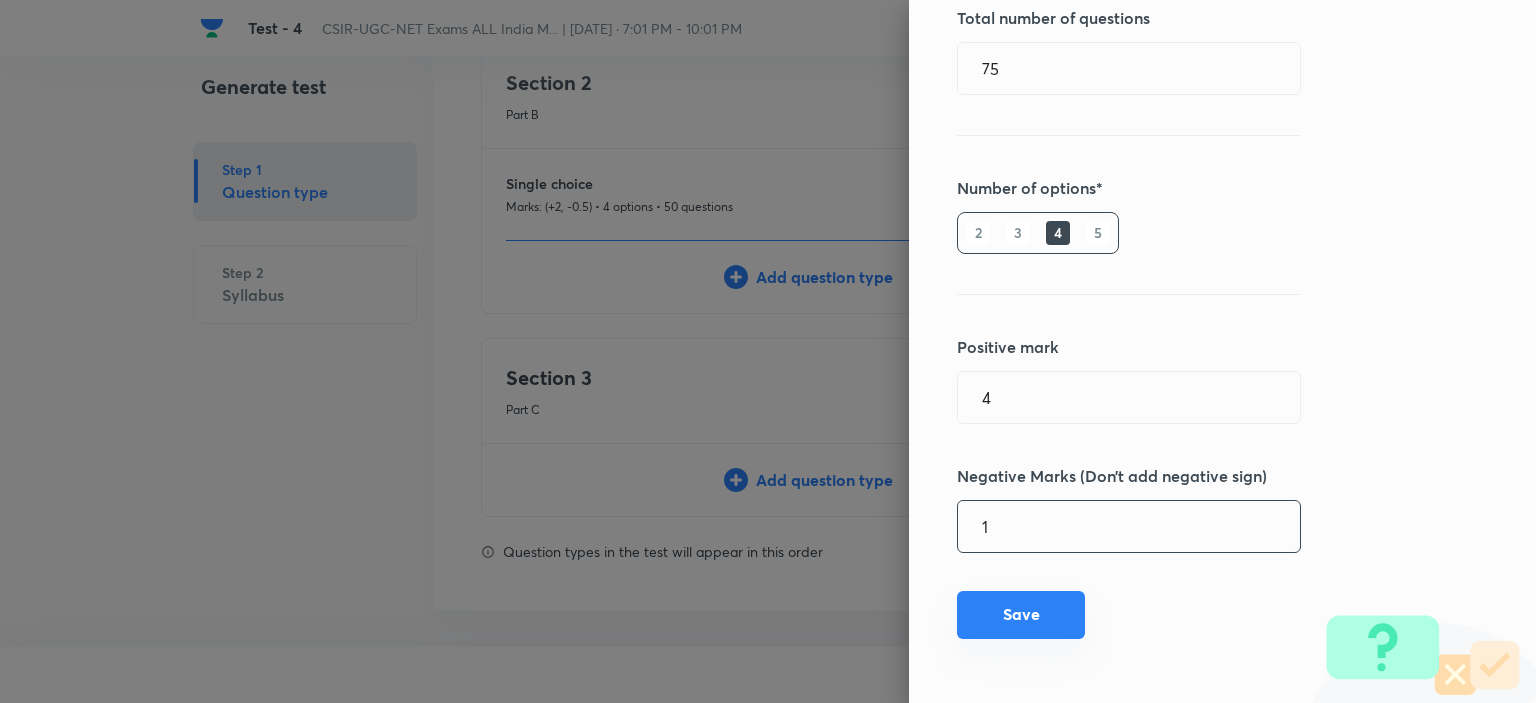 type on "1" 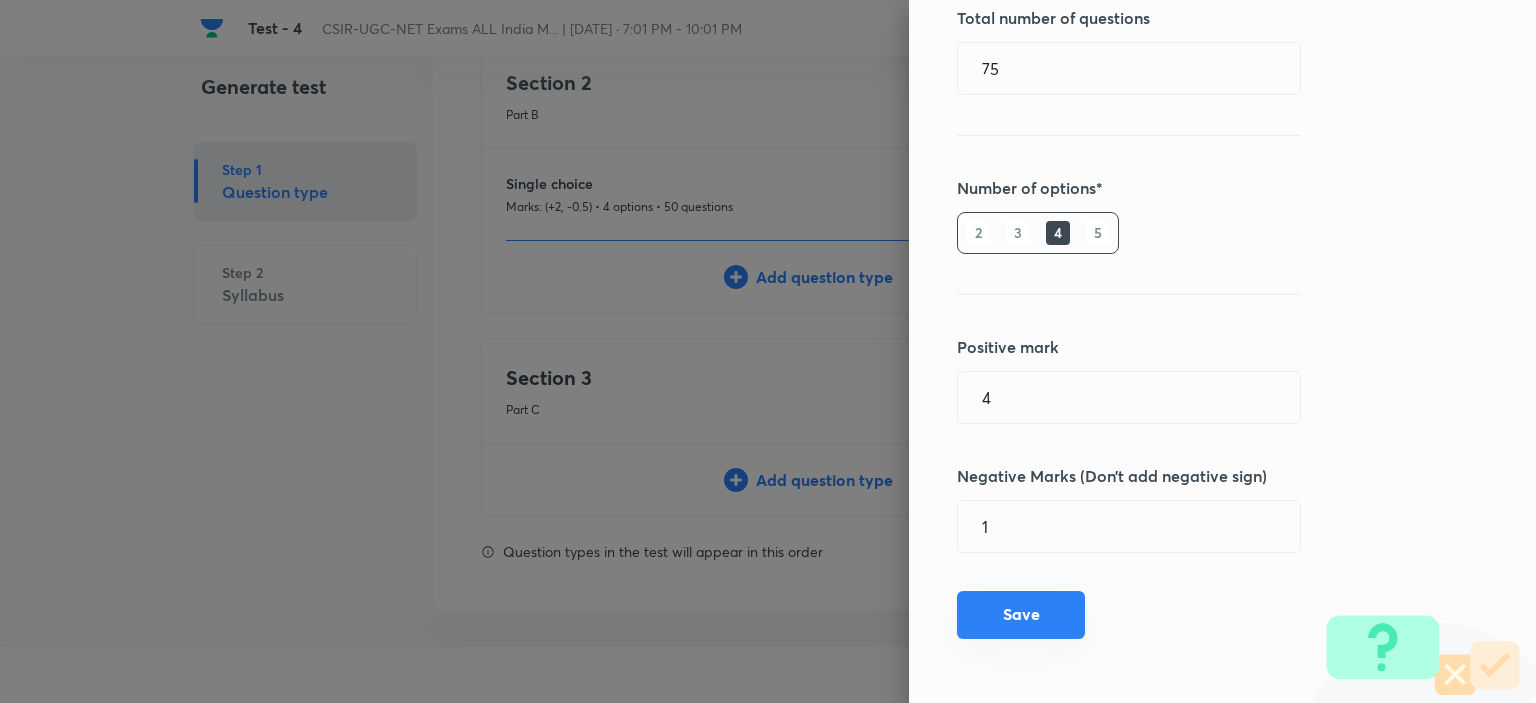click on "Save" at bounding box center [1021, 615] 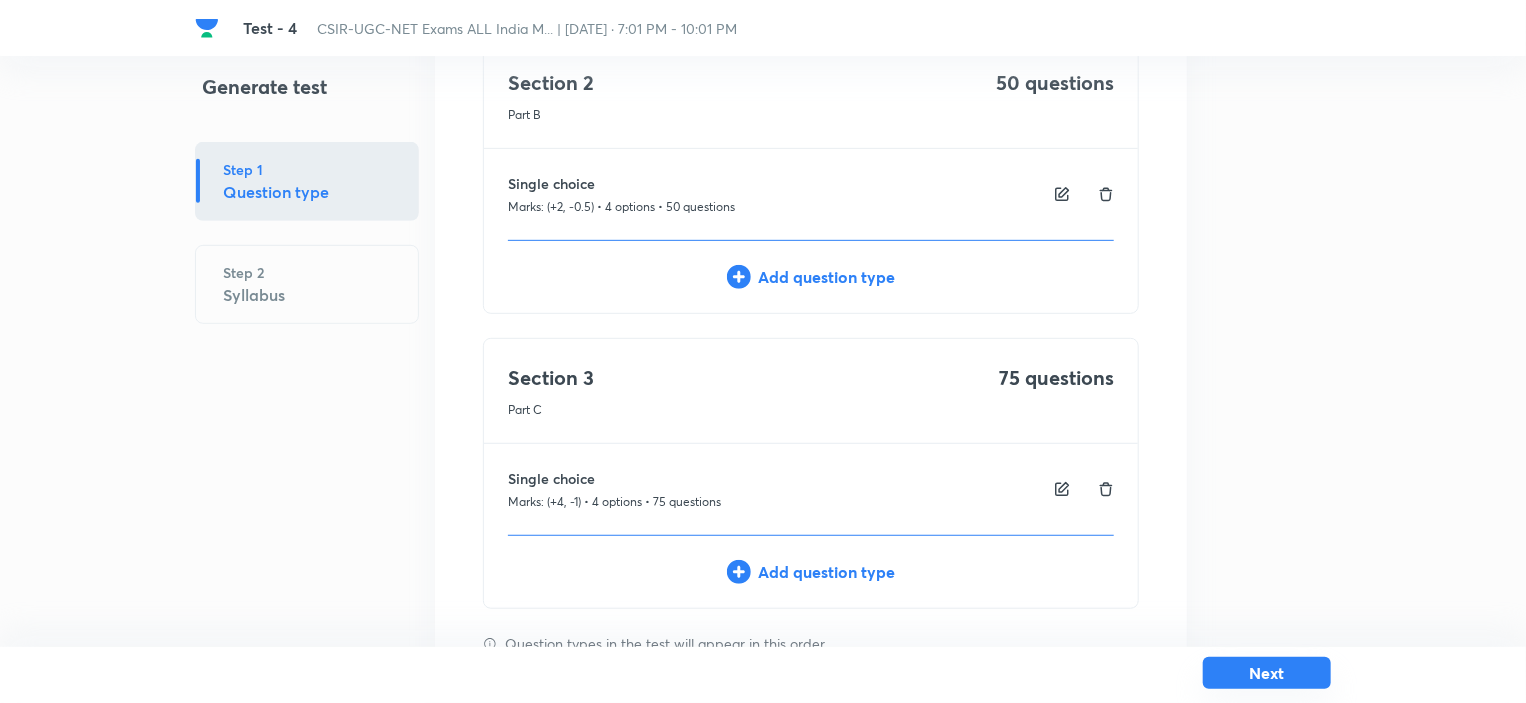 click on "Next" at bounding box center (1267, 673) 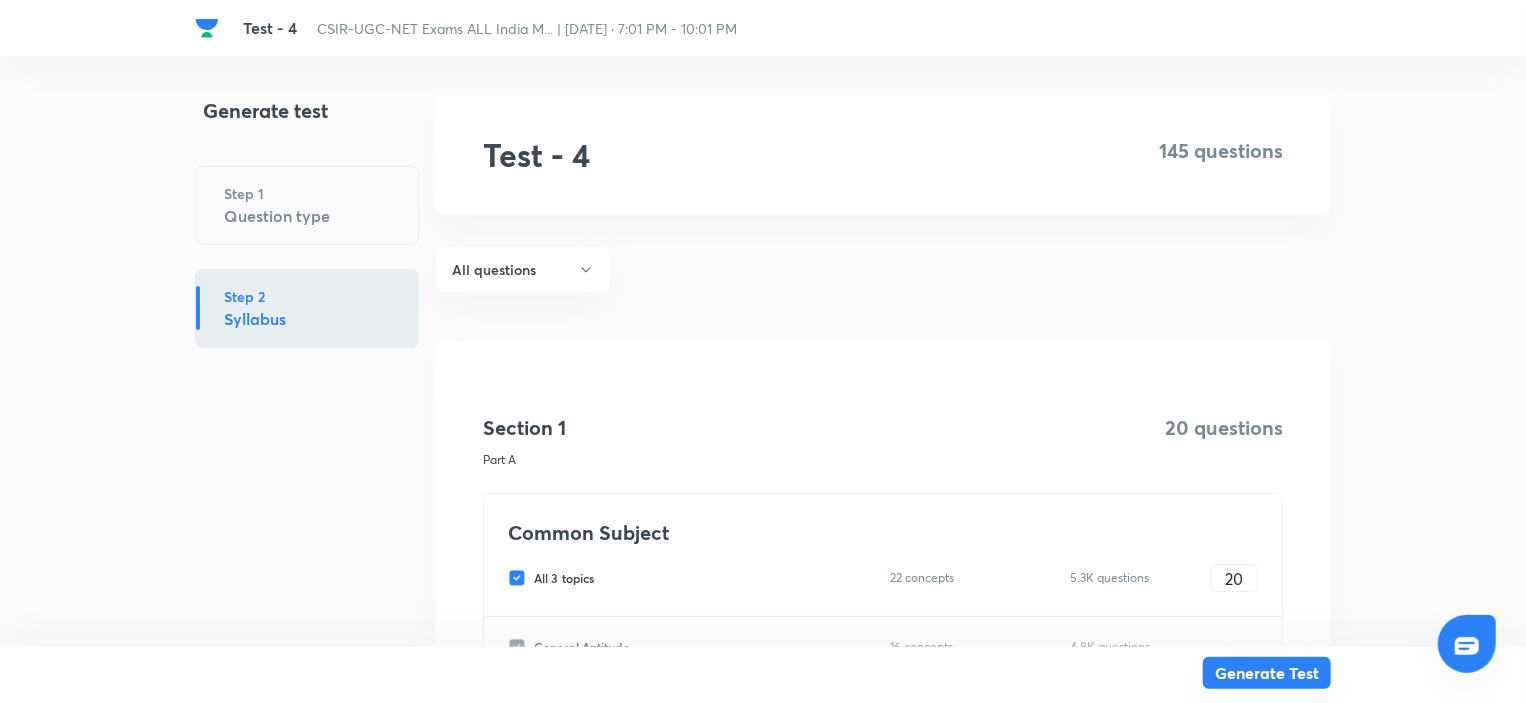 click on "Generate Test" at bounding box center [1267, 673] 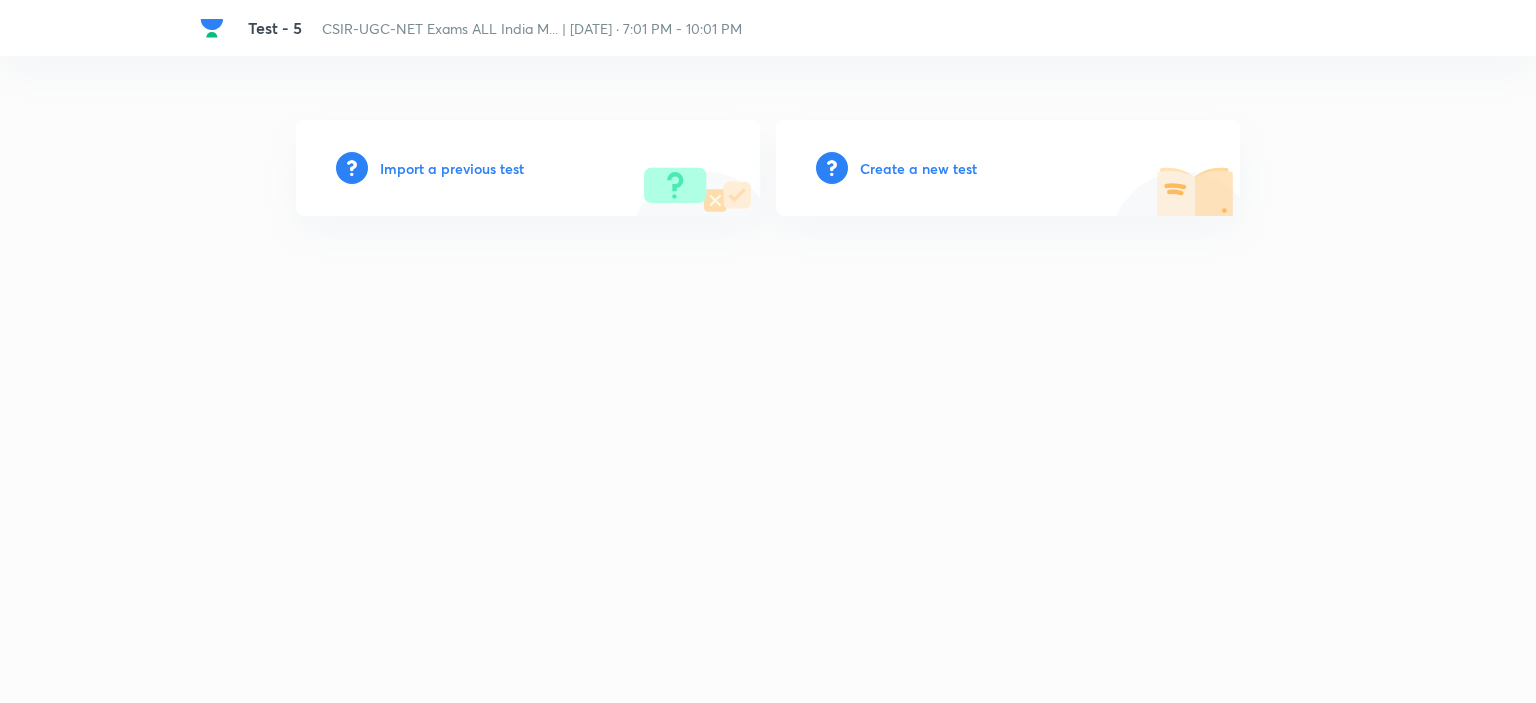 scroll, scrollTop: 0, scrollLeft: 0, axis: both 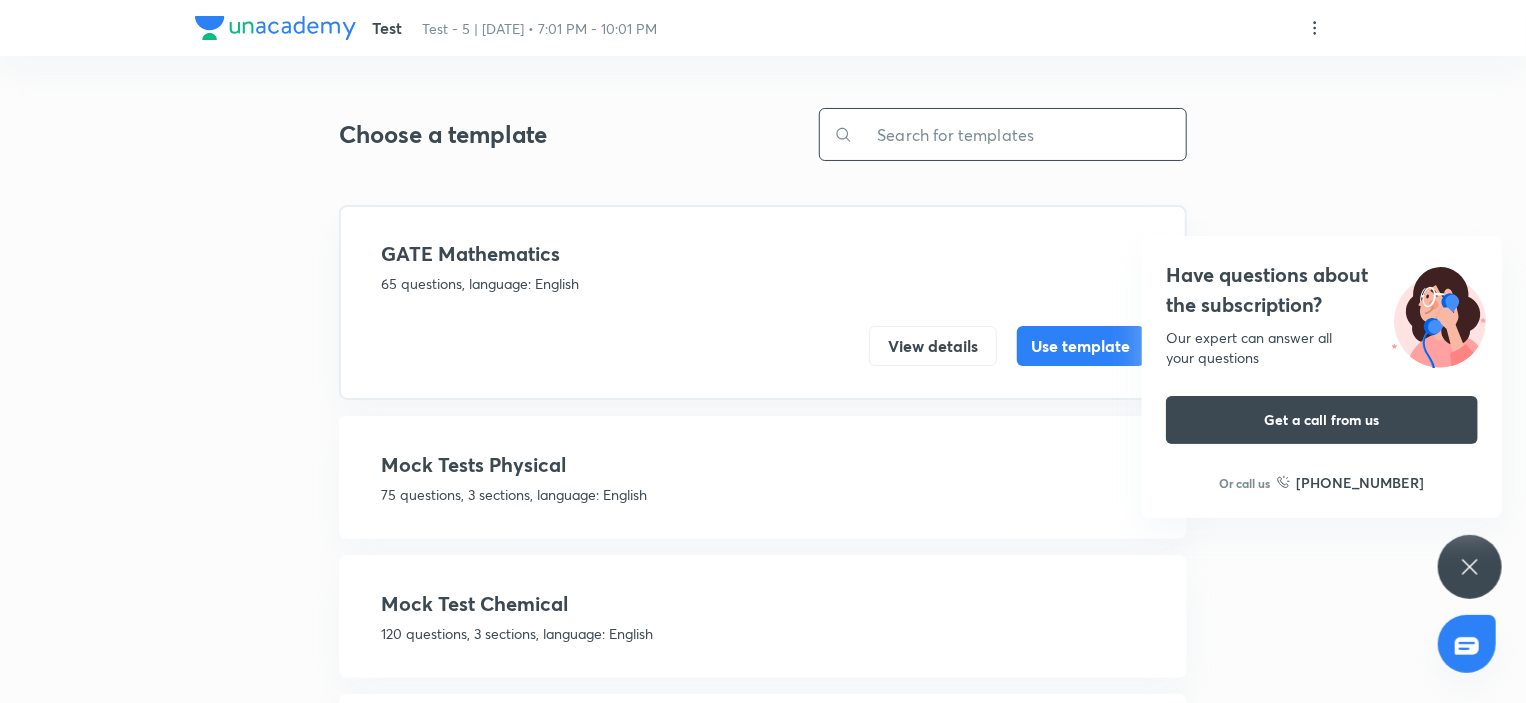 click at bounding box center [1019, 134] 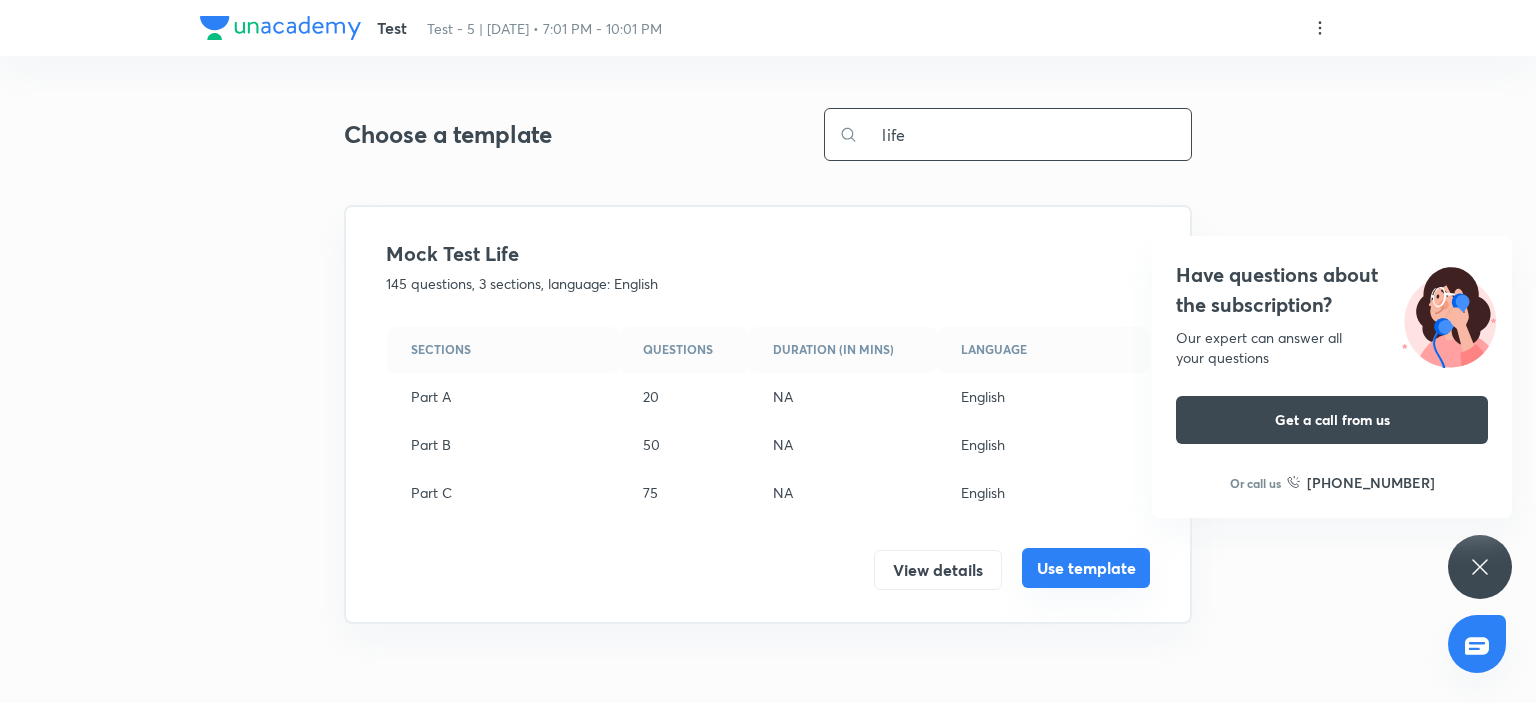 type on "life" 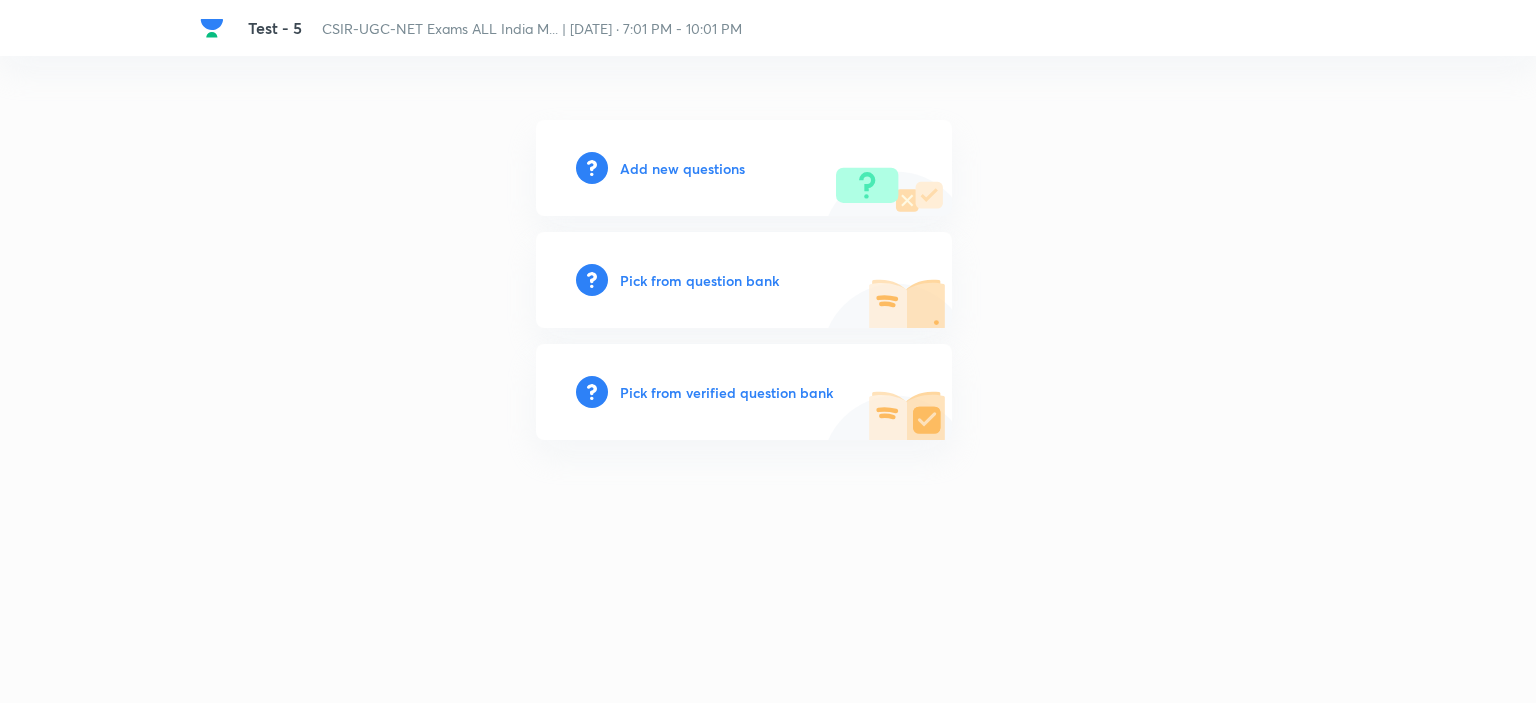 click on "Pick from question bank" at bounding box center [699, 280] 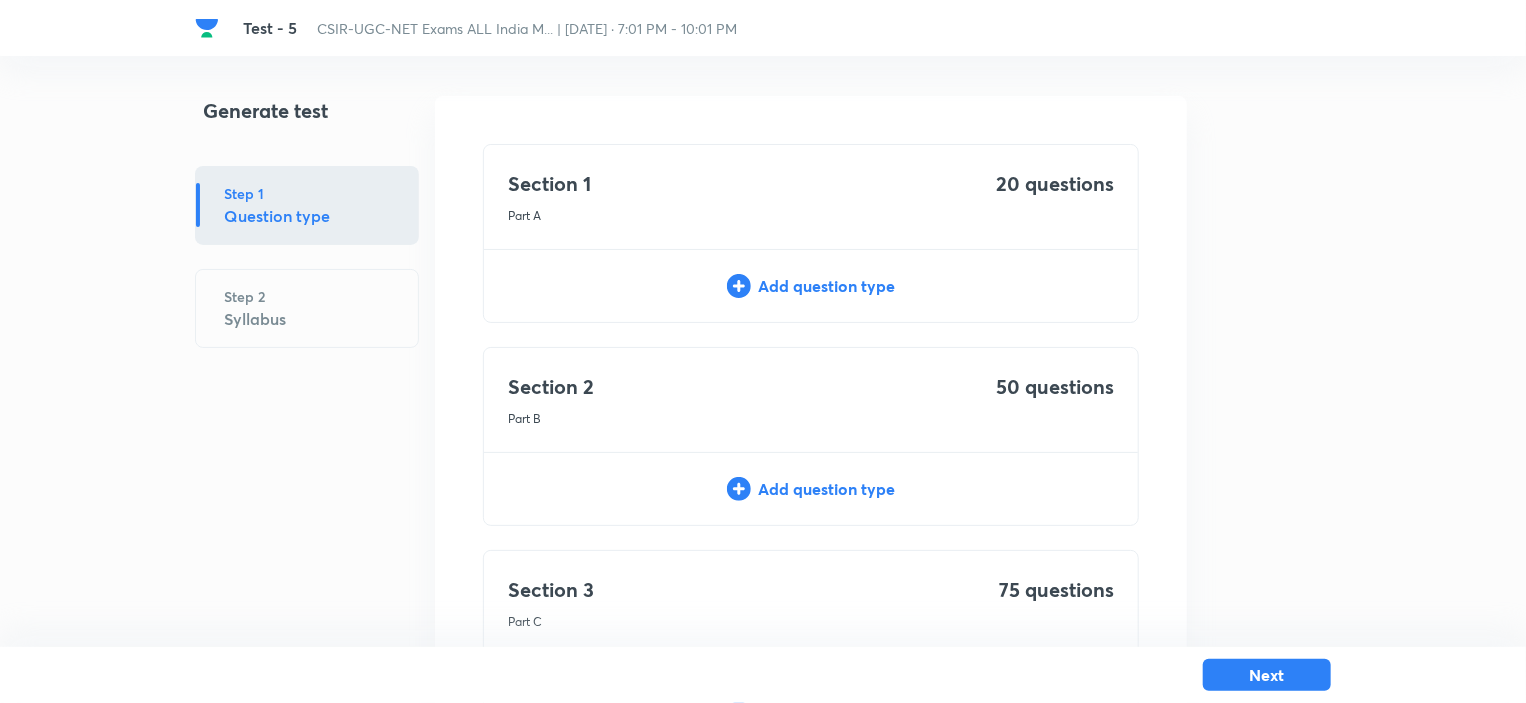 click on "Add question type" at bounding box center (811, 286) 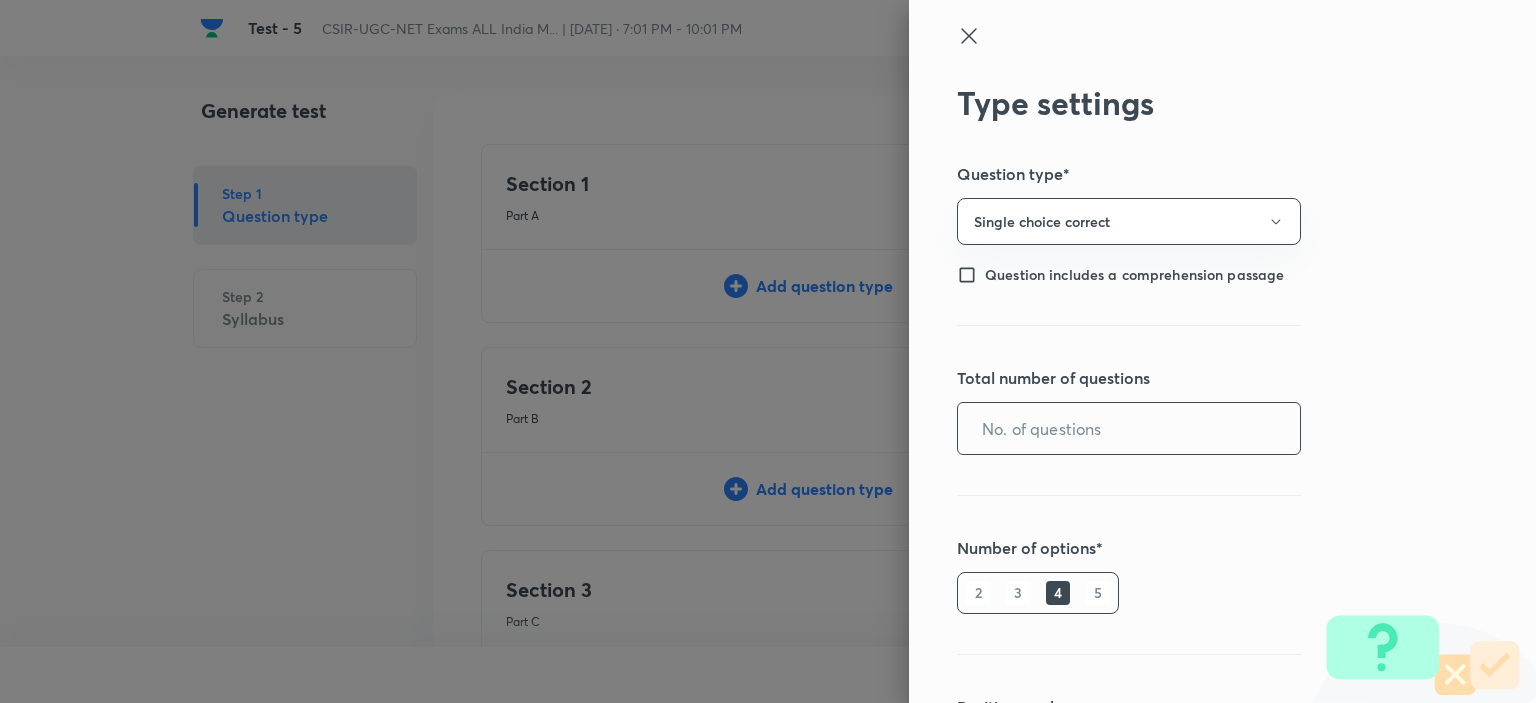 click at bounding box center [1129, 428] 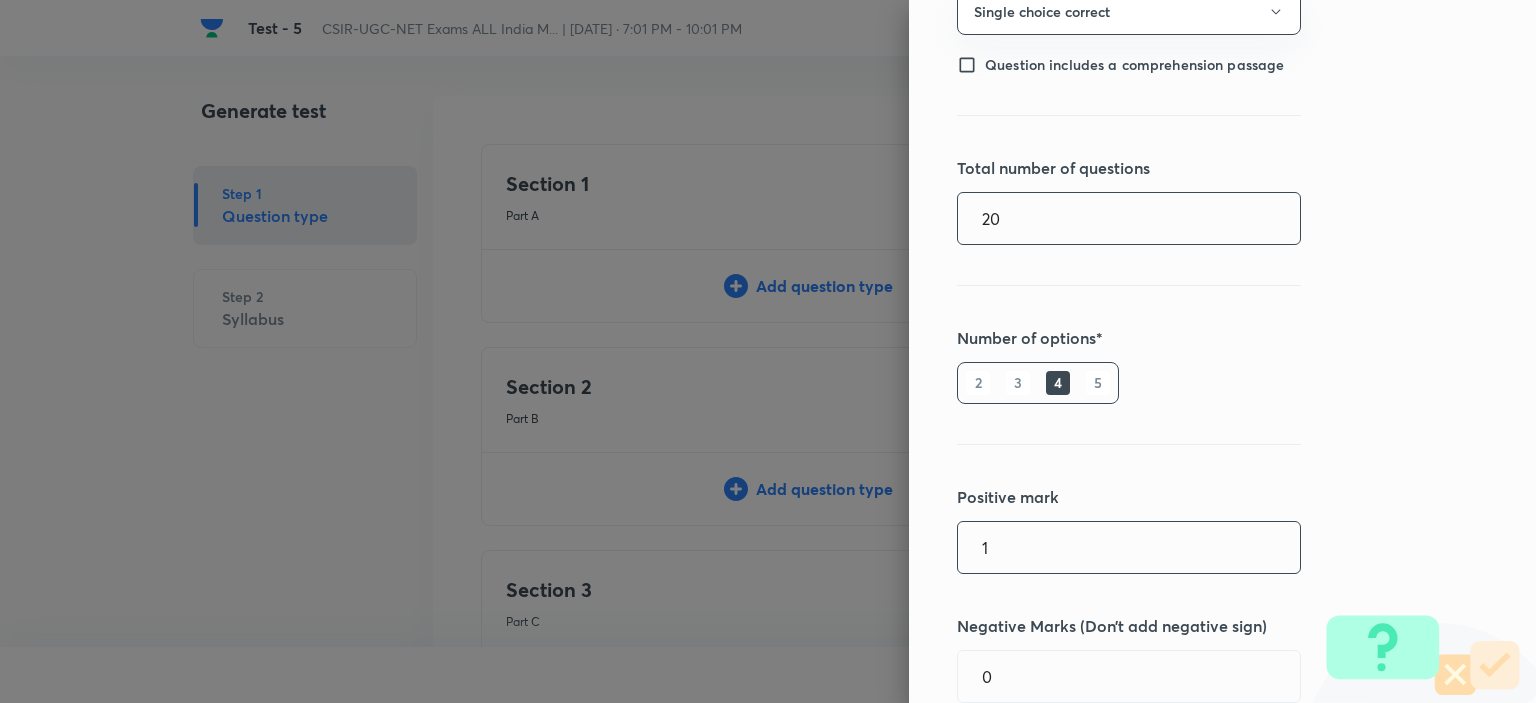 scroll, scrollTop: 360, scrollLeft: 0, axis: vertical 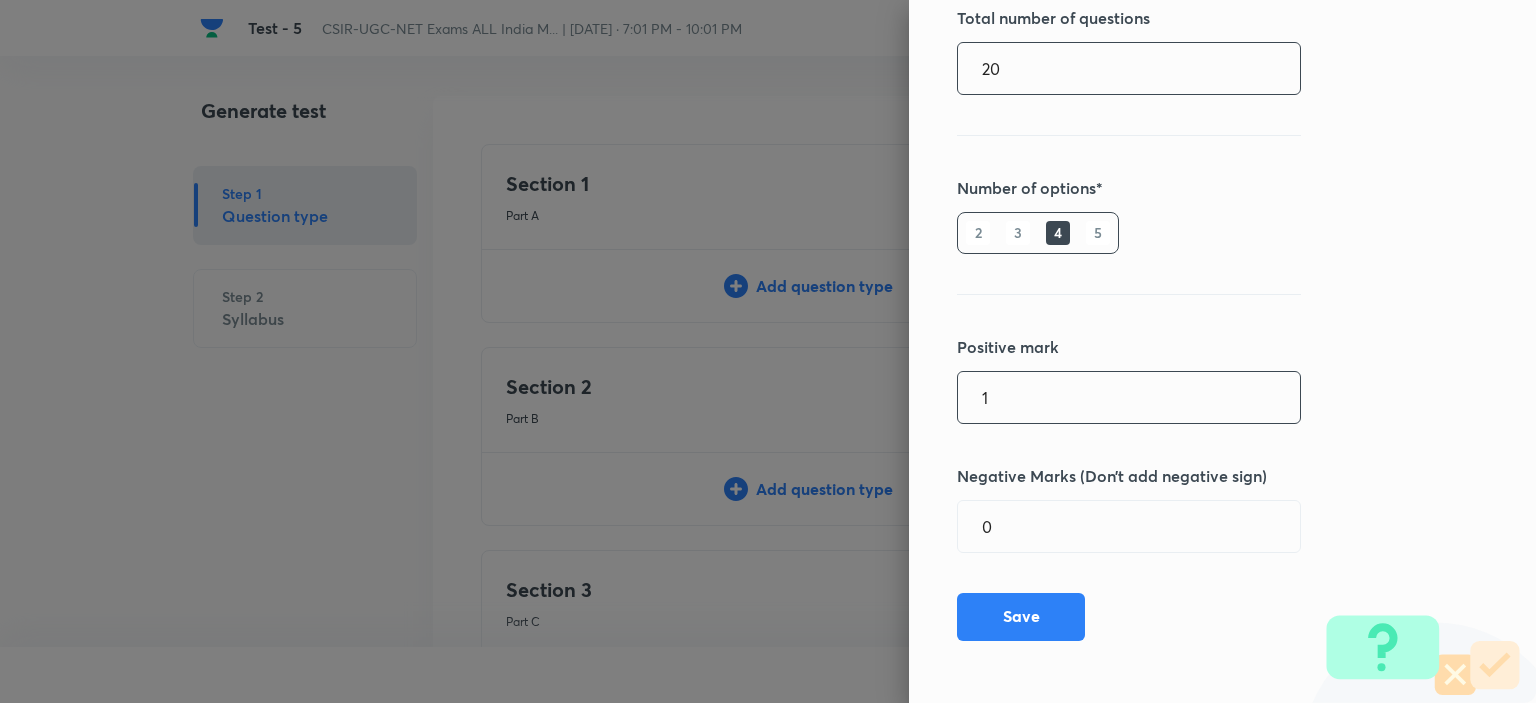 type on "20" 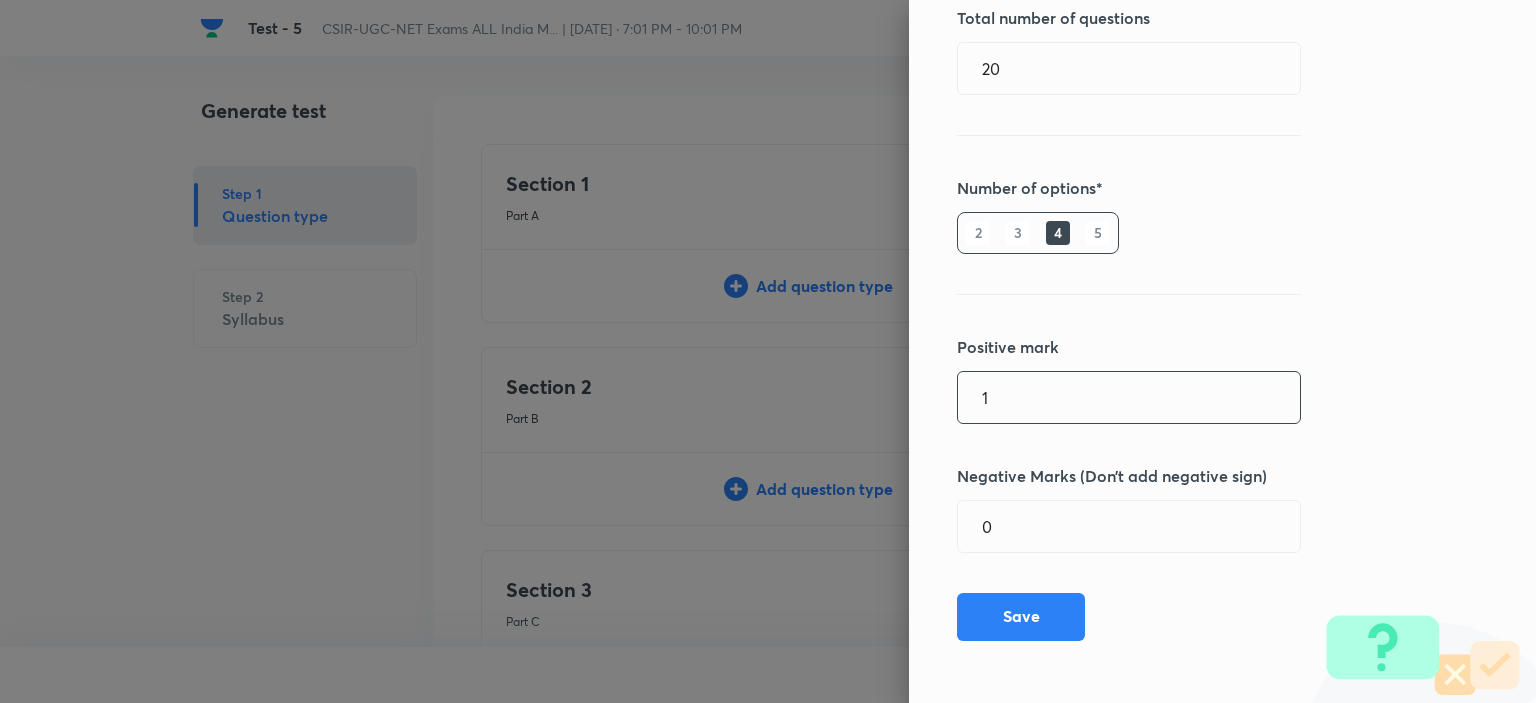 drag, startPoint x: 1004, startPoint y: 406, endPoint x: 940, endPoint y: 404, distance: 64.03124 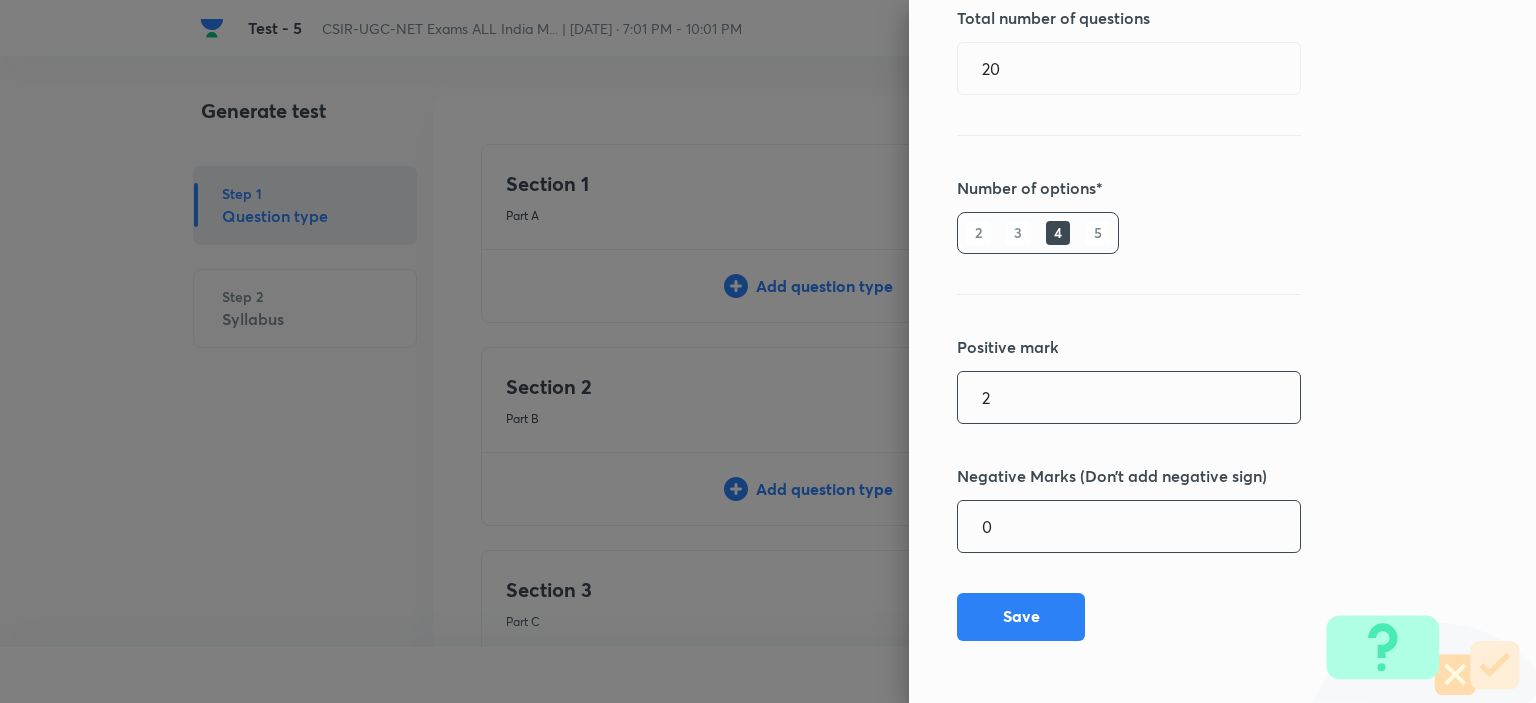 type on "2" 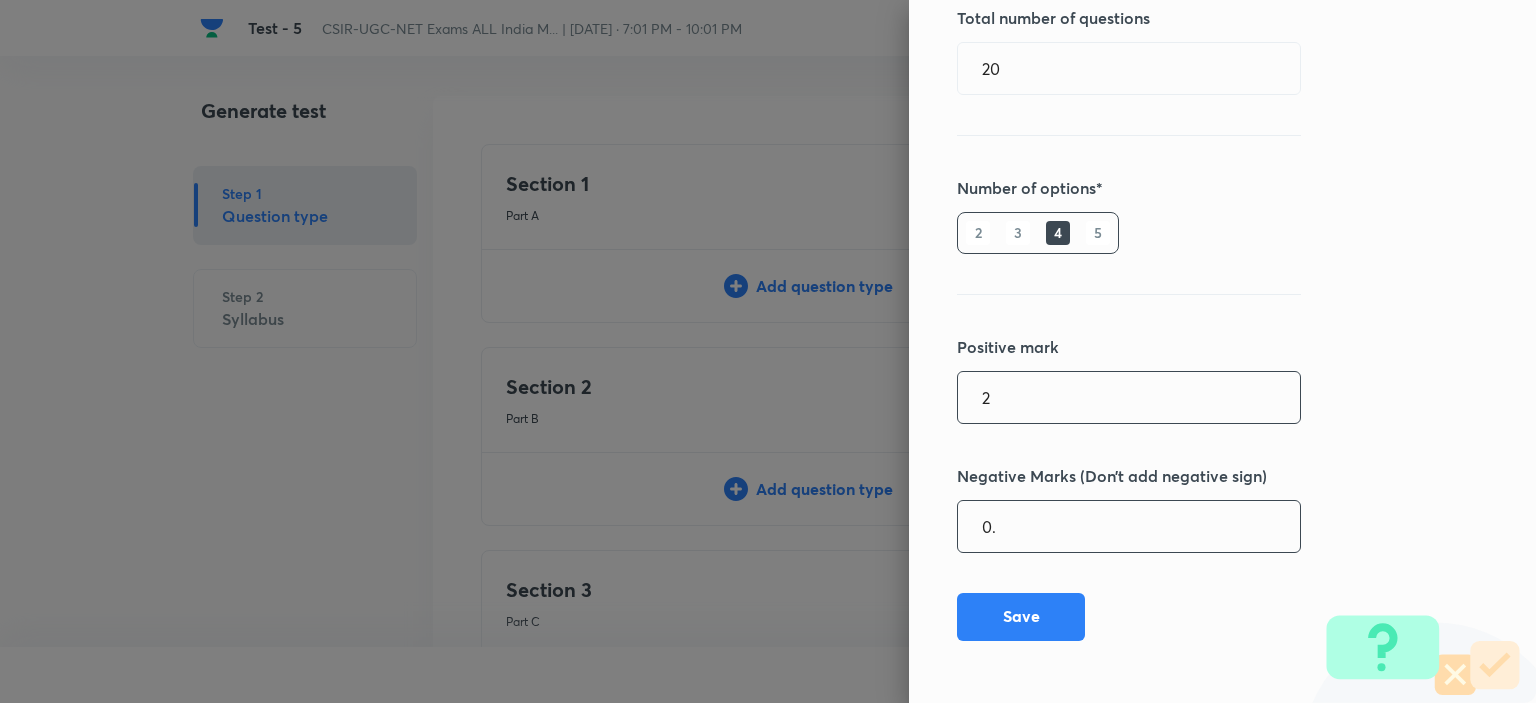 click on "0." at bounding box center (1129, 526) 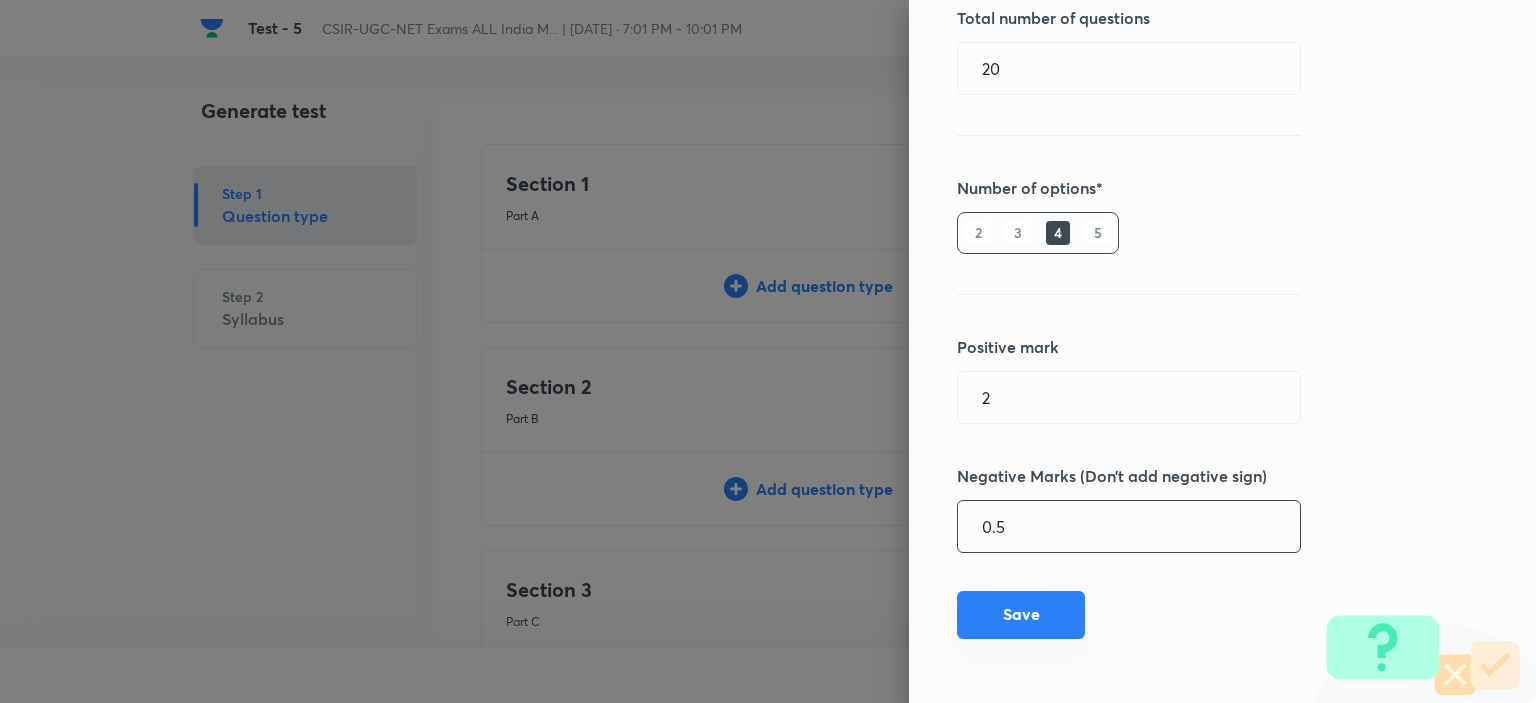 type on "0.5" 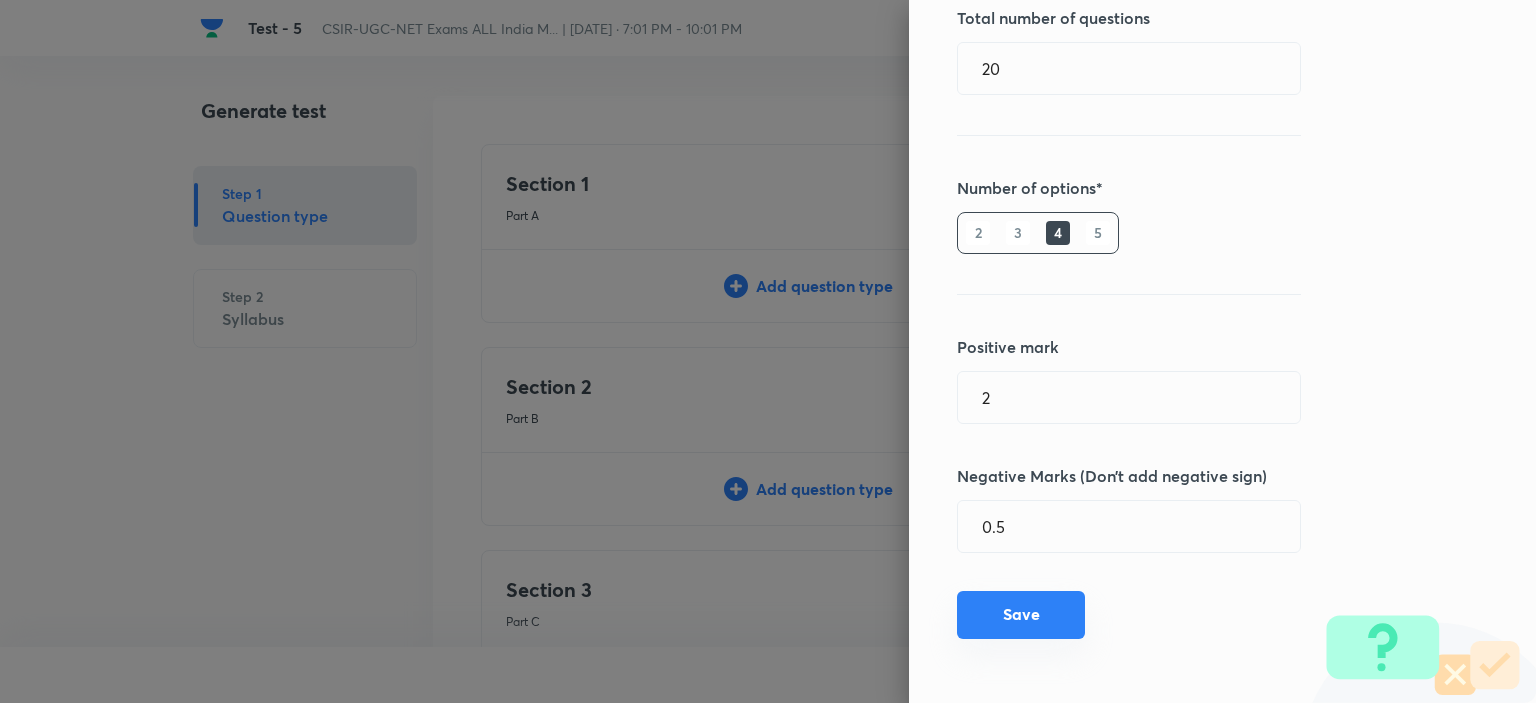 click on "Save" at bounding box center [1021, 615] 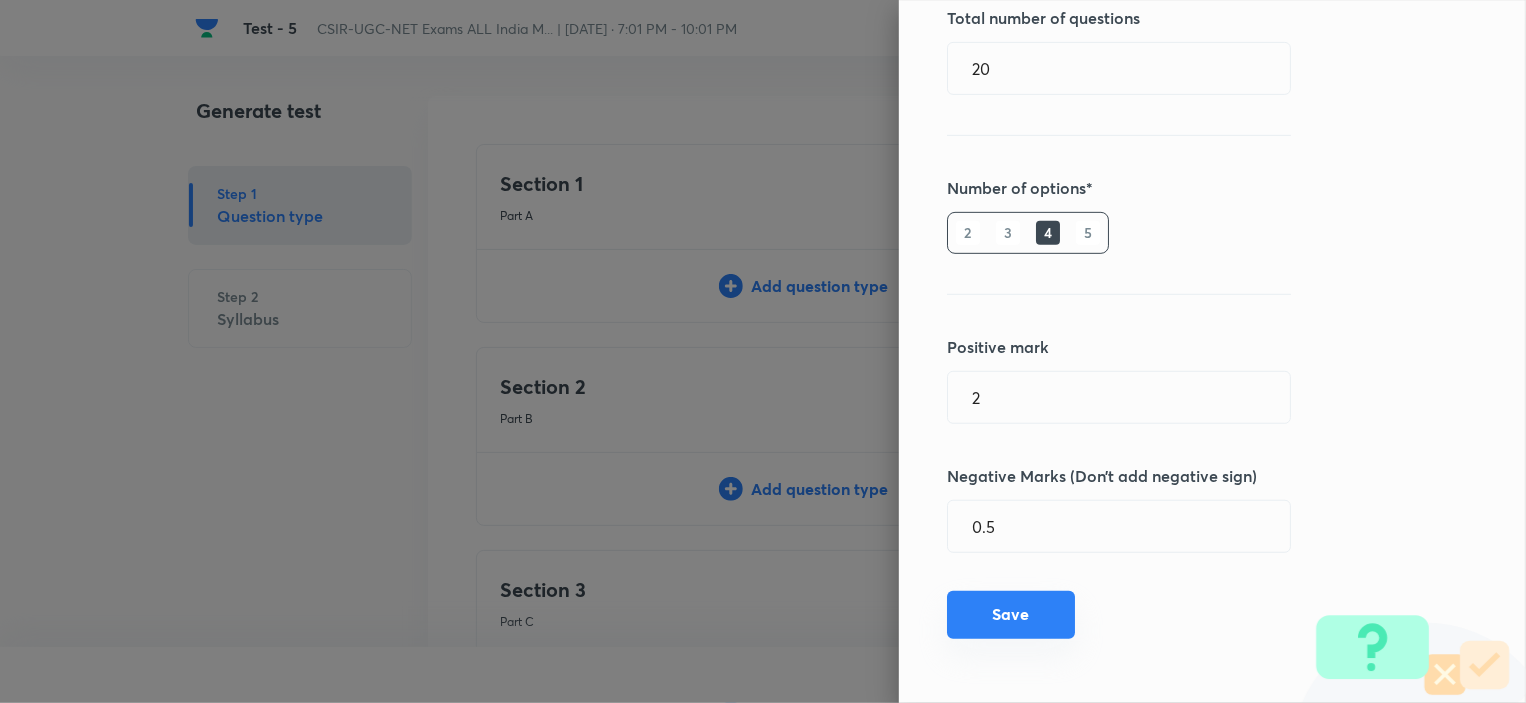 type 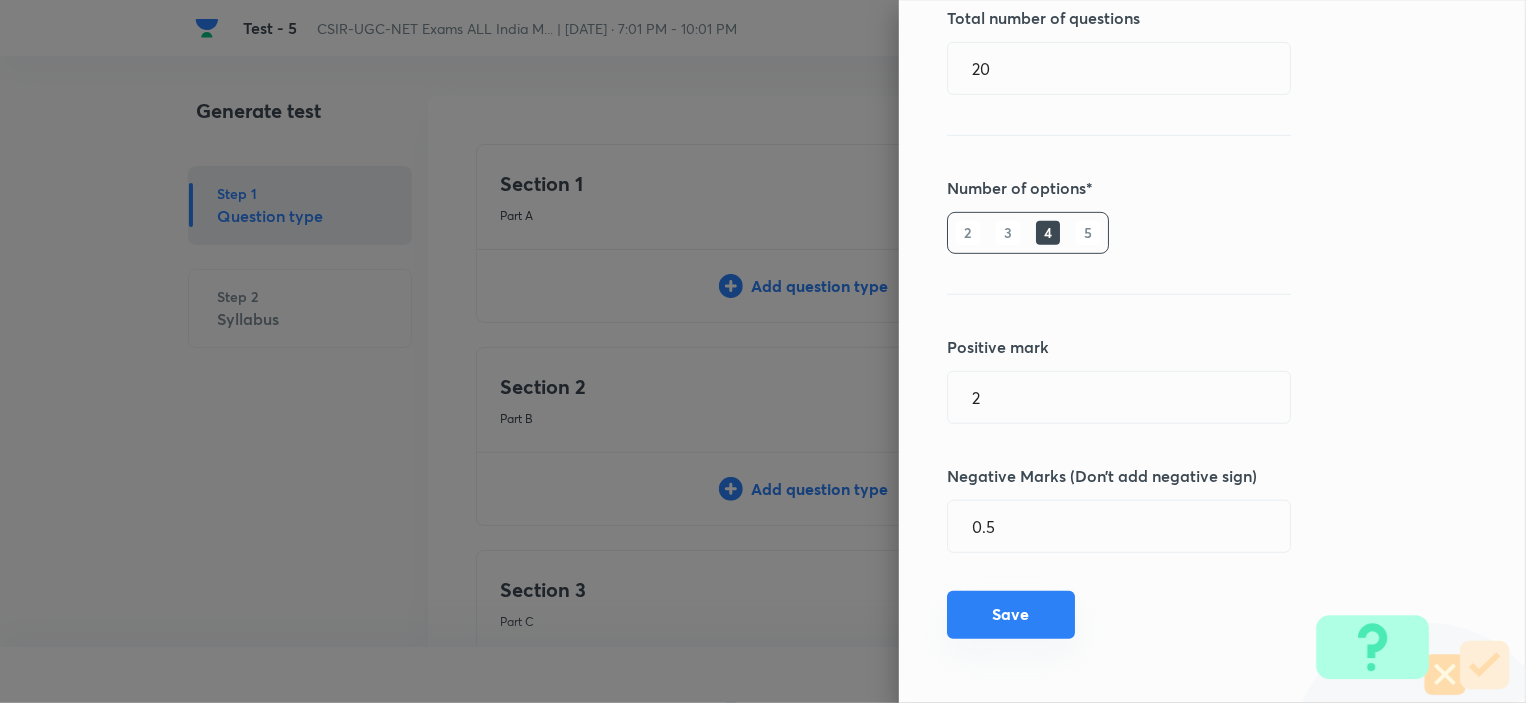 type on "1" 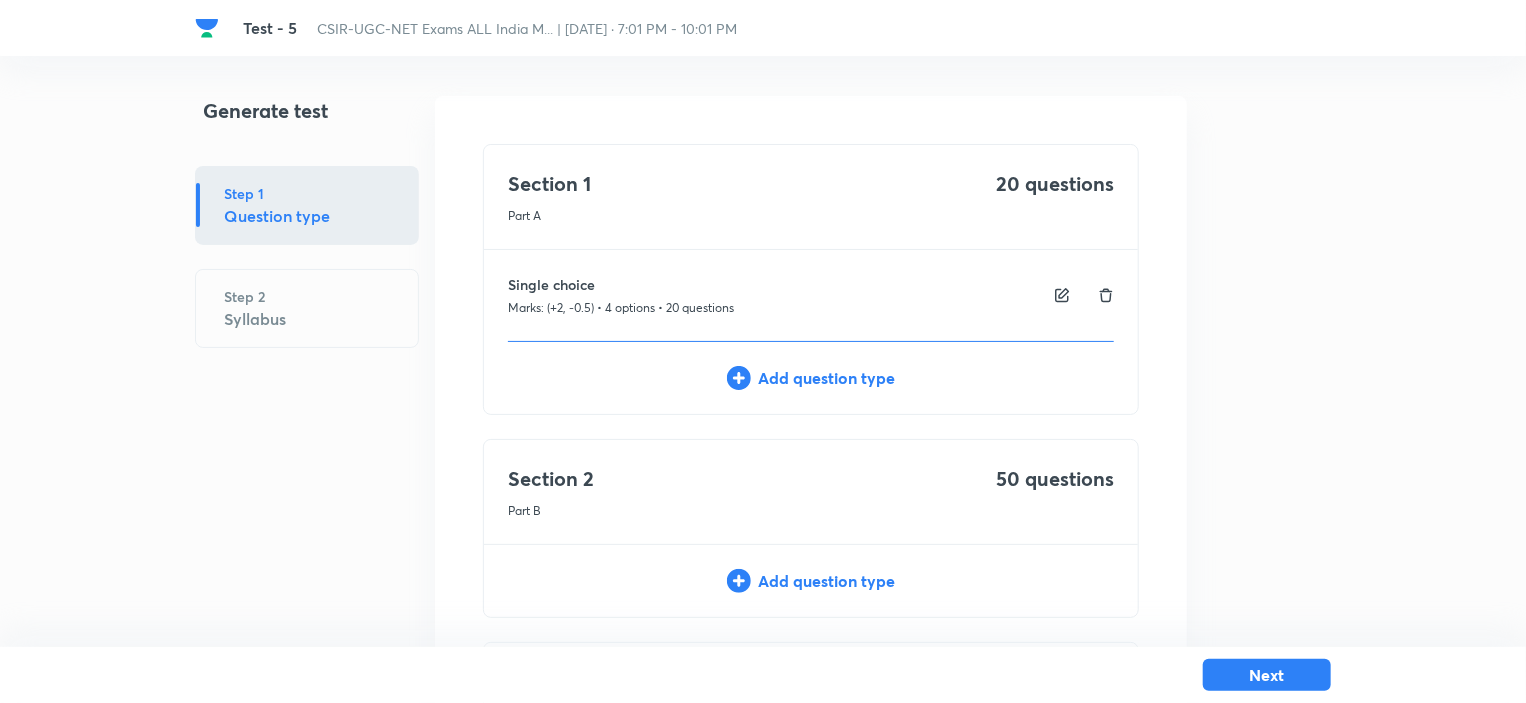 click on "Add question type" at bounding box center [811, 581] 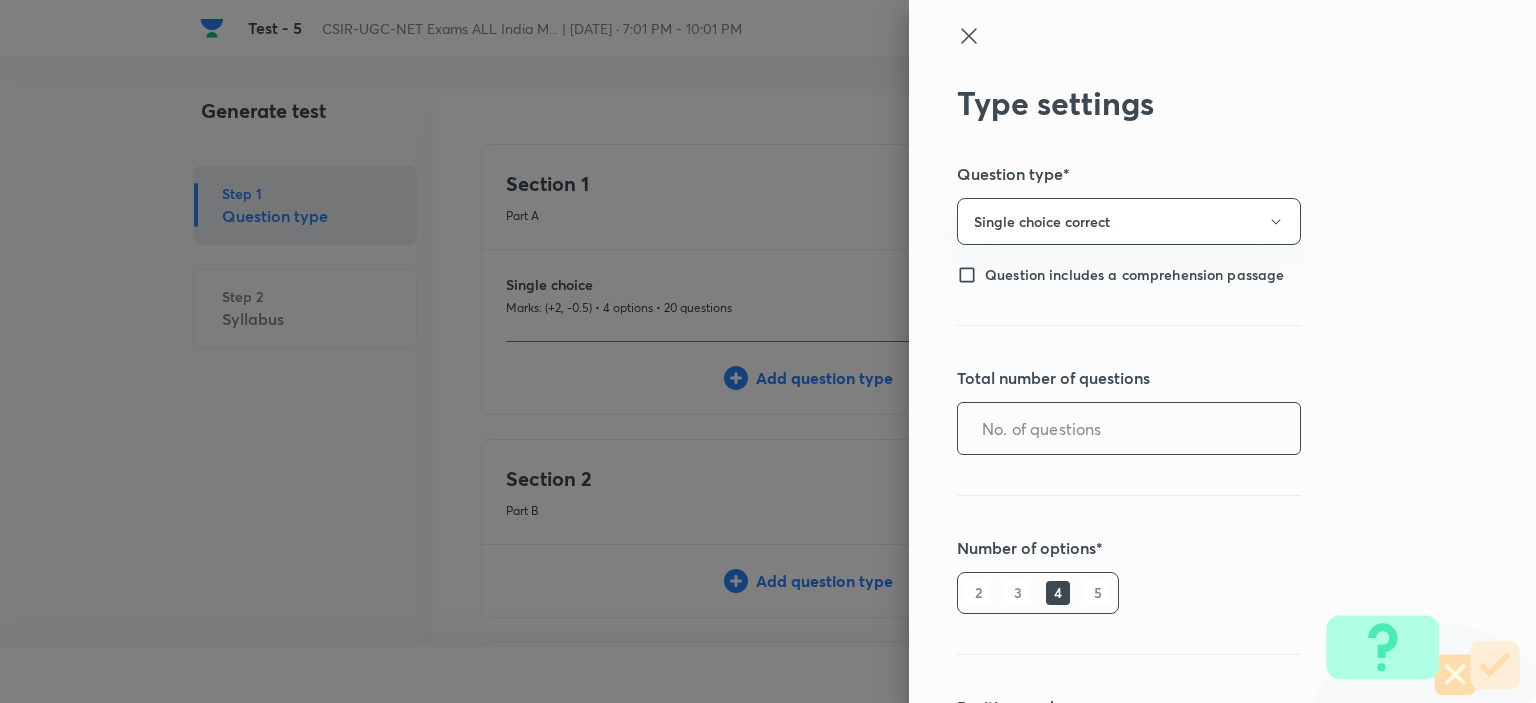 click at bounding box center (1129, 428) 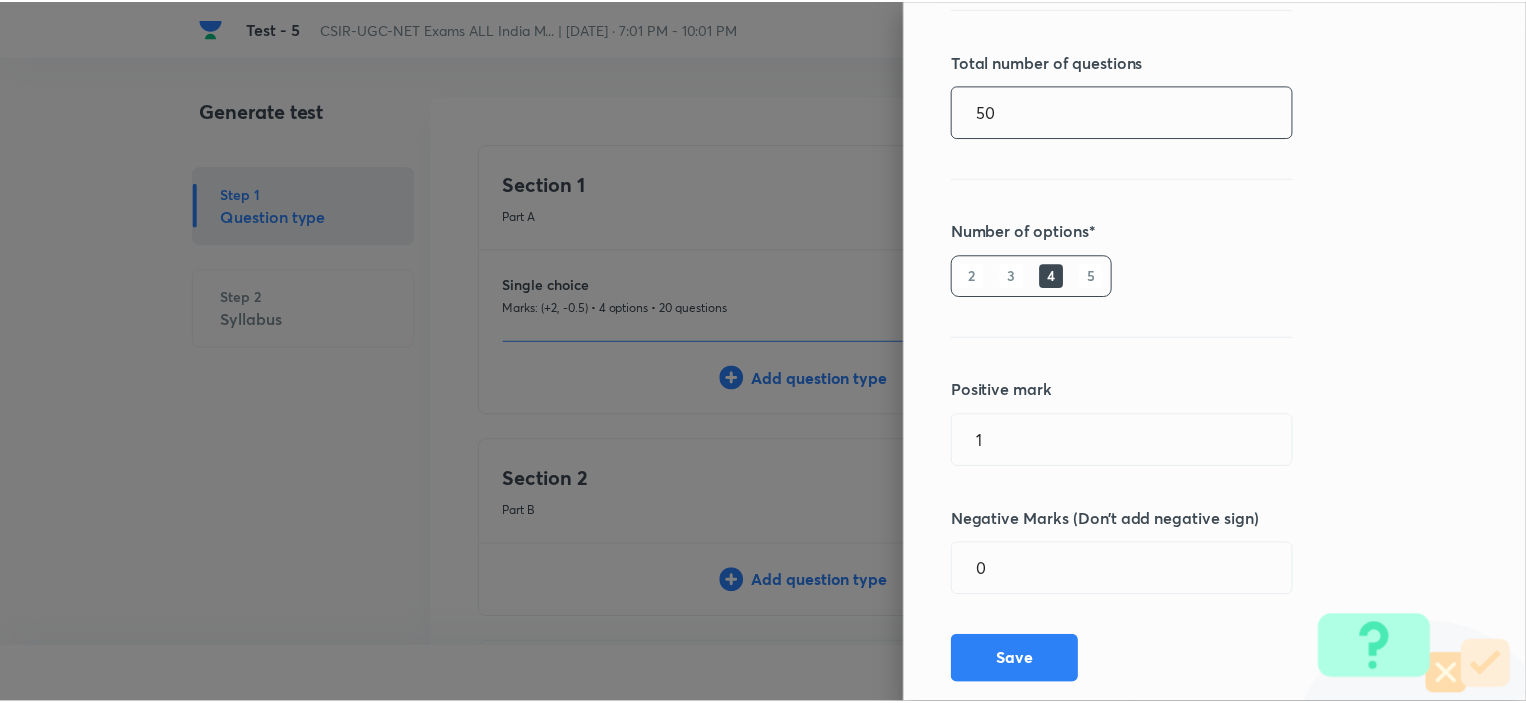 scroll, scrollTop: 360, scrollLeft: 0, axis: vertical 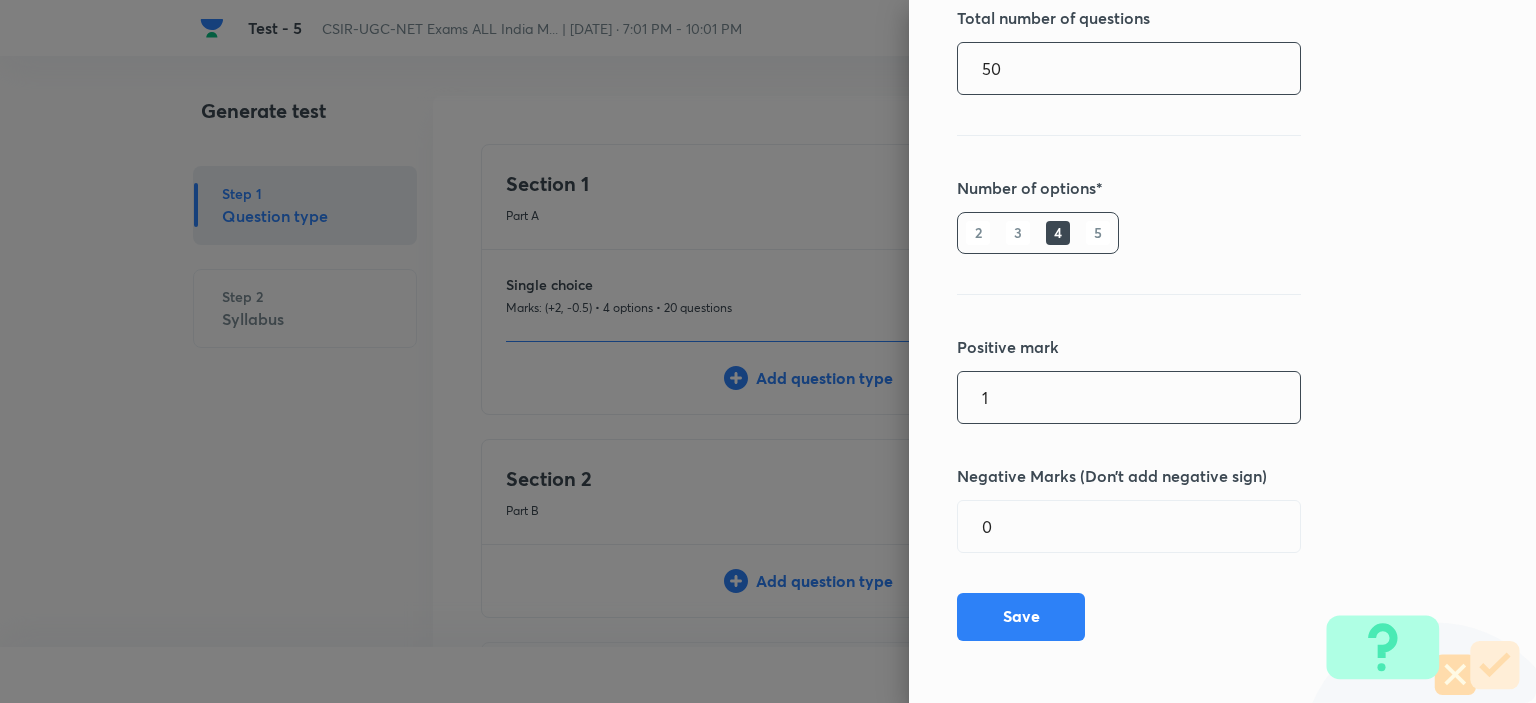 type on "50" 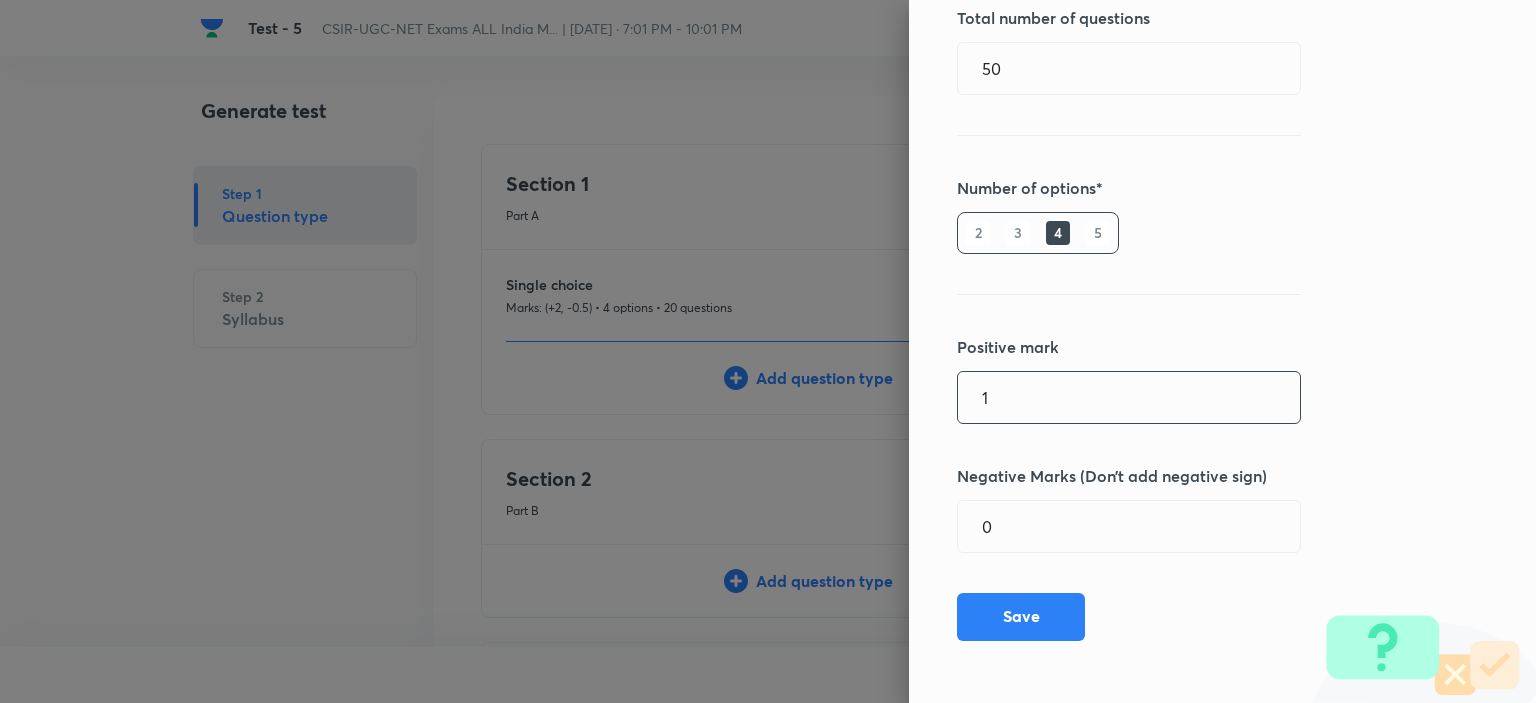 drag, startPoint x: 979, startPoint y: 403, endPoint x: 929, endPoint y: 402, distance: 50.01 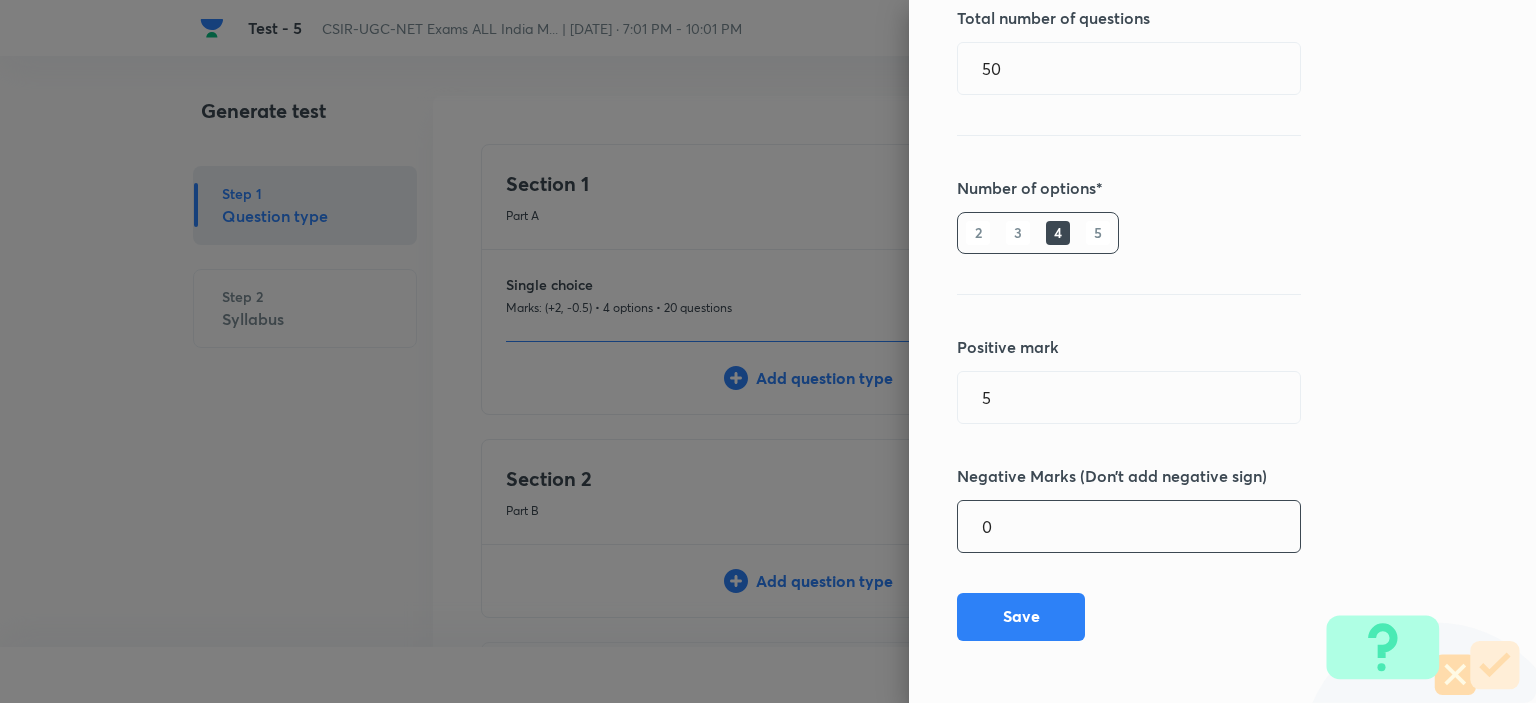 click on "0" at bounding box center [1129, 526] 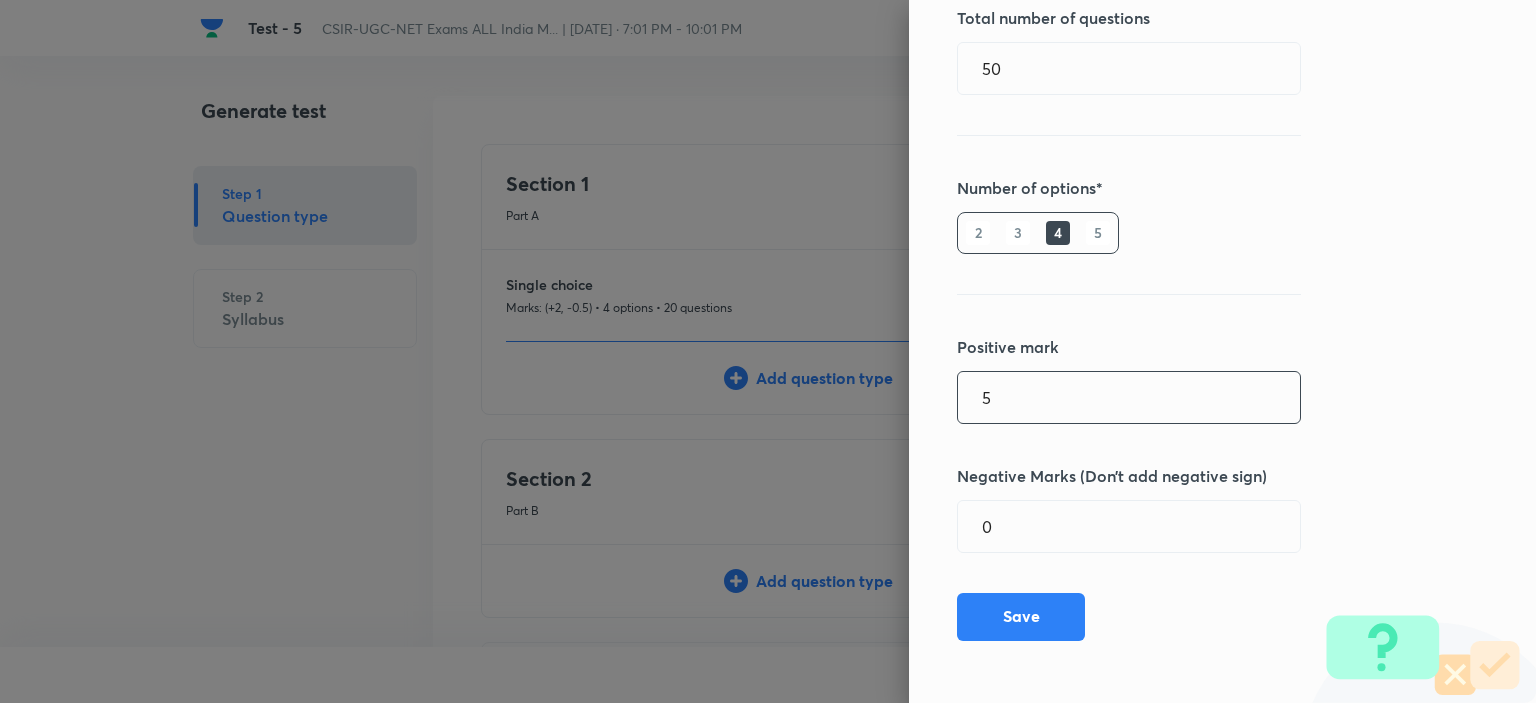 drag, startPoint x: 980, startPoint y: 399, endPoint x: 941, endPoint y: 404, distance: 39.319206 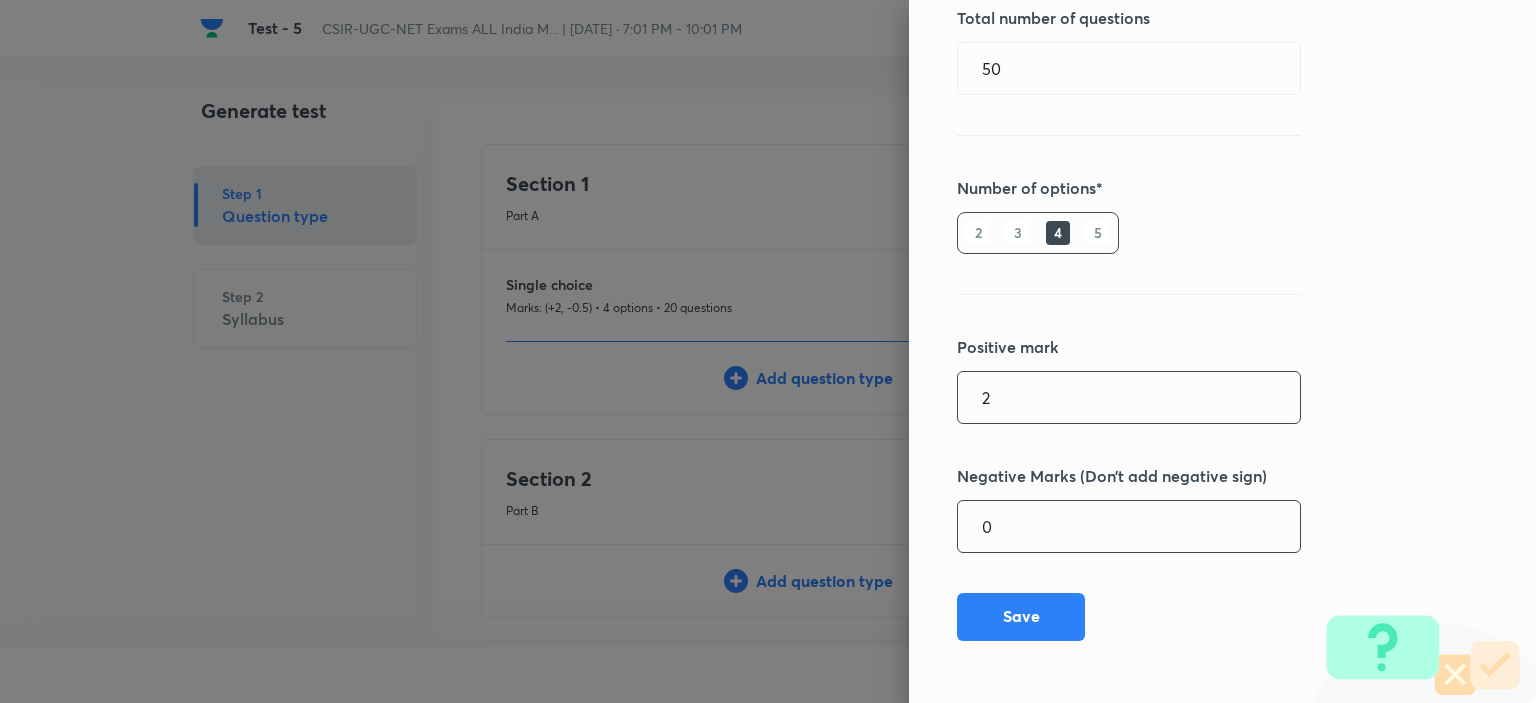 type on "2" 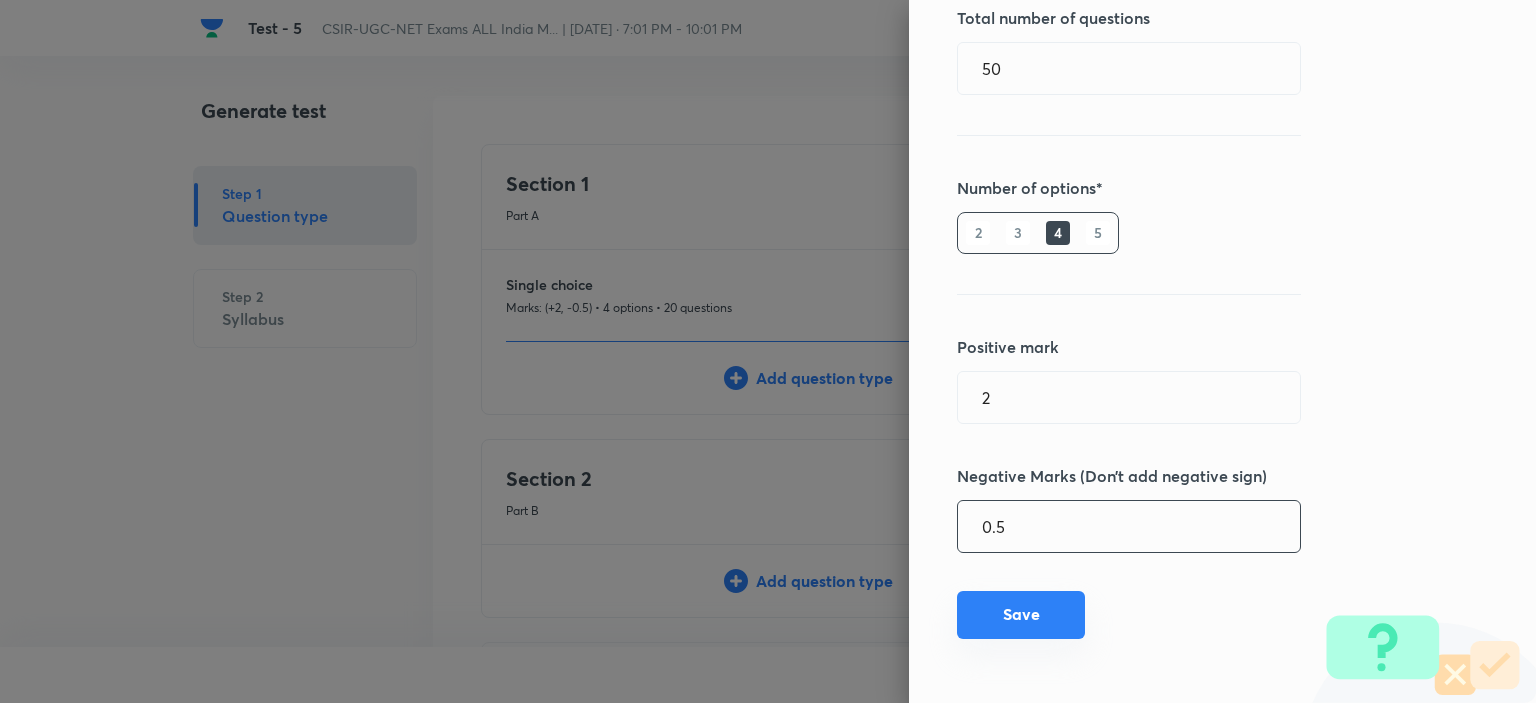 type on "0.5" 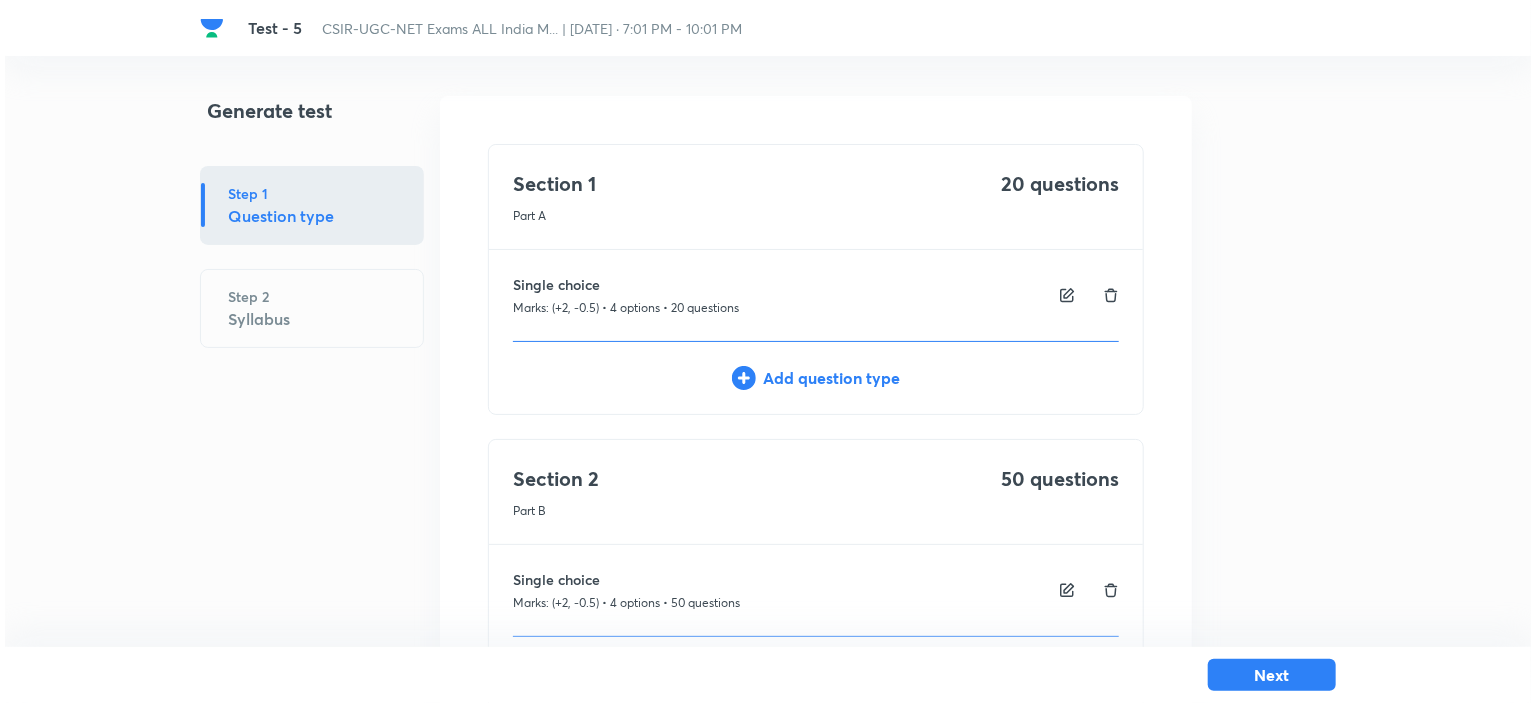 scroll, scrollTop: 396, scrollLeft: 0, axis: vertical 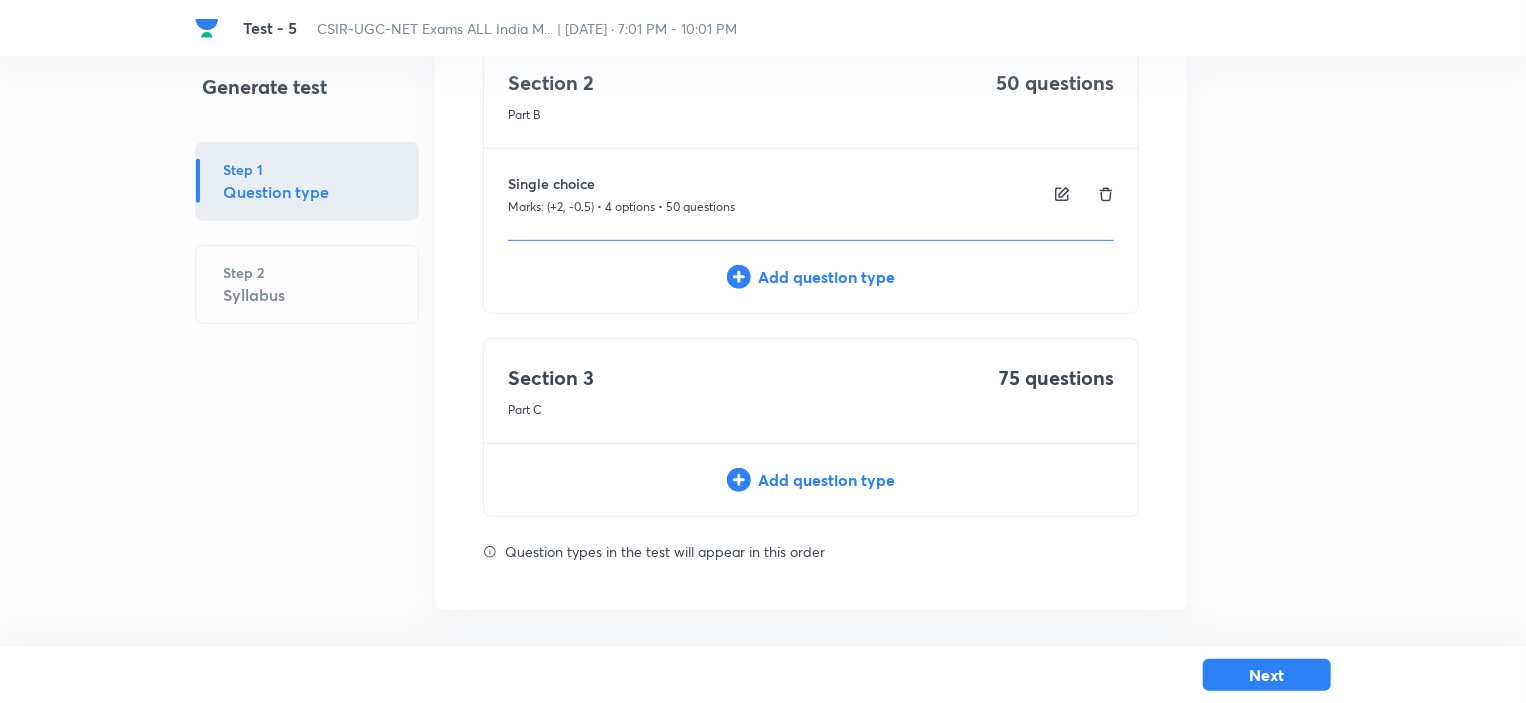 click on "Add question type" at bounding box center [811, 480] 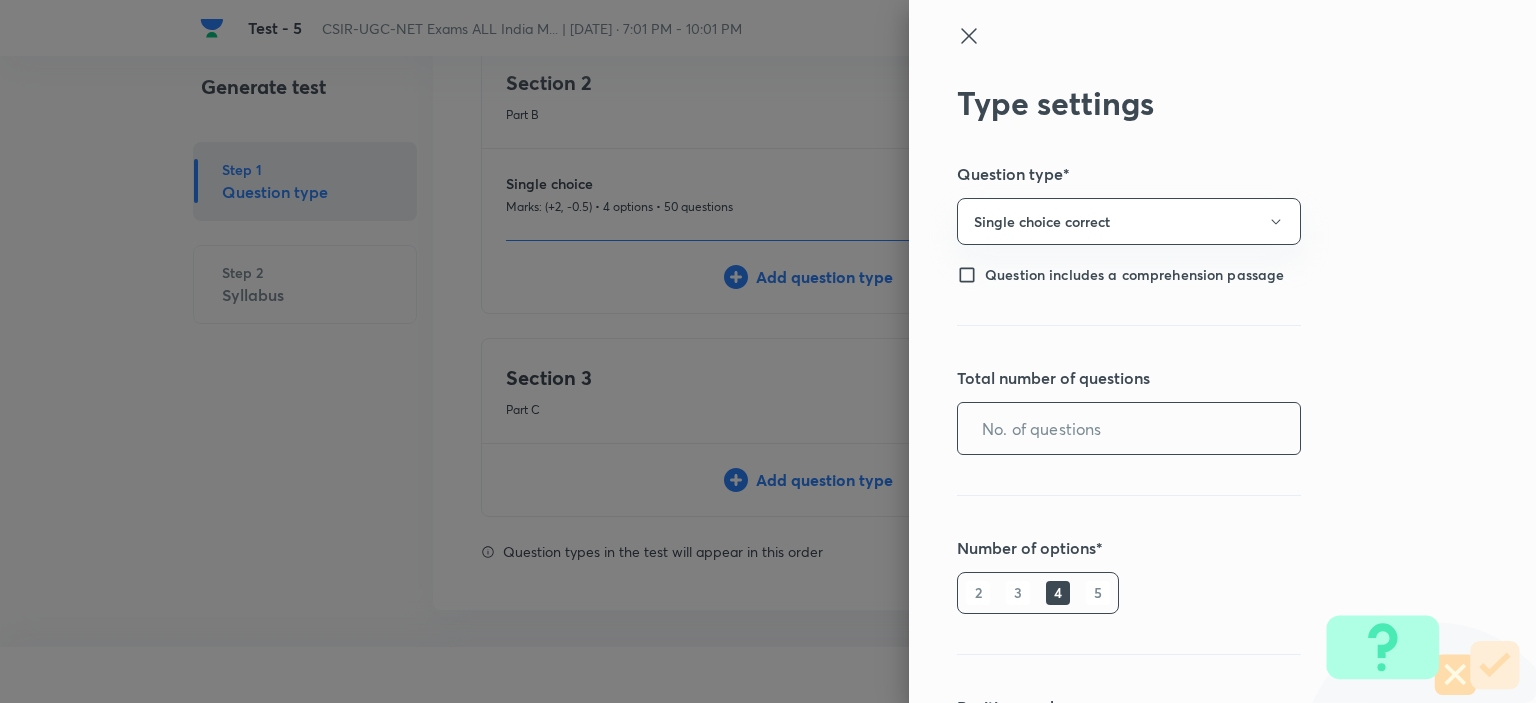 click at bounding box center [1129, 428] 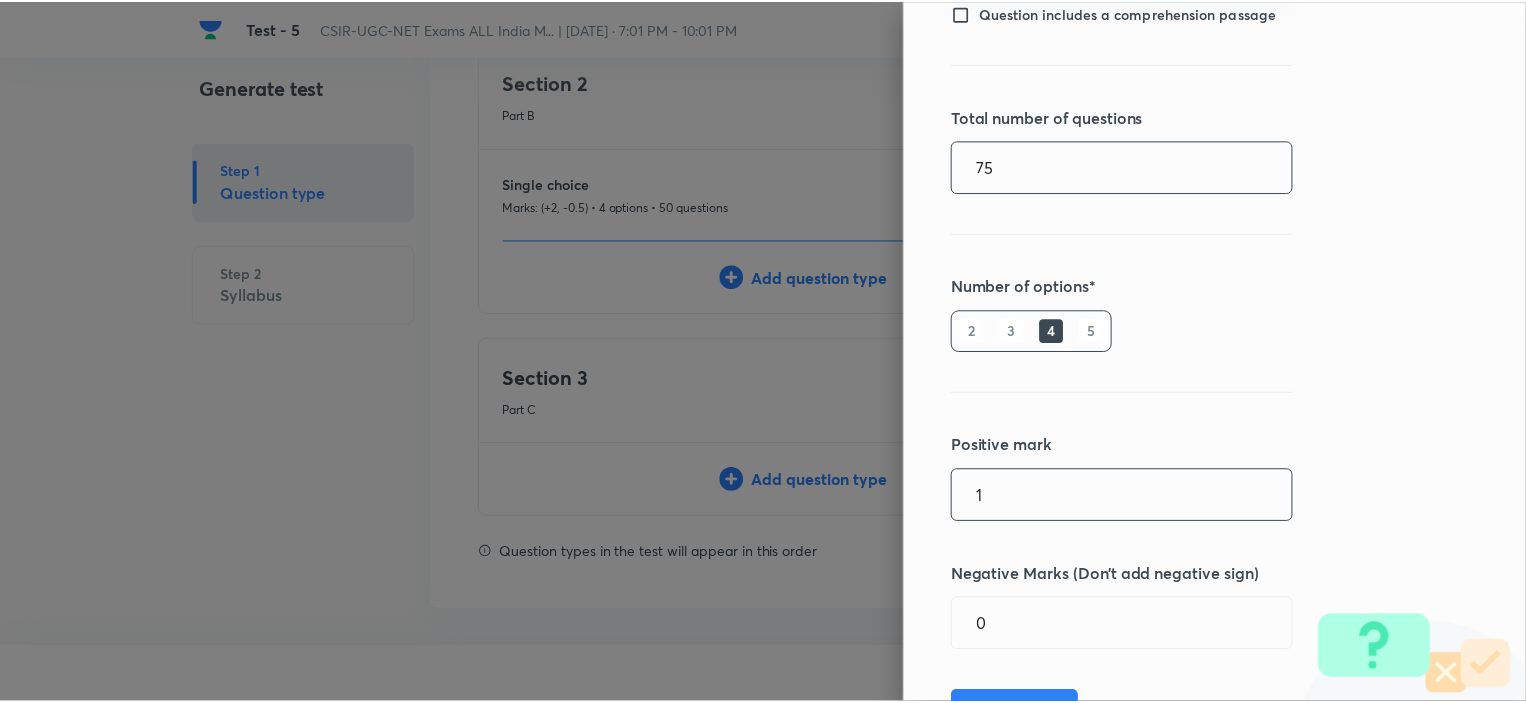scroll, scrollTop: 360, scrollLeft: 0, axis: vertical 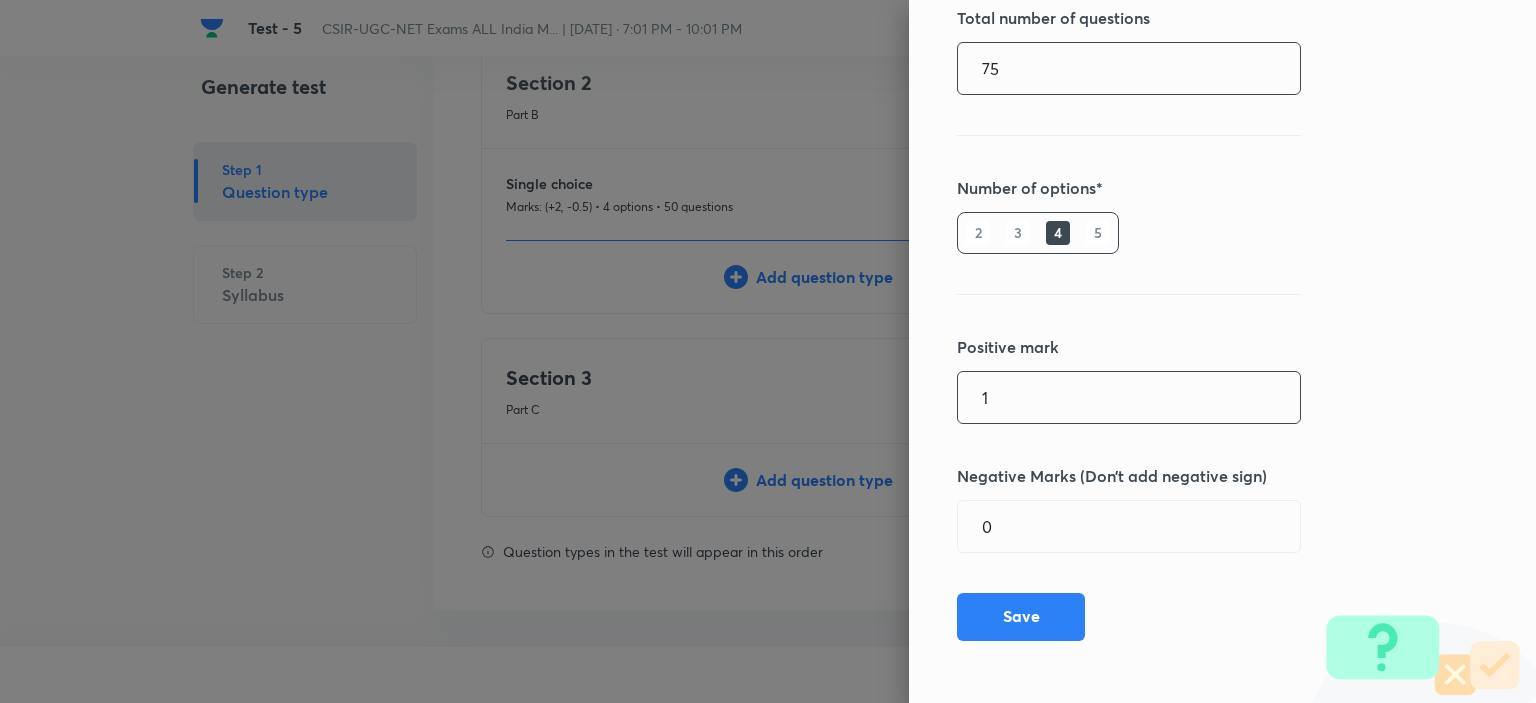type on "75" 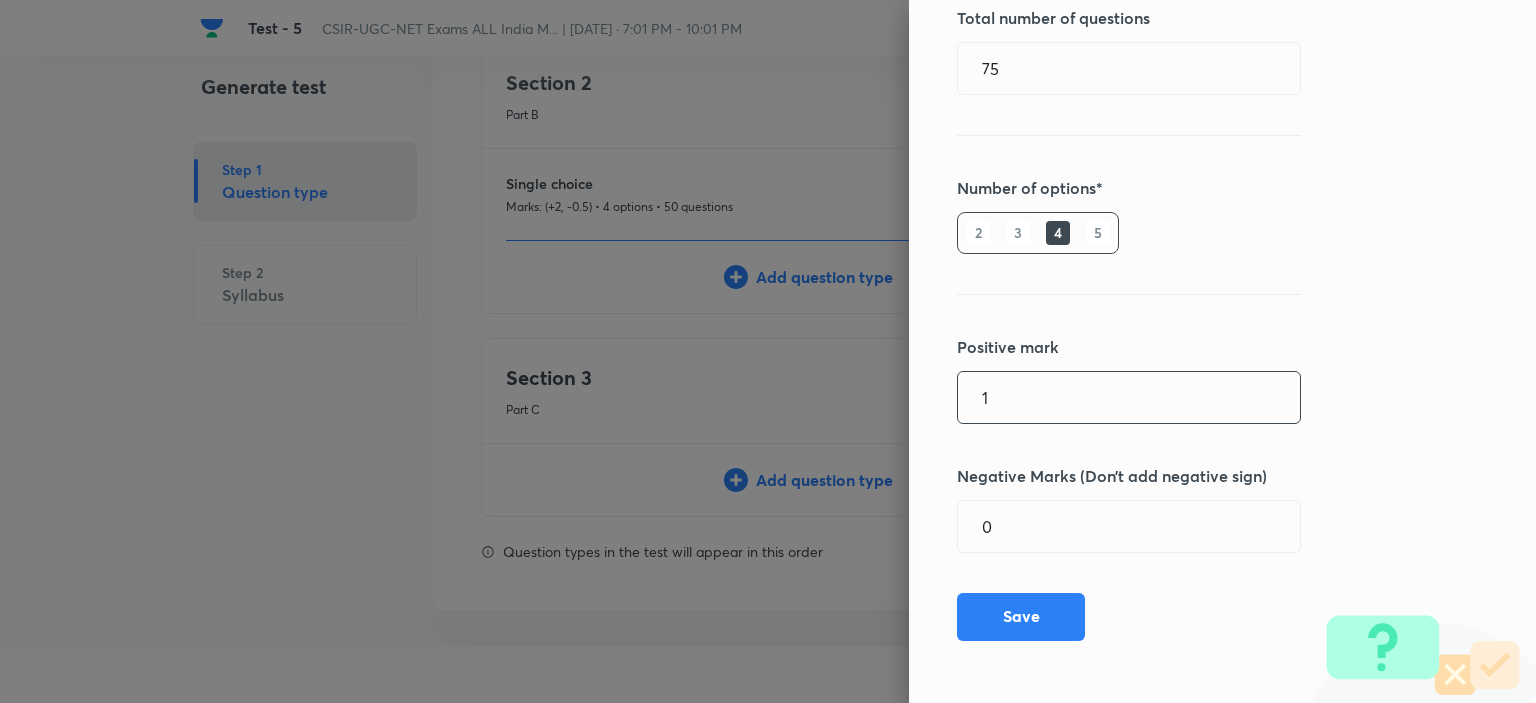 drag, startPoint x: 996, startPoint y: 412, endPoint x: 936, endPoint y: 400, distance: 61.188232 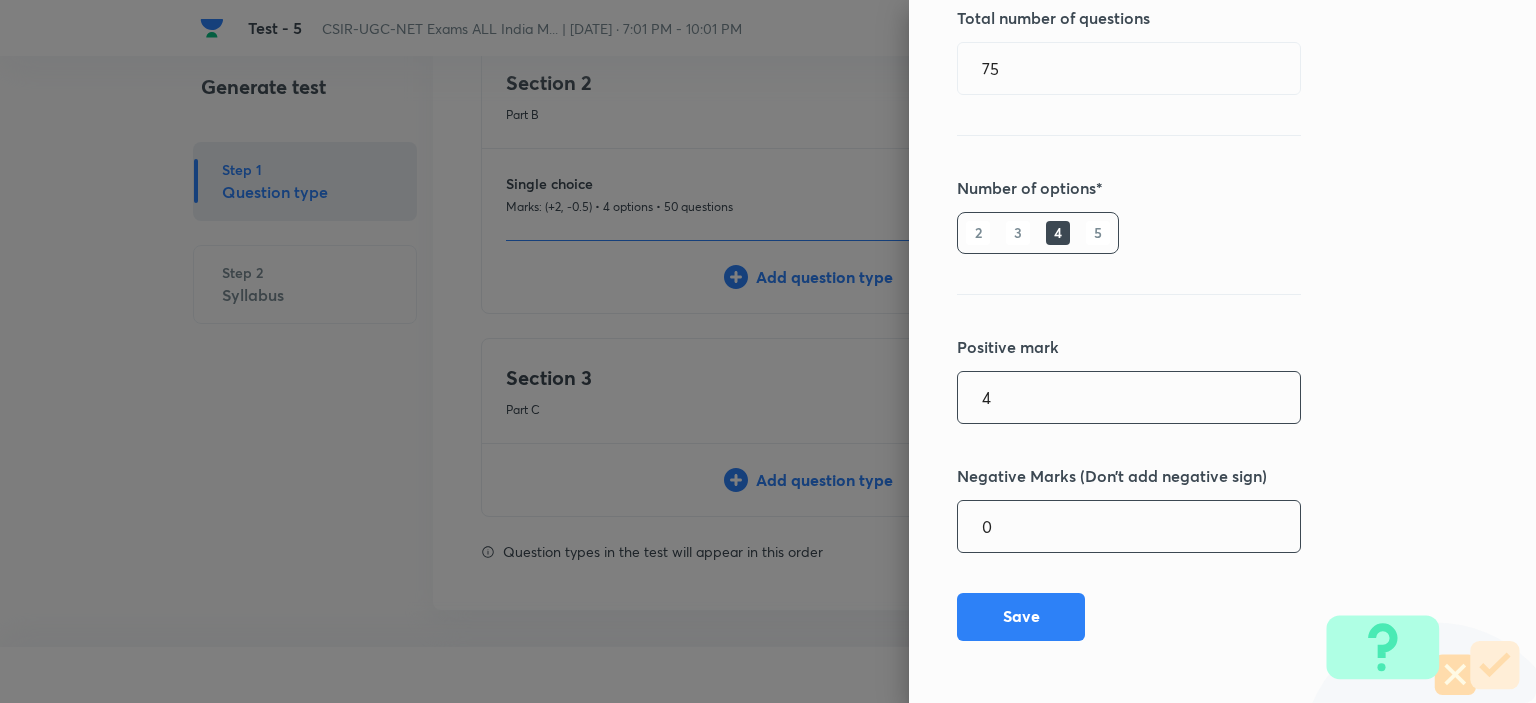 type on "4" 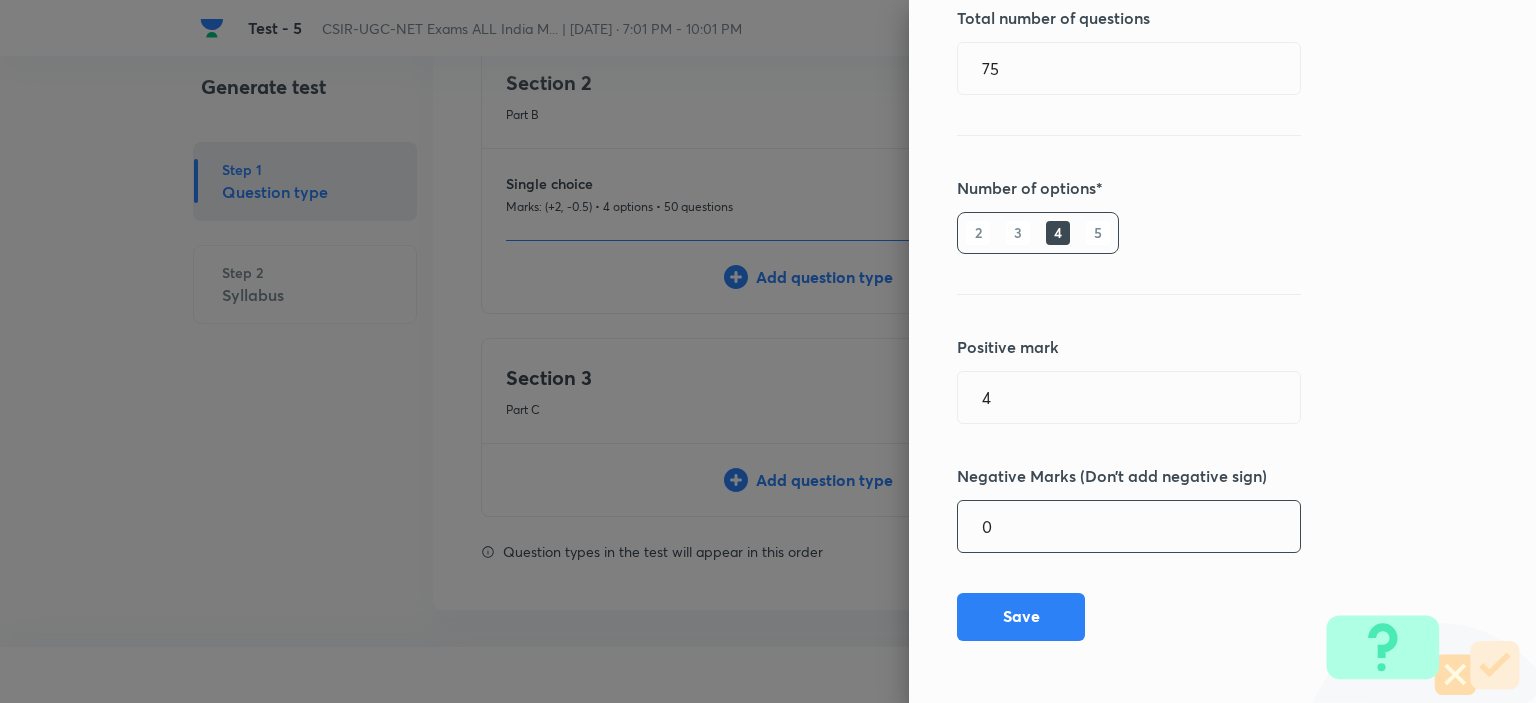 click on "0" at bounding box center (1129, 526) 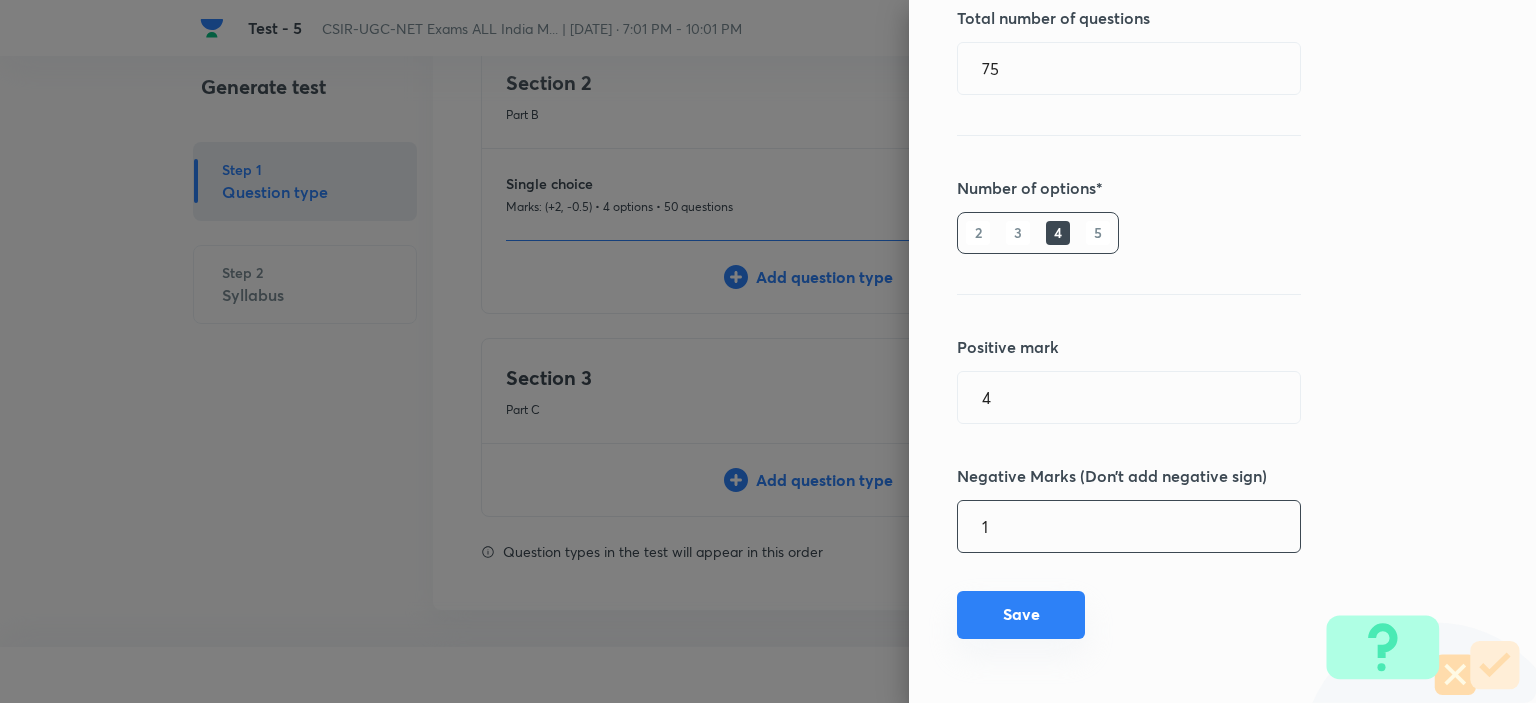 type on "1" 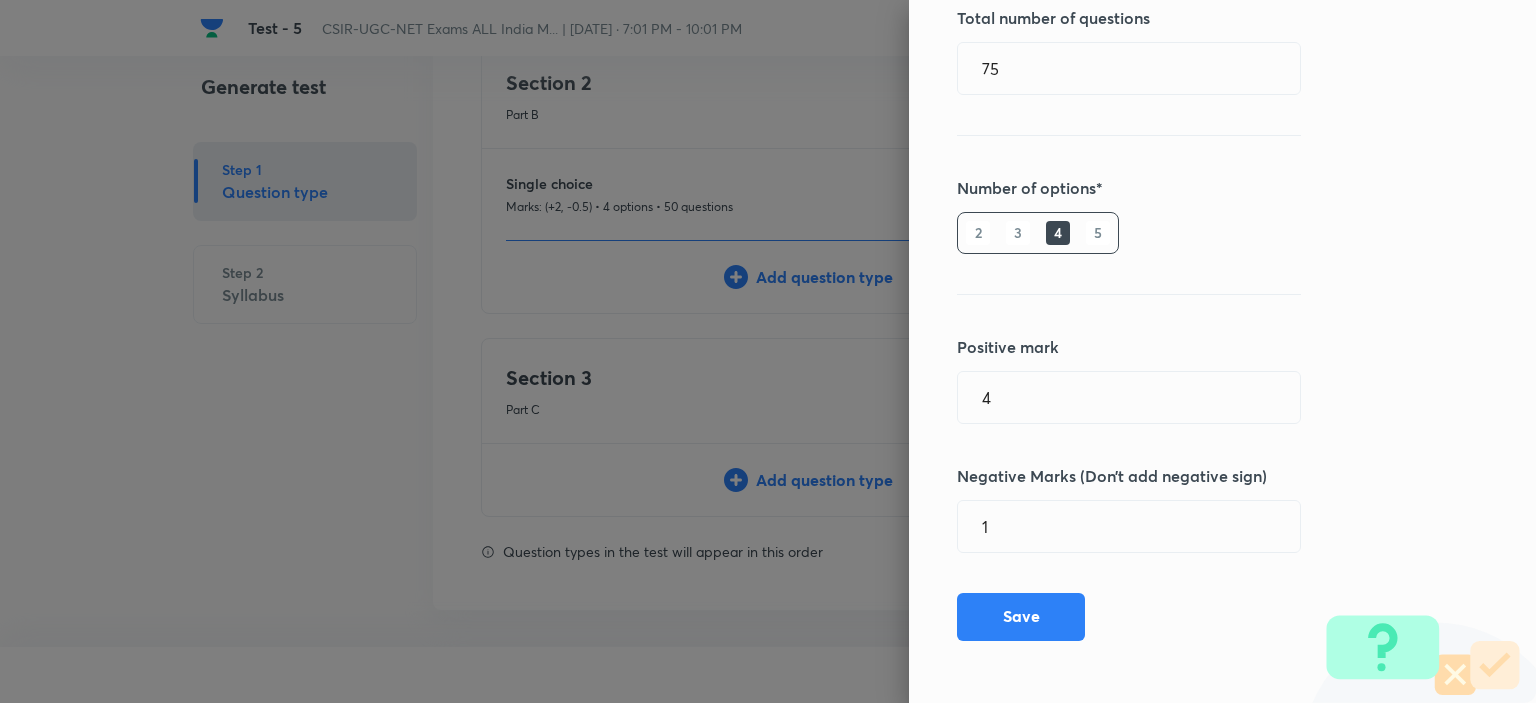 drag, startPoint x: 1000, startPoint y: 603, endPoint x: 1019, endPoint y: 627, distance: 30.610456 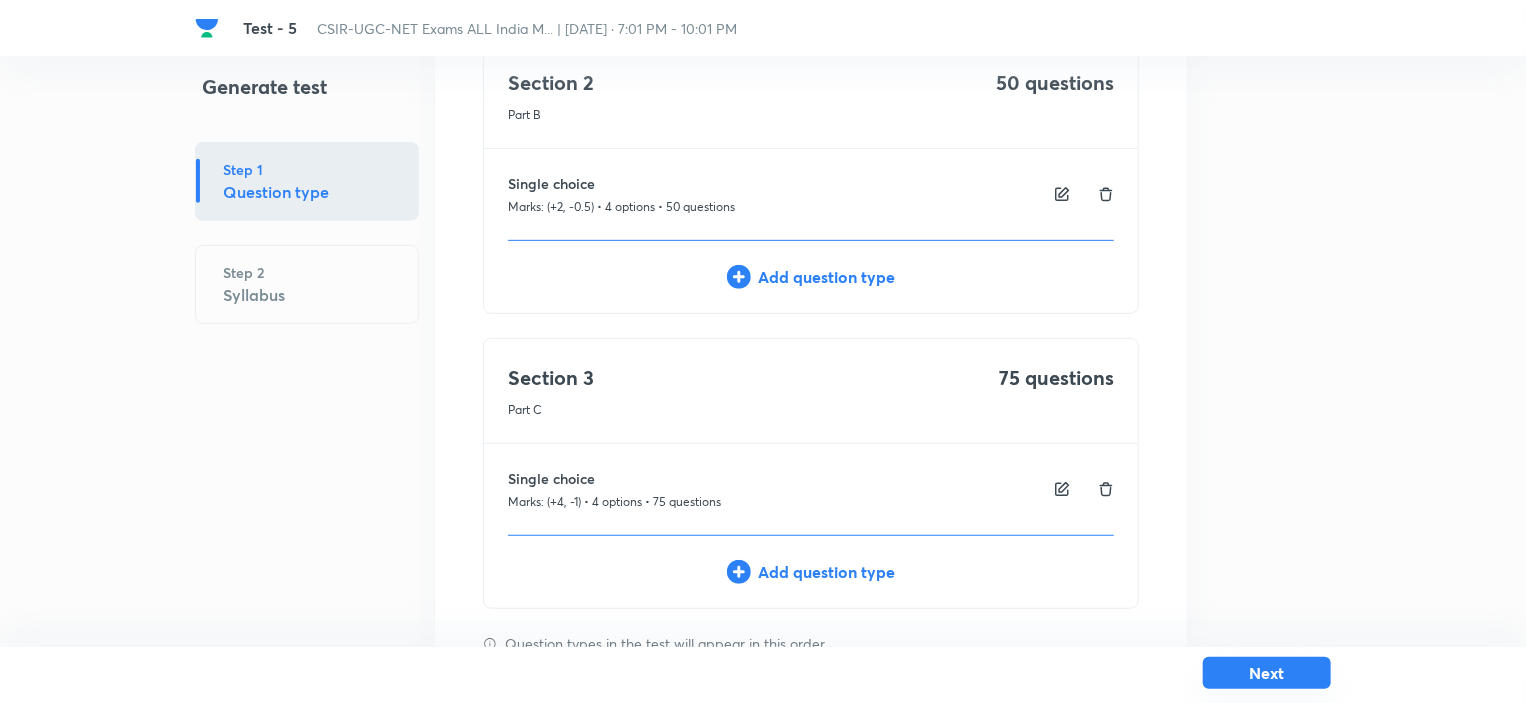 click on "Next" at bounding box center (1267, 673) 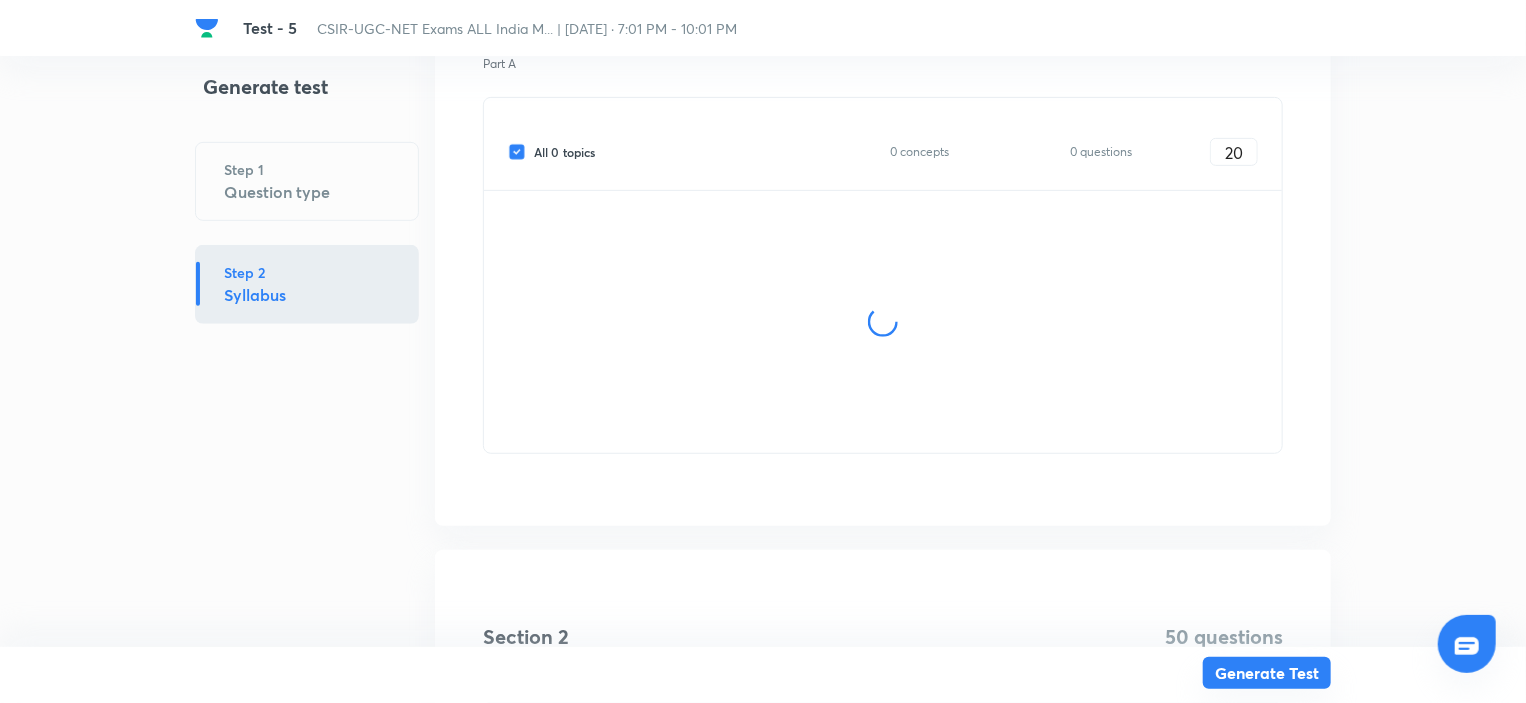 scroll, scrollTop: 0, scrollLeft: 0, axis: both 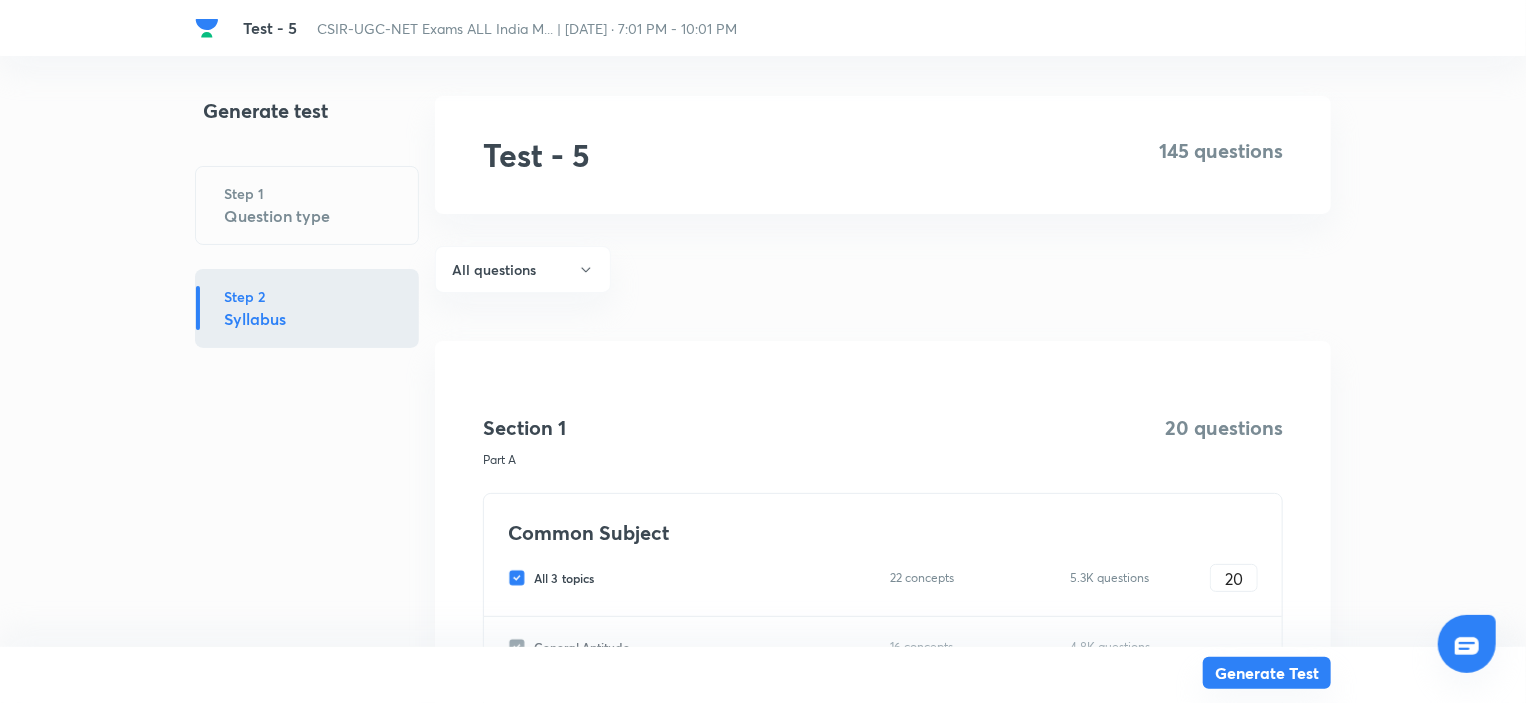 click on "Generate Test" at bounding box center (1267, 673) 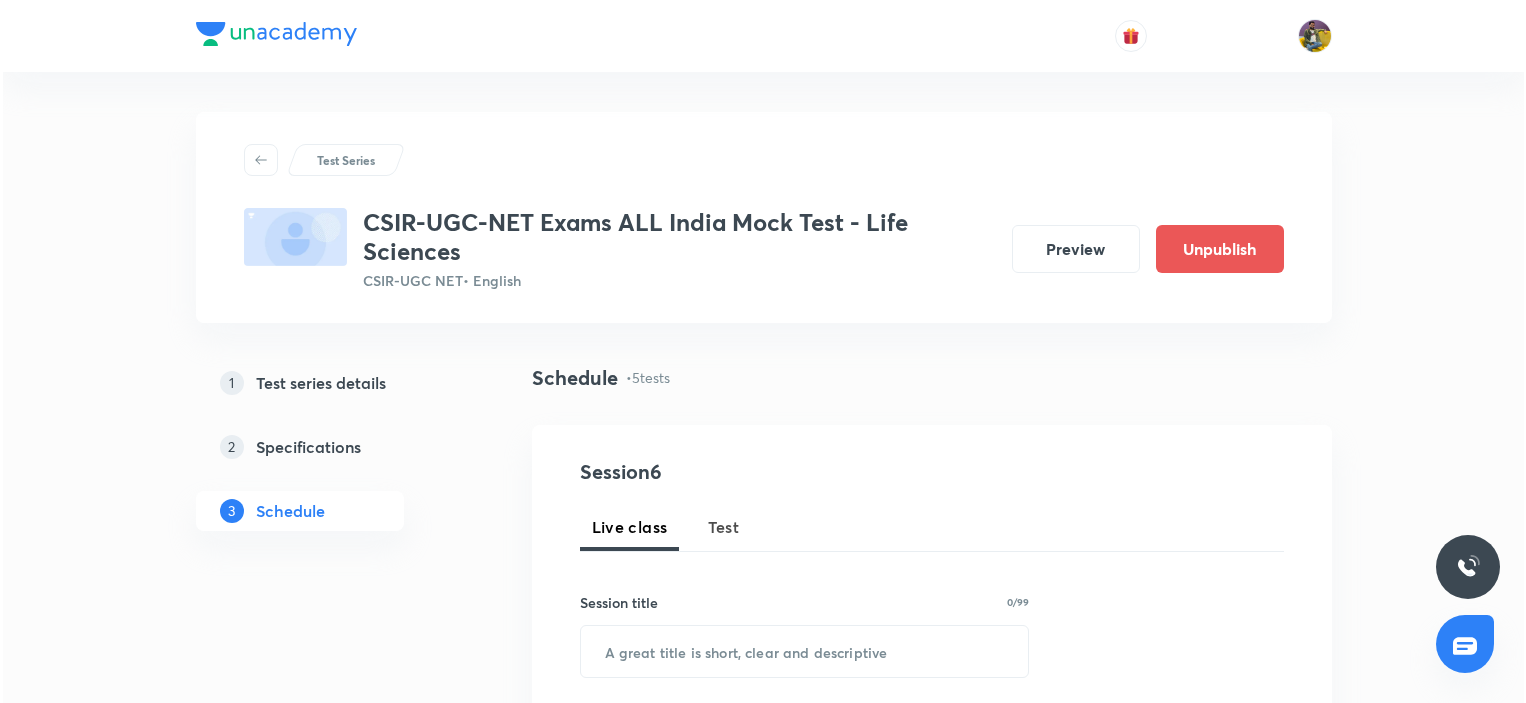 scroll, scrollTop: 912, scrollLeft: 0, axis: vertical 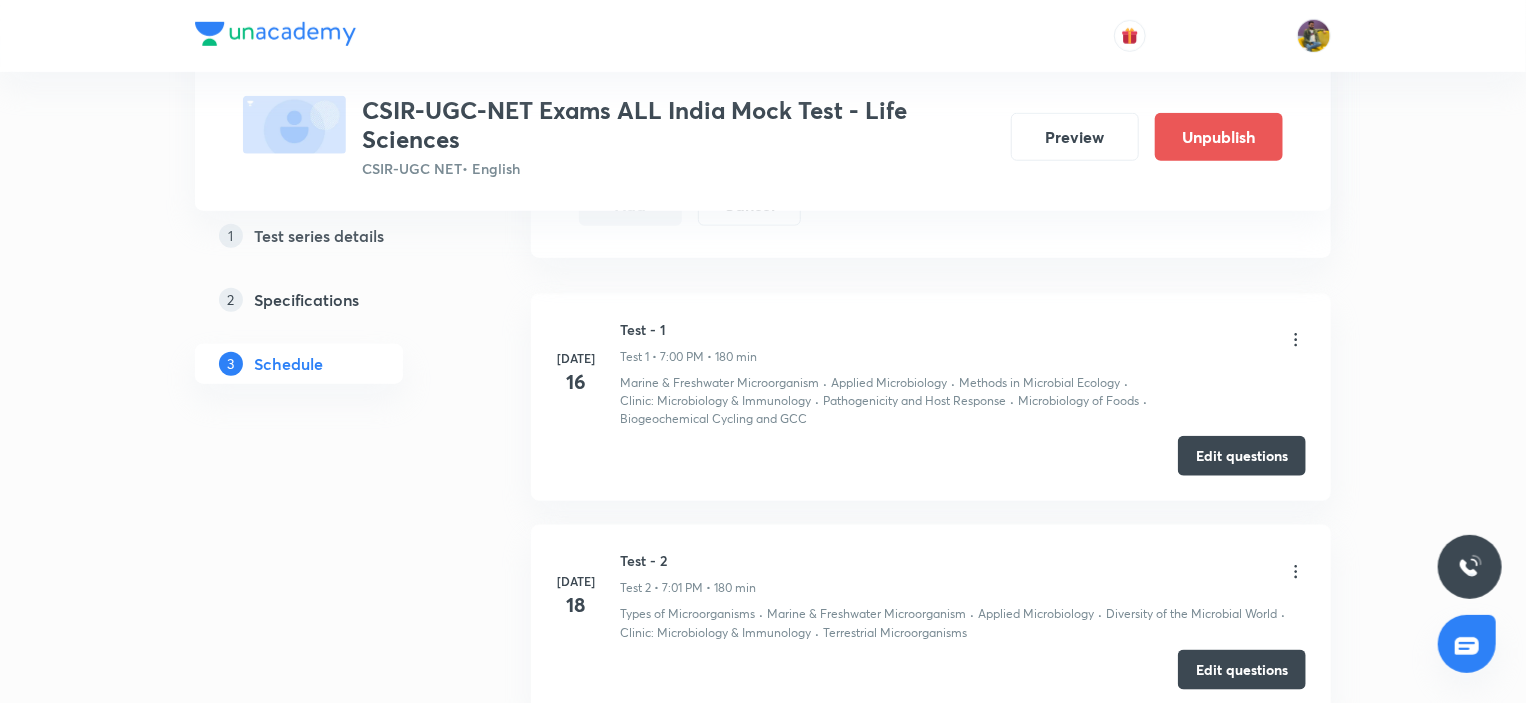 click 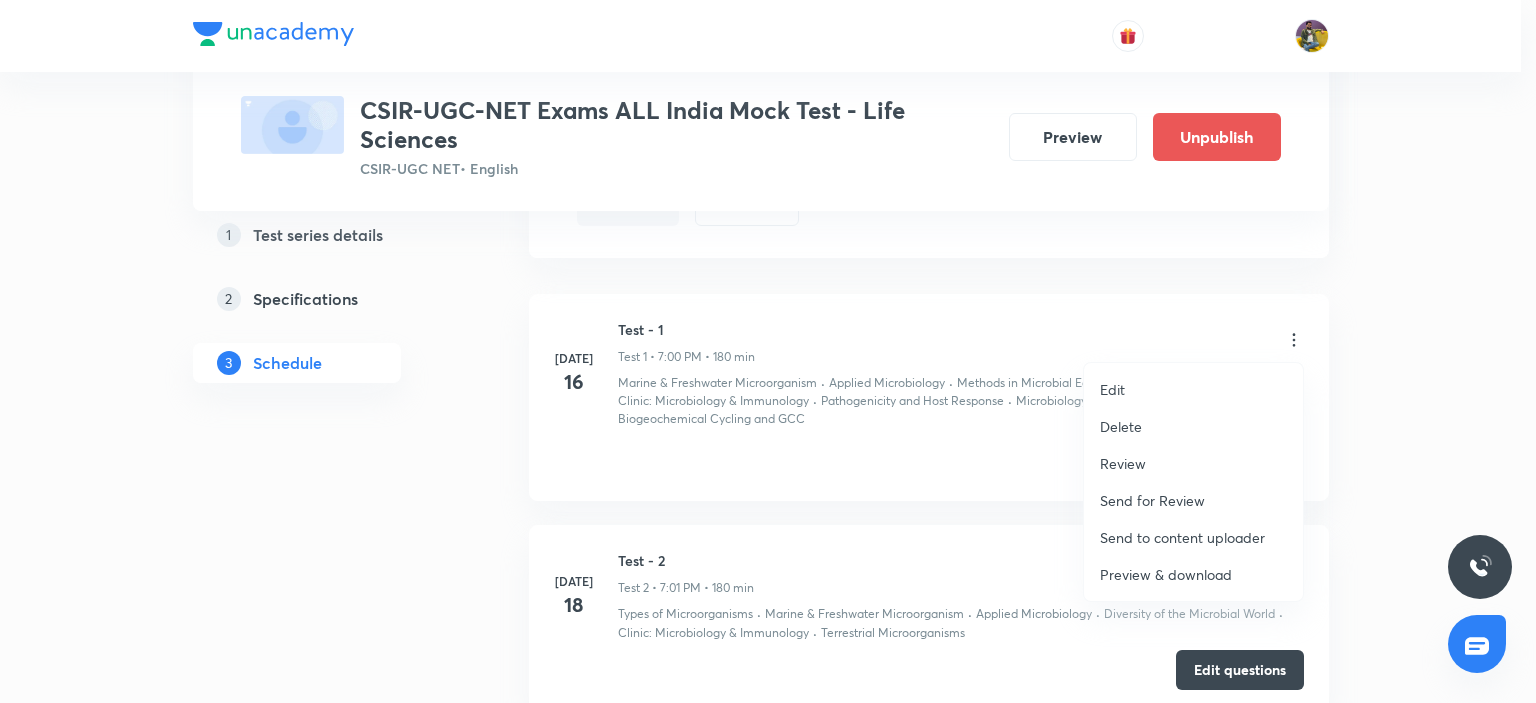click at bounding box center (768, 351) 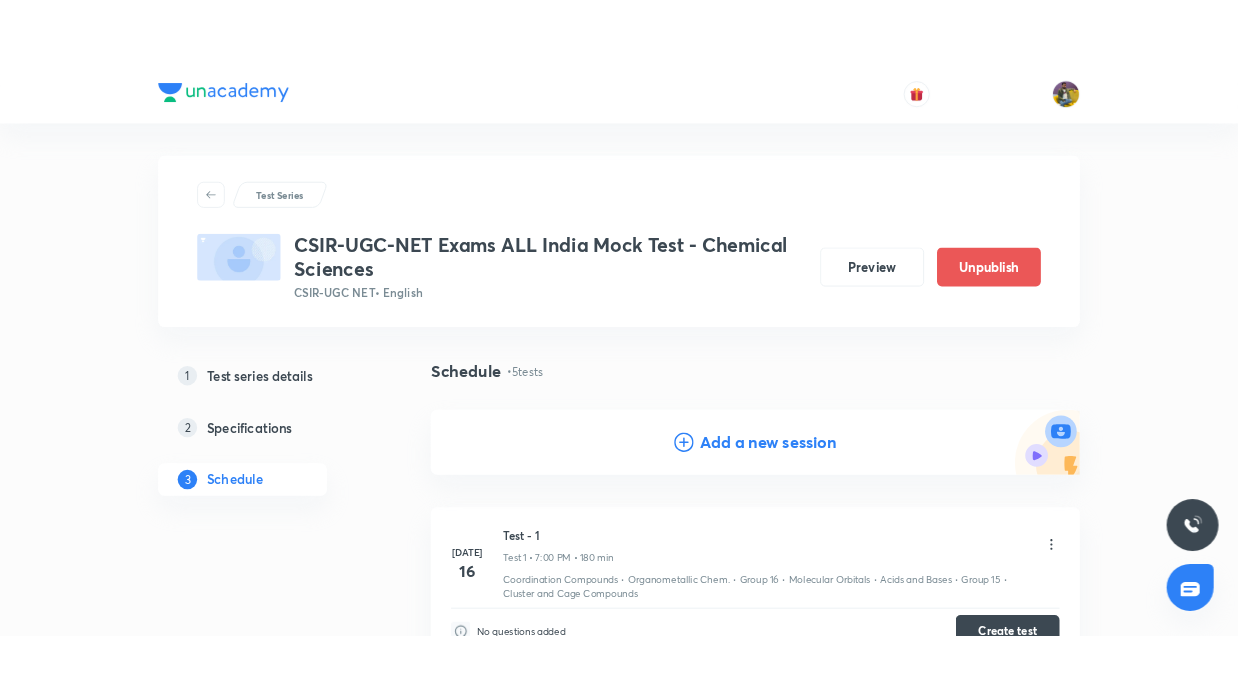 scroll, scrollTop: 875, scrollLeft: 0, axis: vertical 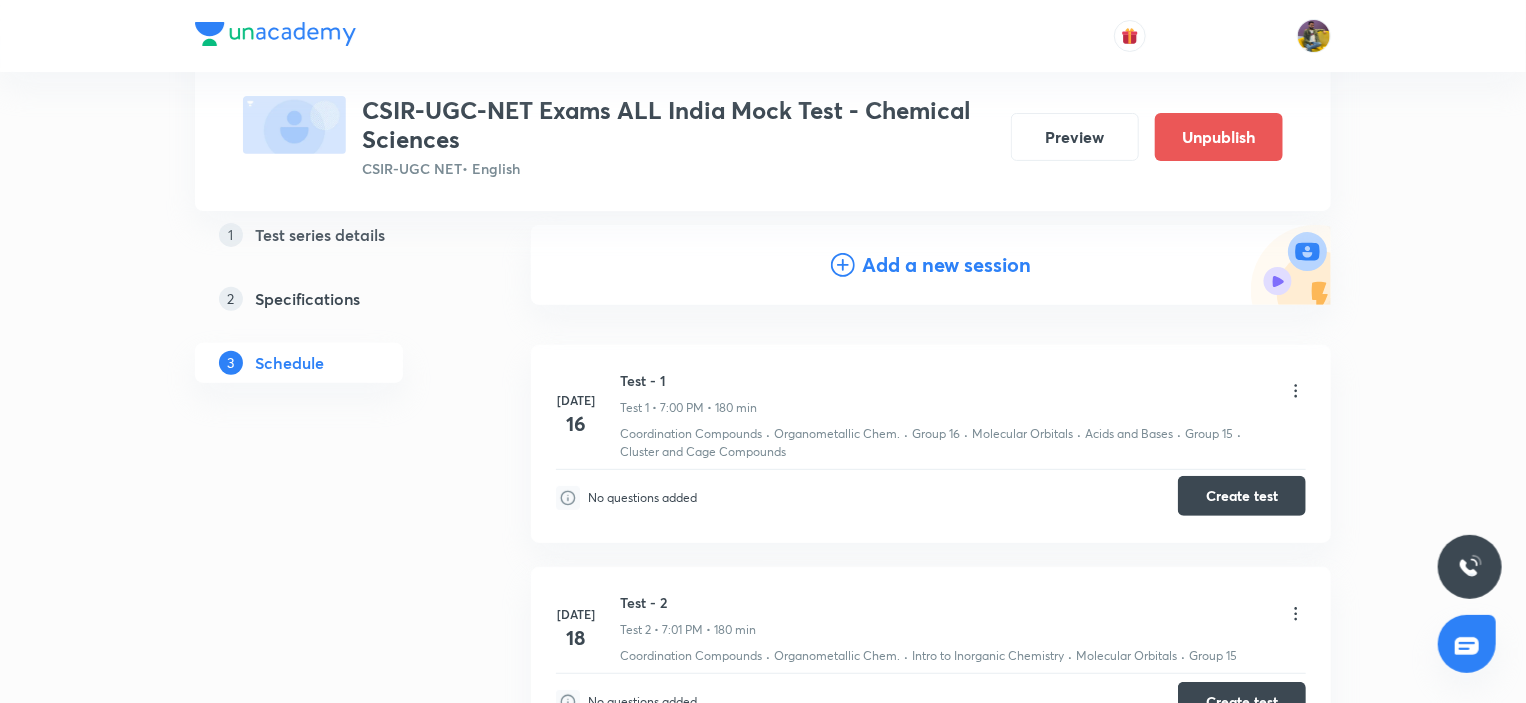 click on "Create test" at bounding box center (1242, 496) 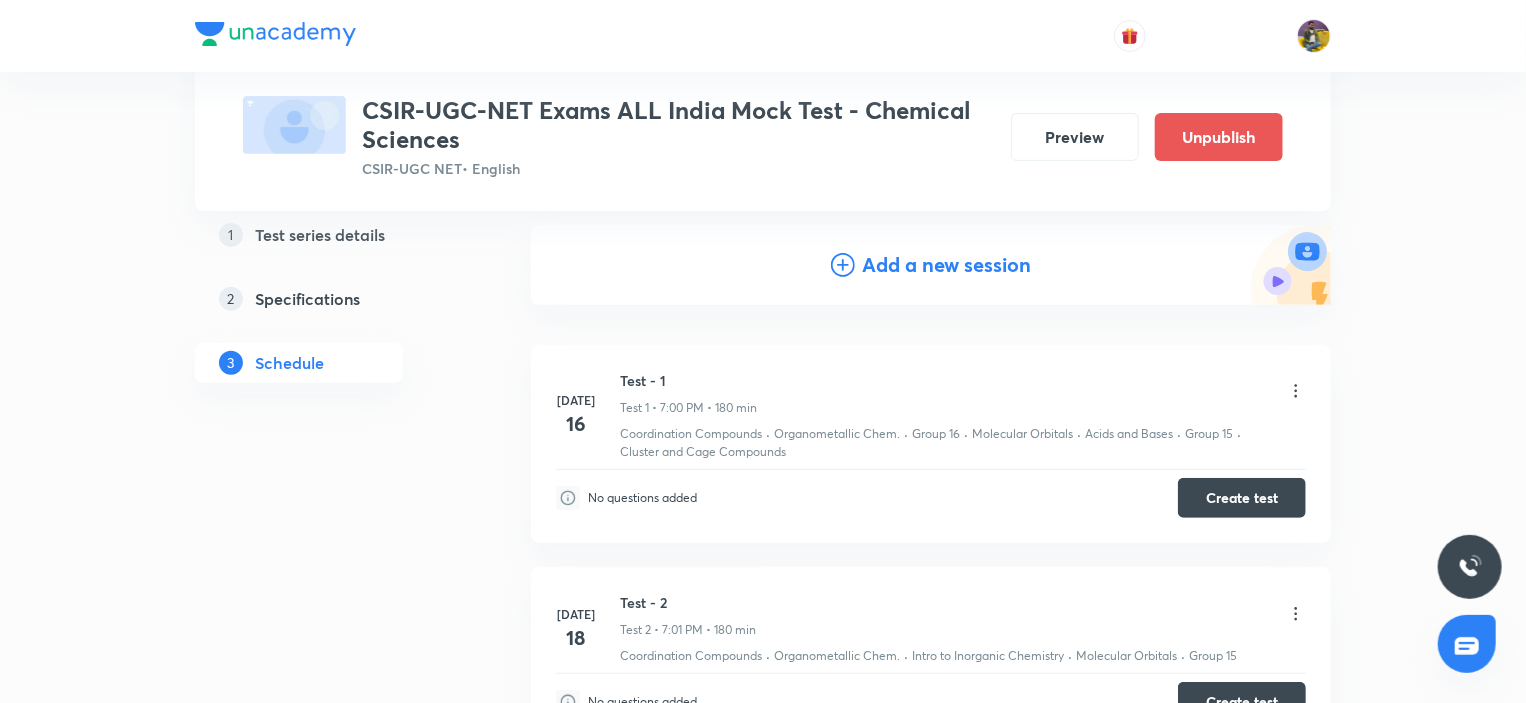 scroll, scrollTop: 400, scrollLeft: 0, axis: vertical 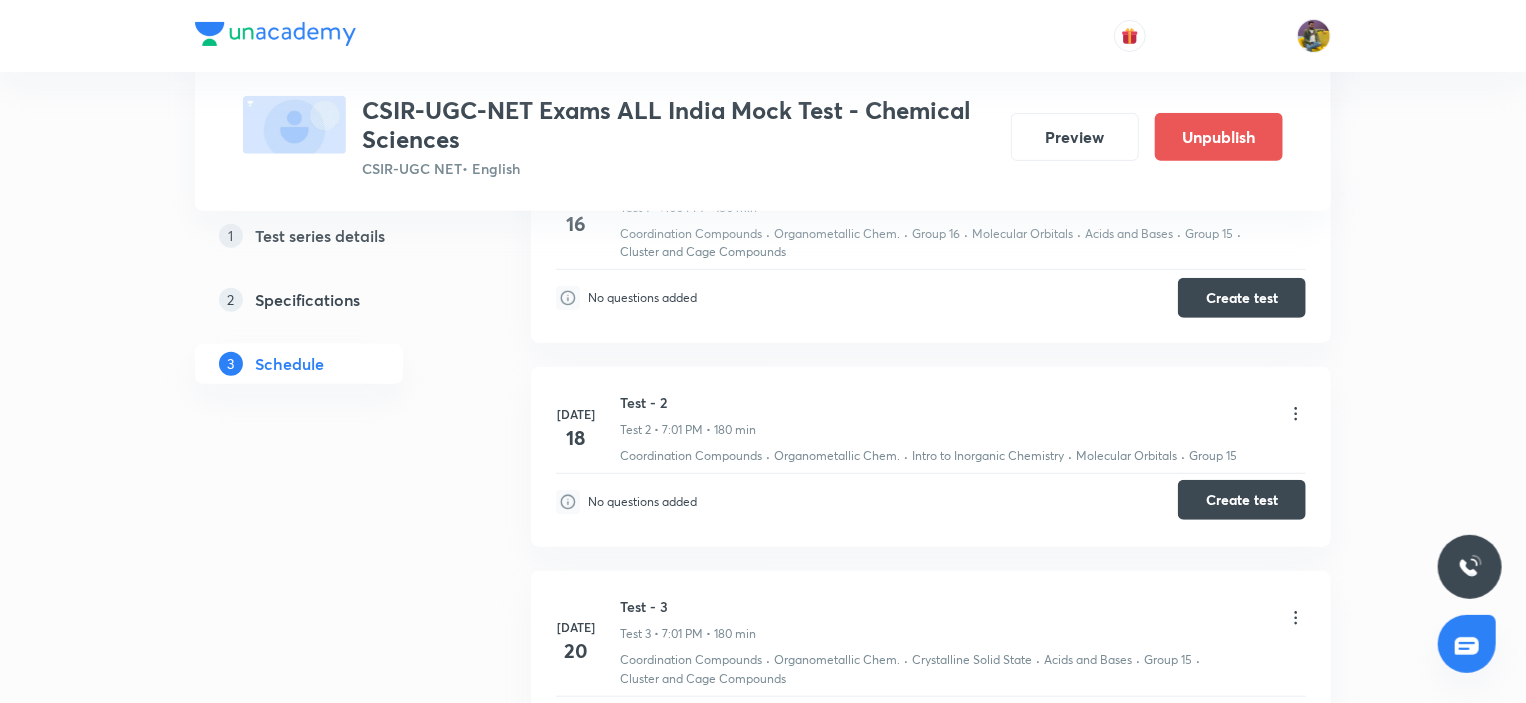 click on "Create test" at bounding box center (1242, 500) 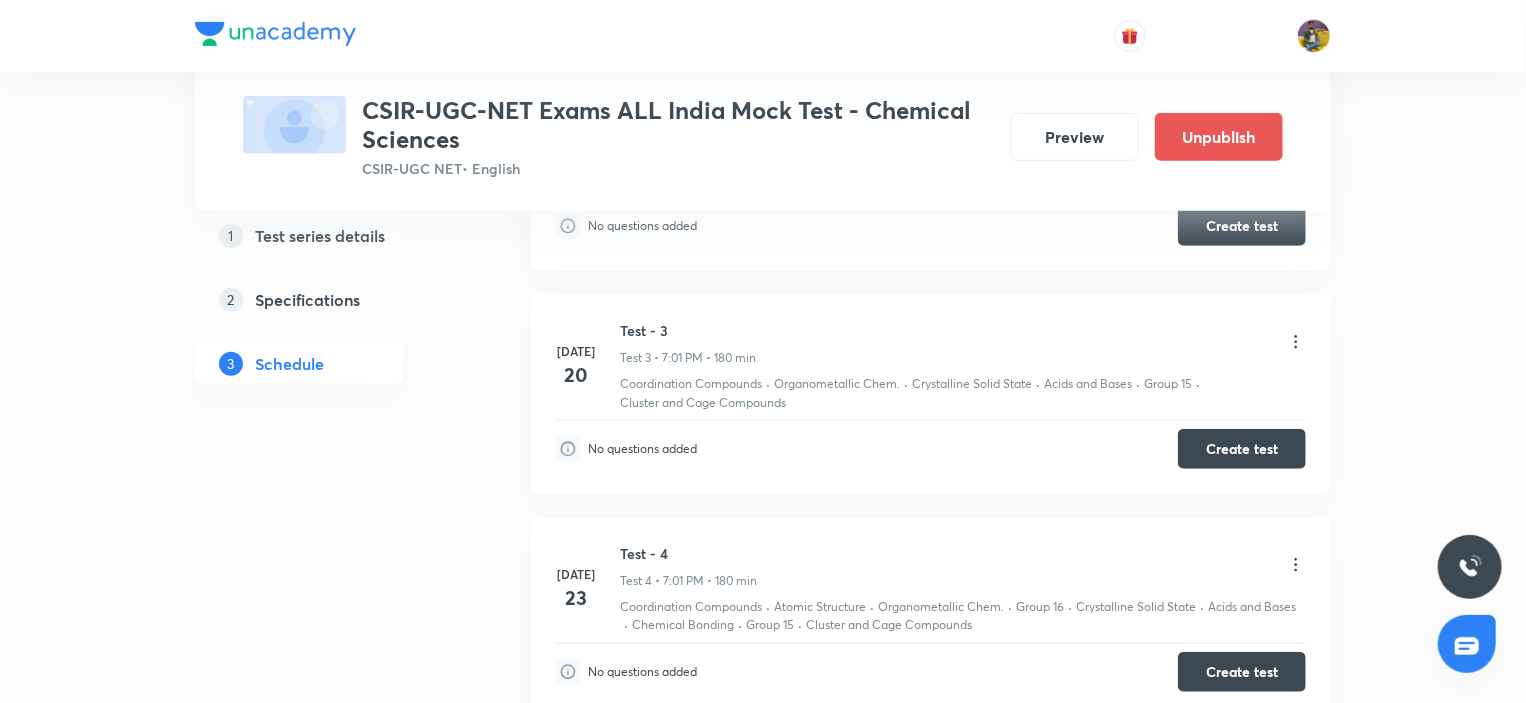 scroll, scrollTop: 800, scrollLeft: 0, axis: vertical 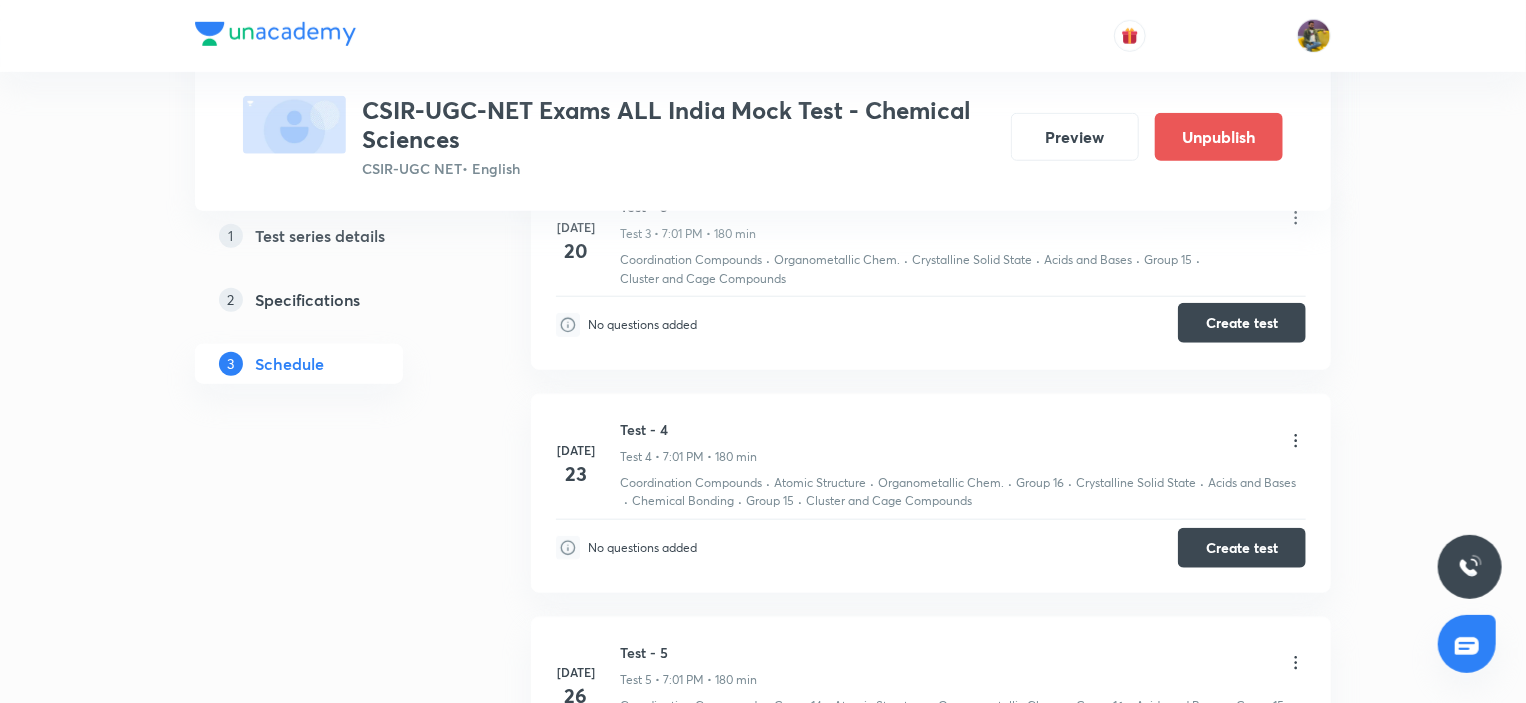 click on "Create test" at bounding box center [1242, 323] 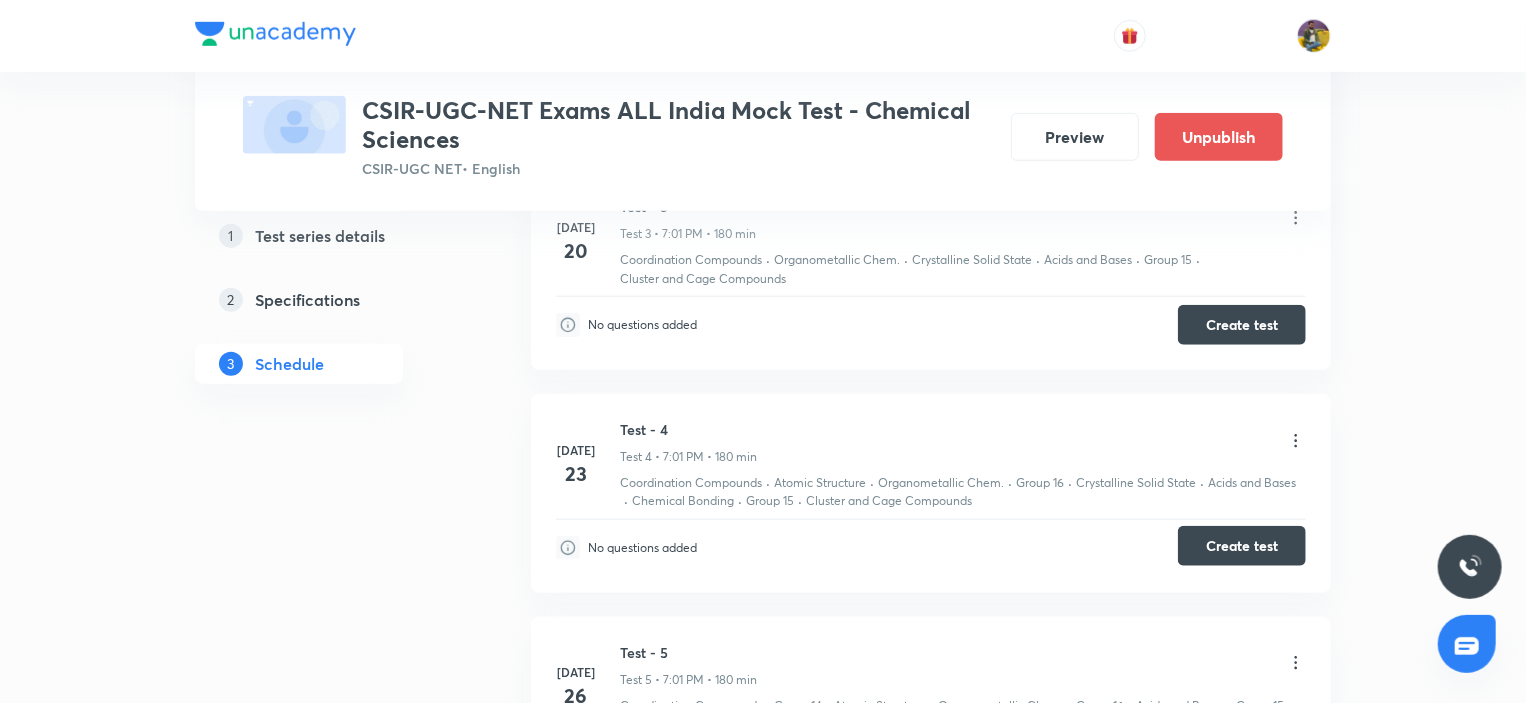 click on "Create test" at bounding box center (1242, 546) 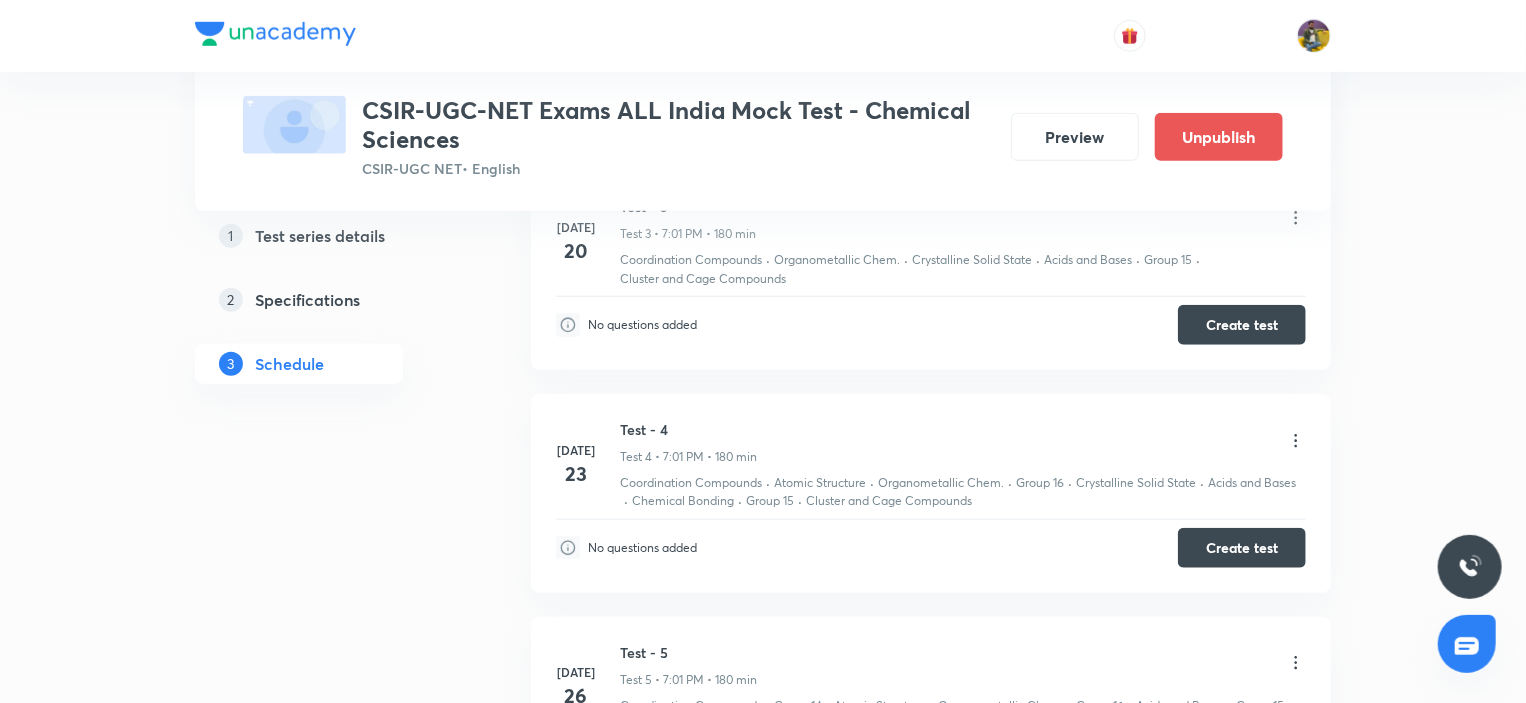 scroll, scrollTop: 1000, scrollLeft: 0, axis: vertical 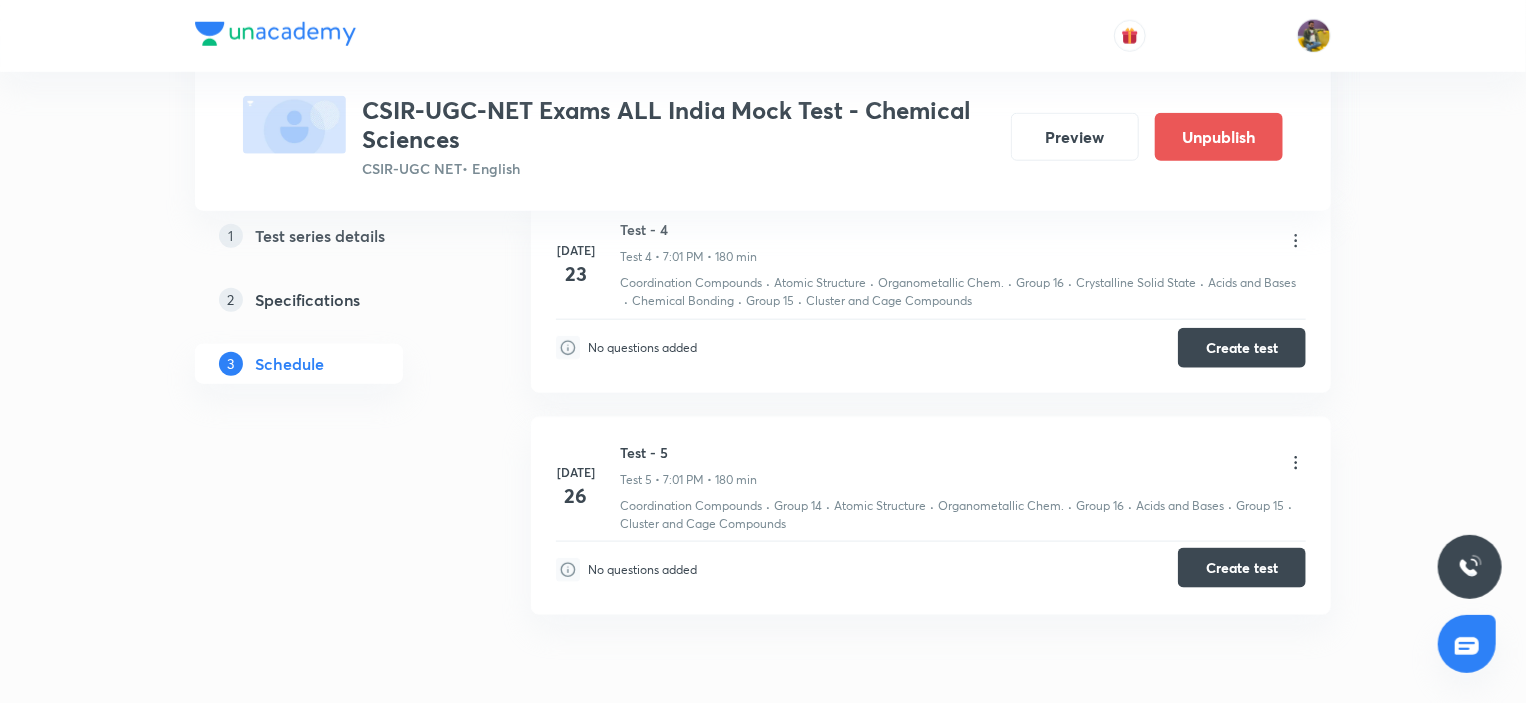 click on "Create test" at bounding box center (1242, 568) 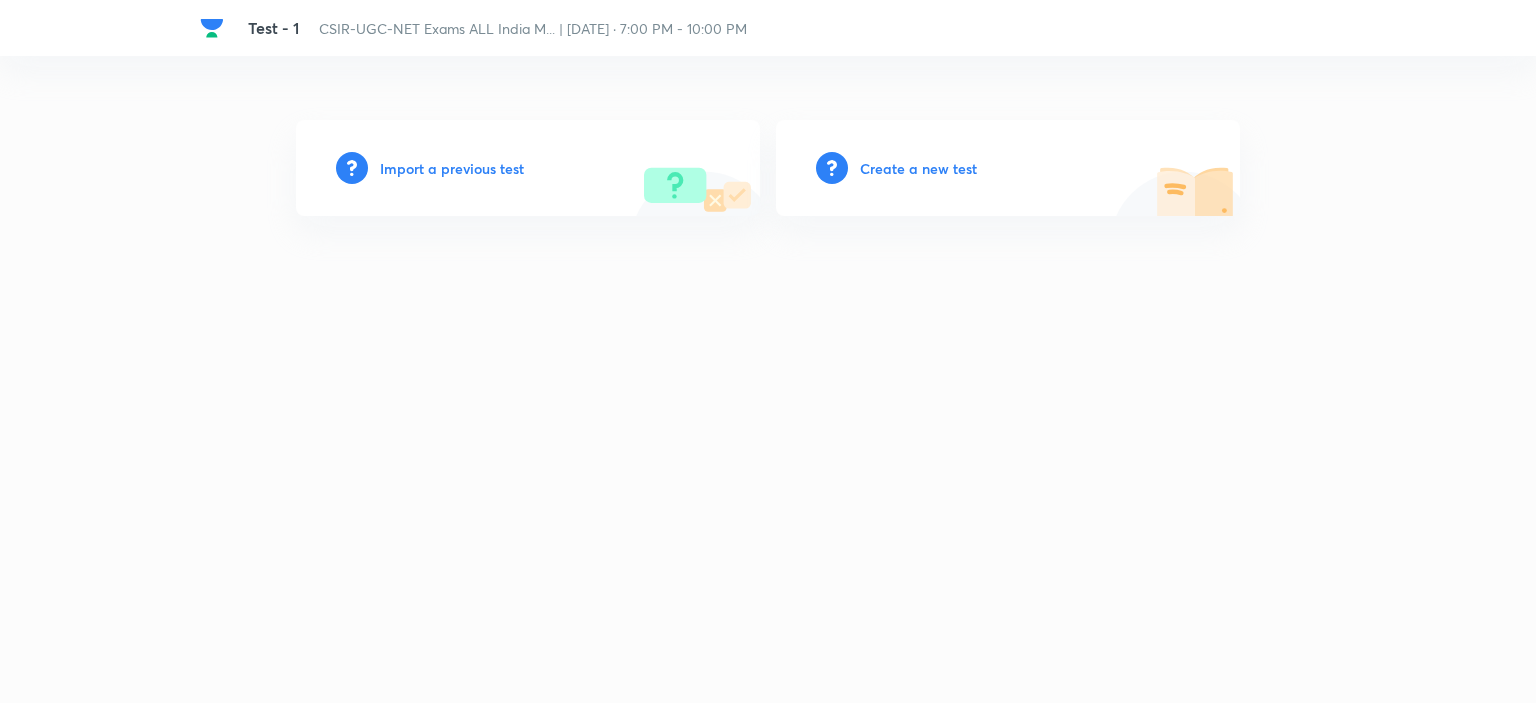 click on "Create a new test" at bounding box center [918, 168] 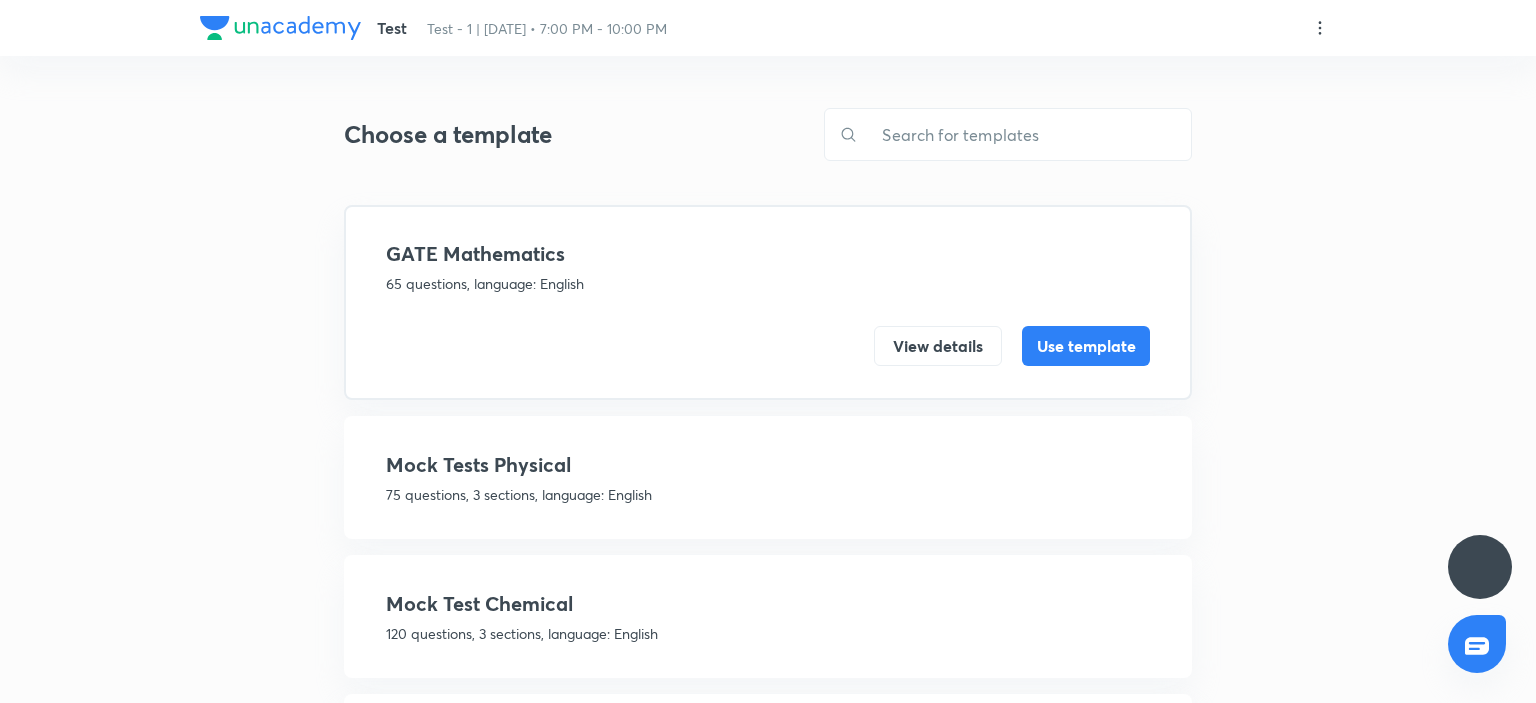 scroll, scrollTop: 0, scrollLeft: 0, axis: both 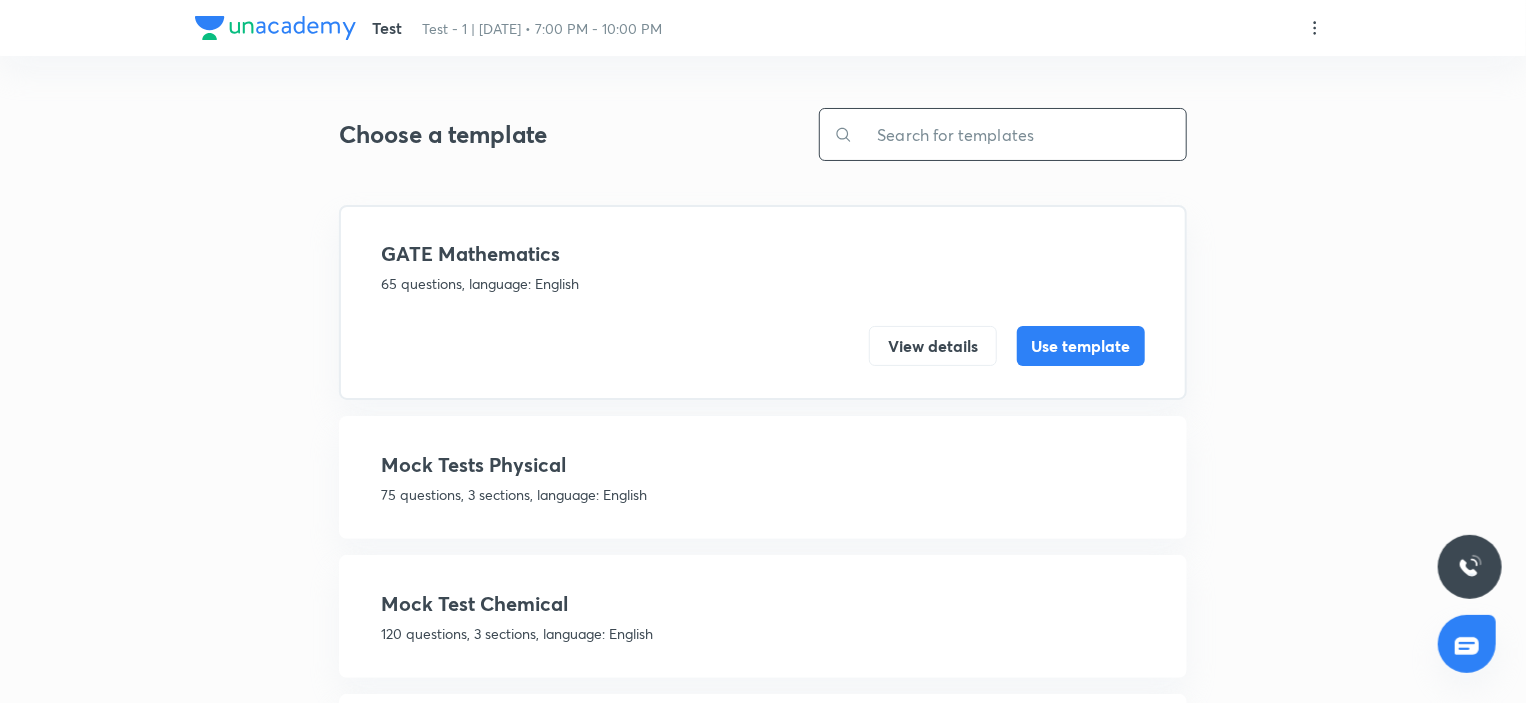 click at bounding box center (1019, 134) 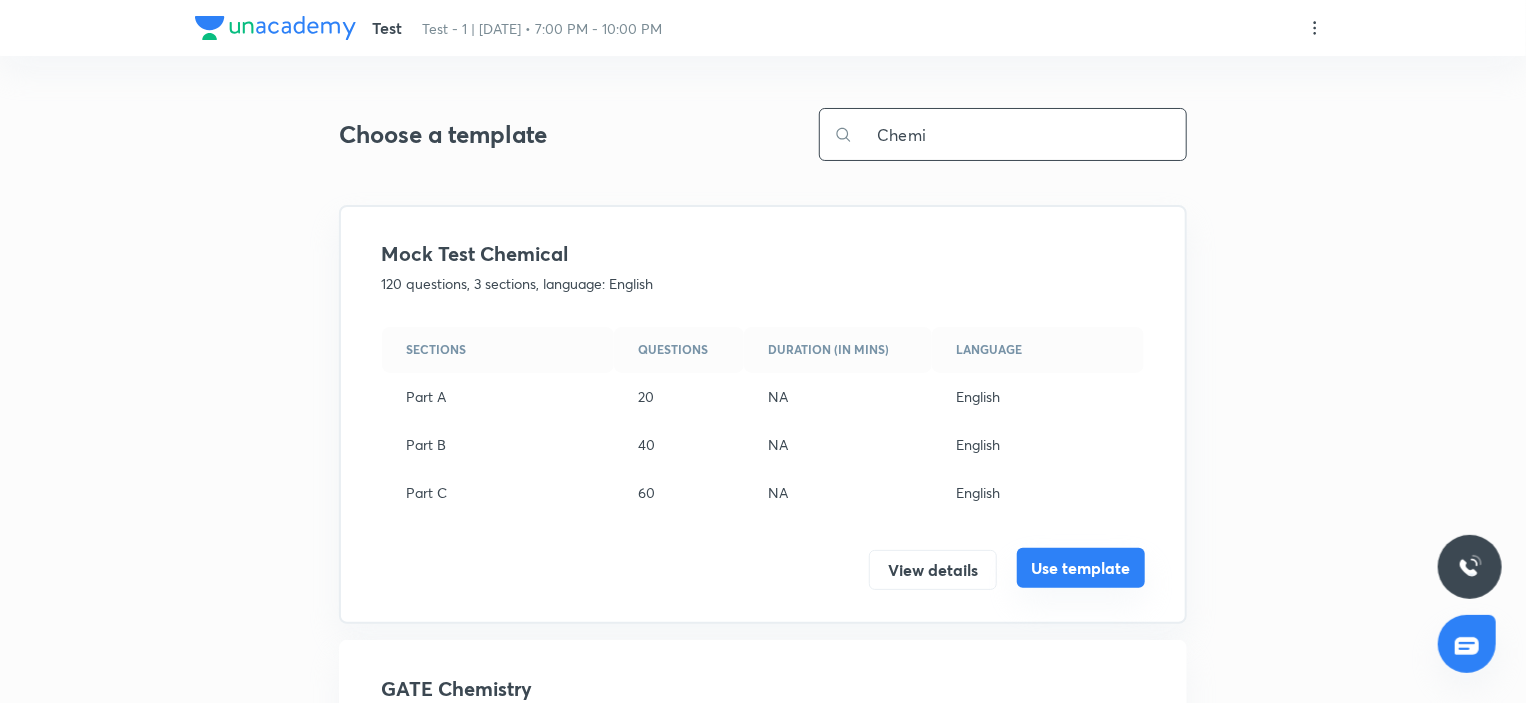 type on "Chemi" 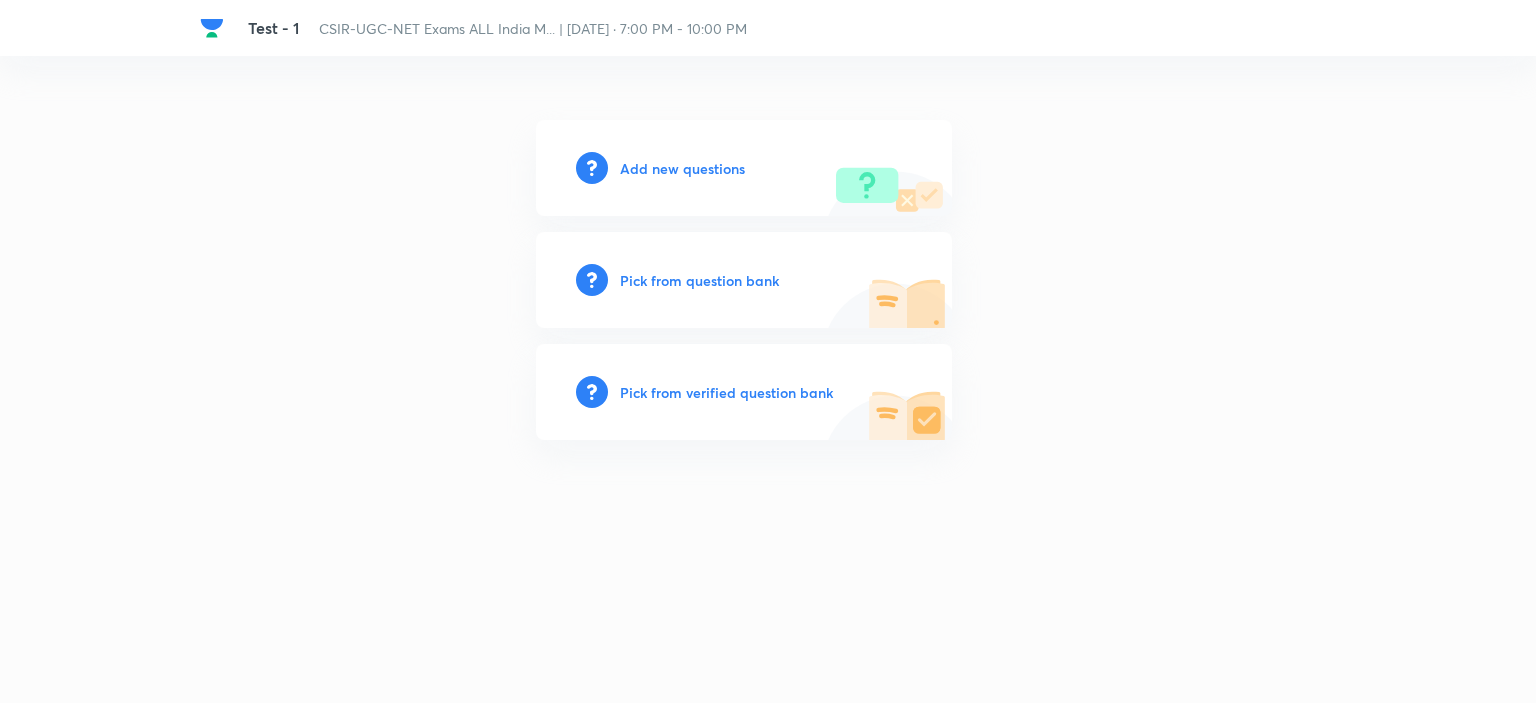 click on "Pick from question bank" at bounding box center [699, 280] 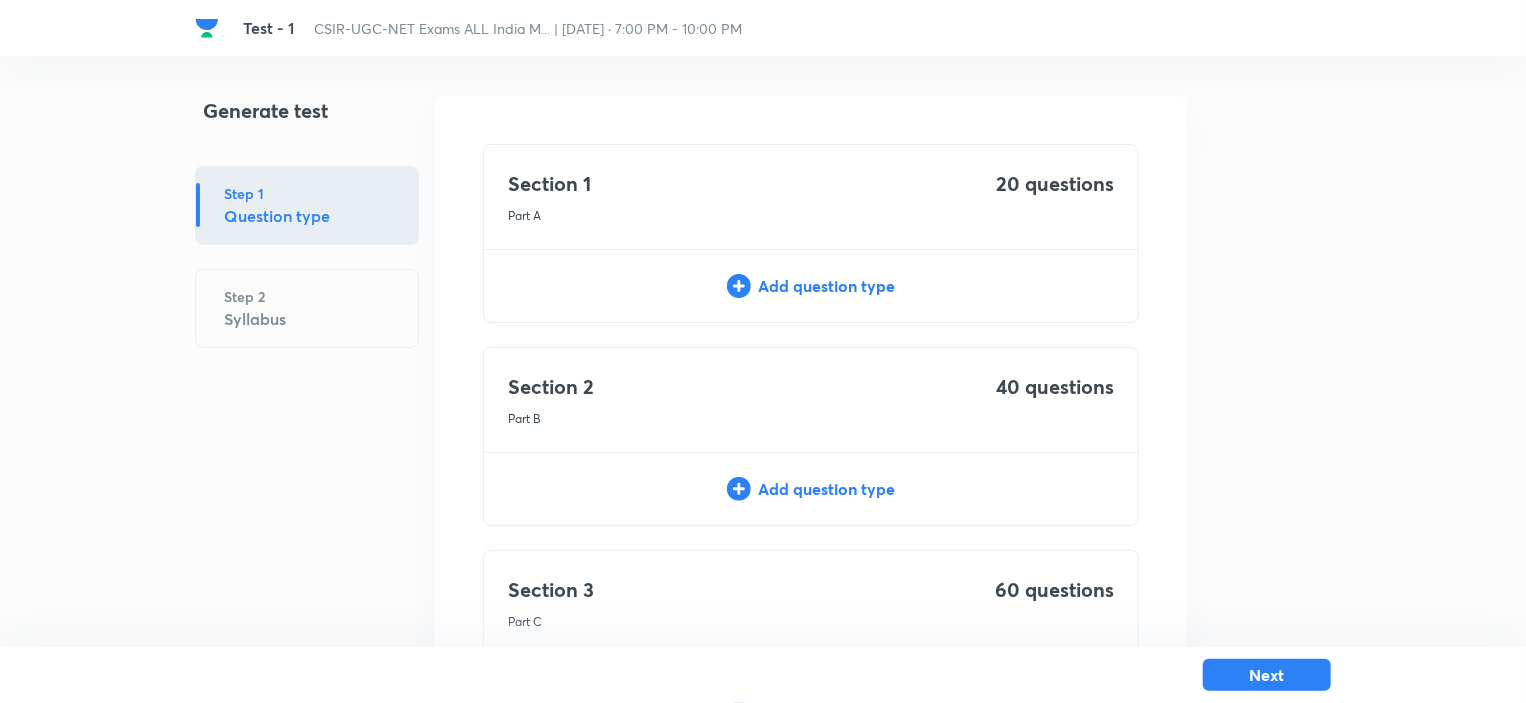 click on "Add question type" at bounding box center [811, 286] 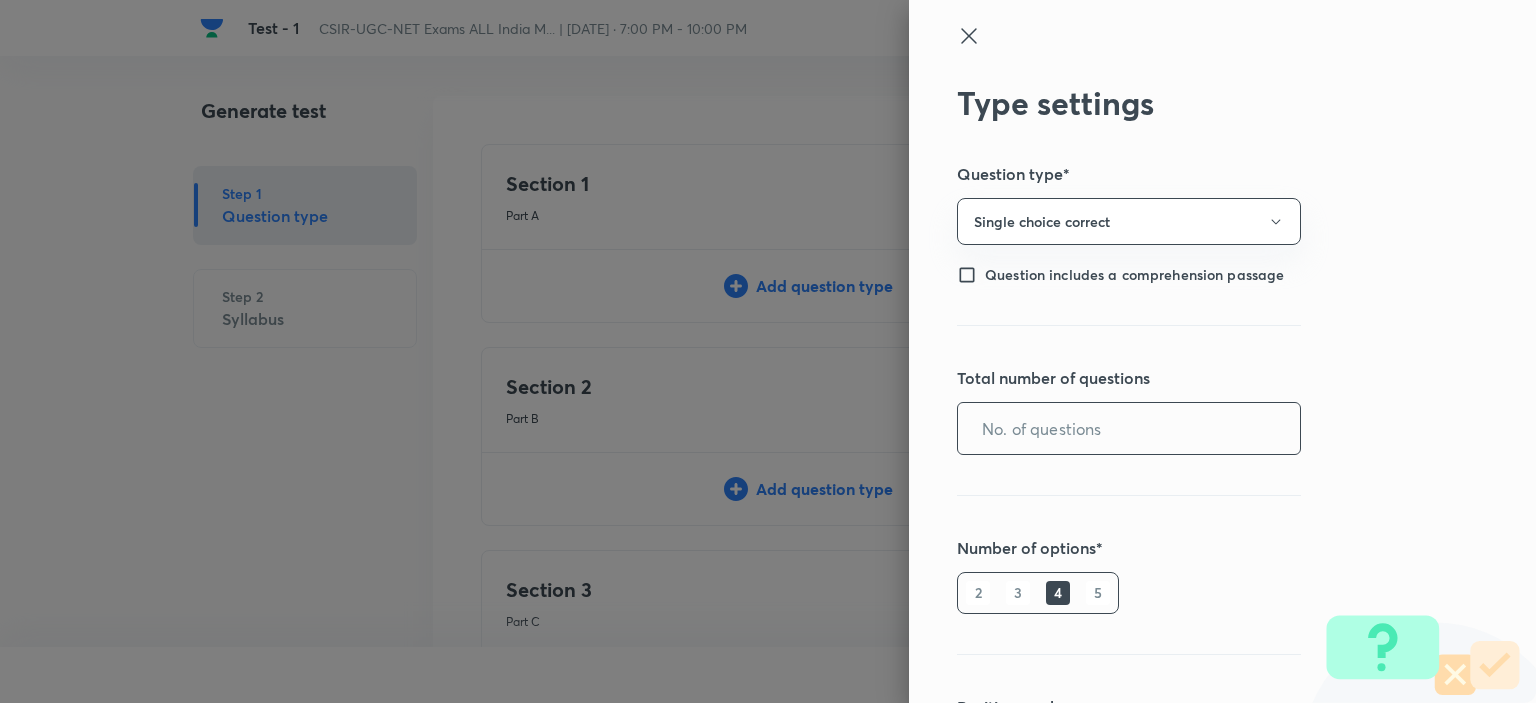 click at bounding box center [1129, 428] 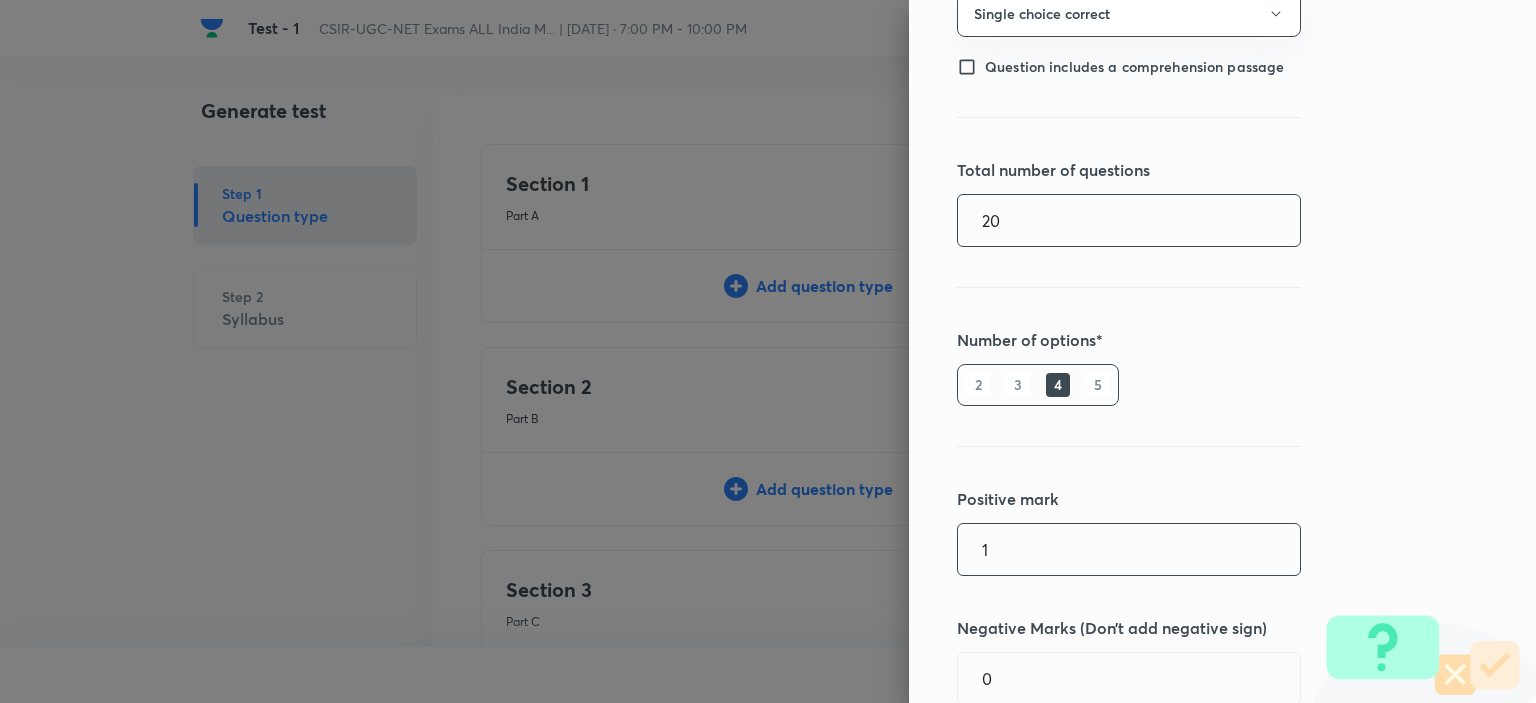 scroll, scrollTop: 360, scrollLeft: 0, axis: vertical 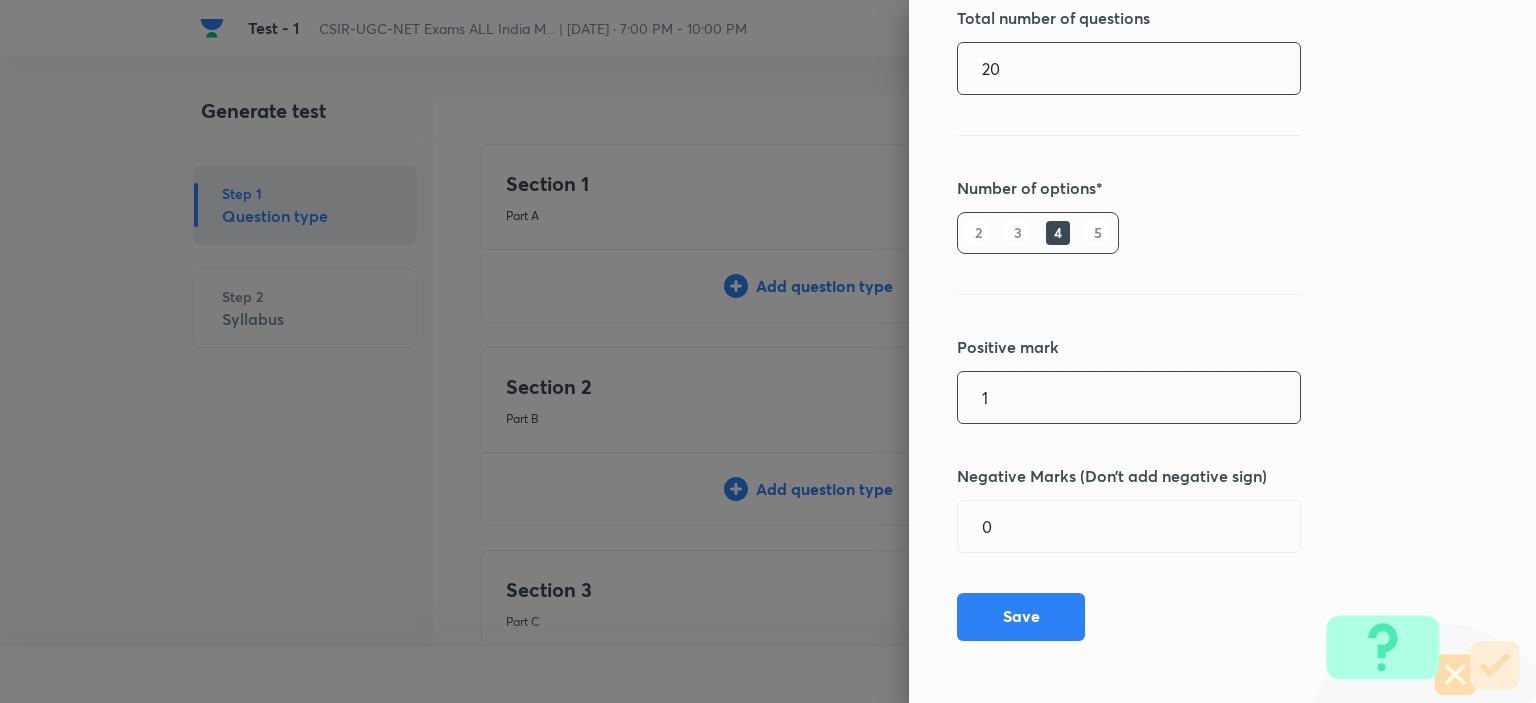 type on "20" 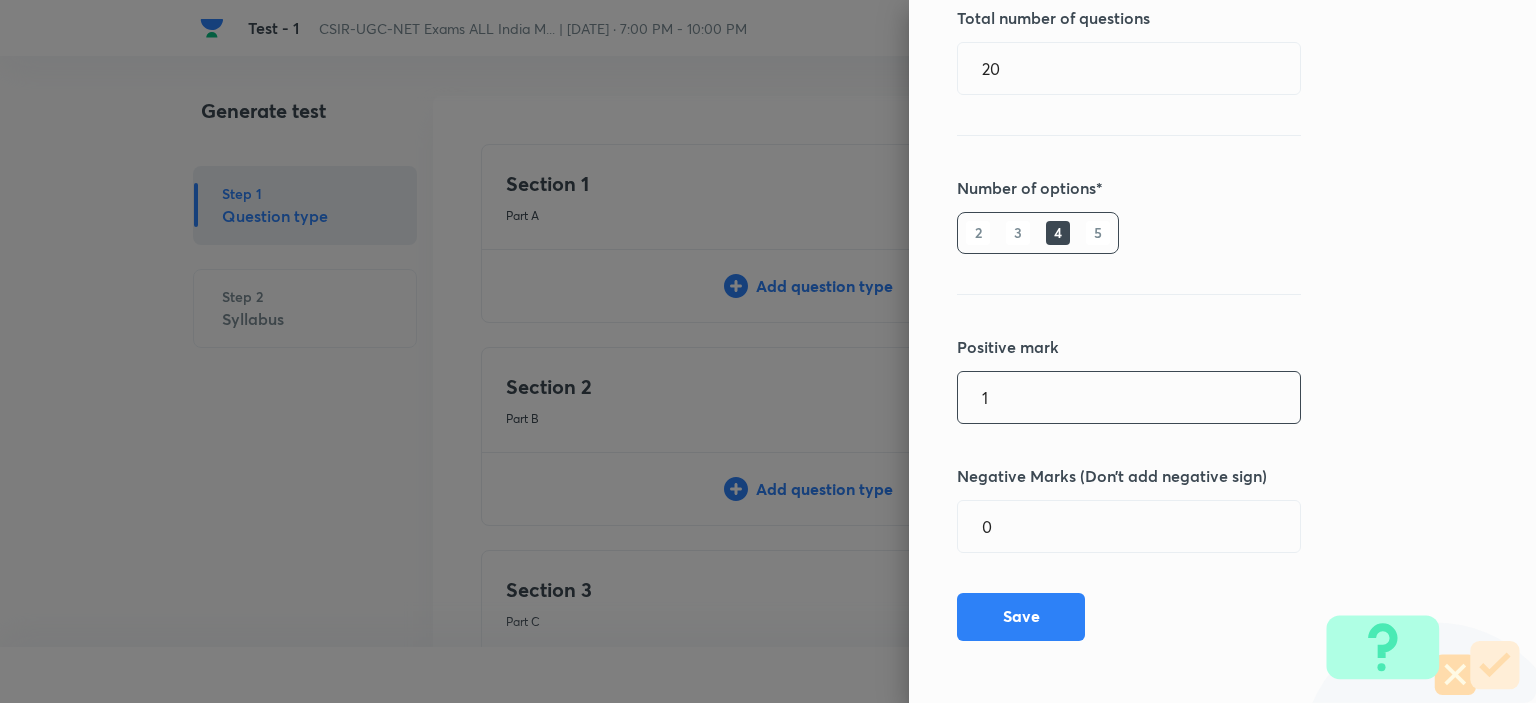 drag, startPoint x: 997, startPoint y: 406, endPoint x: 921, endPoint y: 402, distance: 76.105194 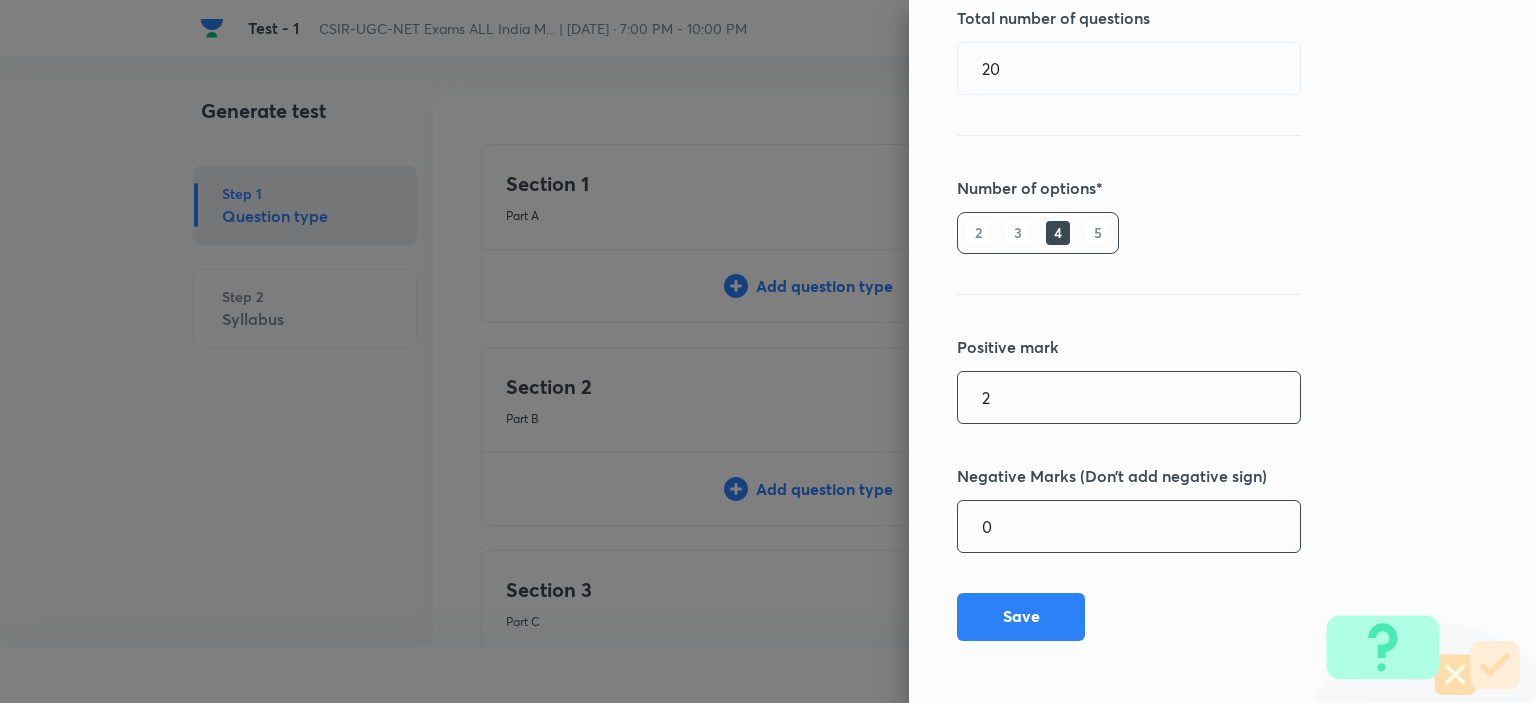 type on "2" 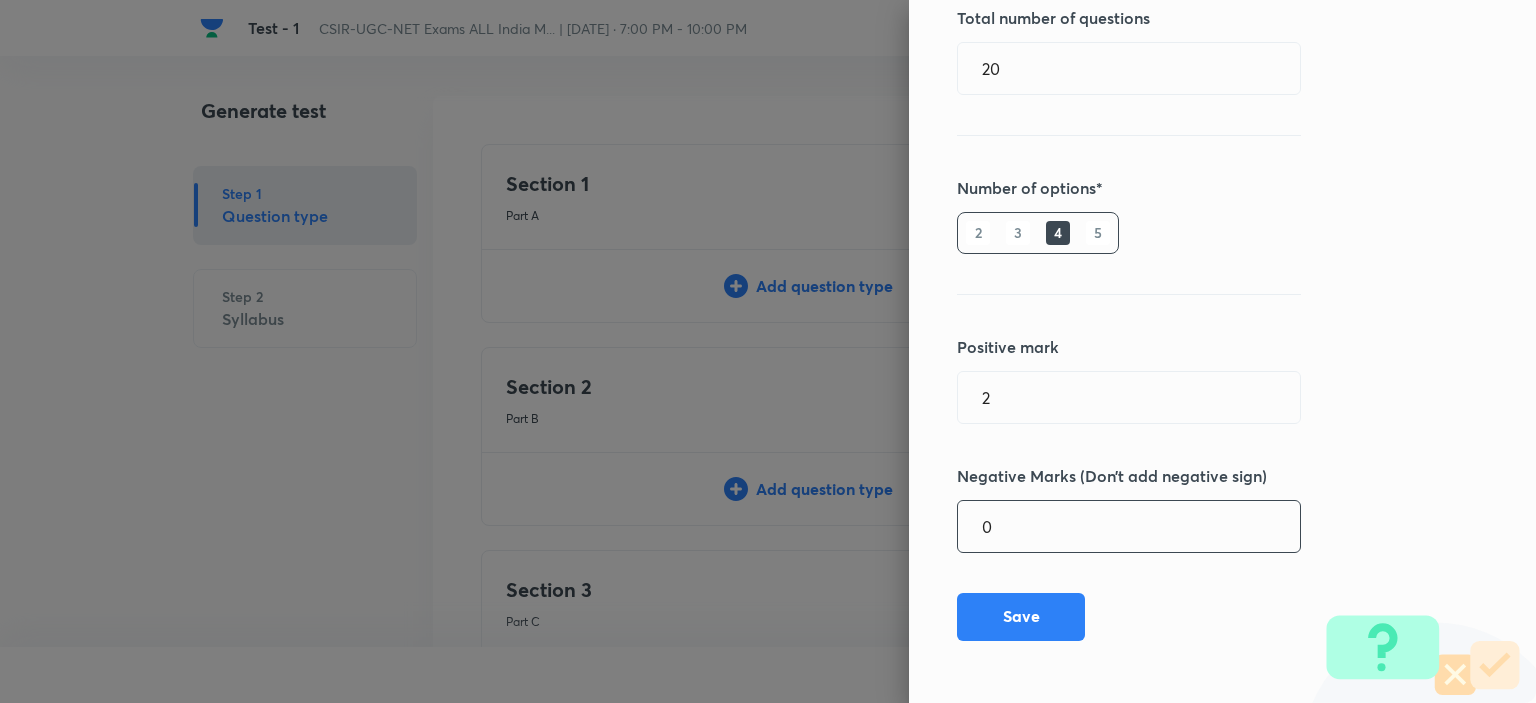 click on "0" at bounding box center (1129, 526) 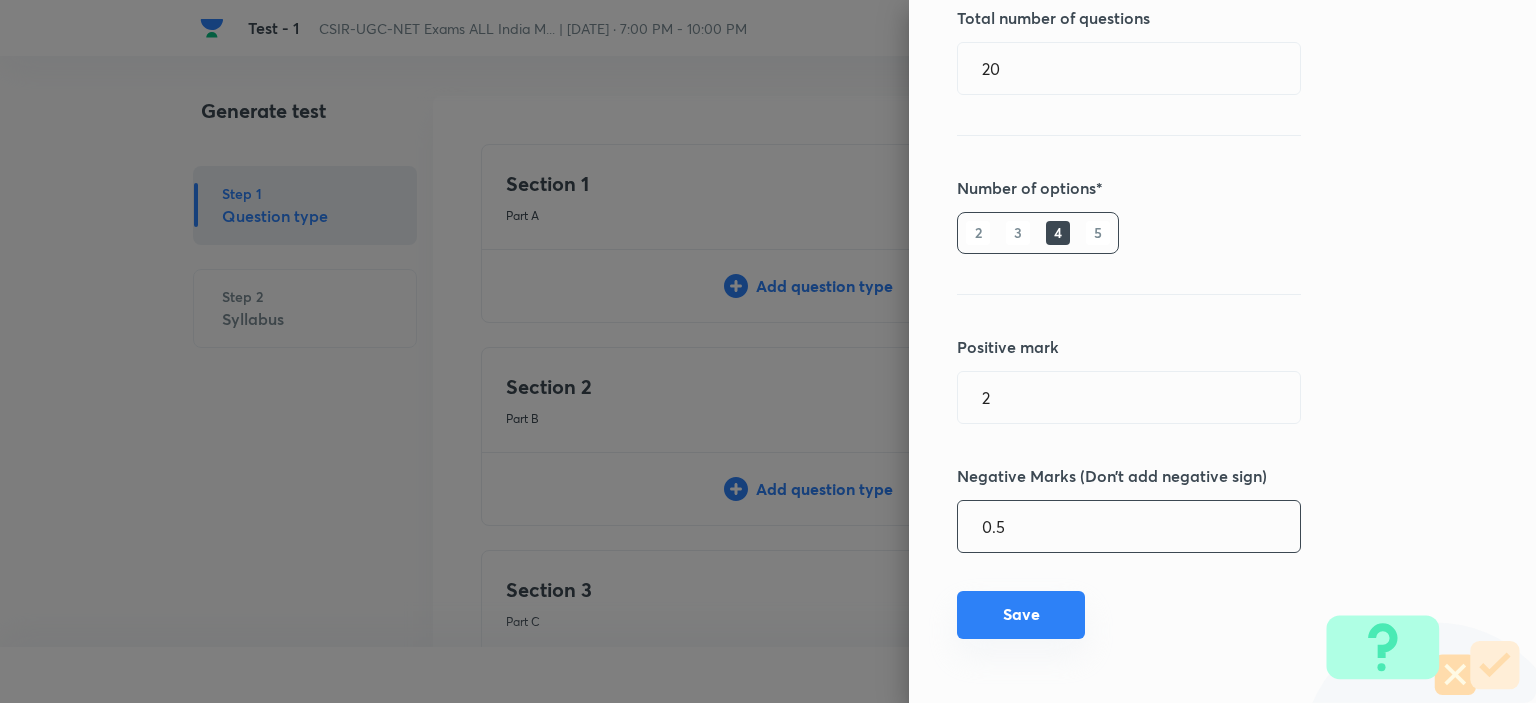 type on "0.5" 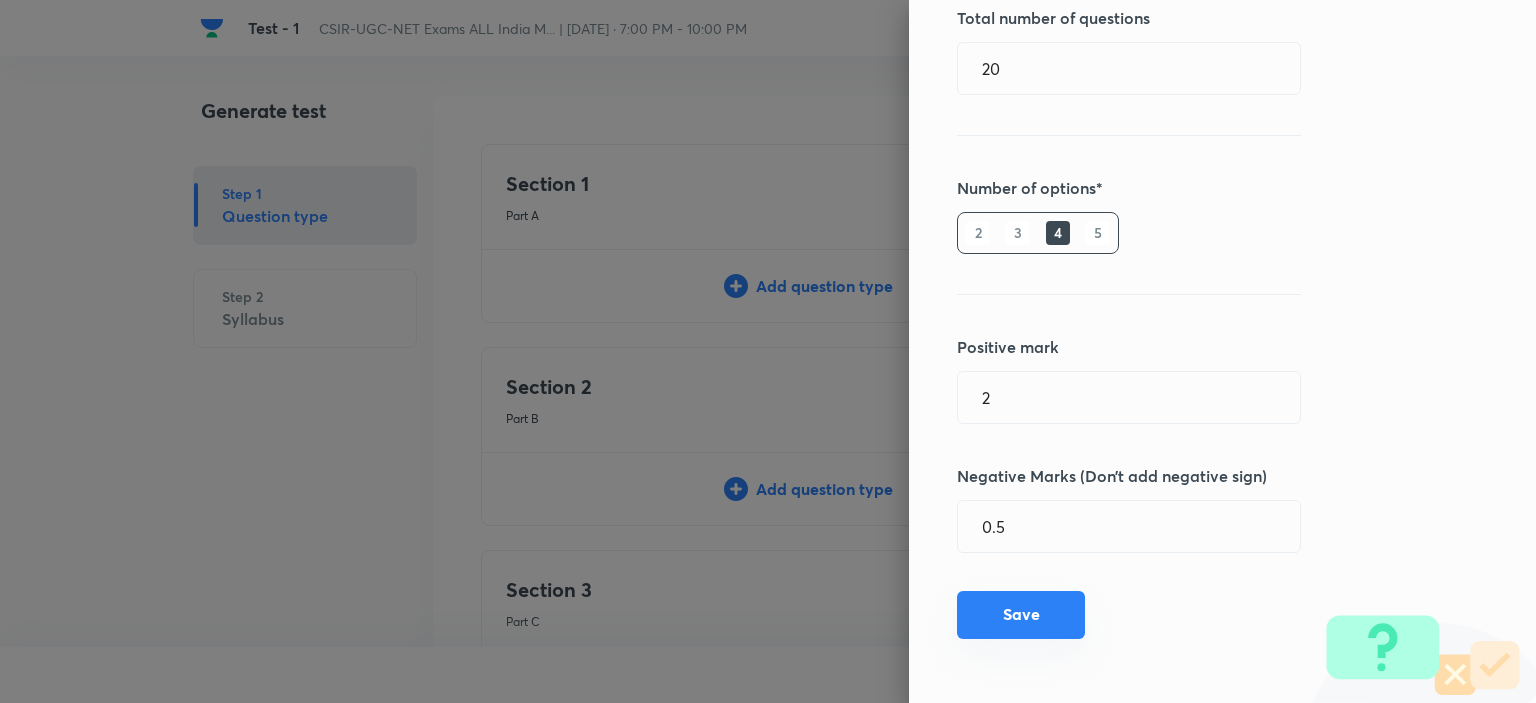 click on "Save" at bounding box center (1021, 615) 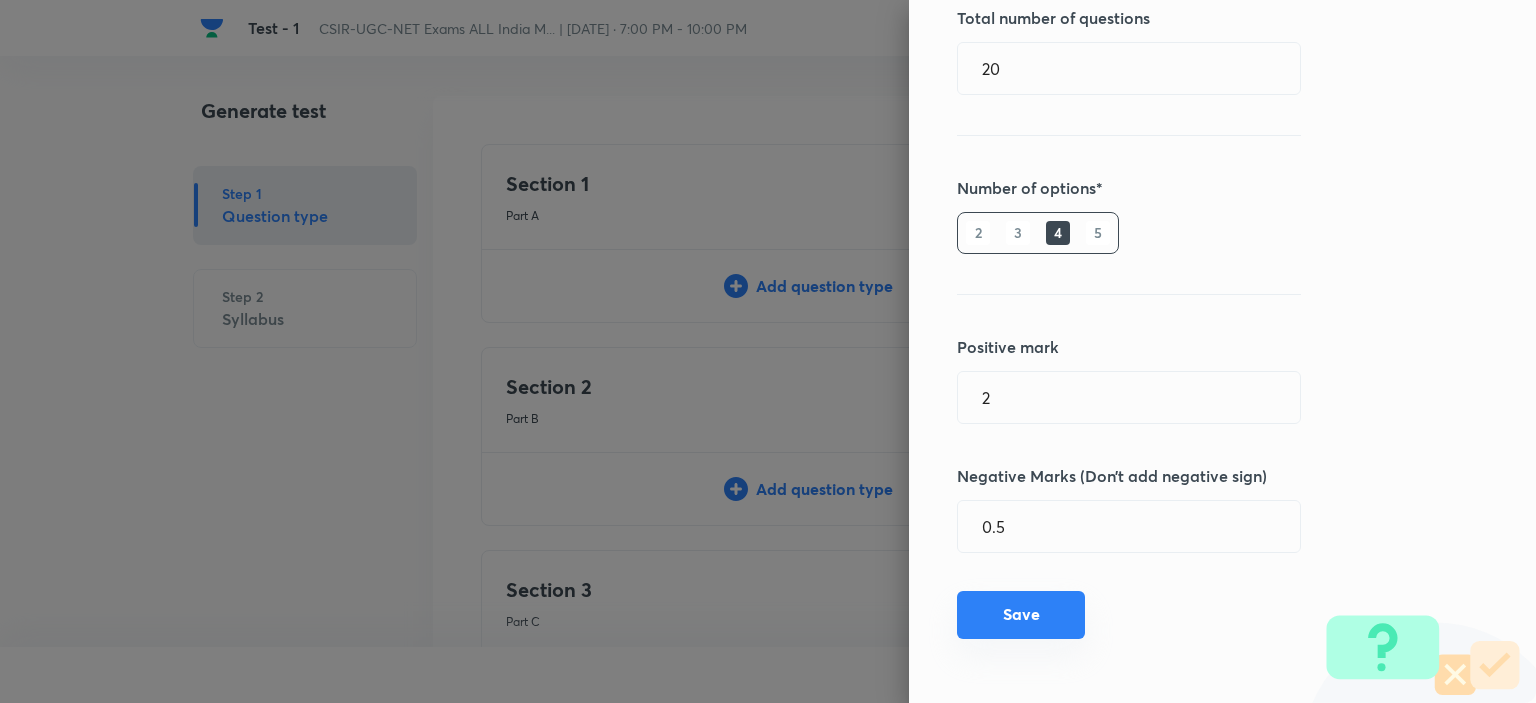 type 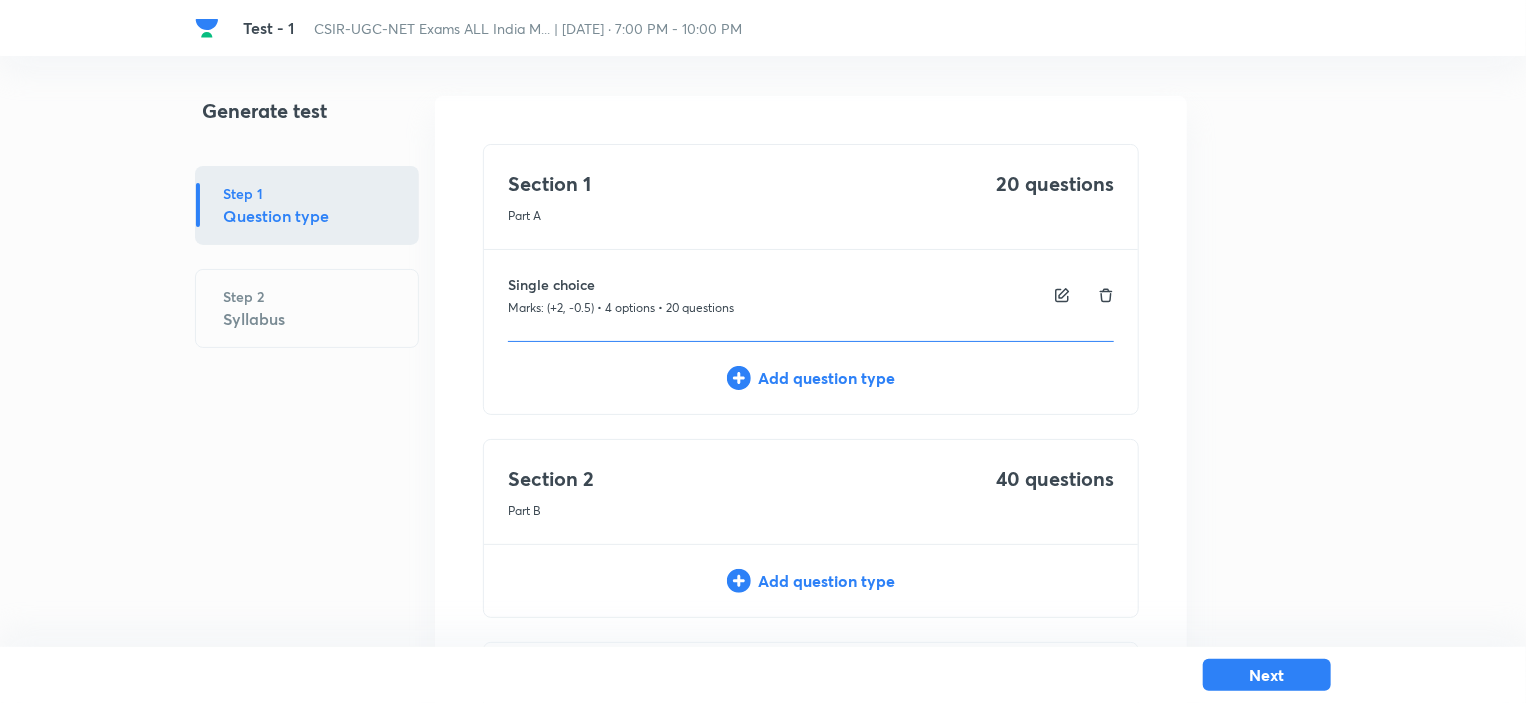 click on "Add question type" at bounding box center [811, 581] 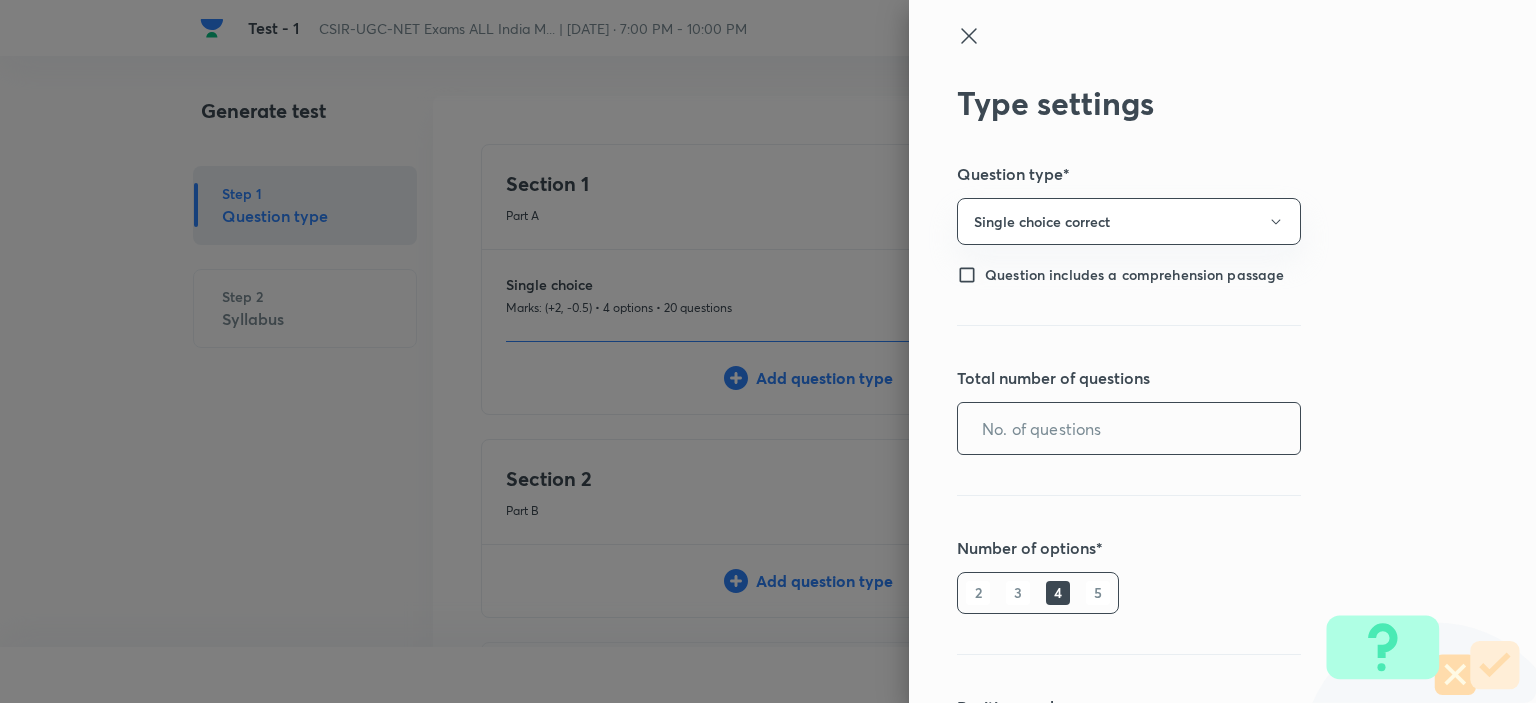 click at bounding box center [1129, 428] 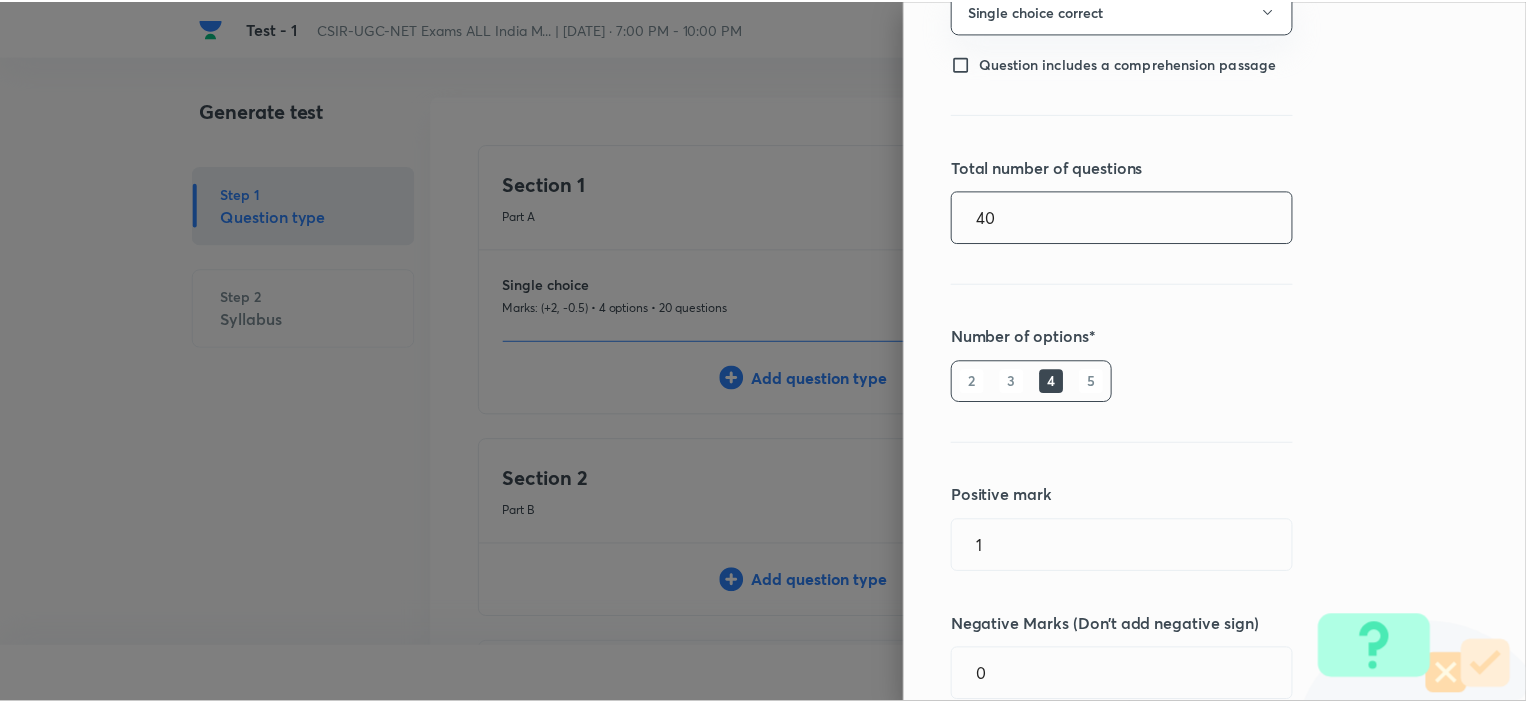scroll, scrollTop: 360, scrollLeft: 0, axis: vertical 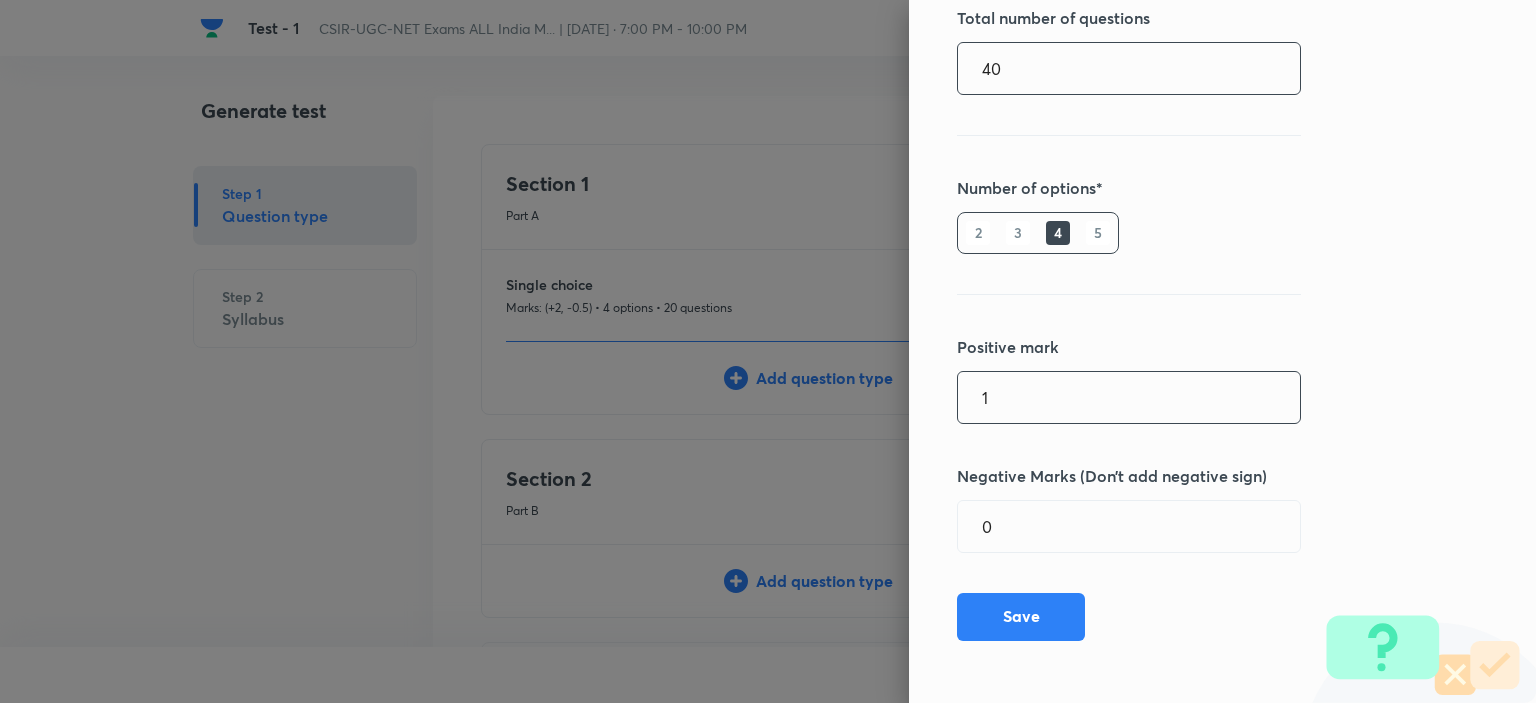 type on "40" 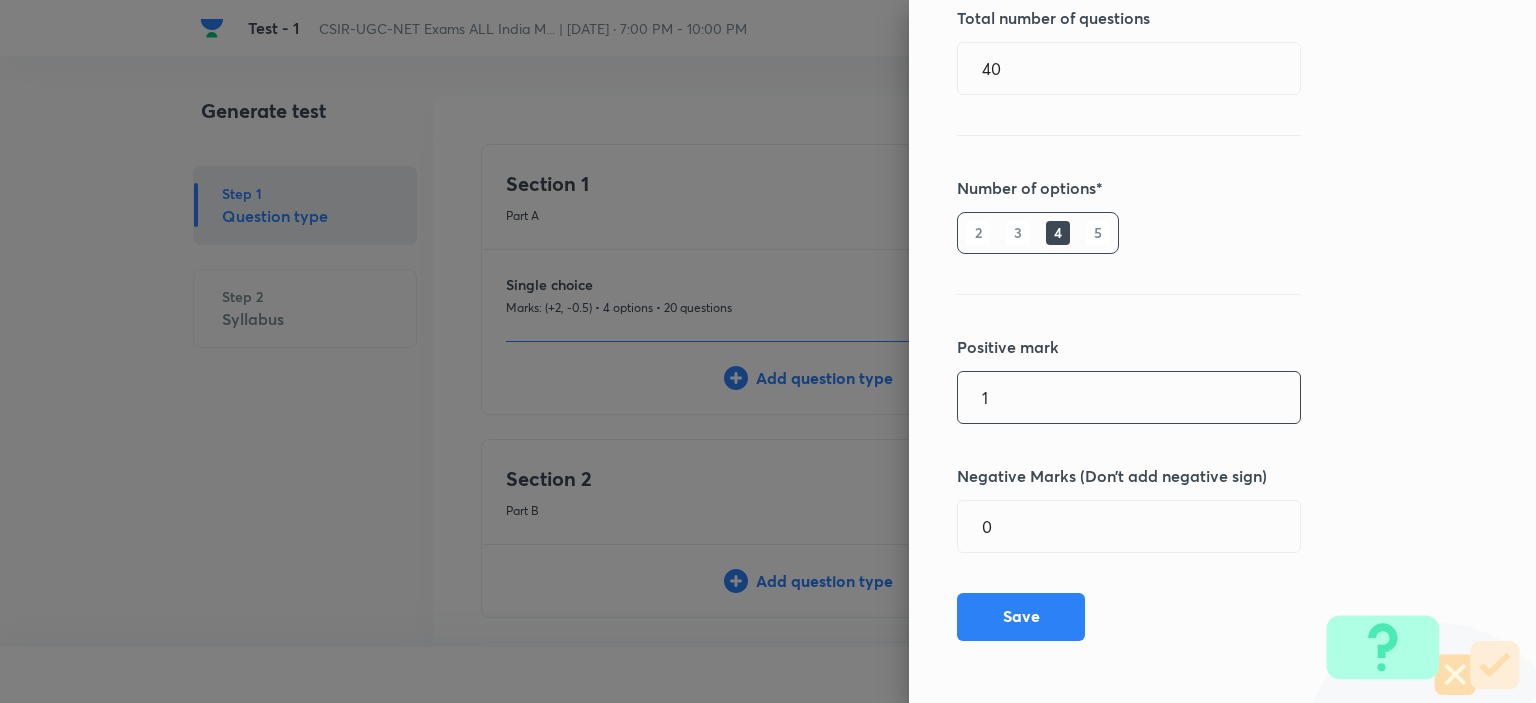 drag, startPoint x: 984, startPoint y: 395, endPoint x: 924, endPoint y: 389, distance: 60.299255 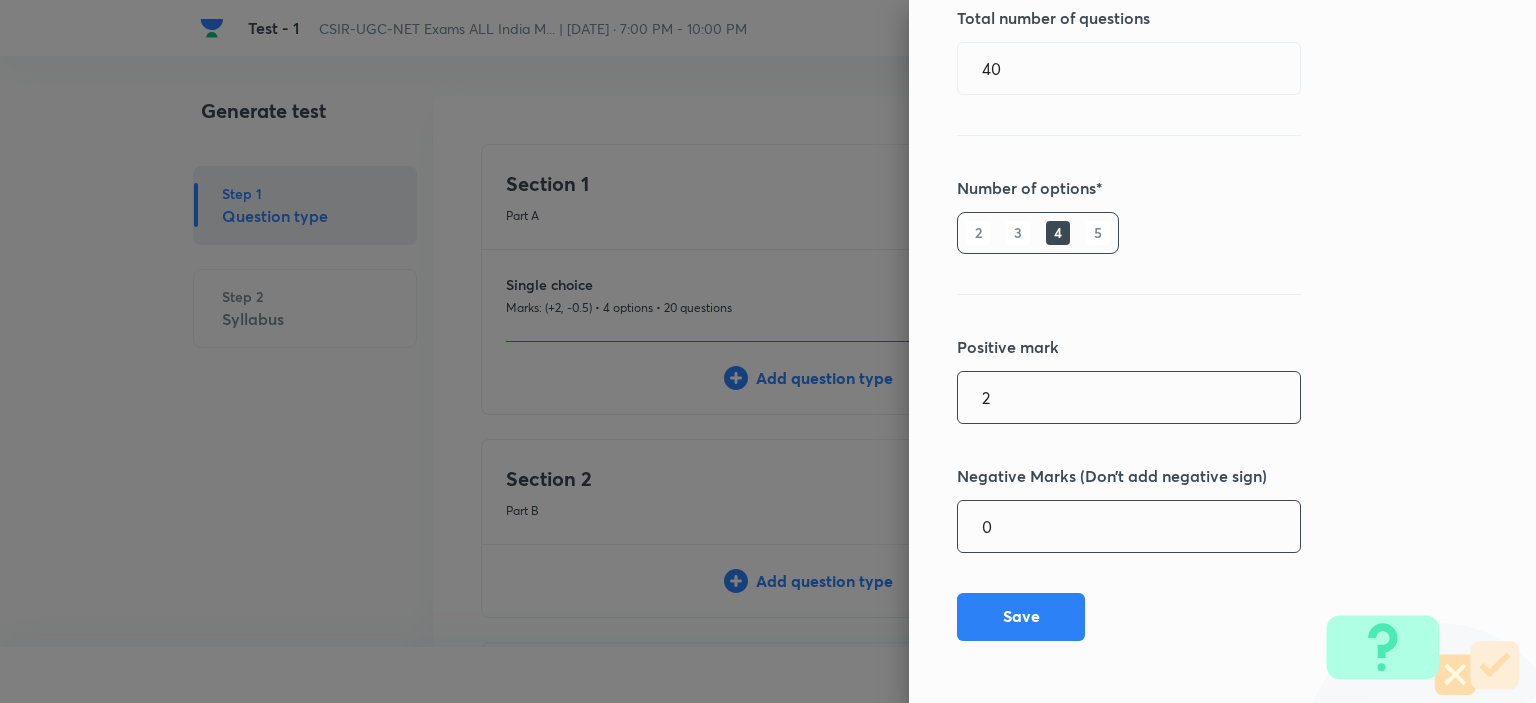 type on "2" 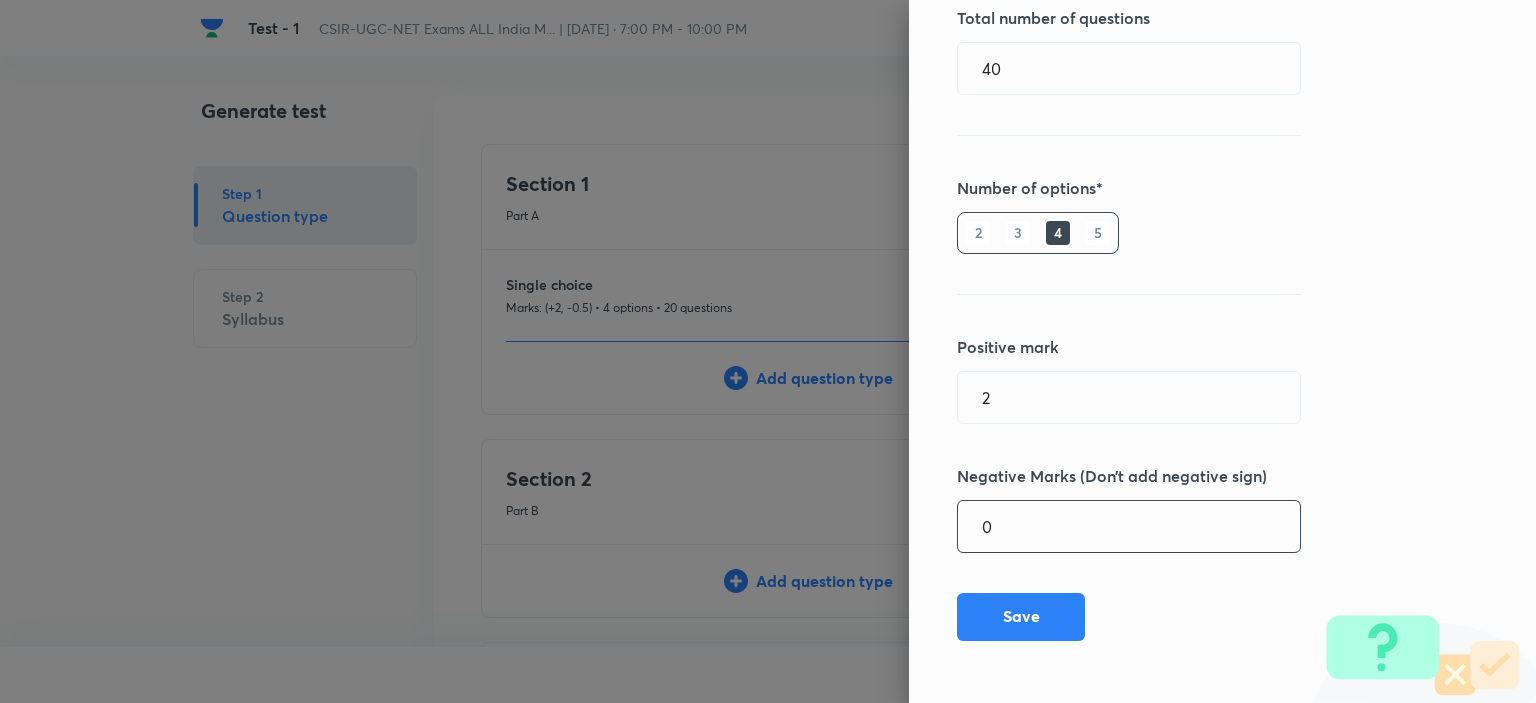 click on "0" at bounding box center (1129, 526) 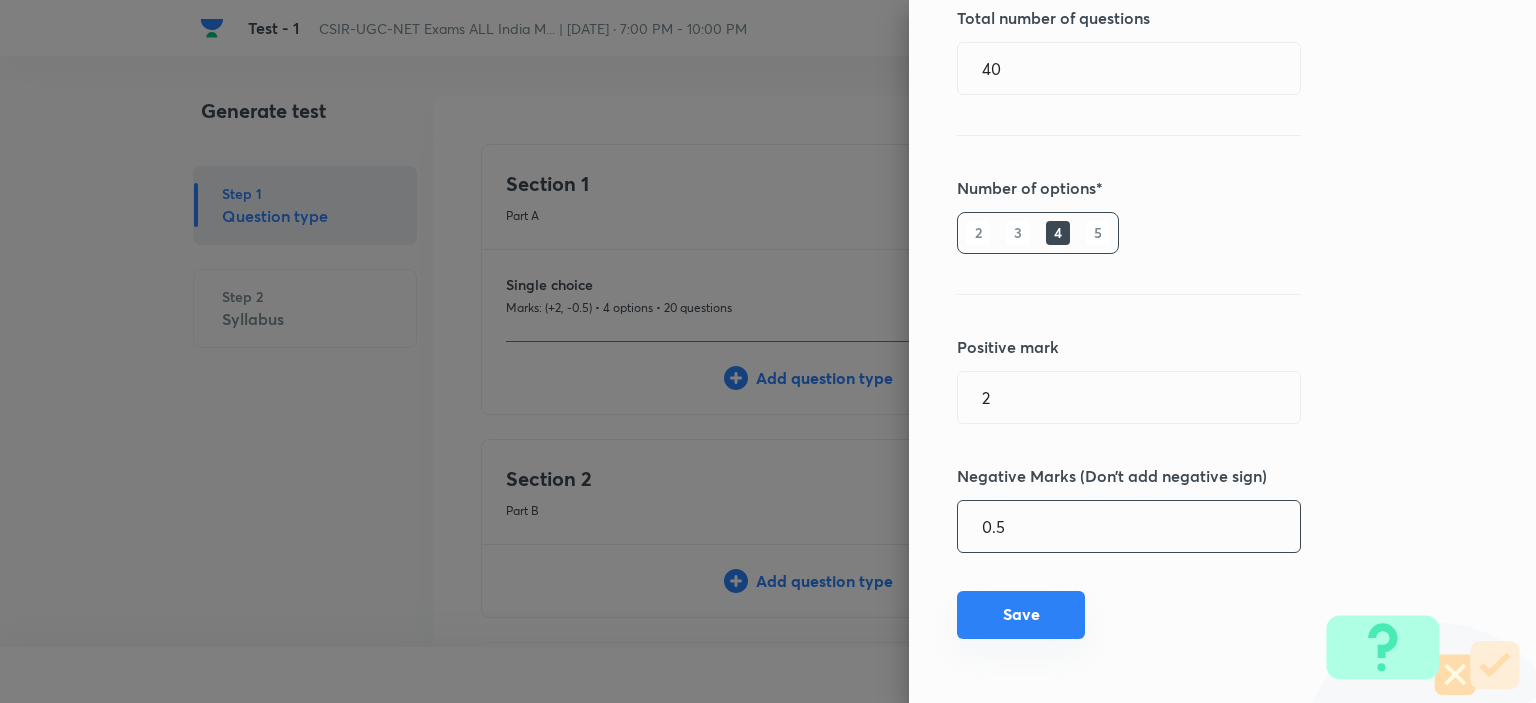 type on "0.5" 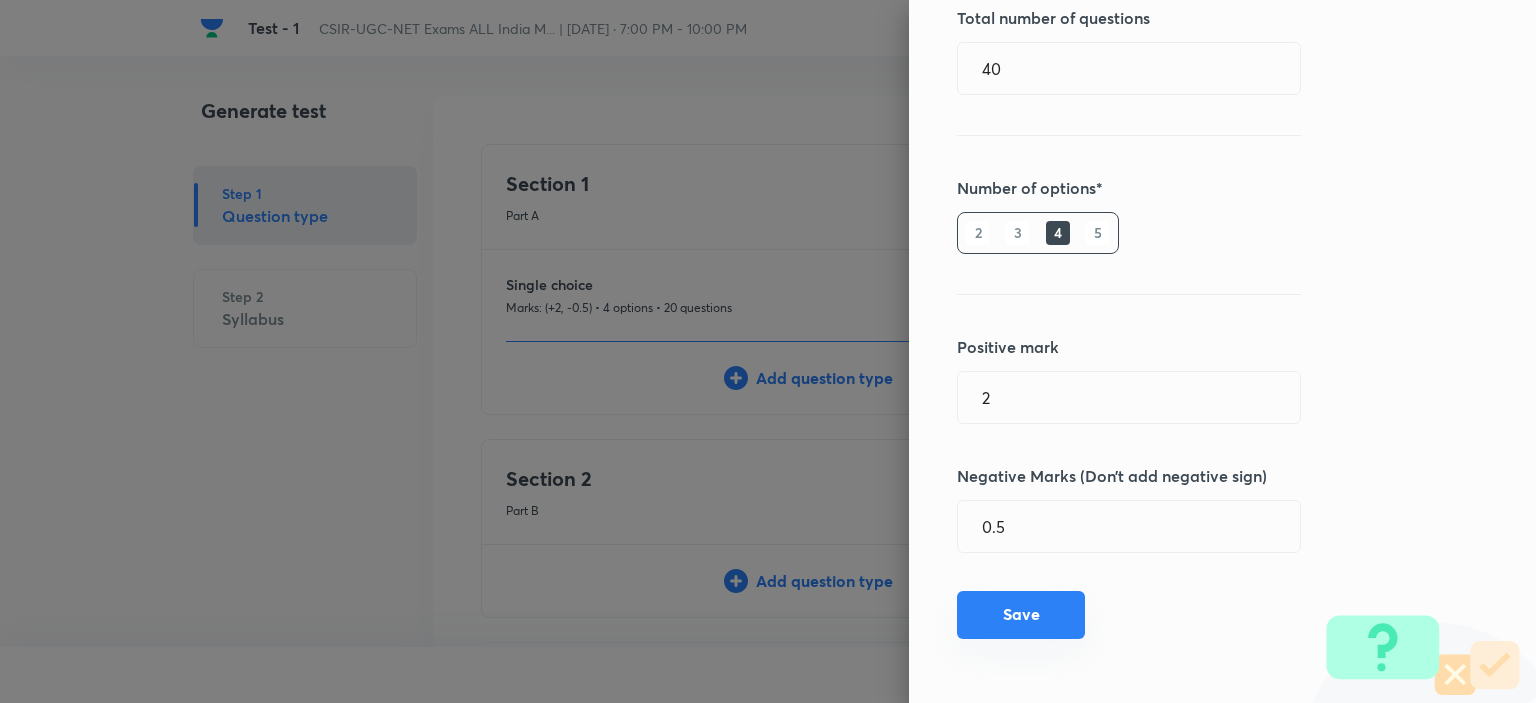 click on "Save" at bounding box center (1021, 615) 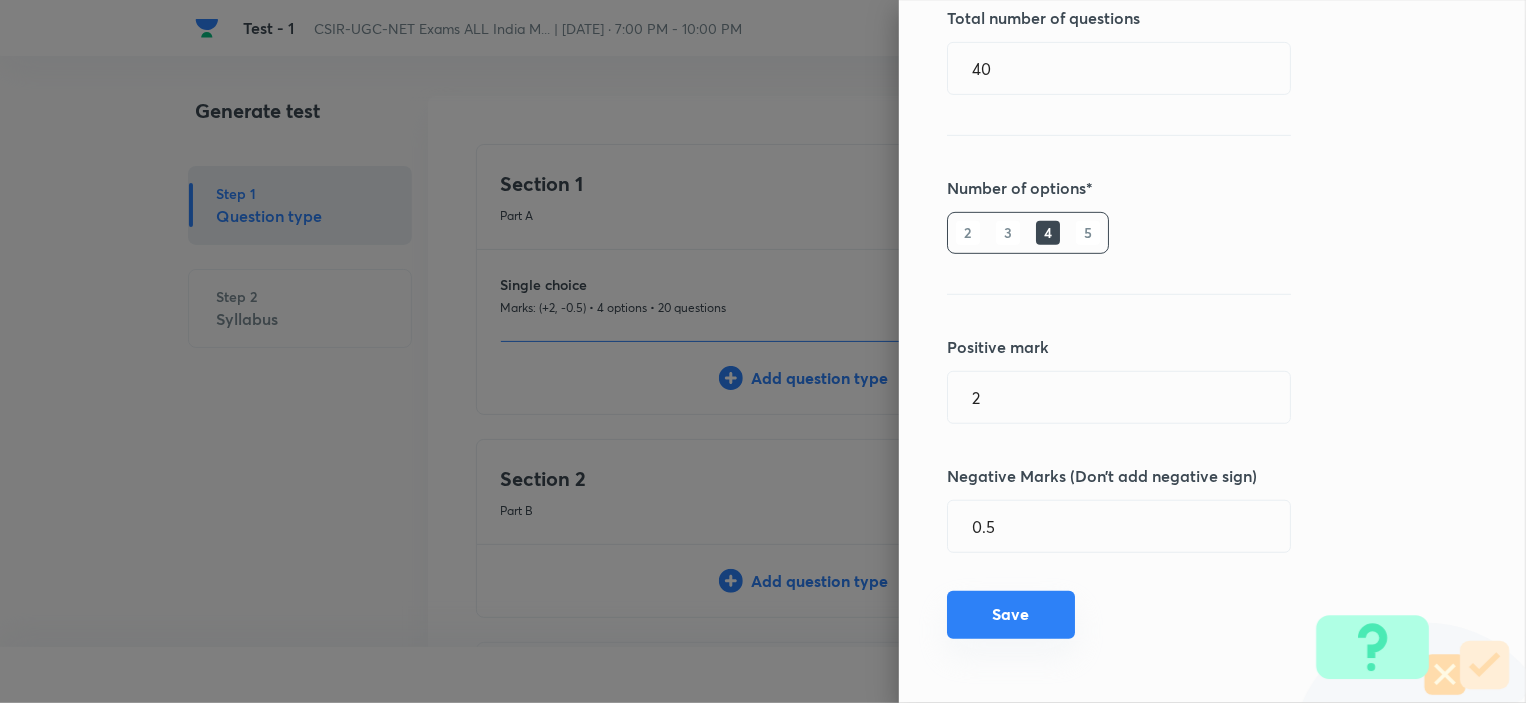 type 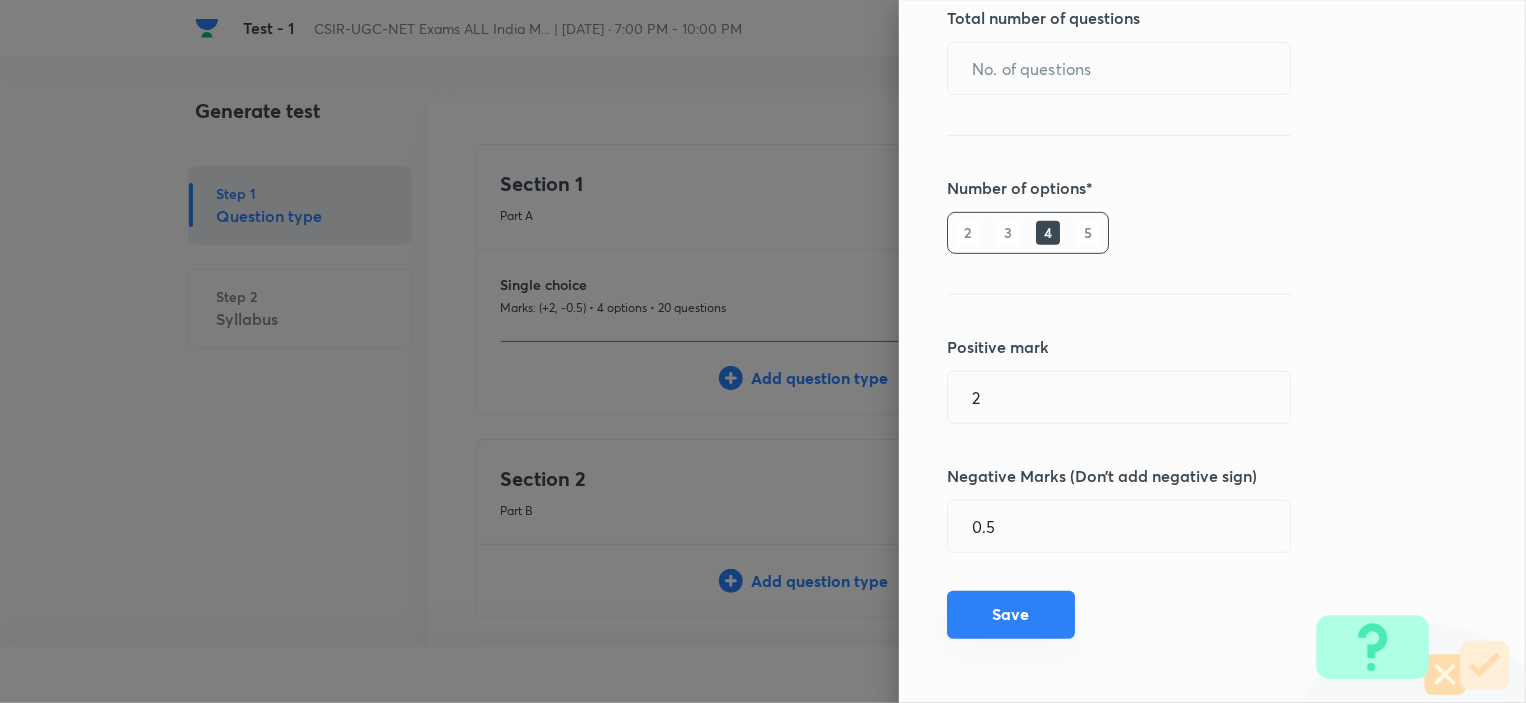 type on "1" 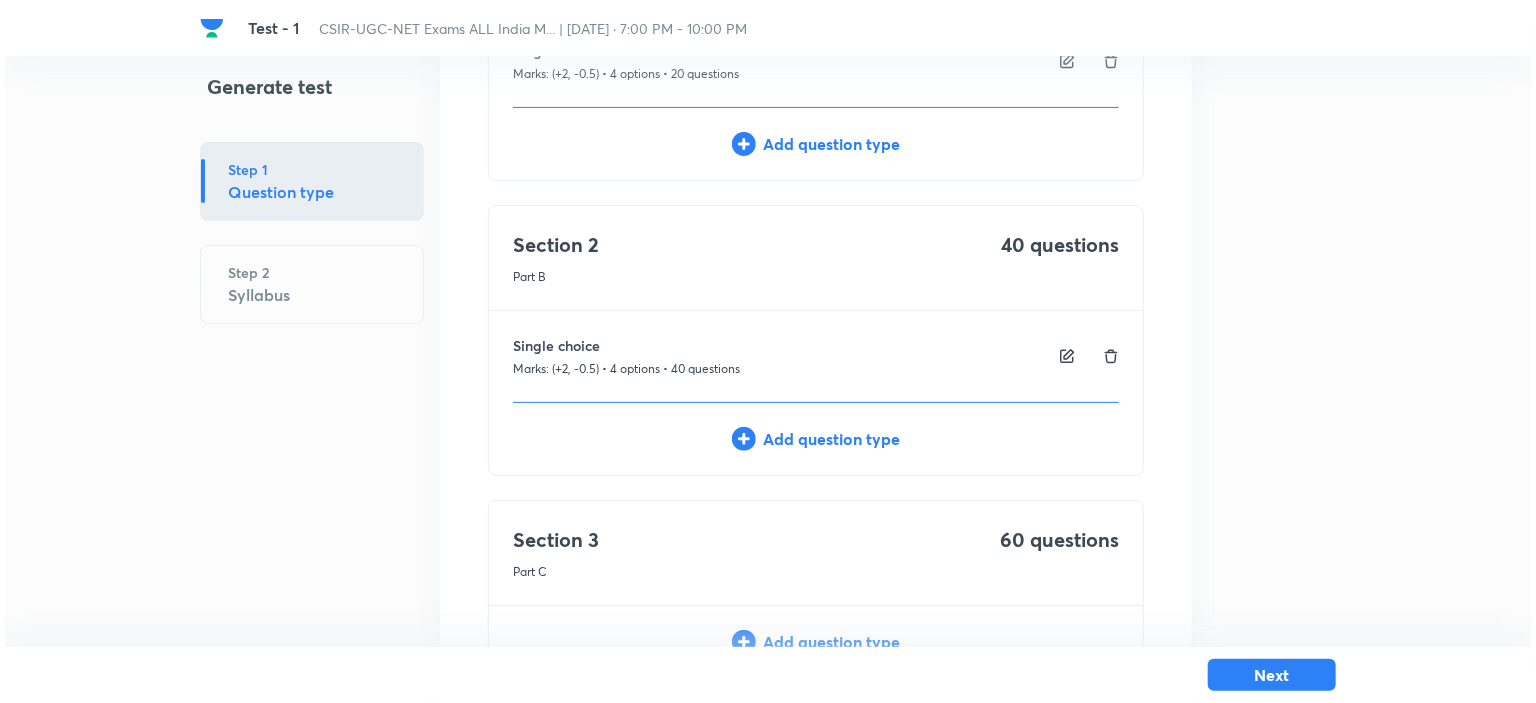 scroll, scrollTop: 396, scrollLeft: 0, axis: vertical 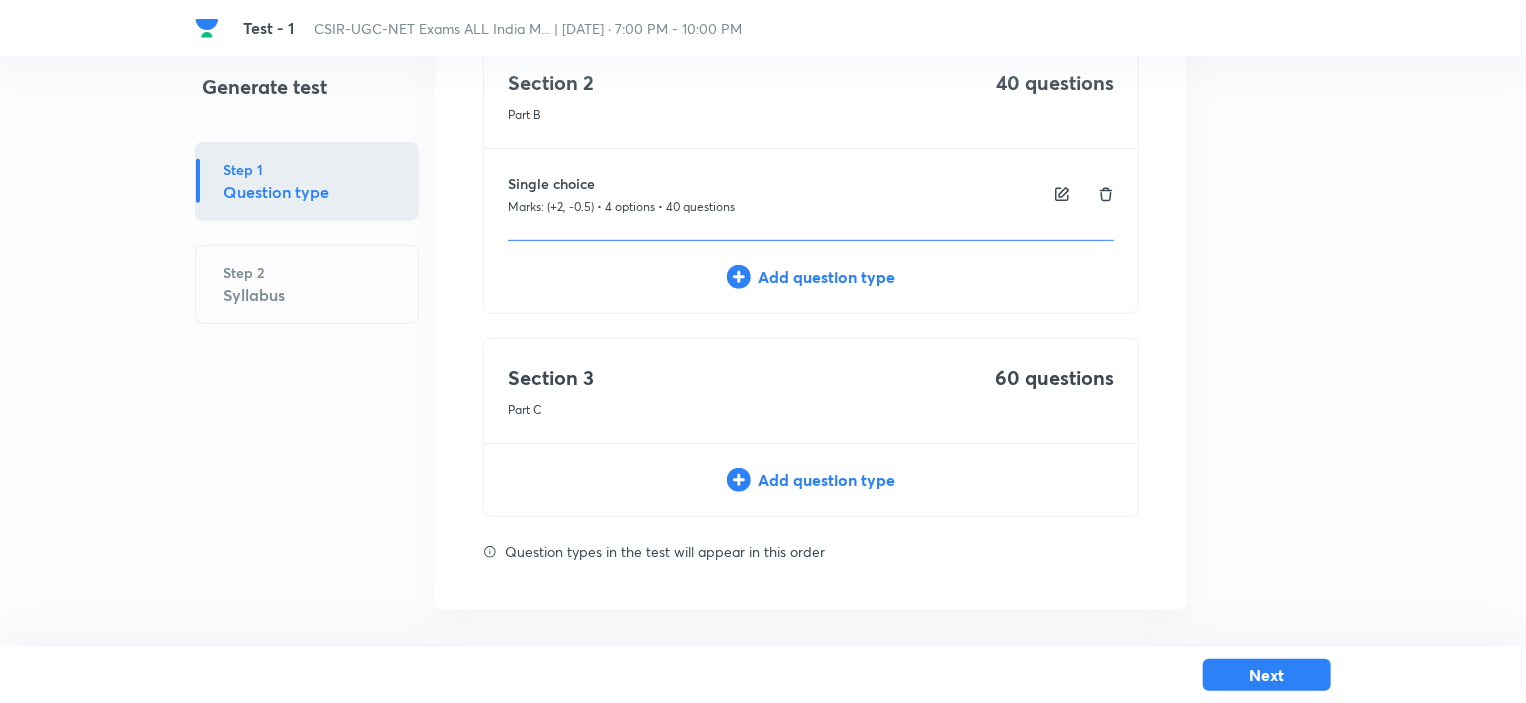 click on "Add question type" at bounding box center (811, 480) 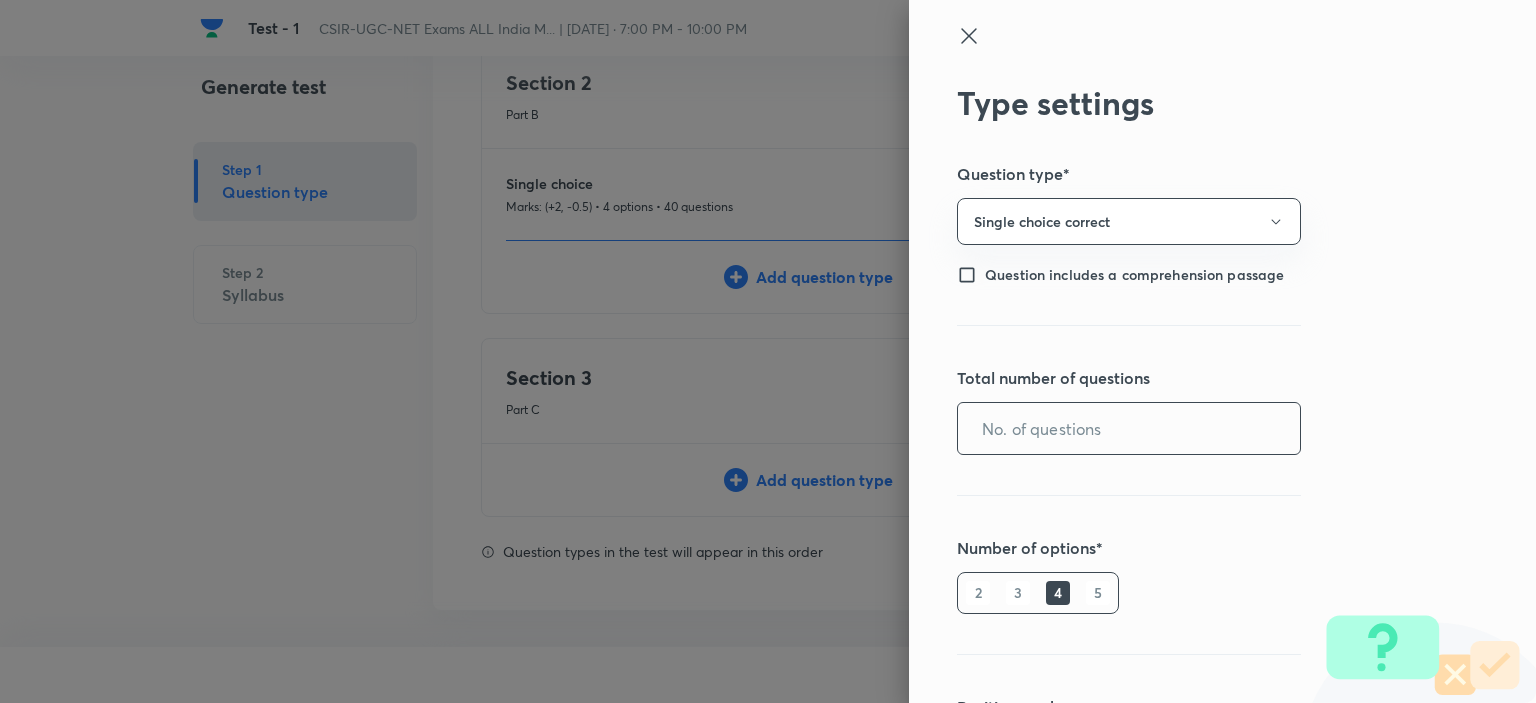 click at bounding box center (1129, 428) 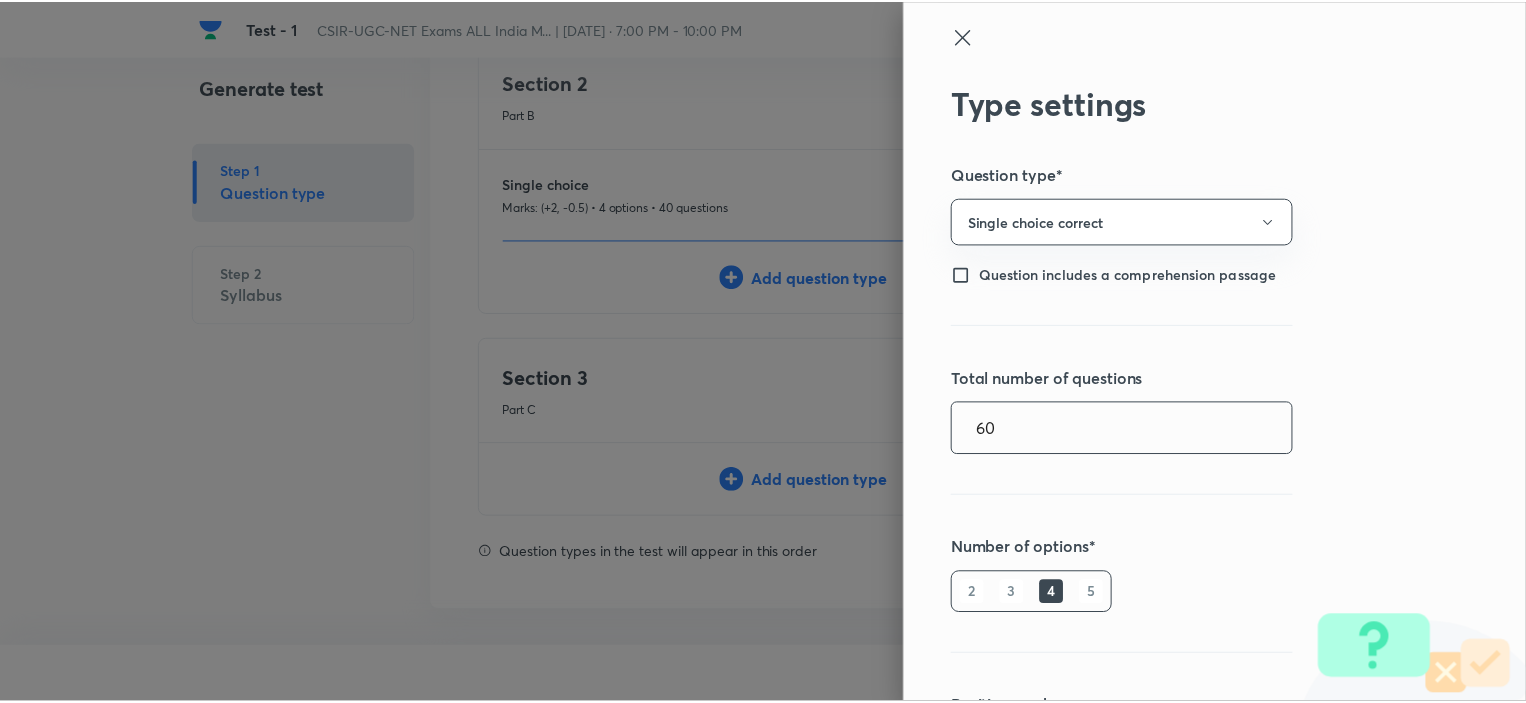 scroll, scrollTop: 360, scrollLeft: 0, axis: vertical 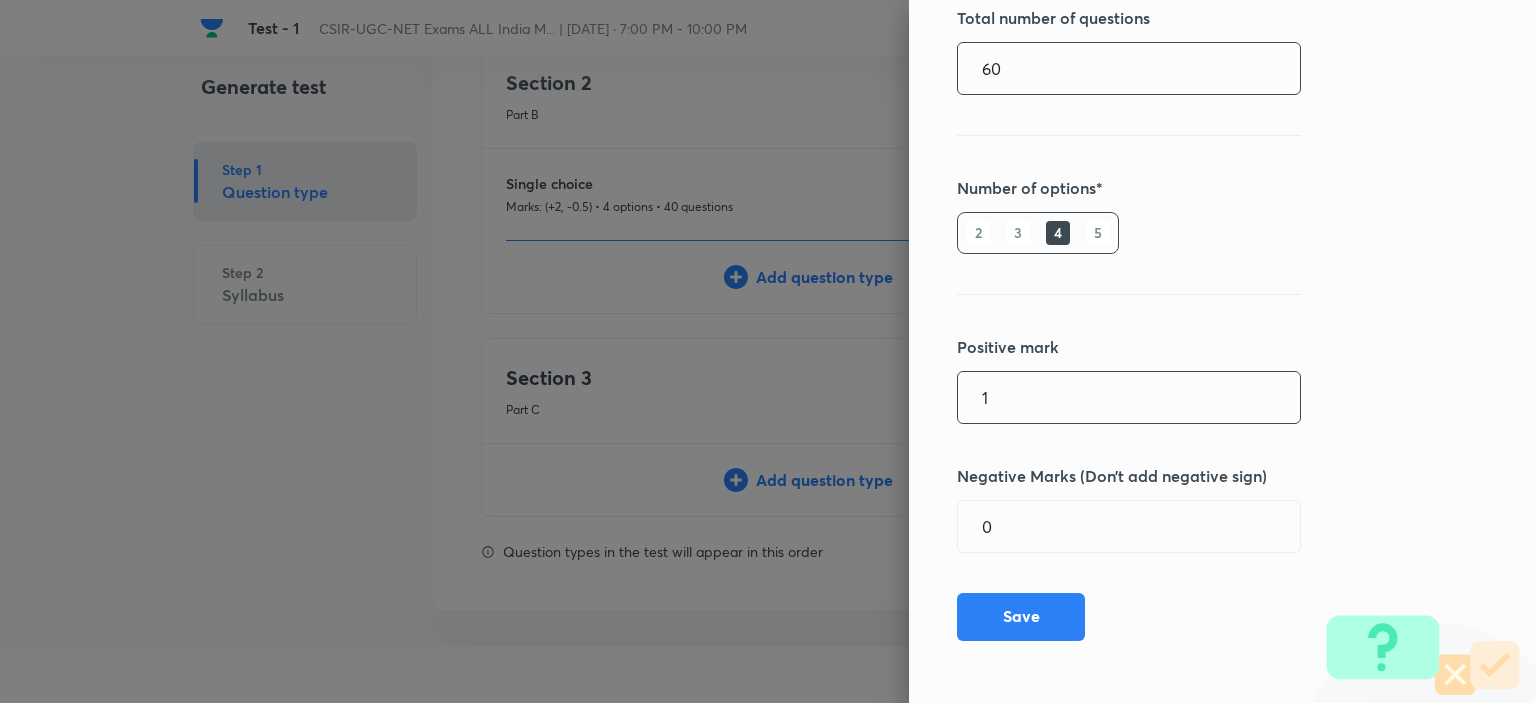type on "60" 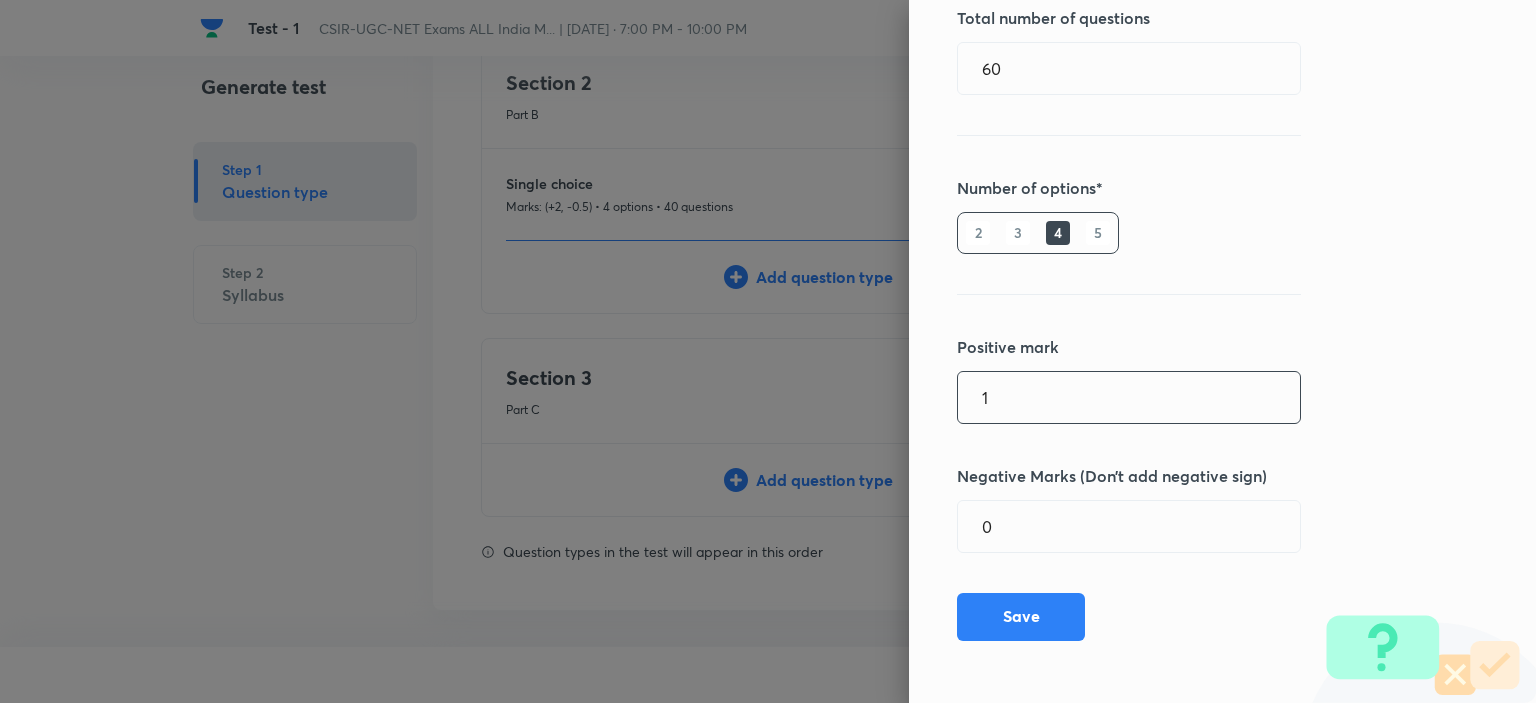 drag, startPoint x: 993, startPoint y: 388, endPoint x: 926, endPoint y: 391, distance: 67.06713 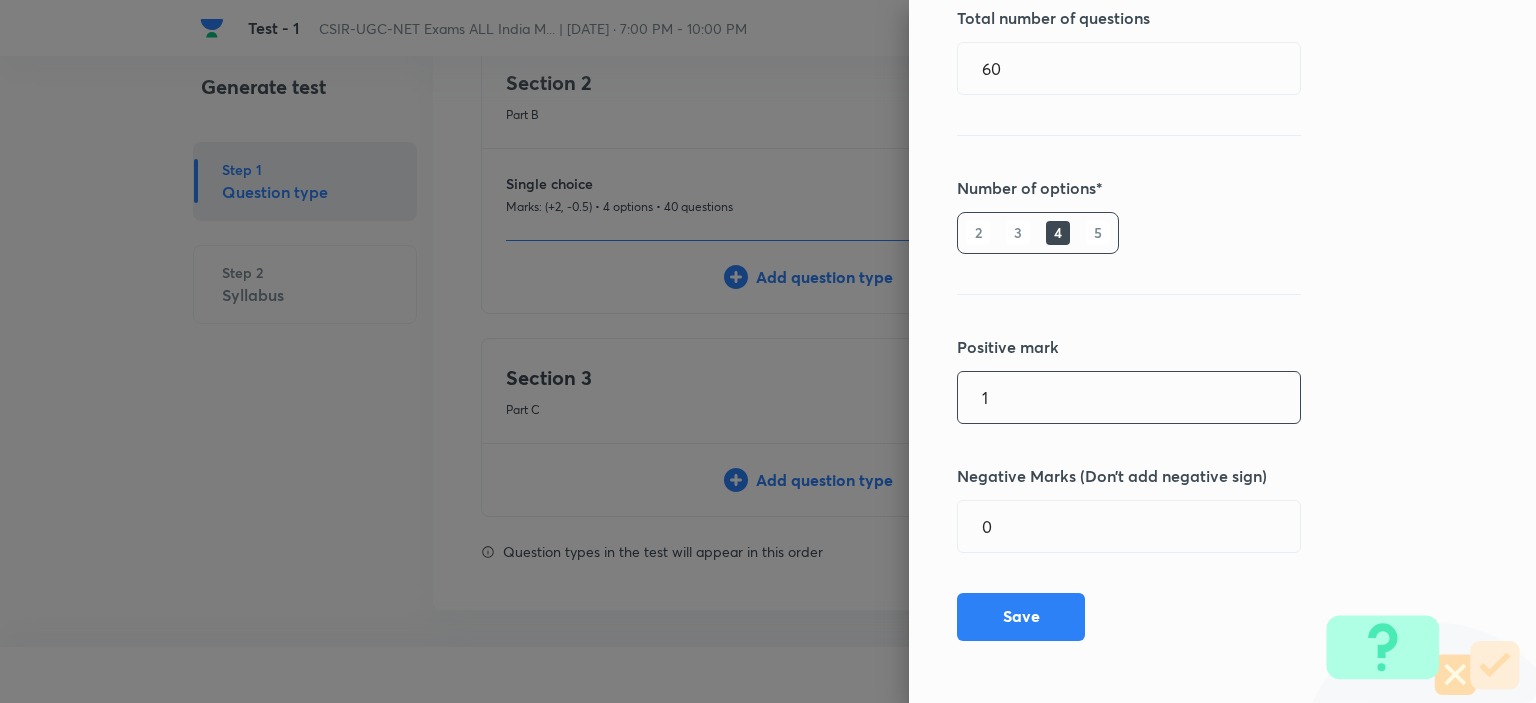 drag, startPoint x: 989, startPoint y: 411, endPoint x: 929, endPoint y: 399, distance: 61.188232 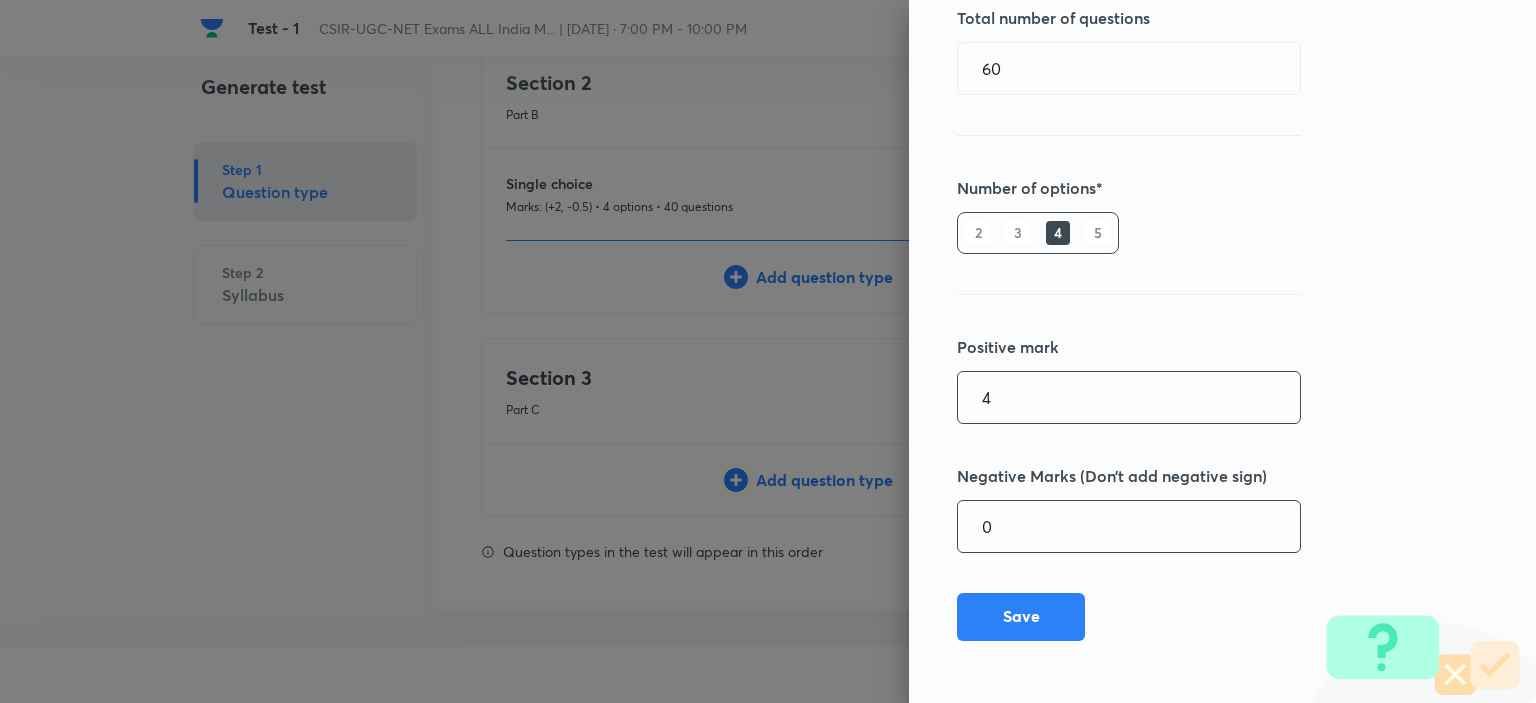 type on "4" 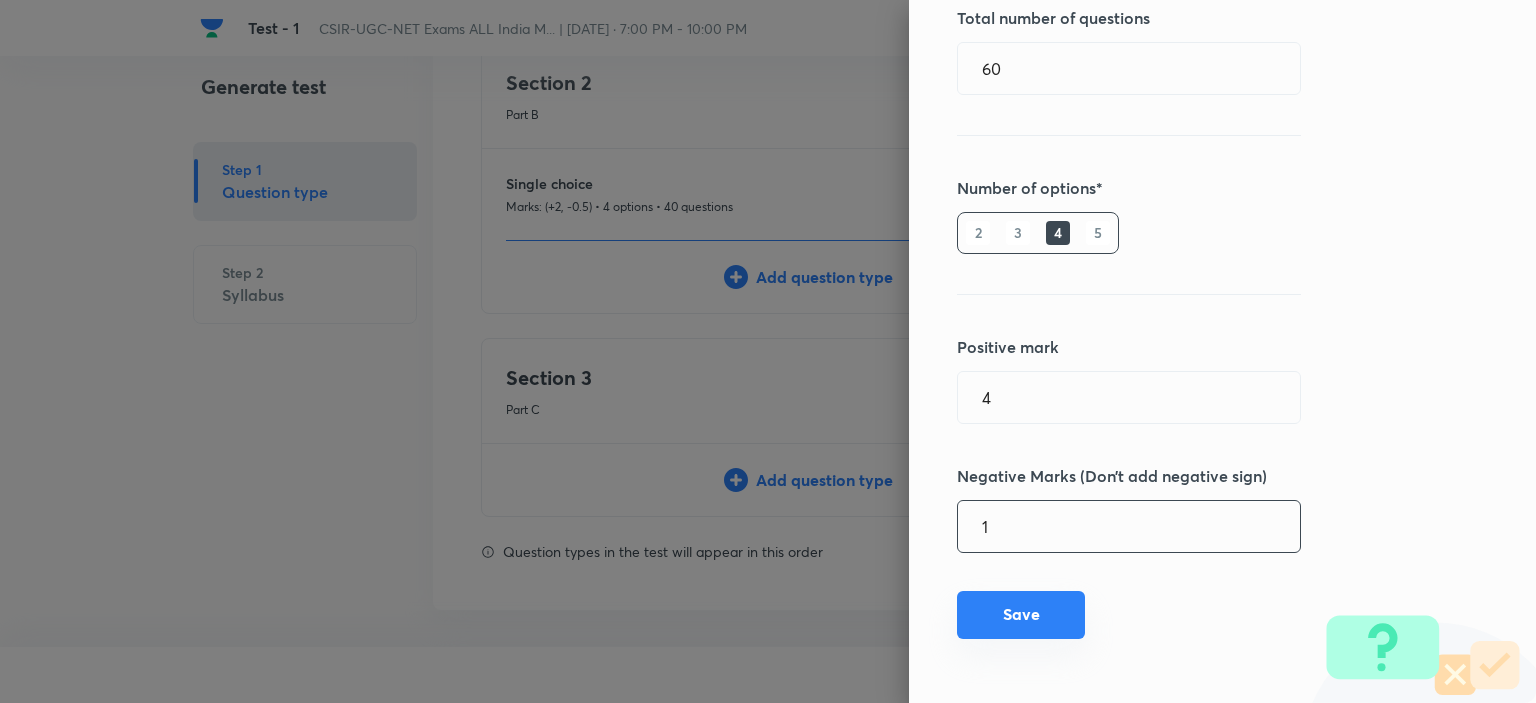 type on "1" 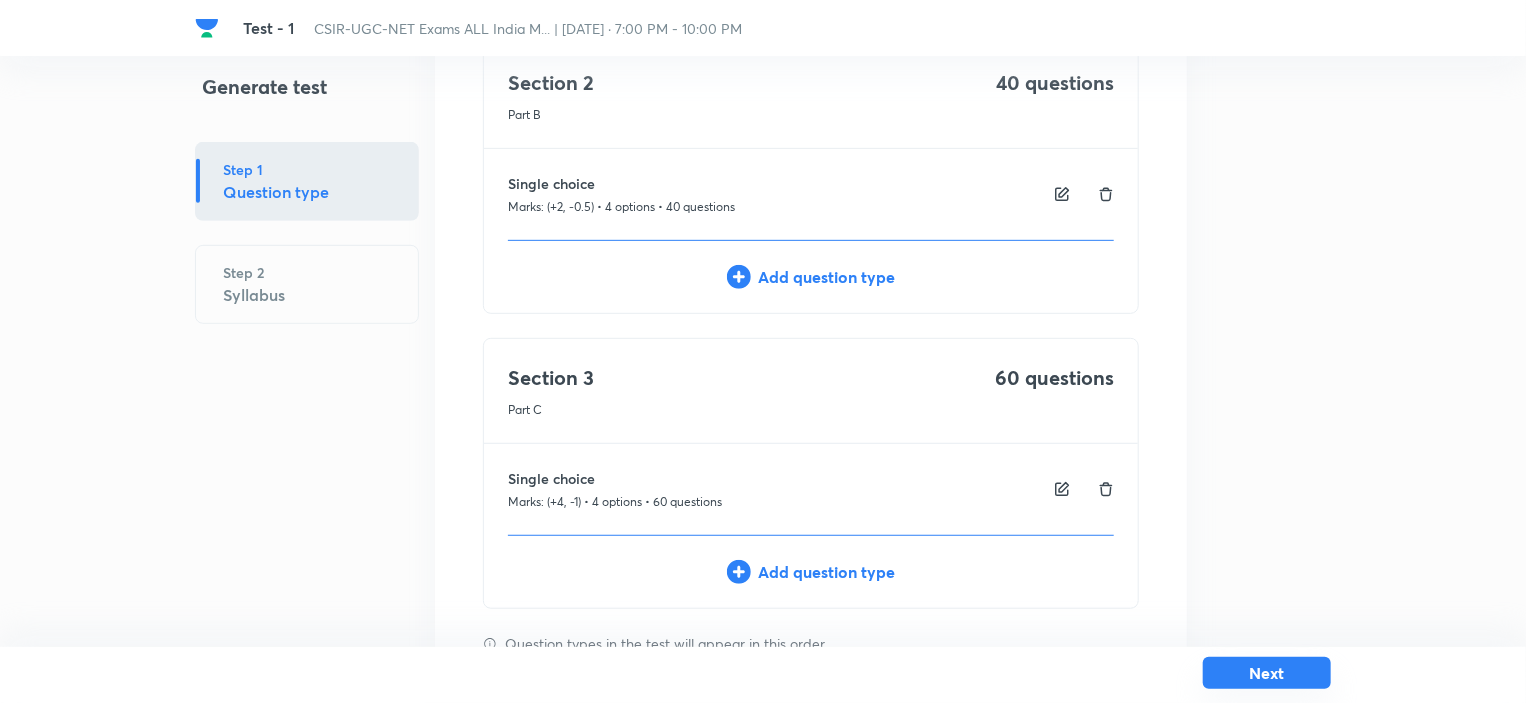 click on "Next" at bounding box center (1267, 673) 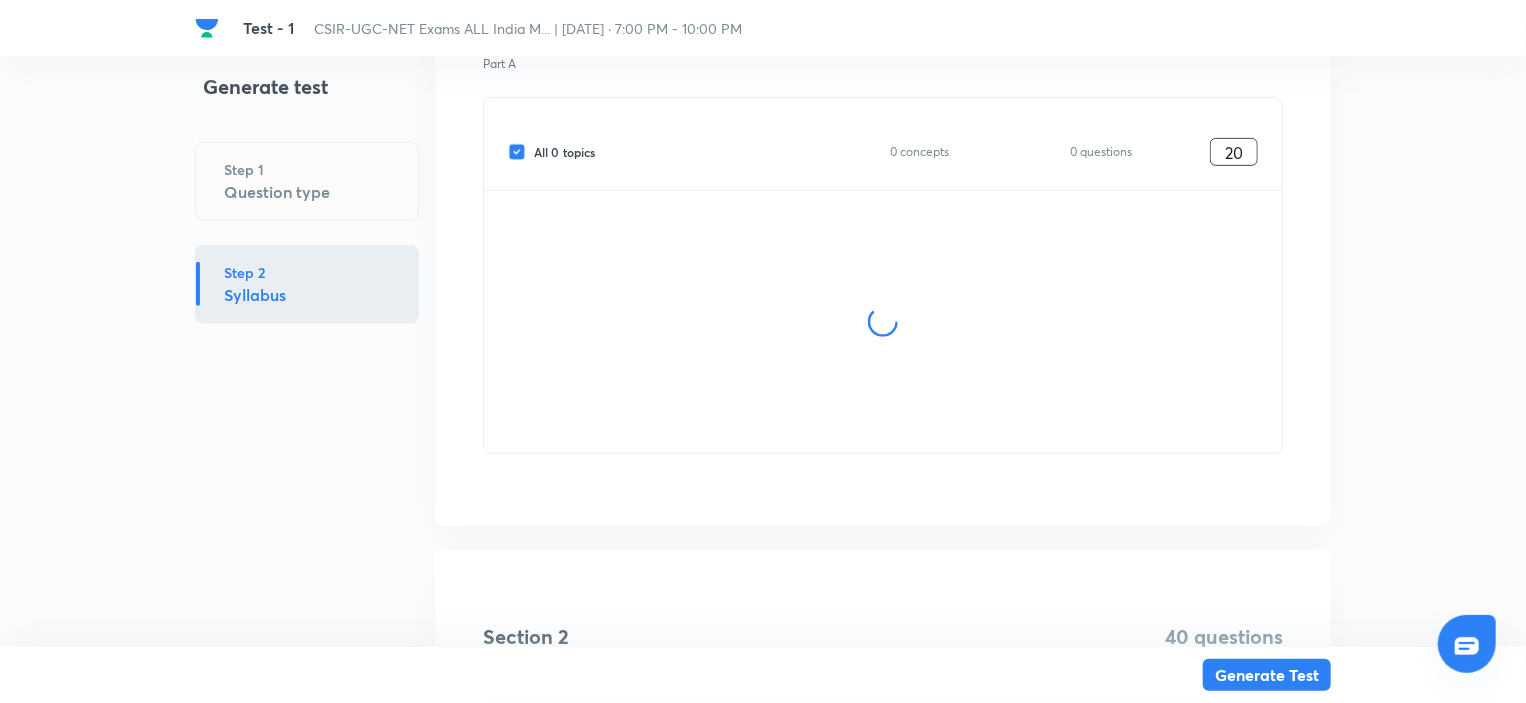 scroll, scrollTop: 0, scrollLeft: 0, axis: both 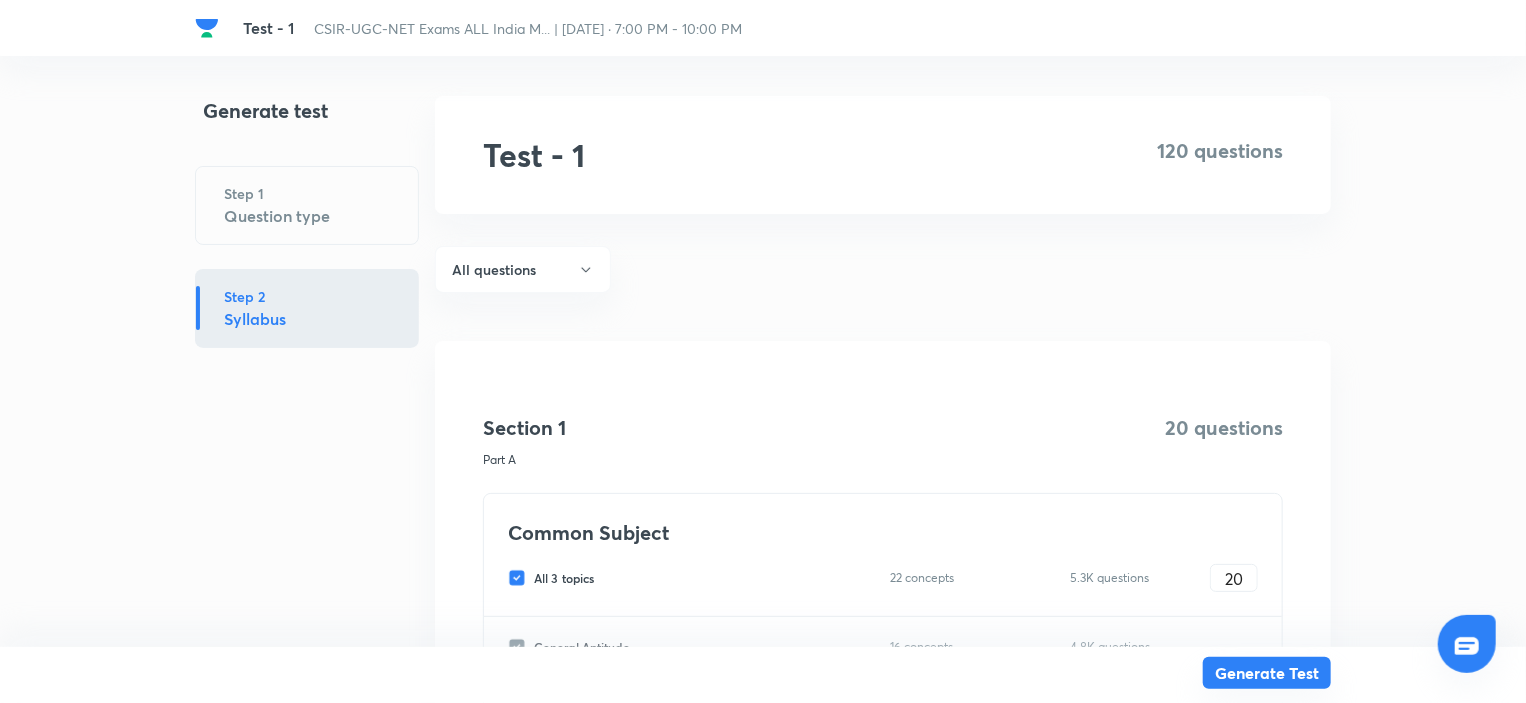 click on "Generate Test" at bounding box center (1267, 673) 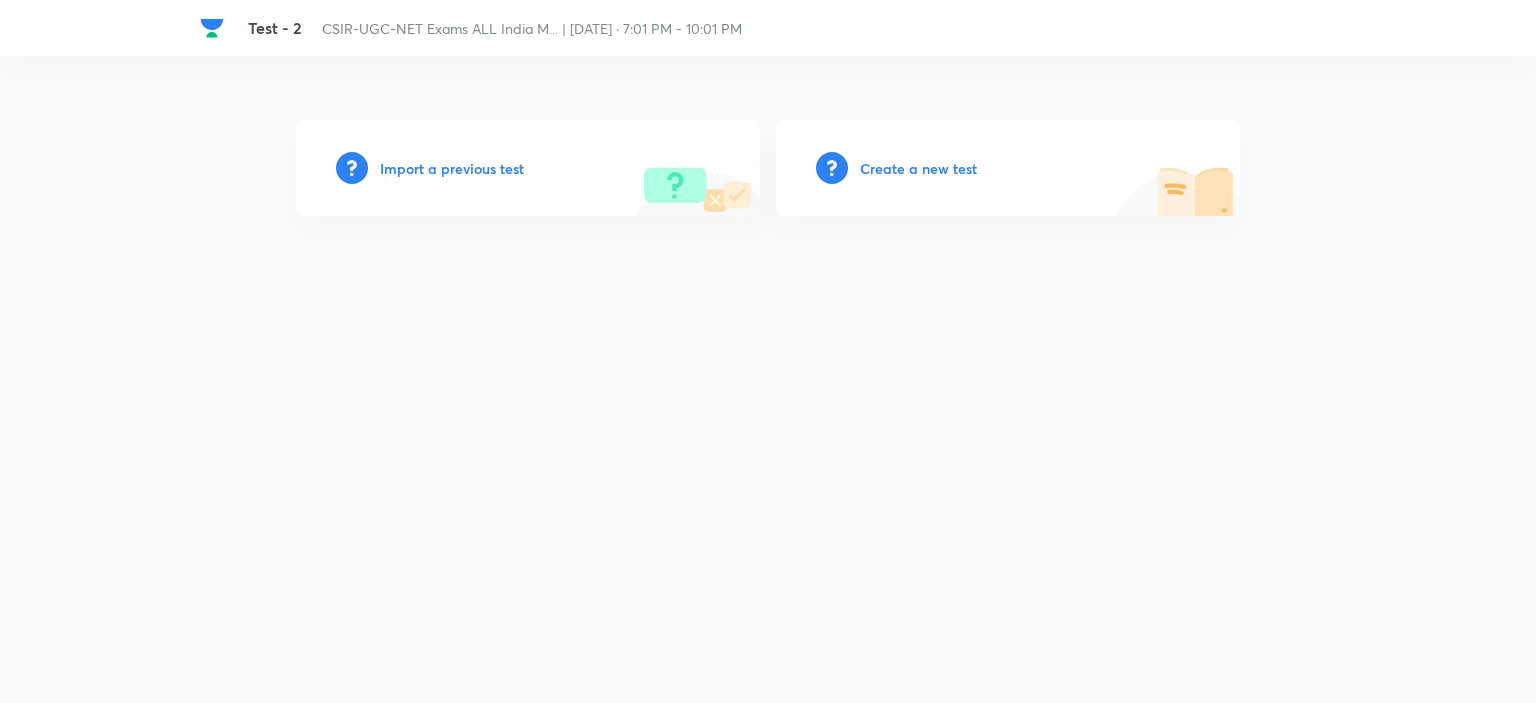 scroll, scrollTop: 0, scrollLeft: 0, axis: both 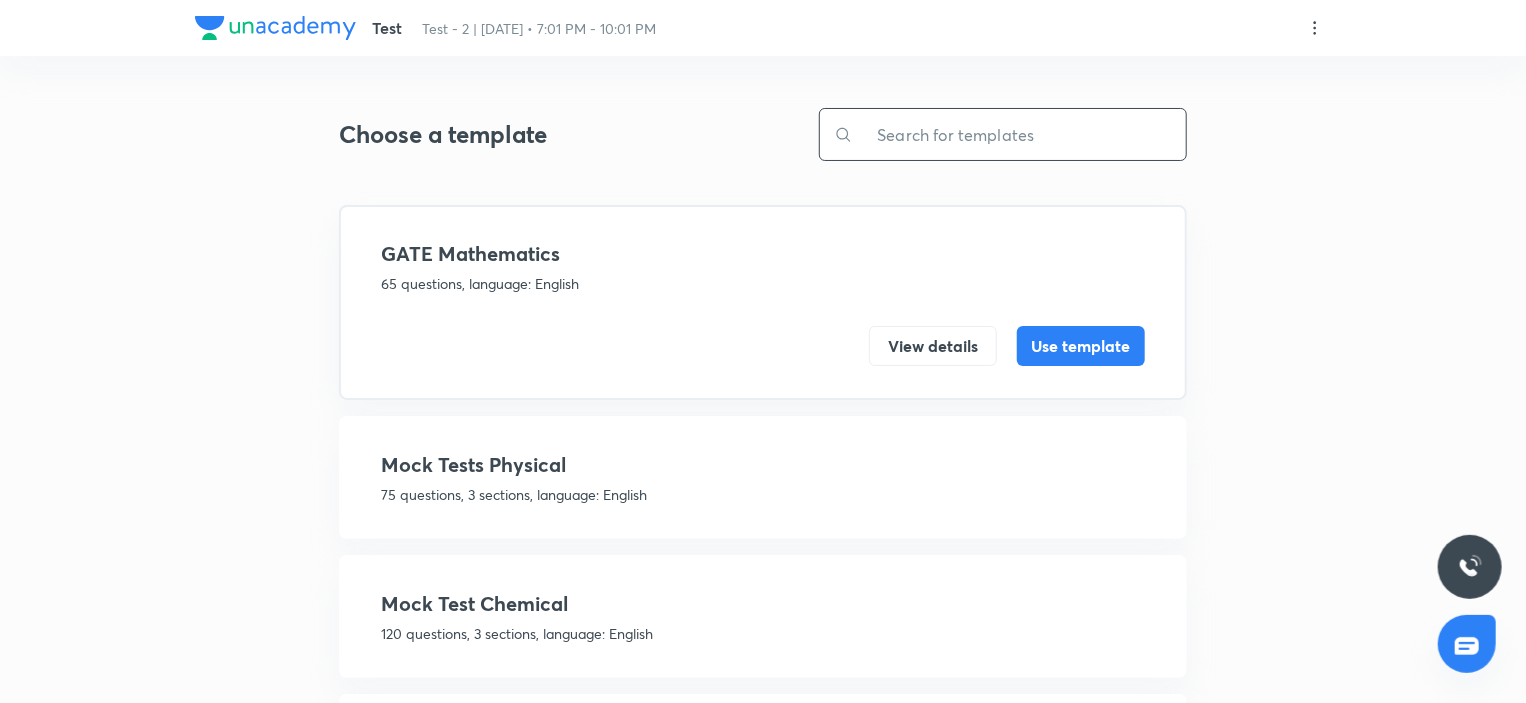 click at bounding box center [1019, 134] 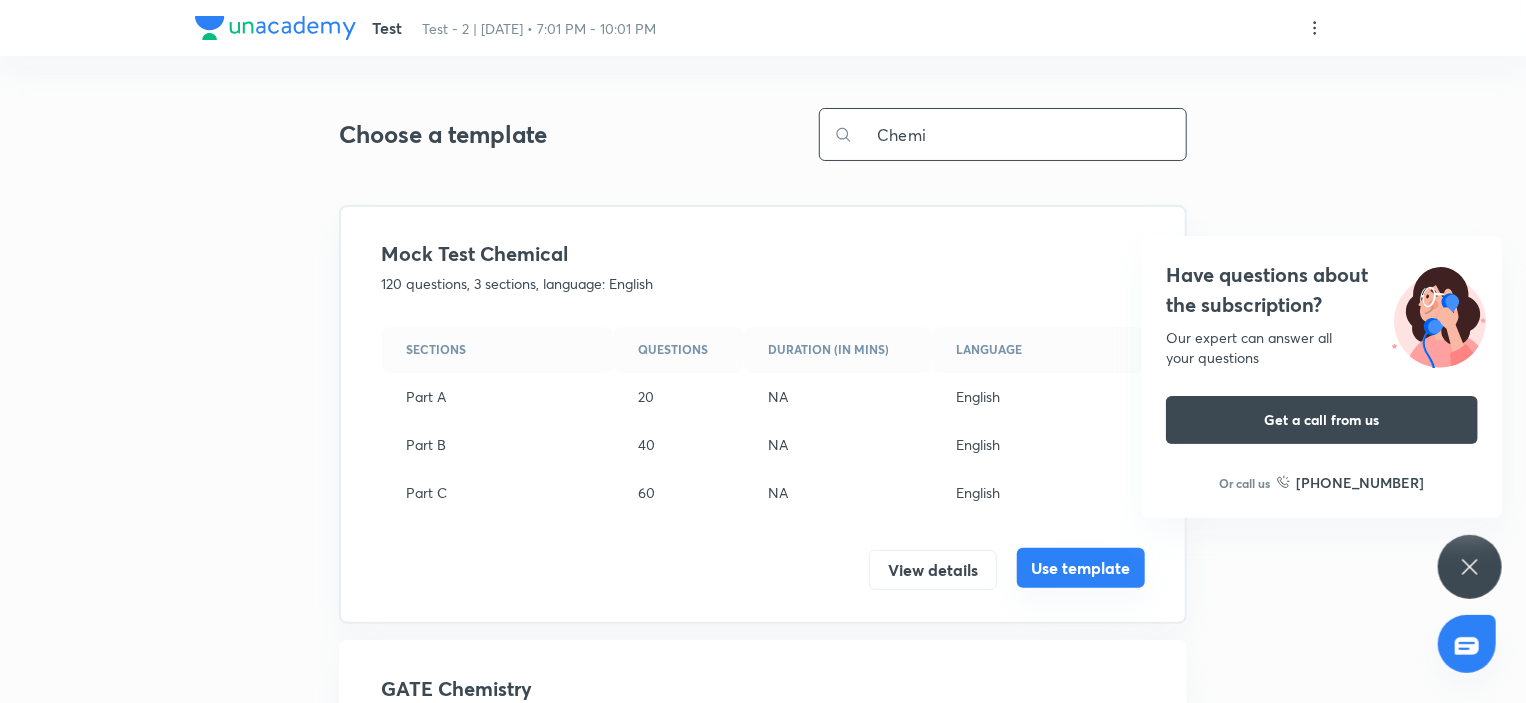 type on "Chemi" 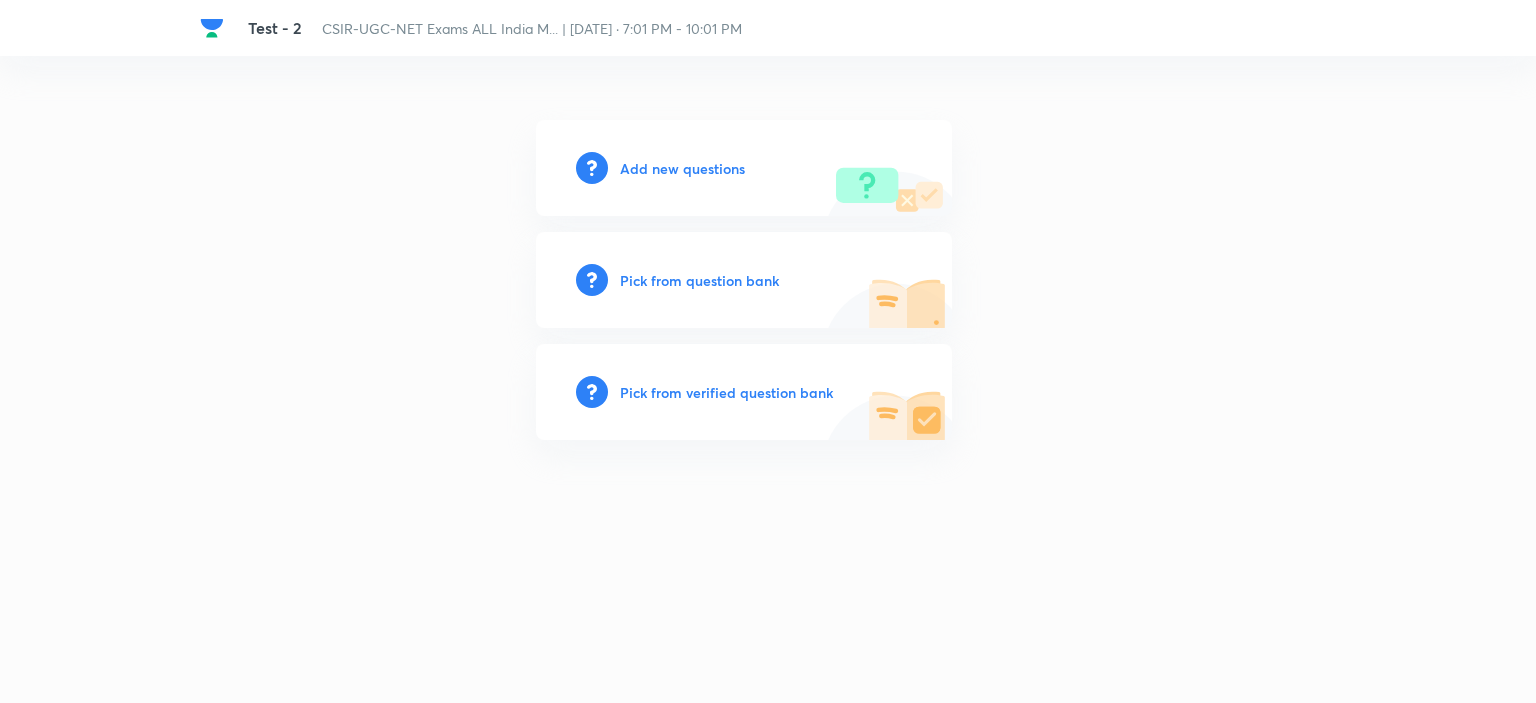 click on "Pick from question bank" at bounding box center (699, 280) 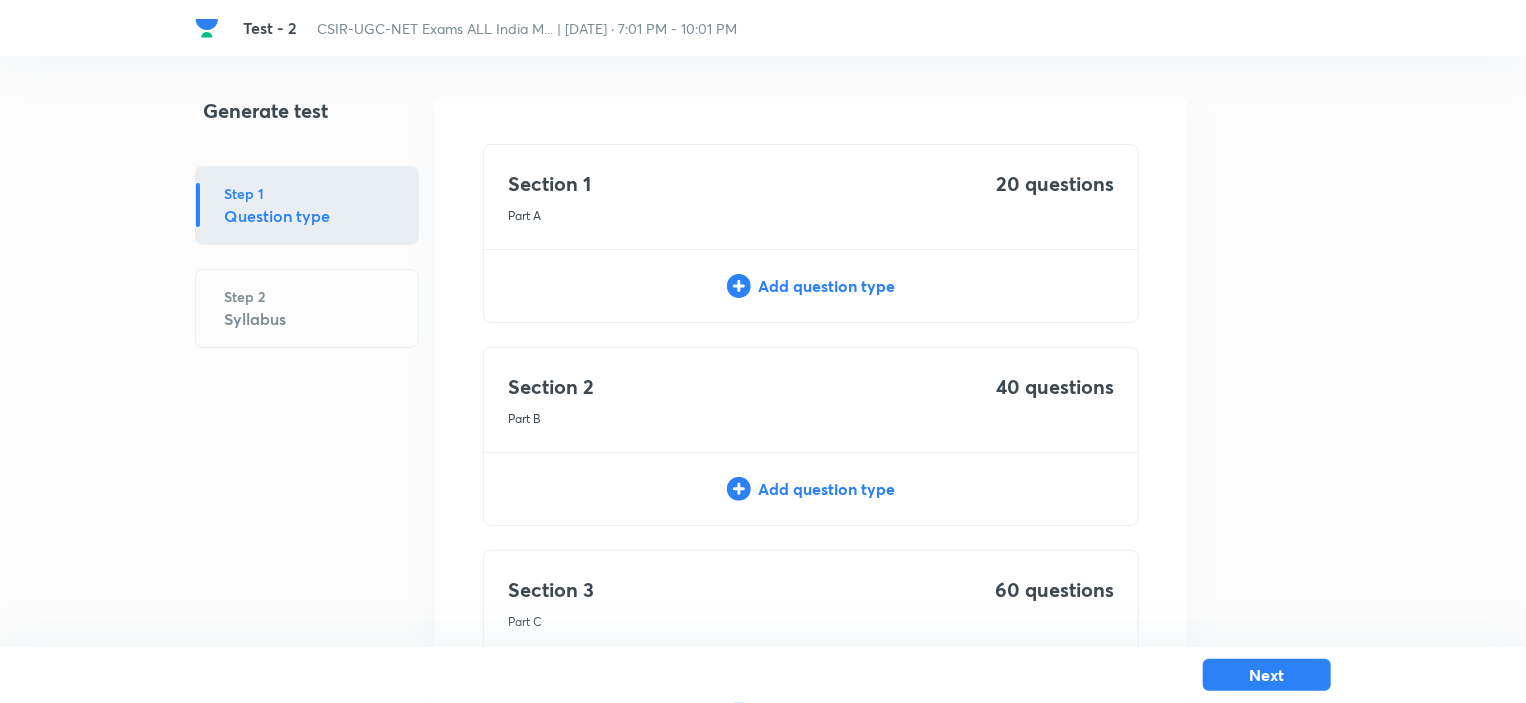 click on "Add question type" at bounding box center (811, 286) 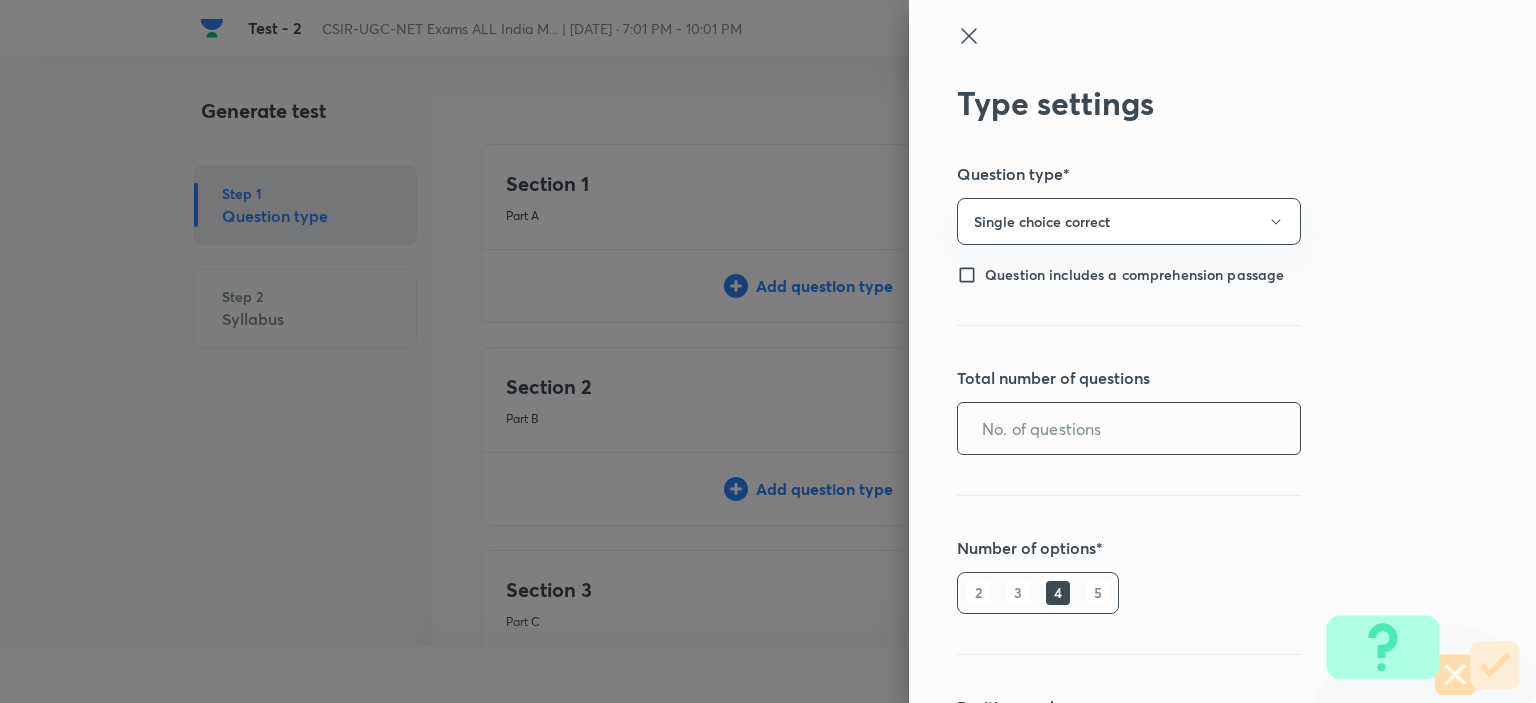 click at bounding box center [1129, 428] 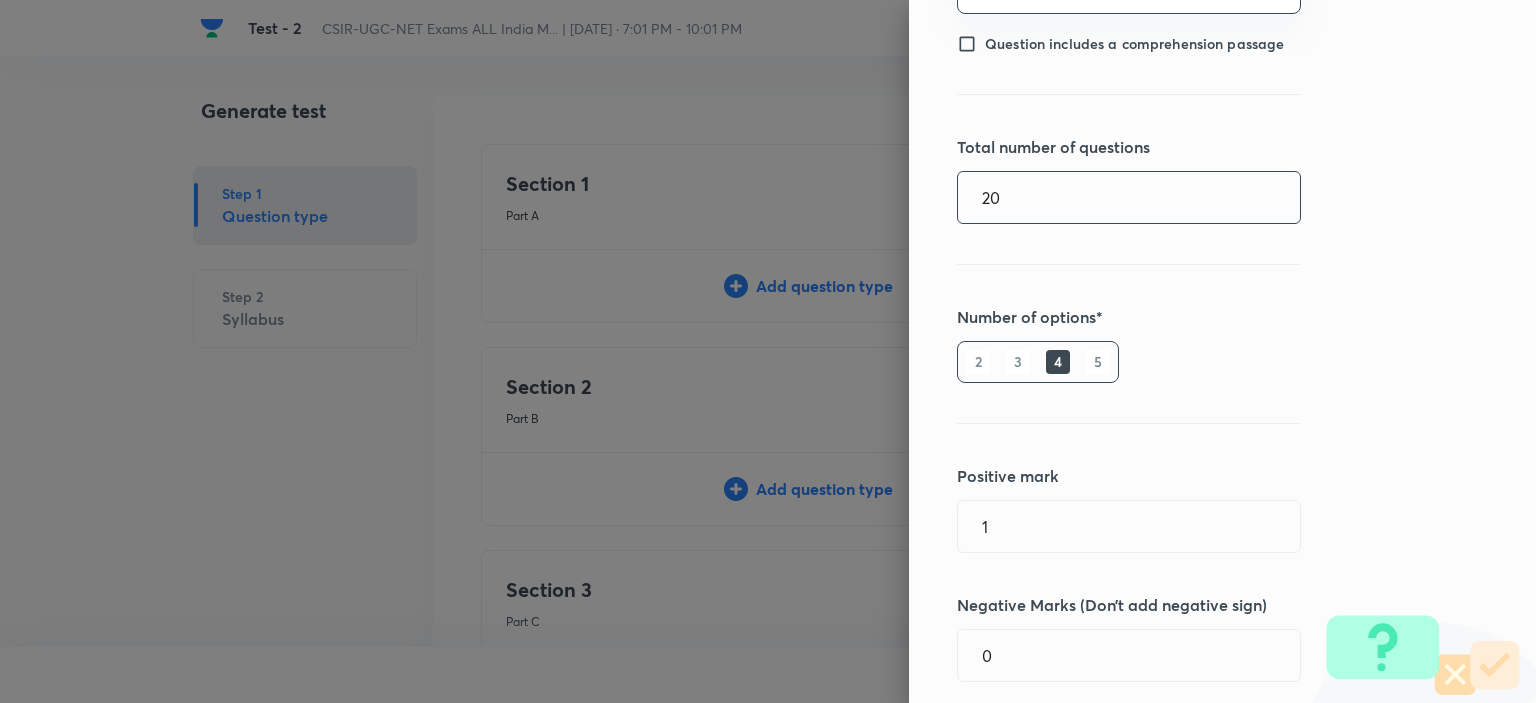 scroll, scrollTop: 360, scrollLeft: 0, axis: vertical 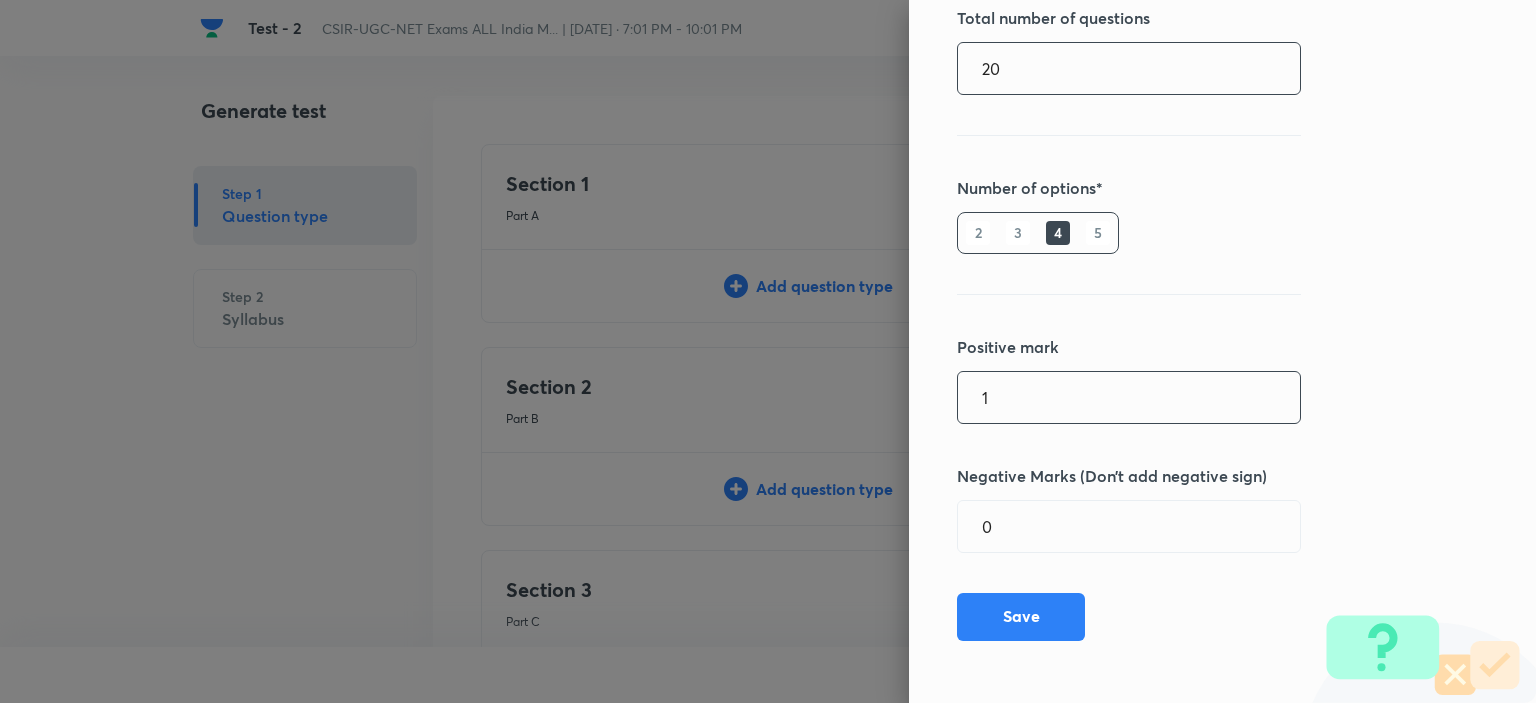 type on "20" 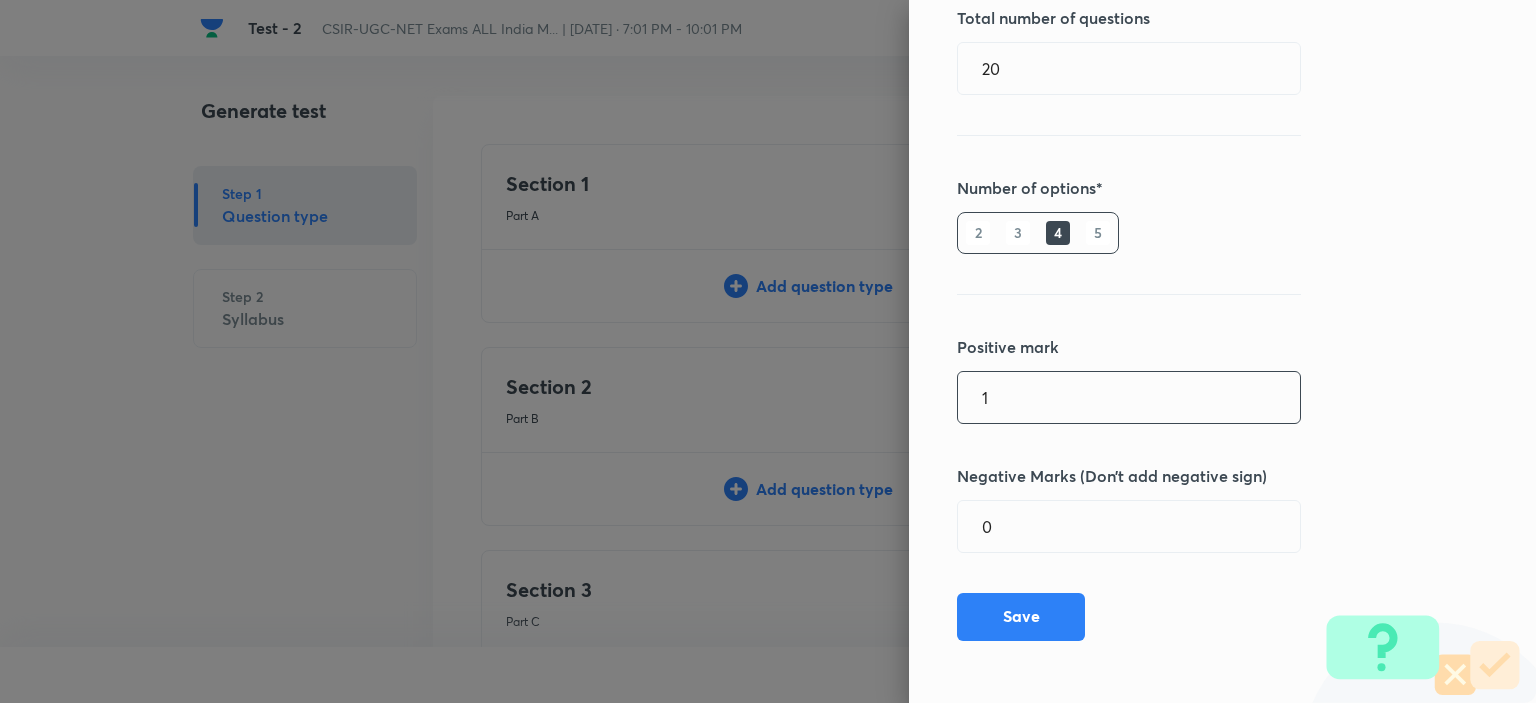 drag, startPoint x: 984, startPoint y: 400, endPoint x: 926, endPoint y: 397, distance: 58.077534 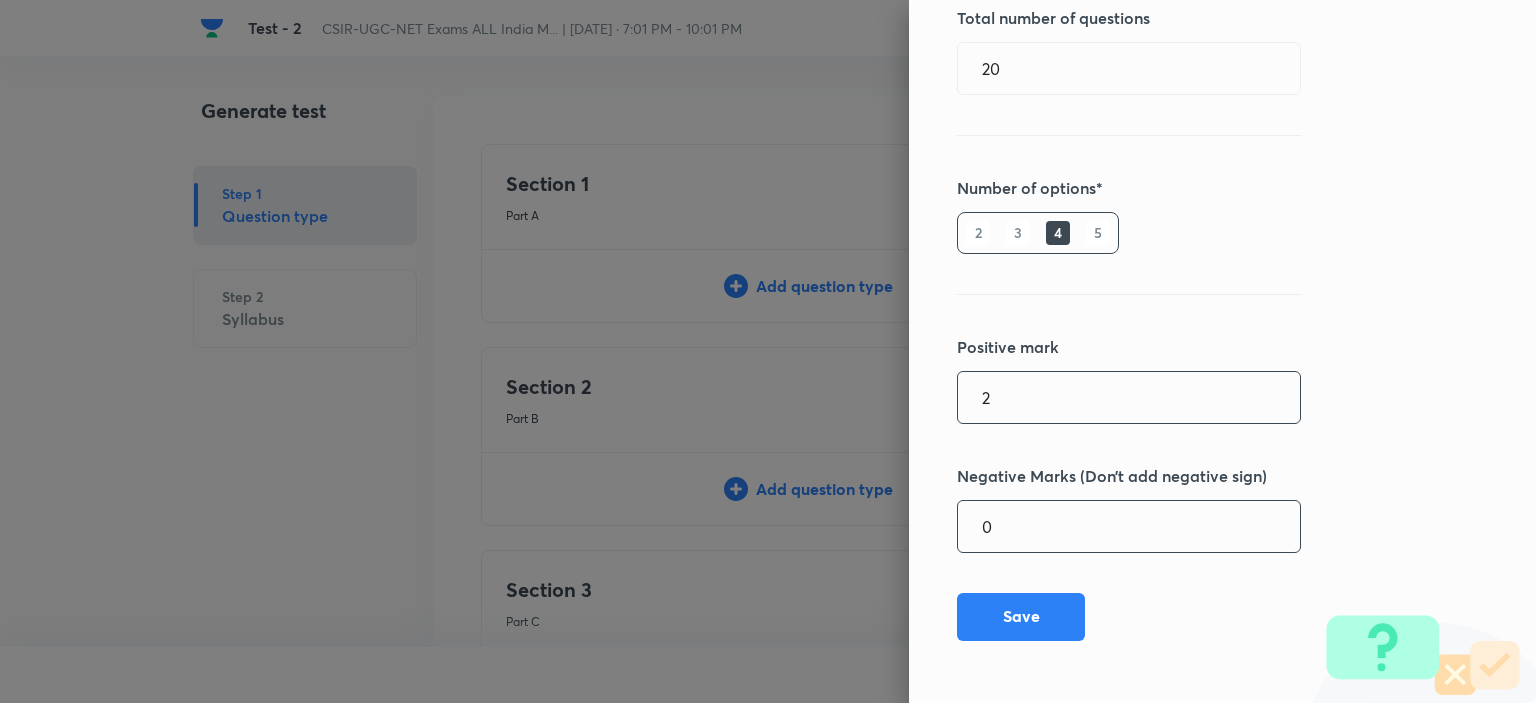 type on "2" 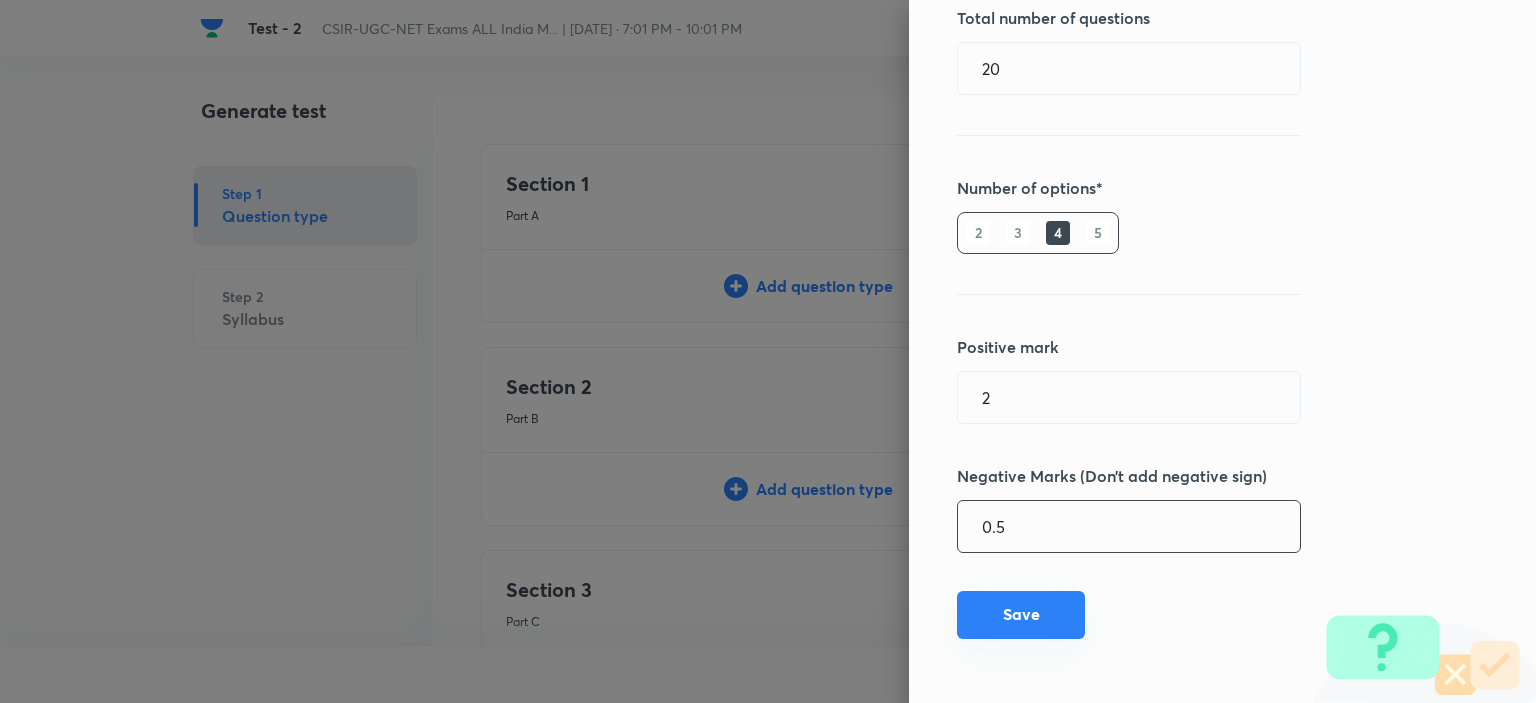type on "0.5" 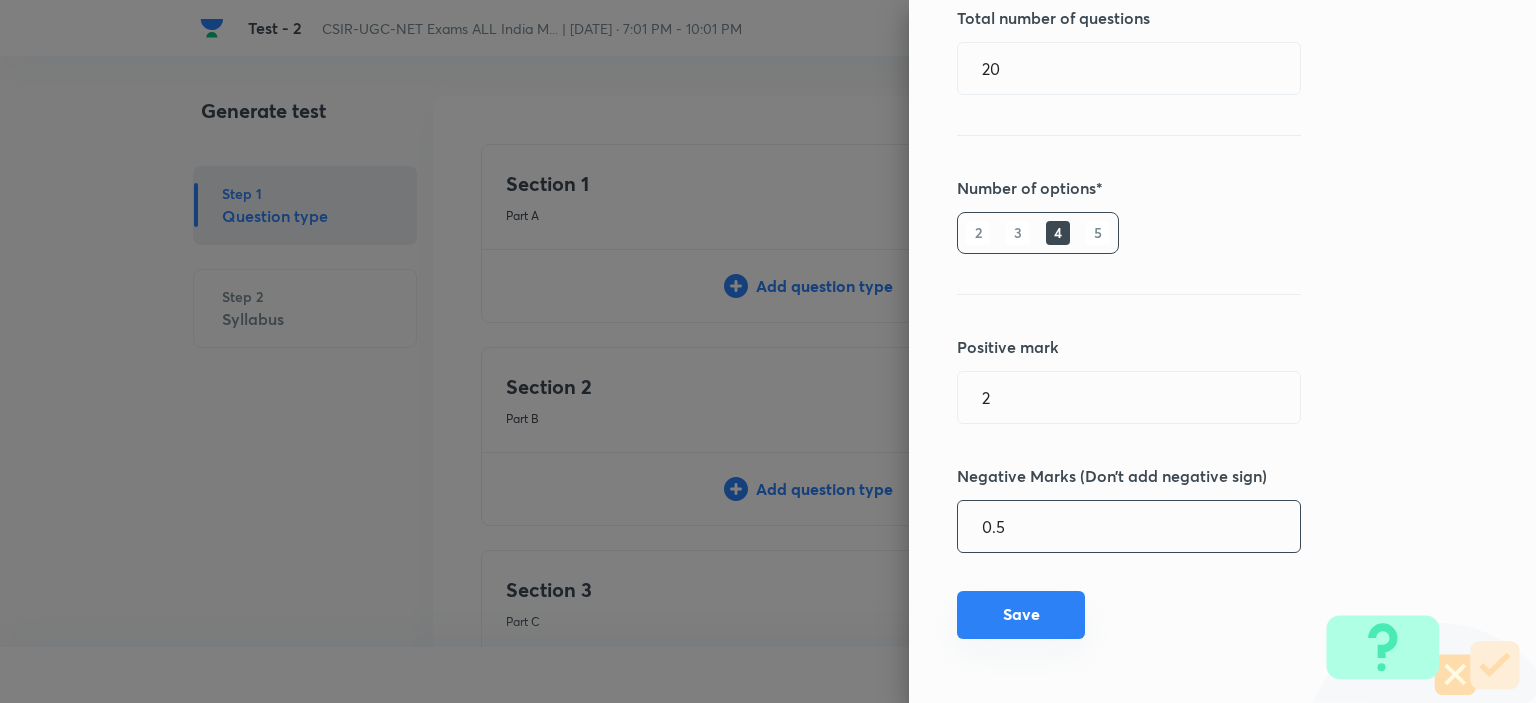type 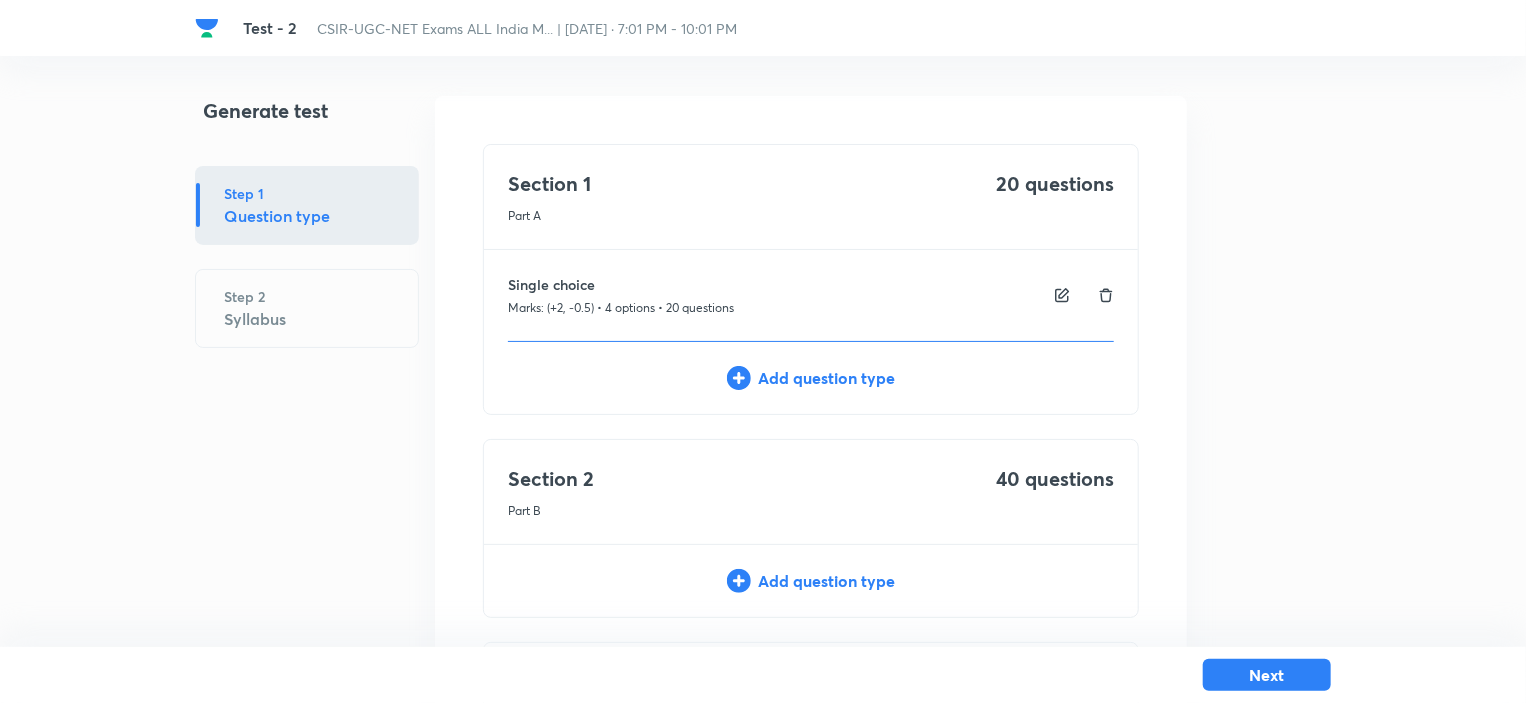 click on "Add question type" at bounding box center (811, 581) 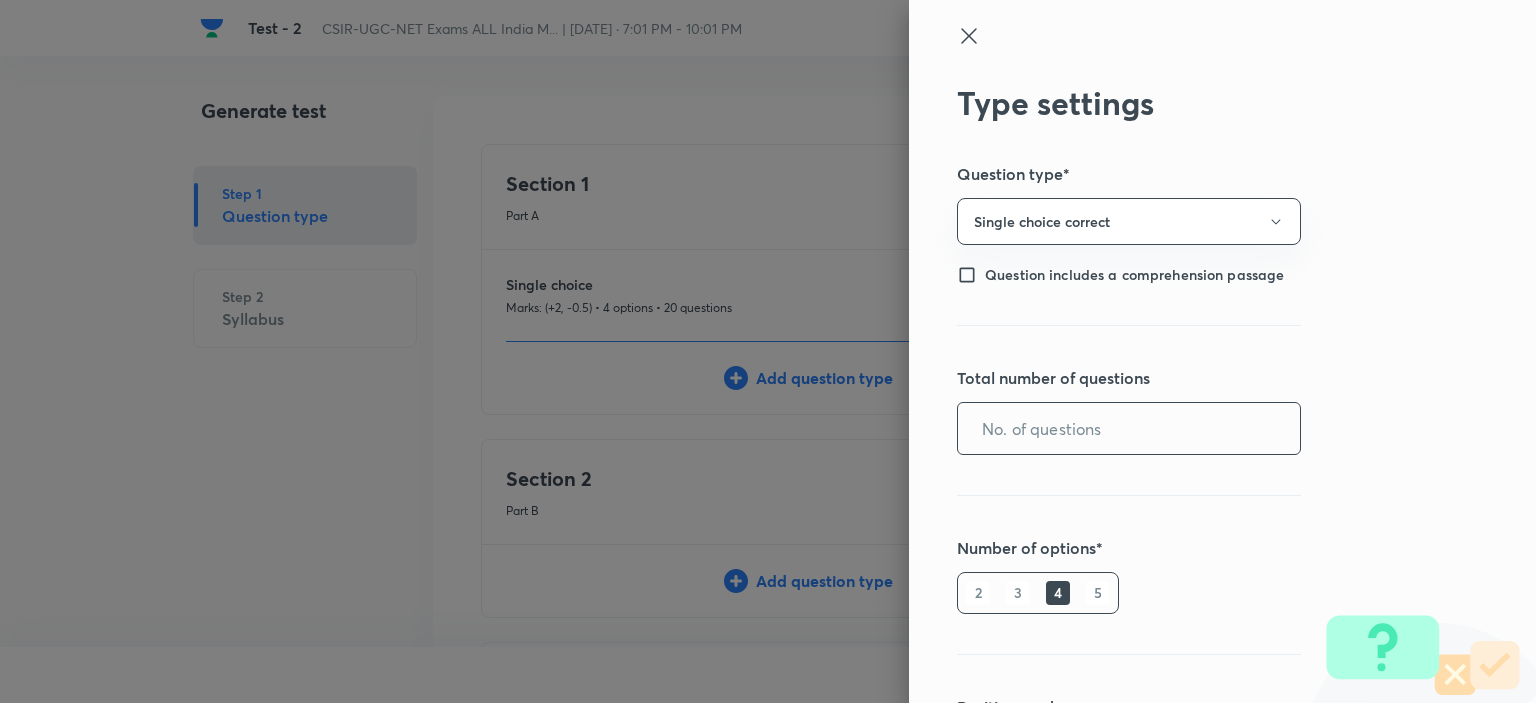 click at bounding box center [1129, 428] 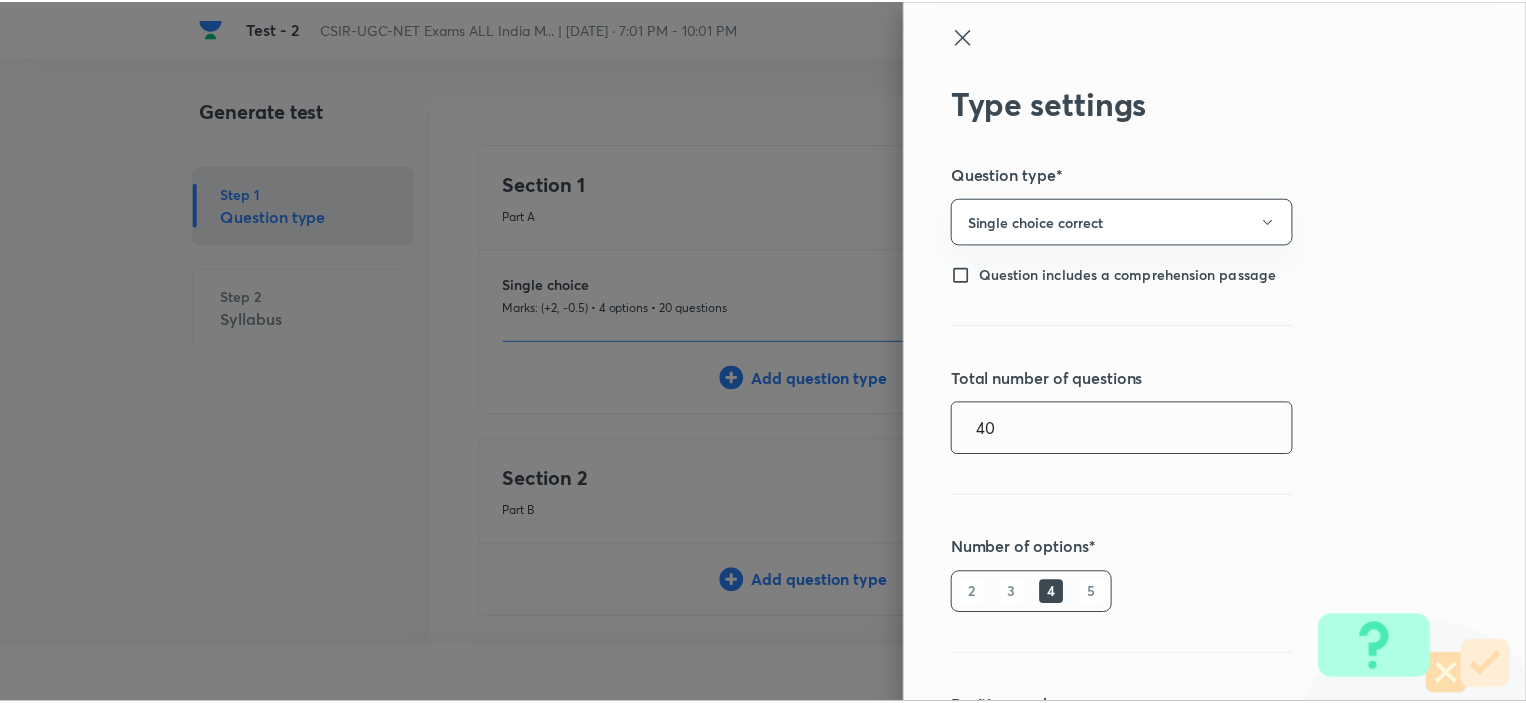 scroll, scrollTop: 360, scrollLeft: 0, axis: vertical 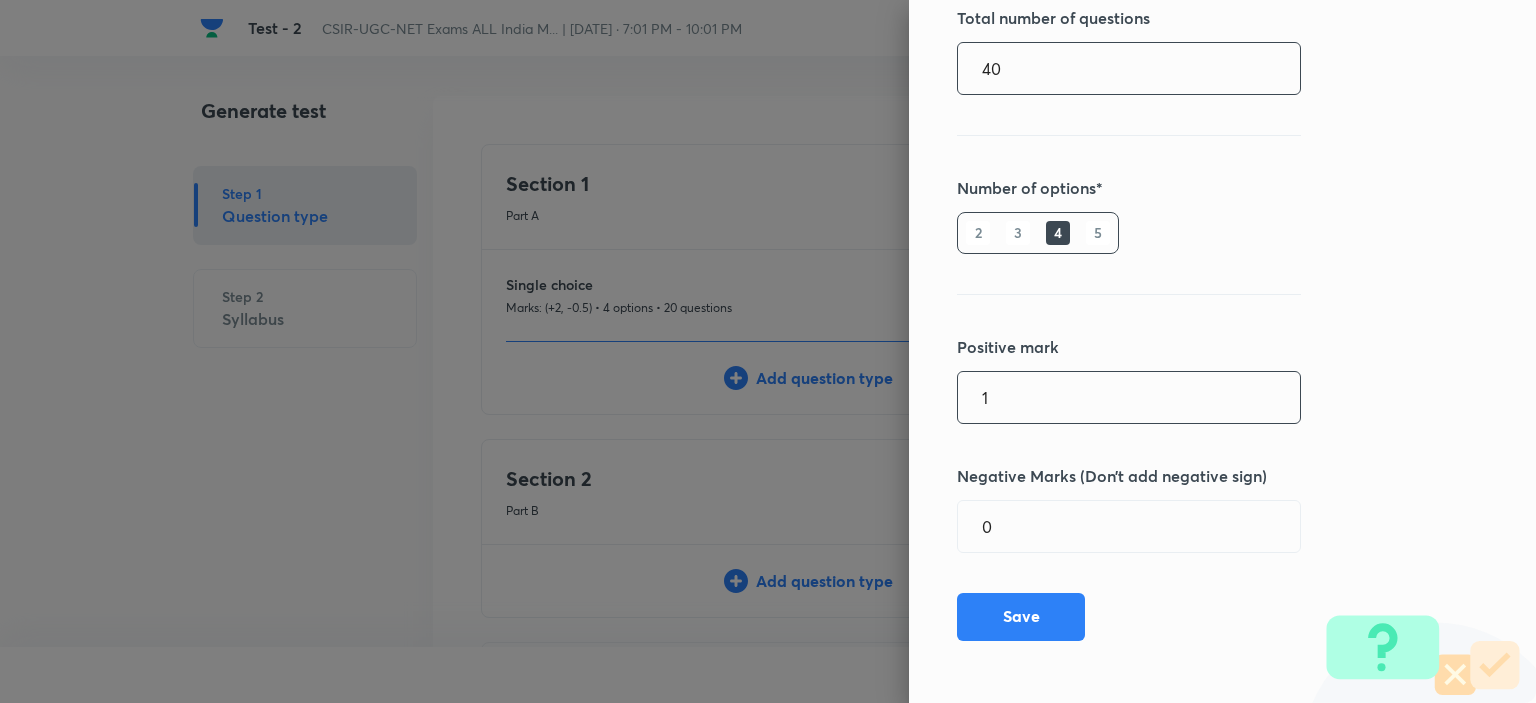 type on "40" 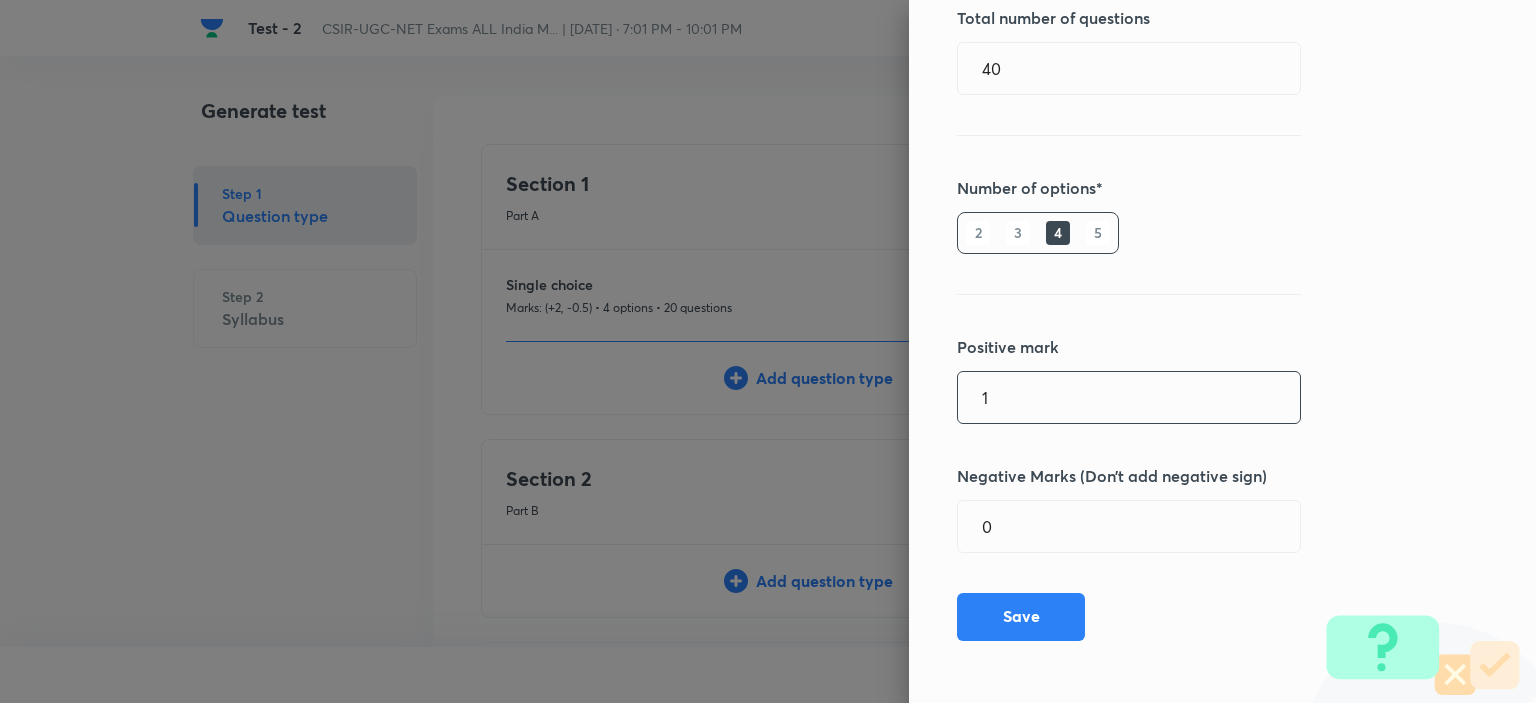 drag, startPoint x: 1003, startPoint y: 400, endPoint x: 936, endPoint y: 400, distance: 67 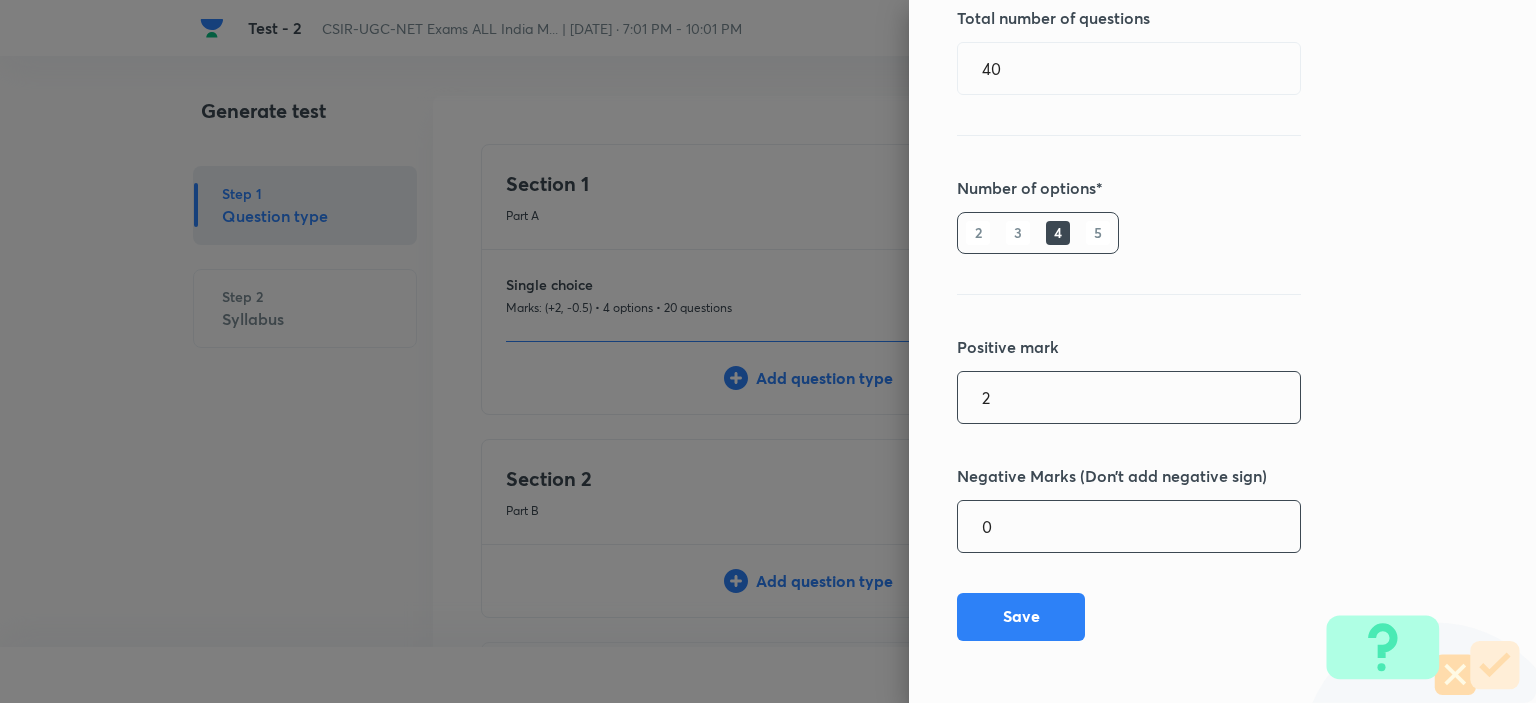 type on "2" 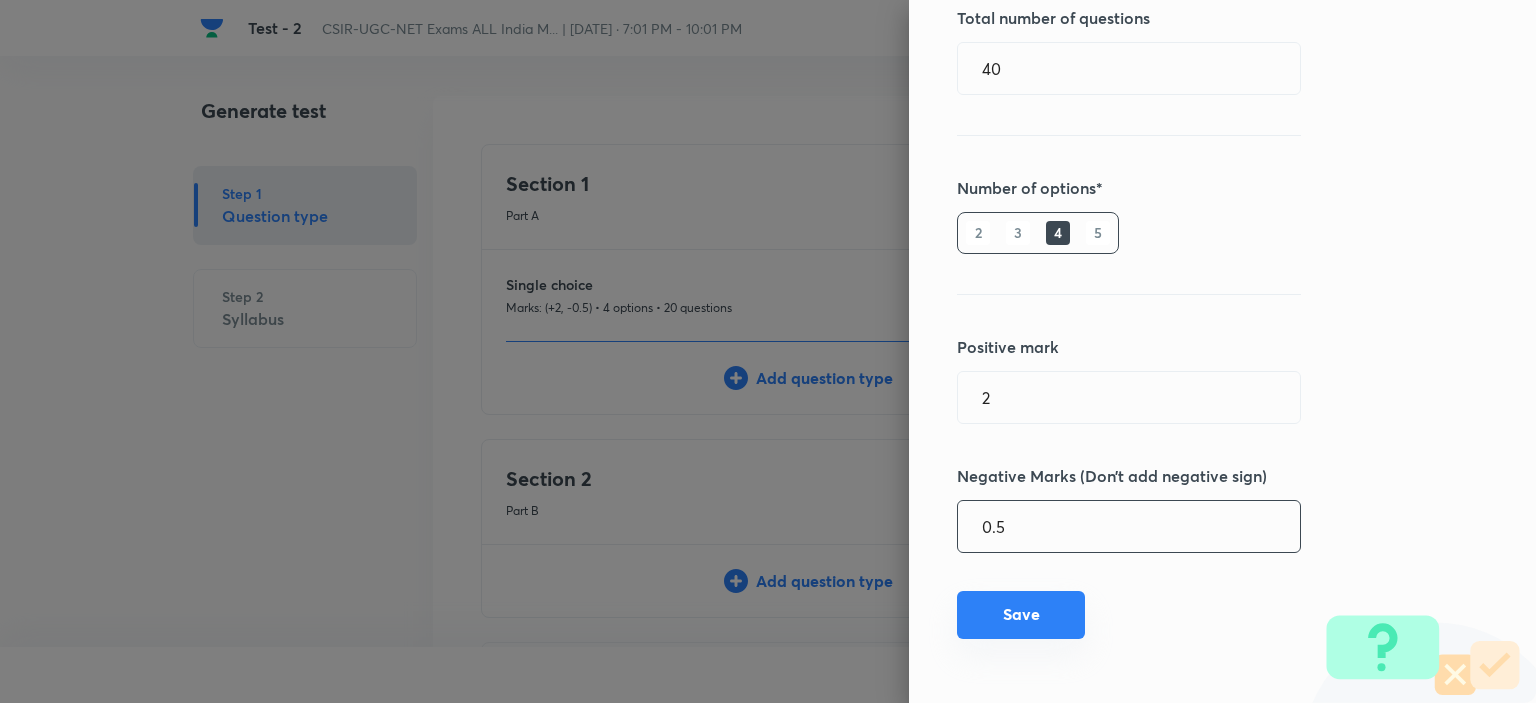 type on "0.5" 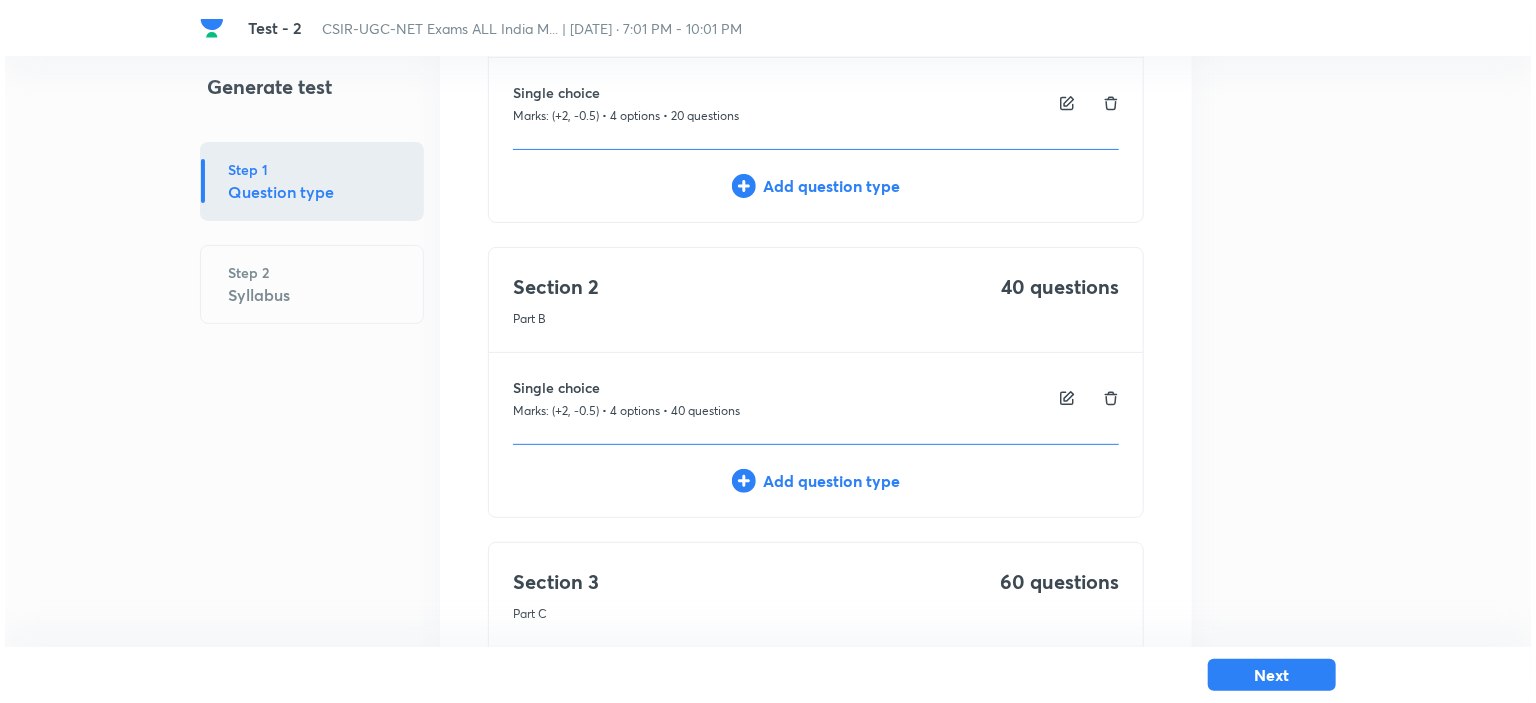 scroll, scrollTop: 396, scrollLeft: 0, axis: vertical 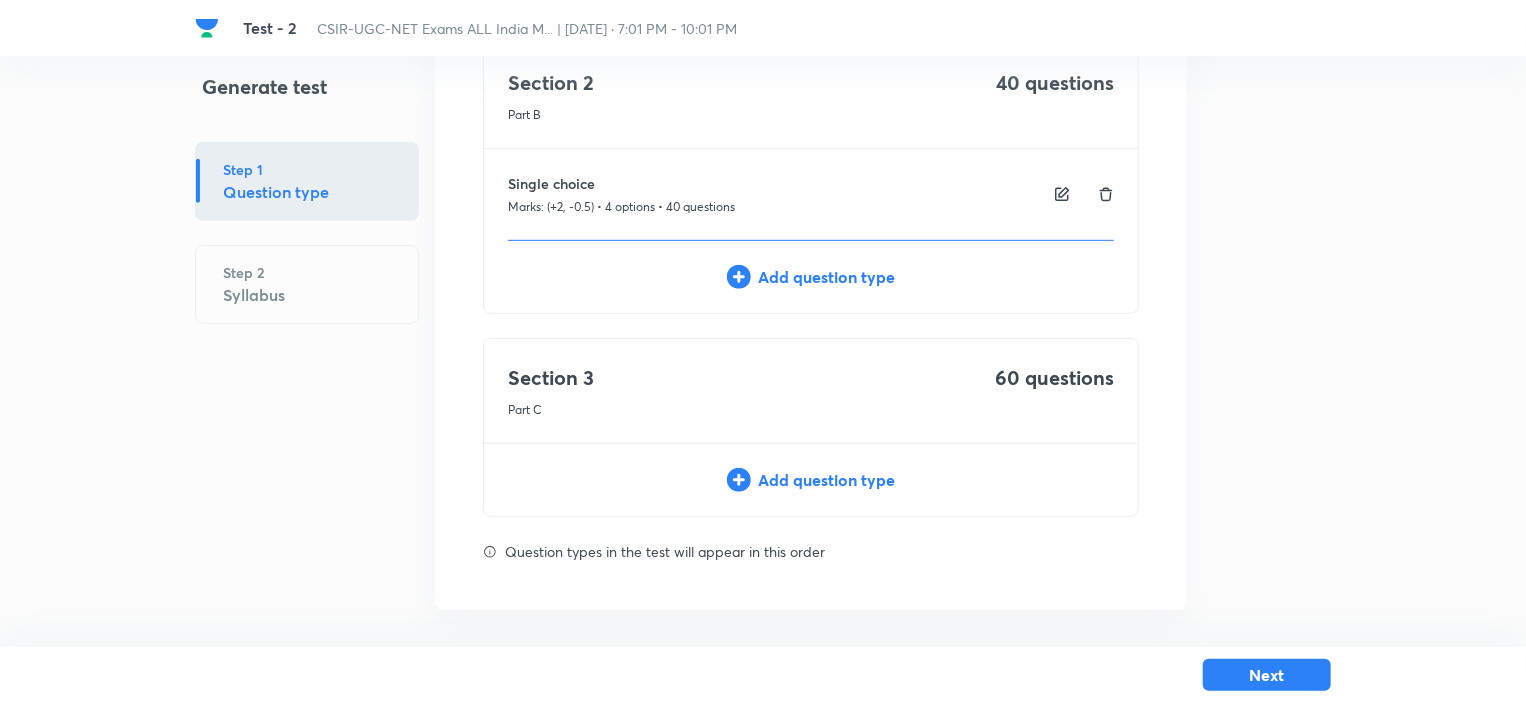 click on "Add question type" at bounding box center [811, 480] 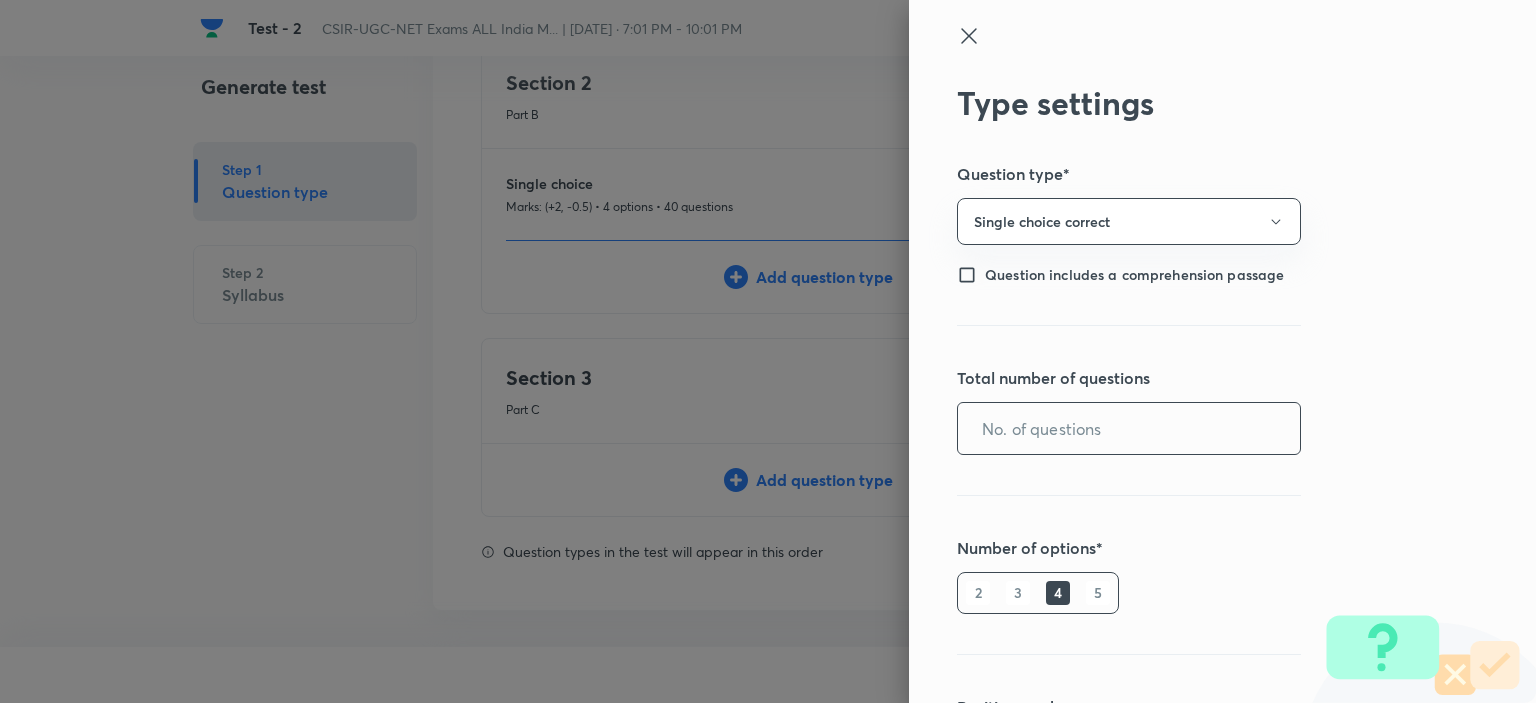click at bounding box center (1129, 428) 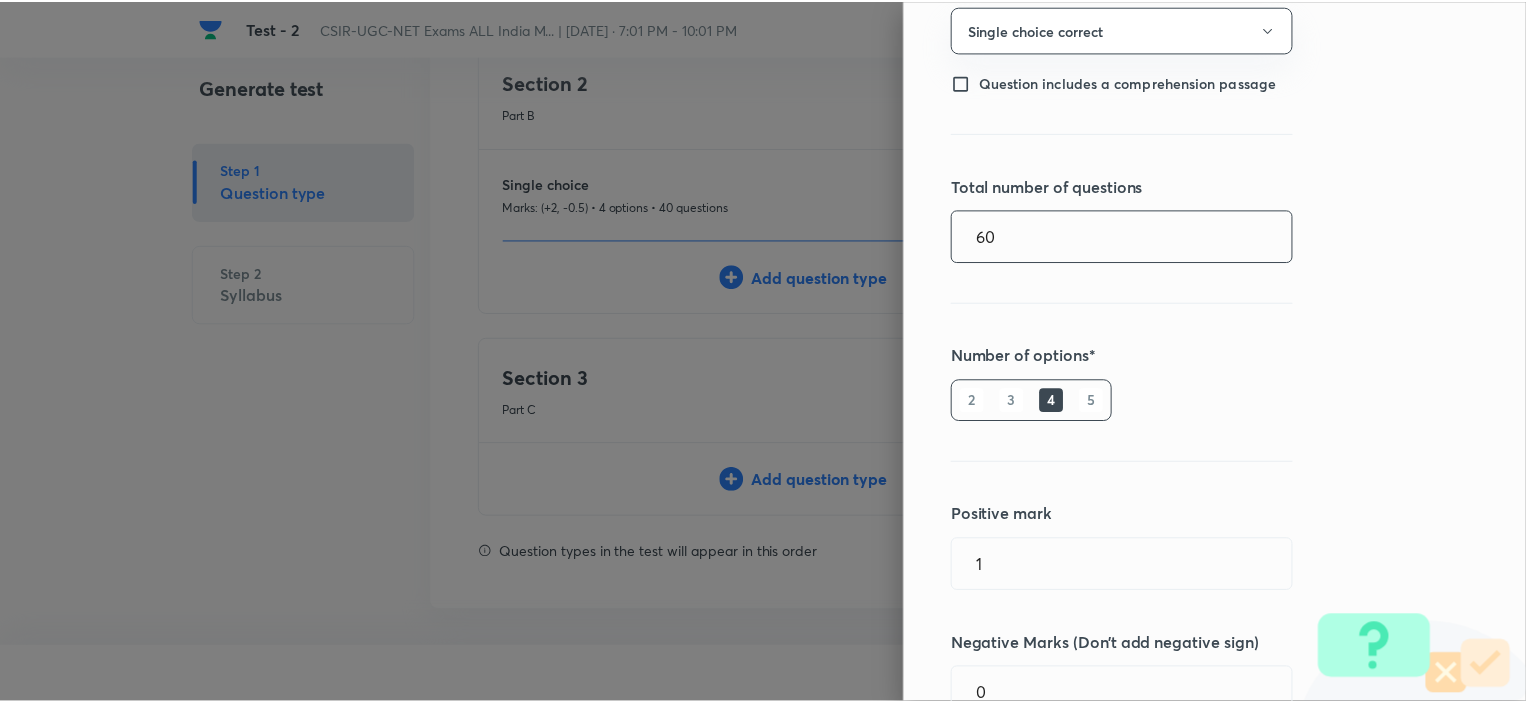 scroll, scrollTop: 360, scrollLeft: 0, axis: vertical 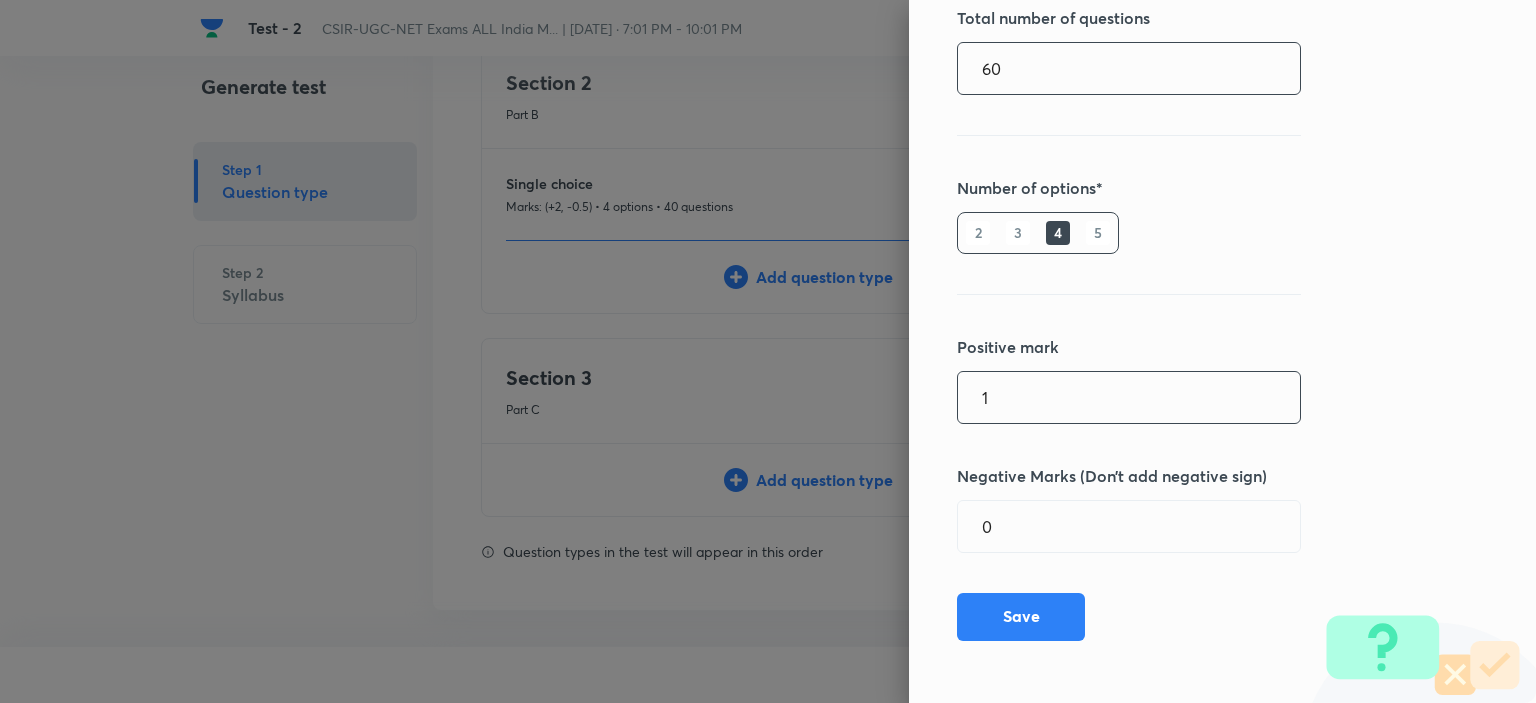 type on "60" 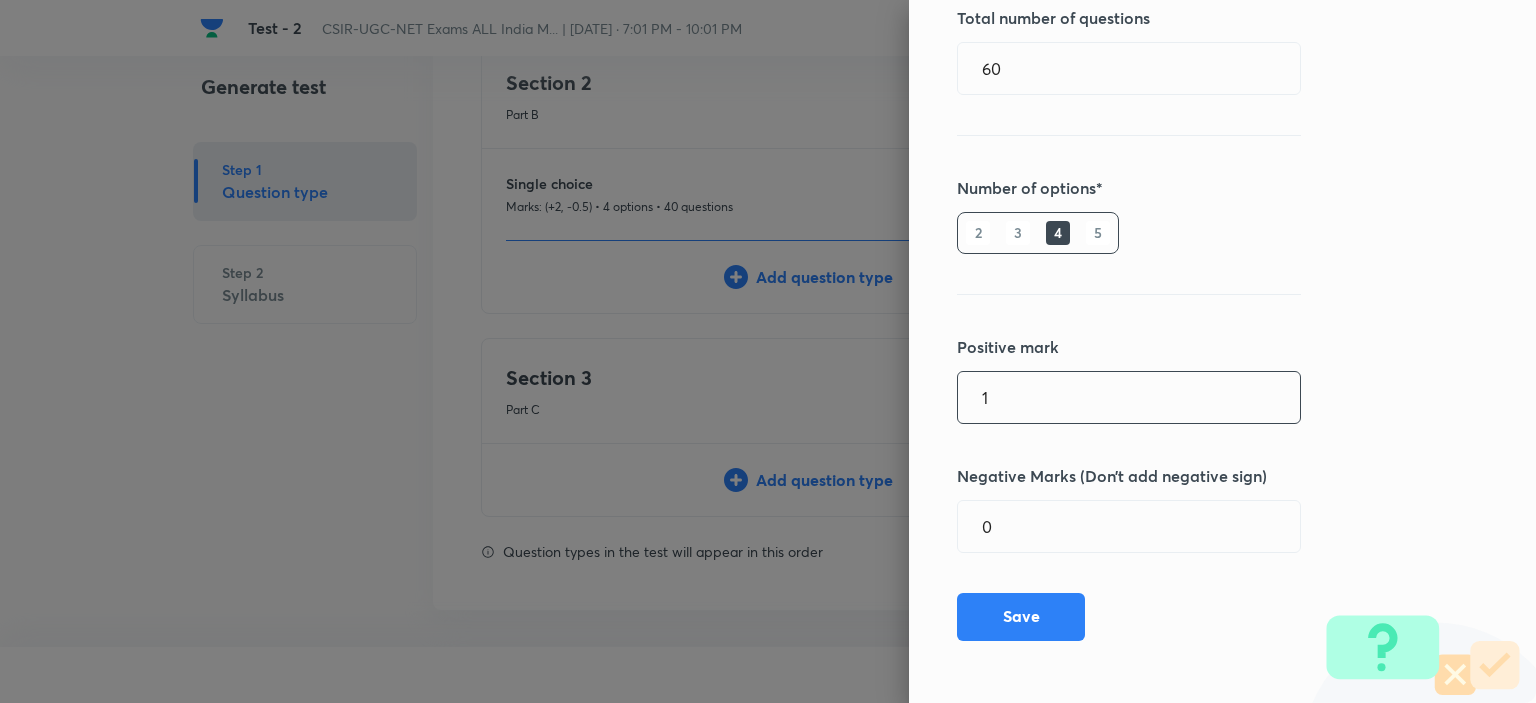 drag, startPoint x: 976, startPoint y: 403, endPoint x: 945, endPoint y: 407, distance: 31.257 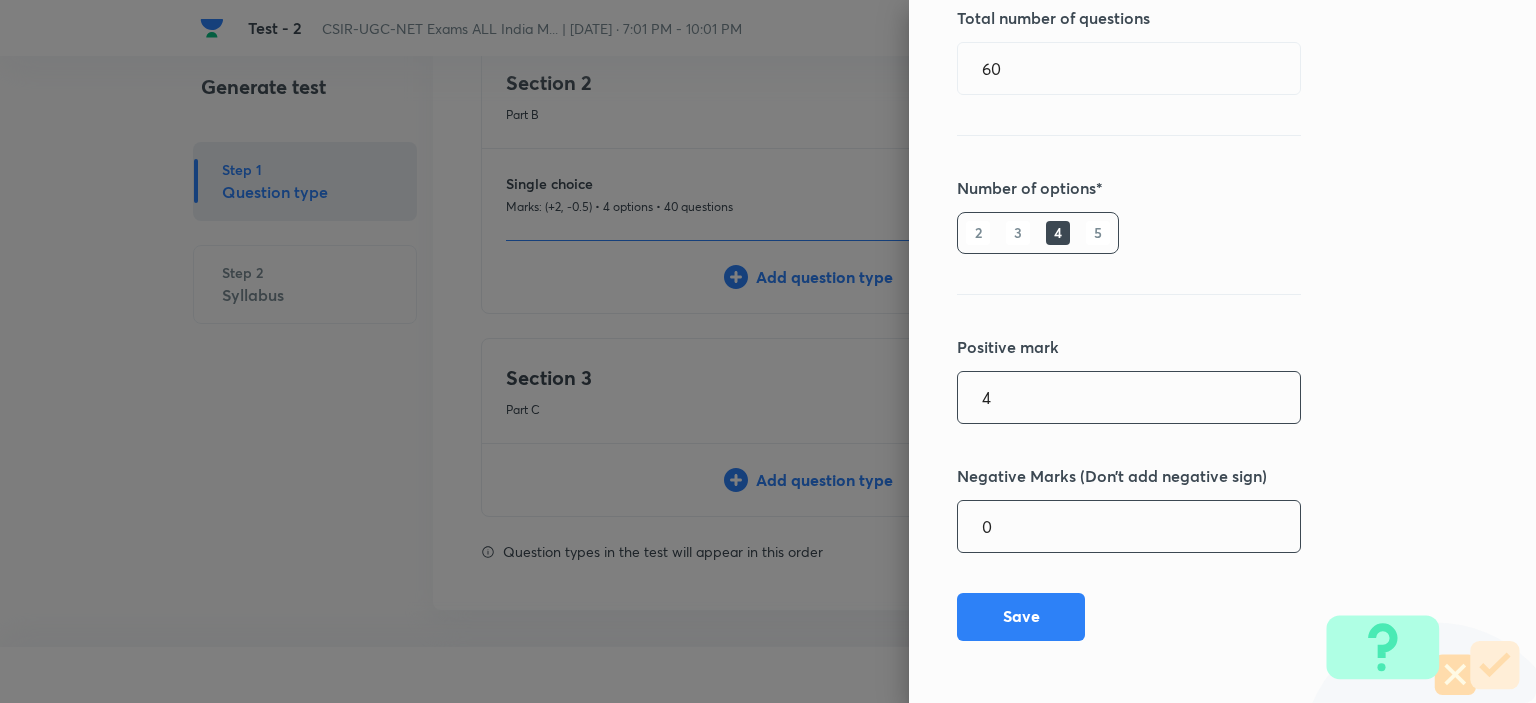 type on "4" 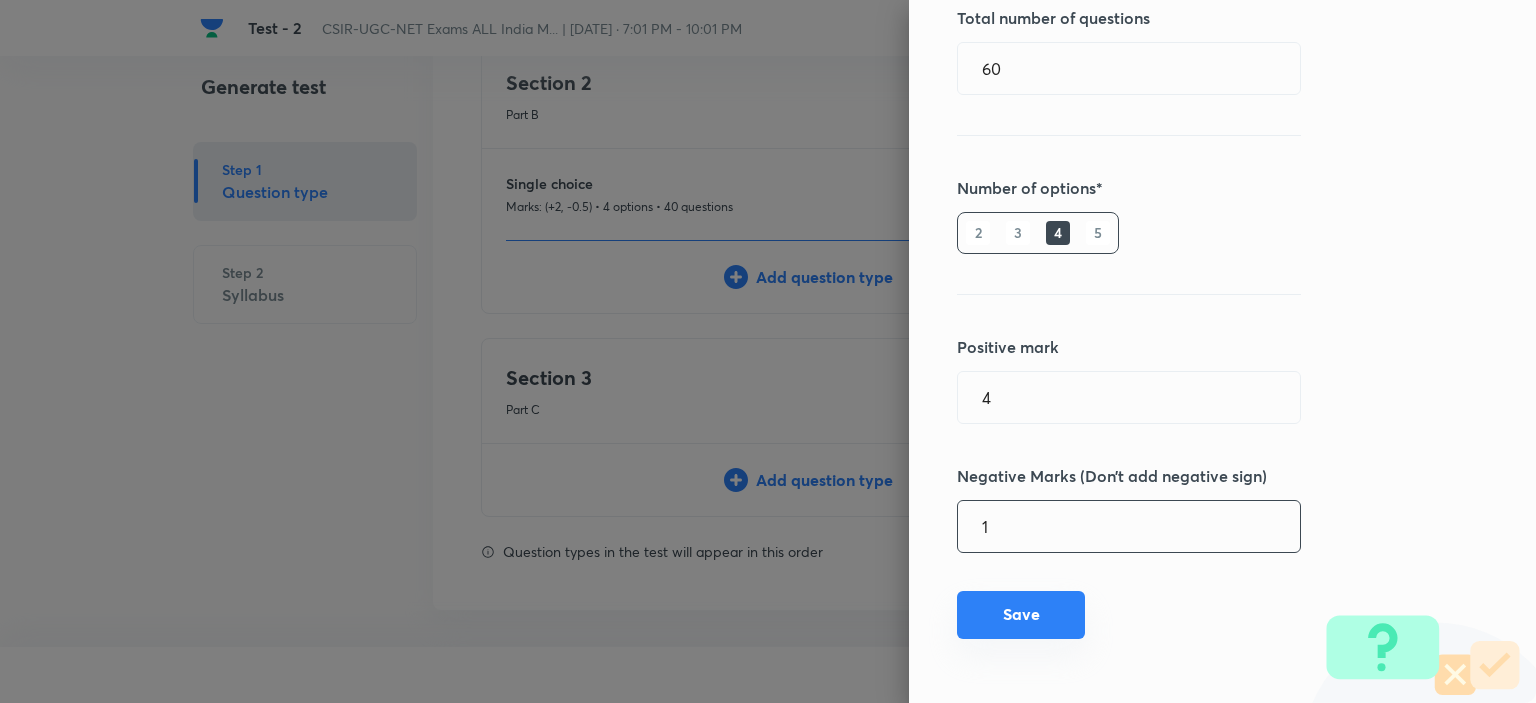 type on "1" 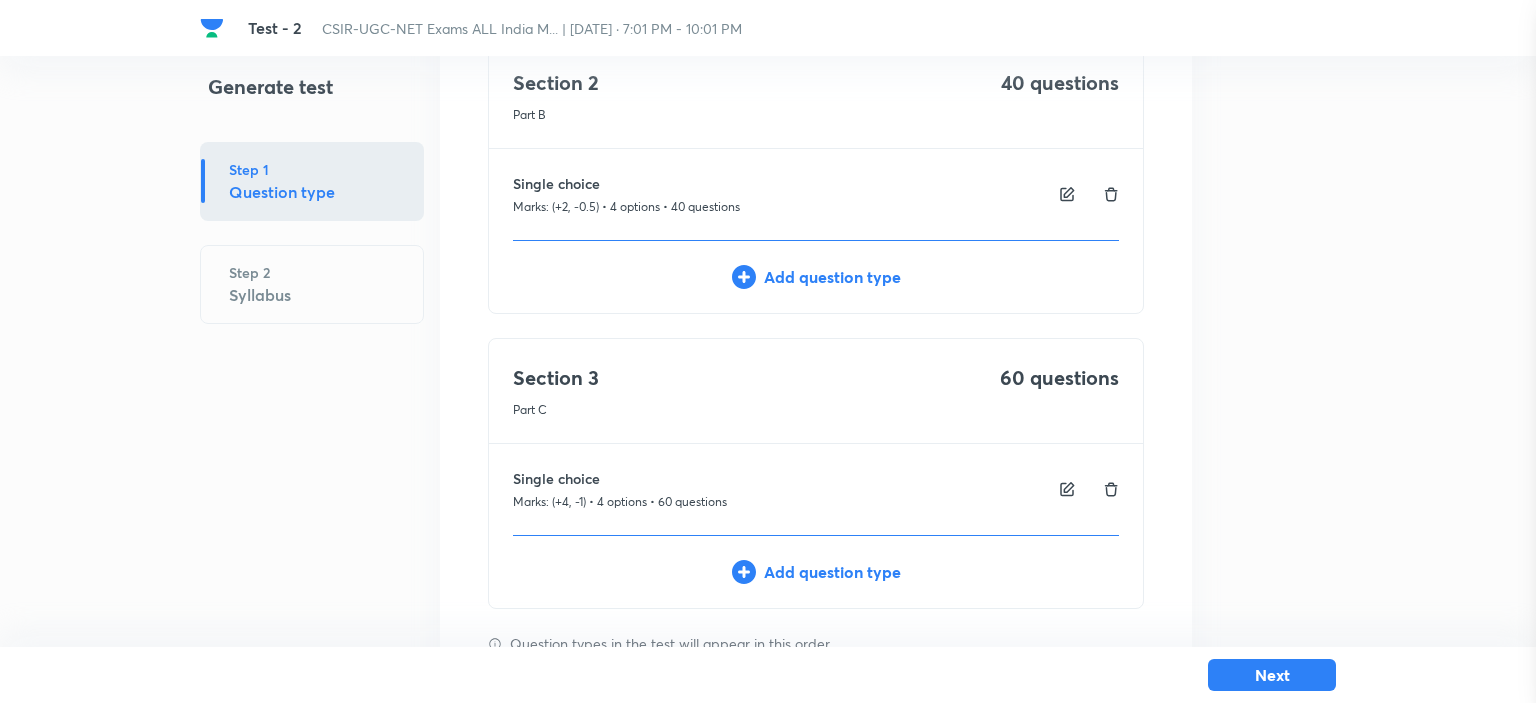 type 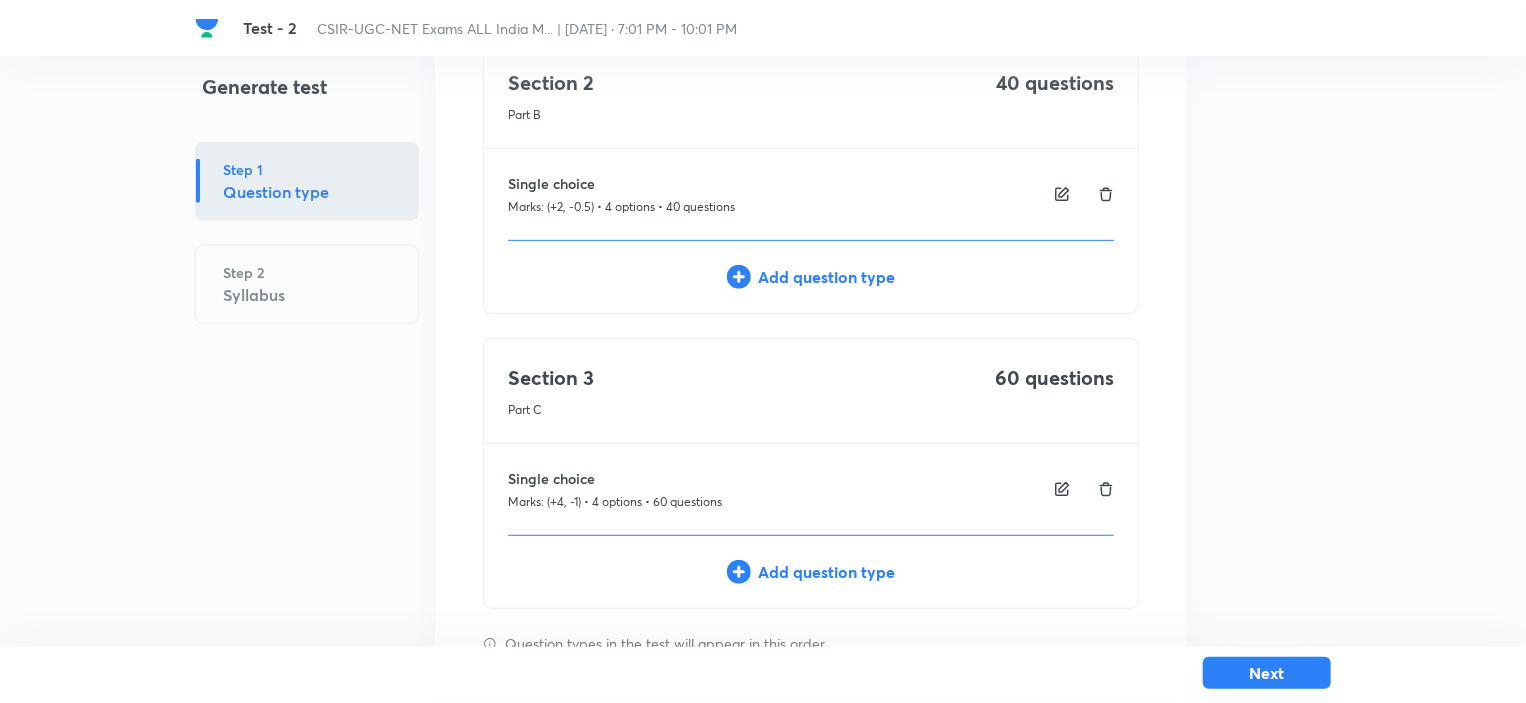 click on "Next" at bounding box center (1267, 673) 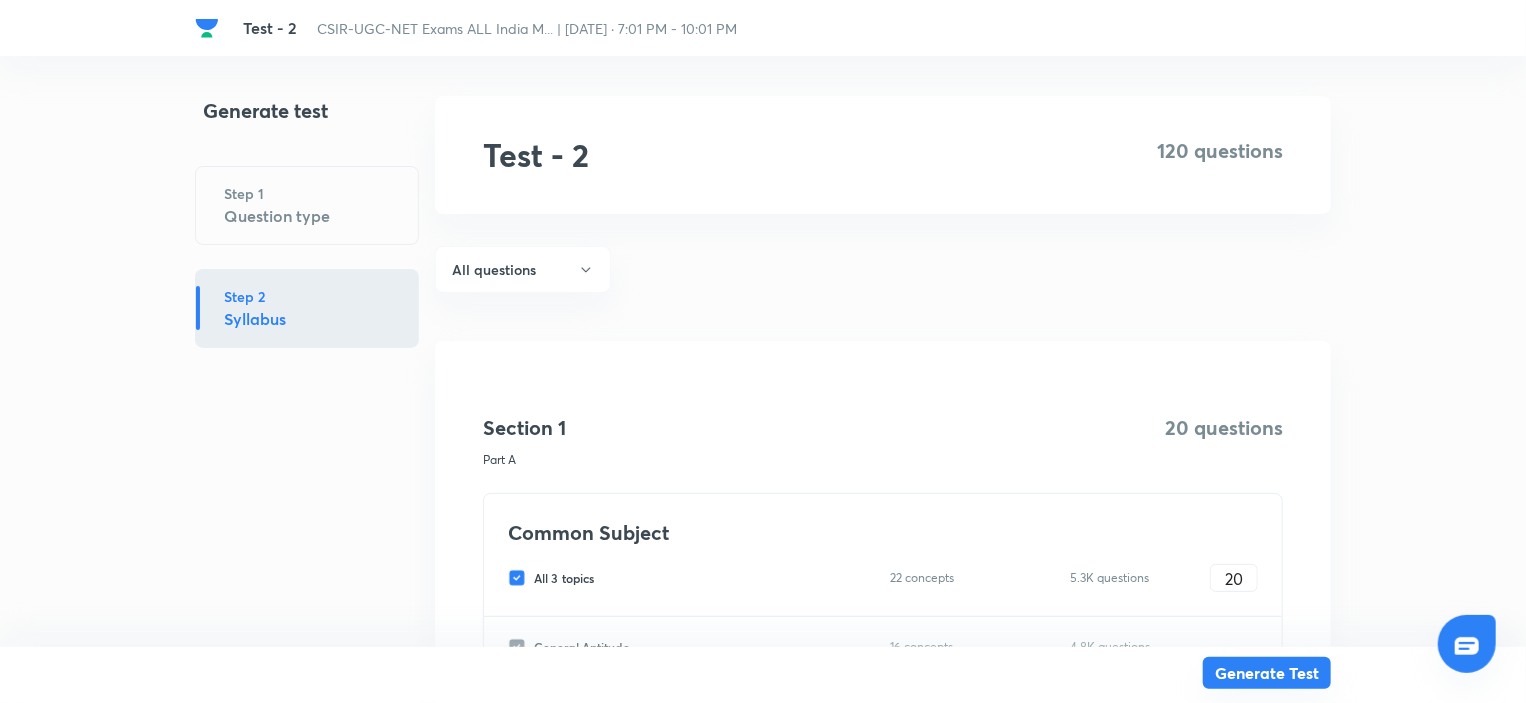 click on "Generate Test" at bounding box center (1267, 673) 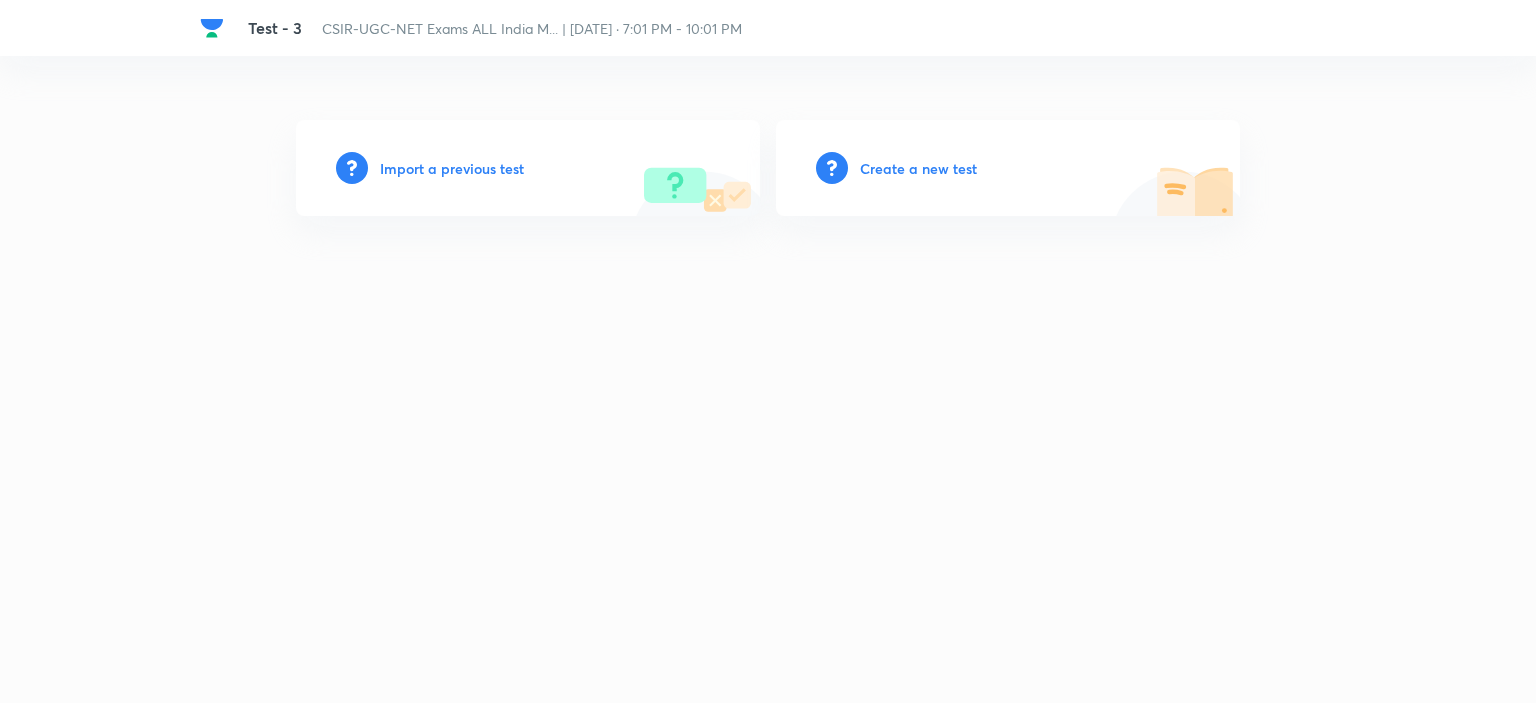 scroll, scrollTop: 0, scrollLeft: 0, axis: both 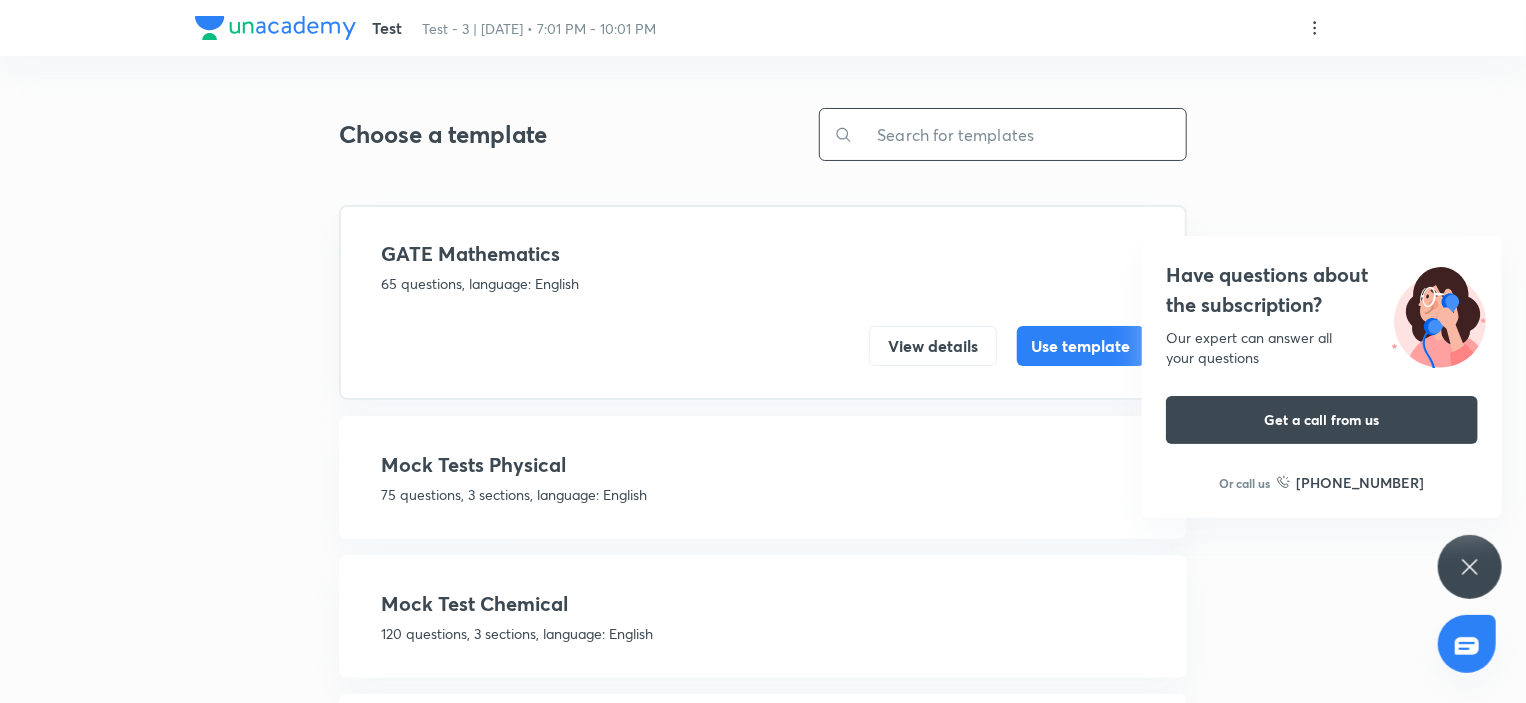 click at bounding box center [1019, 134] 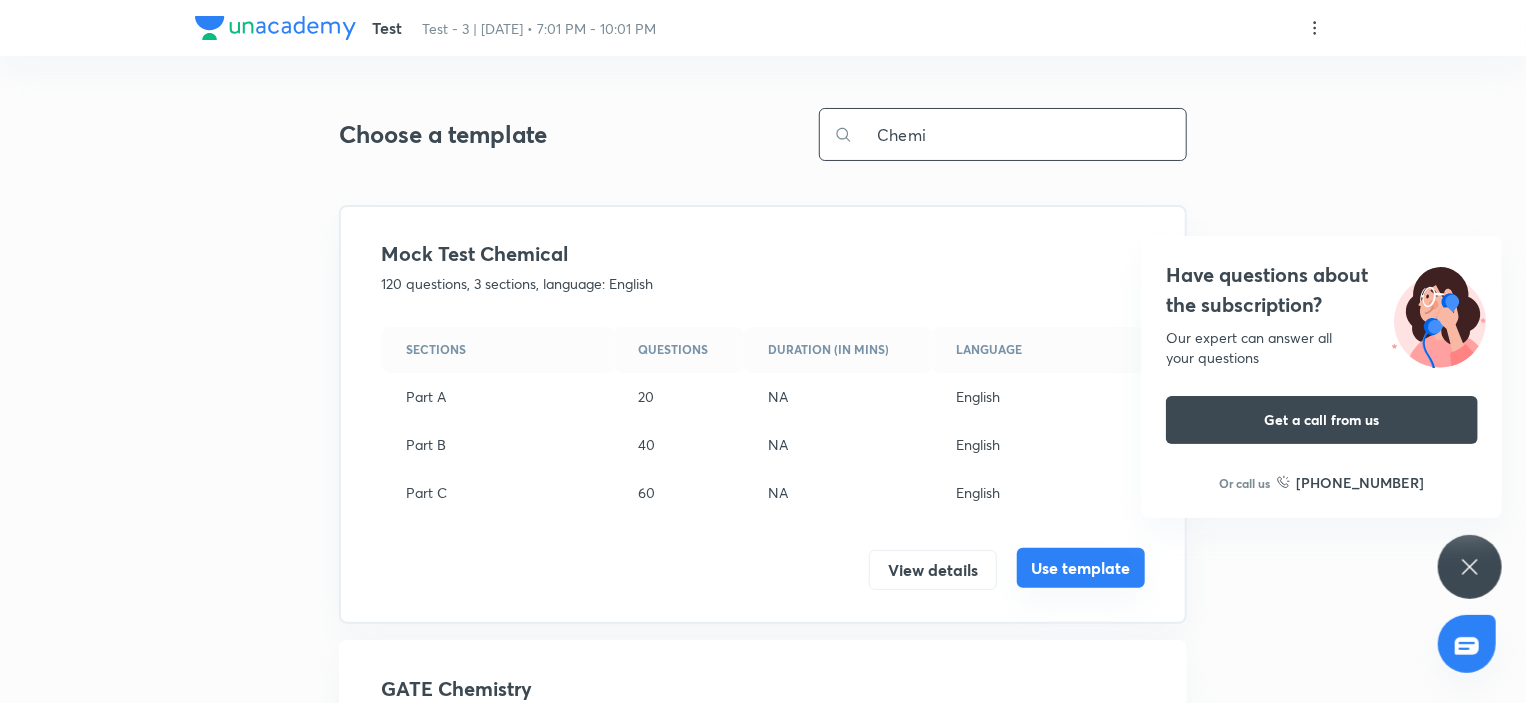 type on "Chemi" 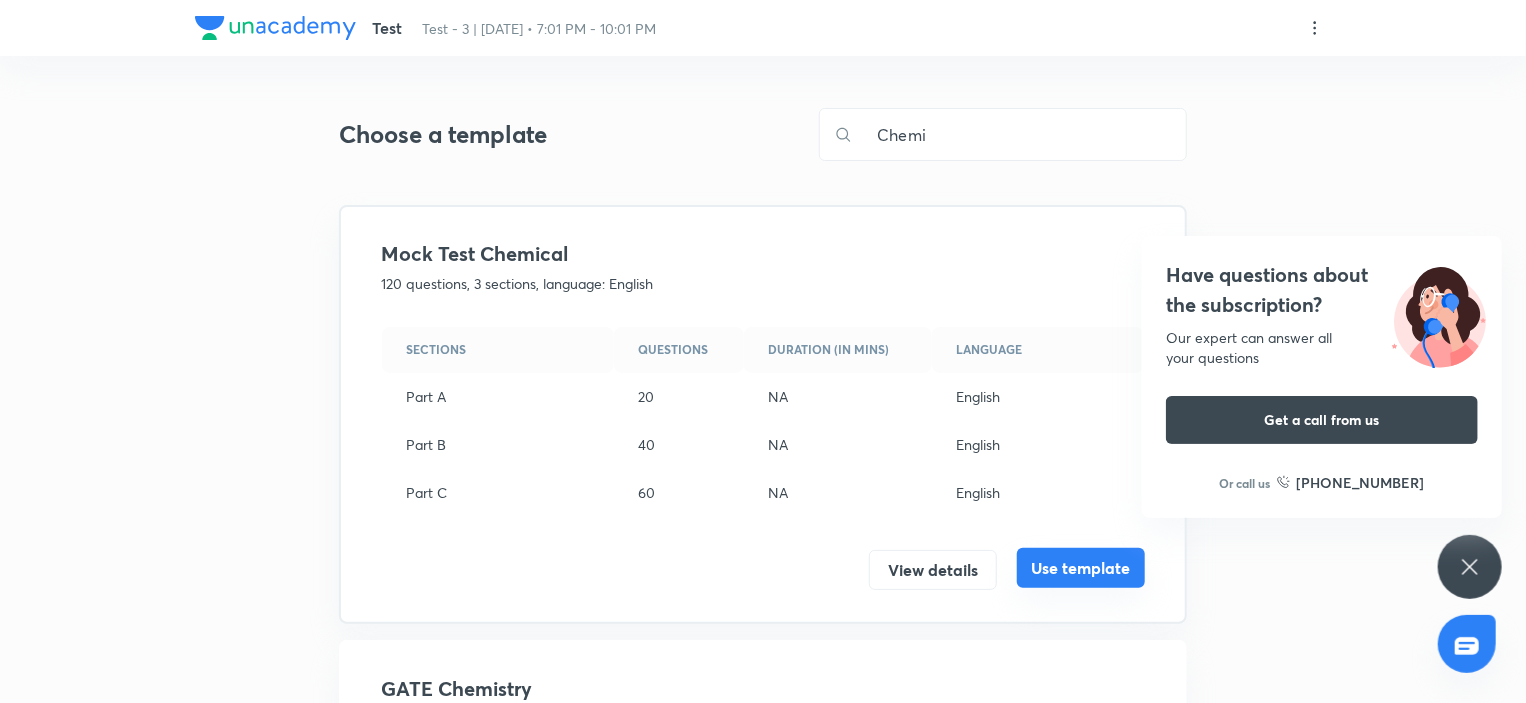 click on "Use template" at bounding box center (1081, 568) 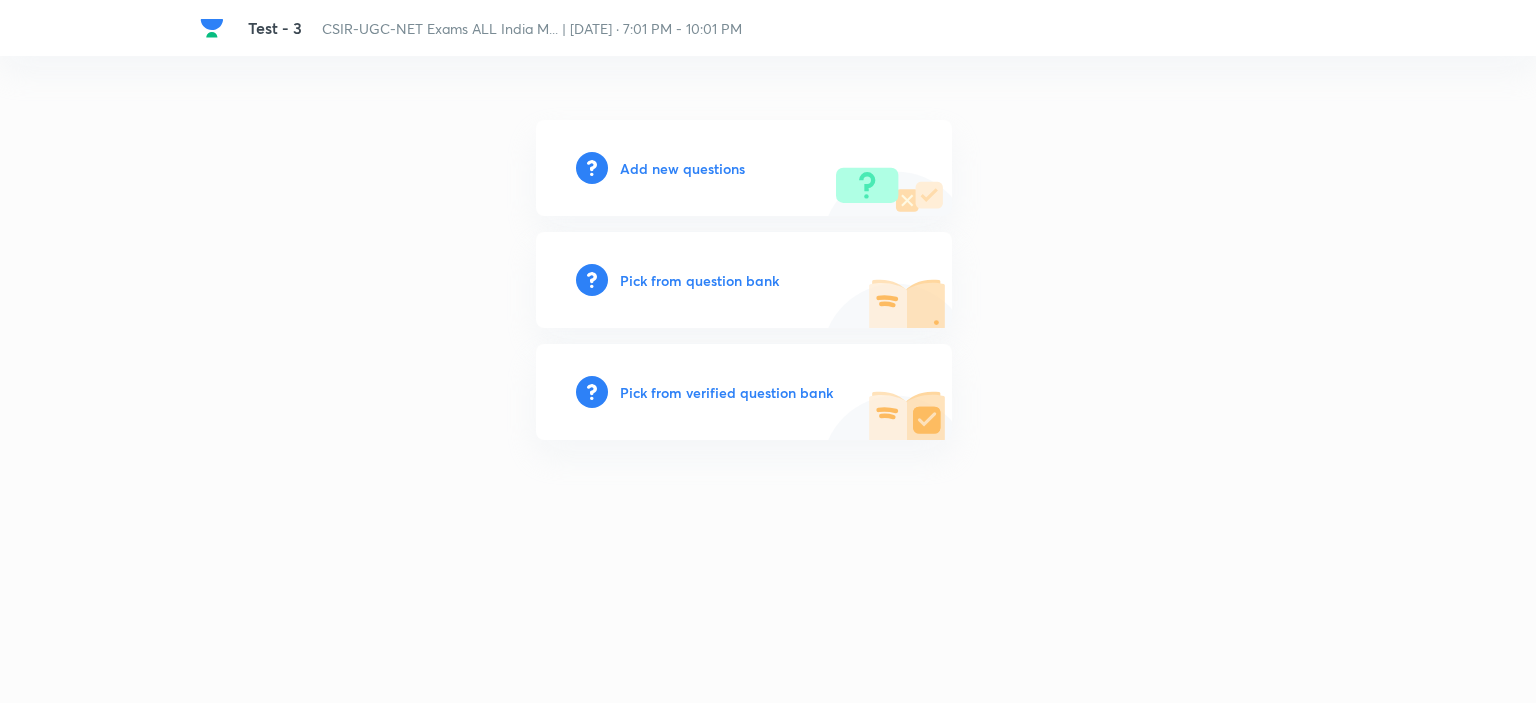 click on "Pick from question bank" at bounding box center (699, 280) 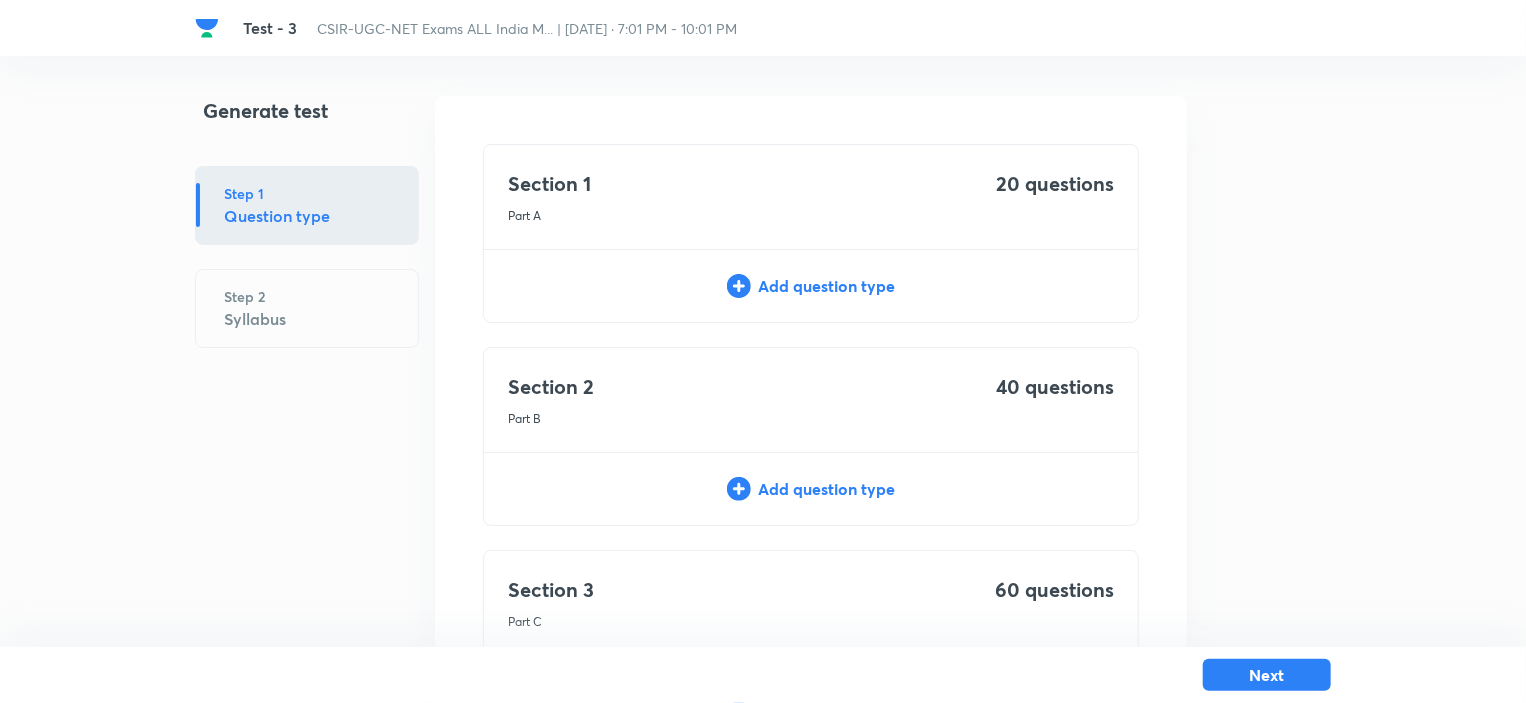 click on "Add question type" at bounding box center [811, 286] 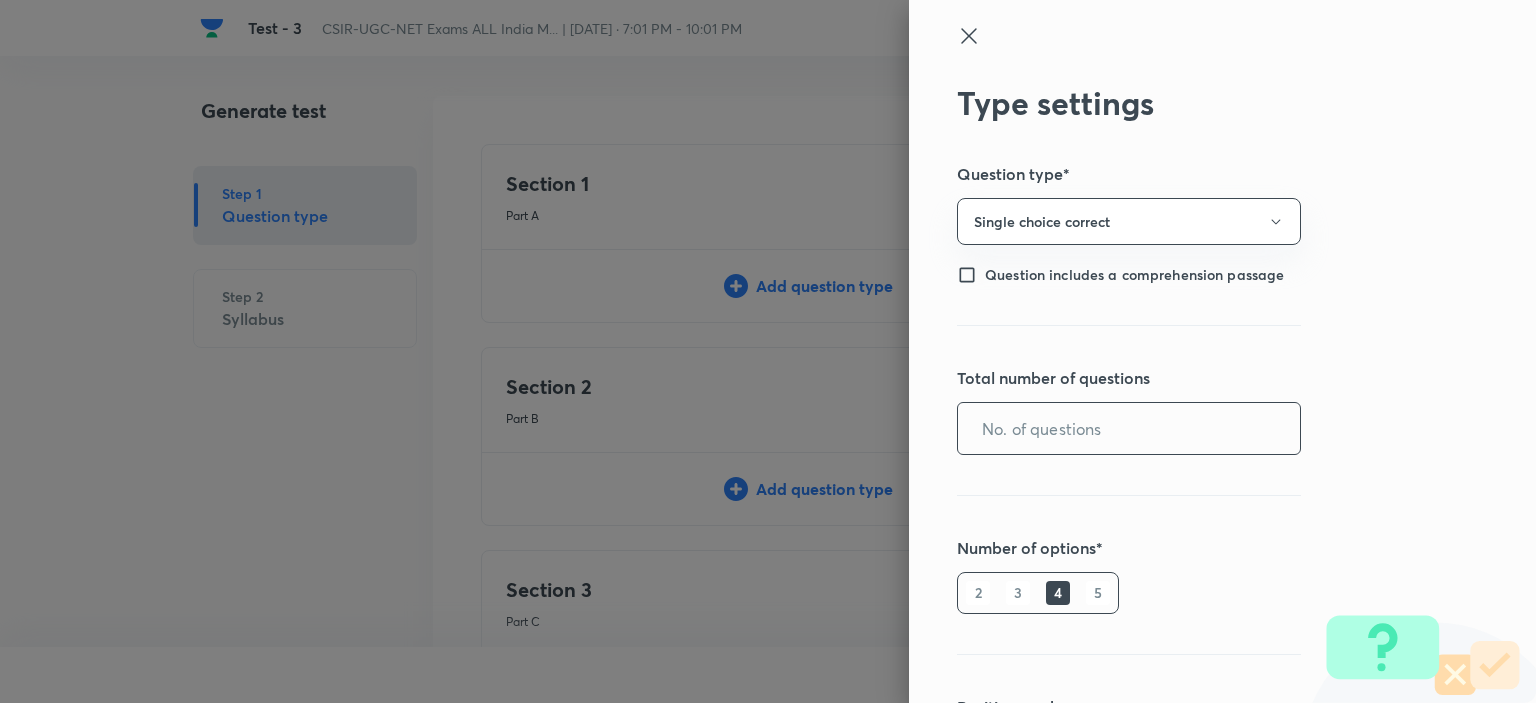 click at bounding box center [1129, 428] 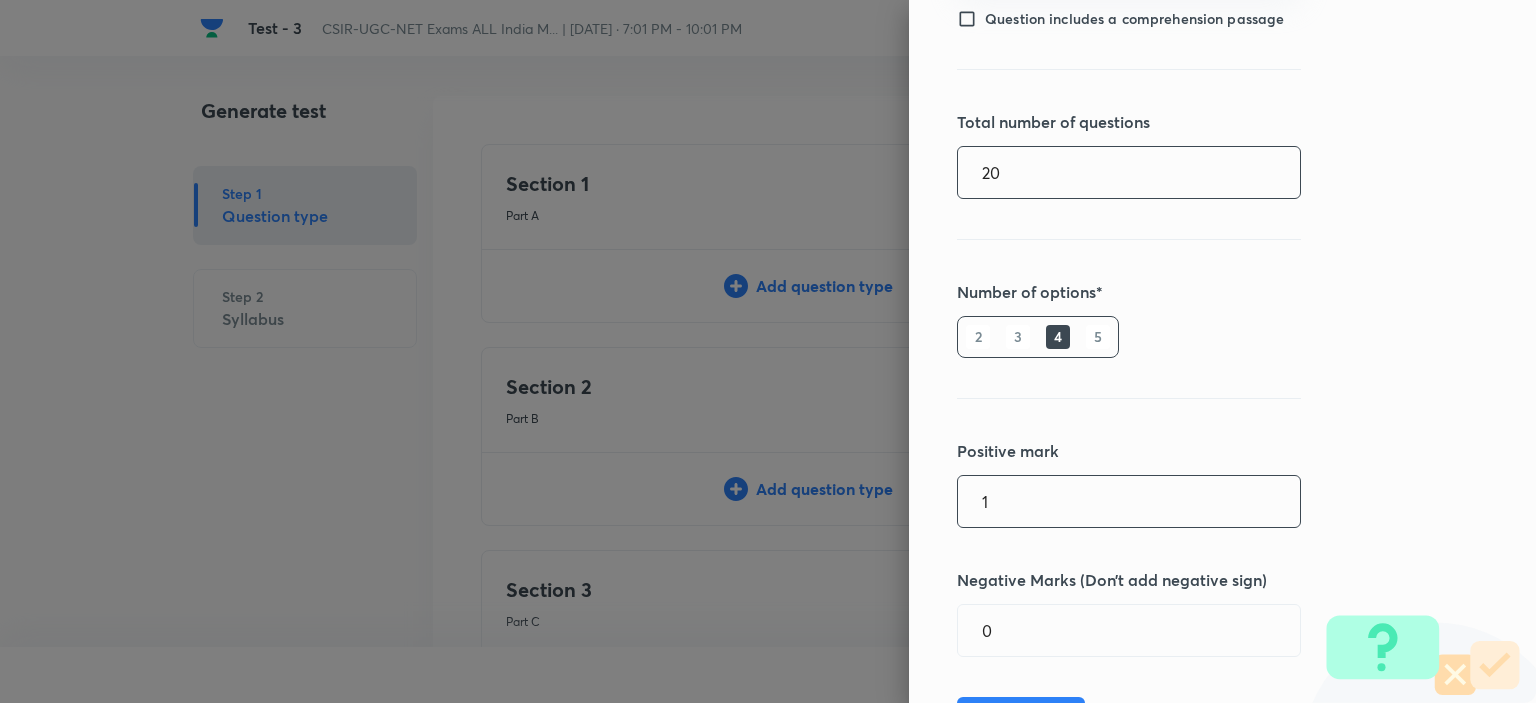 scroll, scrollTop: 360, scrollLeft: 0, axis: vertical 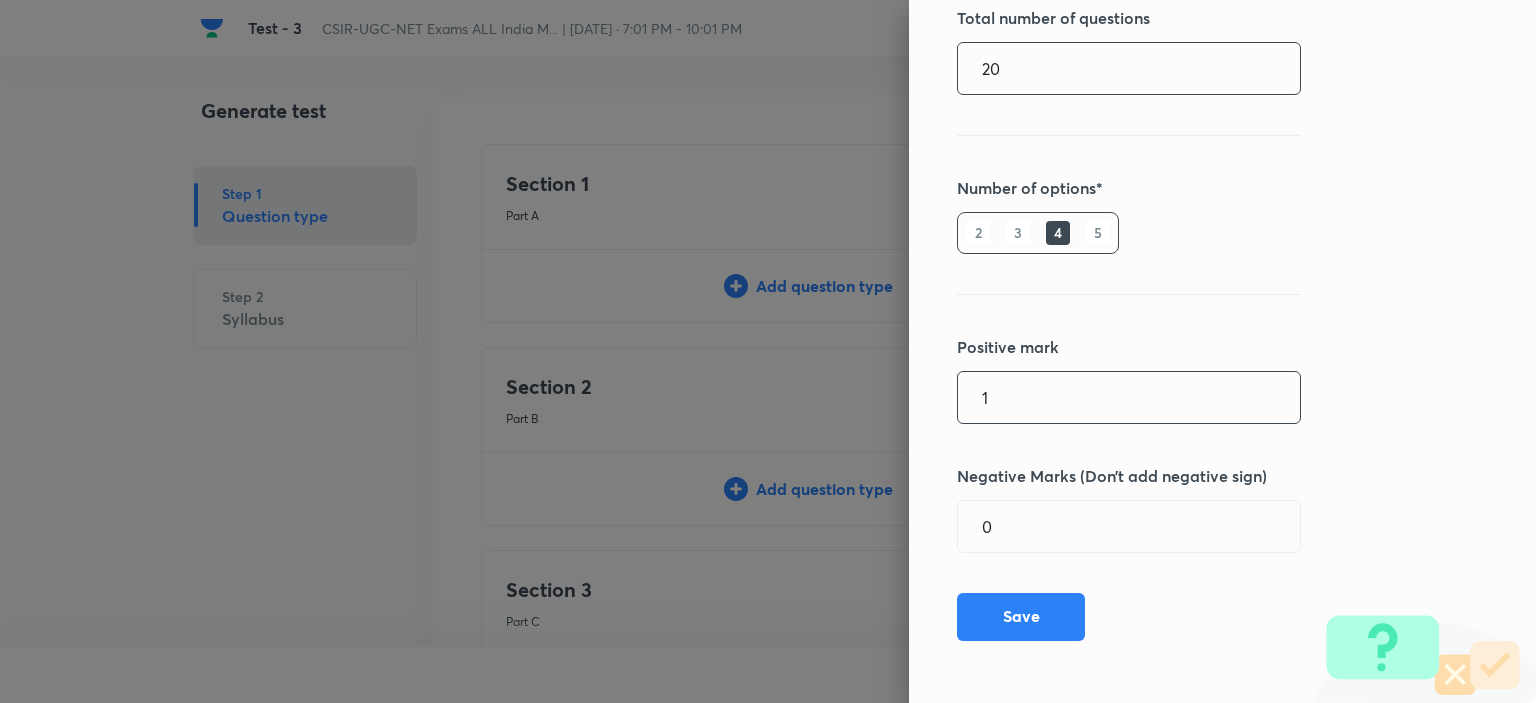 type on "20" 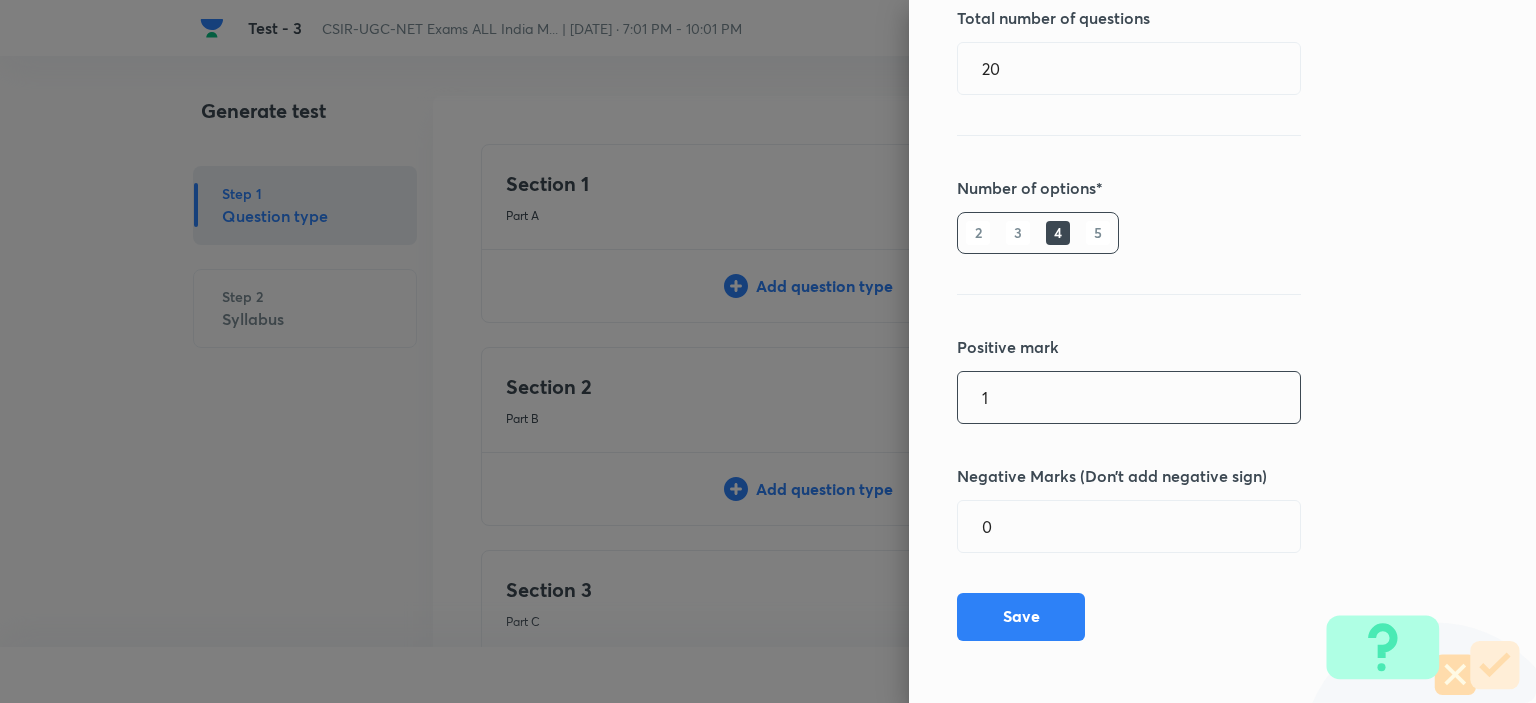 drag, startPoint x: 1008, startPoint y: 392, endPoint x: 936, endPoint y: 379, distance: 73.1642 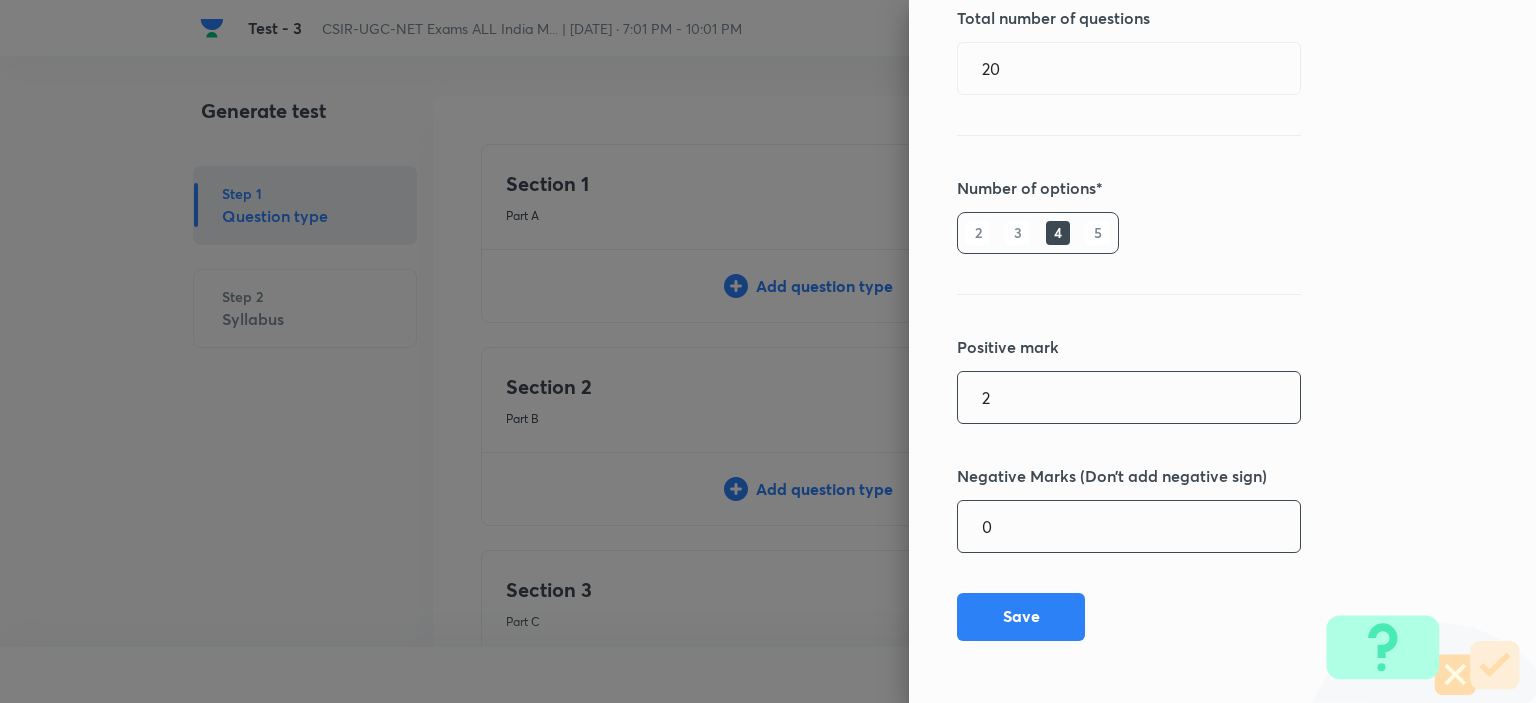 type on "2" 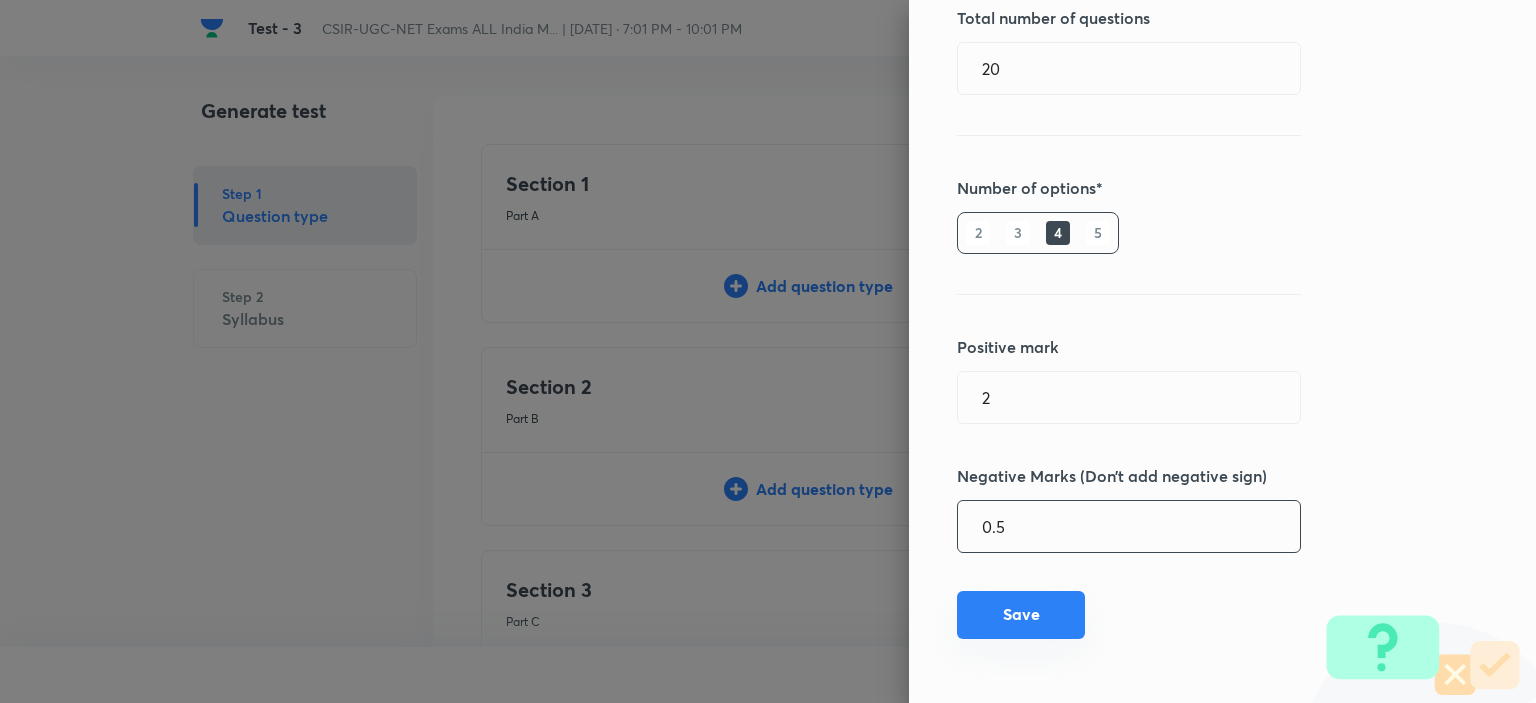 type on "0.5" 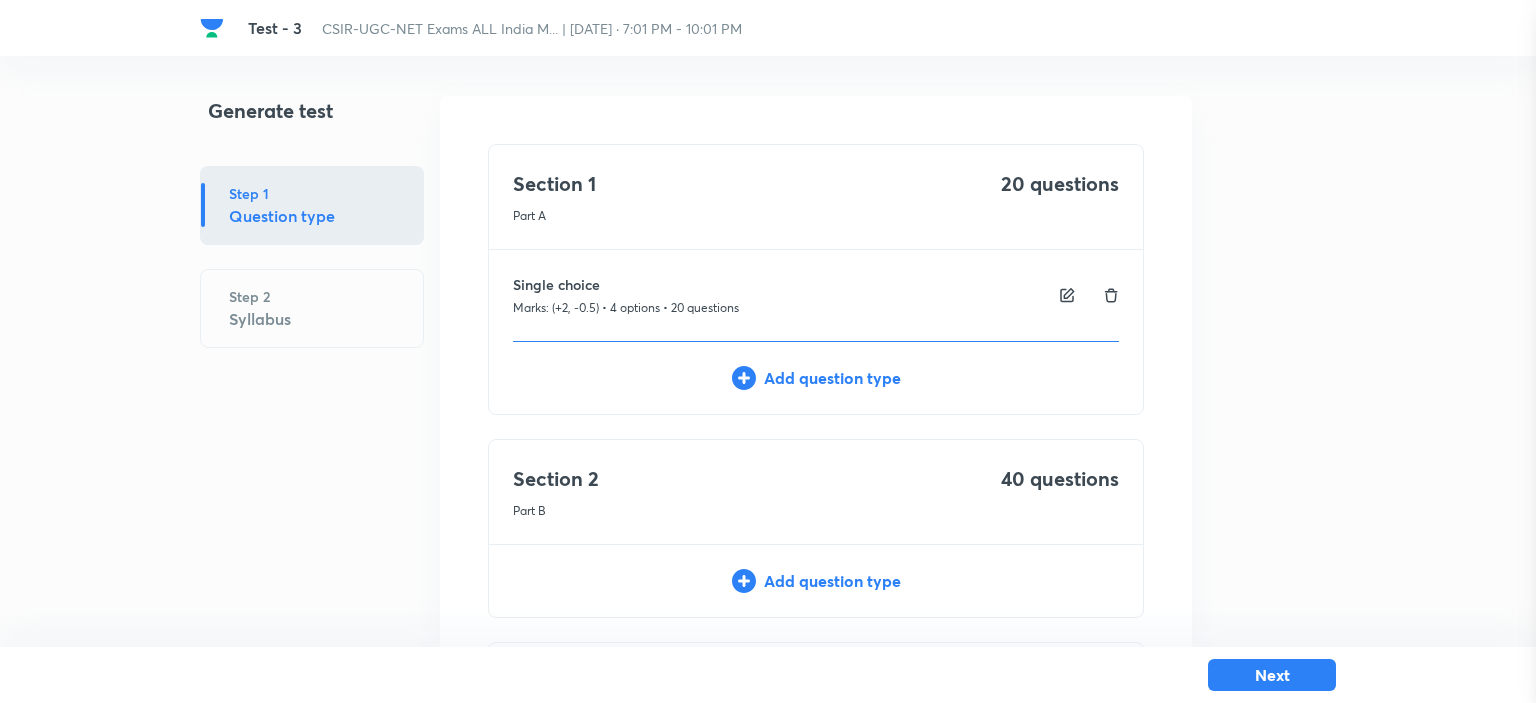 type 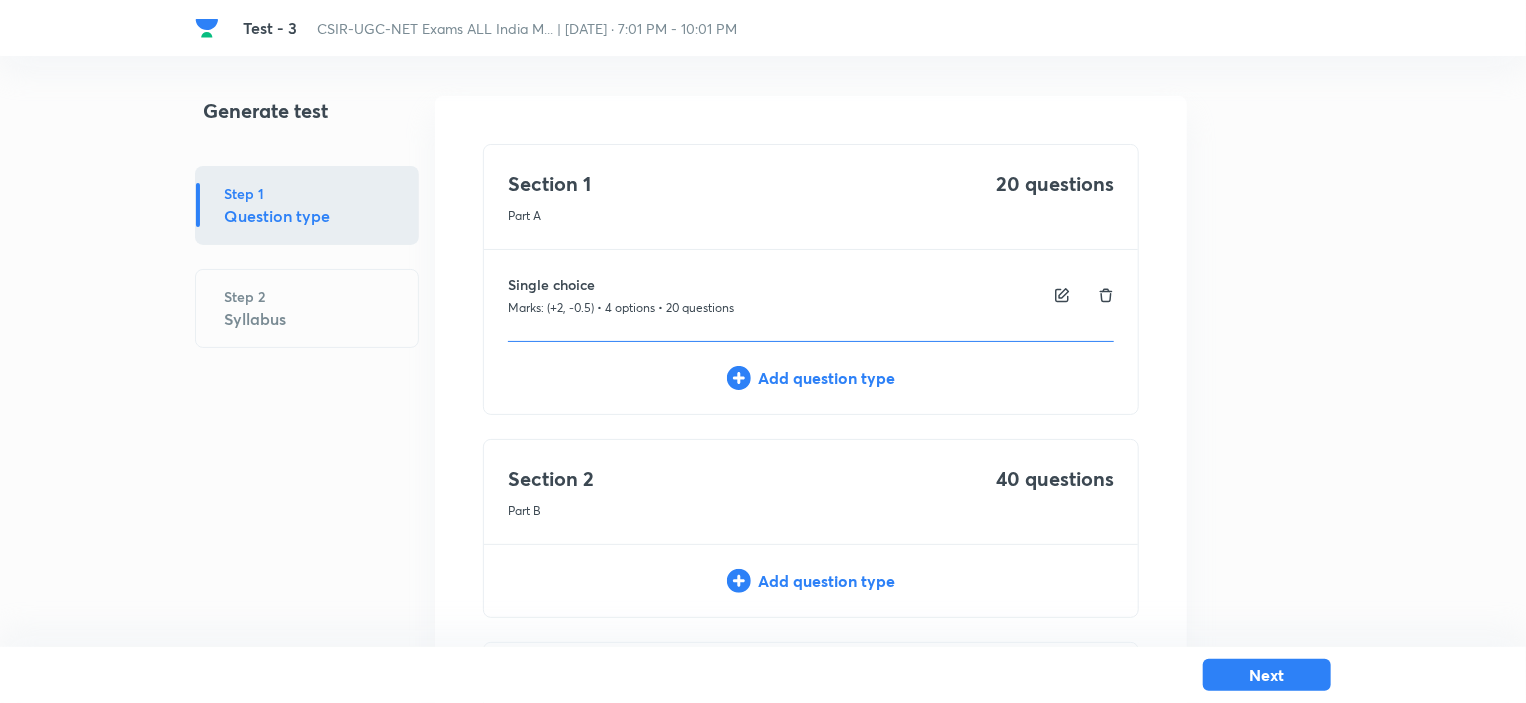 click on "Add question type" at bounding box center (811, 581) 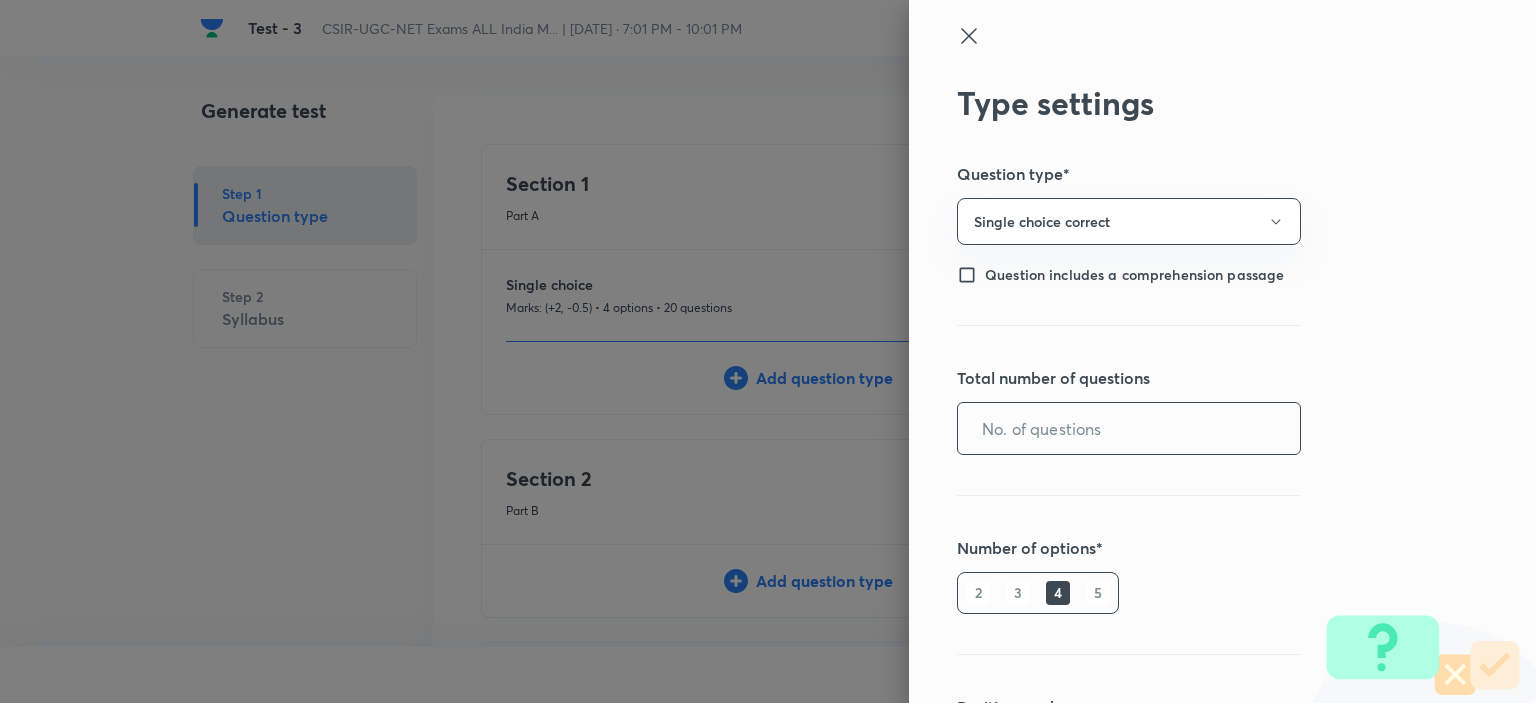 click at bounding box center (1129, 428) 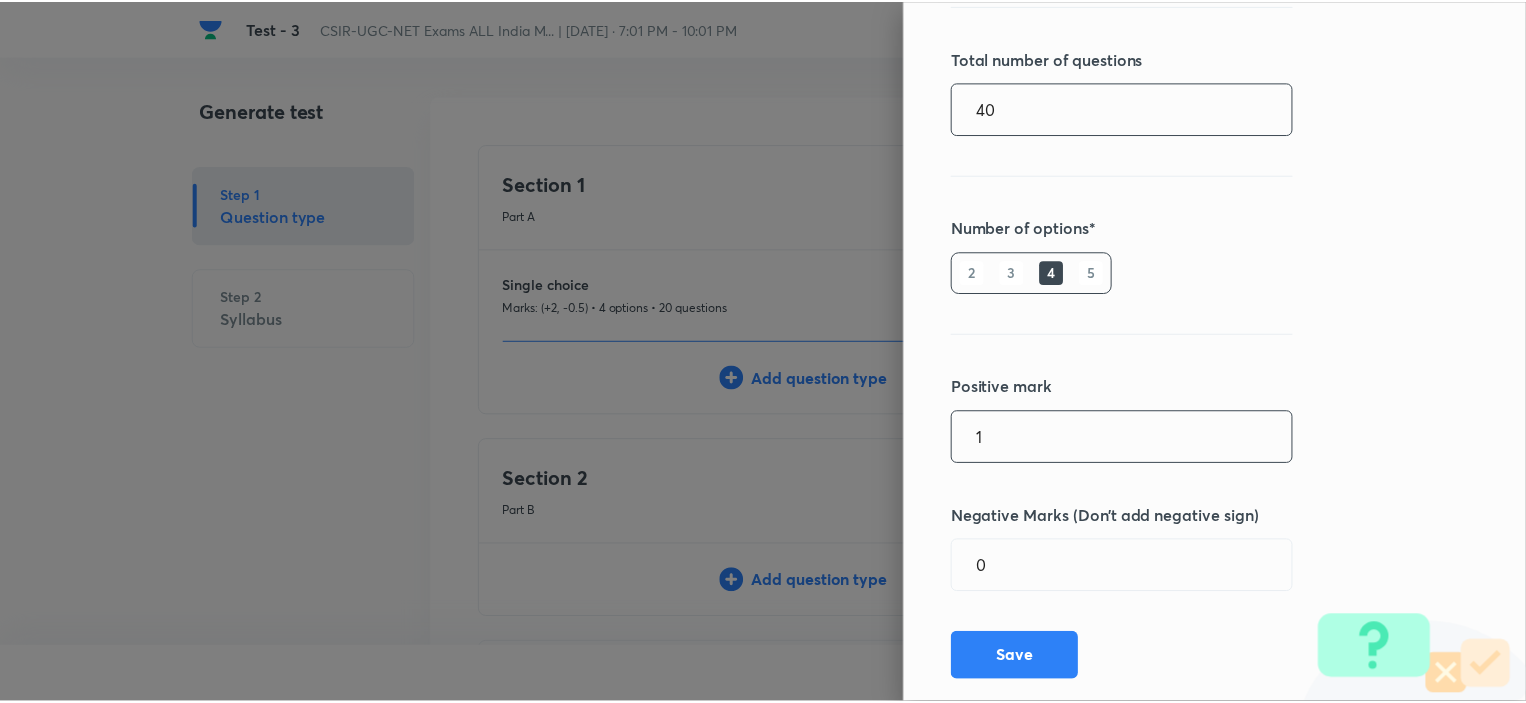 scroll, scrollTop: 360, scrollLeft: 0, axis: vertical 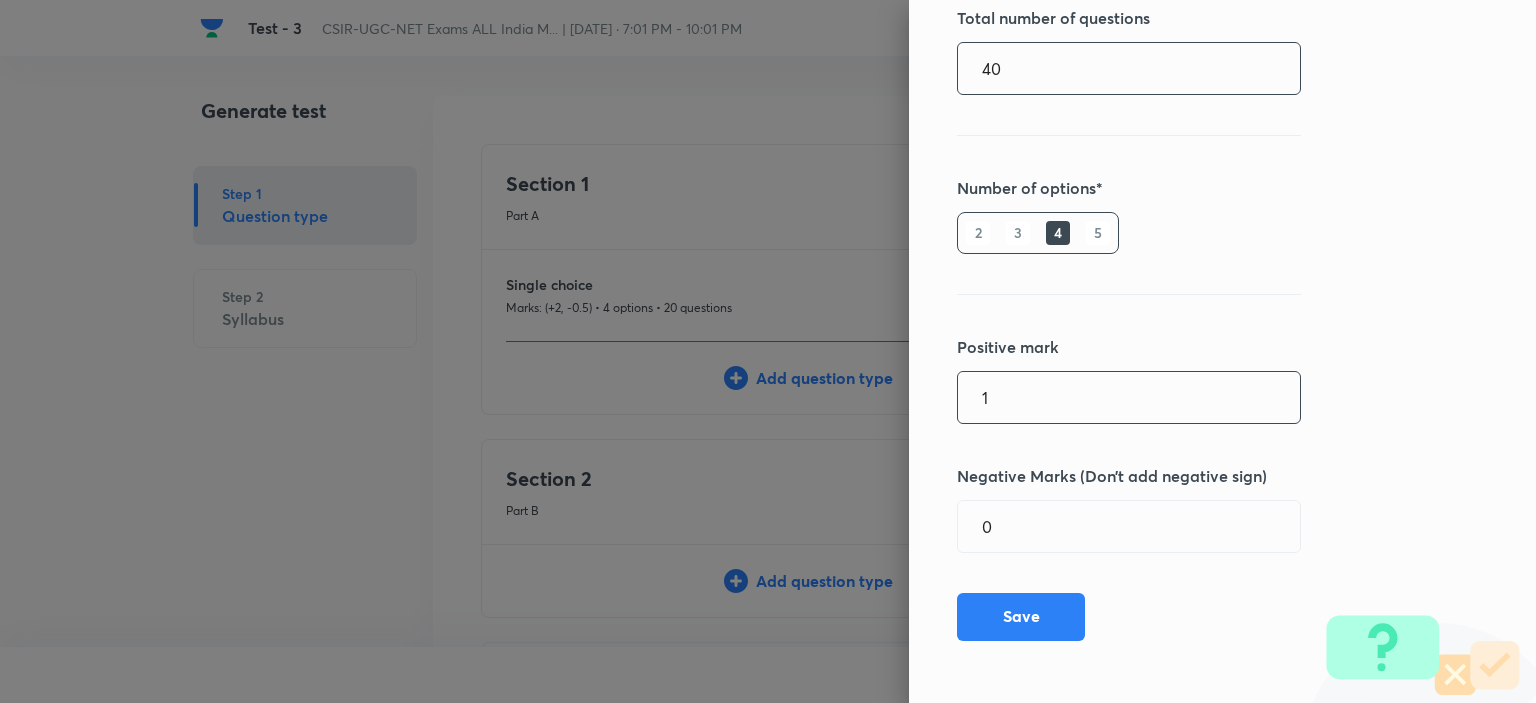 type on "40" 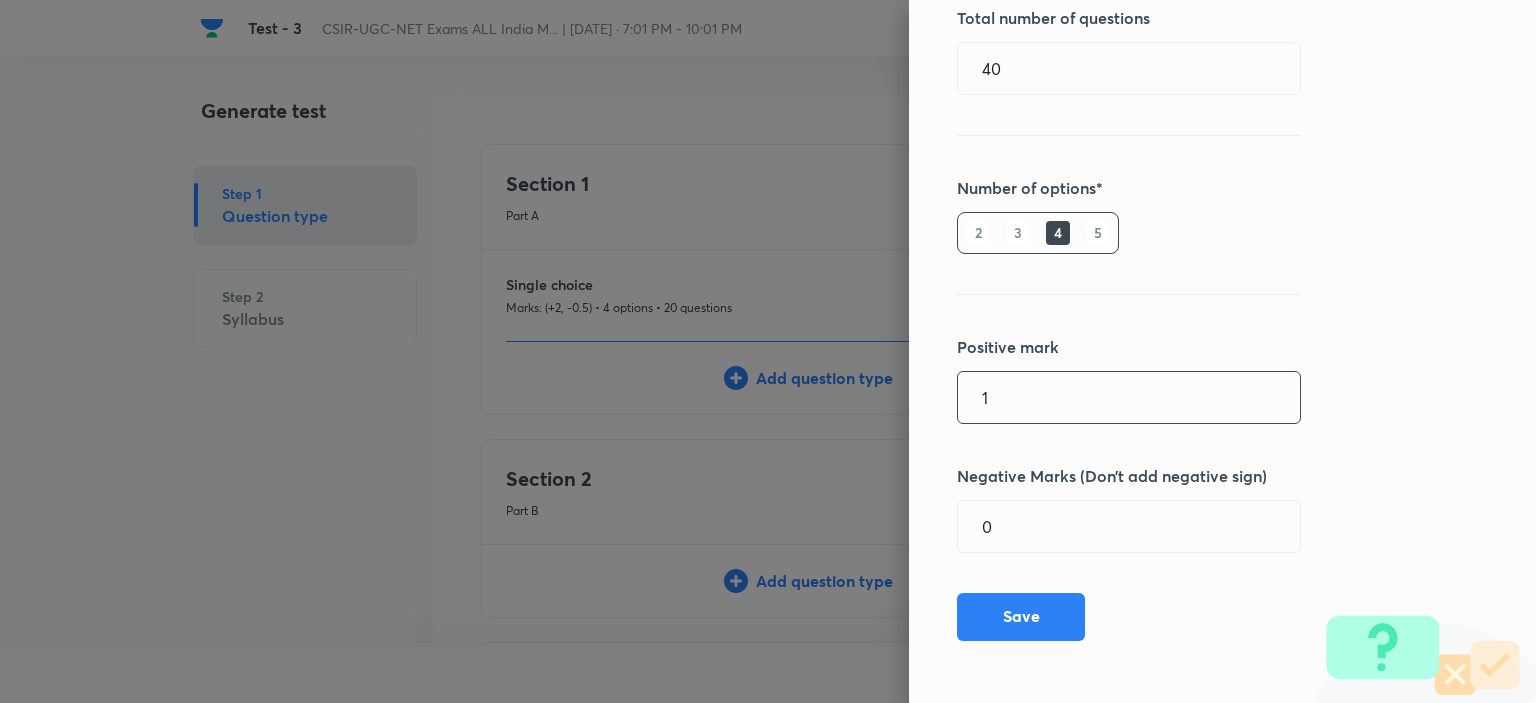drag, startPoint x: 984, startPoint y: 399, endPoint x: 915, endPoint y: 398, distance: 69.00725 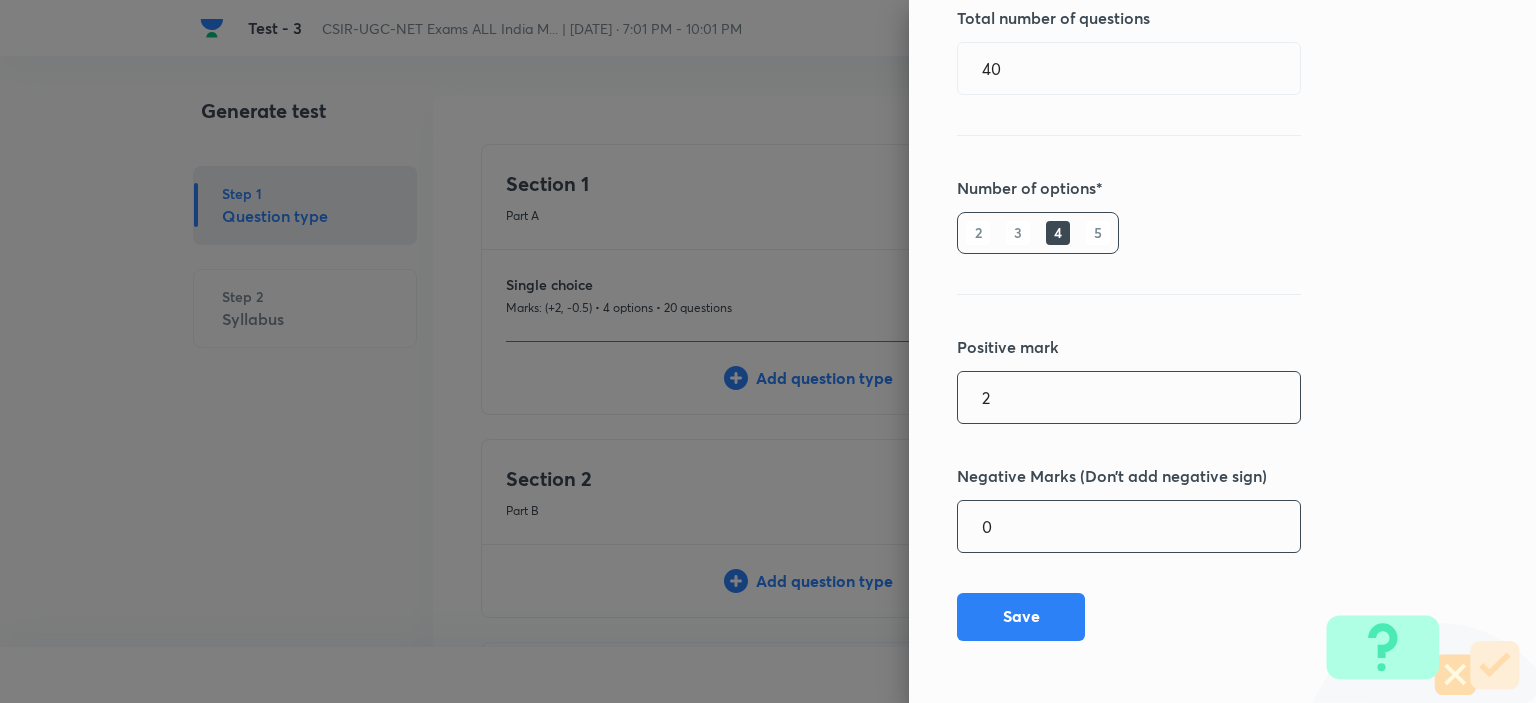 type on "2" 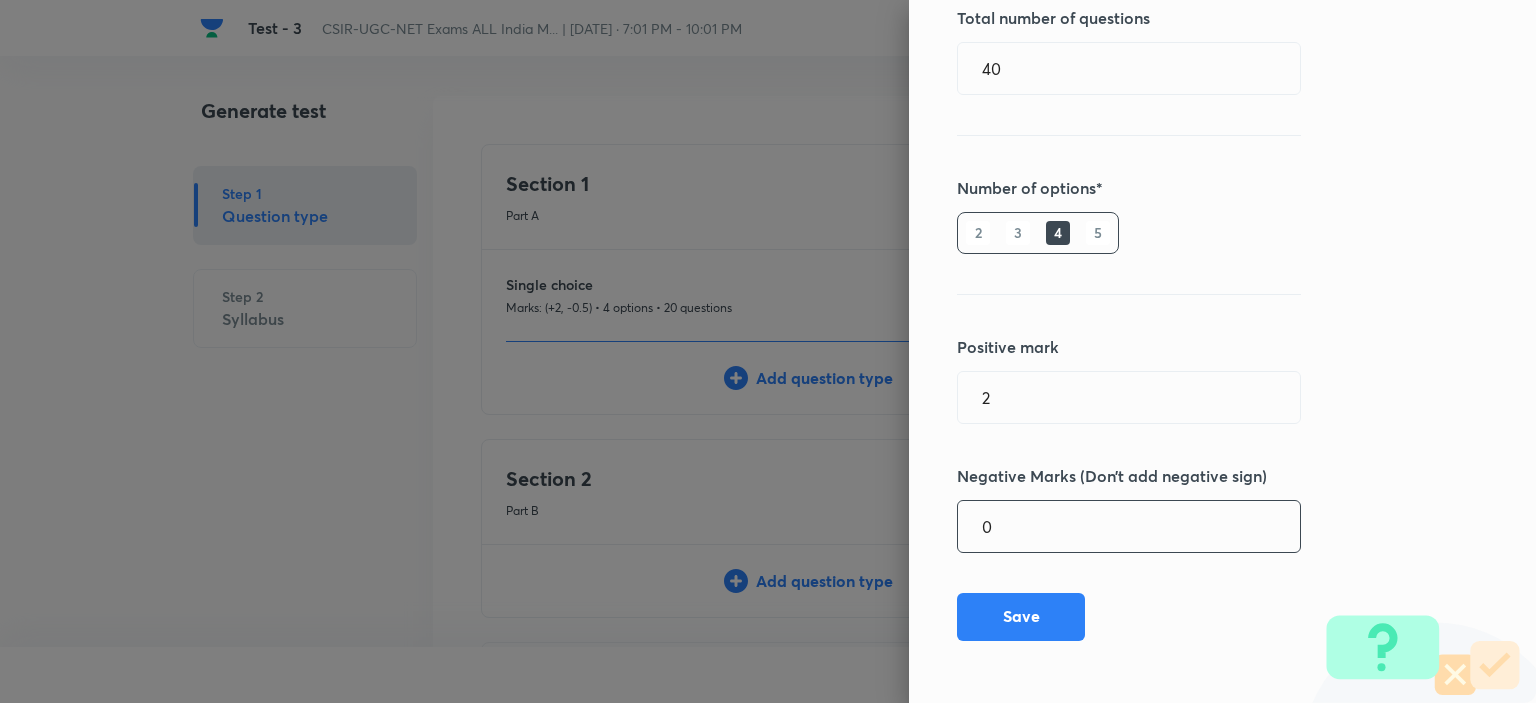 click on "0" at bounding box center (1129, 526) 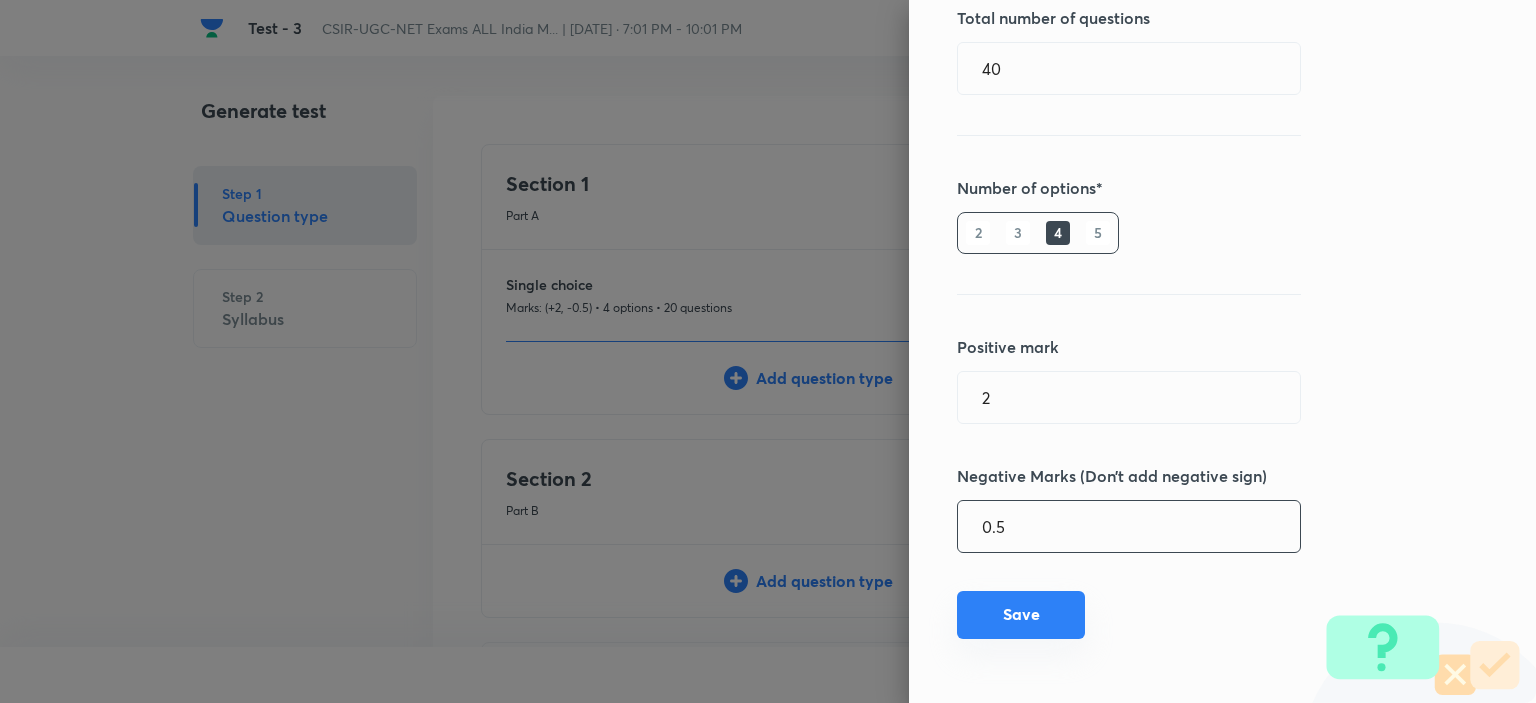 type on "0.5" 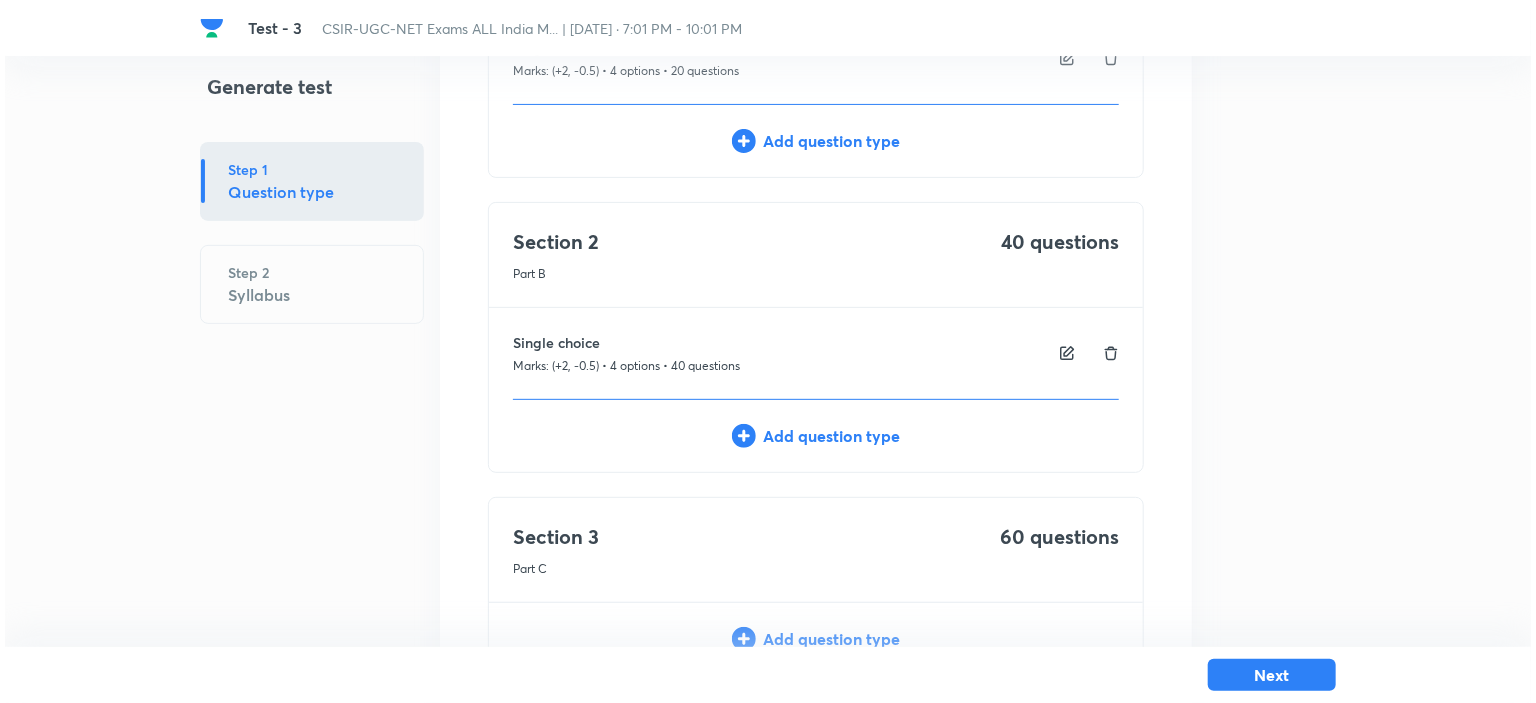 scroll, scrollTop: 396, scrollLeft: 0, axis: vertical 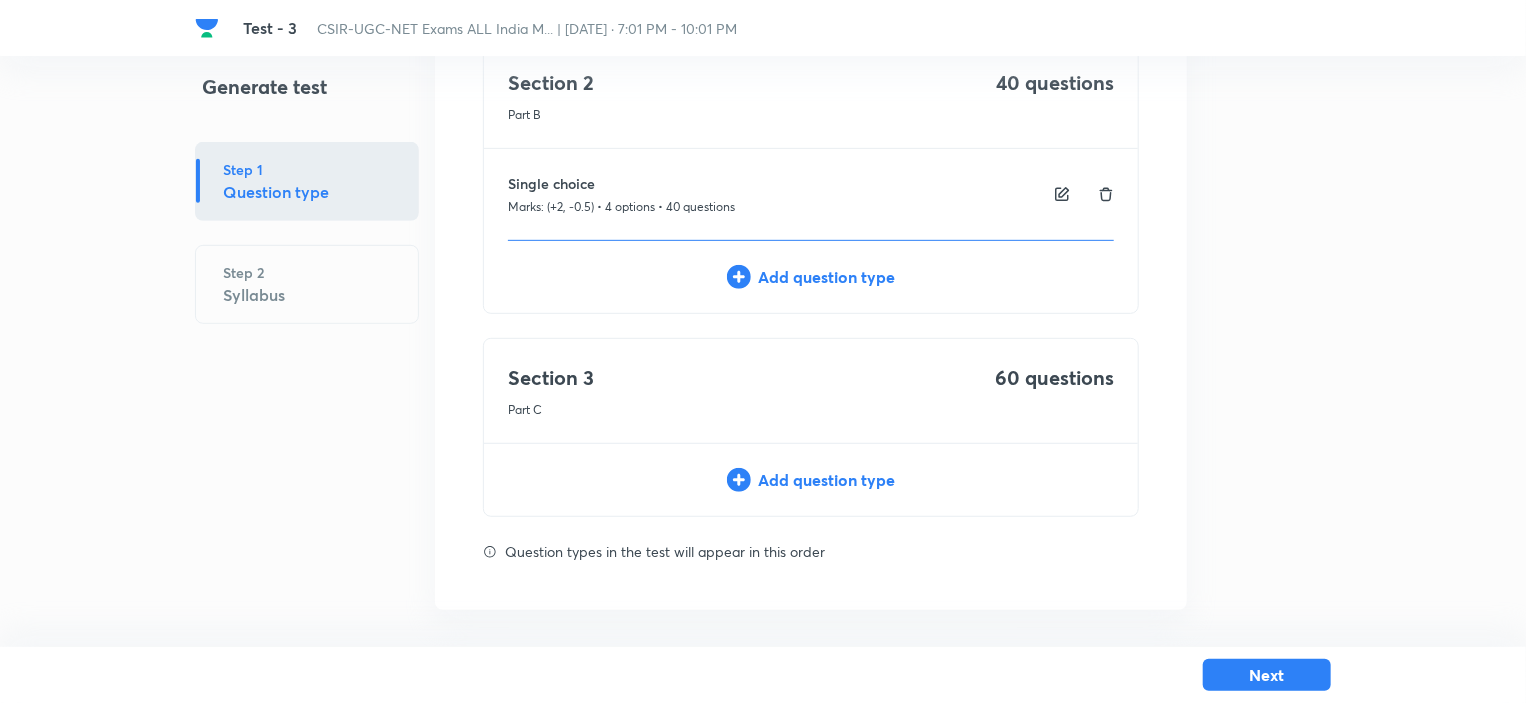 click on "Section 3 Part C 60 questions Add question type" at bounding box center (811, 427) 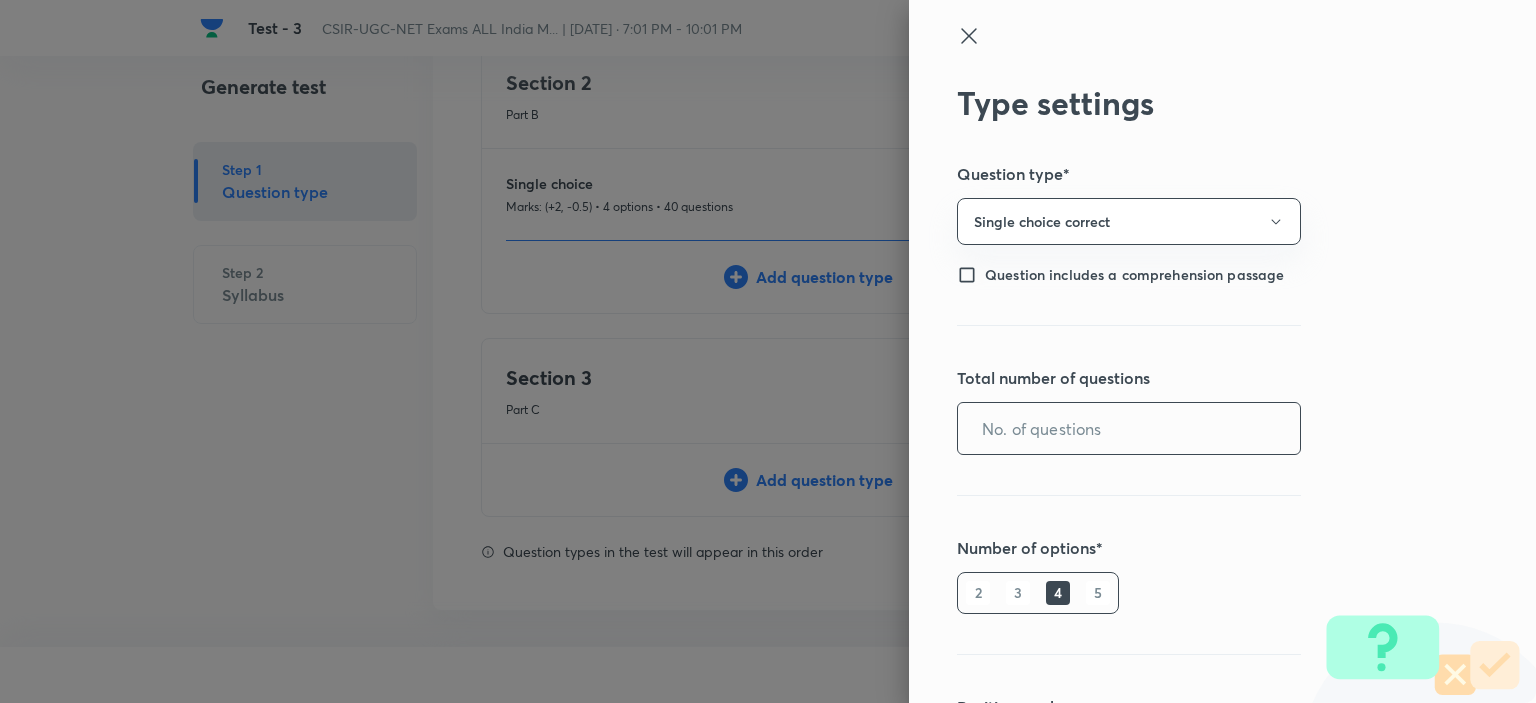 click at bounding box center (1129, 428) 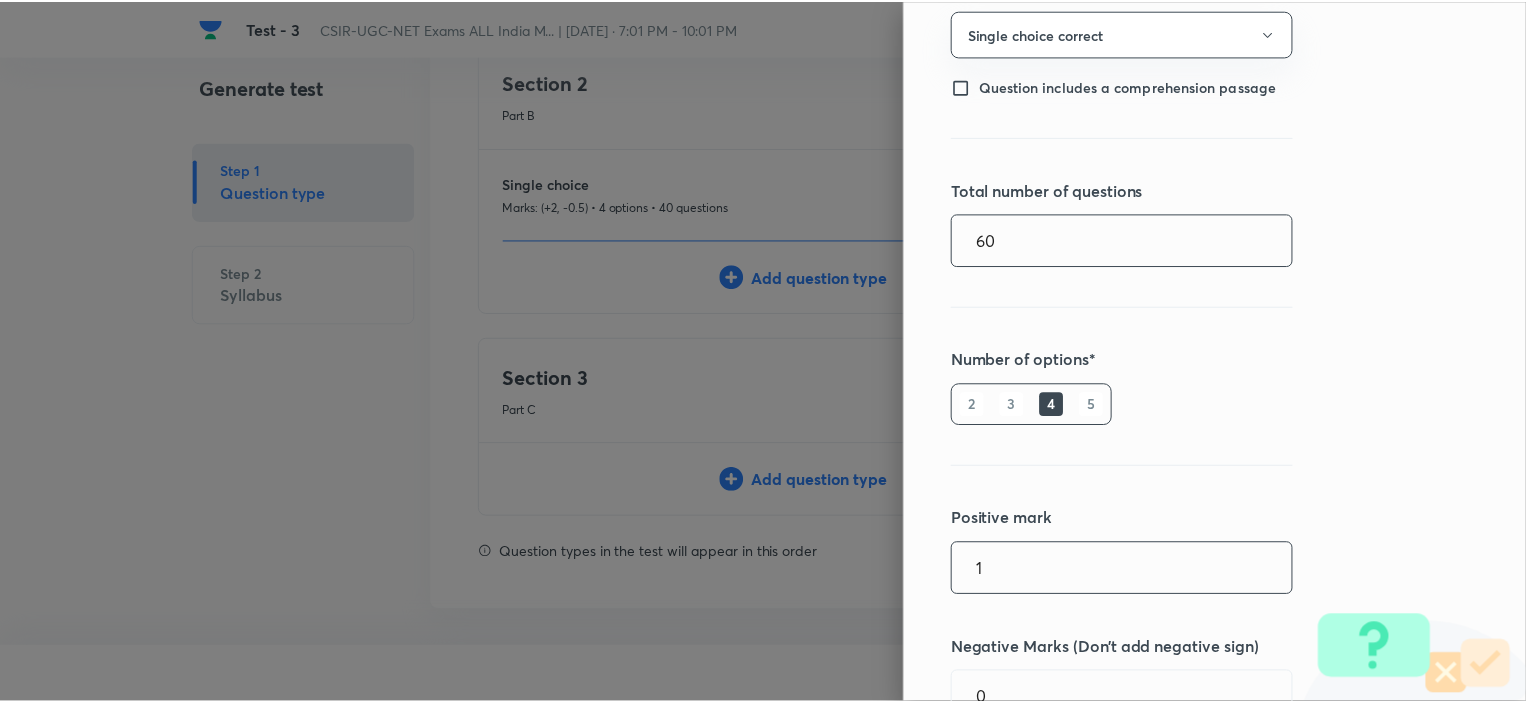 scroll, scrollTop: 360, scrollLeft: 0, axis: vertical 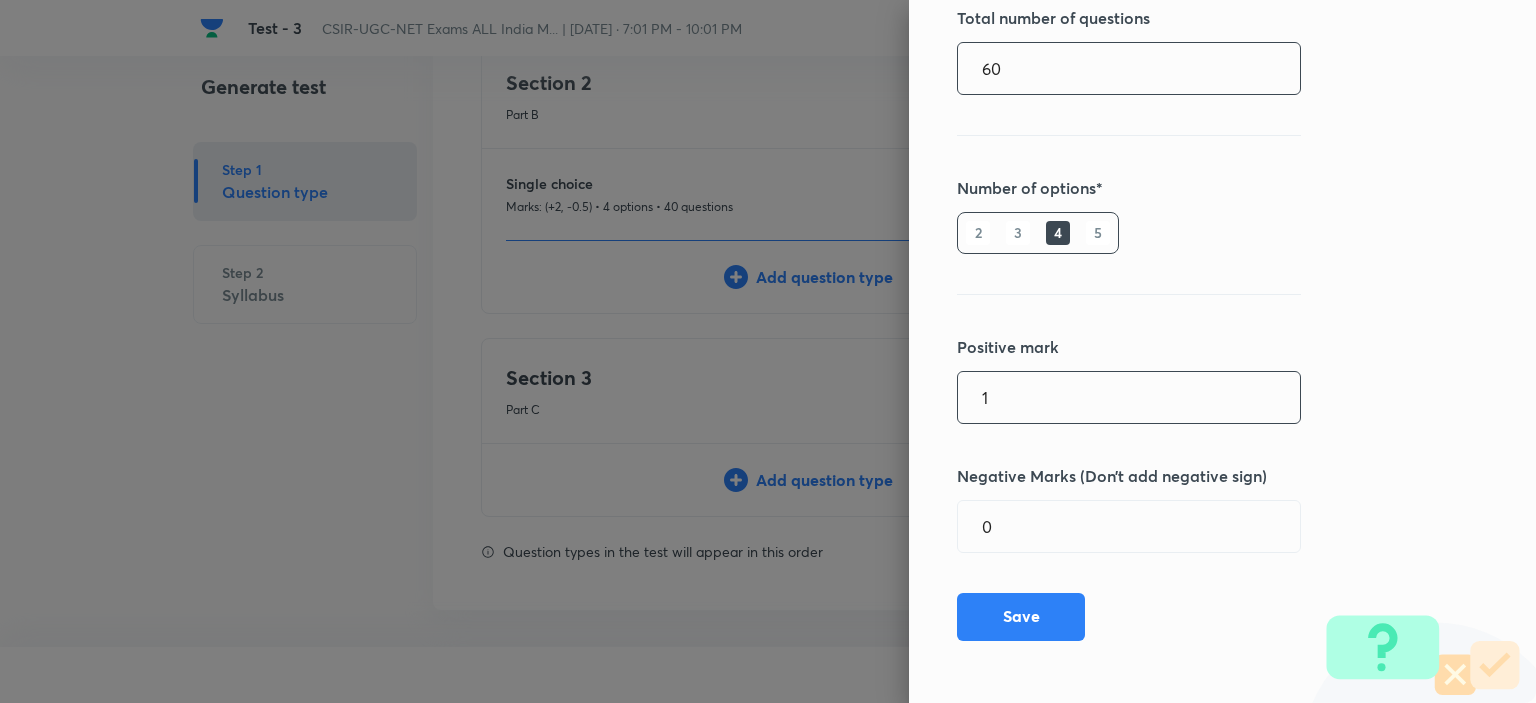 type on "60" 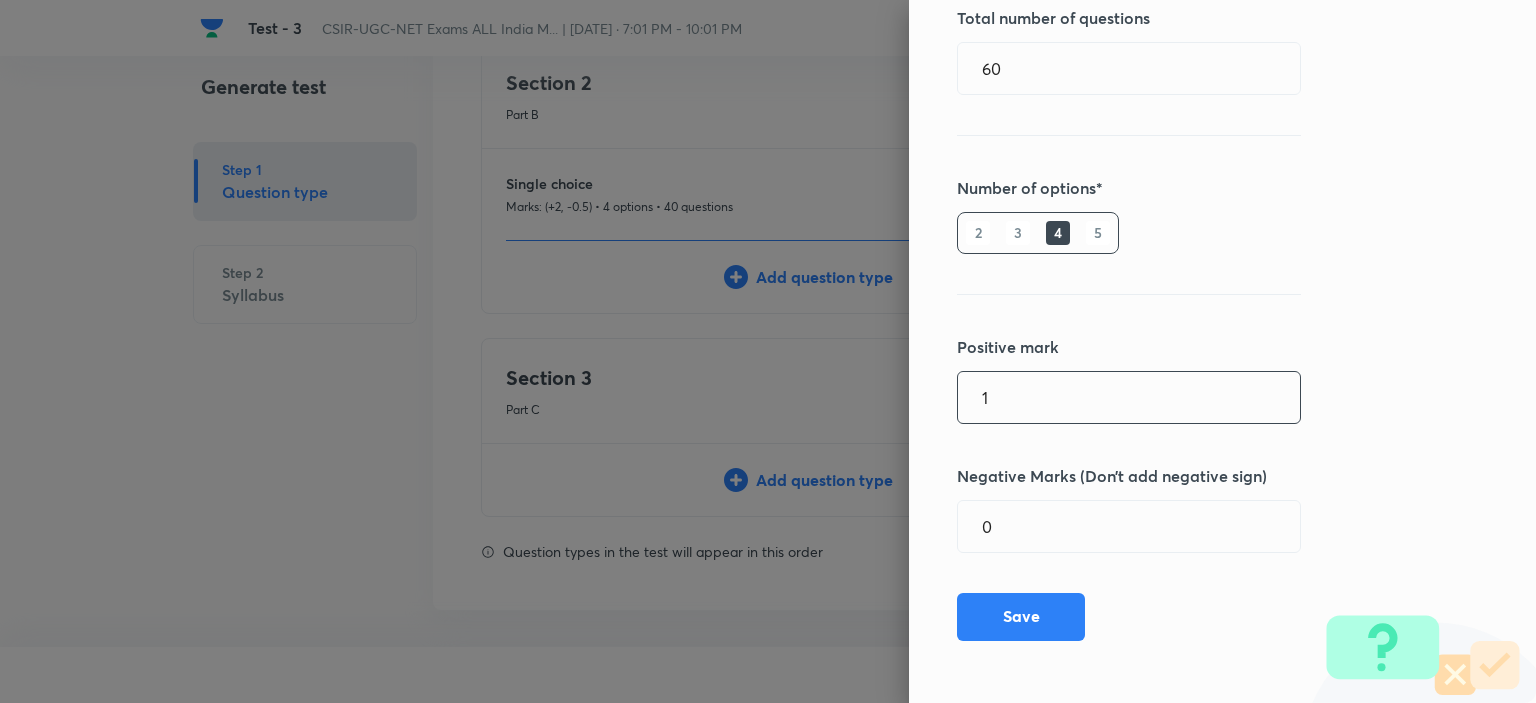 drag, startPoint x: 993, startPoint y: 387, endPoint x: 914, endPoint y: 392, distance: 79.15807 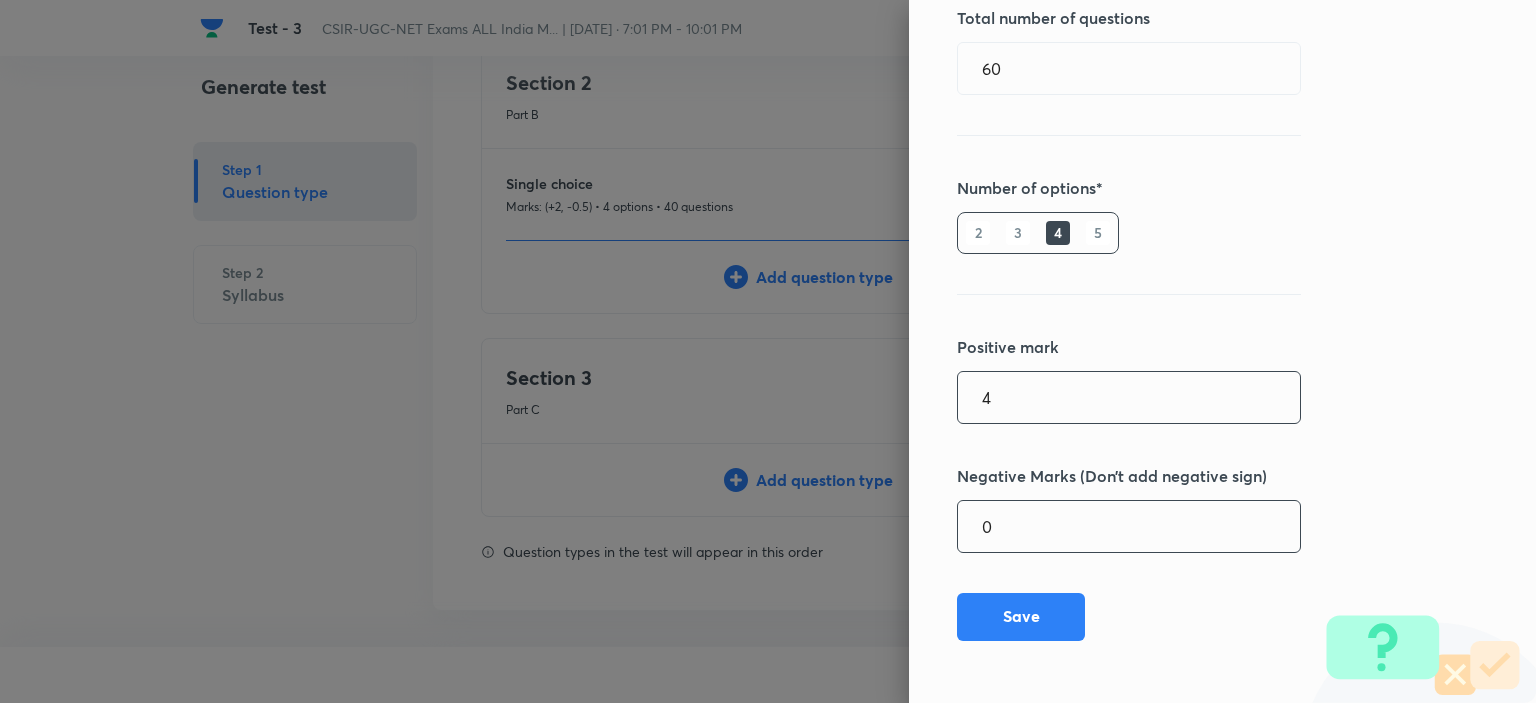 type on "4" 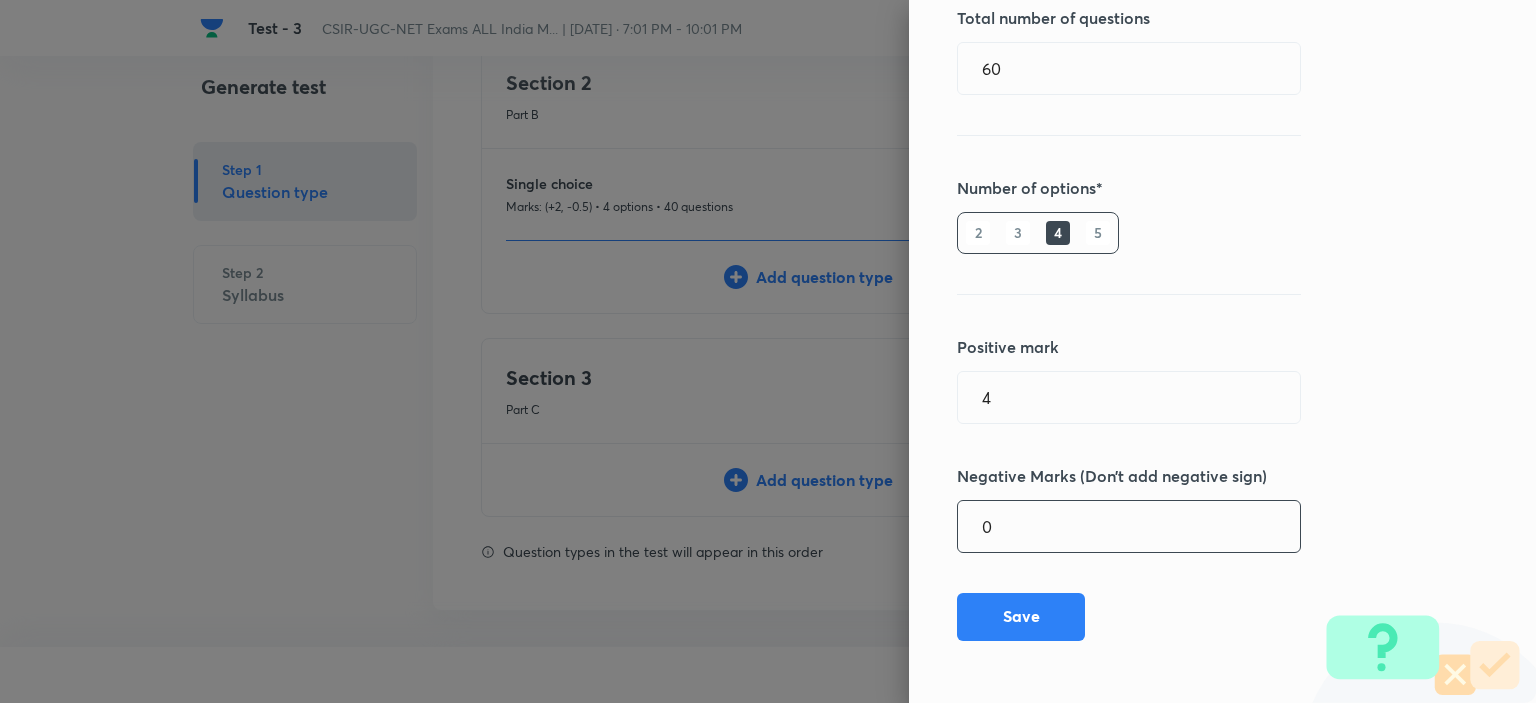 click on "0" at bounding box center (1129, 526) 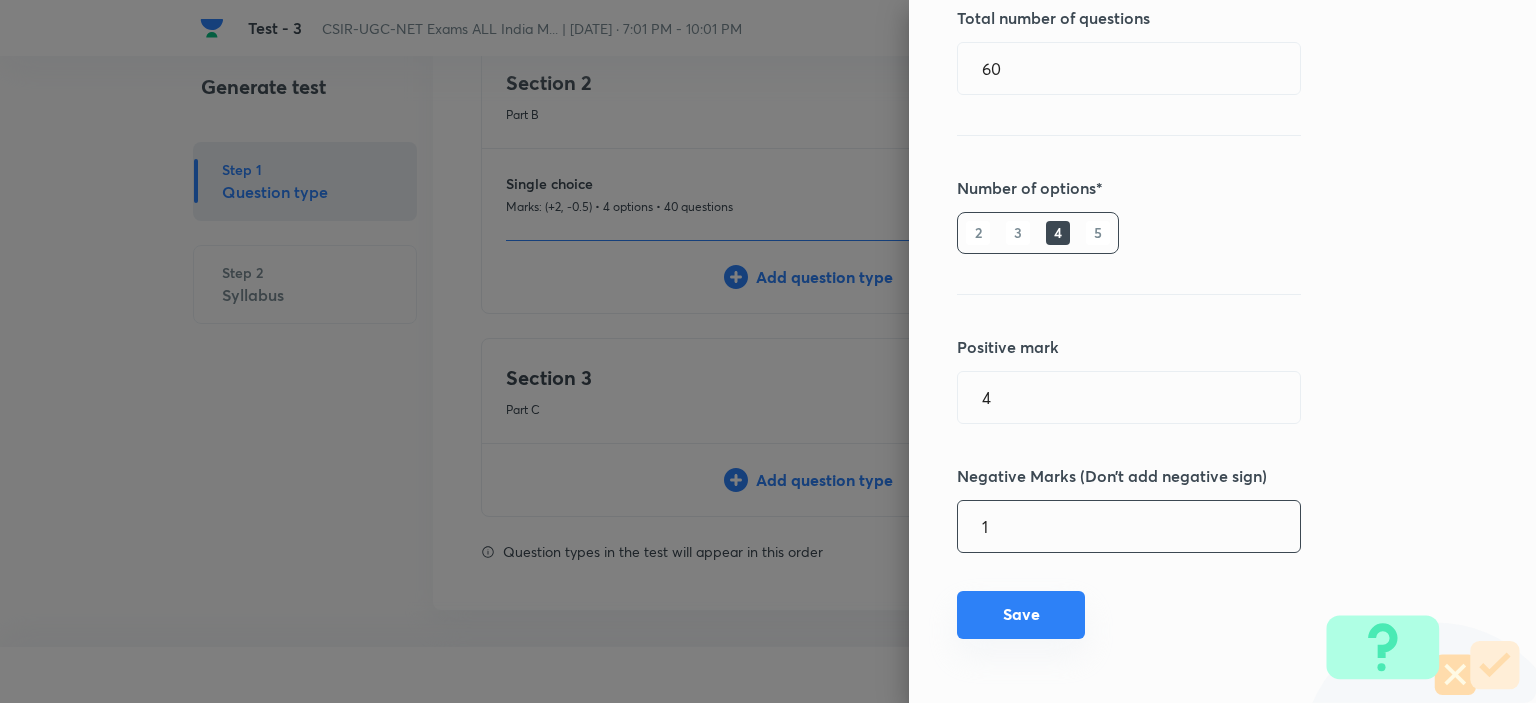 type on "1" 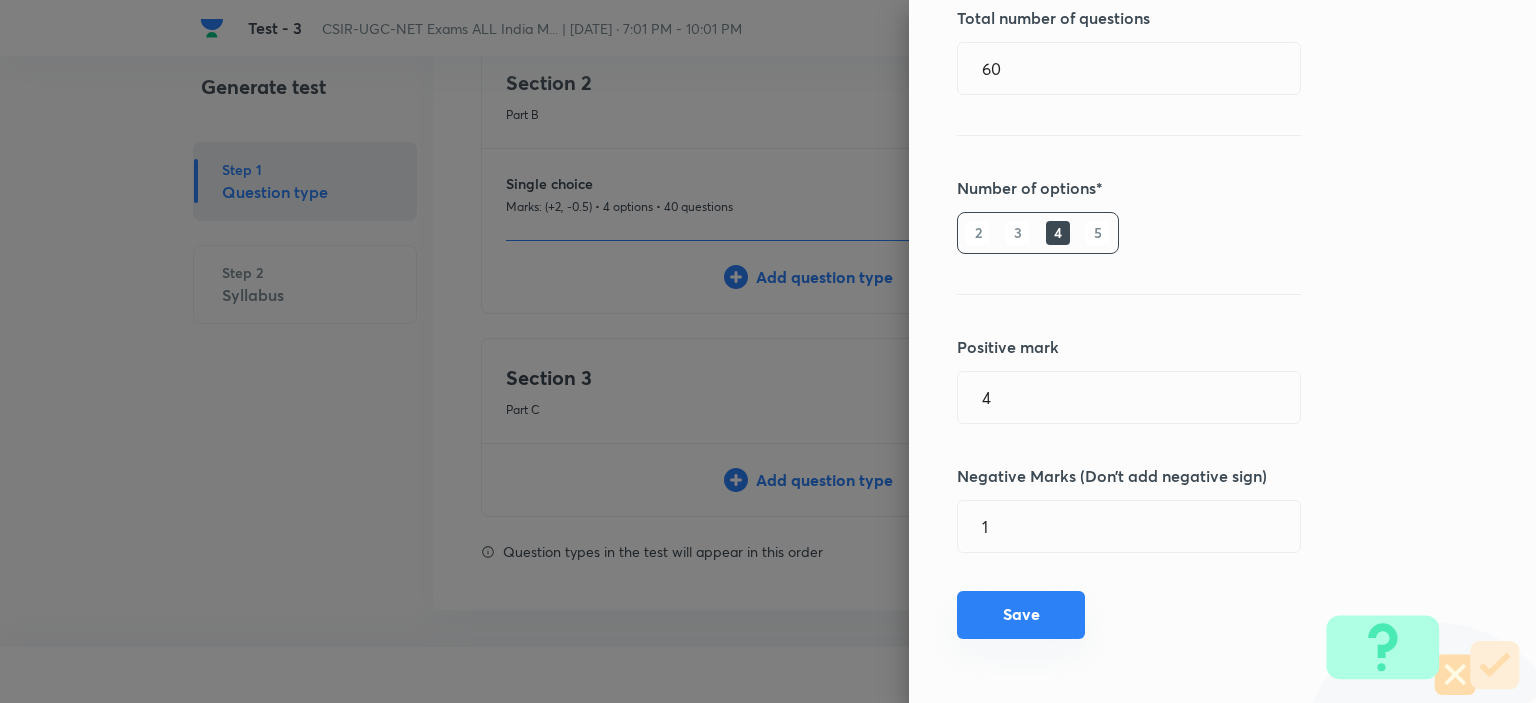 click on "Save" at bounding box center [1021, 615] 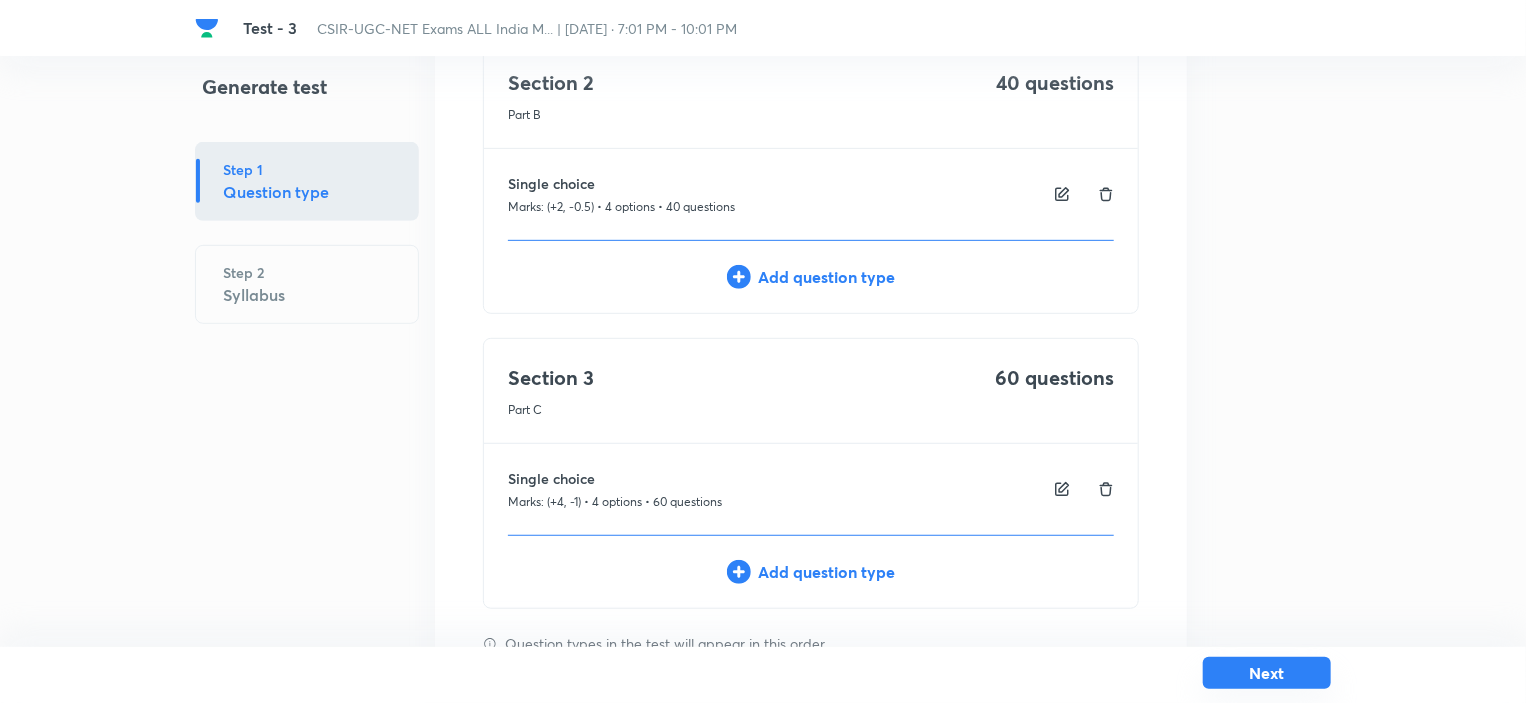 click on "Next" at bounding box center [1267, 673] 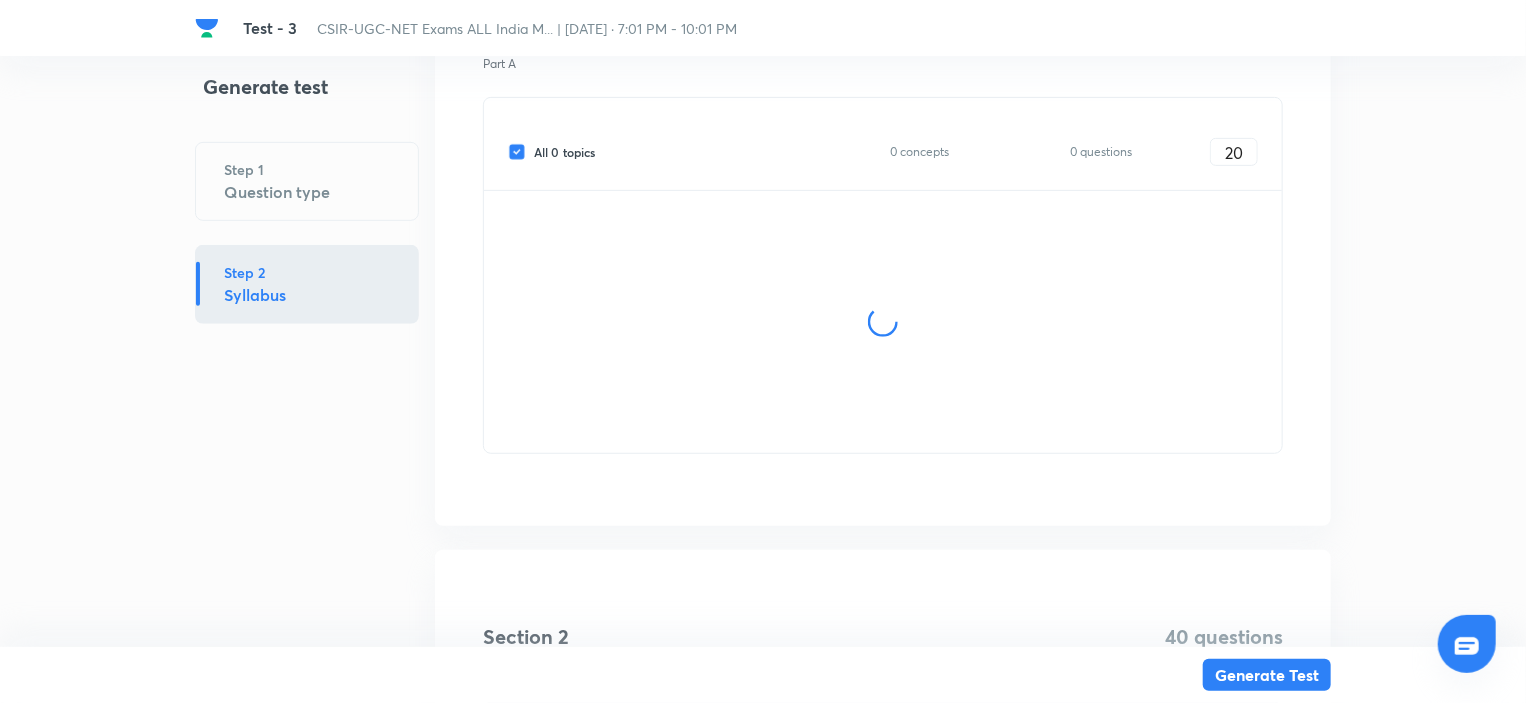 scroll, scrollTop: 0, scrollLeft: 0, axis: both 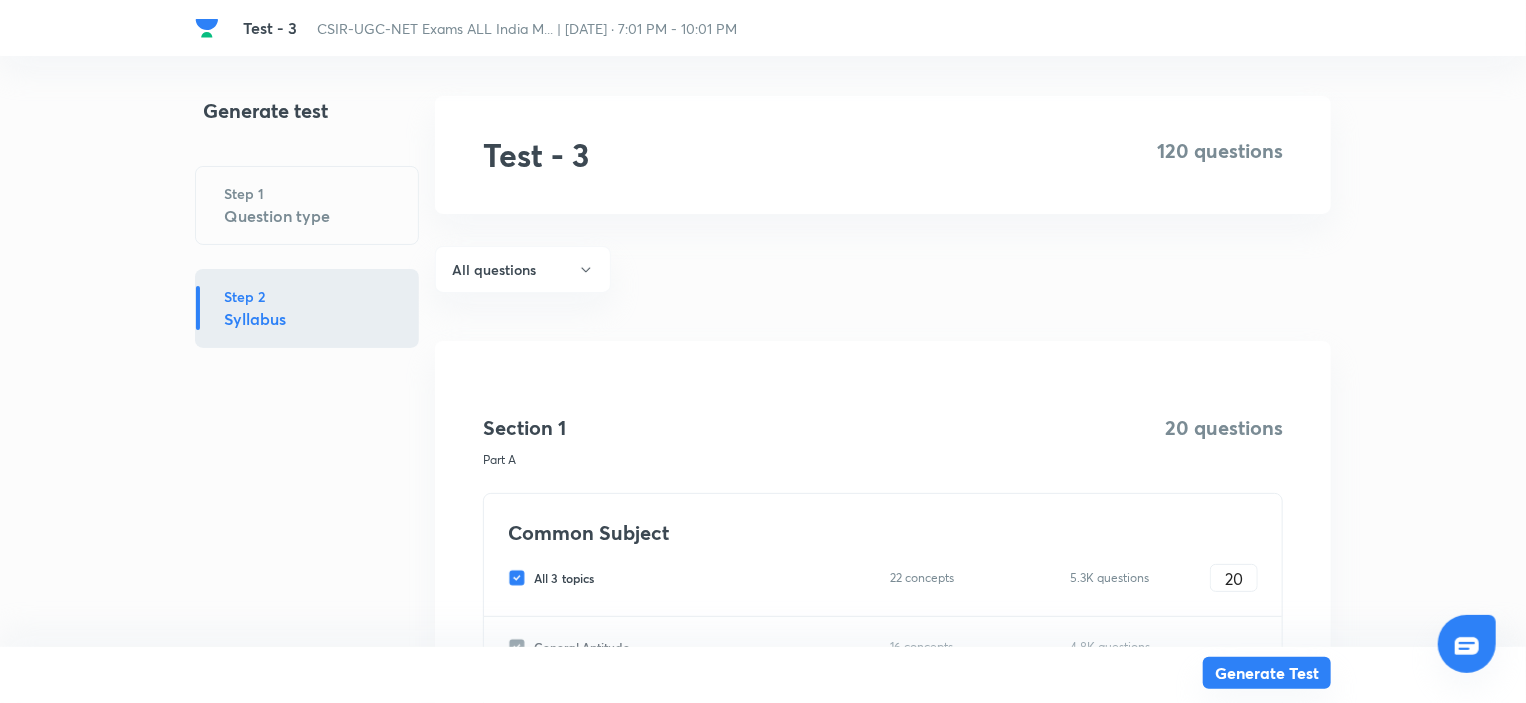 click on "Generate Test" at bounding box center [1267, 673] 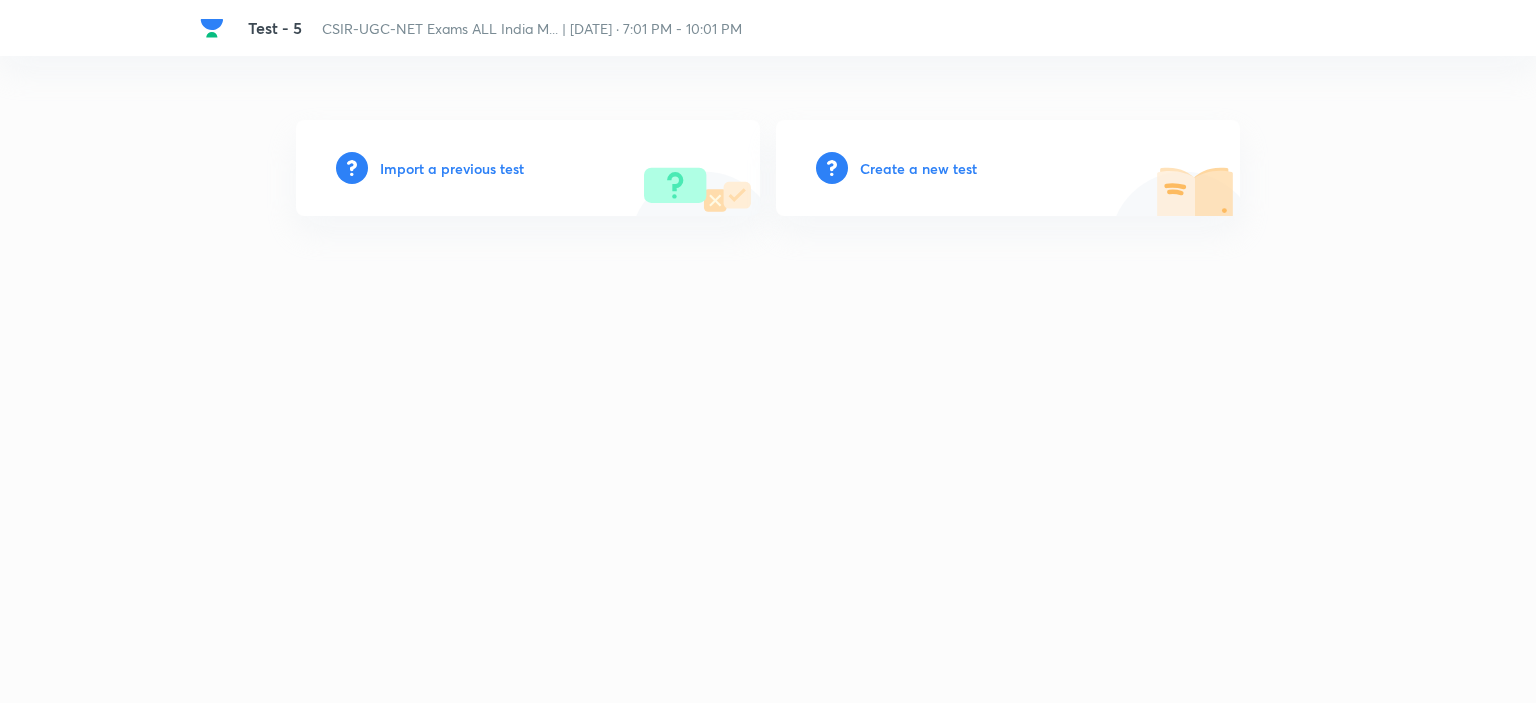 scroll, scrollTop: 0, scrollLeft: 0, axis: both 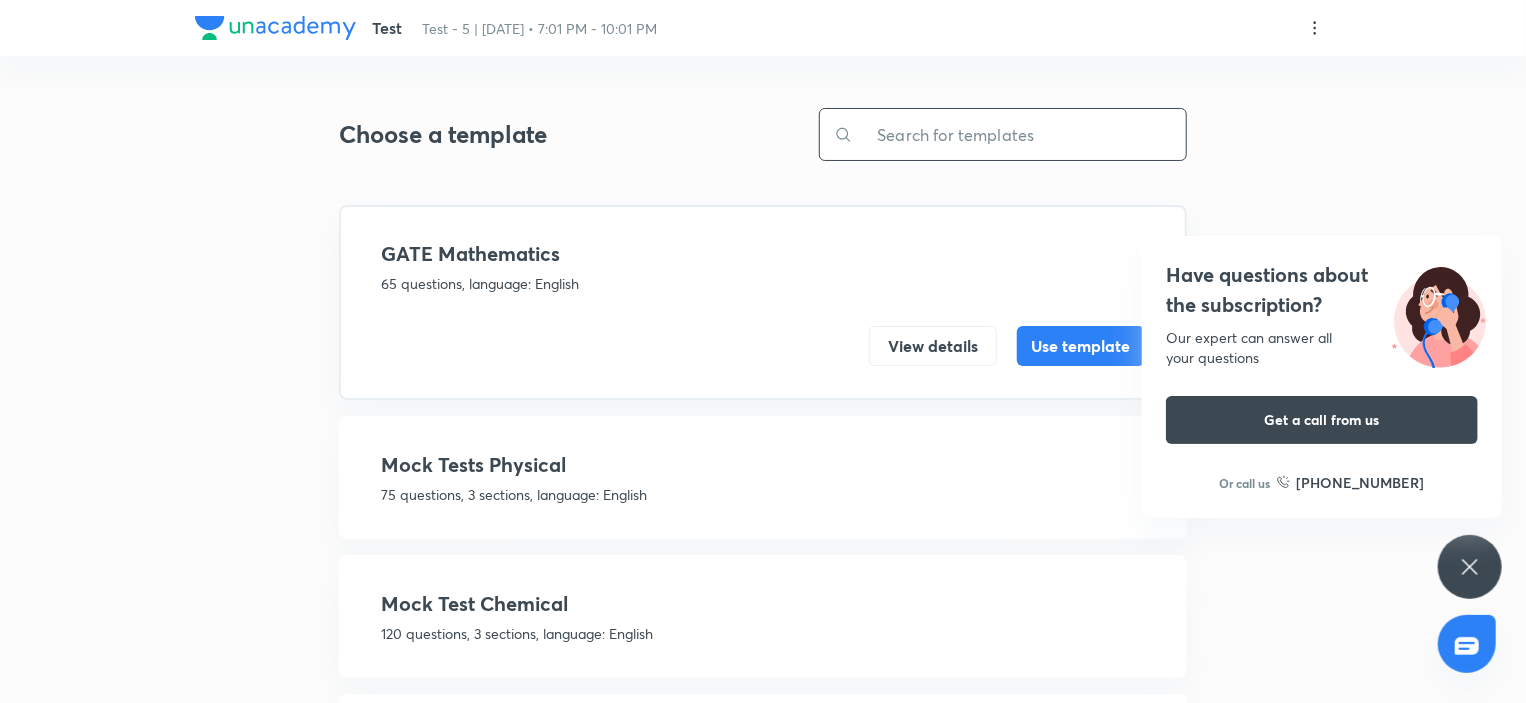 click at bounding box center [1019, 134] 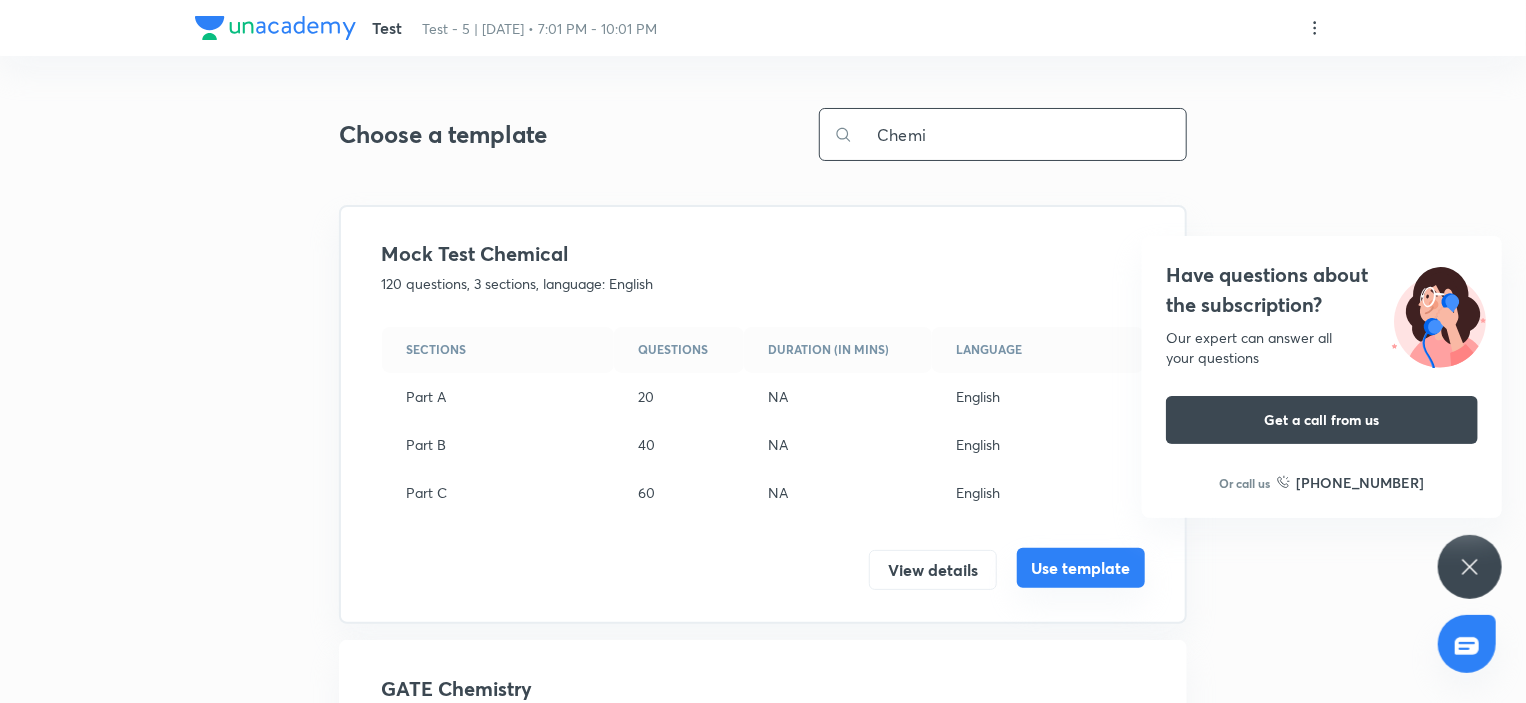 type on "Chemi" 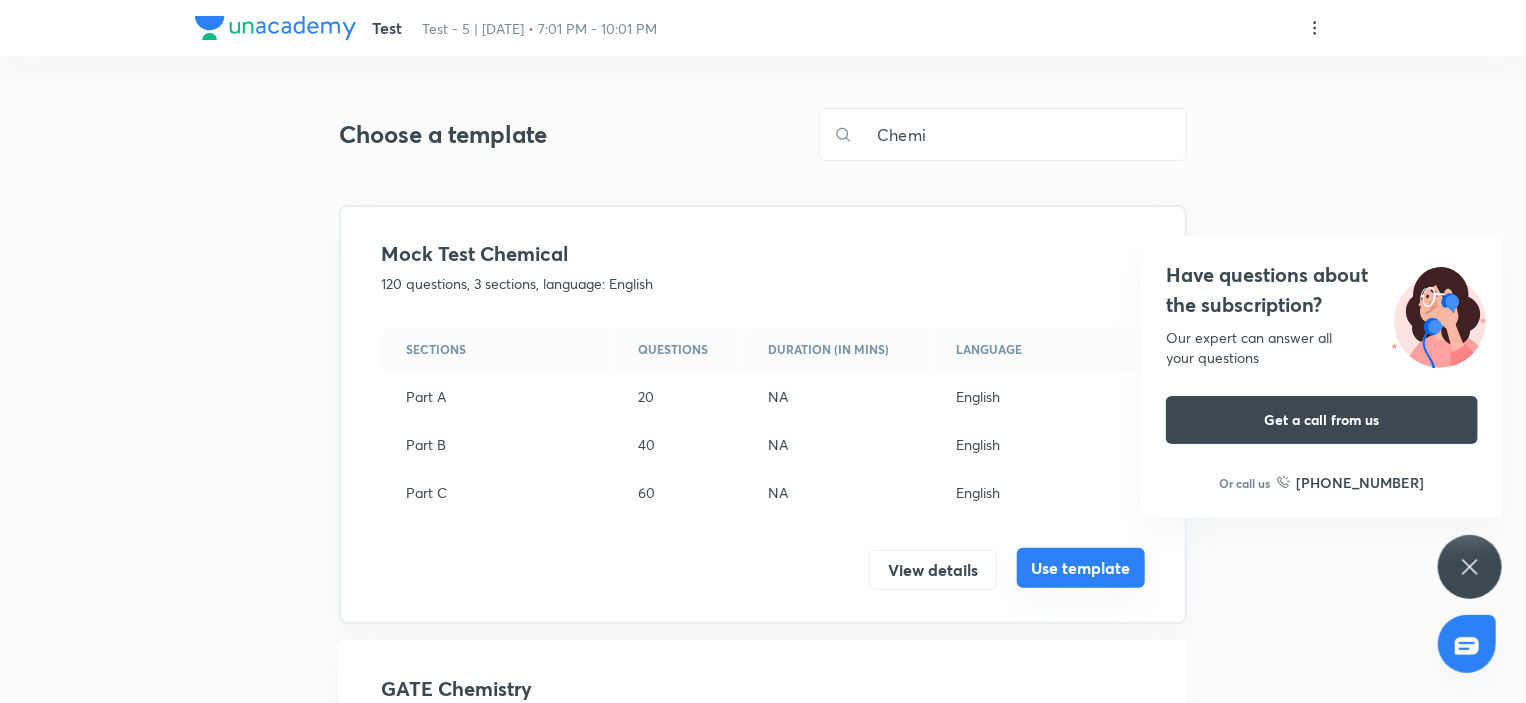 click on "Use template" at bounding box center [1081, 568] 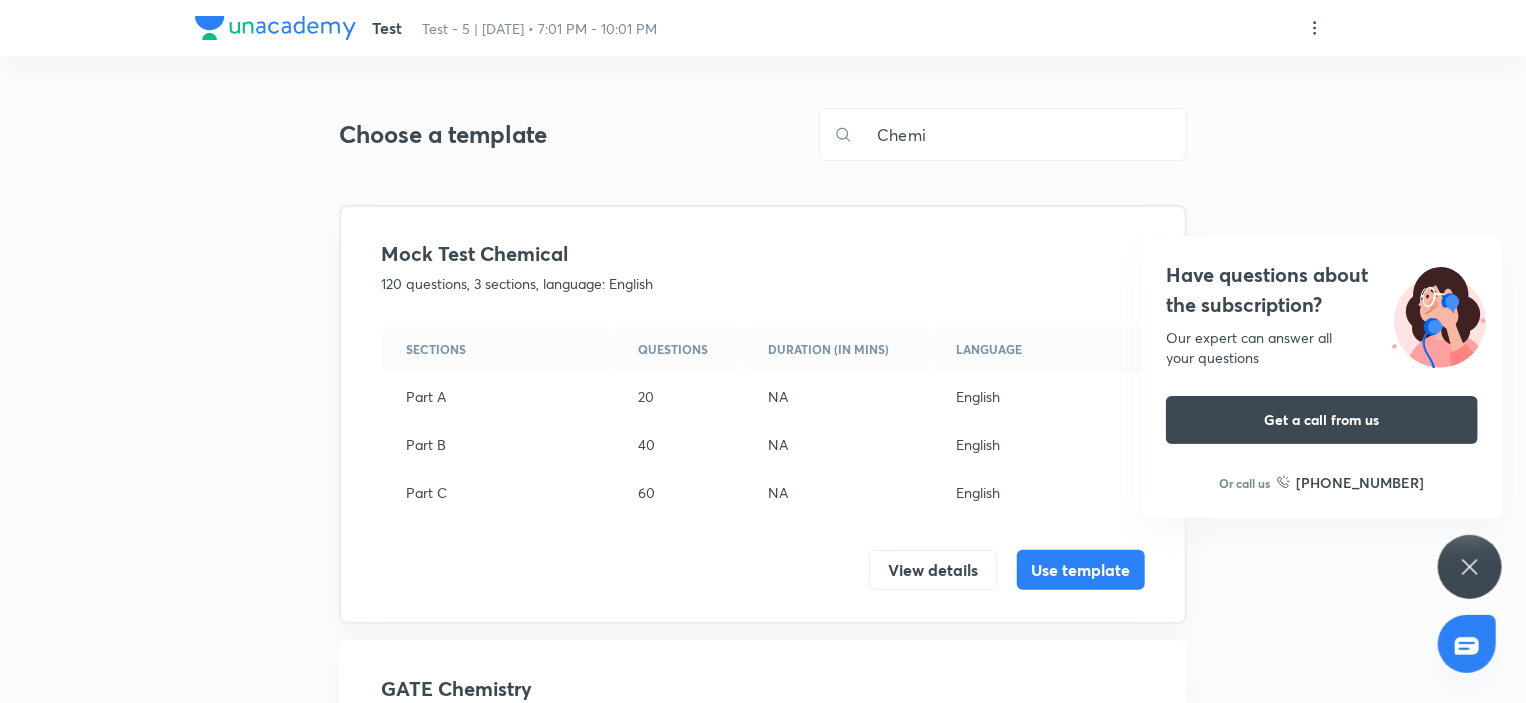 click on "Have questions about the subscription? Our expert can answer all your questions Get a call from us Or call us [PHONE_NUMBER]" at bounding box center (1470, 567) 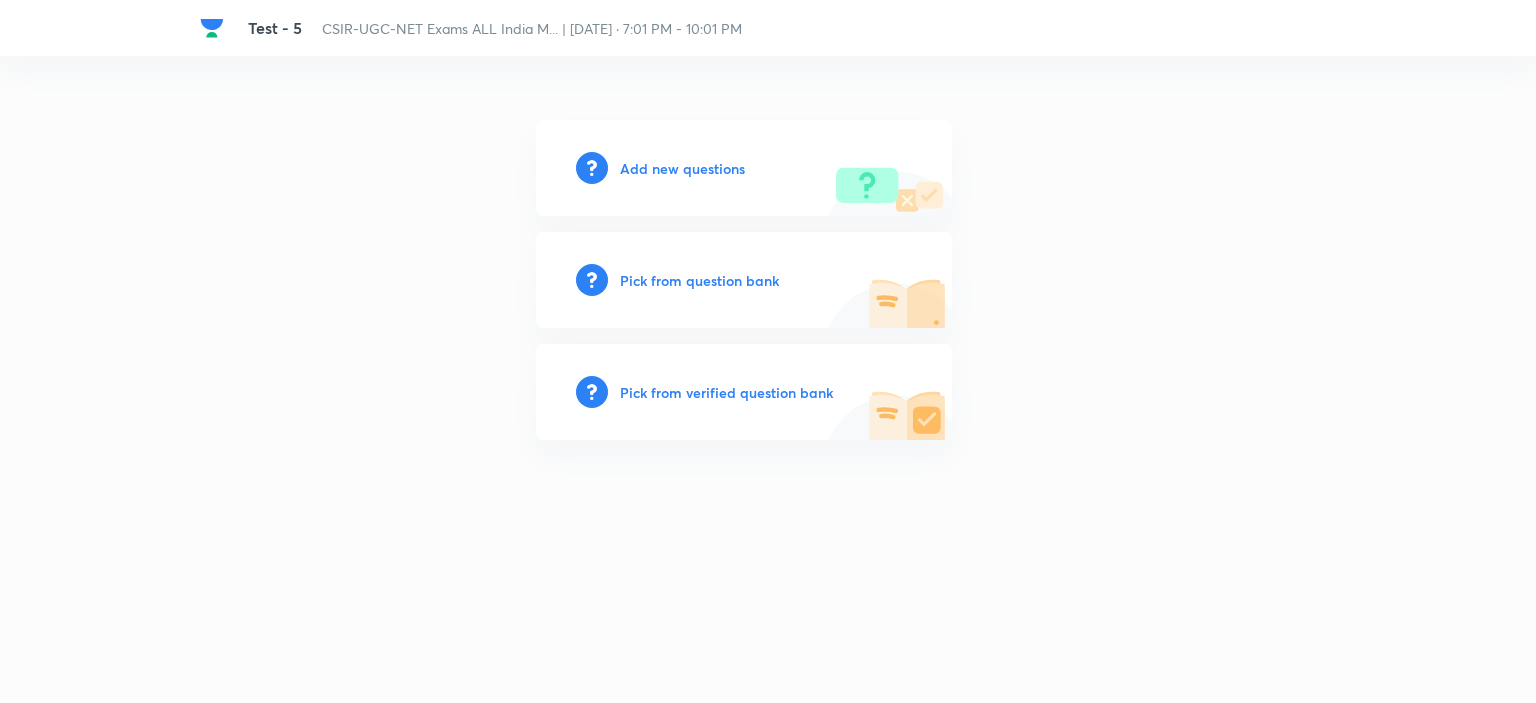 click on "Pick from question bank" at bounding box center (699, 280) 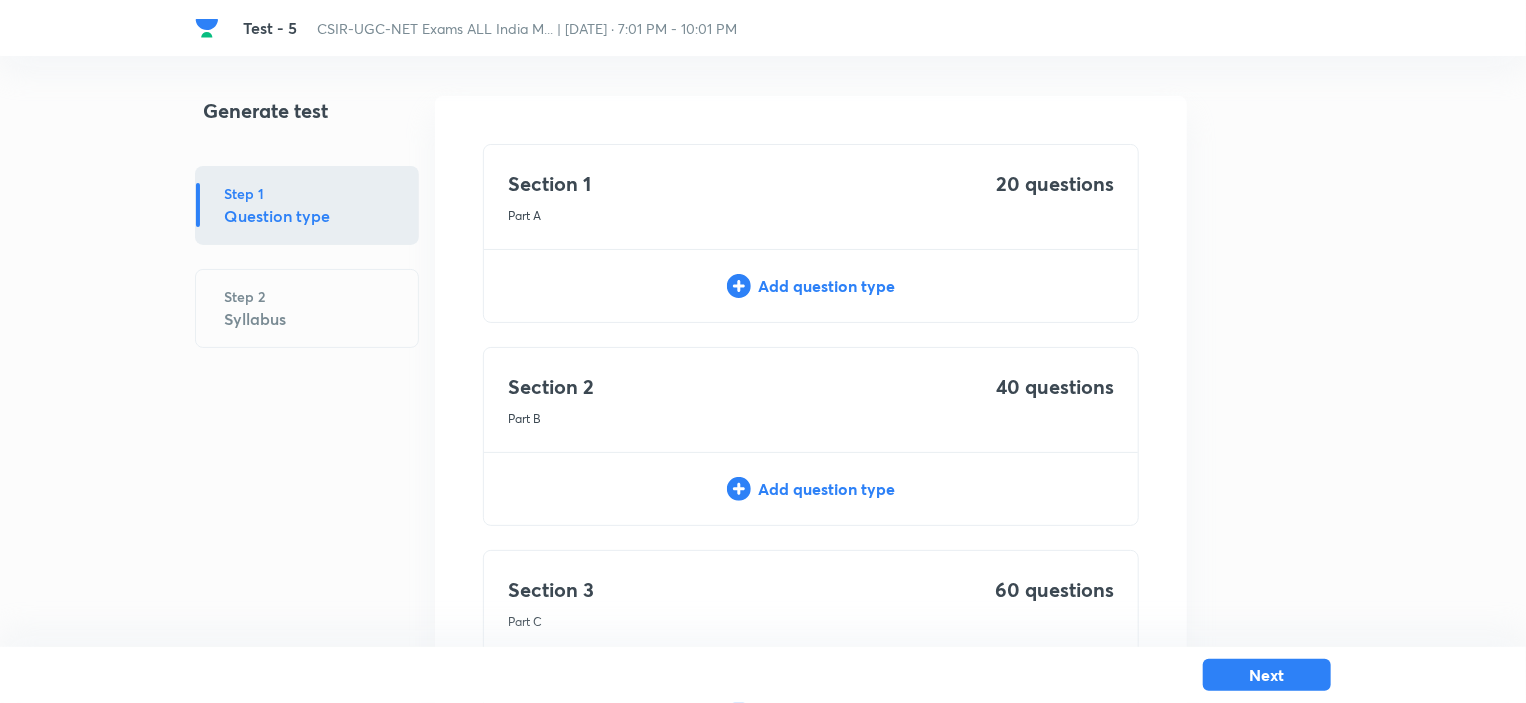 click on "Add question type" at bounding box center (811, 286) 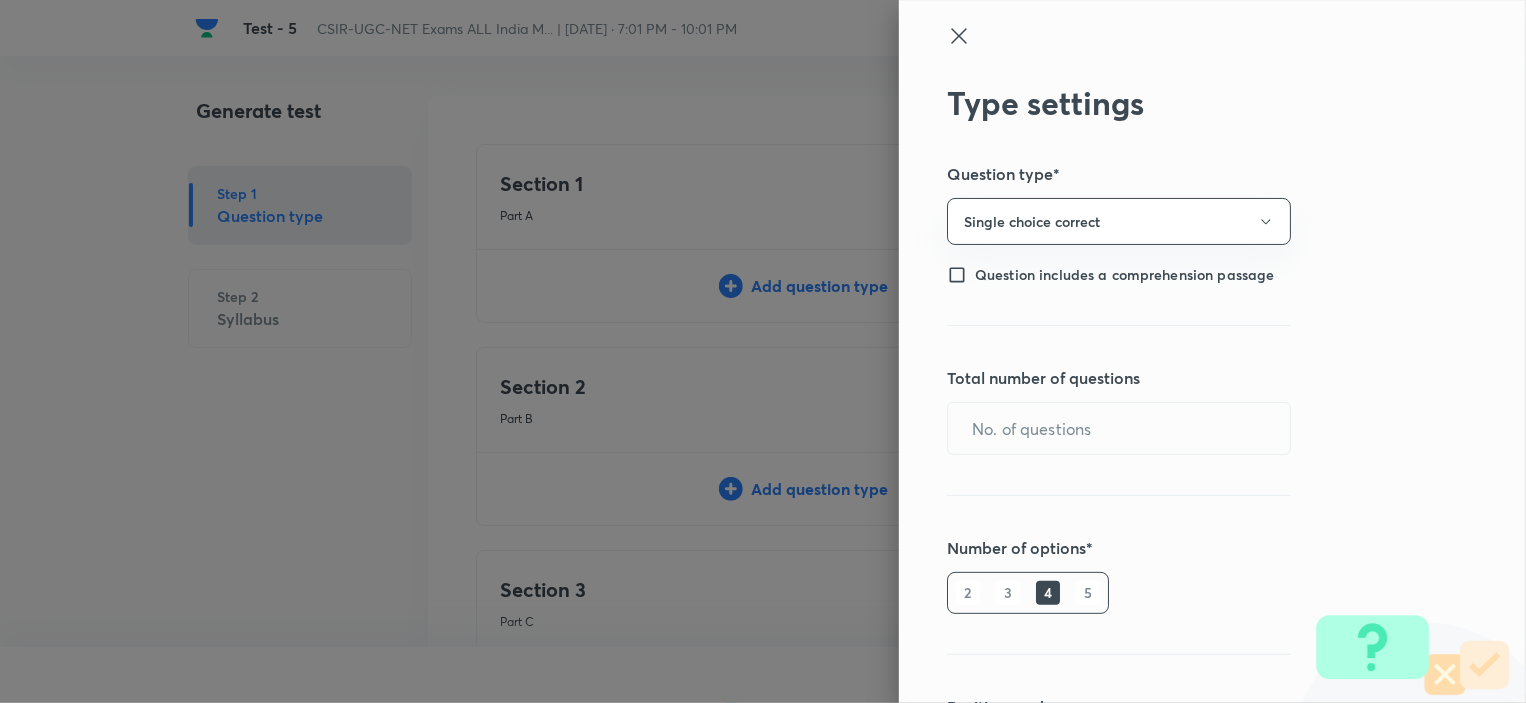 type on "1" 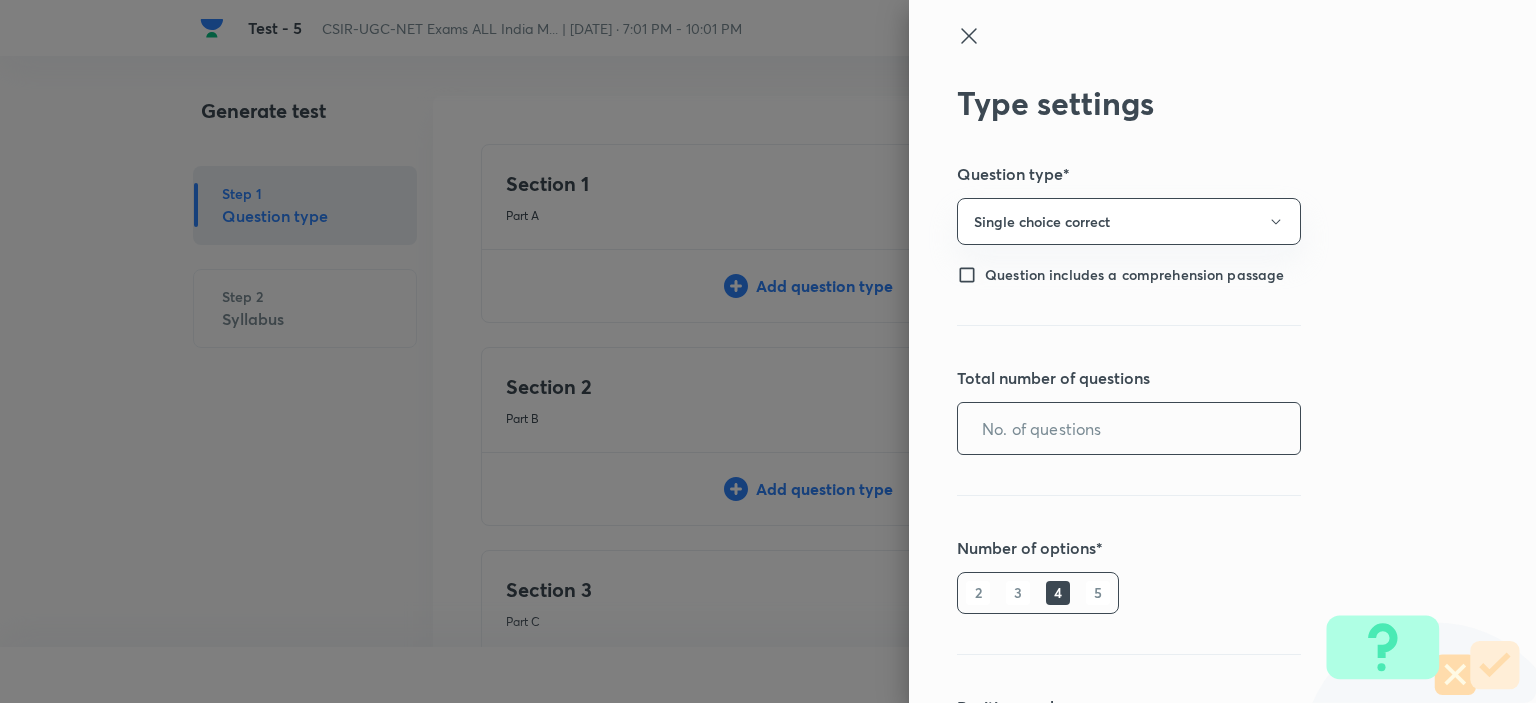 click at bounding box center (1129, 428) 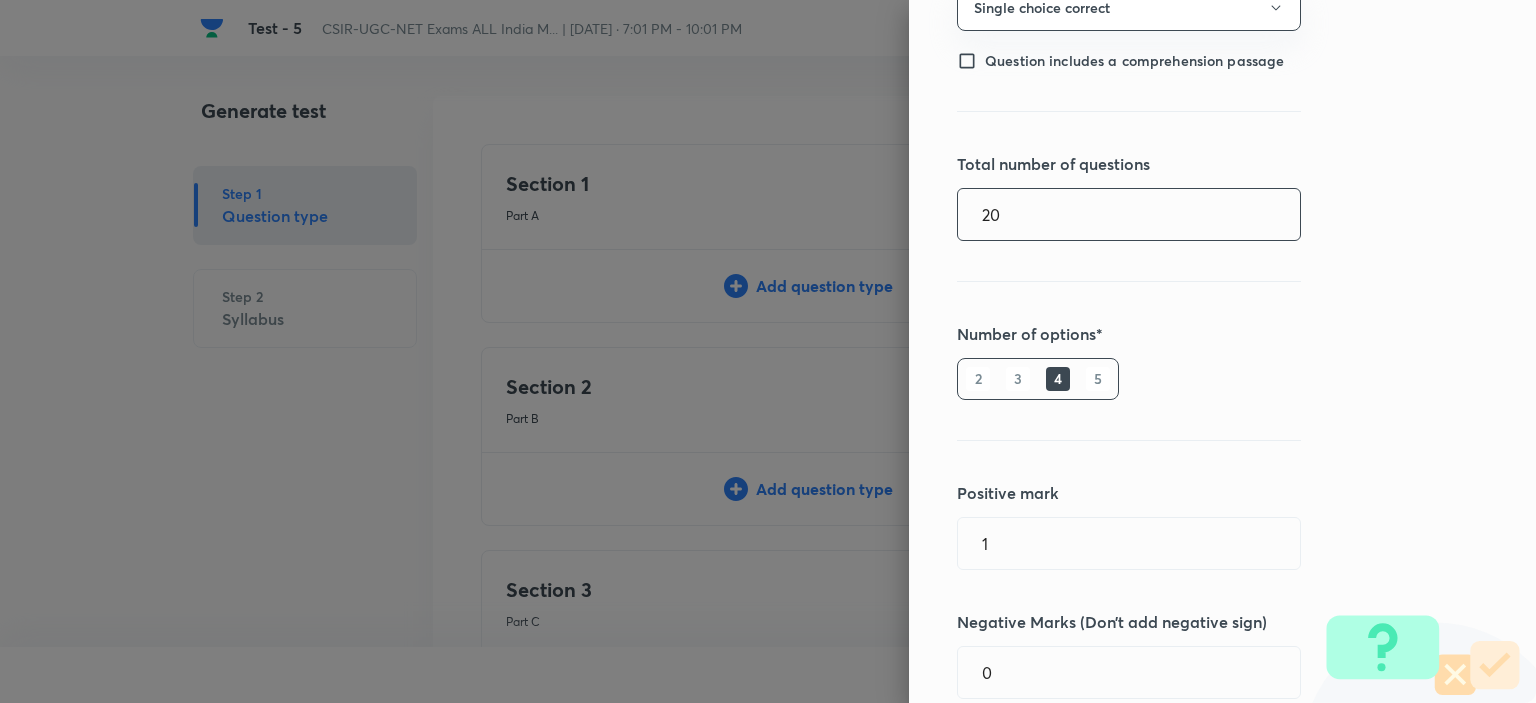 scroll, scrollTop: 360, scrollLeft: 0, axis: vertical 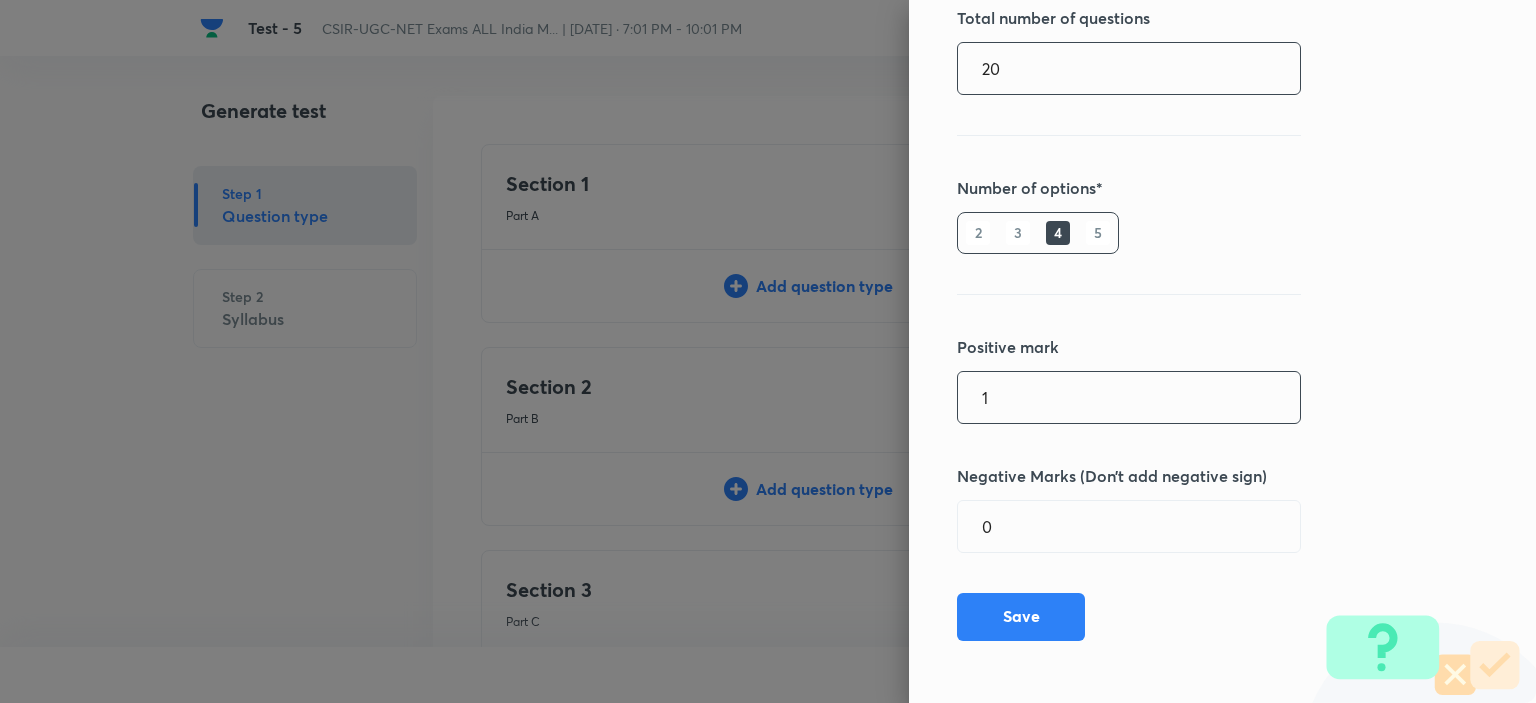 type on "20" 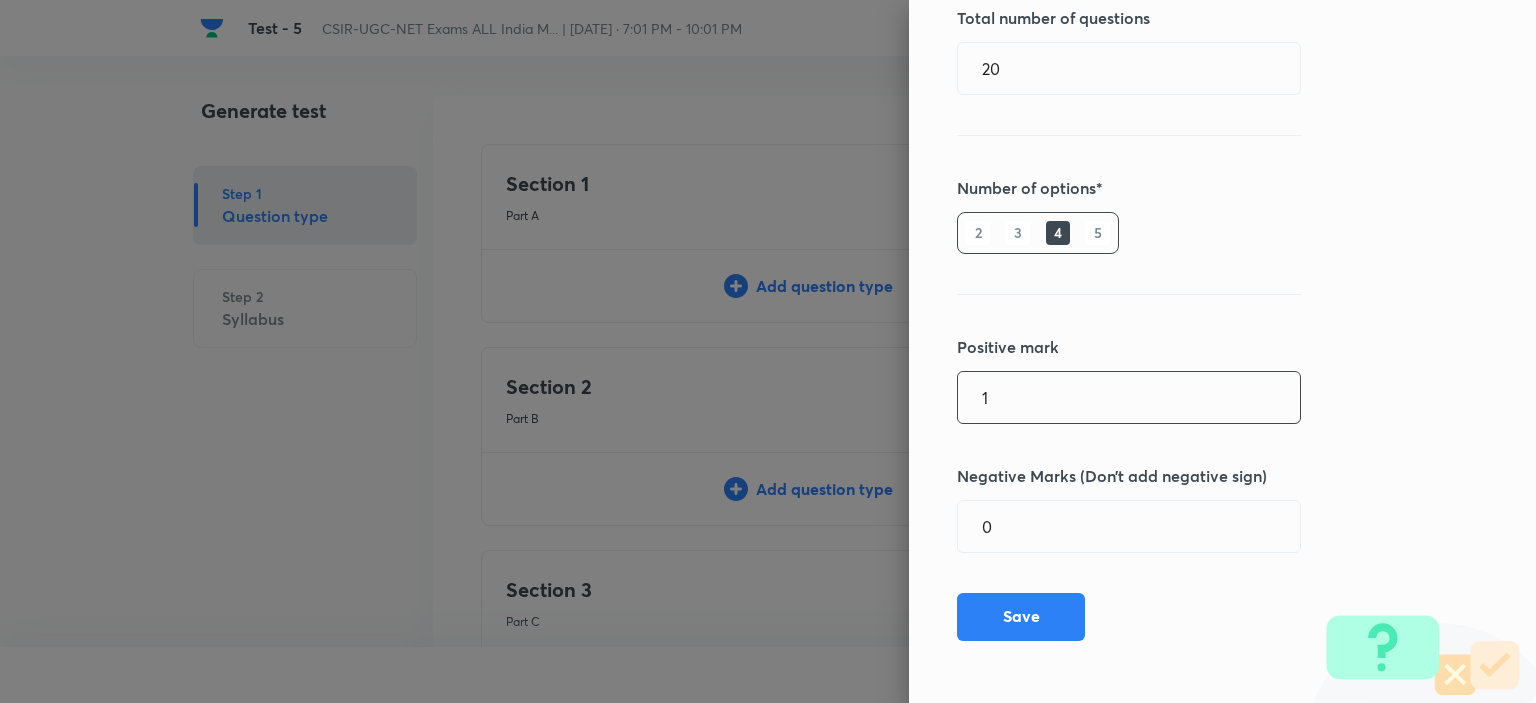 drag, startPoint x: 996, startPoint y: 391, endPoint x: 931, endPoint y: 400, distance: 65.62012 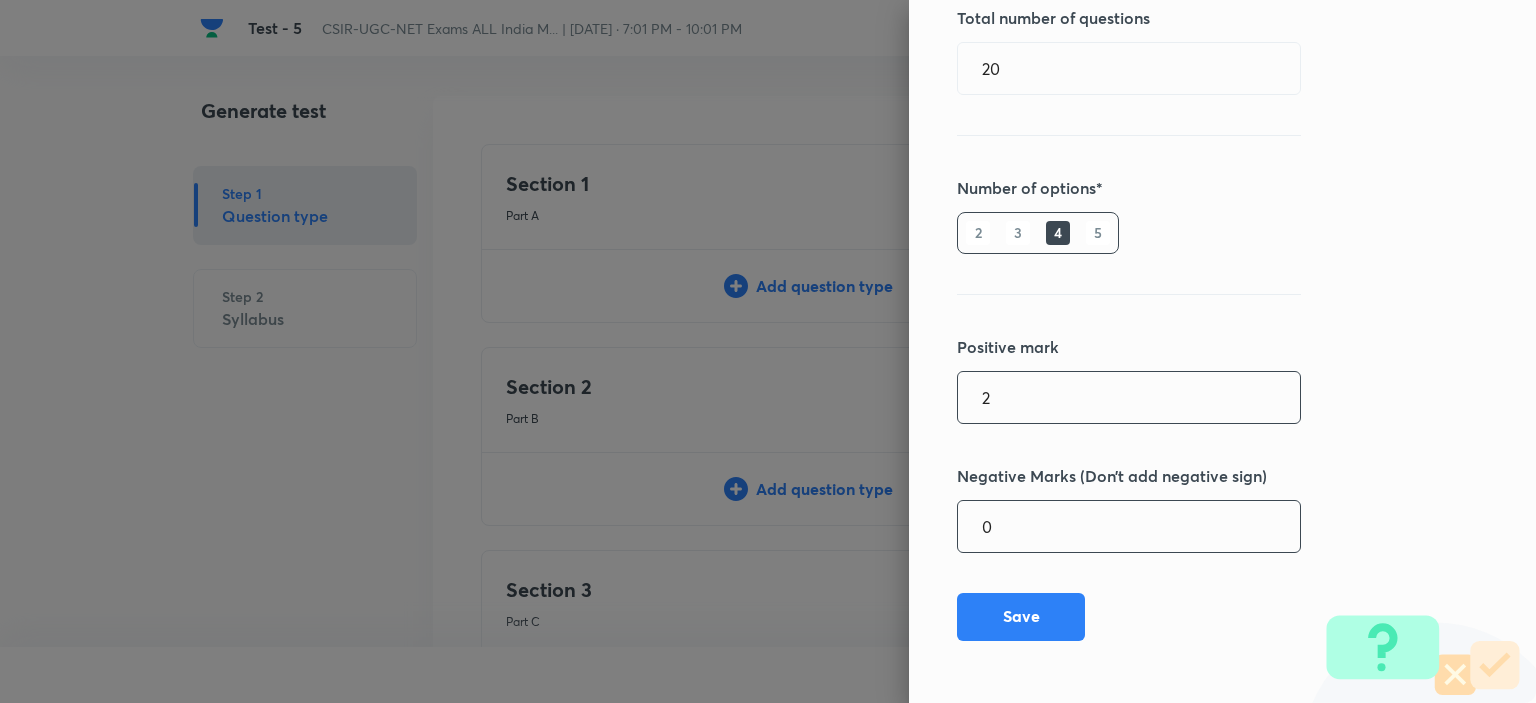 type on "2" 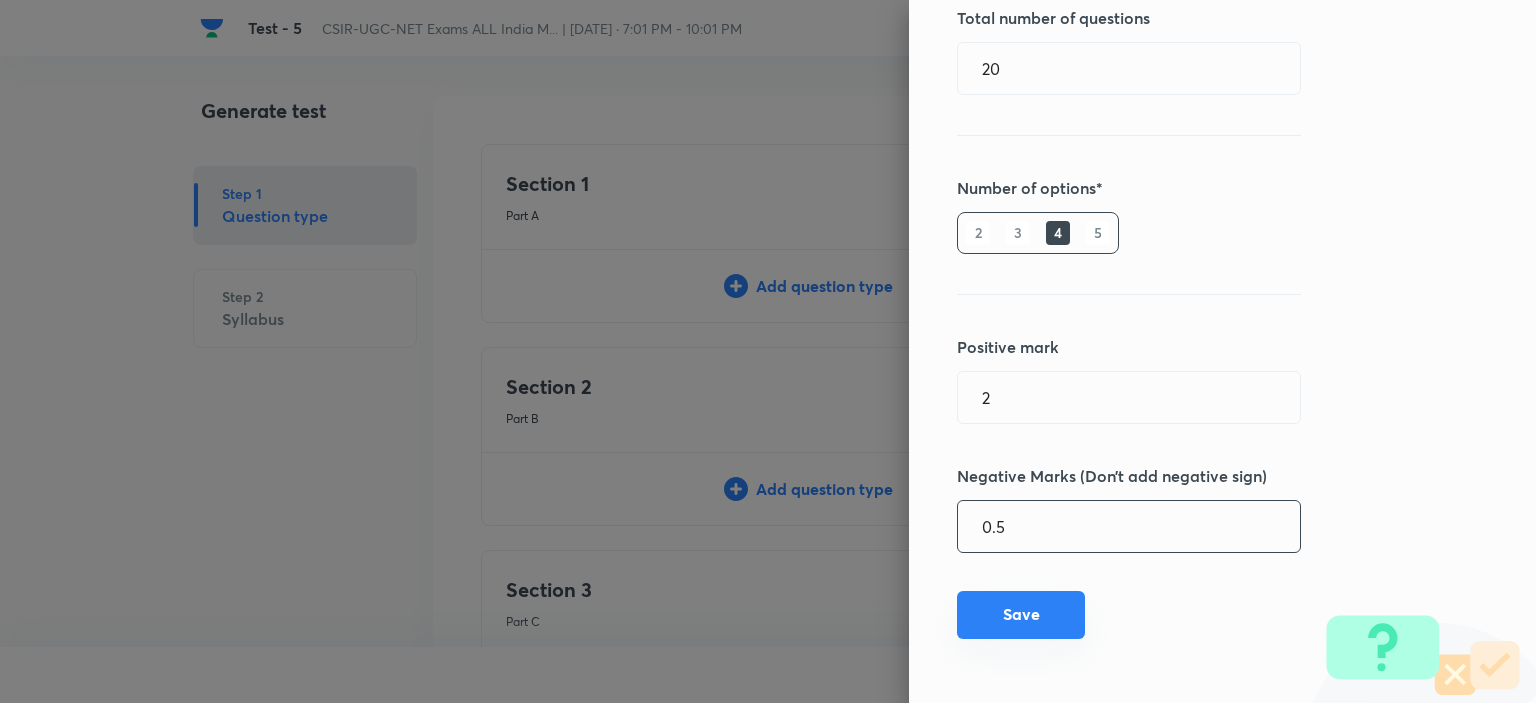 type on "0.5" 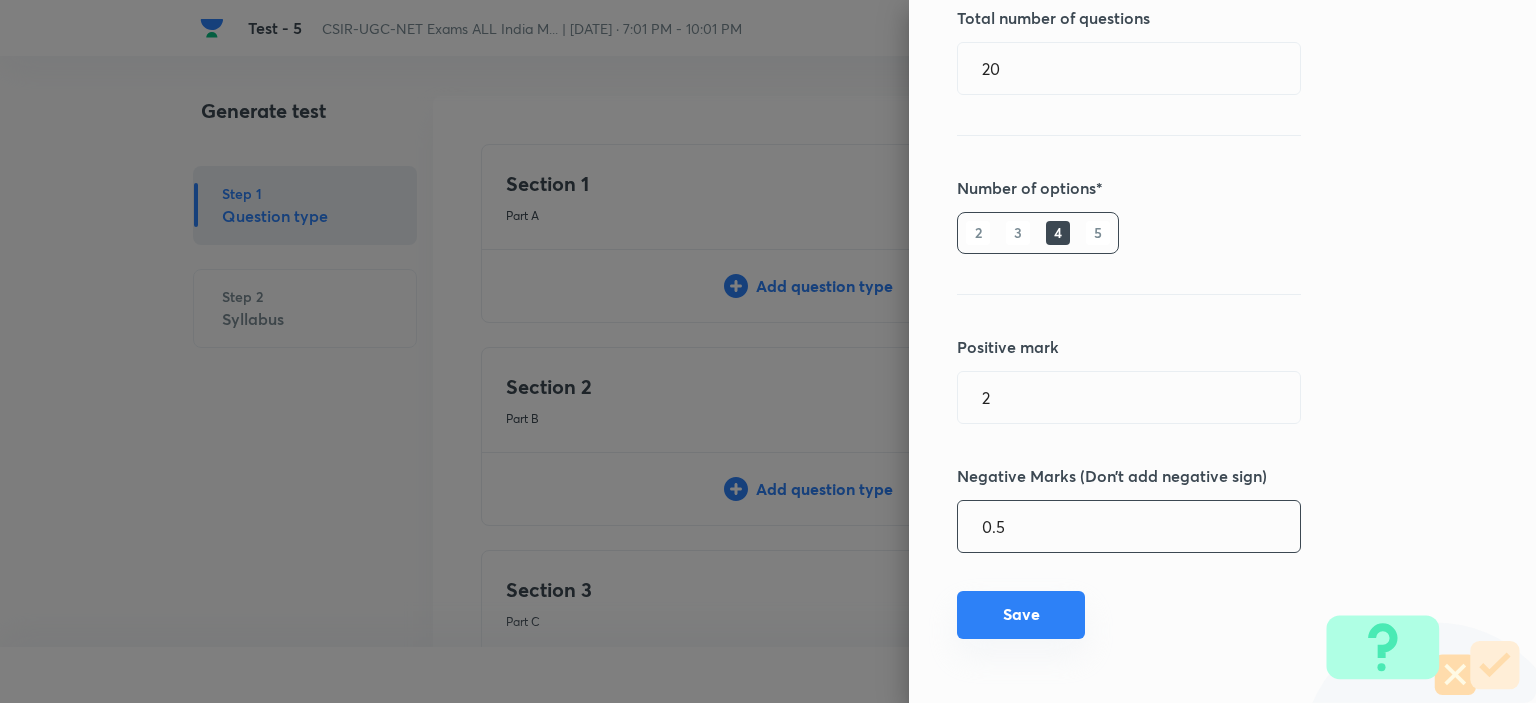 type 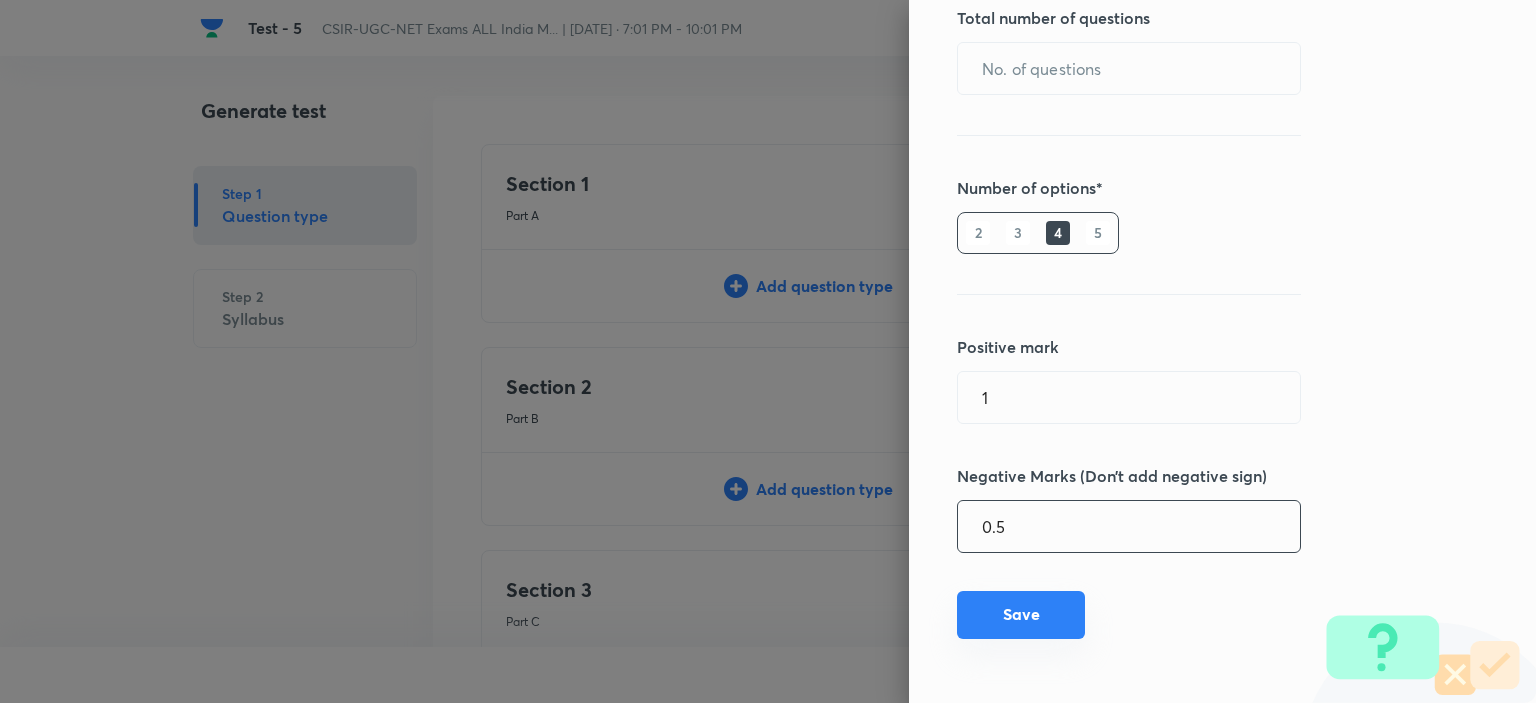type on "0" 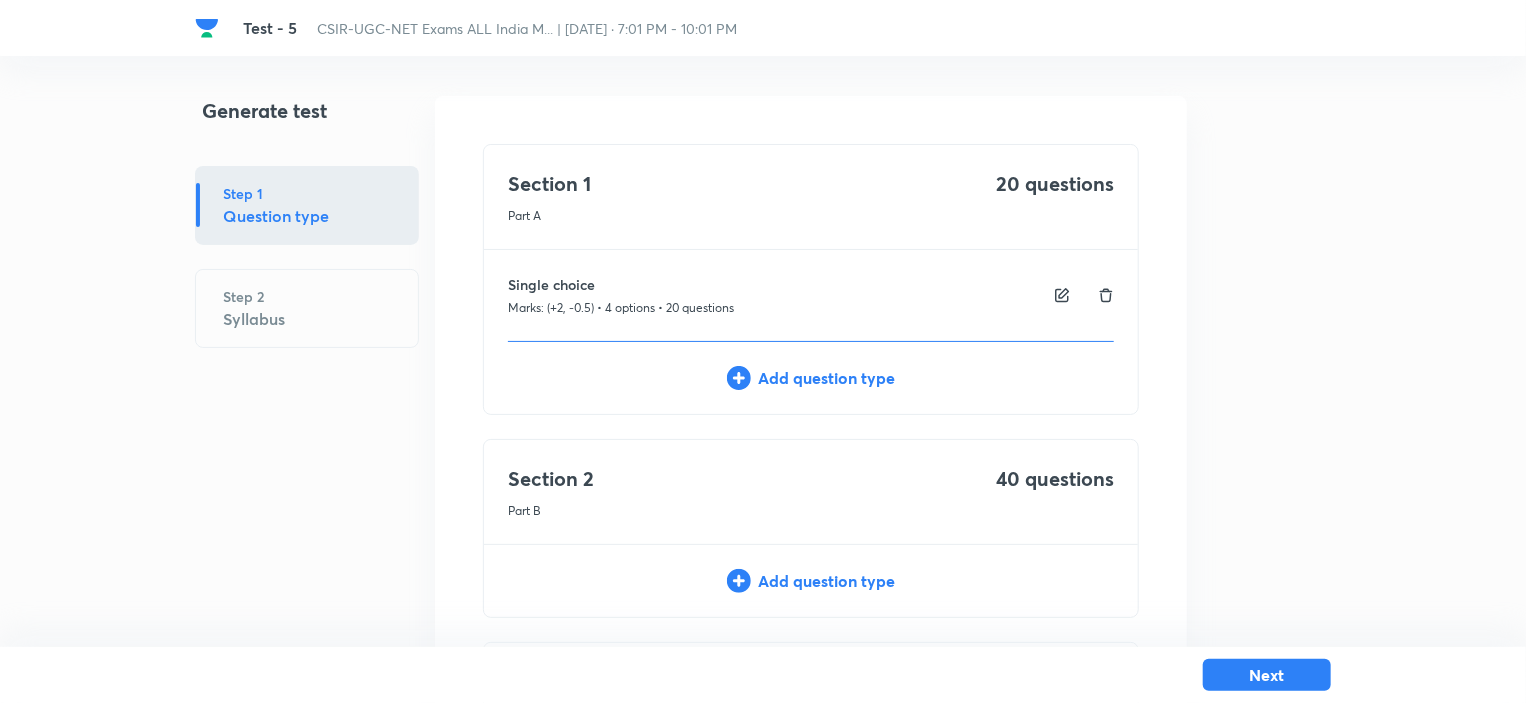 click on "Add question type" at bounding box center (811, 581) 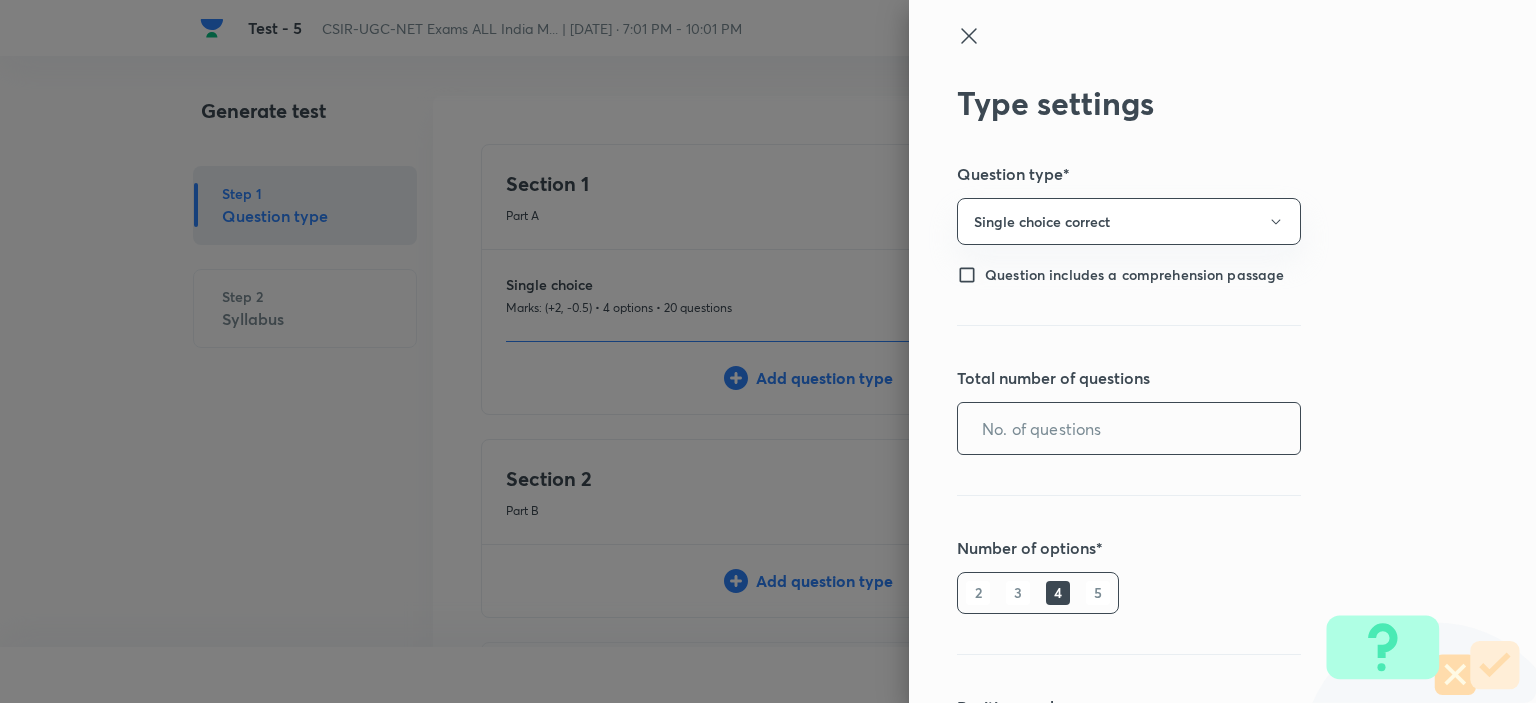click at bounding box center [1129, 428] 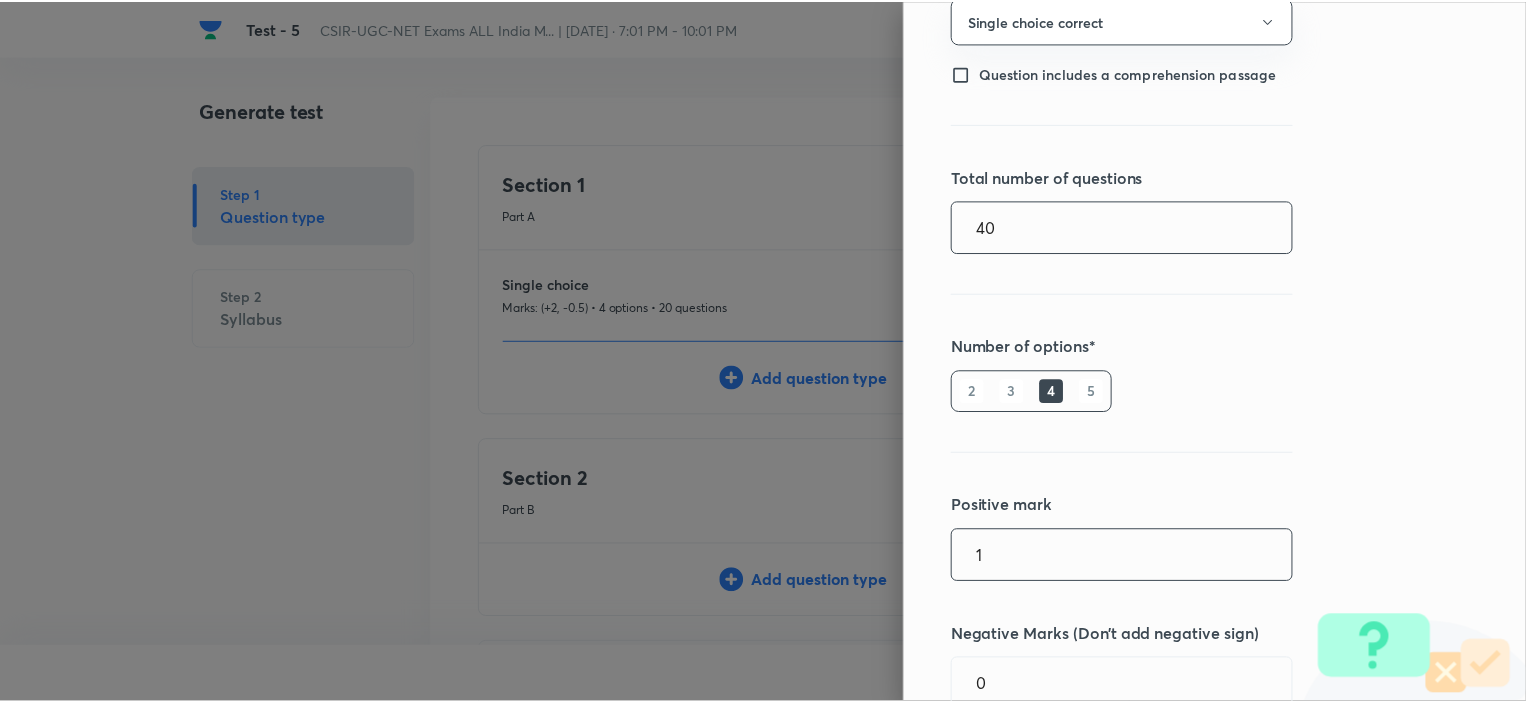 scroll, scrollTop: 360, scrollLeft: 0, axis: vertical 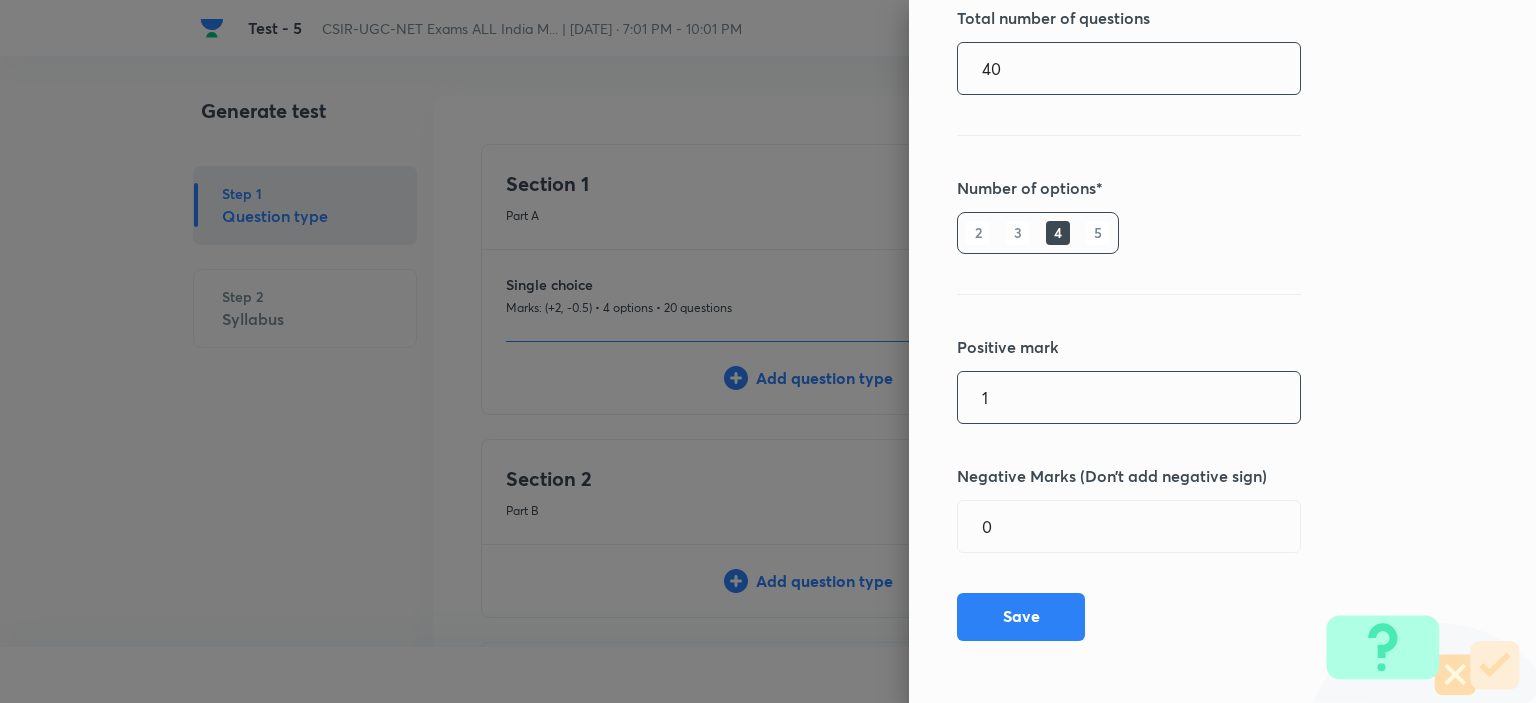 type on "40" 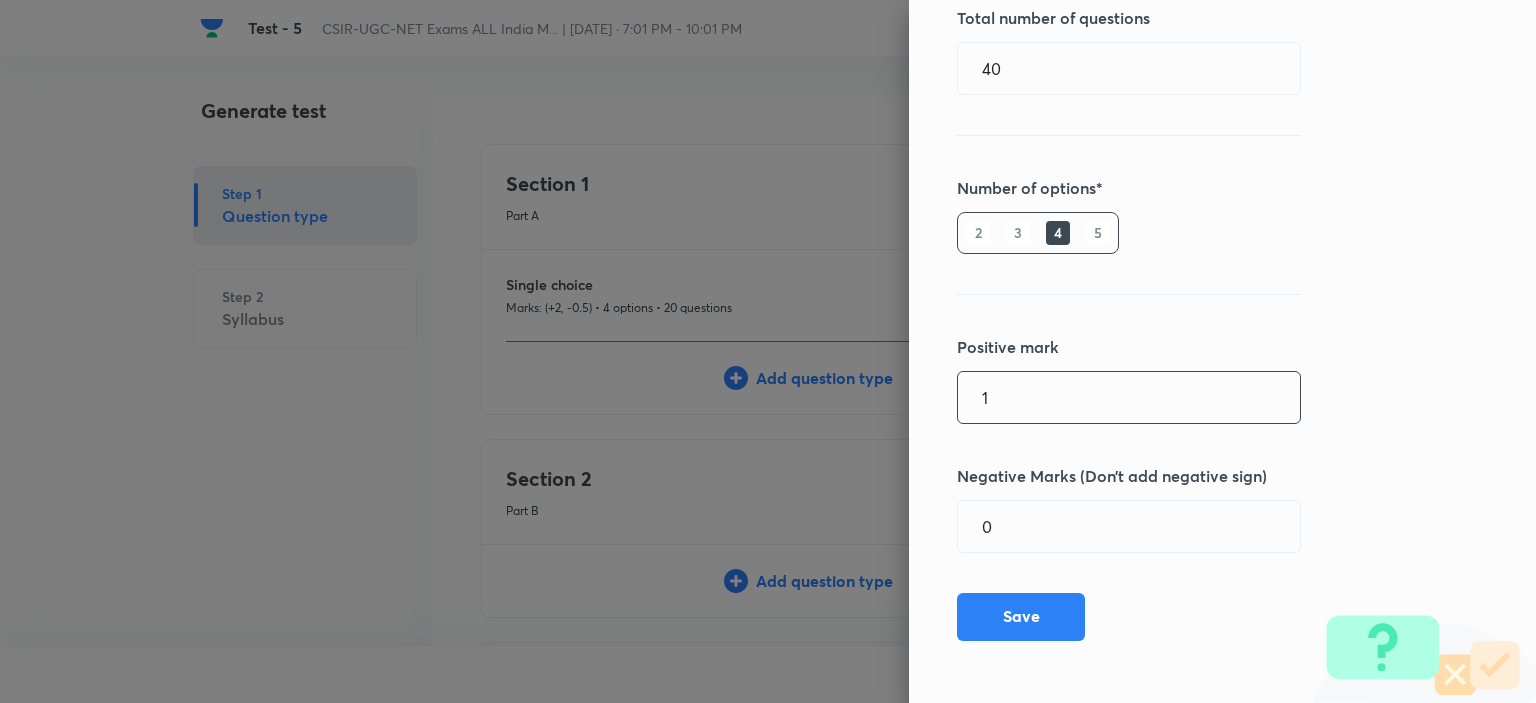 drag, startPoint x: 991, startPoint y: 405, endPoint x: 940, endPoint y: 432, distance: 57.706154 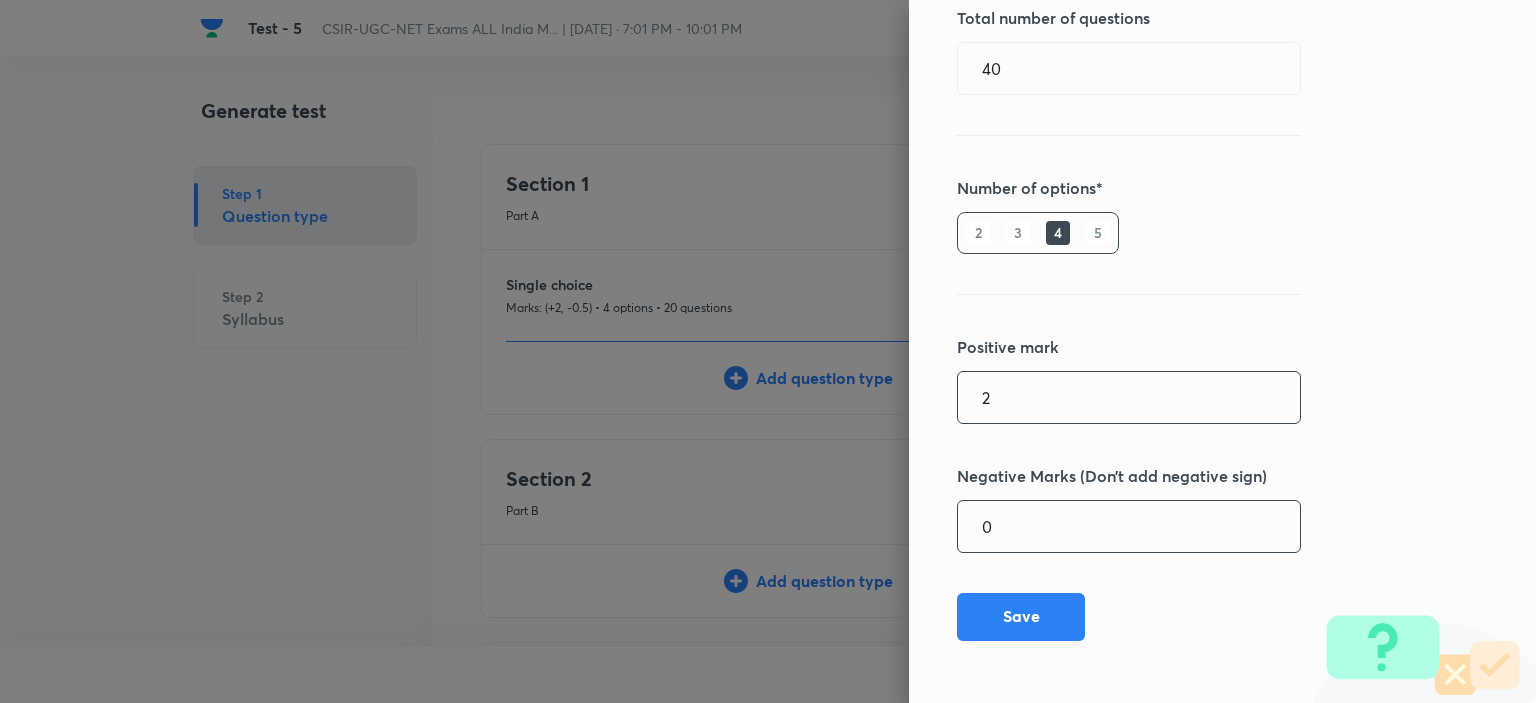 type on "2" 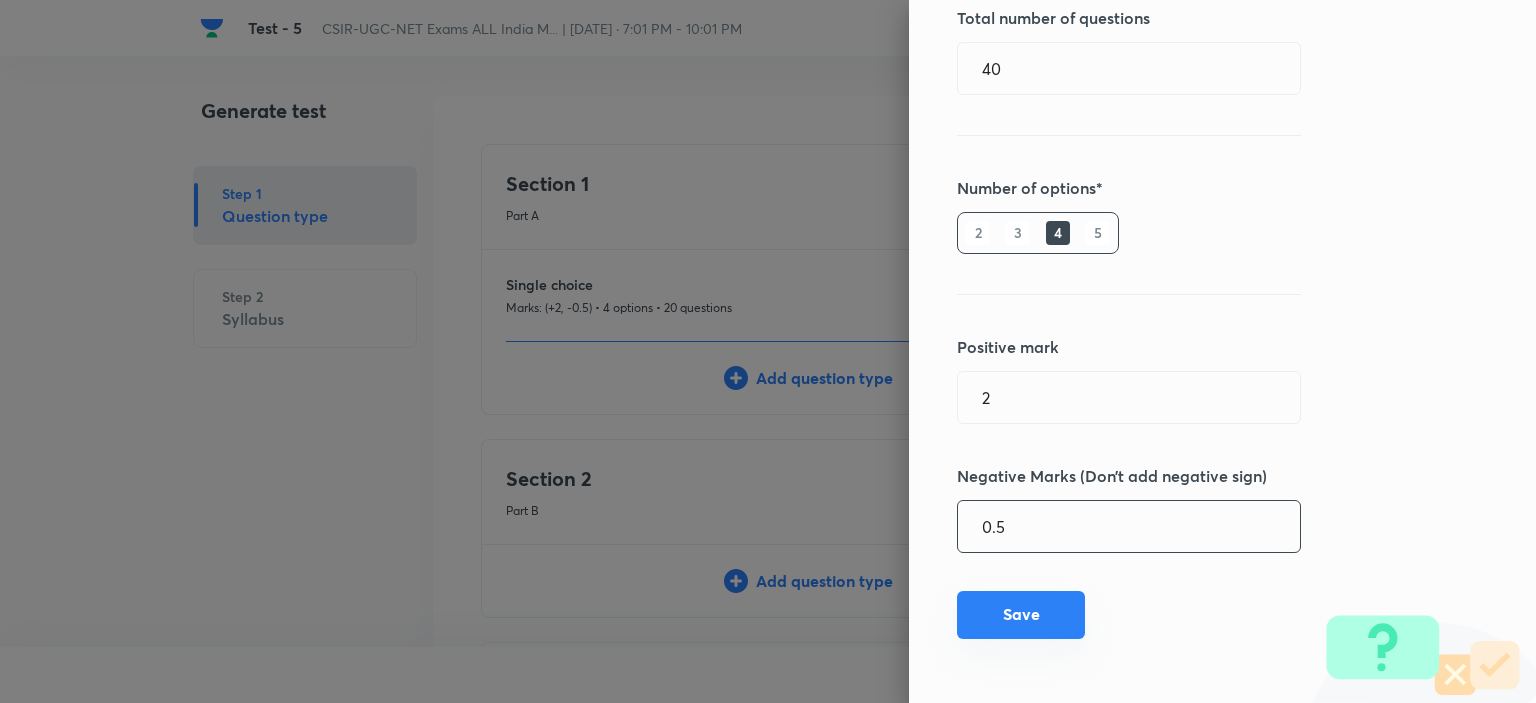type on "0.5" 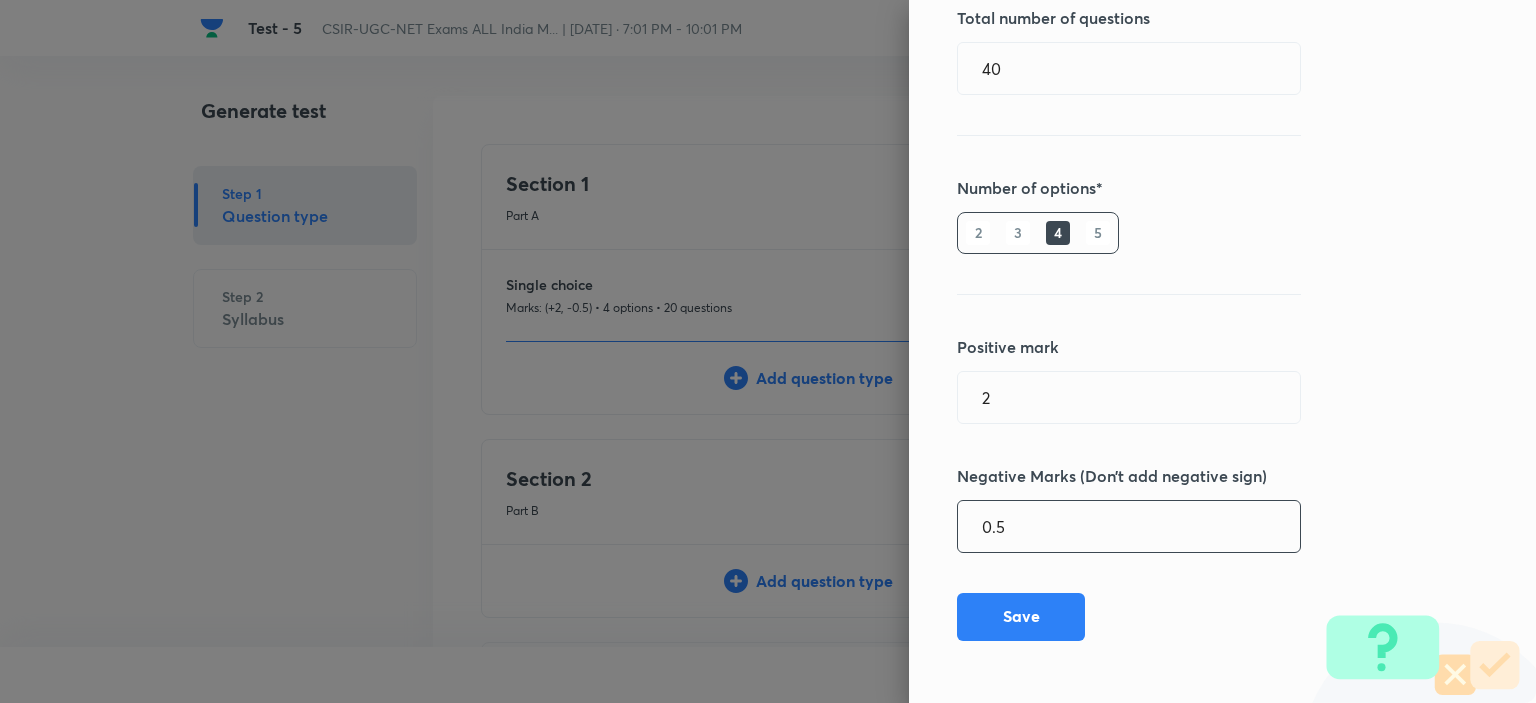 type 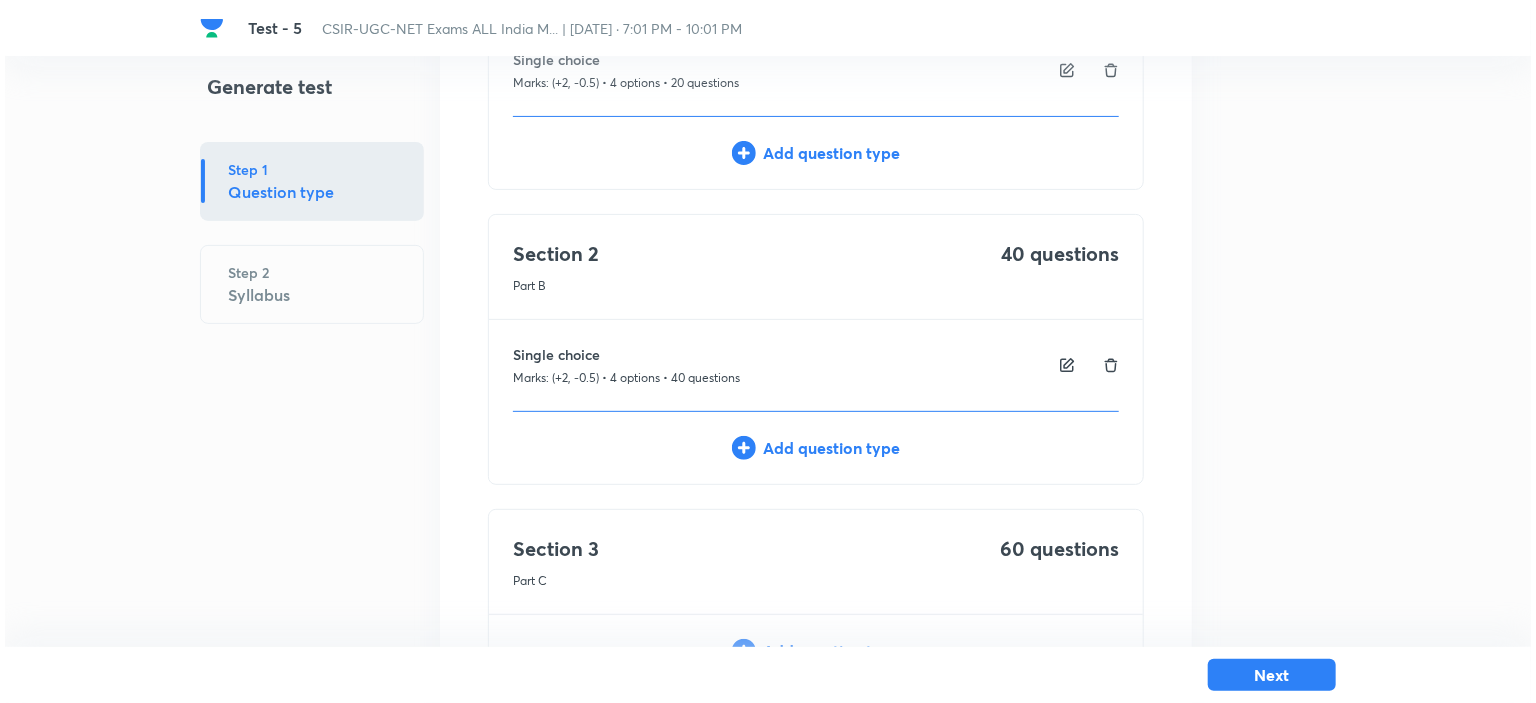 scroll, scrollTop: 396, scrollLeft: 0, axis: vertical 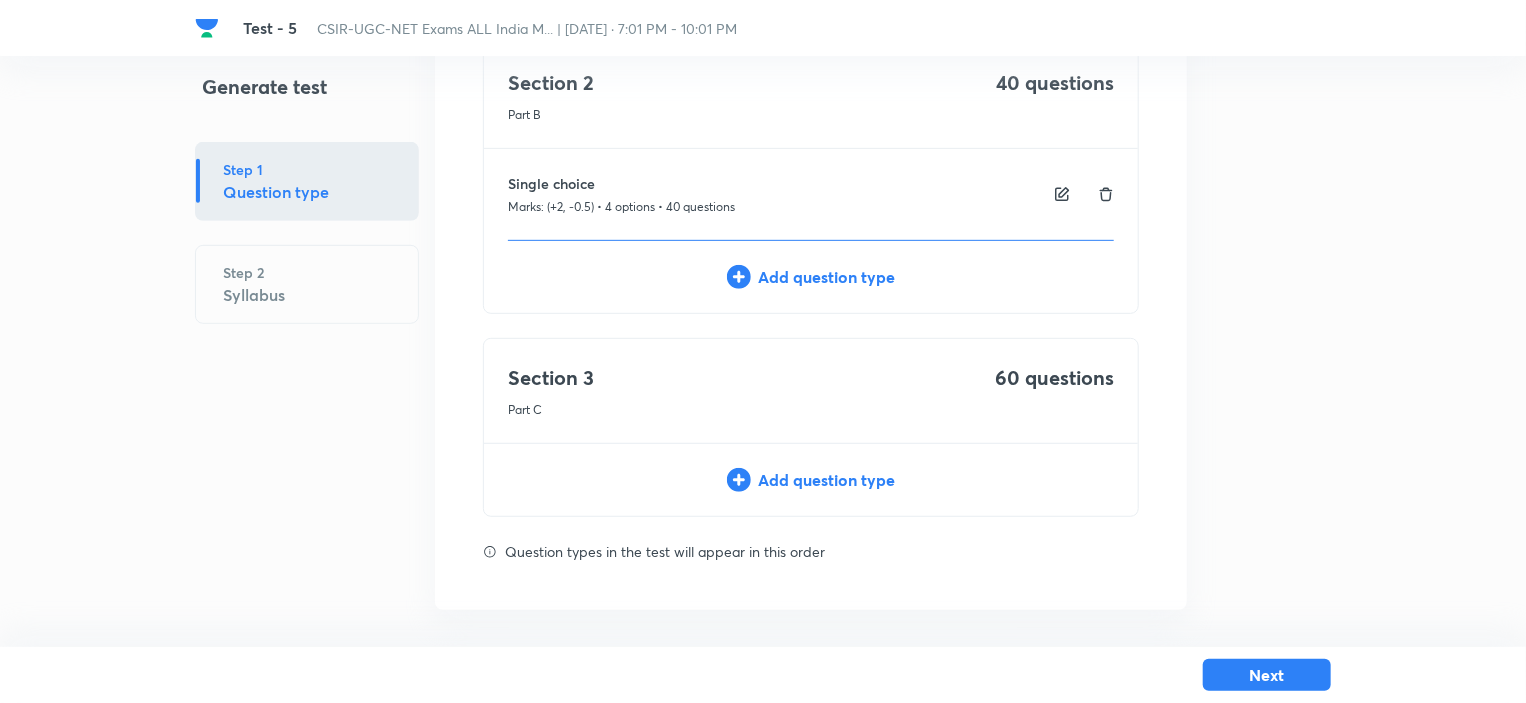 click on "Add question type" at bounding box center [811, 480] 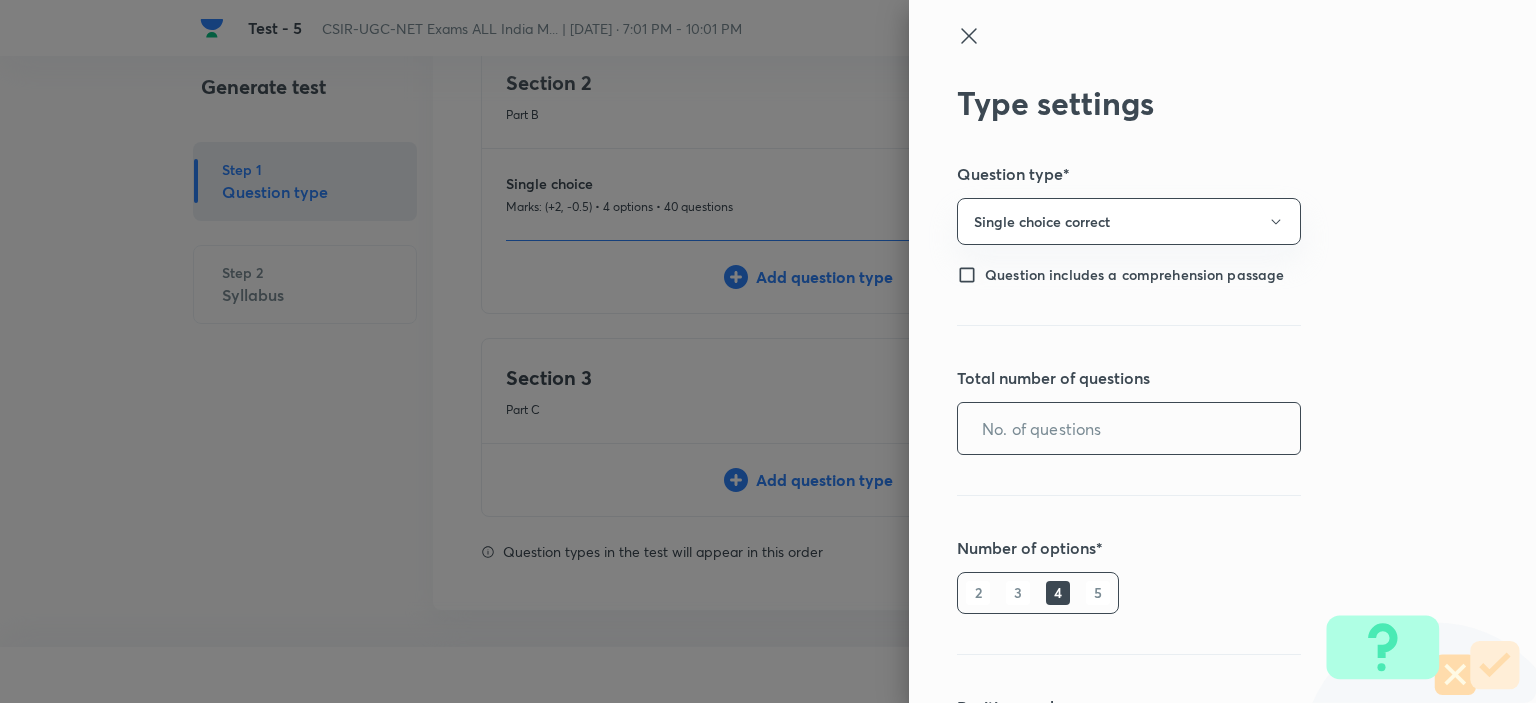 click at bounding box center (1129, 428) 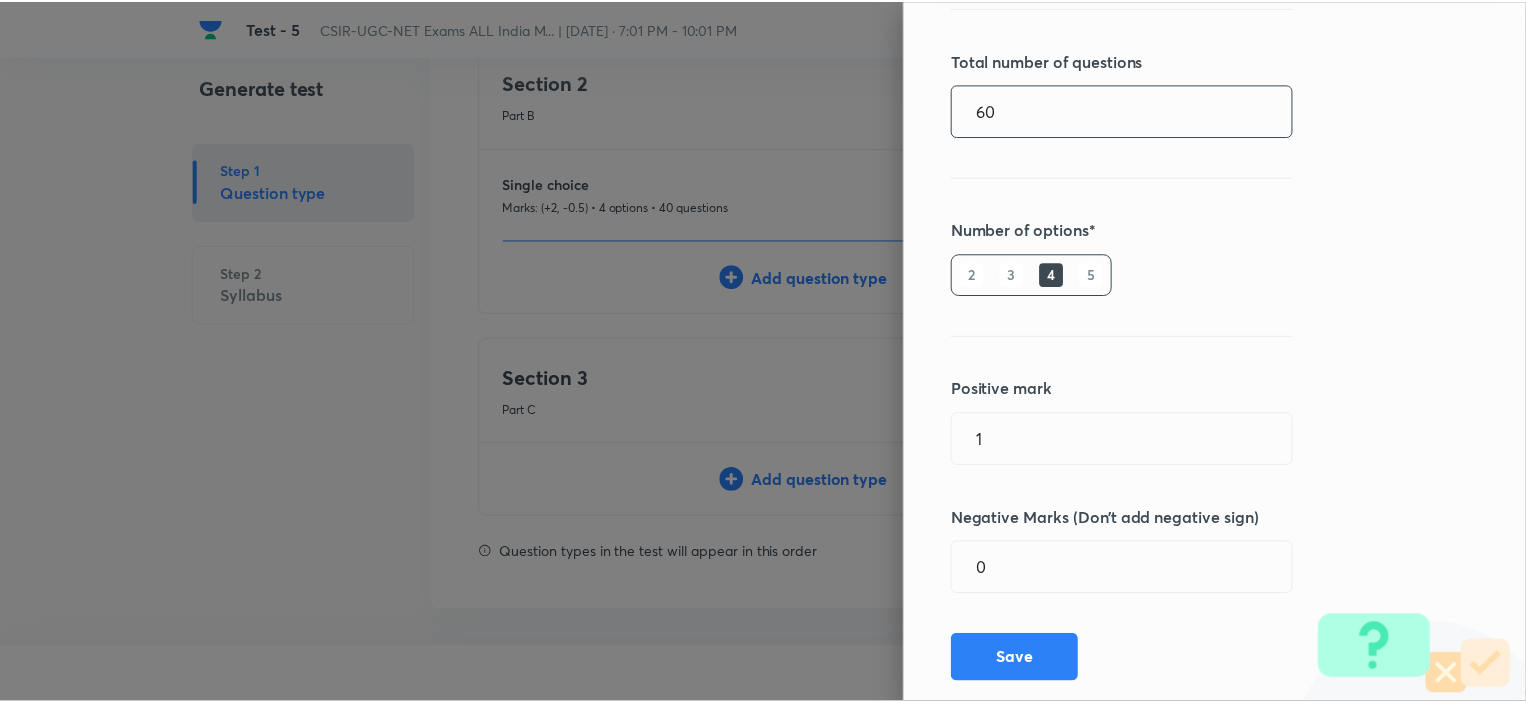 scroll, scrollTop: 360, scrollLeft: 0, axis: vertical 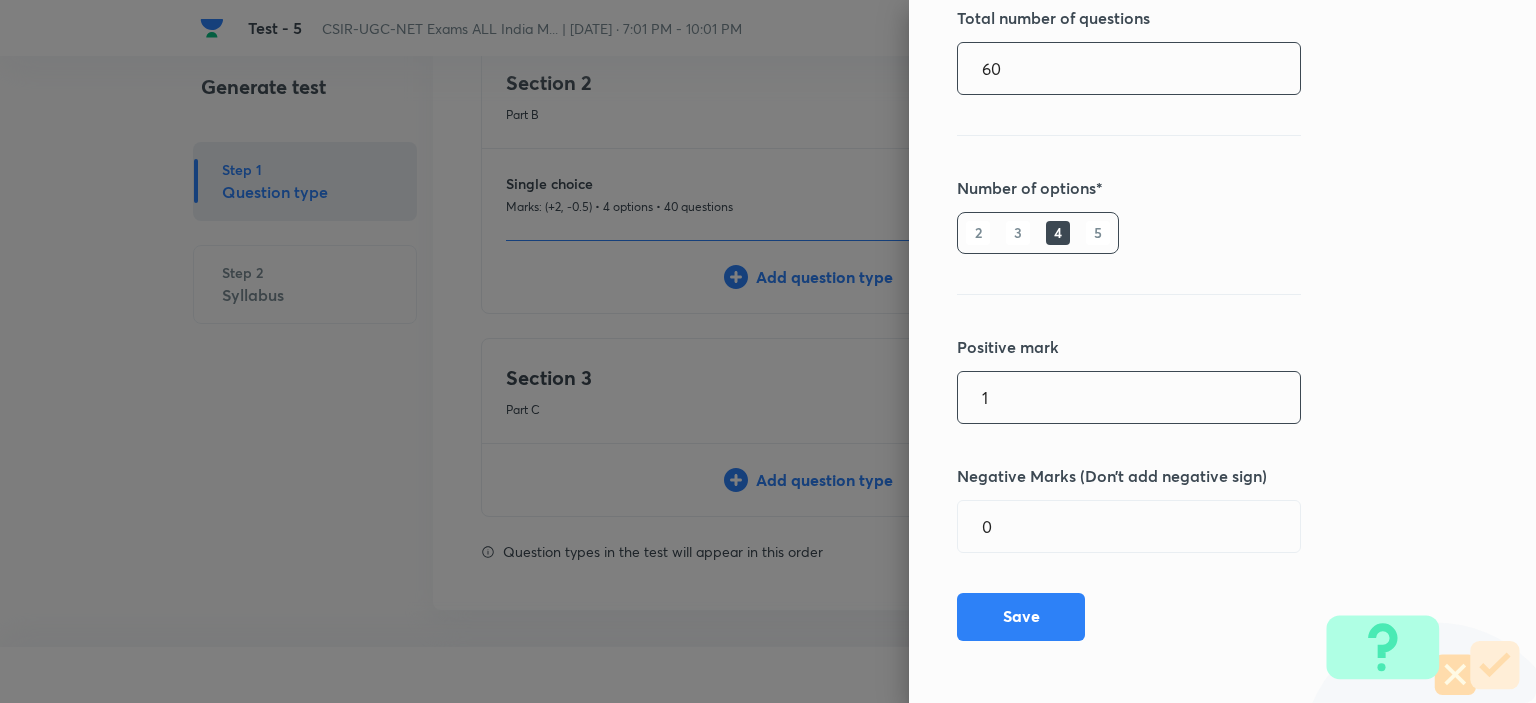 type on "60" 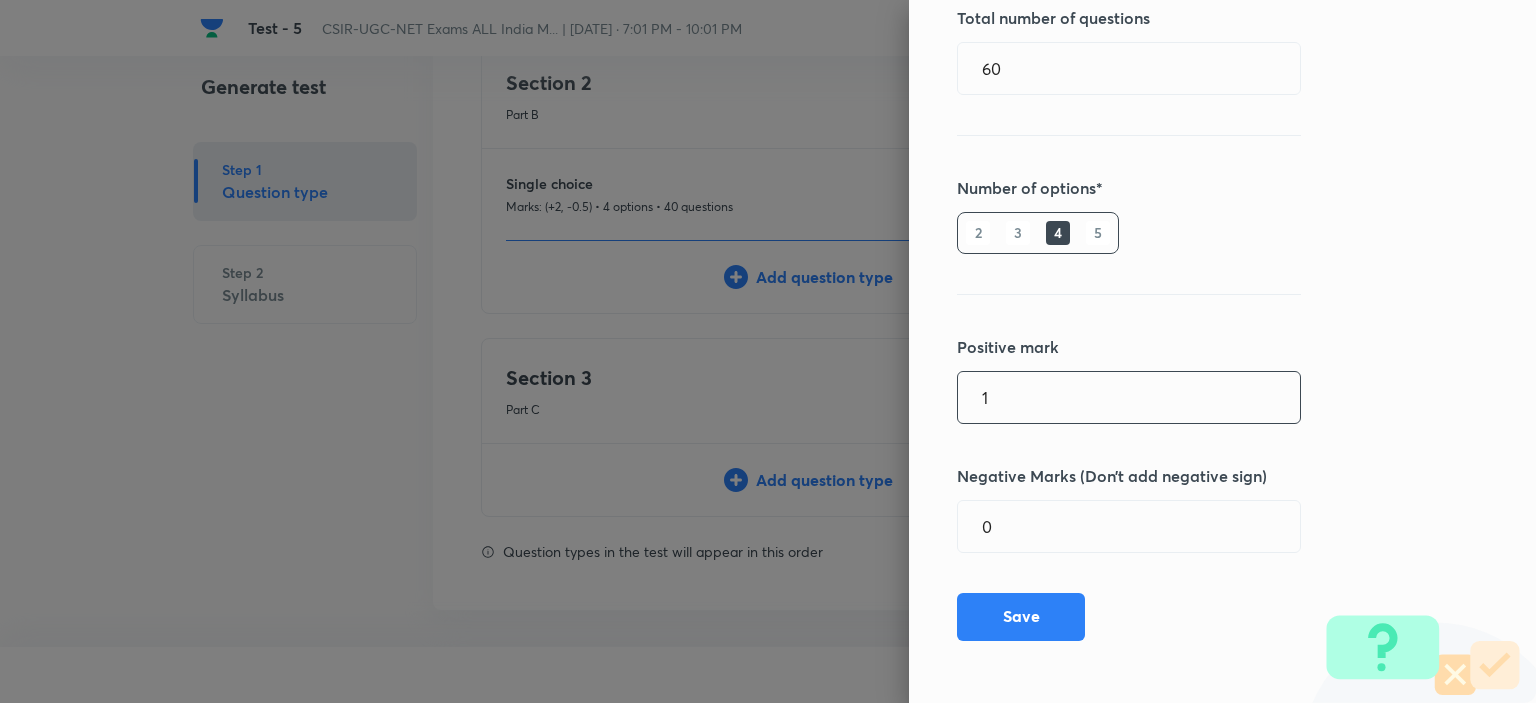 drag, startPoint x: 992, startPoint y: 396, endPoint x: 922, endPoint y: 395, distance: 70.00714 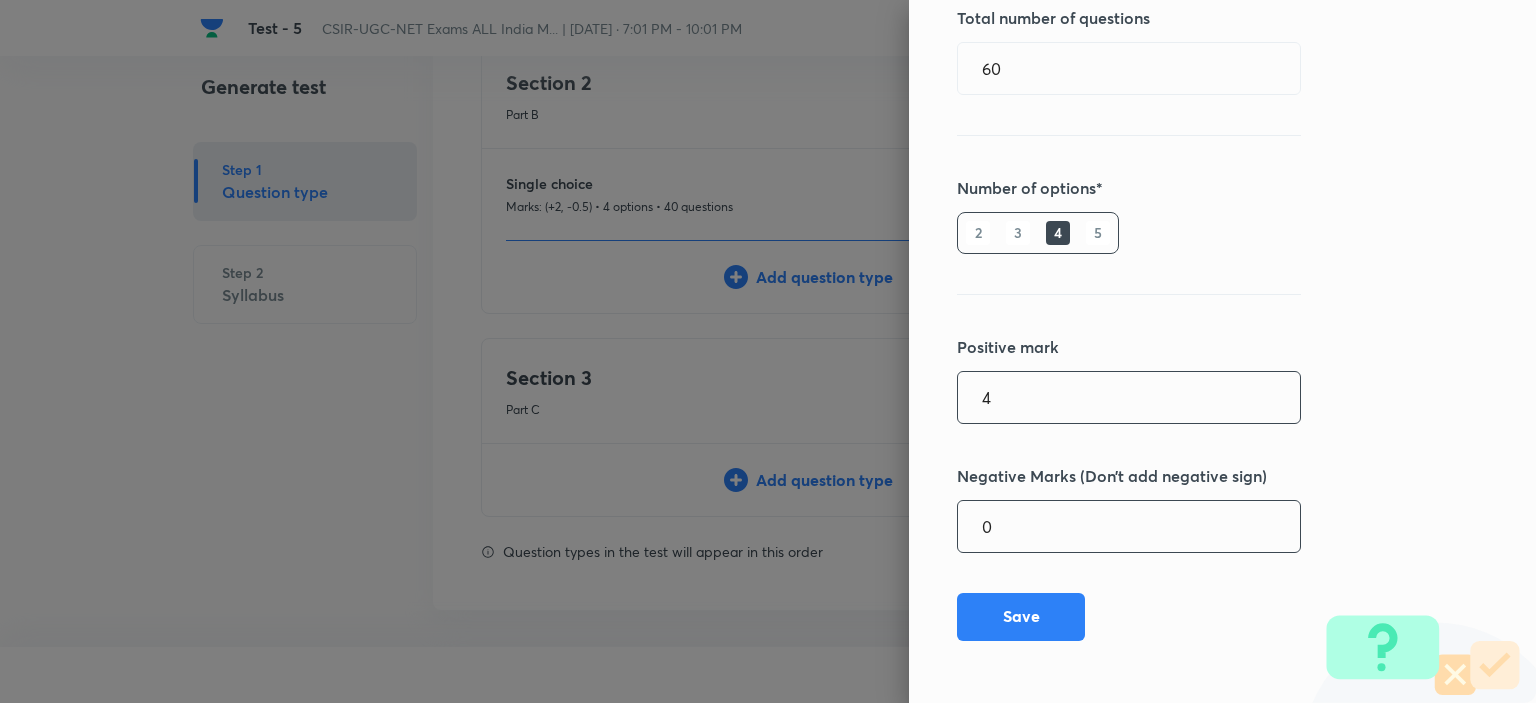 type on "4" 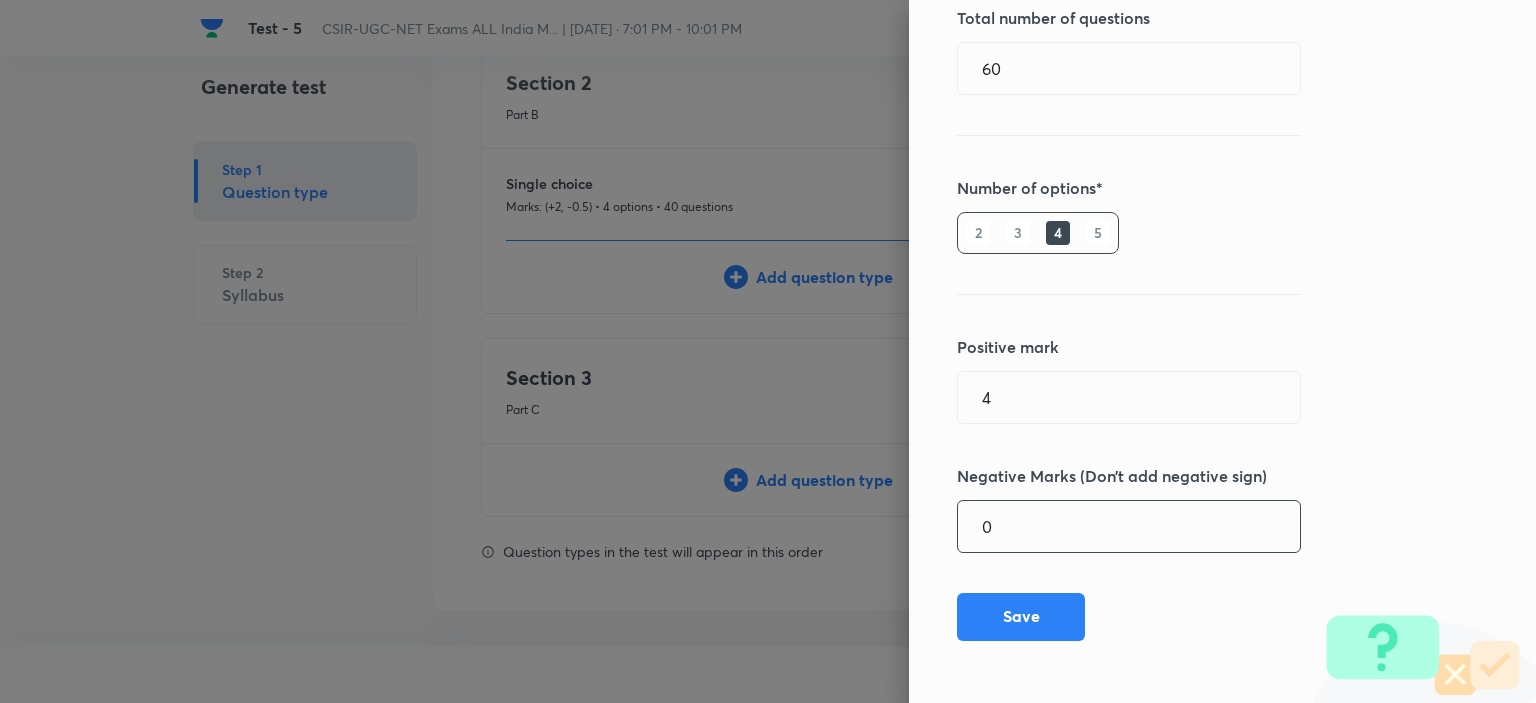 click on "0" at bounding box center (1129, 526) 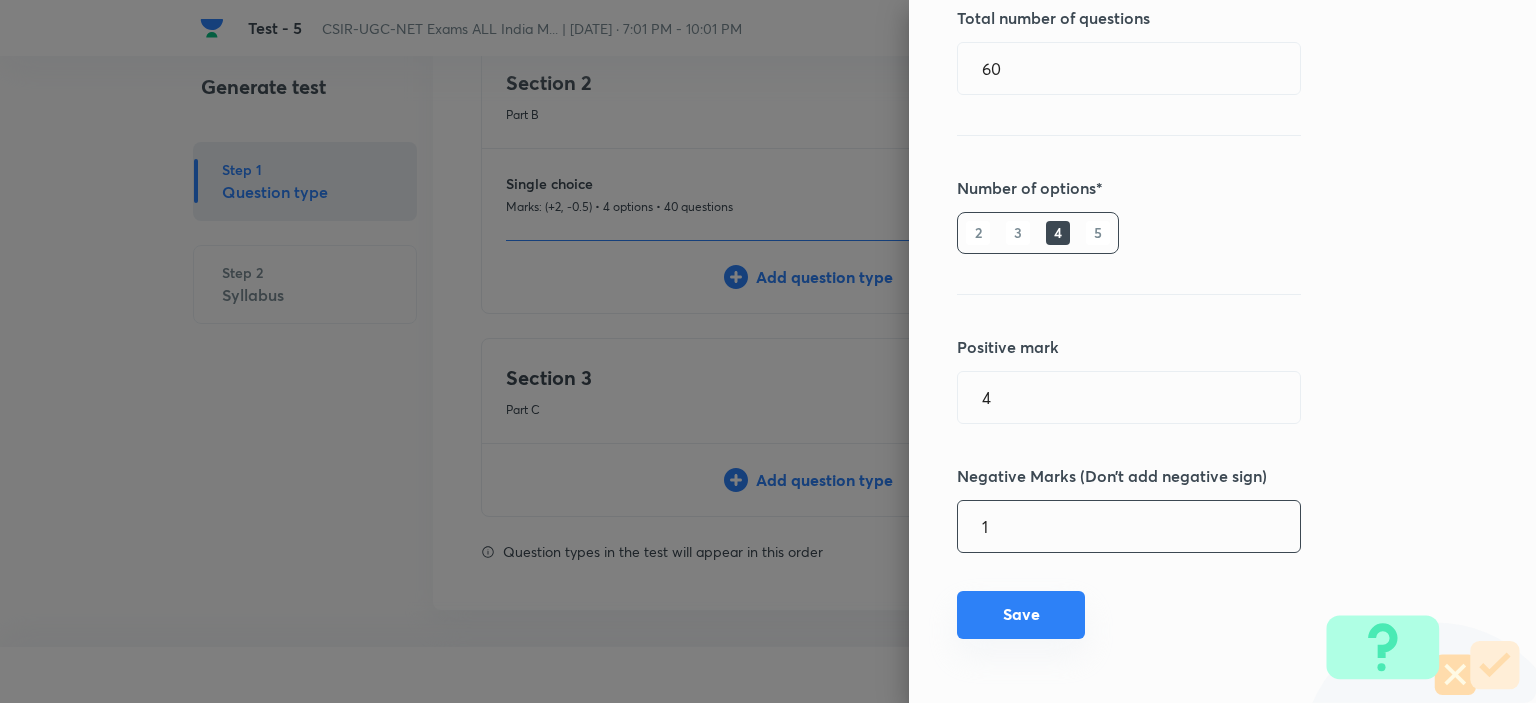 type on "1" 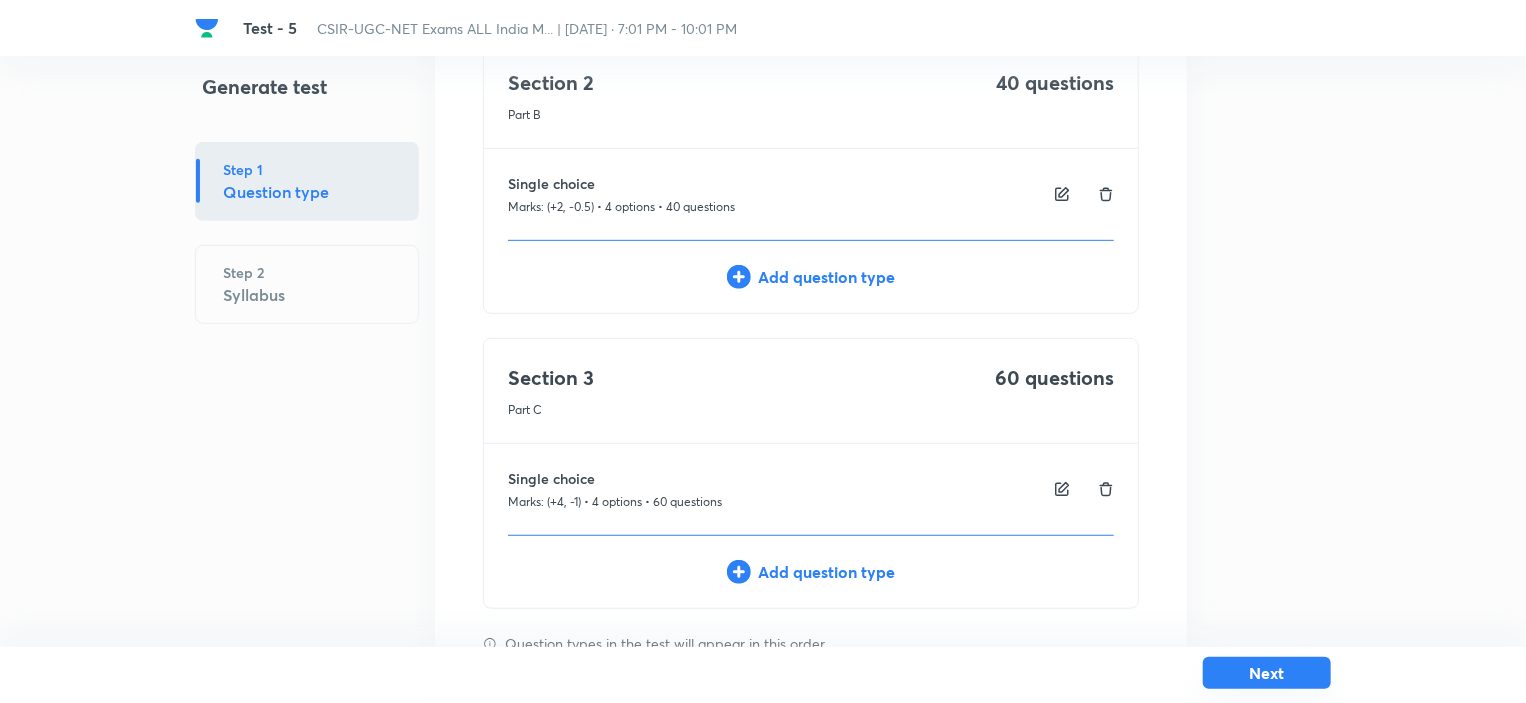 click on "Next" at bounding box center (1267, 673) 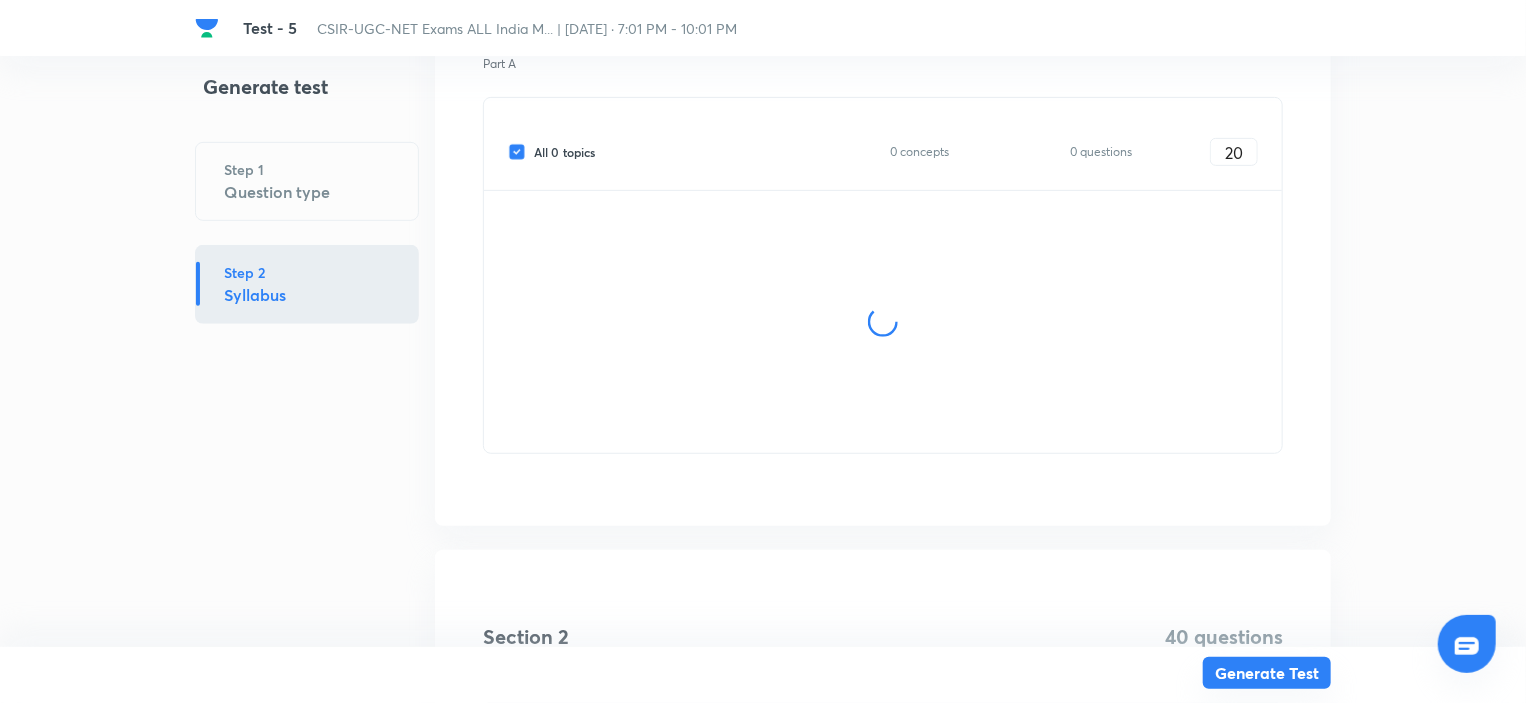 scroll, scrollTop: 0, scrollLeft: 0, axis: both 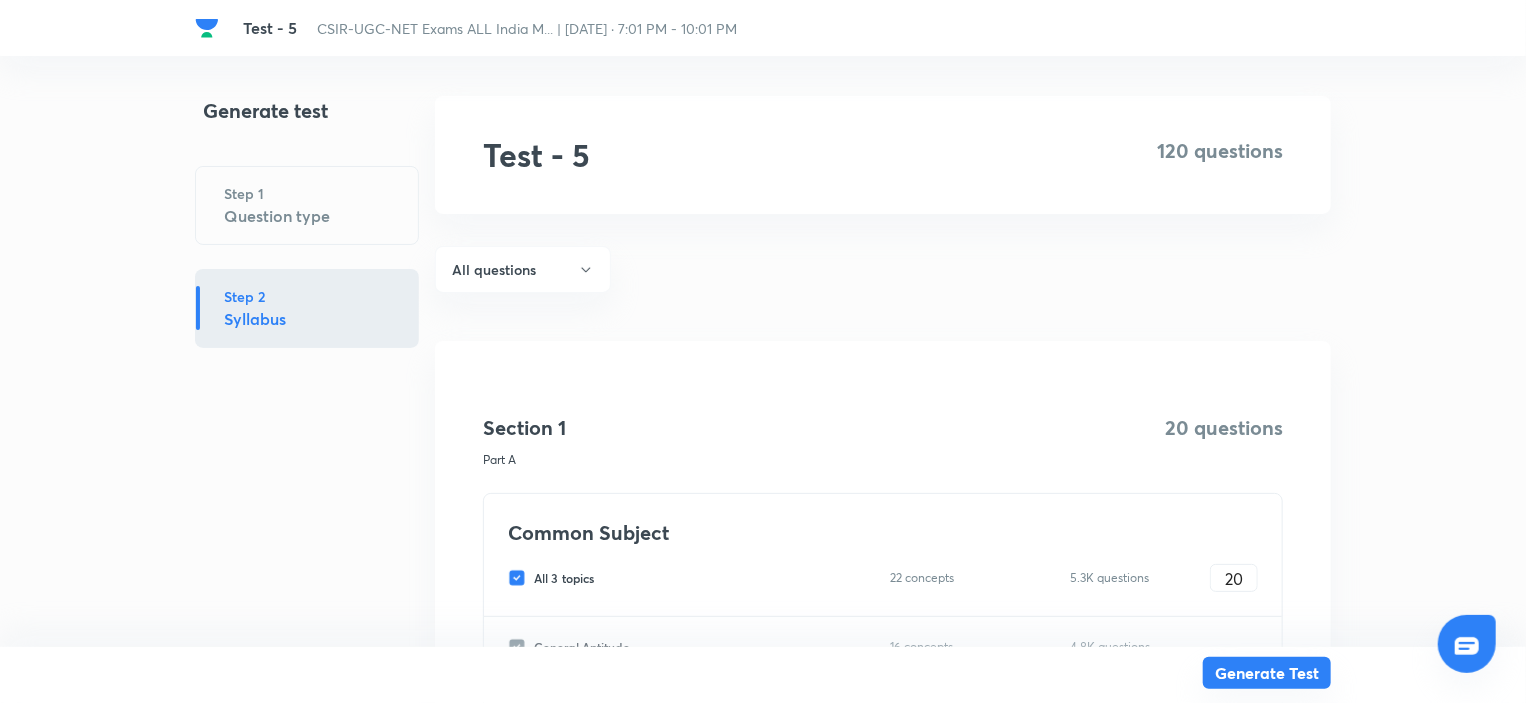 click on "Generate Test" at bounding box center [1267, 673] 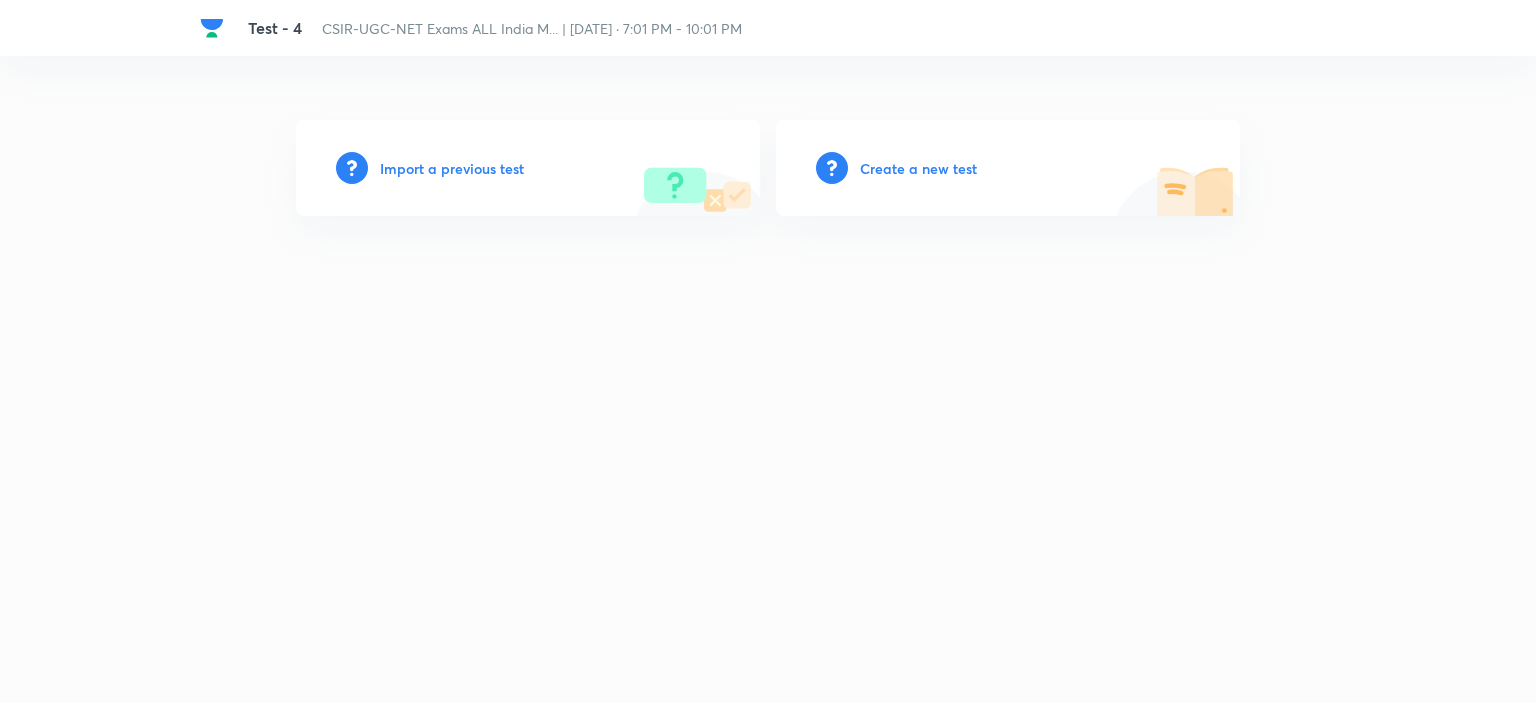 scroll, scrollTop: 0, scrollLeft: 0, axis: both 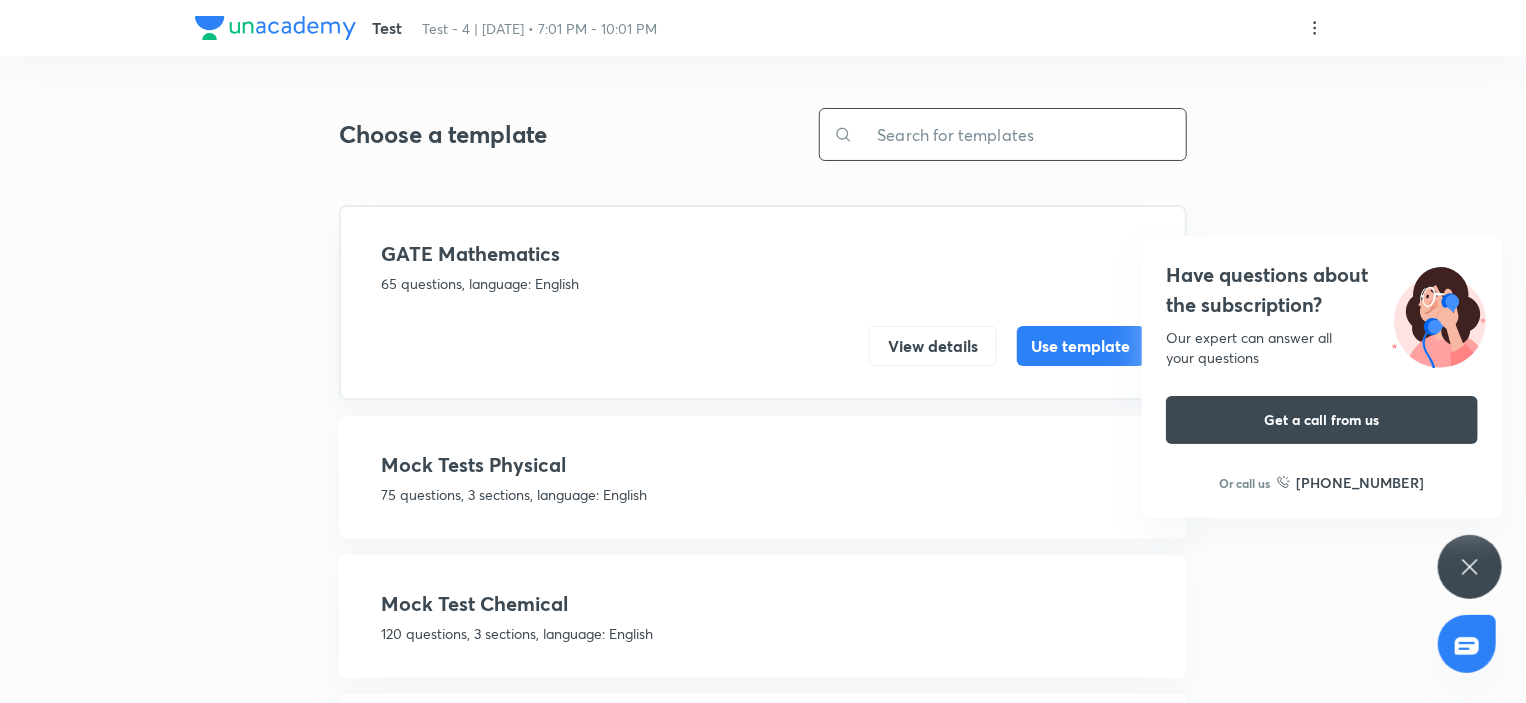 click at bounding box center [1019, 134] 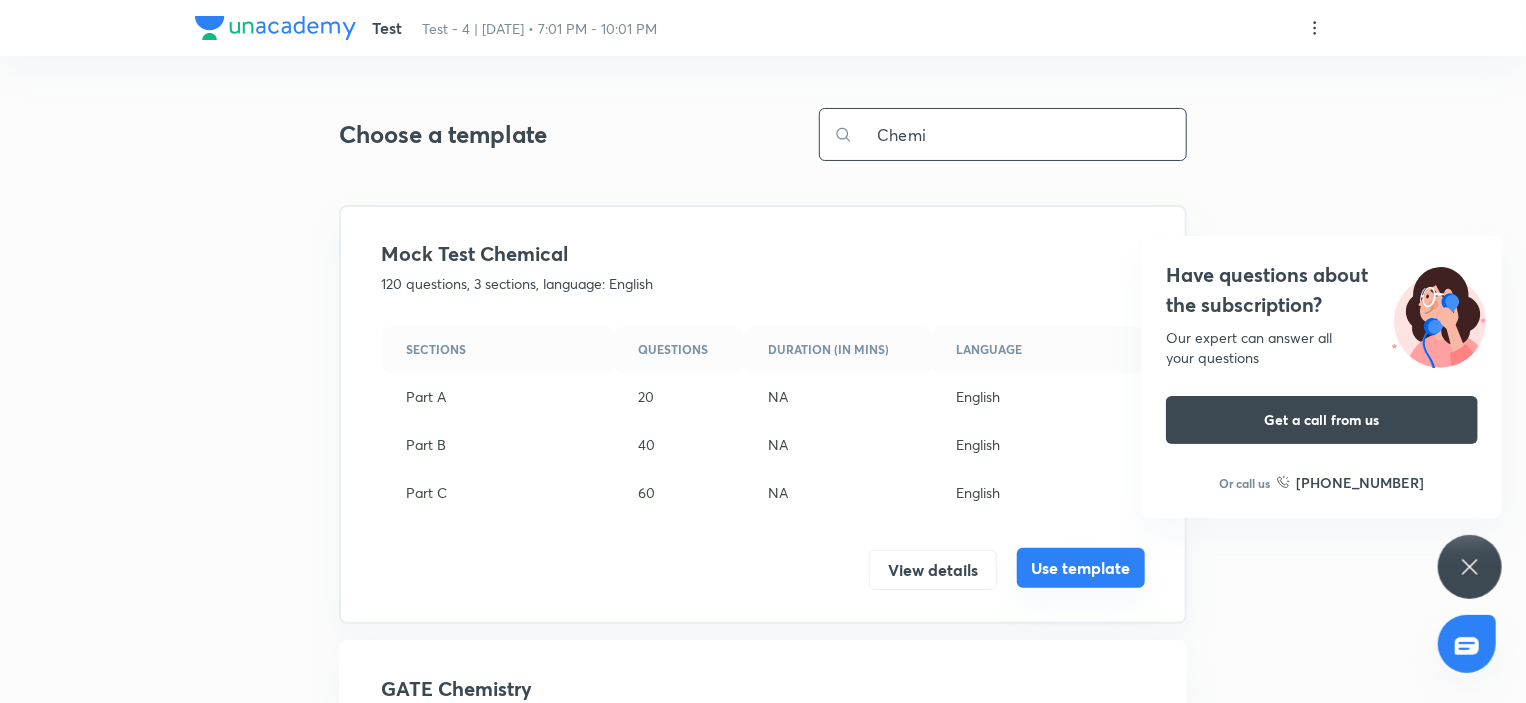 type on "Chemi" 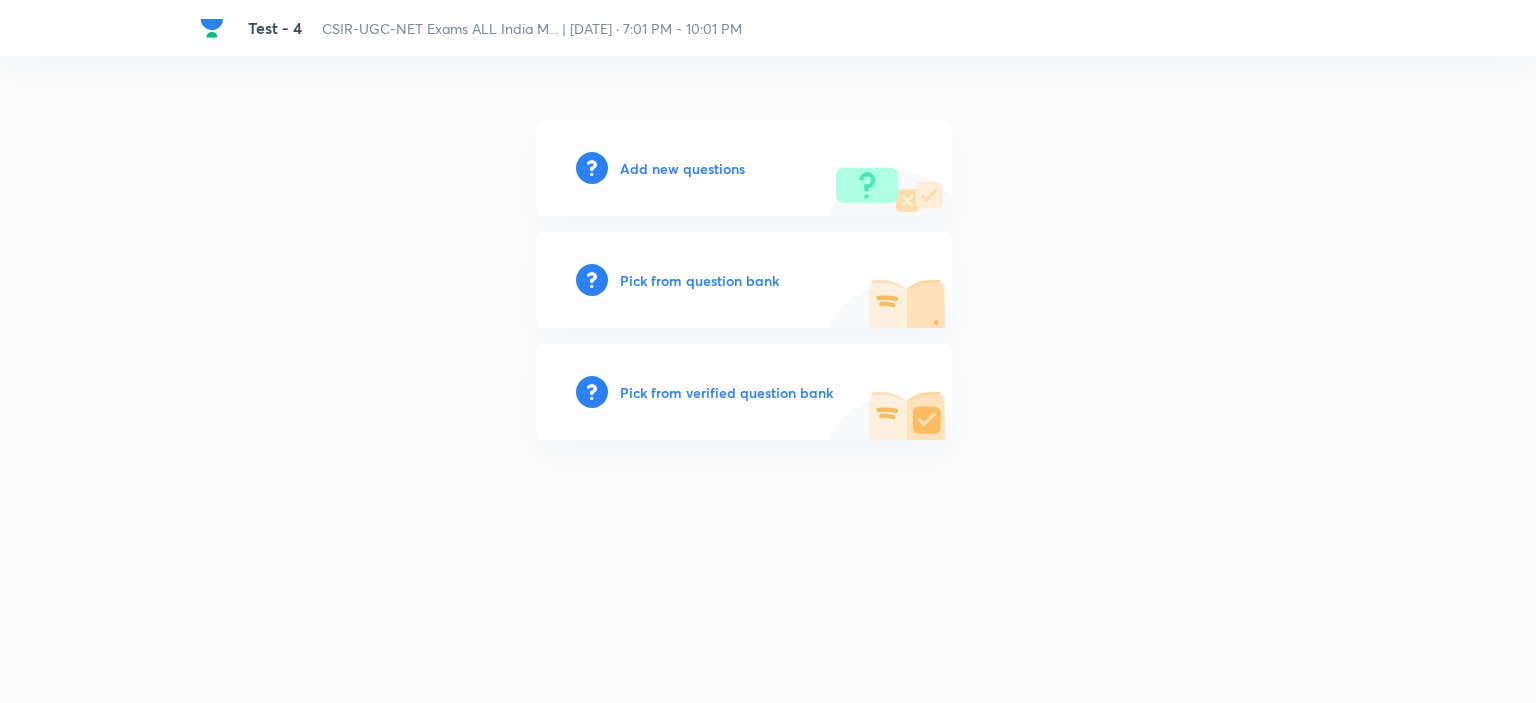 click on "Pick from question bank" at bounding box center [699, 280] 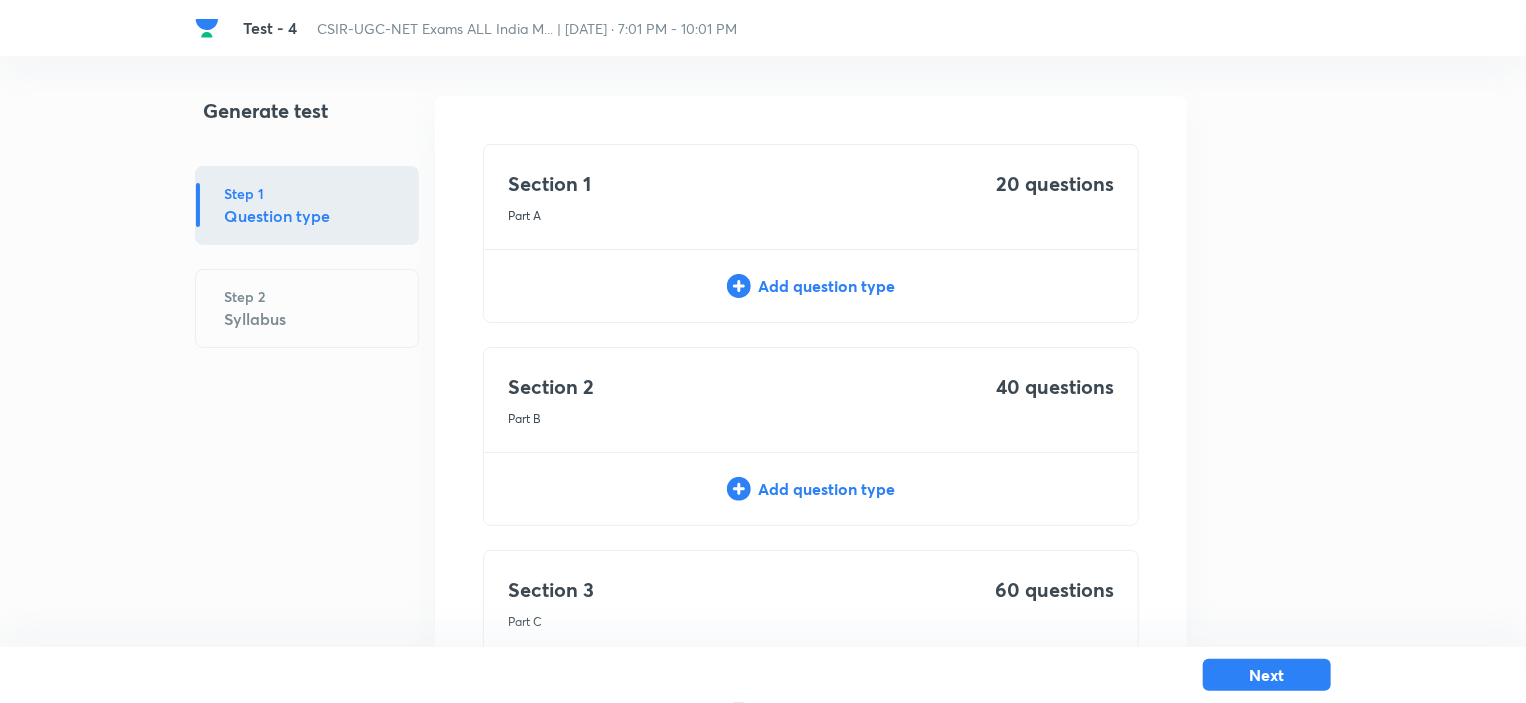 click on "Add question type" at bounding box center (811, 286) 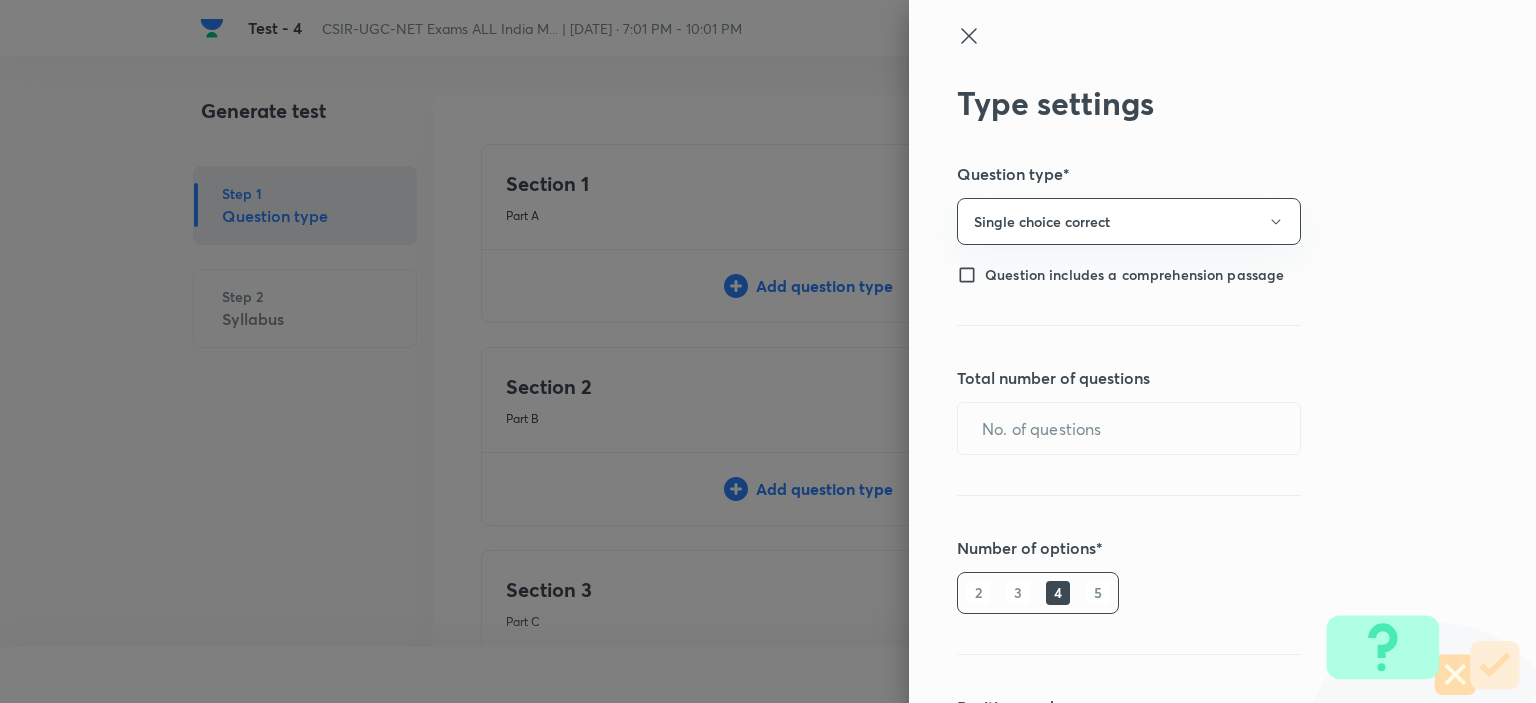 click on "Type settings Question type* Single choice correct Question includes a comprehension passage Total number of questions ​ Number of options* 2 3 4 5 Positive mark 1 ​ Negative Marks (Don’t add negative sign) 0 ​ Save" at bounding box center (1222, 351) 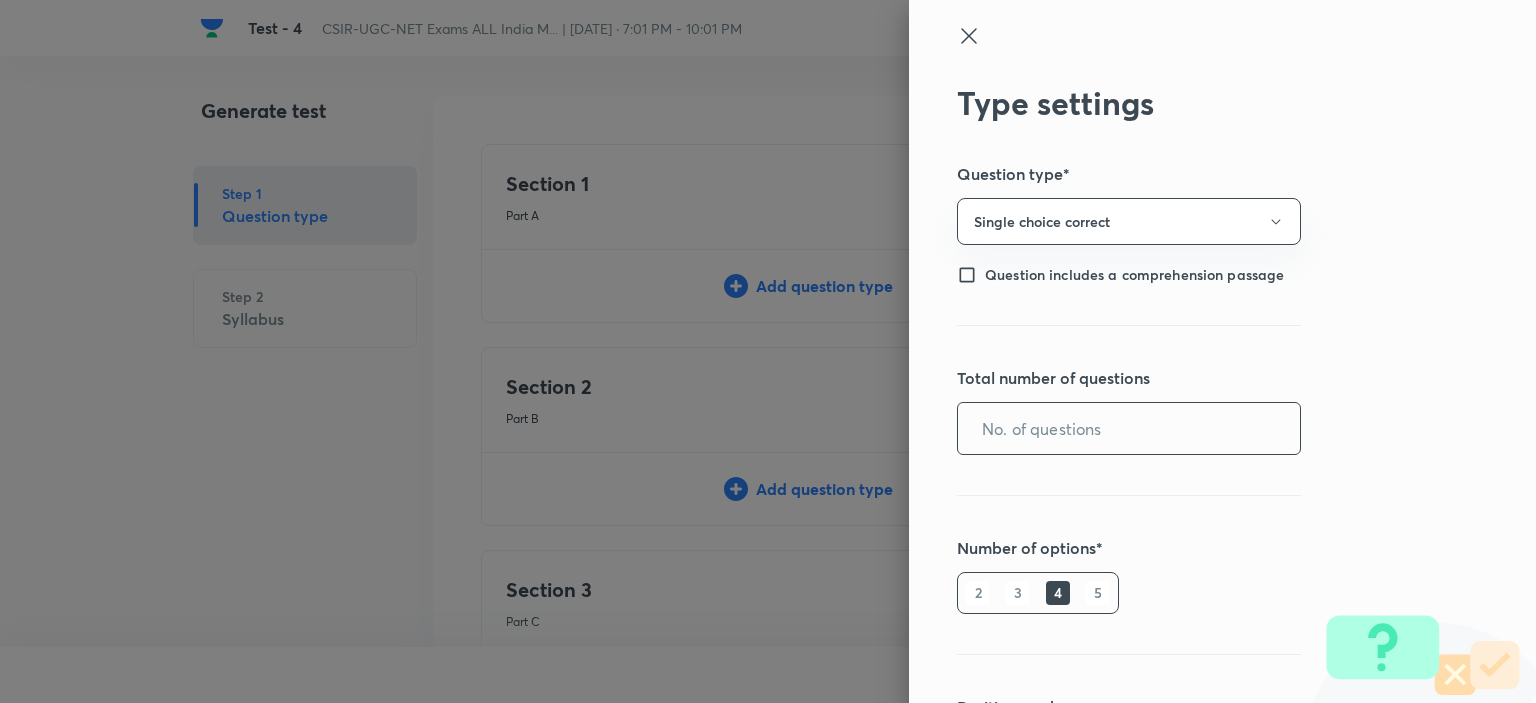 click at bounding box center (1129, 428) 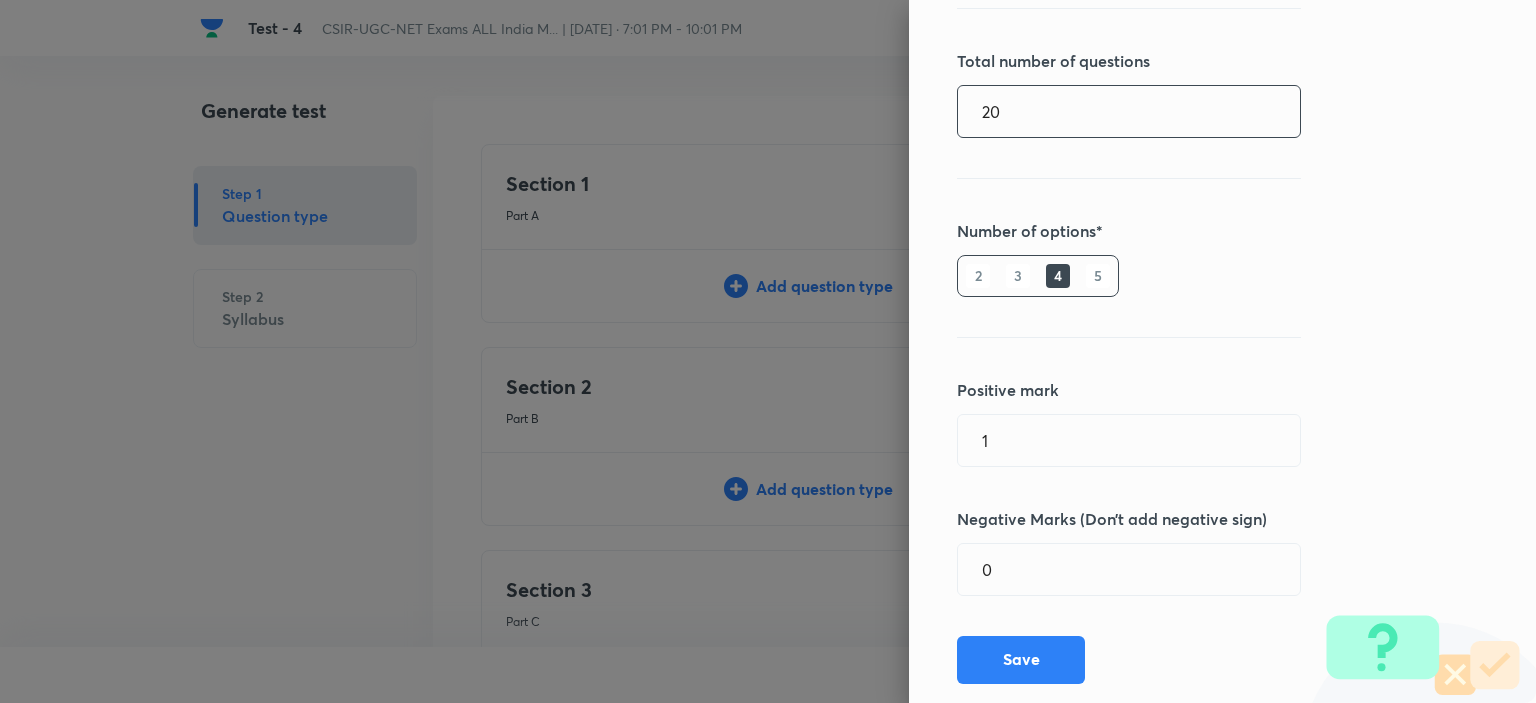 scroll, scrollTop: 360, scrollLeft: 0, axis: vertical 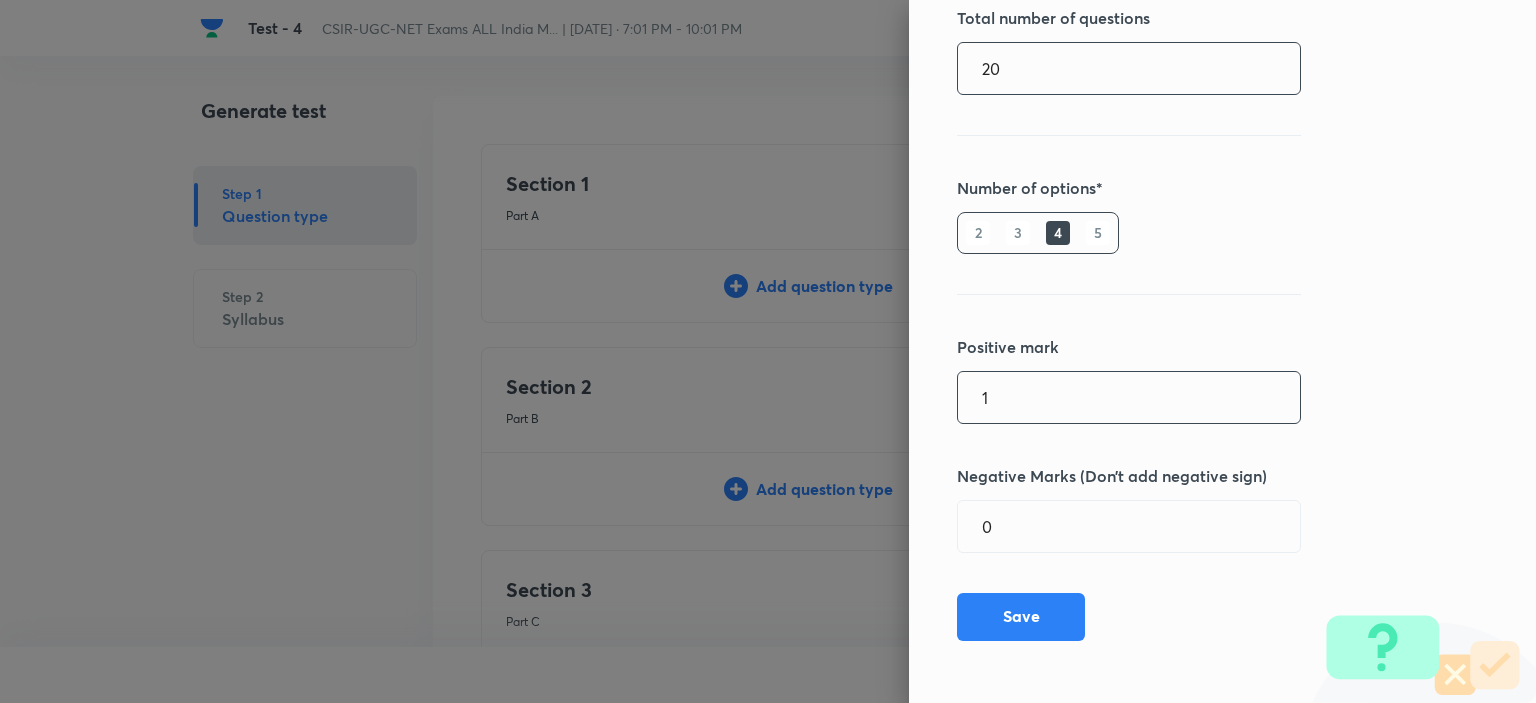 type on "20" 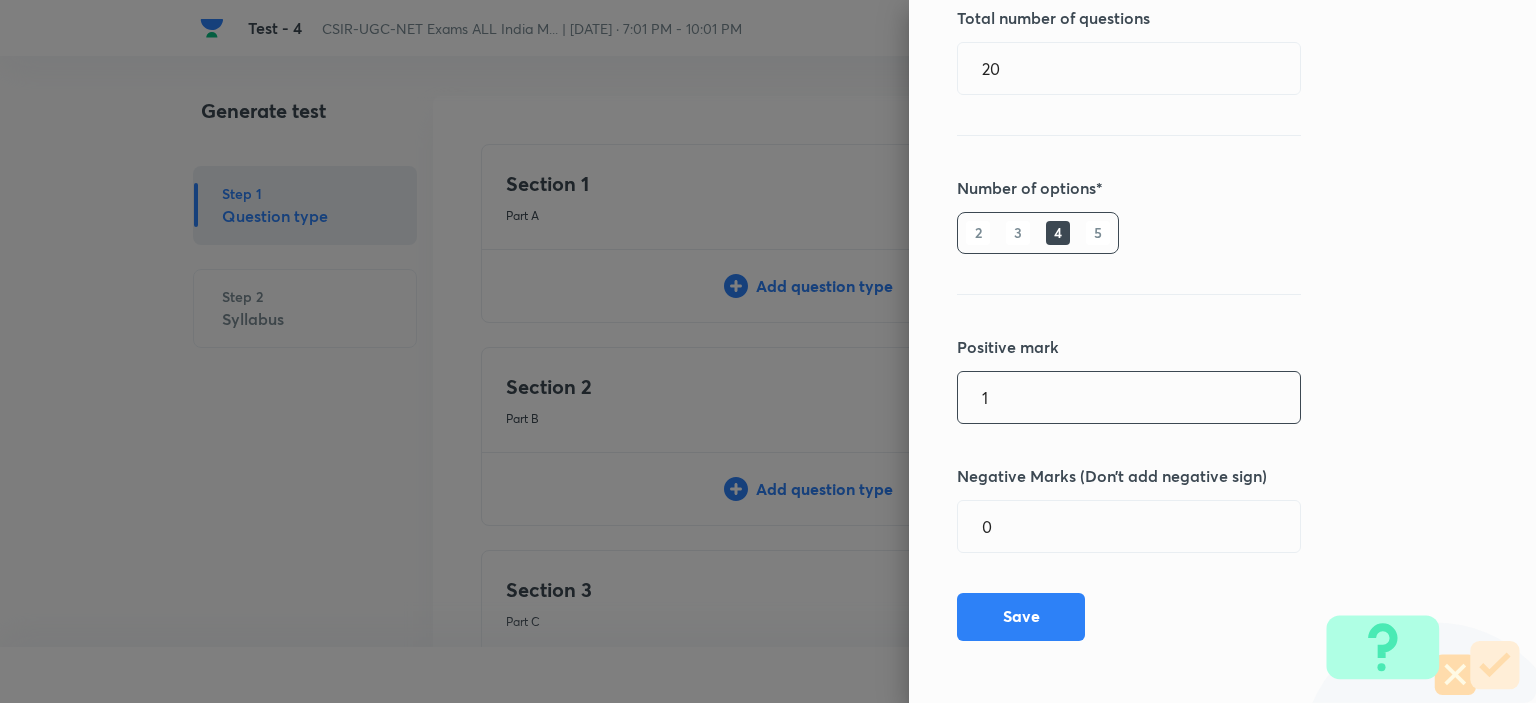 drag, startPoint x: 1004, startPoint y: 387, endPoint x: 940, endPoint y: 394, distance: 64.381676 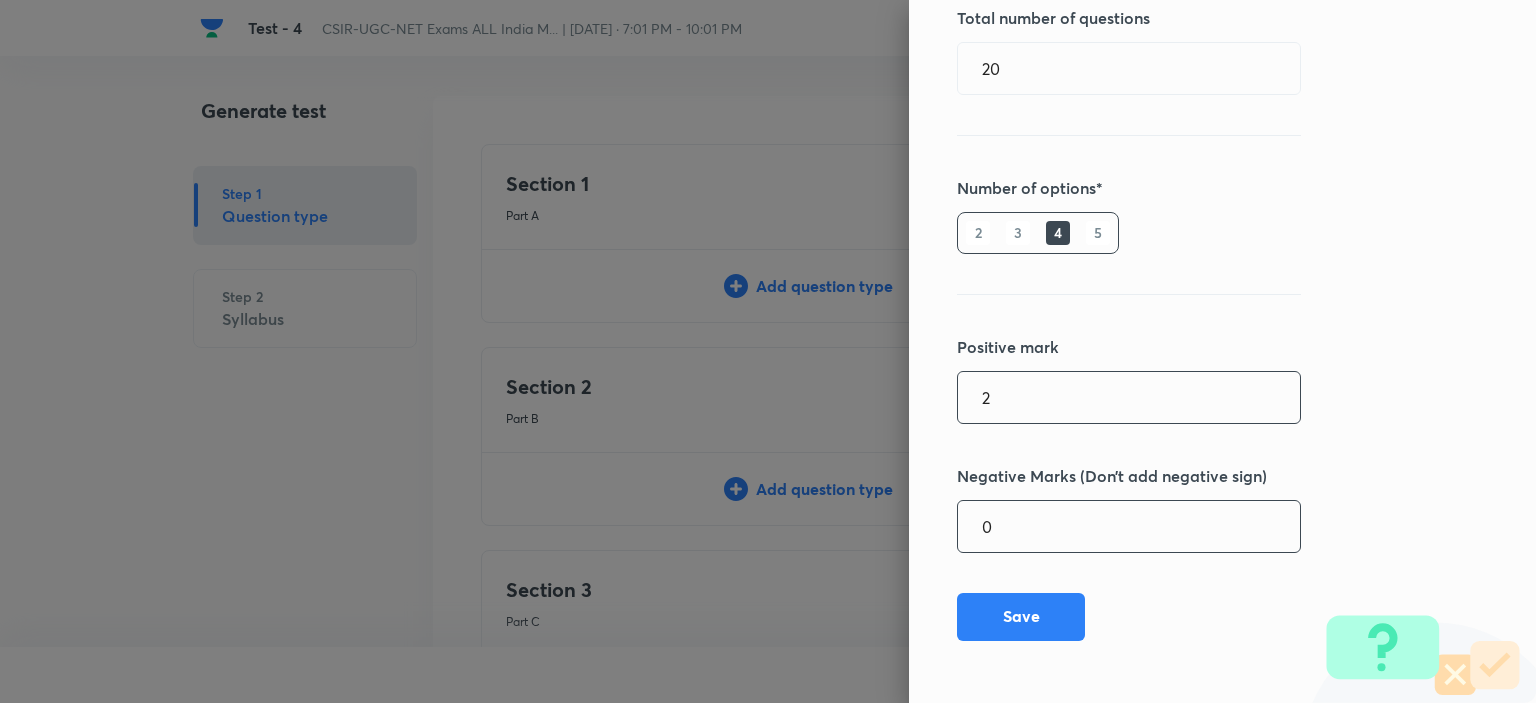 type on "2" 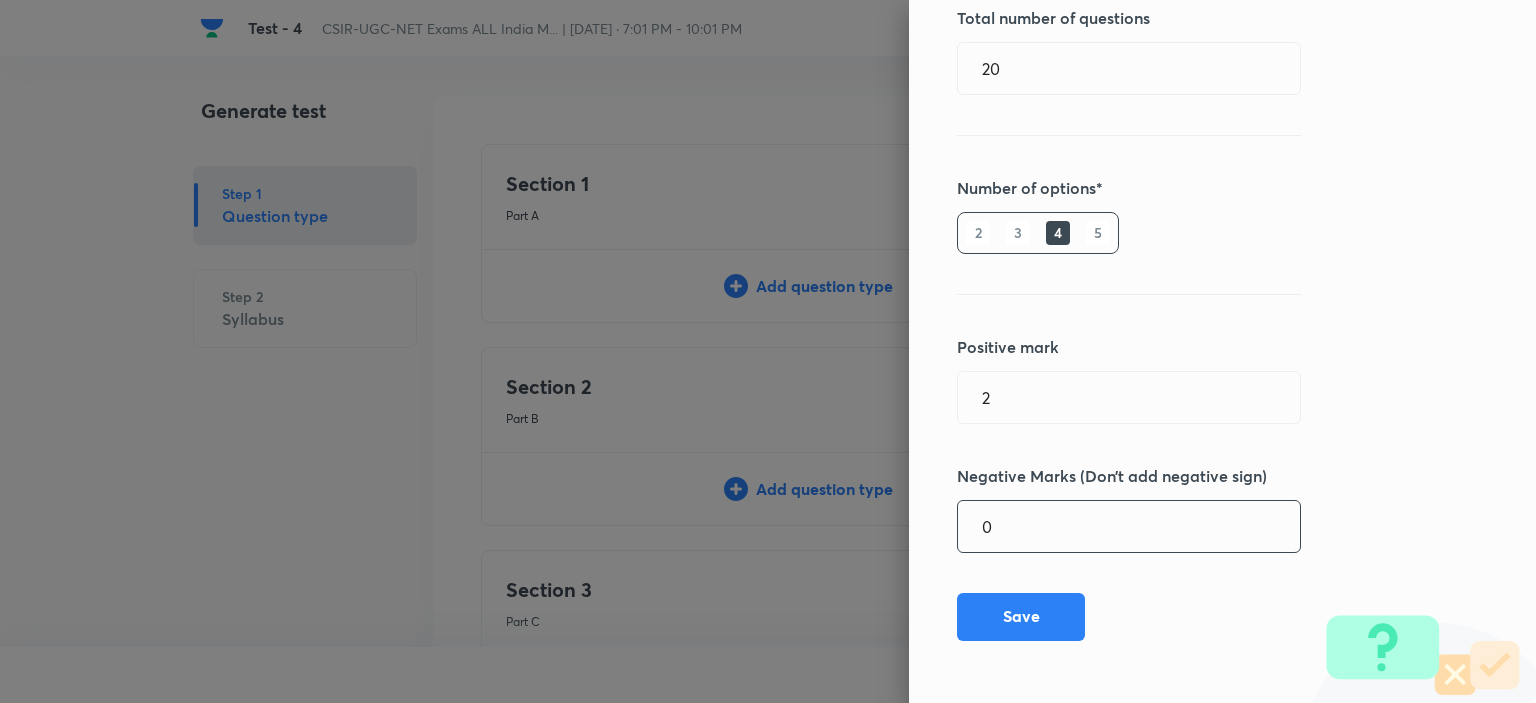 click on "0" at bounding box center (1129, 526) 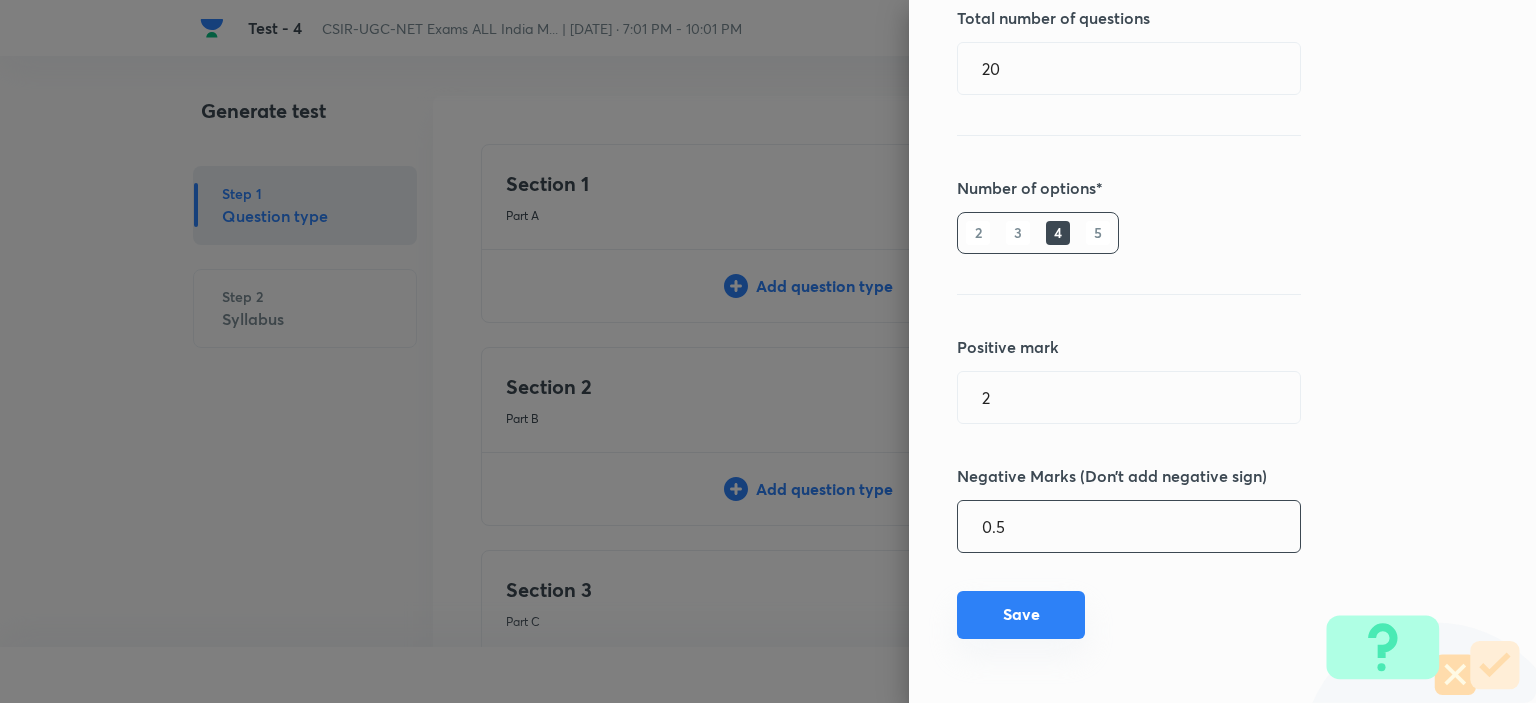 type on "0.5" 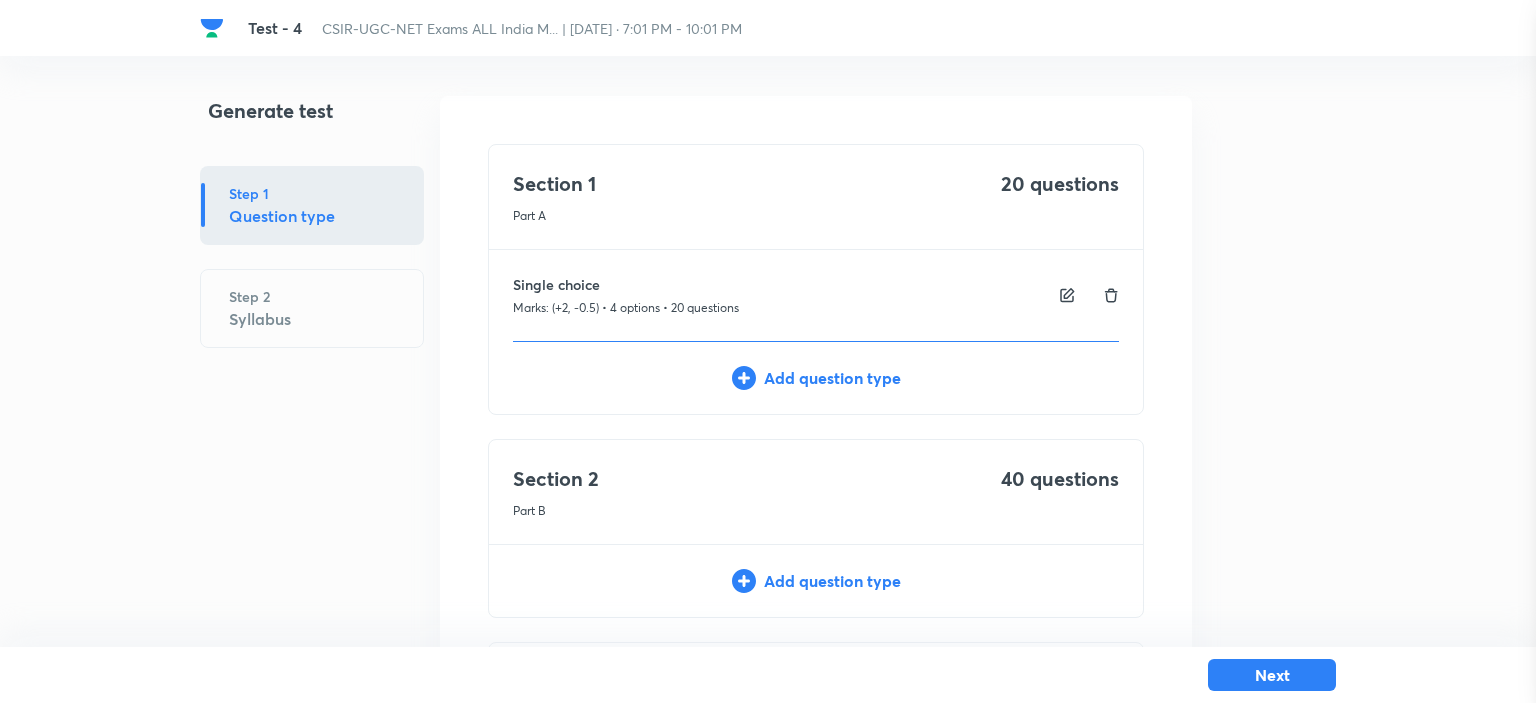 type 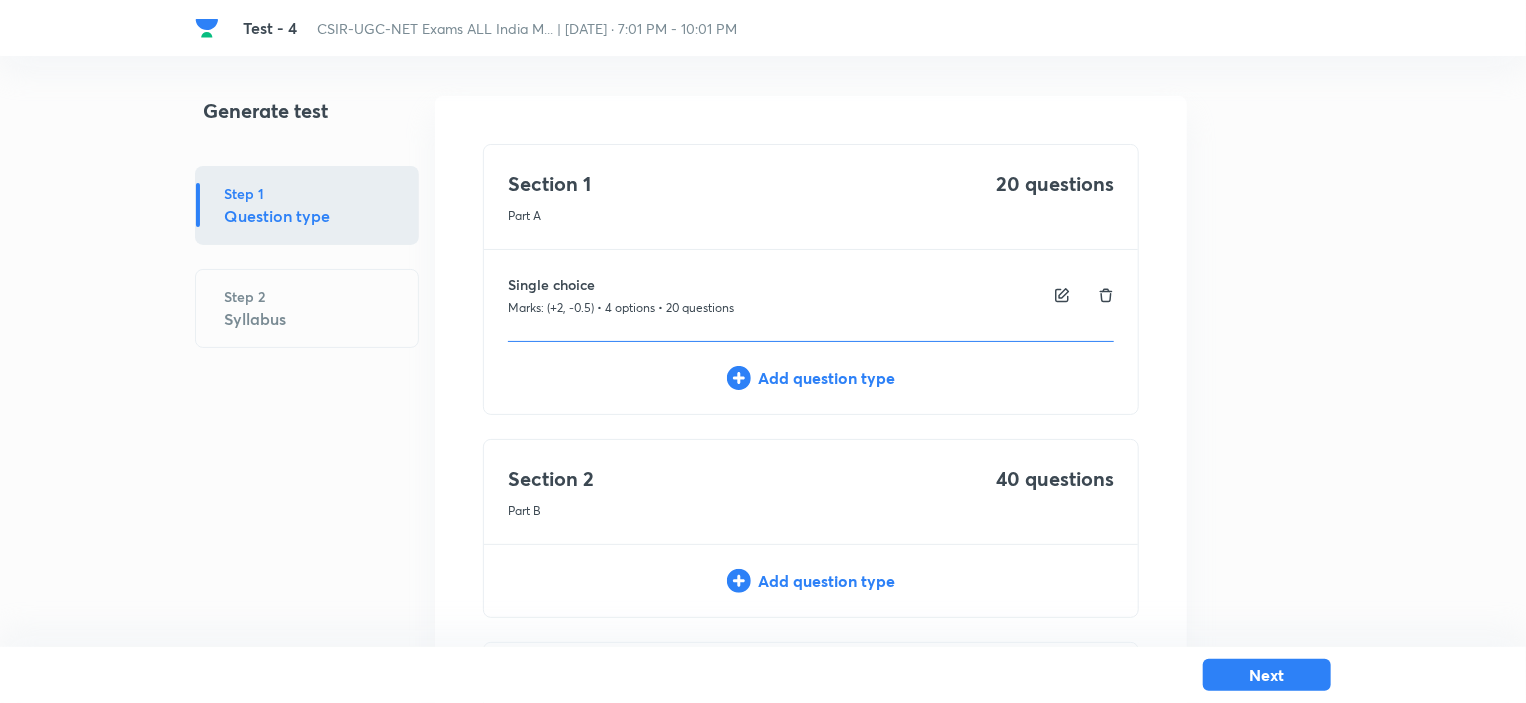 click on "Add question type" at bounding box center (811, 581) 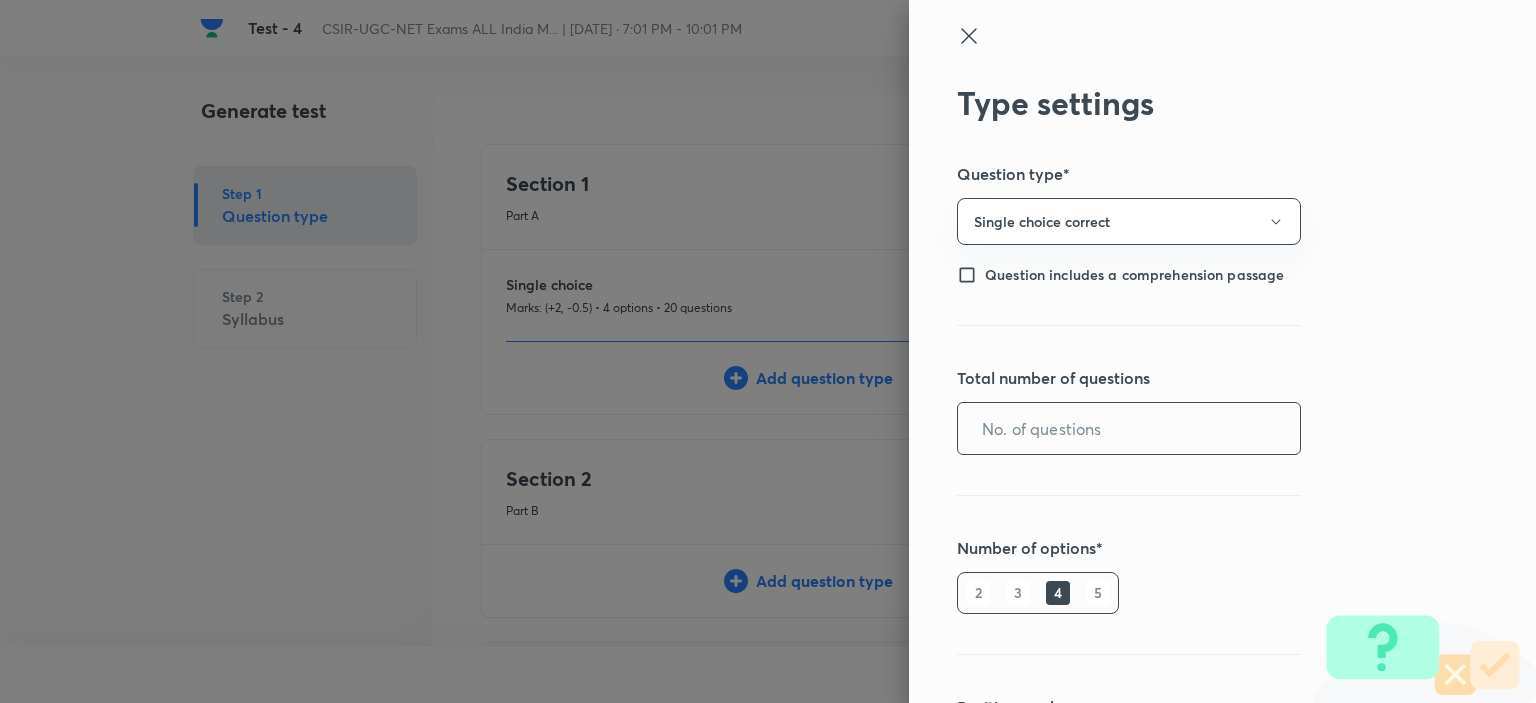 click at bounding box center [1129, 428] 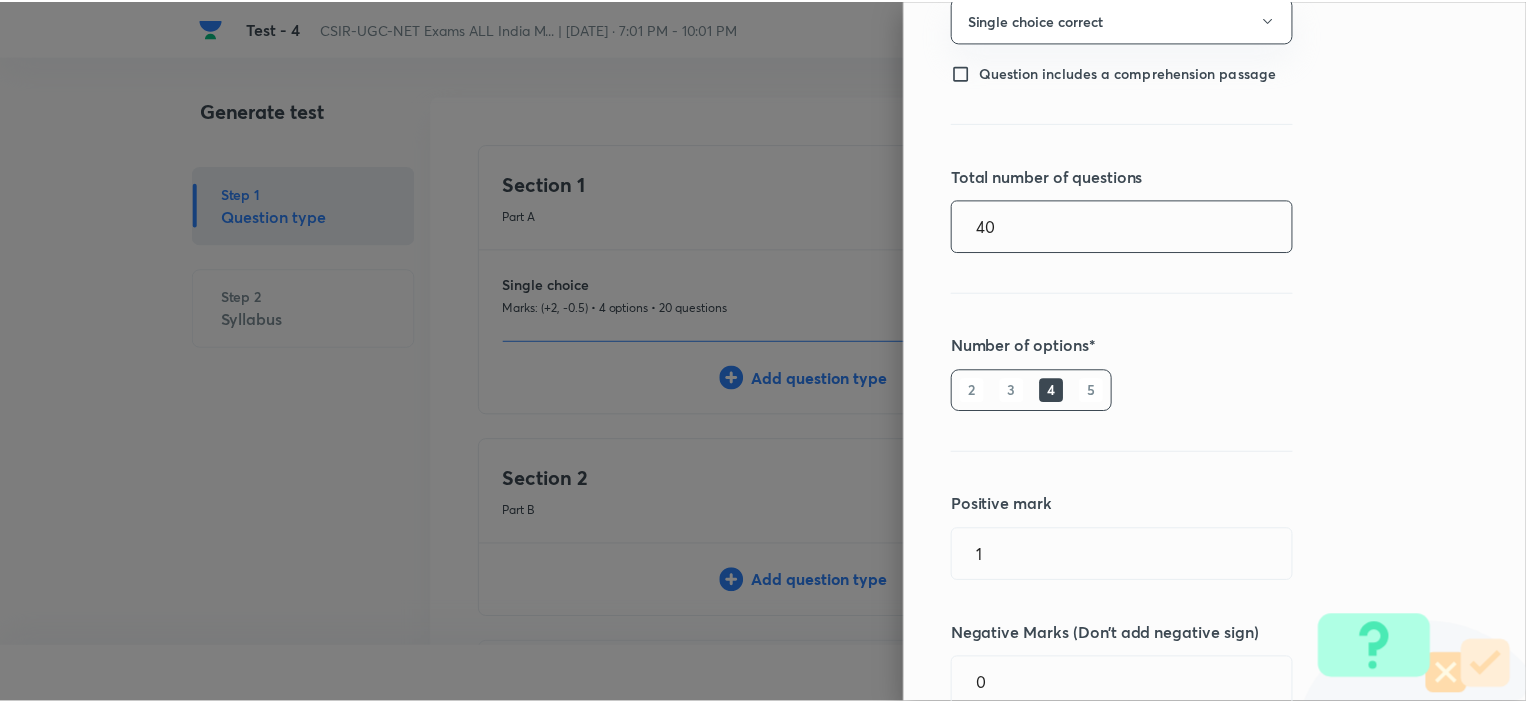 scroll, scrollTop: 360, scrollLeft: 0, axis: vertical 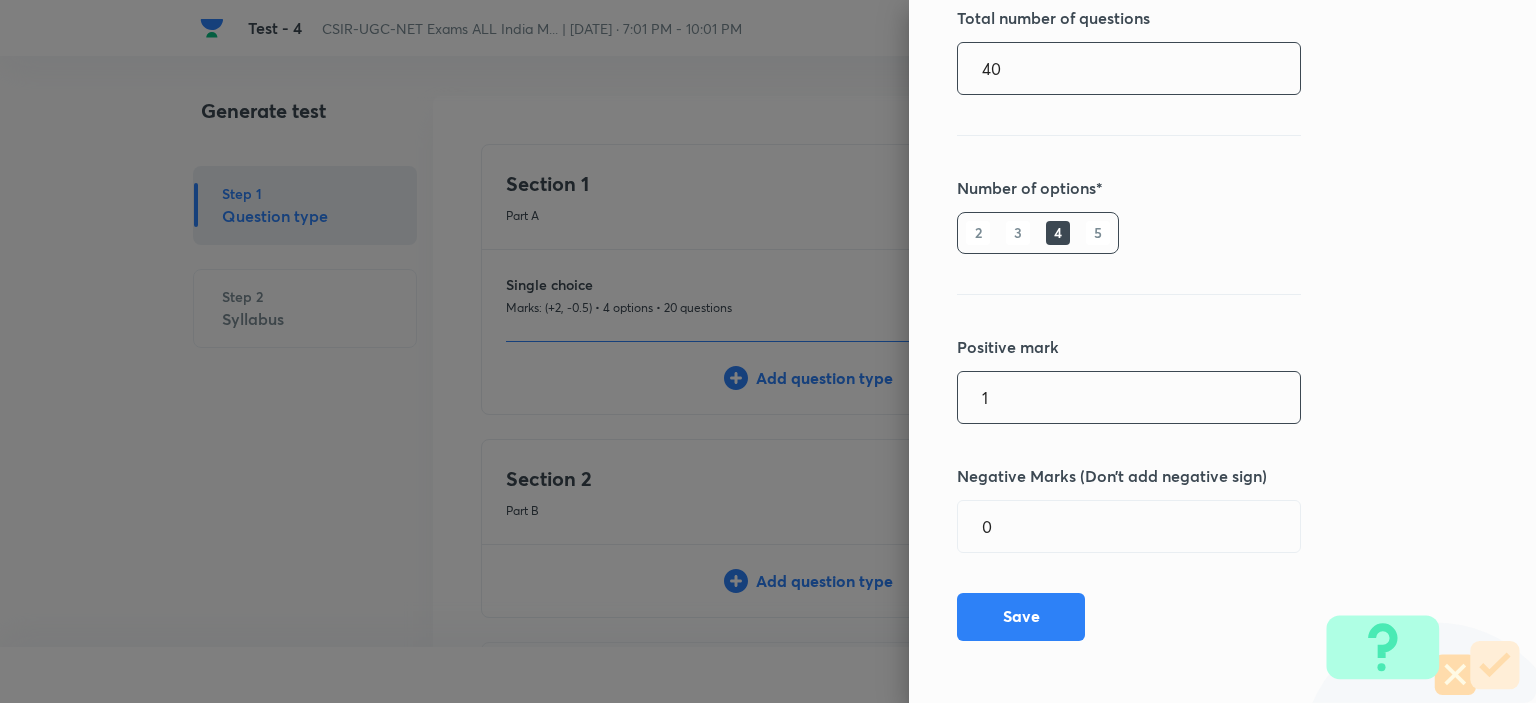 type on "40" 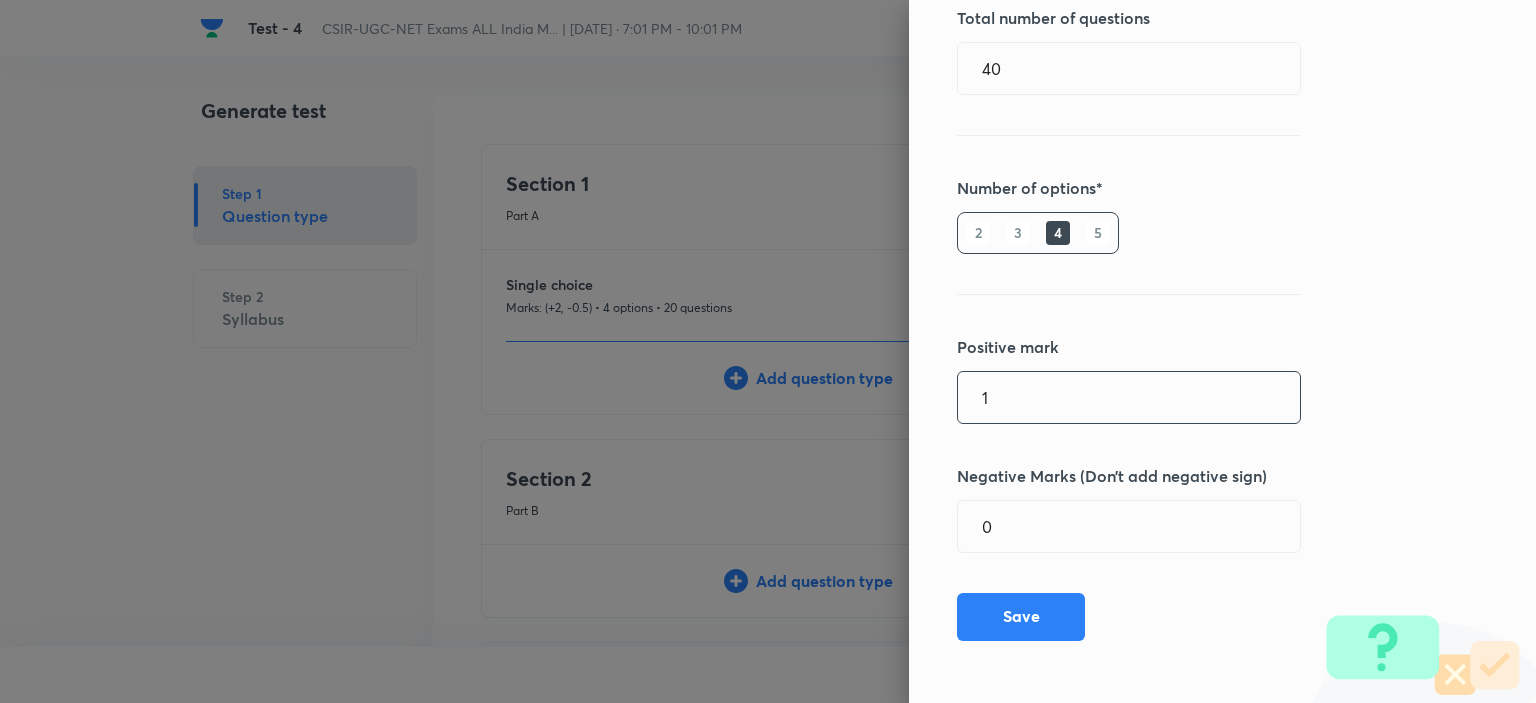drag, startPoint x: 1016, startPoint y: 395, endPoint x: 941, endPoint y: 403, distance: 75.42546 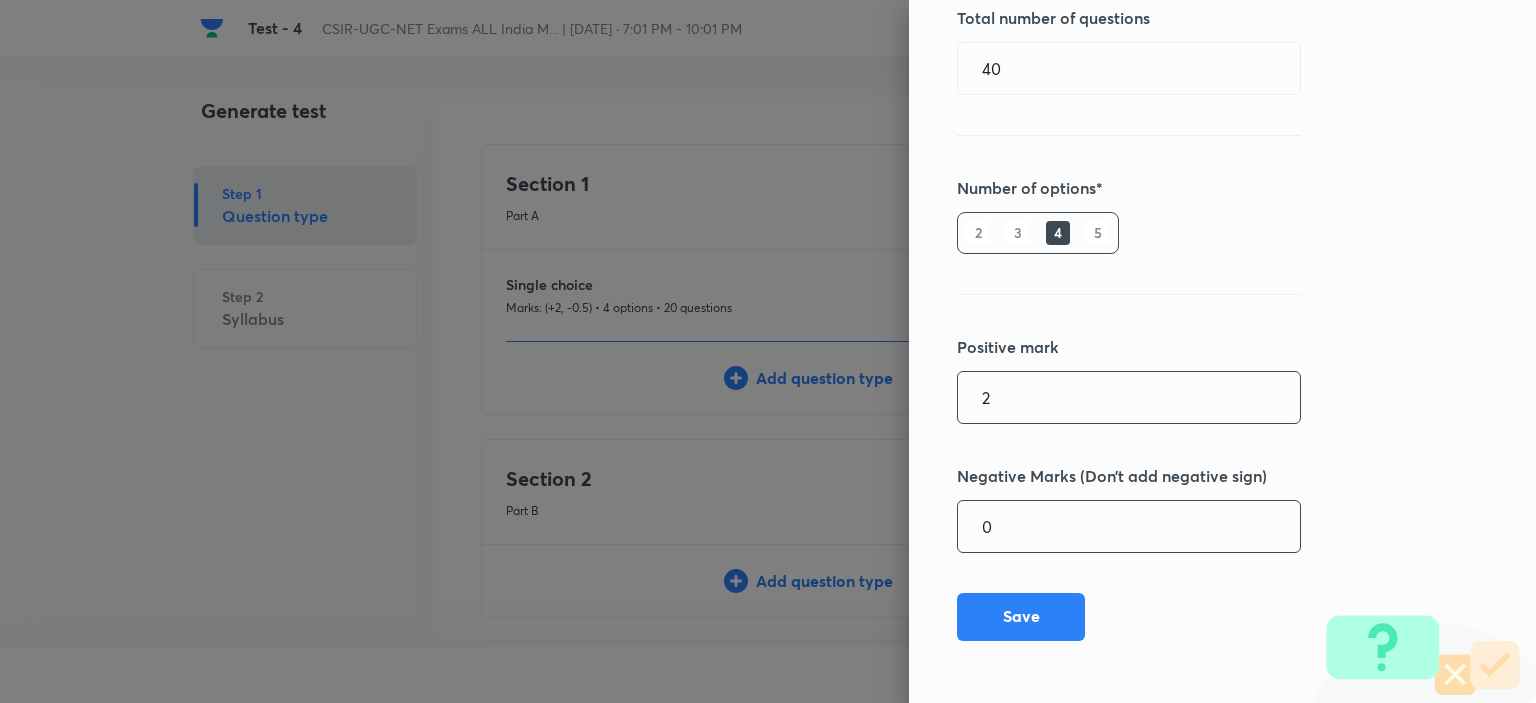 type on "2" 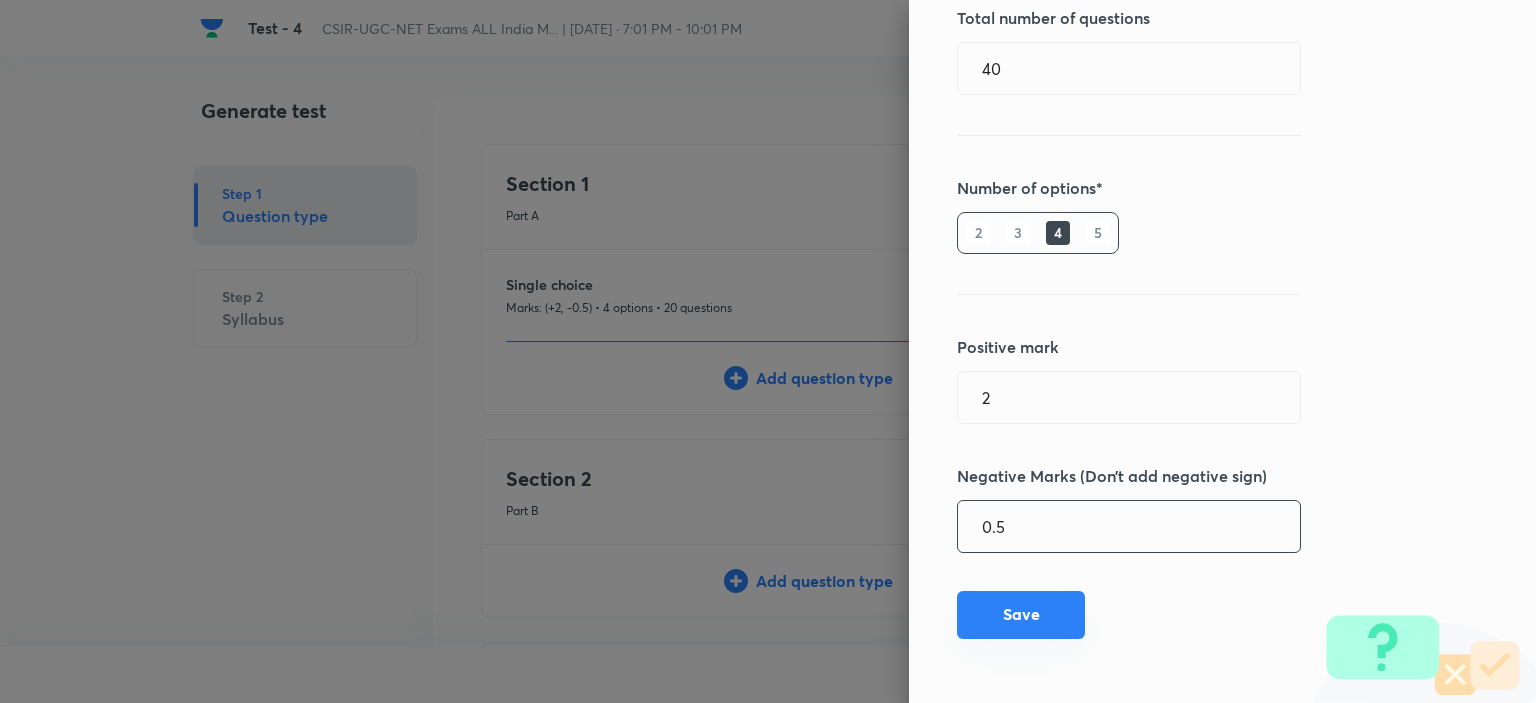 type on "0.5" 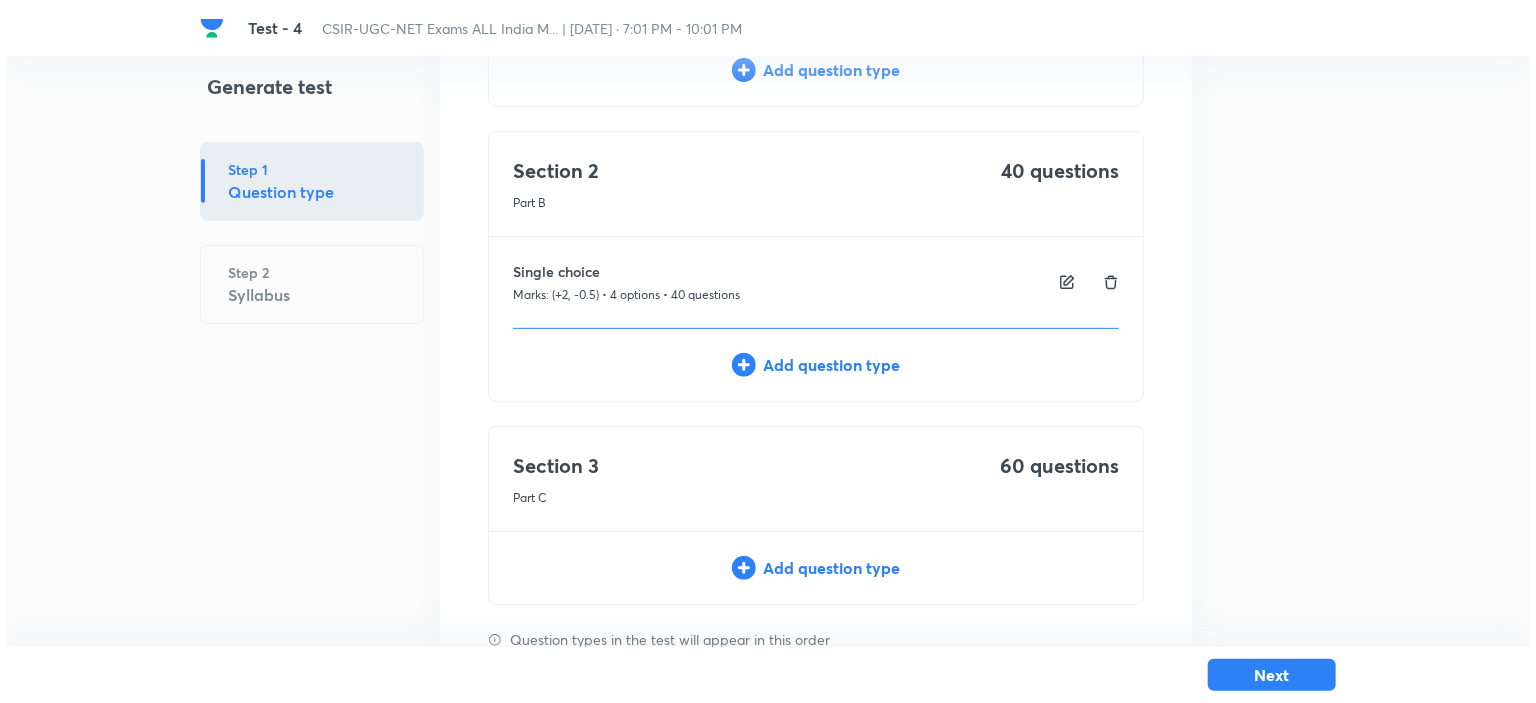 scroll, scrollTop: 396, scrollLeft: 0, axis: vertical 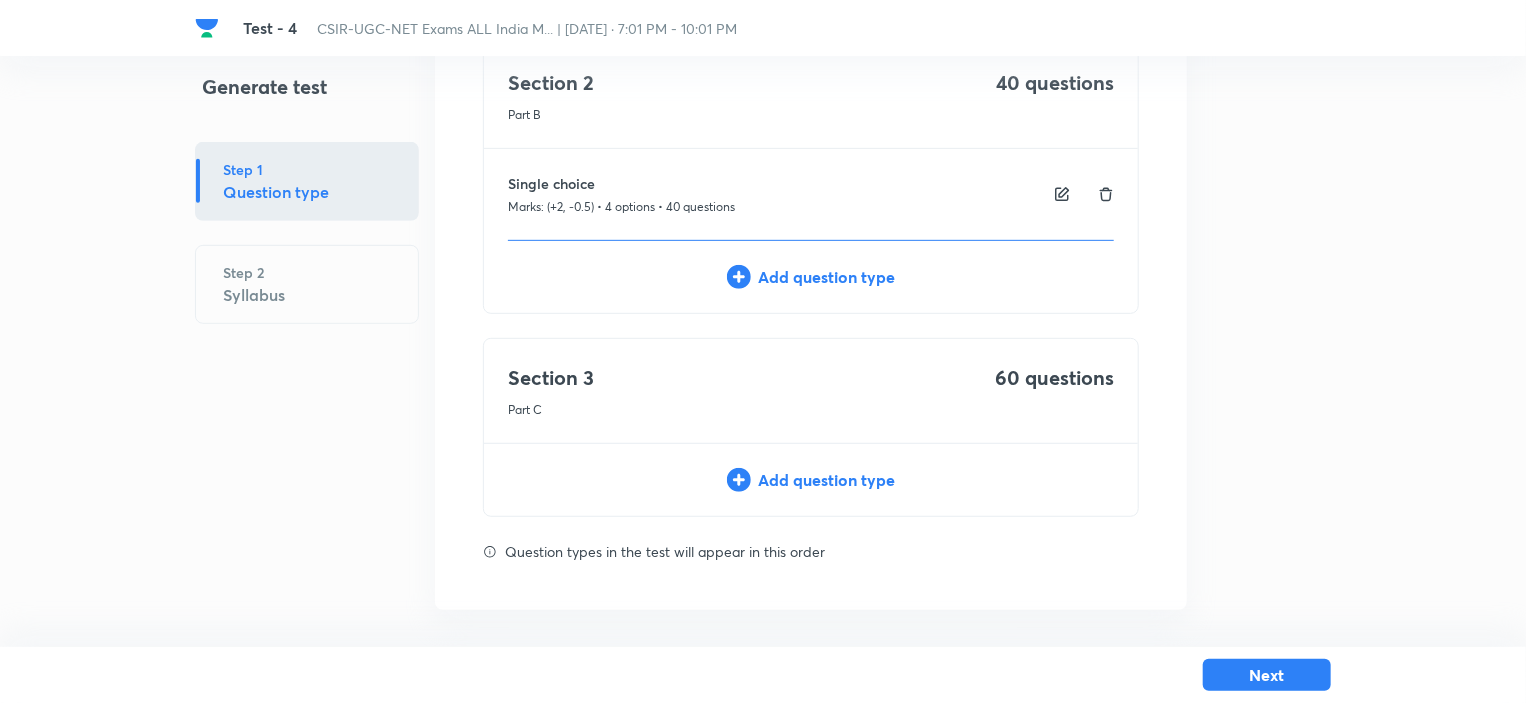 click on "Add question type" at bounding box center [811, 480] 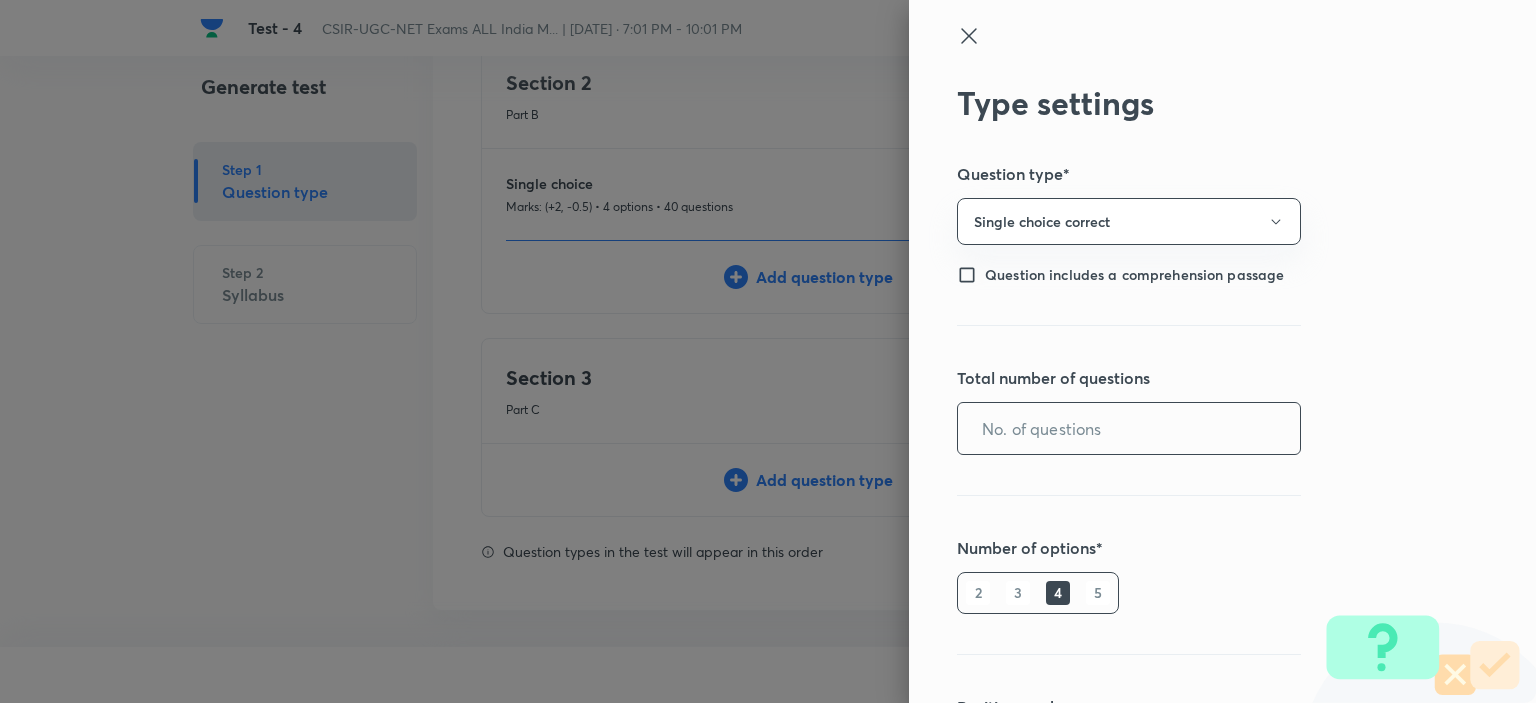 click at bounding box center [1129, 428] 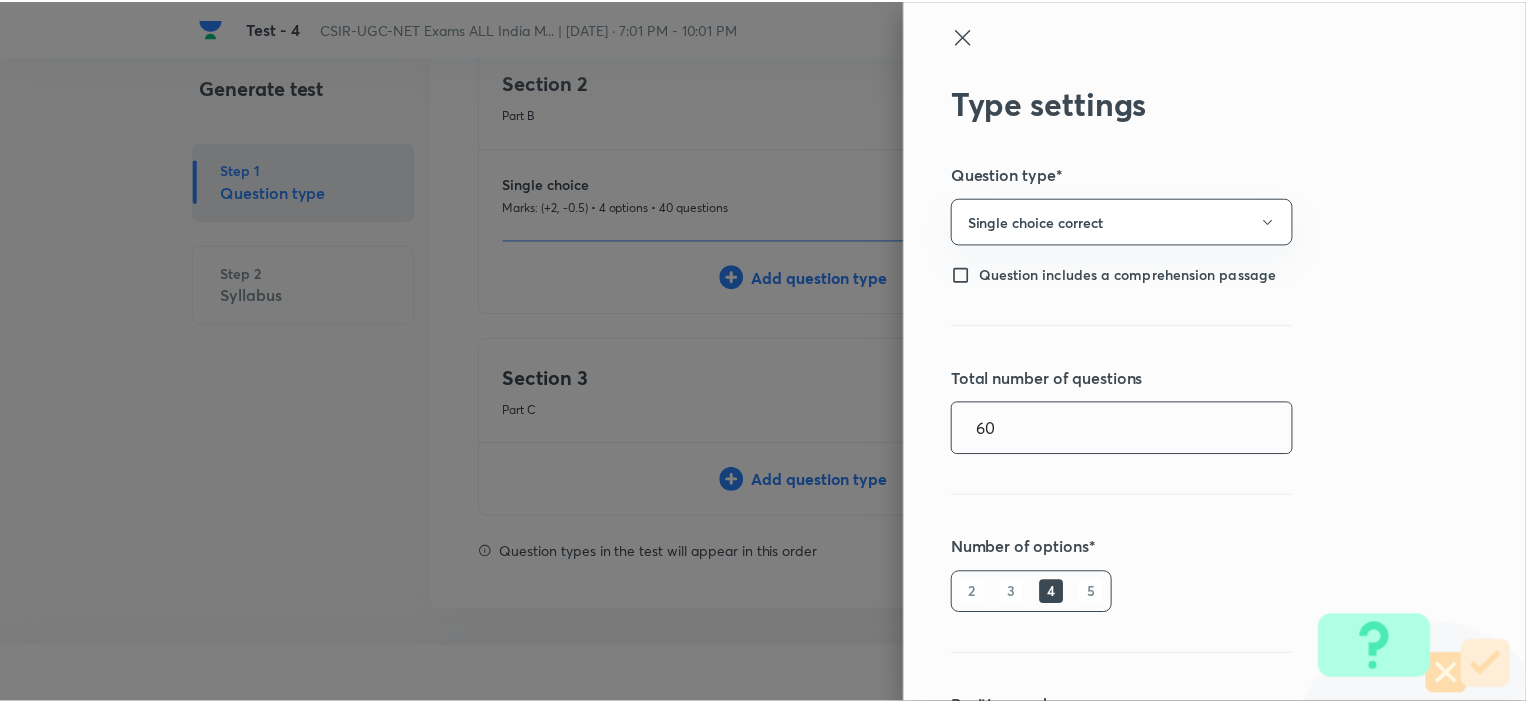 scroll, scrollTop: 360, scrollLeft: 0, axis: vertical 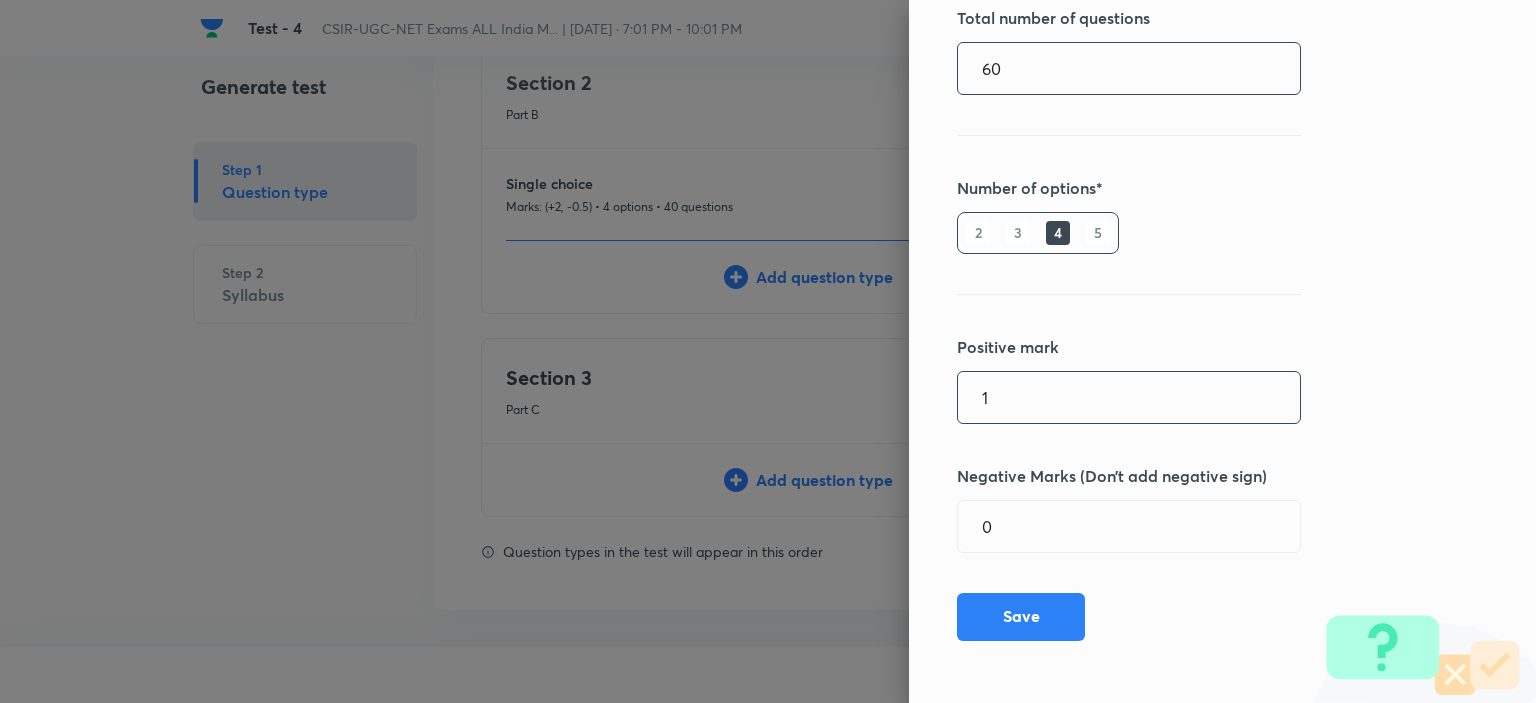 type on "60" 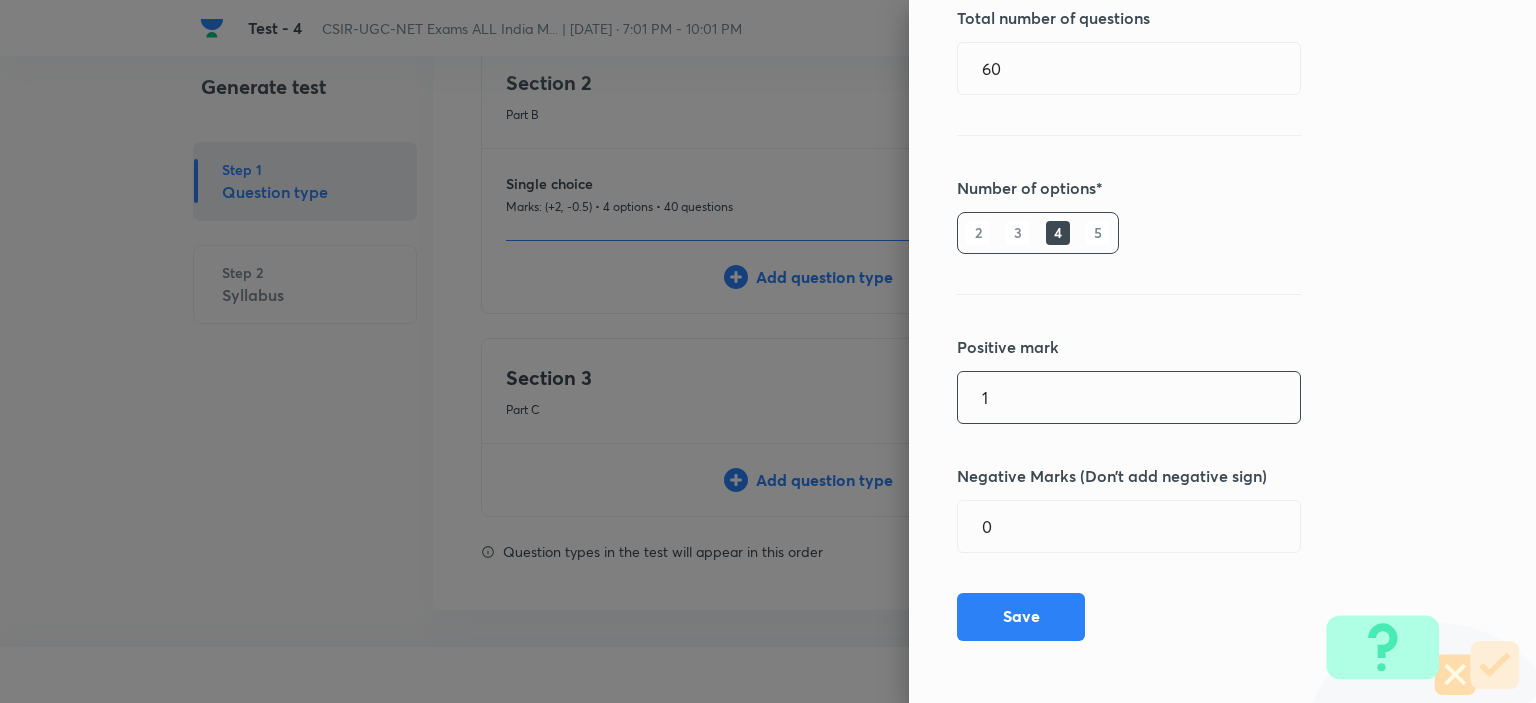 drag, startPoint x: 996, startPoint y: 383, endPoint x: 912, endPoint y: 396, distance: 85 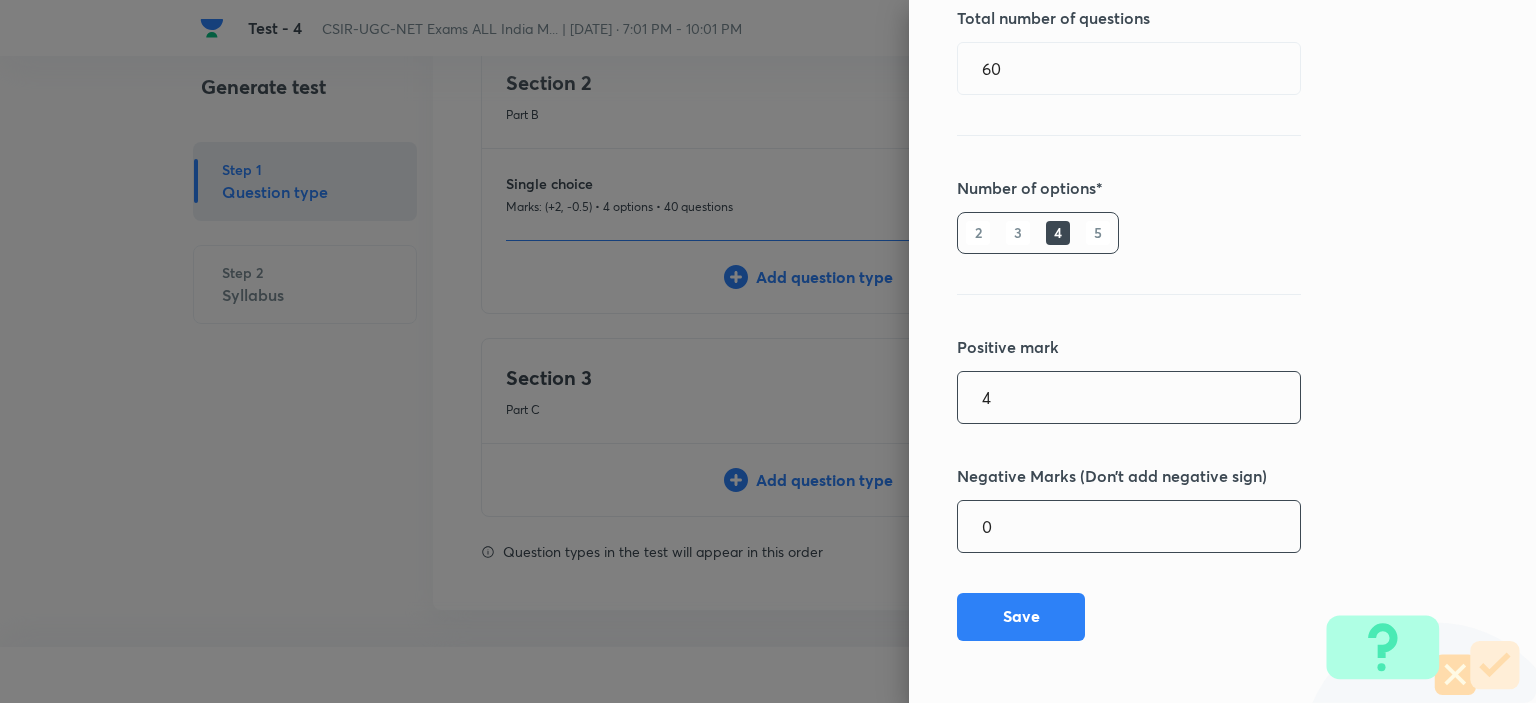 type on "4" 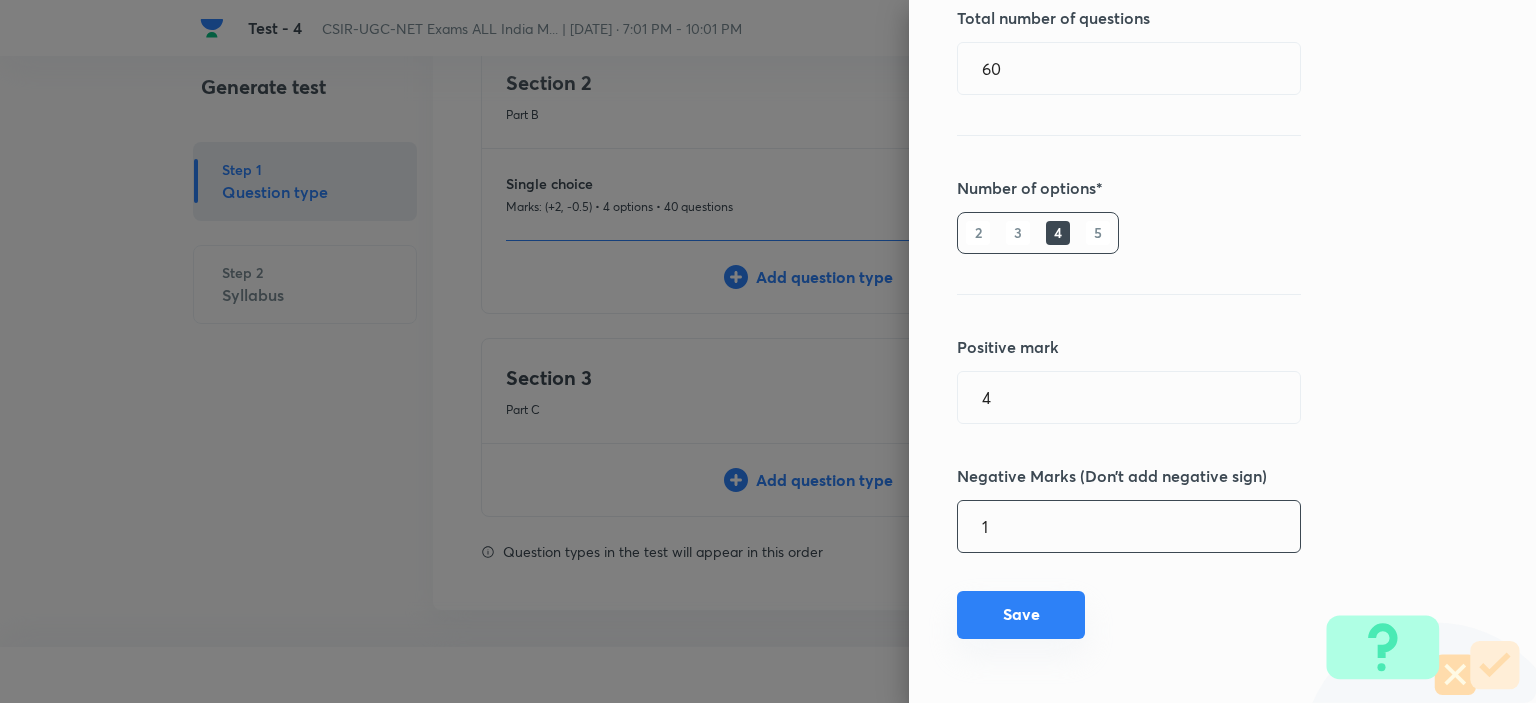 type on "1" 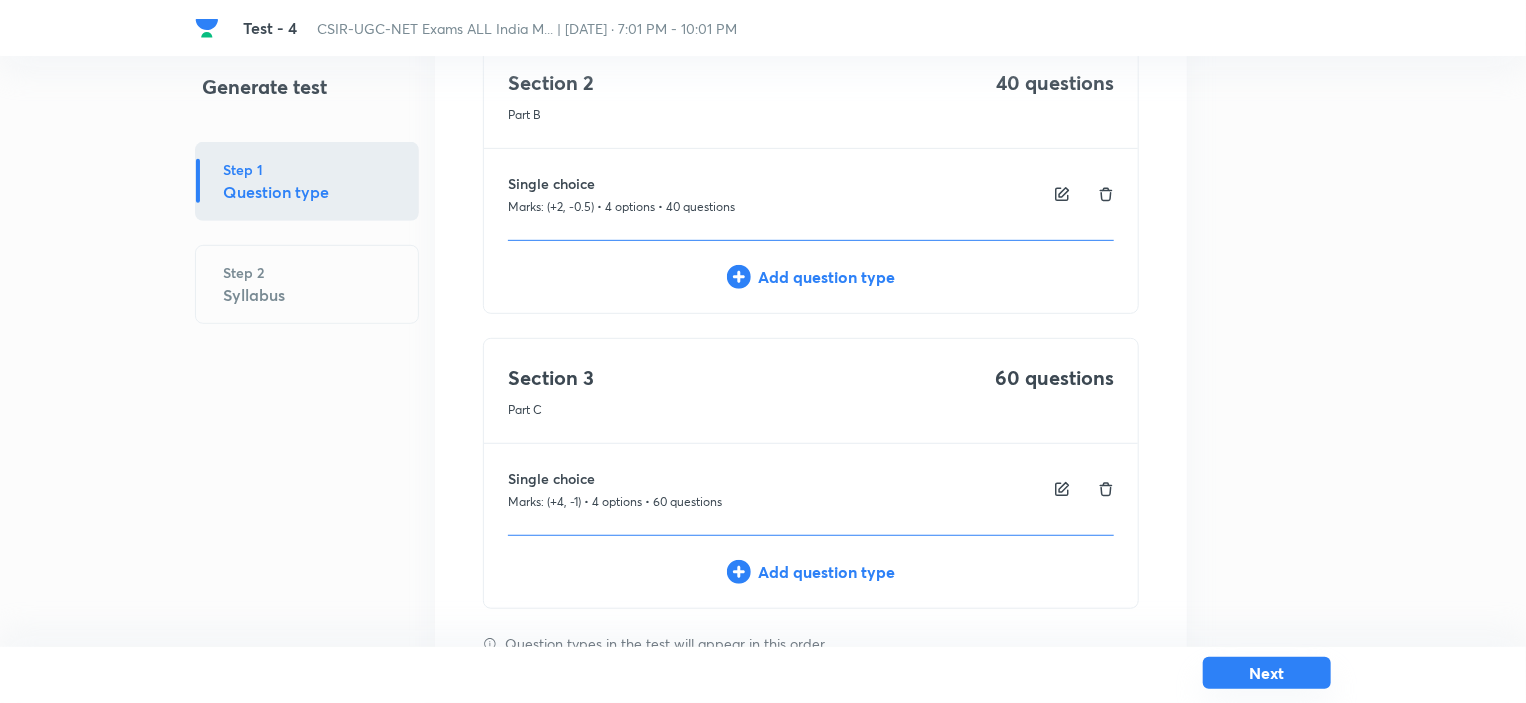 click on "Next" at bounding box center (1267, 673) 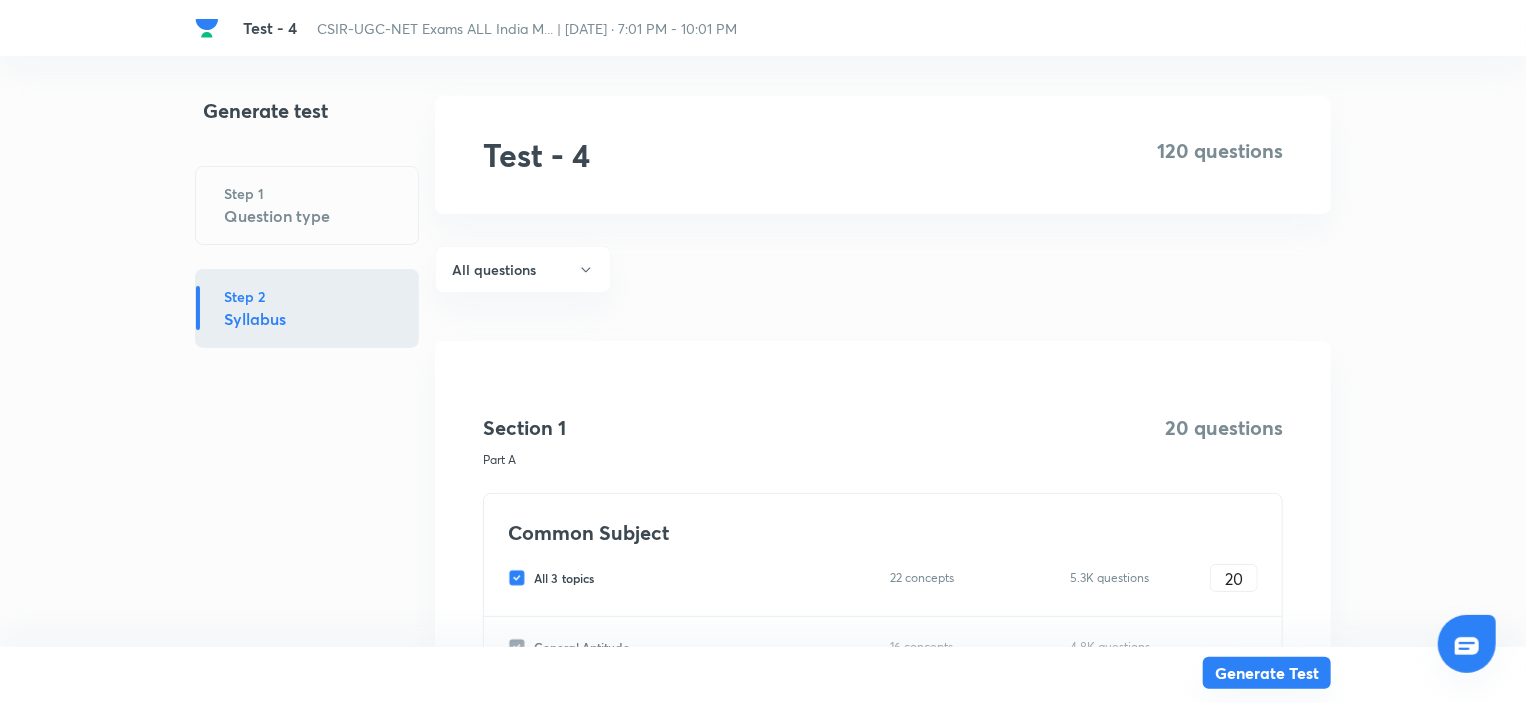 click on "Generate Test" at bounding box center [1267, 673] 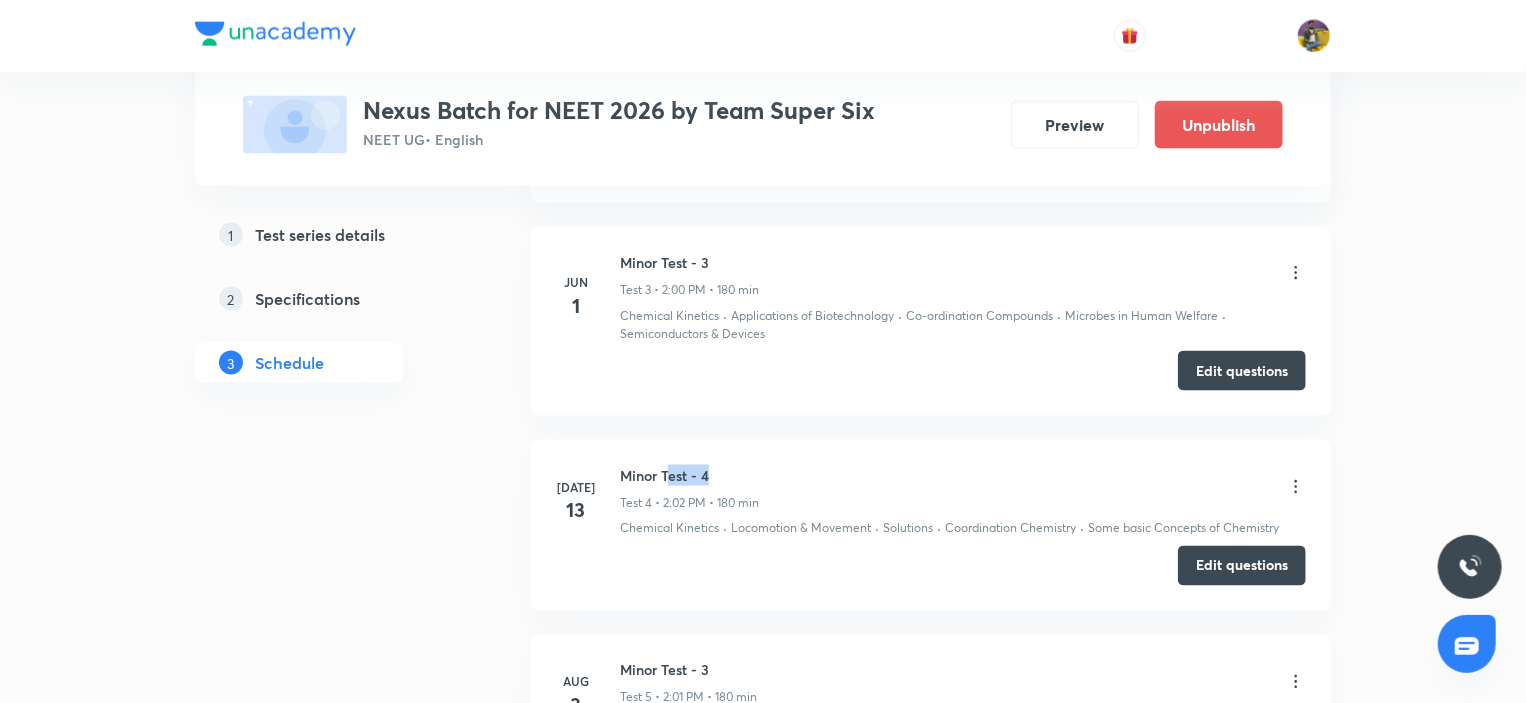 scroll, scrollTop: 1400, scrollLeft: 0, axis: vertical 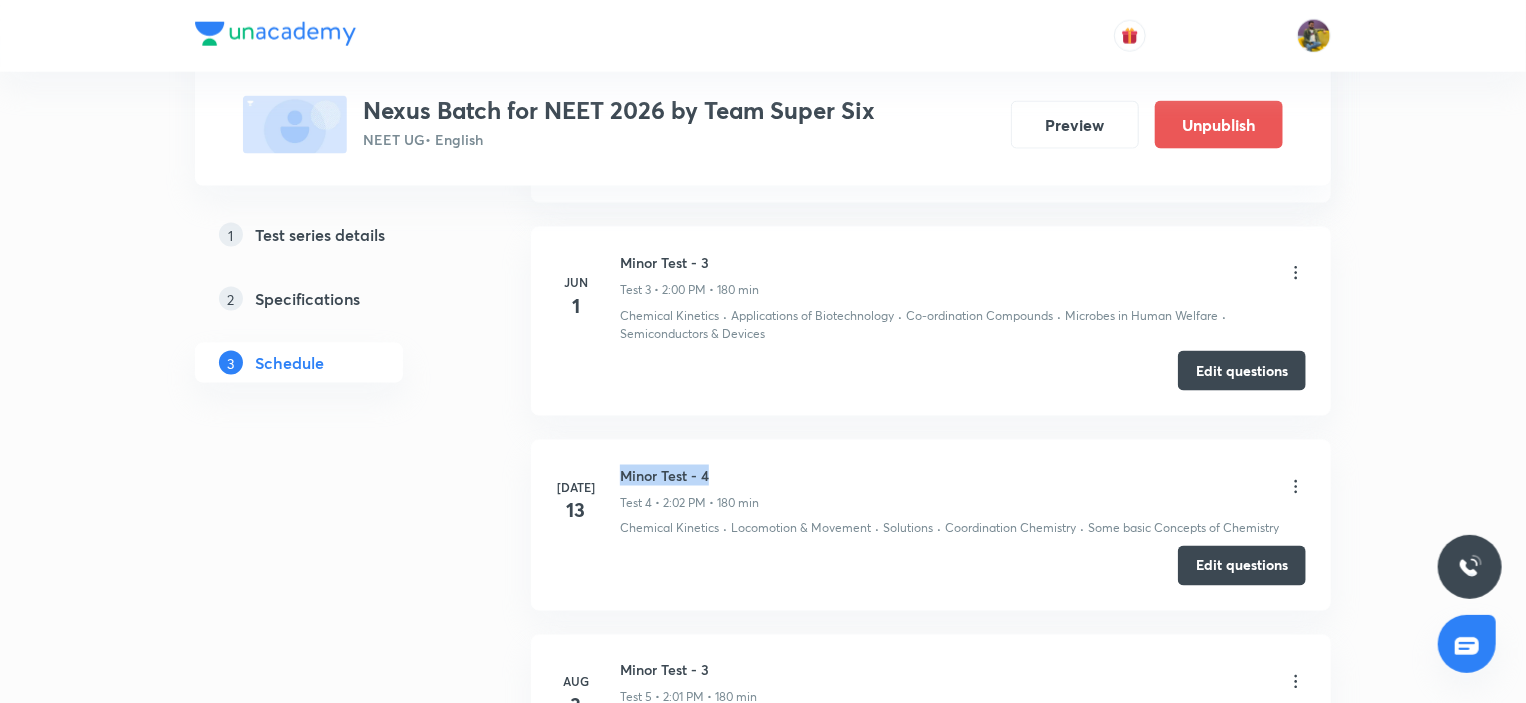 click on "Minor Test - 4" at bounding box center [689, 475] 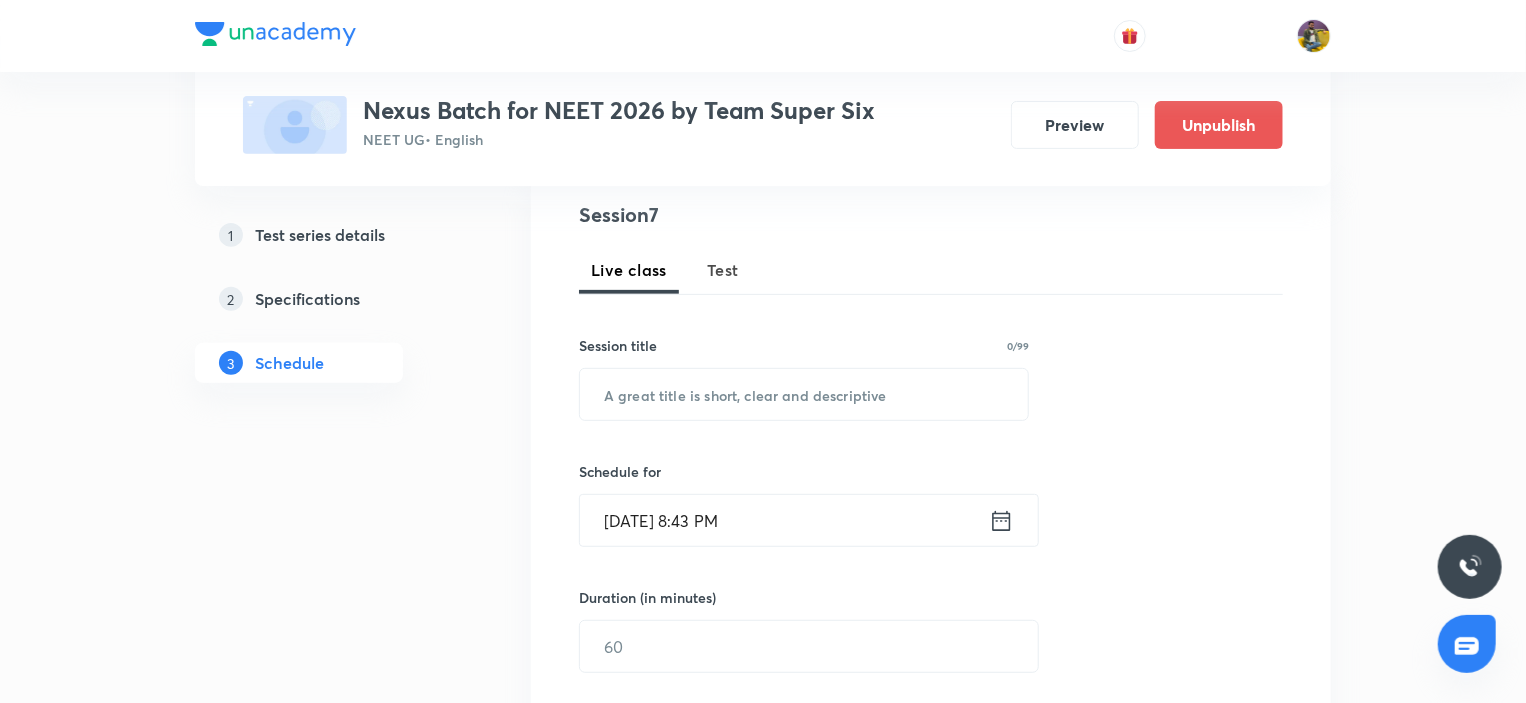 scroll, scrollTop: 200, scrollLeft: 0, axis: vertical 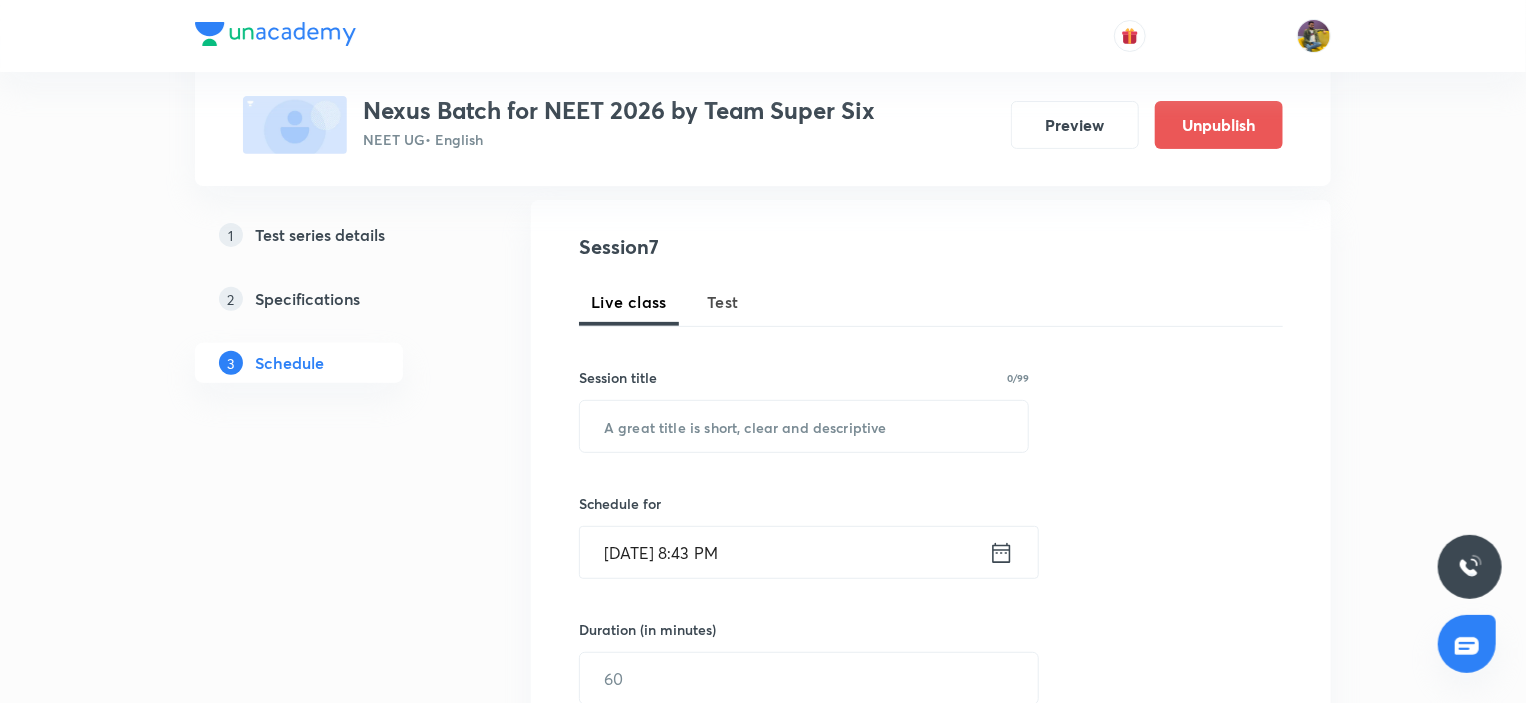 click on "Test" at bounding box center (723, 302) 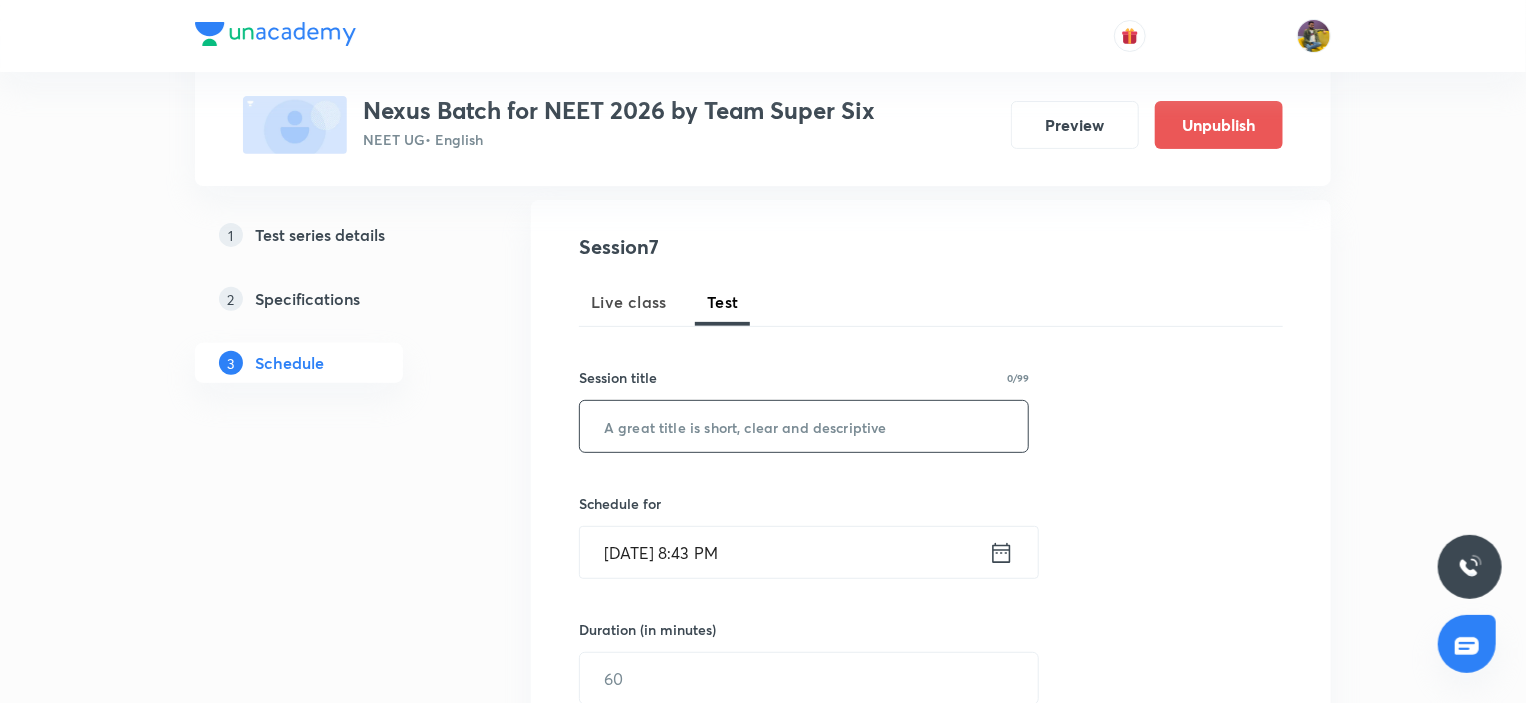 type 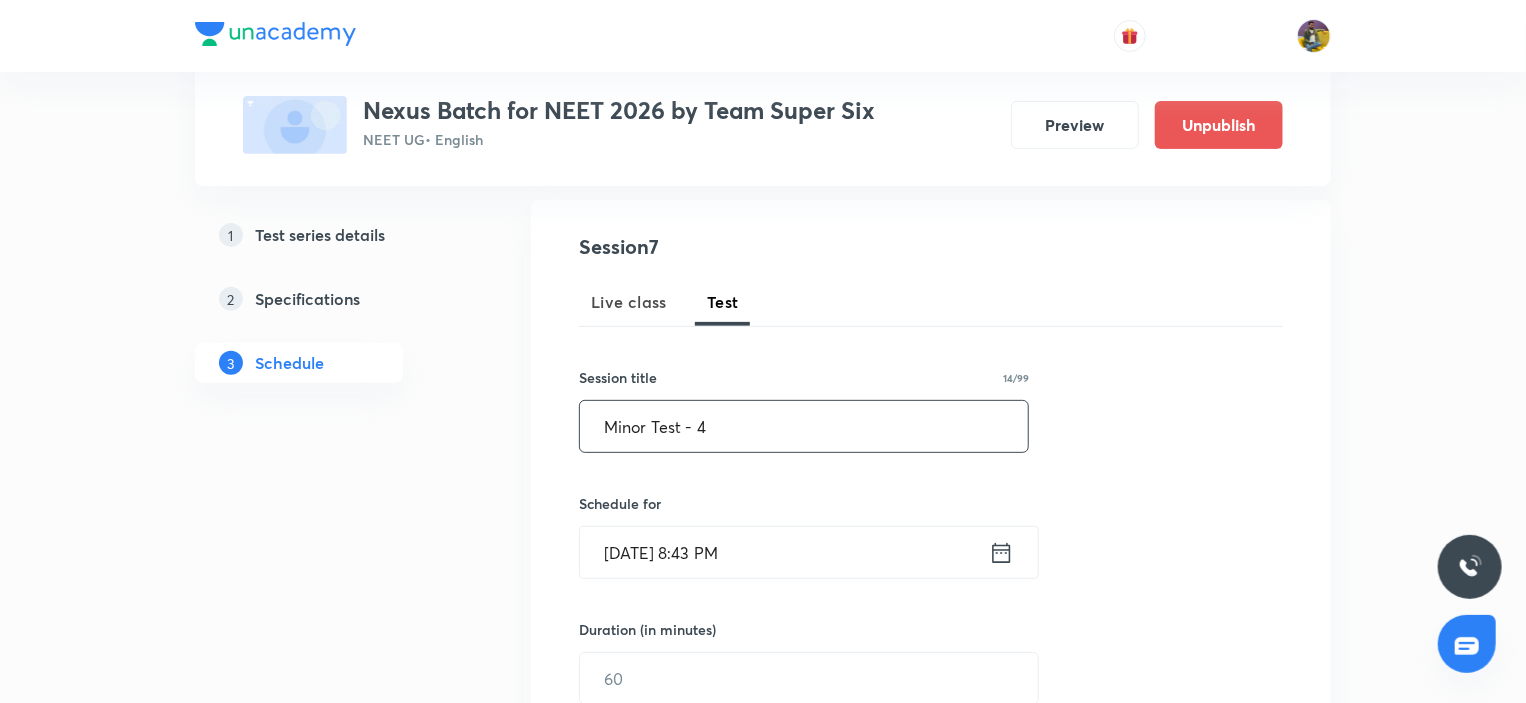 type on "Minor Test - 4" 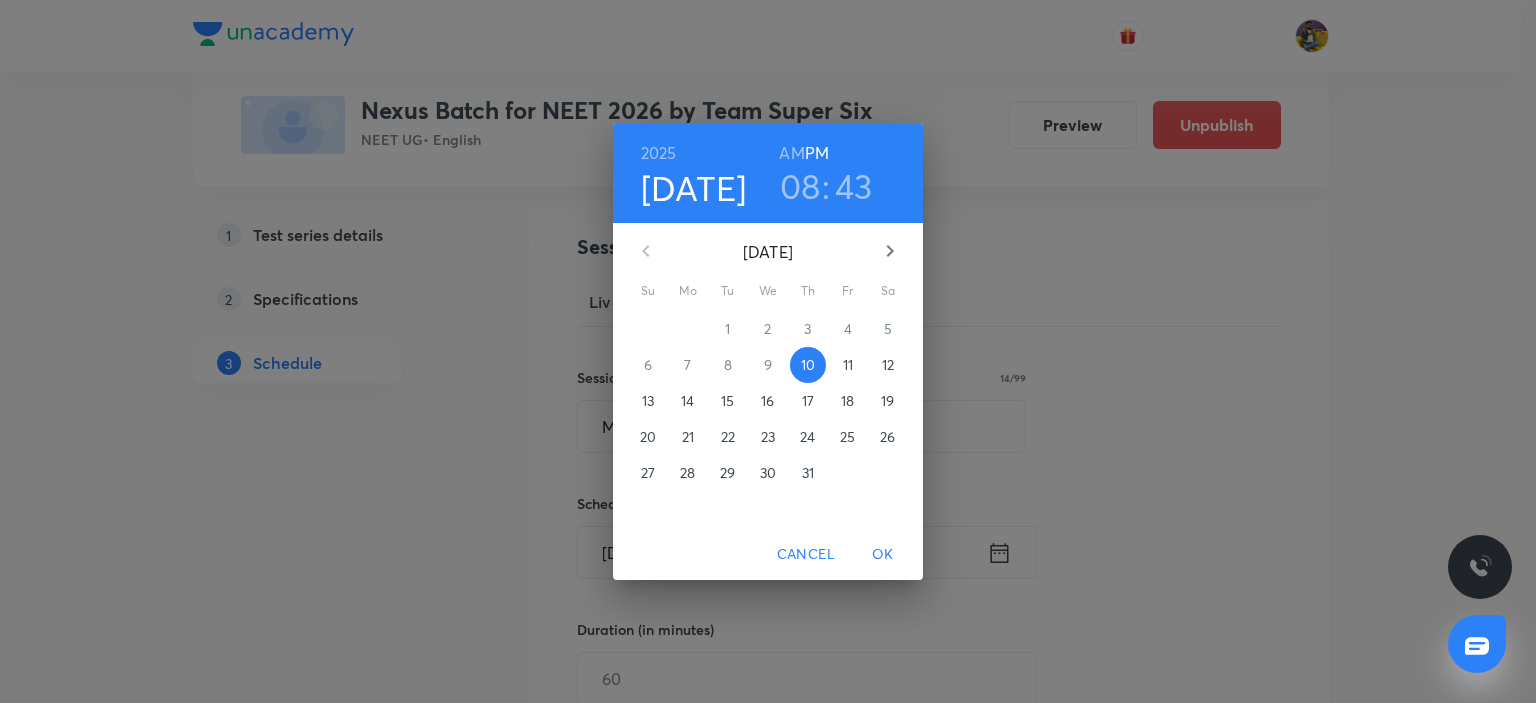 click on "13" at bounding box center [648, 401] 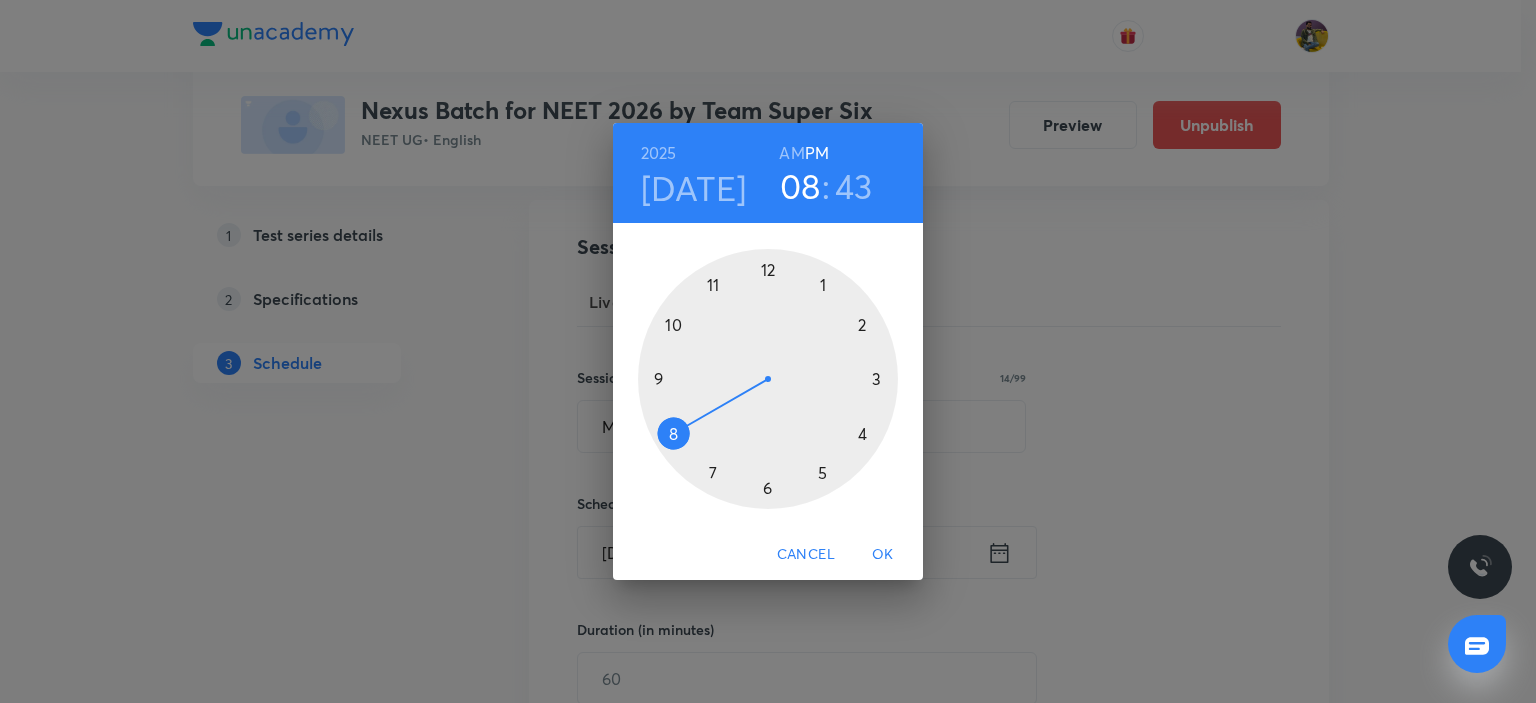 click at bounding box center (768, 379) 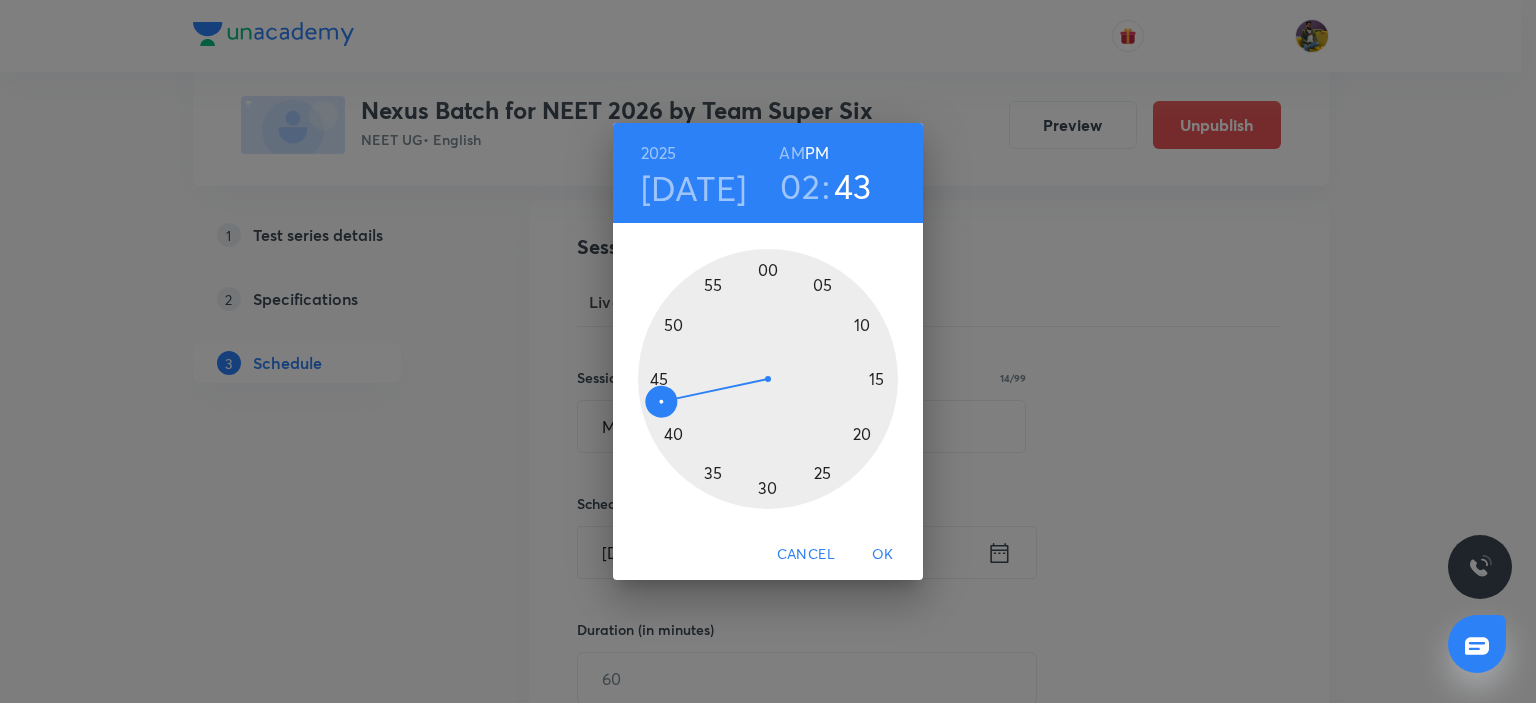 click at bounding box center (768, 379) 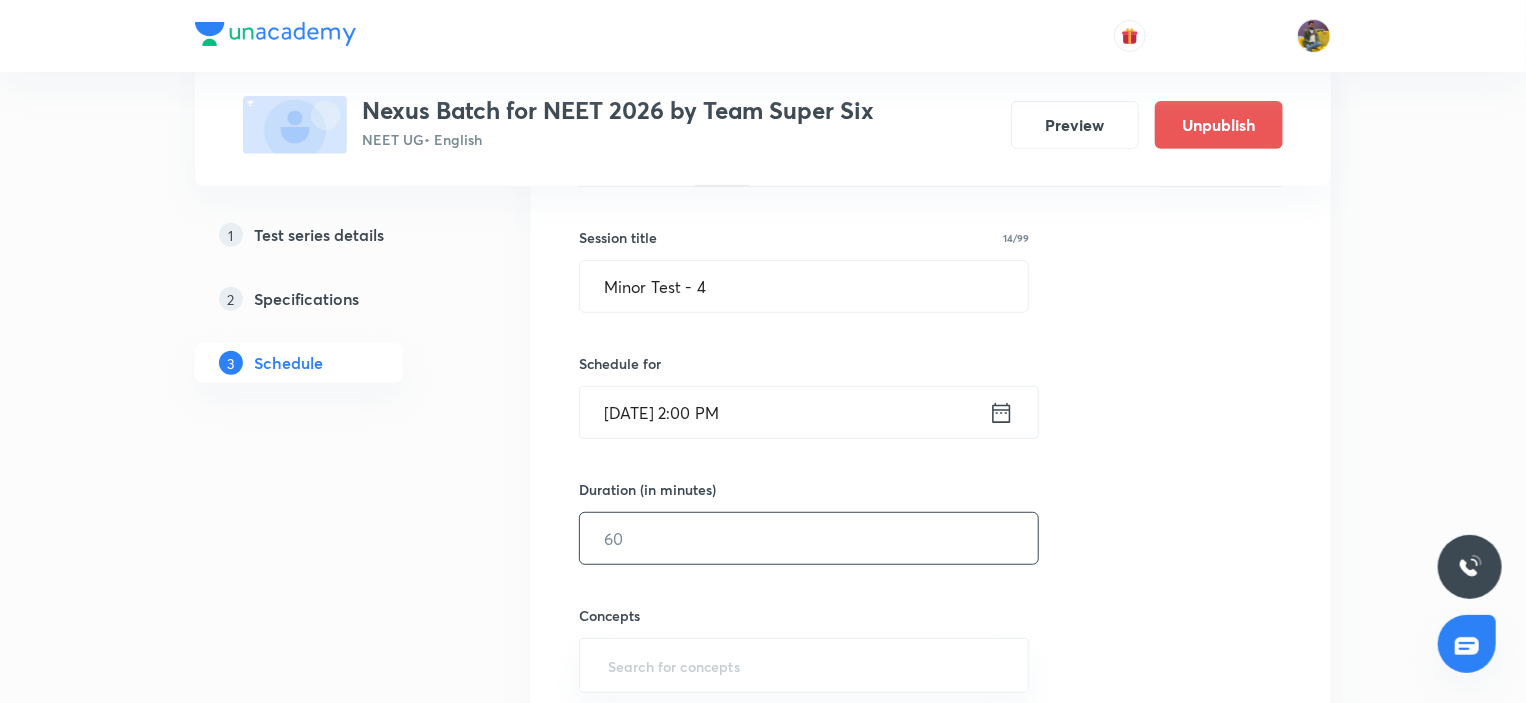 scroll, scrollTop: 400, scrollLeft: 0, axis: vertical 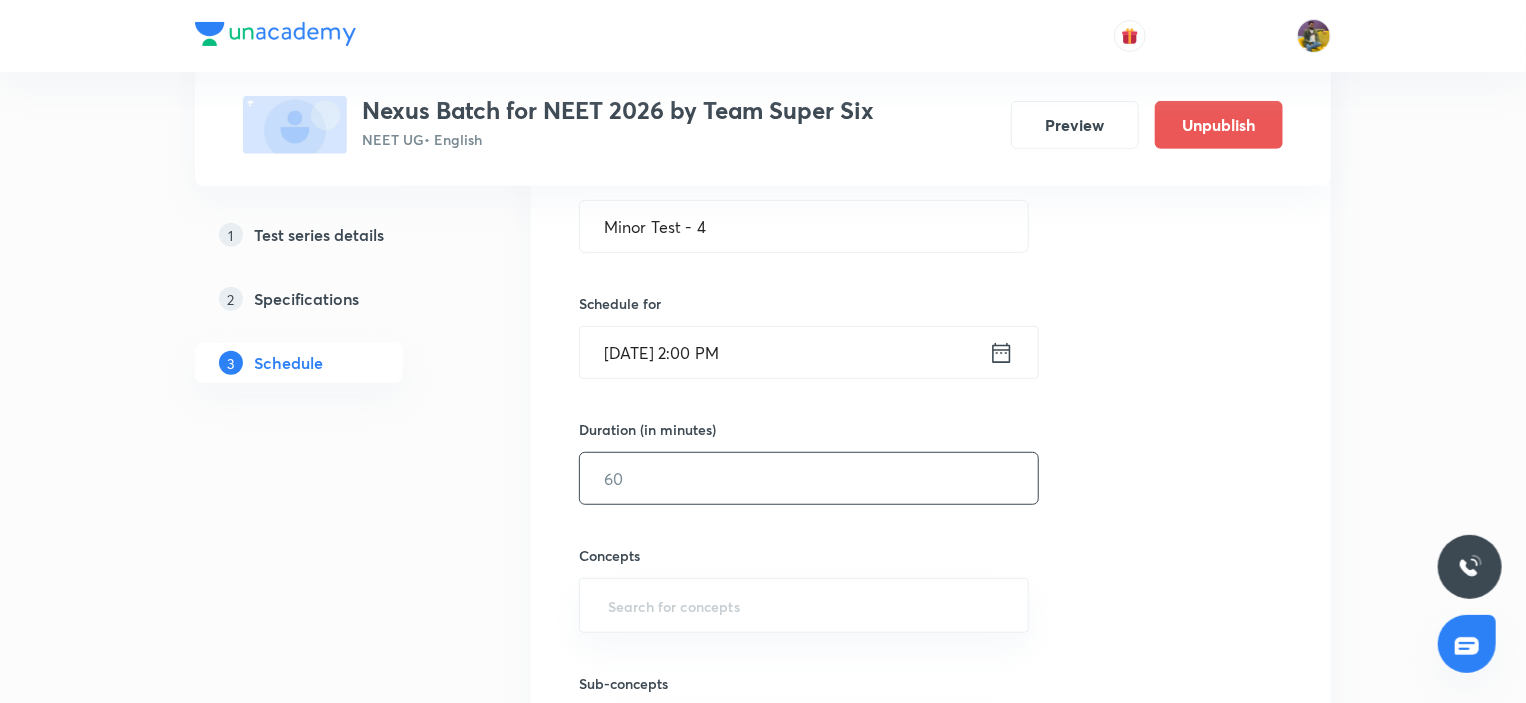 click at bounding box center (809, 478) 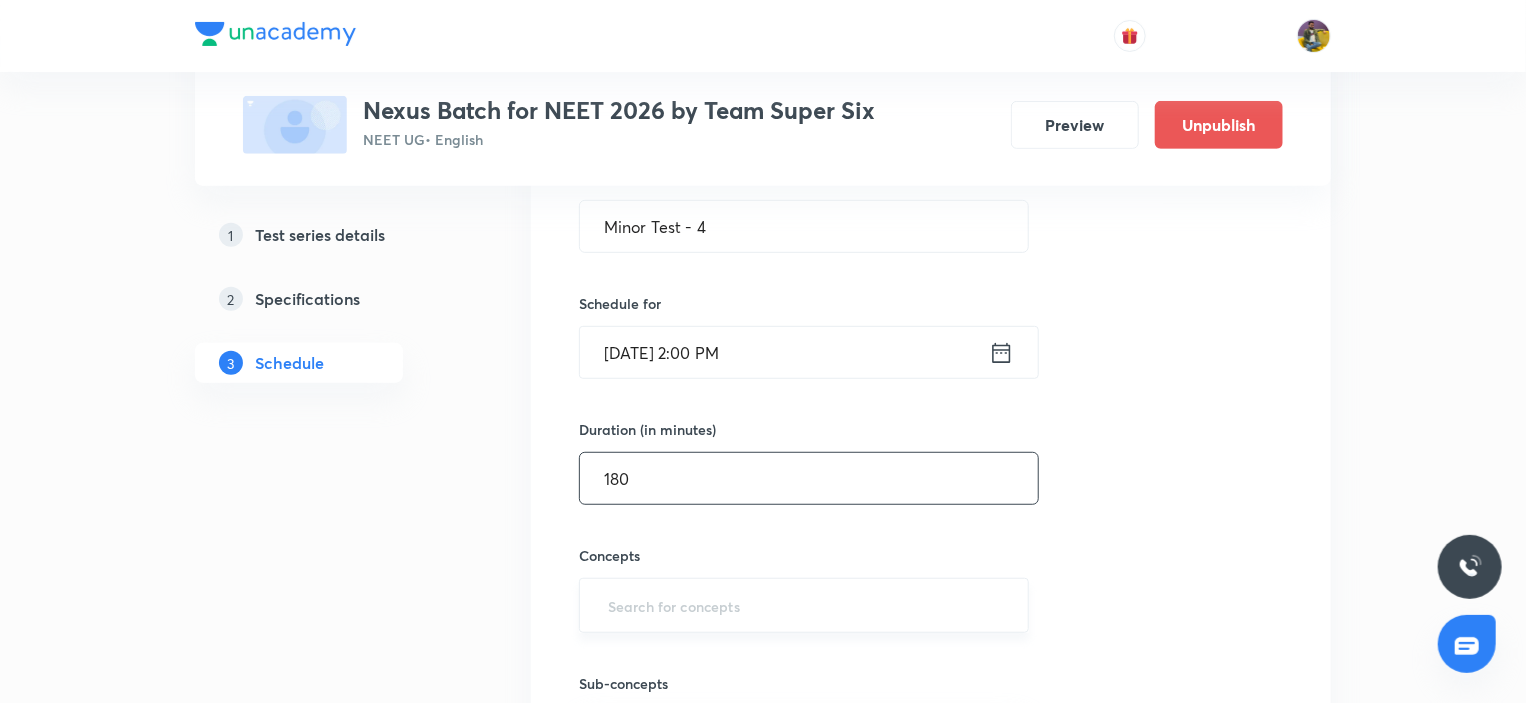 type on "180" 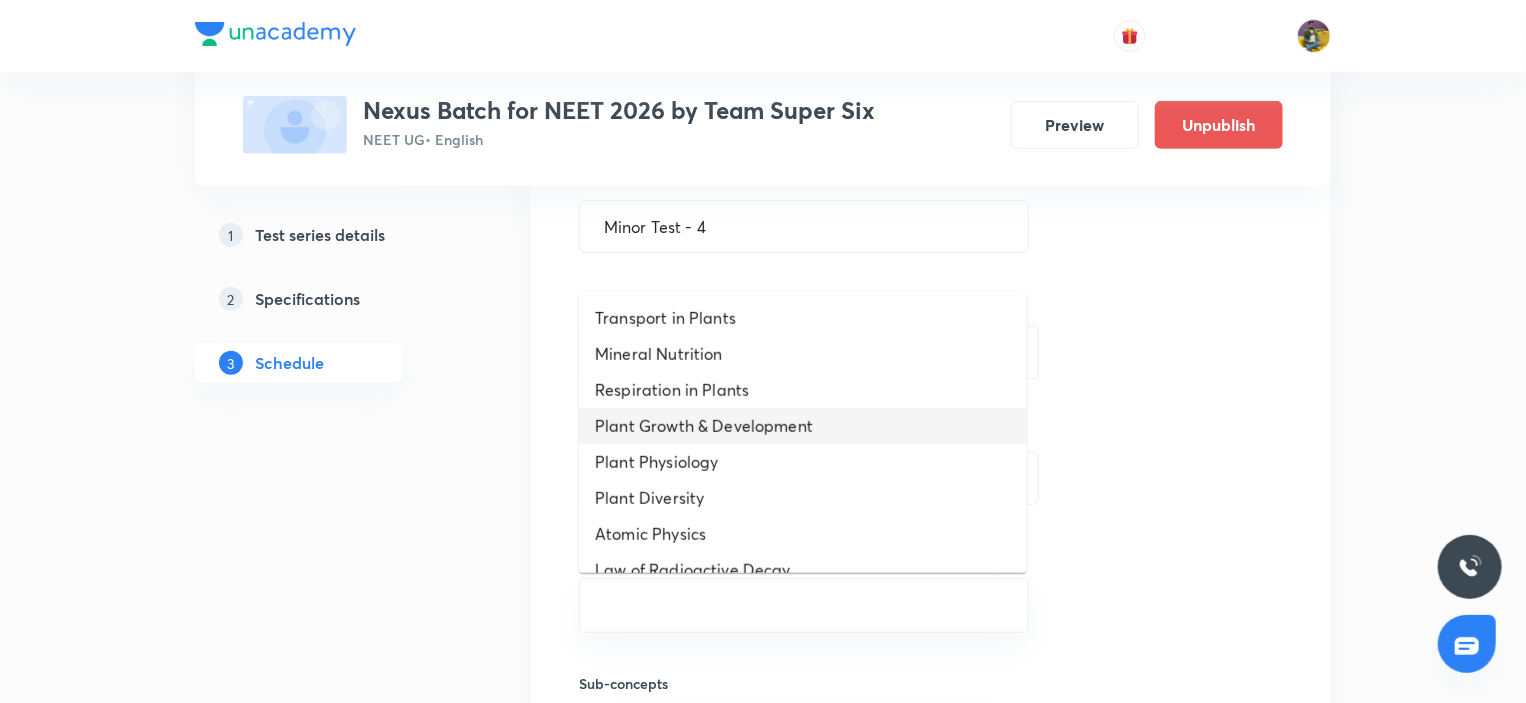 click on "Plant Growth & Development" at bounding box center [803, 426] 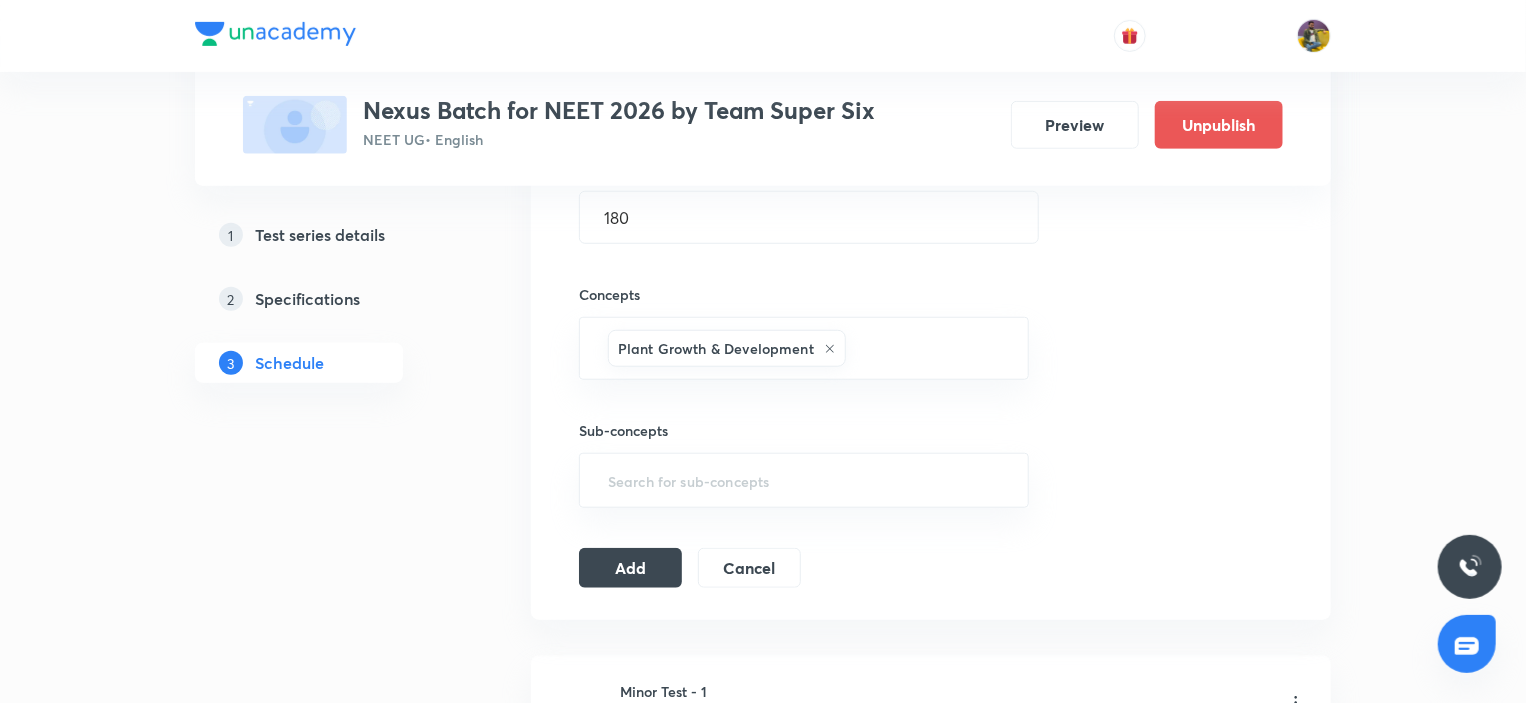 scroll, scrollTop: 800, scrollLeft: 0, axis: vertical 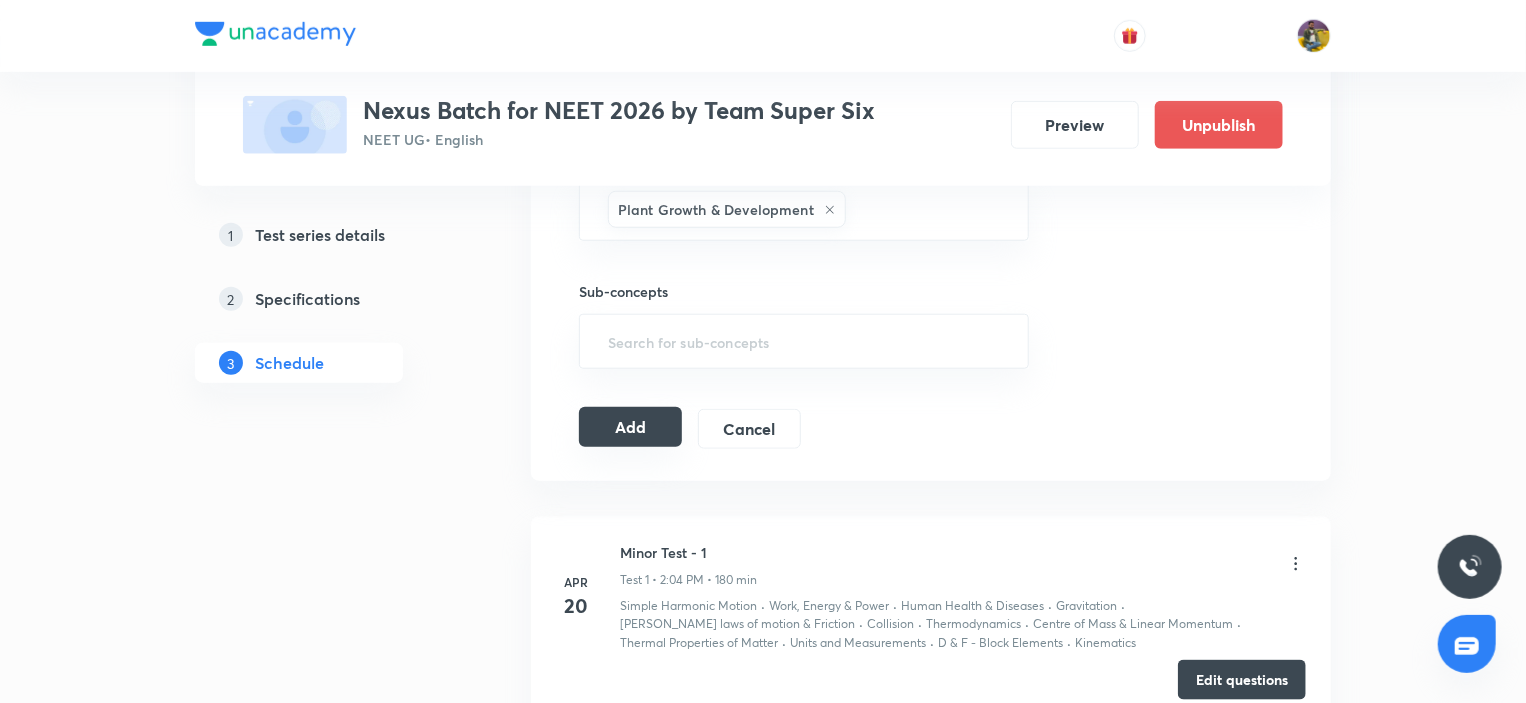 click on "Add" at bounding box center (630, 427) 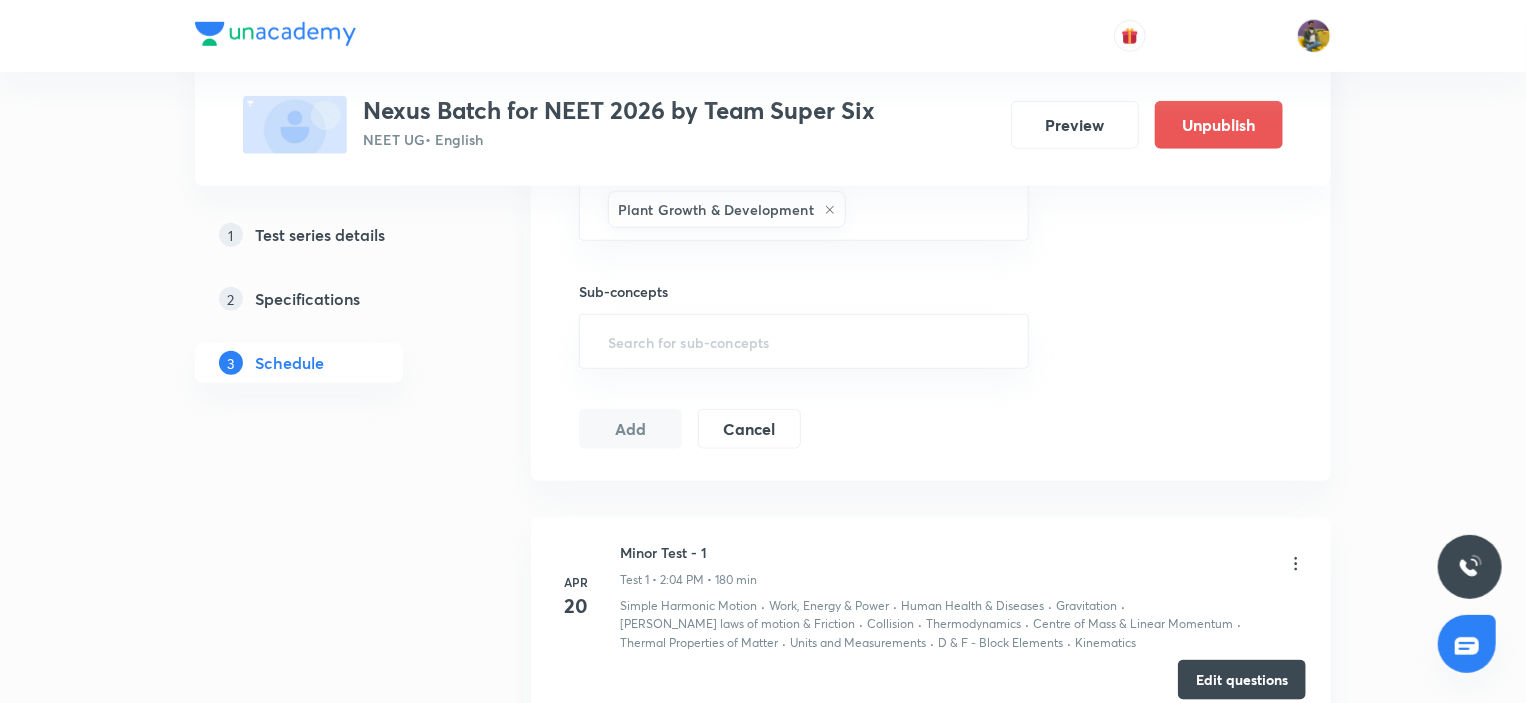 type 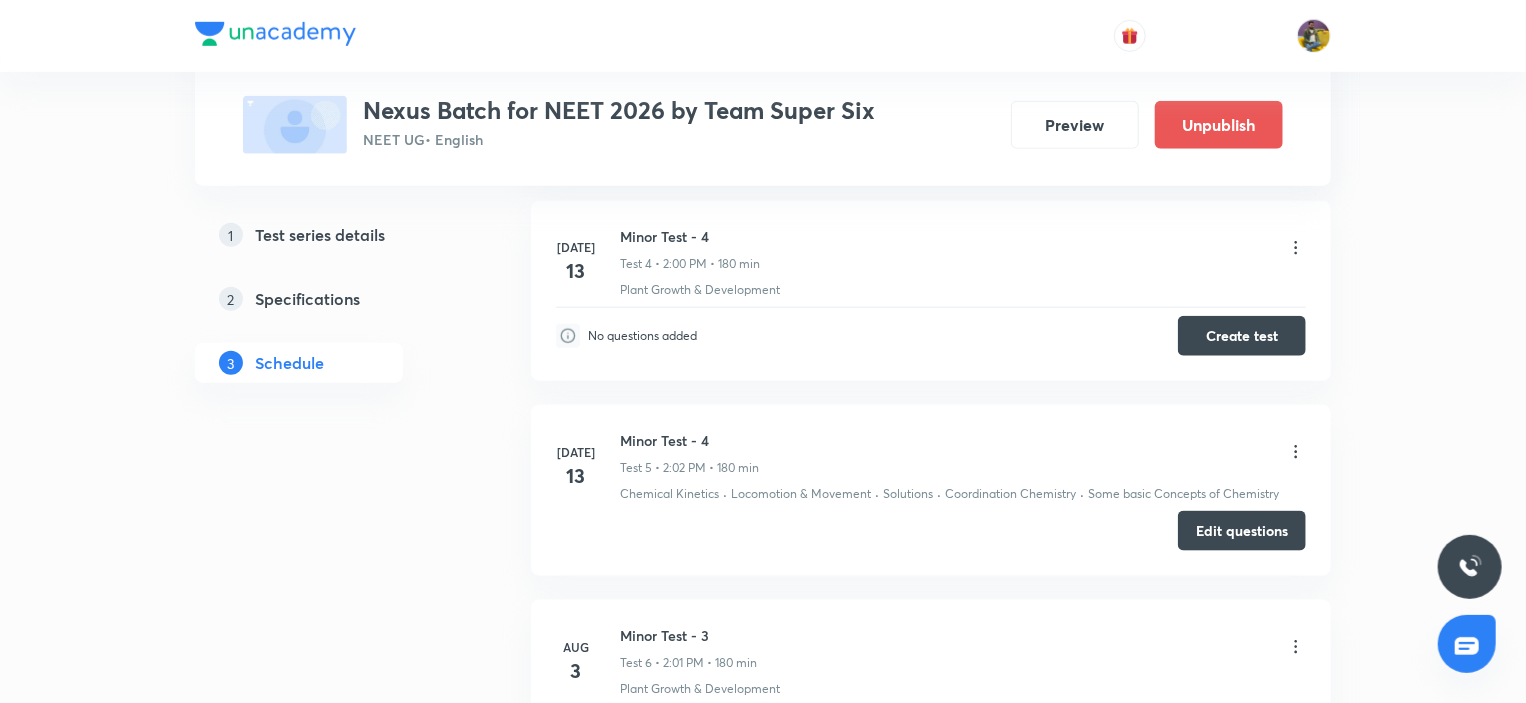 scroll, scrollTop: 1000, scrollLeft: 0, axis: vertical 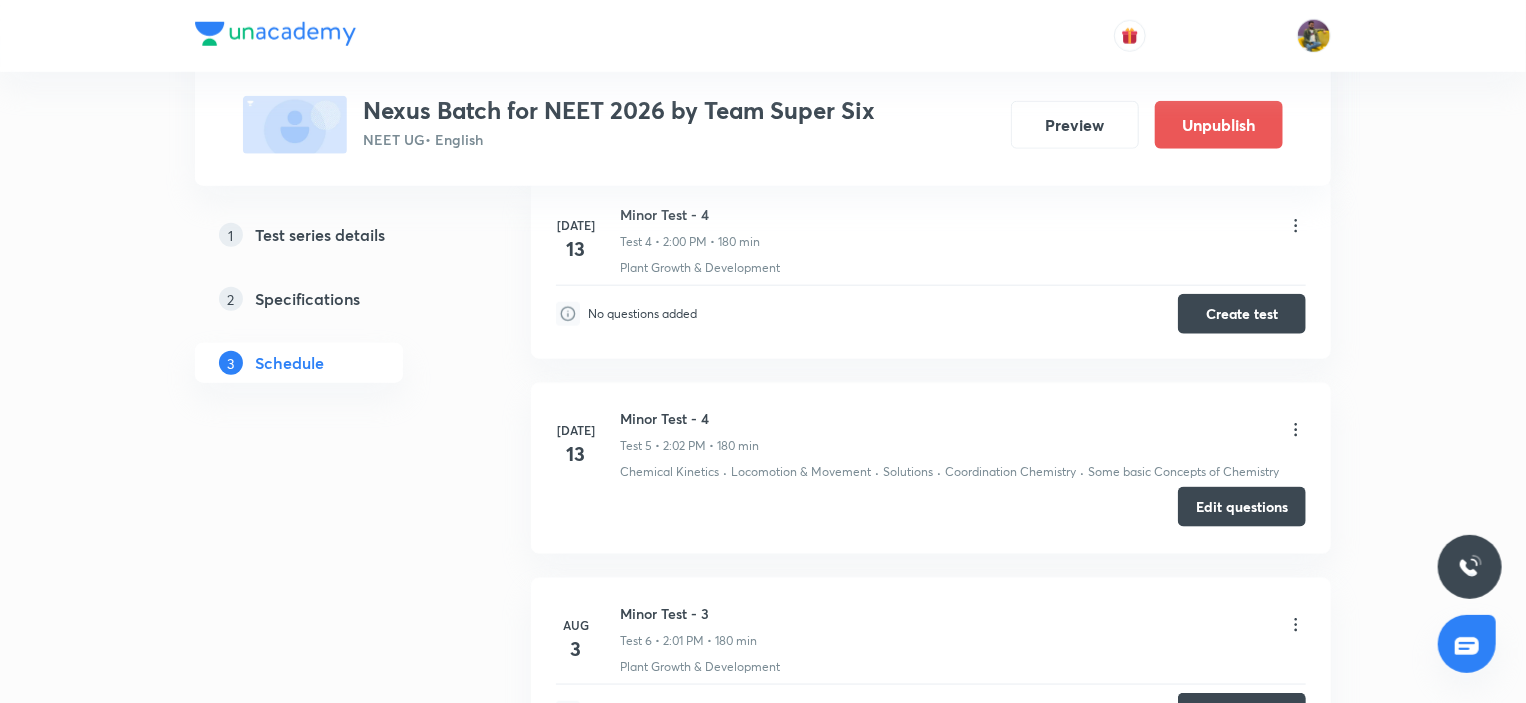 click on "Edit questions" at bounding box center [1242, 507] 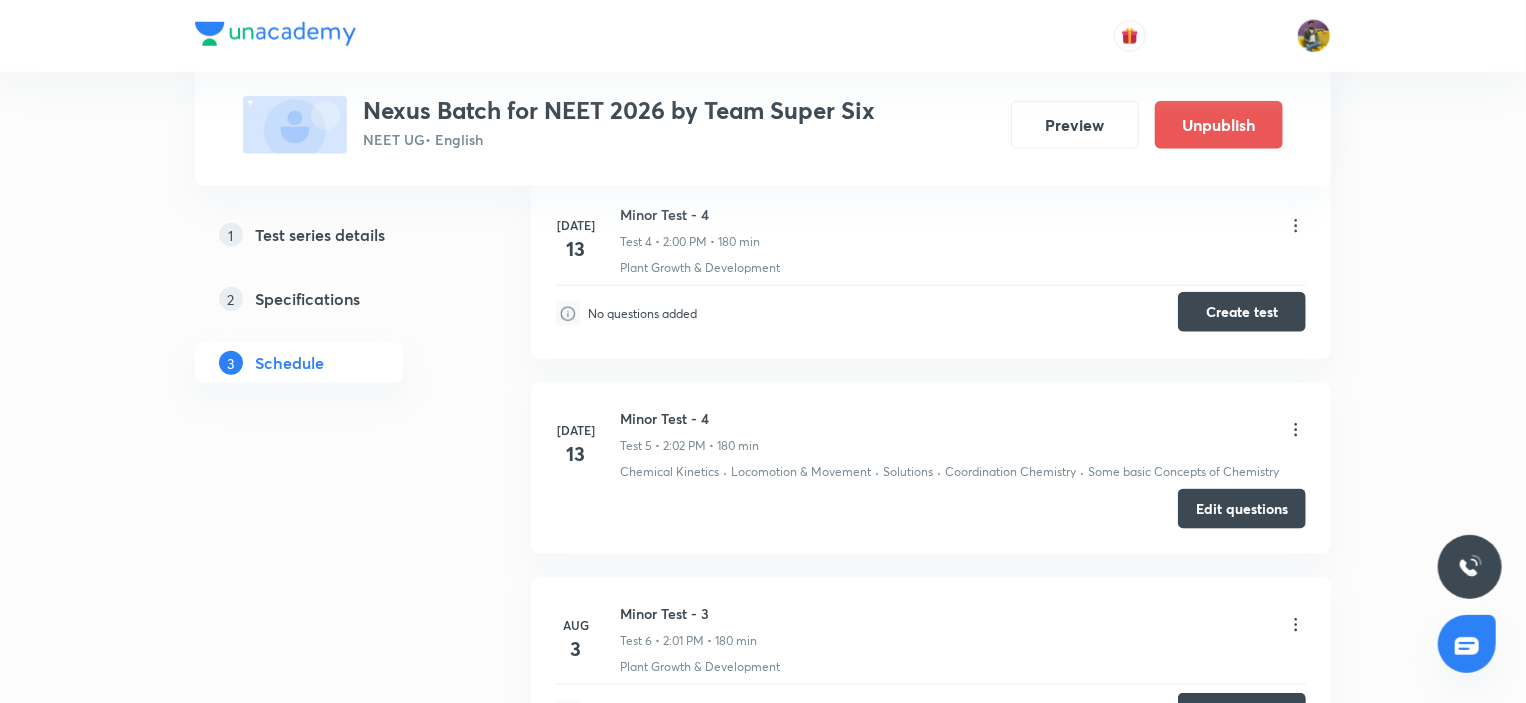 click on "Create test" at bounding box center (1242, 312) 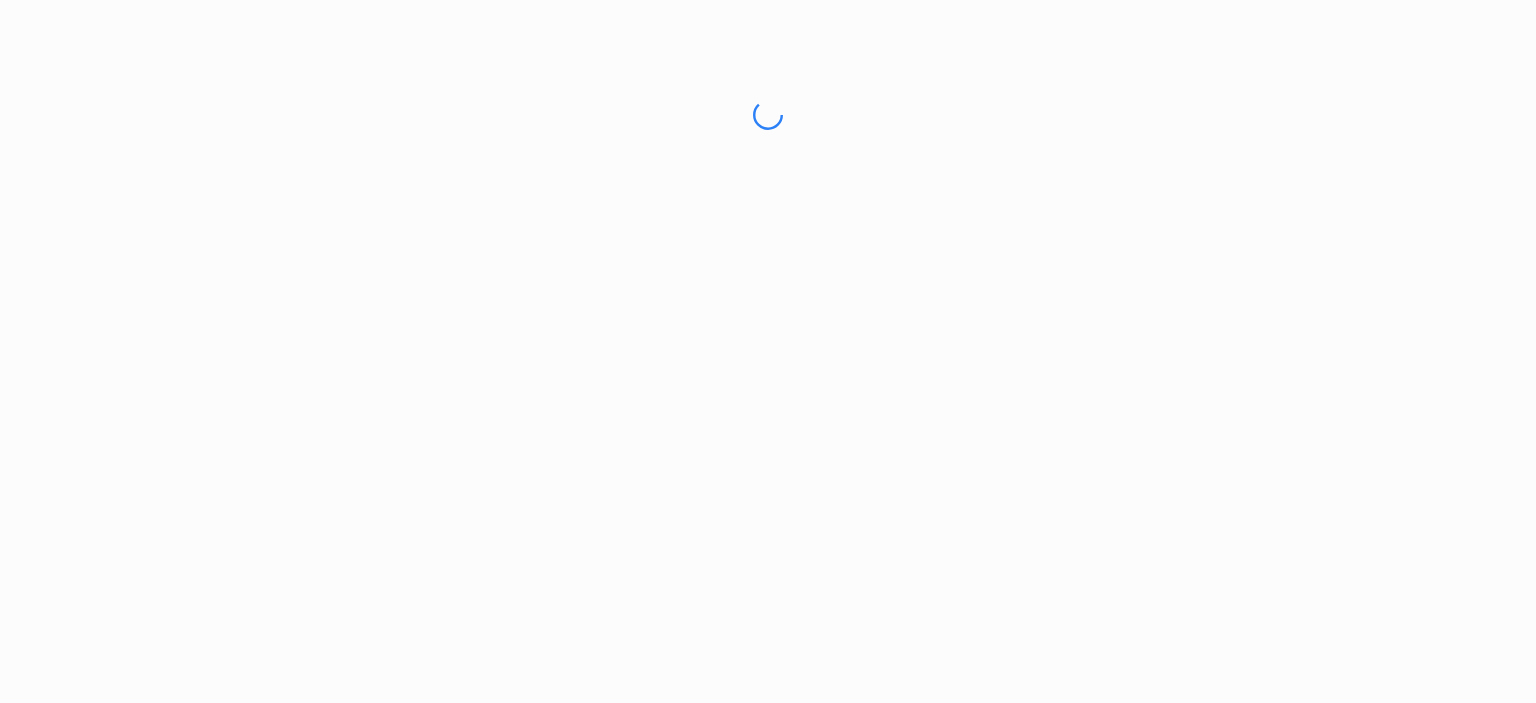 scroll, scrollTop: 0, scrollLeft: 0, axis: both 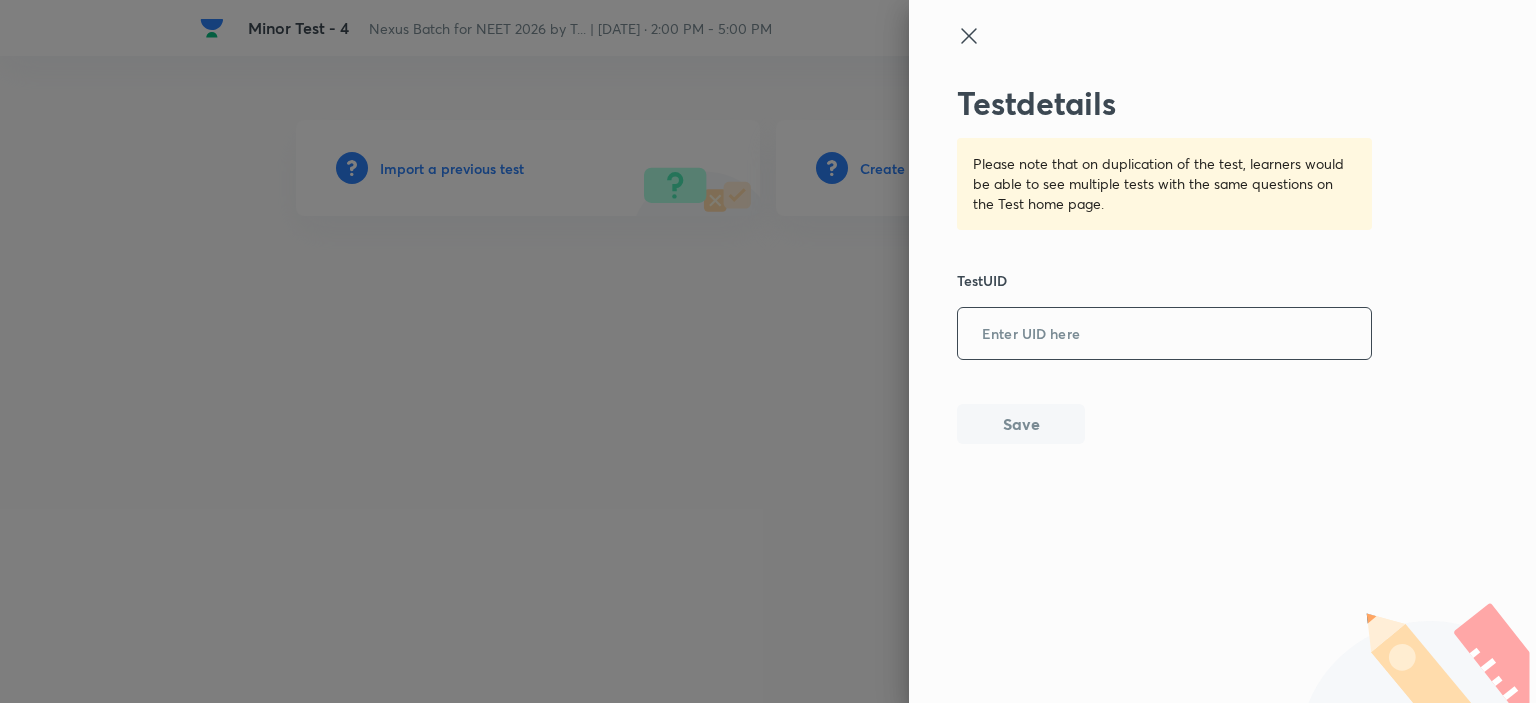 click at bounding box center (1164, 334) 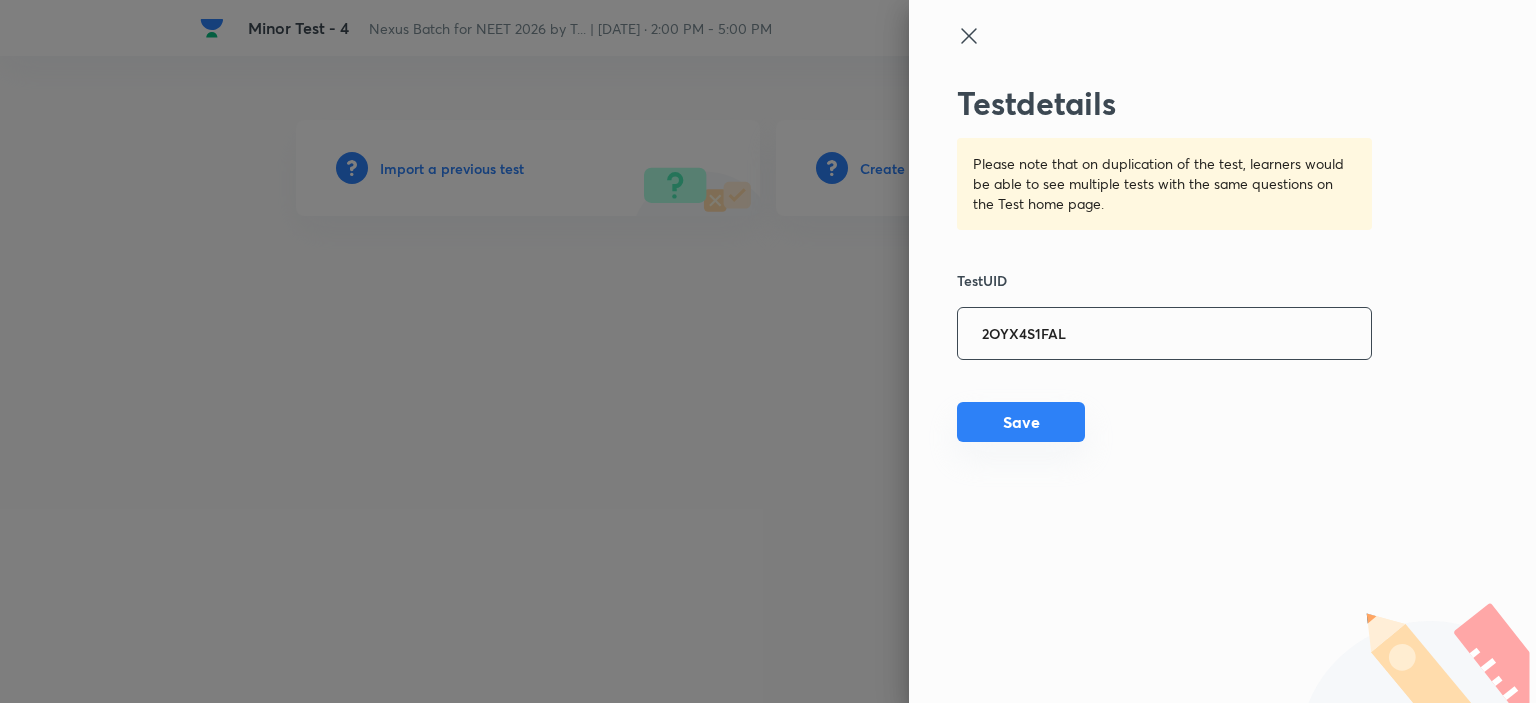 type on "2OYX4S1FAL" 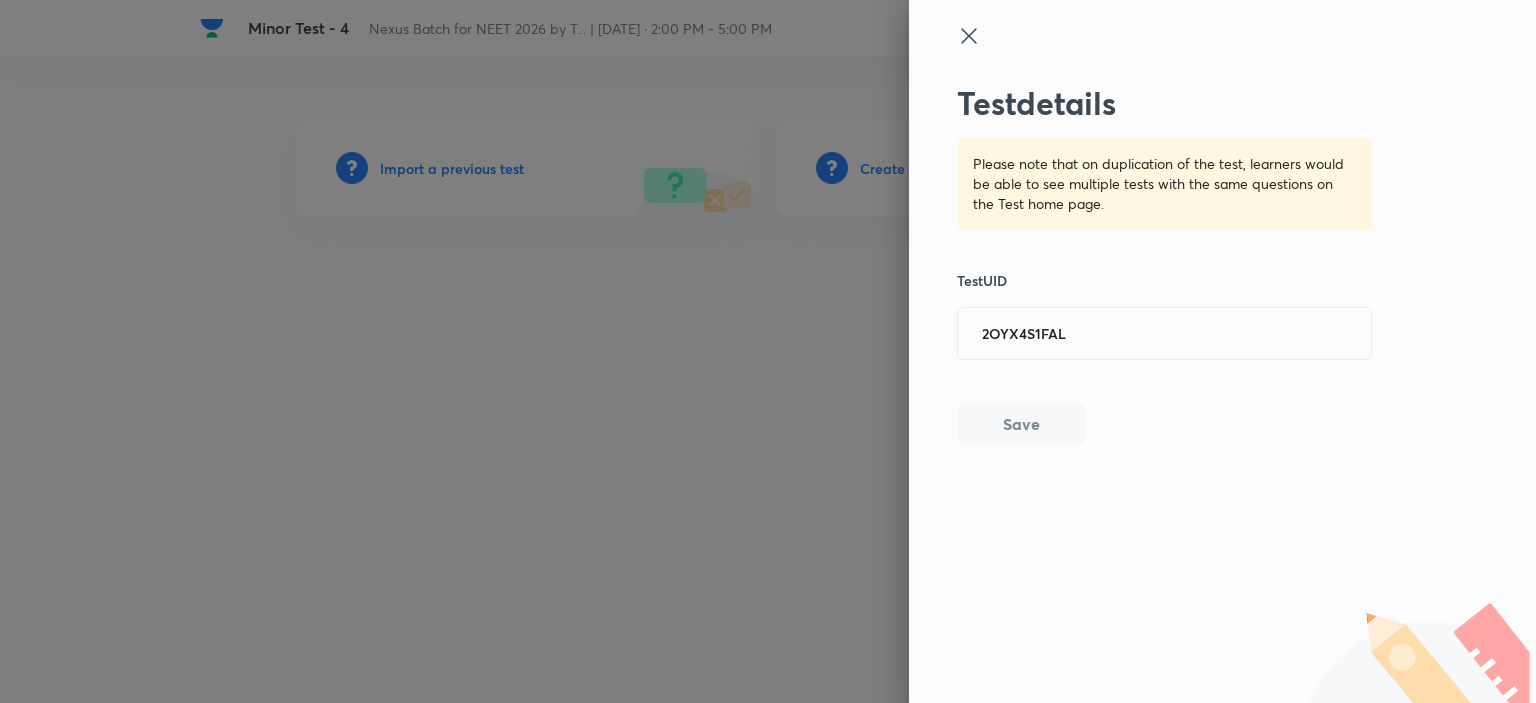 type 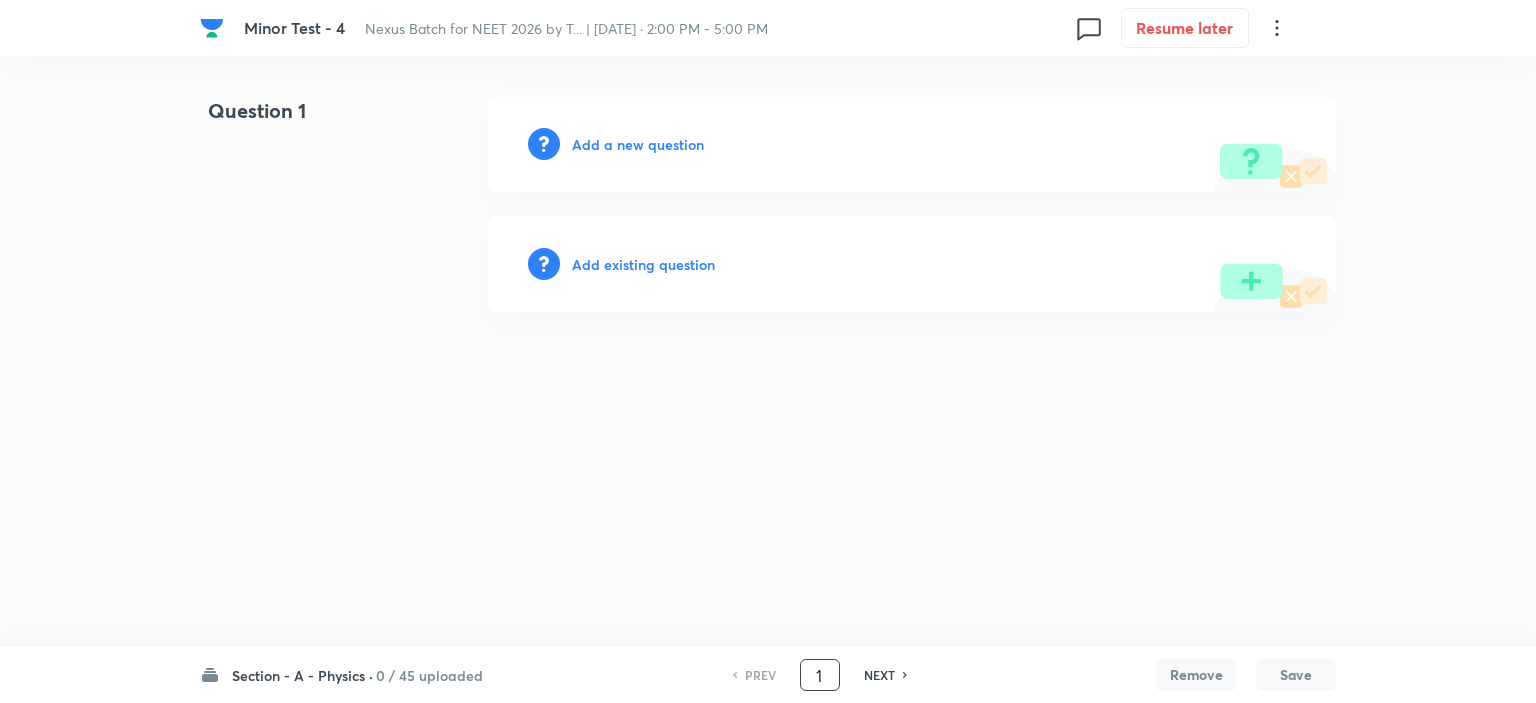 drag, startPoint x: 828, startPoint y: 674, endPoint x: 793, endPoint y: 673, distance: 35.014282 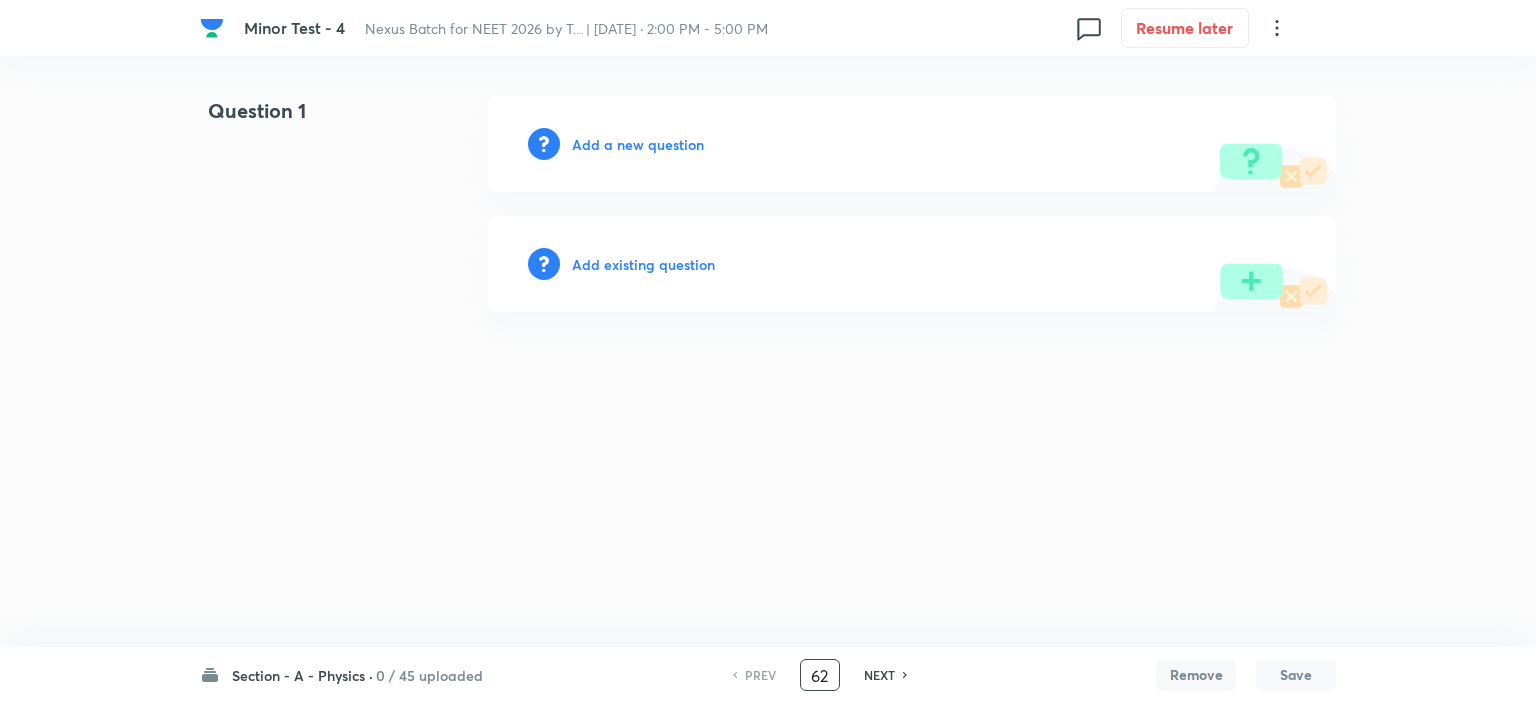 type on "62" 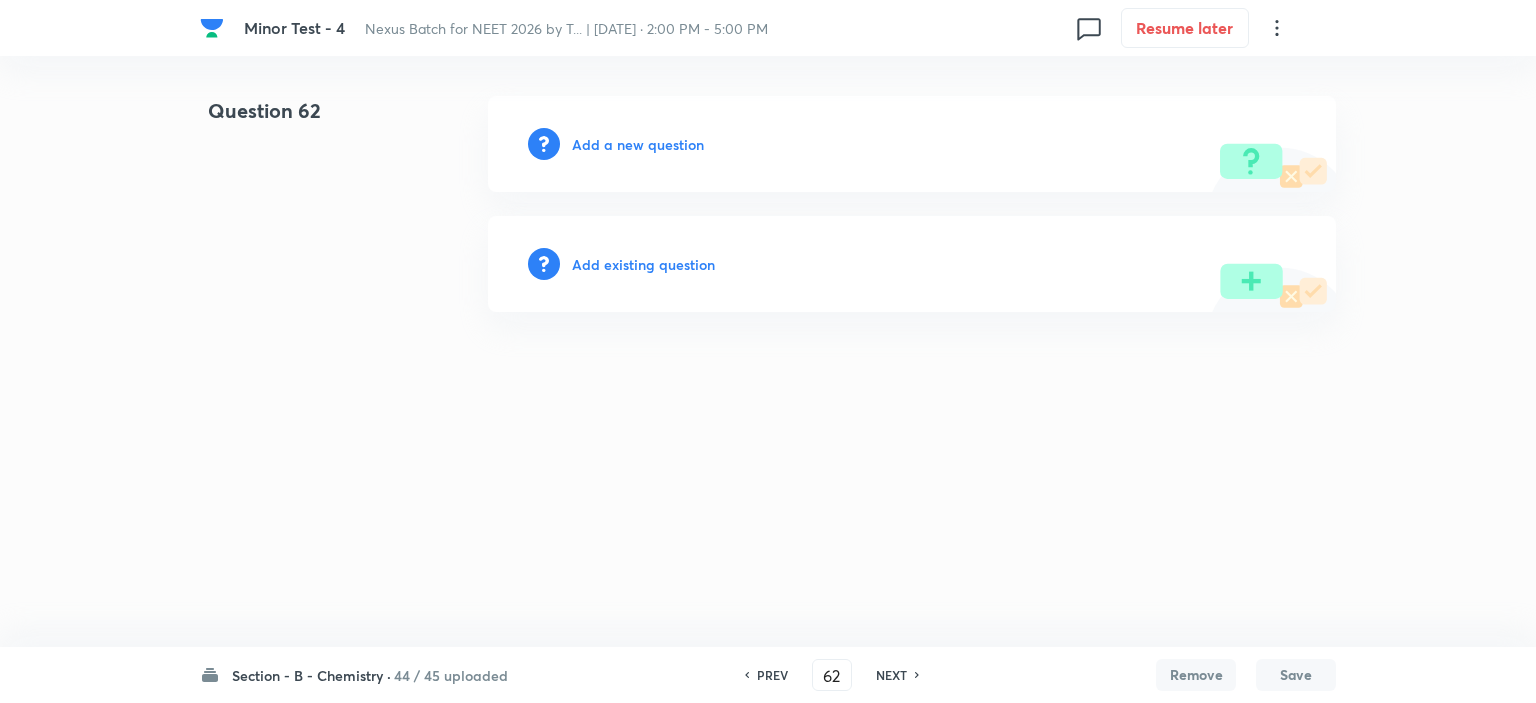 click on "Add a new question" at bounding box center (638, 144) 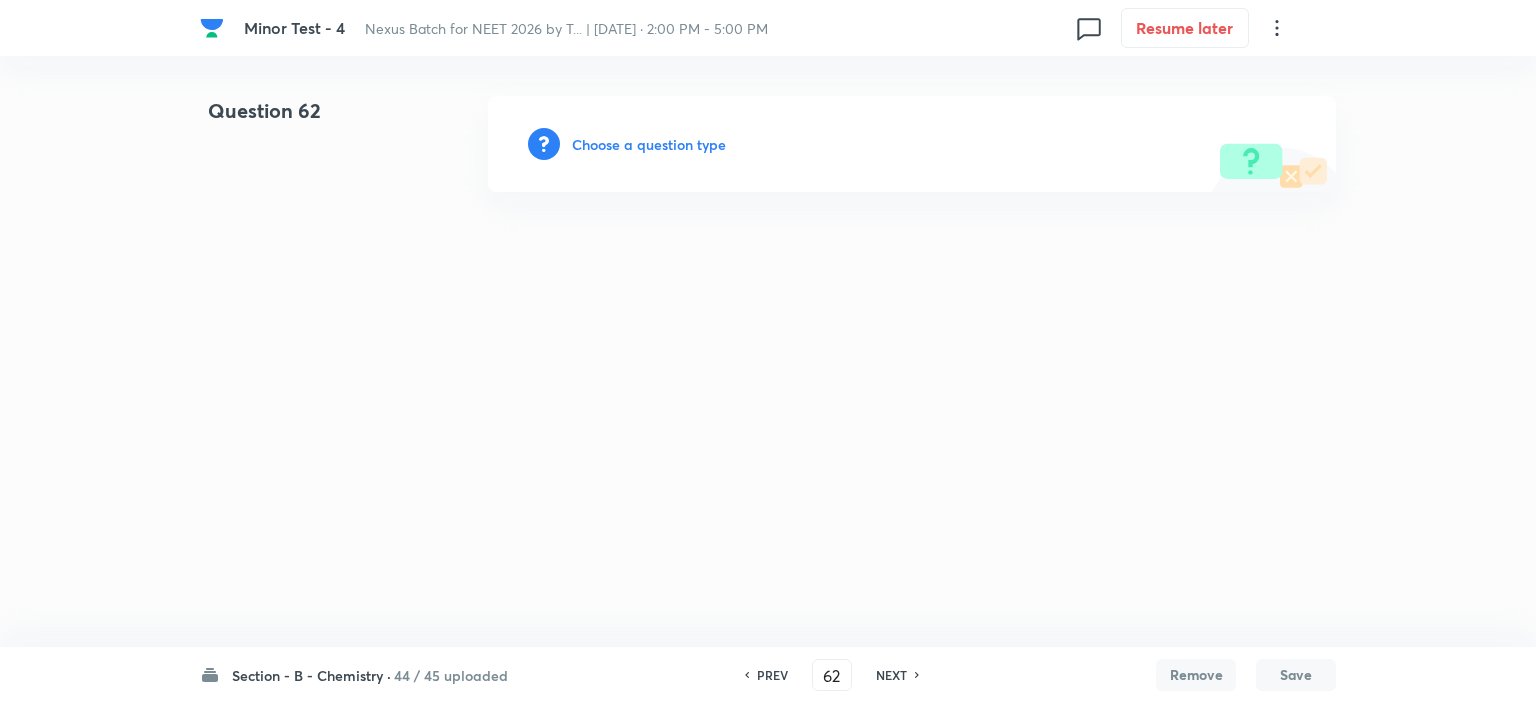 click on "Choose a question type" at bounding box center (649, 144) 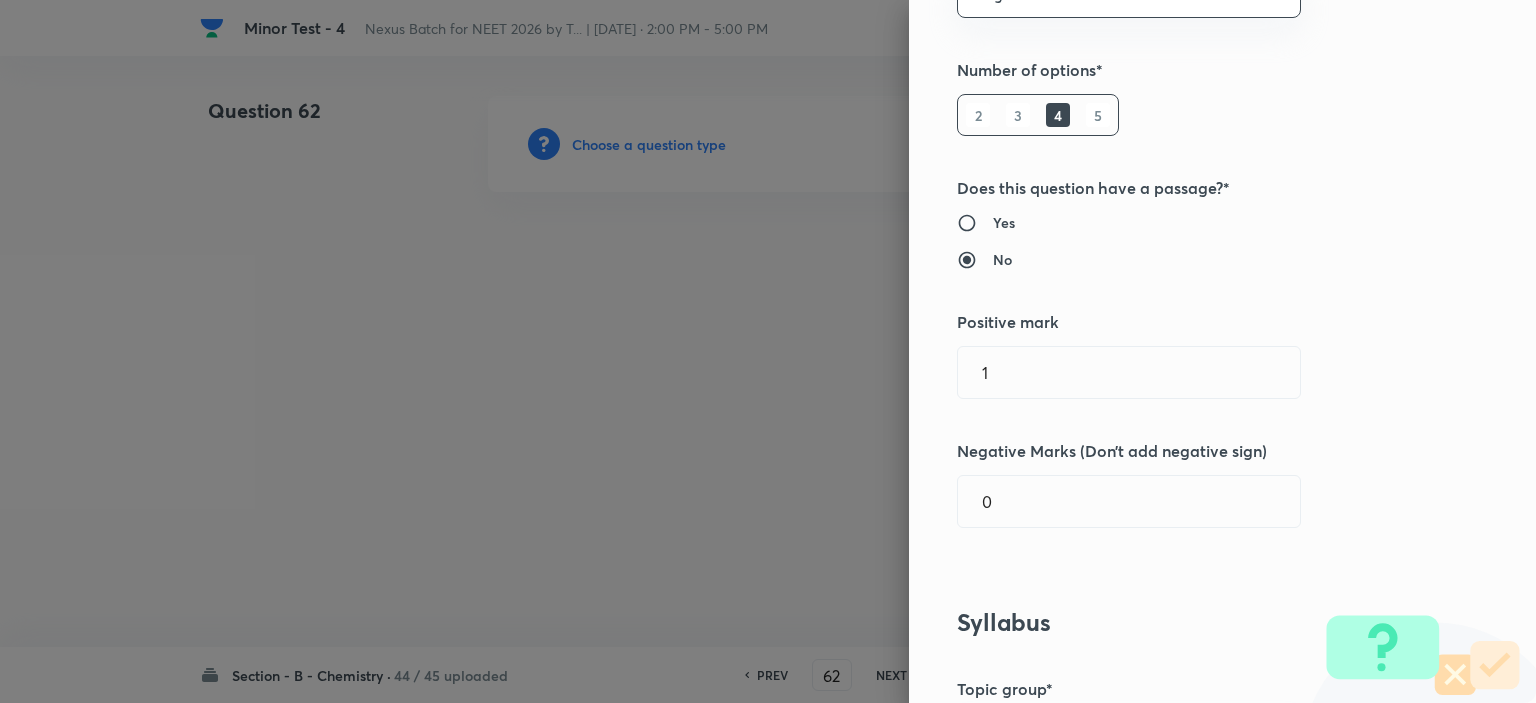 scroll, scrollTop: 200, scrollLeft: 0, axis: vertical 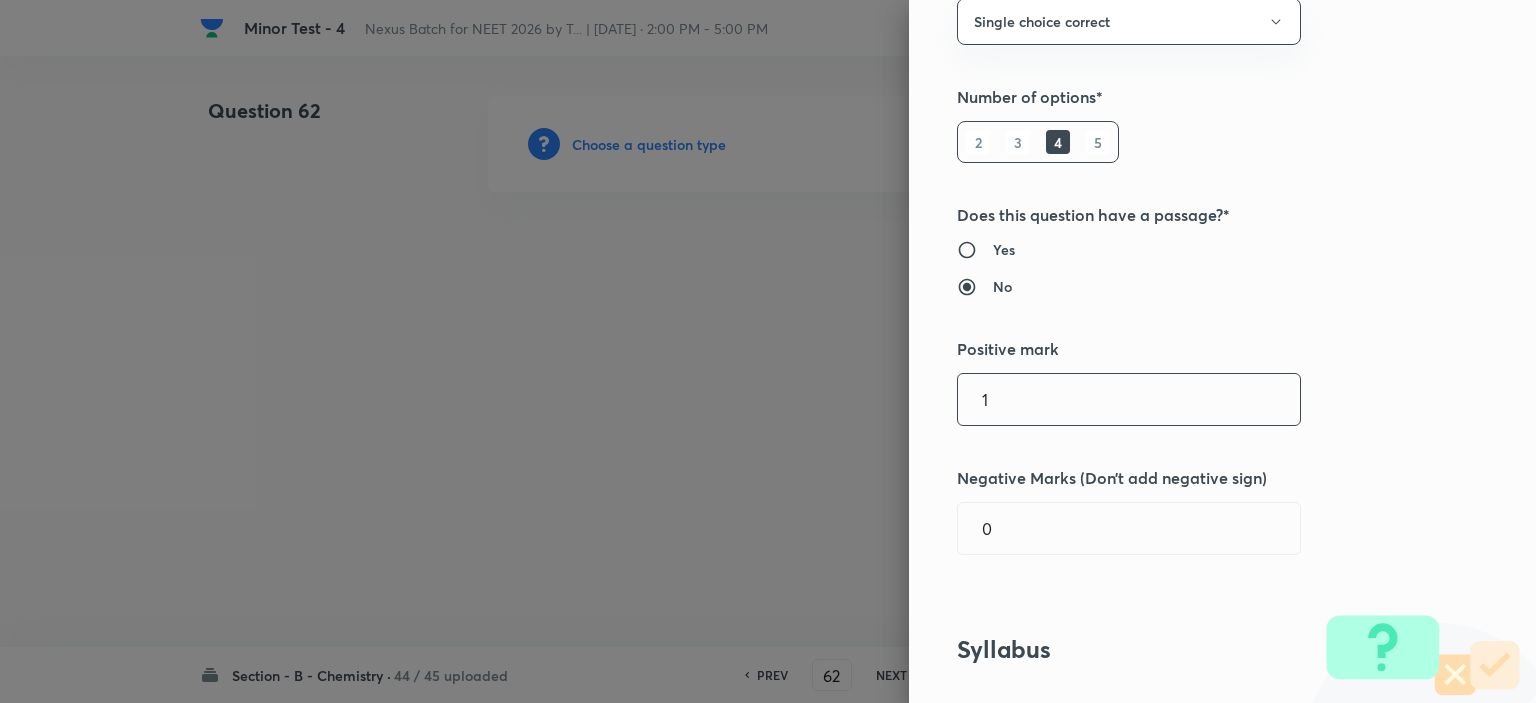 drag, startPoint x: 1001, startPoint y: 395, endPoint x: 920, endPoint y: 398, distance: 81.055534 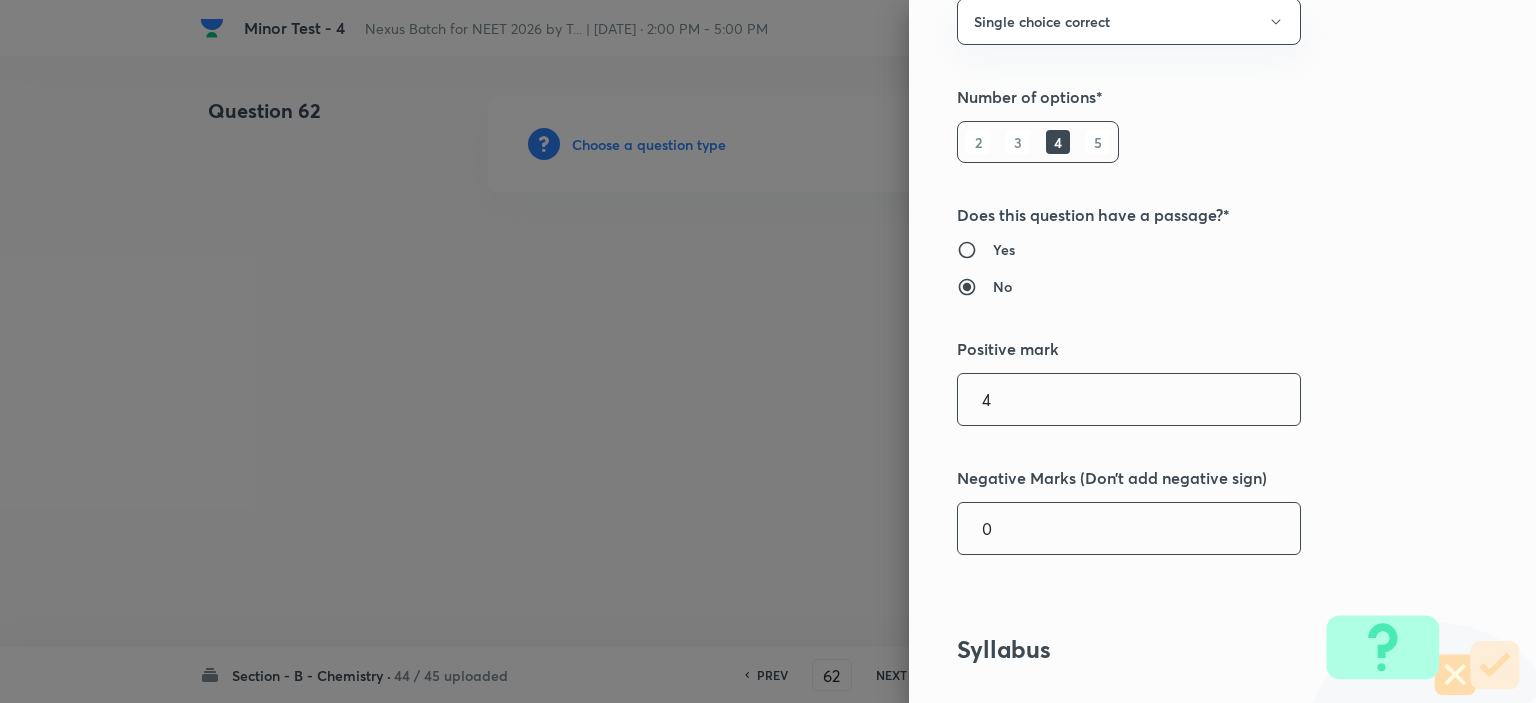 type on "4" 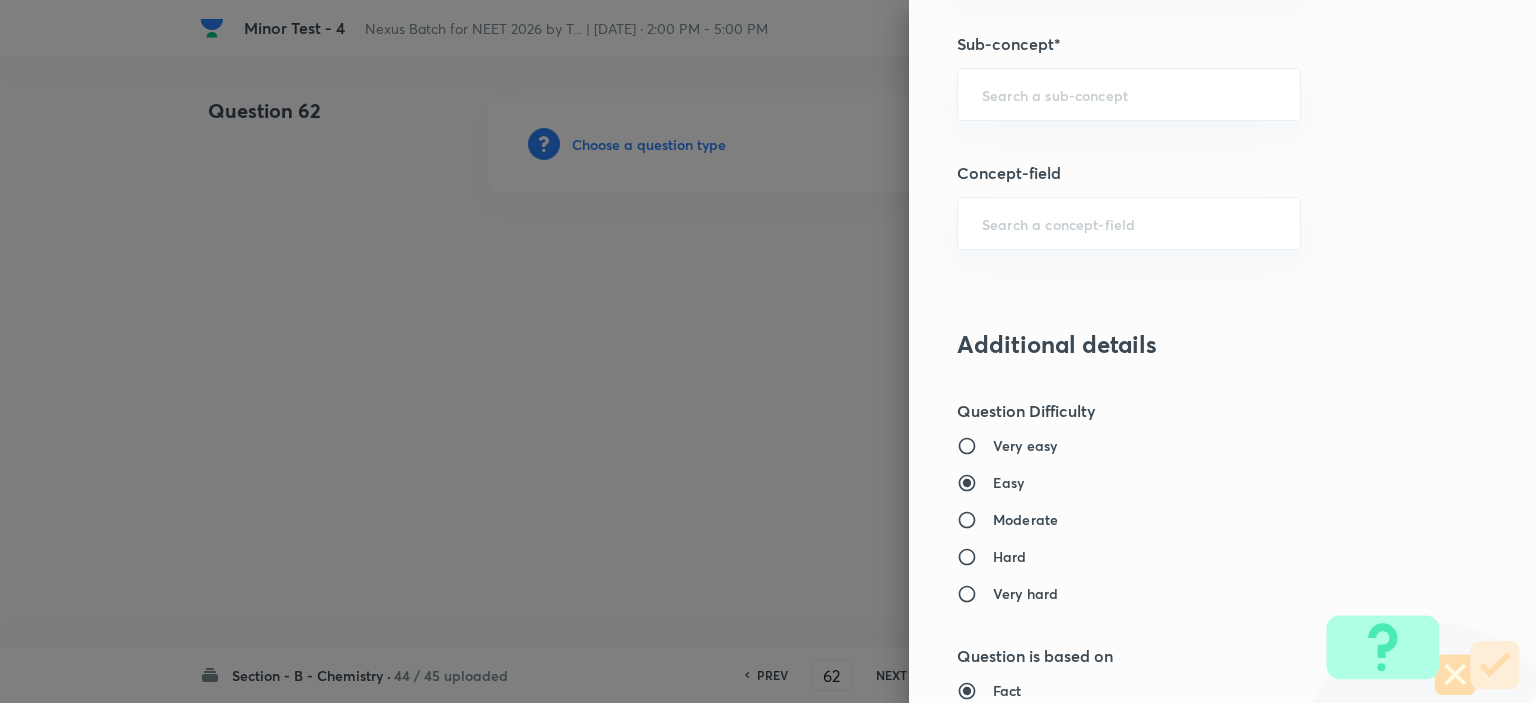 scroll, scrollTop: 1200, scrollLeft: 0, axis: vertical 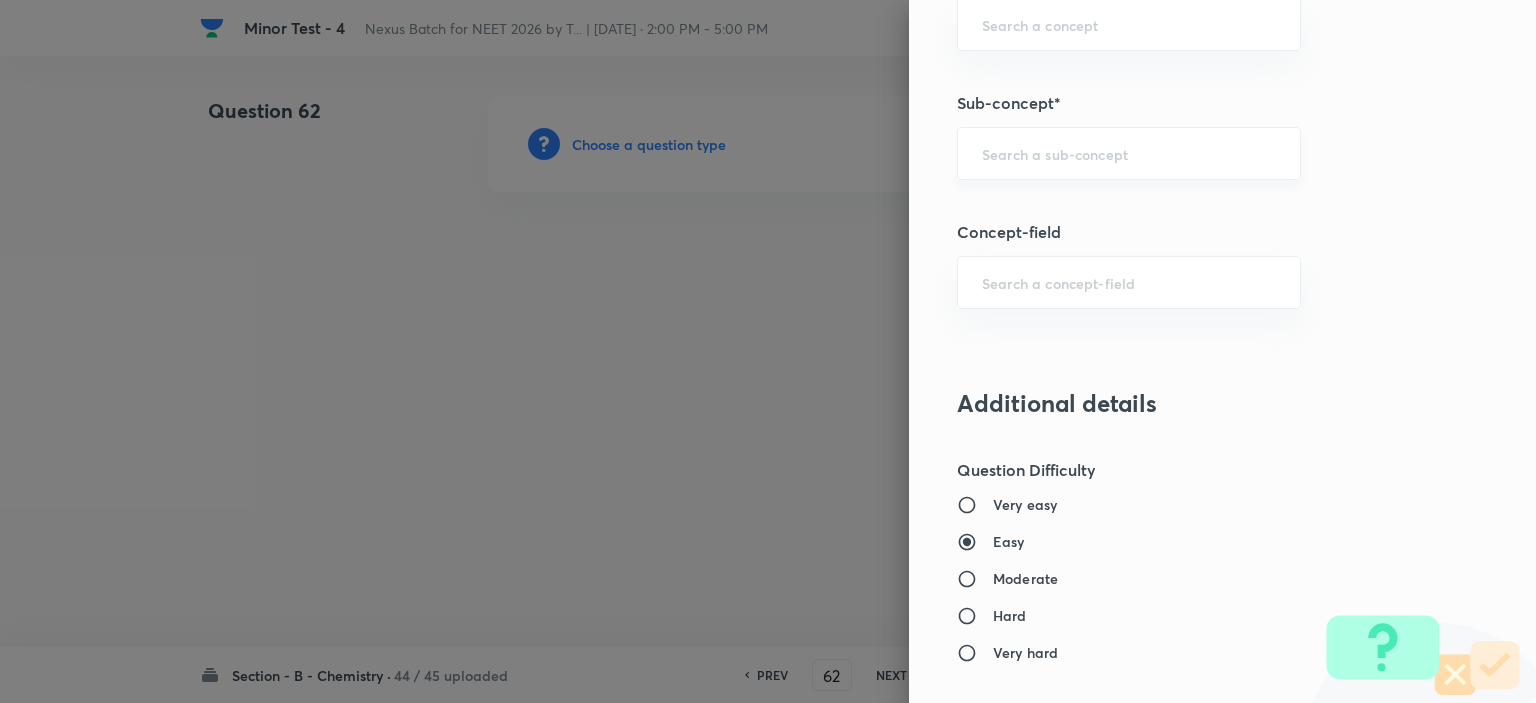 click on "​" at bounding box center [1129, 153] 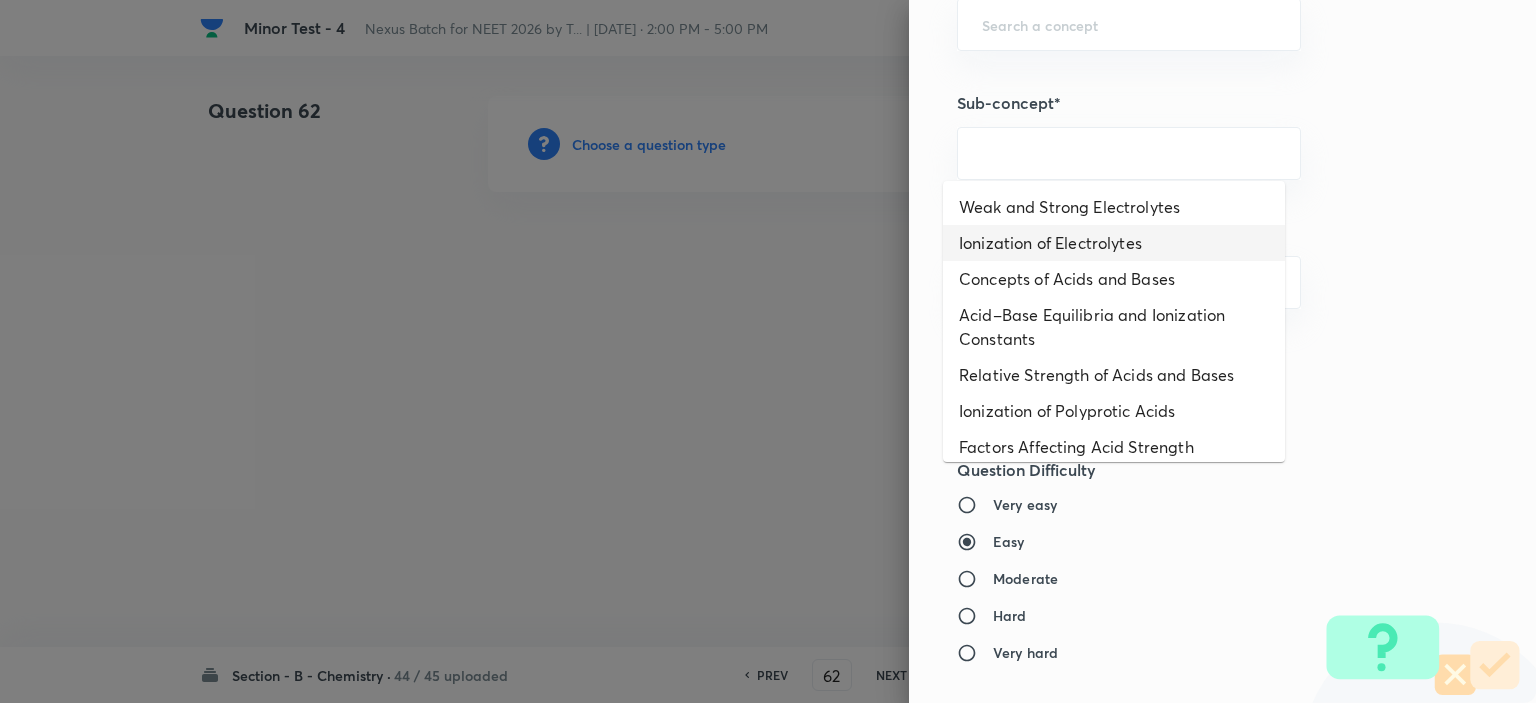 click on "Ionization of Electrolytes" at bounding box center (1114, 243) 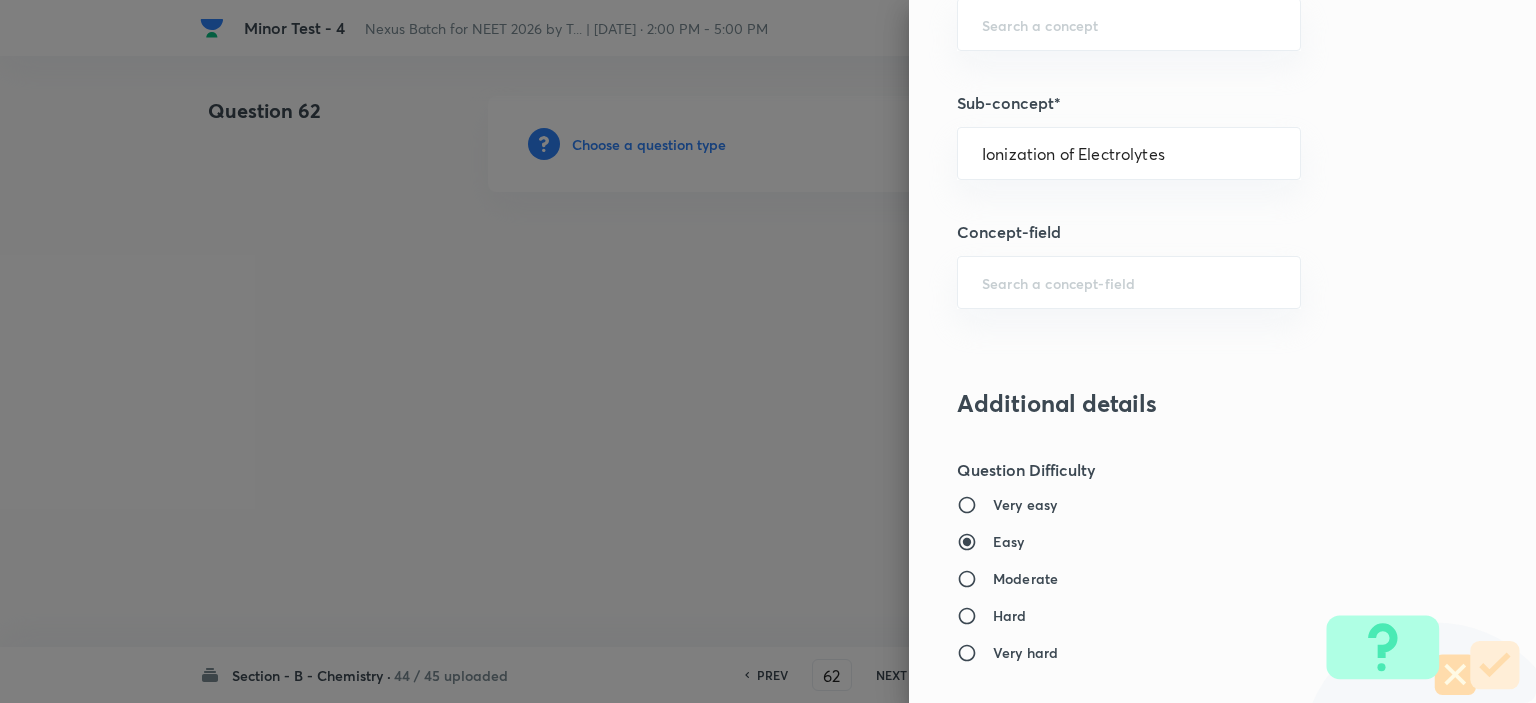 type on "Chemistry" 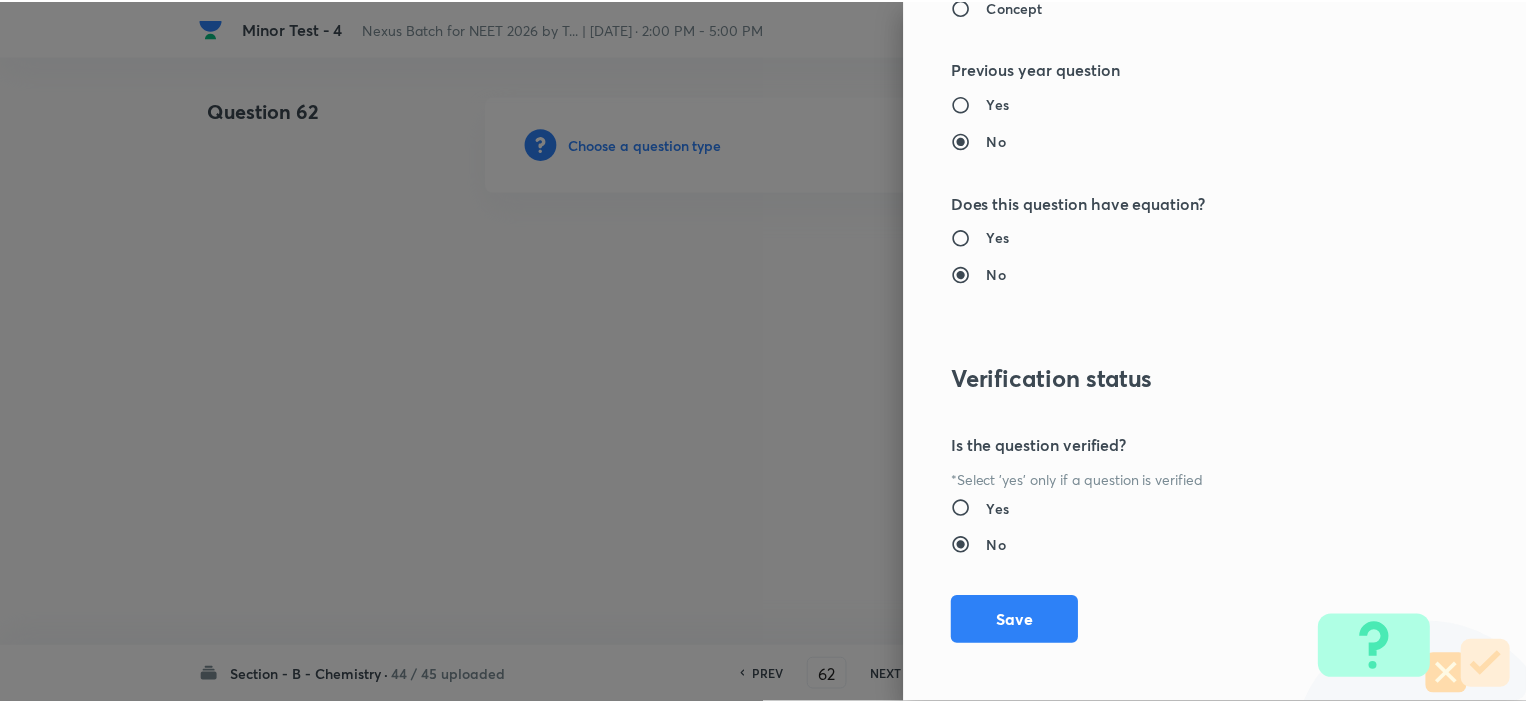 scroll, scrollTop: 2019, scrollLeft: 0, axis: vertical 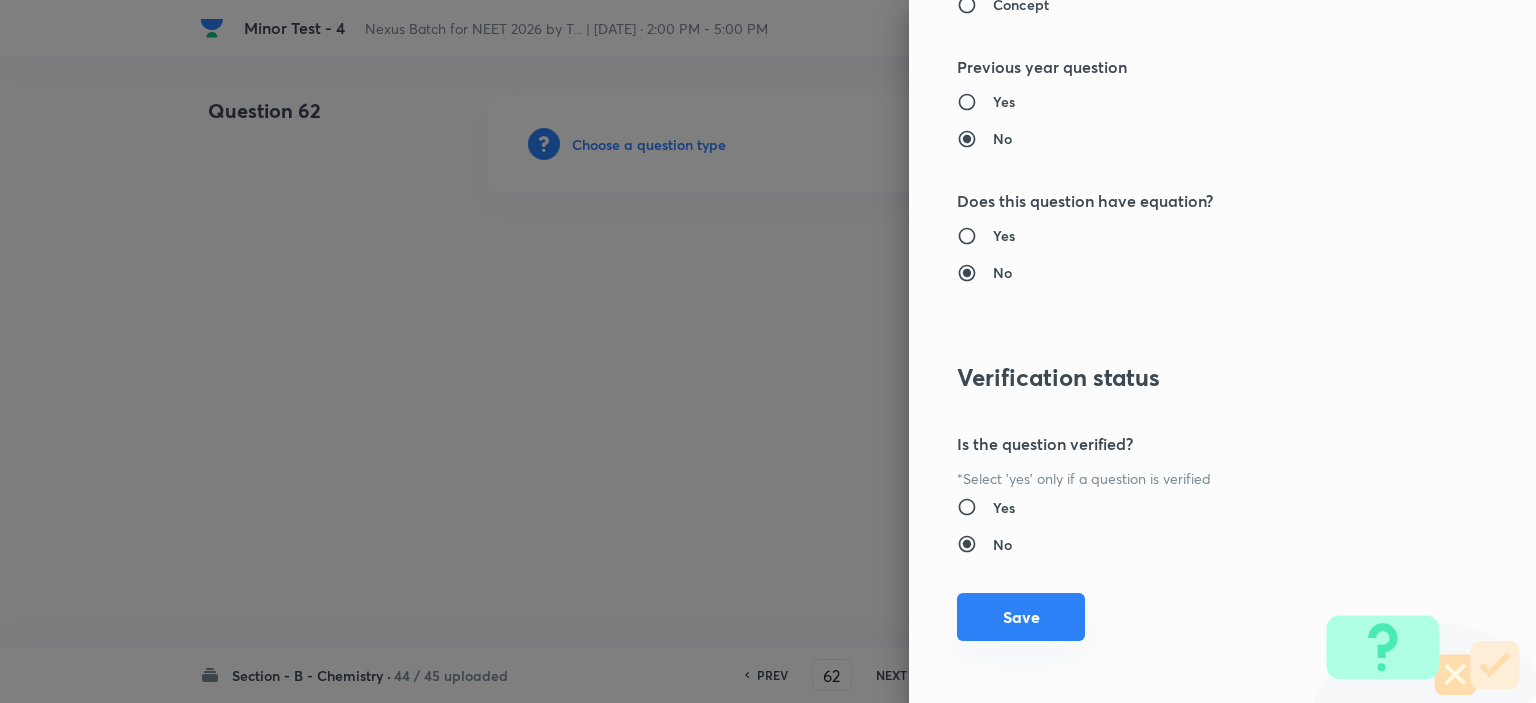 click on "Save" at bounding box center (1021, 617) 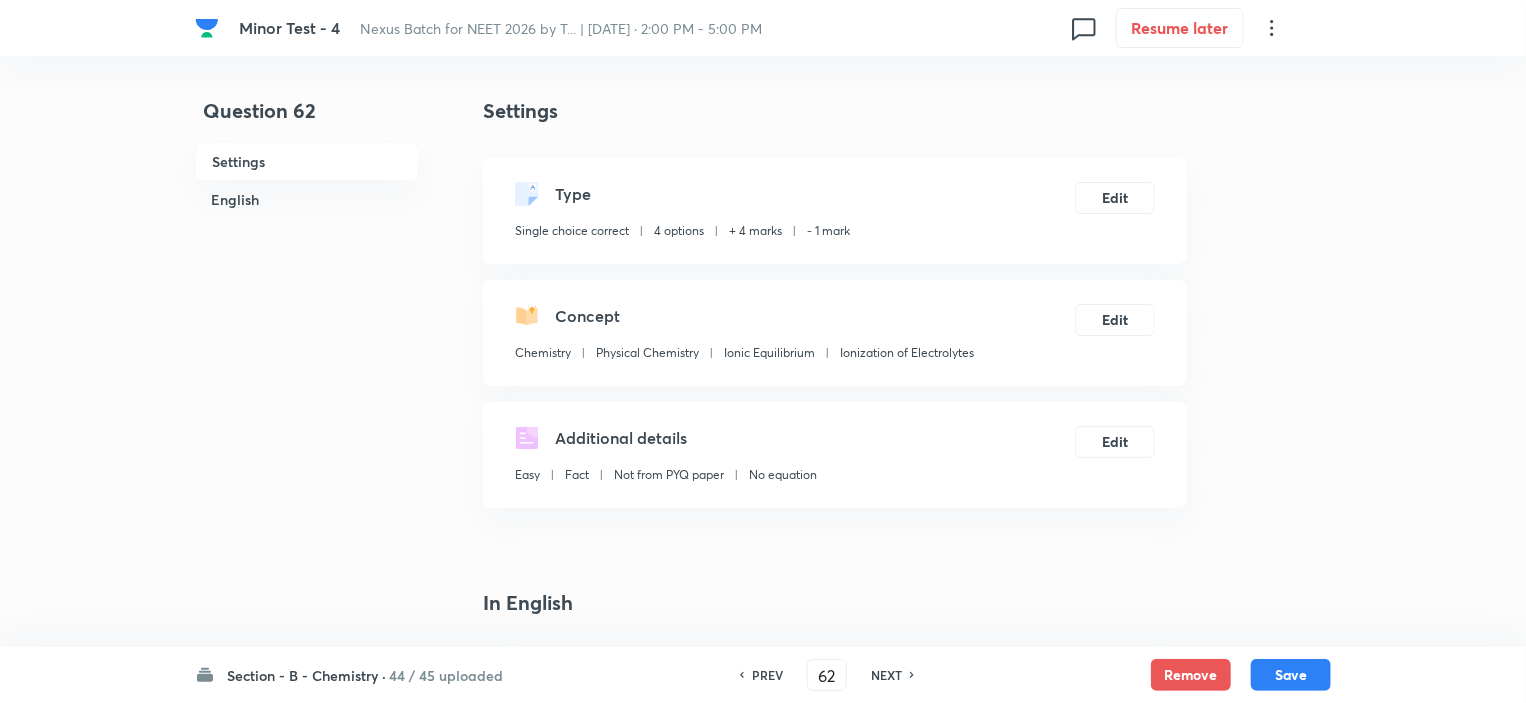 scroll, scrollTop: 200, scrollLeft: 0, axis: vertical 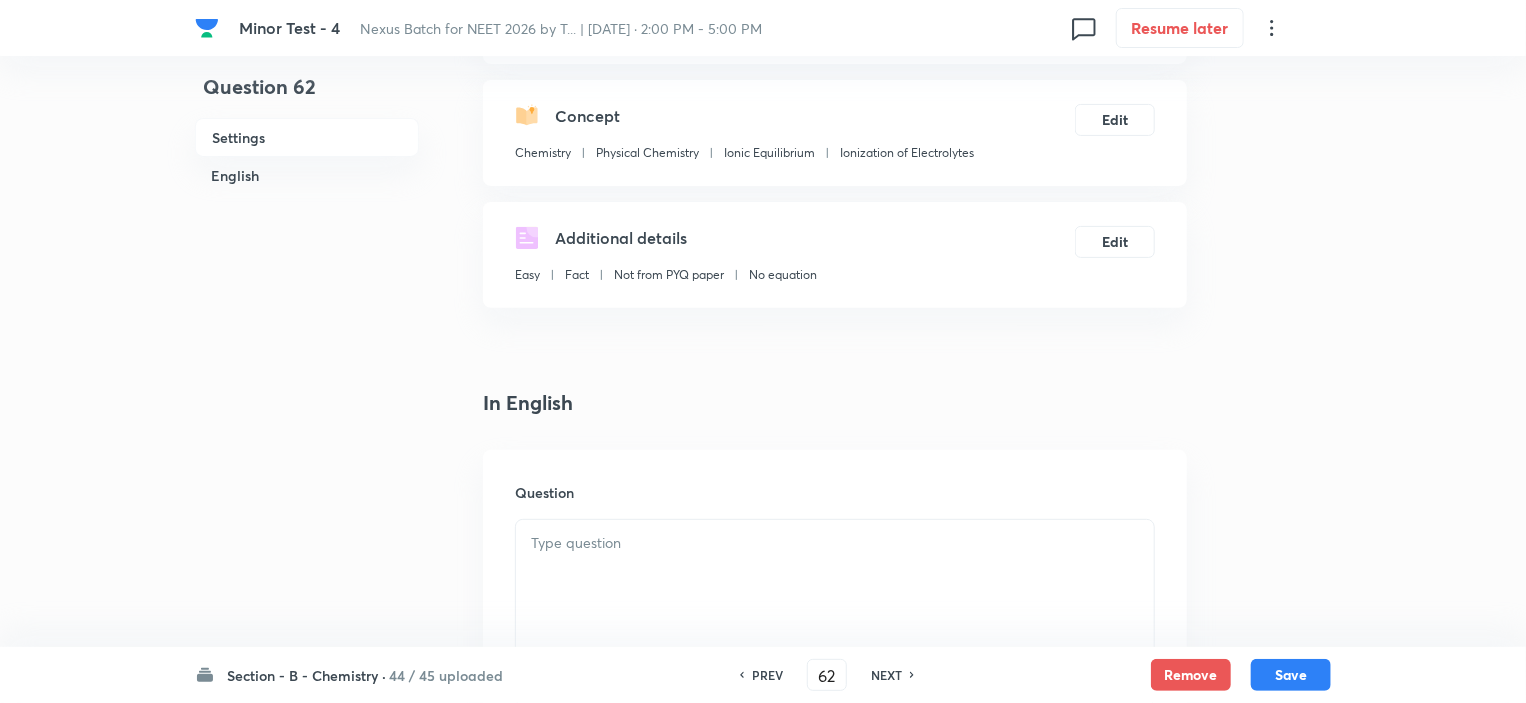 click at bounding box center [835, 543] 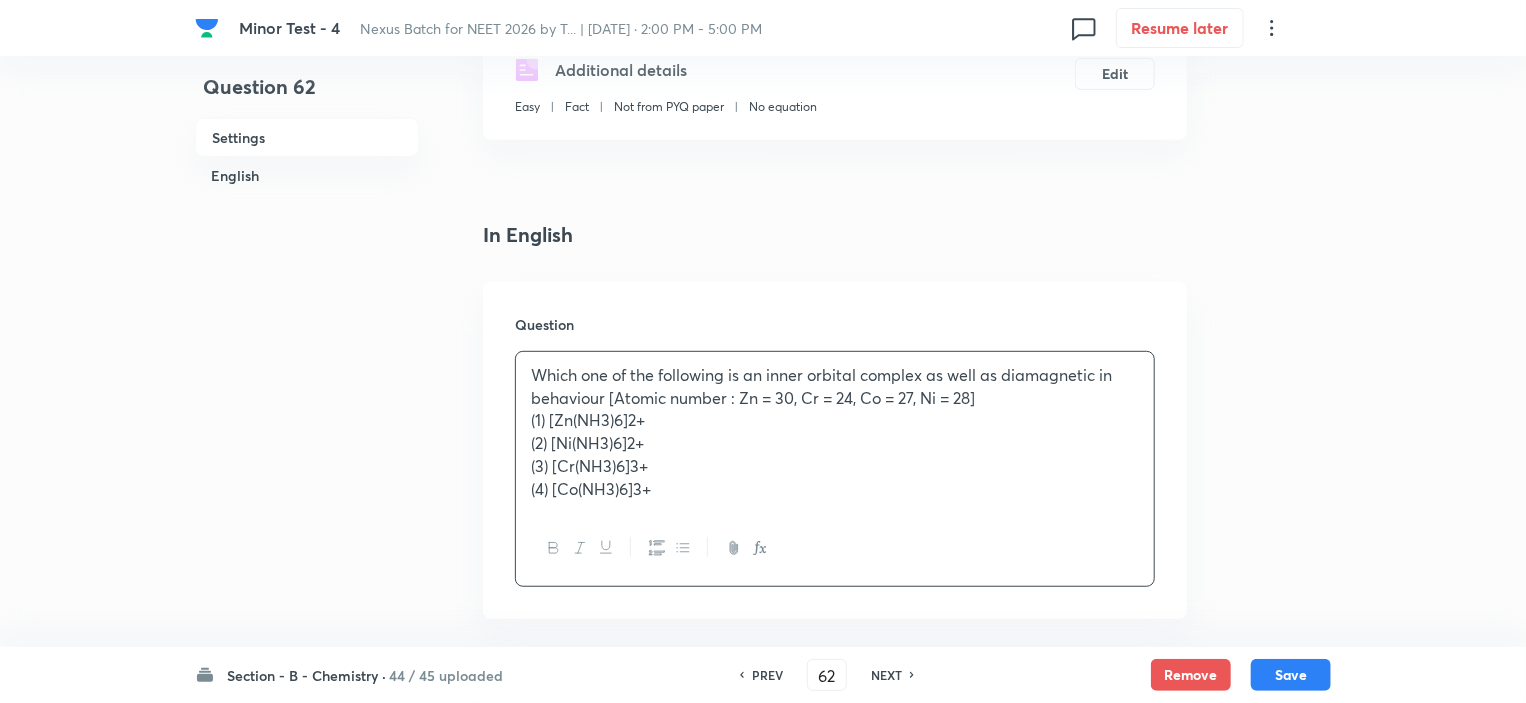 scroll, scrollTop: 600, scrollLeft: 0, axis: vertical 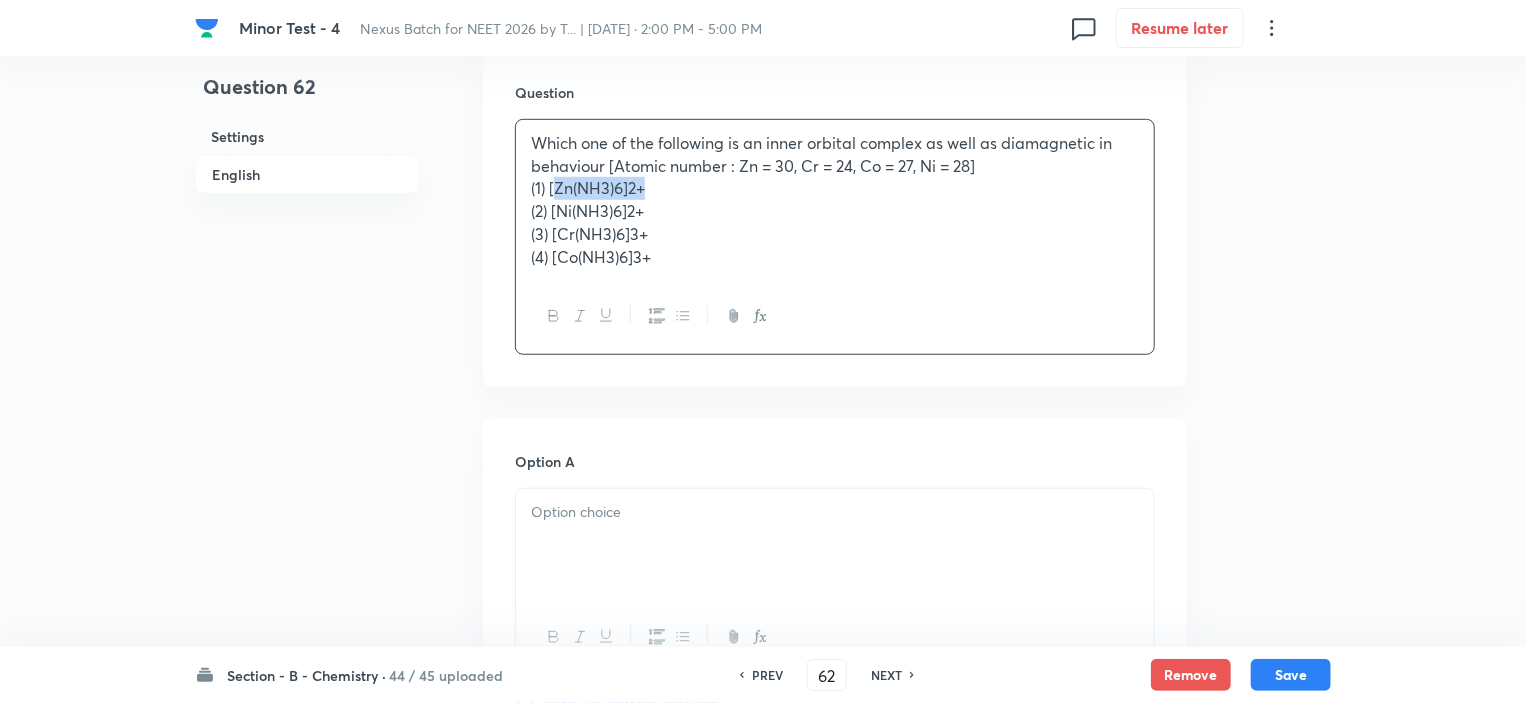 drag, startPoint x: 552, startPoint y: 190, endPoint x: 642, endPoint y: 195, distance: 90.13878 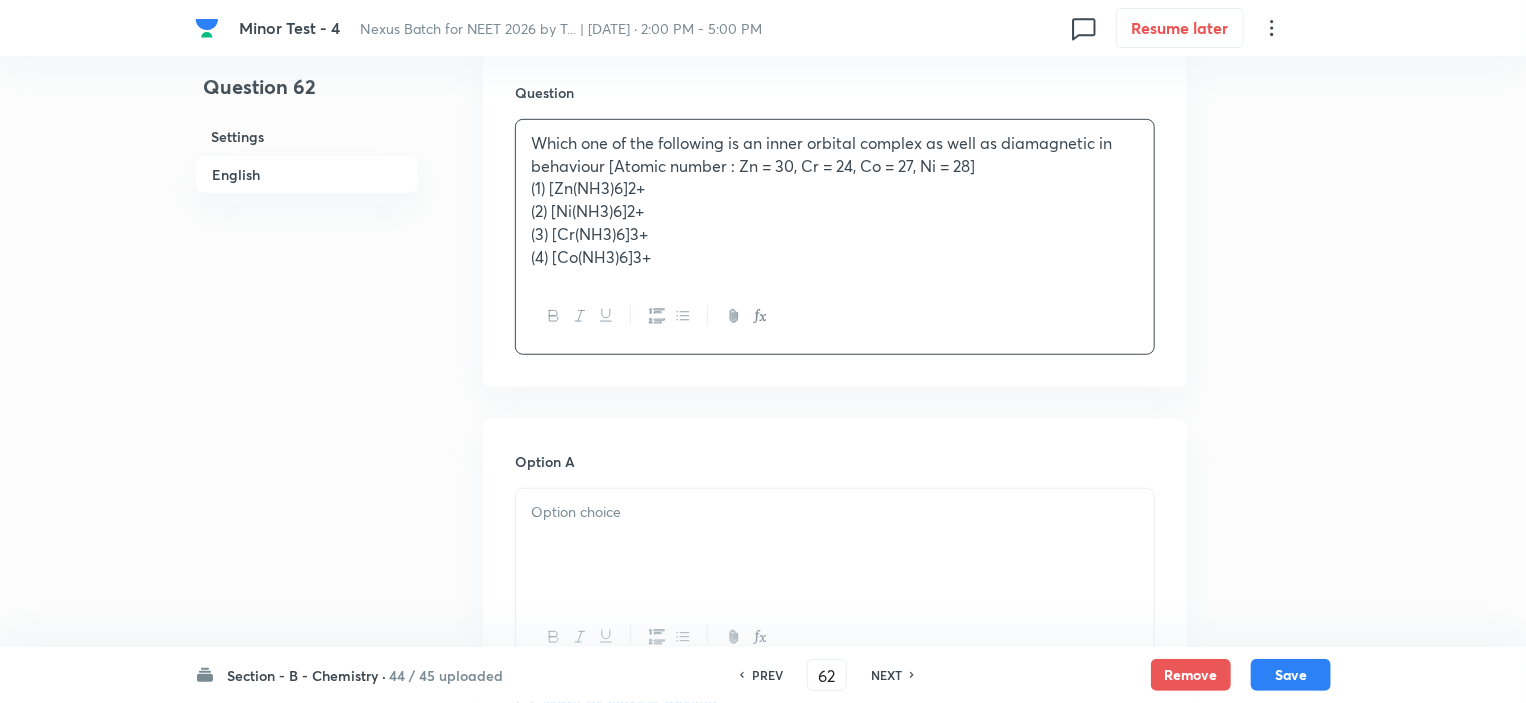 click at bounding box center (835, 545) 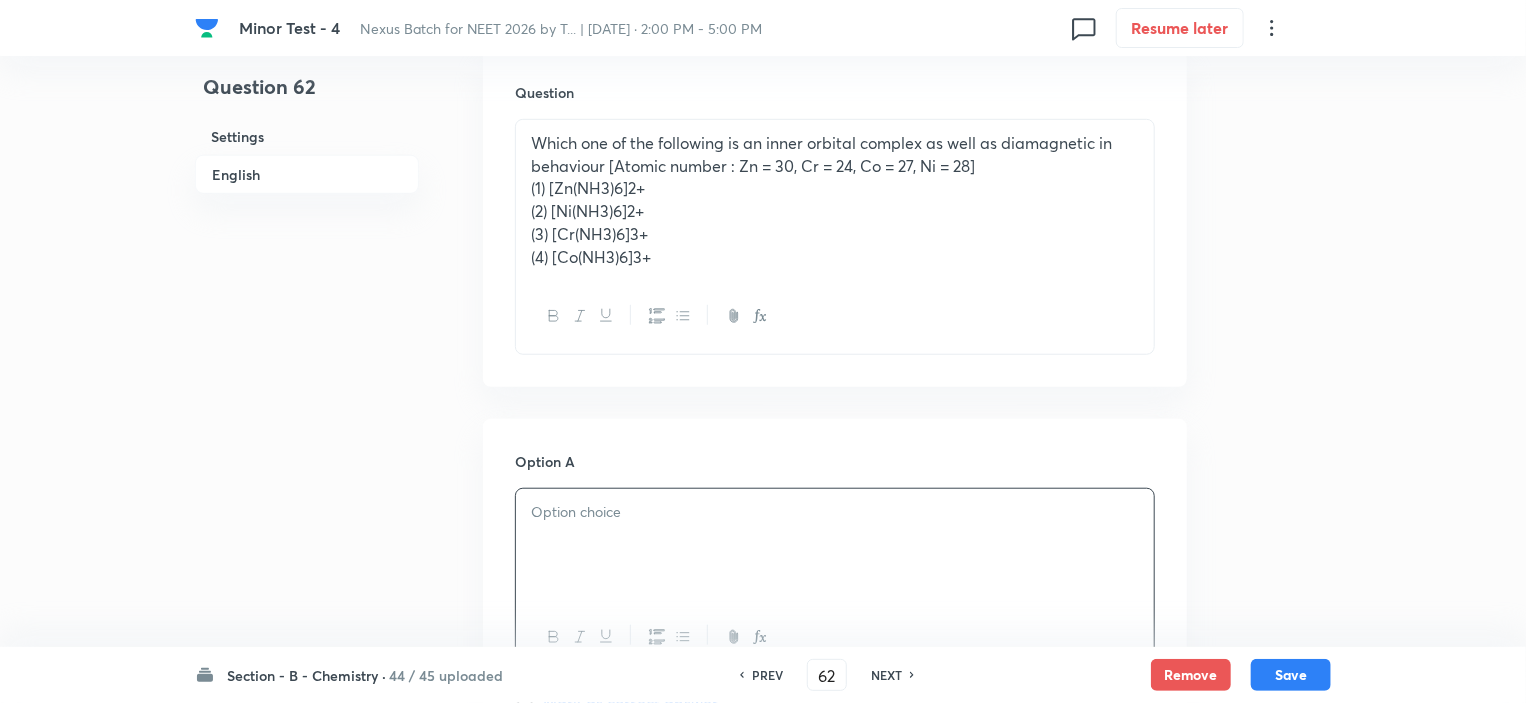 type 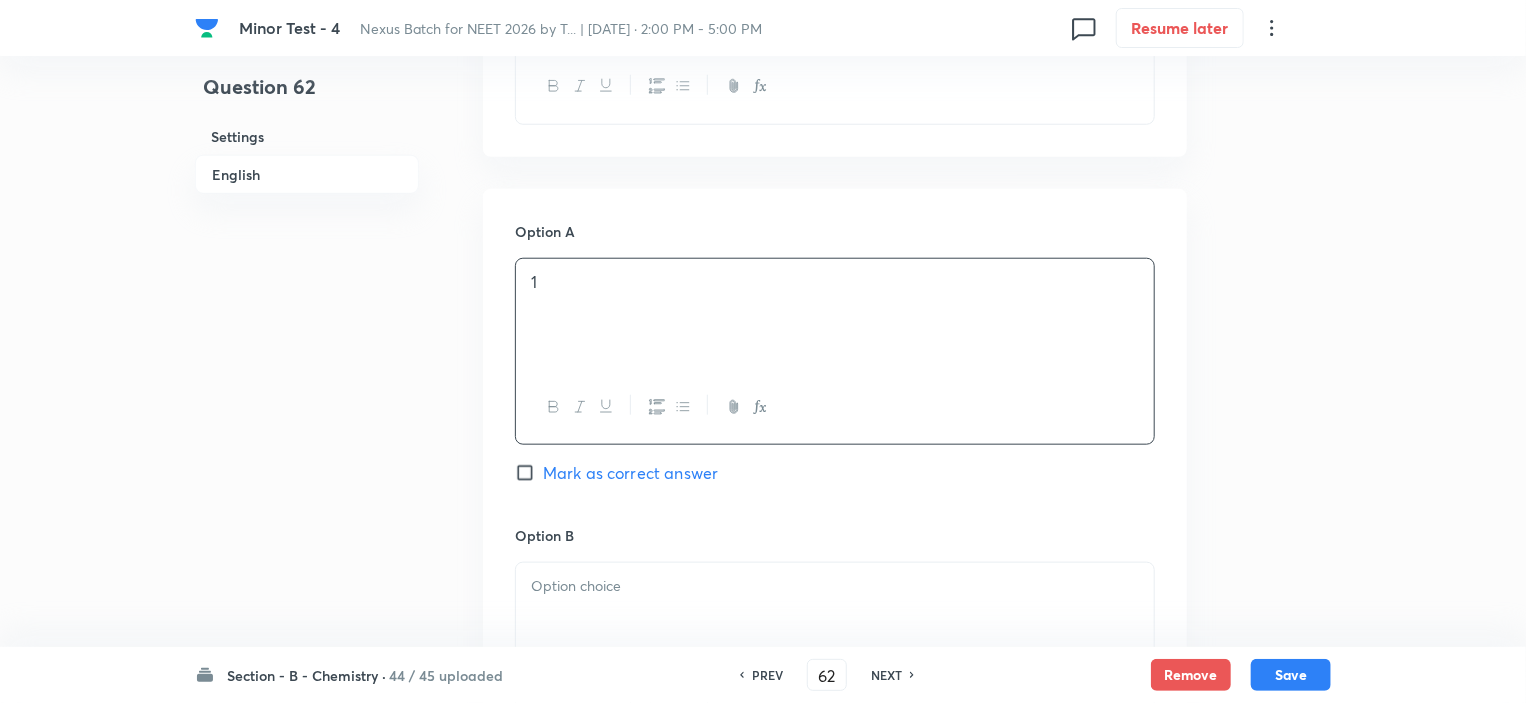 scroll, scrollTop: 1000, scrollLeft: 0, axis: vertical 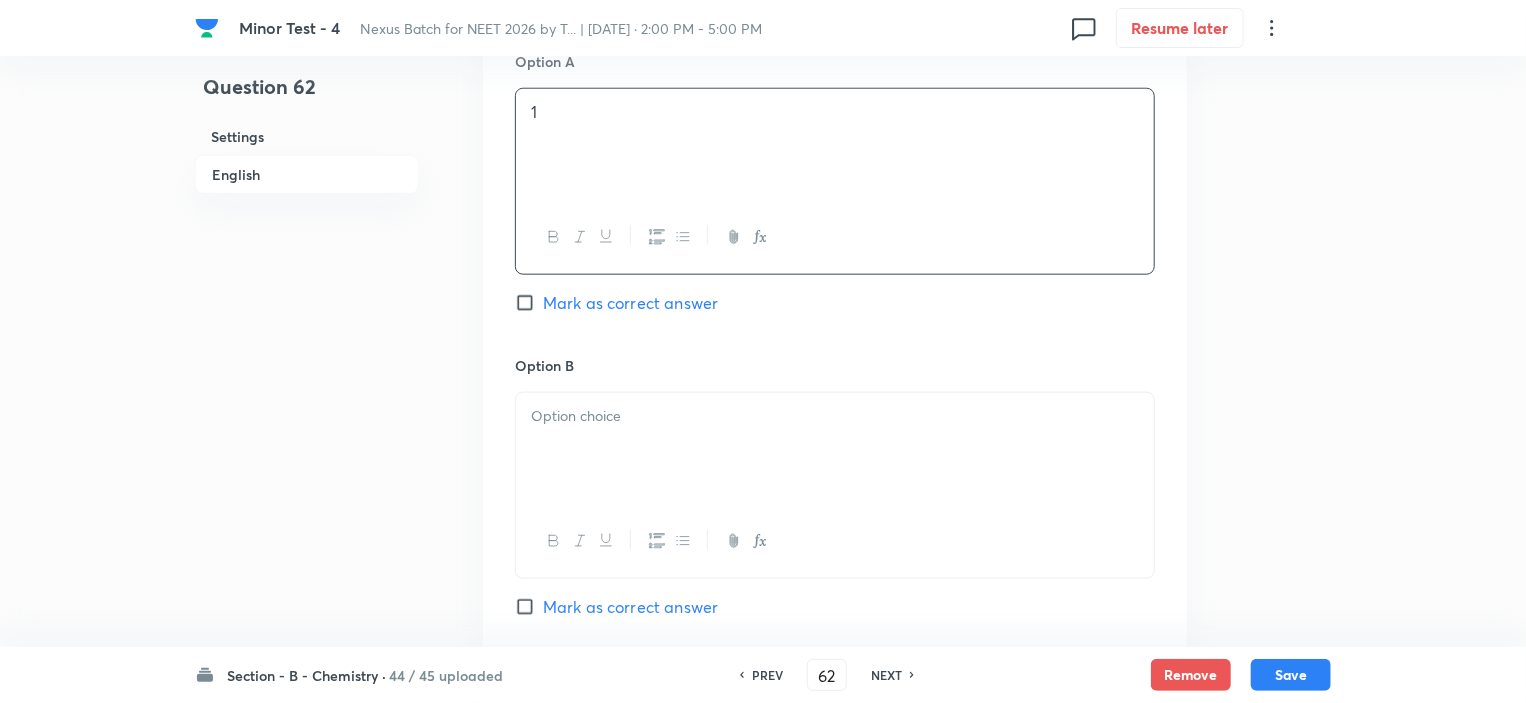 click at bounding box center [835, 449] 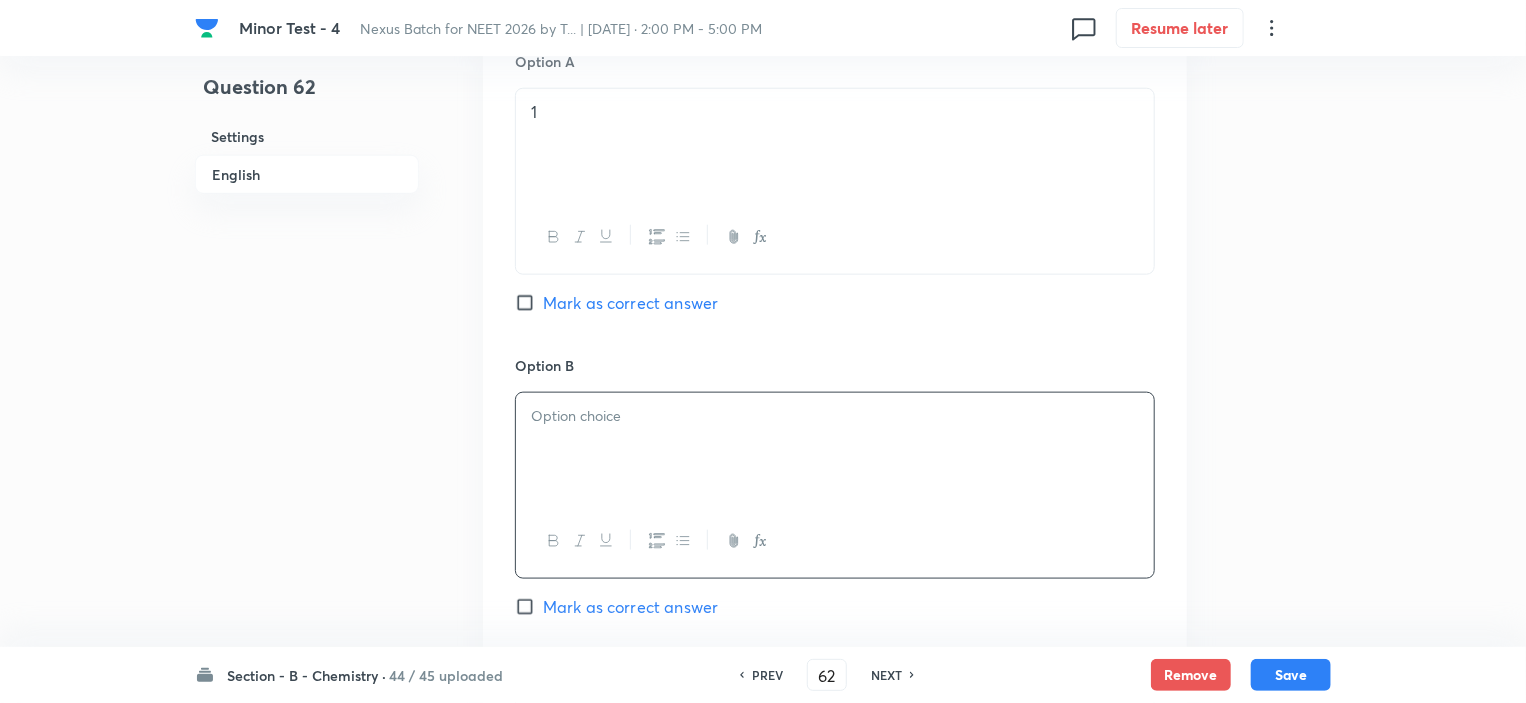 type 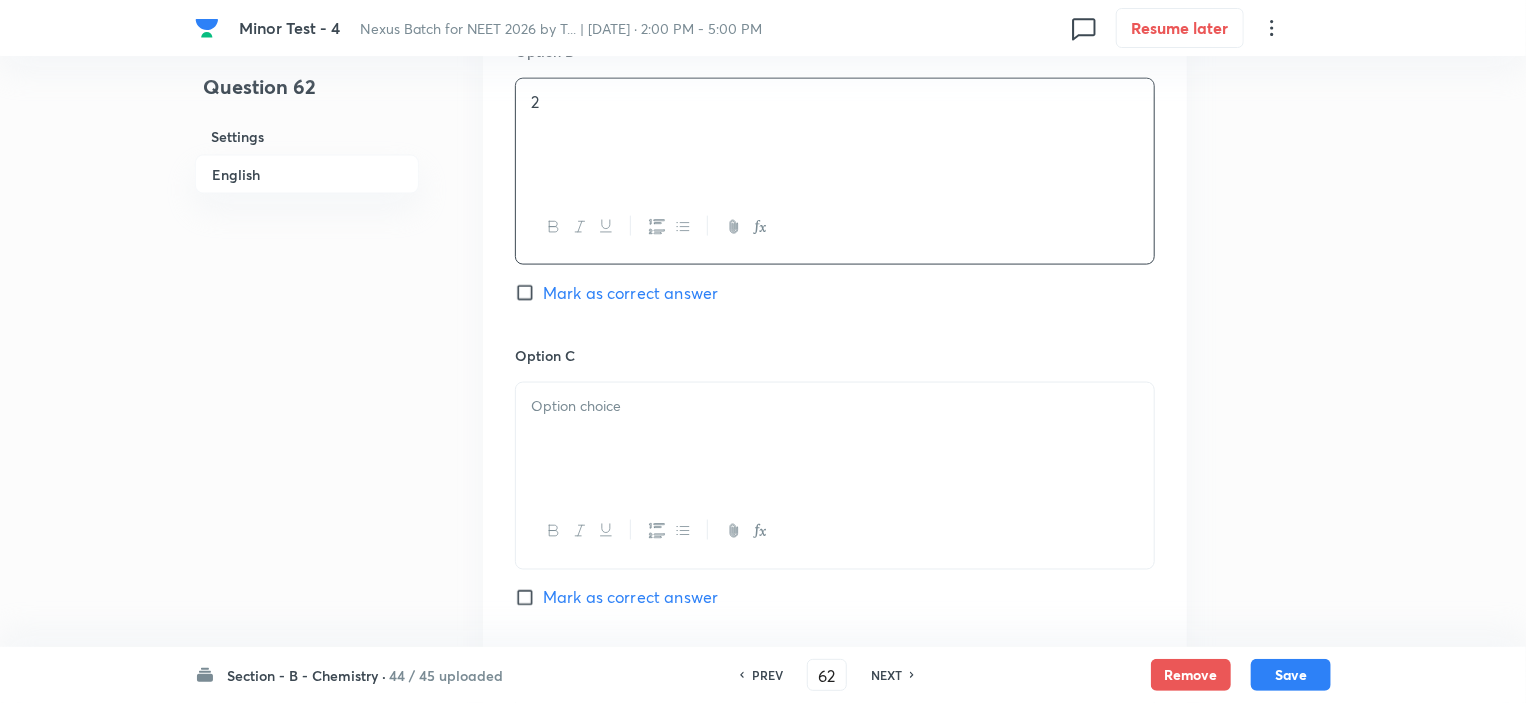scroll, scrollTop: 1400, scrollLeft: 0, axis: vertical 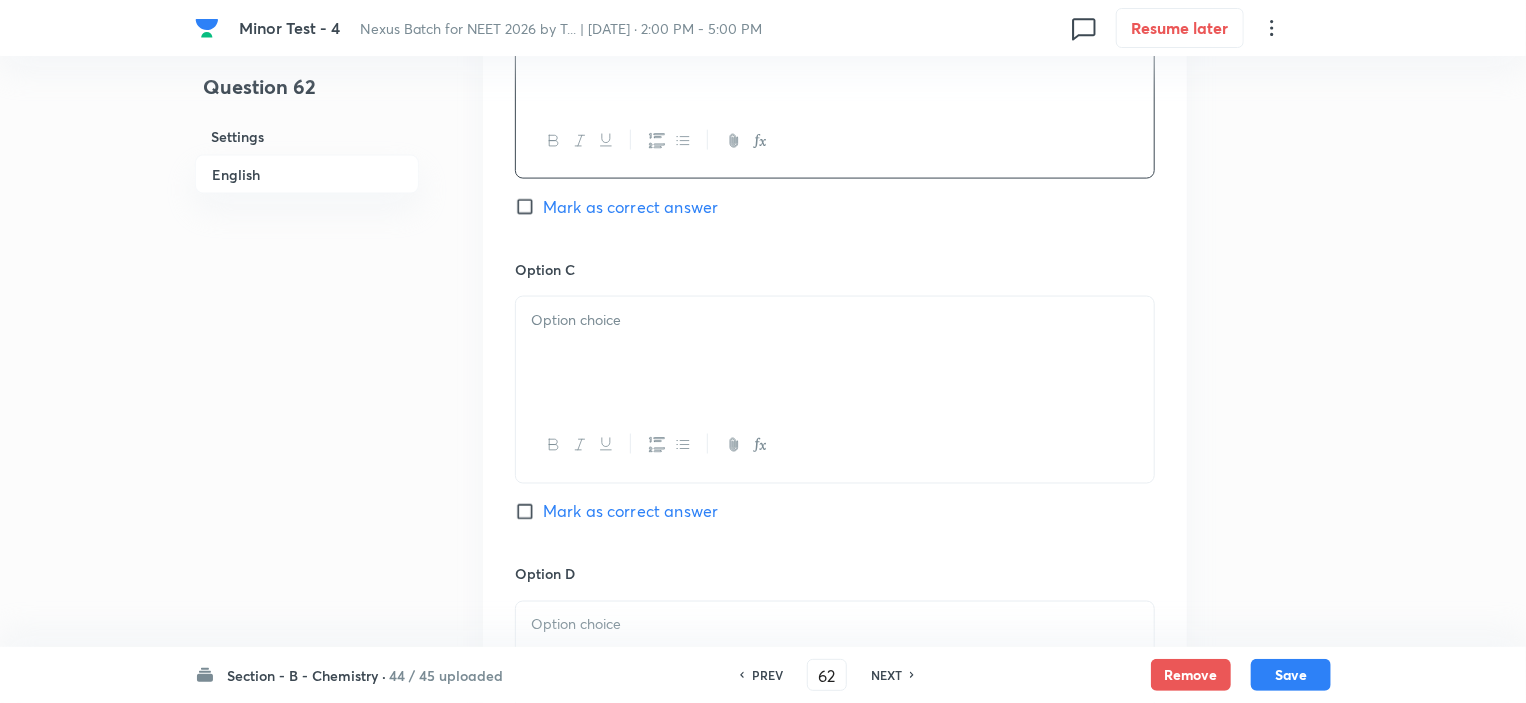 click at bounding box center (835, 353) 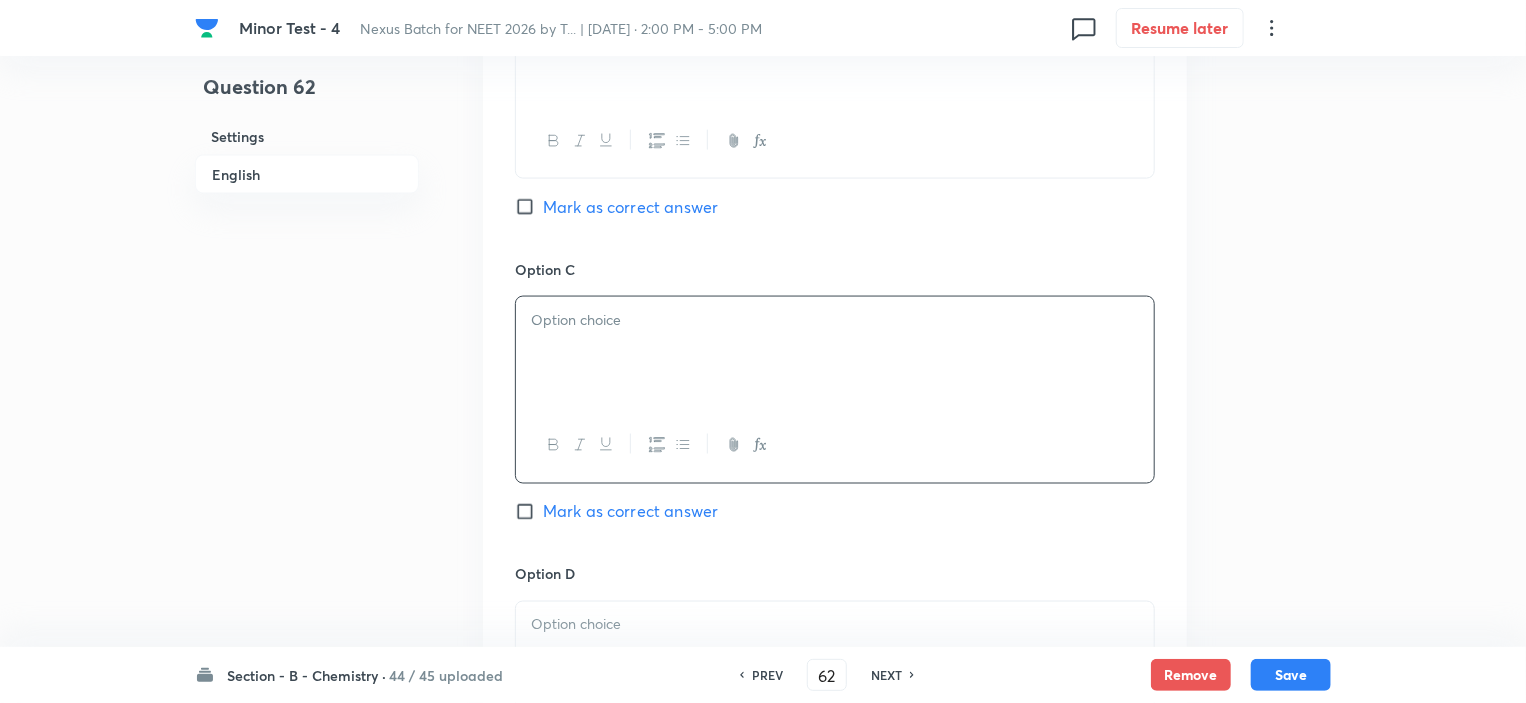 type 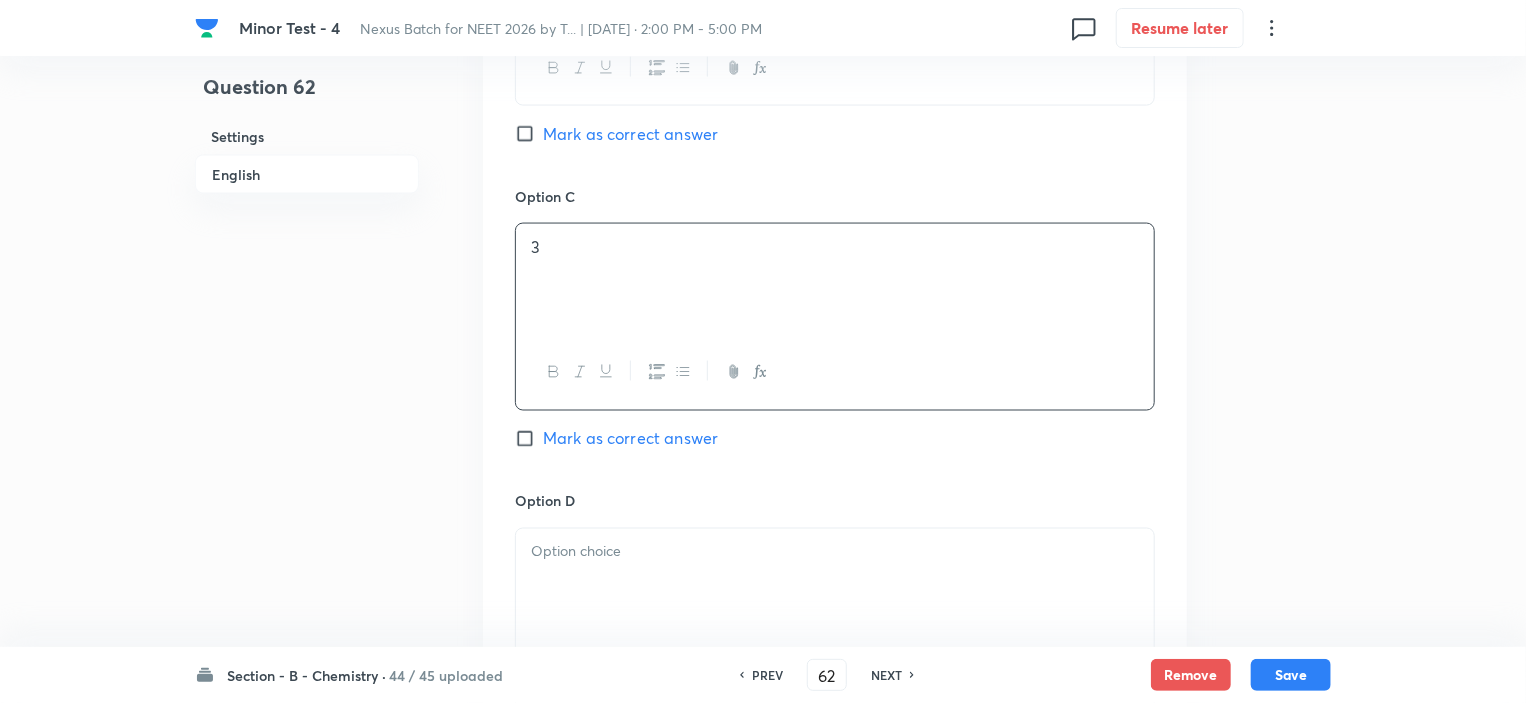 scroll, scrollTop: 1800, scrollLeft: 0, axis: vertical 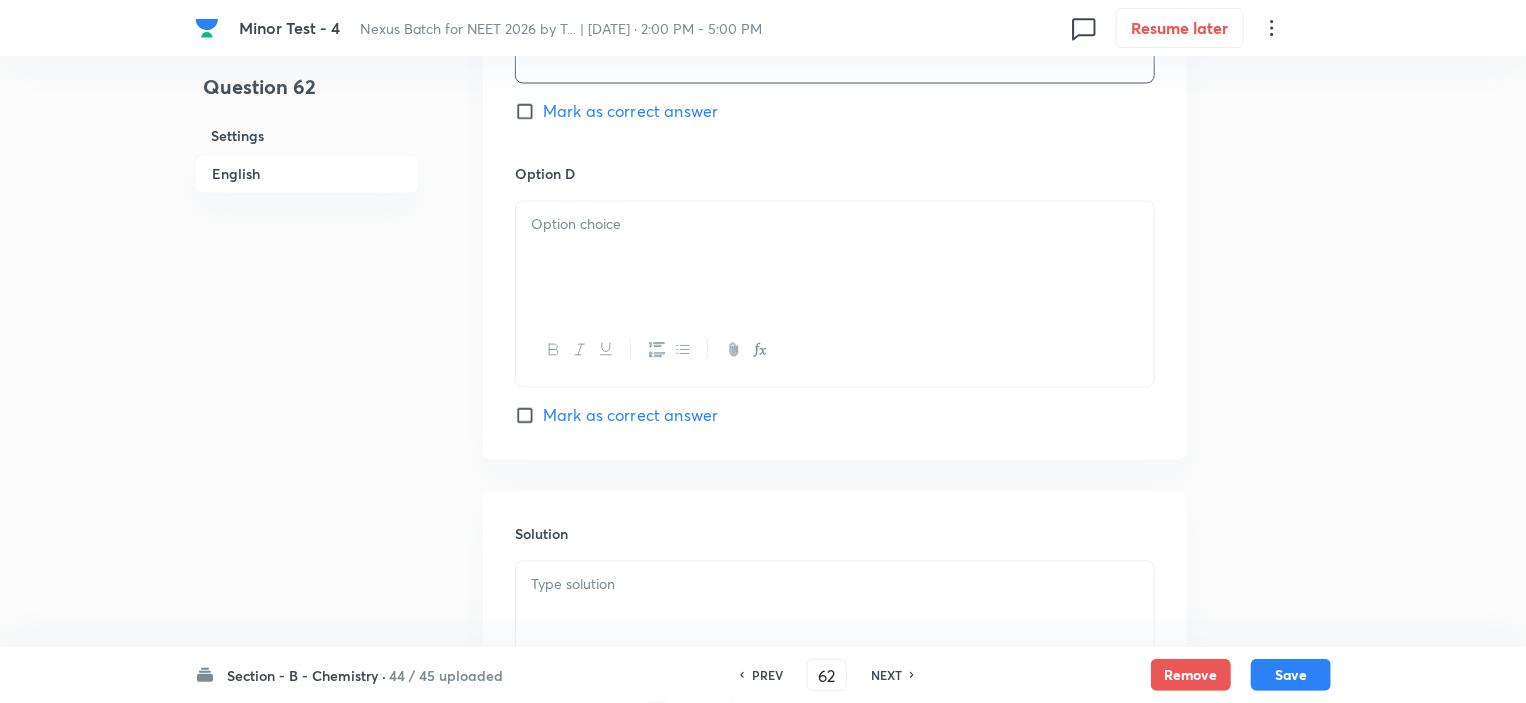 click at bounding box center (835, 258) 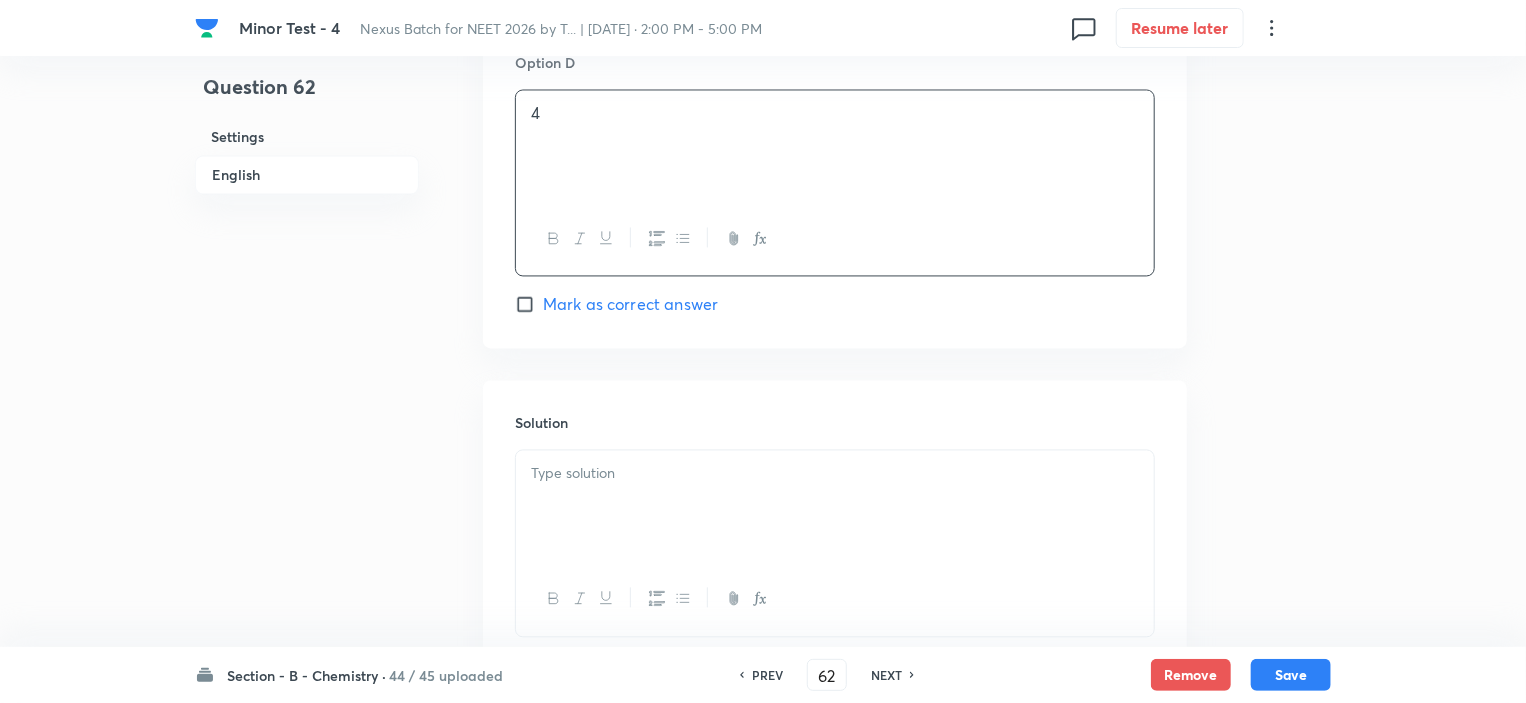 scroll, scrollTop: 2000, scrollLeft: 0, axis: vertical 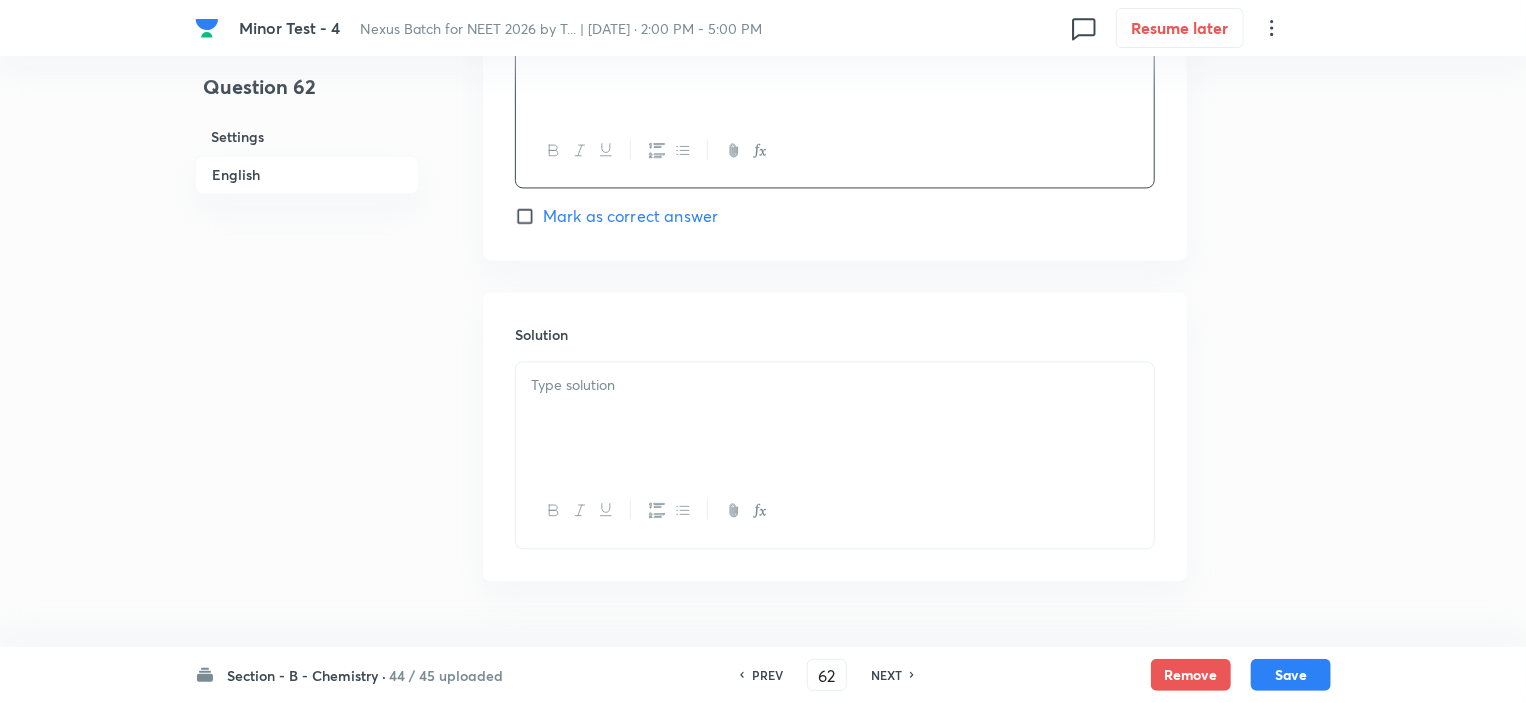 click at bounding box center [835, 418] 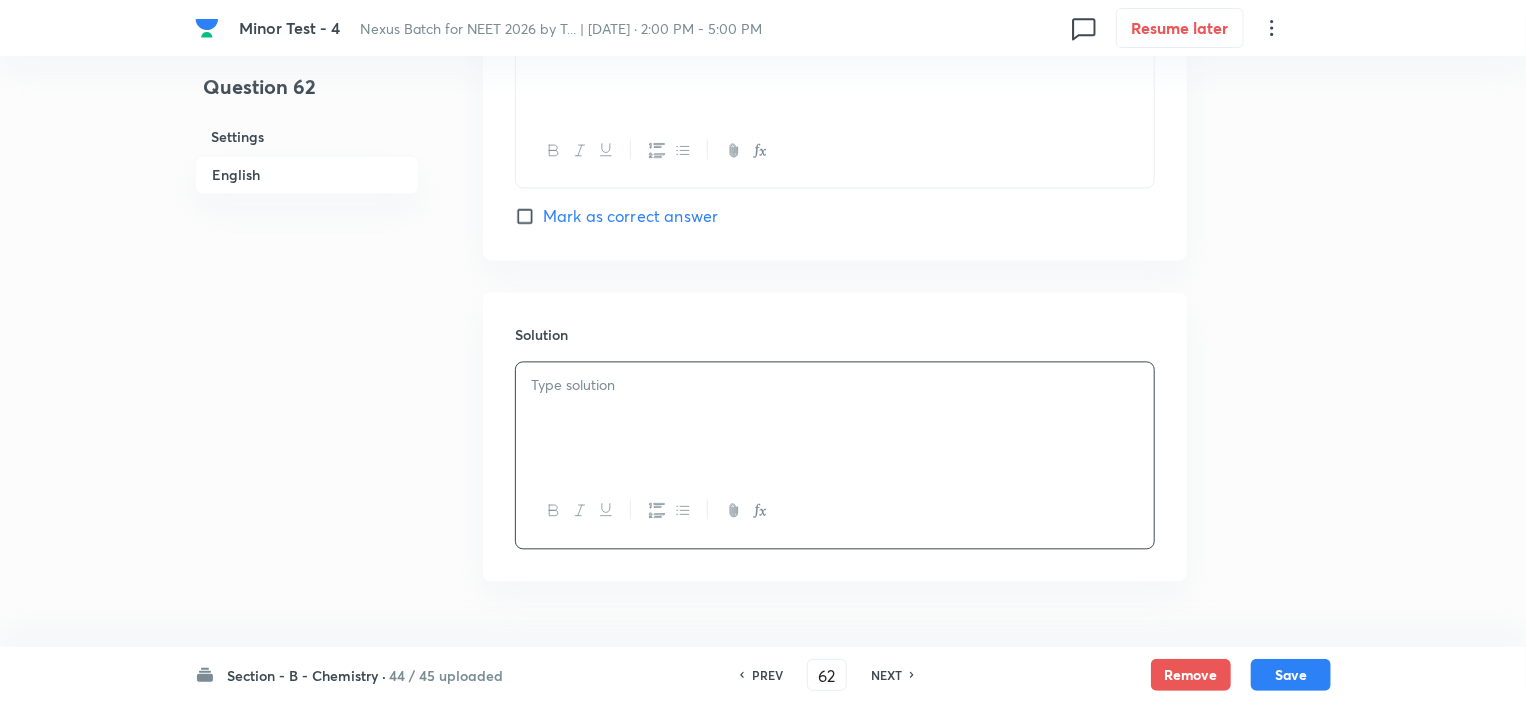 type 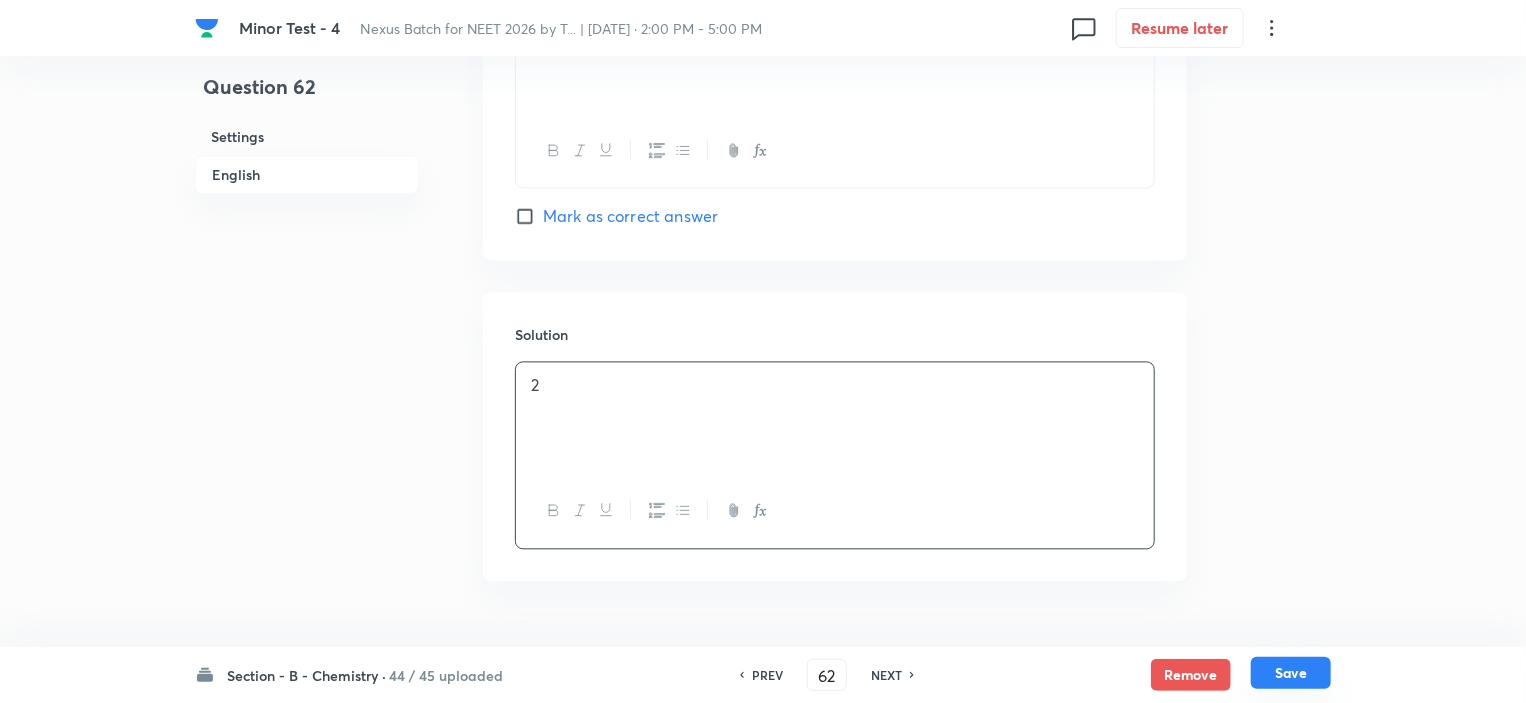 click on "Save" at bounding box center (1291, 673) 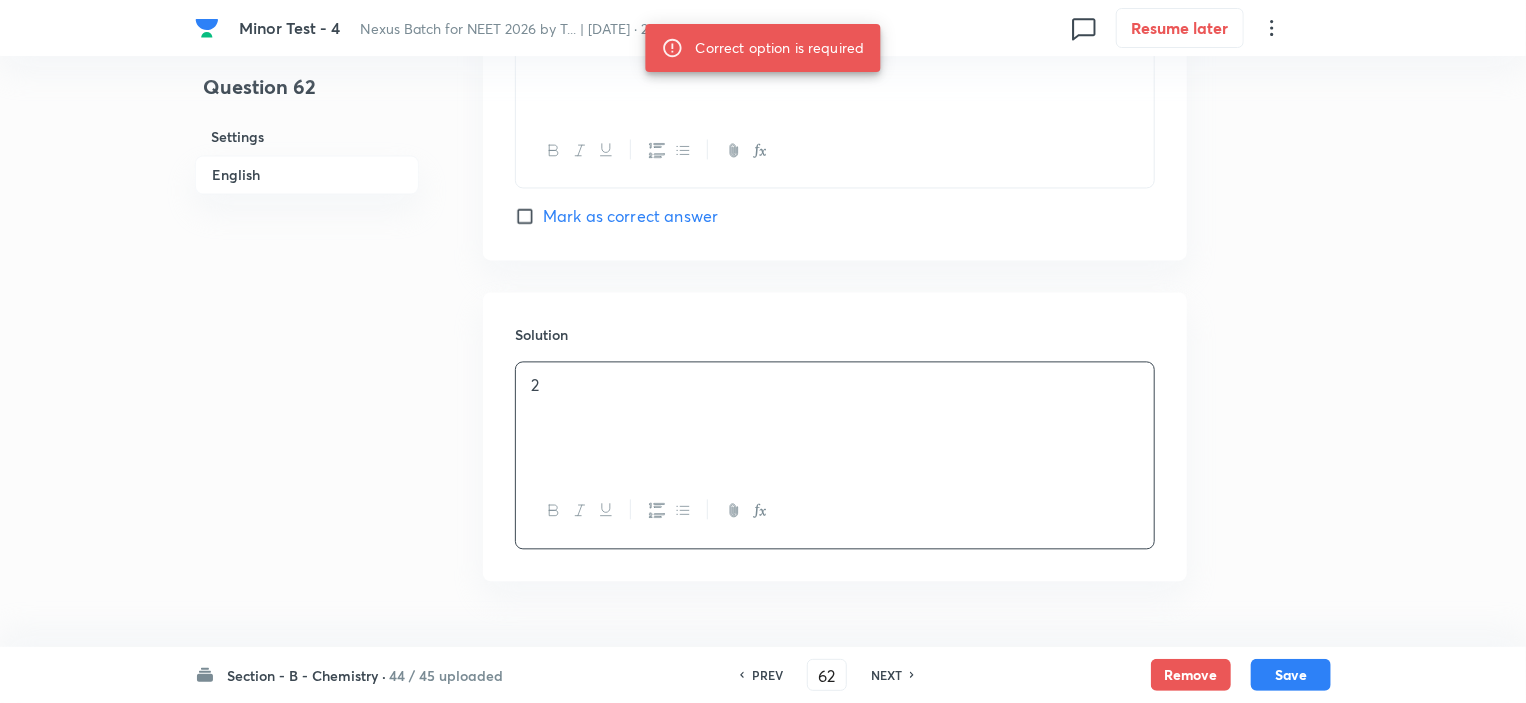 click on "Mark as correct answer" at bounding box center [630, 216] 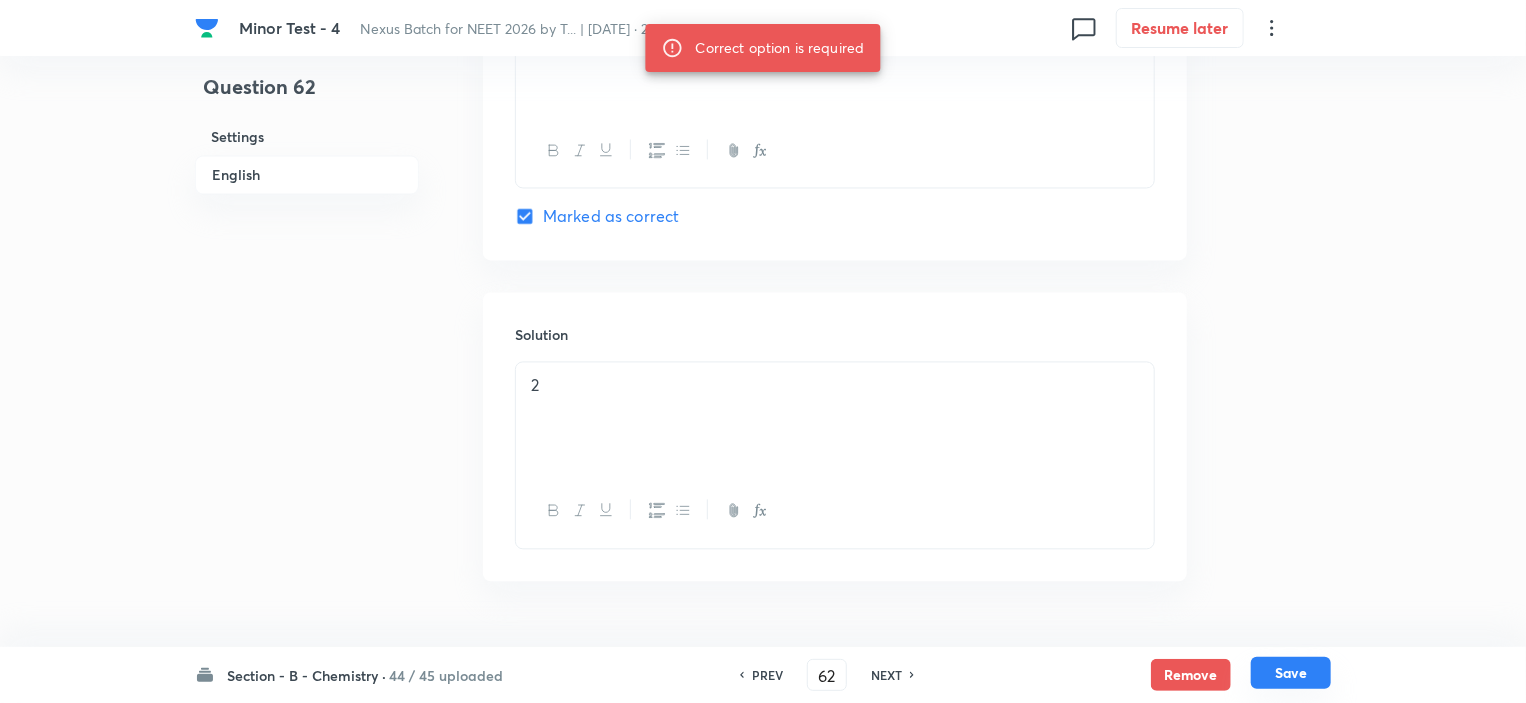 click on "Save" at bounding box center (1291, 673) 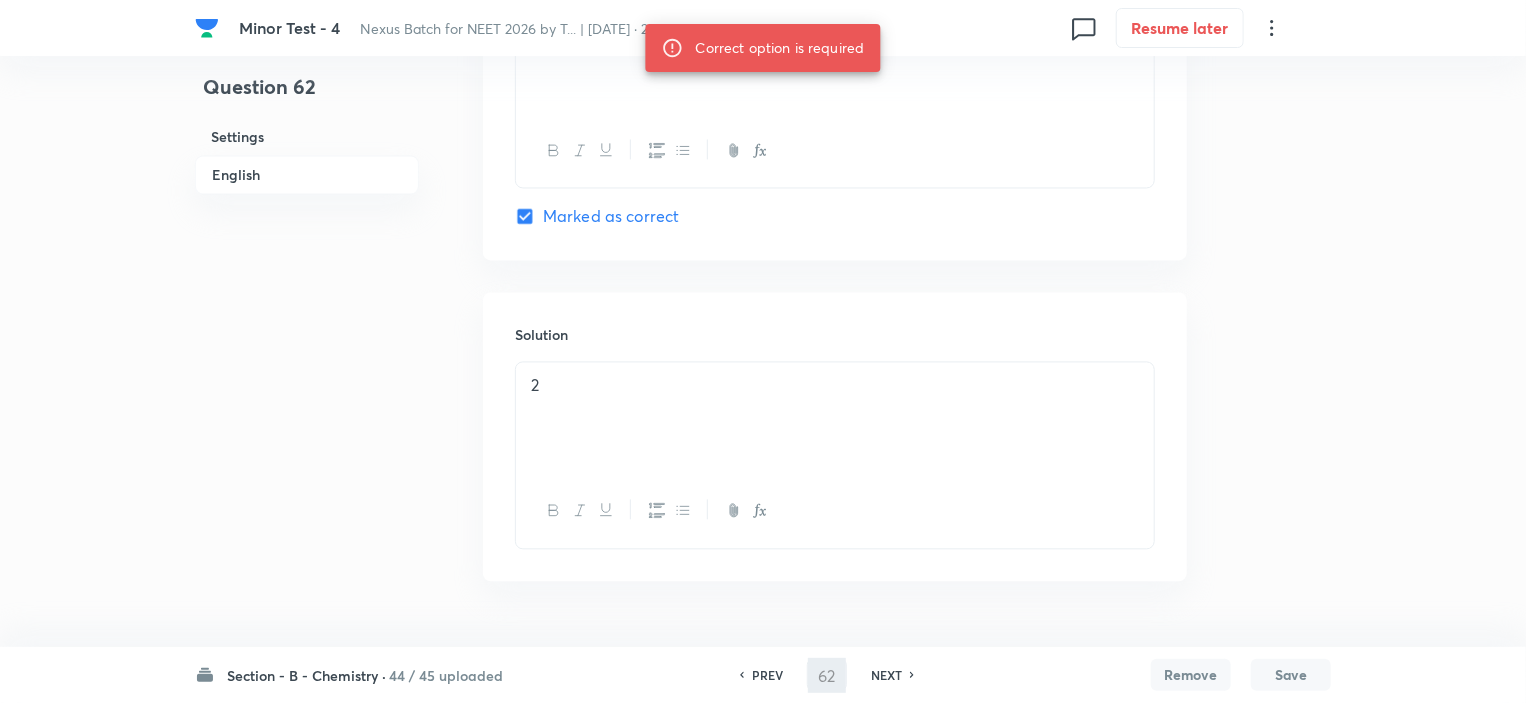 type on "63" 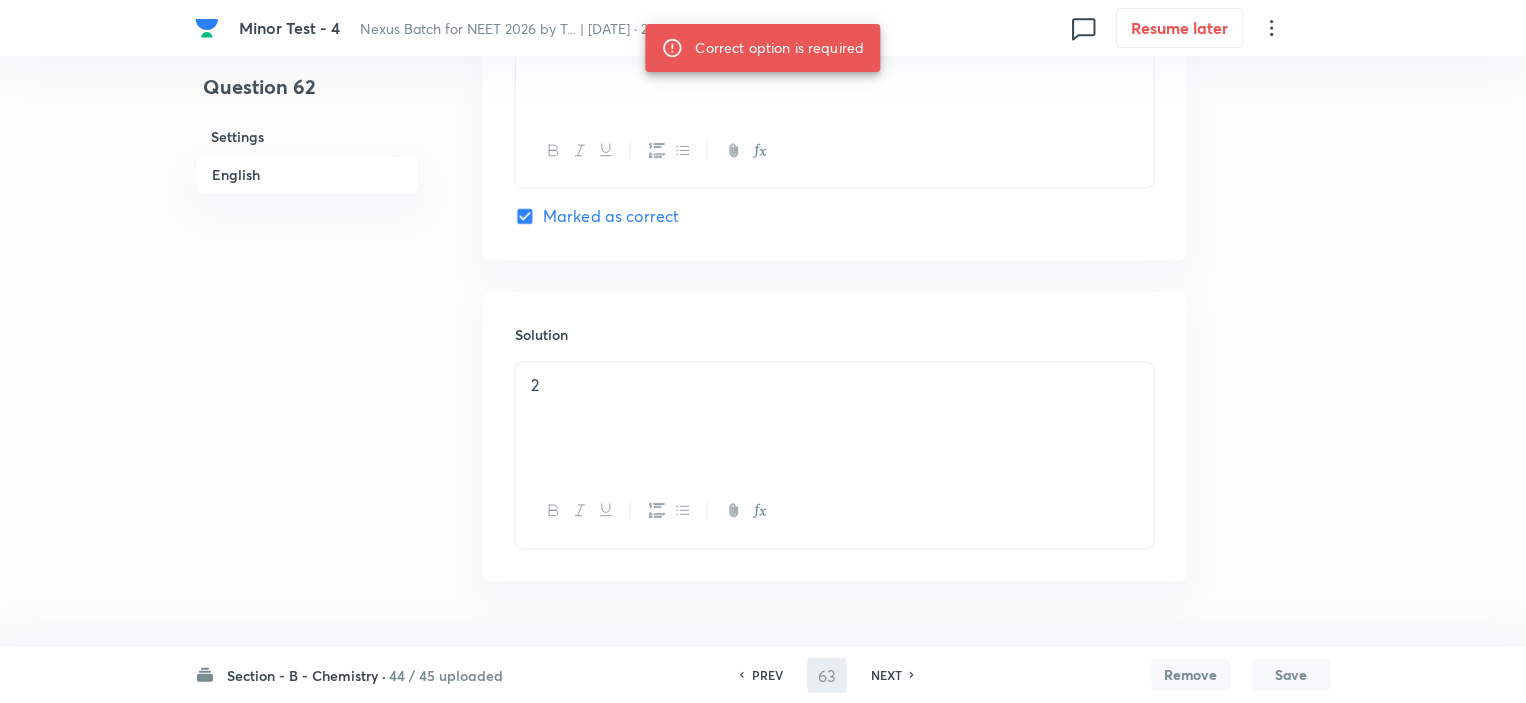 checkbox on "false" 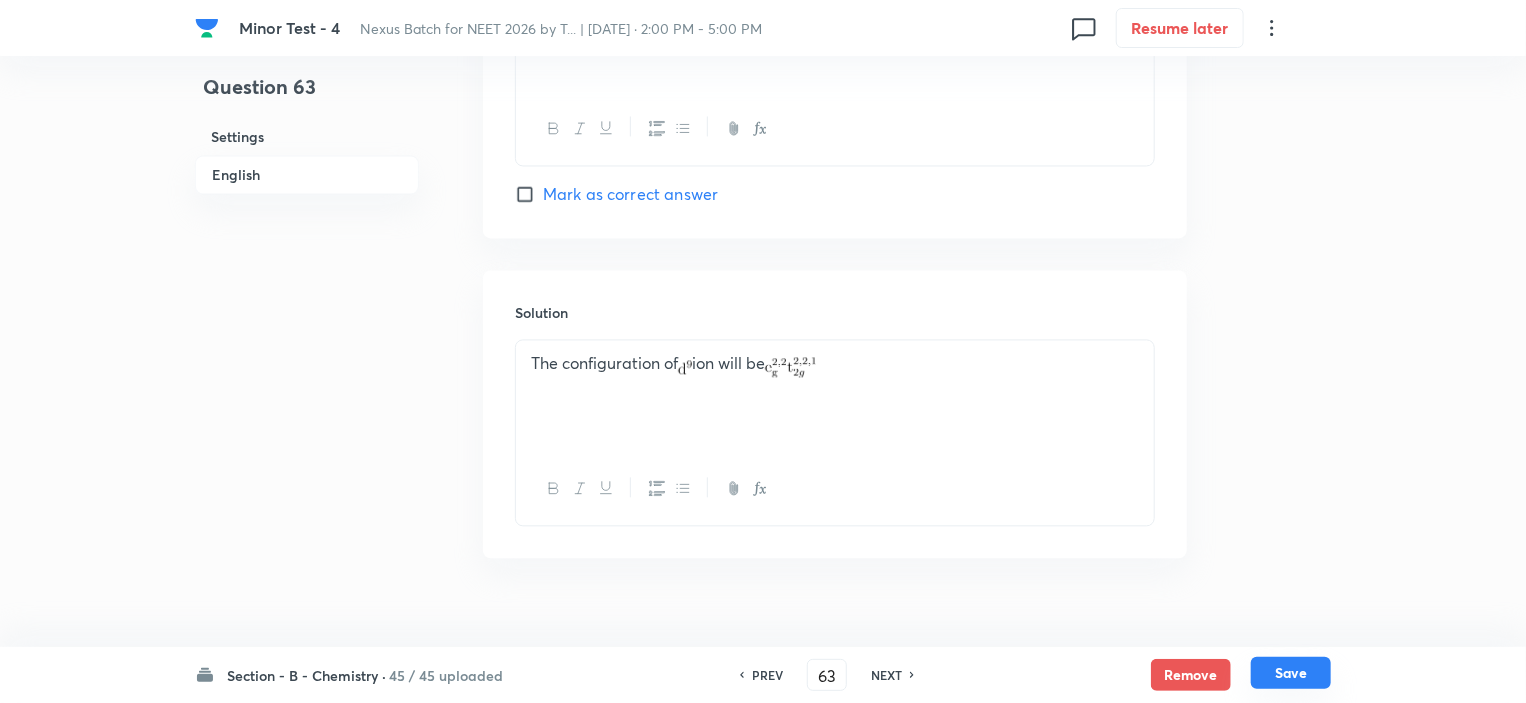 click on "Save" at bounding box center [1291, 673] 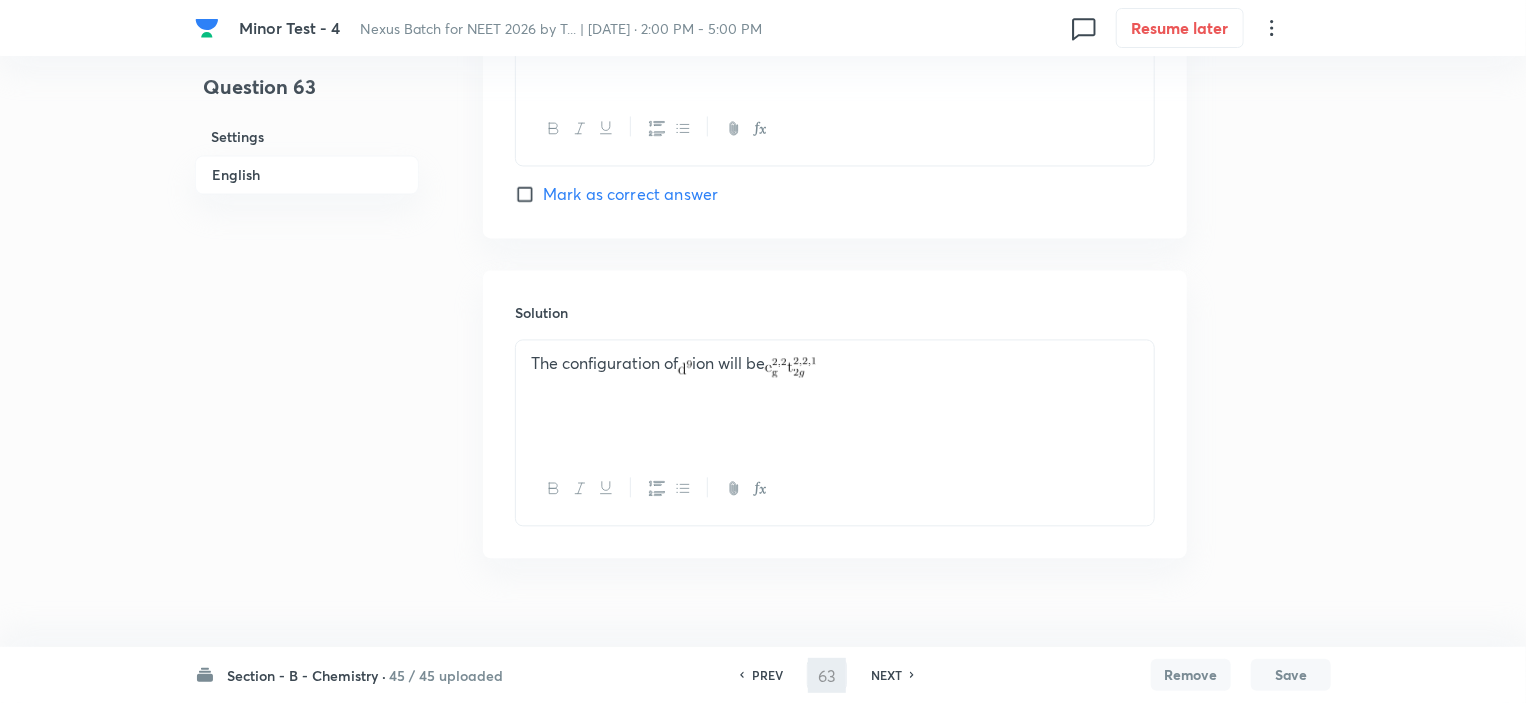type on "64" 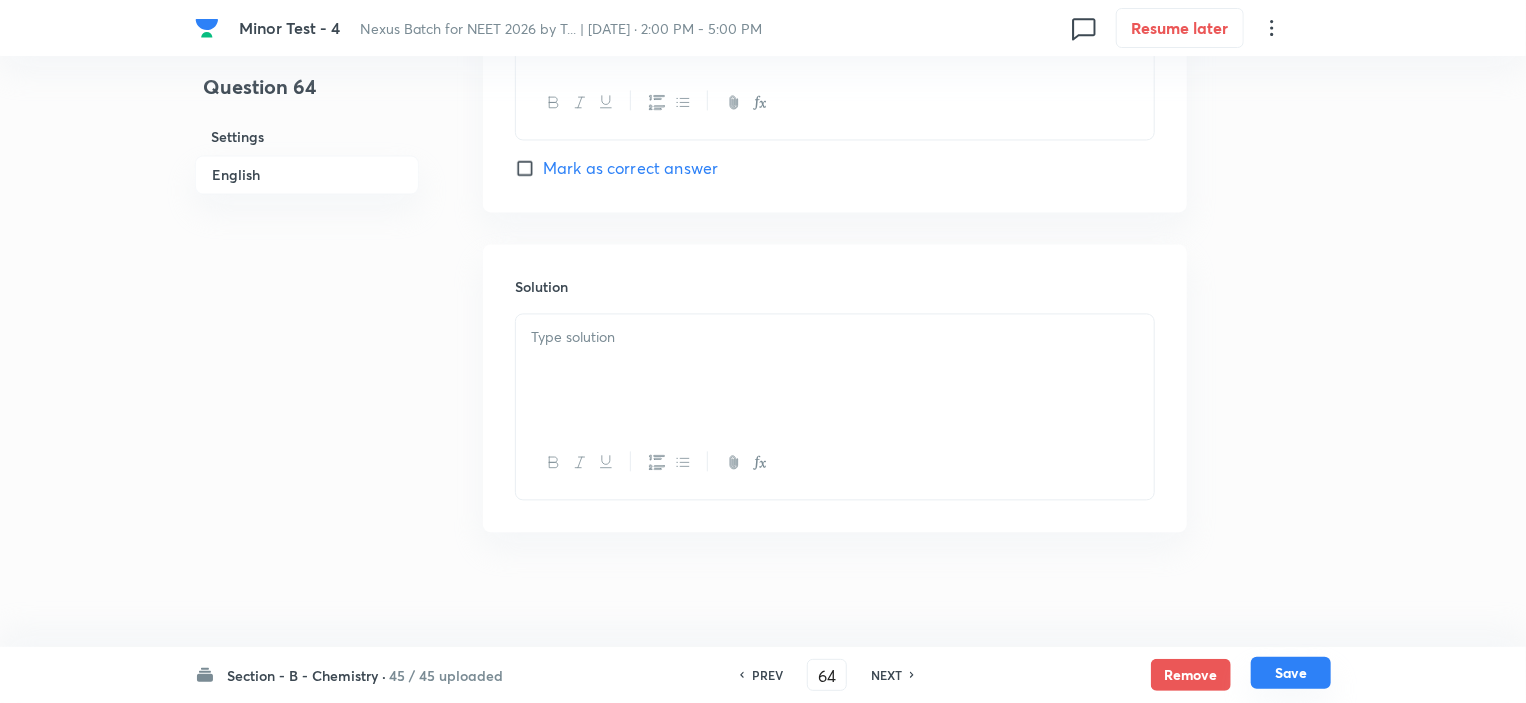 checkbox on "false" 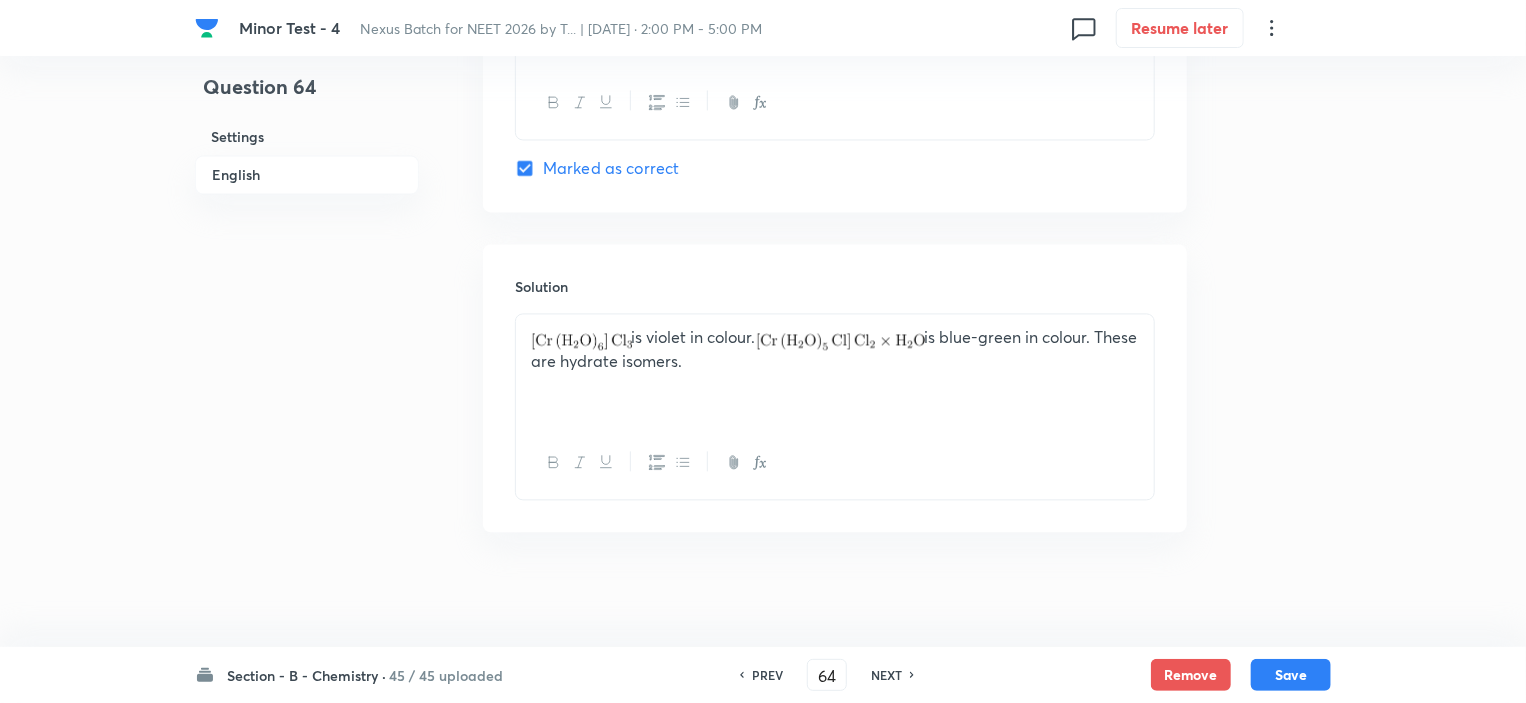 click on "PREV" at bounding box center [767, 675] 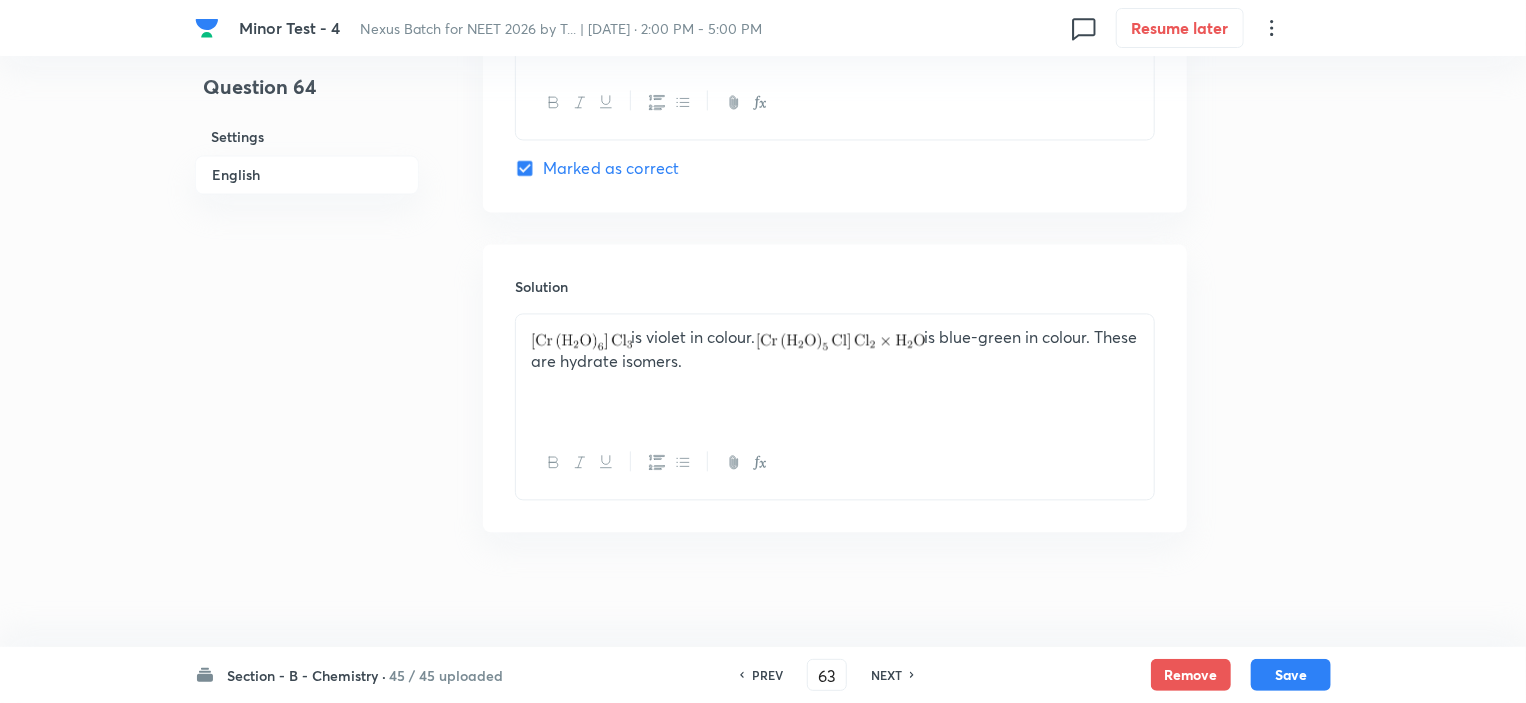 checkbox on "false" 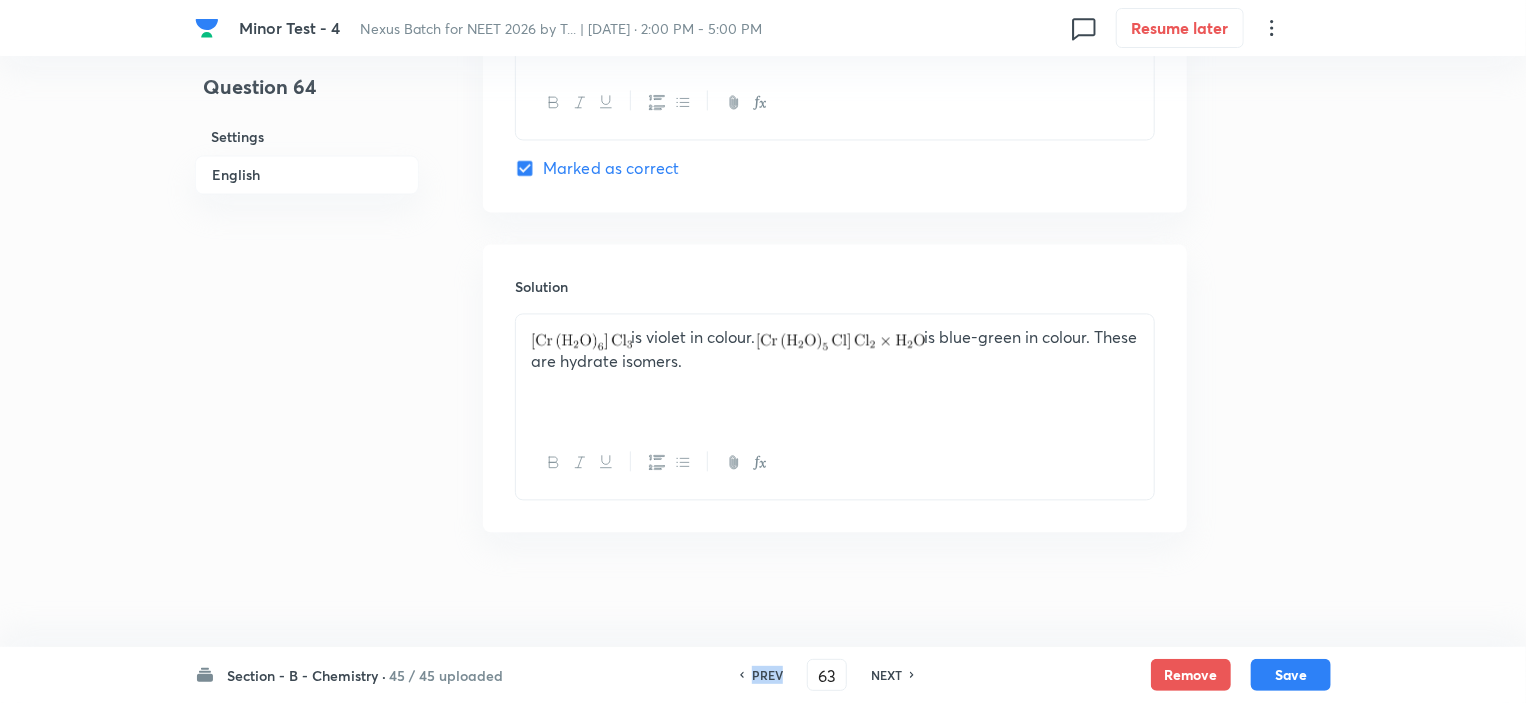 click on "PREV" at bounding box center (767, 675) 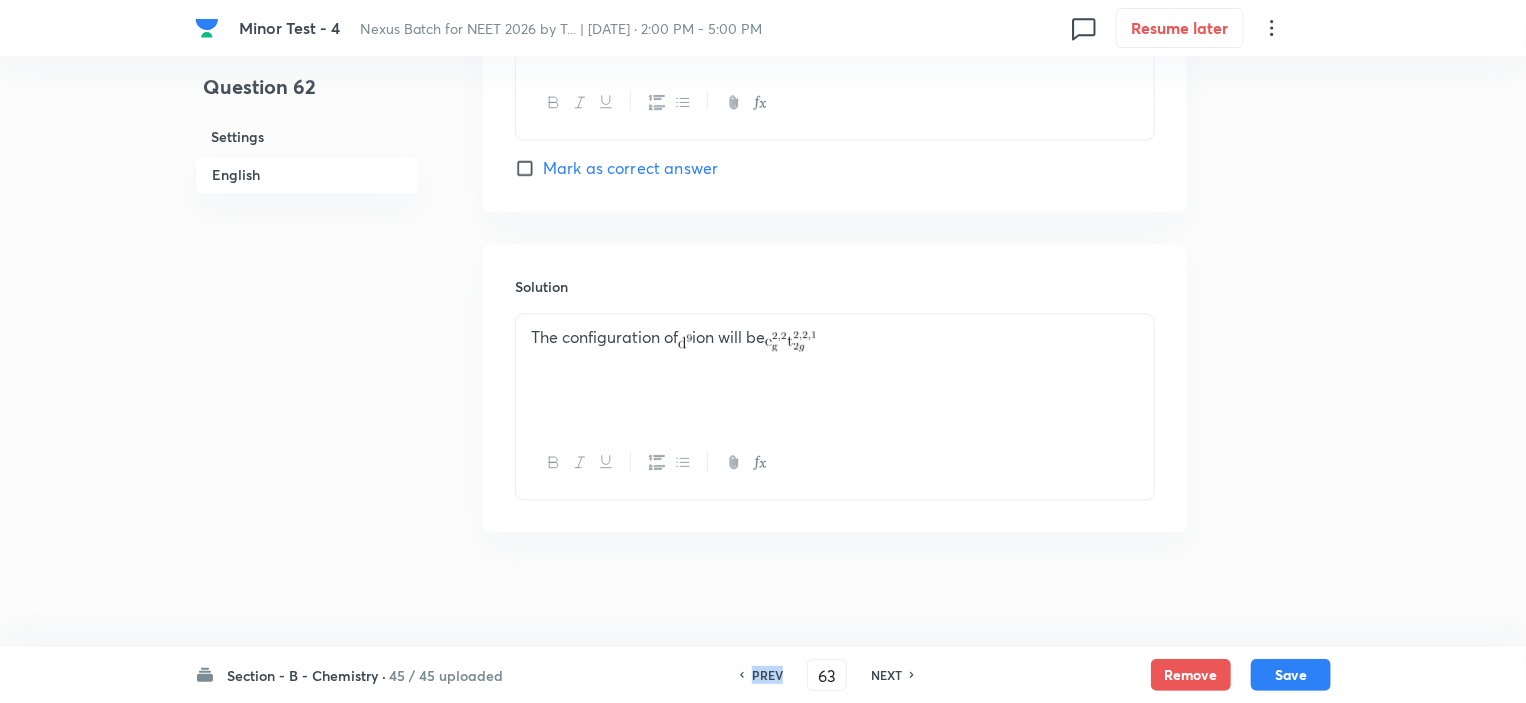 type on "62" 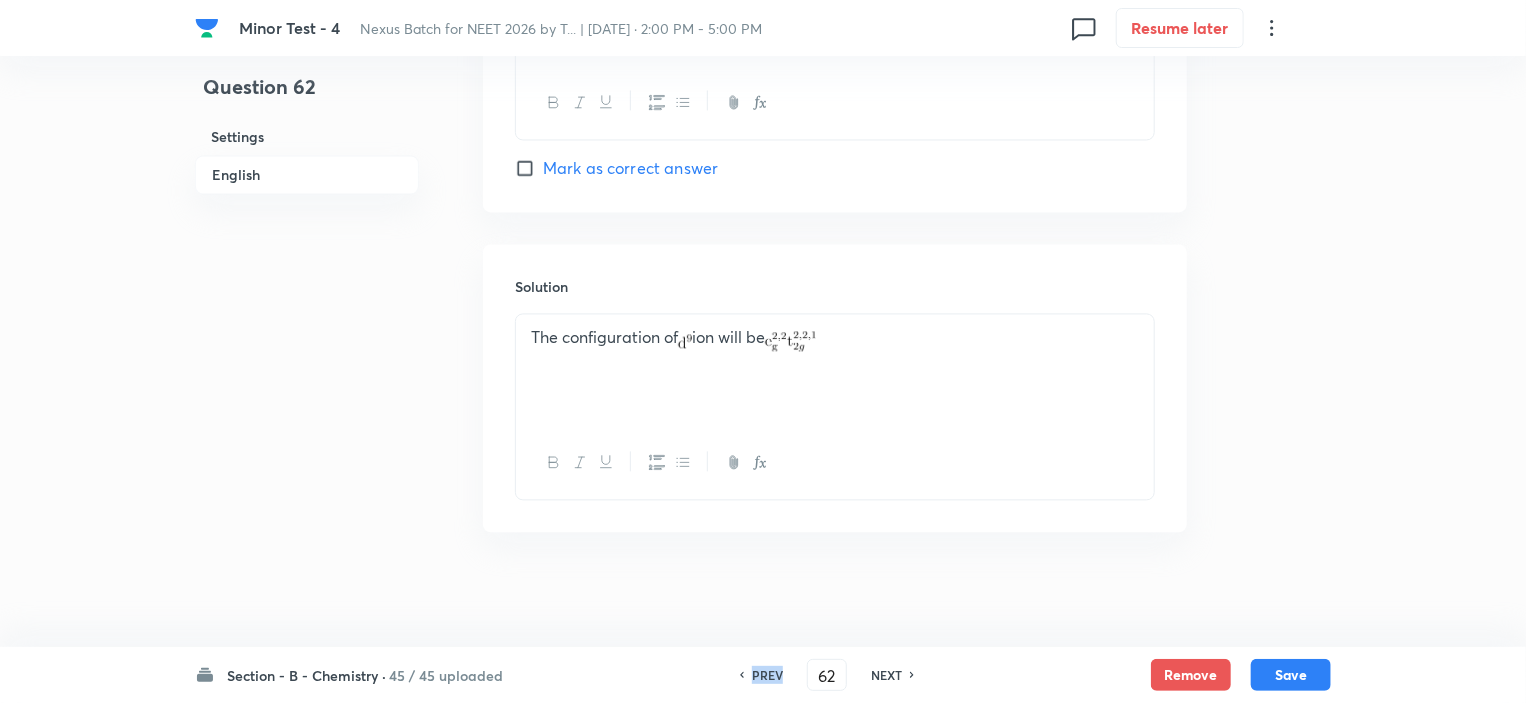 checkbox on "false" 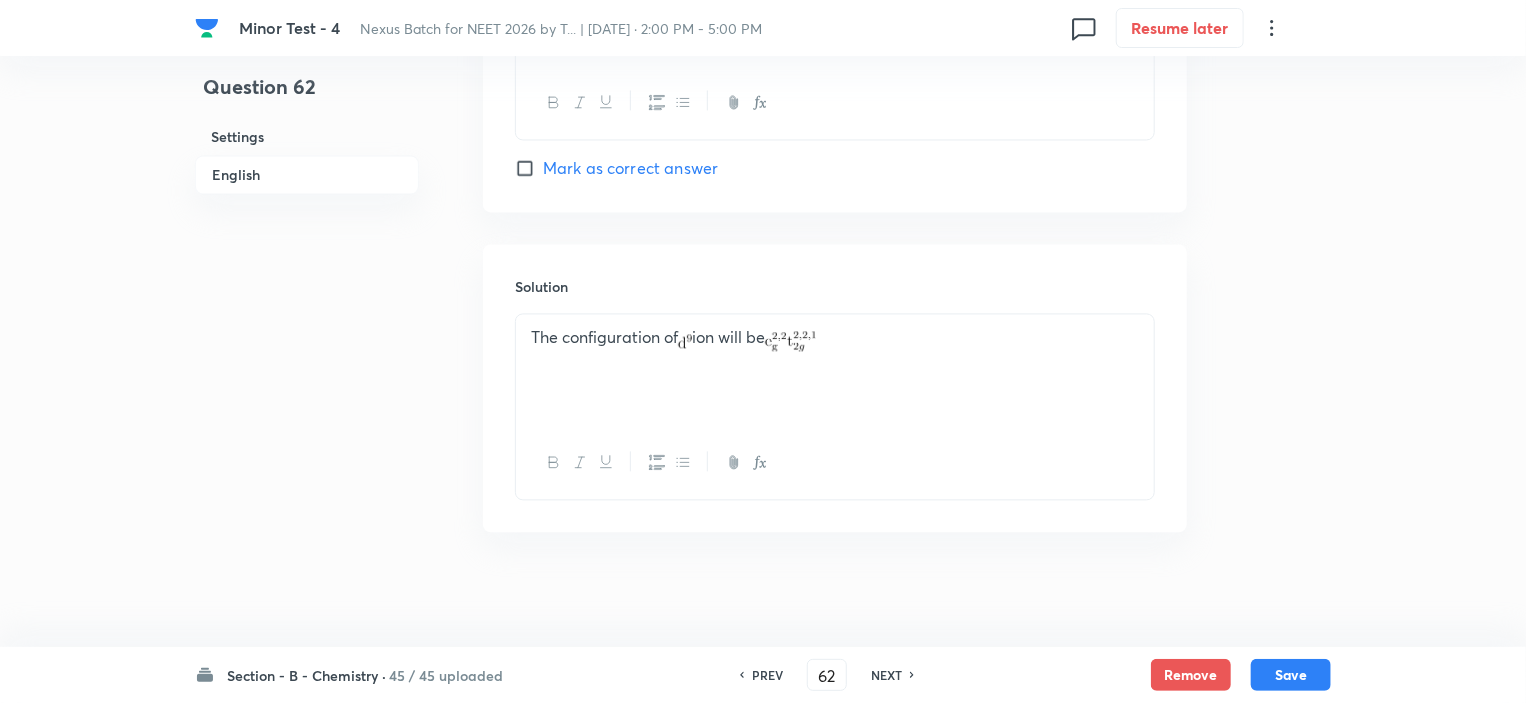 checkbox on "true" 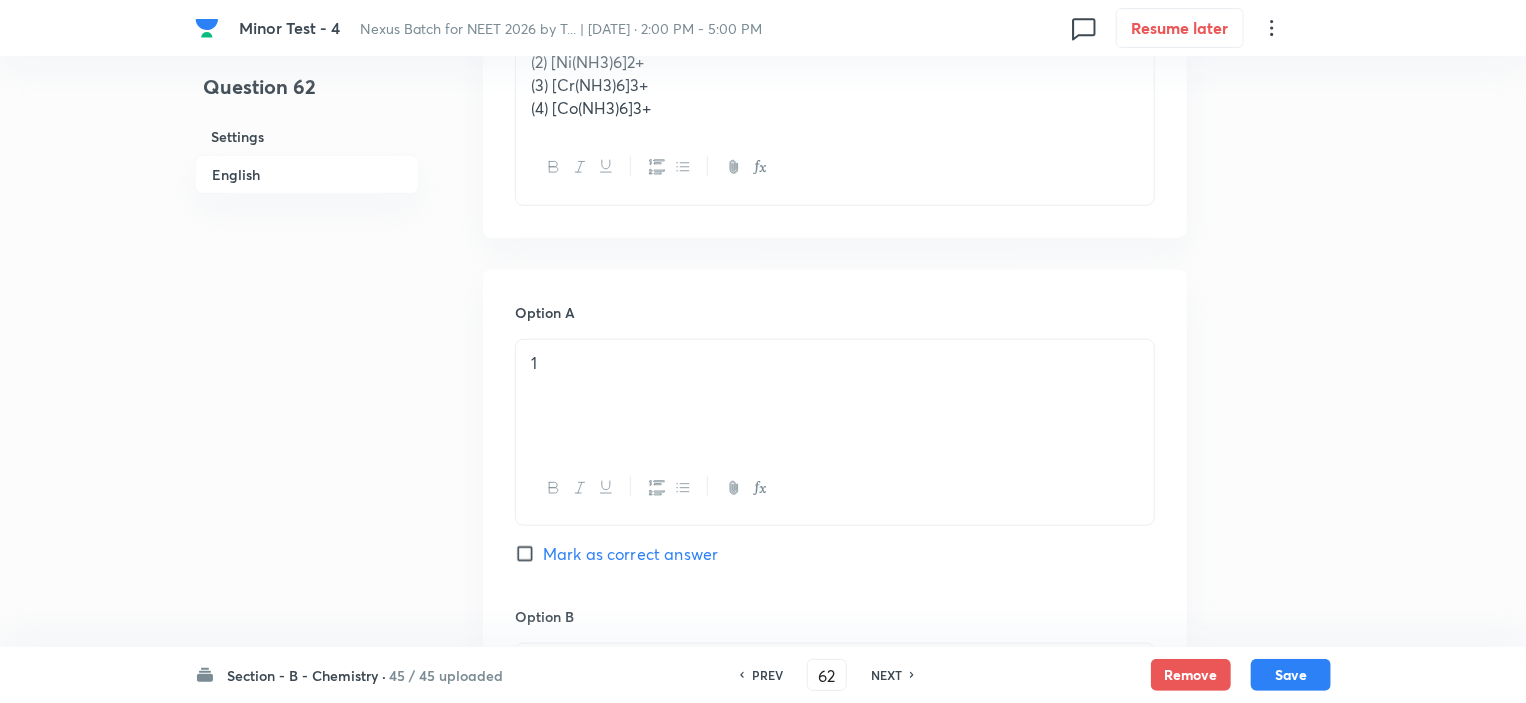 scroll, scrollTop: 600, scrollLeft: 0, axis: vertical 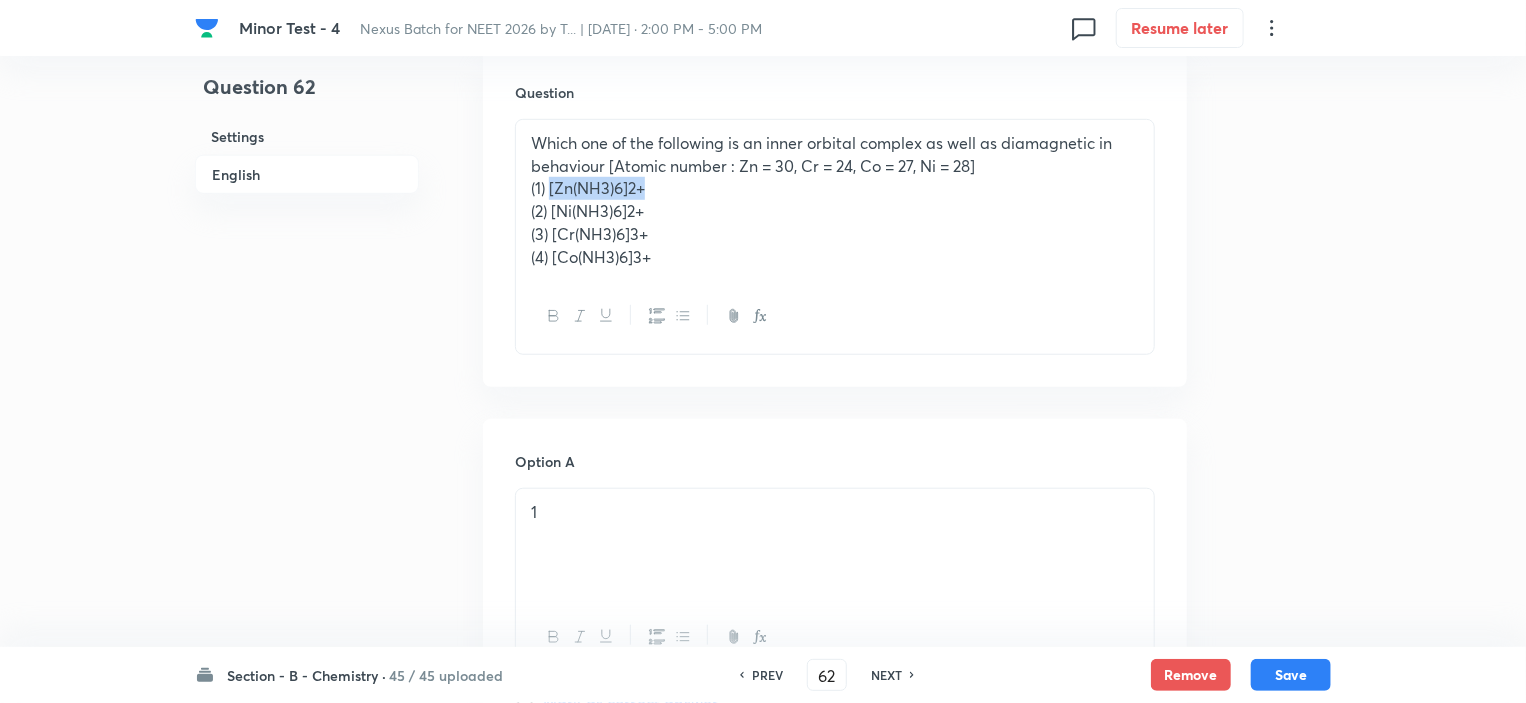 drag, startPoint x: 551, startPoint y: 192, endPoint x: 645, endPoint y: 194, distance: 94.02127 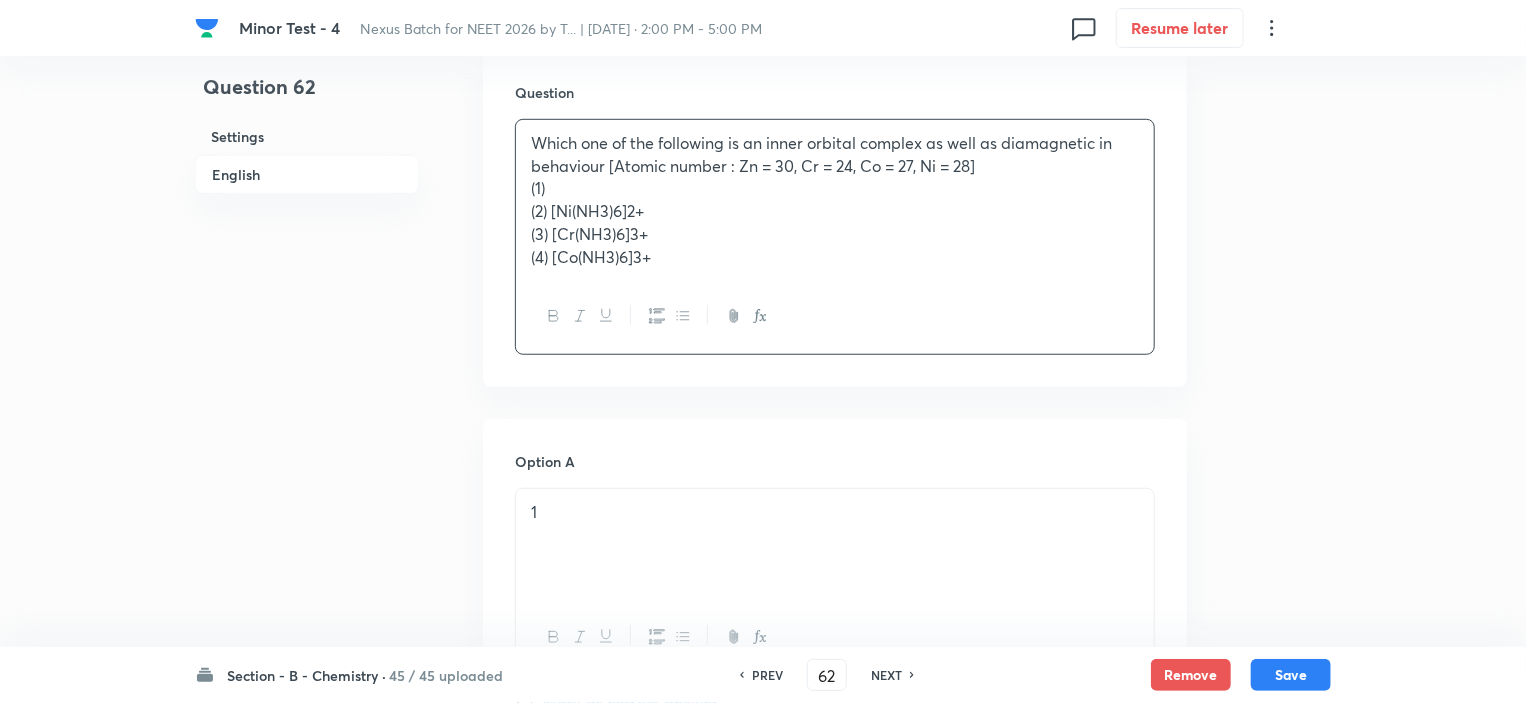 click on "1" at bounding box center (835, 512) 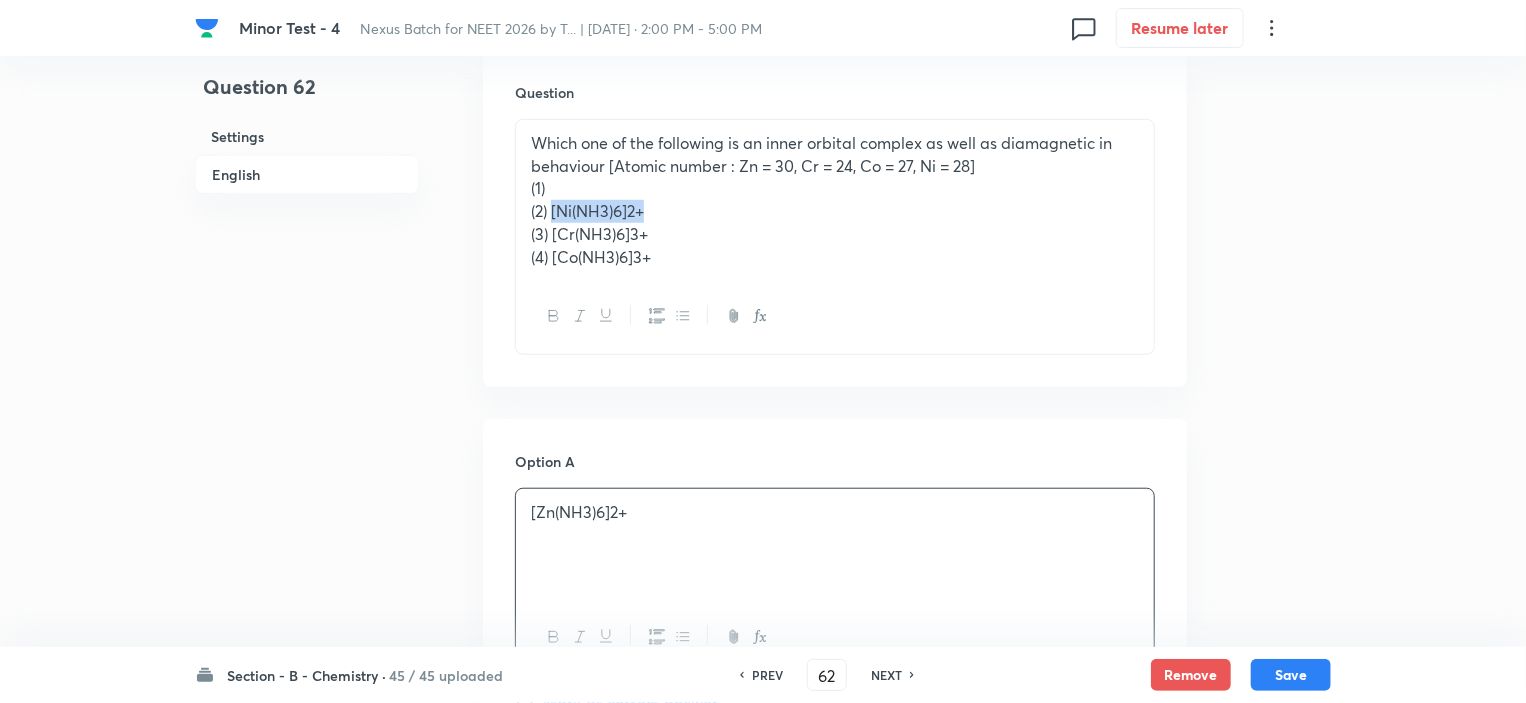 drag, startPoint x: 551, startPoint y: 214, endPoint x: 649, endPoint y: 212, distance: 98.02041 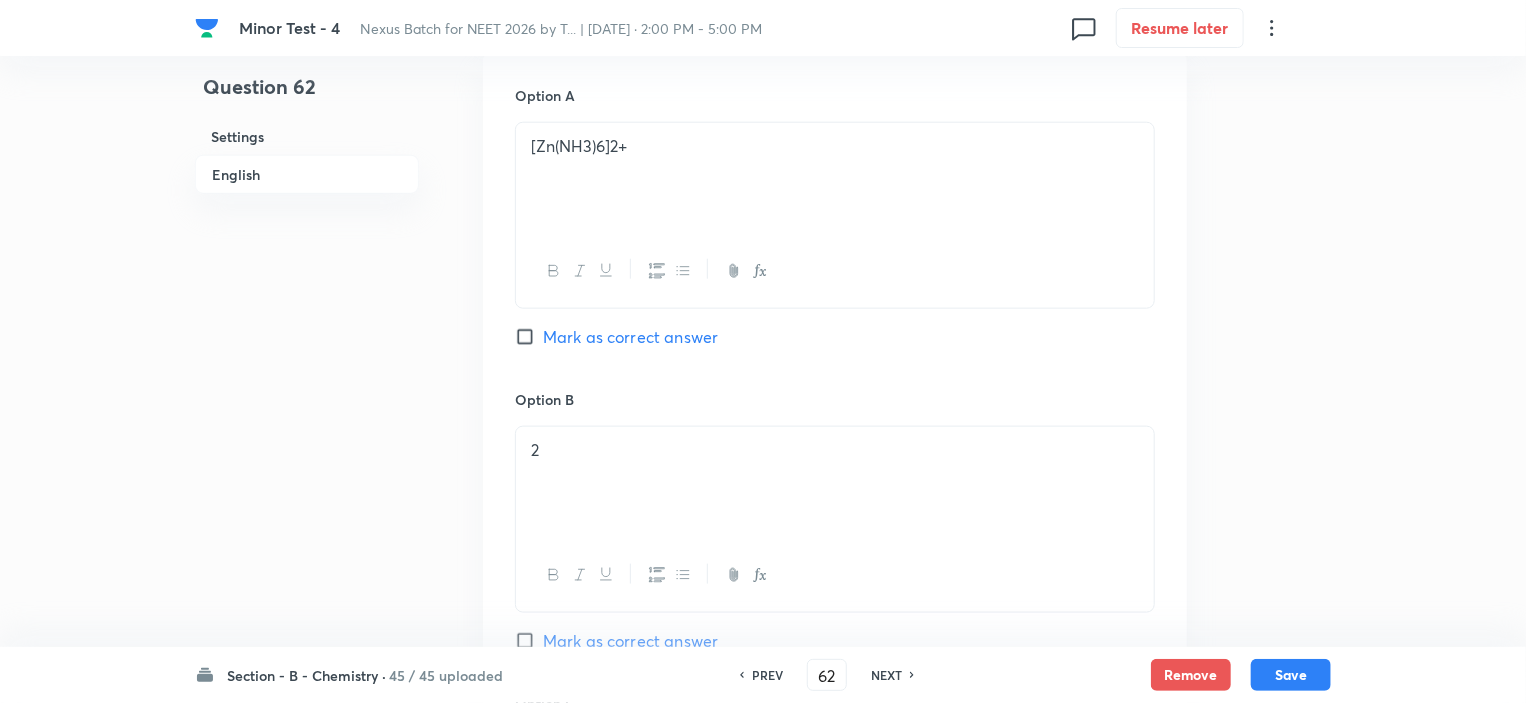 scroll, scrollTop: 1000, scrollLeft: 0, axis: vertical 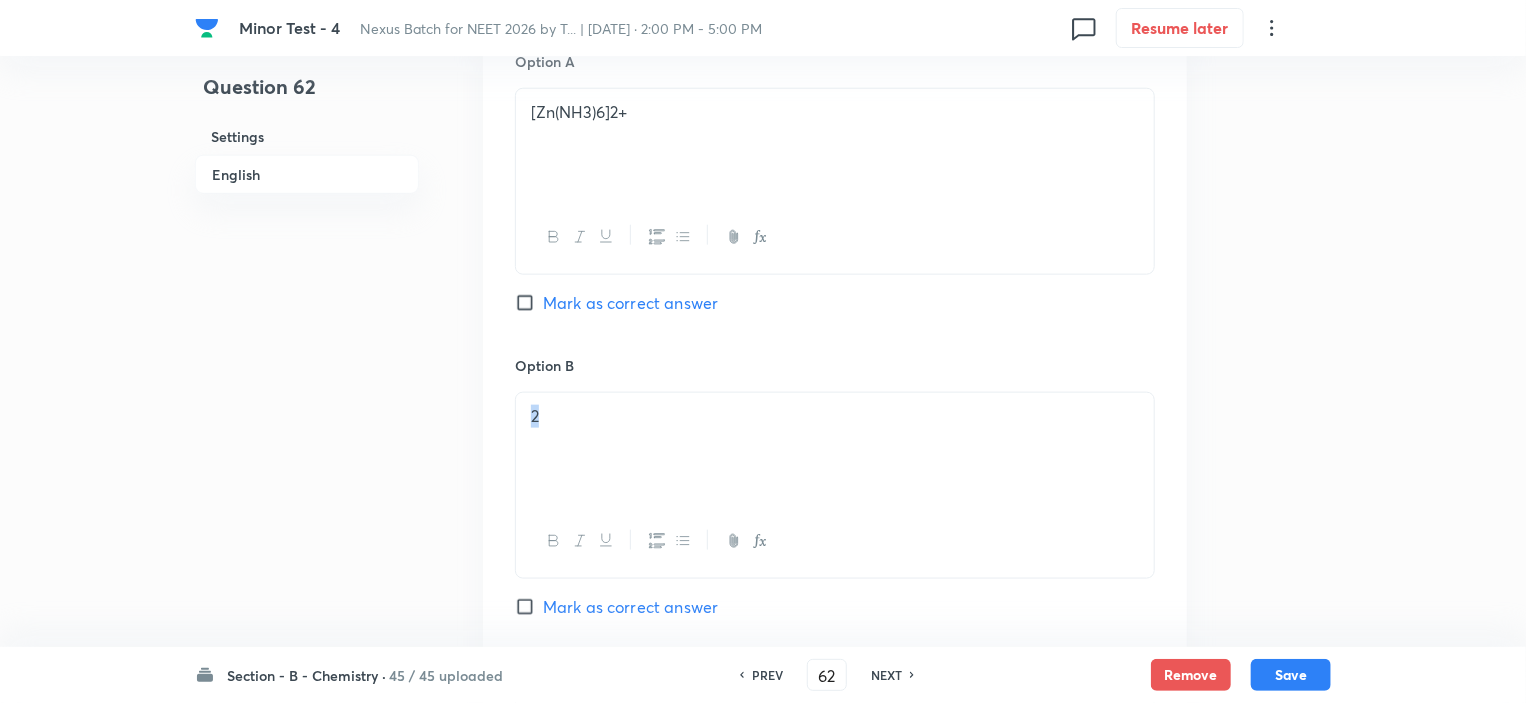 drag, startPoint x: 543, startPoint y: 419, endPoint x: 505, endPoint y: 423, distance: 38.209946 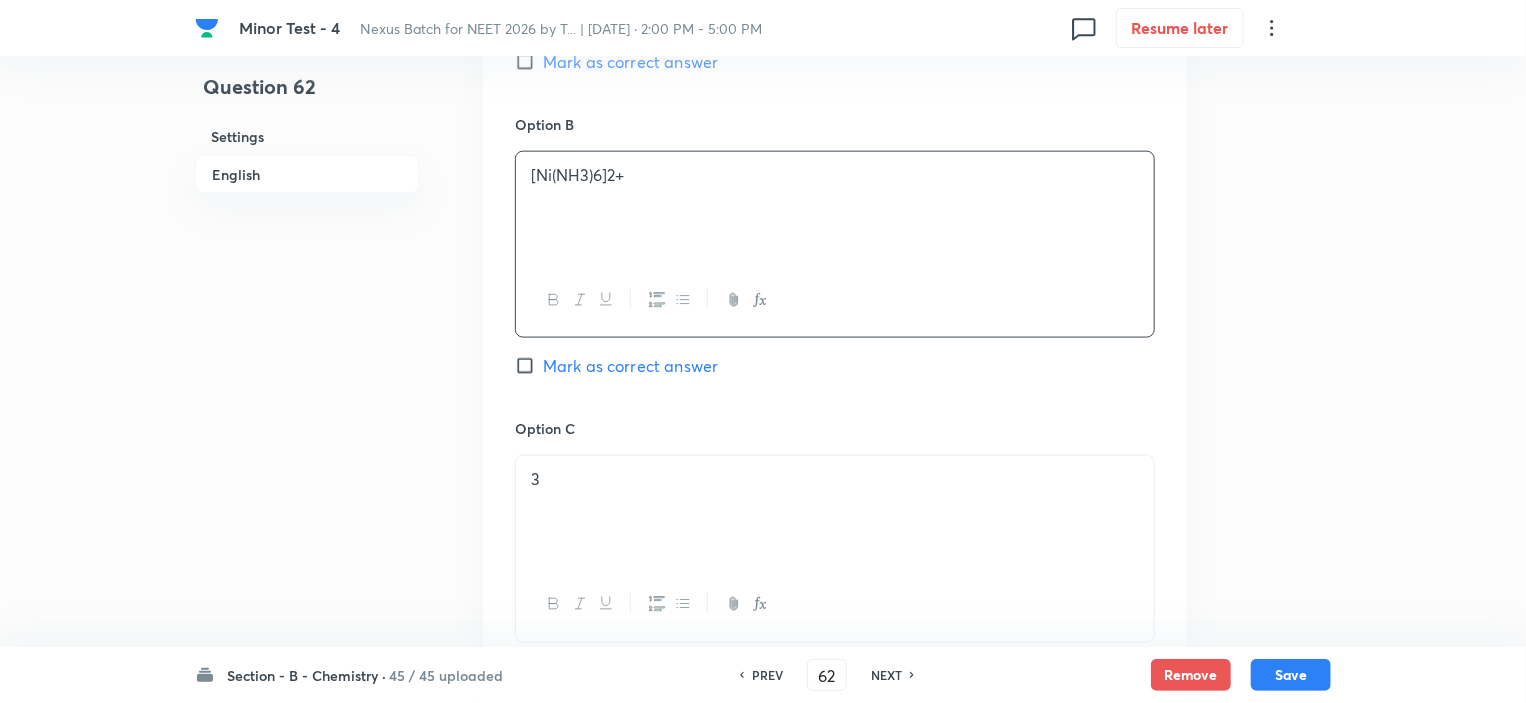 scroll, scrollTop: 1400, scrollLeft: 0, axis: vertical 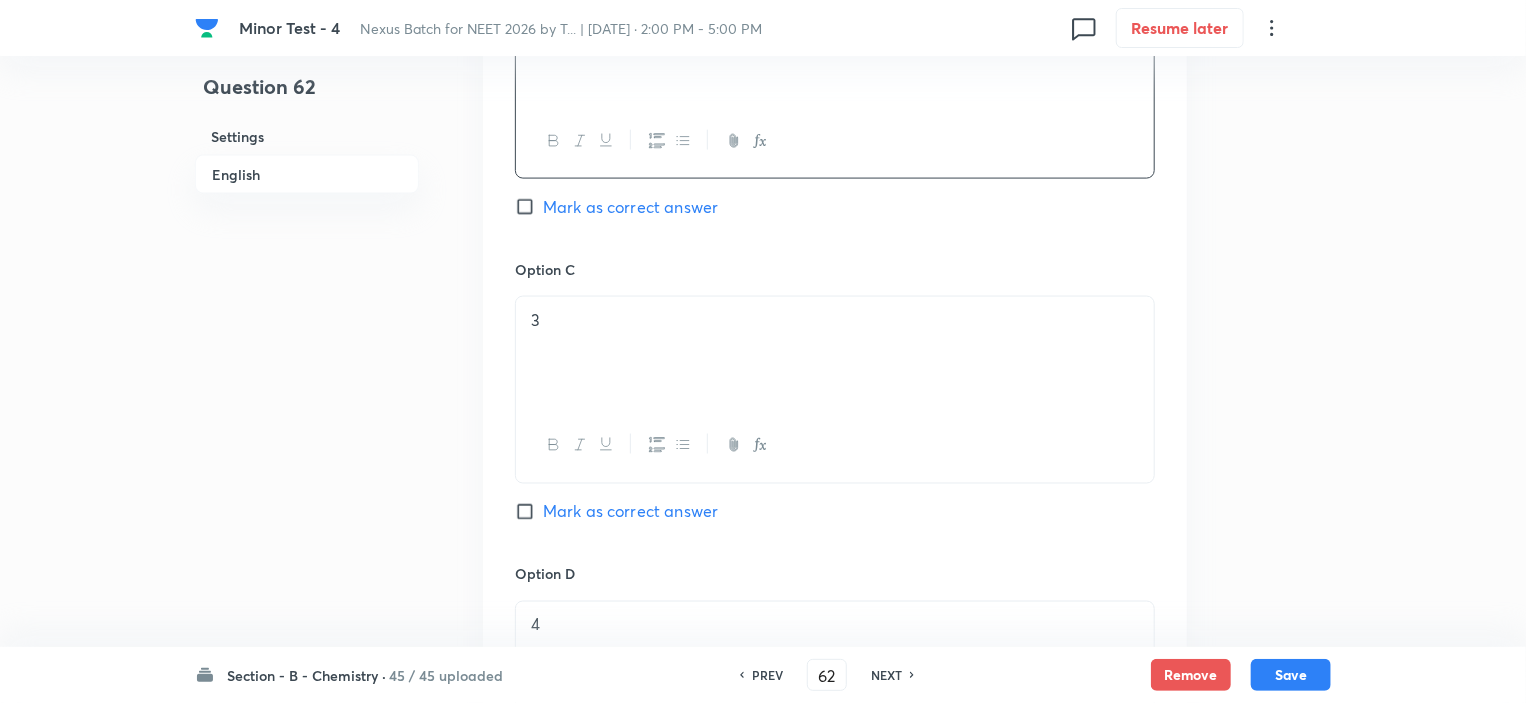 click on "3" at bounding box center (835, 353) 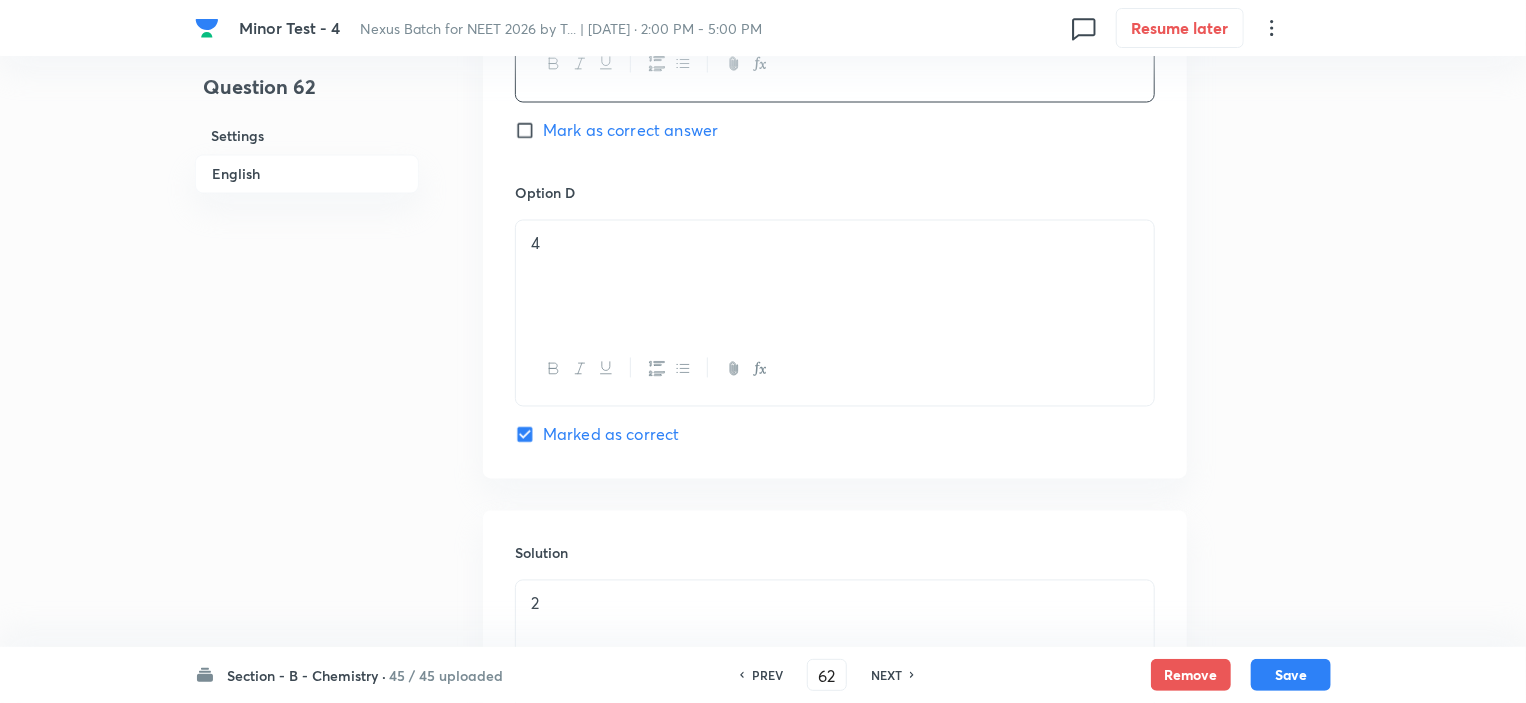 scroll, scrollTop: 1800, scrollLeft: 0, axis: vertical 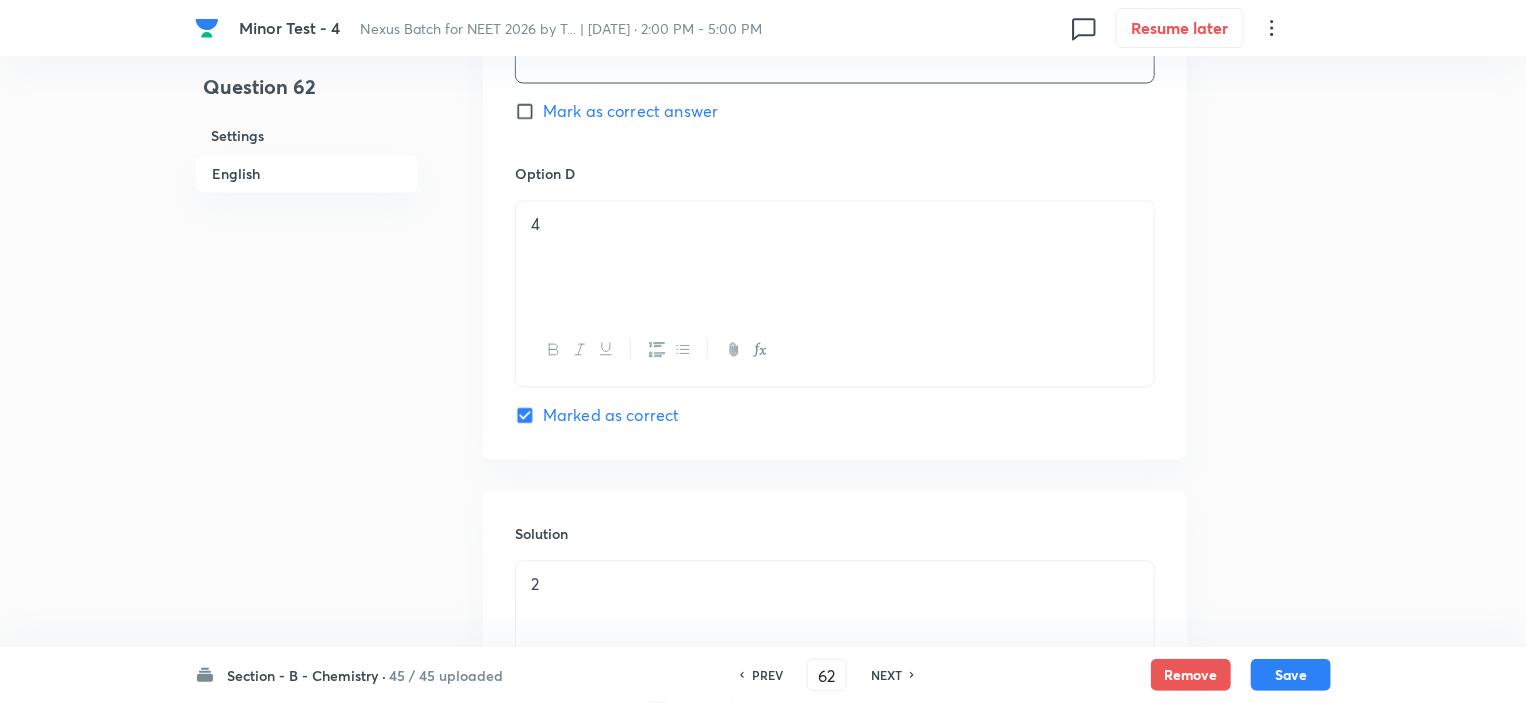 click on "4" at bounding box center [835, 258] 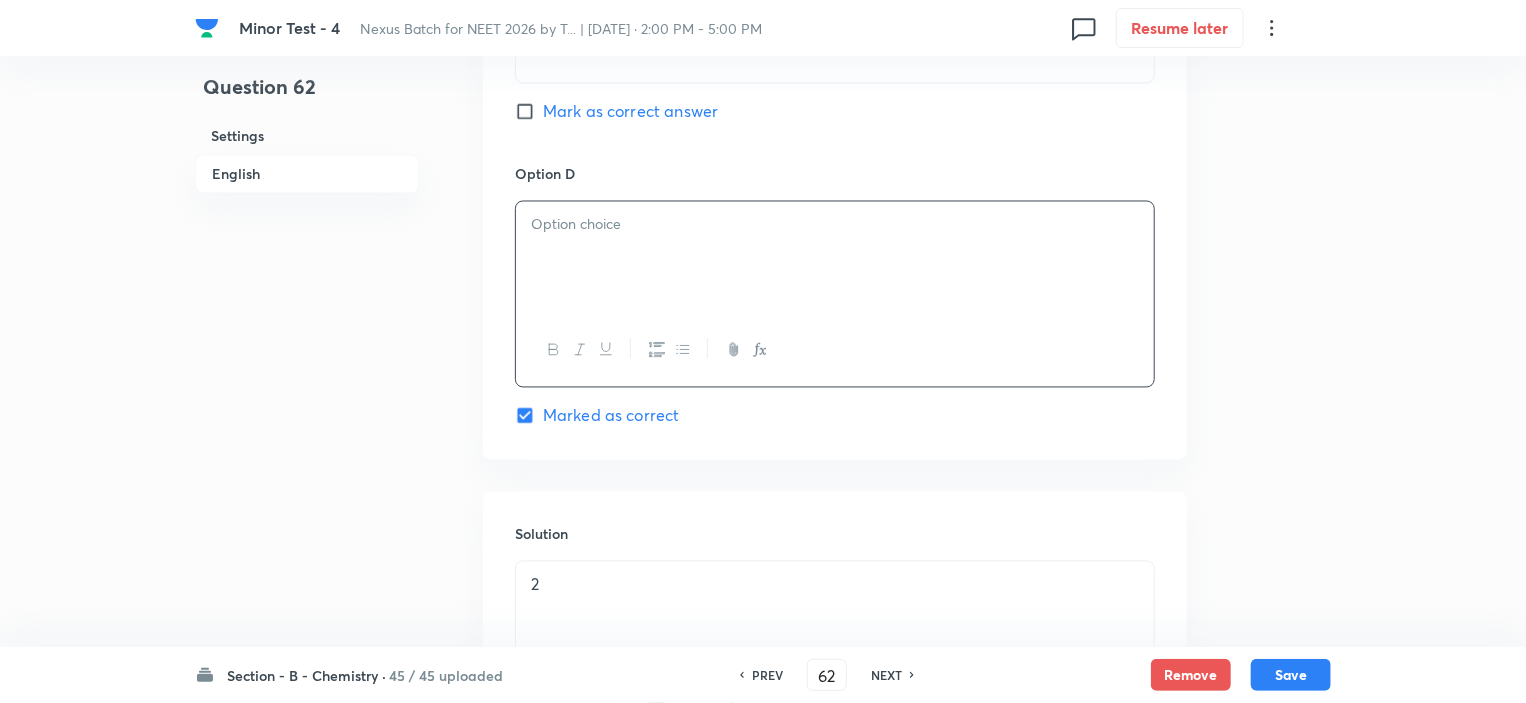 click on "2" at bounding box center (835, 618) 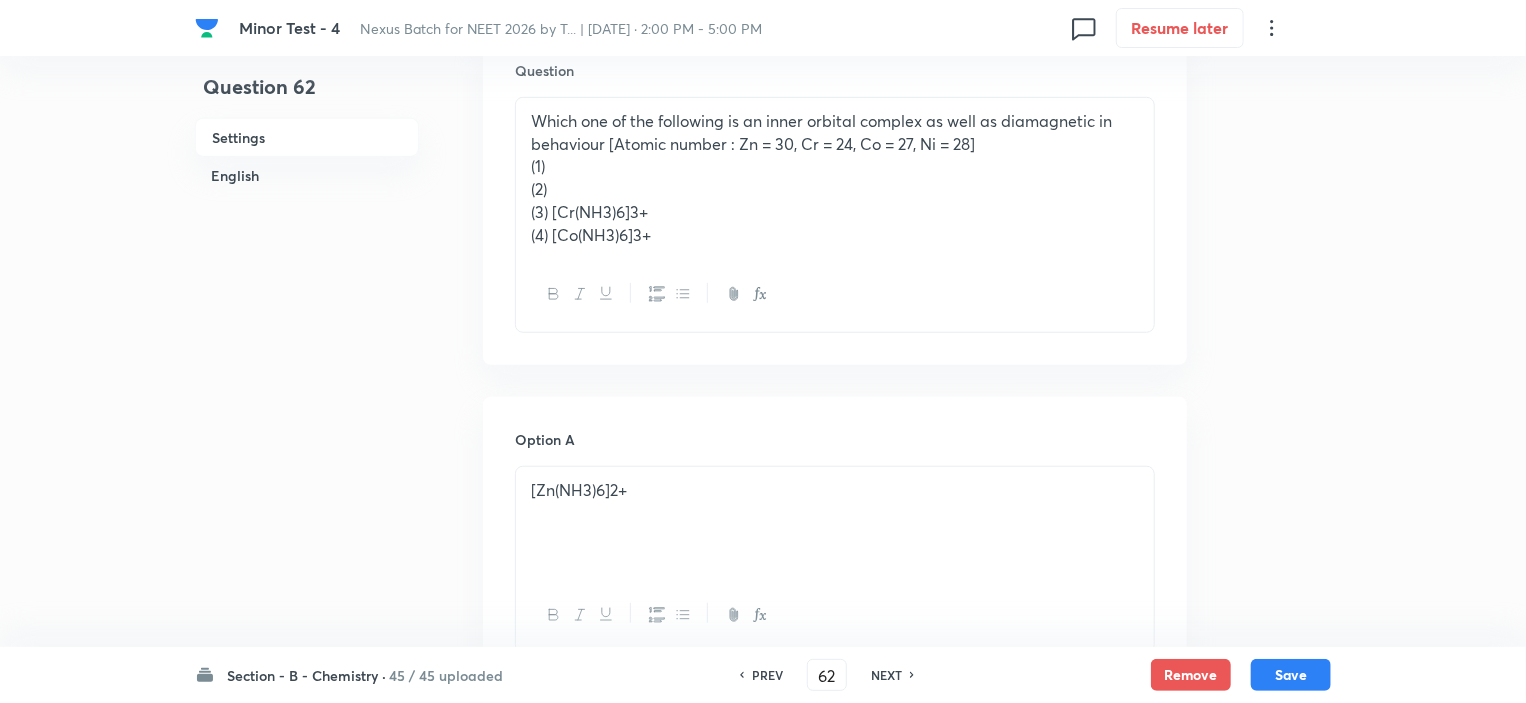 scroll, scrollTop: 400, scrollLeft: 0, axis: vertical 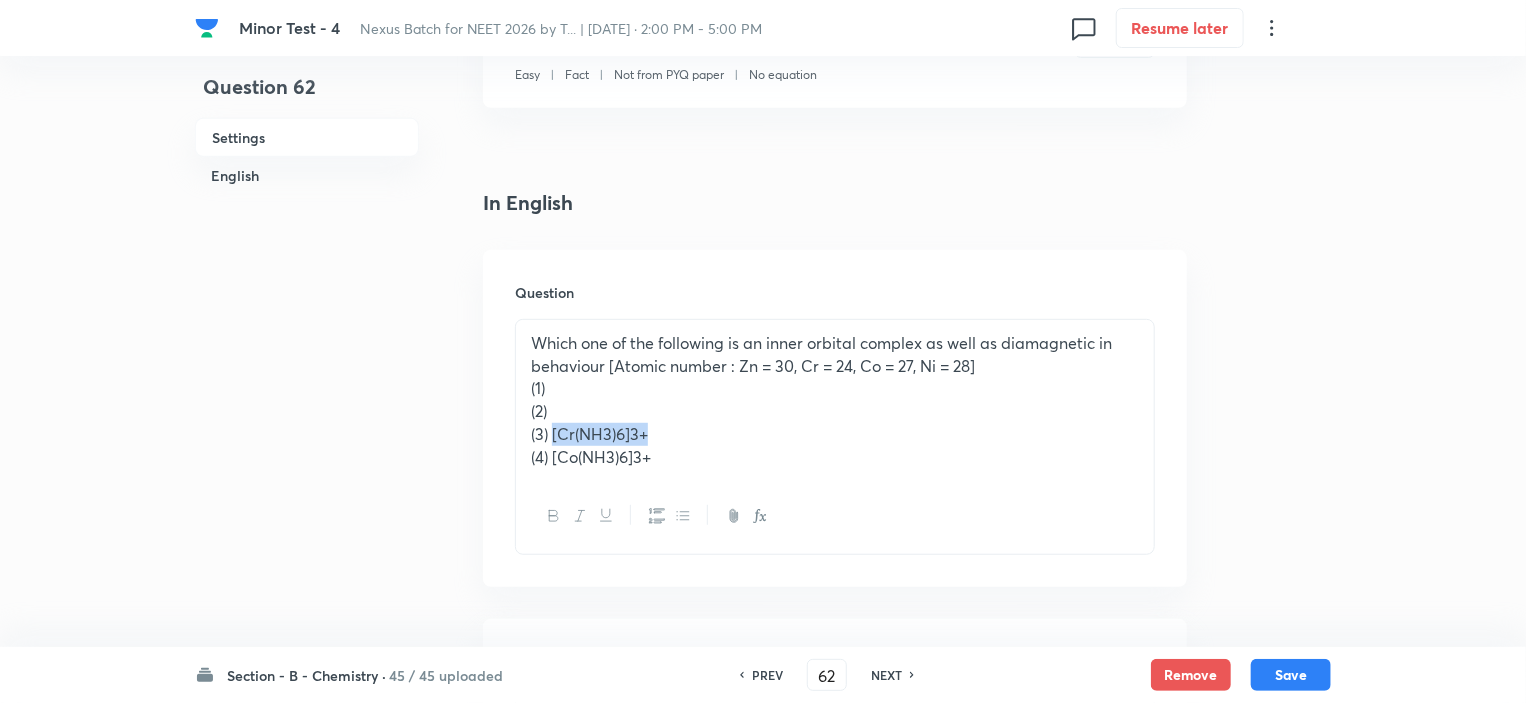 drag, startPoint x: 552, startPoint y: 430, endPoint x: 649, endPoint y: 430, distance: 97 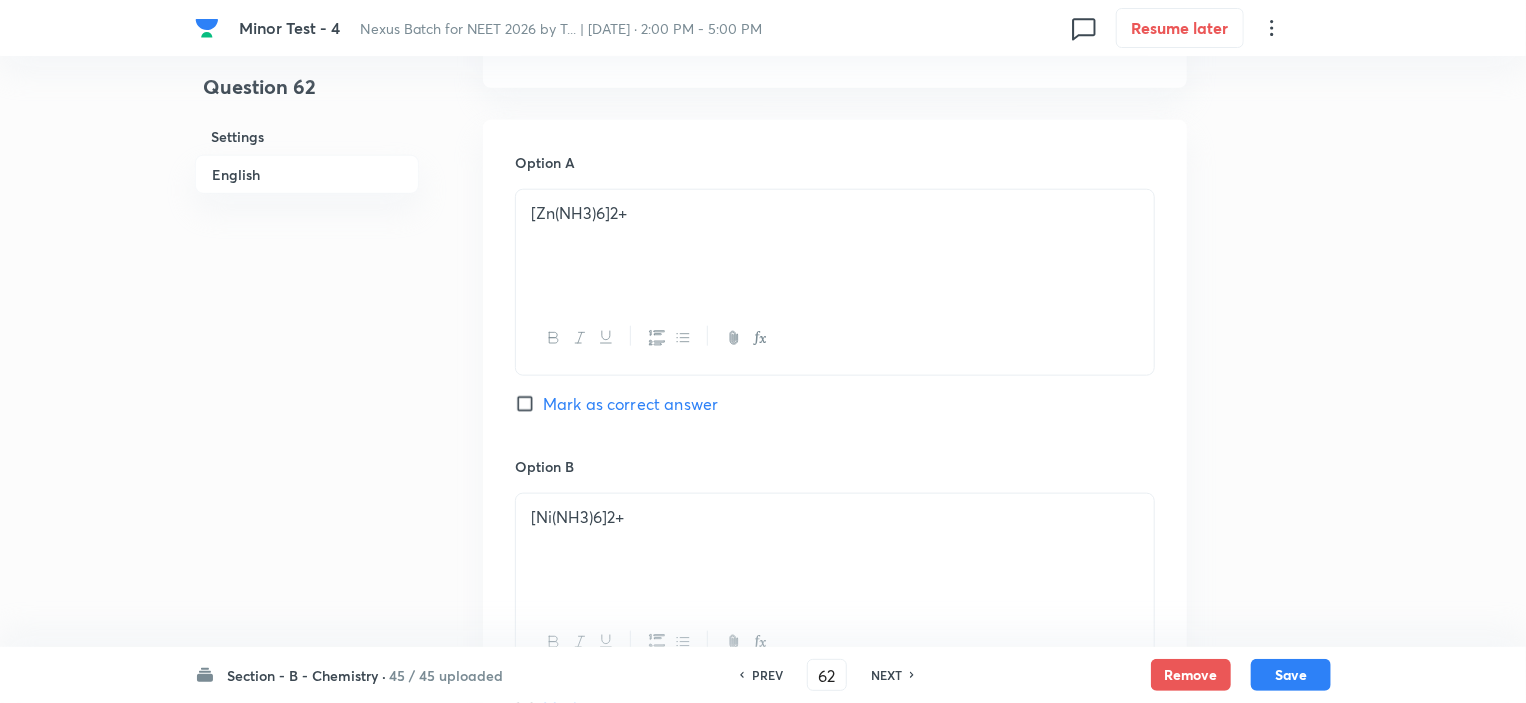scroll, scrollTop: 1200, scrollLeft: 0, axis: vertical 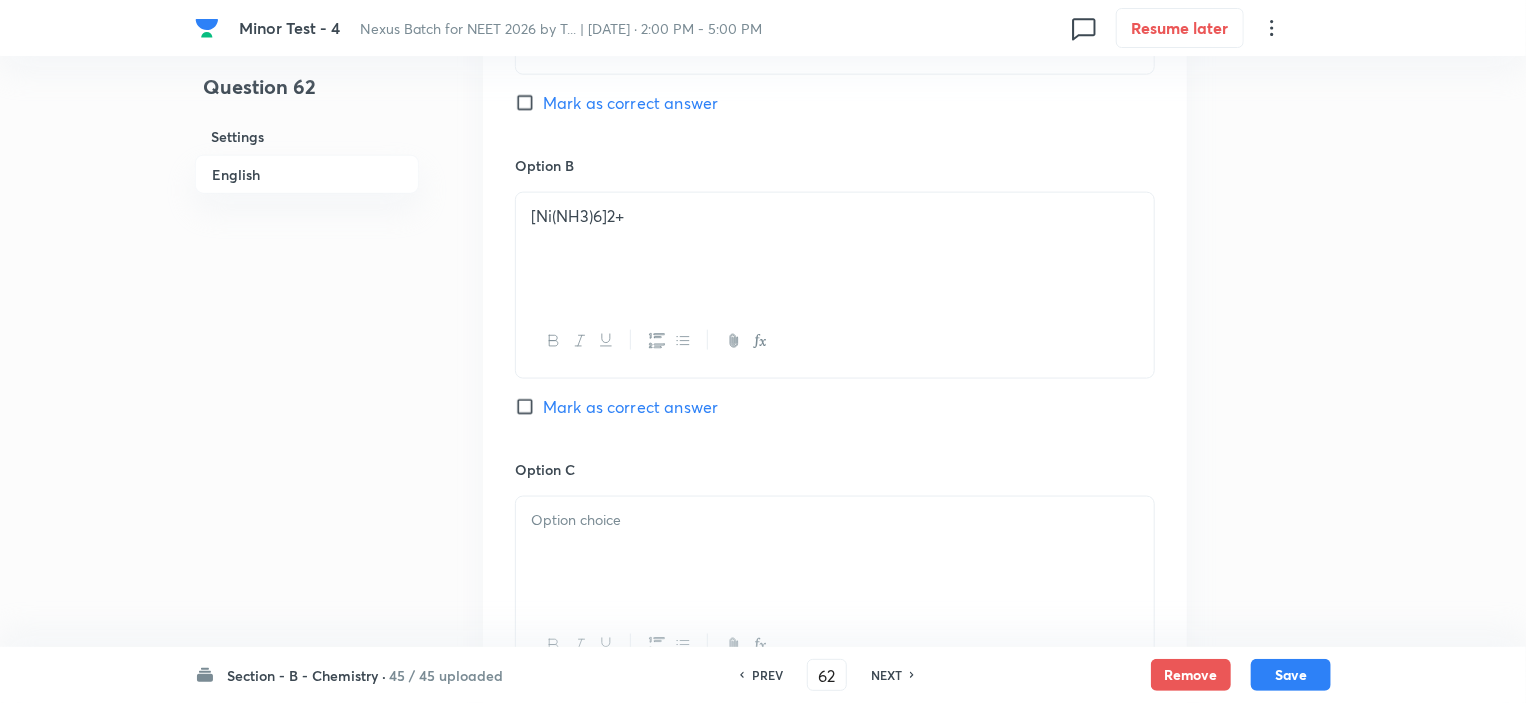 click at bounding box center (835, 553) 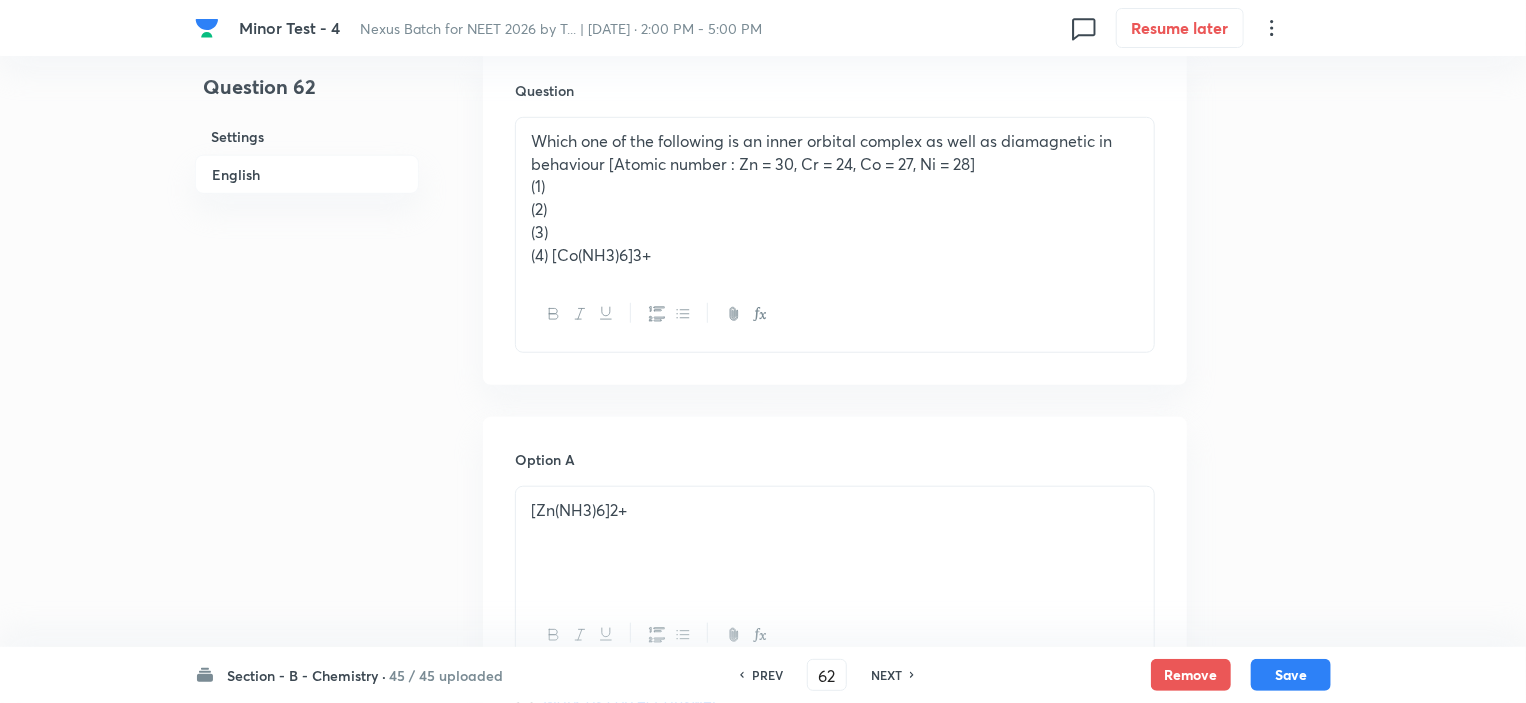 scroll, scrollTop: 600, scrollLeft: 0, axis: vertical 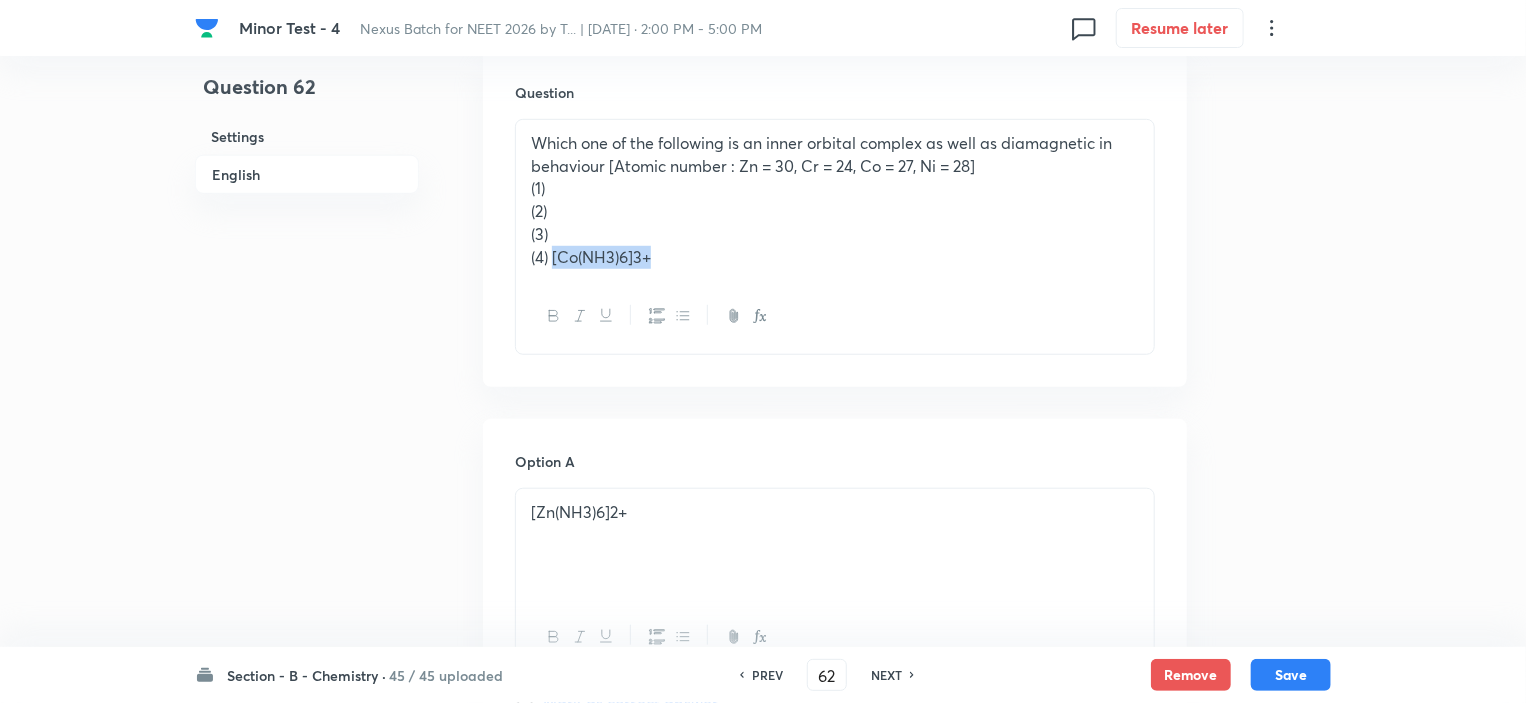 drag, startPoint x: 552, startPoint y: 255, endPoint x: 665, endPoint y: 259, distance: 113.07078 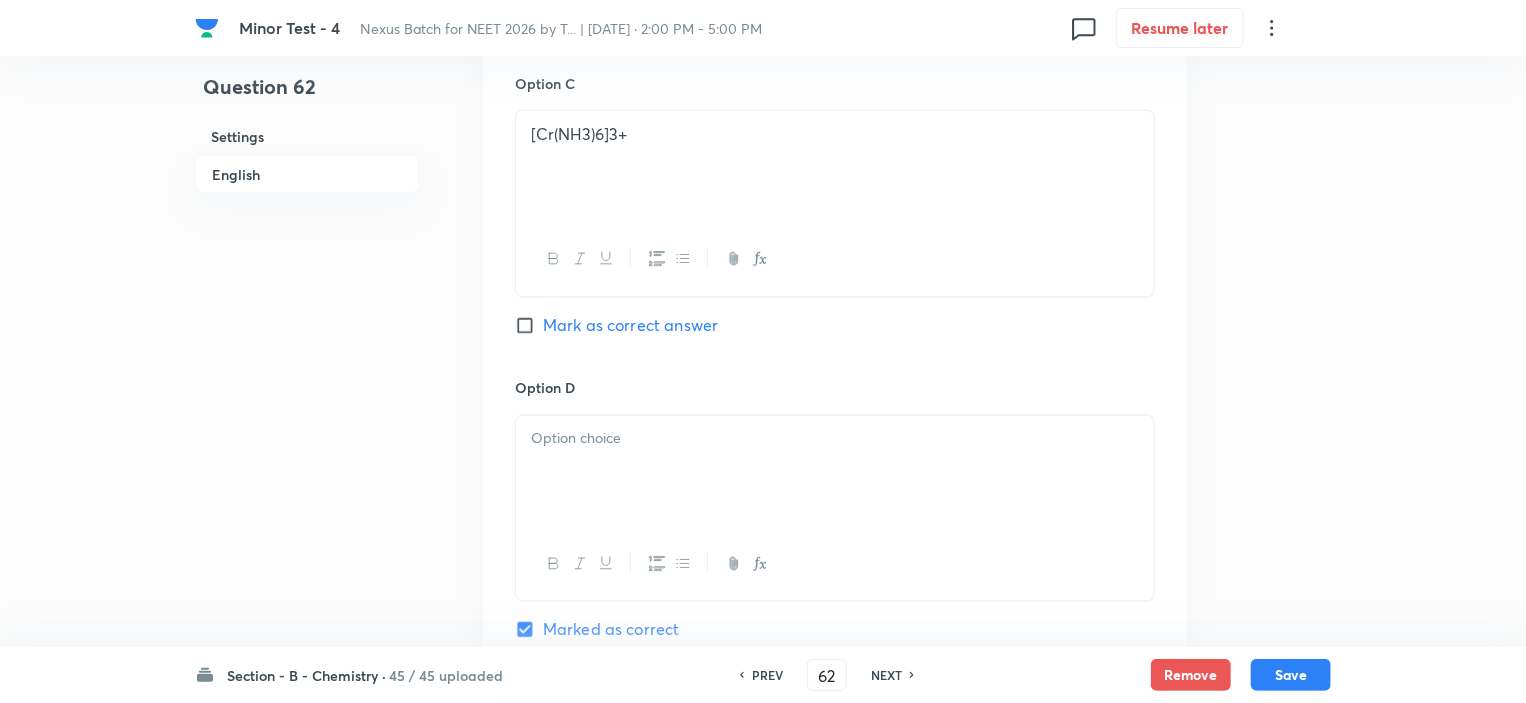 scroll, scrollTop: 1600, scrollLeft: 0, axis: vertical 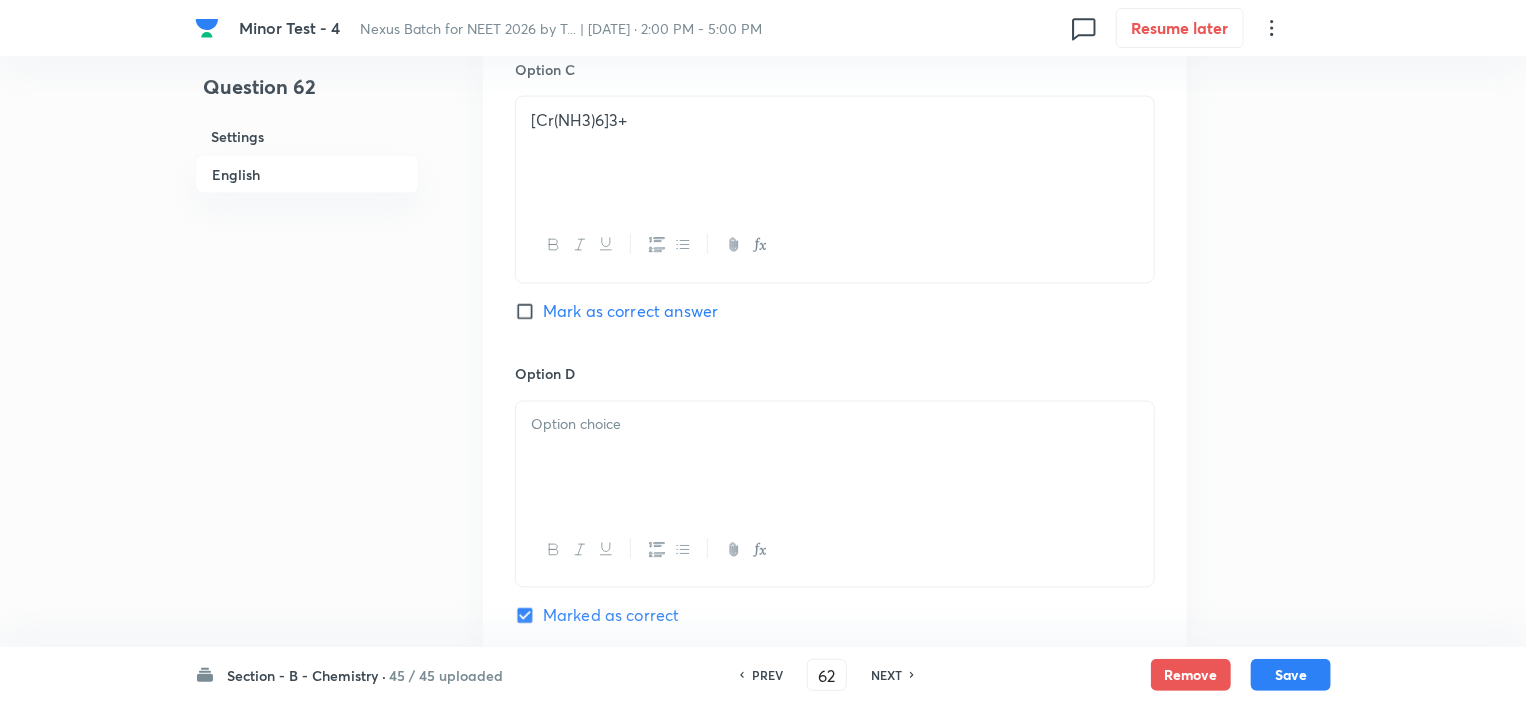 click at bounding box center [835, 425] 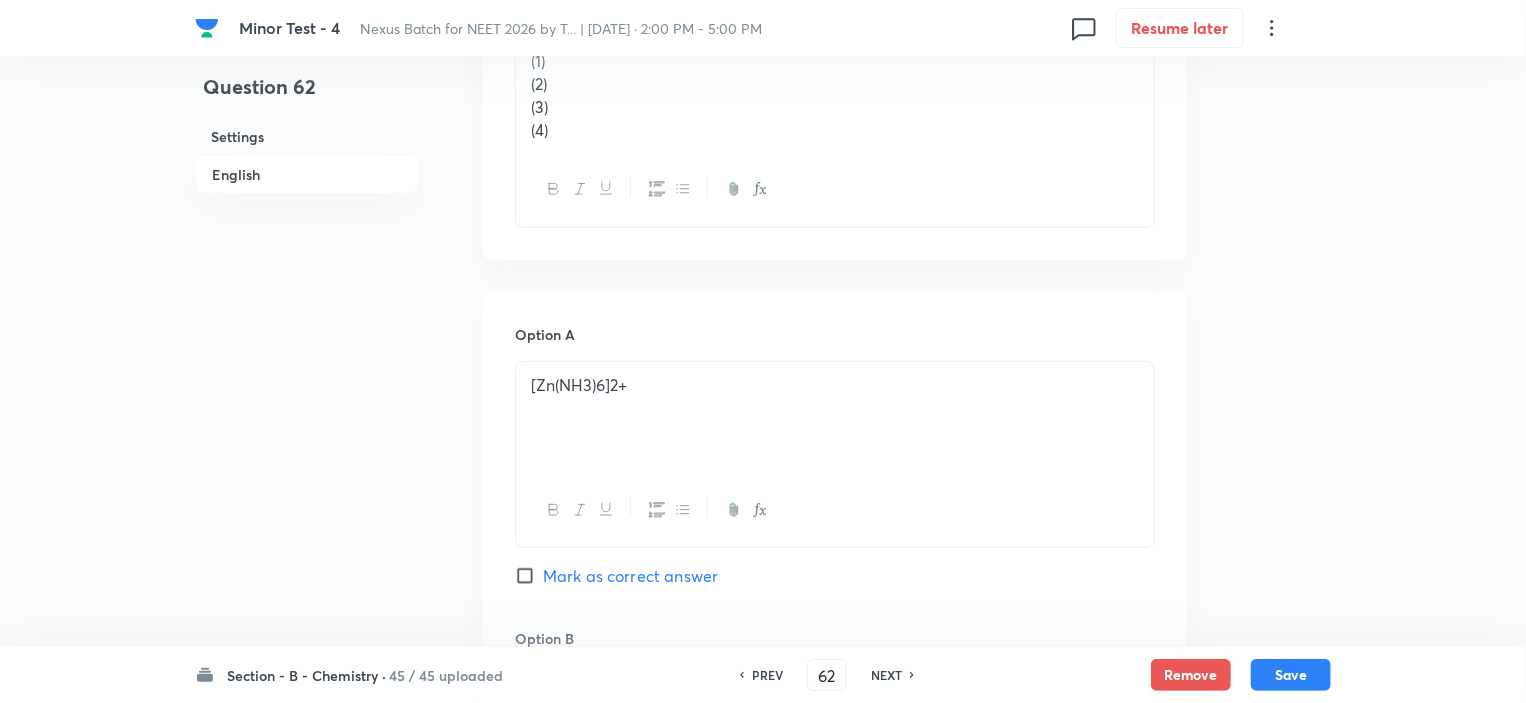 scroll, scrollTop: 600, scrollLeft: 0, axis: vertical 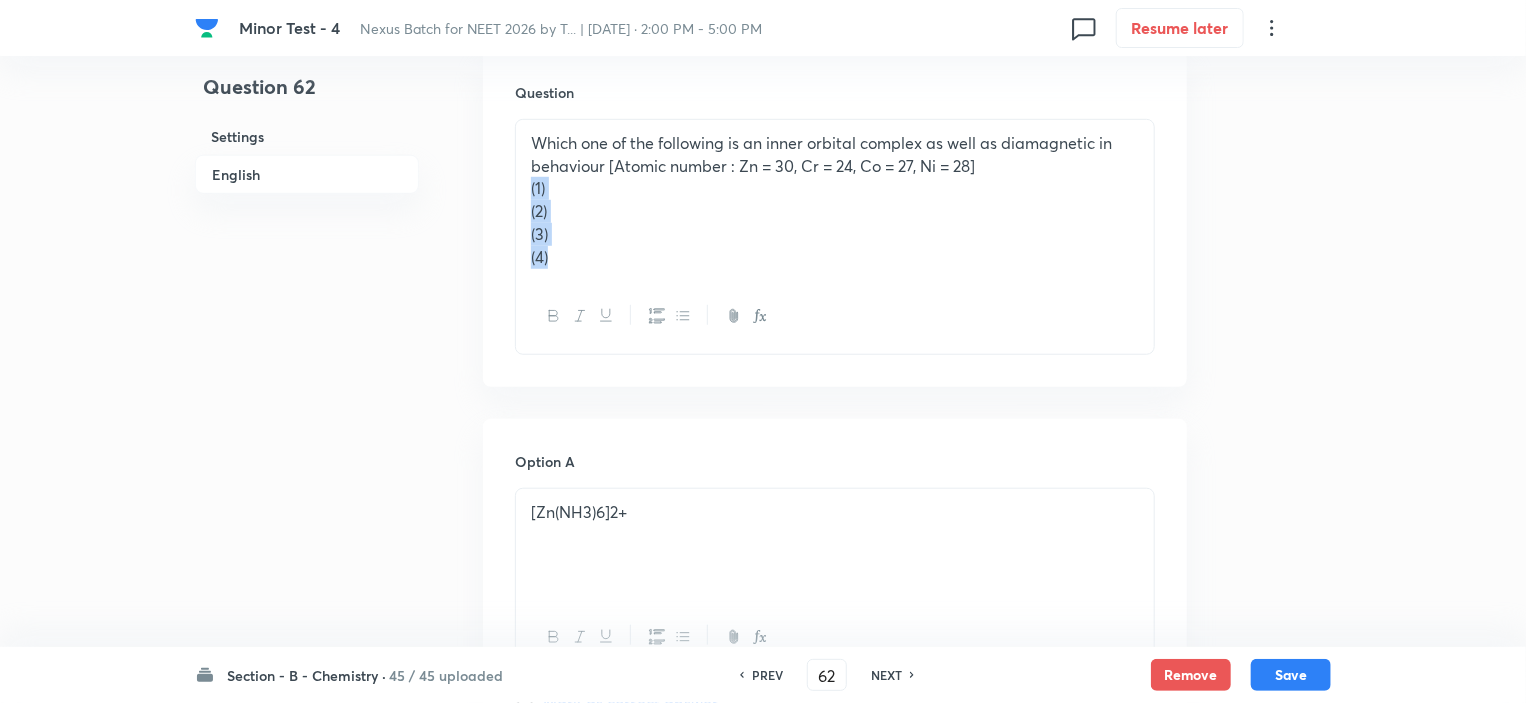 drag, startPoint x: 565, startPoint y: 255, endPoint x: 523, endPoint y: 192, distance: 75.716576 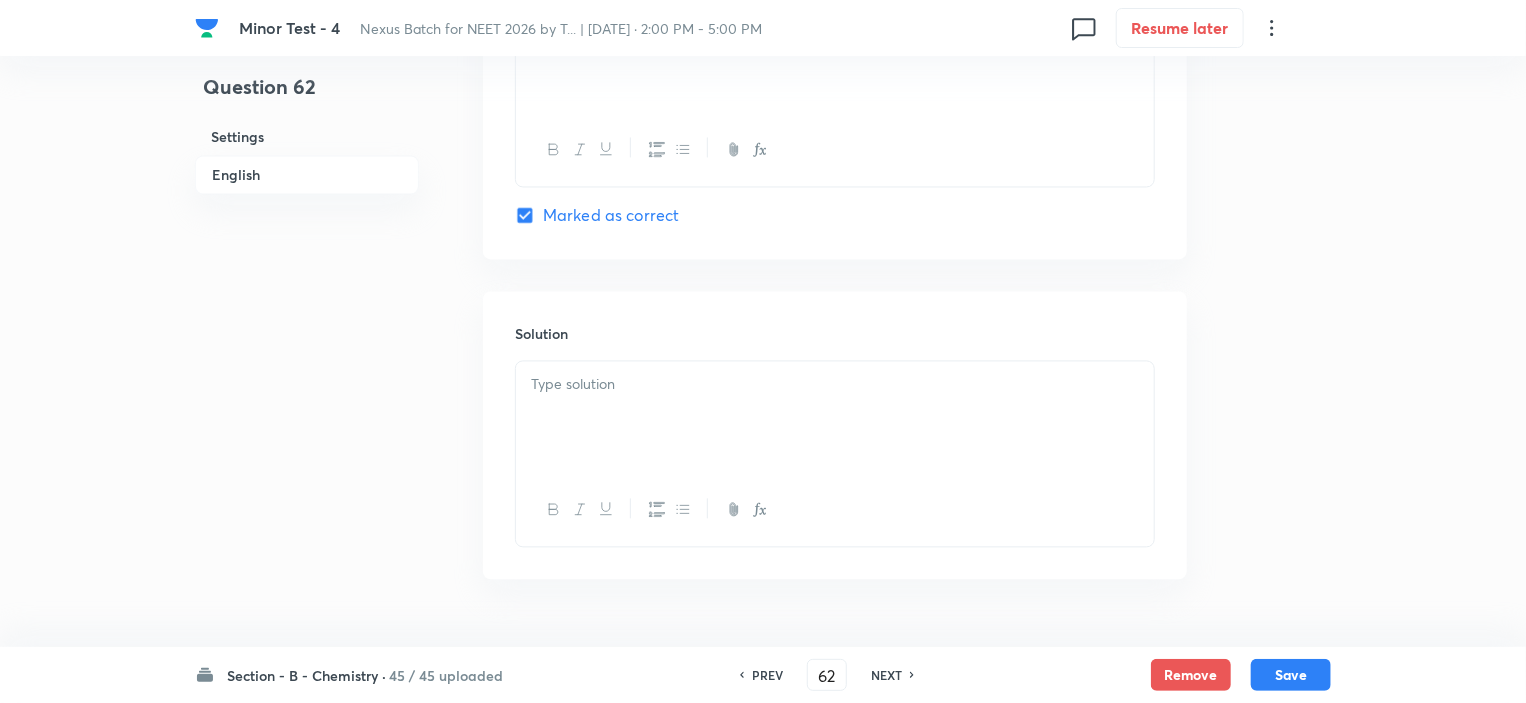 scroll, scrollTop: 2001, scrollLeft: 0, axis: vertical 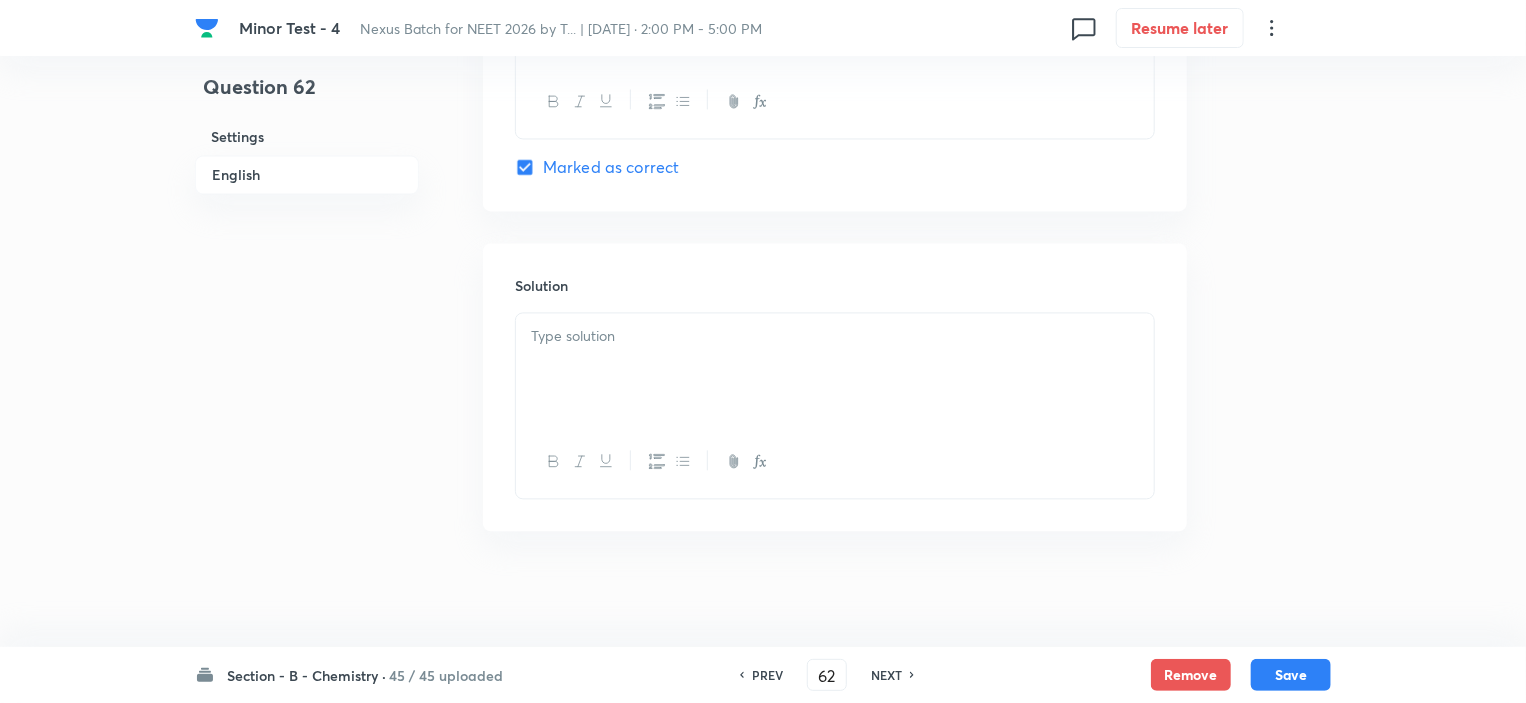 click at bounding box center (835, 369) 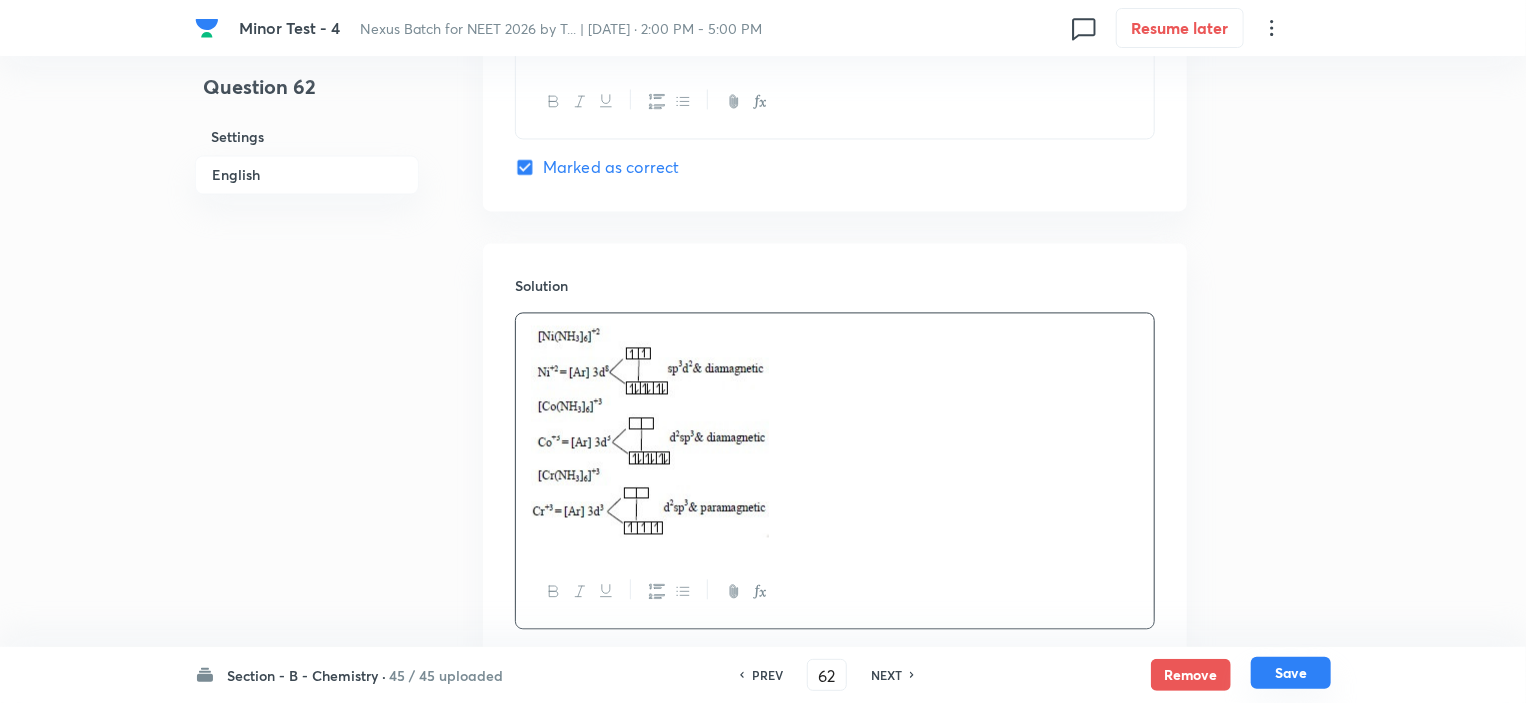 click on "Save" at bounding box center [1291, 673] 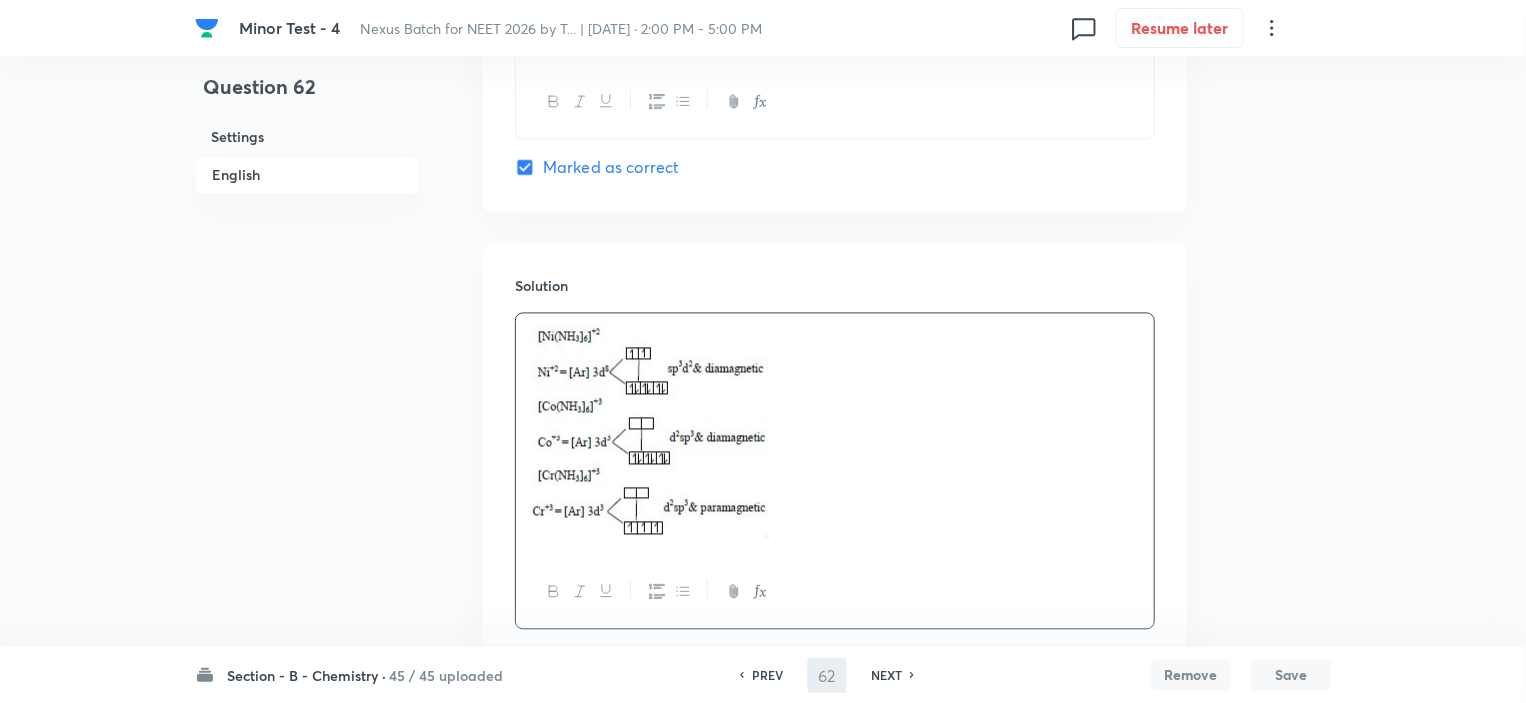 type on "63" 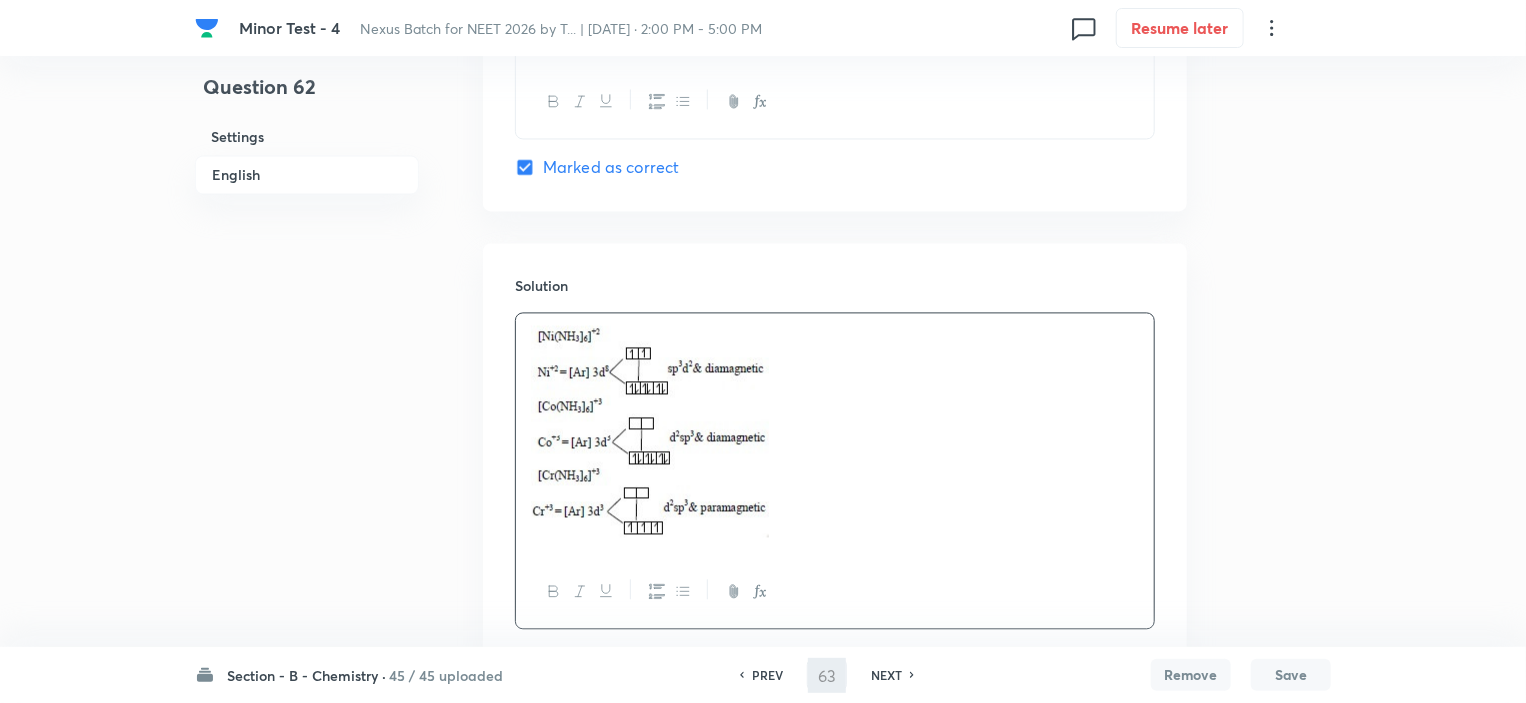 checkbox on "false" 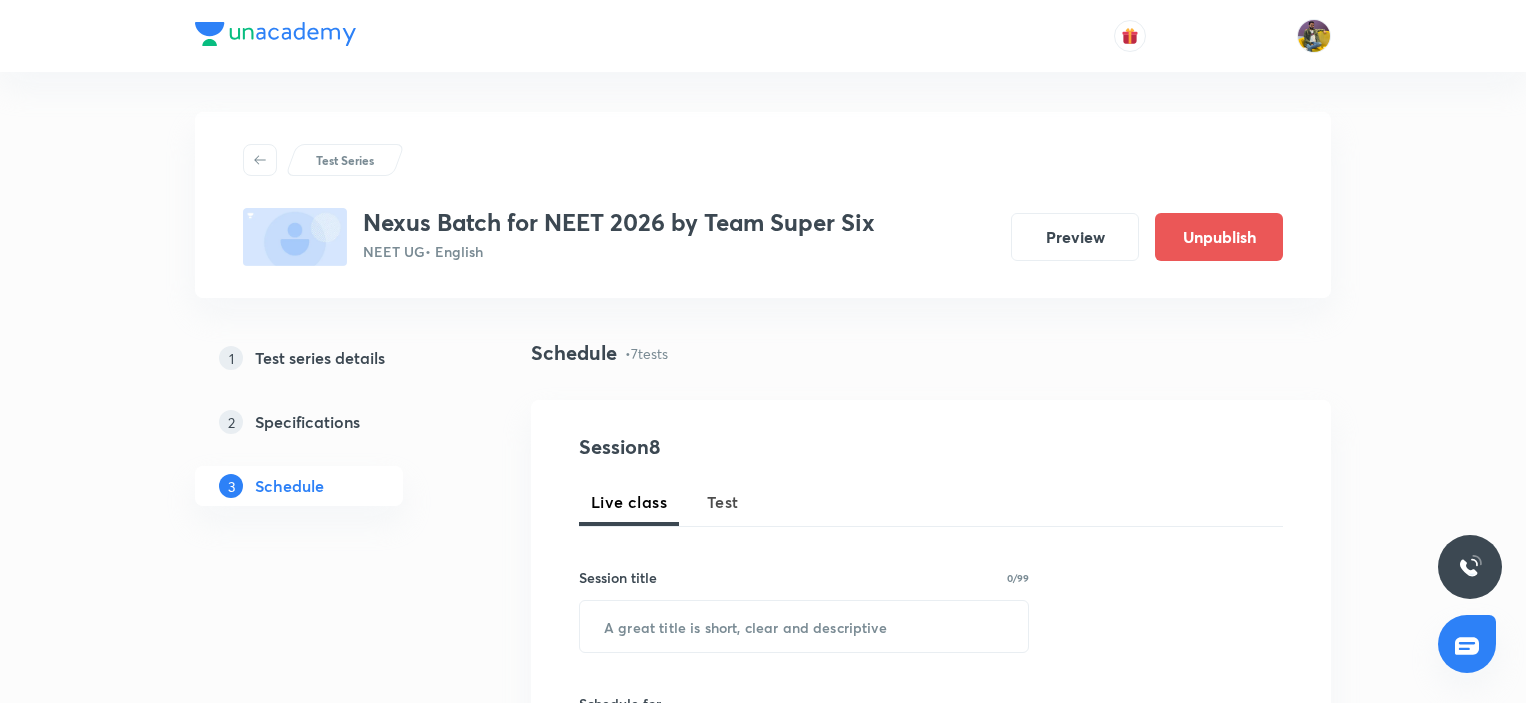 scroll, scrollTop: 1600, scrollLeft: 0, axis: vertical 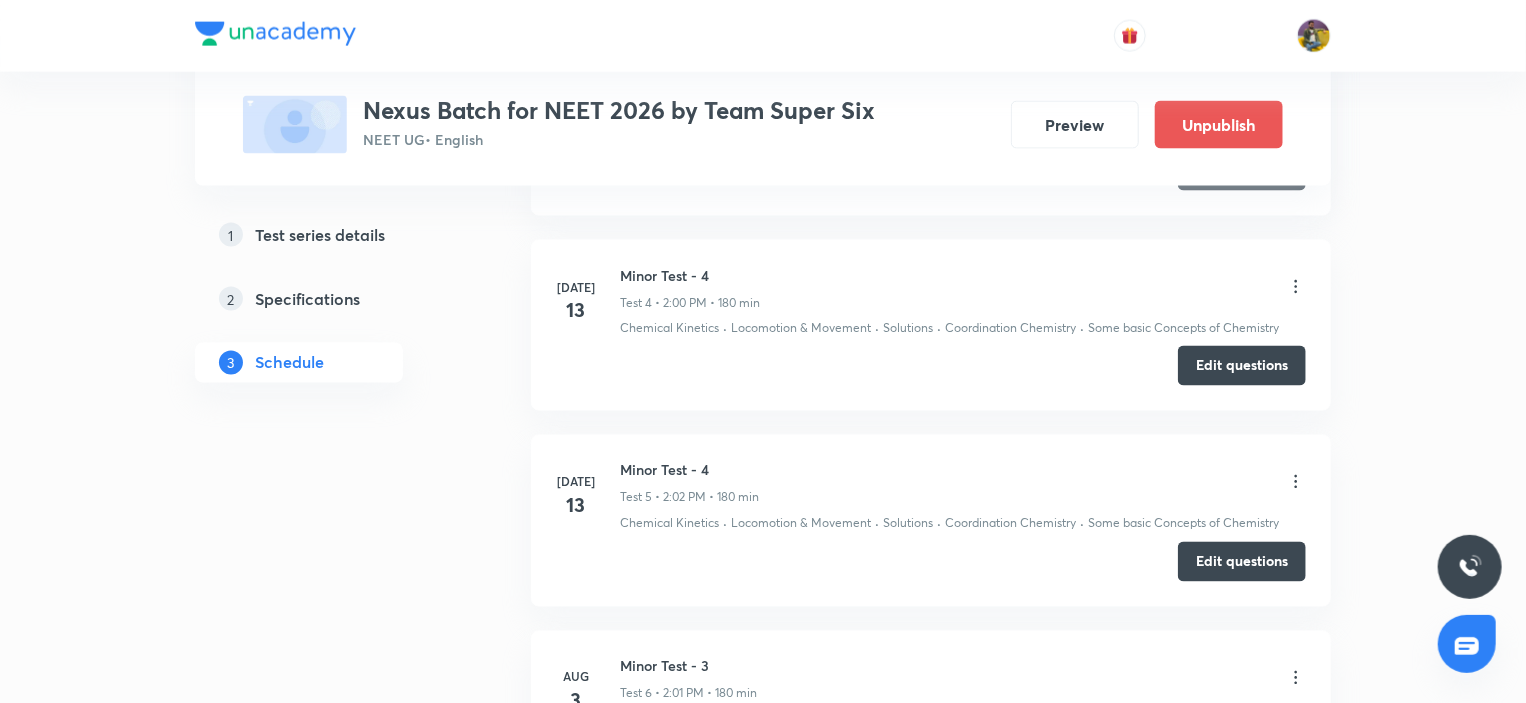 click 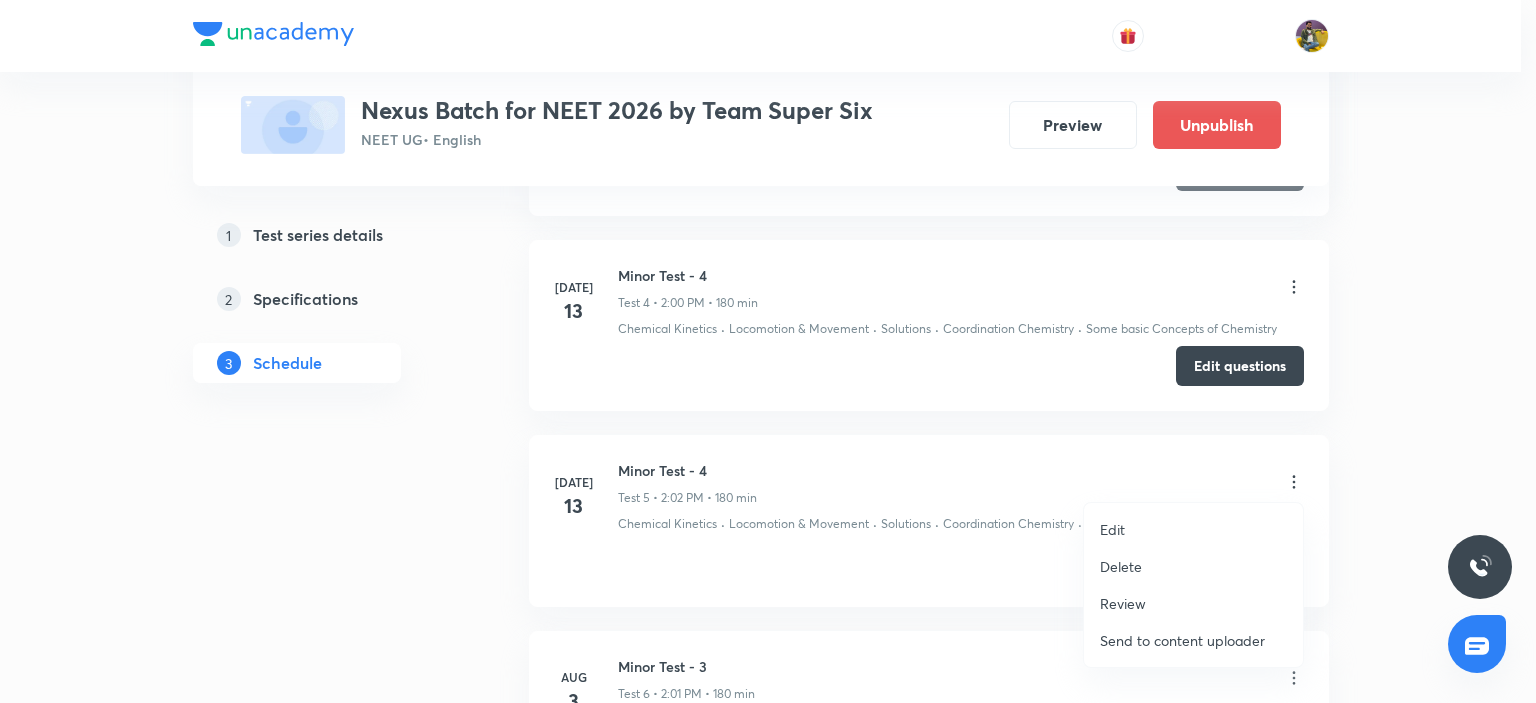 click on "Delete" at bounding box center (1193, 566) 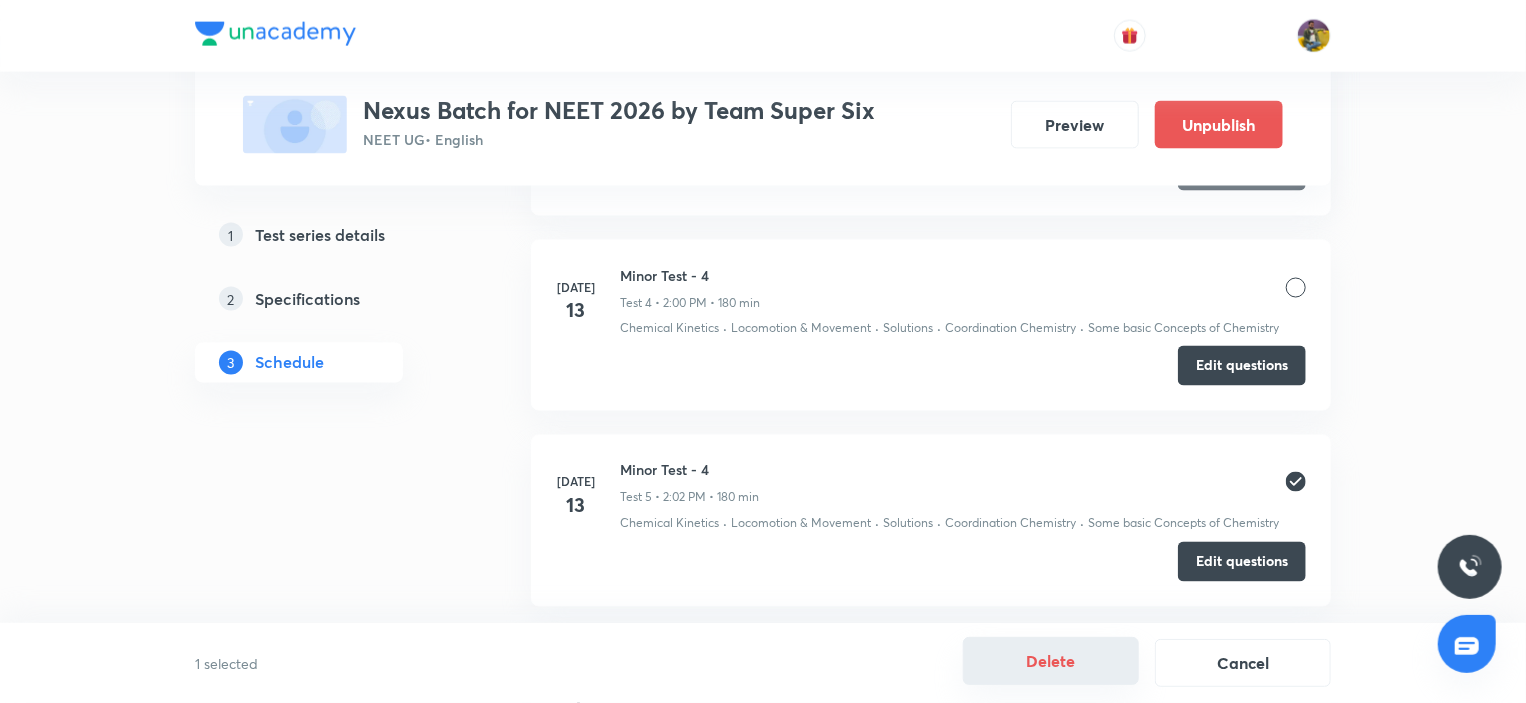 click on "Delete" at bounding box center [1051, 661] 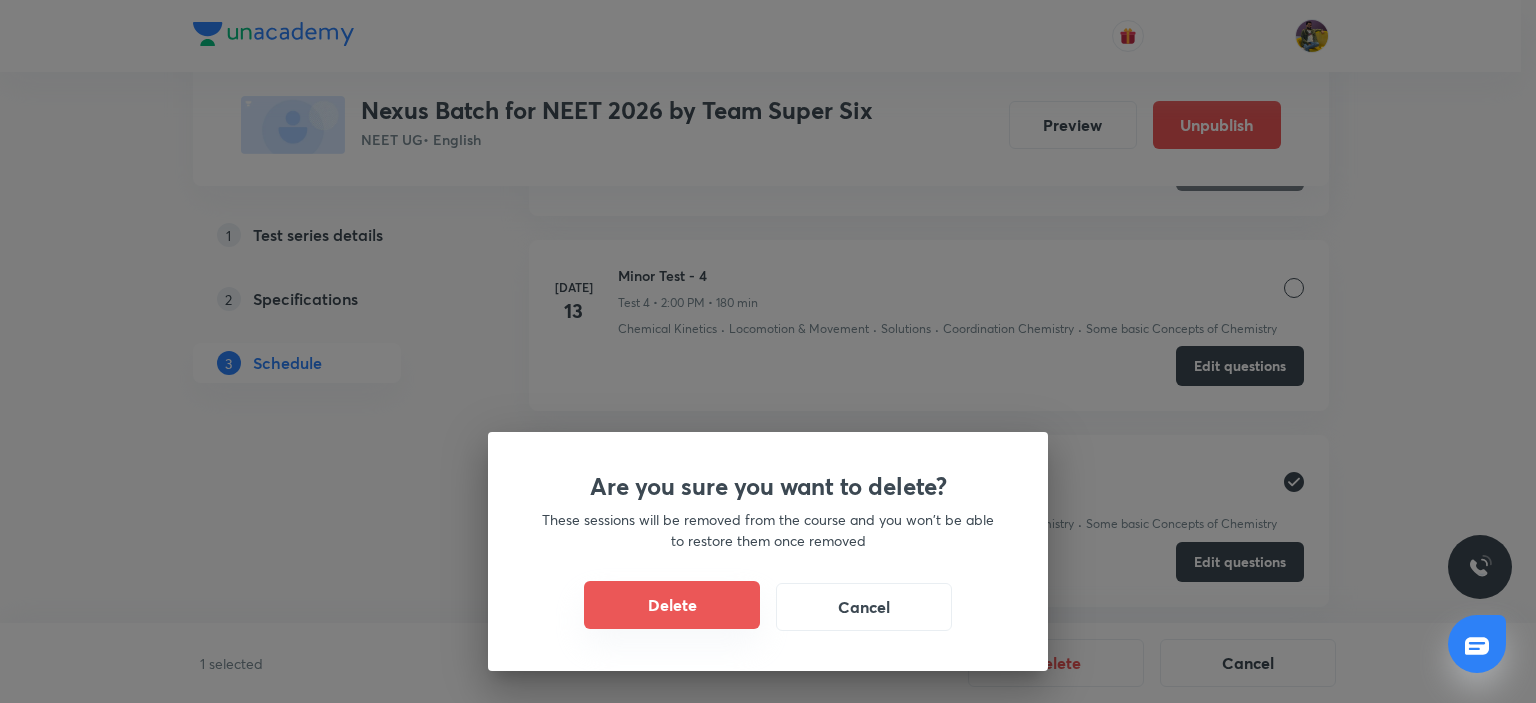 click on "Delete" at bounding box center [672, 605] 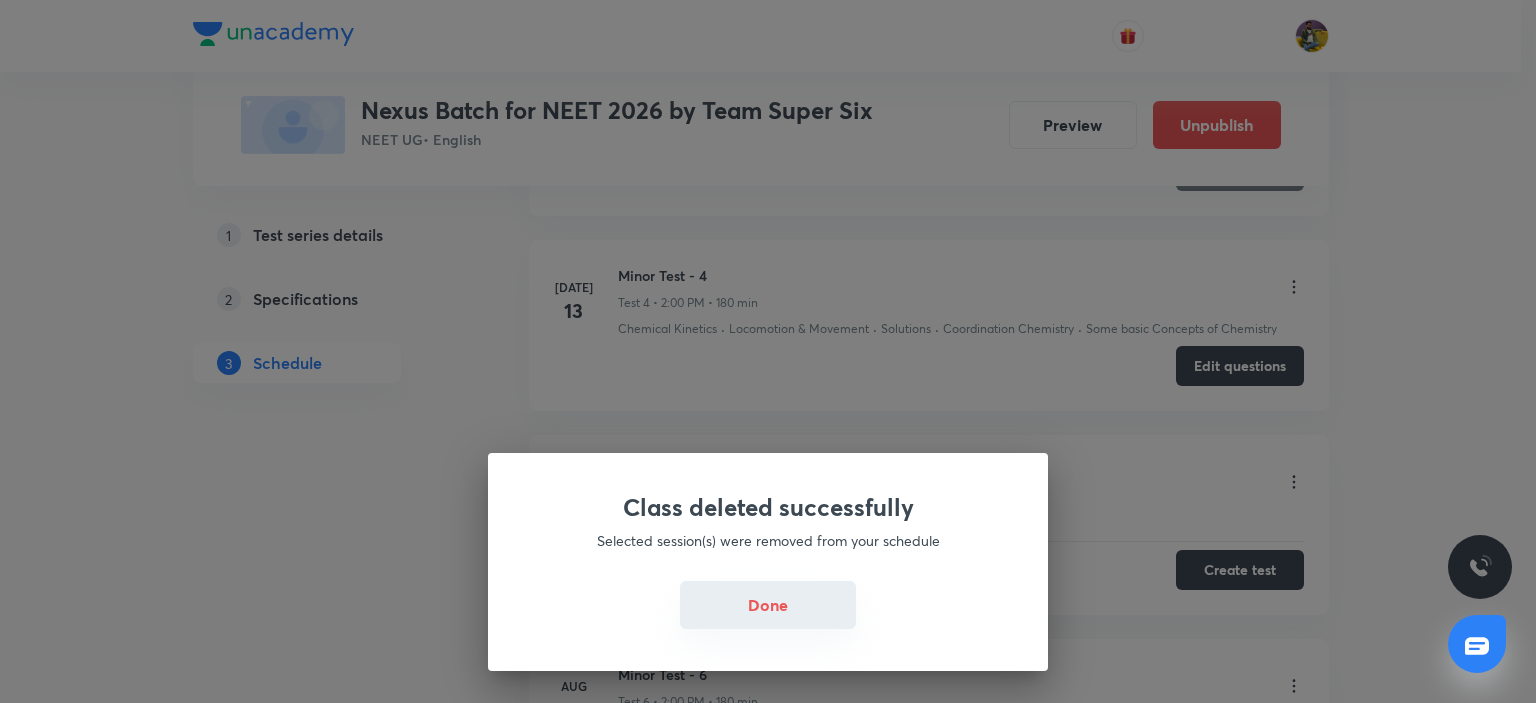 click on "Done" at bounding box center [768, 605] 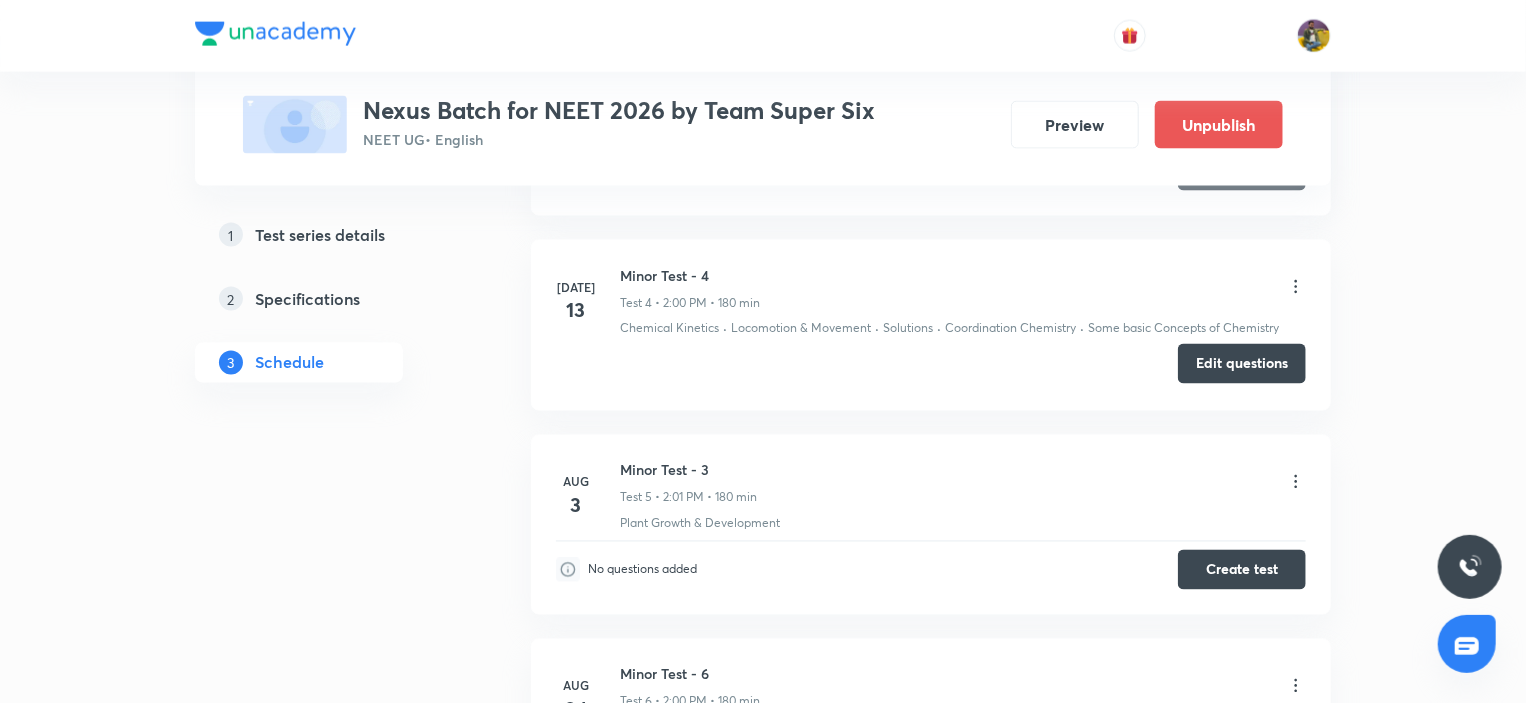 click on "Edit questions" at bounding box center (1242, 364) 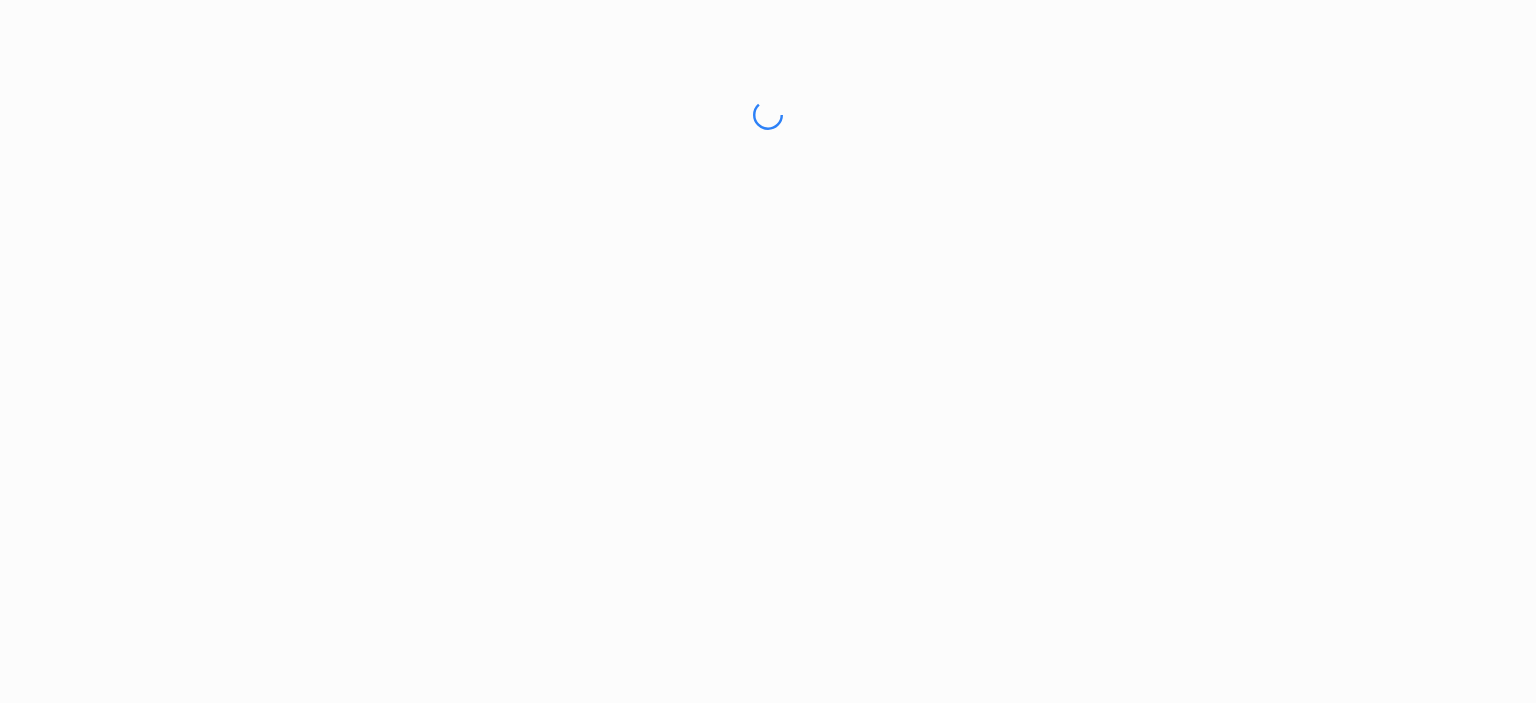 scroll, scrollTop: 0, scrollLeft: 0, axis: both 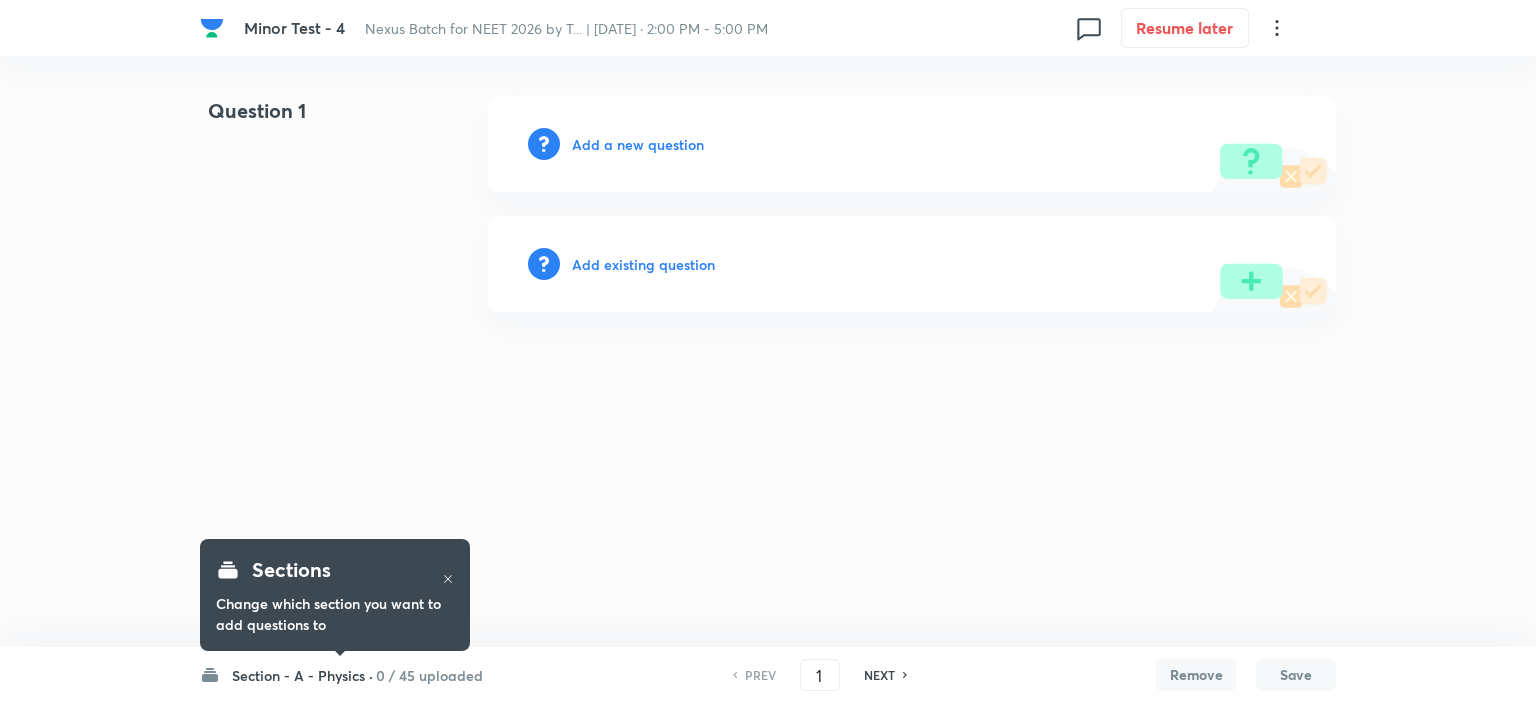 click on "Section - A - Physics ·
0 / 45 uploaded" at bounding box center (341, 675) 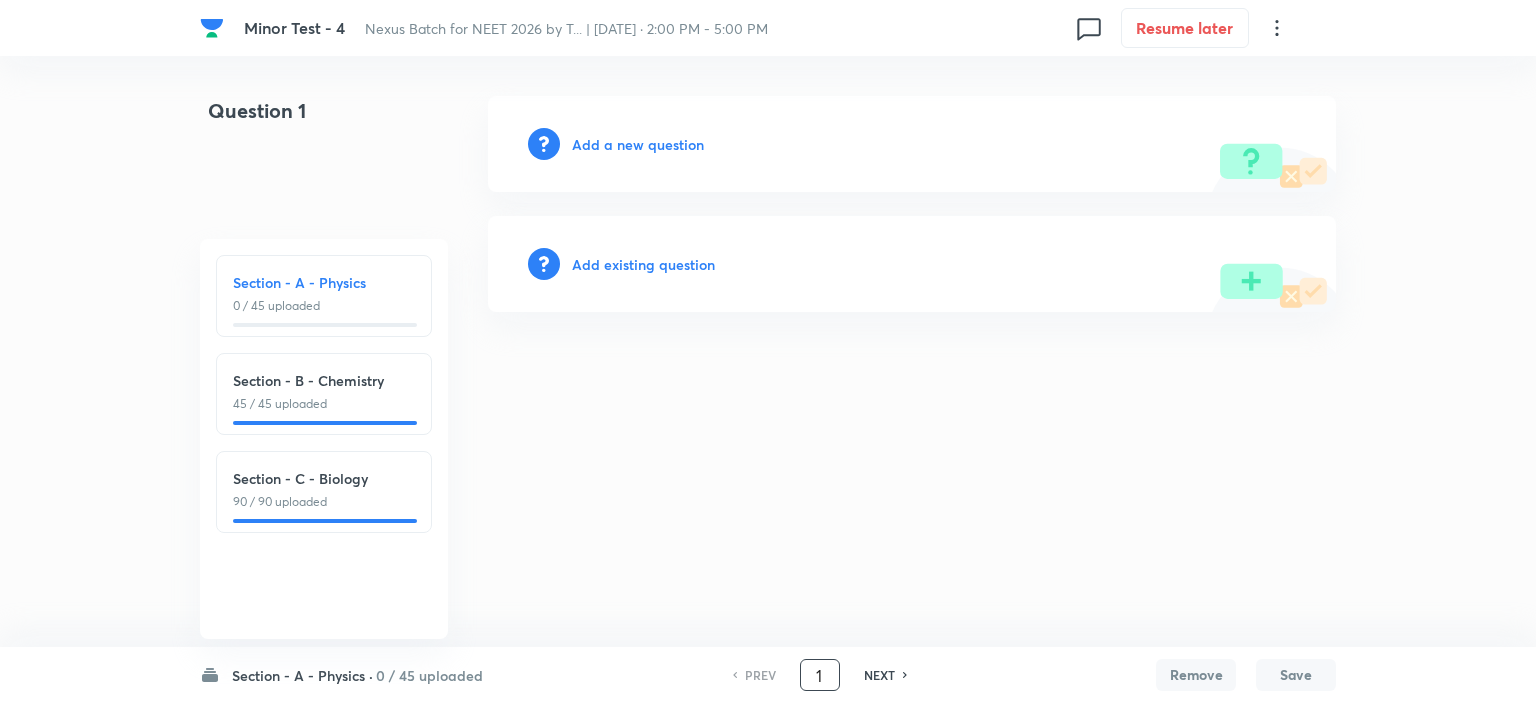 drag, startPoint x: 820, startPoint y: 677, endPoint x: 794, endPoint y: 679, distance: 26.076809 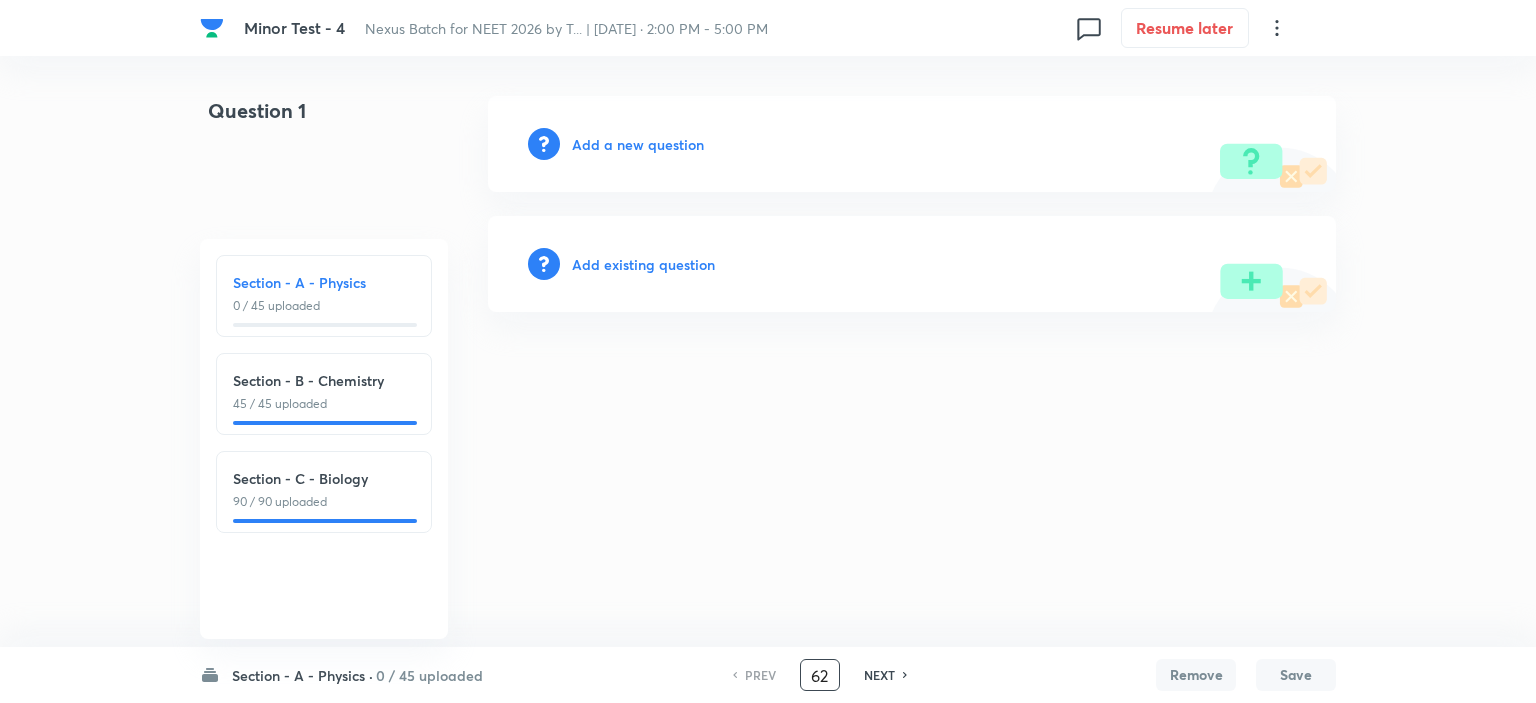 type on "62" 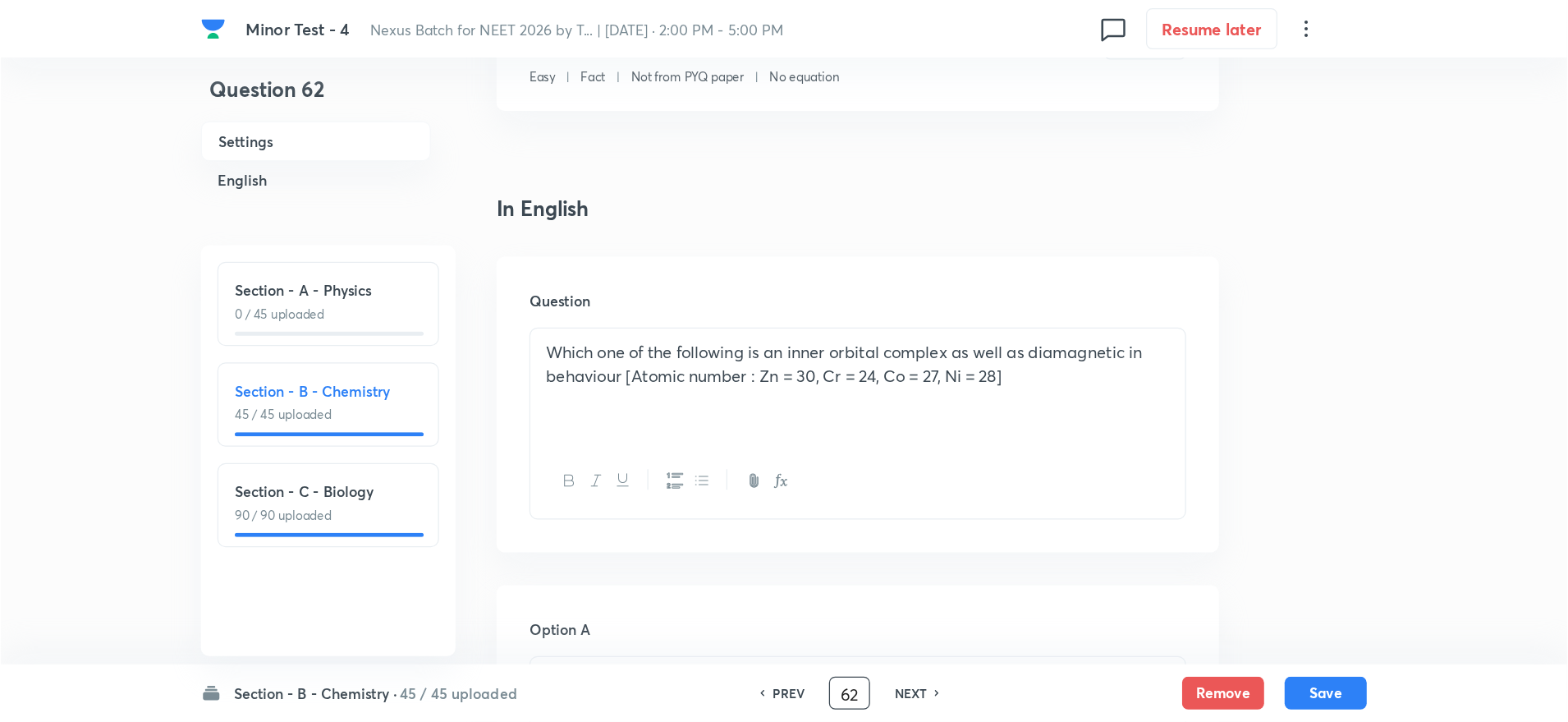scroll, scrollTop: 493, scrollLeft: 0, axis: vertical 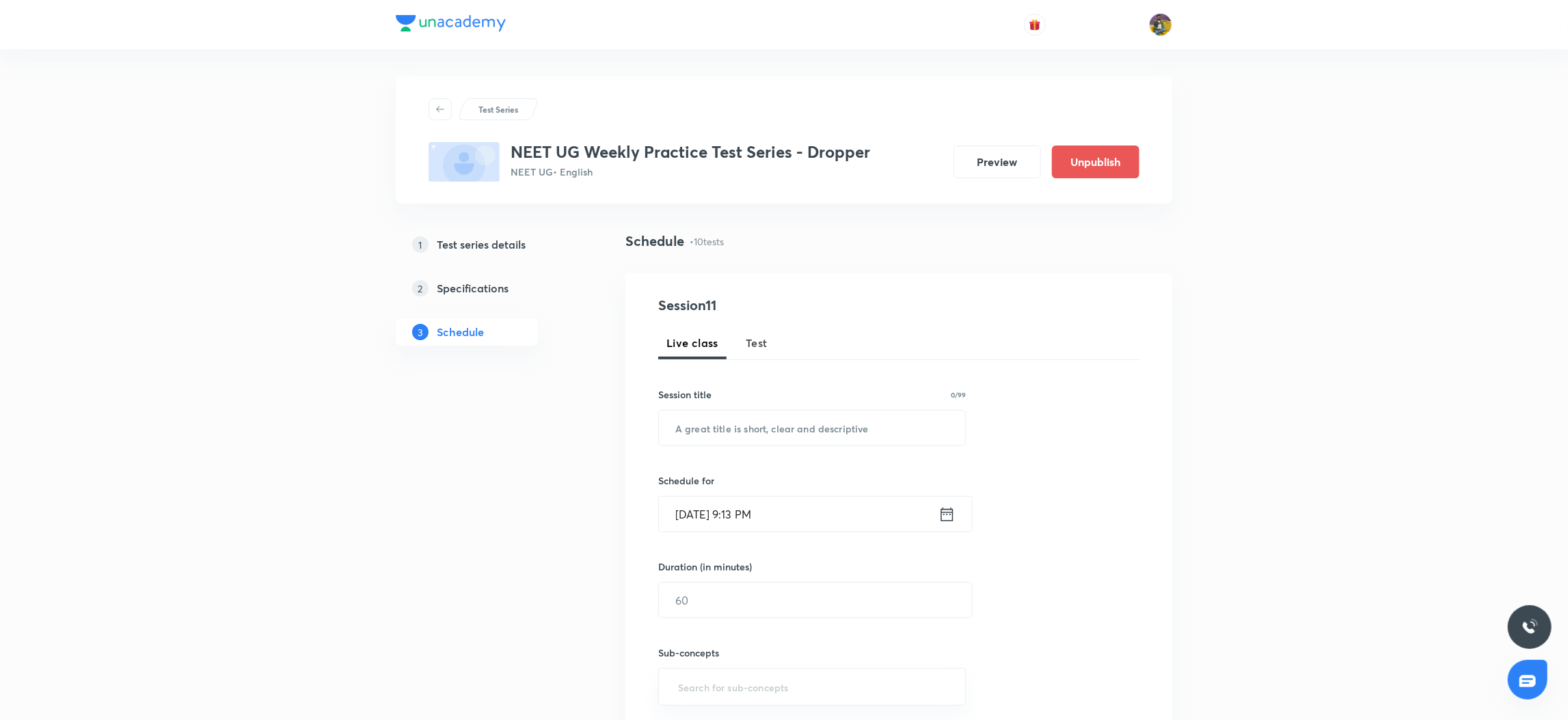 click on "Test" at bounding box center [757, 343] 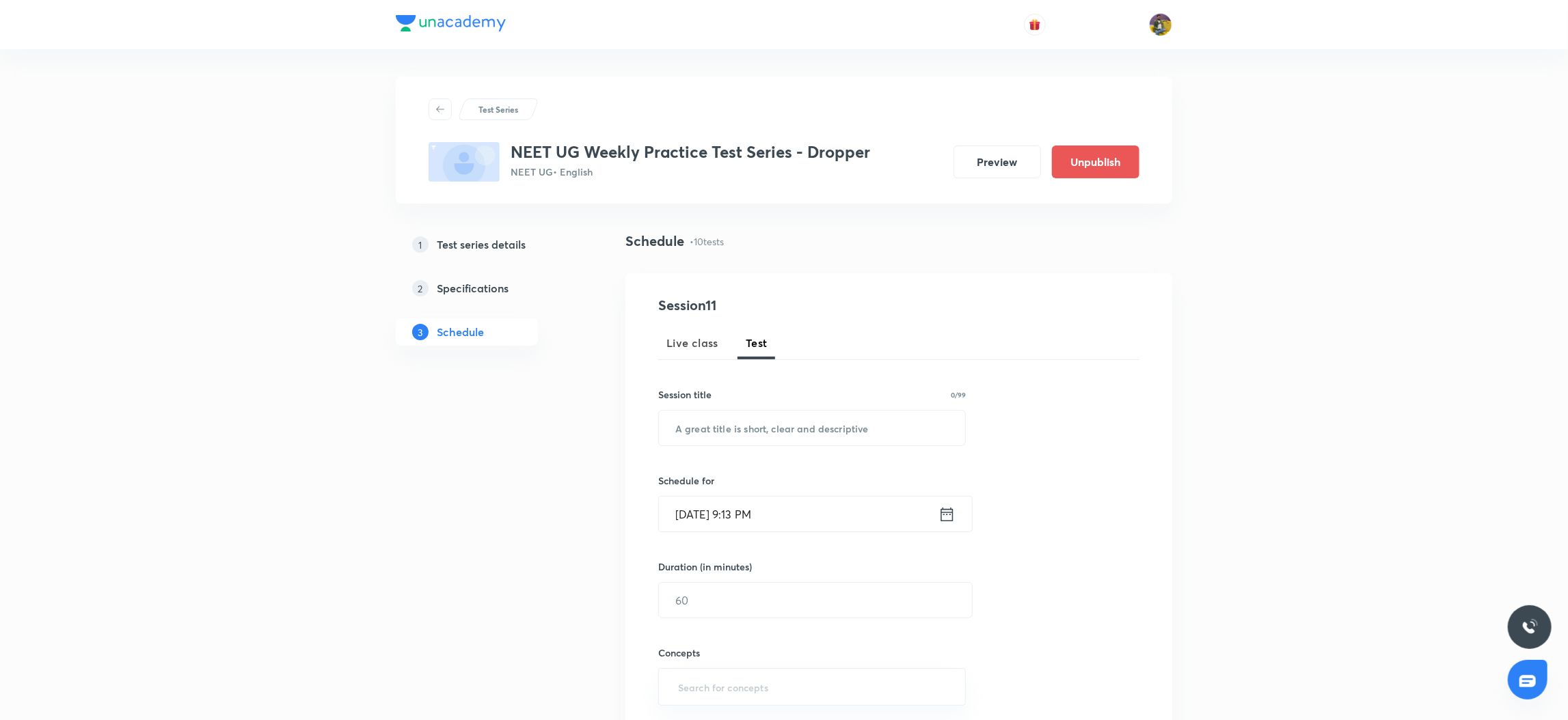 type 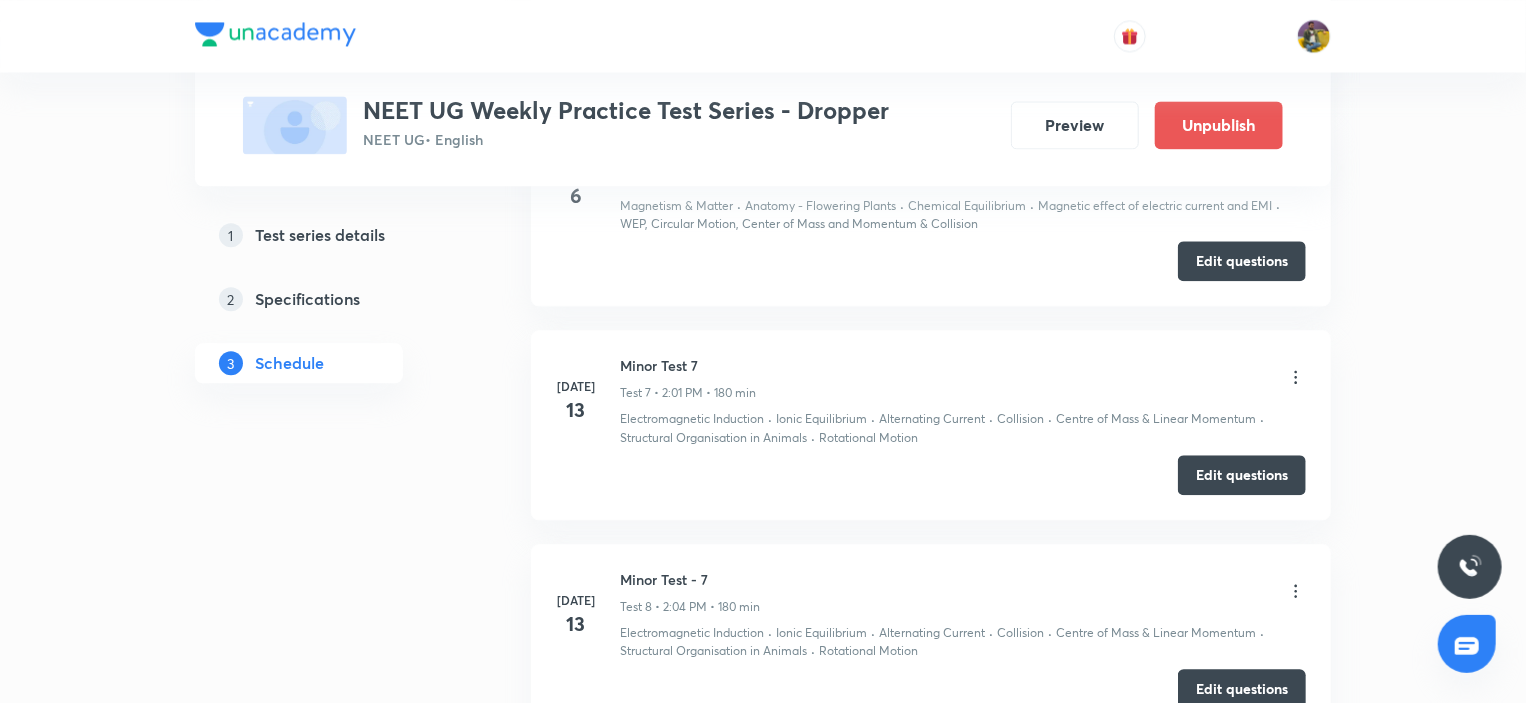 scroll, scrollTop: 2200, scrollLeft: 0, axis: vertical 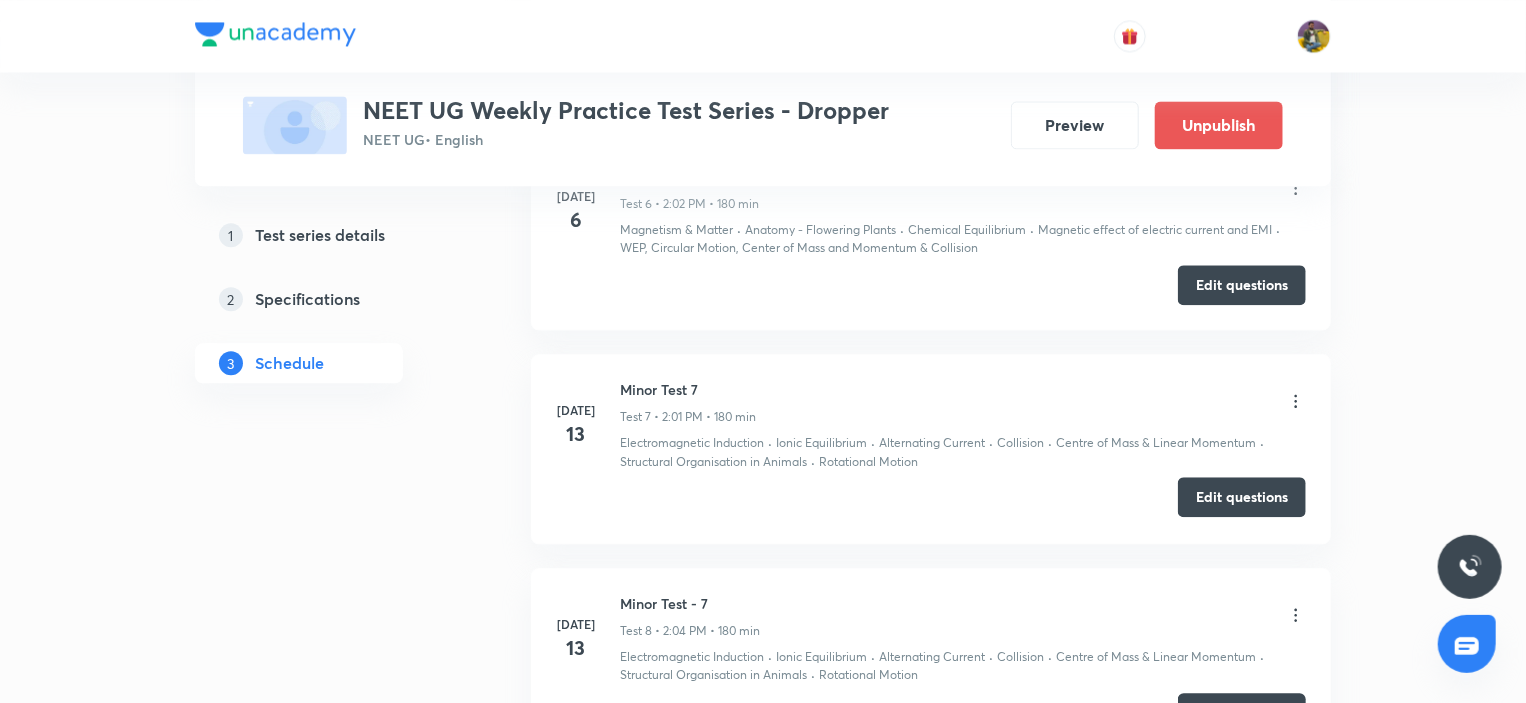 click on "Edit questions" at bounding box center (1242, 497) 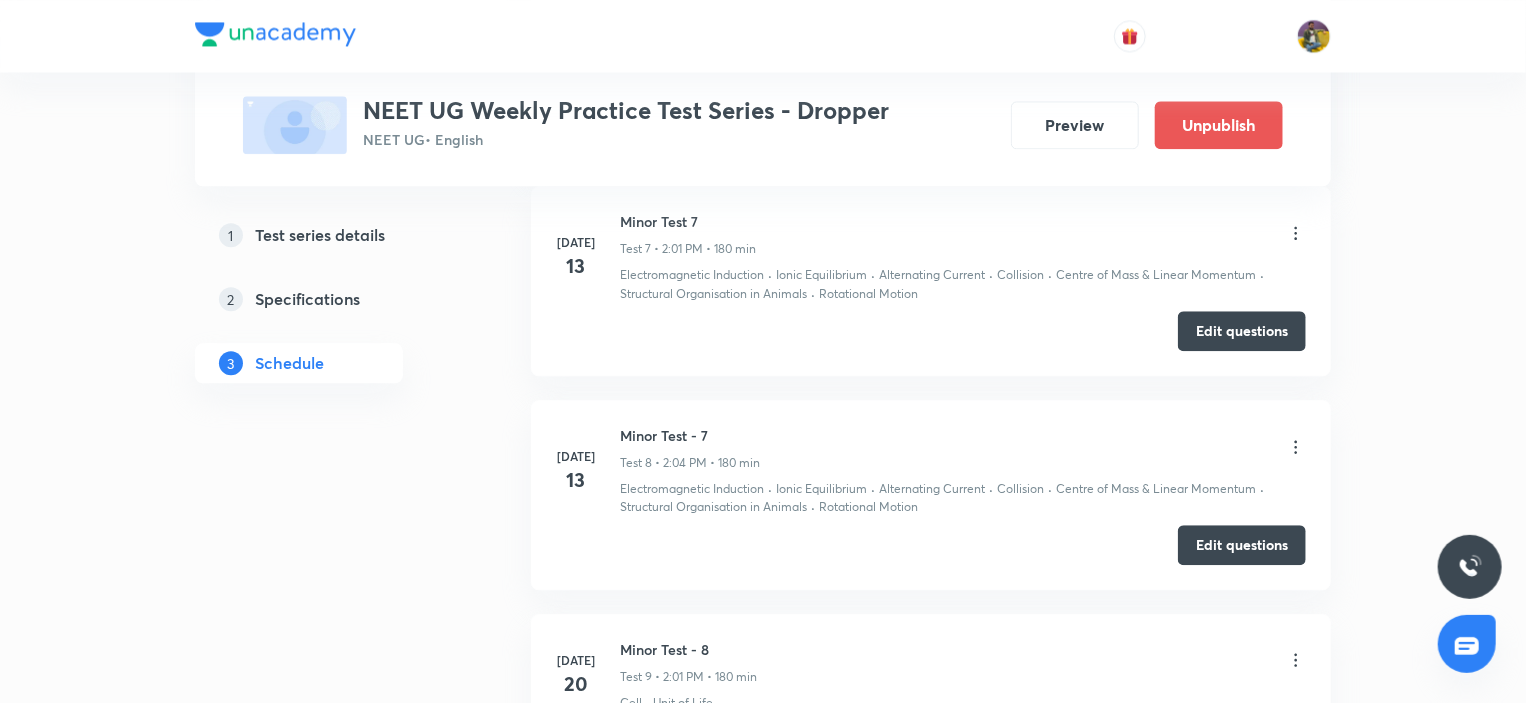 scroll, scrollTop: 2400, scrollLeft: 0, axis: vertical 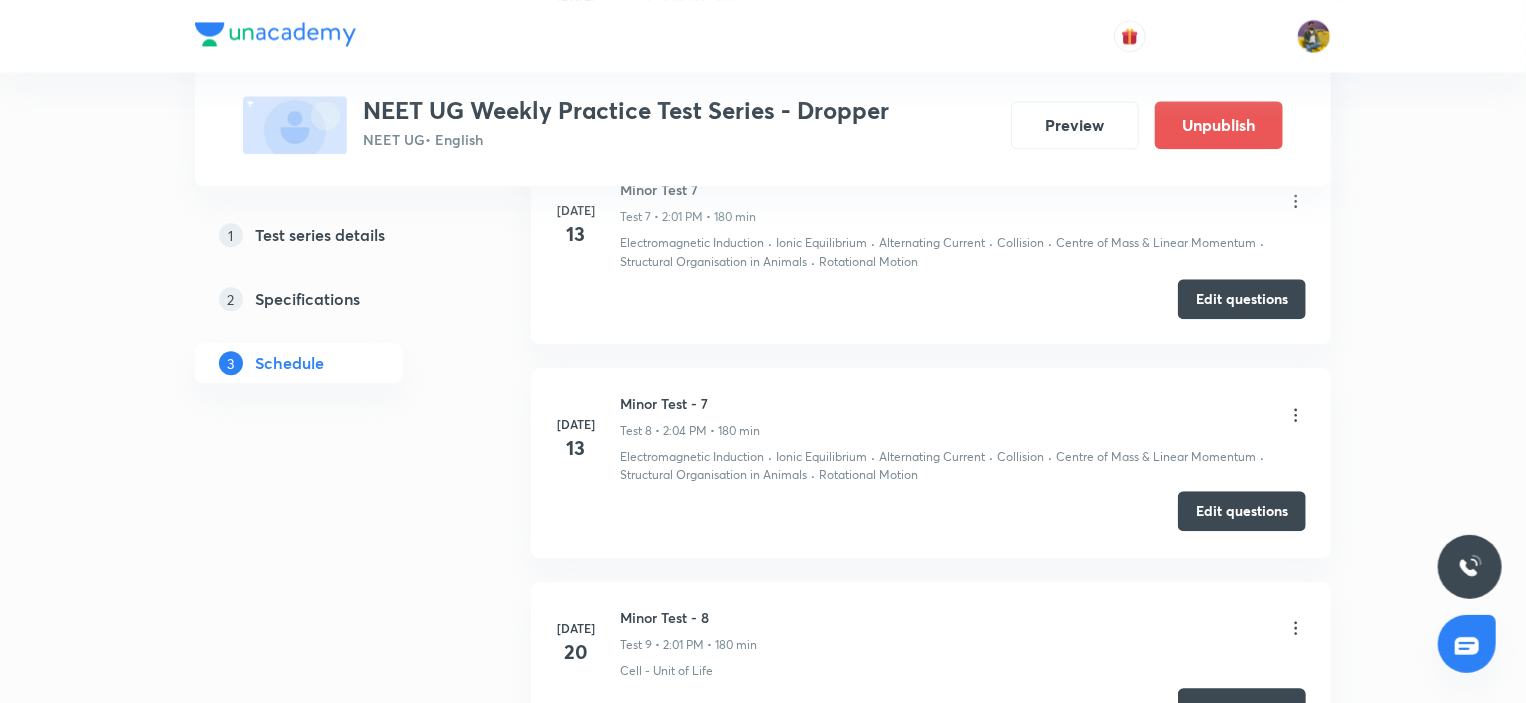 click on "Edit questions" at bounding box center [1242, 511] 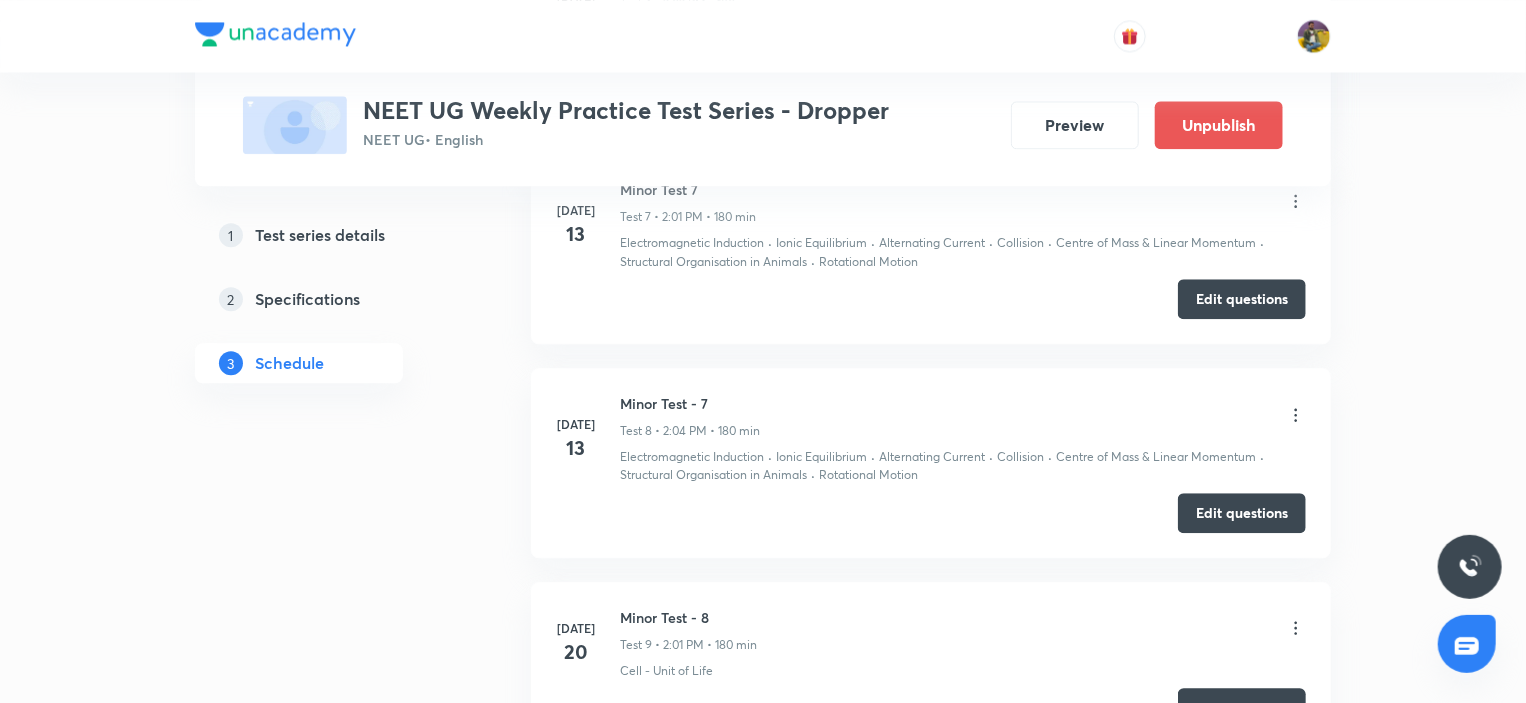 click 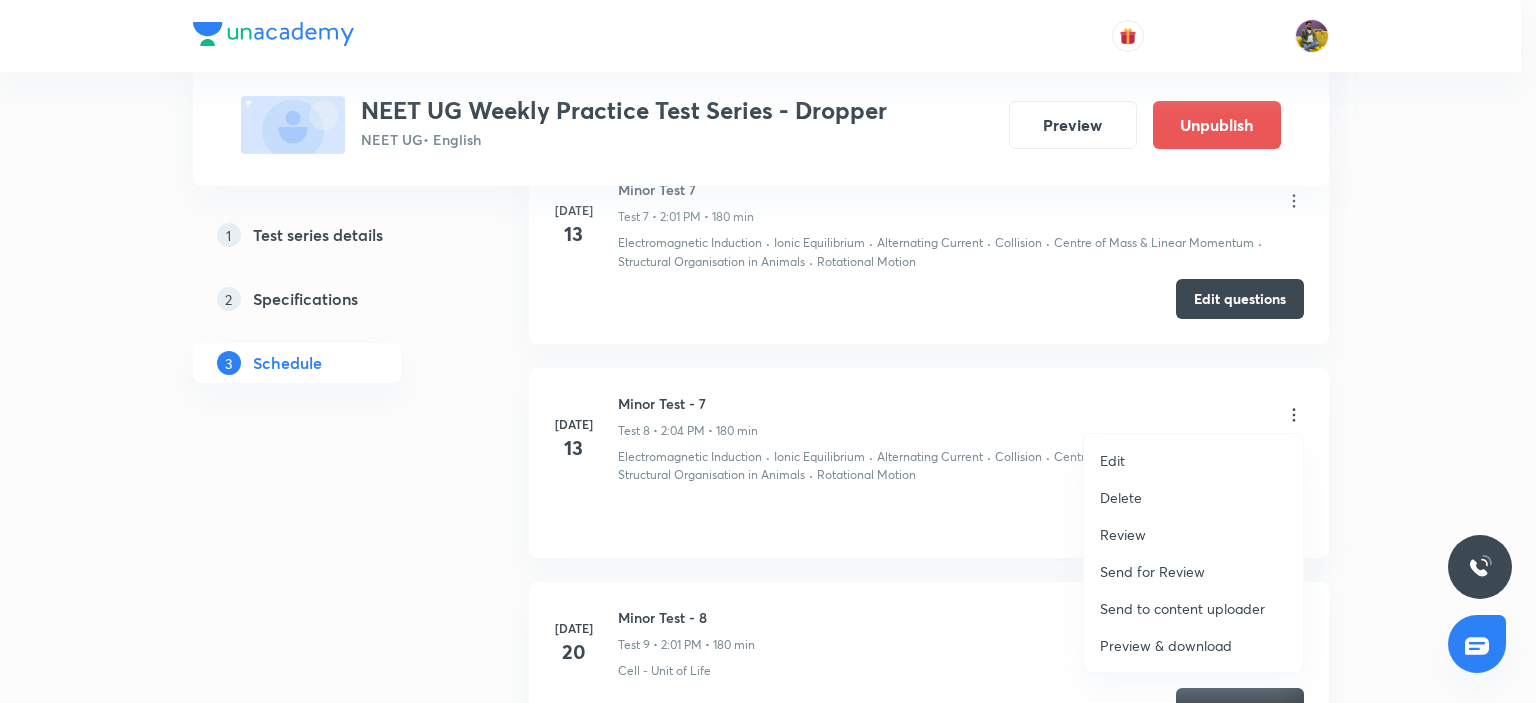 click at bounding box center (768, 351) 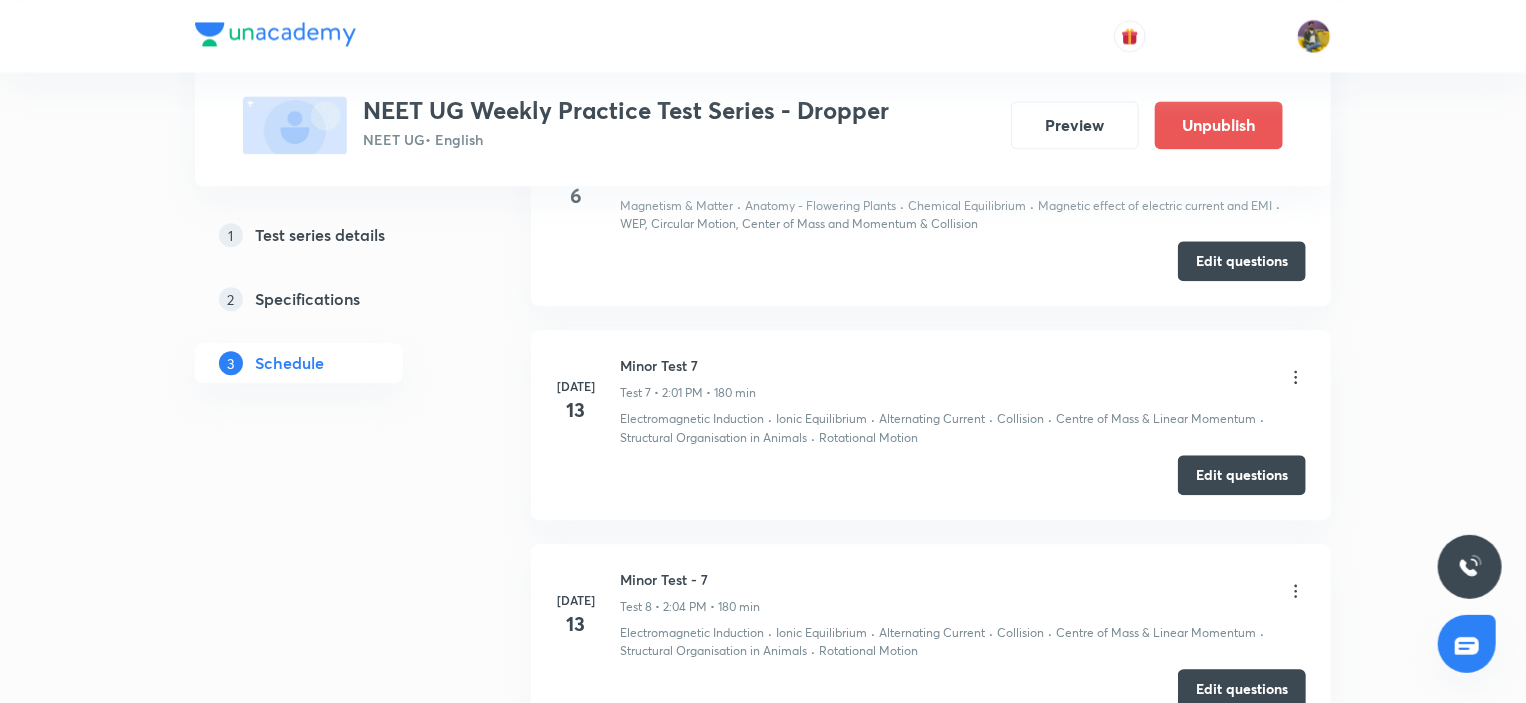 scroll, scrollTop: 2200, scrollLeft: 0, axis: vertical 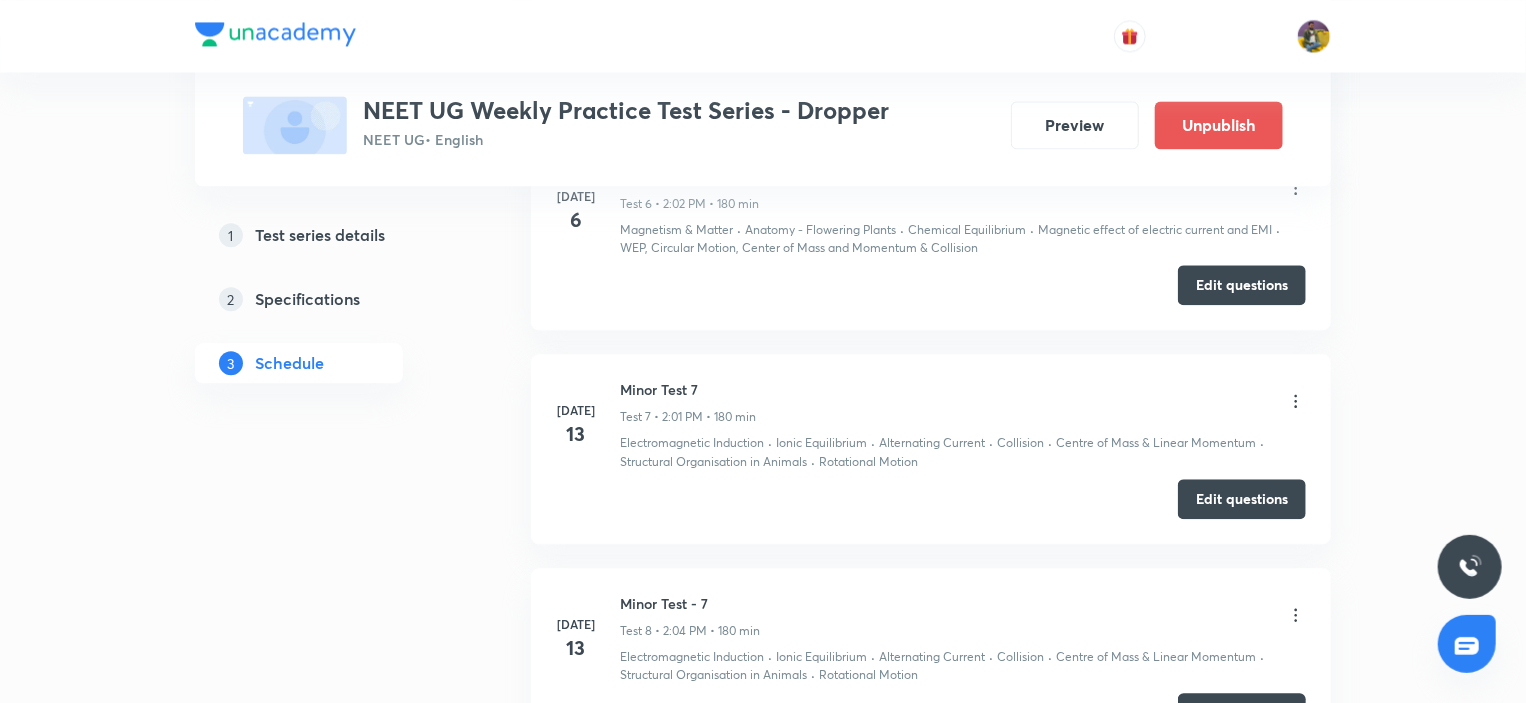 click 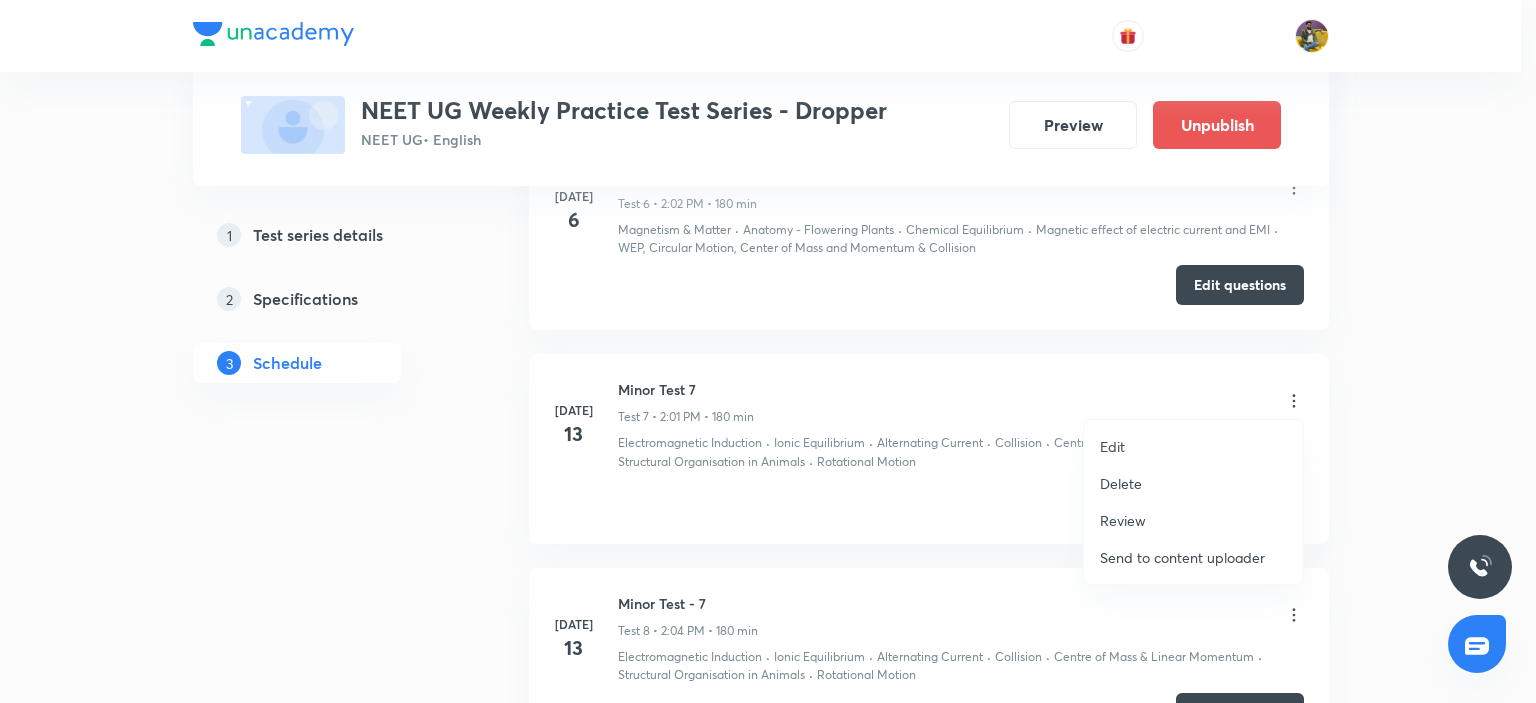 click on "Delete" at bounding box center [1121, 483] 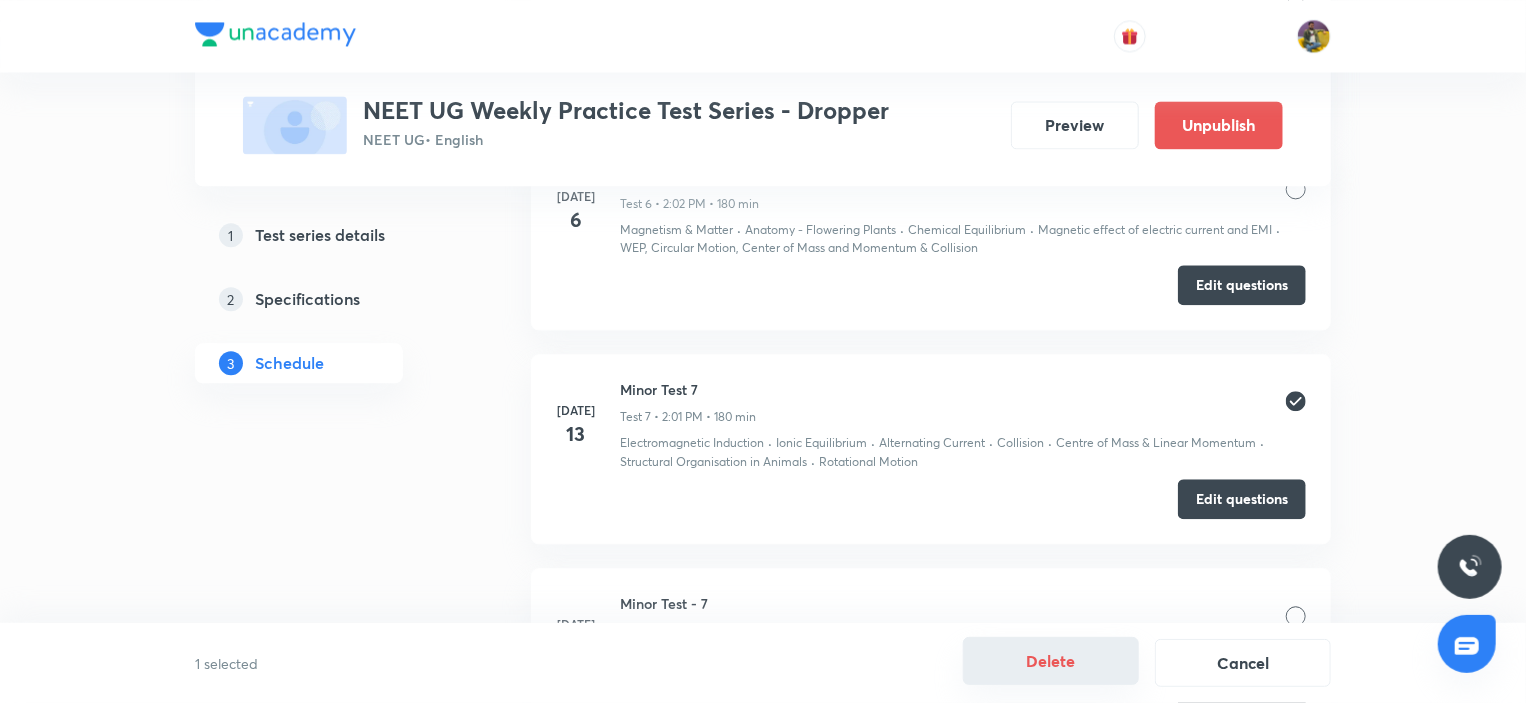 click on "Delete" at bounding box center [1051, 661] 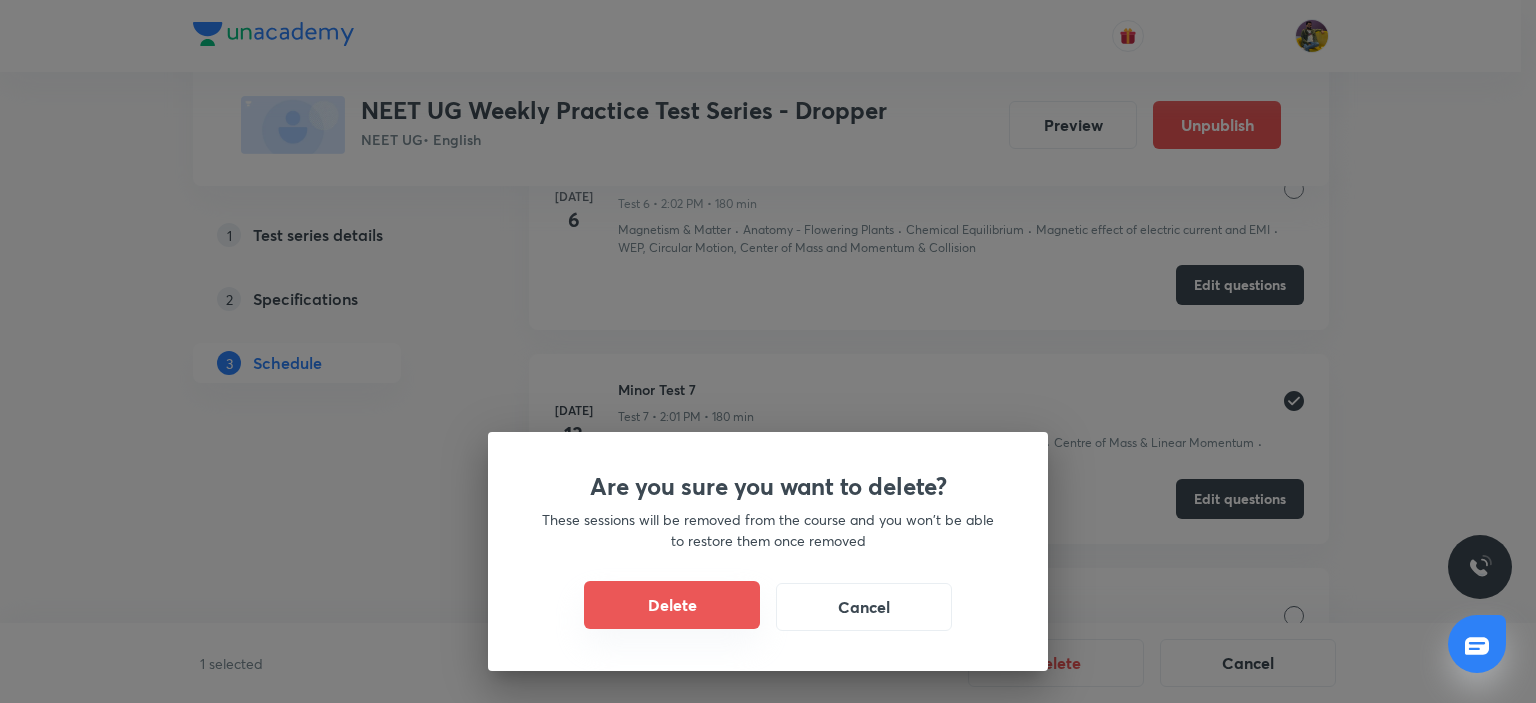 click on "Delete" at bounding box center (672, 605) 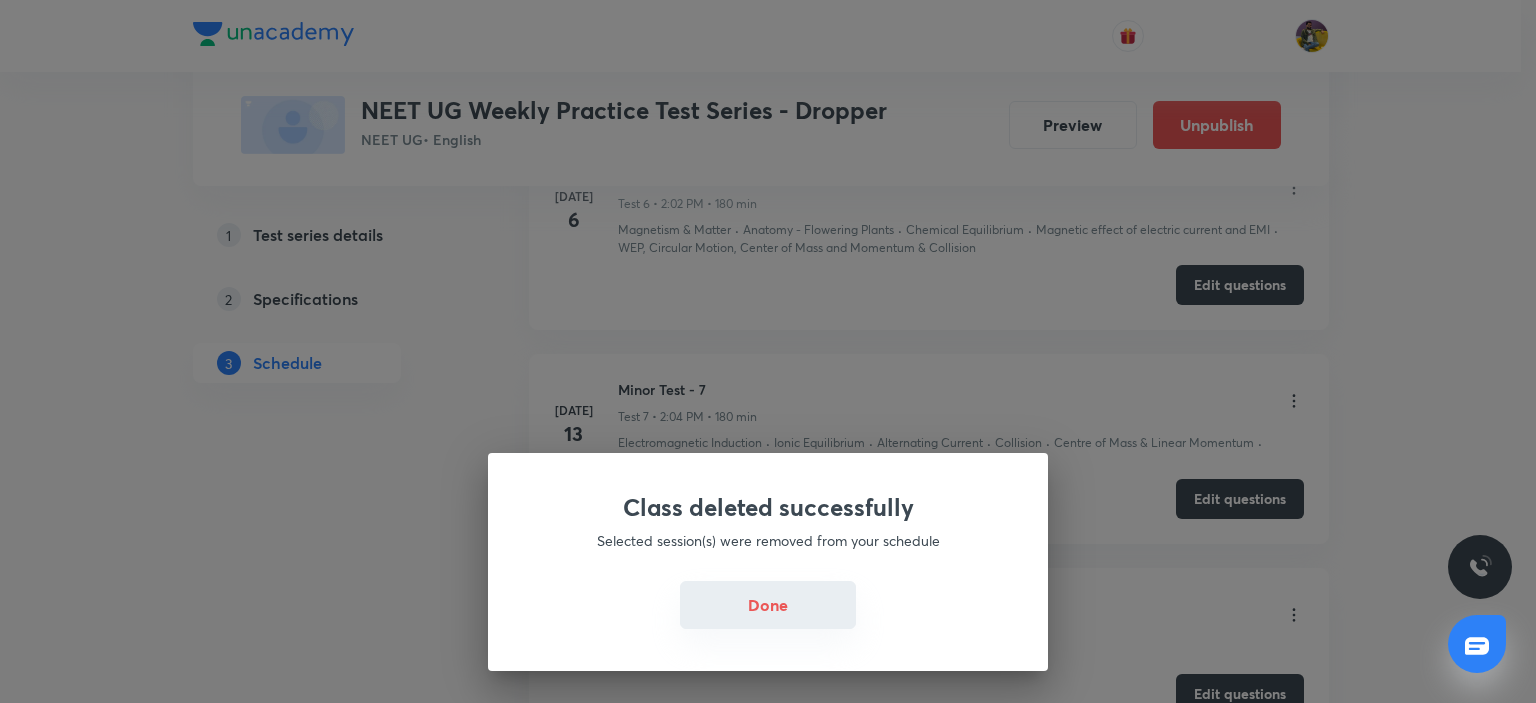 click on "Done" at bounding box center (768, 605) 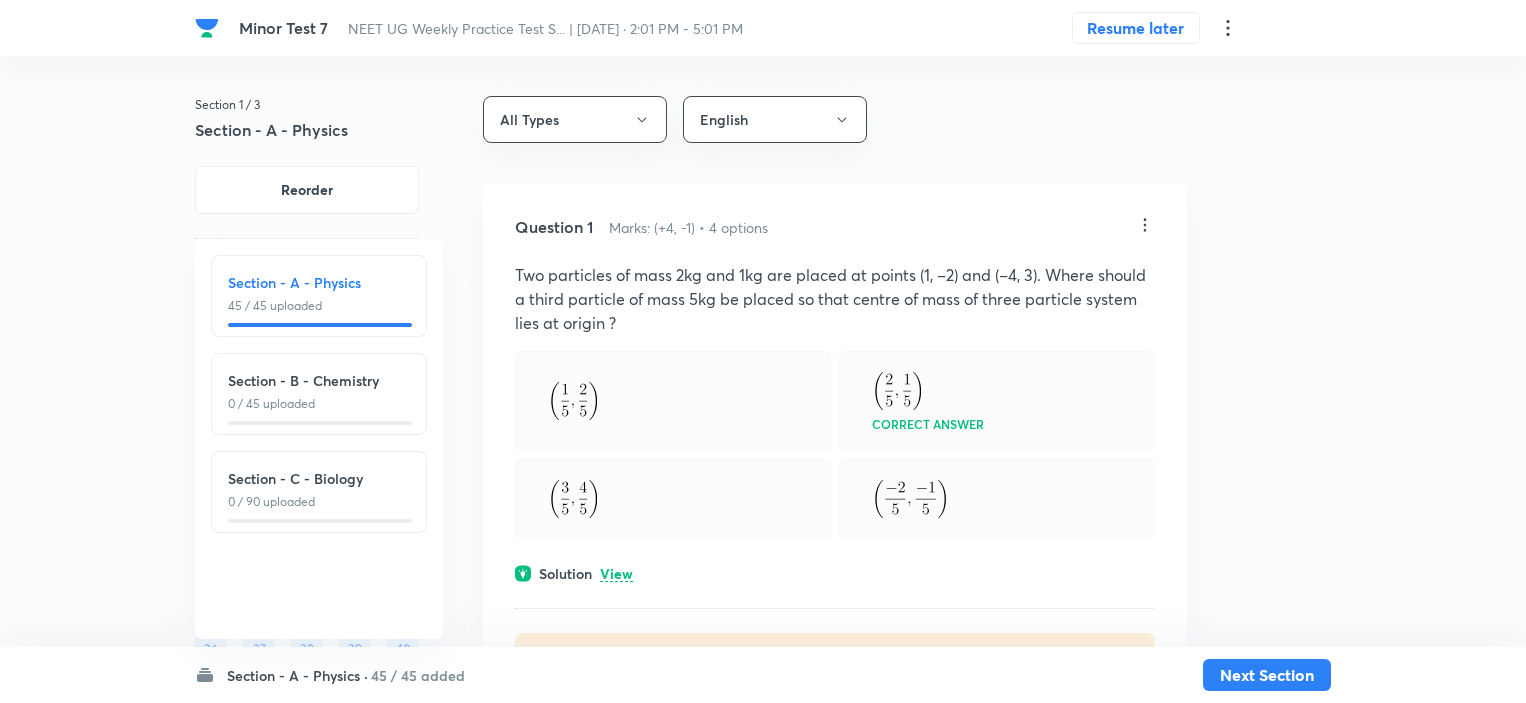 scroll, scrollTop: 0, scrollLeft: 0, axis: both 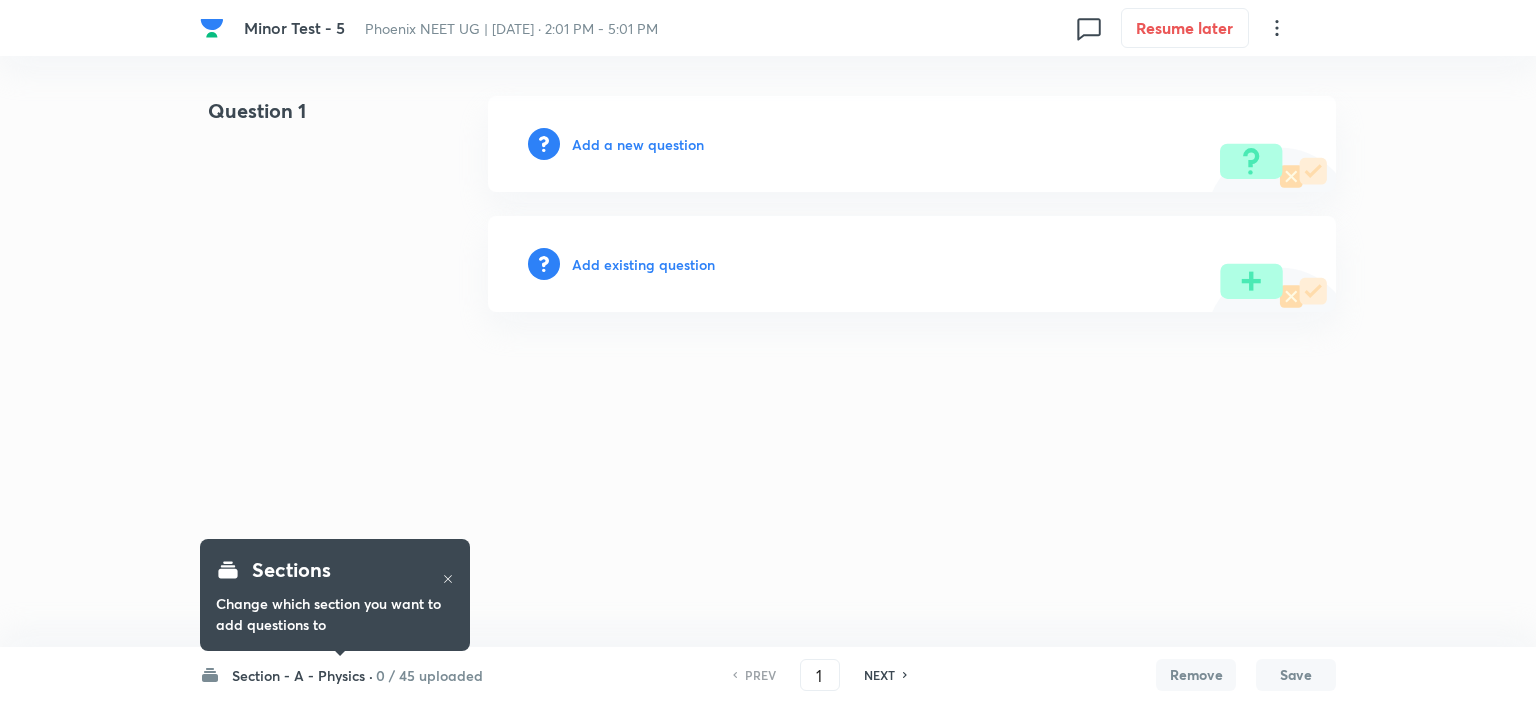 click on "0 / 45 uploaded" at bounding box center (429, 675) 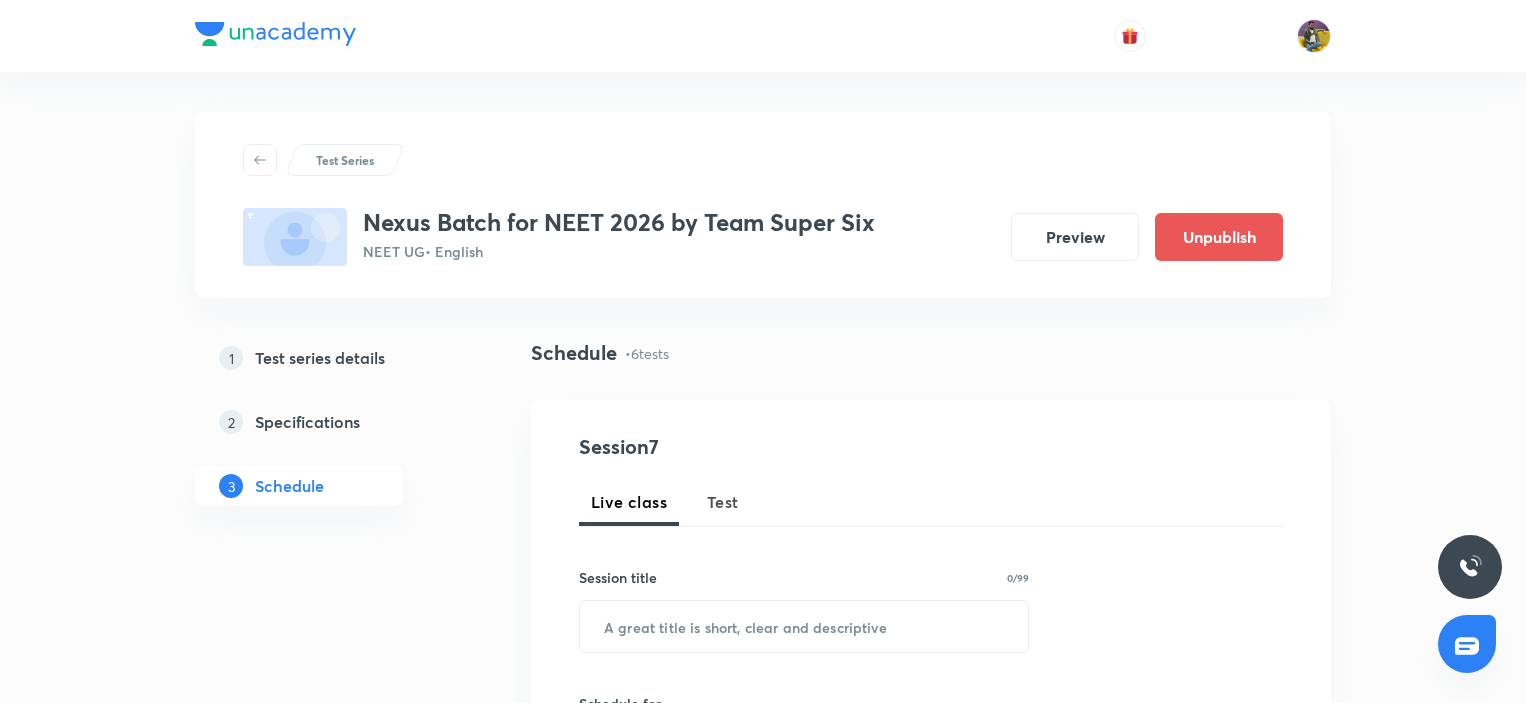 scroll, scrollTop: 1600, scrollLeft: 0, axis: vertical 